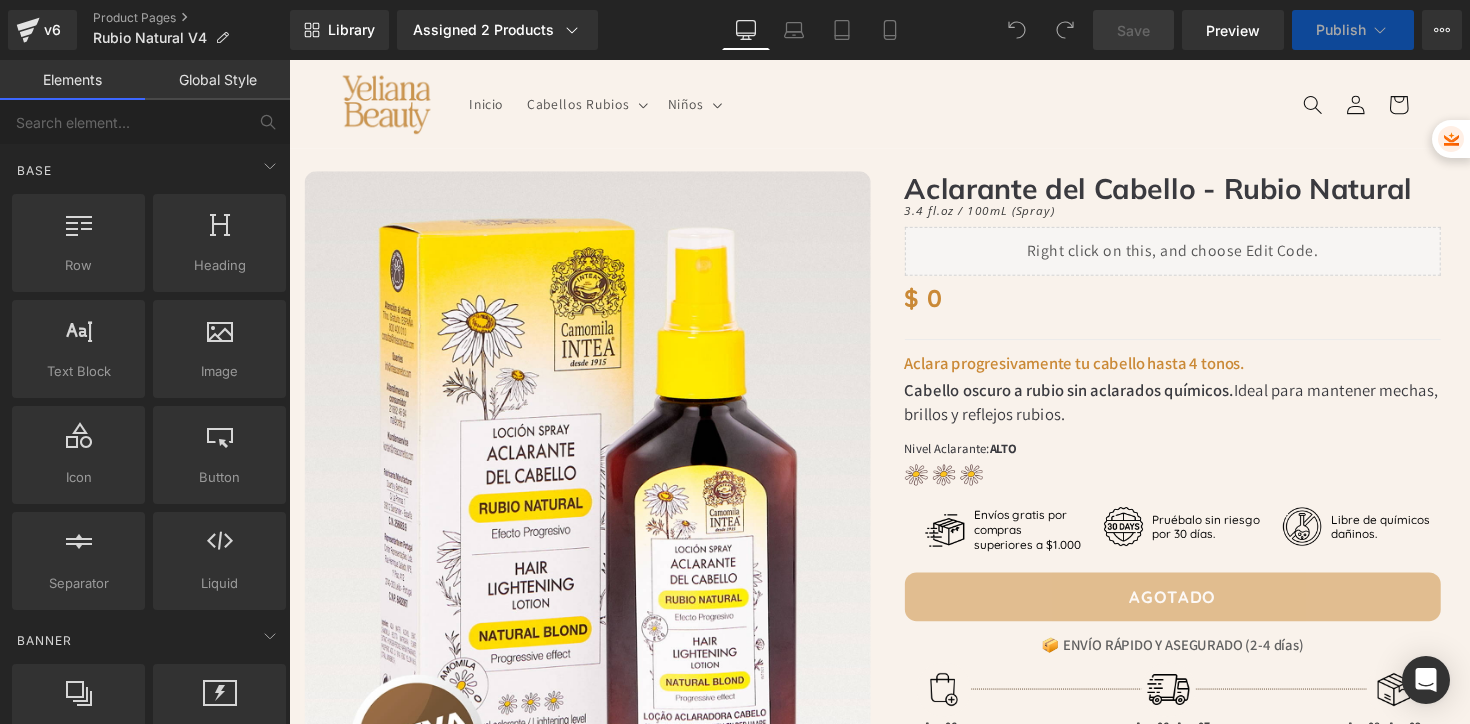 scroll, scrollTop: 0, scrollLeft: 0, axis: both 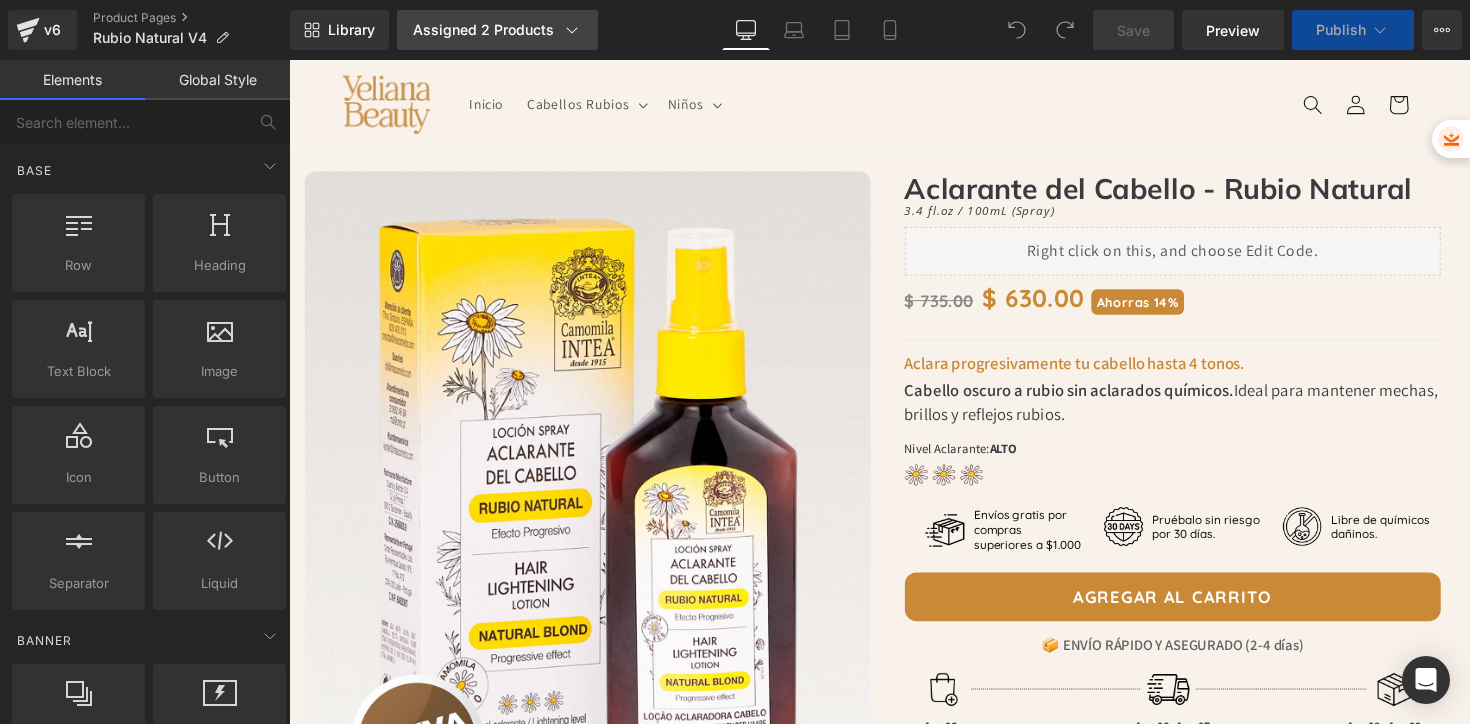 click on "Assigned 2 Products" at bounding box center (497, 30) 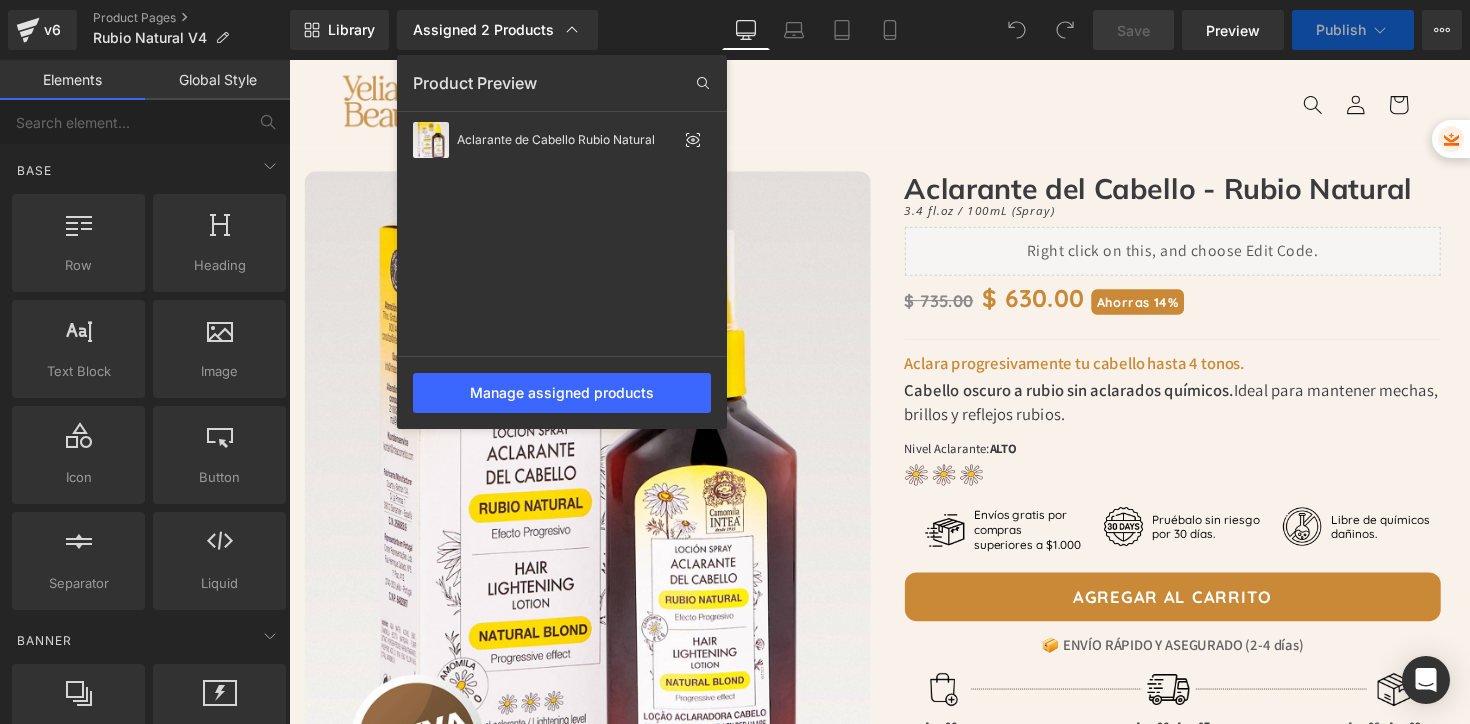 click at bounding box center [879, 392] 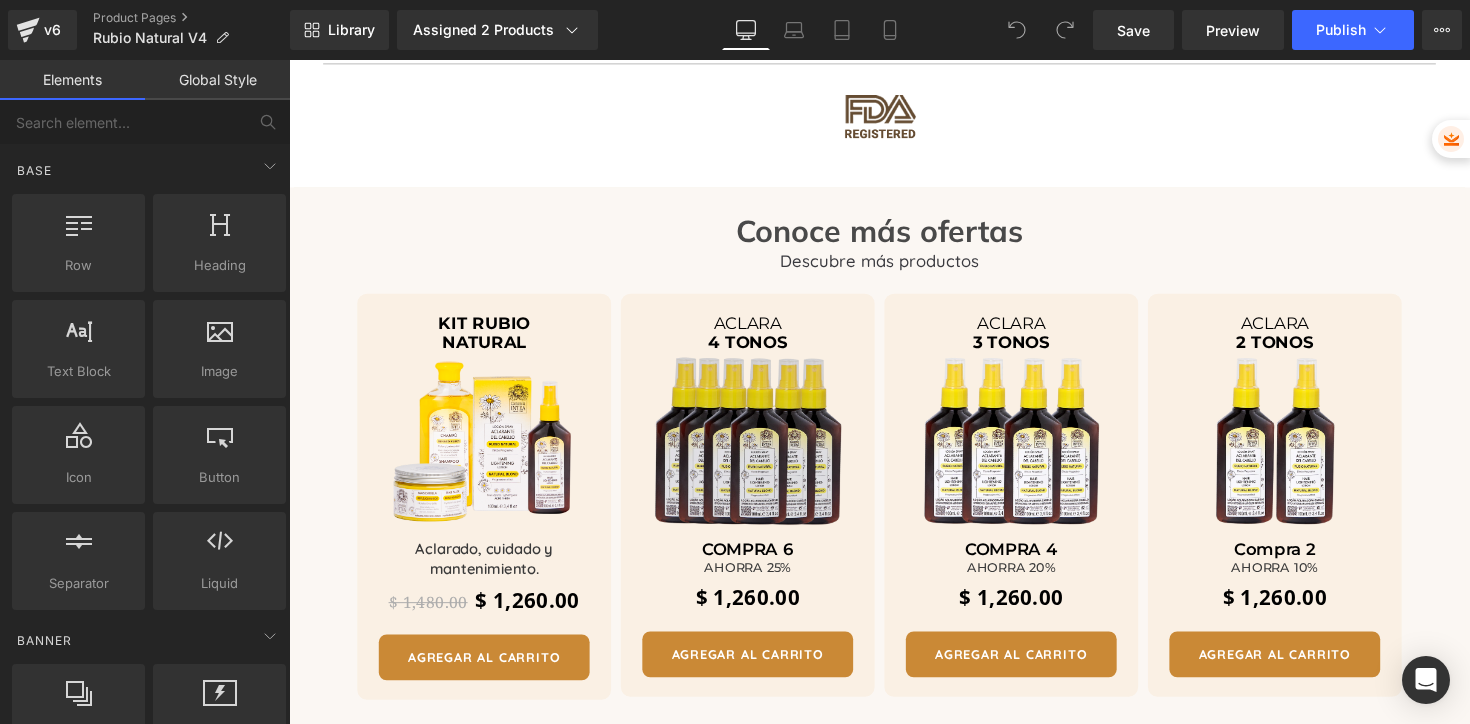scroll, scrollTop: 3525, scrollLeft: 0, axis: vertical 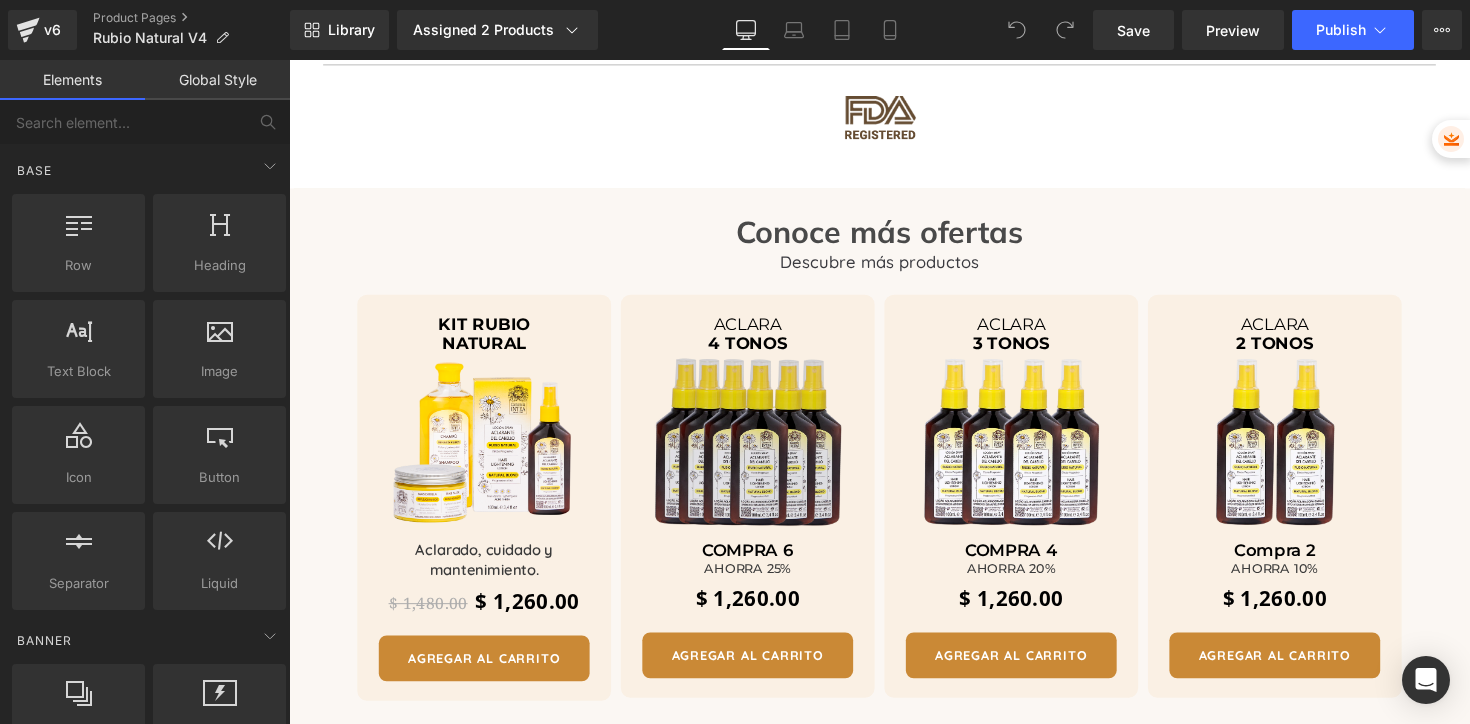 click on "Image" at bounding box center [759, 452] 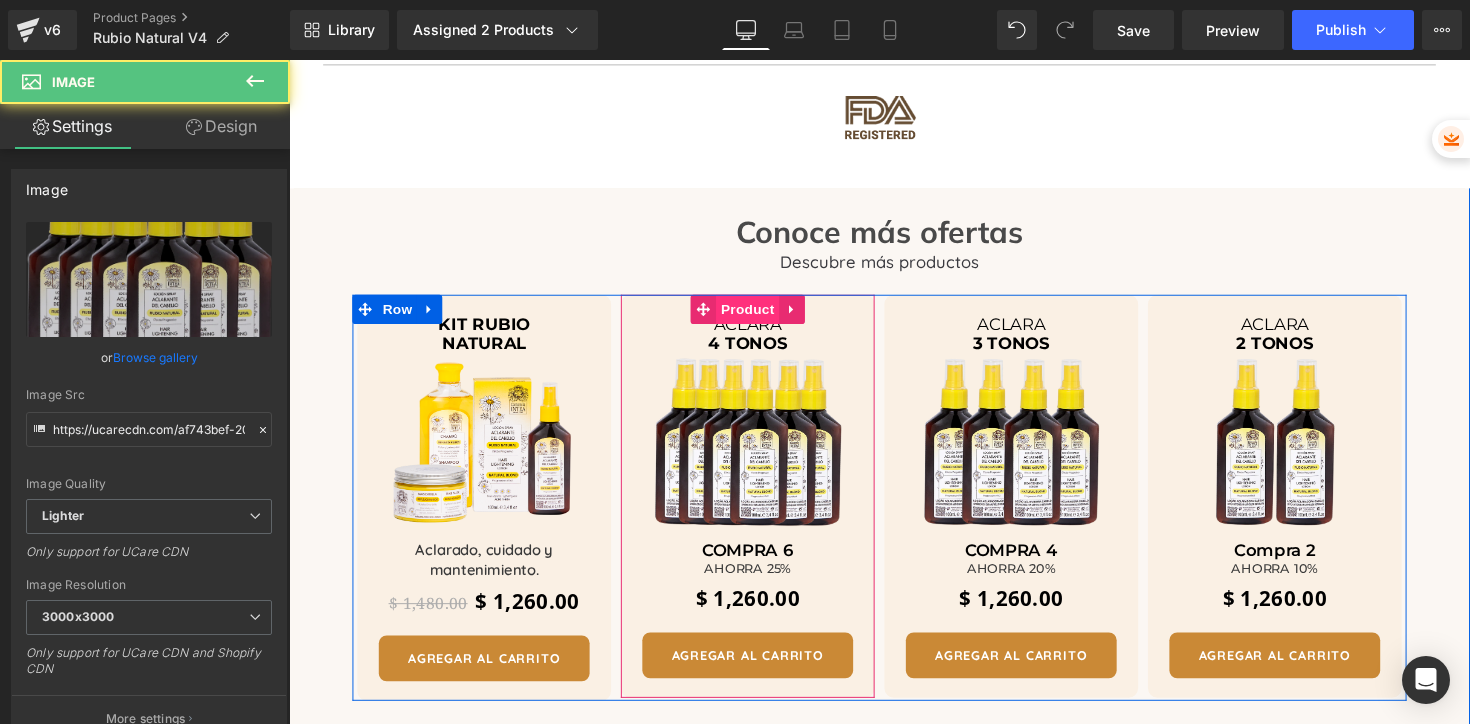 click on "Product" at bounding box center (759, 316) 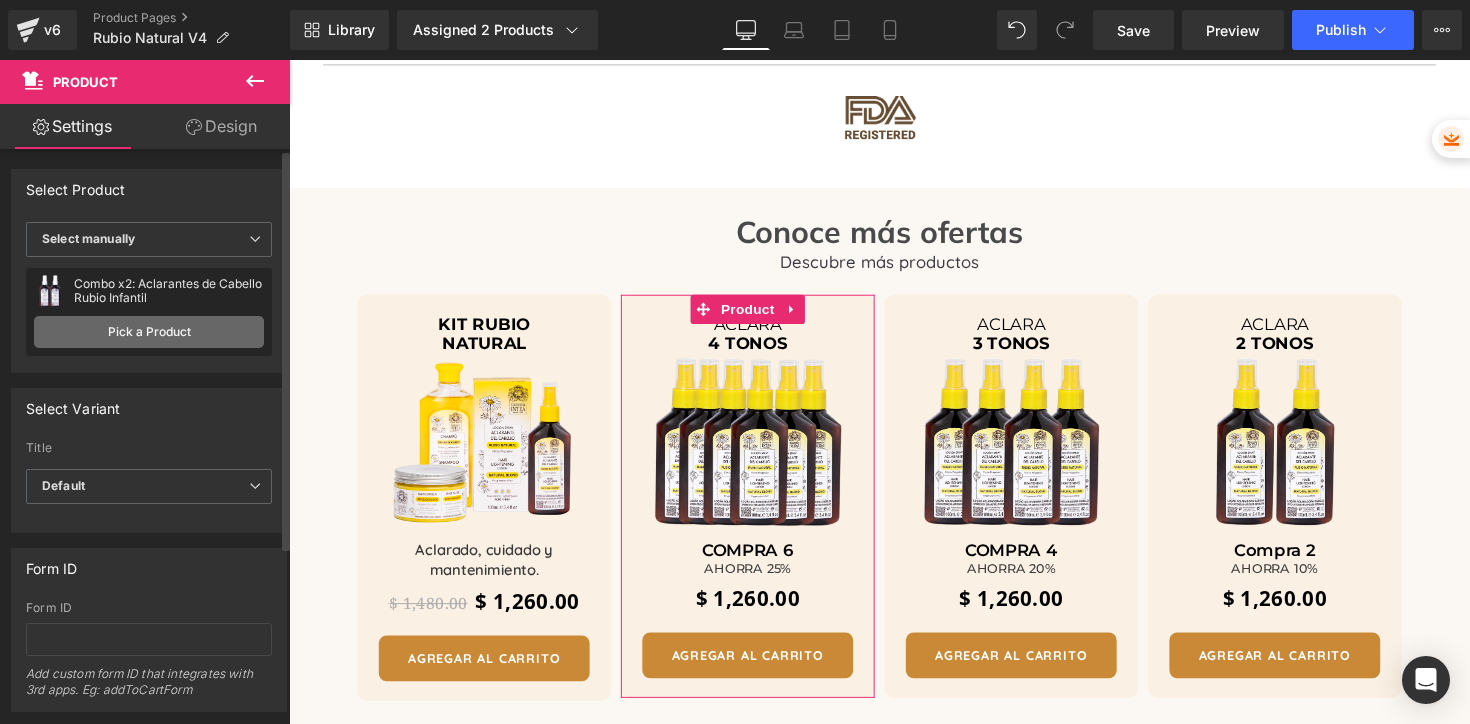 click on "Pick a Product" at bounding box center (149, 332) 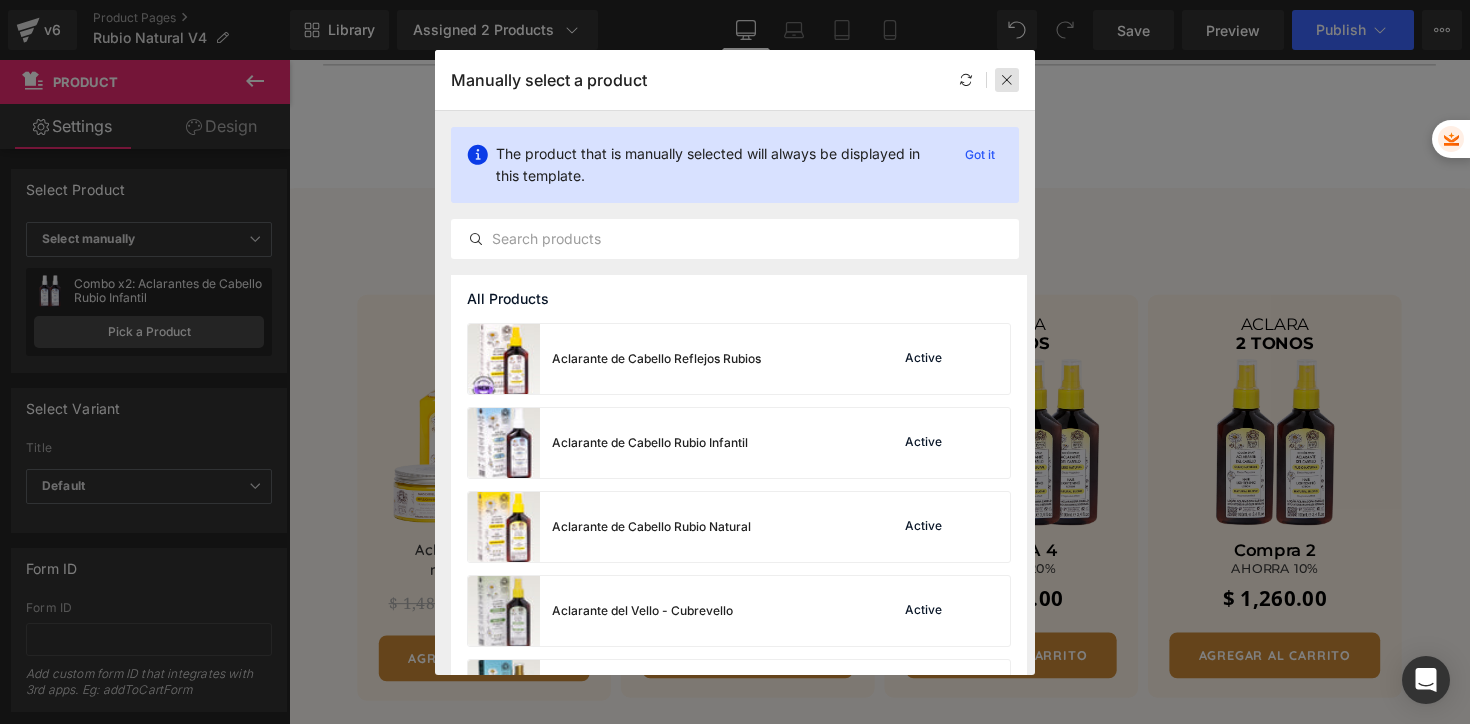 click at bounding box center [1007, 80] 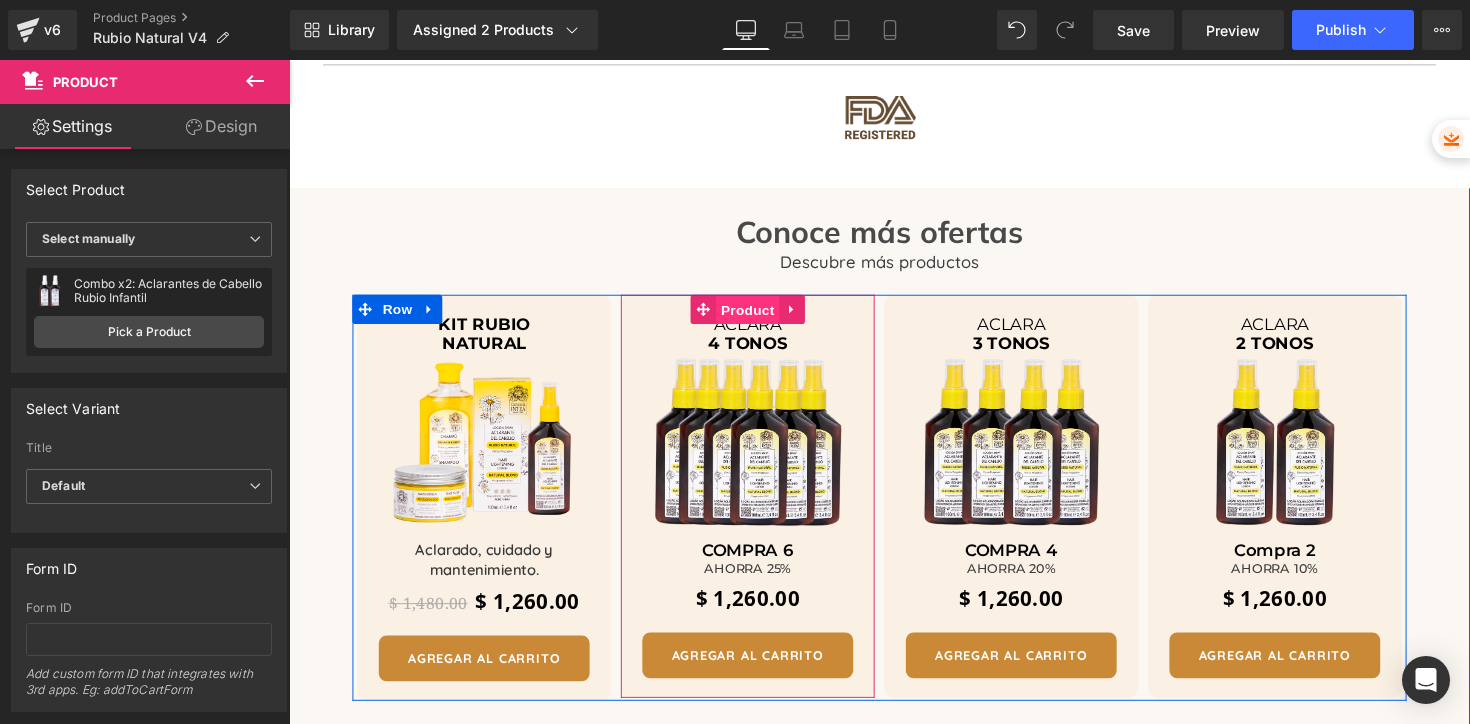 click on "Product" at bounding box center (759, 317) 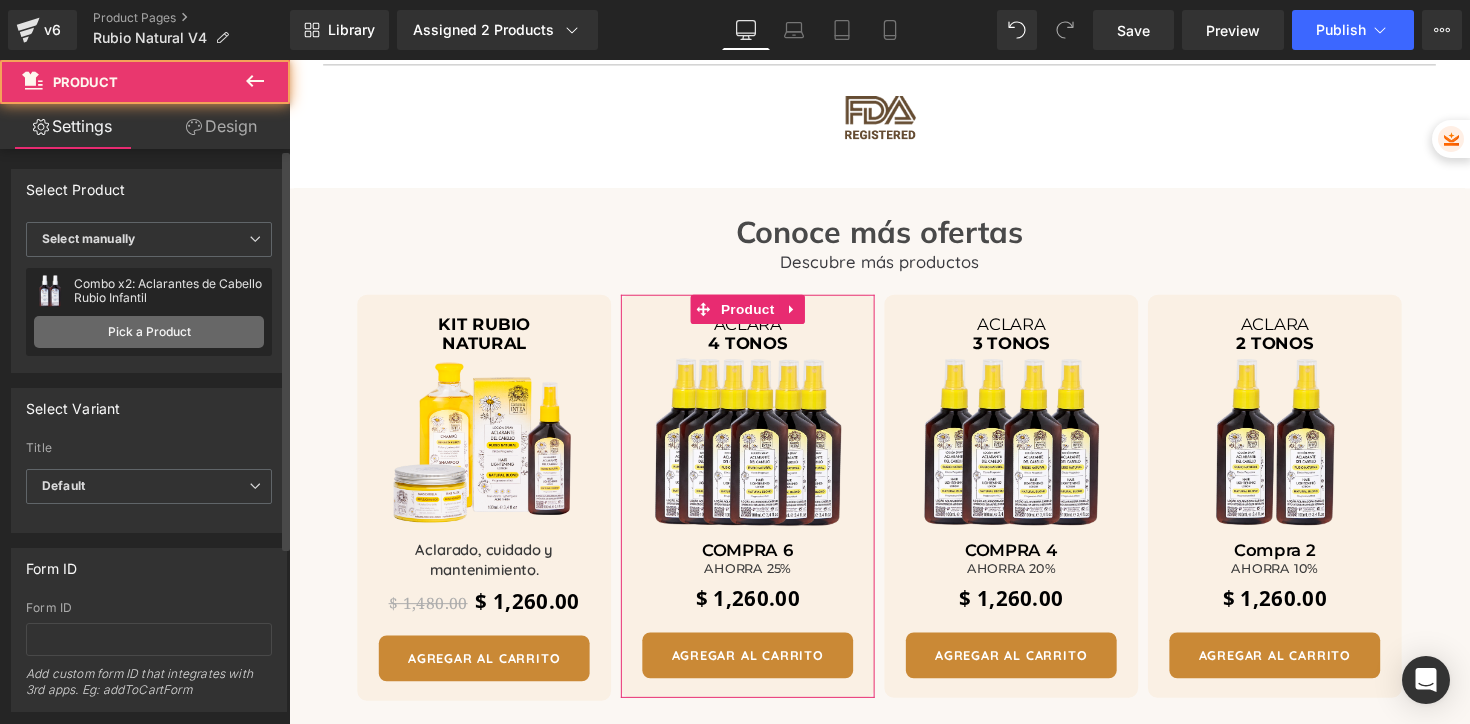 click on "Pick a Product" at bounding box center [149, 332] 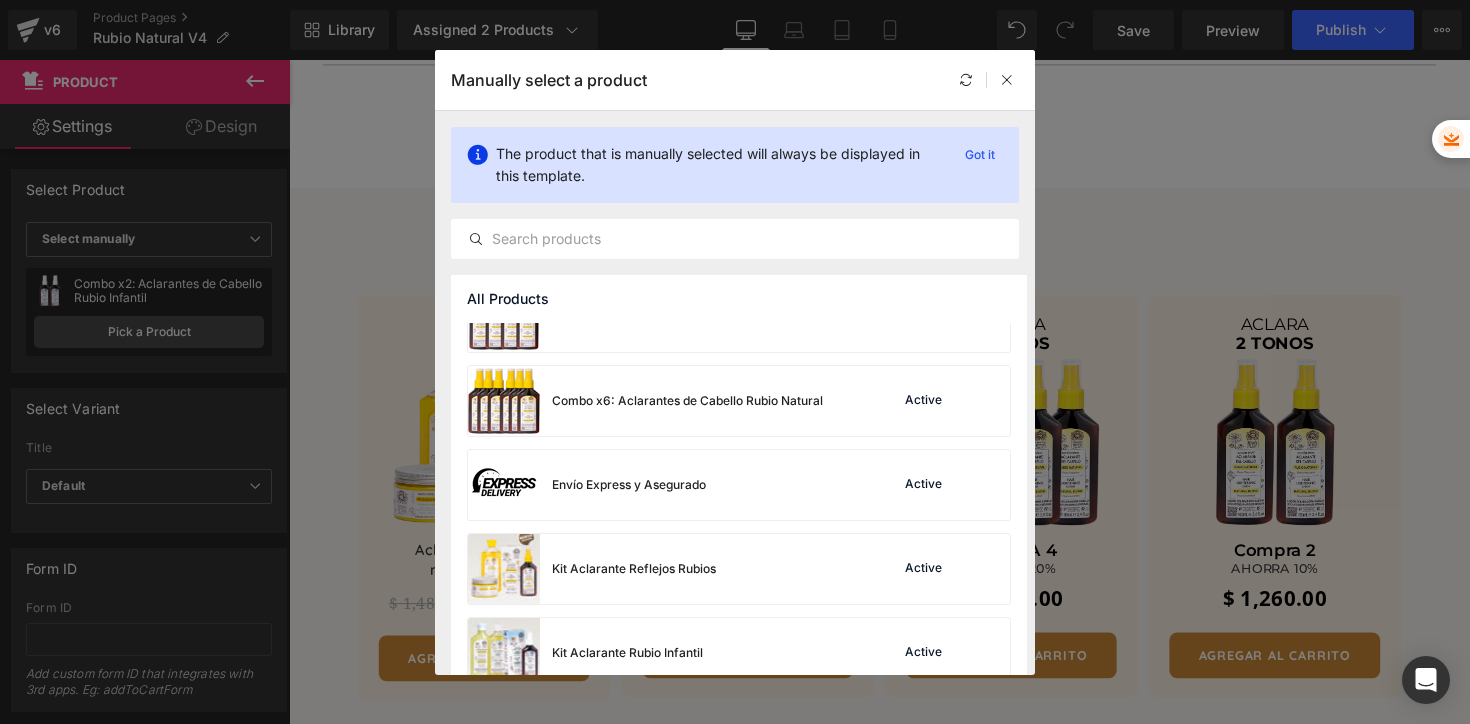 scroll, scrollTop: 1053, scrollLeft: 0, axis: vertical 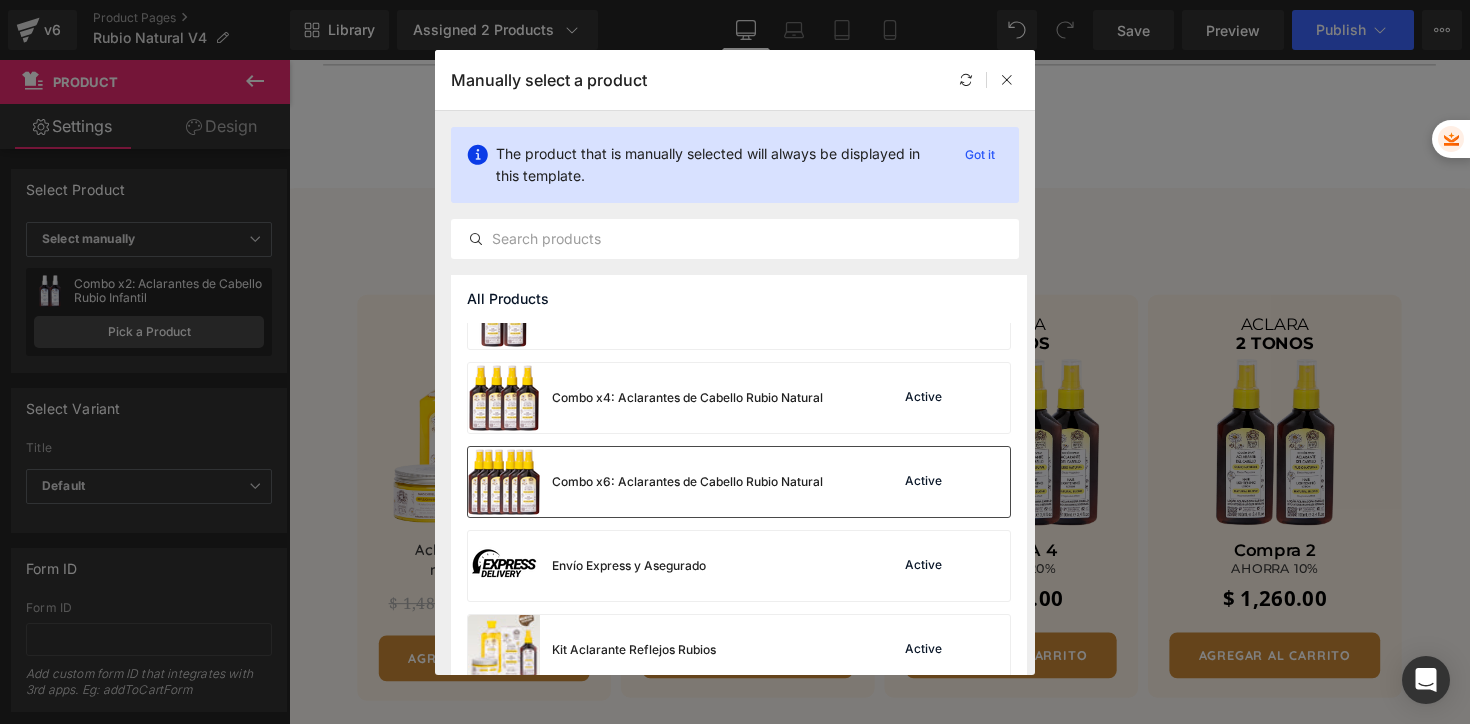 click on "Combo x6: Aclarantes de Cabello Rubio Natural" at bounding box center [687, 482] 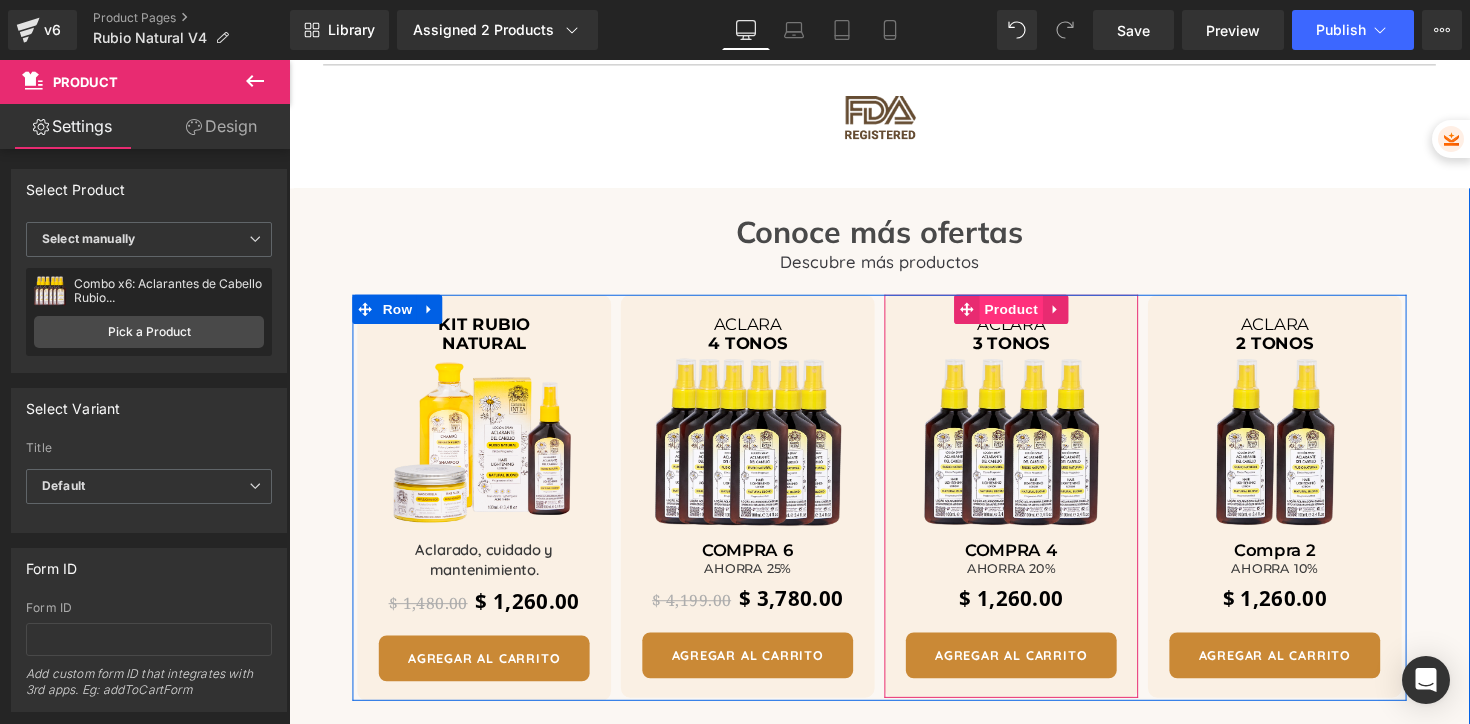click on "Product" at bounding box center (1029, 316) 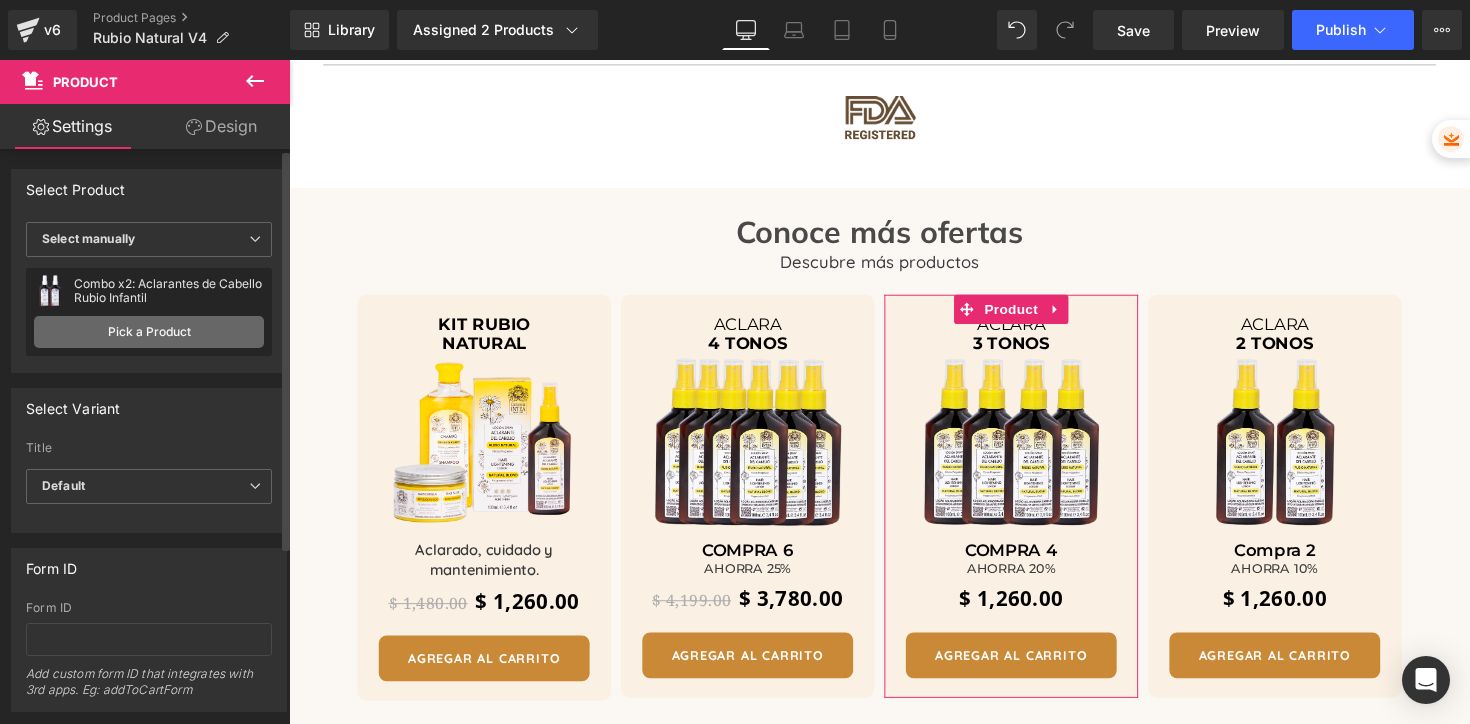 click on "Pick a Product" at bounding box center (149, 332) 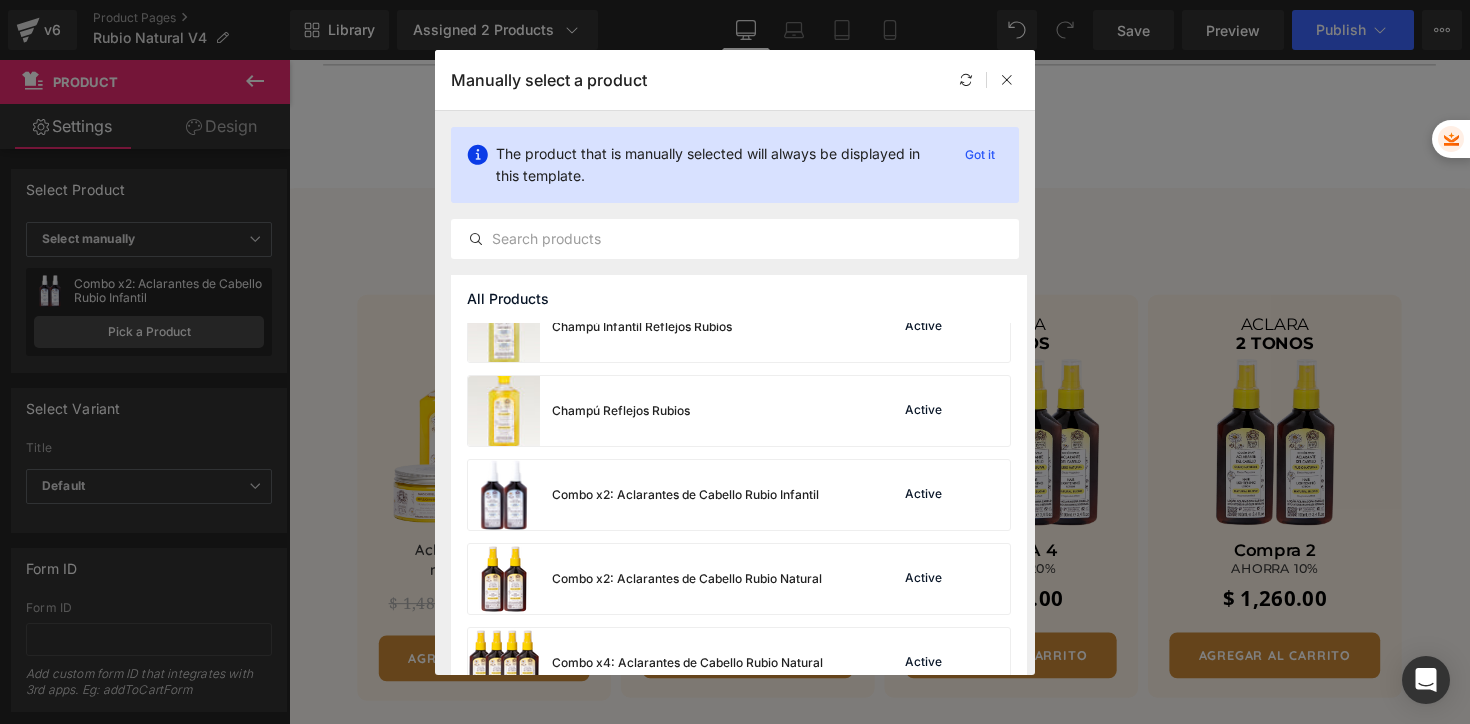 scroll, scrollTop: 958, scrollLeft: 0, axis: vertical 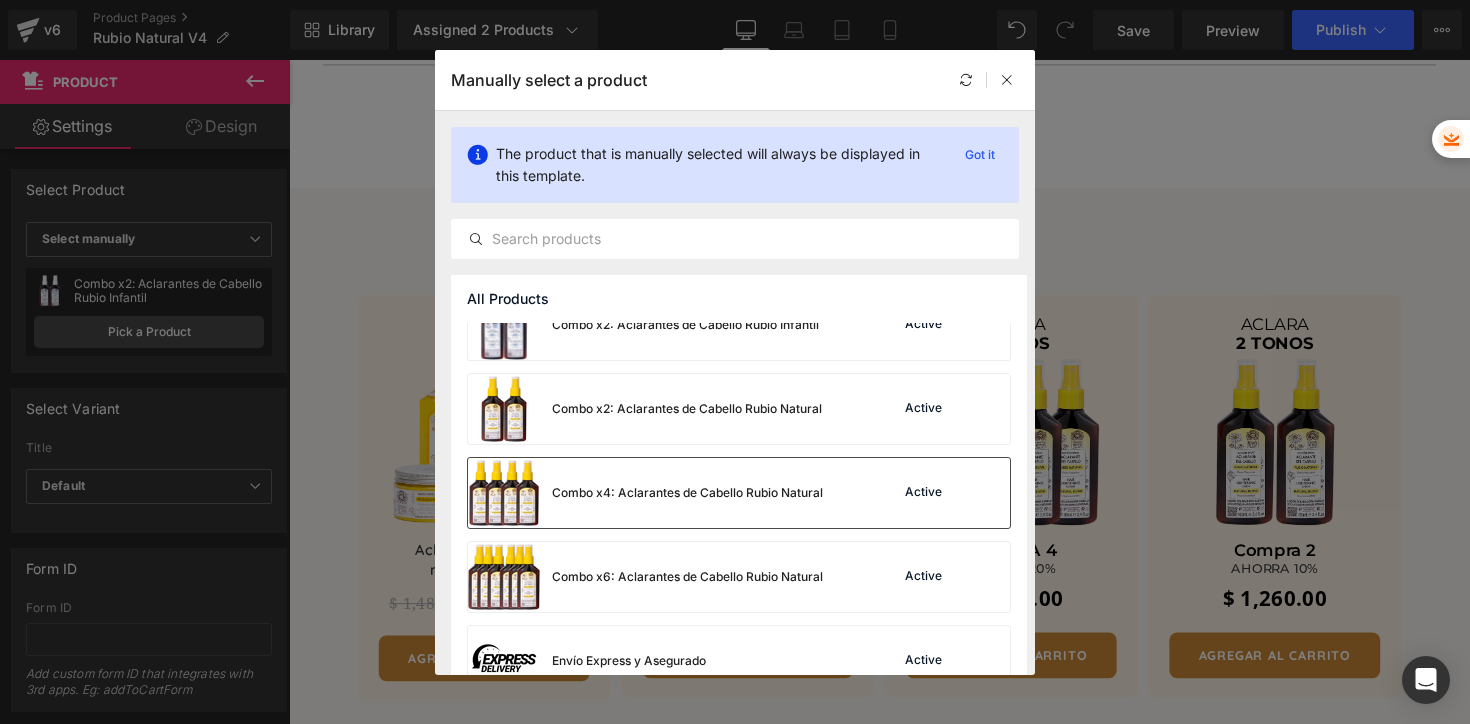 click on "Combo x4: Aclarantes de Cabello Rubio Natural" at bounding box center (687, 493) 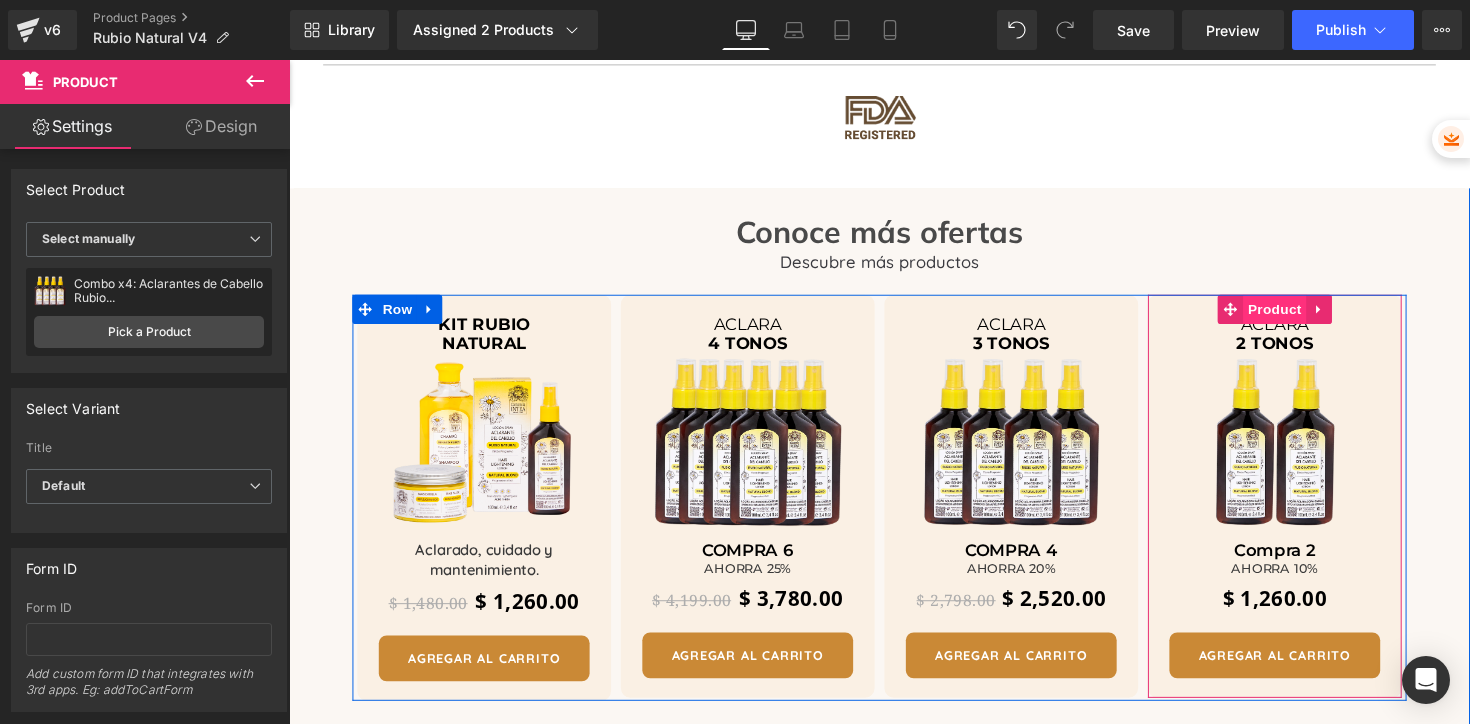 click on "Product" at bounding box center (1299, 316) 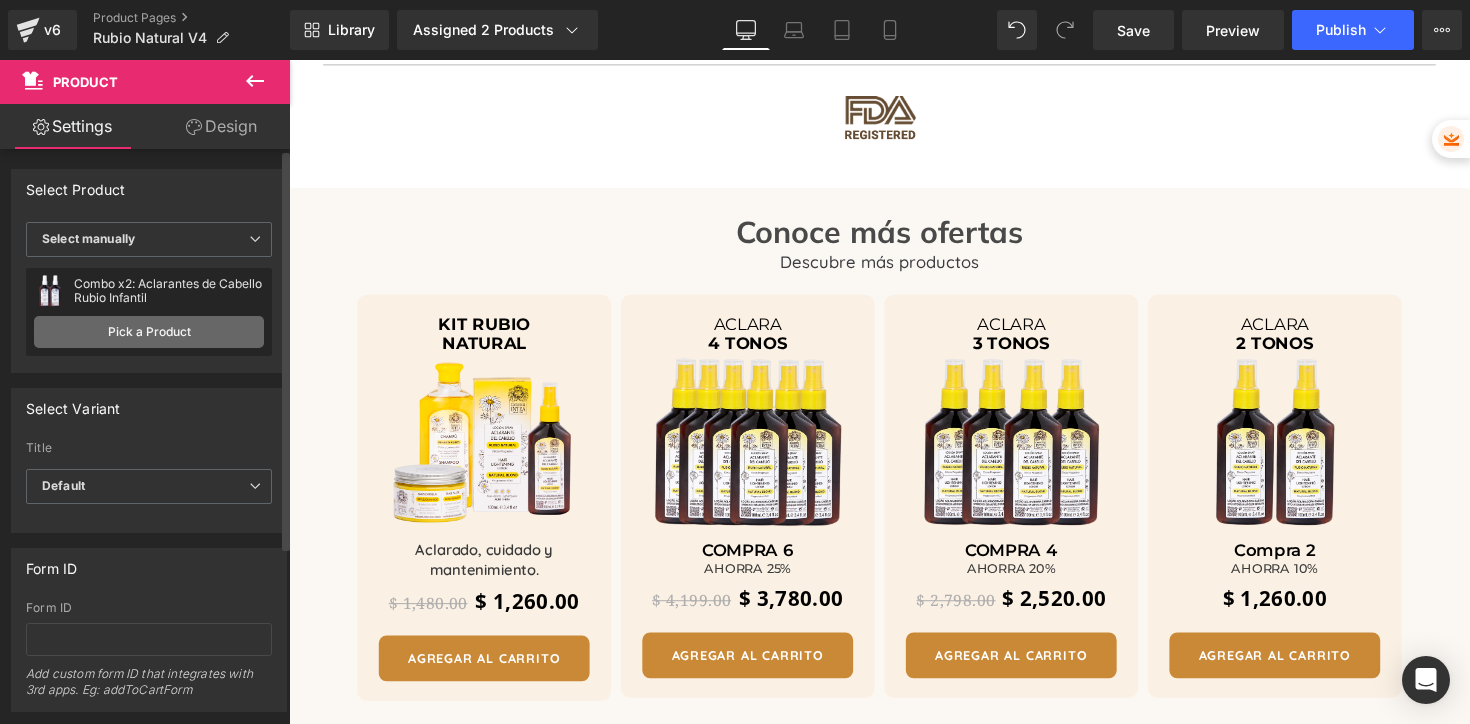 click on "Pick a Product" at bounding box center [149, 332] 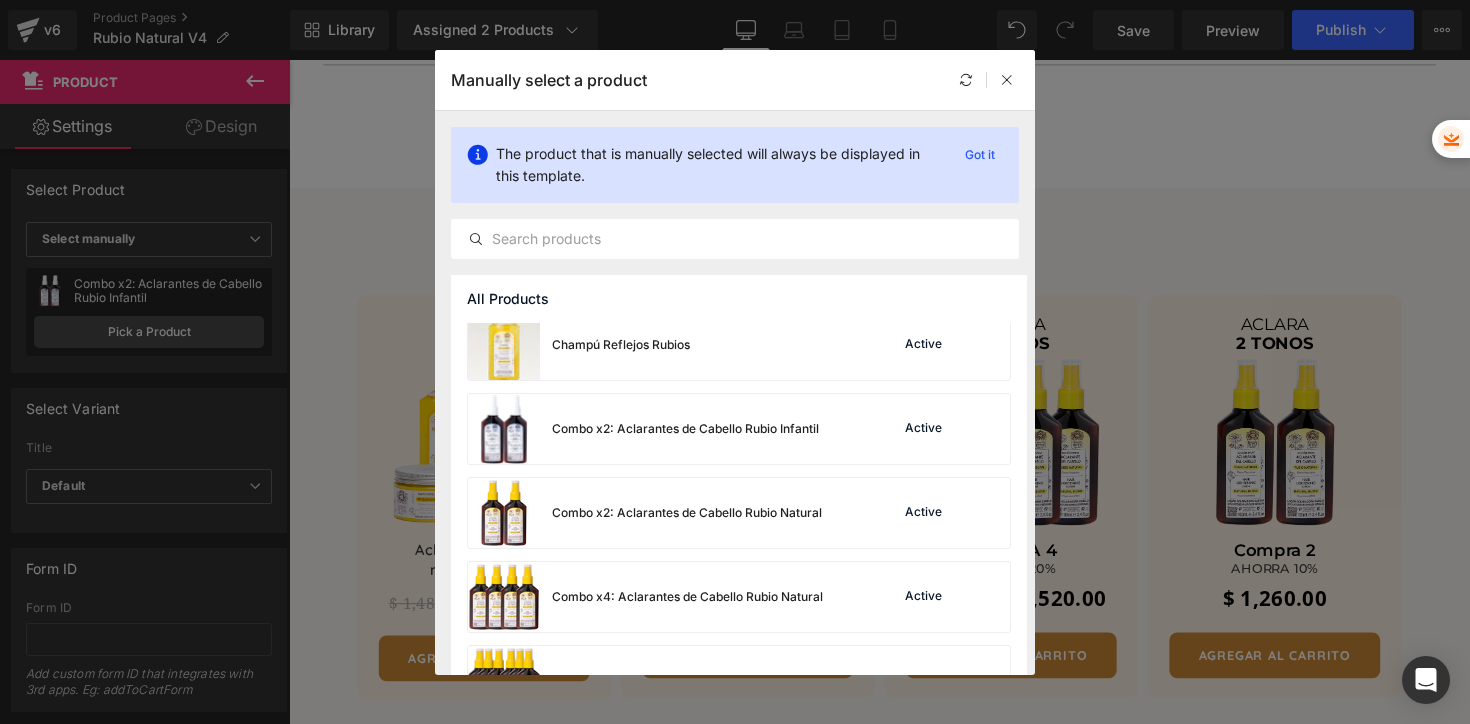 scroll, scrollTop: 855, scrollLeft: 0, axis: vertical 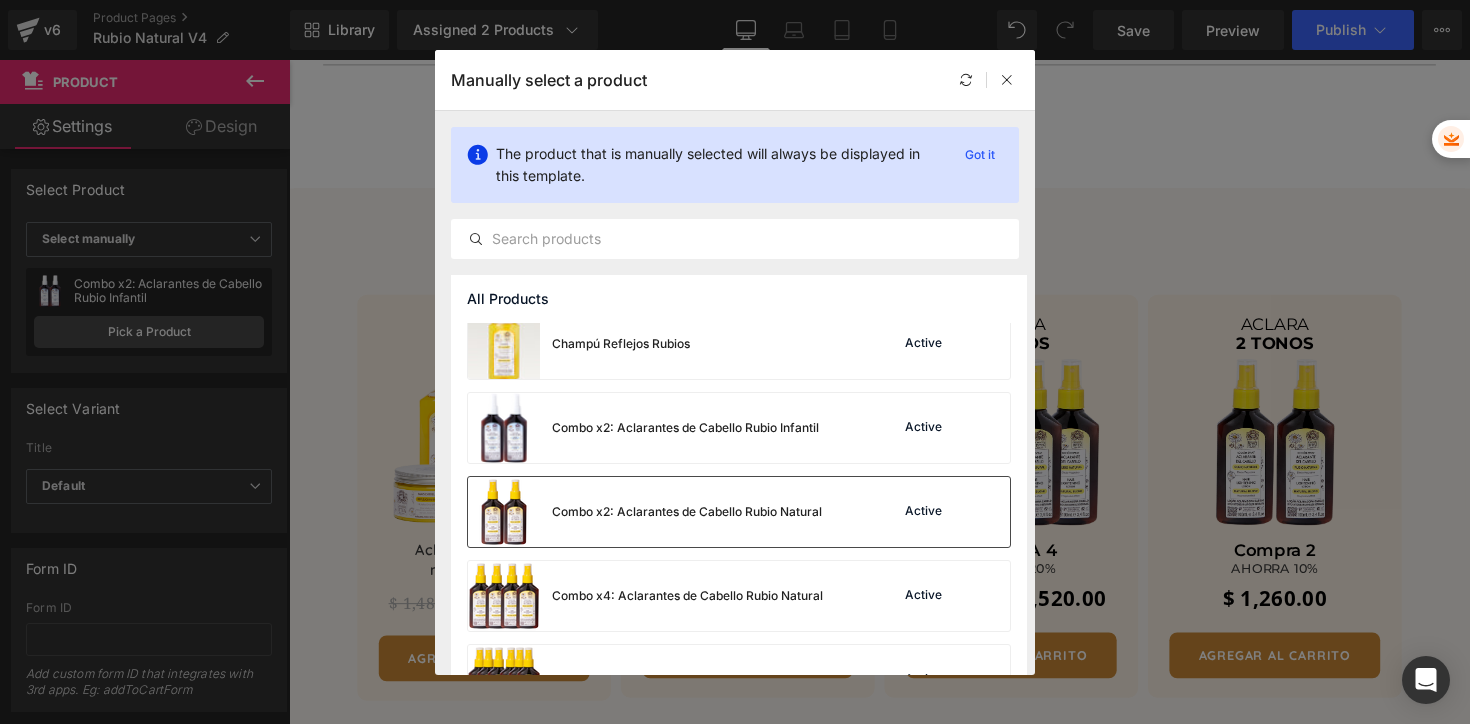 click on "Combo x2: Aclarantes de Cabello Rubio Natural" at bounding box center (645, 512) 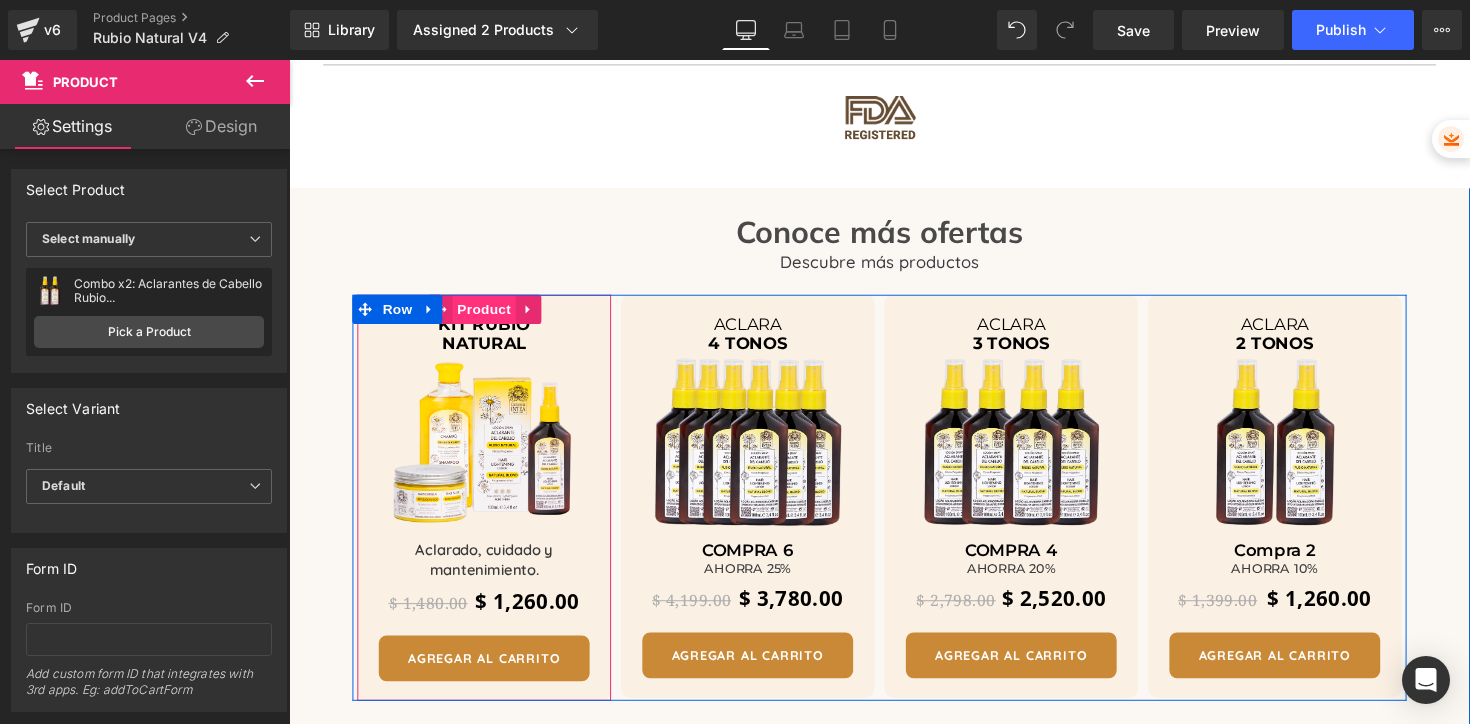 click on "Product" at bounding box center (489, 316) 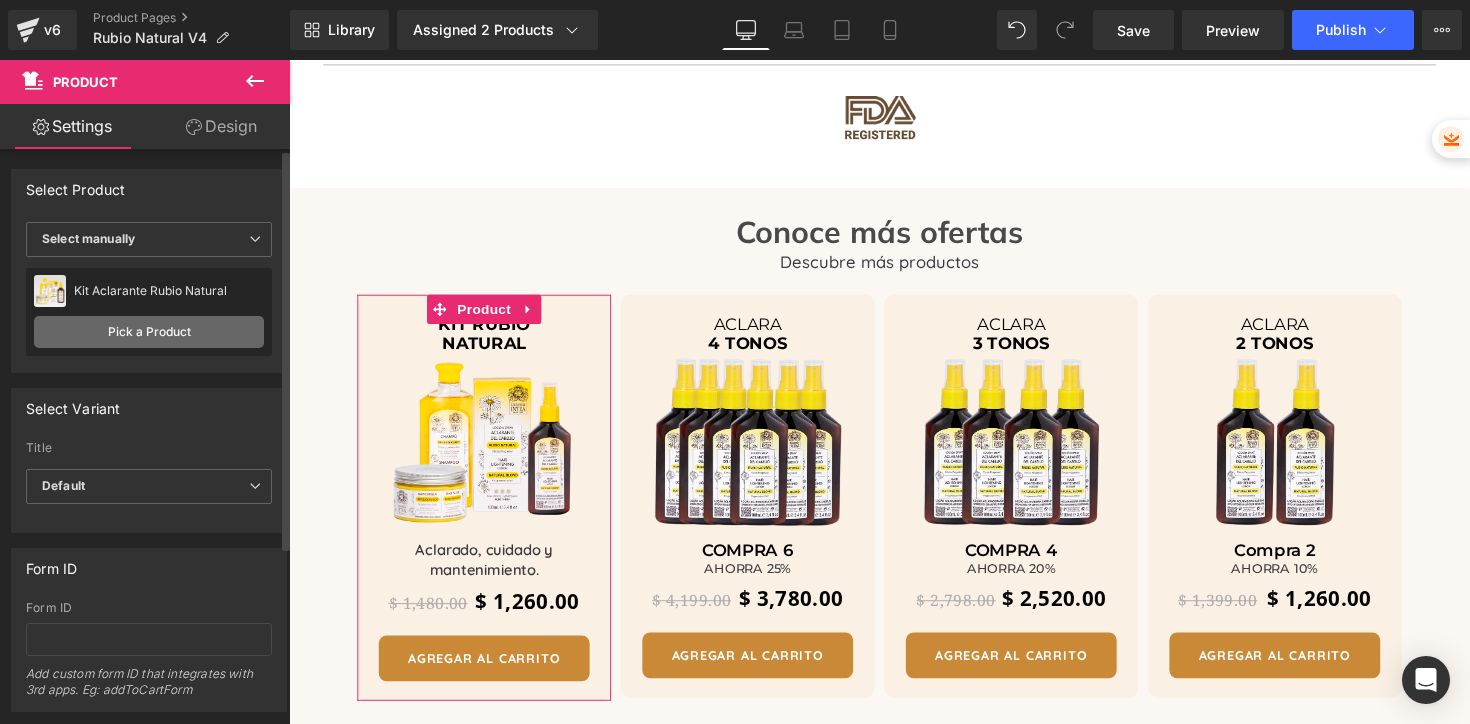 click on "Pick a Product" at bounding box center (149, 332) 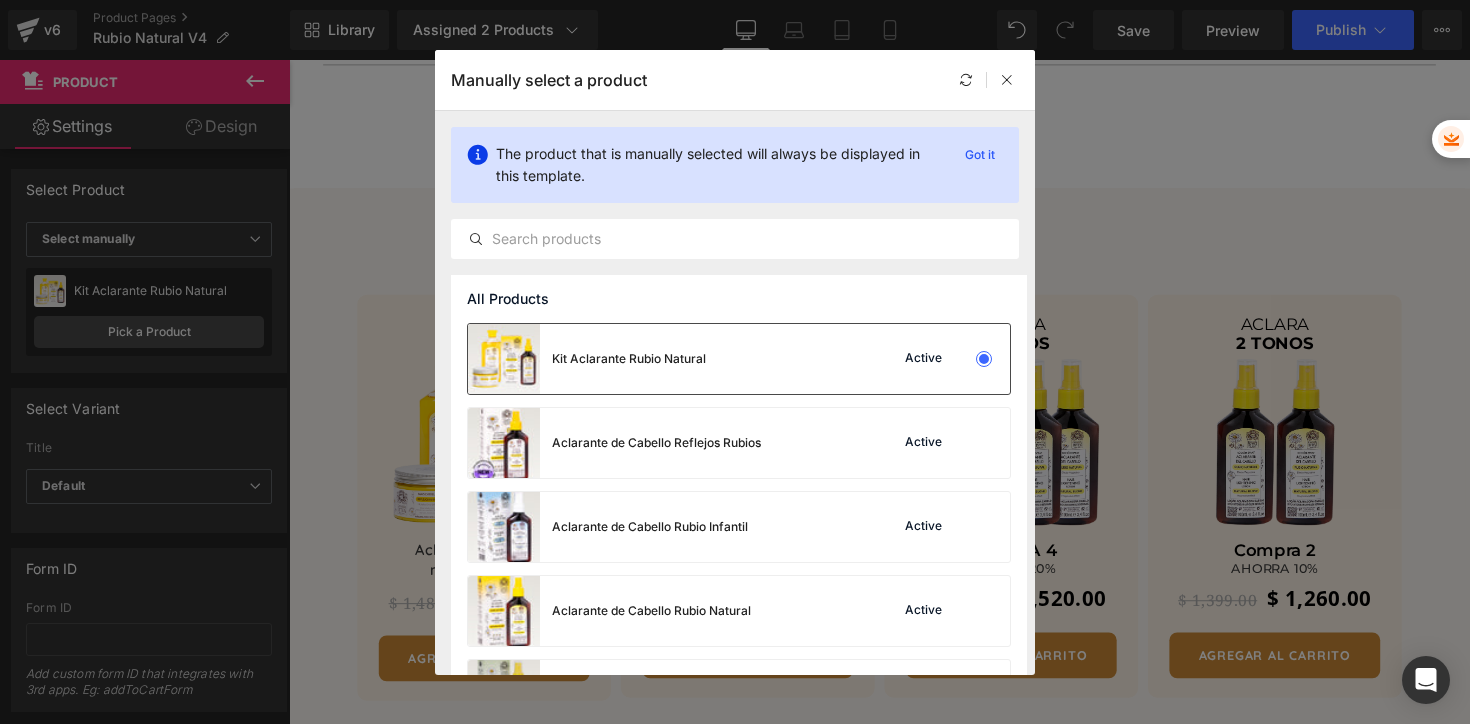click on "Kit Aclarante Rubio Natural" at bounding box center (587, 359) 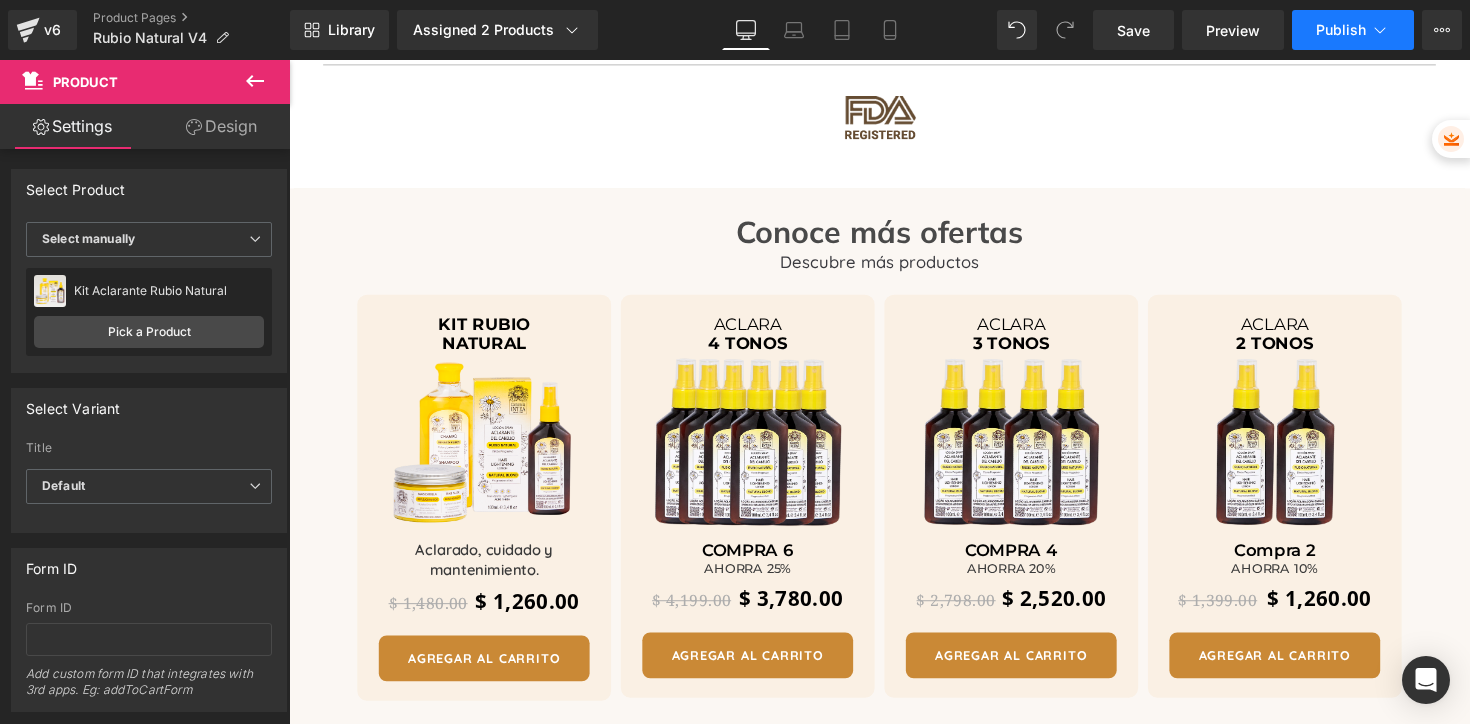 click on "Publish" at bounding box center [1341, 30] 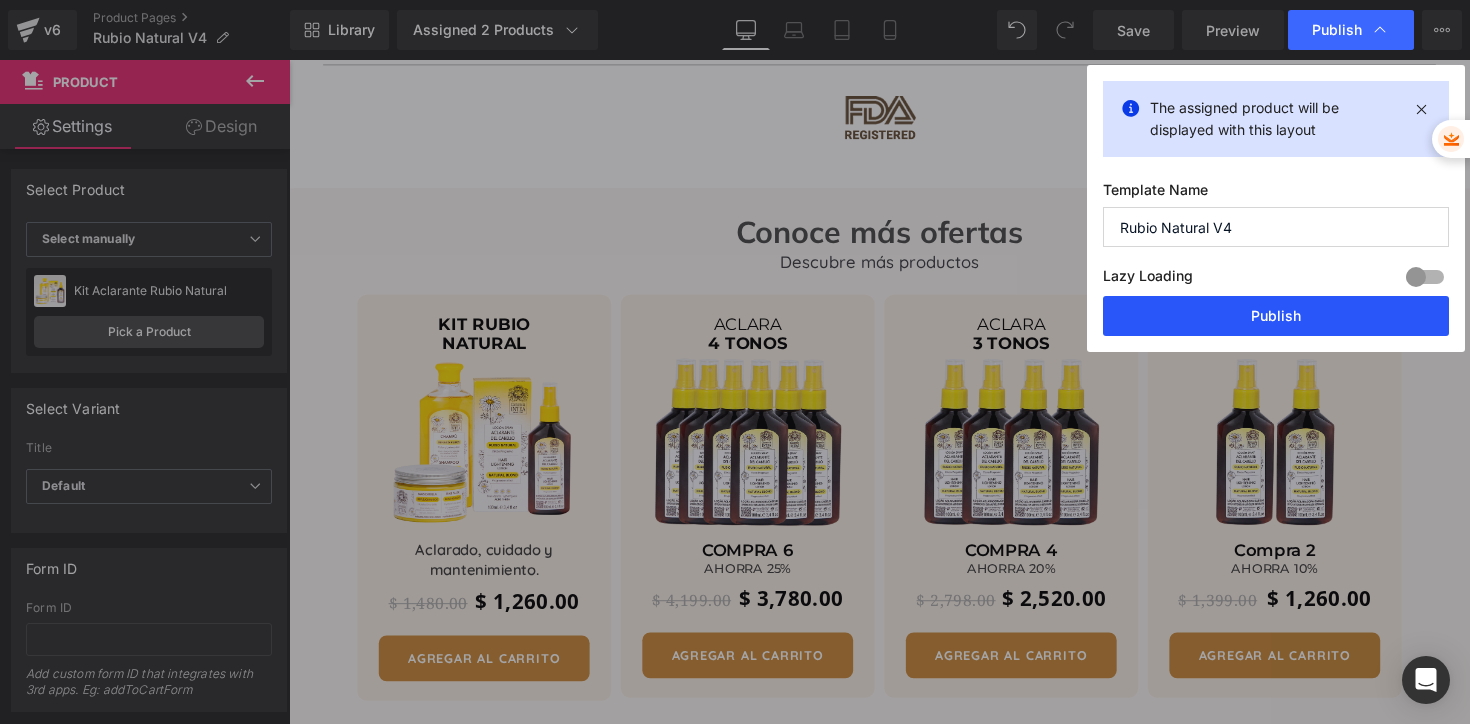 click on "Publish" at bounding box center [1276, 316] 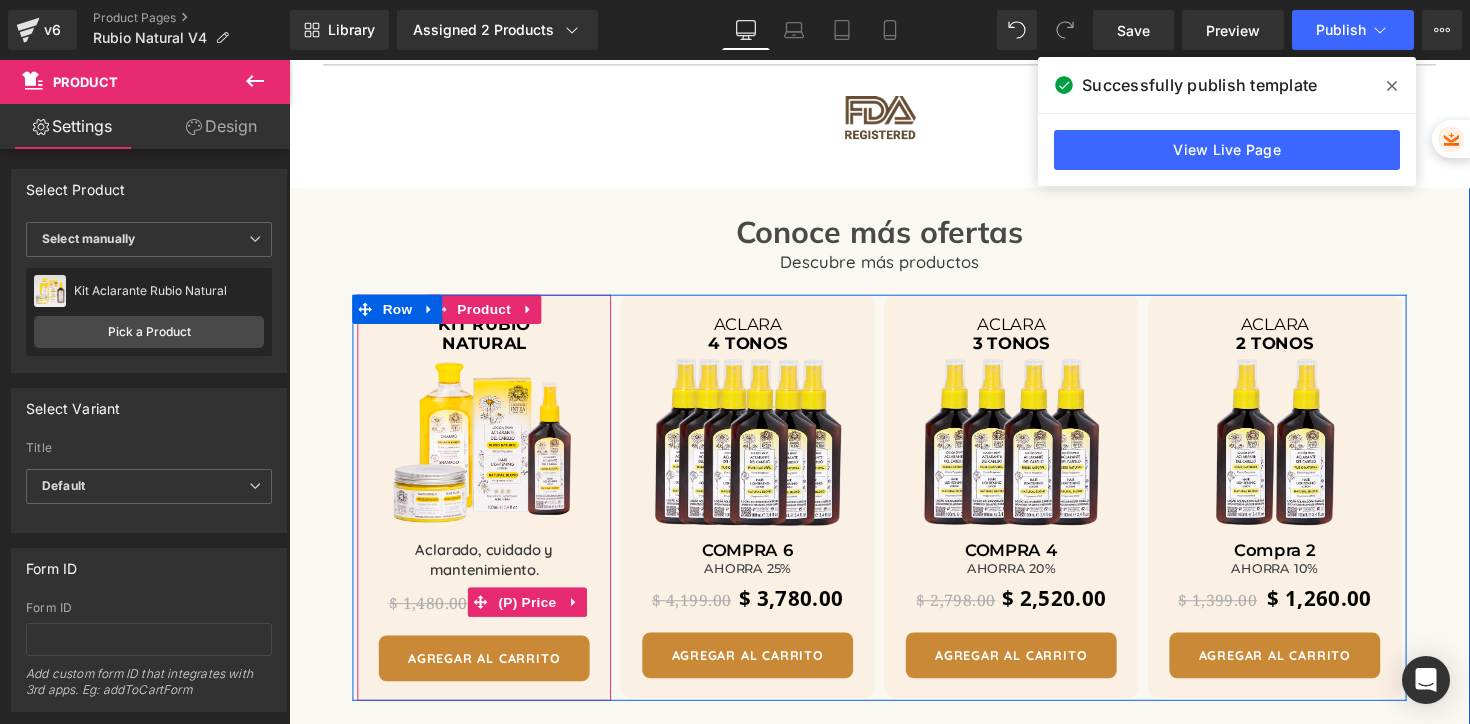 click on "$ 1,480.00" at bounding box center (431, 617) 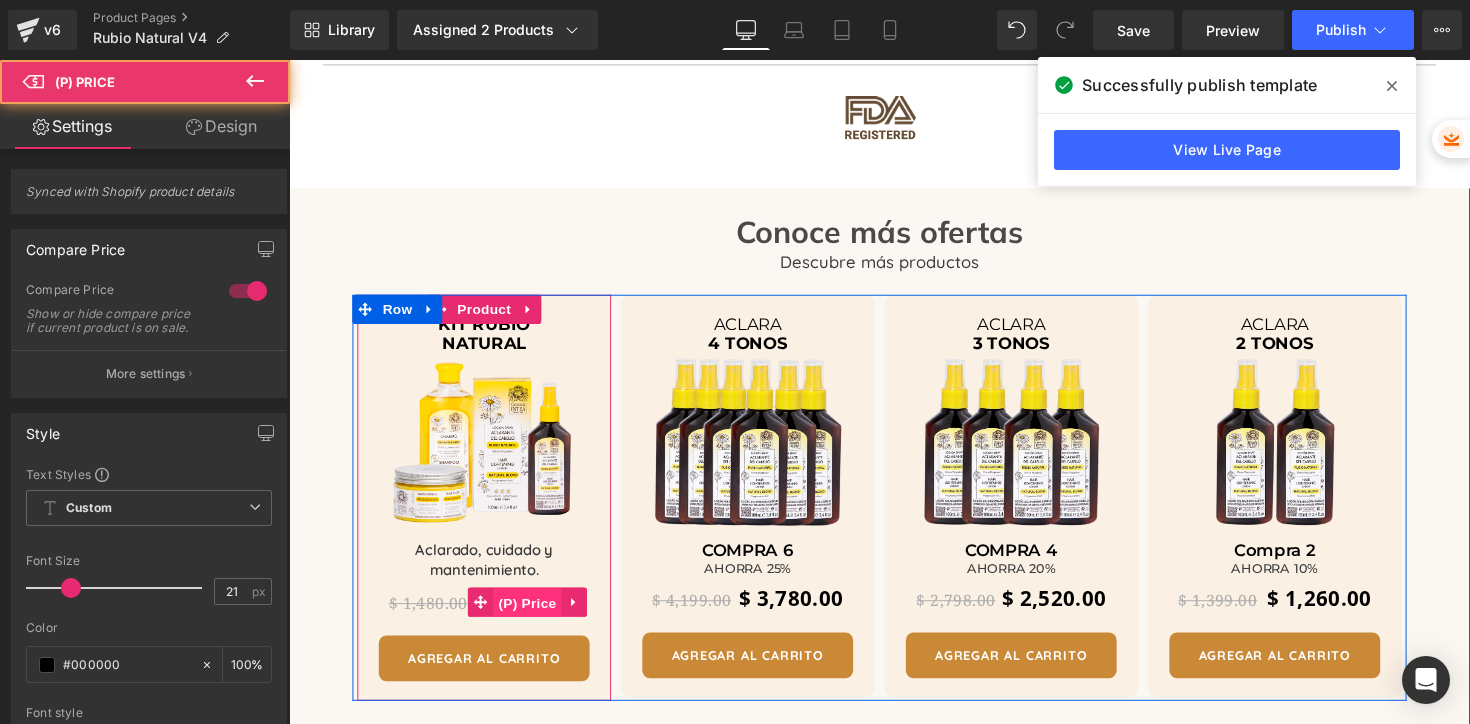 click on "(P) Price" at bounding box center [534, 617] 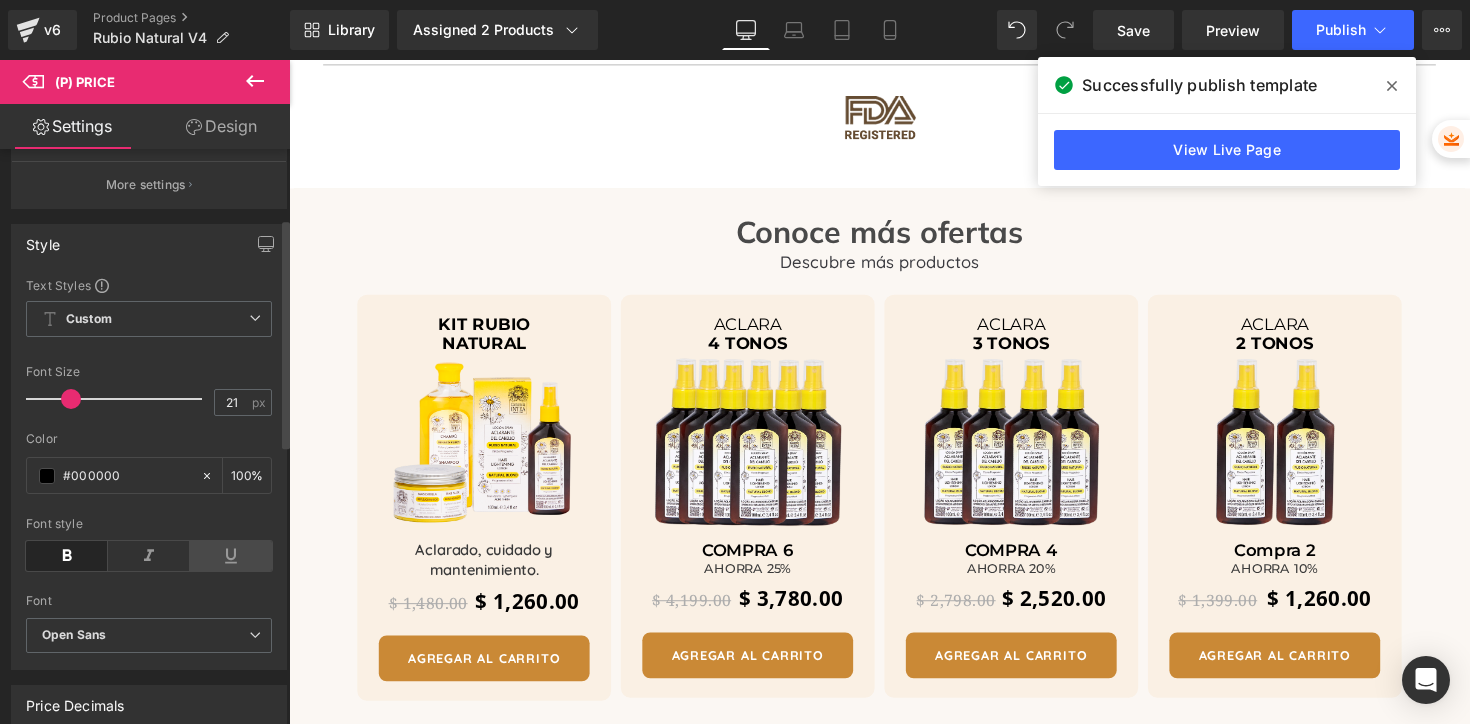 scroll, scrollTop: 171, scrollLeft: 0, axis: vertical 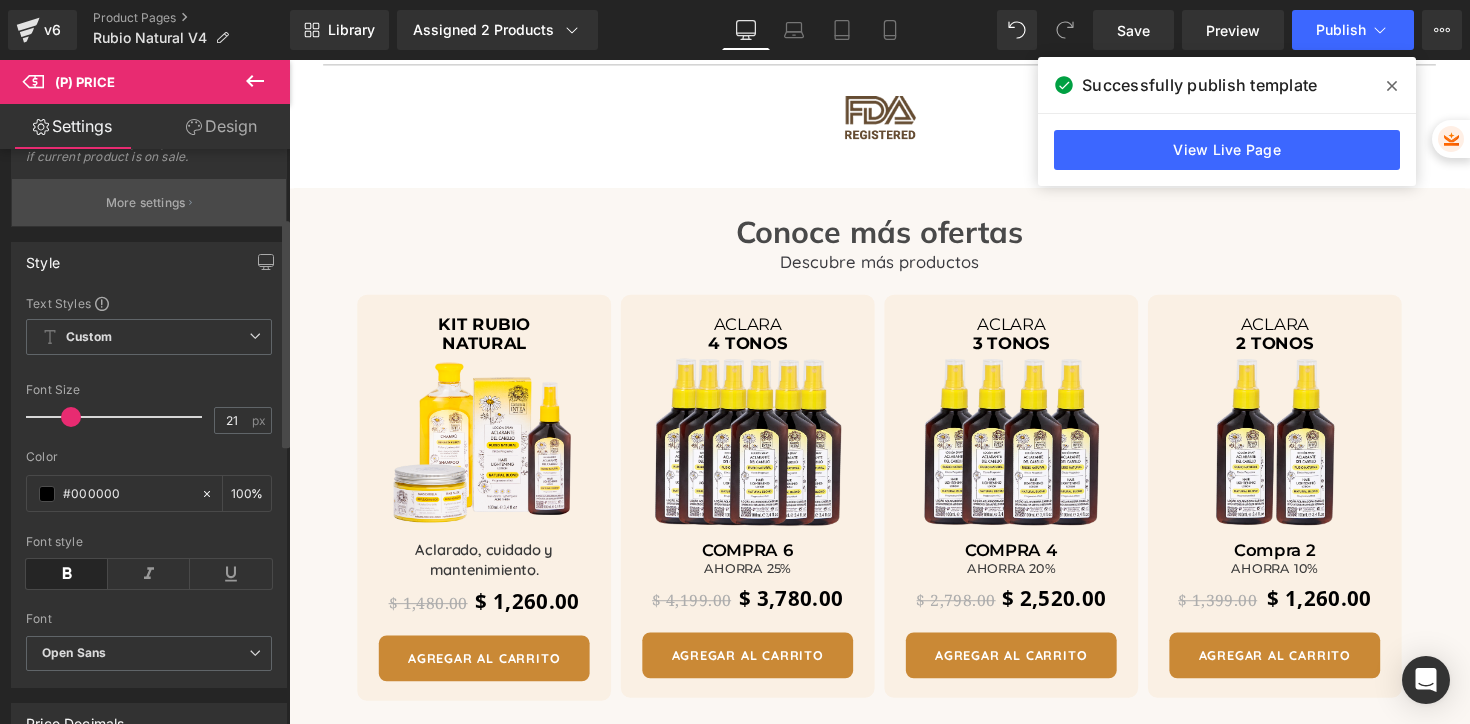 click on "More settings" at bounding box center [146, 203] 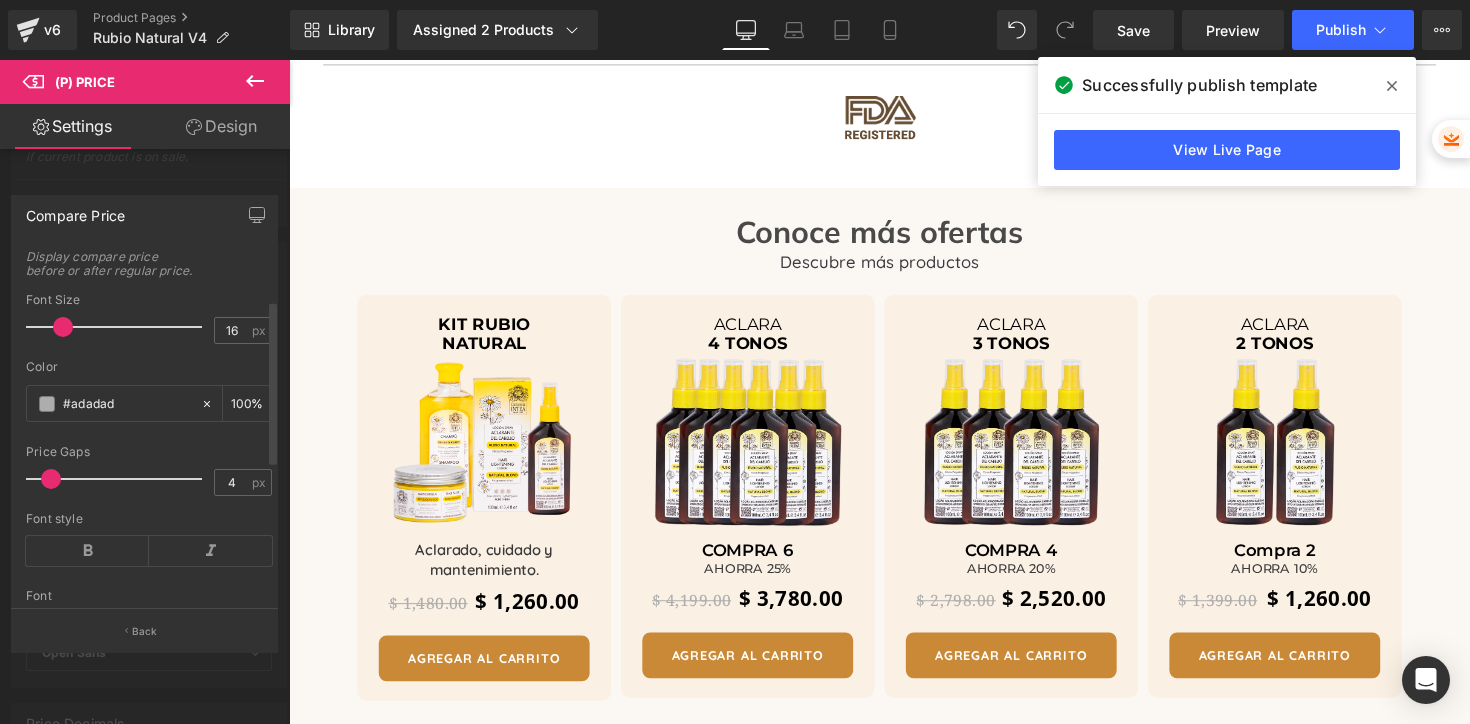 scroll, scrollTop: 411, scrollLeft: 0, axis: vertical 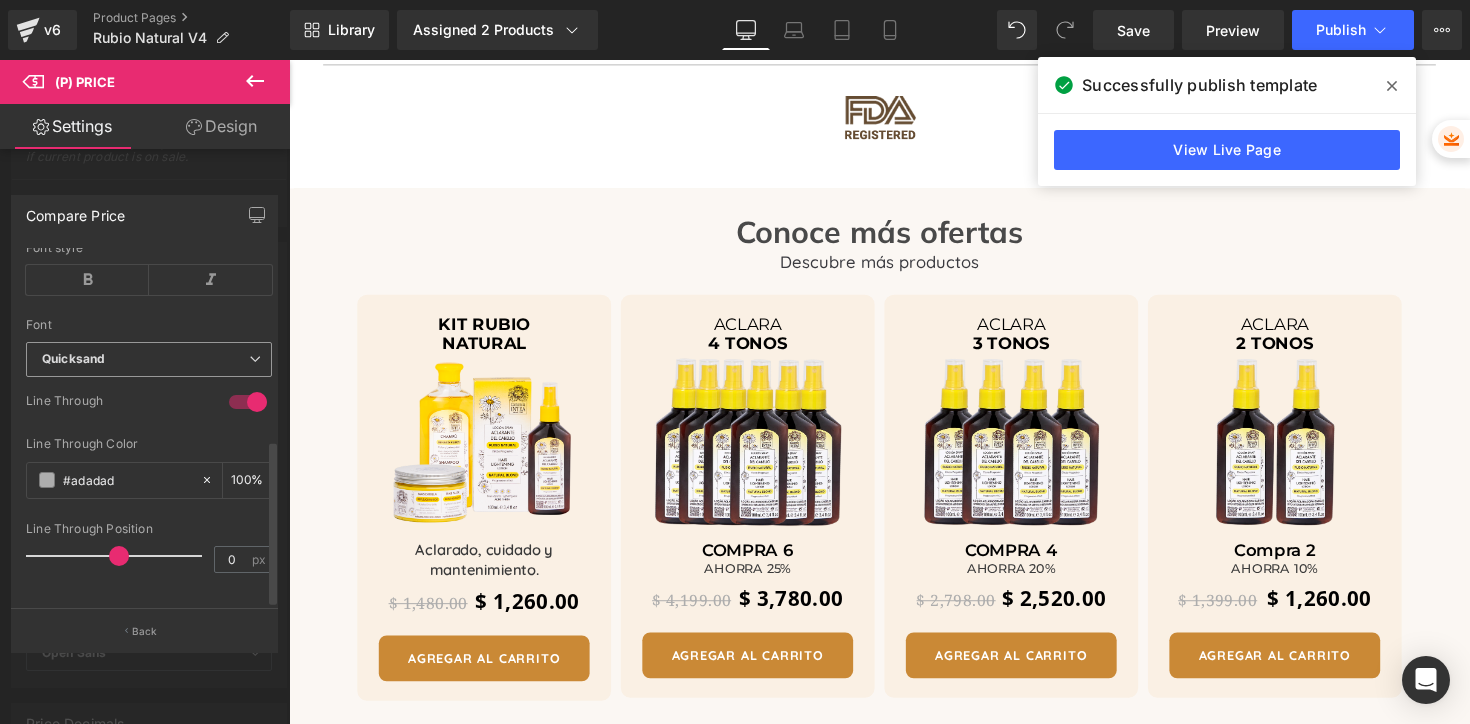 click on "Quicksand" at bounding box center (73, 359) 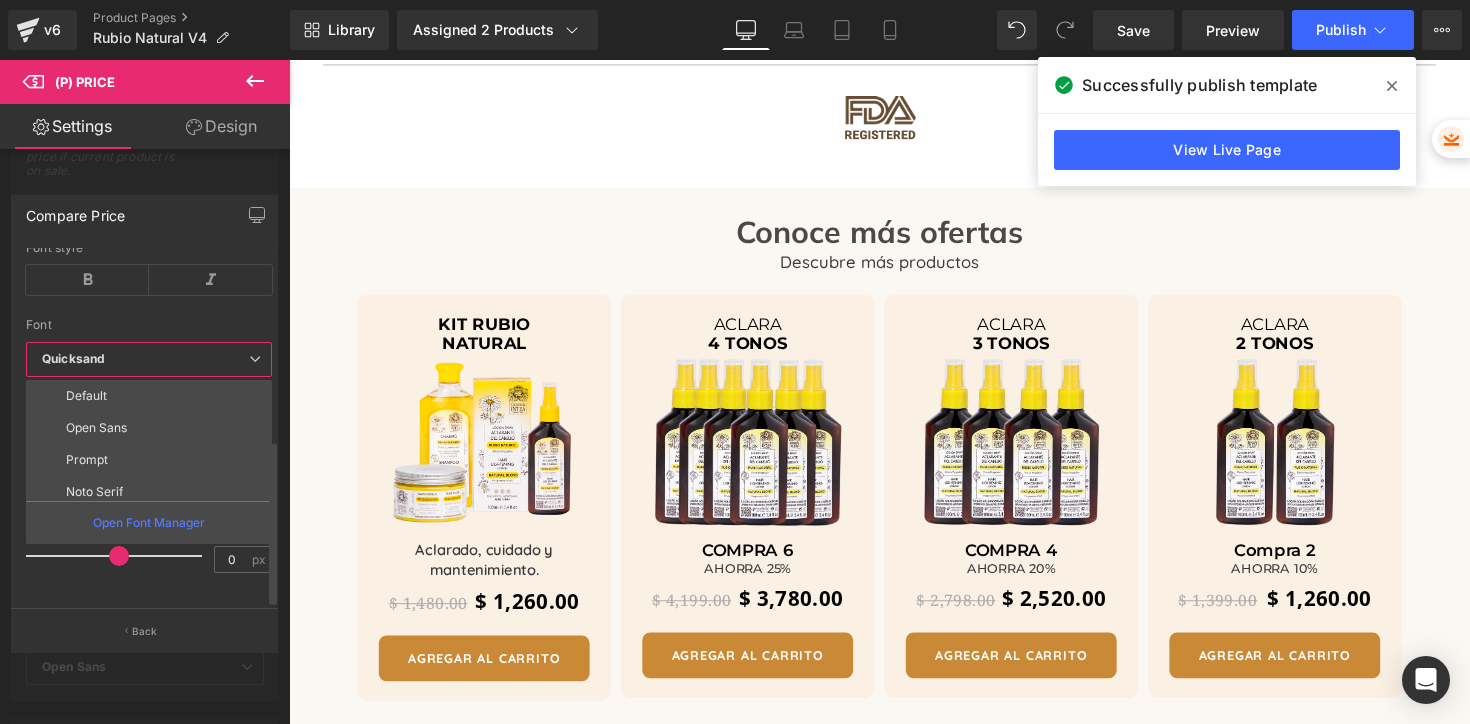 click on "Quicksand" at bounding box center (73, 359) 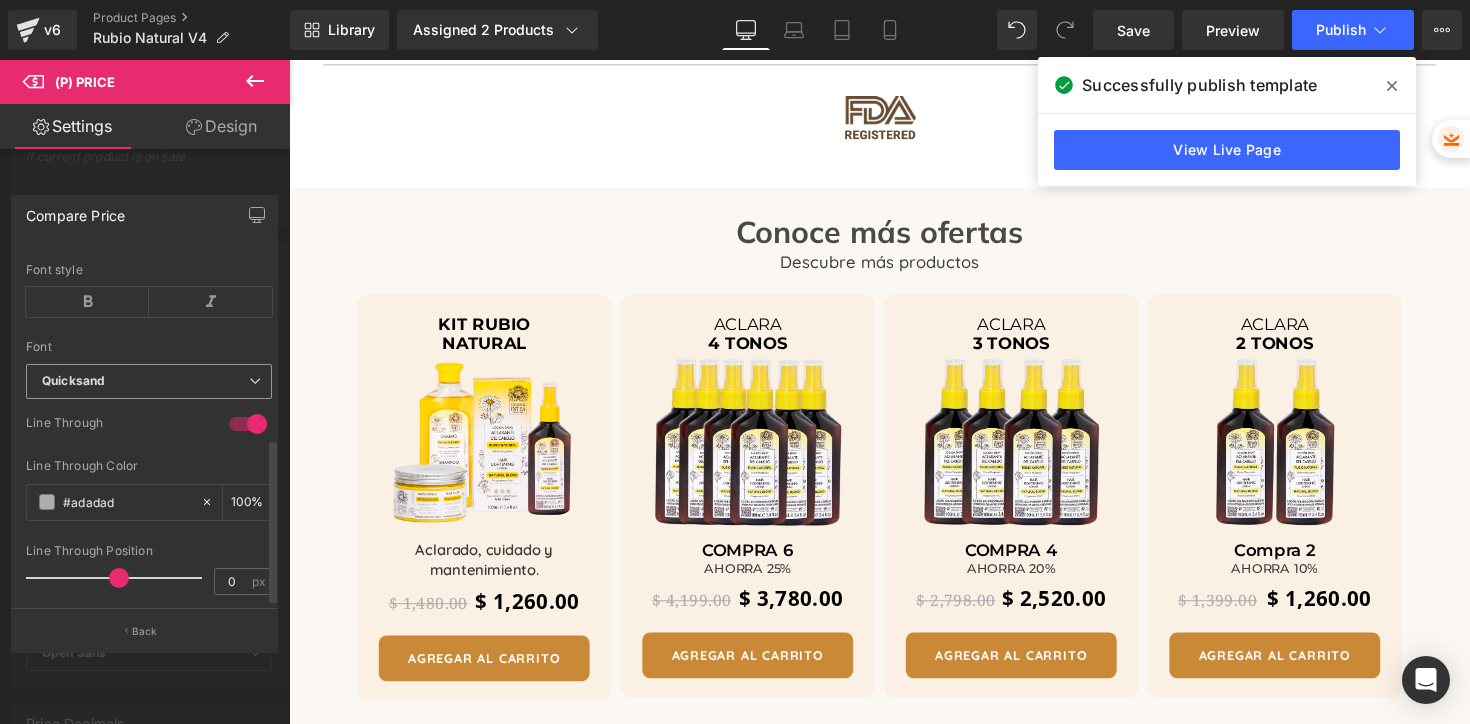 scroll, scrollTop: 411, scrollLeft: 0, axis: vertical 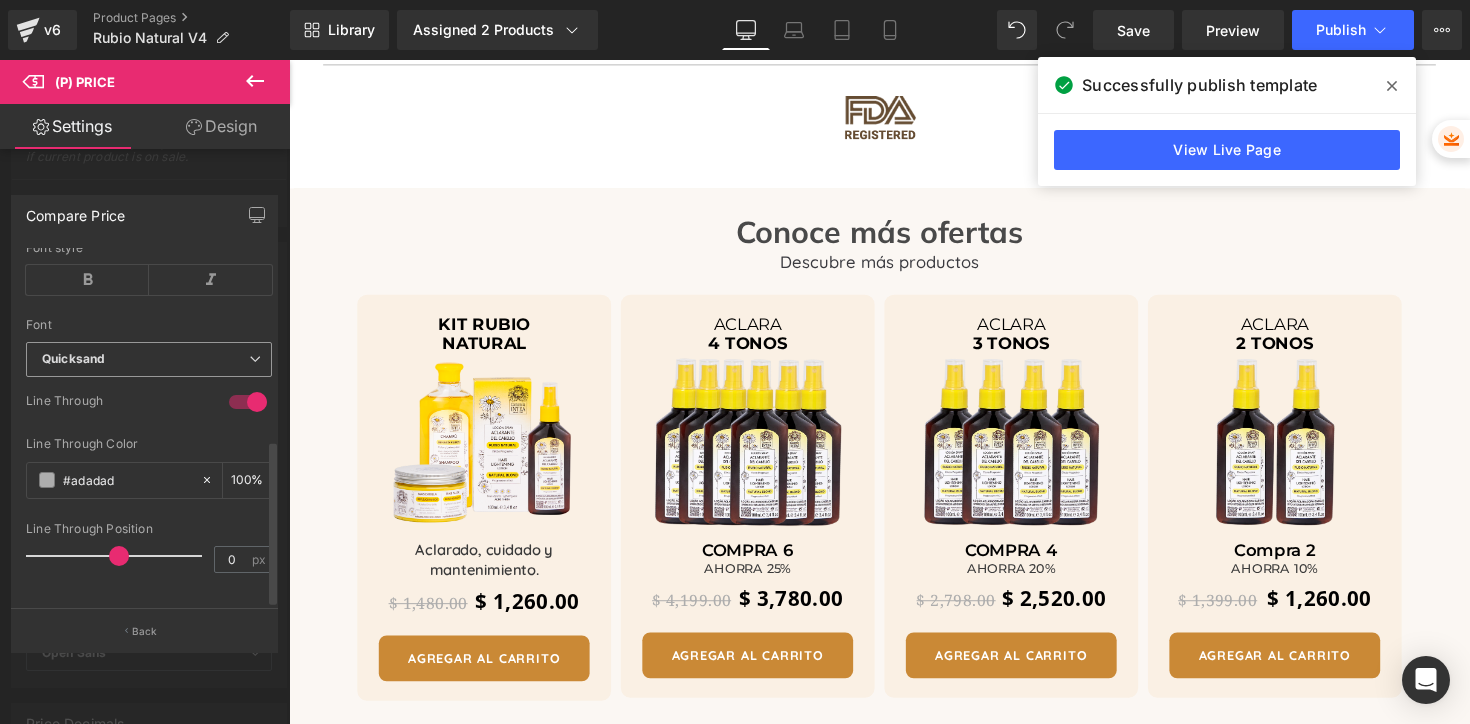 click on "Quicksand" at bounding box center [73, 359] 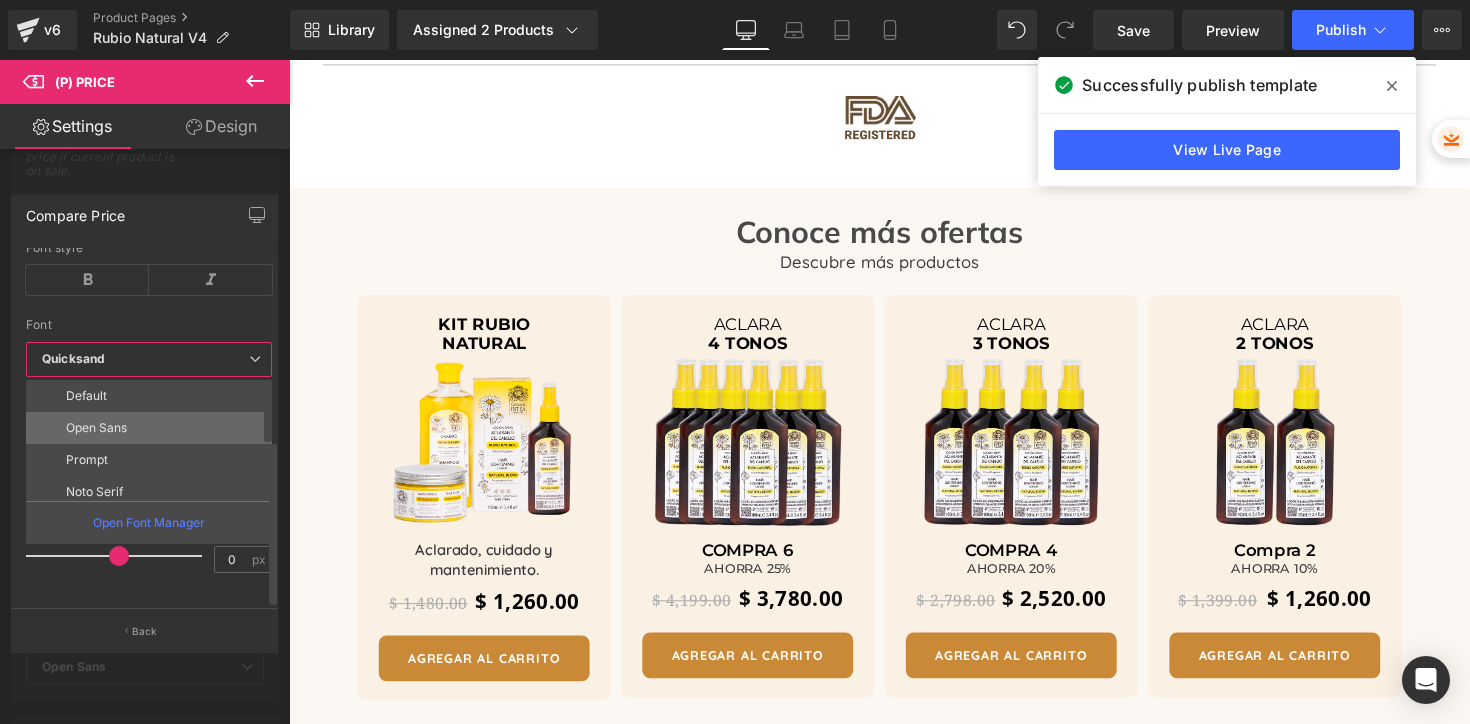click on "Open Sans" at bounding box center (96, 428) 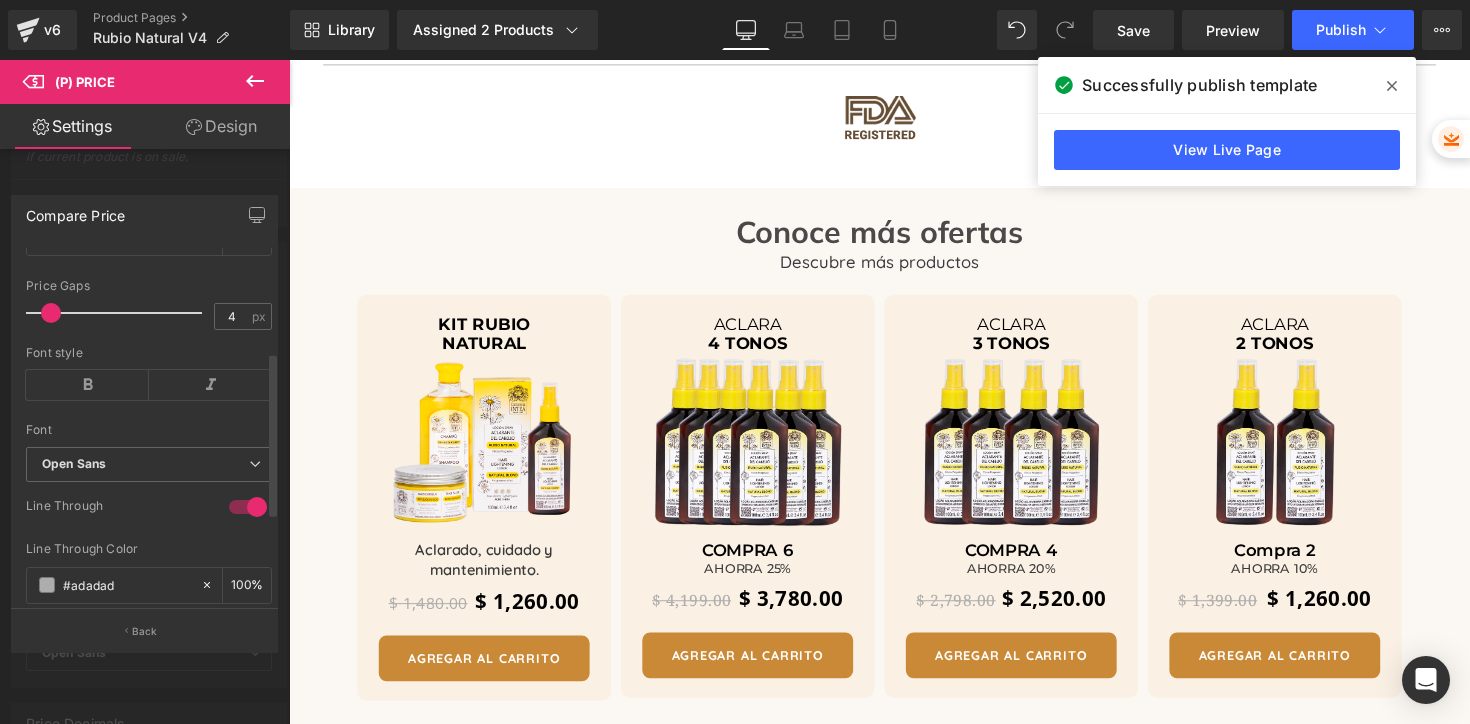 scroll, scrollTop: 222, scrollLeft: 0, axis: vertical 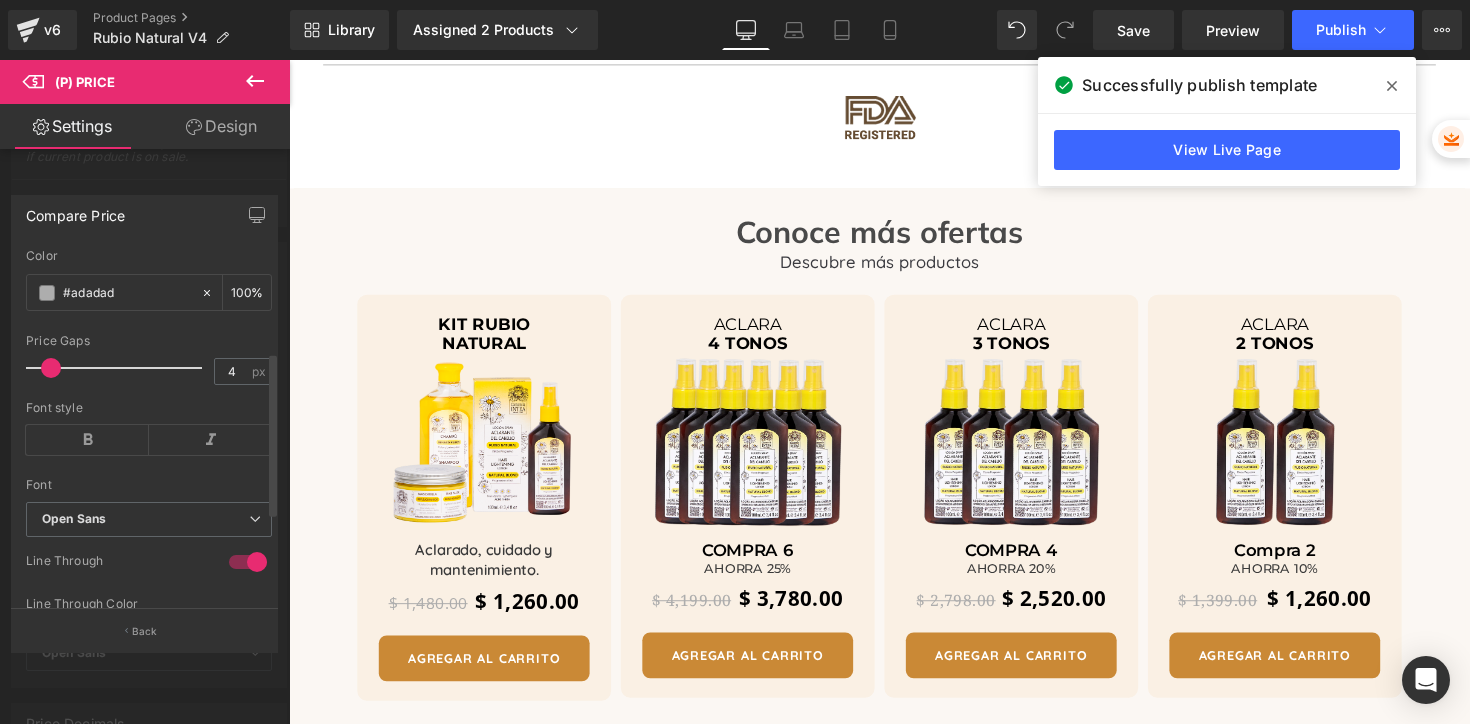 click at bounding box center [51, 368] 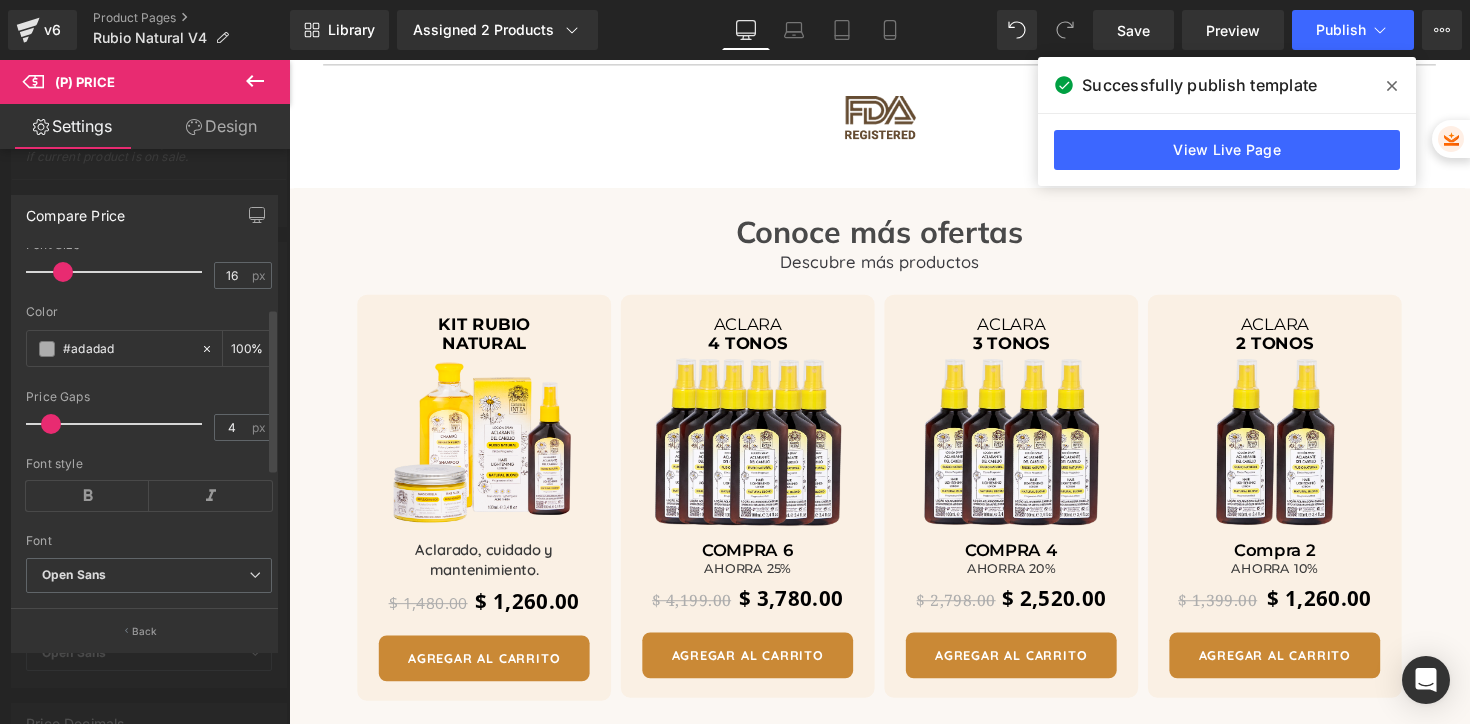 scroll, scrollTop: 127, scrollLeft: 0, axis: vertical 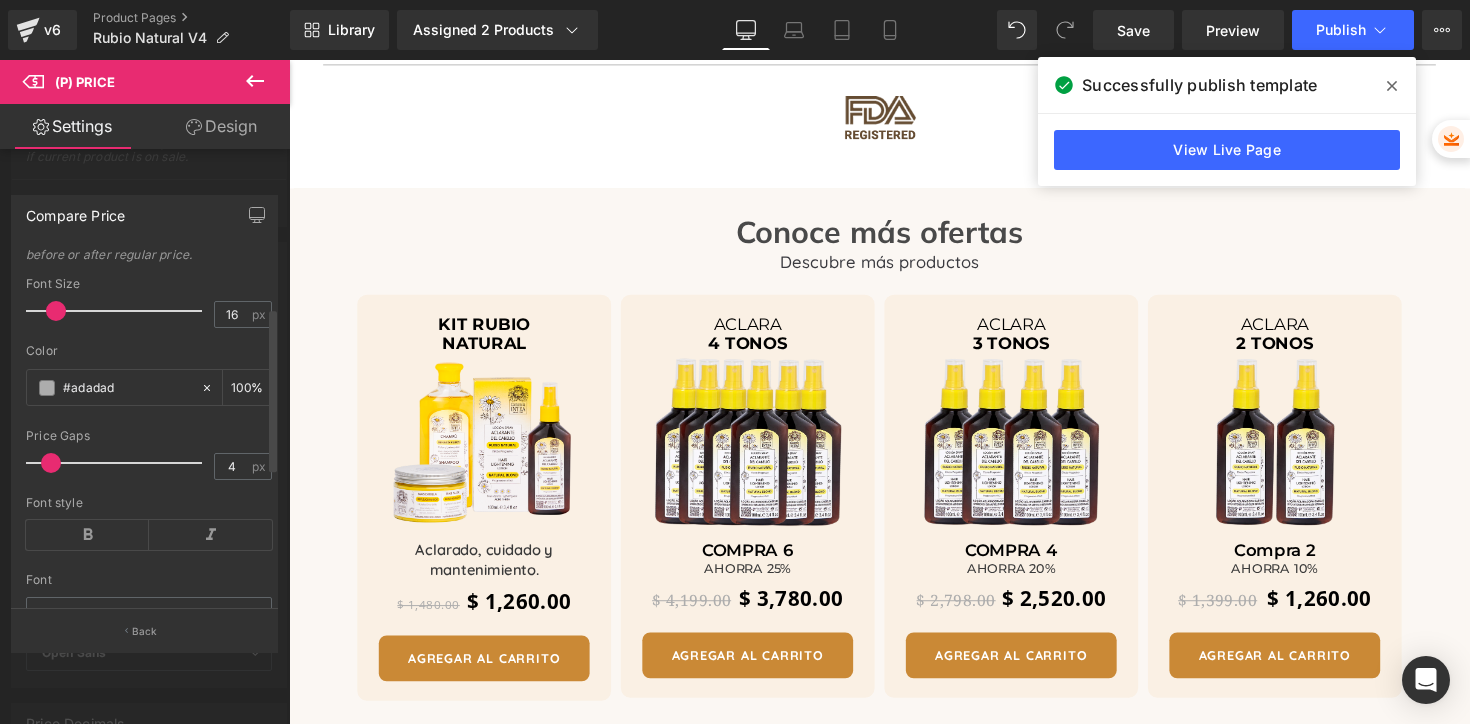 click at bounding box center (56, 311) 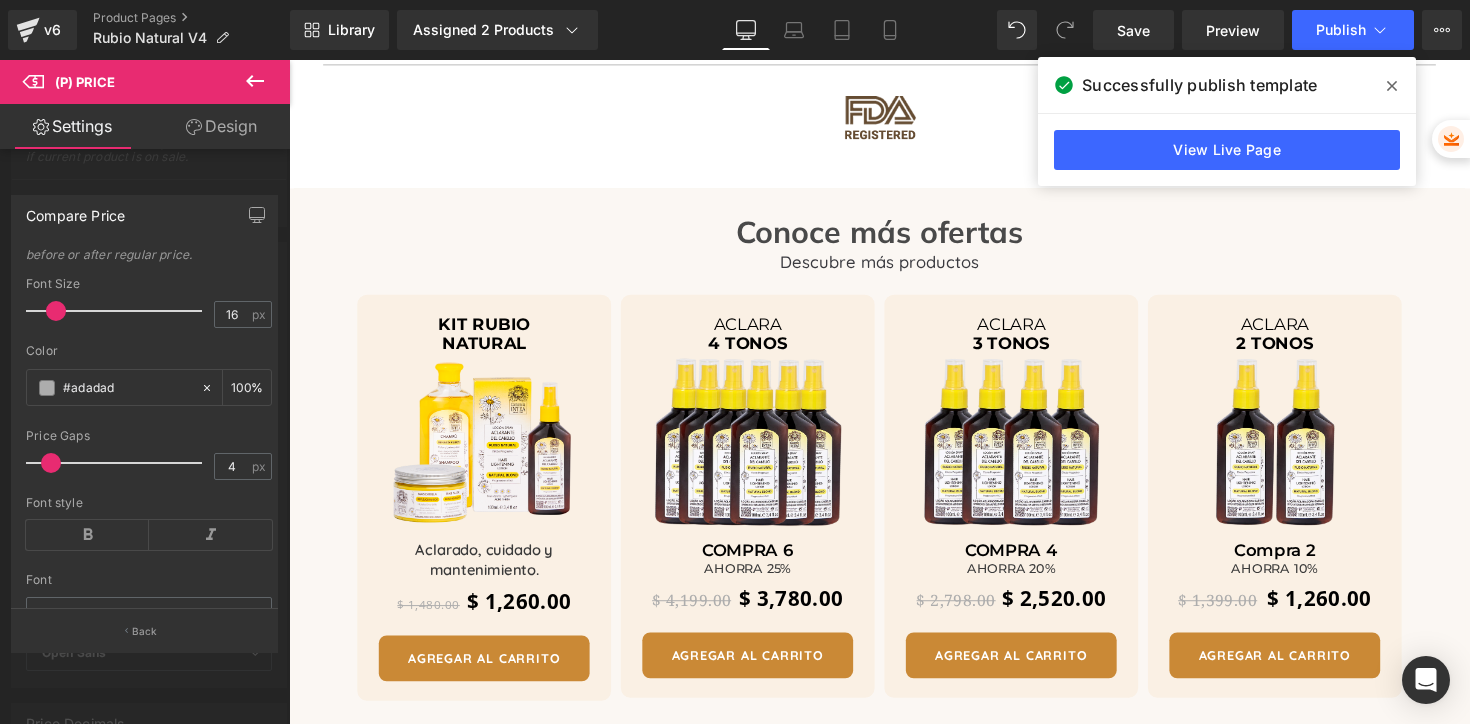 click on "Ir directamente al contenido
Inicio
Cabellos Rubios
Cabellos Rubios
Spray Rubio Natural (El más vendido)
Kit Rubio Natural
Spray Reflejos Rubios
Kit Reflejos Rubios
Spray Cubrevellos" at bounding box center (894, -188) 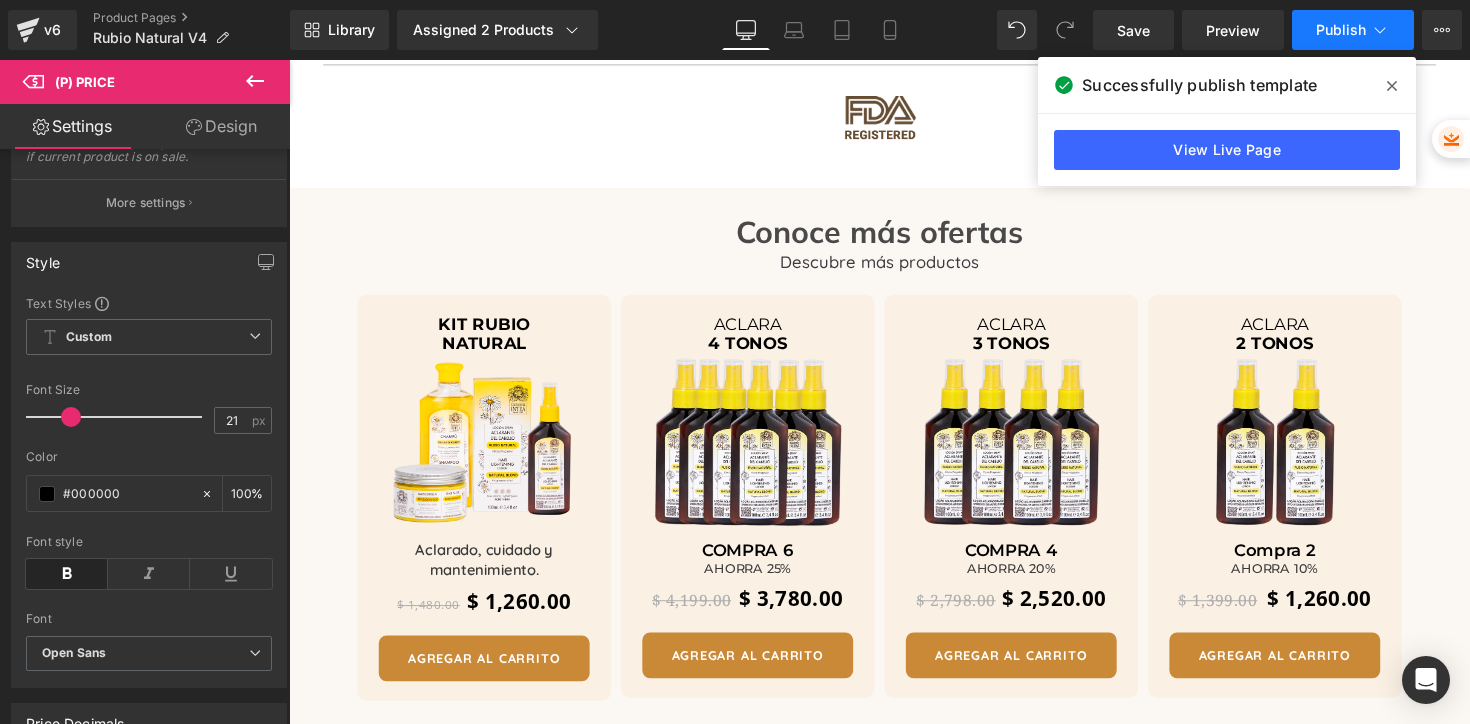 click on "Publish" at bounding box center (1353, 30) 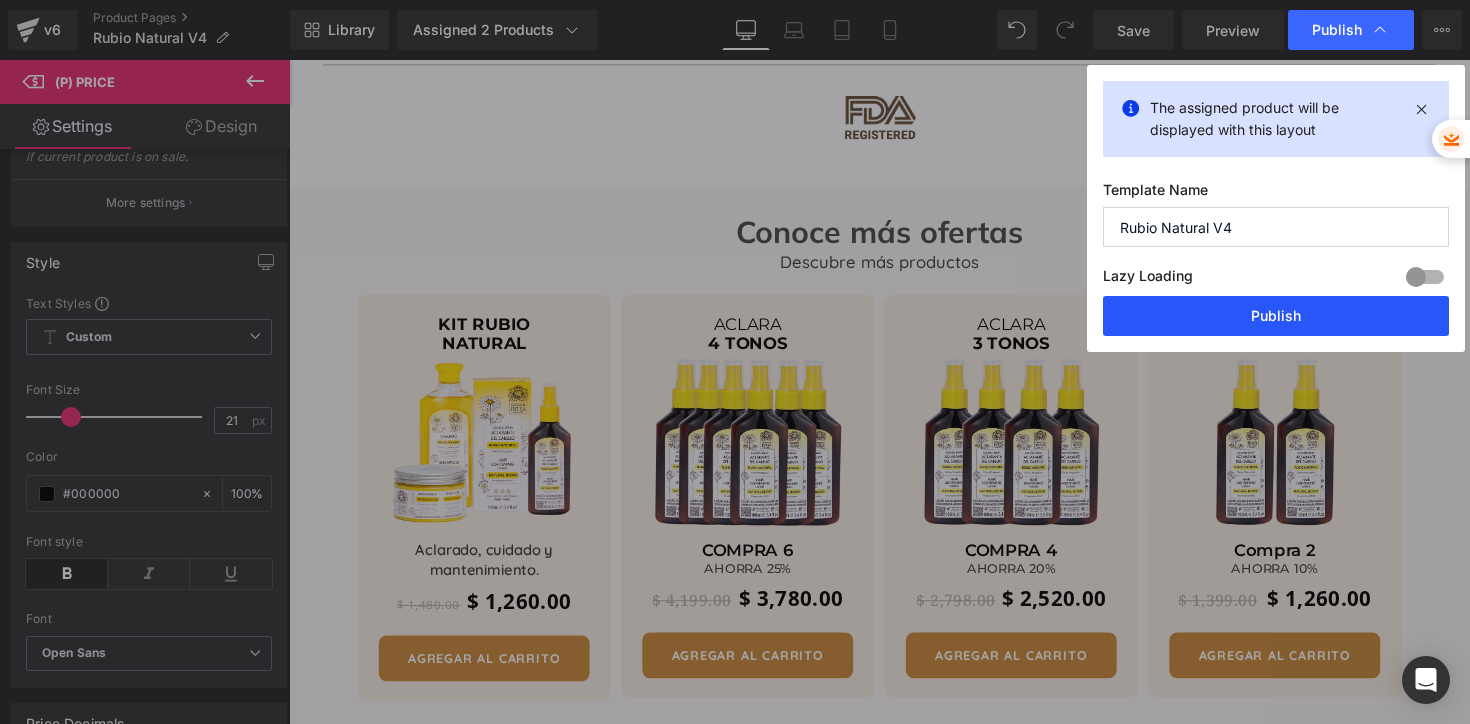 click on "Publish" at bounding box center [1276, 316] 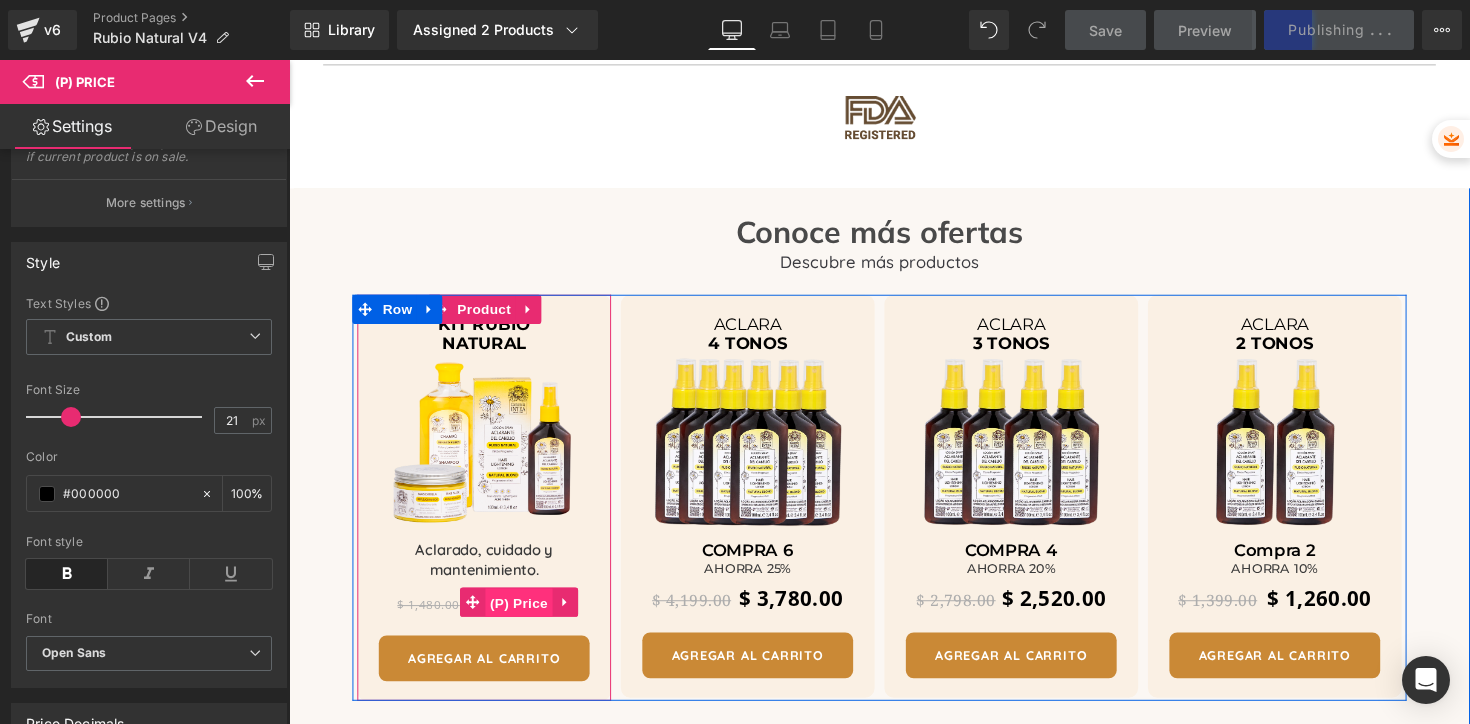 click on "(P) Price" at bounding box center (525, 617) 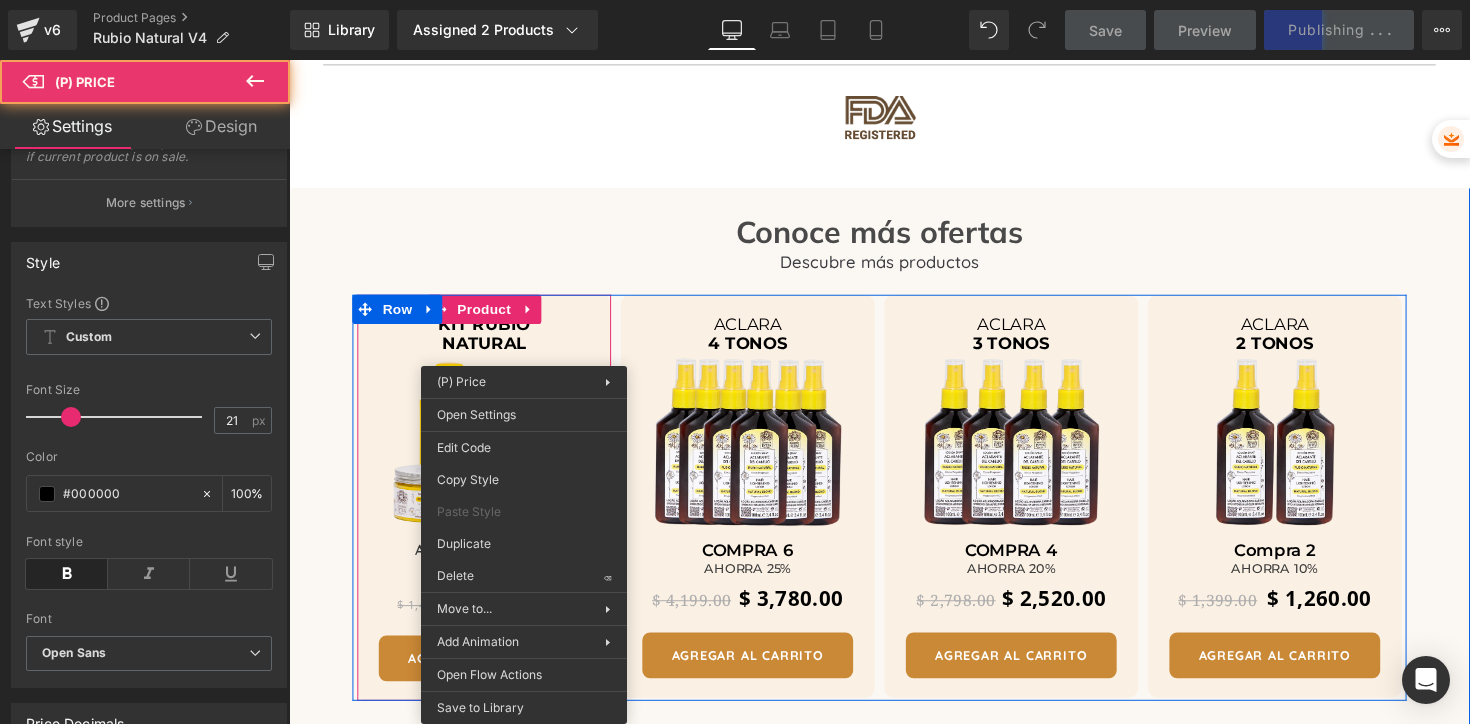 drag, startPoint x: 527, startPoint y: 612, endPoint x: 811, endPoint y: 659, distance: 287.86282 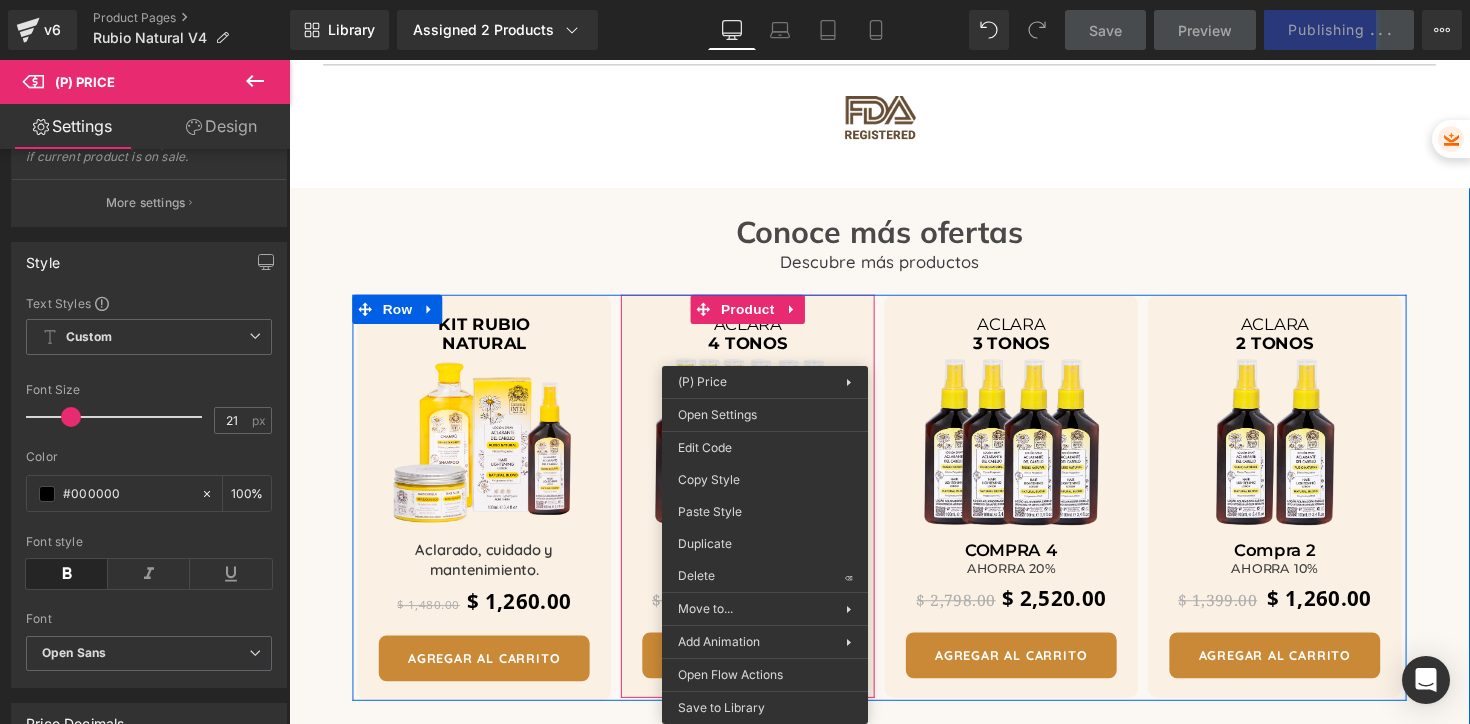 drag, startPoint x: 774, startPoint y: 609, endPoint x: 1054, endPoint y: 653, distance: 283.43607 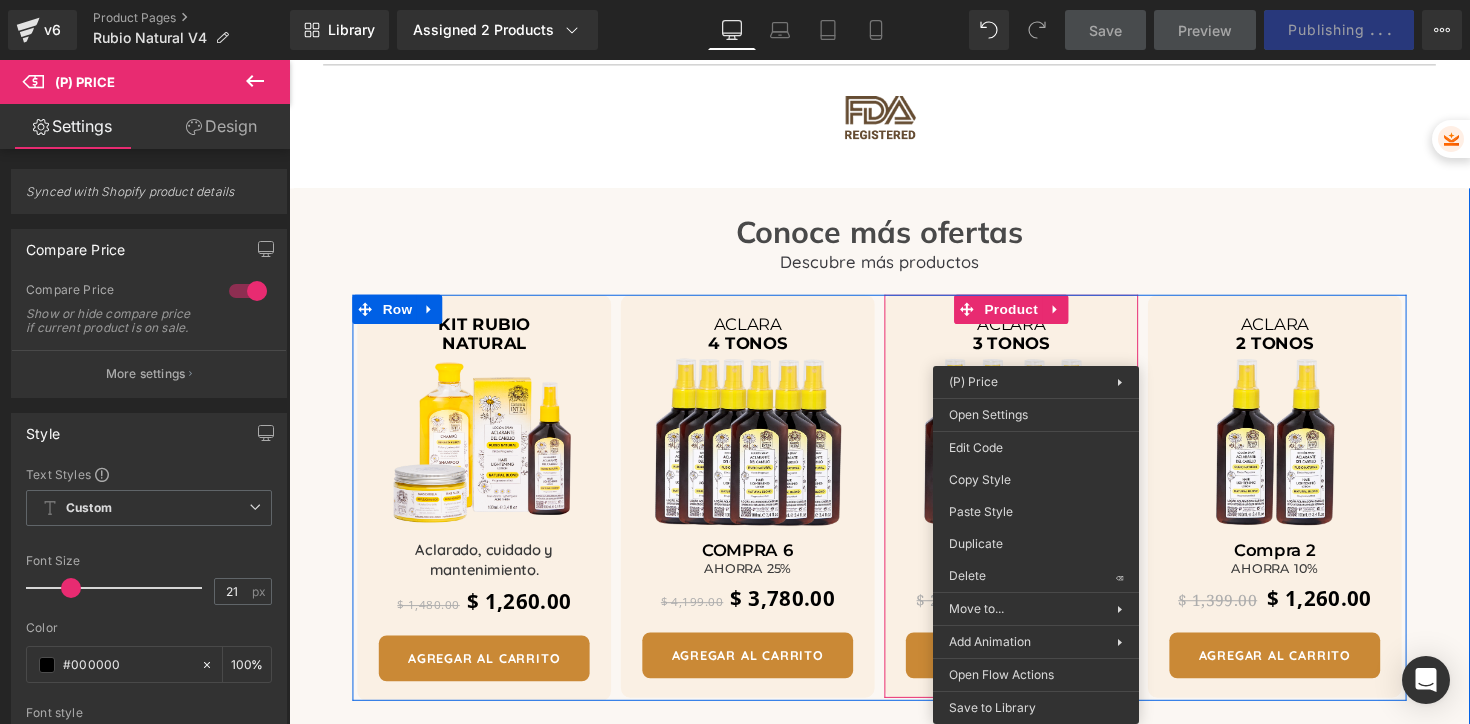 drag, startPoint x: 1052, startPoint y: 609, endPoint x: 1322, endPoint y: 655, distance: 273.8905 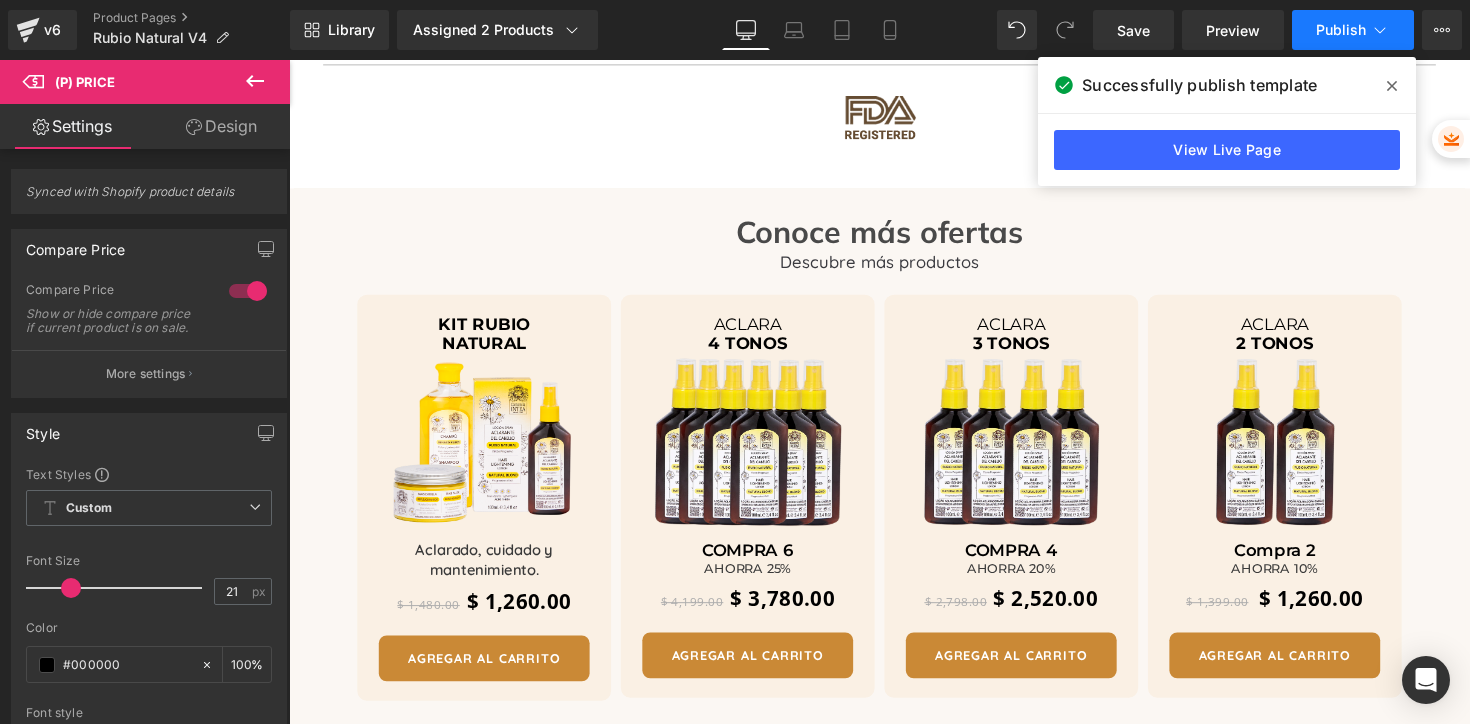 click on "Publish" at bounding box center (1341, 30) 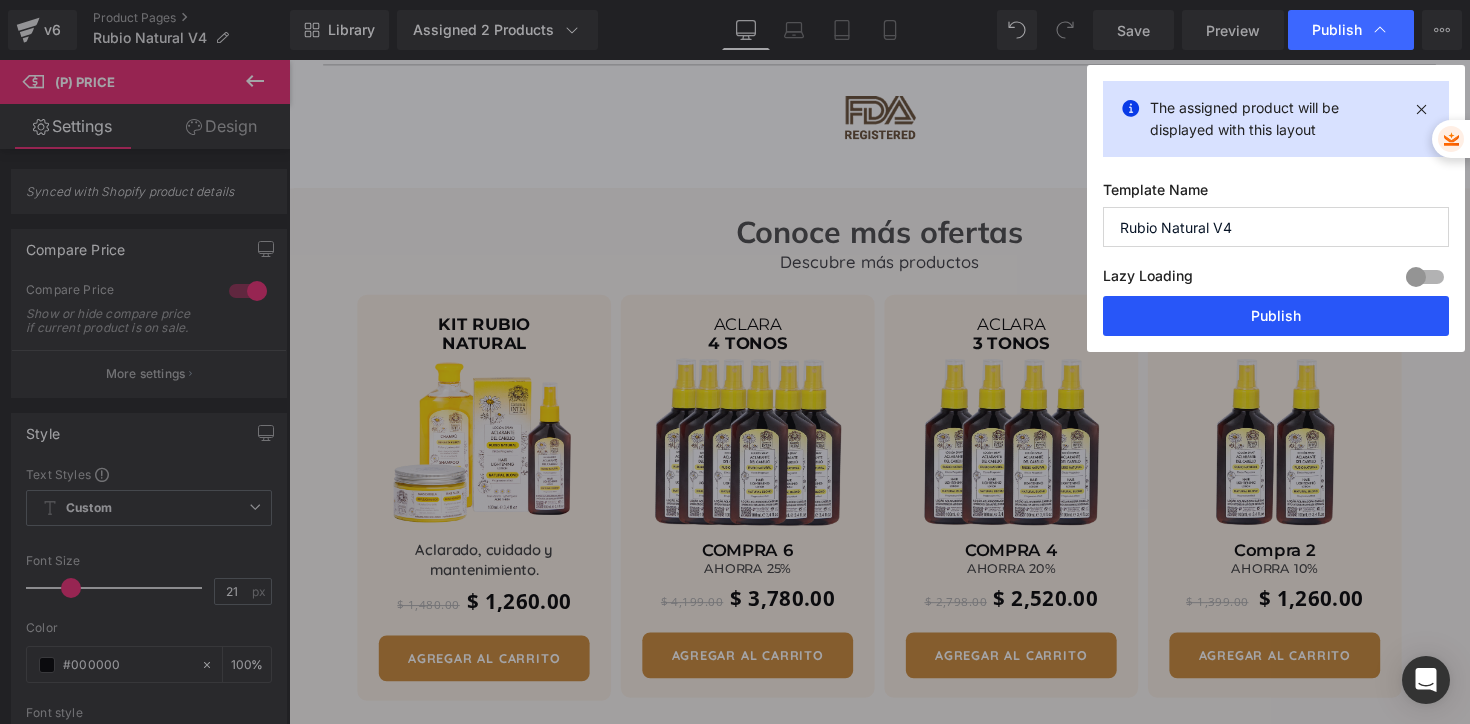 click on "Publish" at bounding box center [1276, 316] 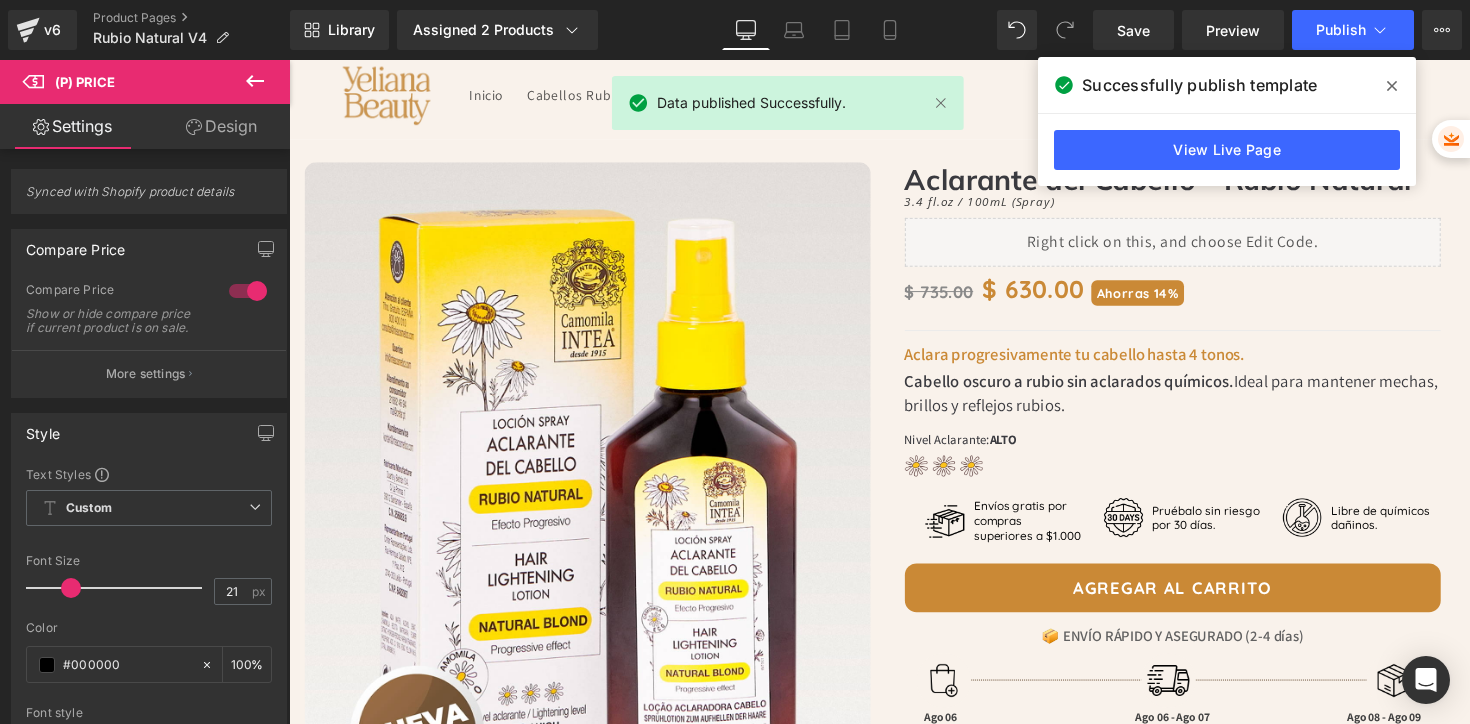 scroll, scrollTop: 0, scrollLeft: 0, axis: both 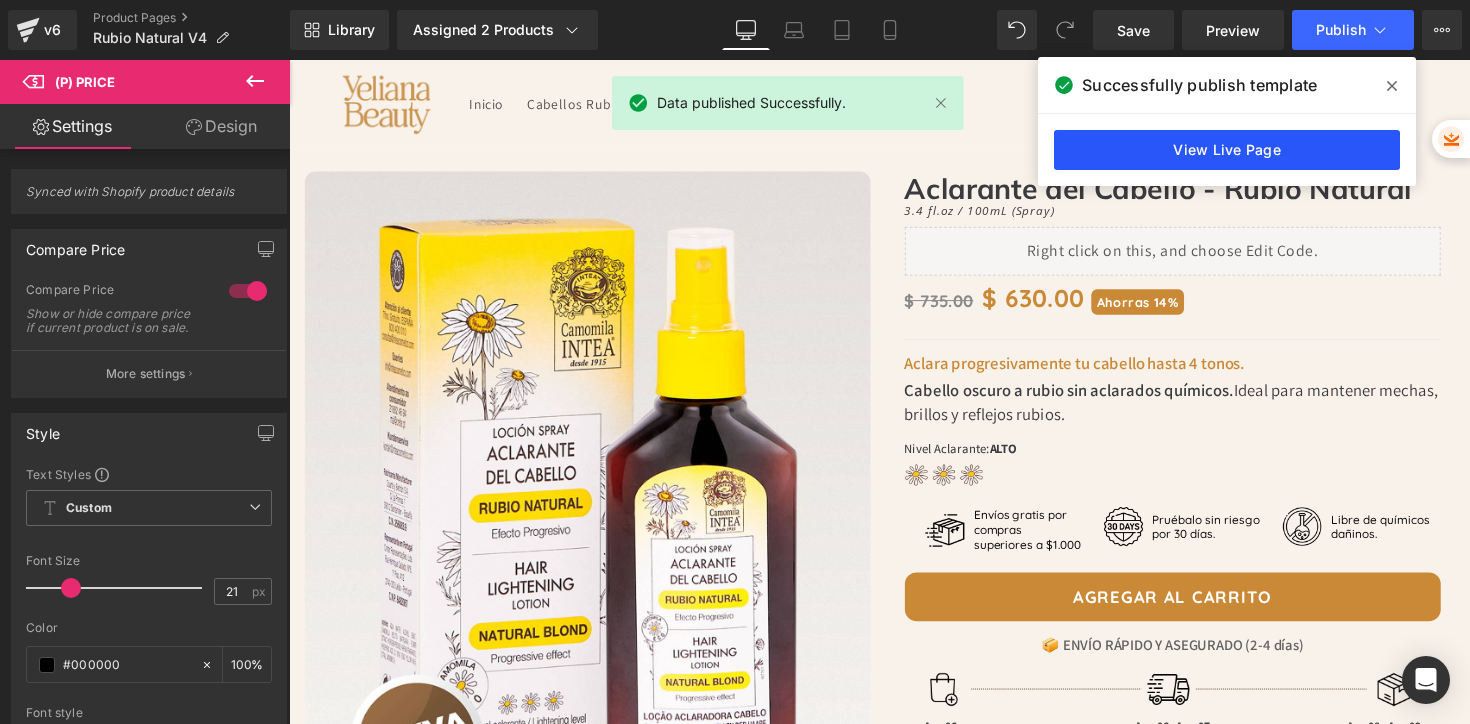 click on "View Live Page" at bounding box center (1227, 150) 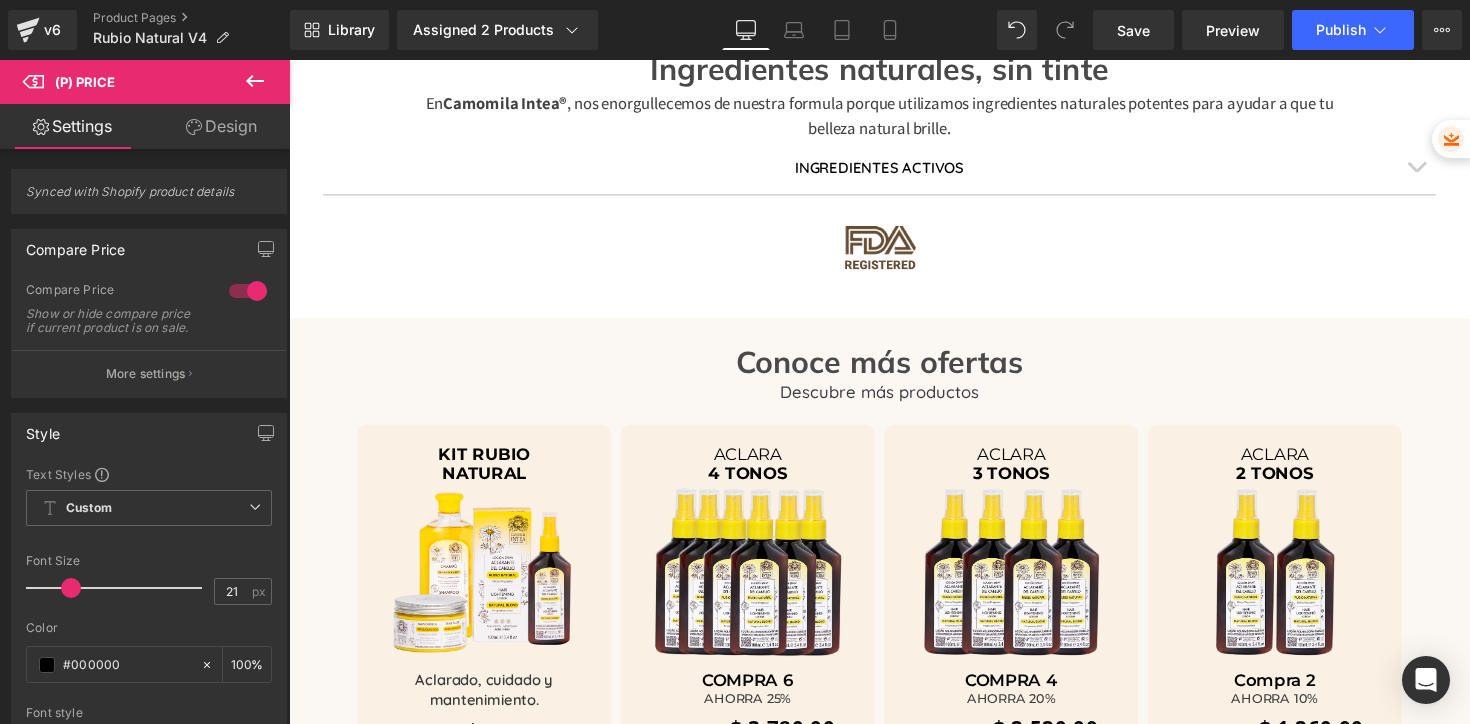 scroll, scrollTop: 3577, scrollLeft: 0, axis: vertical 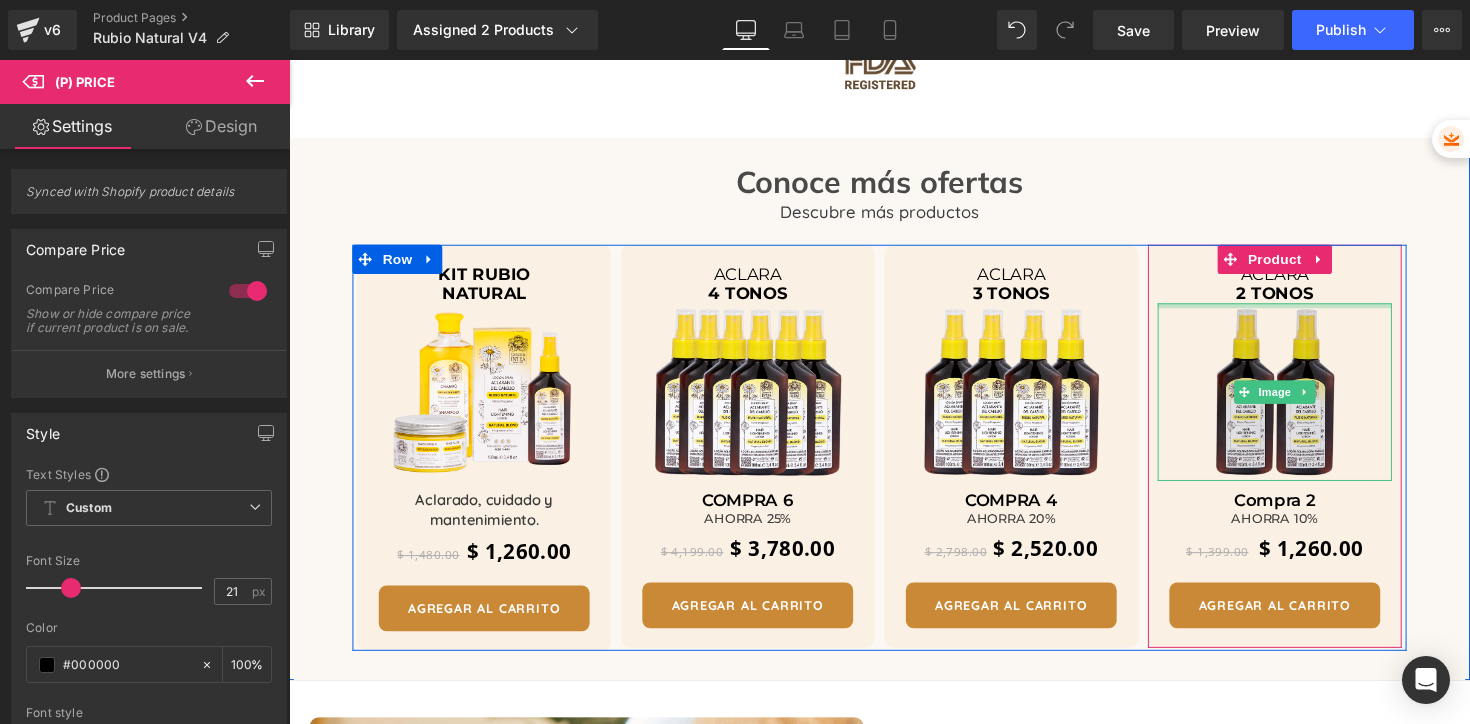 click at bounding box center [1299, 311] 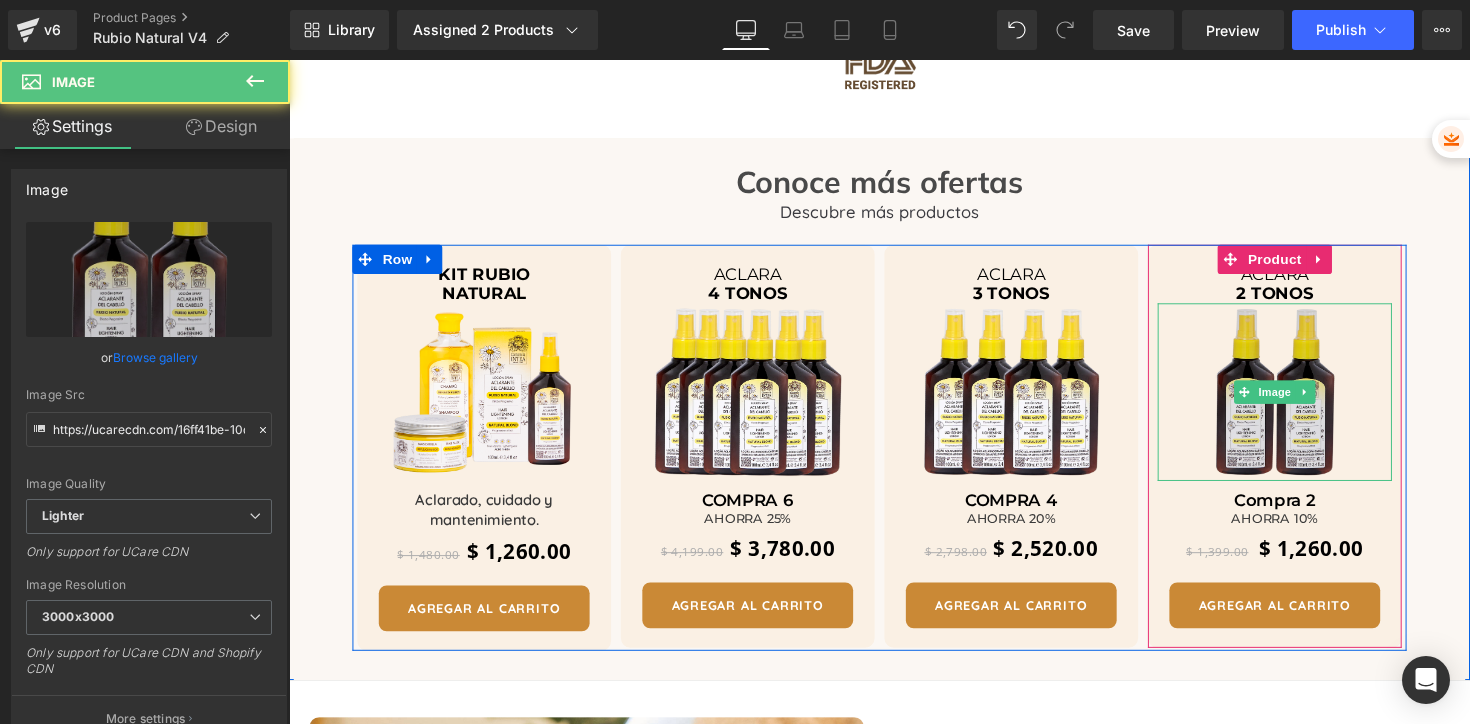 click at bounding box center [1299, 400] 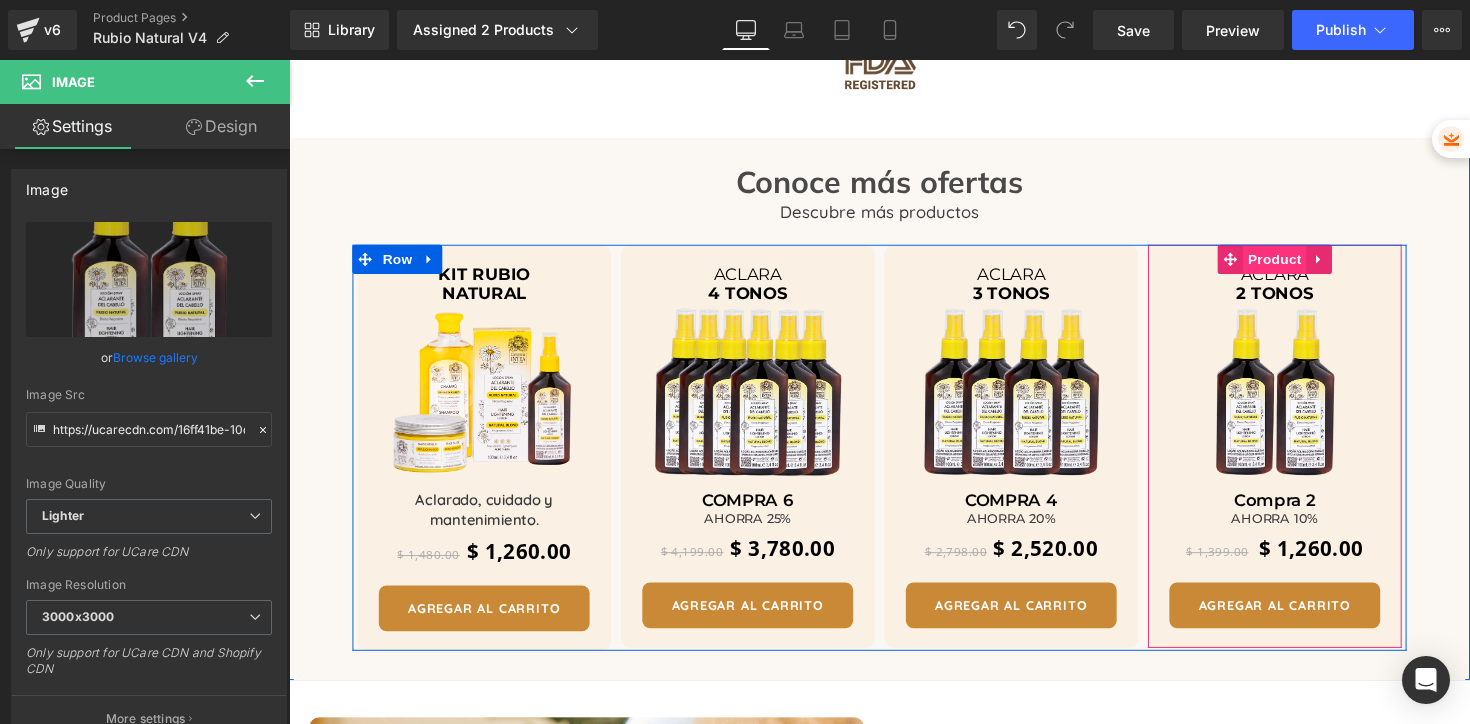 click on "Product" at bounding box center [1299, 264] 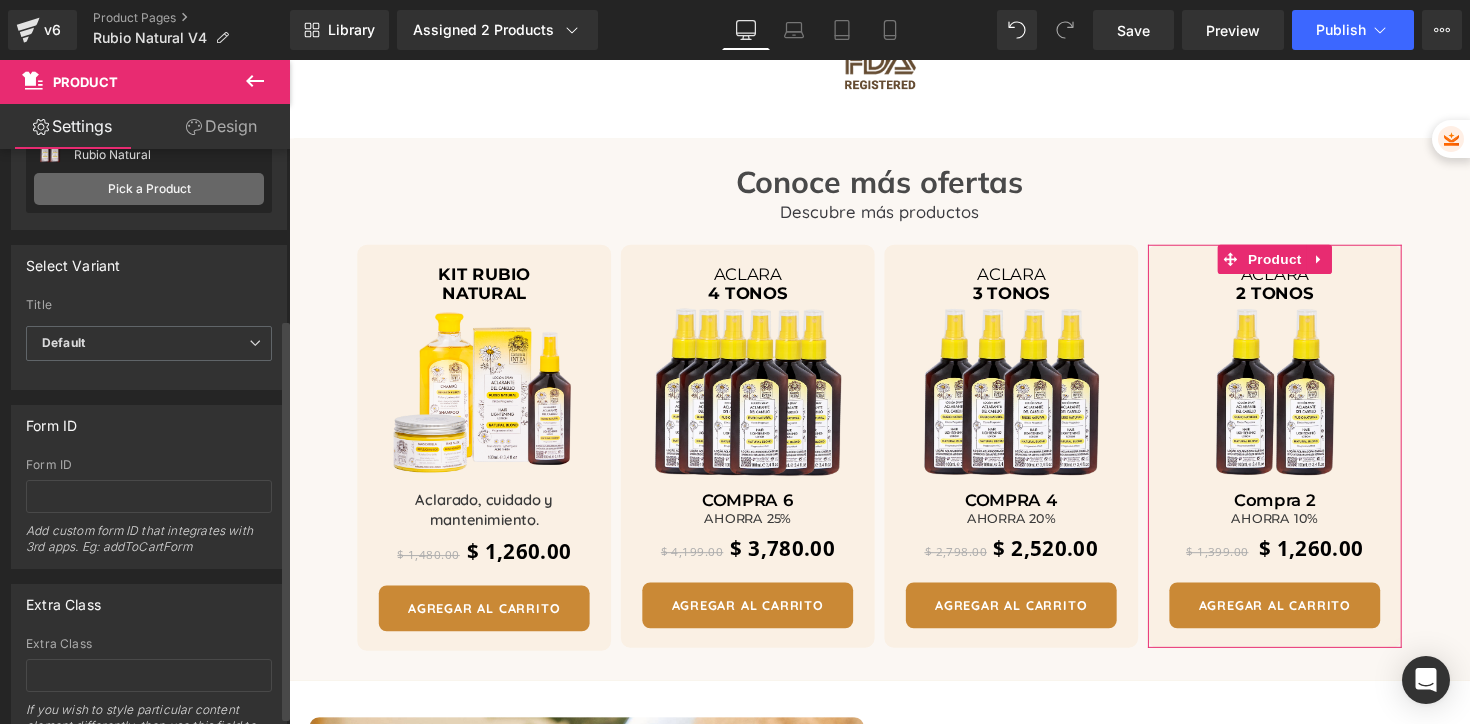 scroll, scrollTop: 0, scrollLeft: 0, axis: both 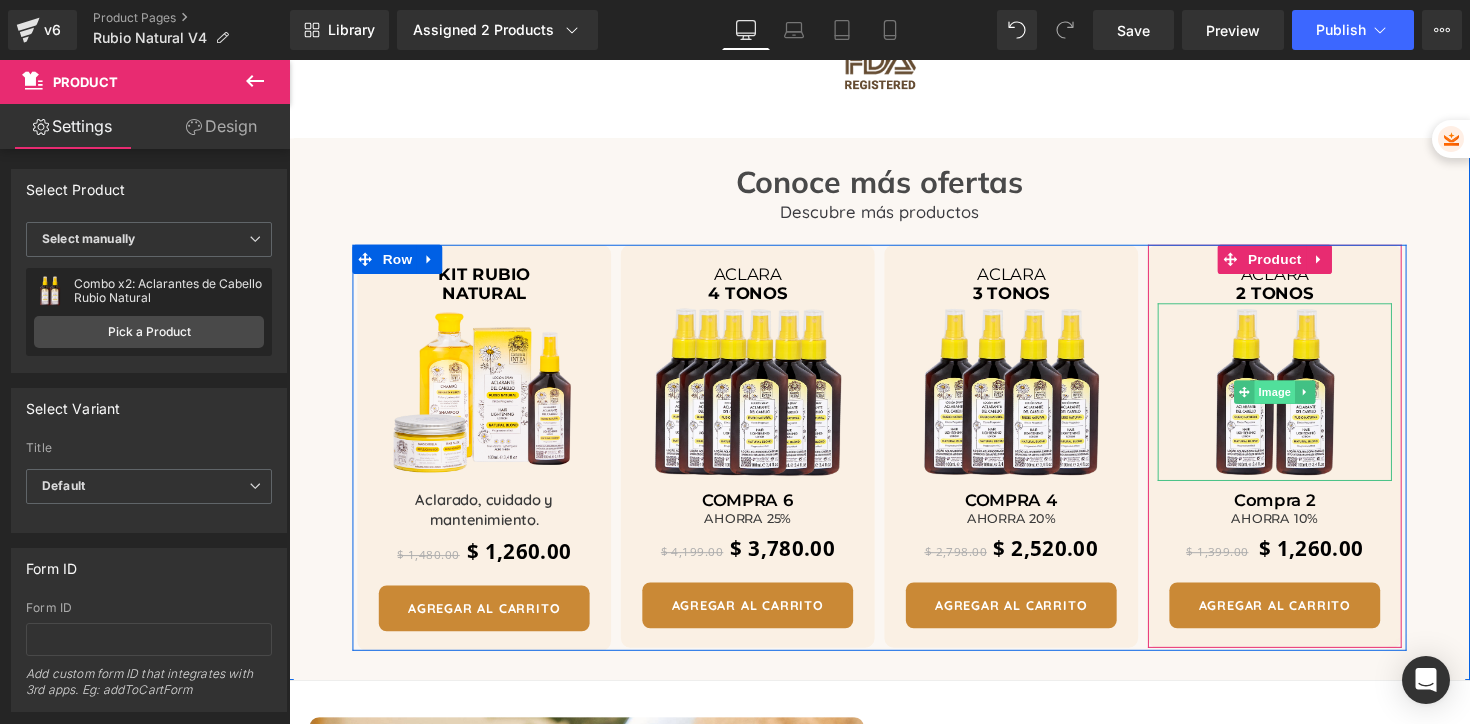 click on "Image" at bounding box center (1299, 400) 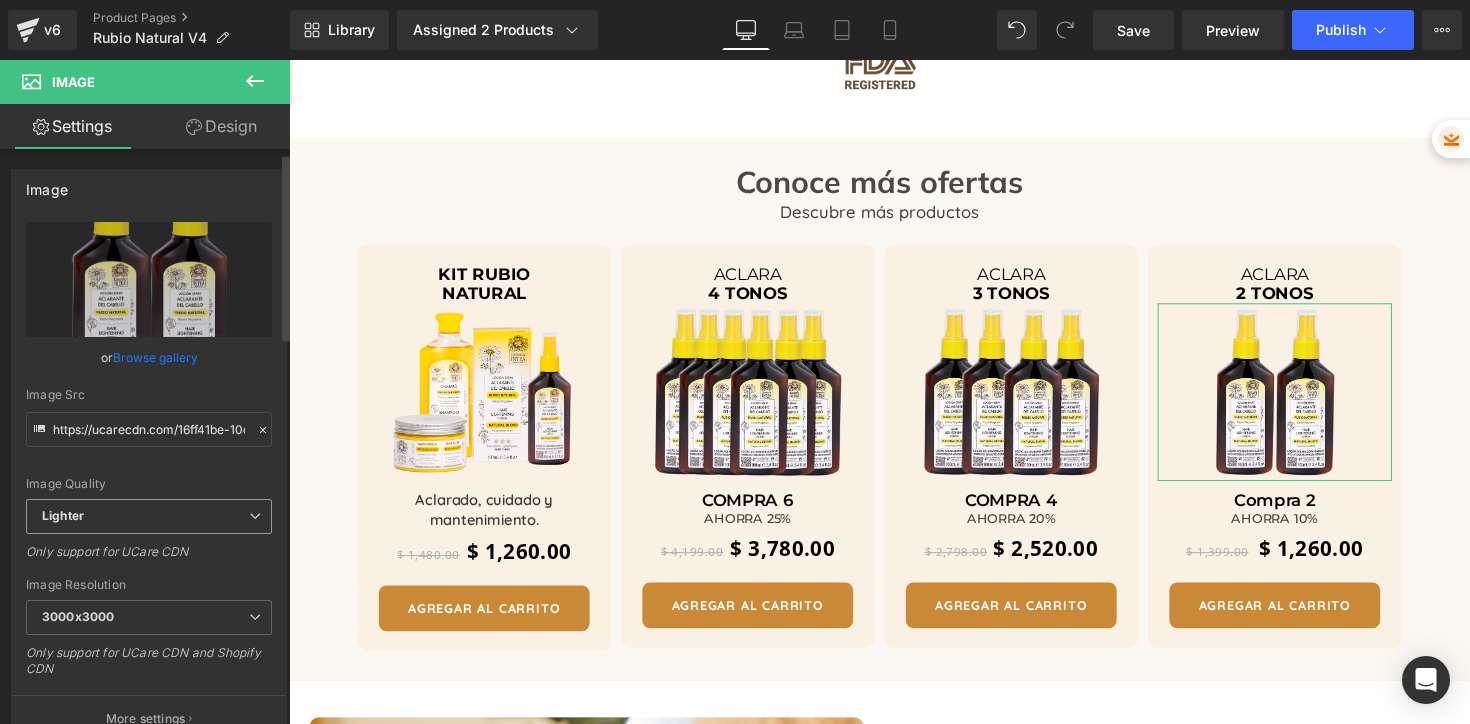 scroll, scrollTop: 0, scrollLeft: 0, axis: both 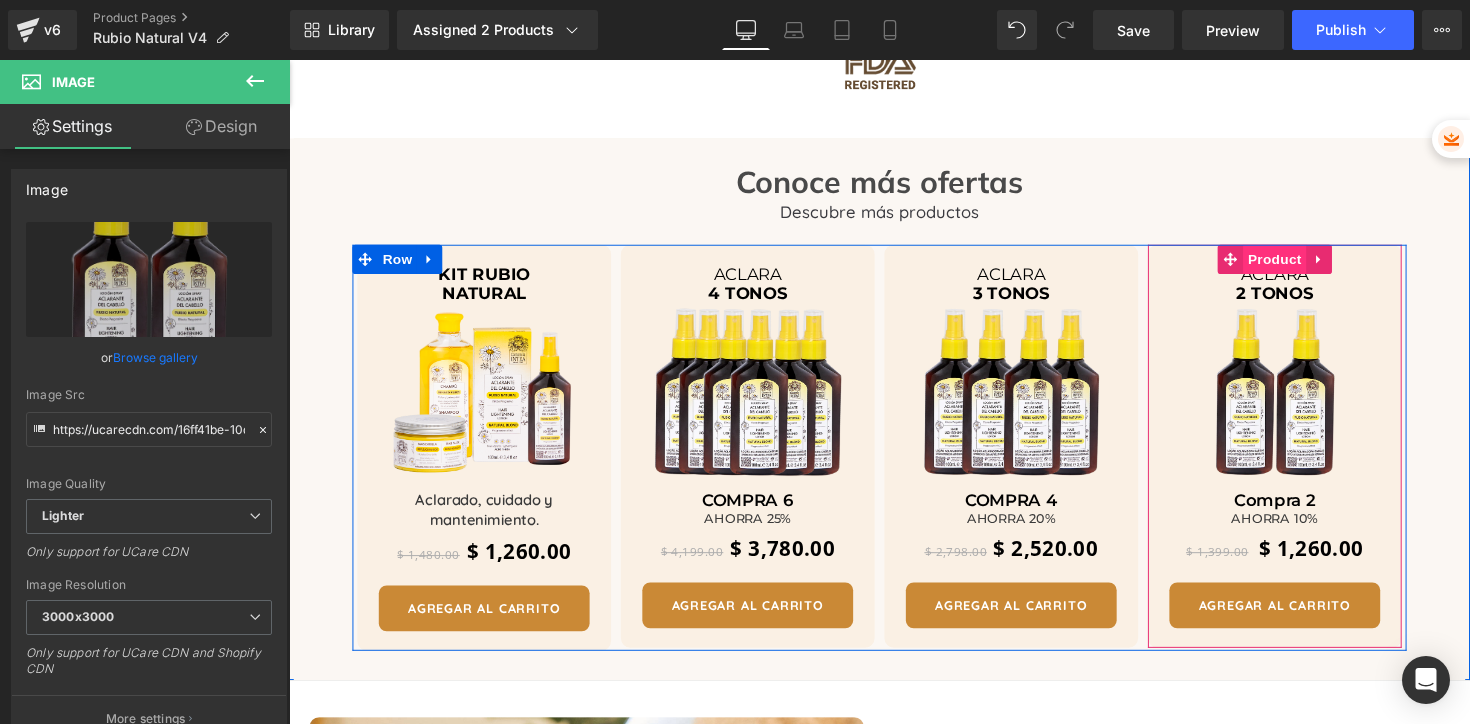 click on "Product" at bounding box center [1299, 264] 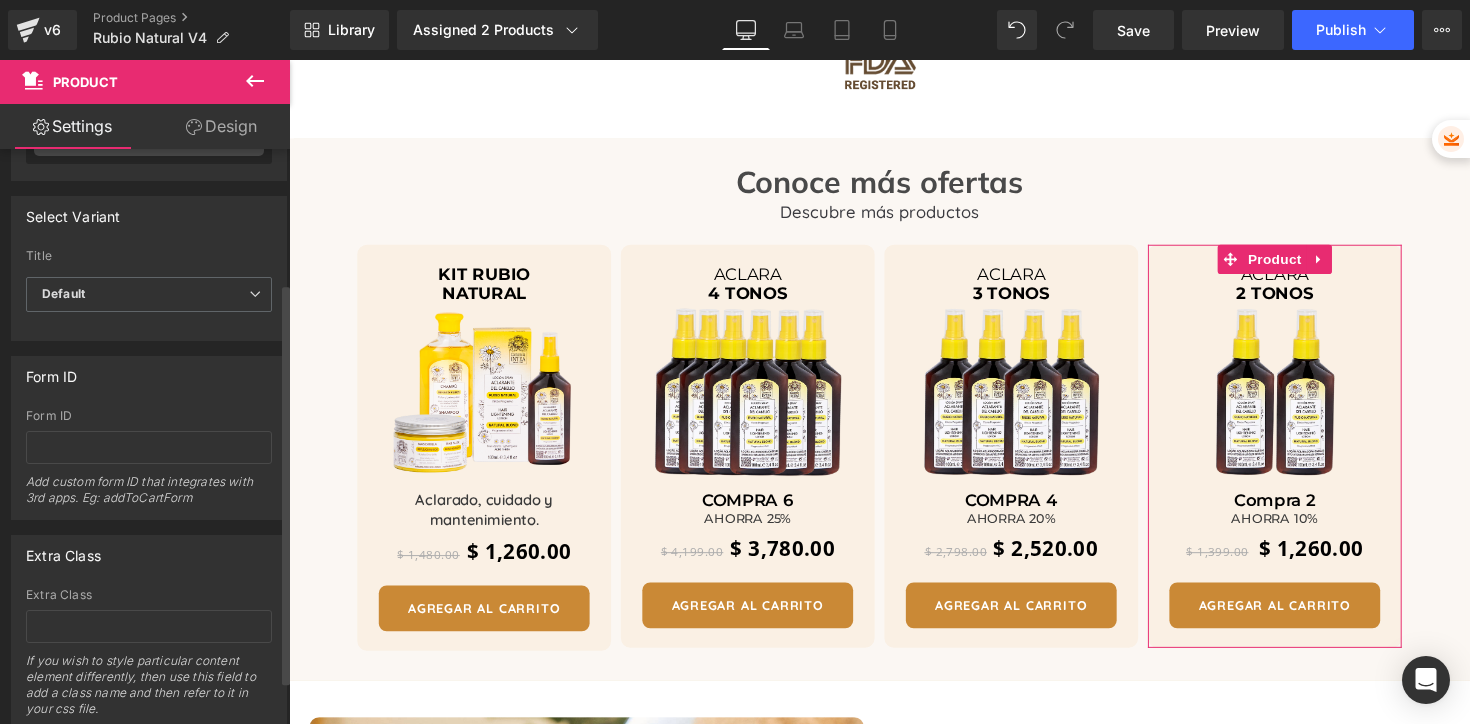scroll, scrollTop: 253, scrollLeft: 0, axis: vertical 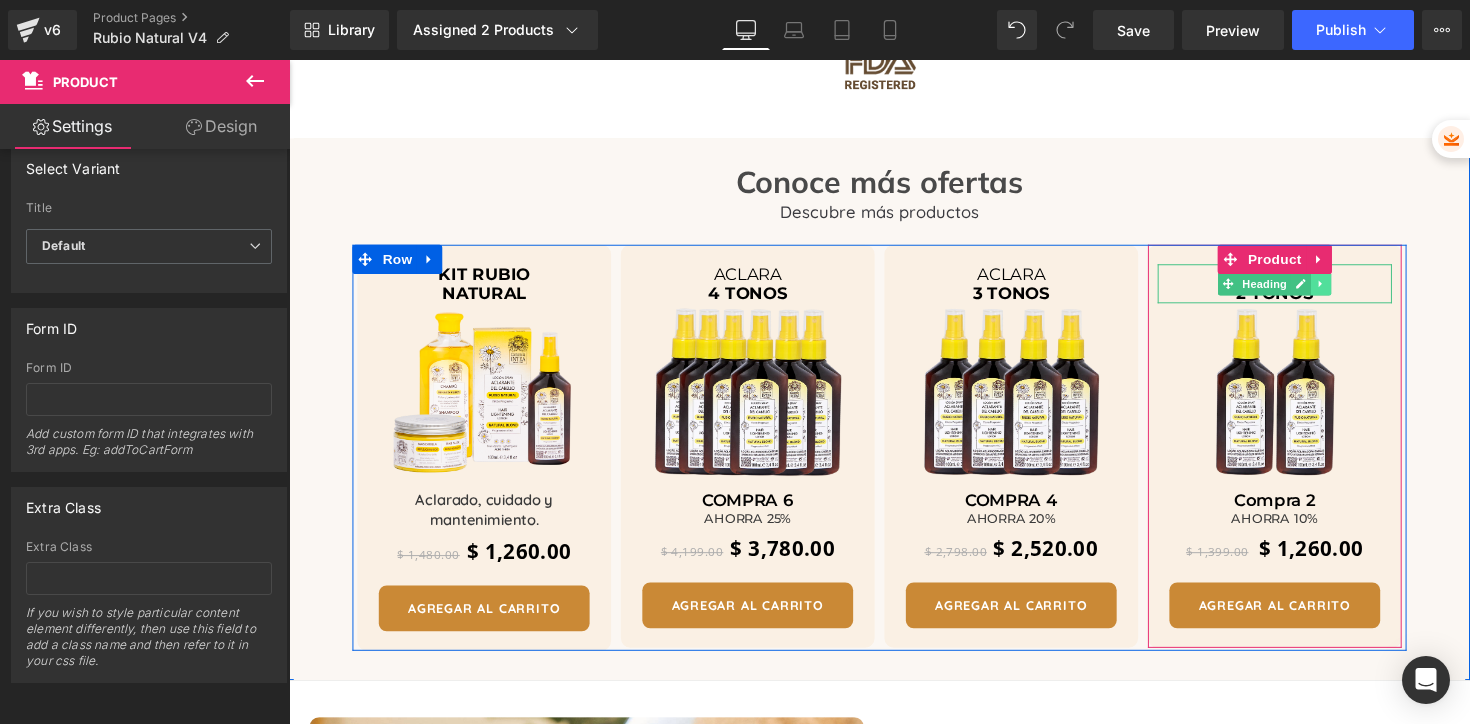 click 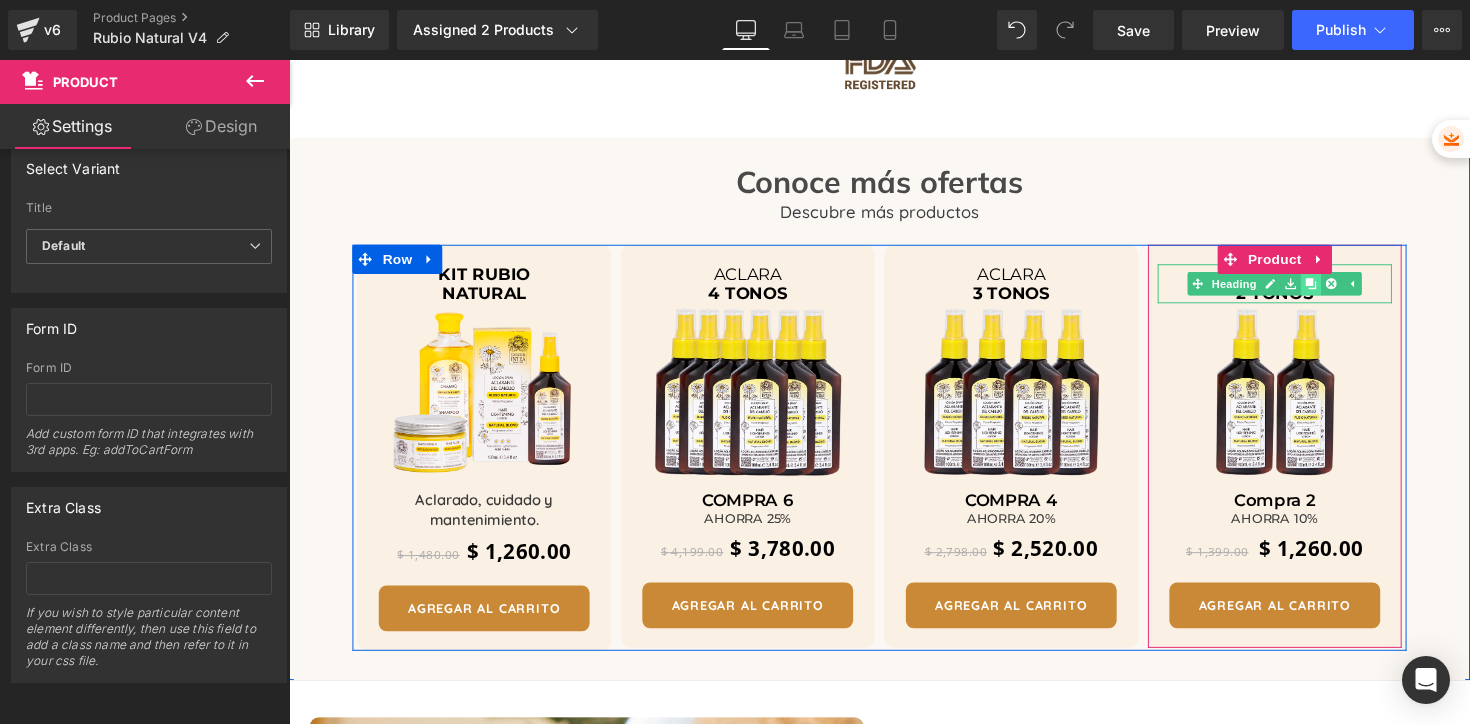 click 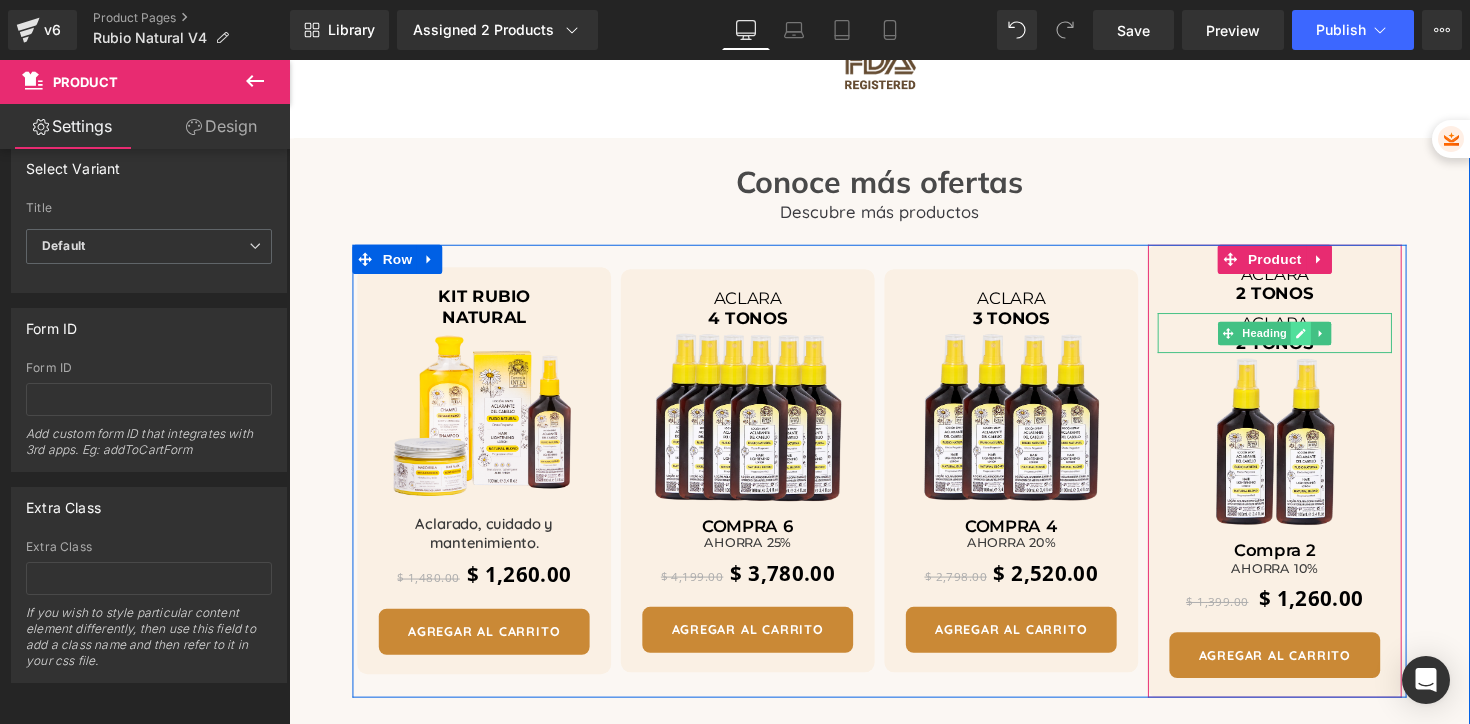 click at bounding box center [1326, 340] 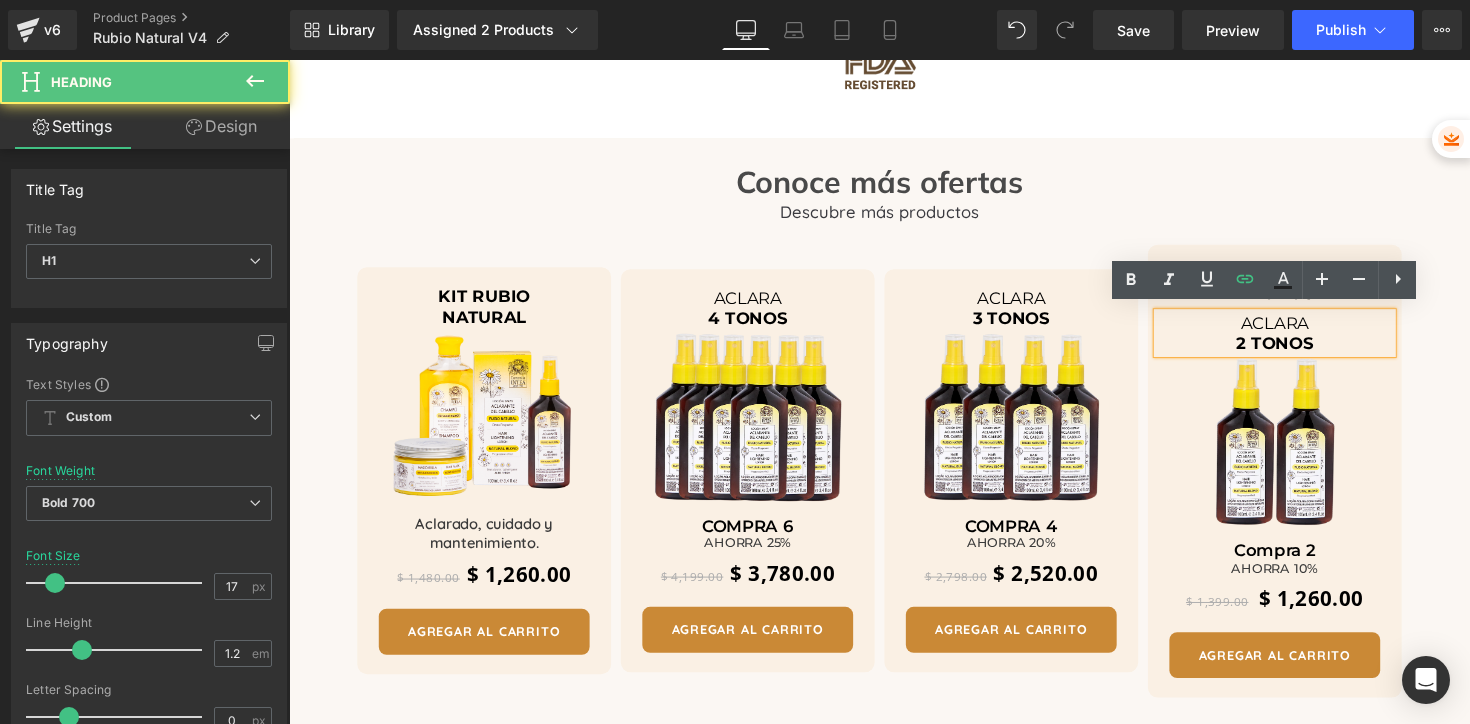 click on "ACLARA" at bounding box center (1299, 329) 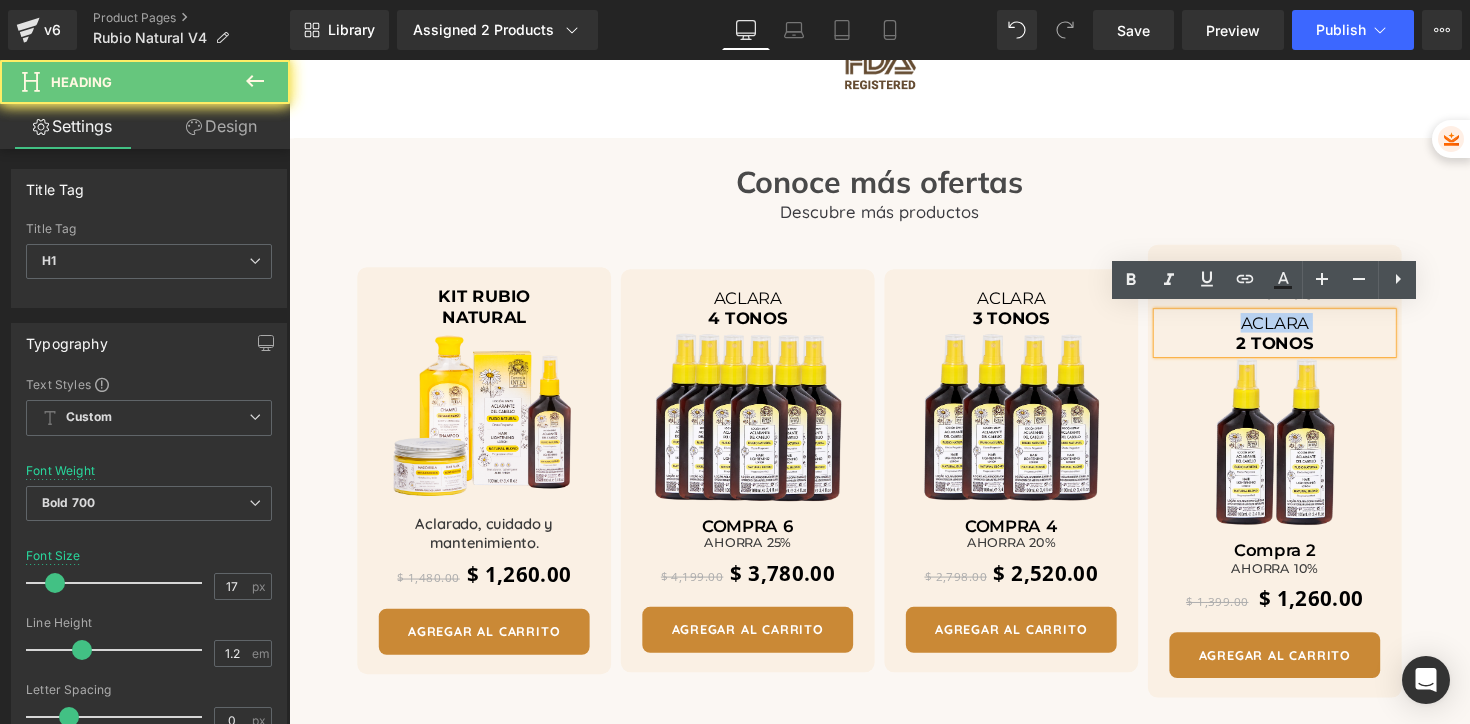 click on "ACLARA" at bounding box center [1299, 329] 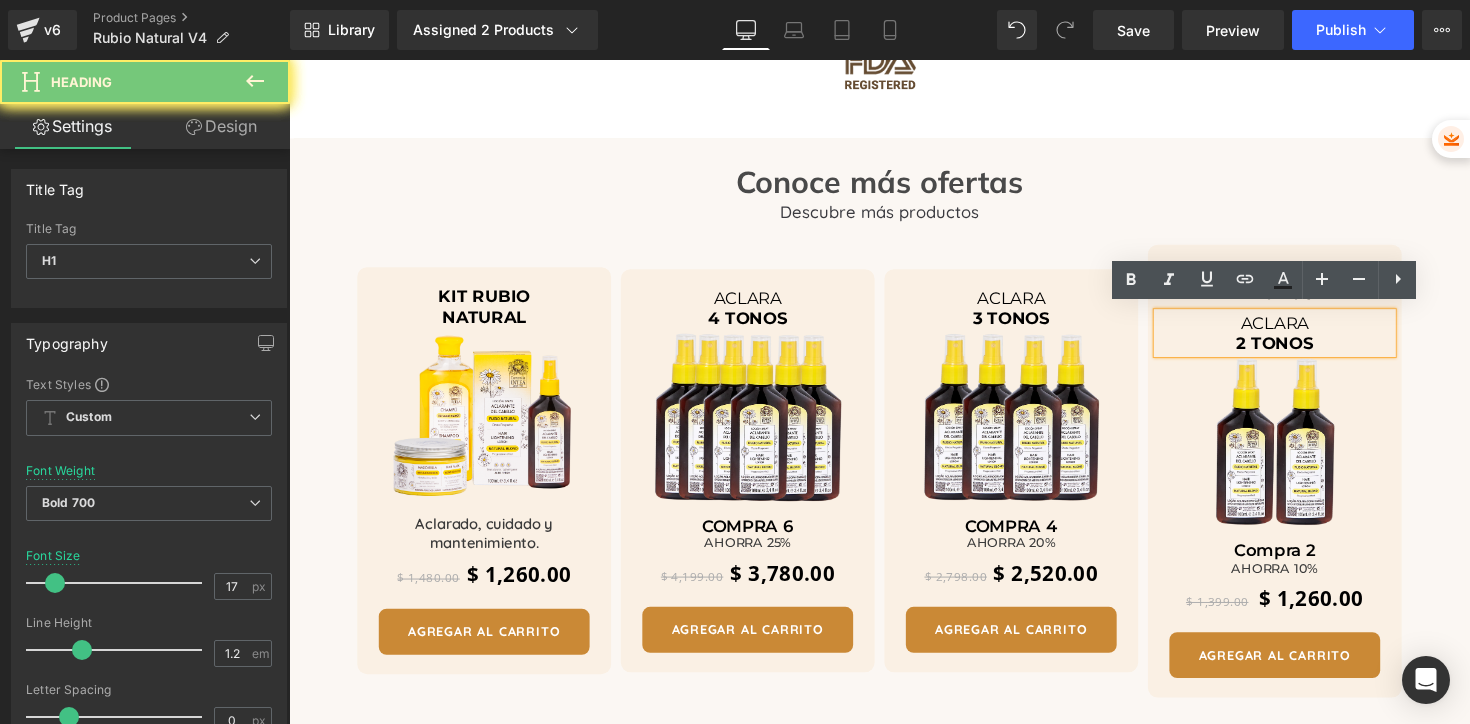 click on "2 TONOS" at bounding box center (1299, 350) 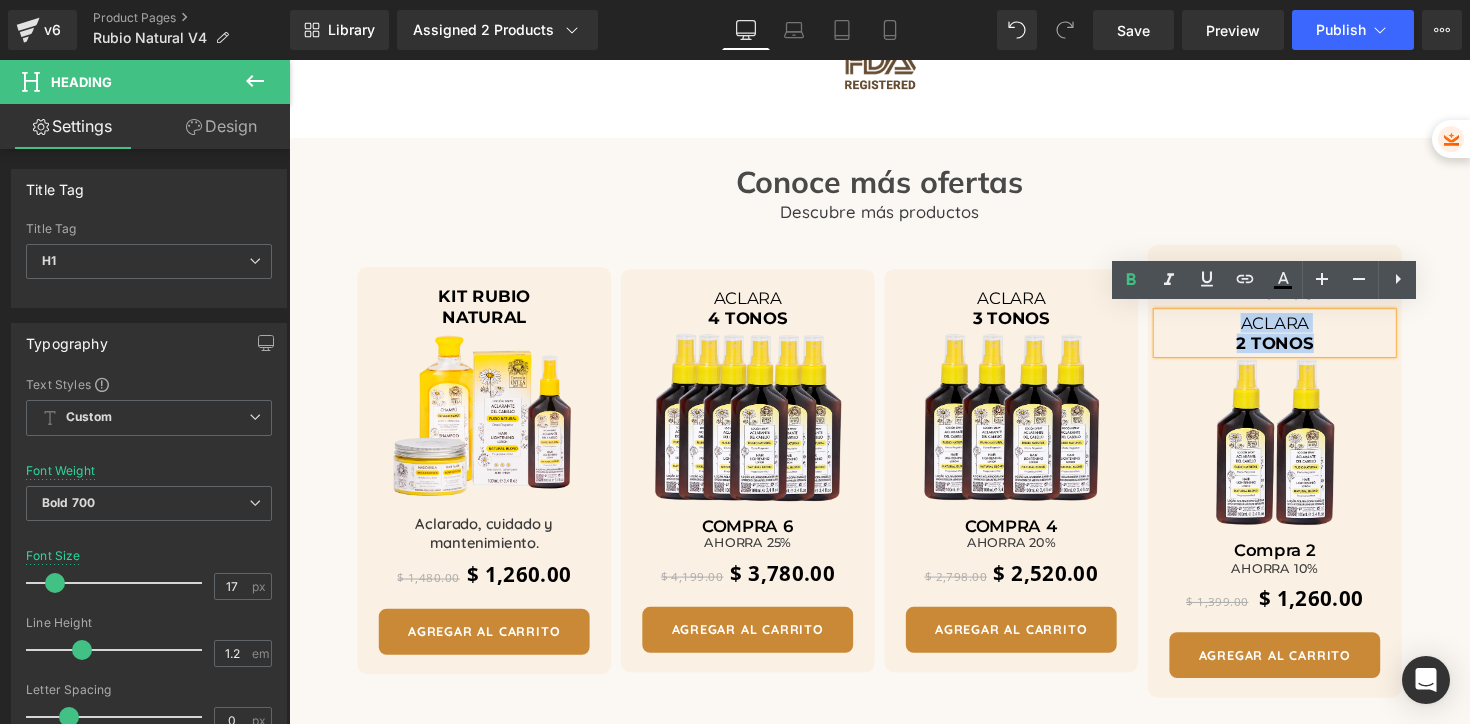 drag, startPoint x: 1332, startPoint y: 339, endPoint x: 1246, endPoint y: 320, distance: 88.07383 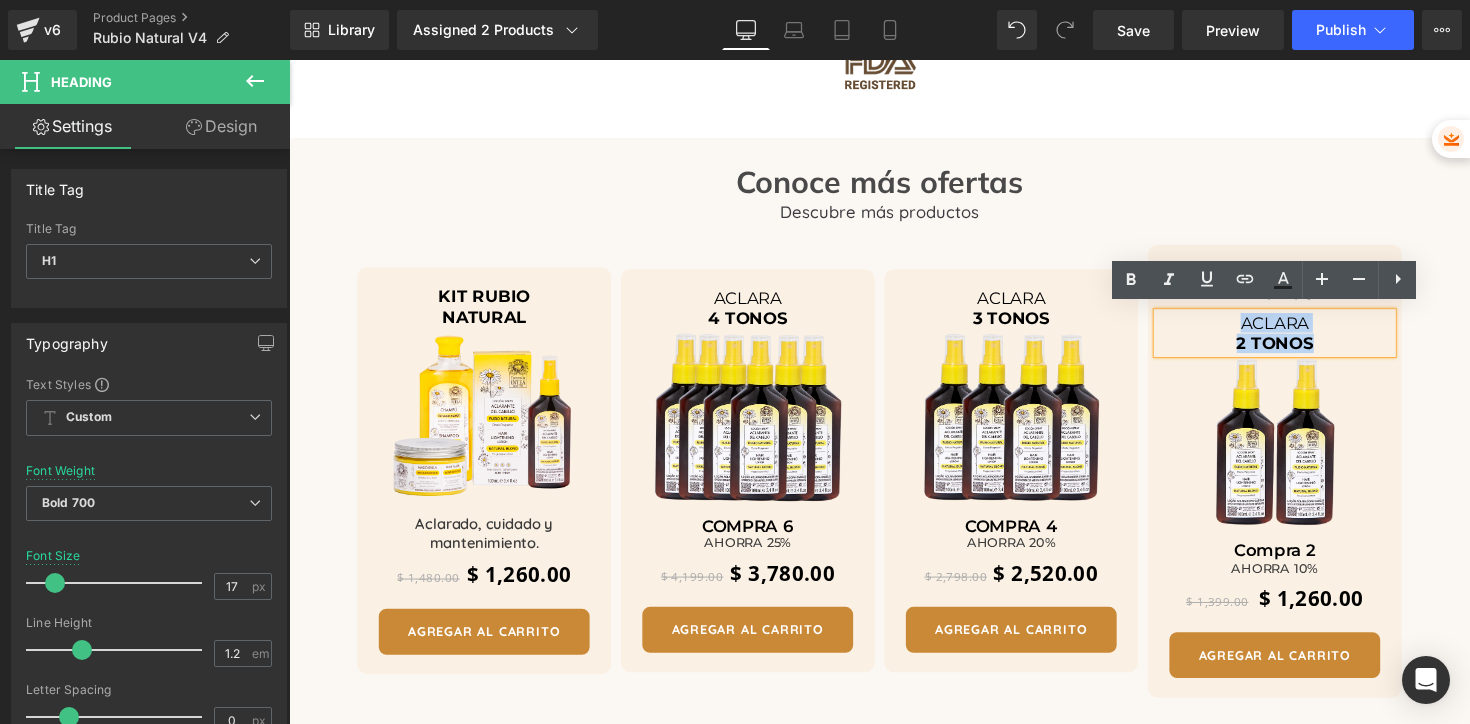 type 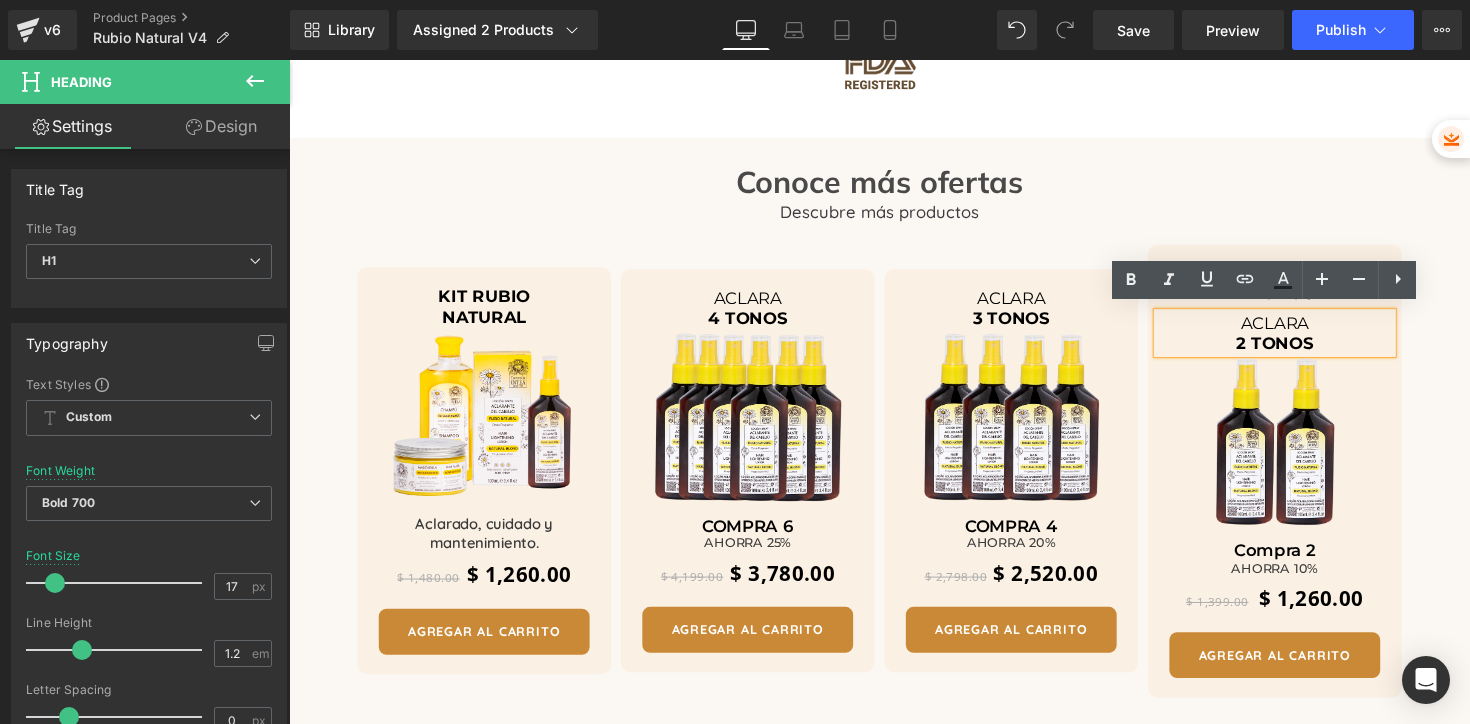 scroll, scrollTop: 3587, scrollLeft: 0, axis: vertical 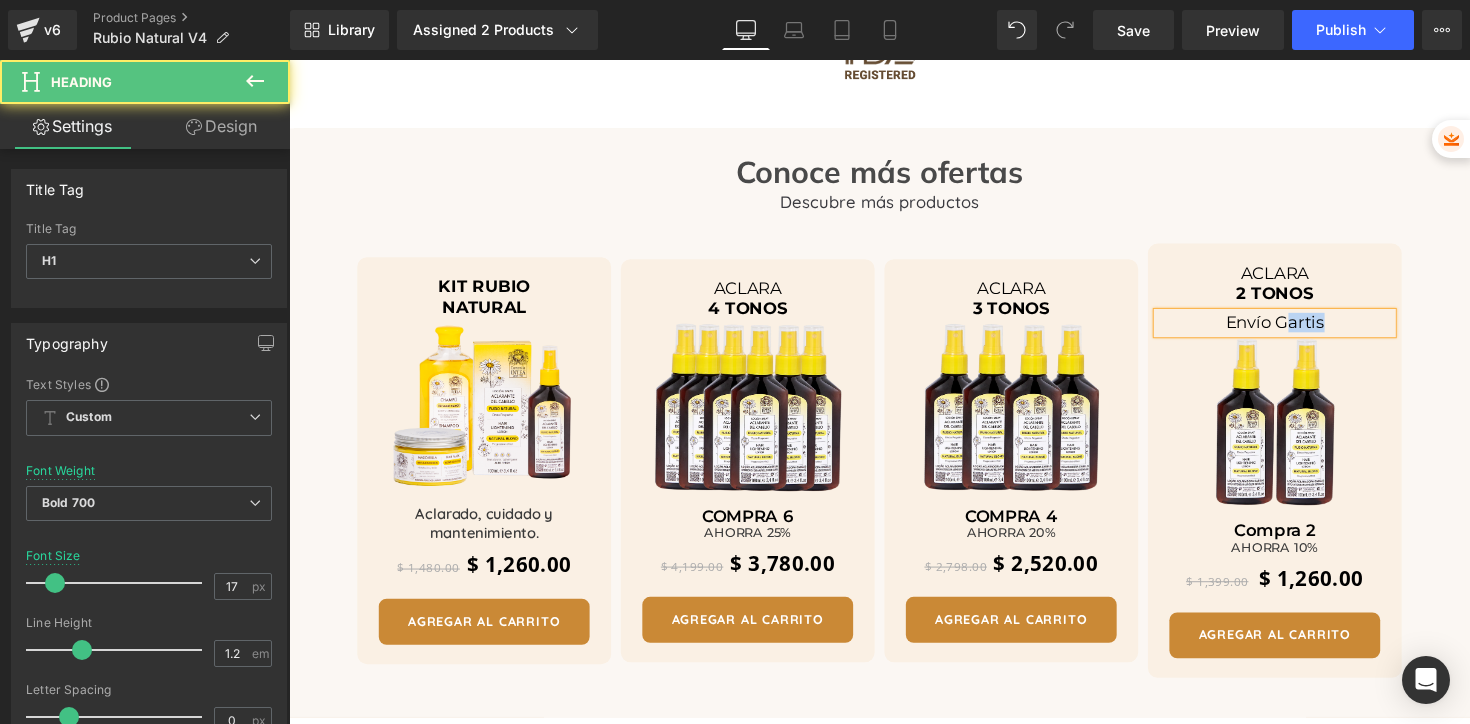 drag, startPoint x: 1304, startPoint y: 326, endPoint x: 1353, endPoint y: 331, distance: 49.25444 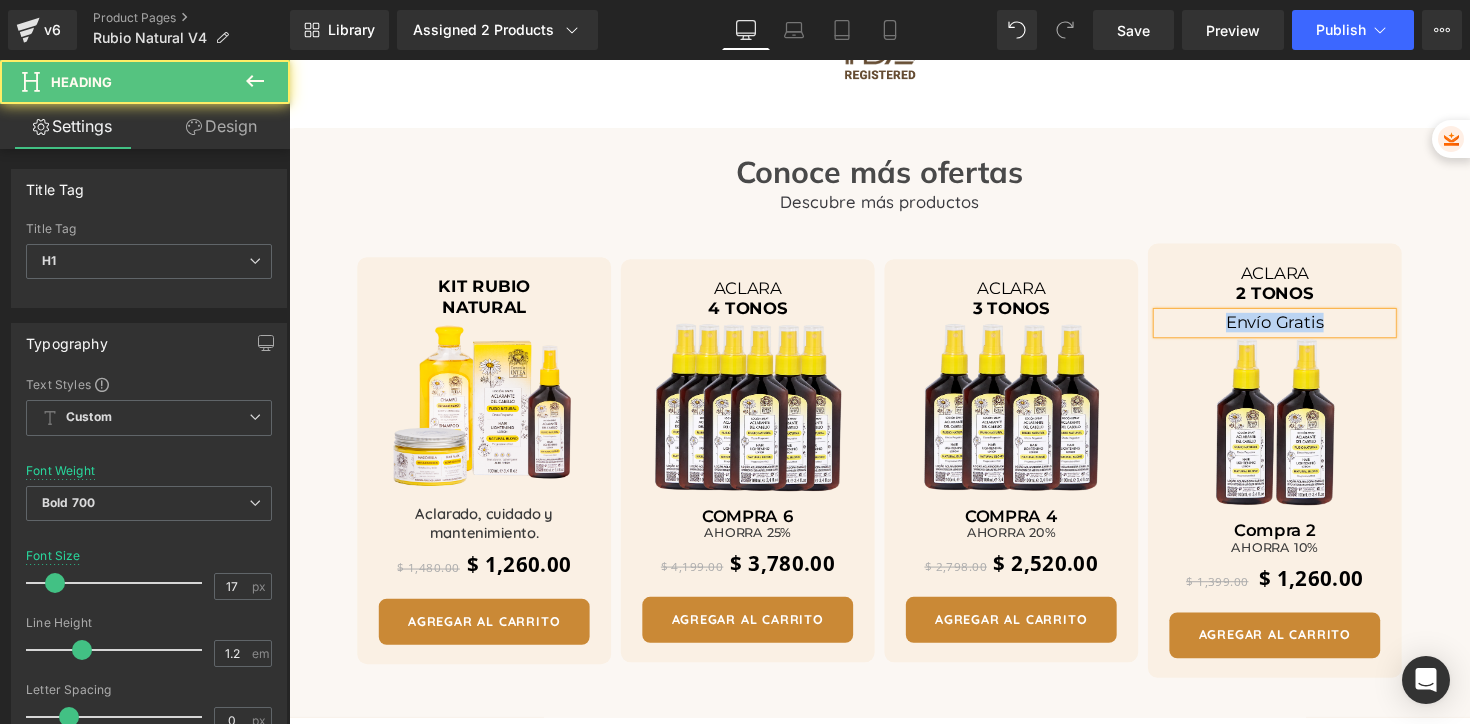 drag, startPoint x: 1387, startPoint y: 326, endPoint x: 1222, endPoint y: 328, distance: 165.01212 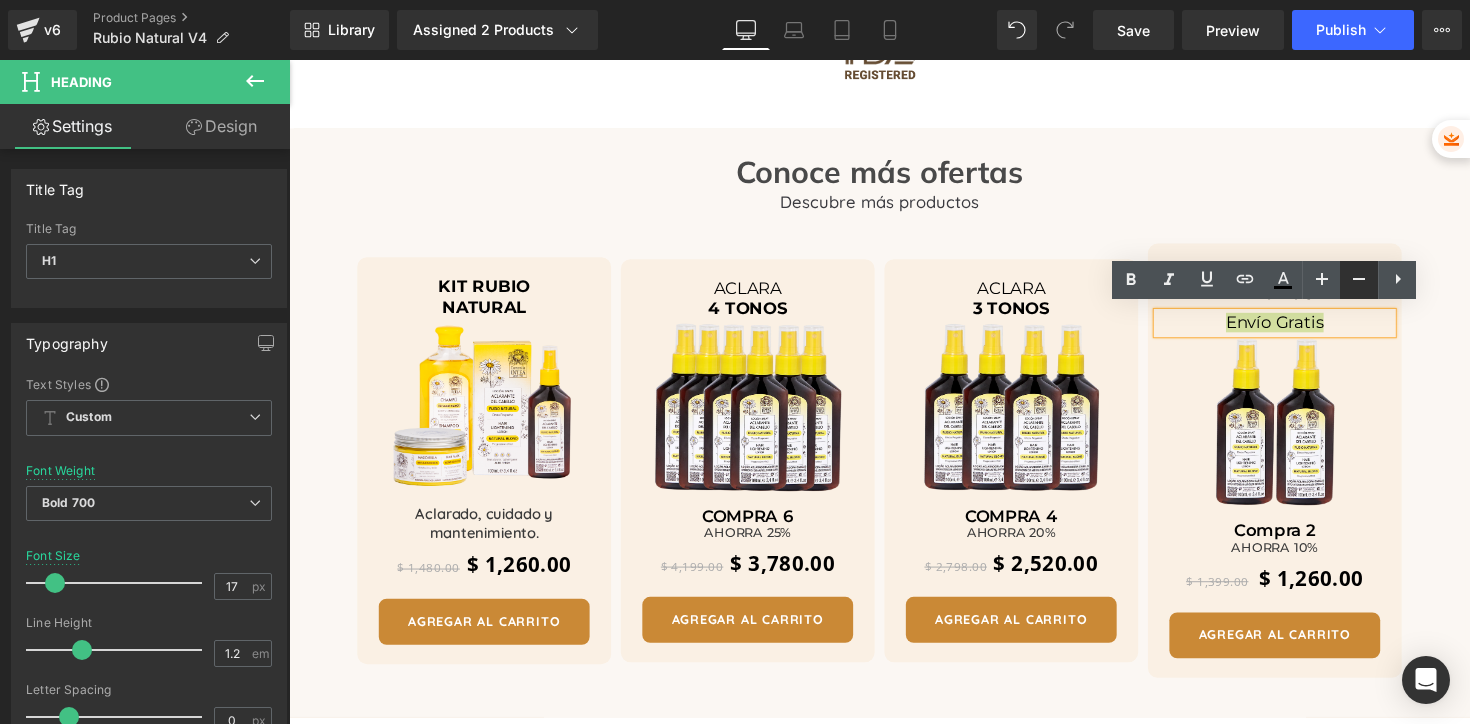 click 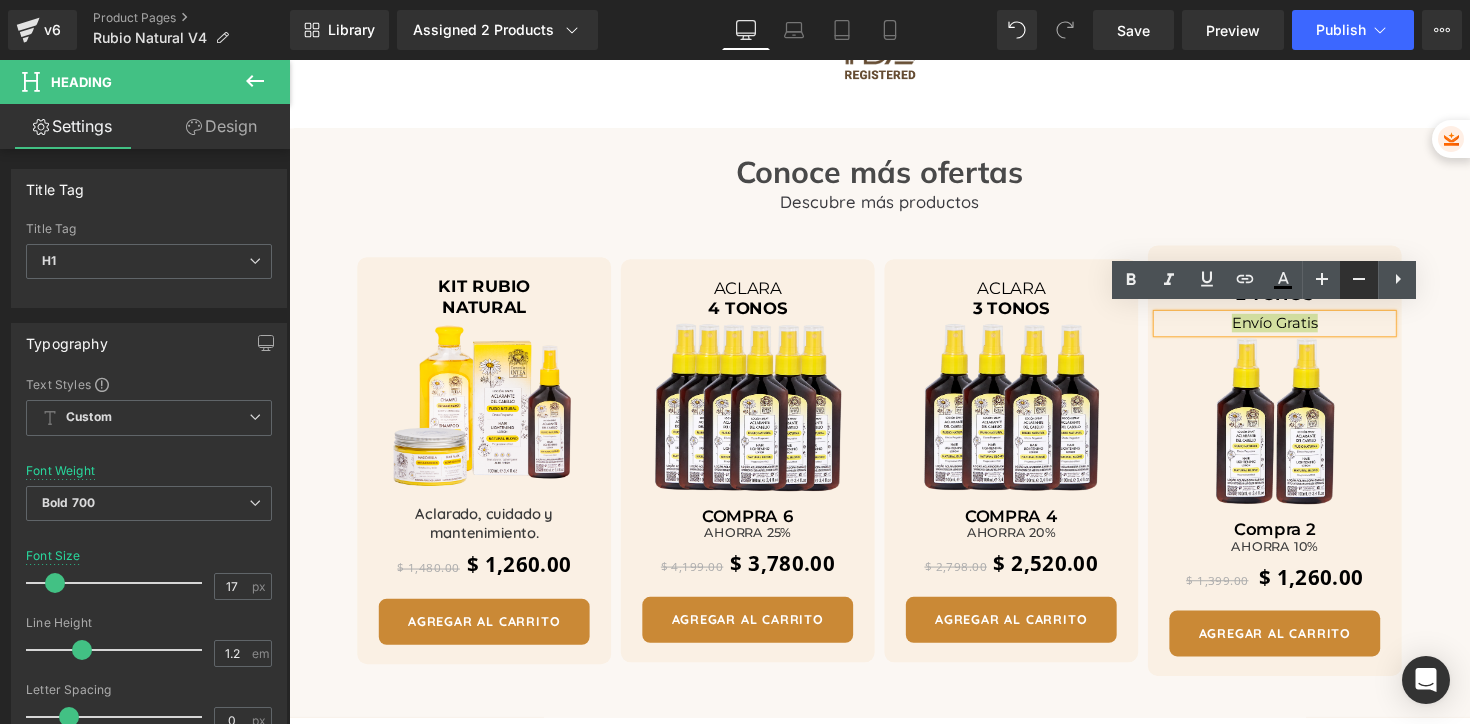 click 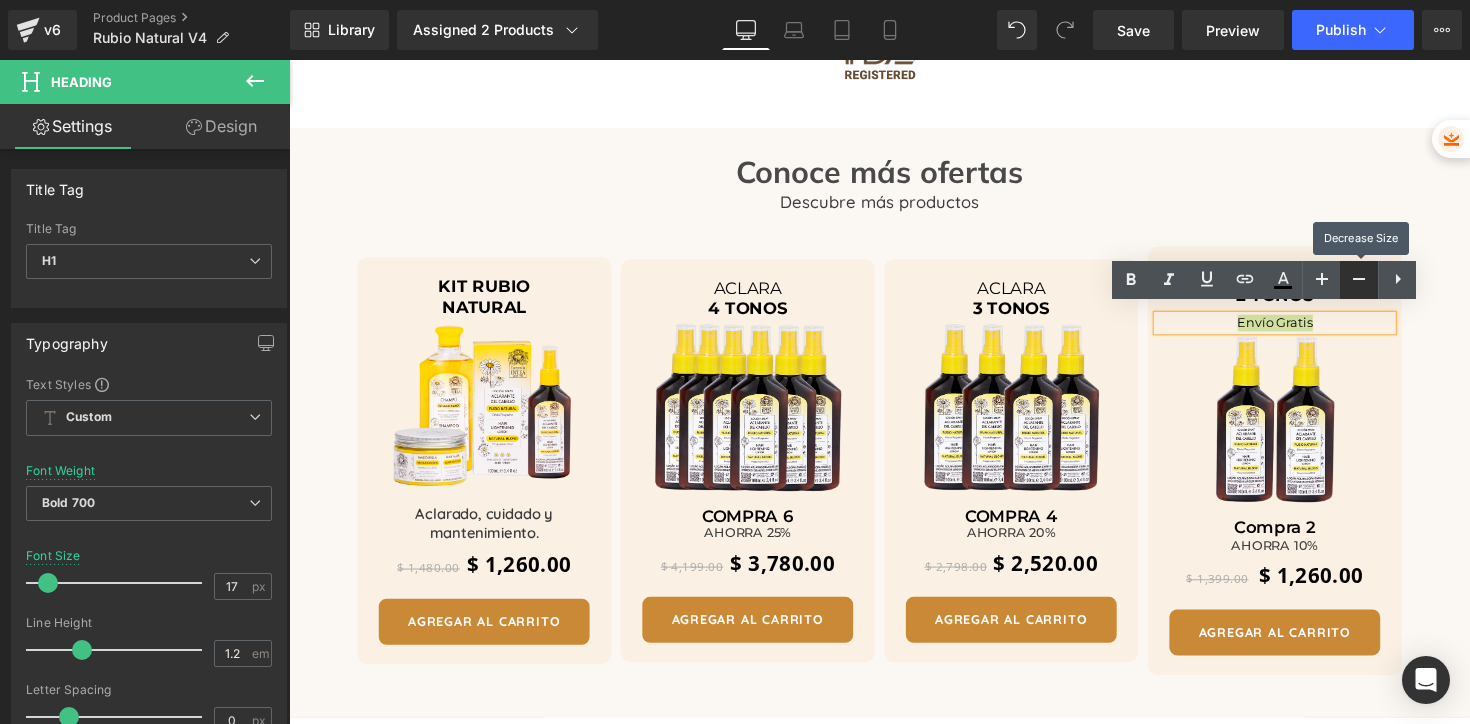 click 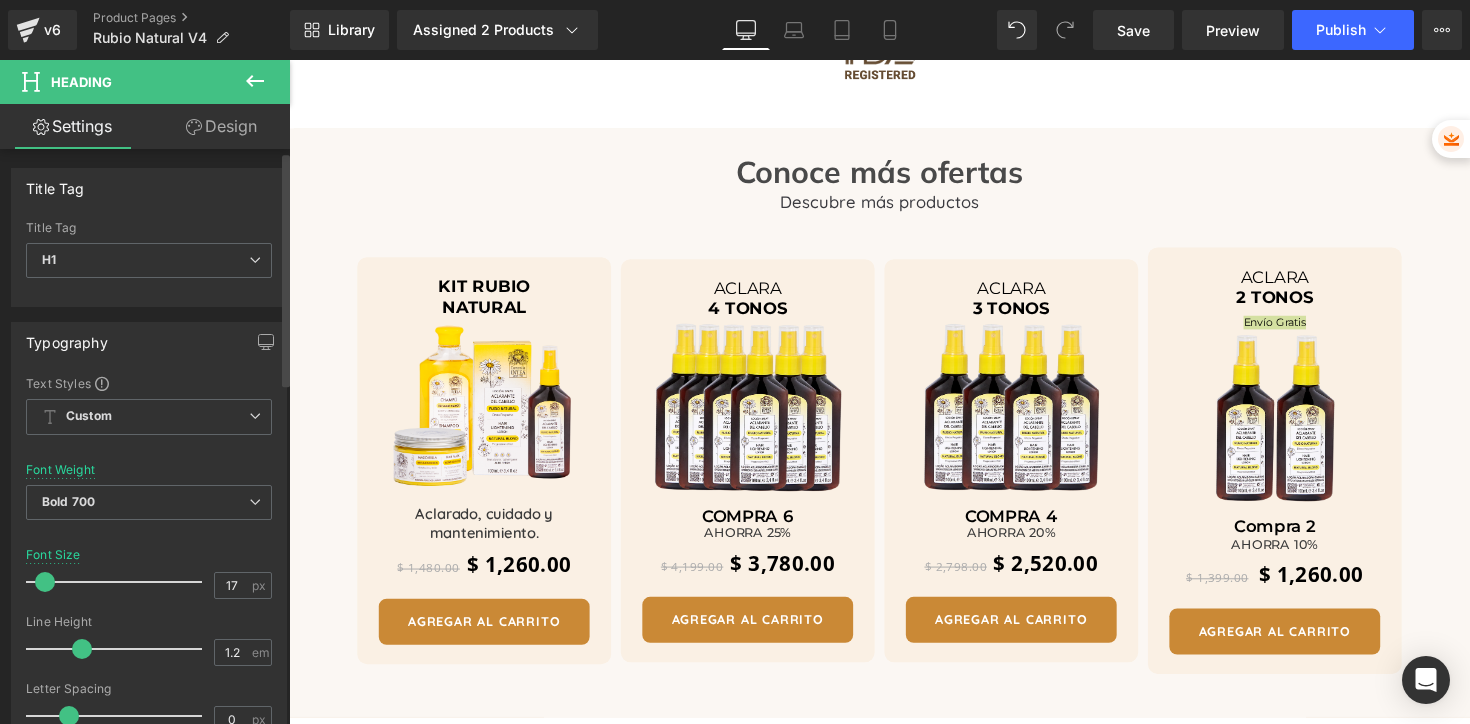 scroll, scrollTop: 0, scrollLeft: 0, axis: both 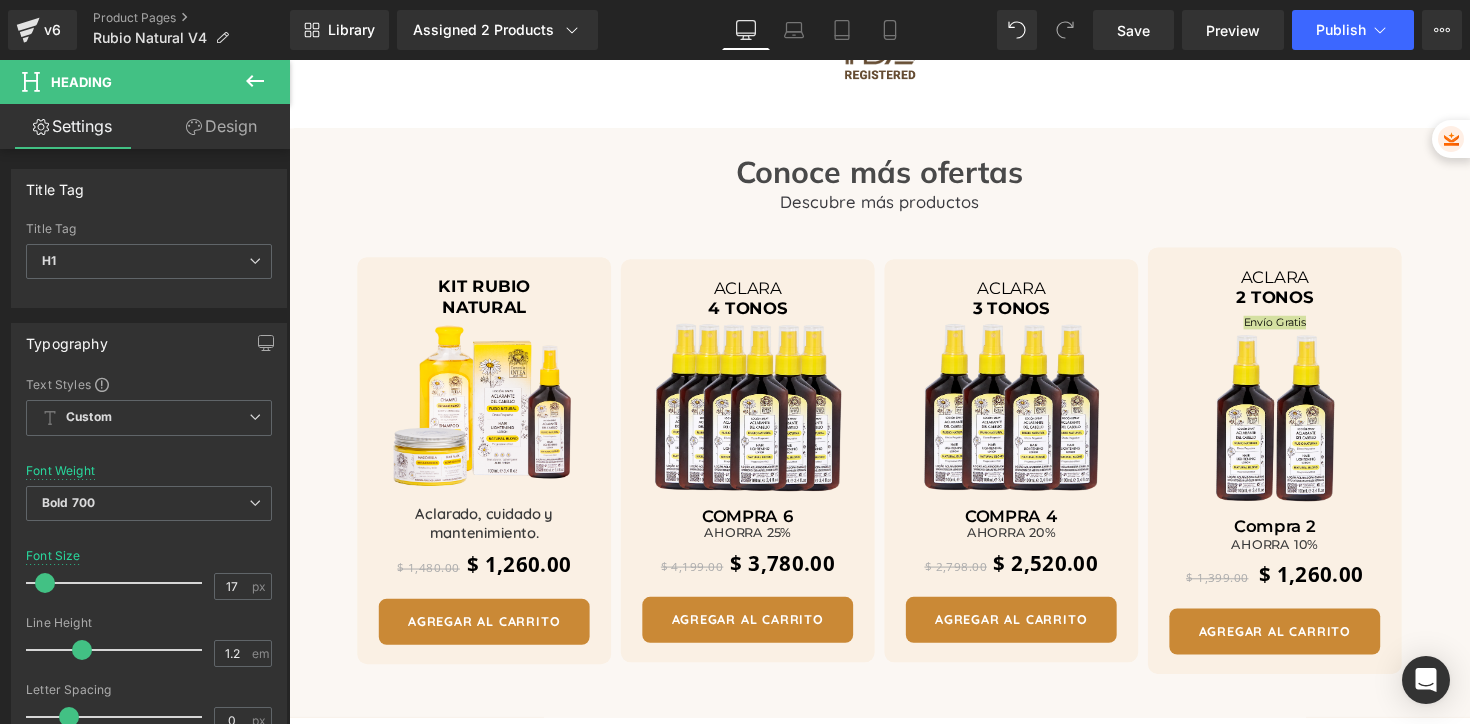 click on "Design" at bounding box center [221, 126] 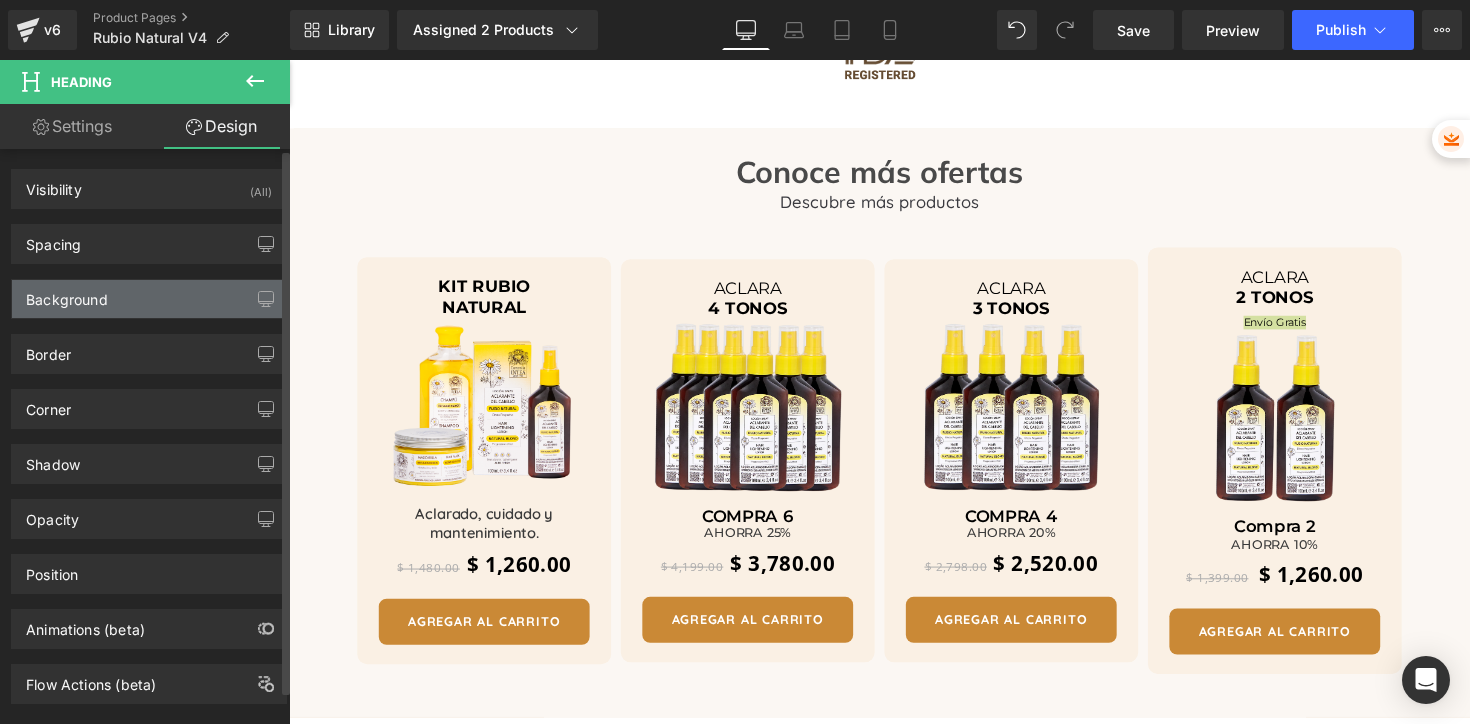 click on "Background" at bounding box center [67, 294] 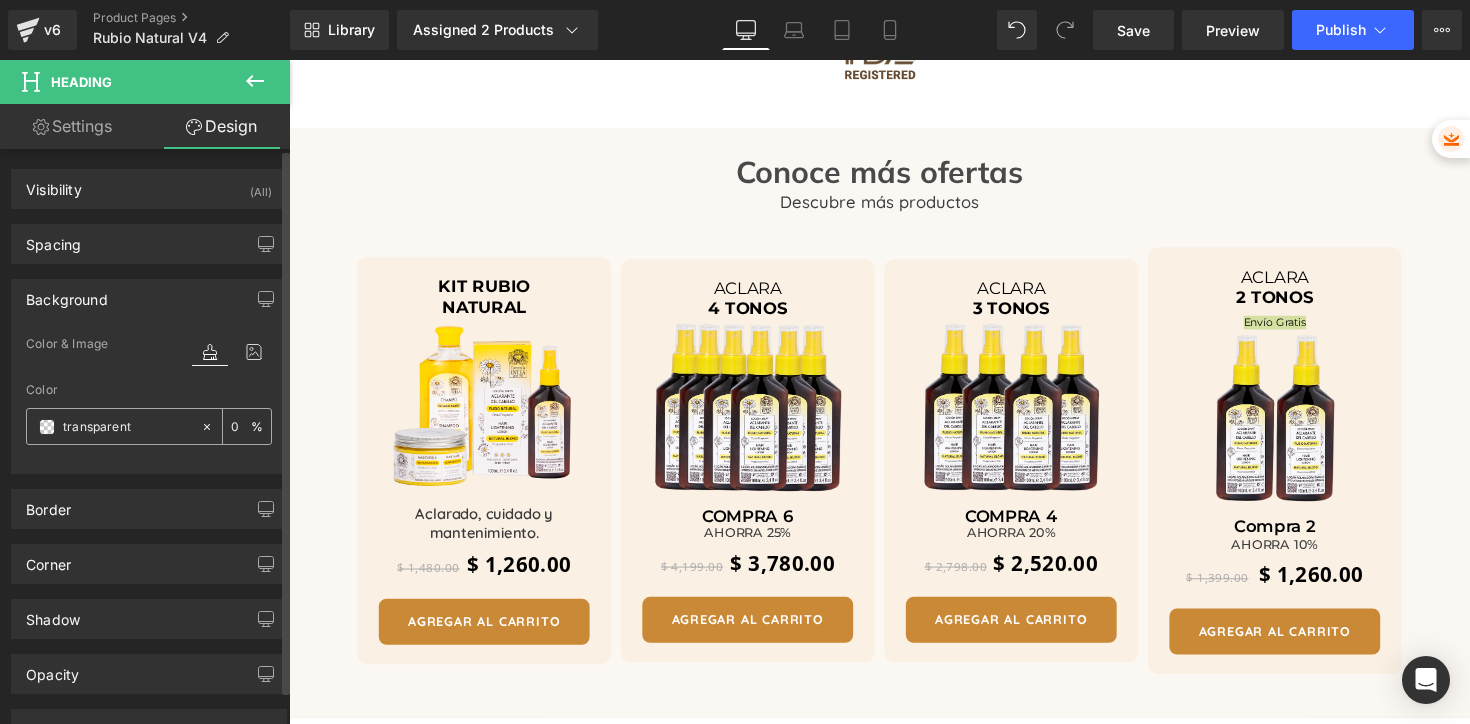 click at bounding box center [47, 427] 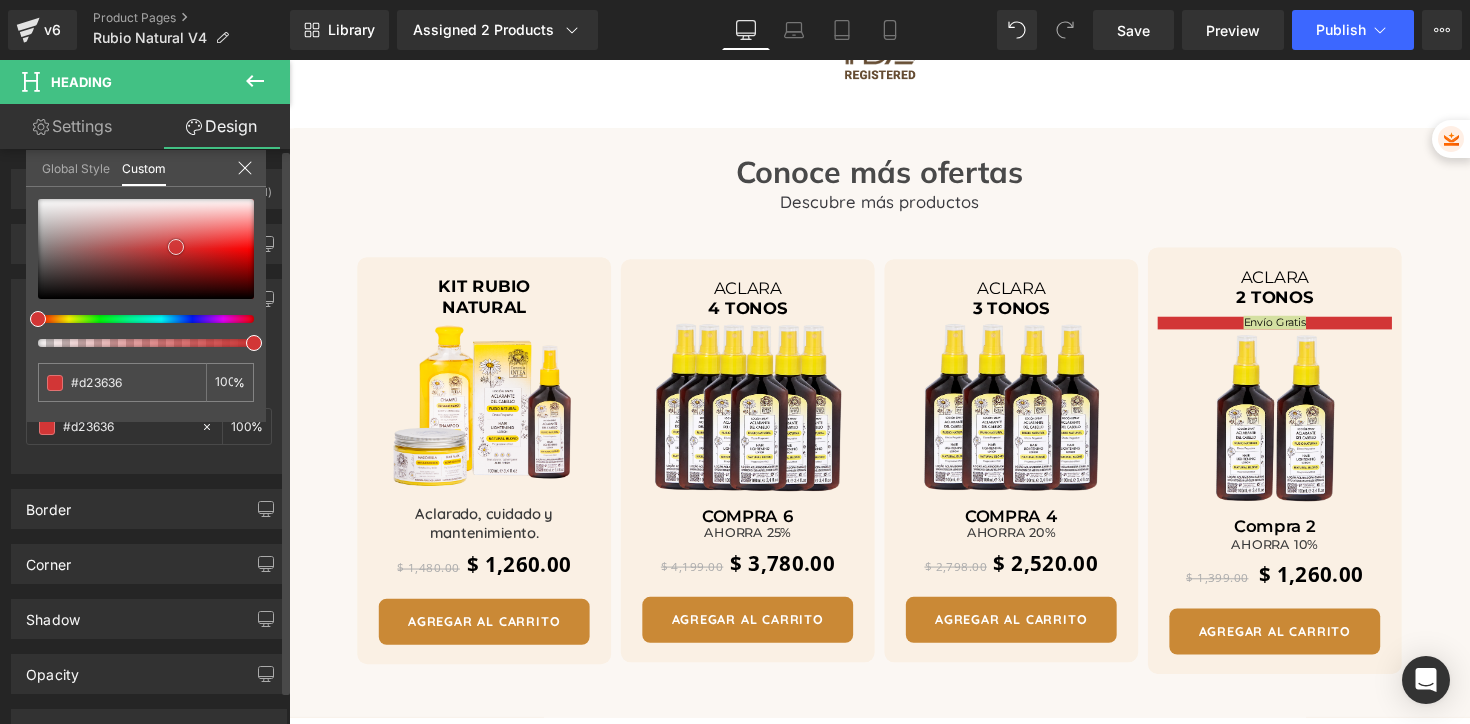 click at bounding box center [146, 249] 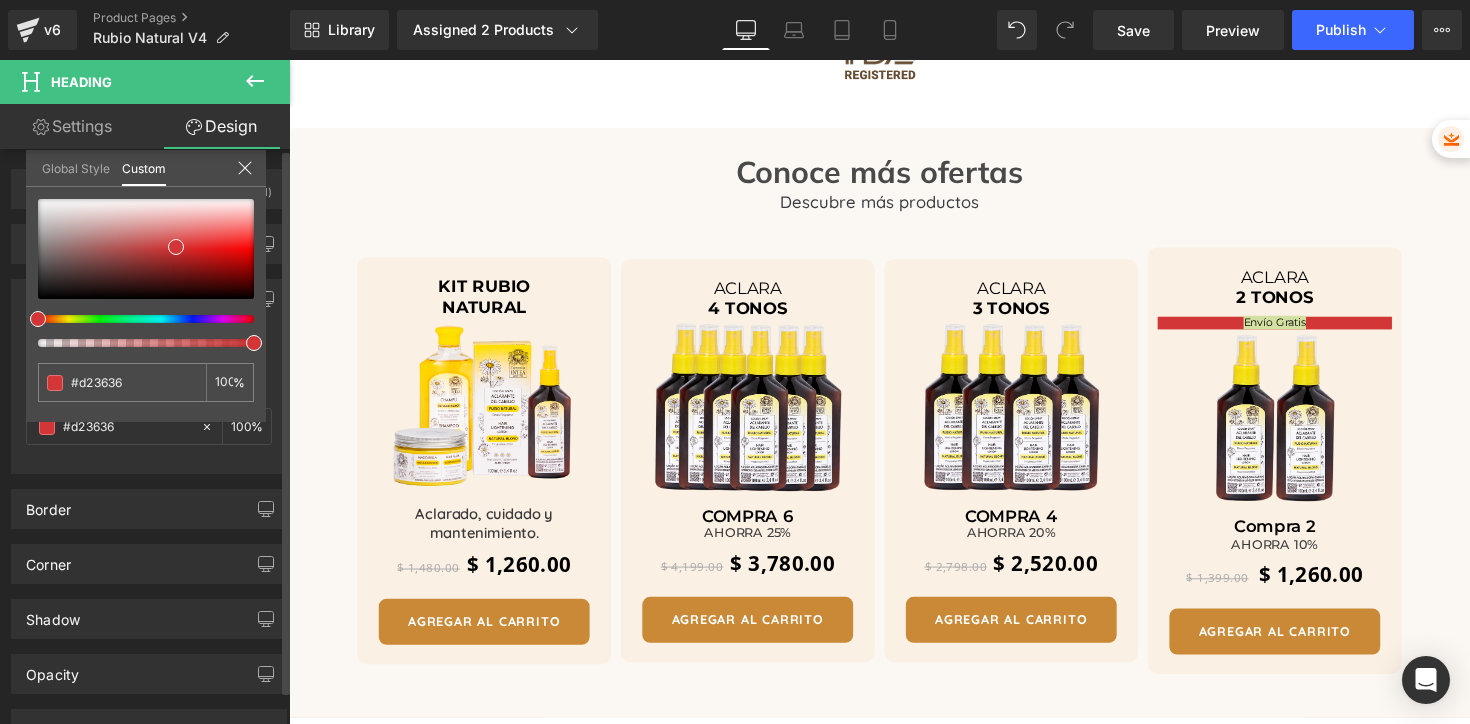click 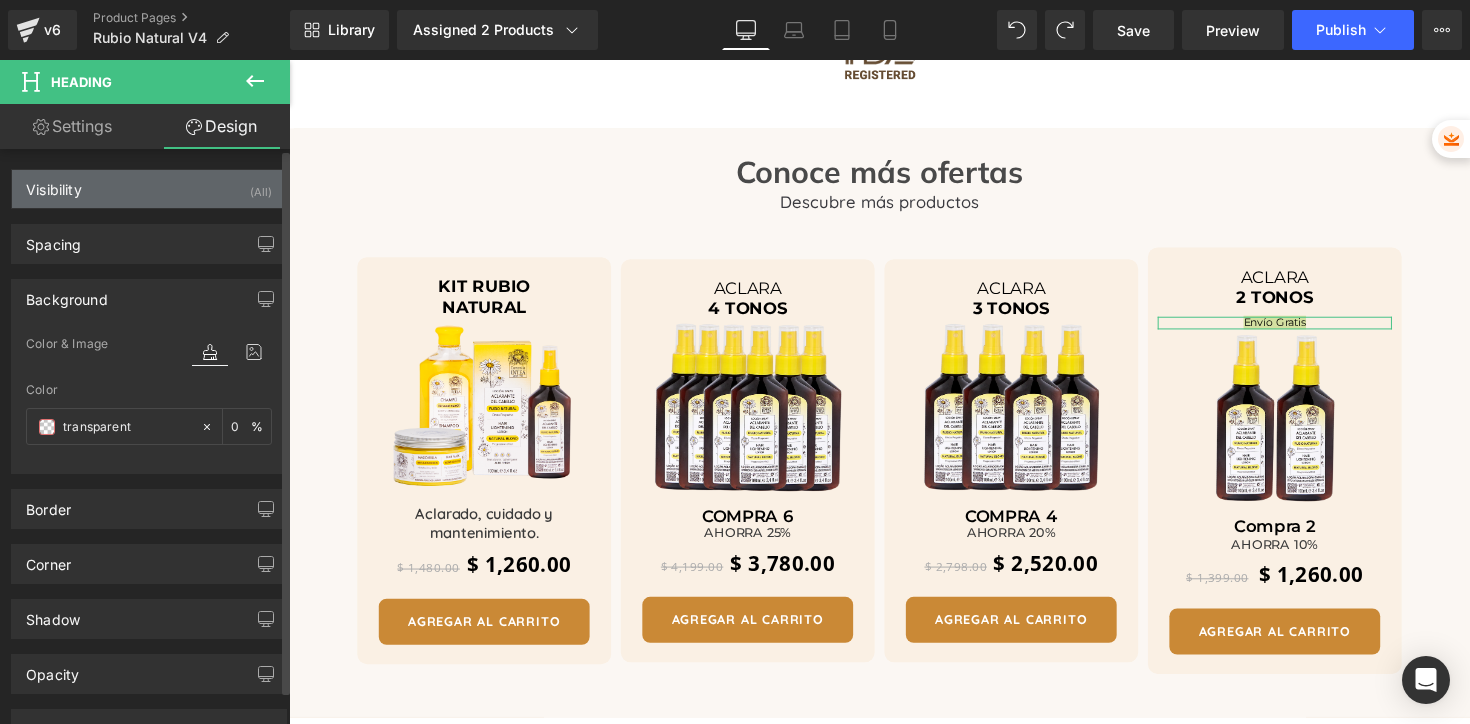 click on "Visibility" at bounding box center [54, 184] 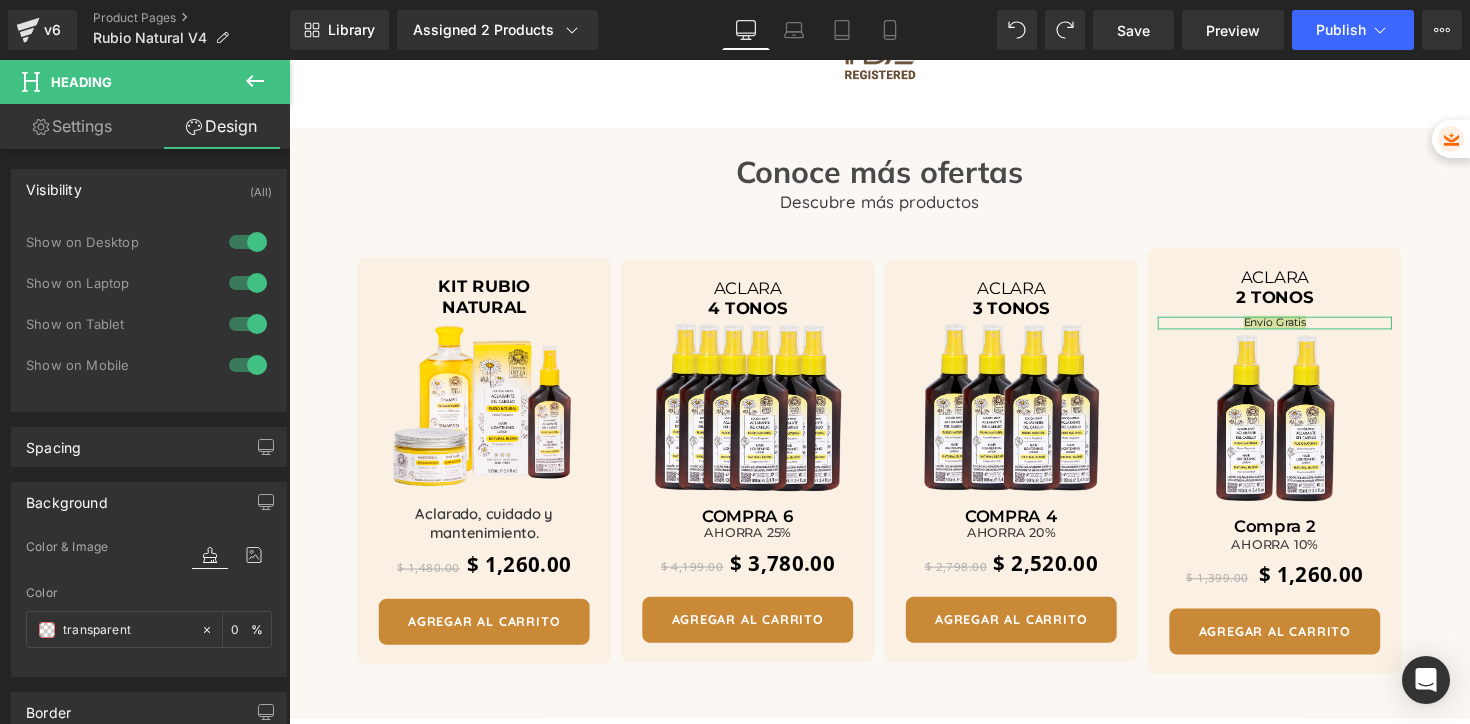 click on "Background" at bounding box center [67, 497] 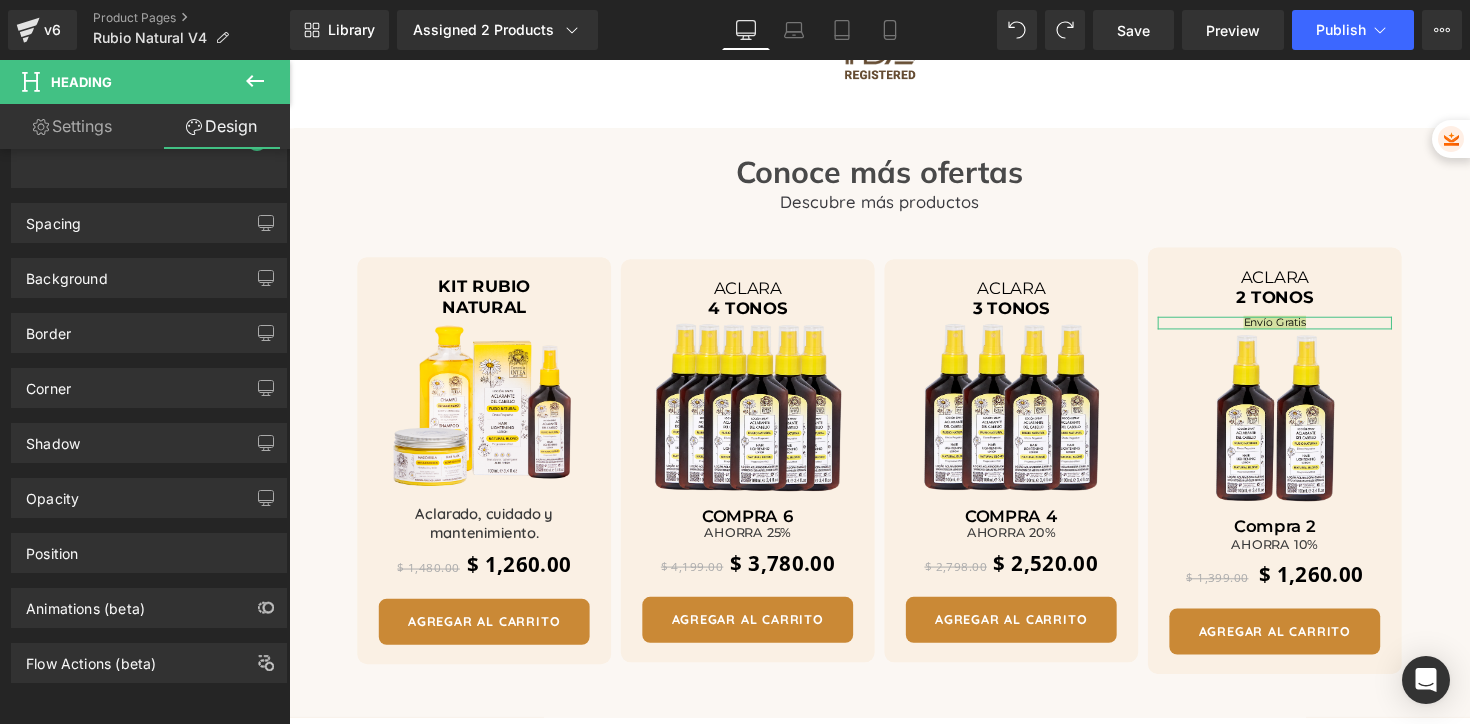 scroll, scrollTop: 239, scrollLeft: 0, axis: vertical 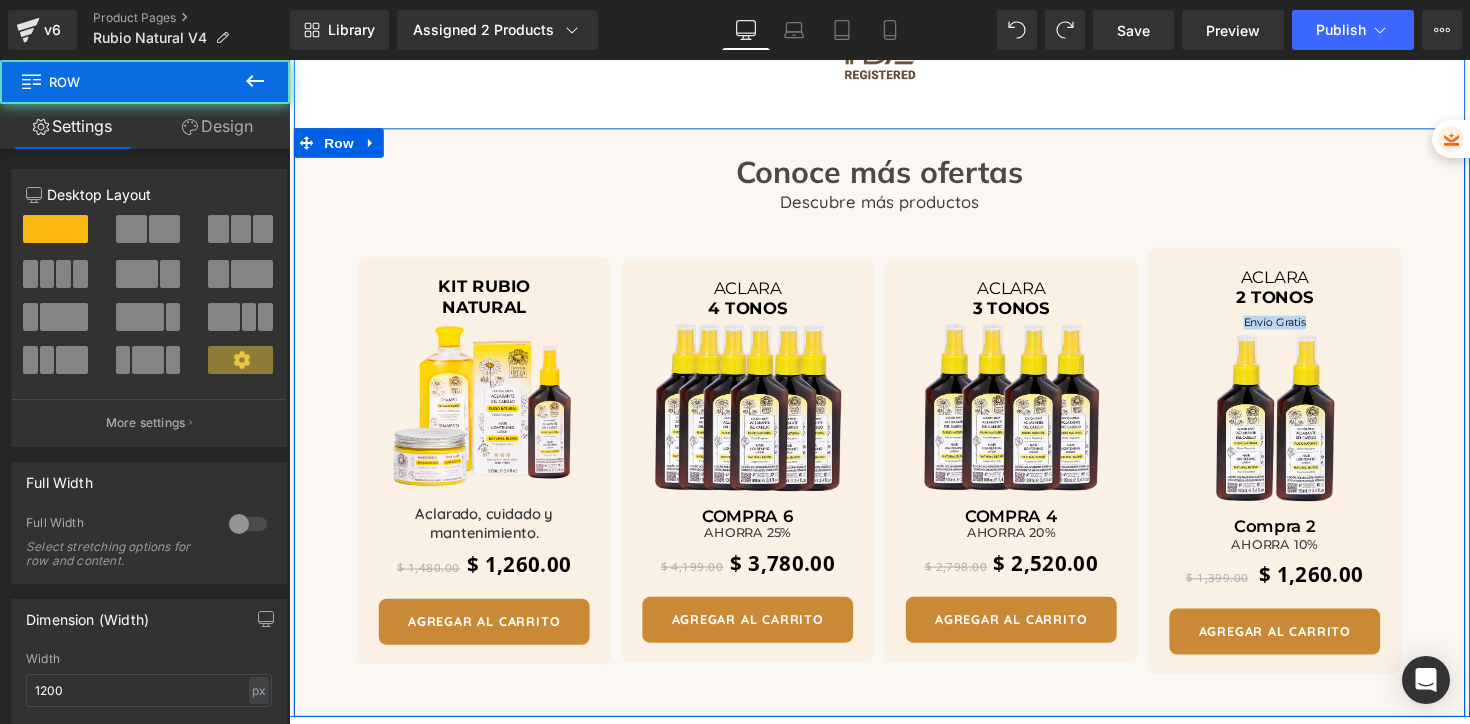 click on "Conoce más ofertas Heading         Descubre más productos Text Block
KIT RUBIO NATURAL Heading
Image         Aclarado, cuidado y mantenimiento. Heading
$ 1,480.00
$ 1,260.00
(P) Price
AGREGAR AL CARRITO
(P) Cart Button
Product
ACLARA 4 TONOS Heading
Image" at bounding box center (894, 429) 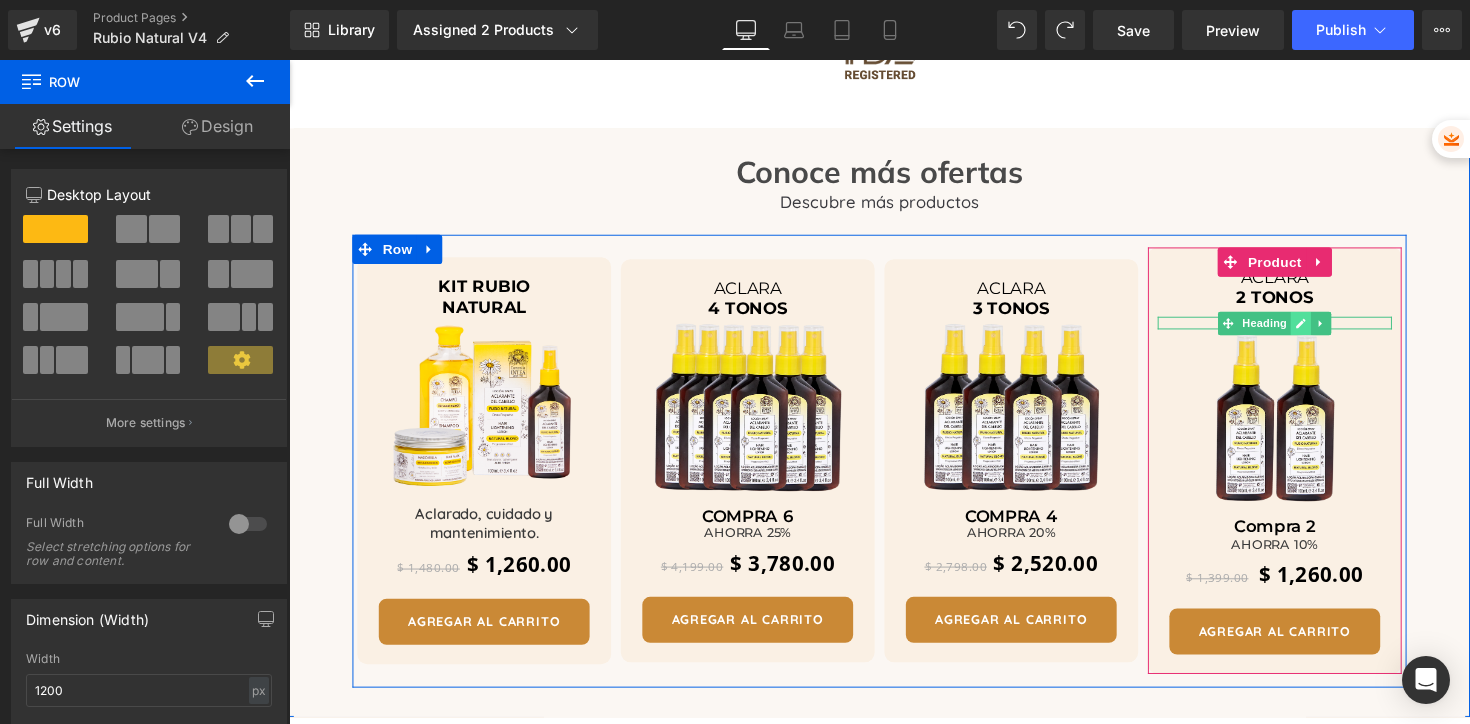 click 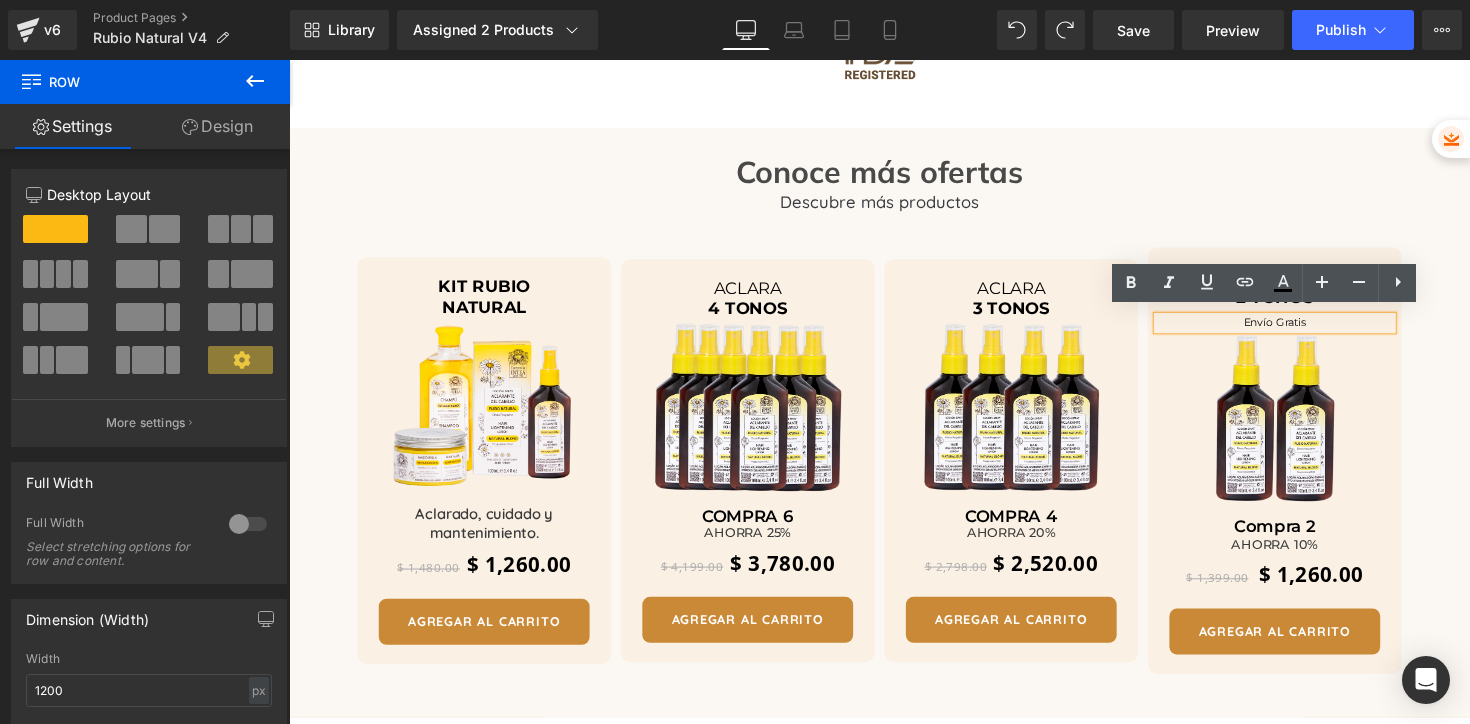 click on "Envío Gratis" at bounding box center (1299, 329) 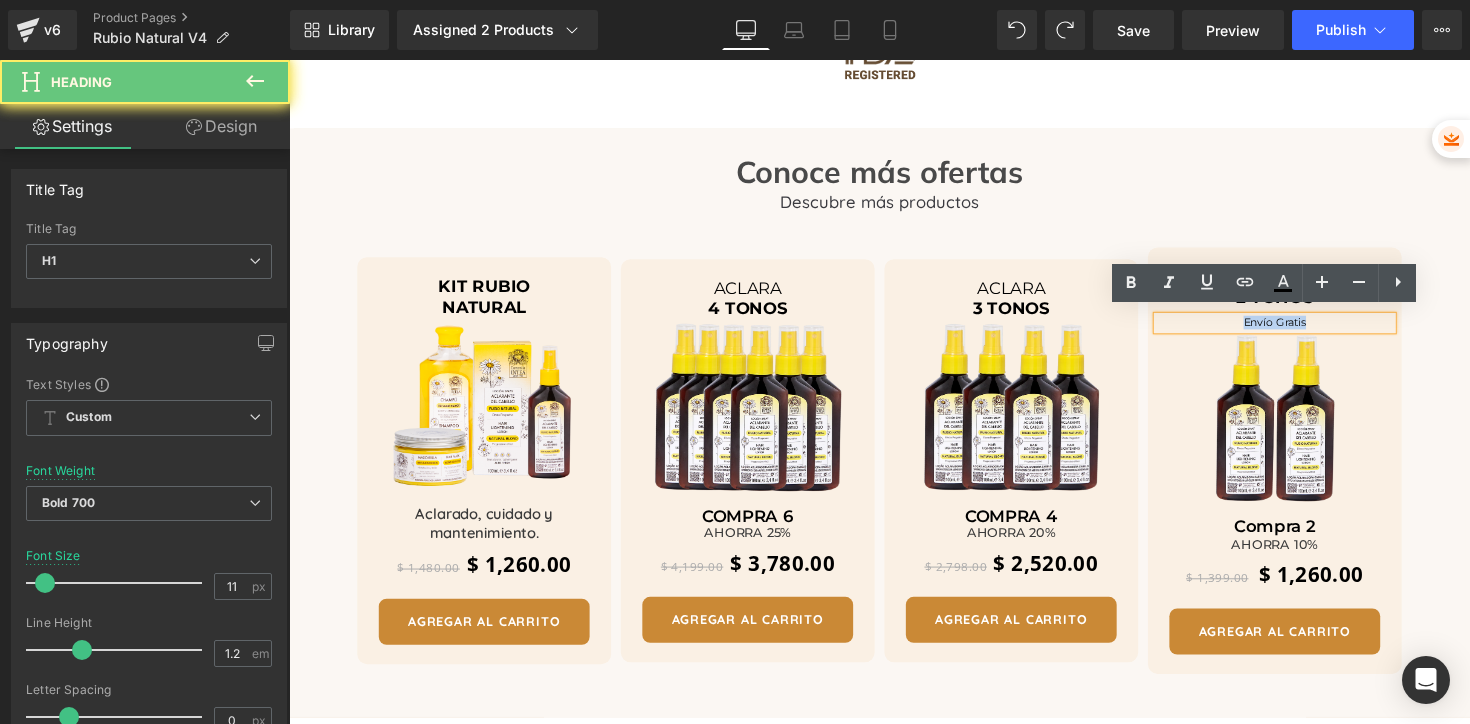 click on "Envío Gratis" at bounding box center [1299, 329] 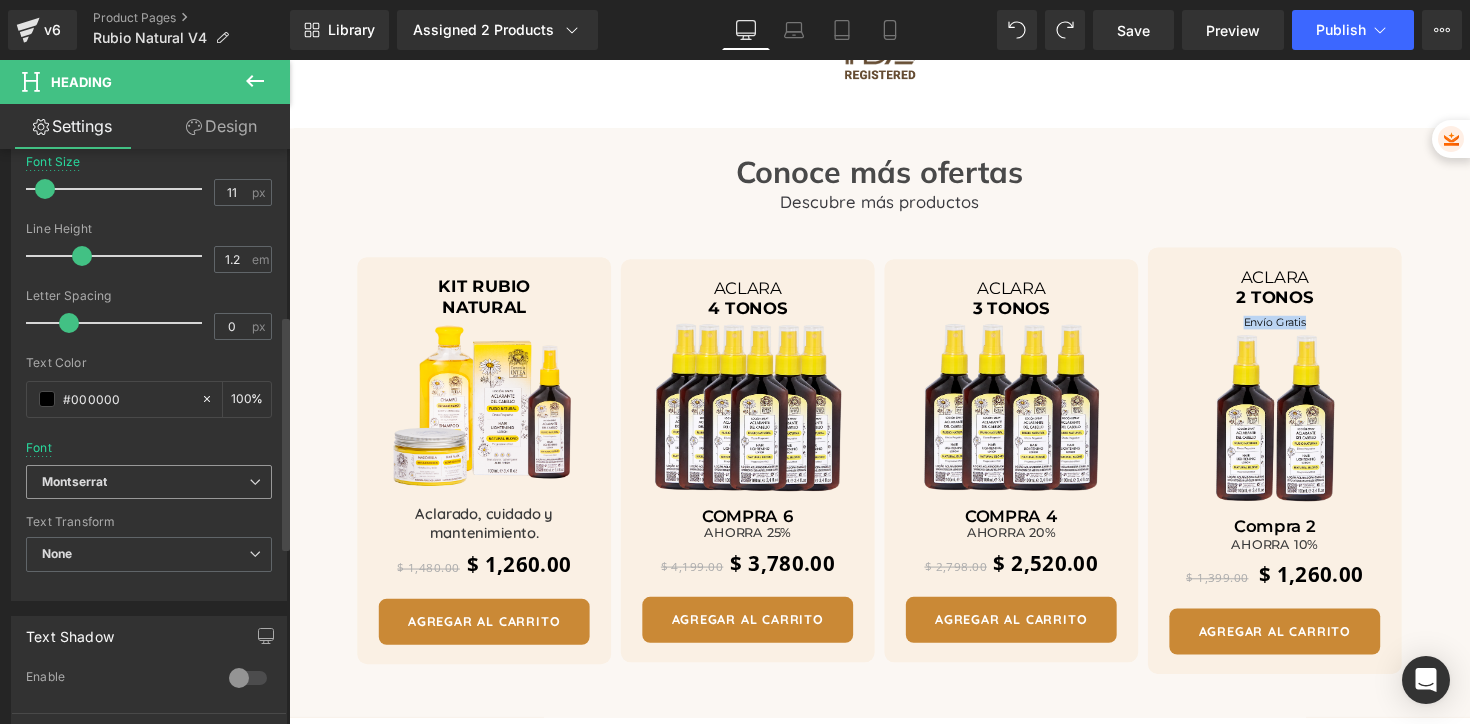 scroll, scrollTop: 407, scrollLeft: 0, axis: vertical 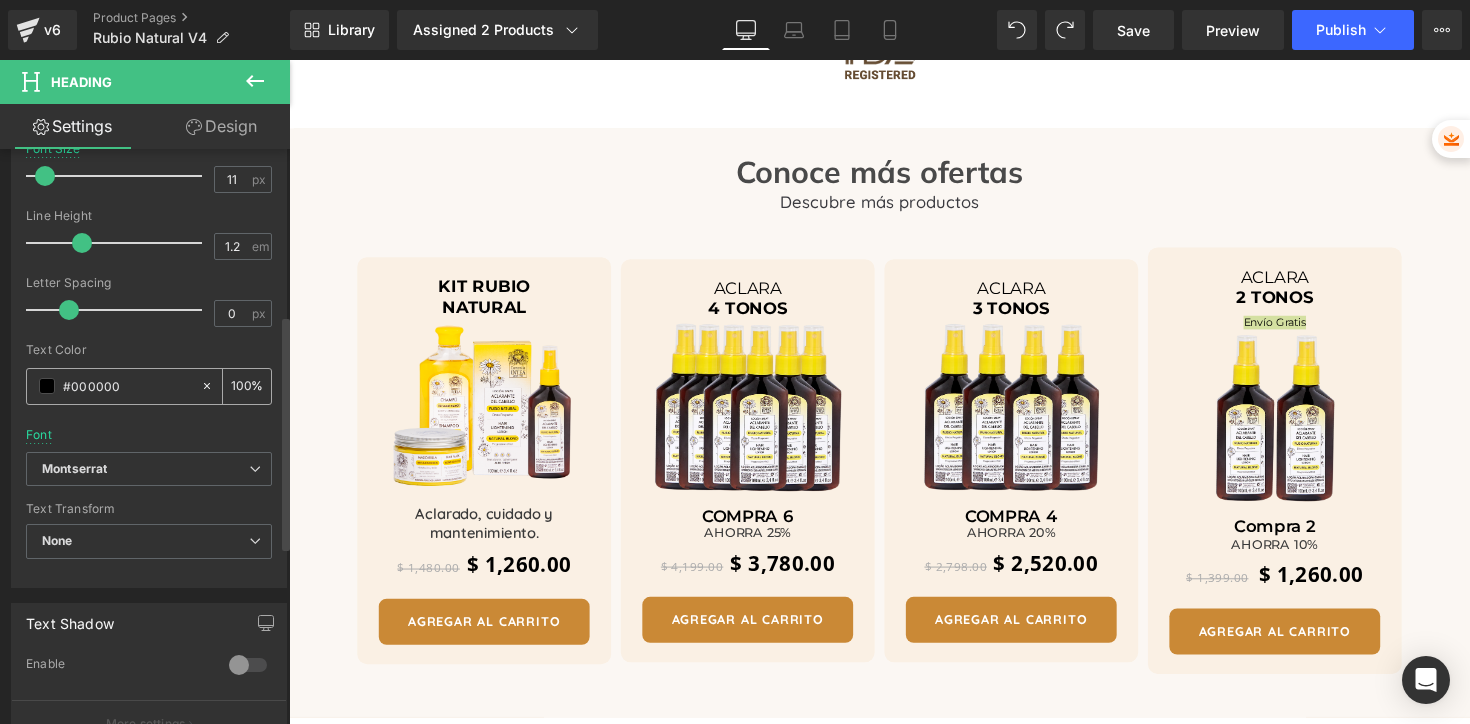 click at bounding box center [47, 386] 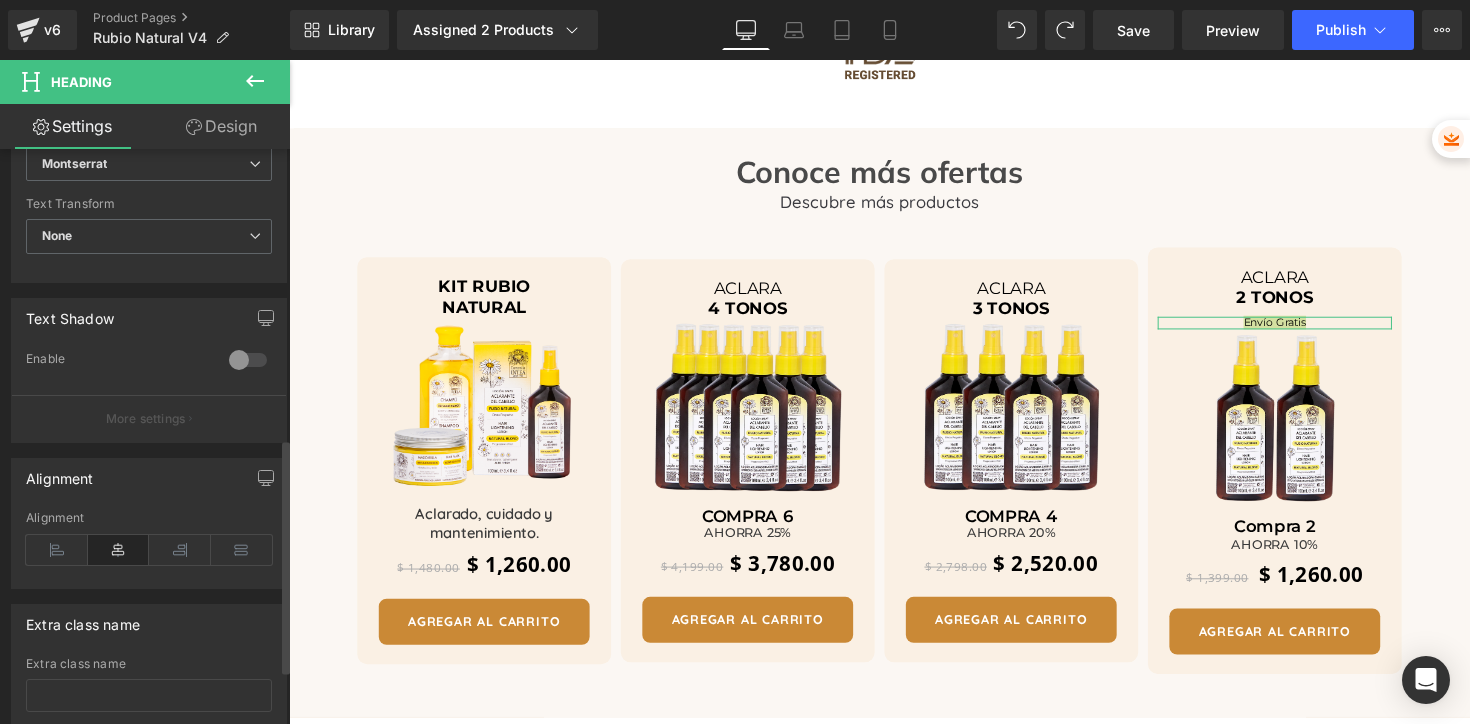 scroll, scrollTop: 713, scrollLeft: 0, axis: vertical 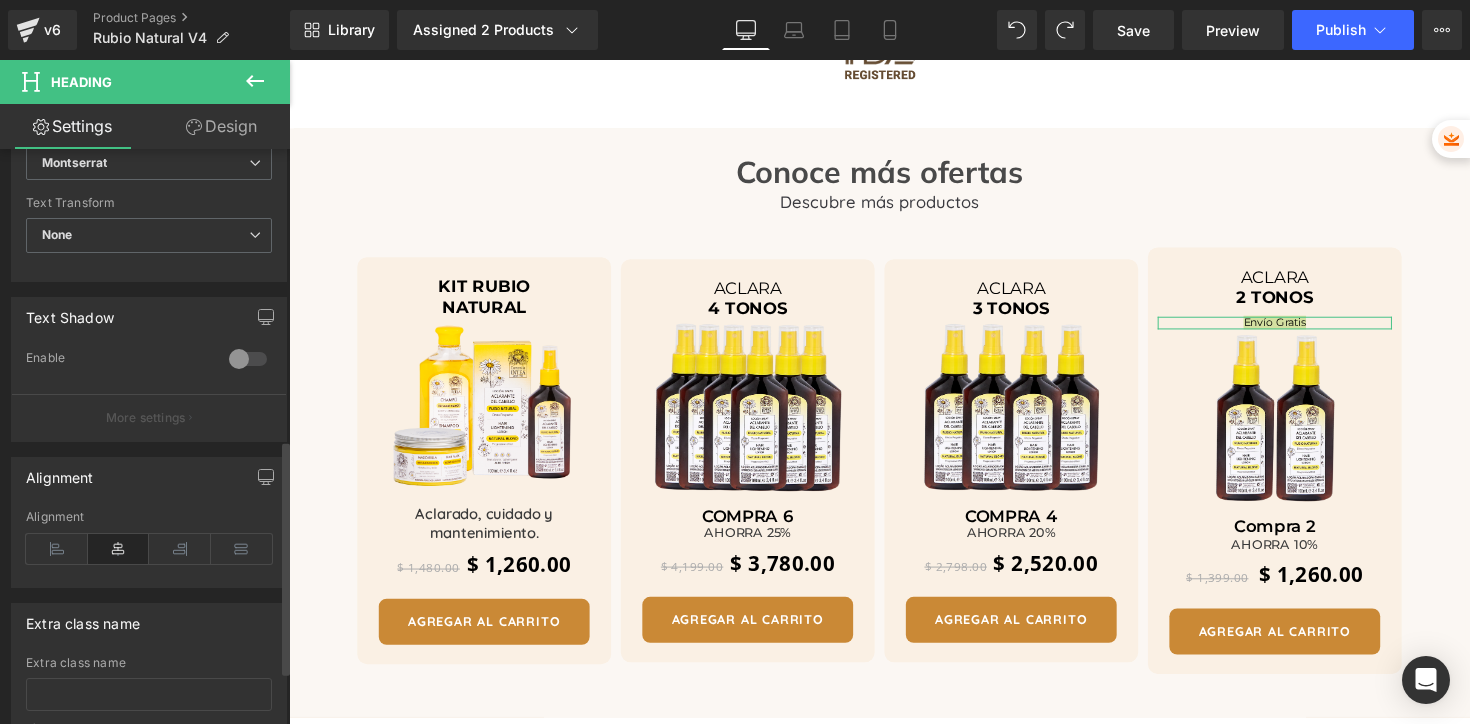 click on "Enable" at bounding box center [149, 372] 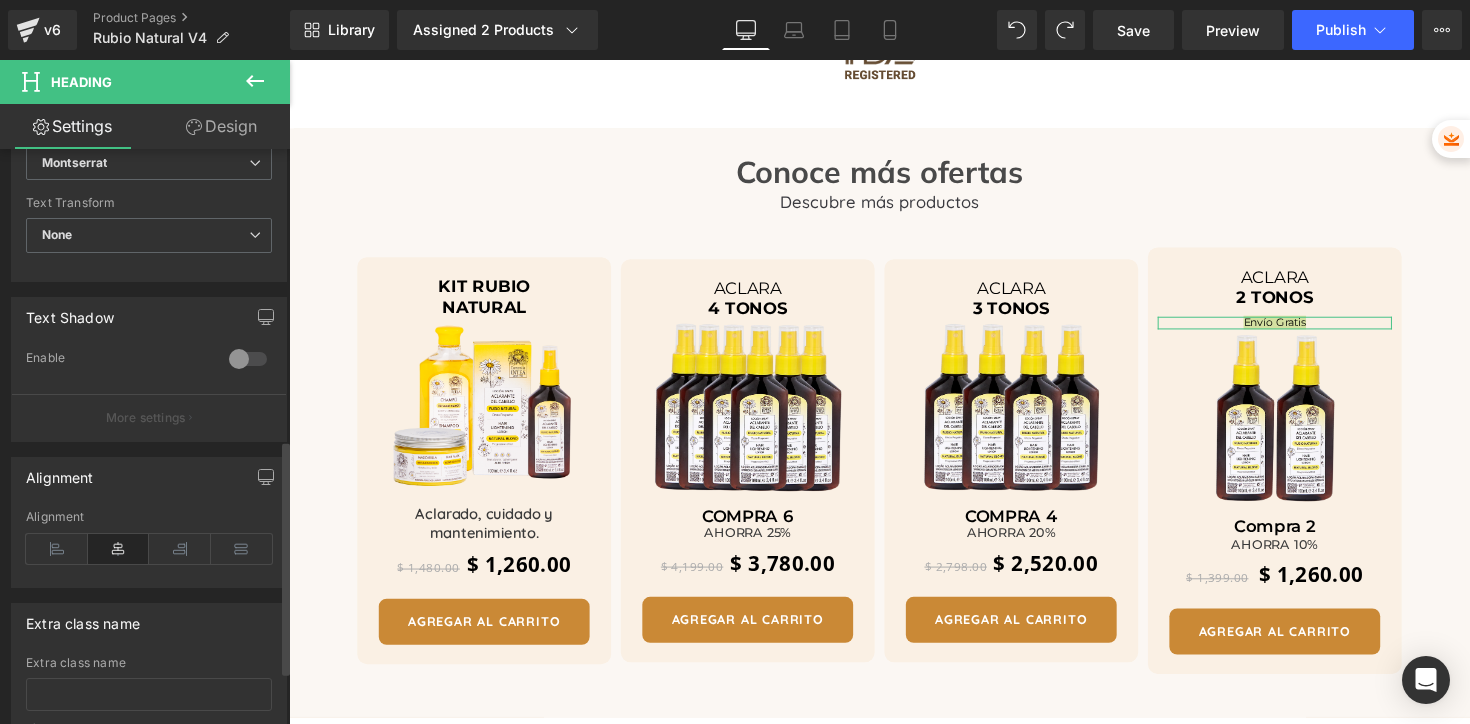 click on "More settings" at bounding box center (146, 418) 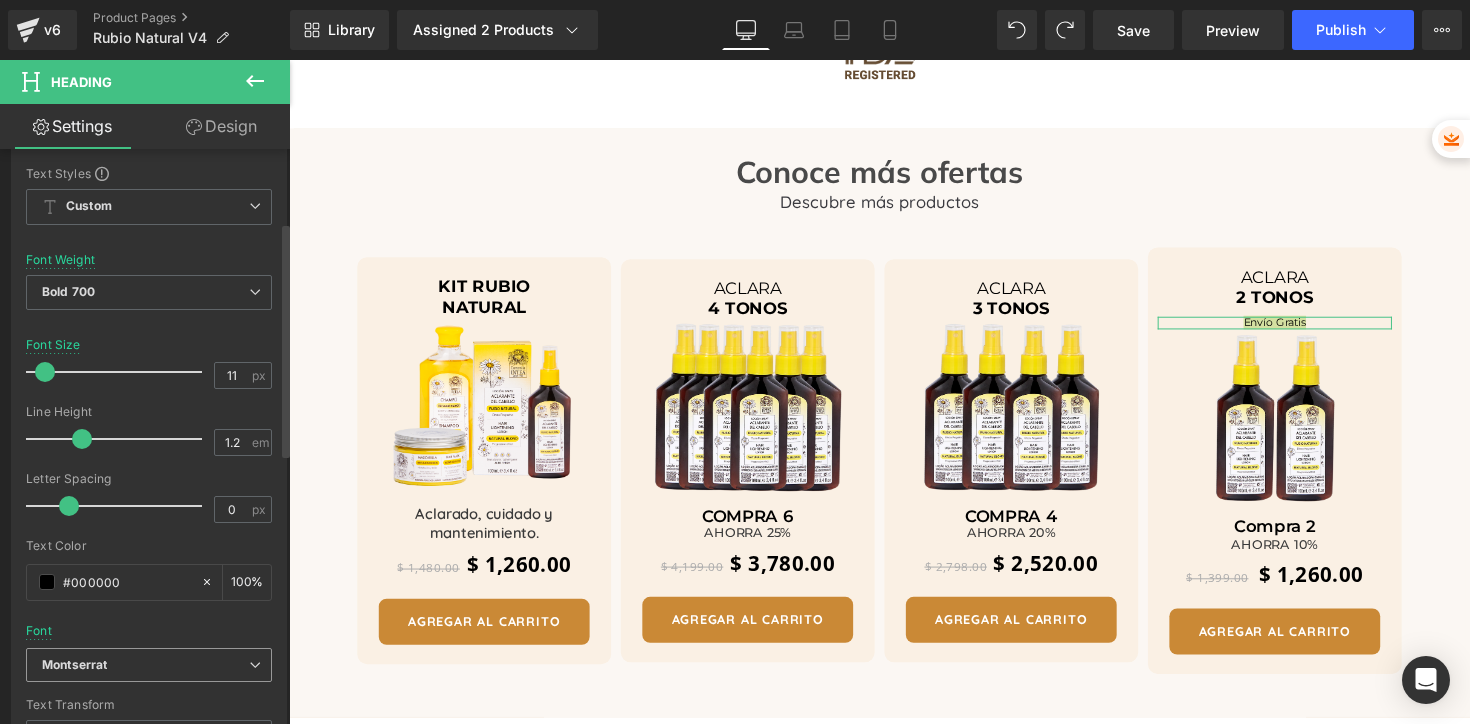 scroll, scrollTop: 301, scrollLeft: 0, axis: vertical 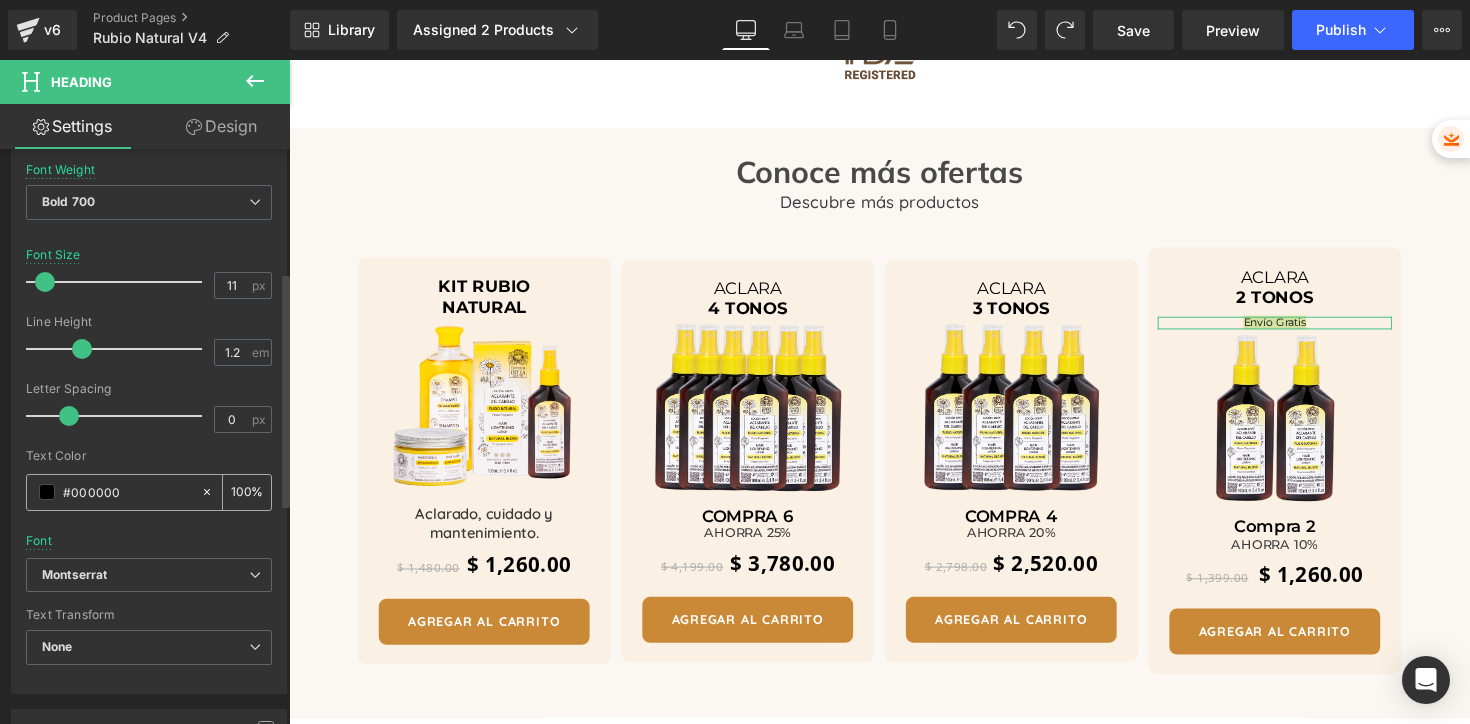 click at bounding box center [47, 492] 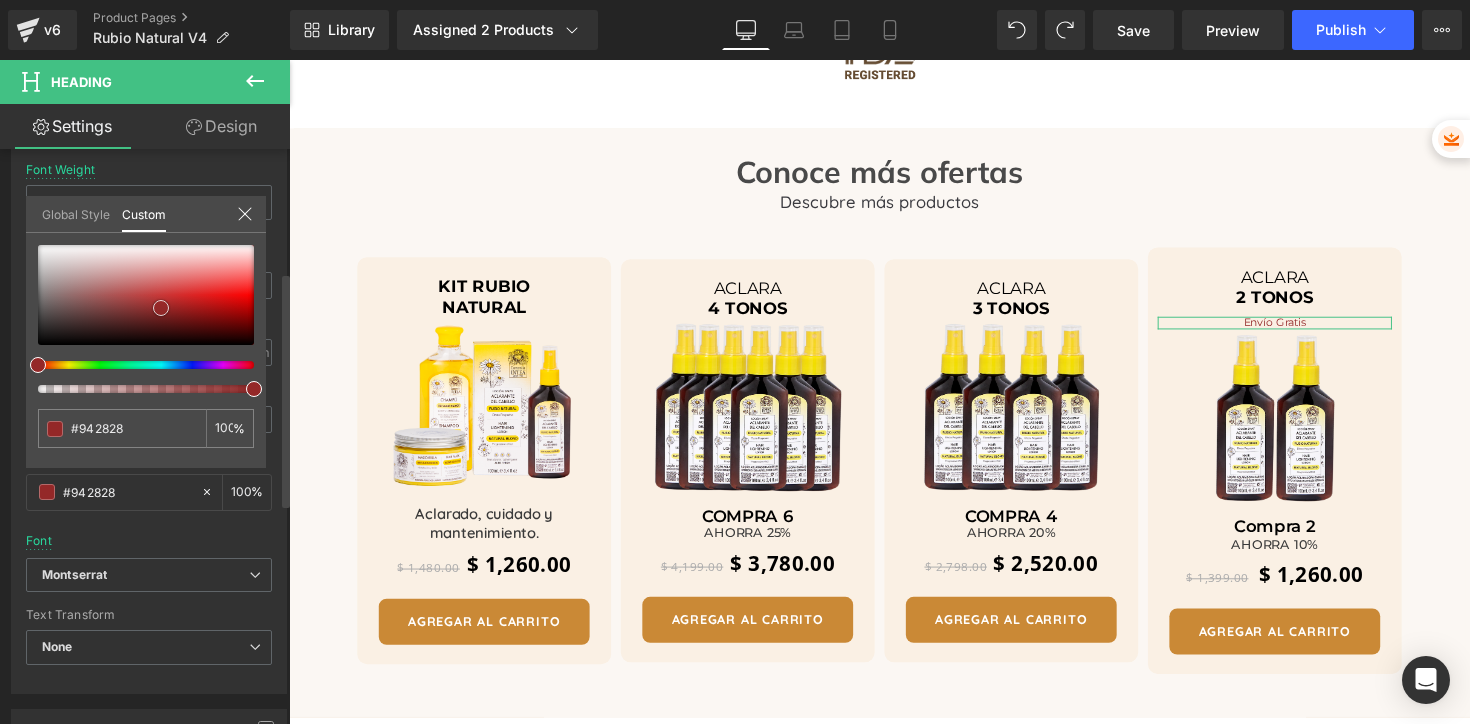 click at bounding box center [146, 295] 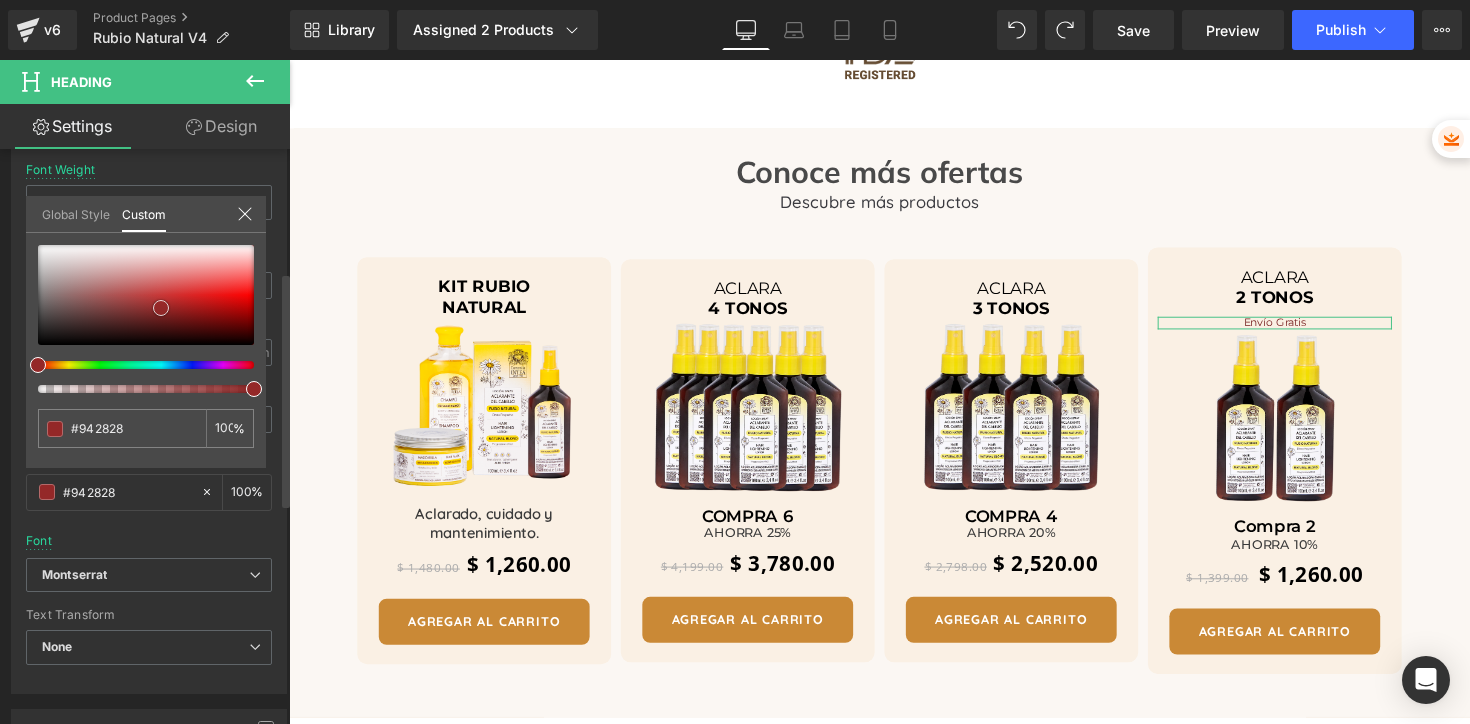click at bounding box center [146, 295] 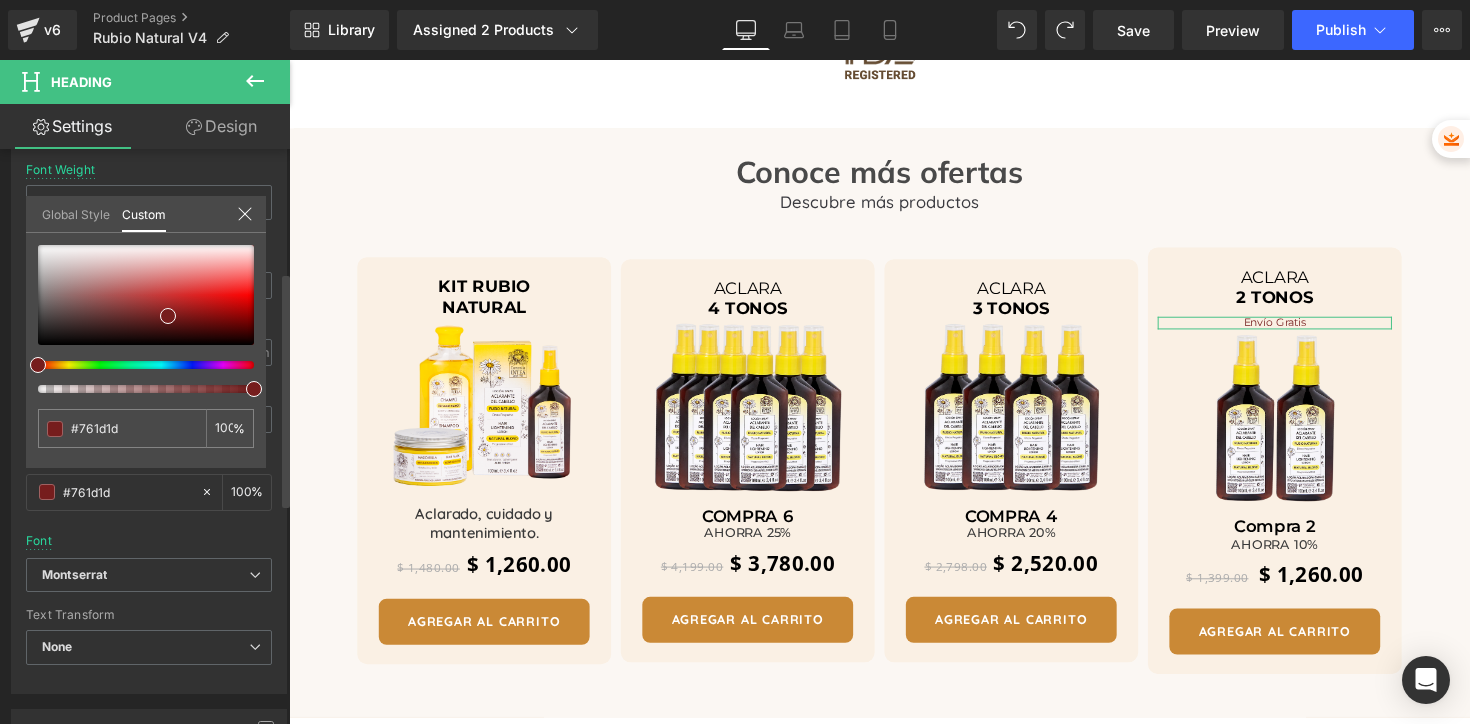 click at bounding box center [138, 365] 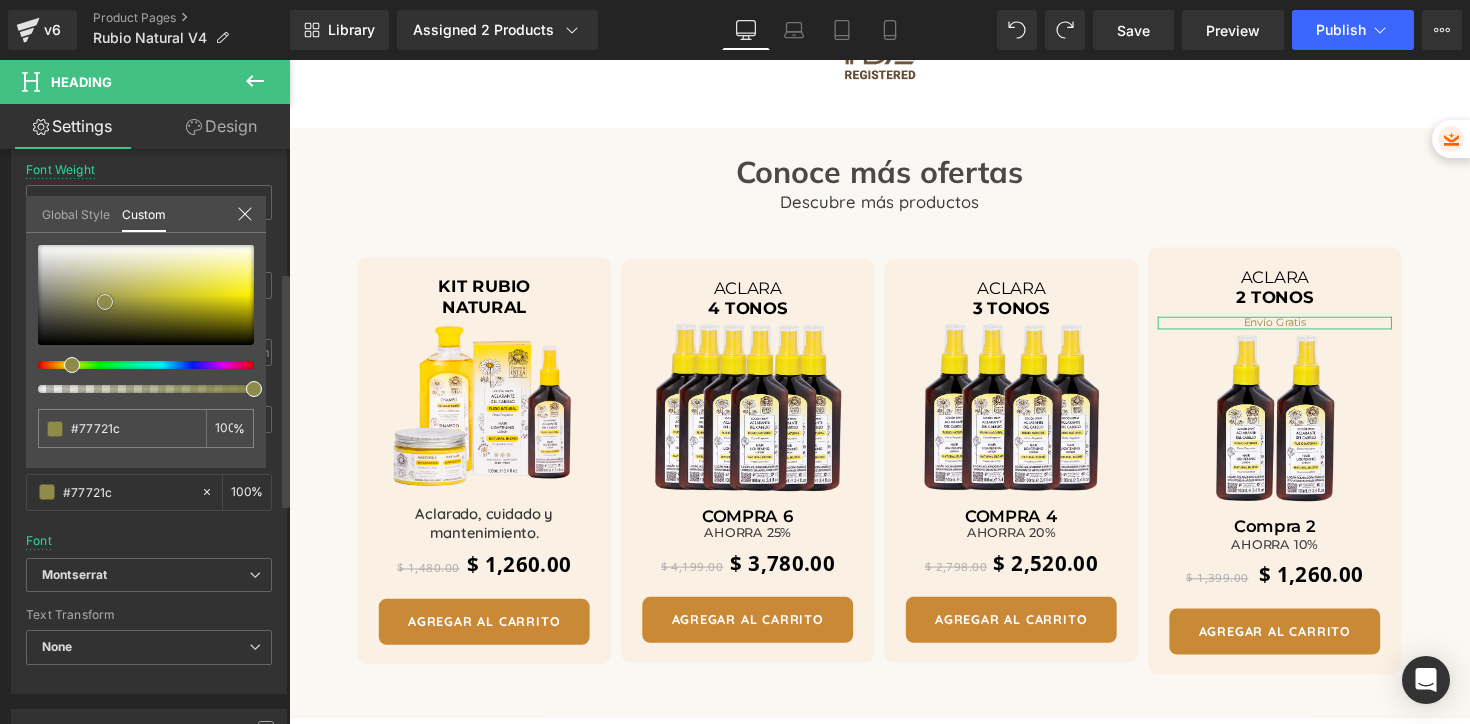 click at bounding box center (146, 295) 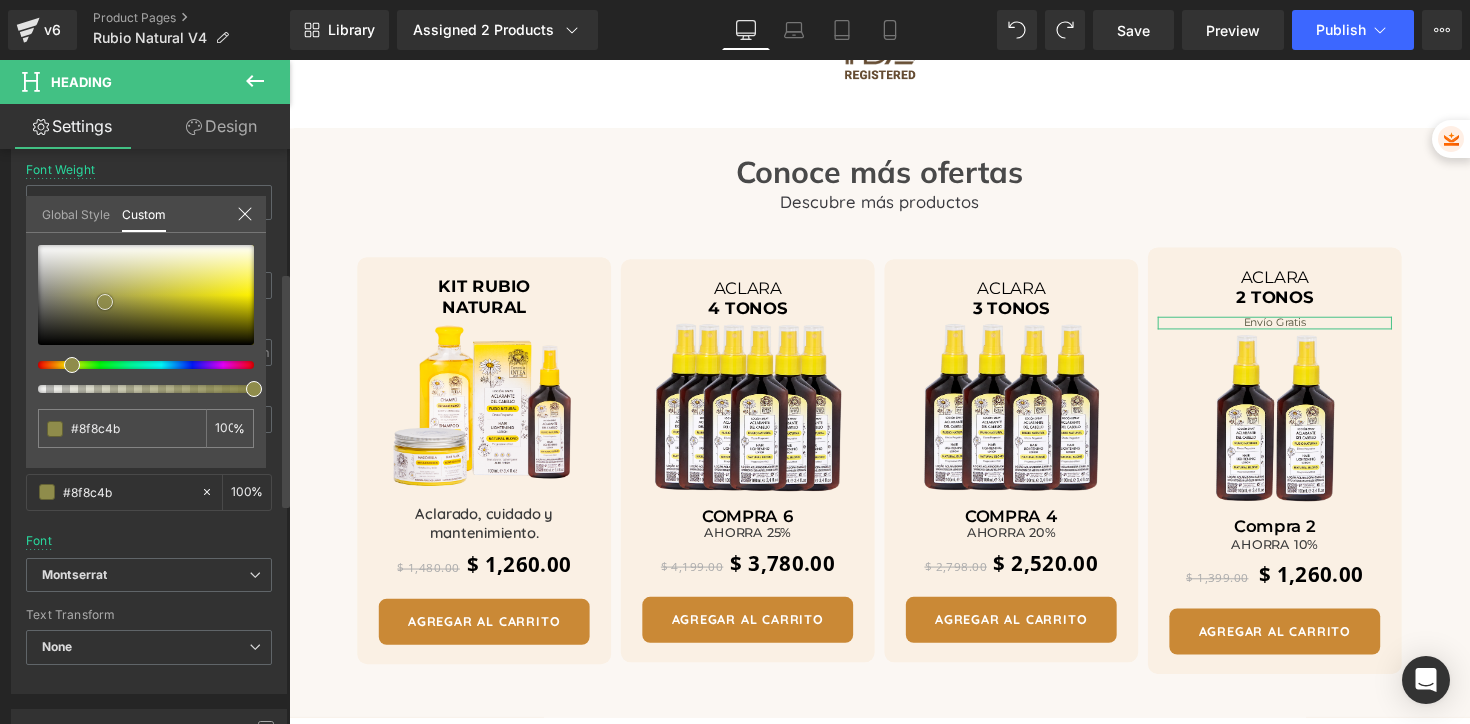 click at bounding box center [146, 295] 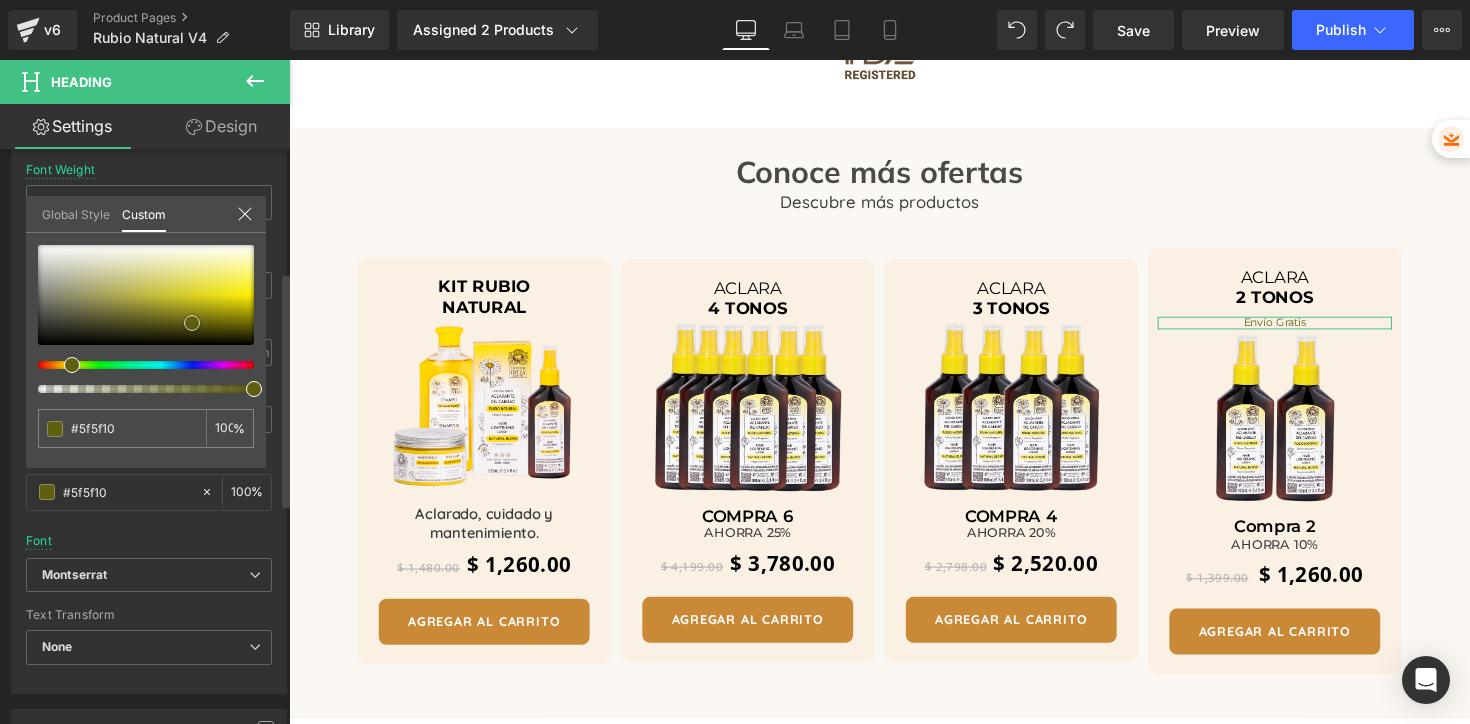 drag, startPoint x: 76, startPoint y: 318, endPoint x: 193, endPoint y: 324, distance: 117.15375 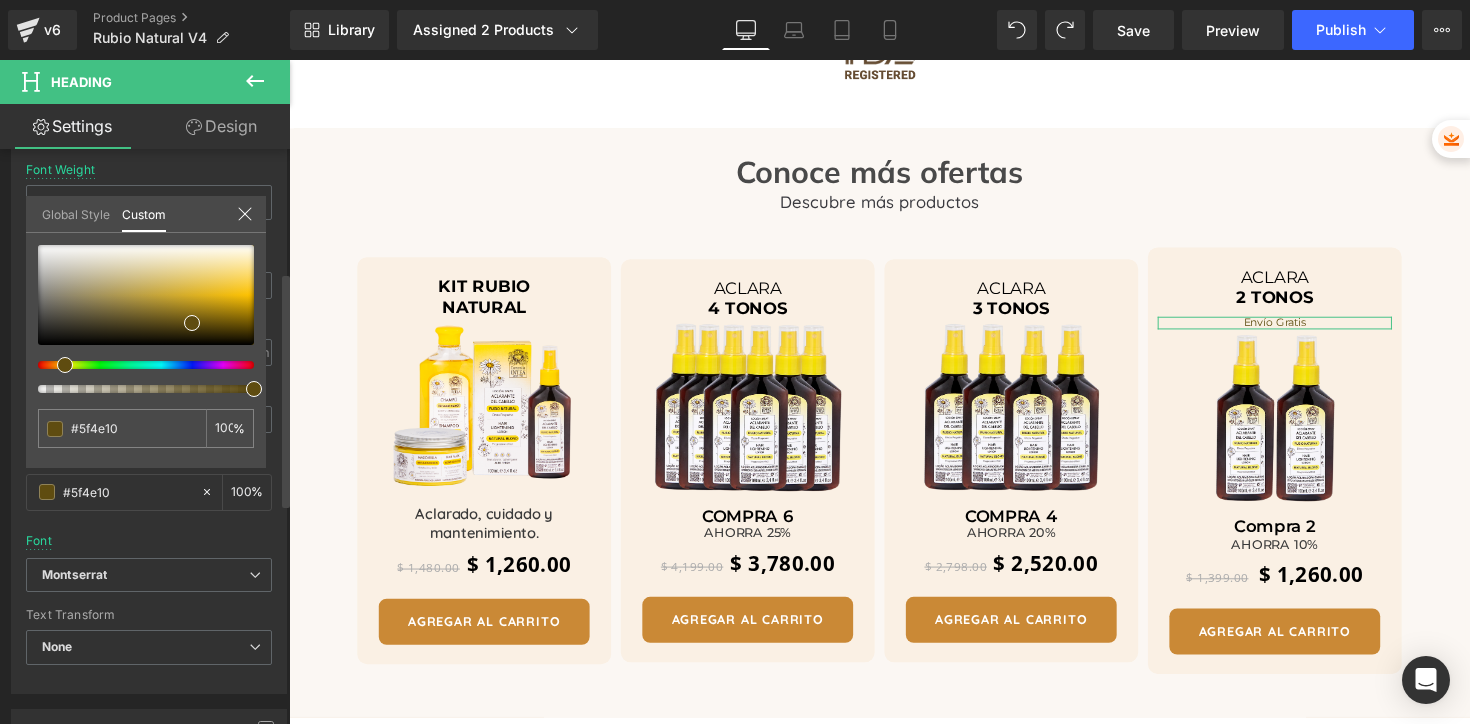 drag, startPoint x: 68, startPoint y: 366, endPoint x: 54, endPoint y: 364, distance: 14.142136 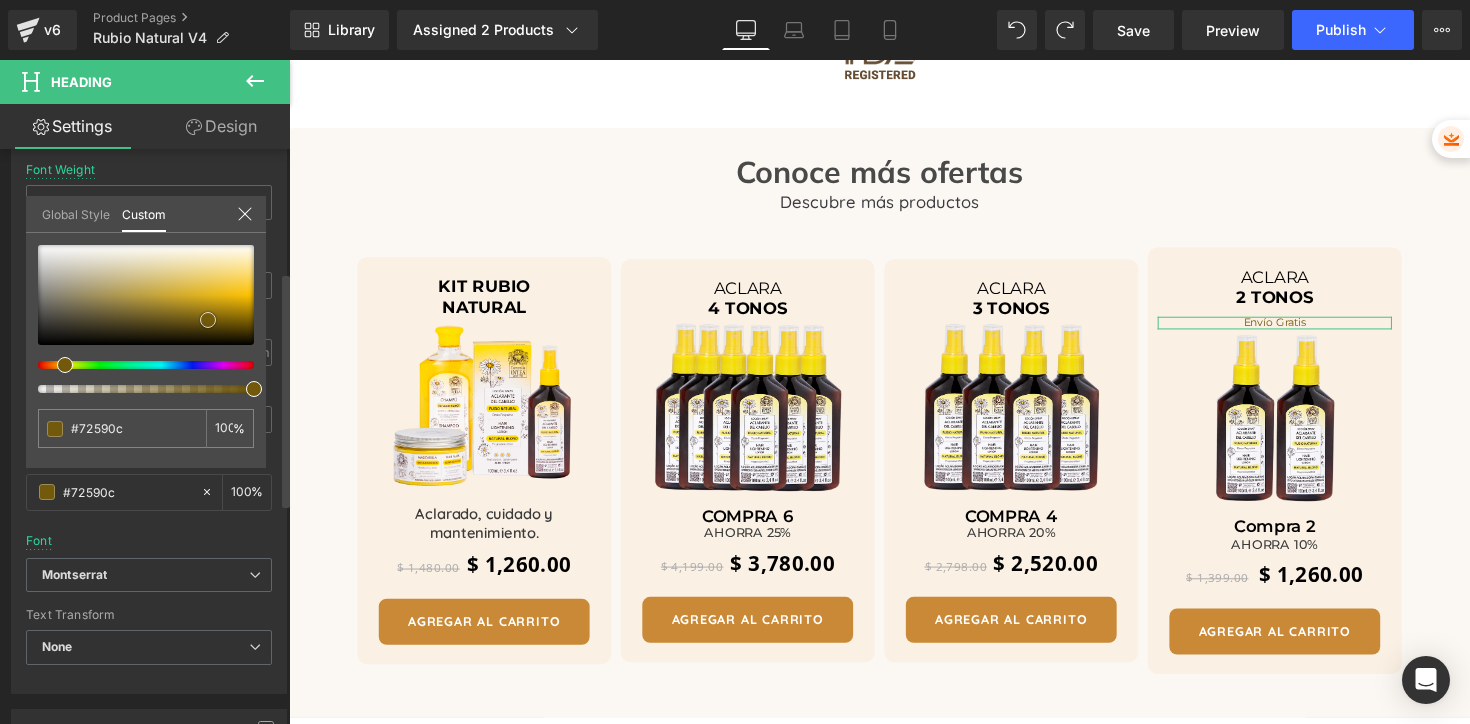 drag, startPoint x: 195, startPoint y: 327, endPoint x: 211, endPoint y: 324, distance: 16.27882 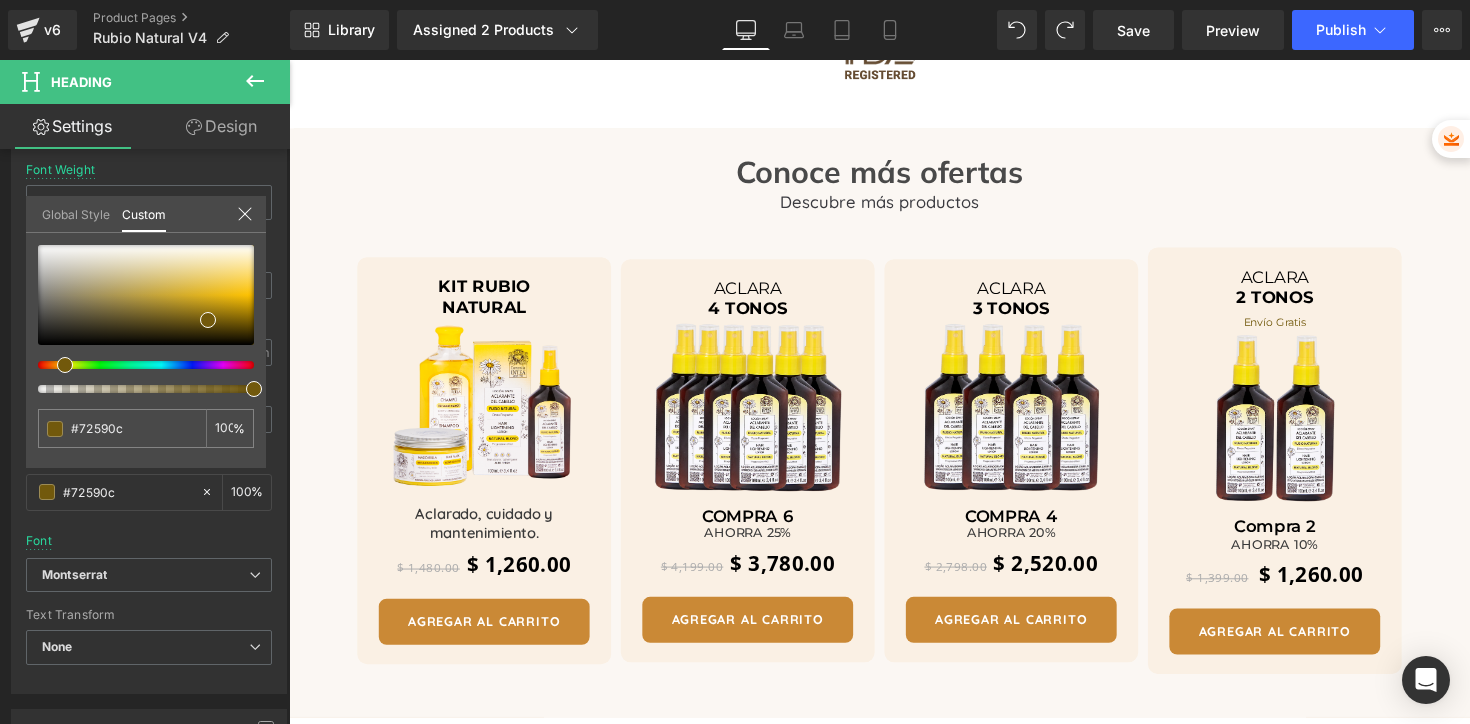 click on "Ir directamente al contenido
Inicio
Cabellos Rubios
Cabellos Rubios
Spray Rubio Natural (El más vendido)
Kit Rubio Natural
Spray Reflejos Rubios
Kit Reflejos Rubios
Spray Cubrevellos" at bounding box center [894, -226] 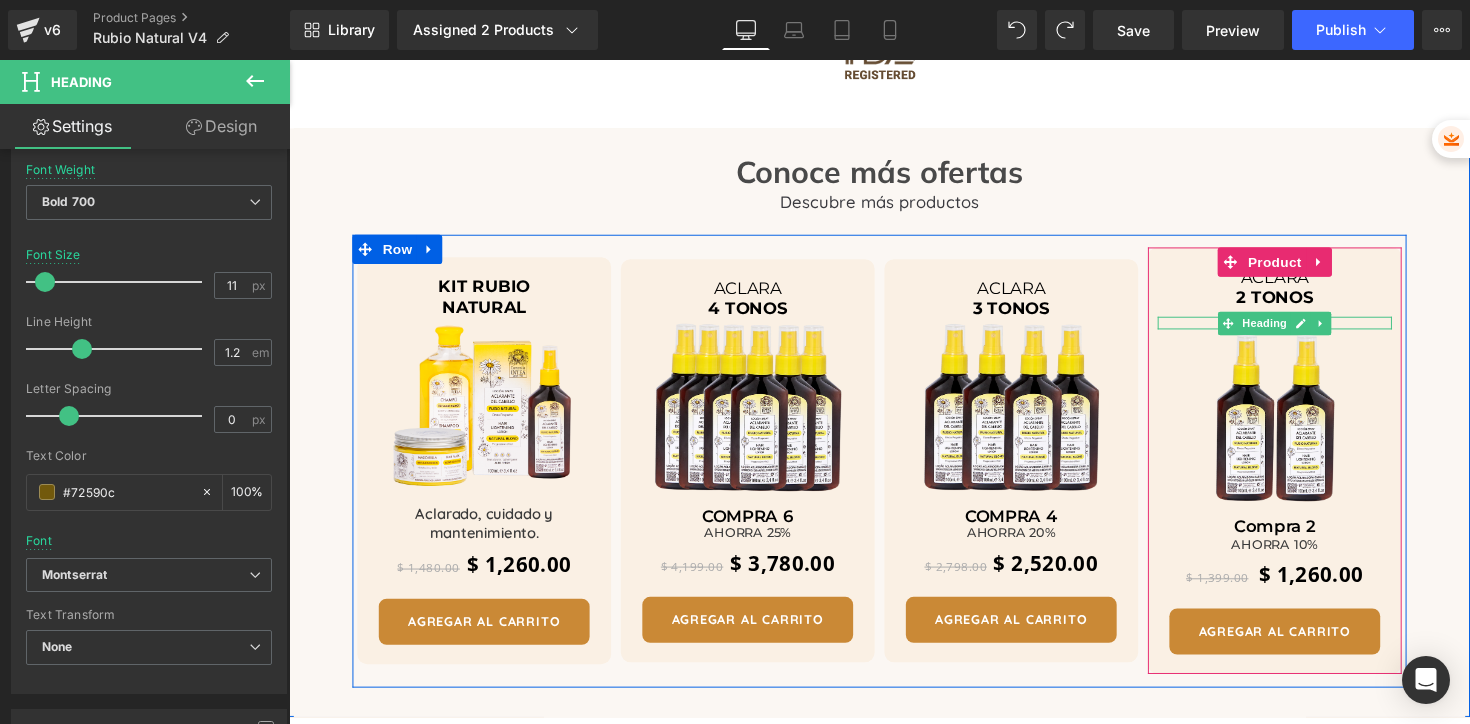 click on "Heading" at bounding box center (1289, 330) 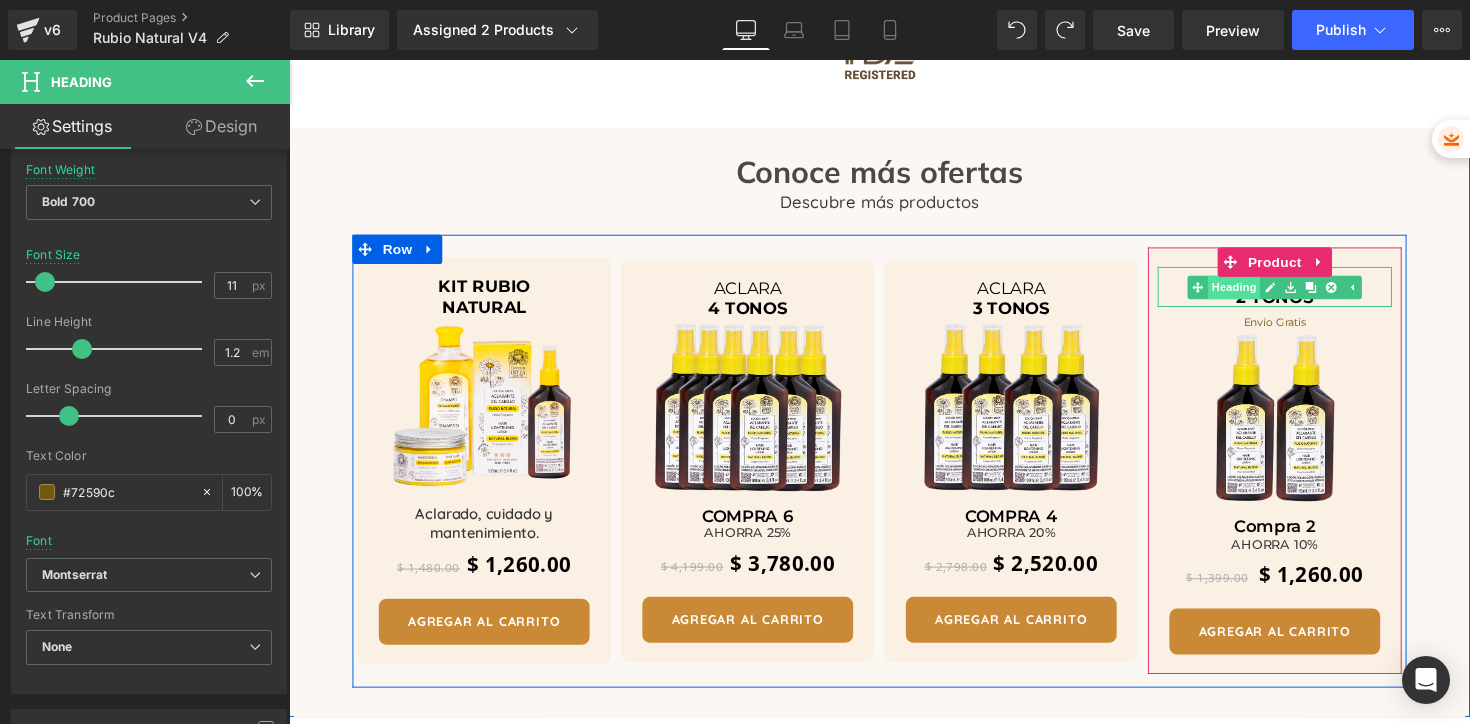 click on "Heading" at bounding box center [1247, 293] 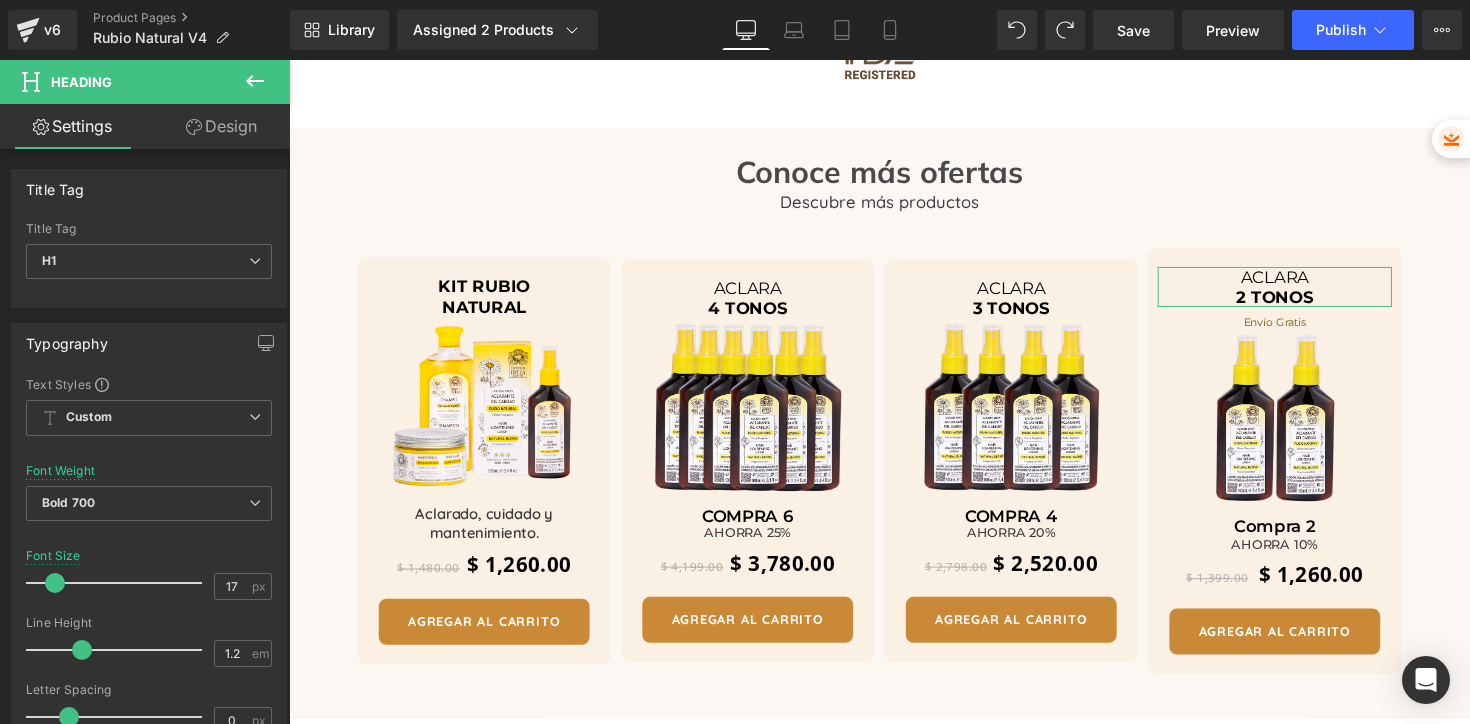 click on "Design" at bounding box center [221, 126] 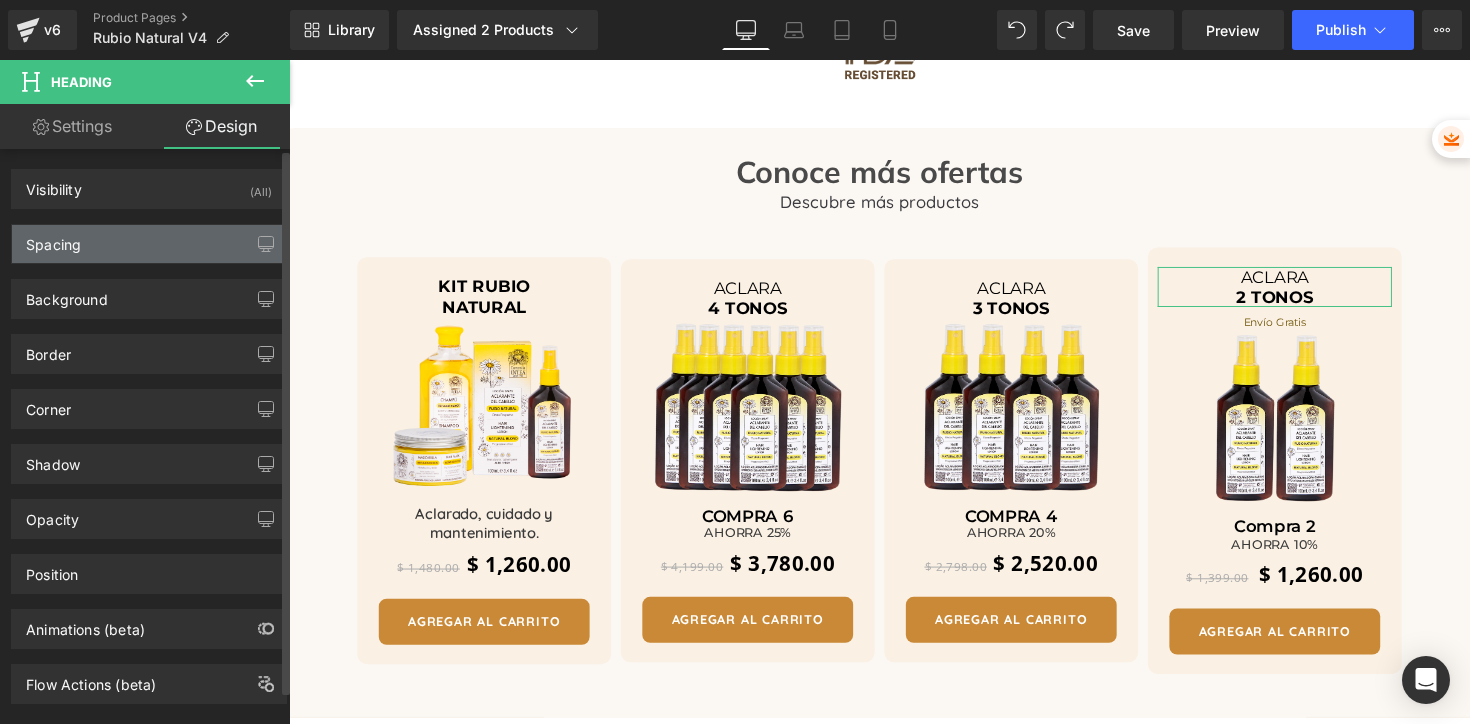 click on "Spacing" at bounding box center (149, 244) 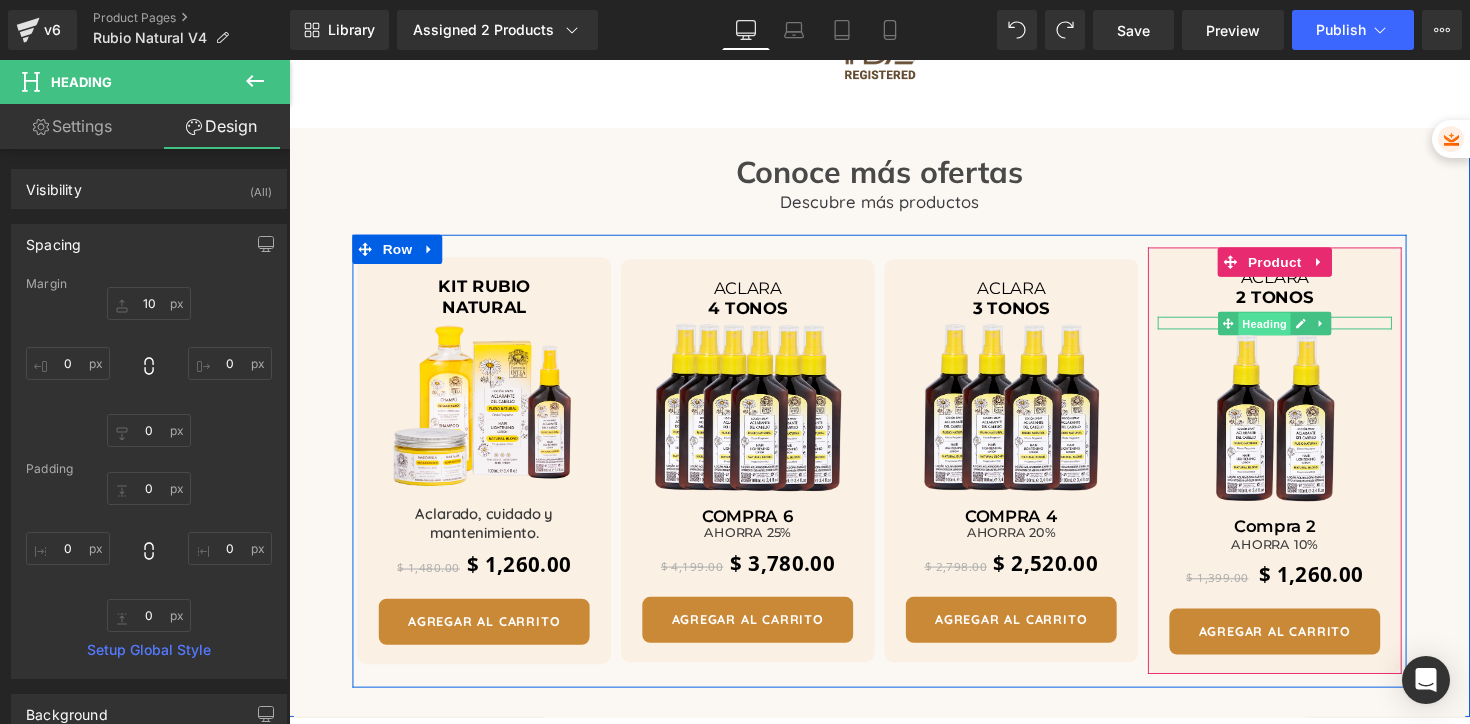click on "Heading" at bounding box center (1289, 330) 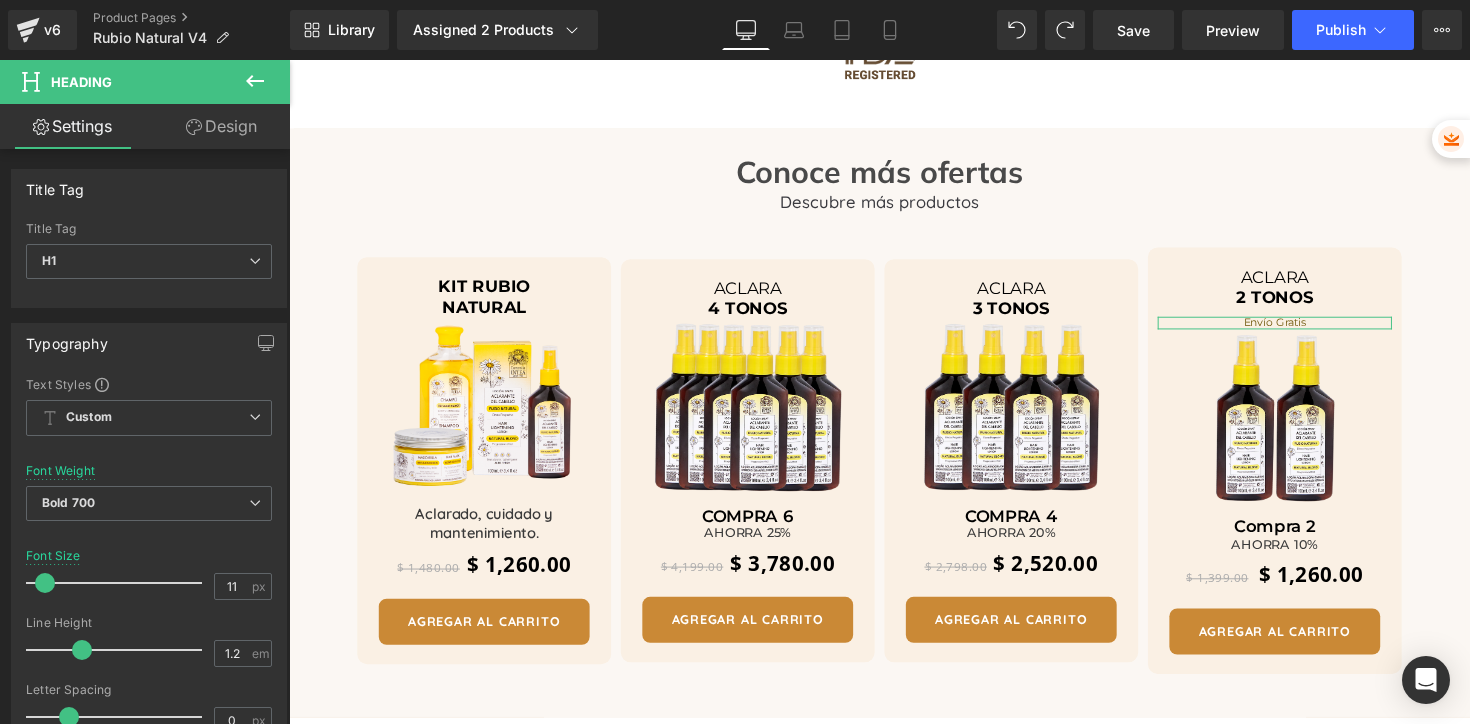 click on "Design" at bounding box center (221, 126) 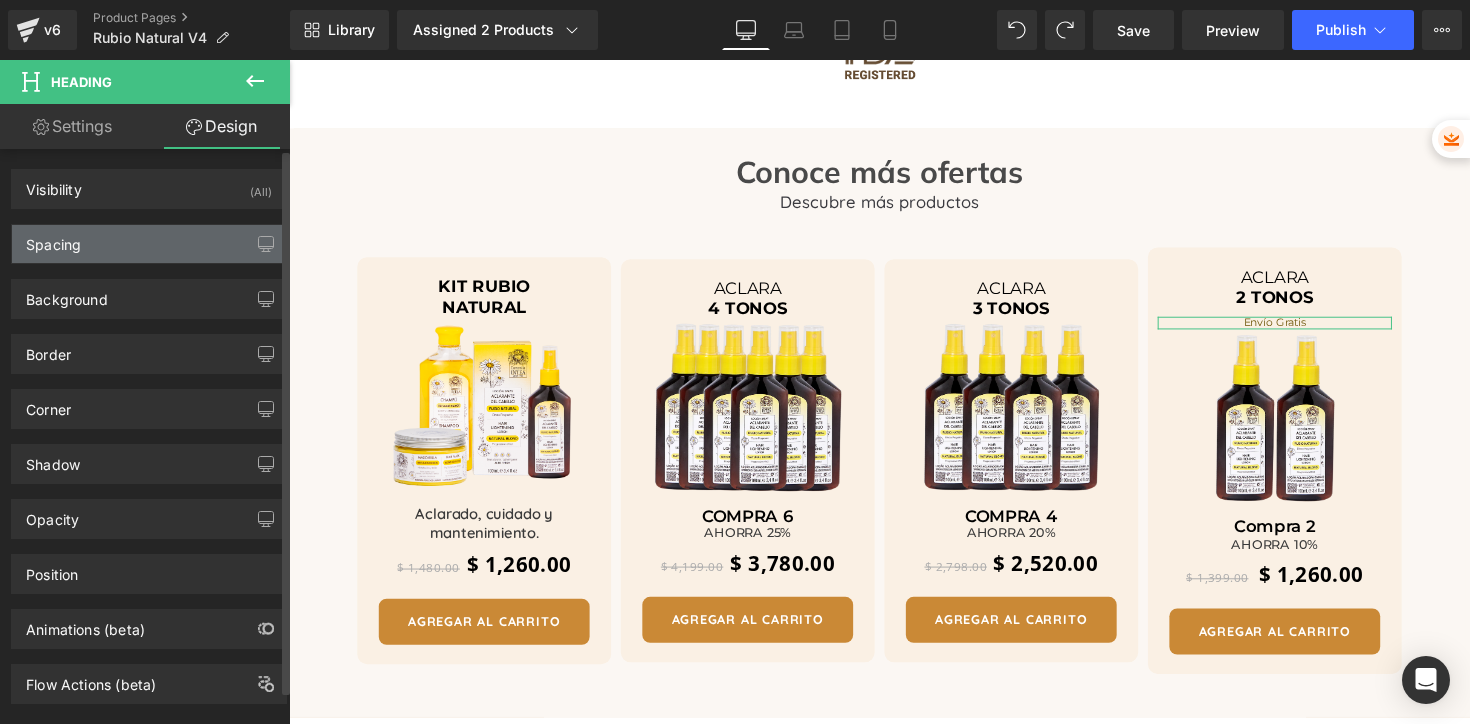 click on "Spacing" at bounding box center (53, 239) 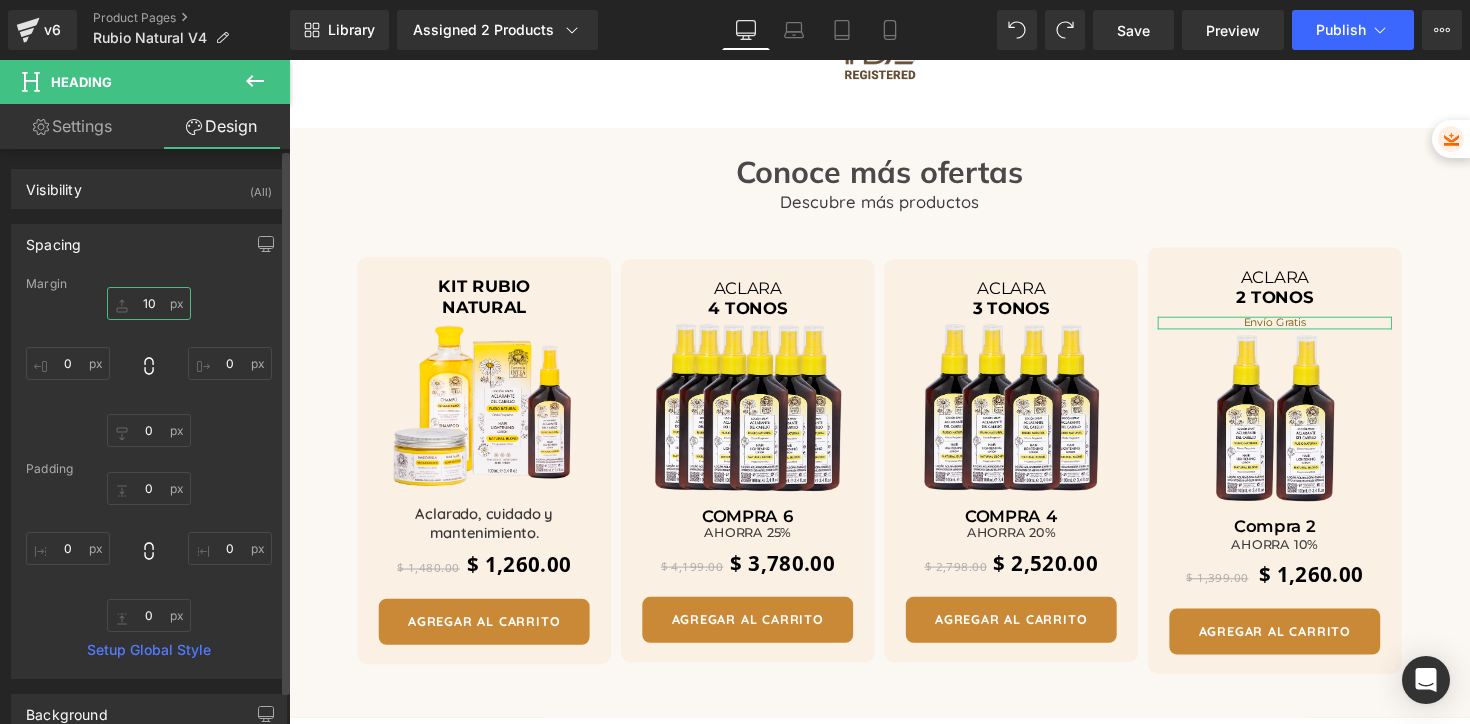 click on "10" at bounding box center (149, 303) 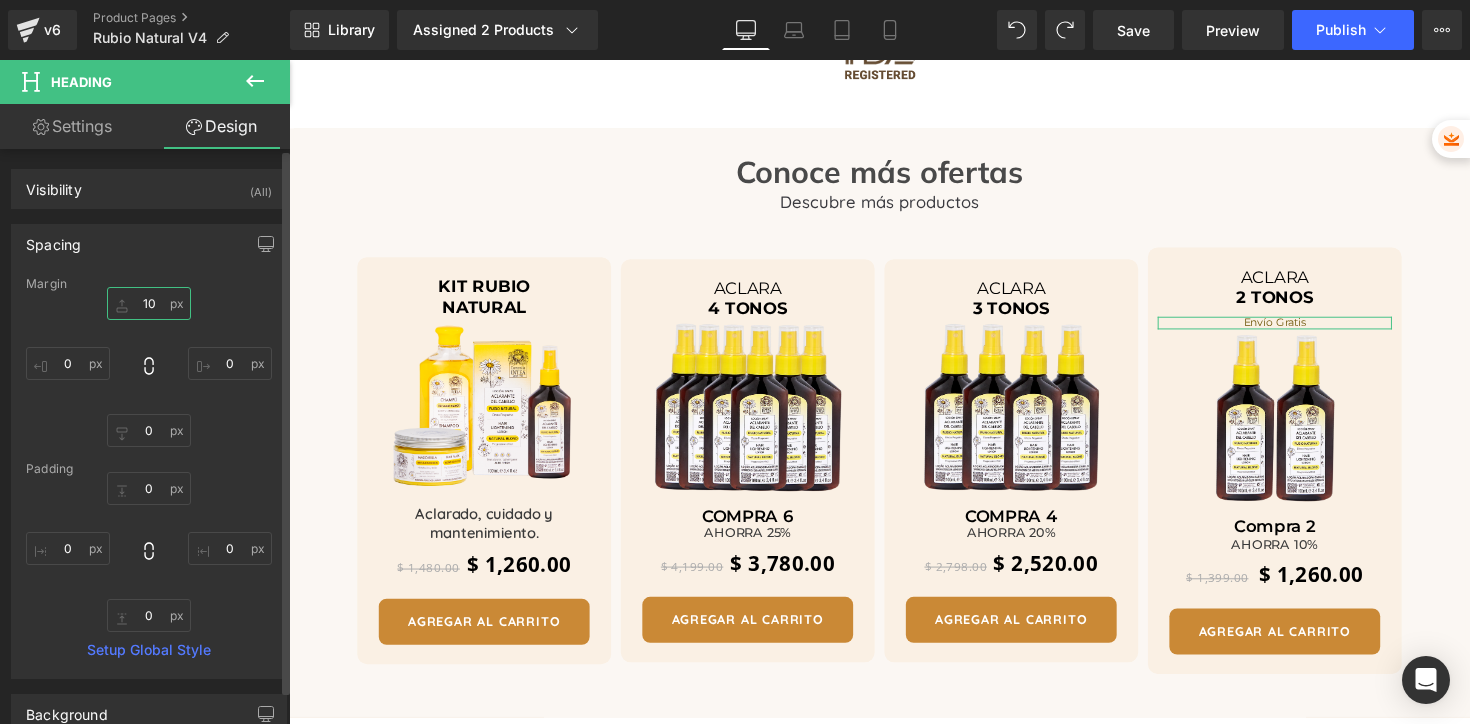 type on "0" 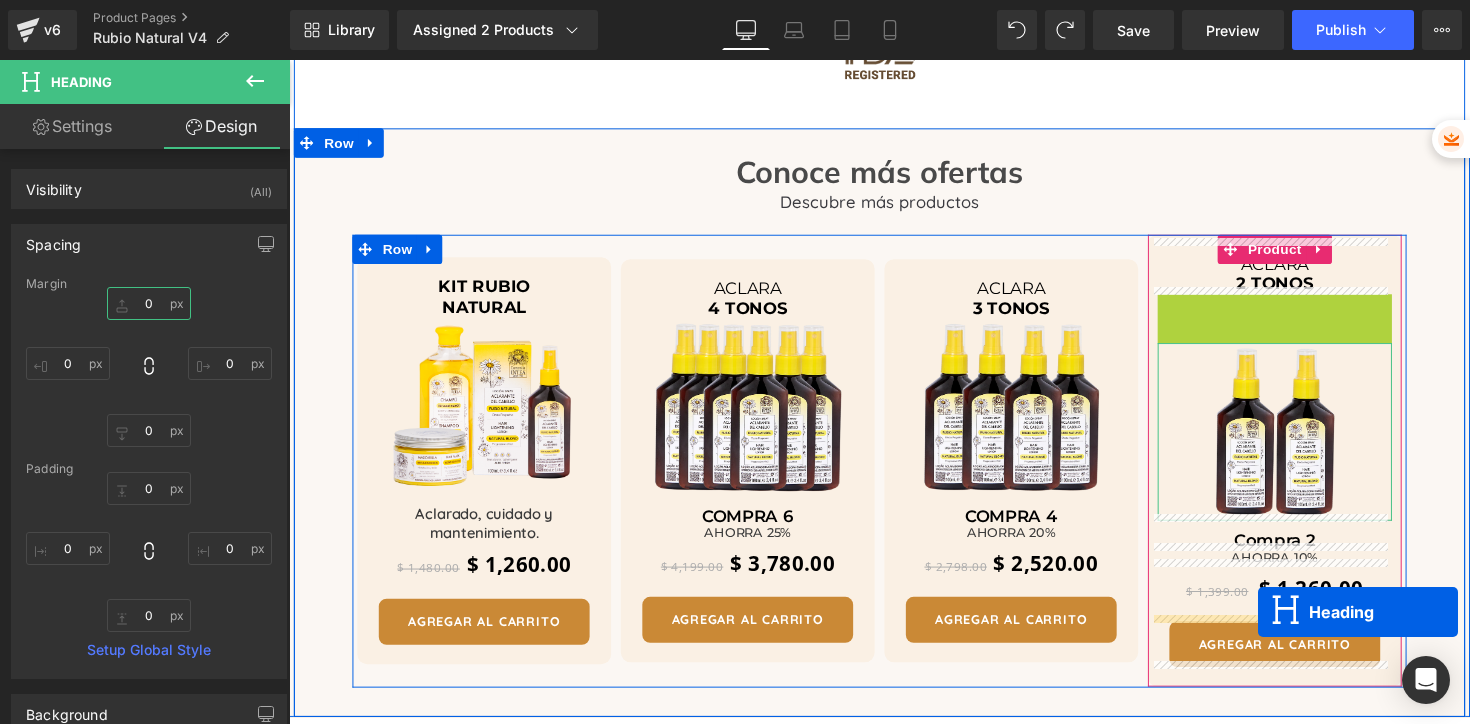 drag, startPoint x: 1294, startPoint y: 321, endPoint x: 1282, endPoint y: 626, distance: 305.23596 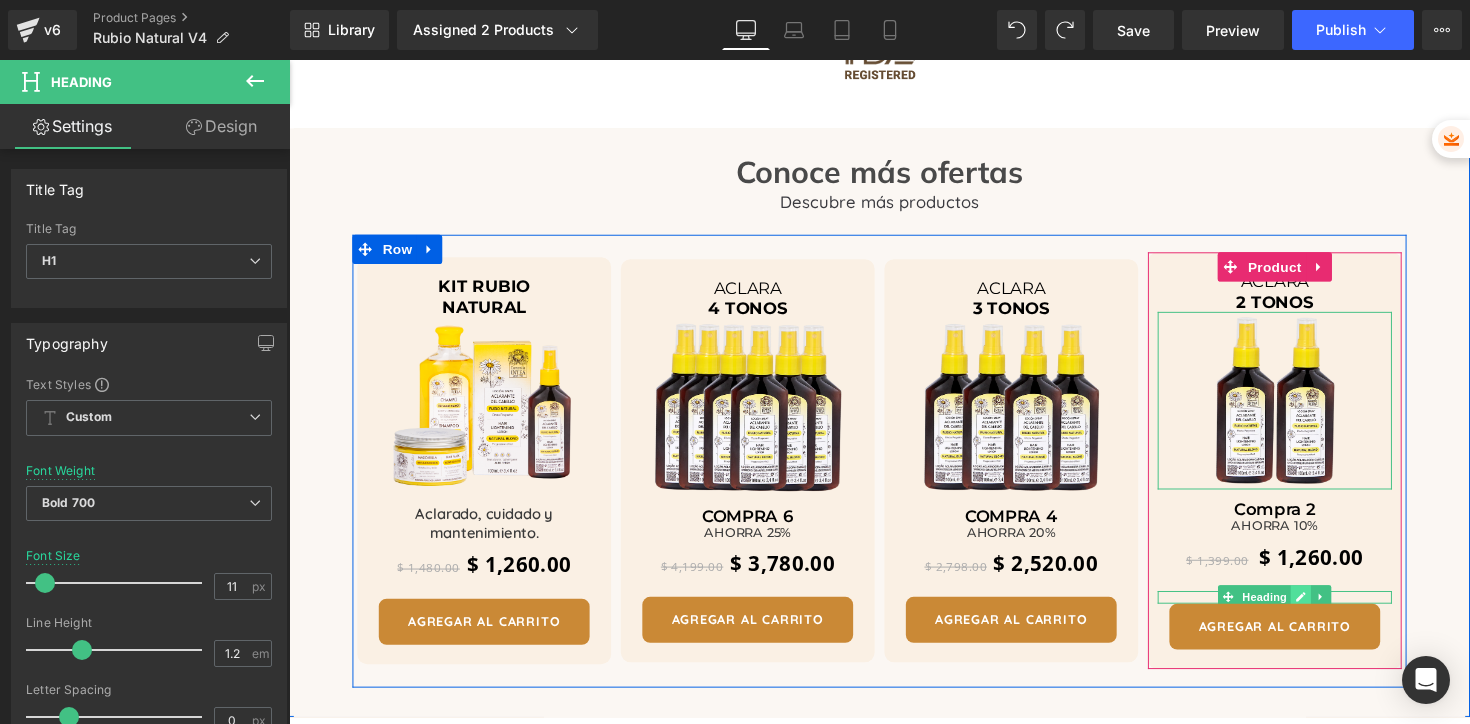 click 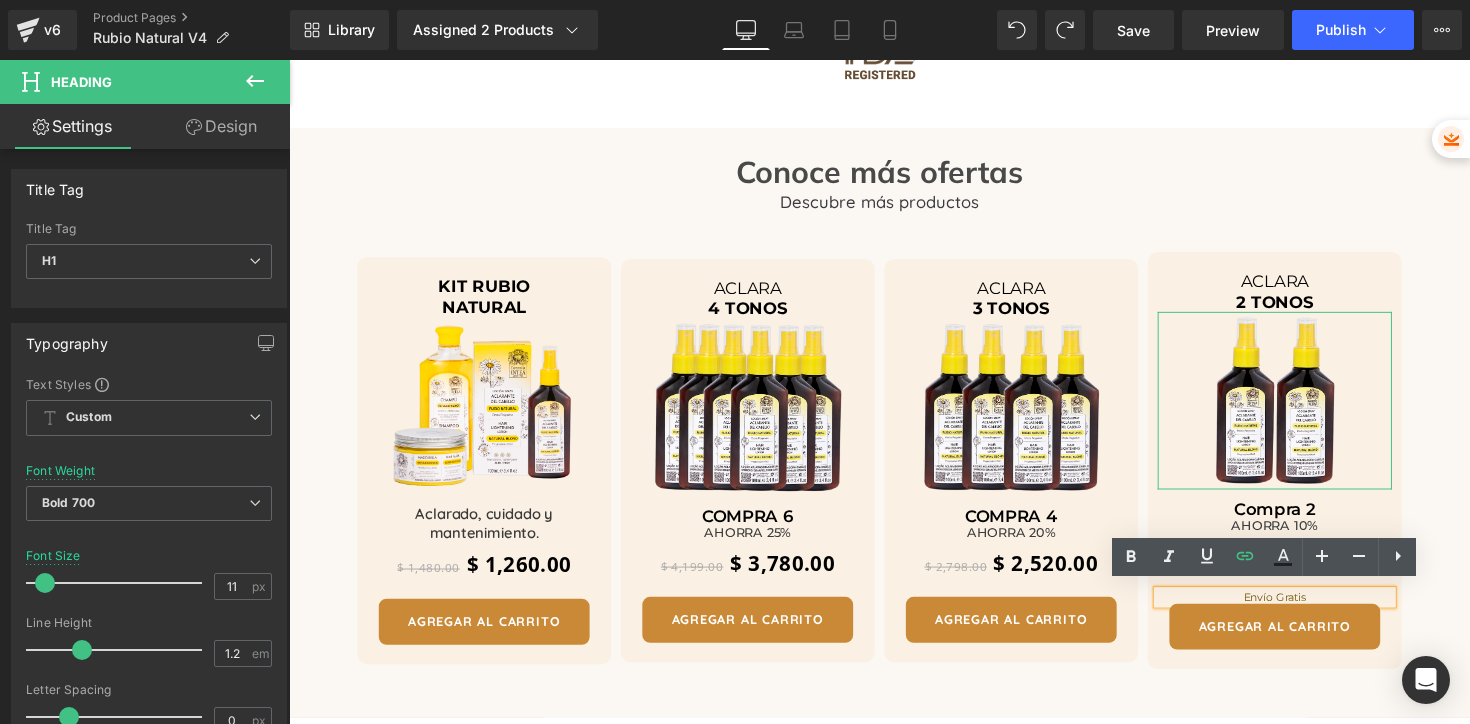 click on "Envío Gratis" at bounding box center (1299, 610) 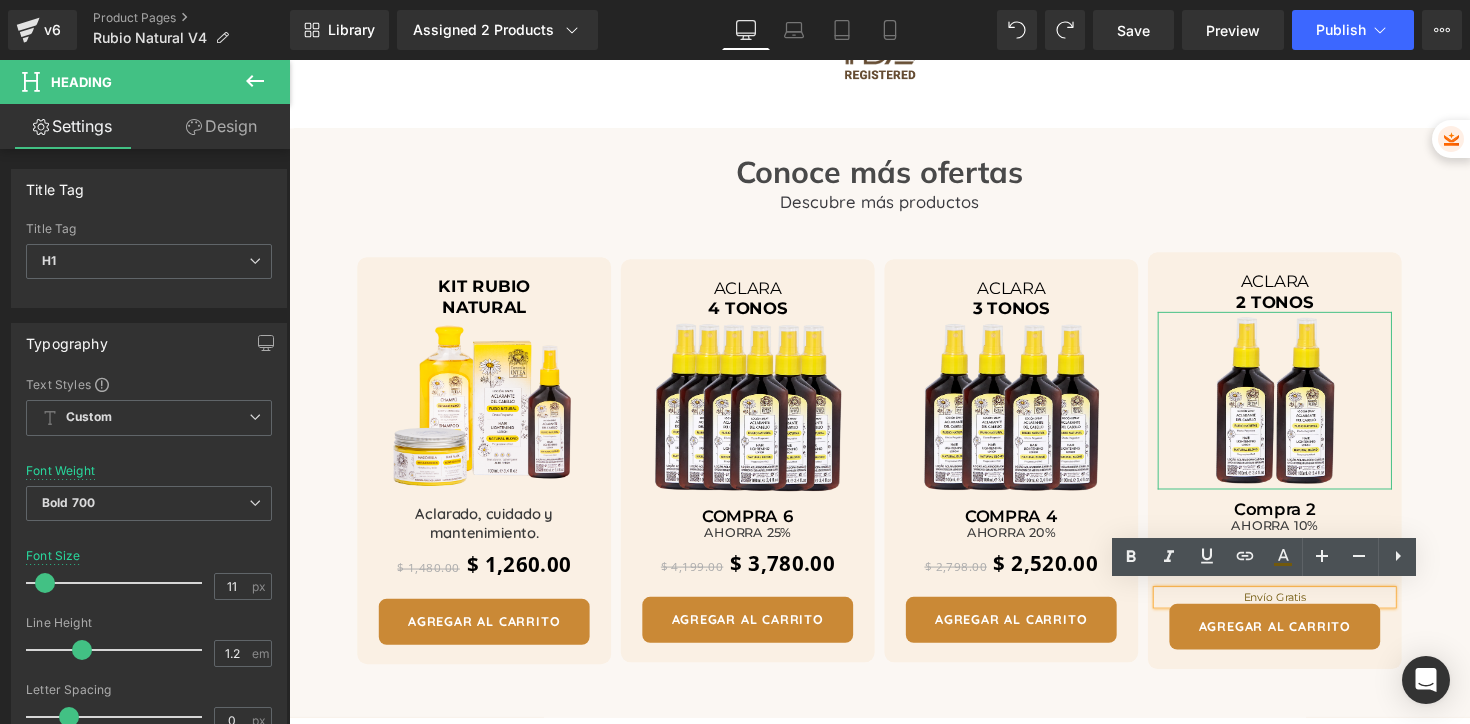 click on "Conoce más ofertas Heading         Descubre más productos Text Block
KIT RUBIO NATURAL Heading
Image         Aclarado, cuidado y mantenimiento. Heading
$ 1,480.00
$ 1,260.00
(P) Price
AGREGAR AL CARRITO
(P) Cart Button
Product
ACLARA 4 TONOS Heading
Image" at bounding box center (894, 429) 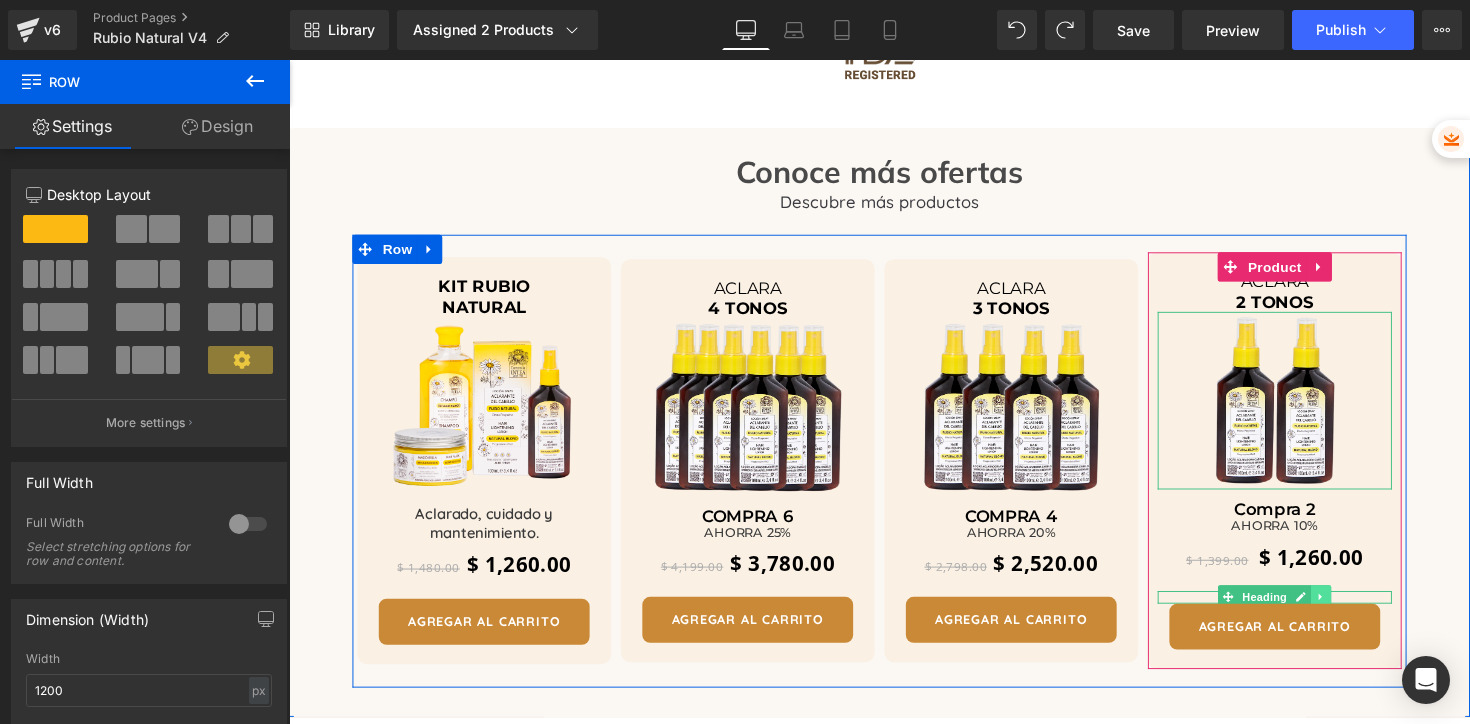 click 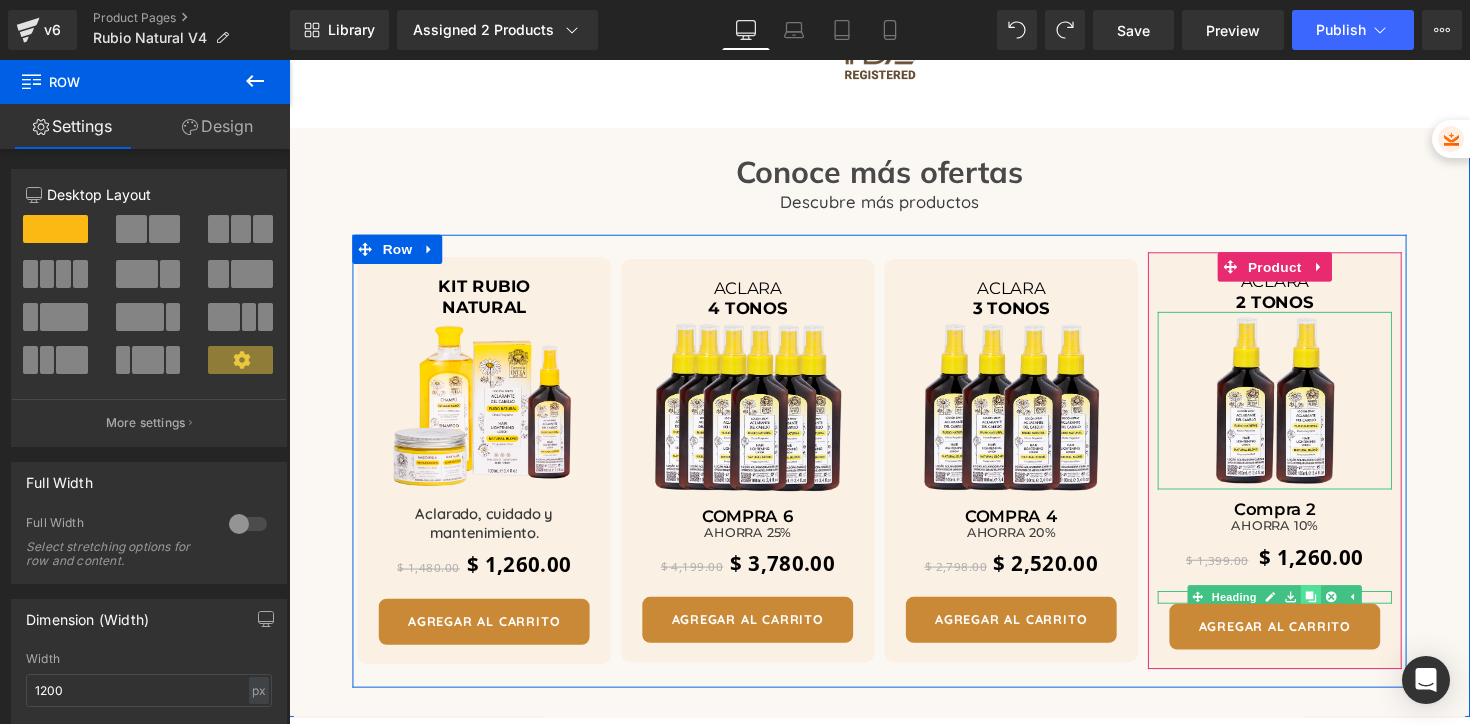 click 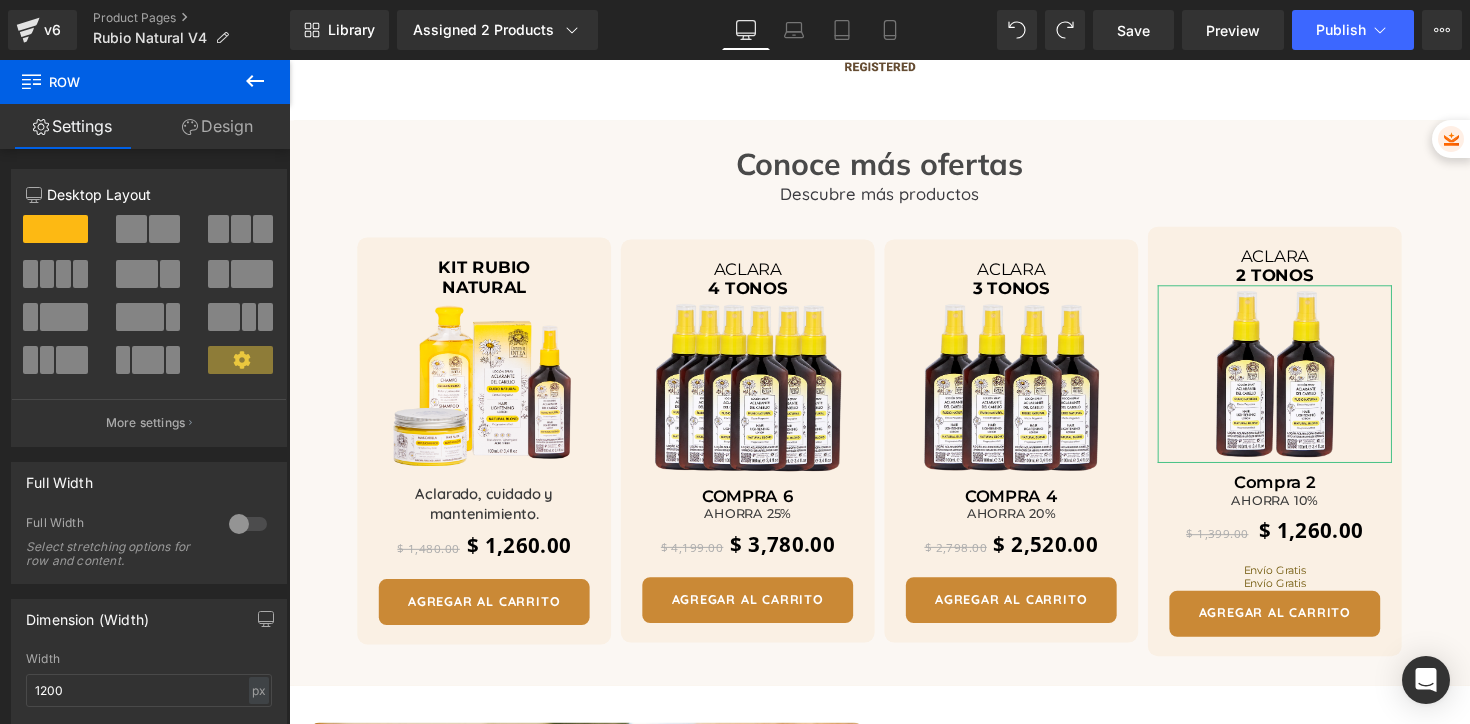 scroll, scrollTop: 3594, scrollLeft: 0, axis: vertical 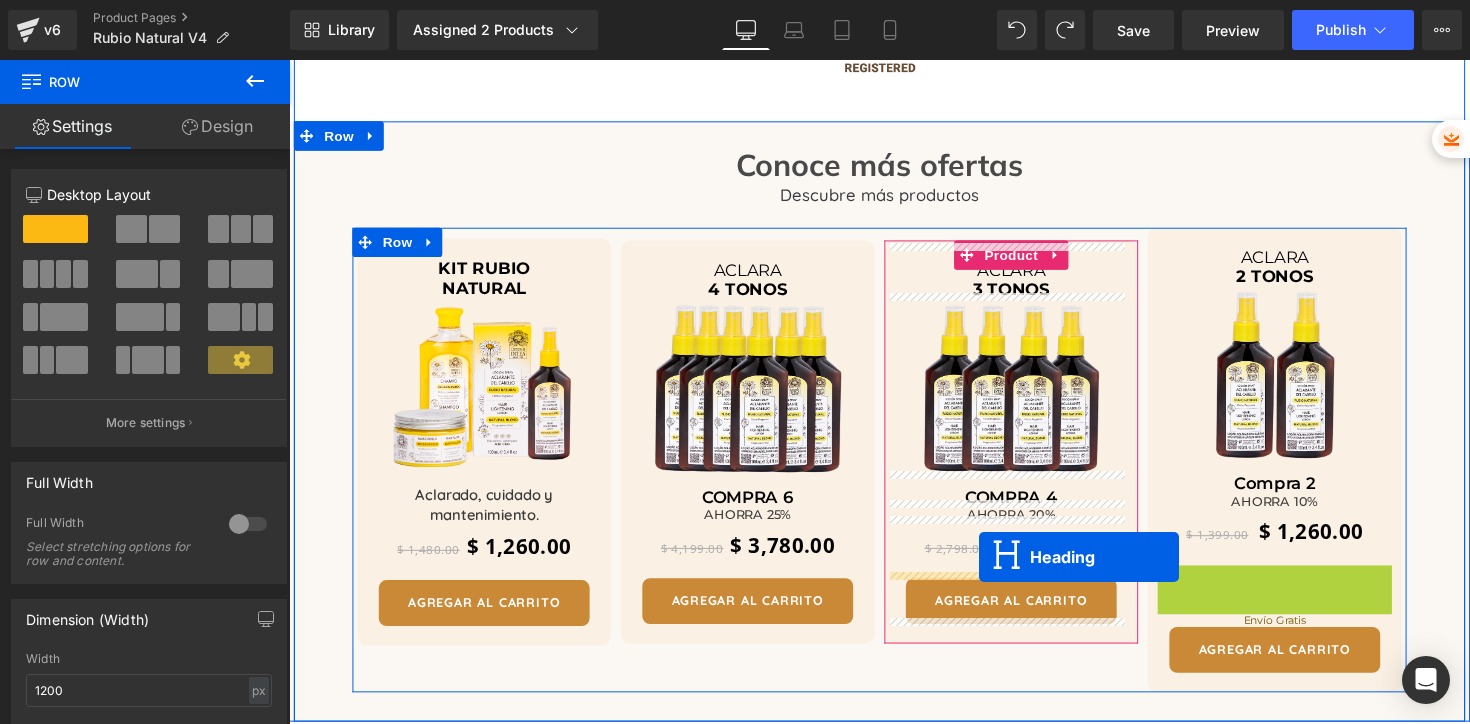 drag, startPoint x: 1248, startPoint y: 580, endPoint x: 996, endPoint y: 569, distance: 252.23996 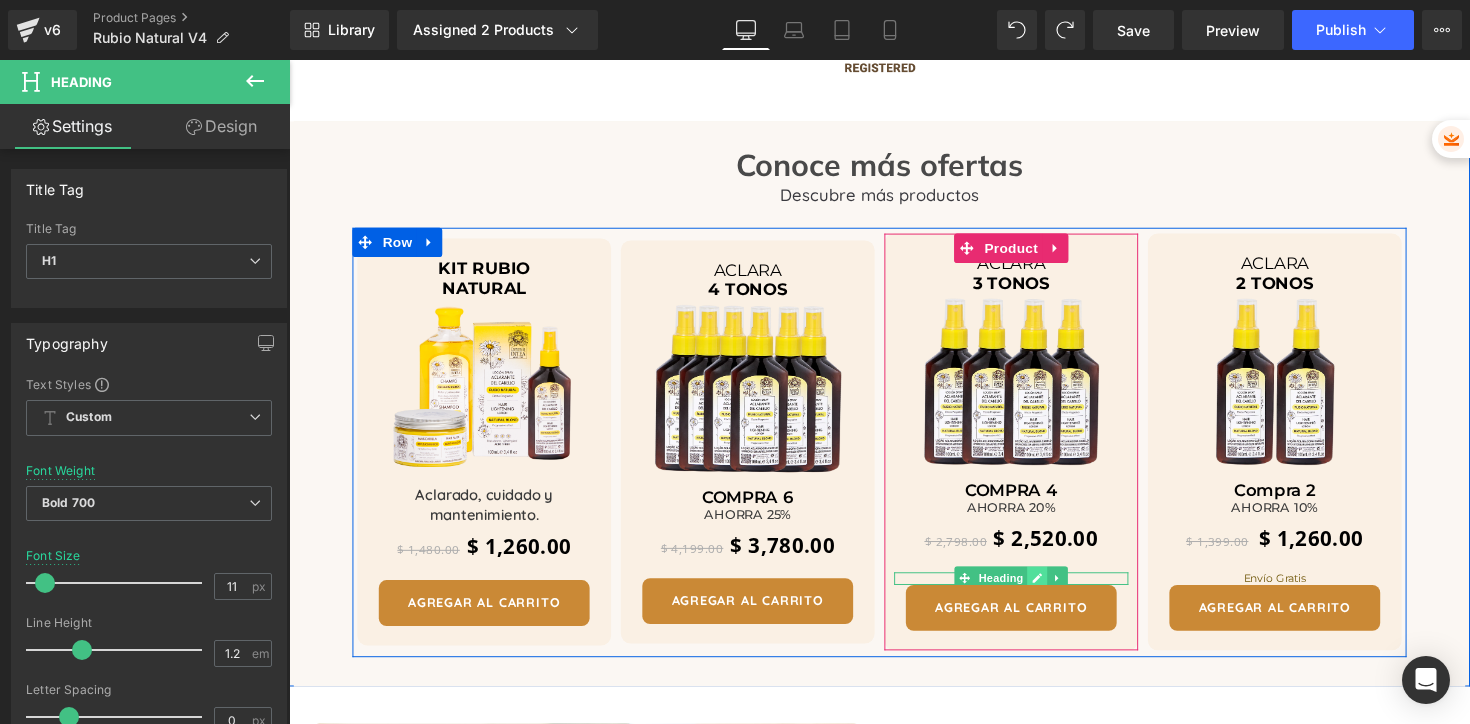 click at bounding box center [1056, 591] 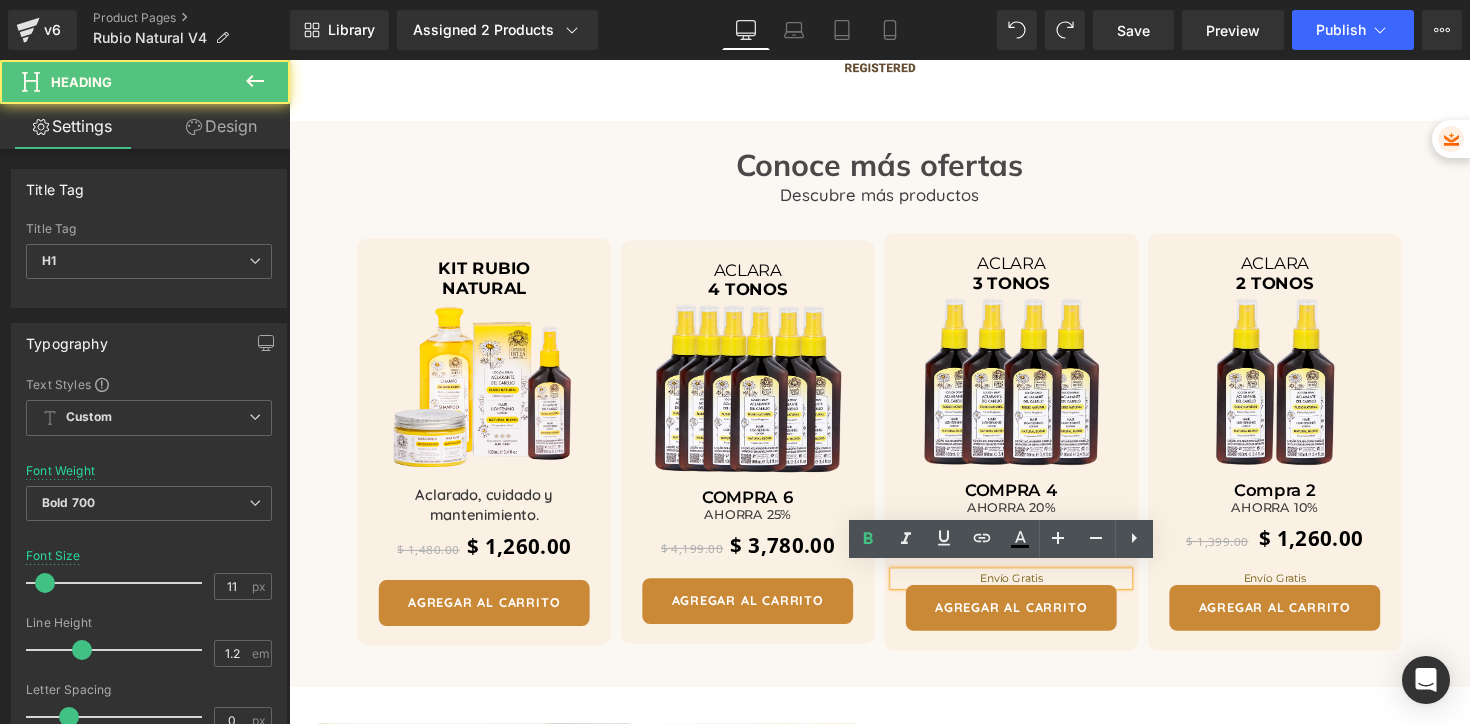 click on "Envío Gratis" at bounding box center (1029, 591) 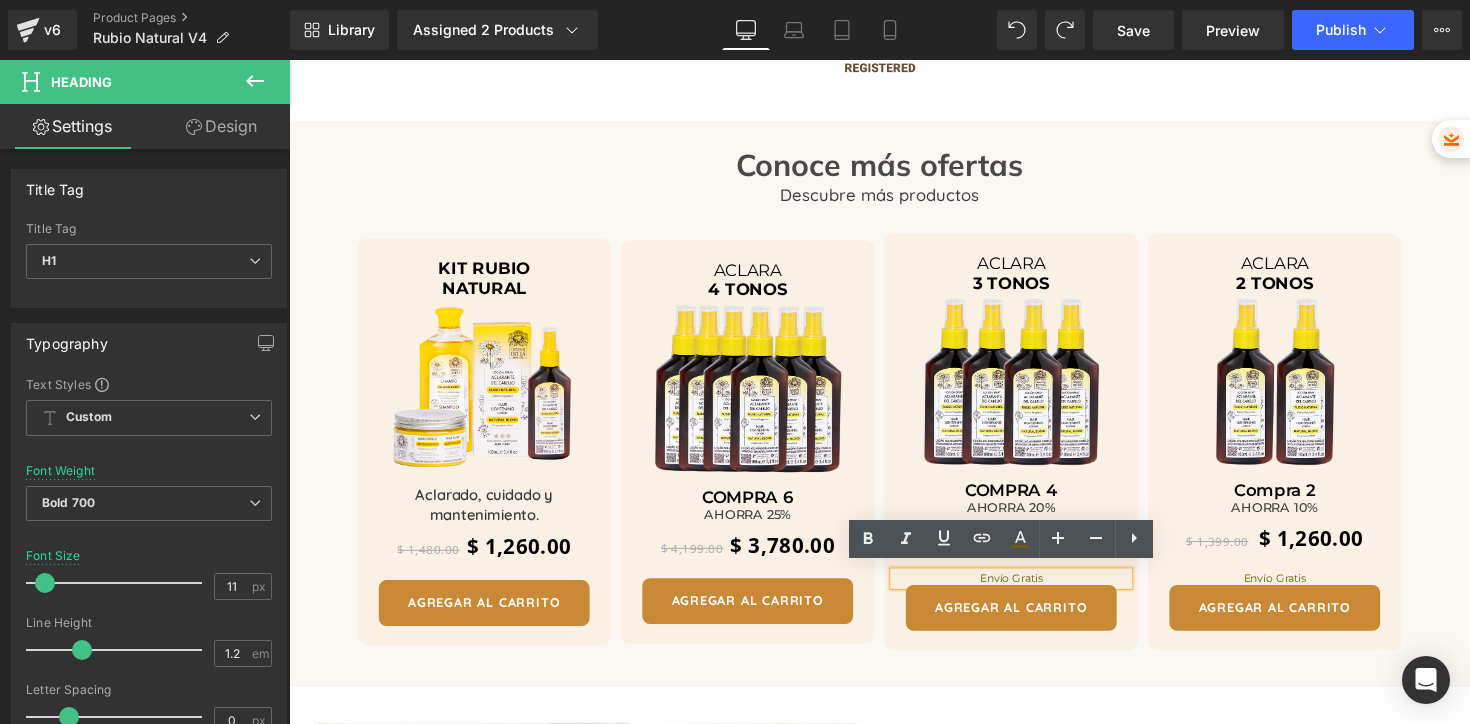 type 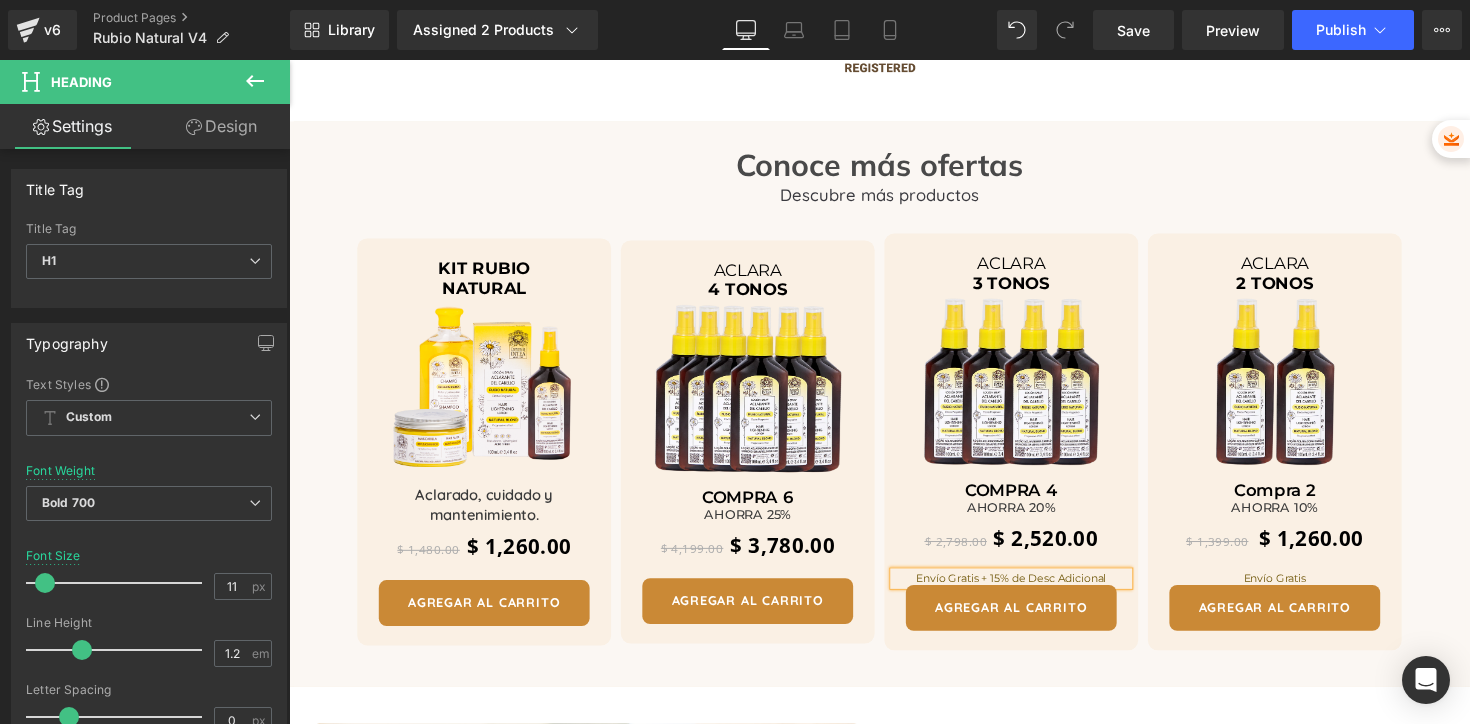 click on "Conoce más ofertas Heading         Descubre más productos Text Block
KIT RUBIO NATURAL Heading
Image         Aclarado, cuidado y mantenimiento. Heading
$ 1,480.00
$ 1,260.00
(P) Price
AGREGAR AL CARRITO
(P) Cart Button
Product
ACLARA 4 TONOS Heading
Image" at bounding box center [894, 412] 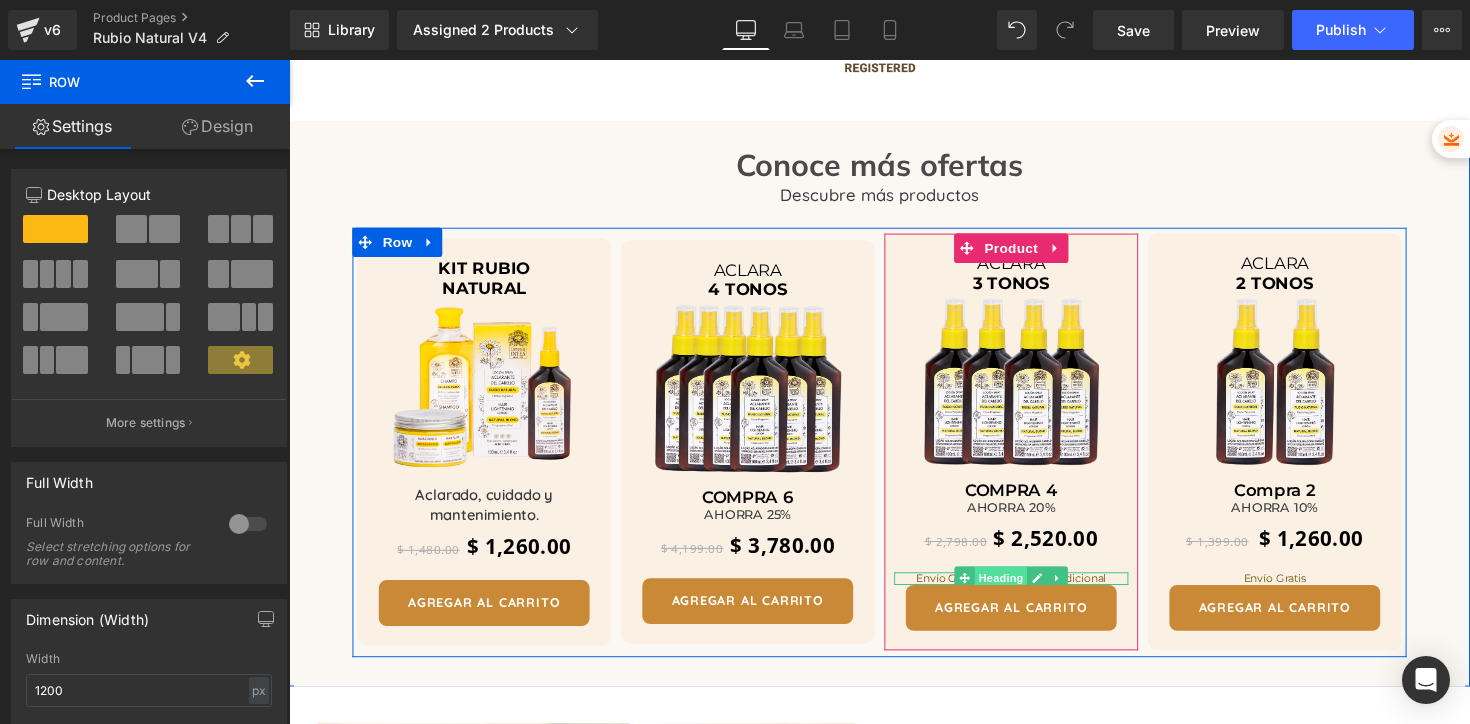 click on "Heading" at bounding box center [1019, 591] 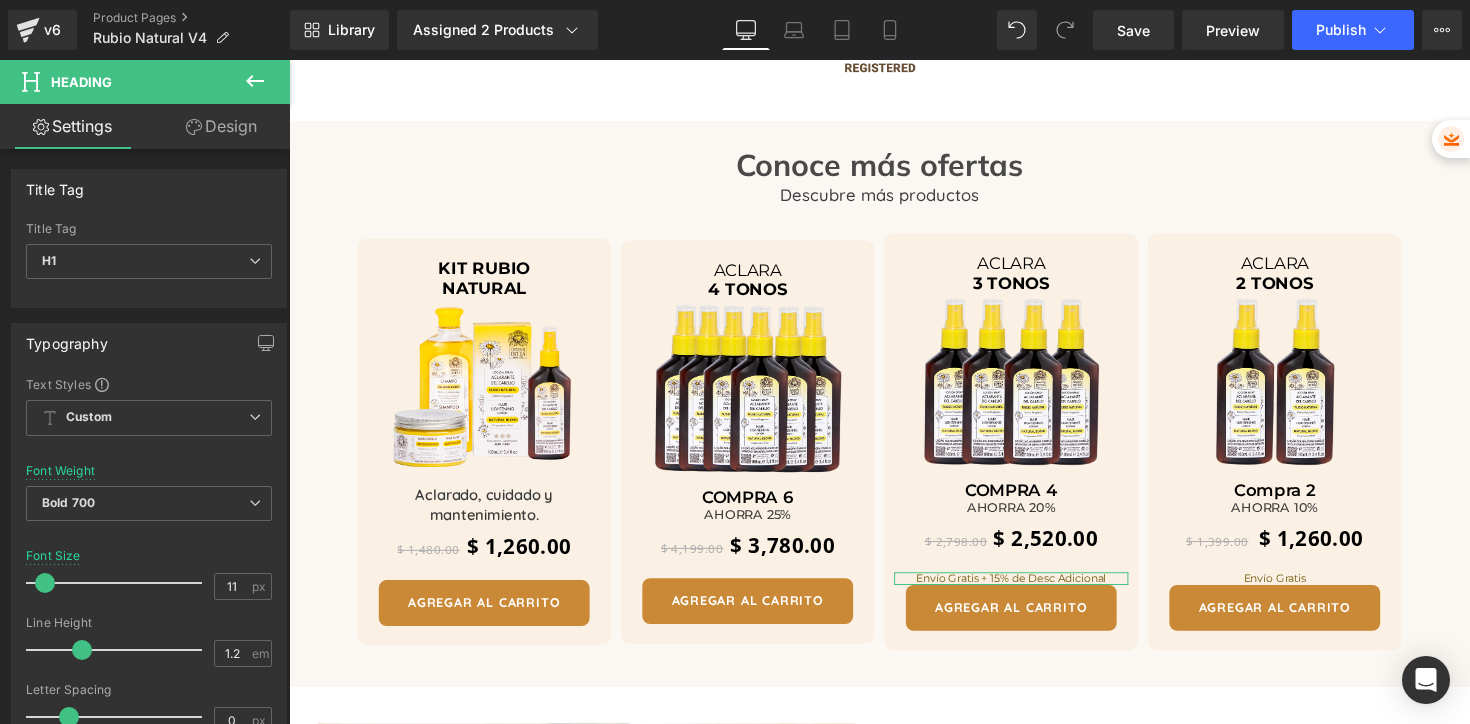 click on "Design" at bounding box center [221, 126] 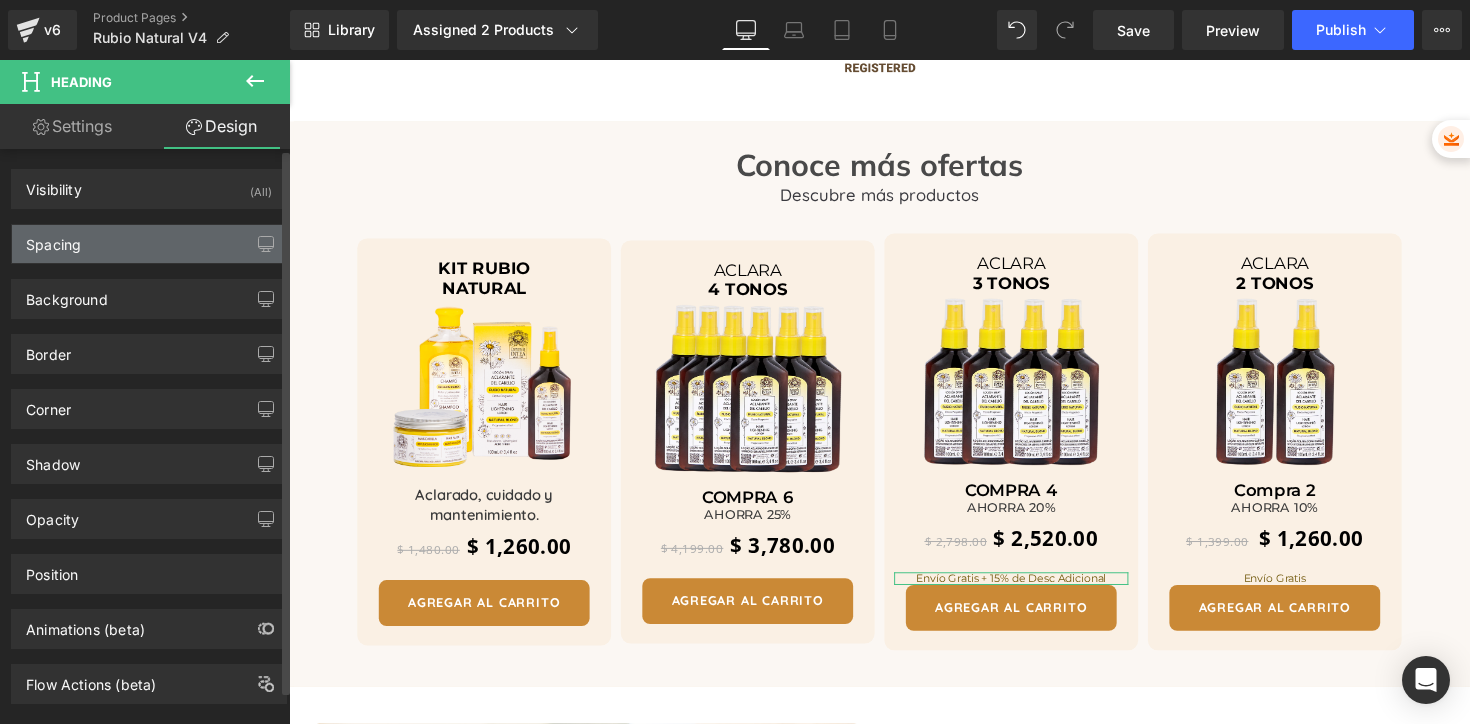 click on "Spacing" at bounding box center [53, 239] 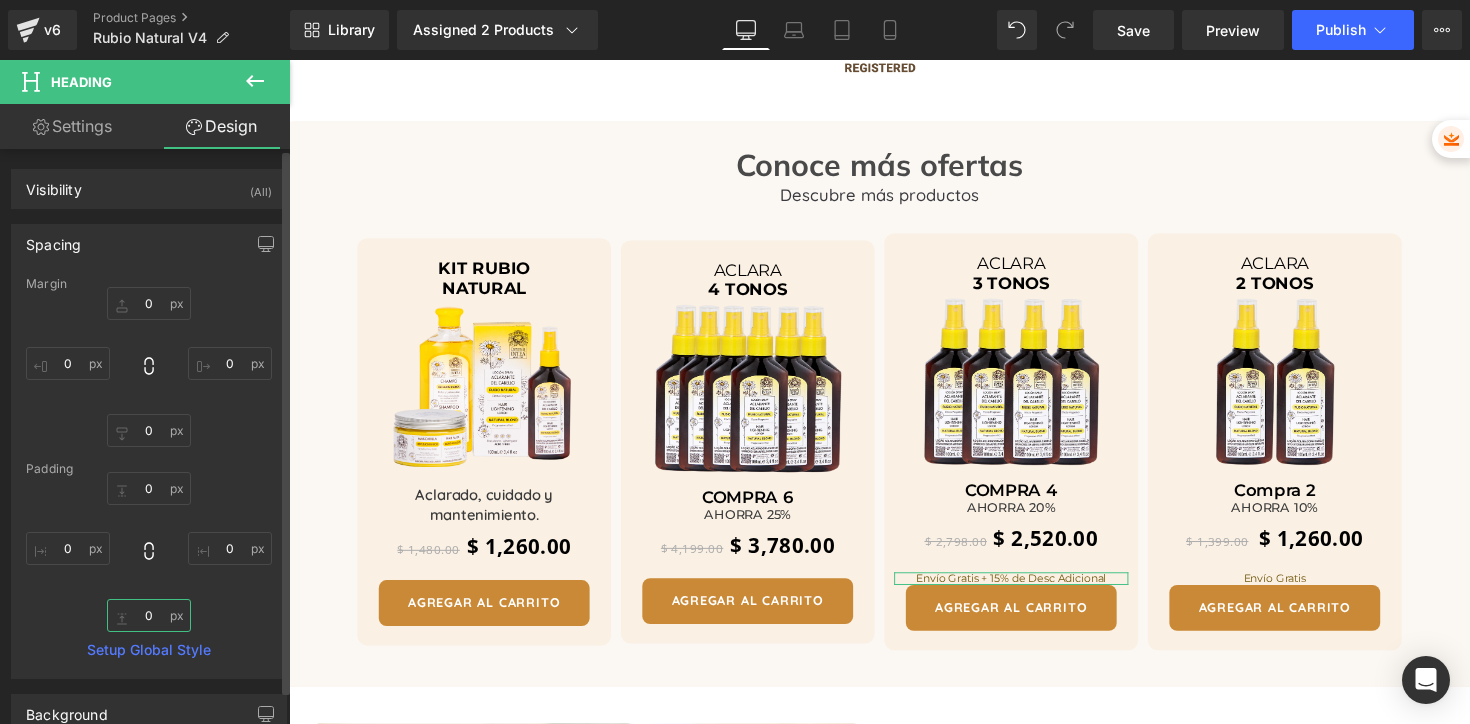 click on "0" at bounding box center (149, 615) 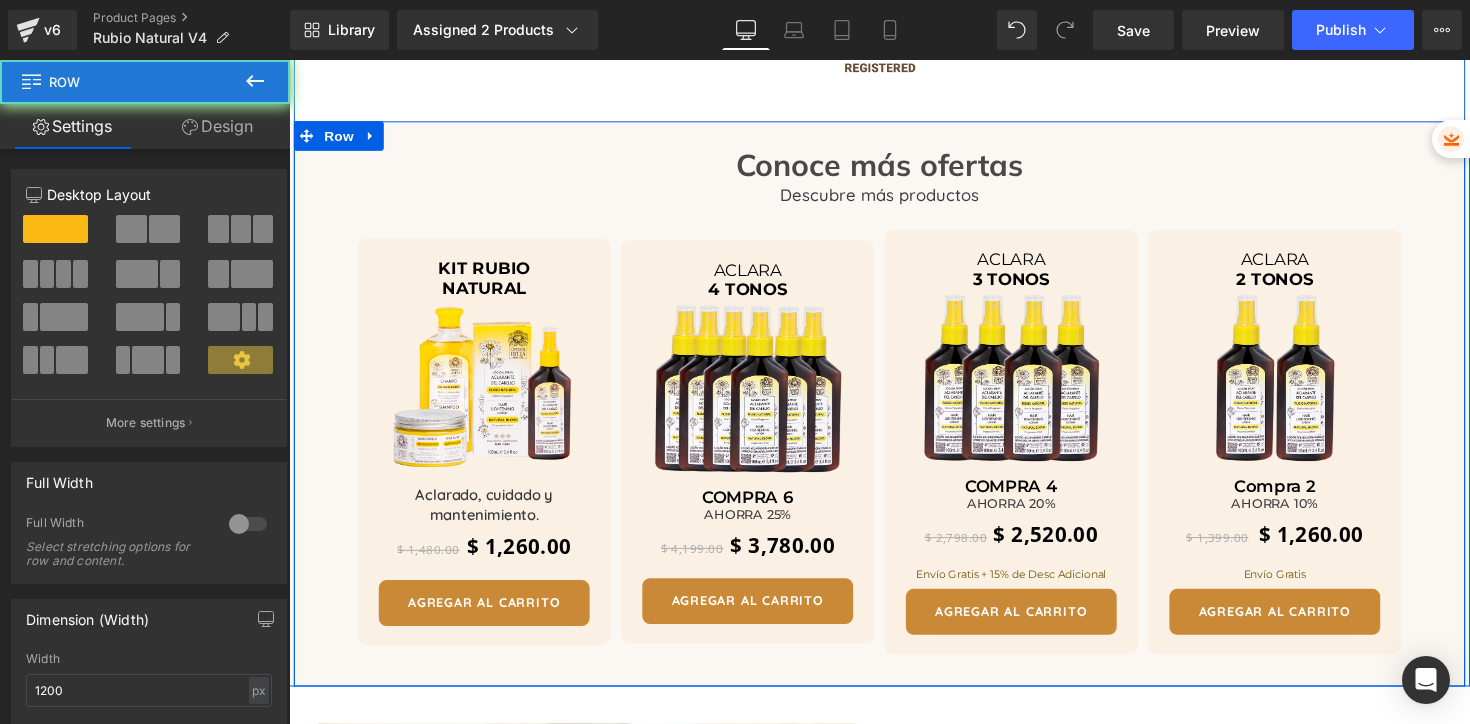 click on "Conoce más ofertas Heading         Descubre más productos Text Block
KIT RUBIO NATURAL Heading
Image         Aclarado, cuidado y mantenimiento. Heading
$ 1,480.00
$ 1,260.00
(P) Price
AGREGAR AL CARRITO
(P) Cart Button
Product
ACLARA 4 TONOS Heading
Image" at bounding box center [894, 410] 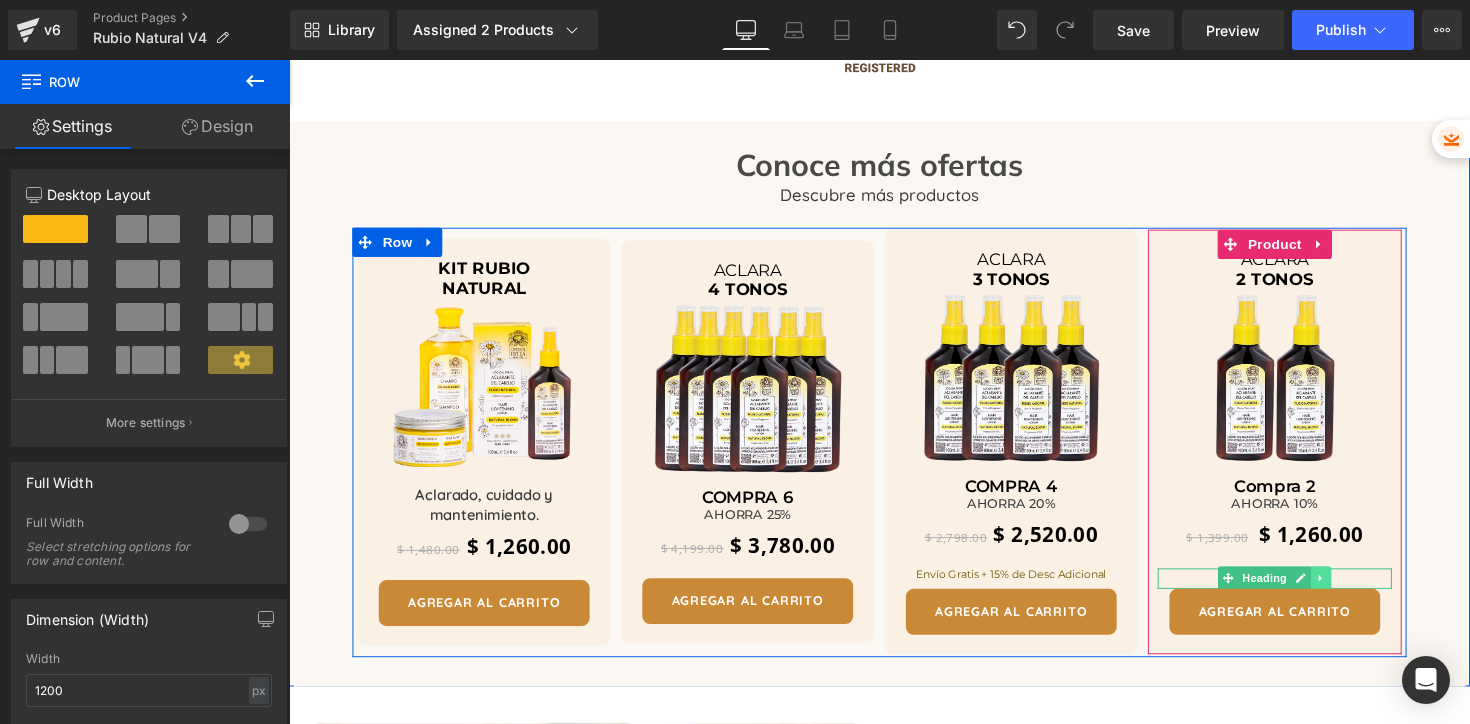 click 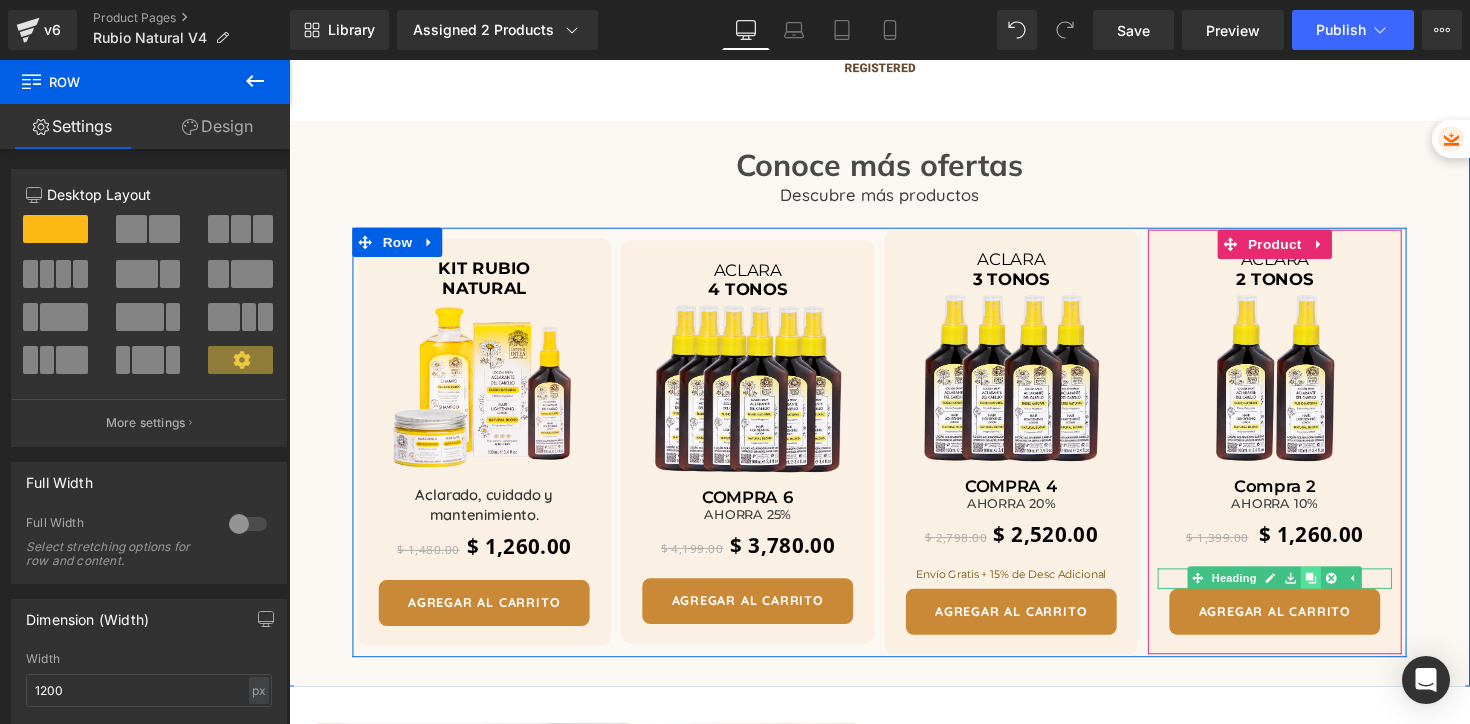 click 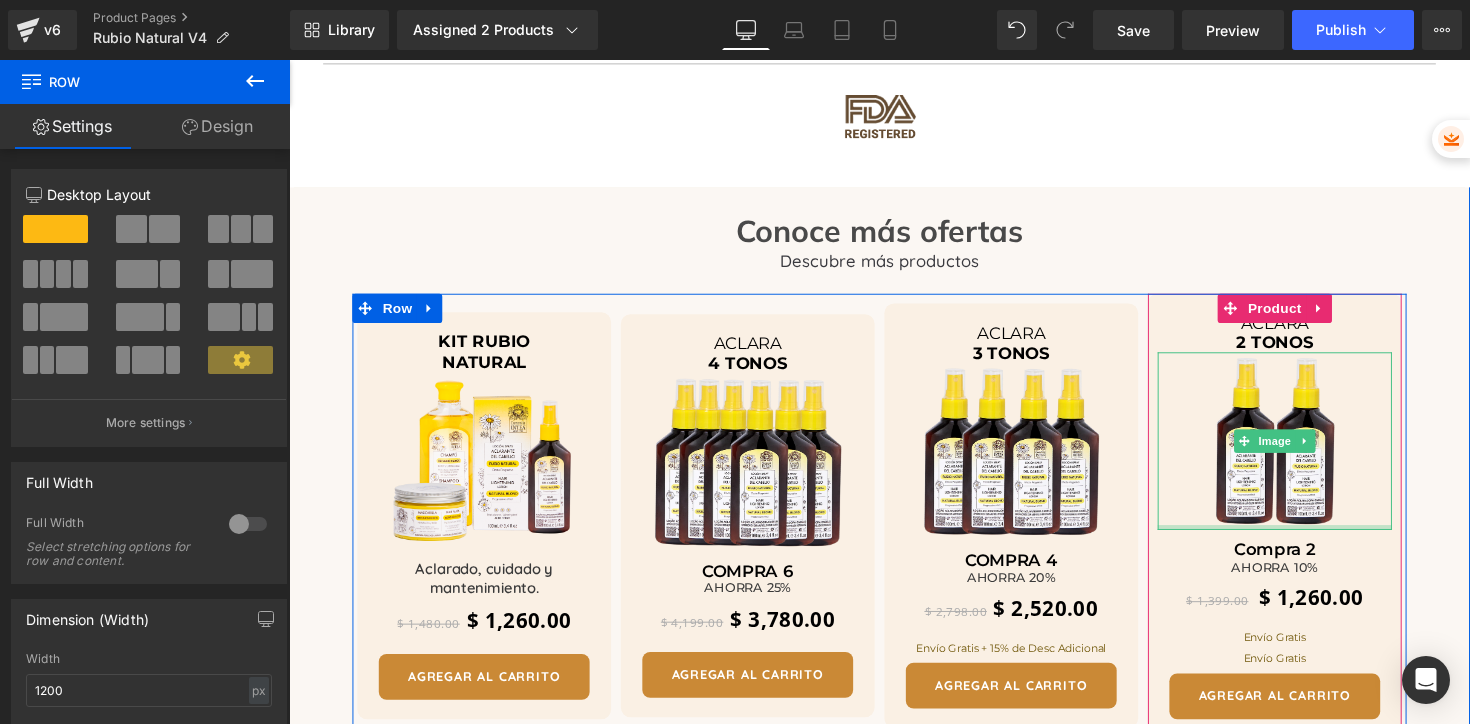 scroll, scrollTop: 3560, scrollLeft: 0, axis: vertical 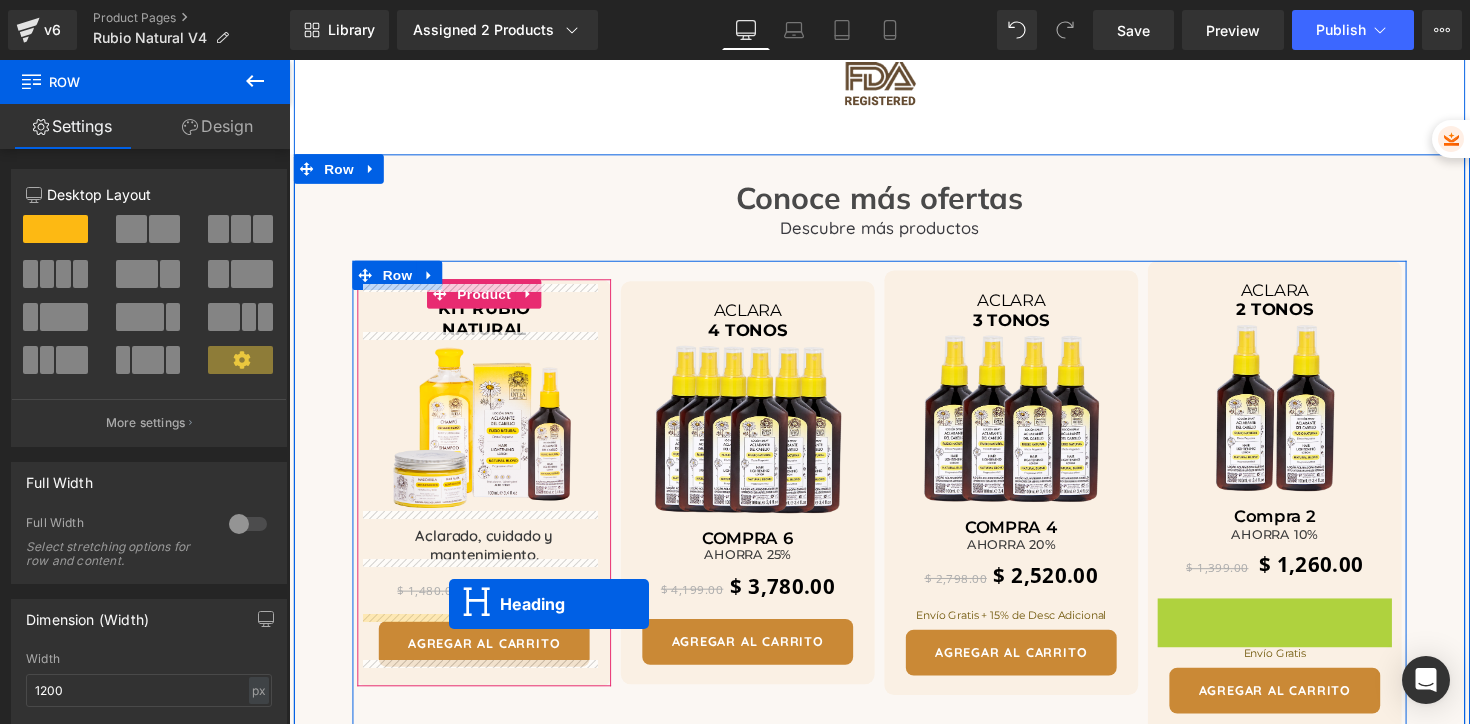 drag, startPoint x: 1249, startPoint y: 616, endPoint x: 453, endPoint y: 617, distance: 796.0006 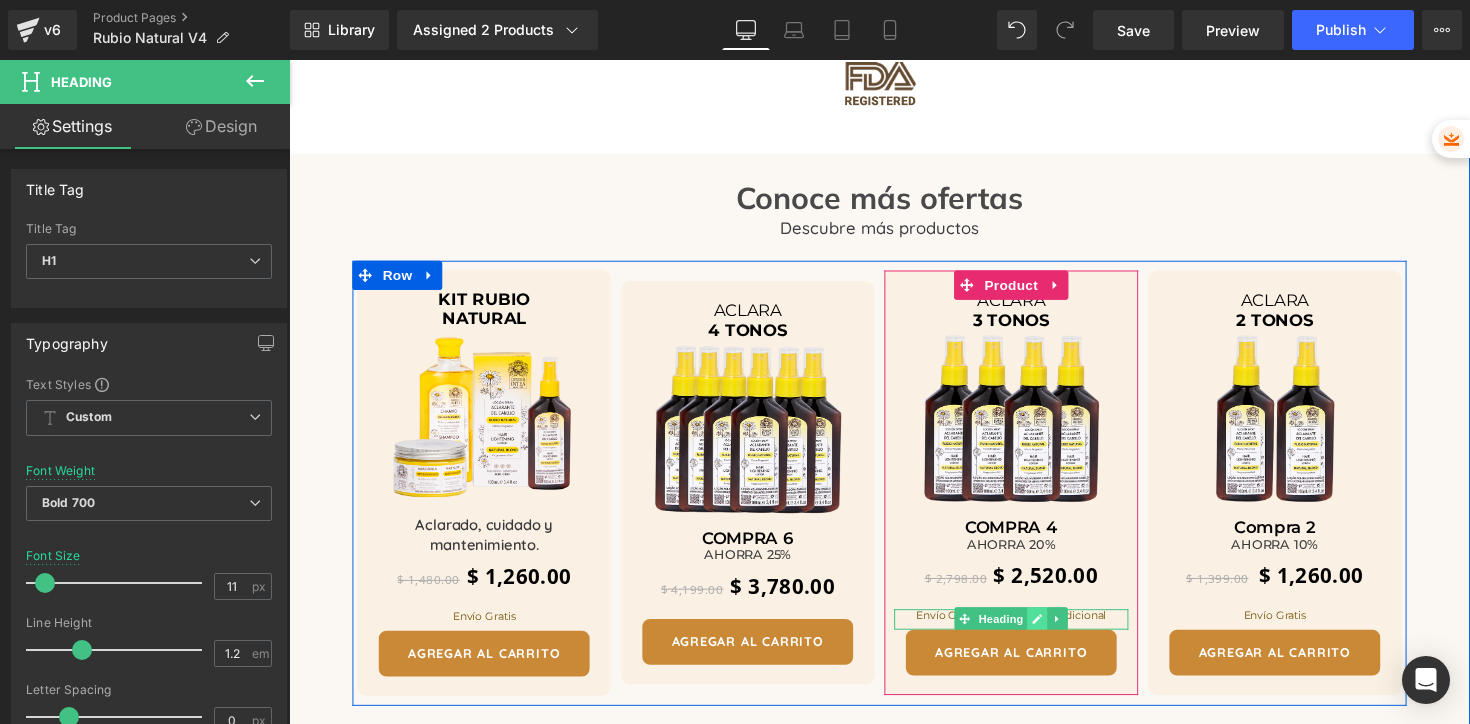 click 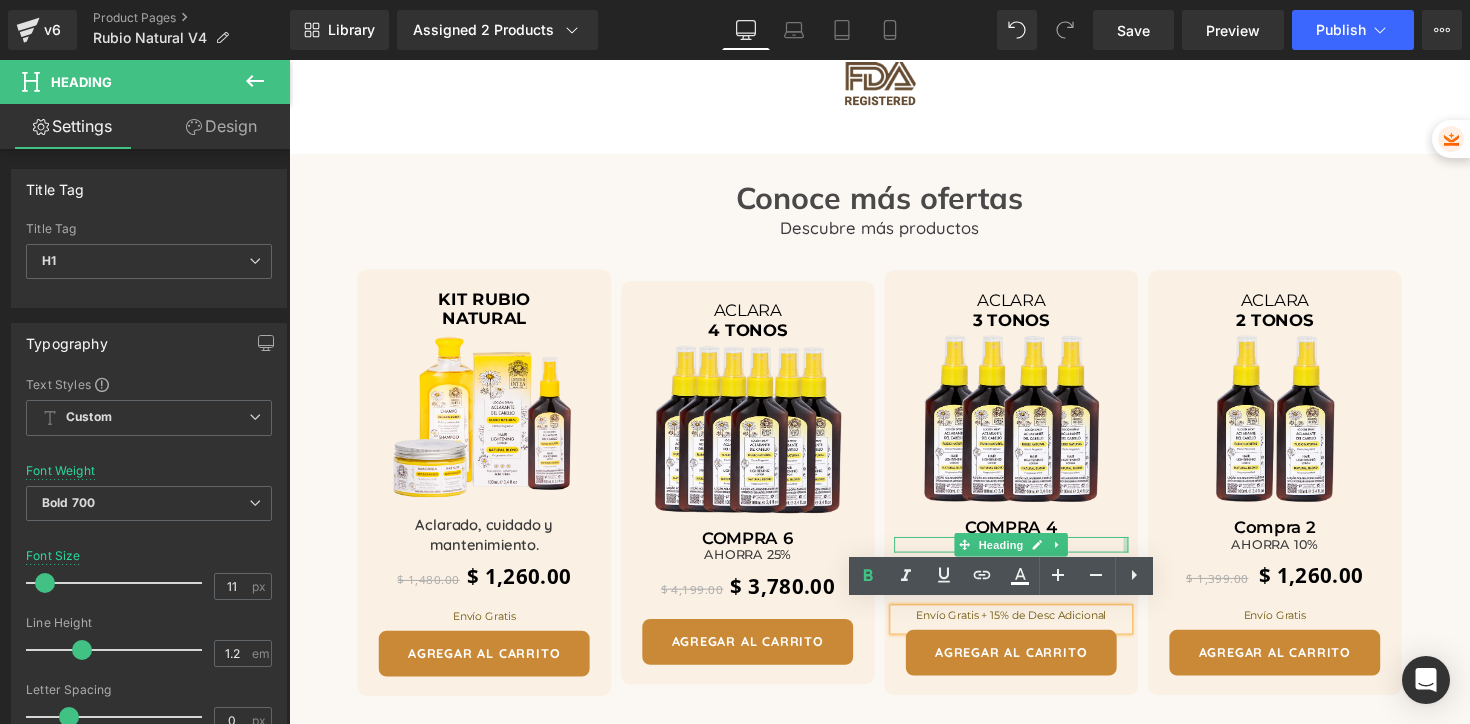 click at bounding box center (1146, 557) 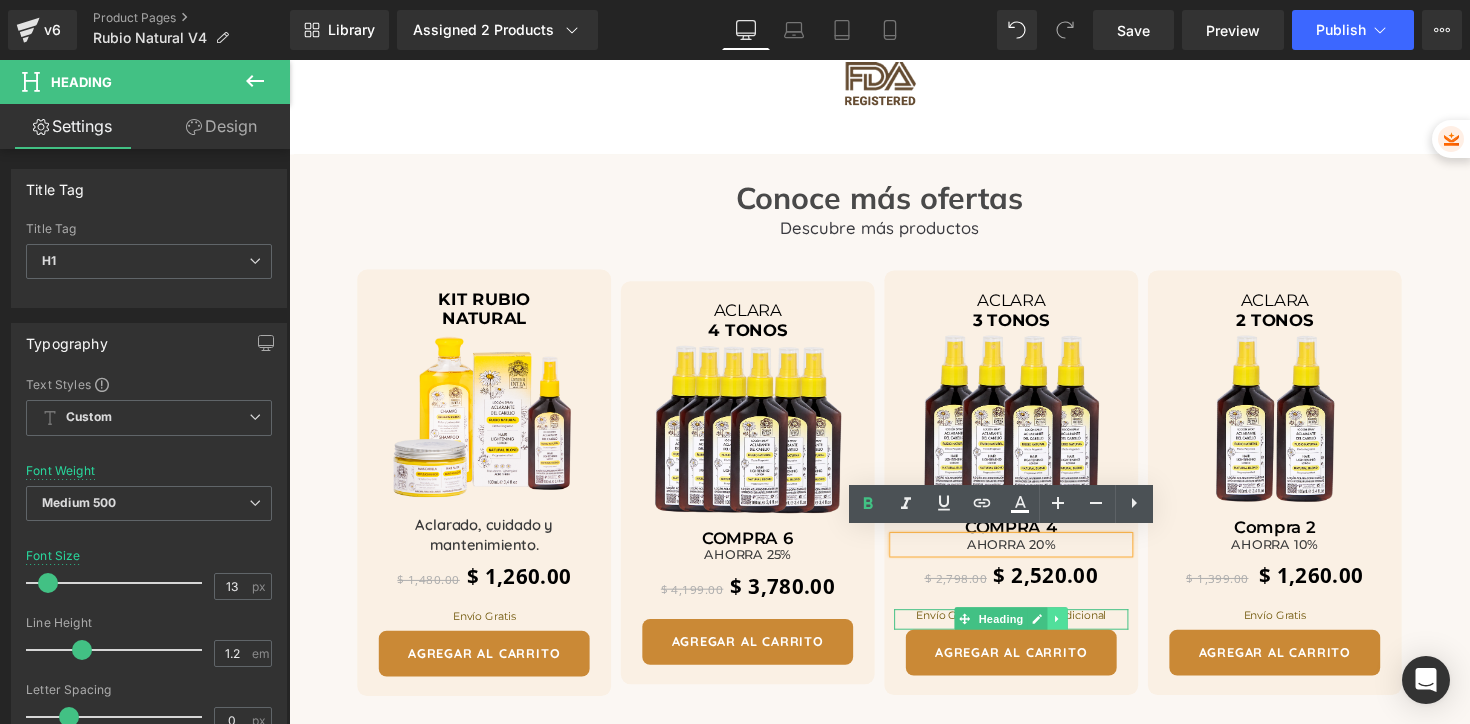 click 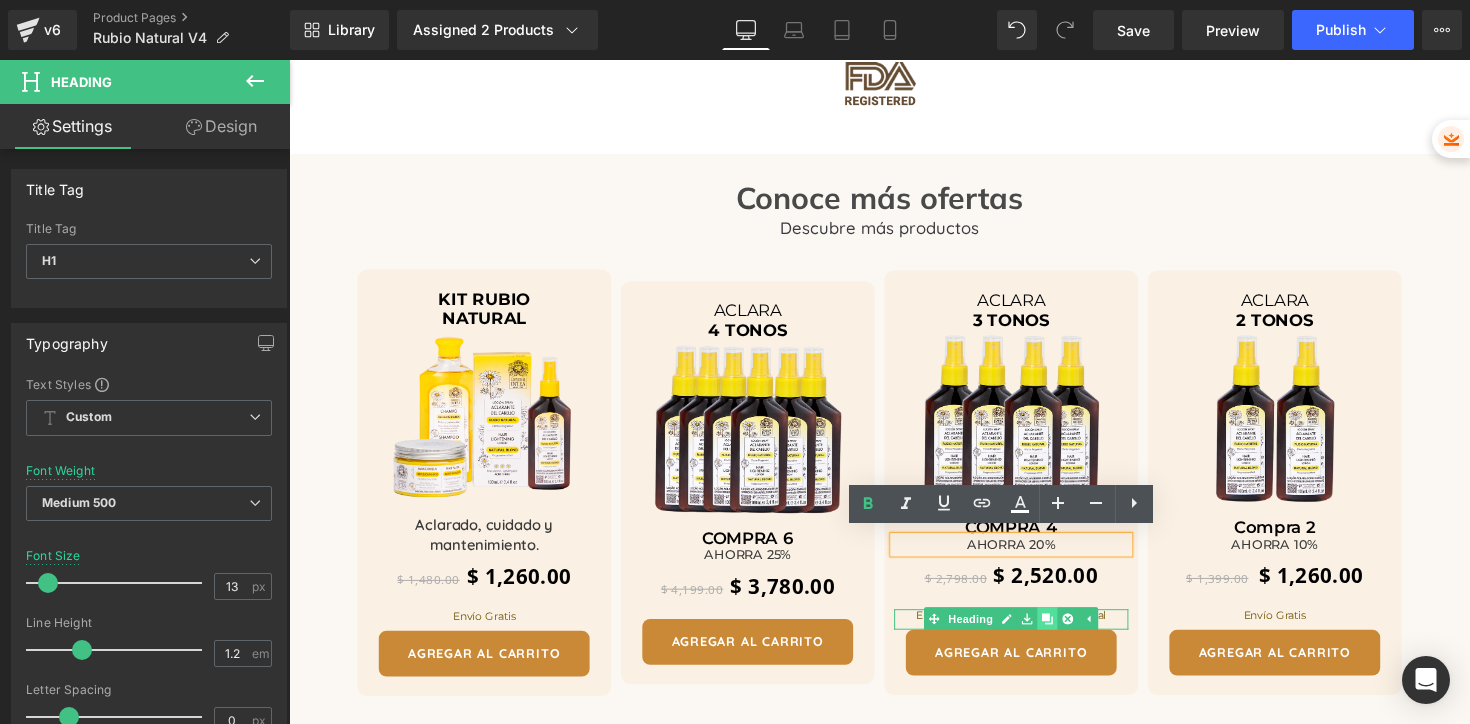 click 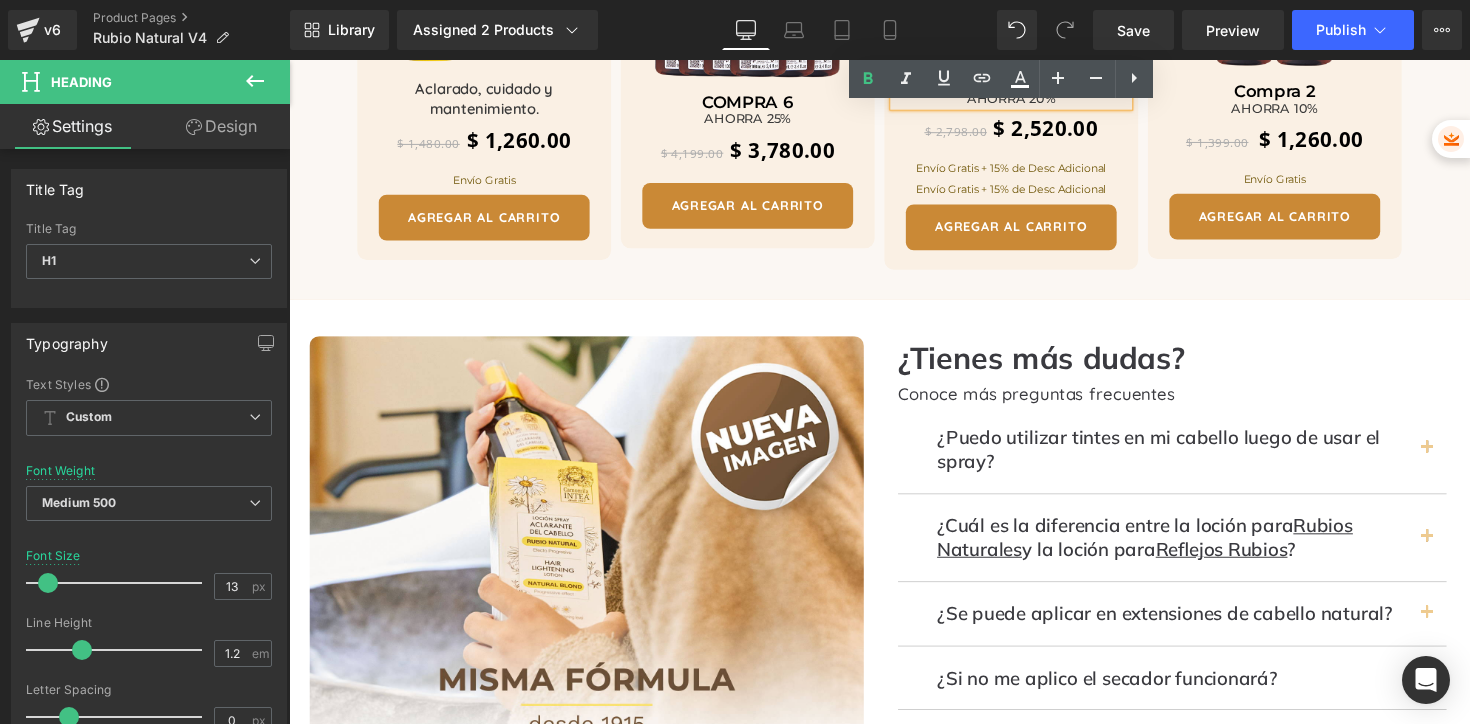 scroll, scrollTop: 3701, scrollLeft: 0, axis: vertical 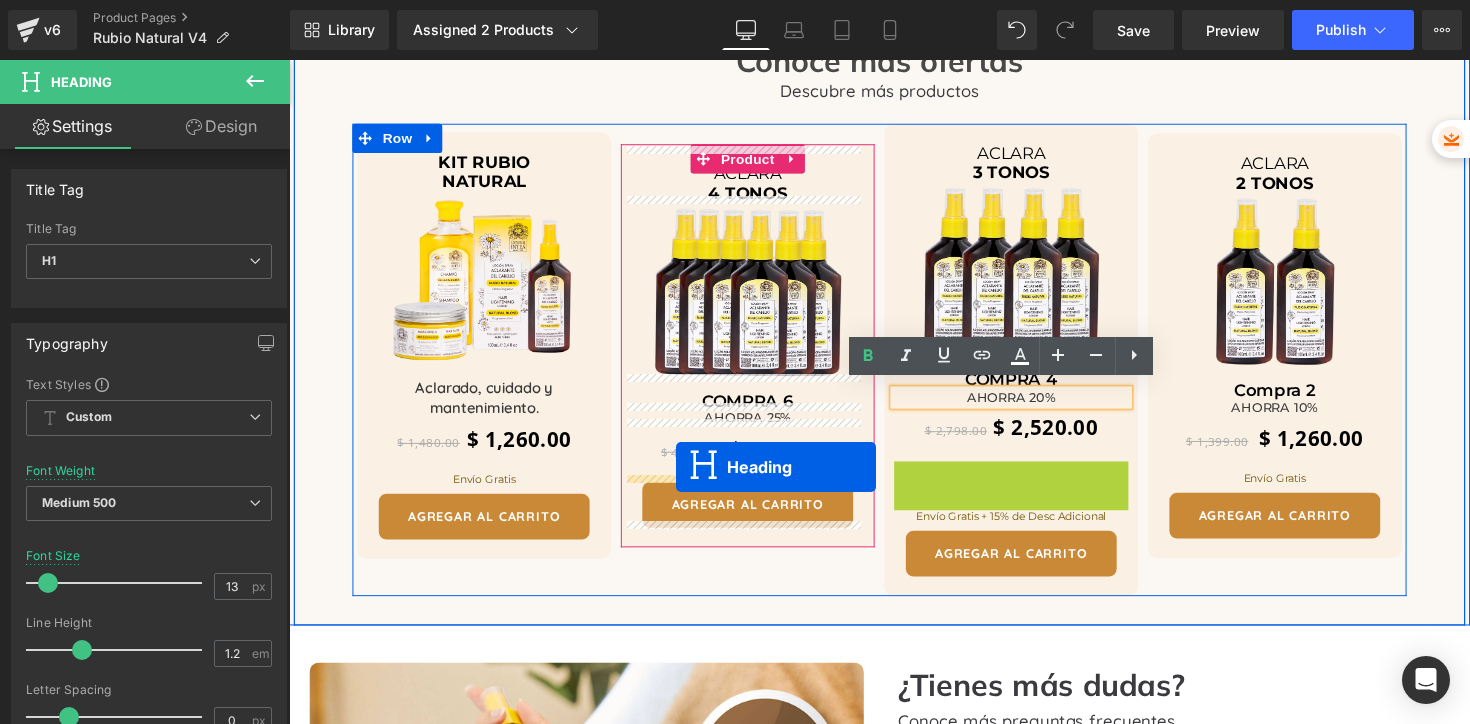 drag, startPoint x: 972, startPoint y: 471, endPoint x: 685, endPoint y: 476, distance: 287.04355 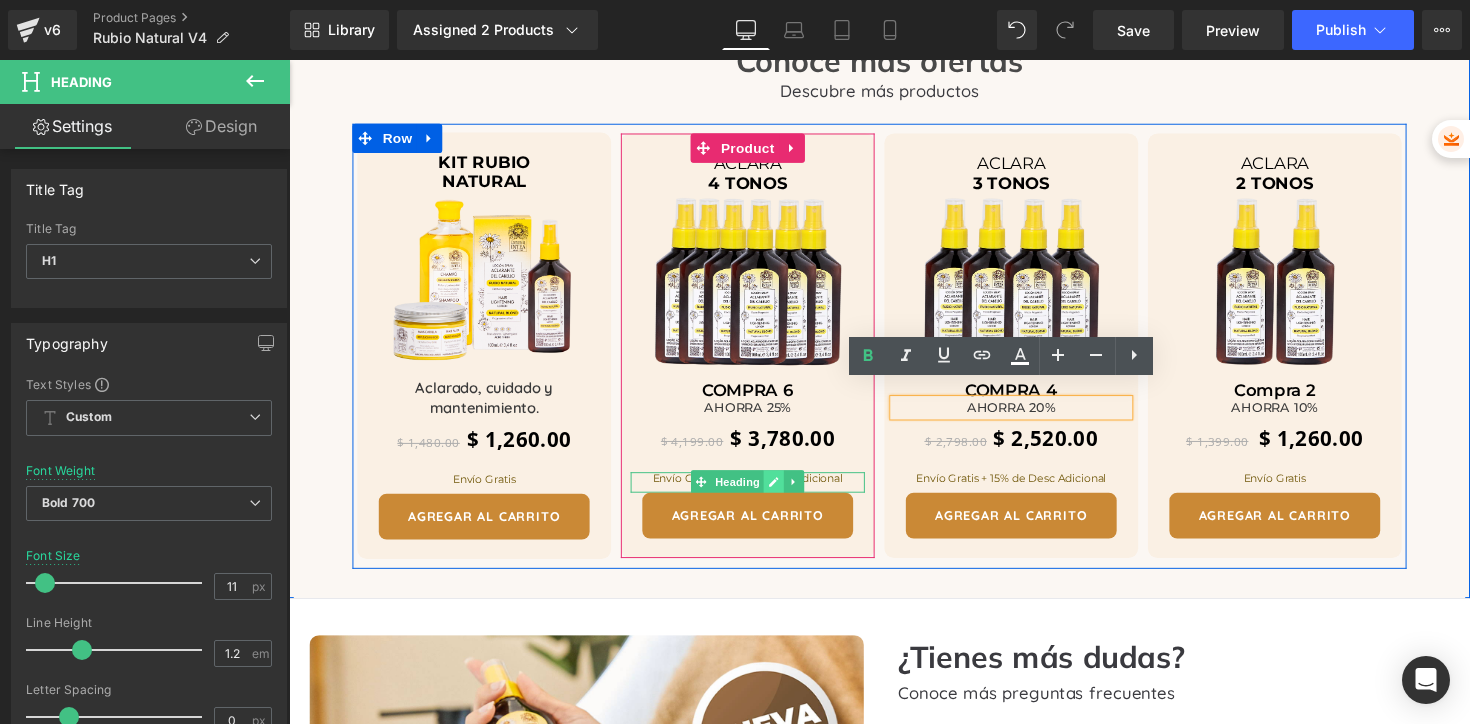 click 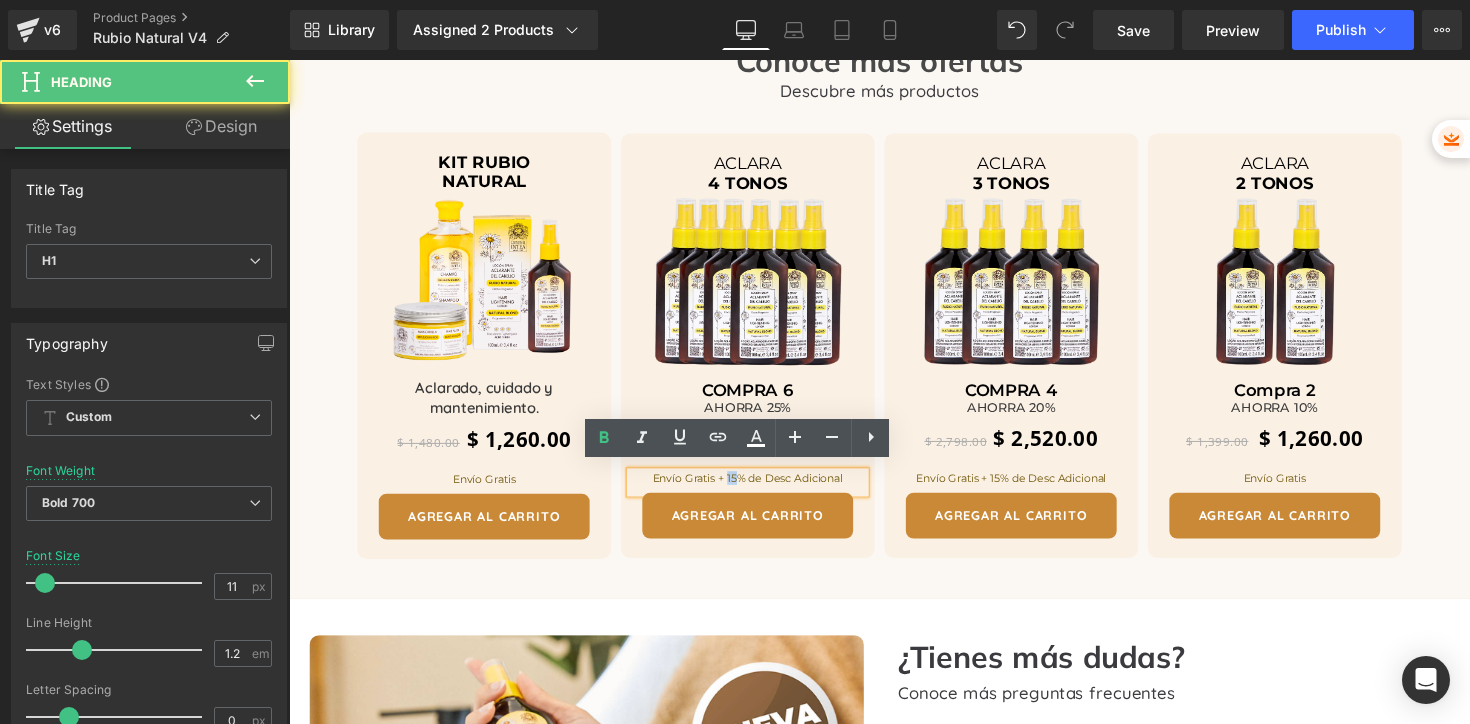 drag, startPoint x: 742, startPoint y: 481, endPoint x: 729, endPoint y: 480, distance: 13.038404 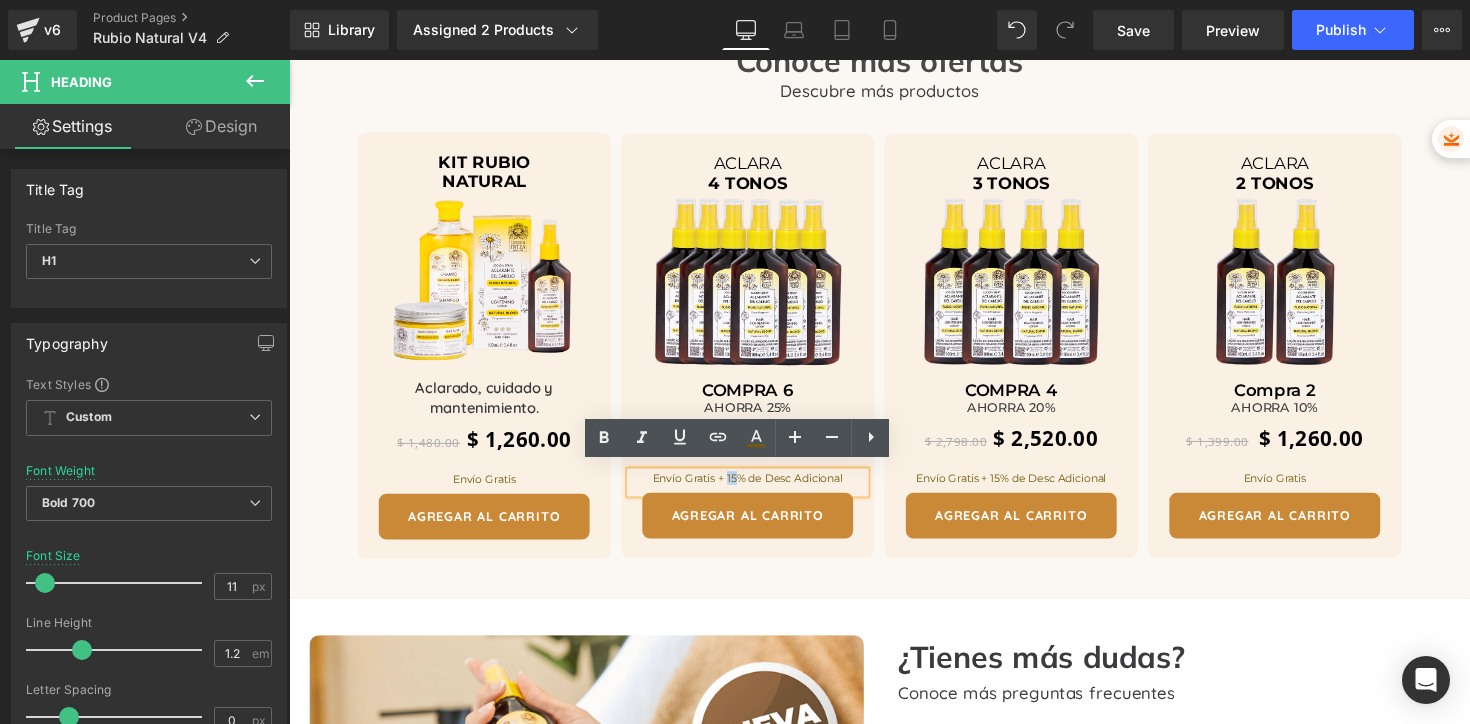 type 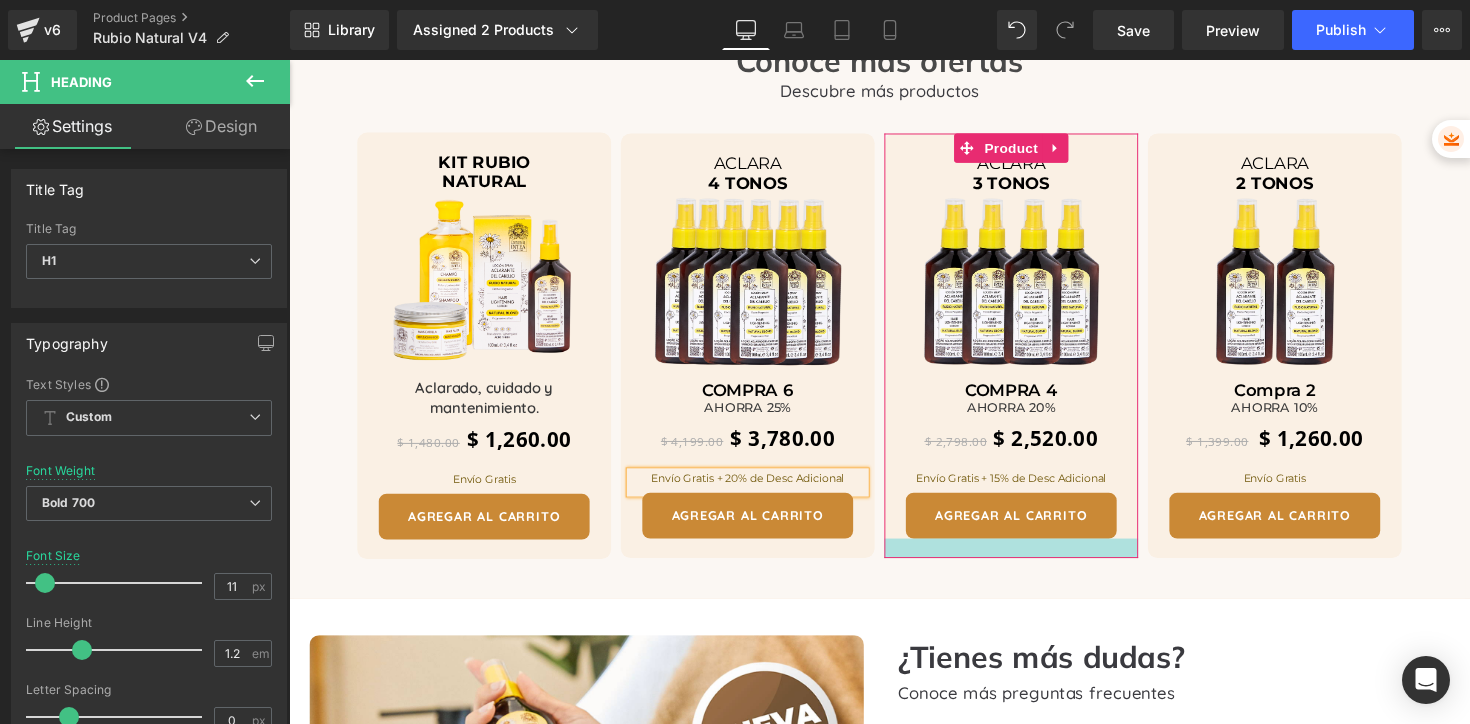 click at bounding box center (1029, 560) 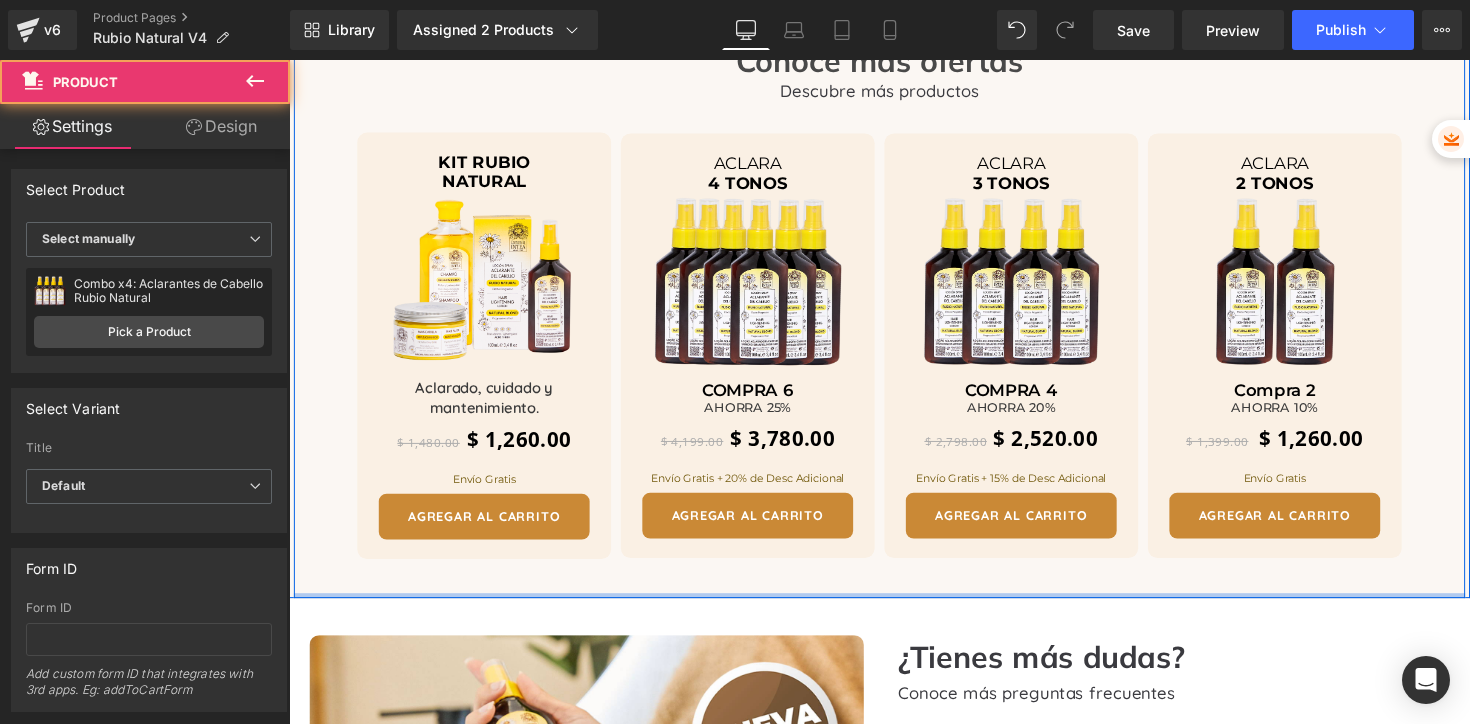 click at bounding box center (894, 608) 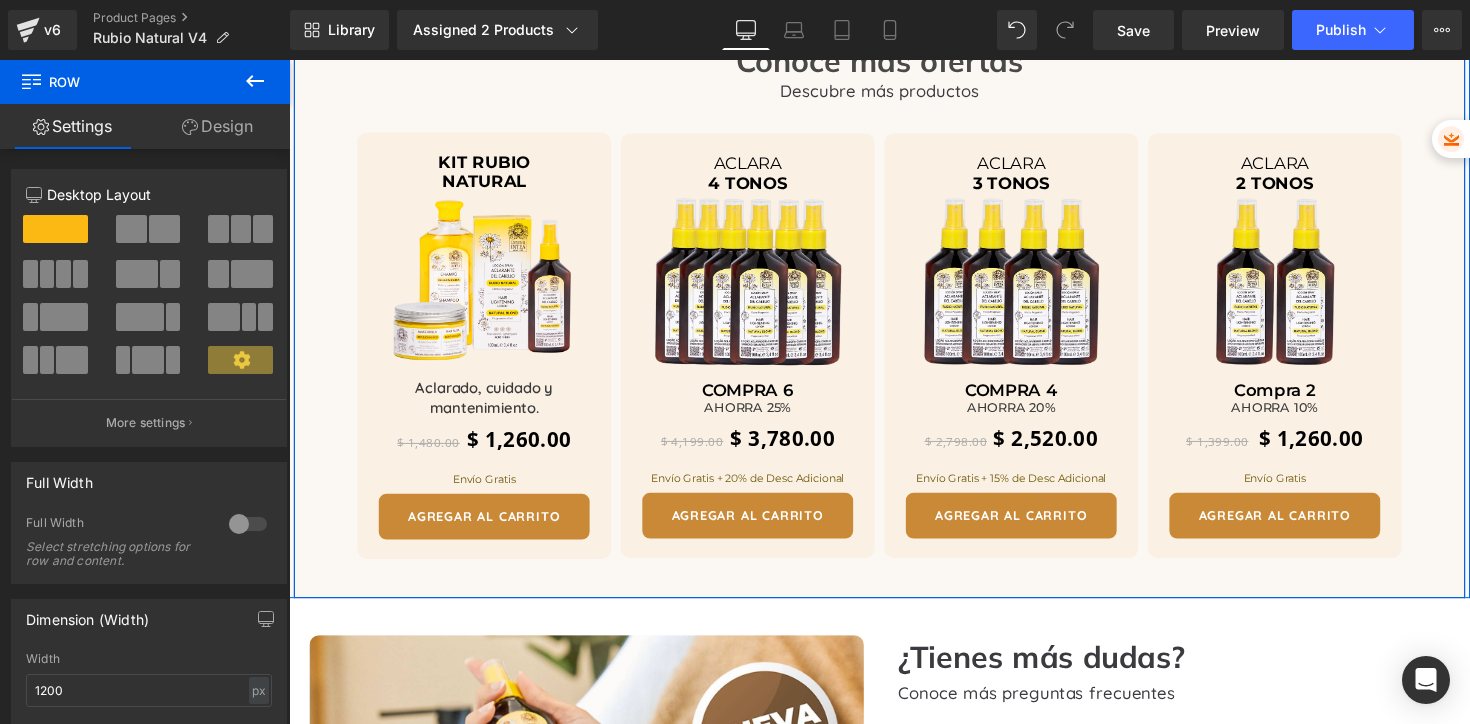 click on "Conoce más ofertas Heading         Descubre más productos Text Block
KIT RUBIO NATURAL Heading
Image         Aclarado, cuidado y mantenimiento. Heading
$ 1,480.00
$ 1,260.00
(P) Price Envío Gratis Heading
AGREGAR AL CARRITO
(P) Cart Button
Product
ACLARA 4 TONOS Heading" at bounding box center (894, 313) 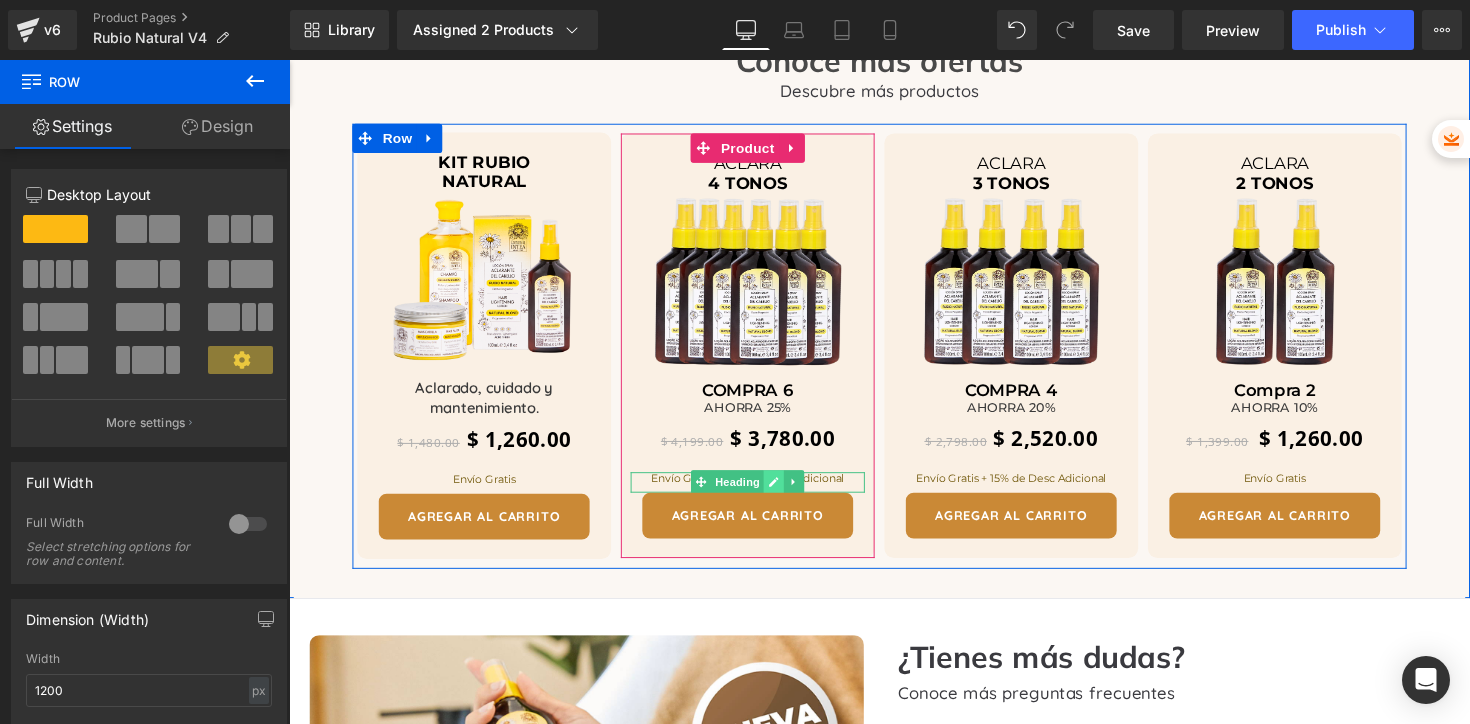 click 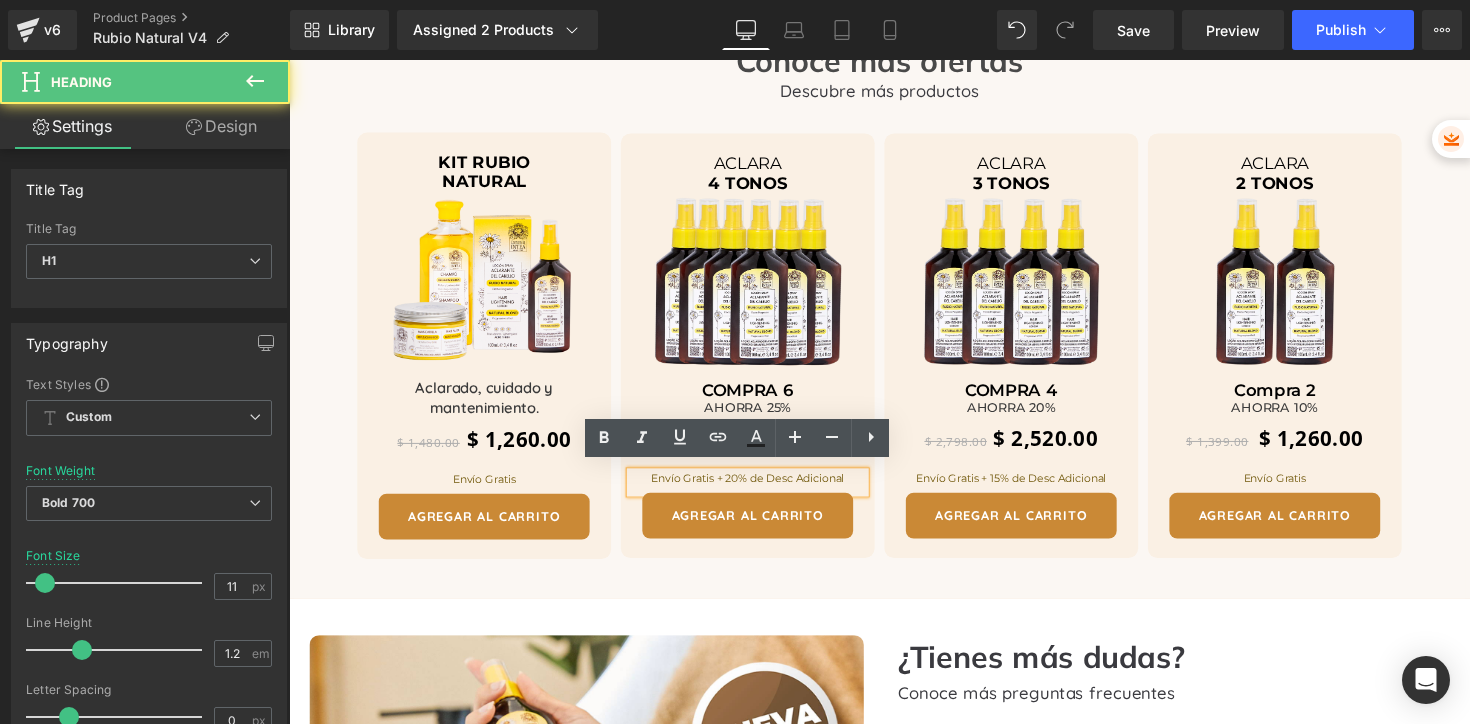 click on "Envío Gratis + 20% de Desc Adicional" at bounding box center (759, 488) 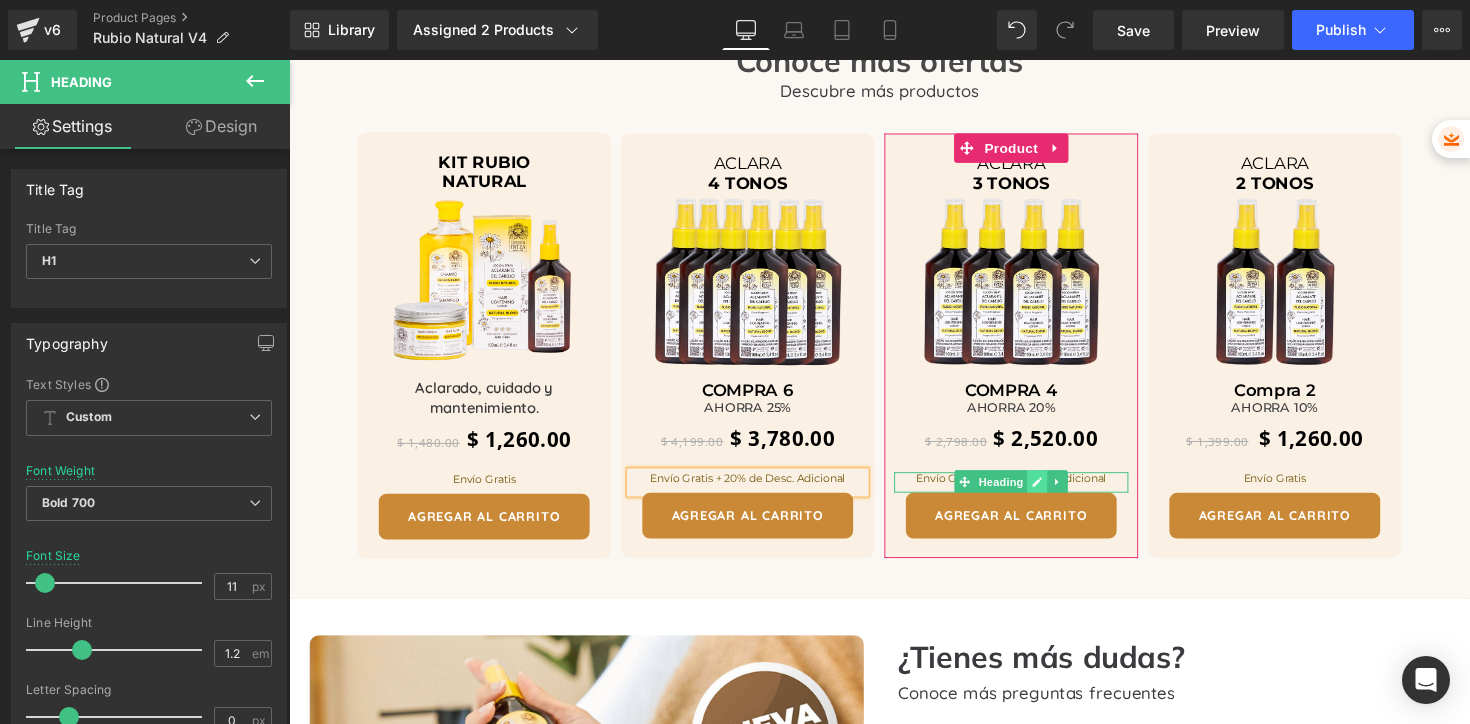 click at bounding box center [1056, 492] 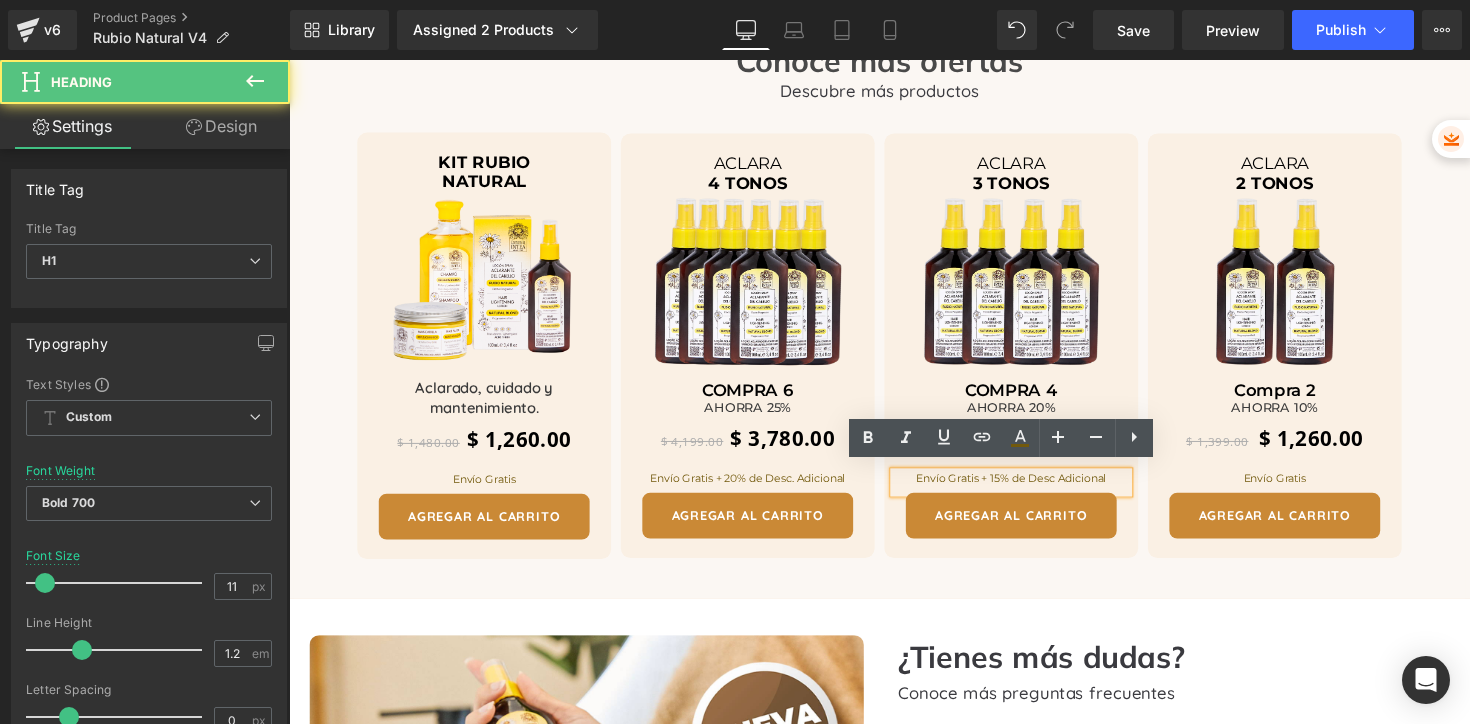 click on "Envío Gratis + 15% de Desc Adicional" at bounding box center (1029, 488) 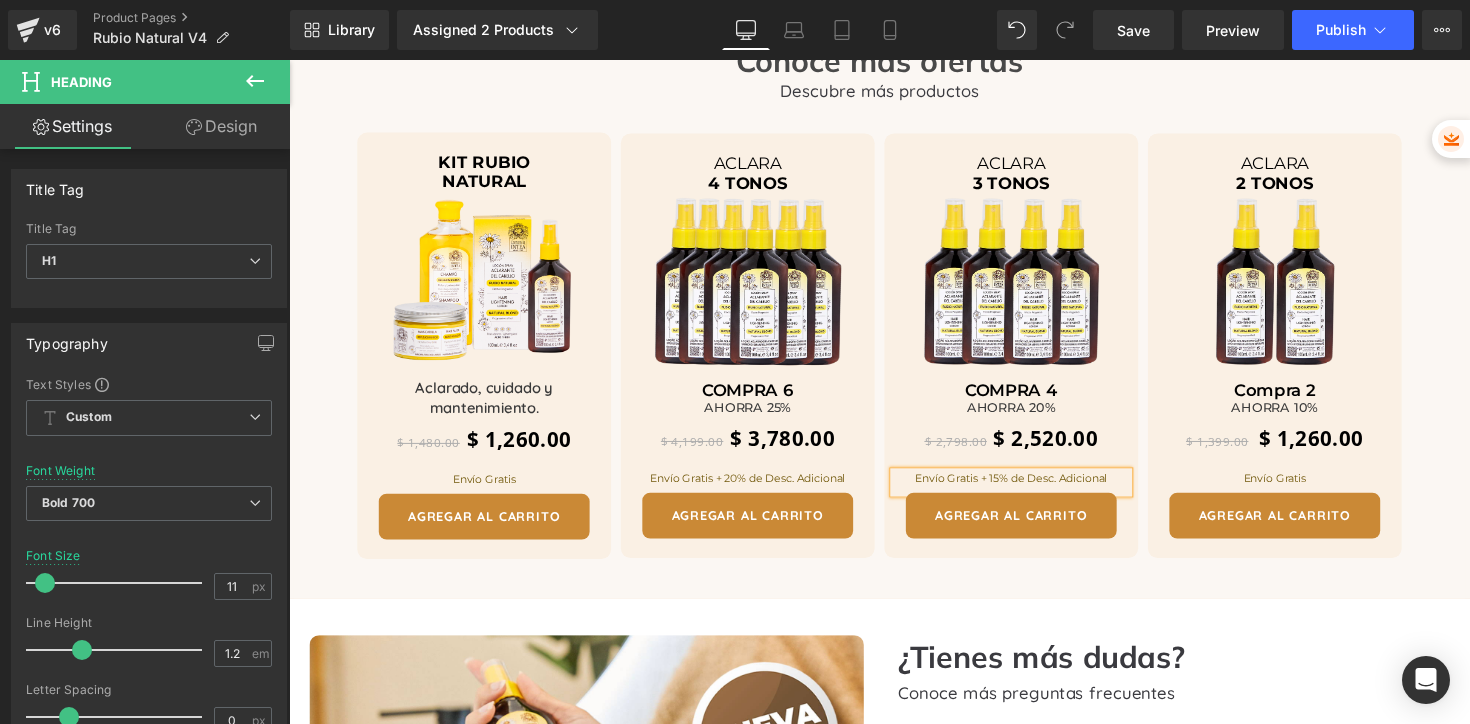 click on "Conoce más ofertas Heading         Descubre más productos Text Block
KIT RUBIO NATURAL Heading
Image         Aclarado, cuidado y mantenimiento. Heading
$ 1,480.00
$ 1,260.00
(P) Price Envío Gratis Heading
AGREGAR AL CARRITO
(P) Cart Button
Product
ACLARA 4 TONOS Heading" at bounding box center (894, 313) 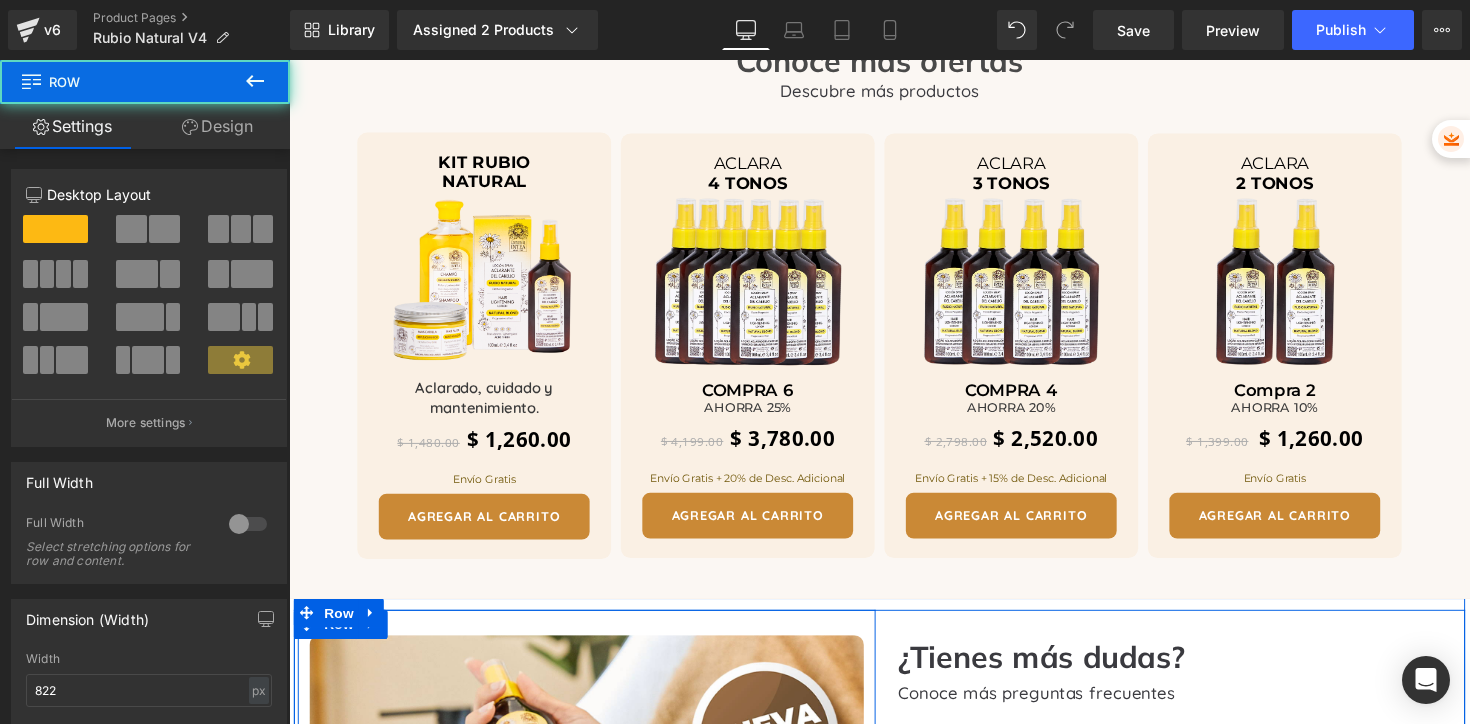 click on "Image         Row" at bounding box center (594, 855) 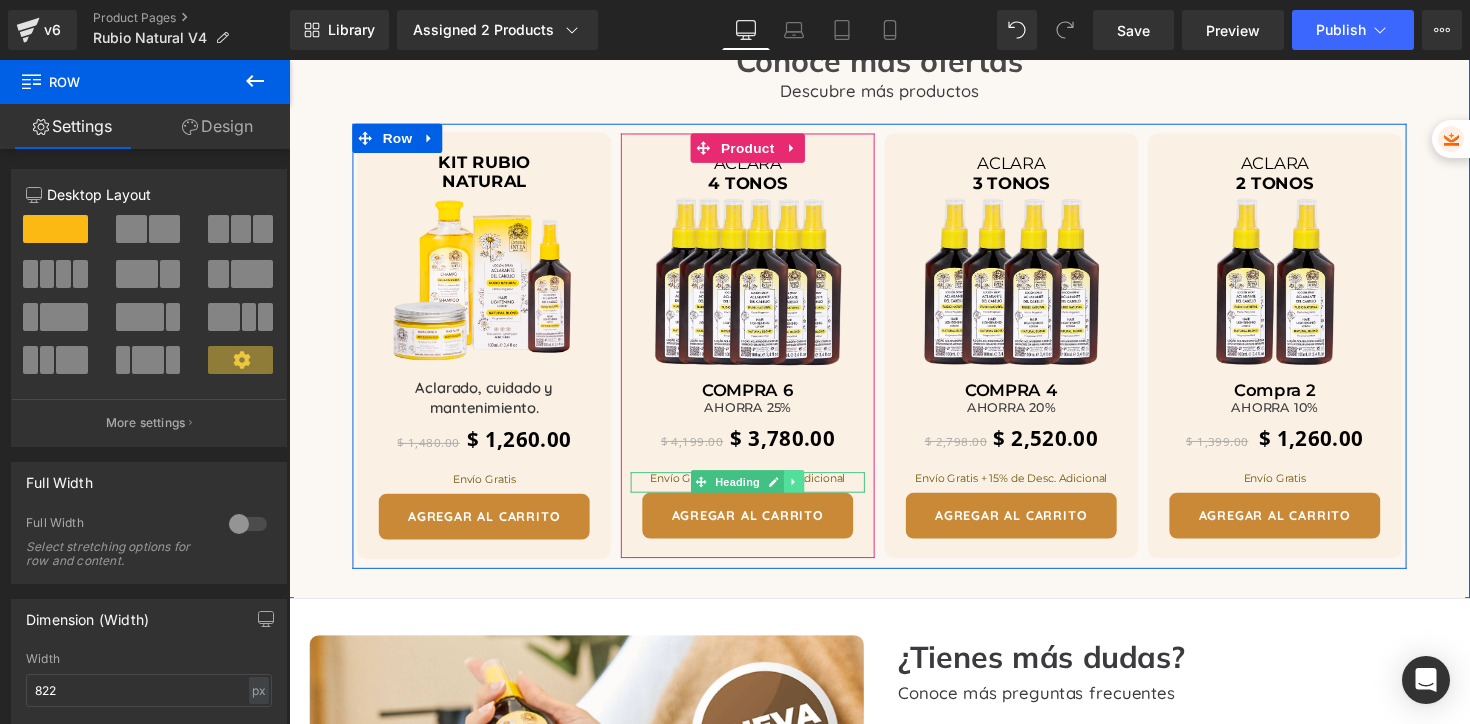 click 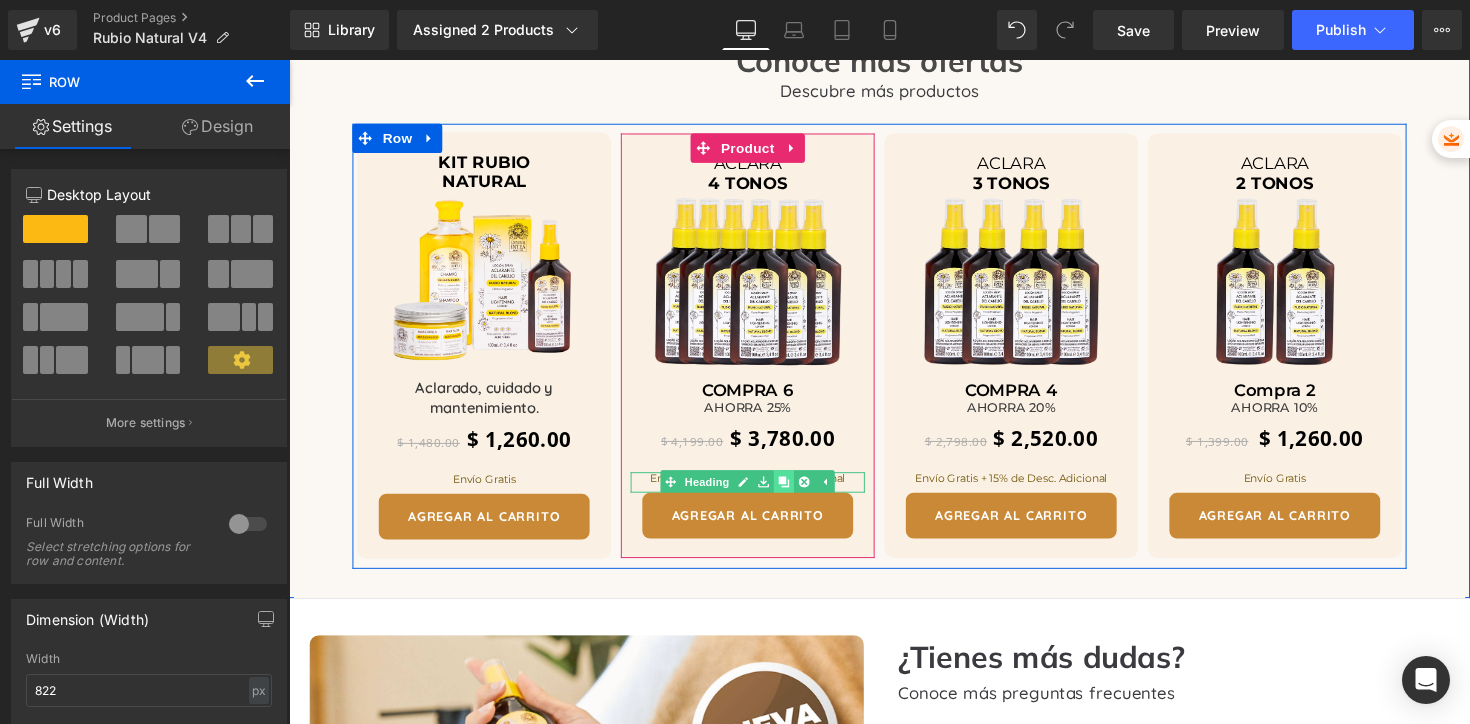 click 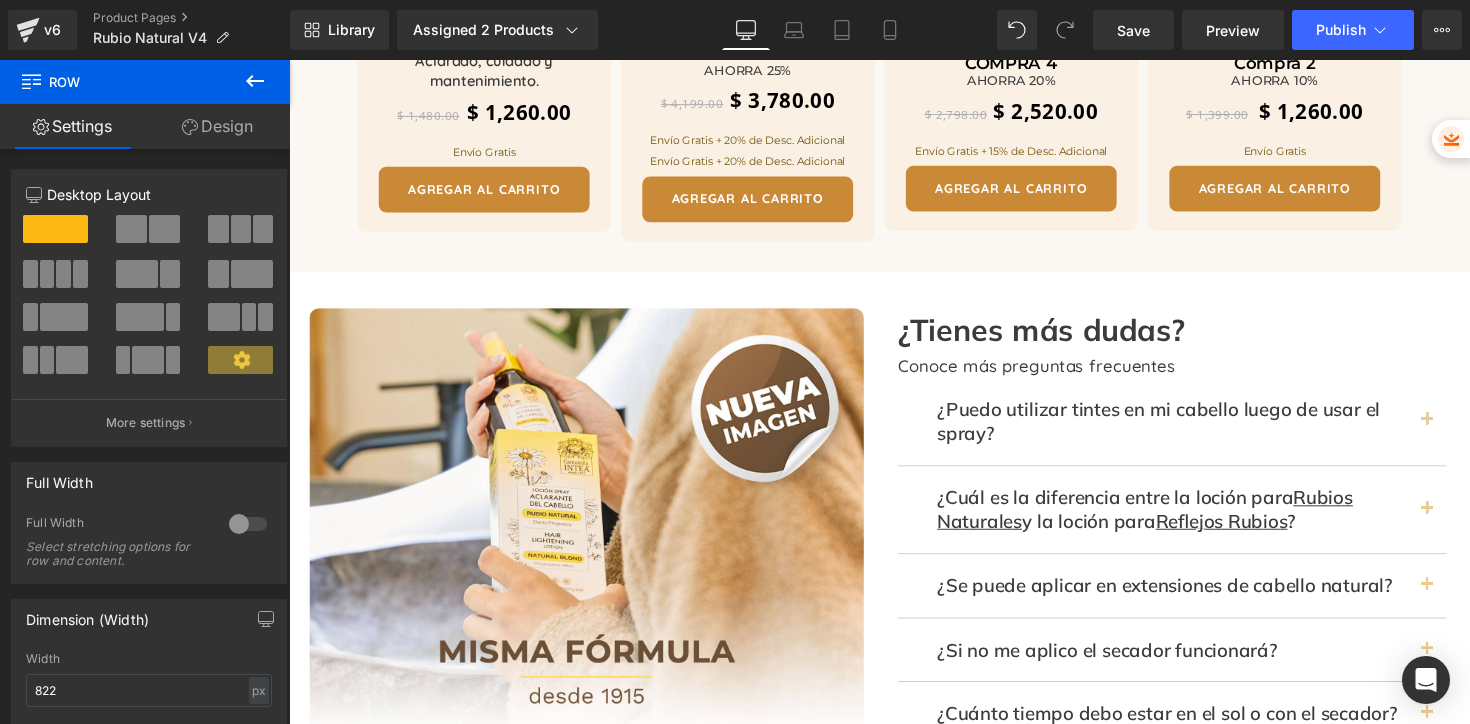 scroll, scrollTop: 4002, scrollLeft: 0, axis: vertical 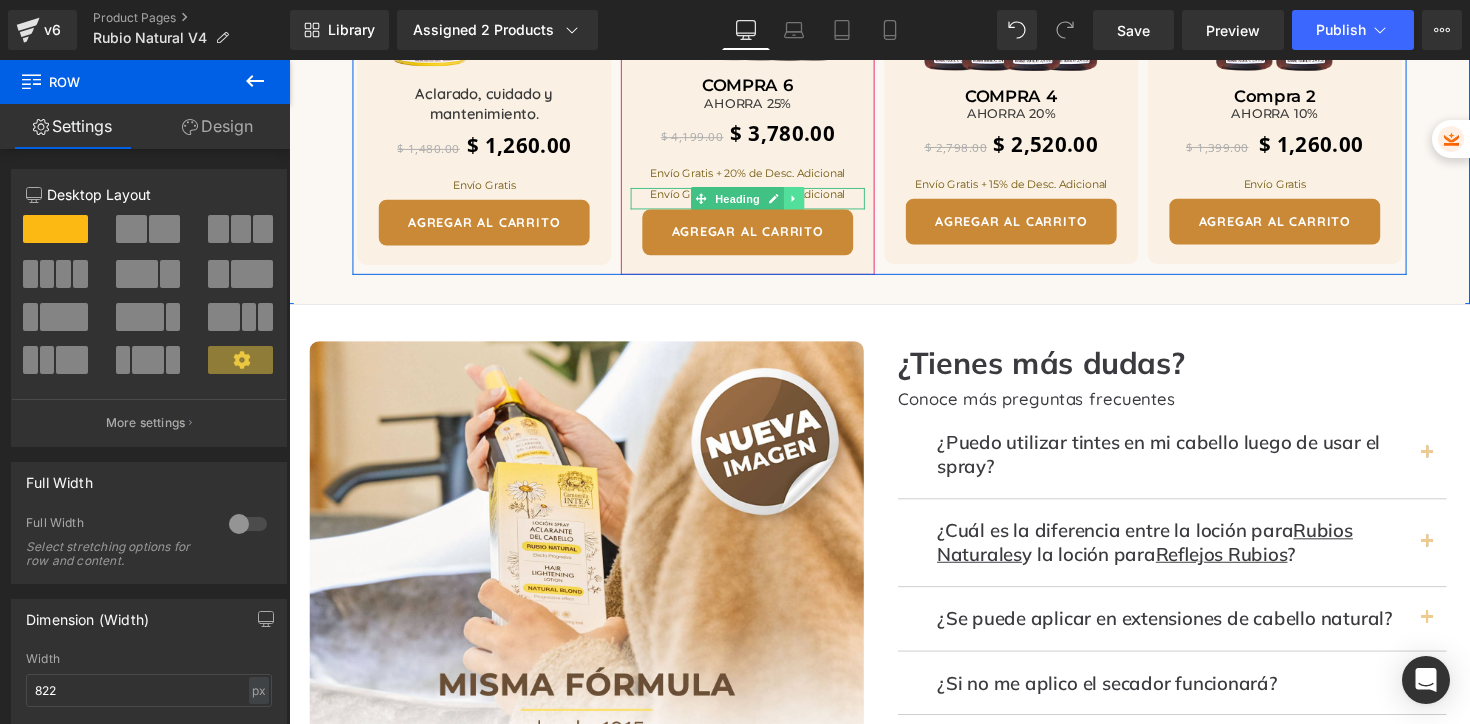 click 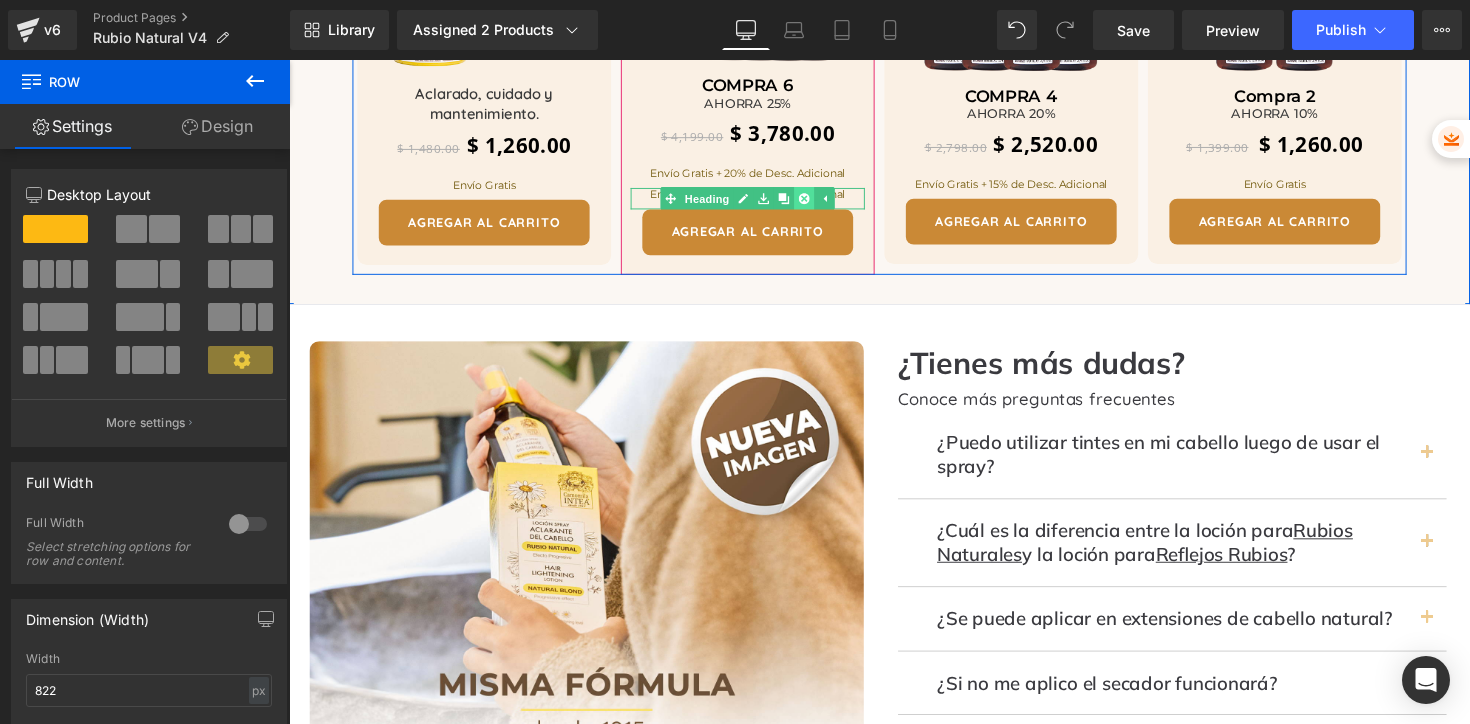 click 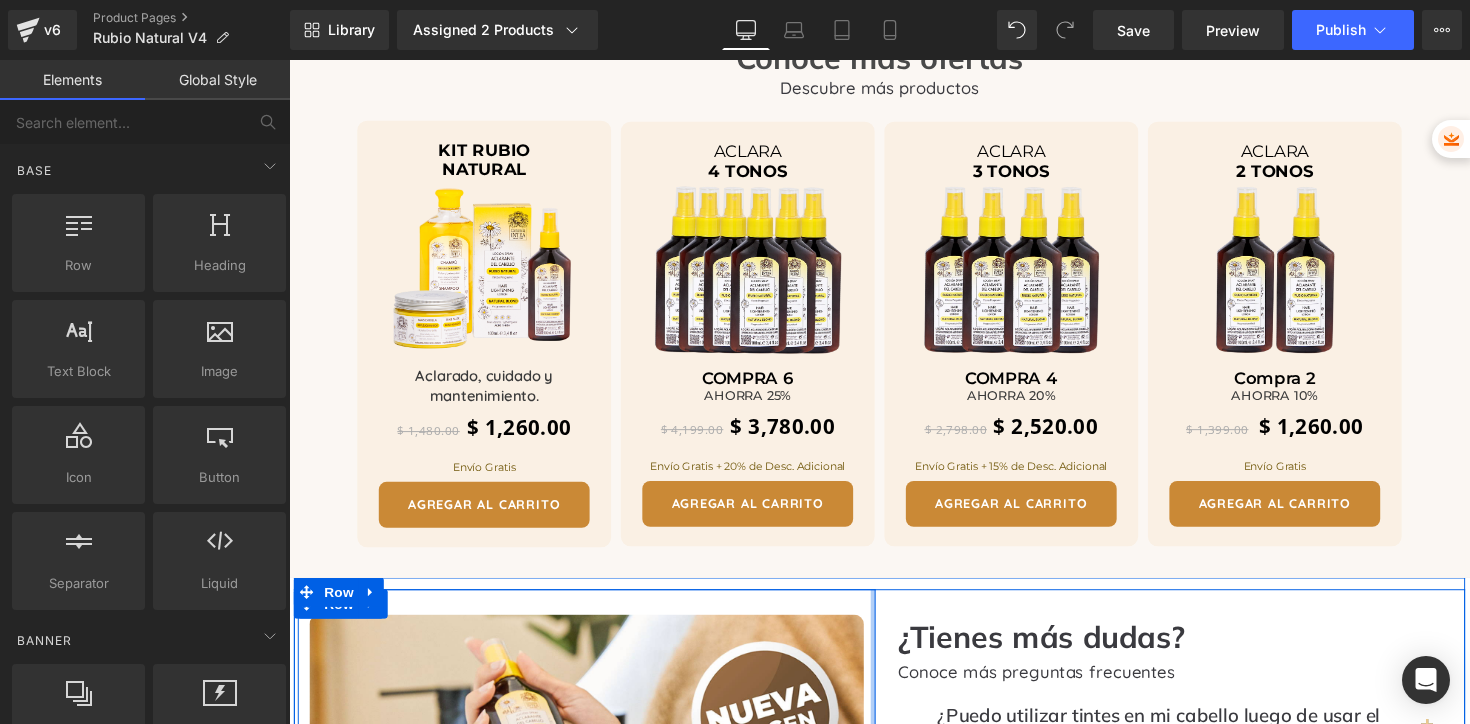 scroll, scrollTop: 3684, scrollLeft: 0, axis: vertical 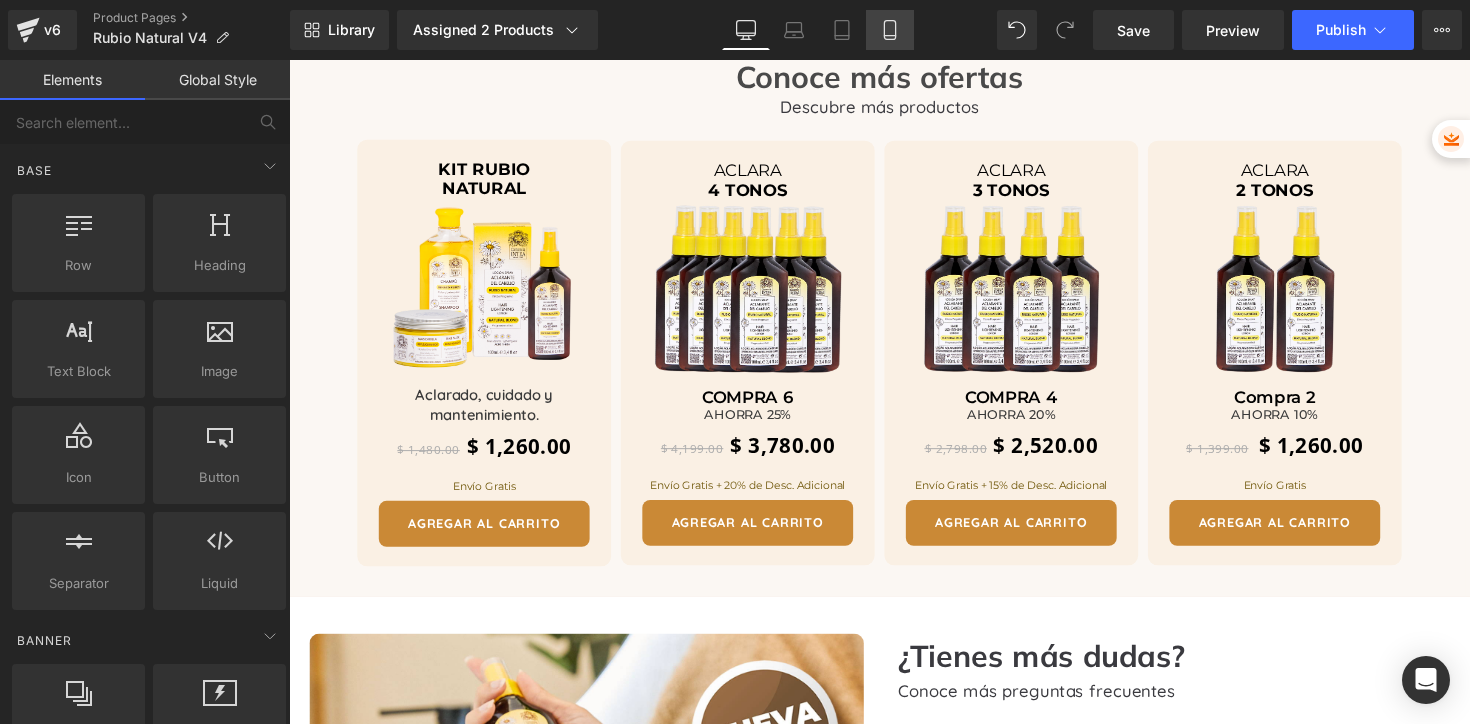 click 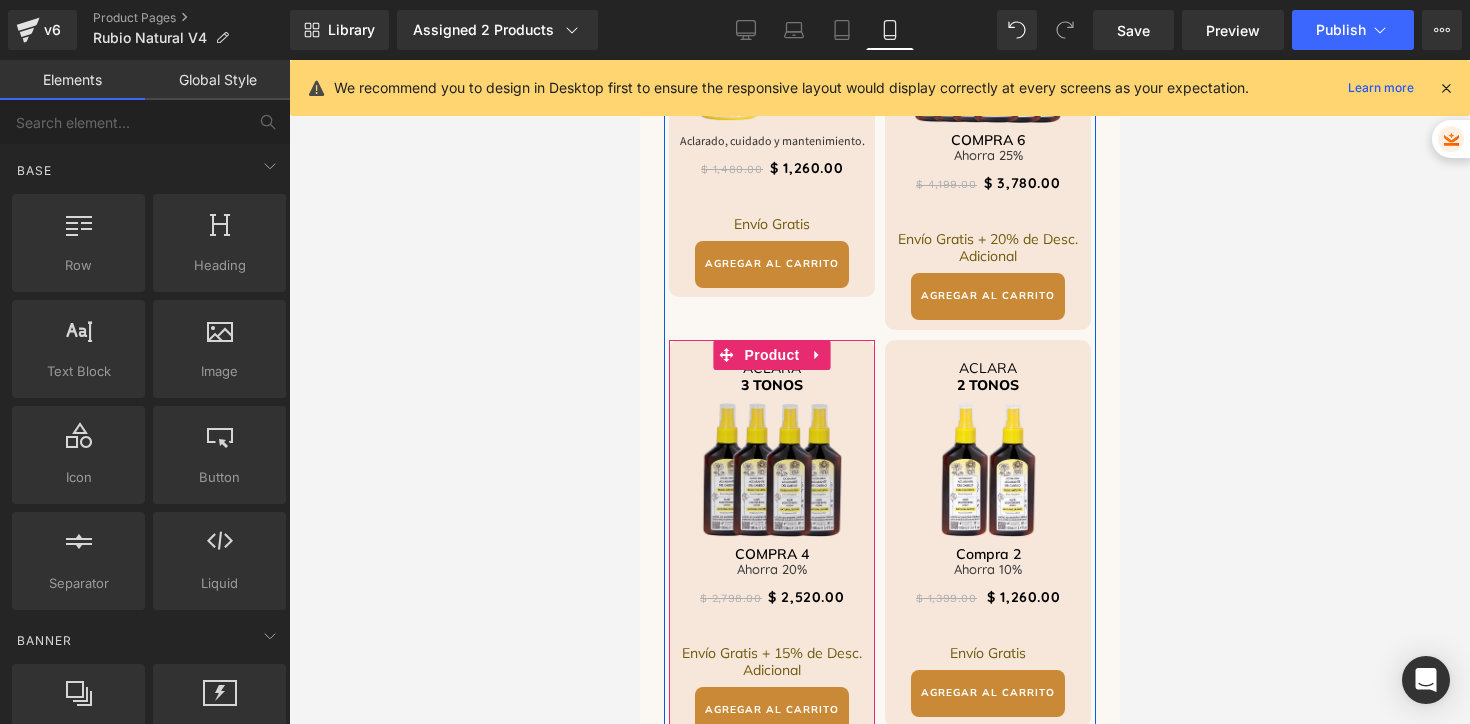 scroll, scrollTop: 4056, scrollLeft: 0, axis: vertical 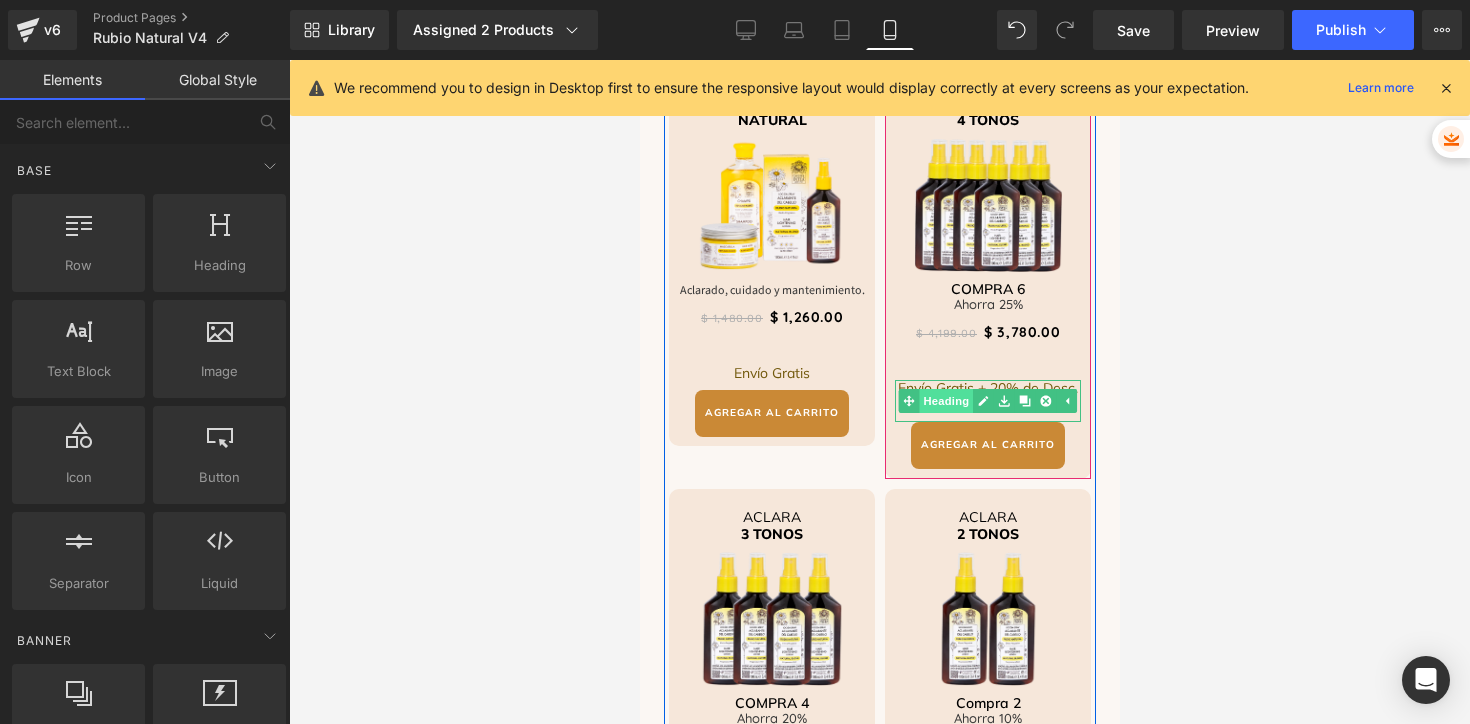 click on "Heading" at bounding box center (935, 401) 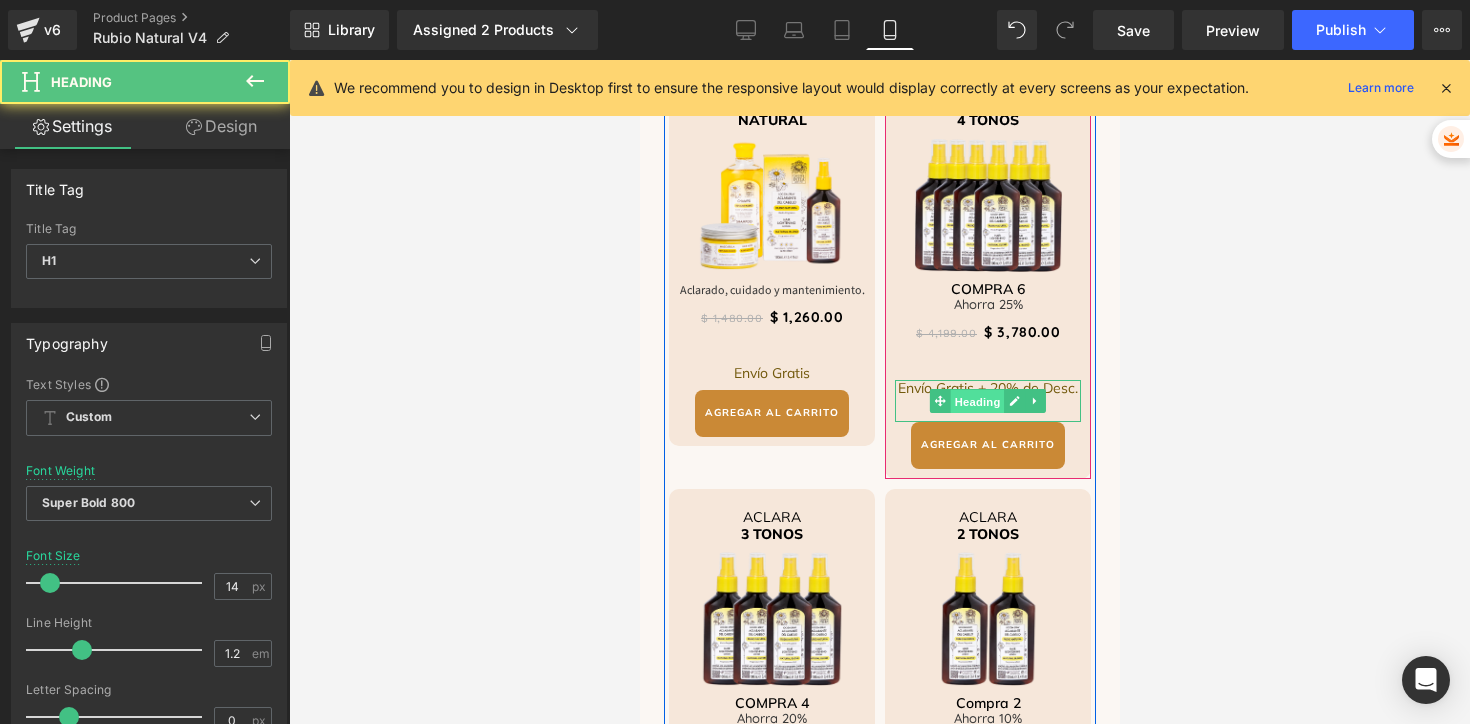 click on "Heading" at bounding box center [977, 402] 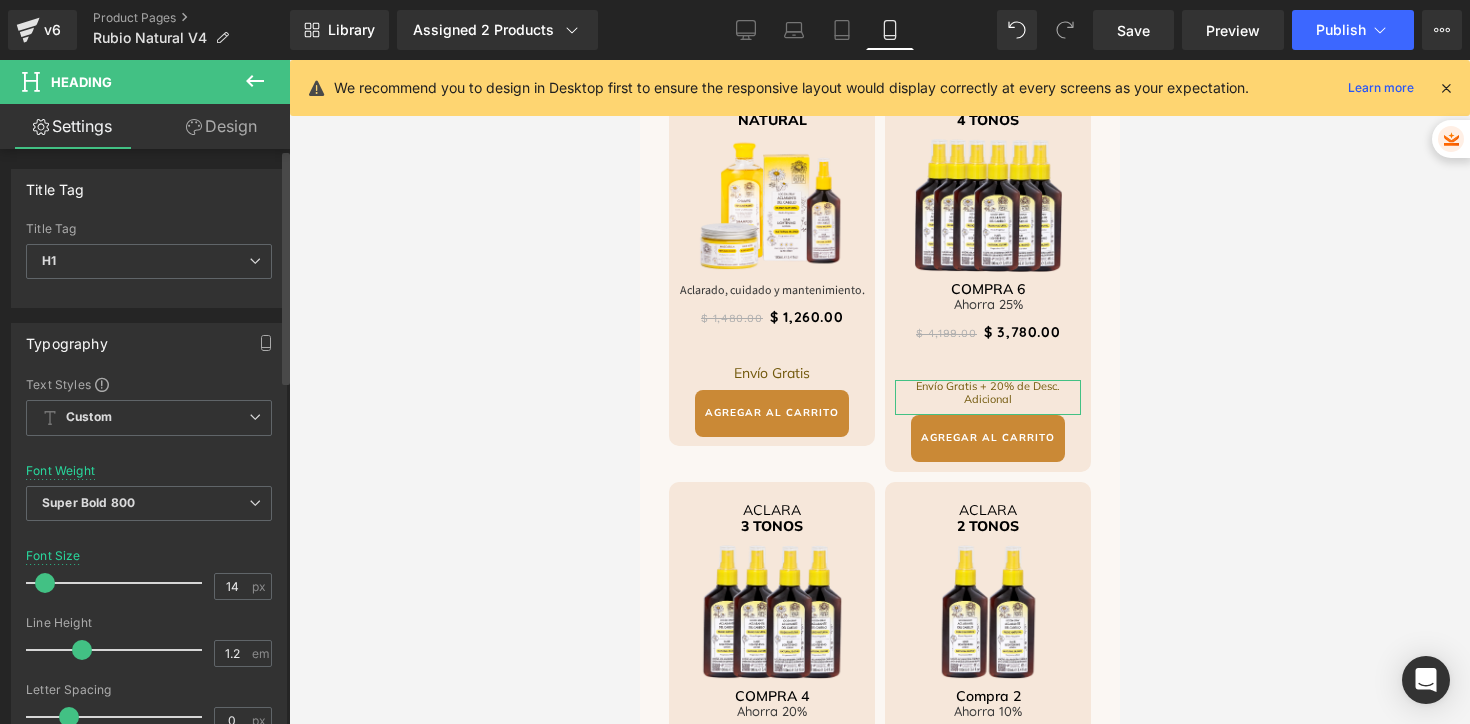 click at bounding box center [45, 583] 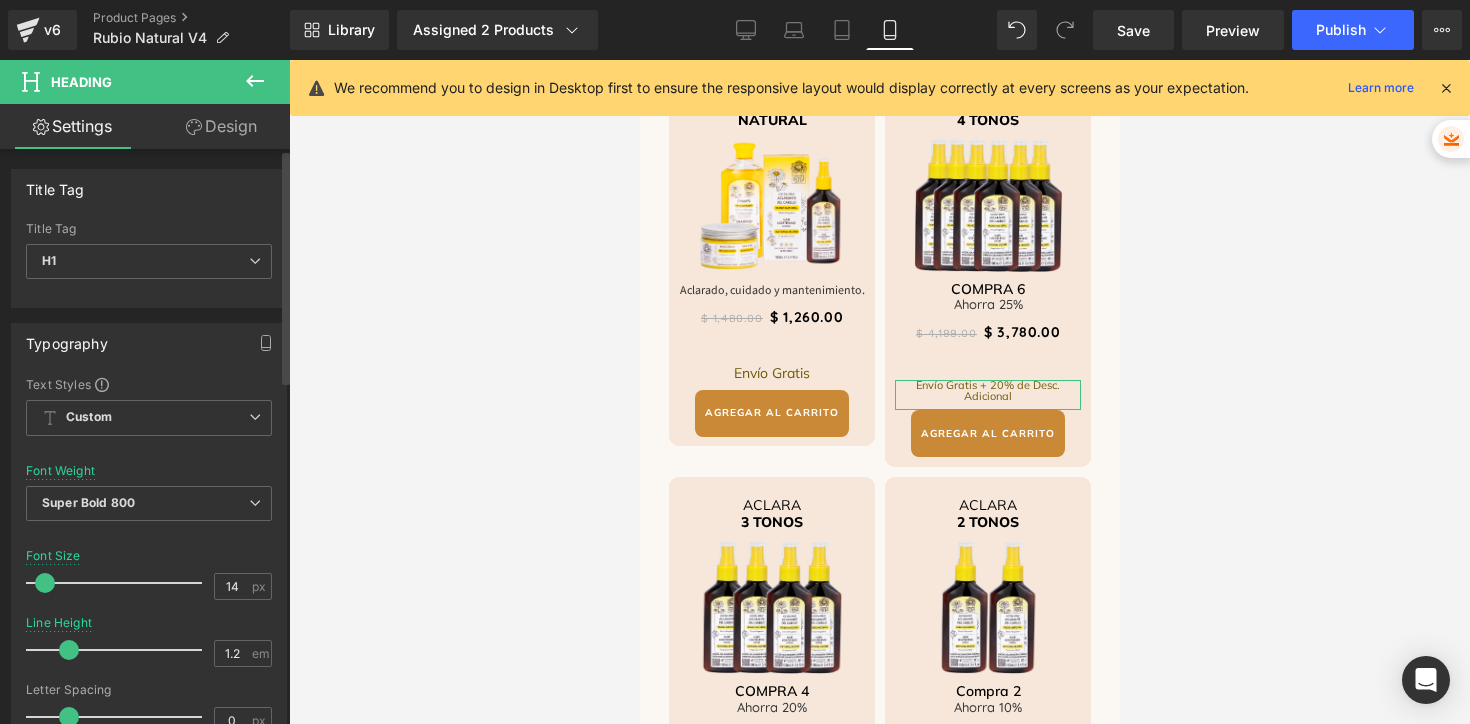 drag, startPoint x: 77, startPoint y: 647, endPoint x: 66, endPoint y: 643, distance: 11.7046995 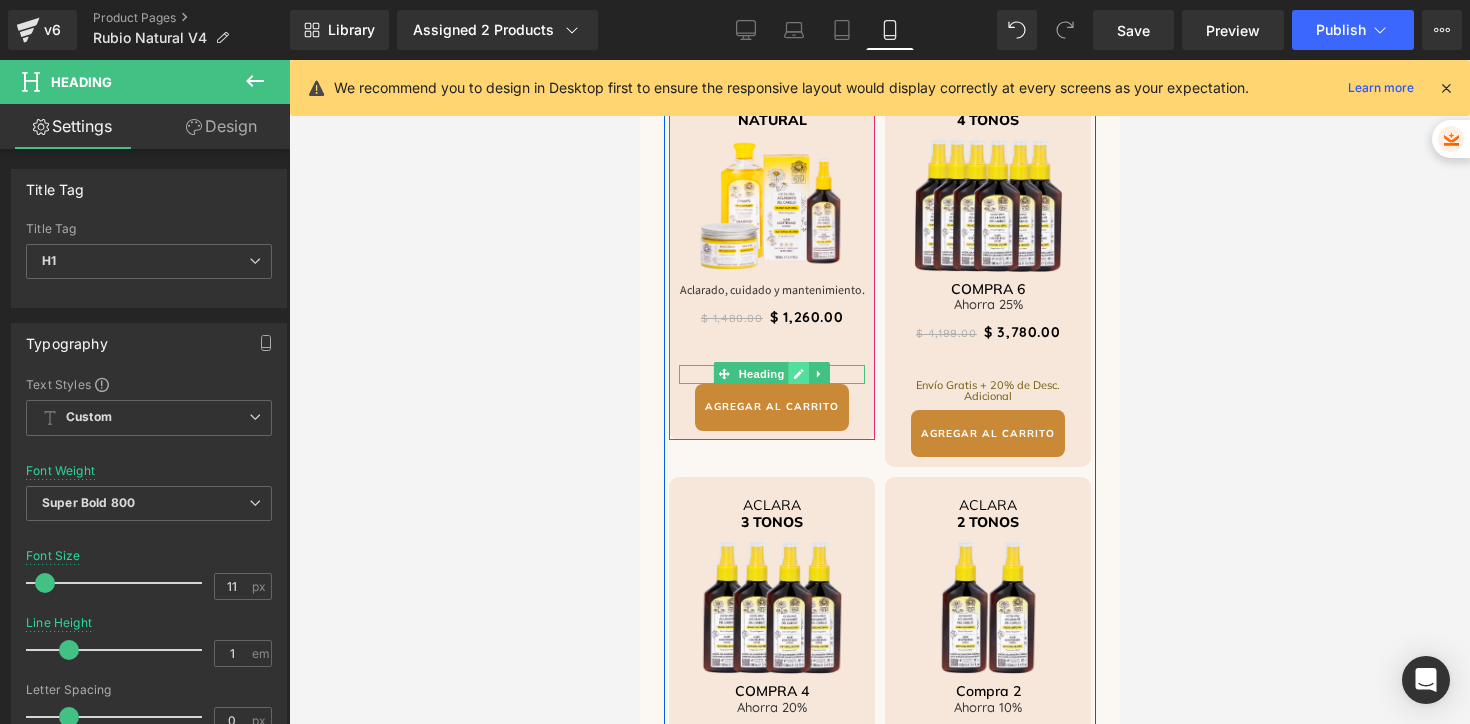 click at bounding box center (798, 374) 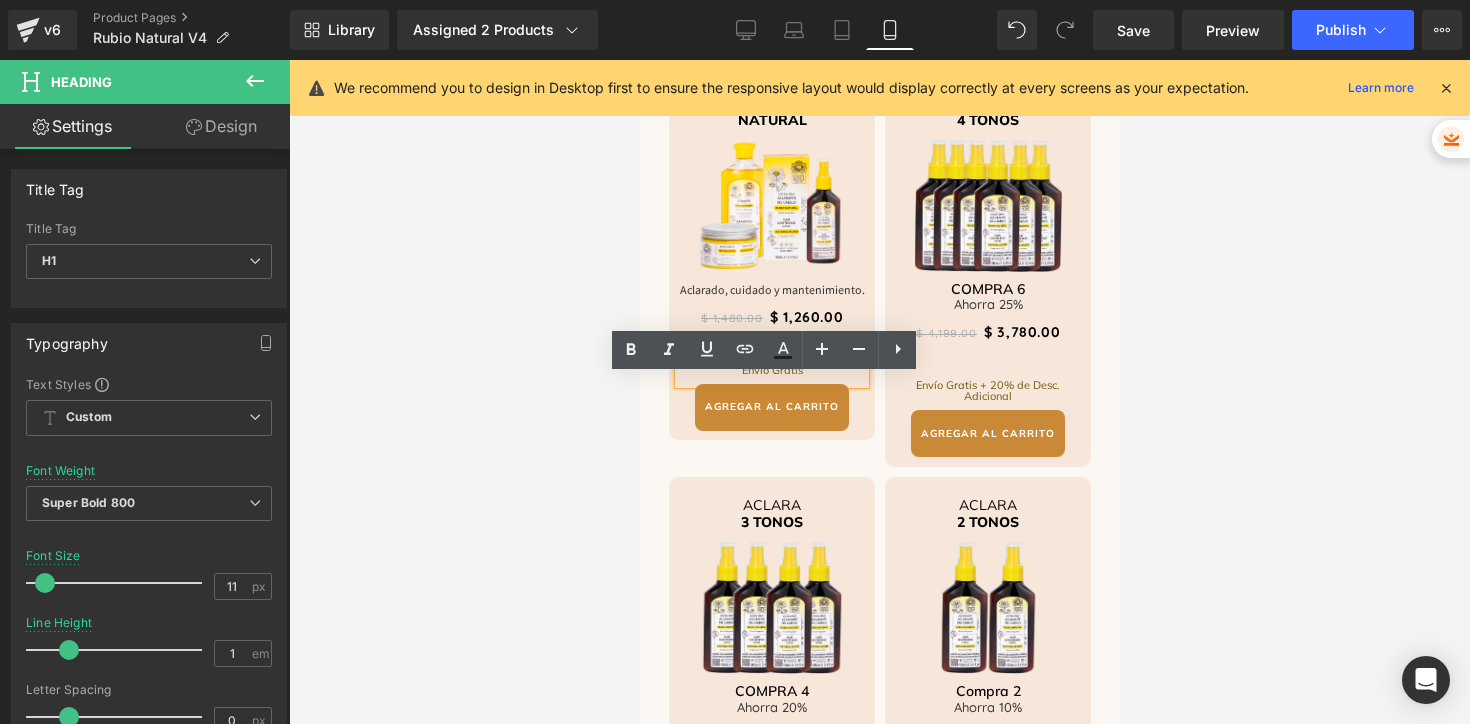 click on "Envío Gratis" at bounding box center (771, 370) 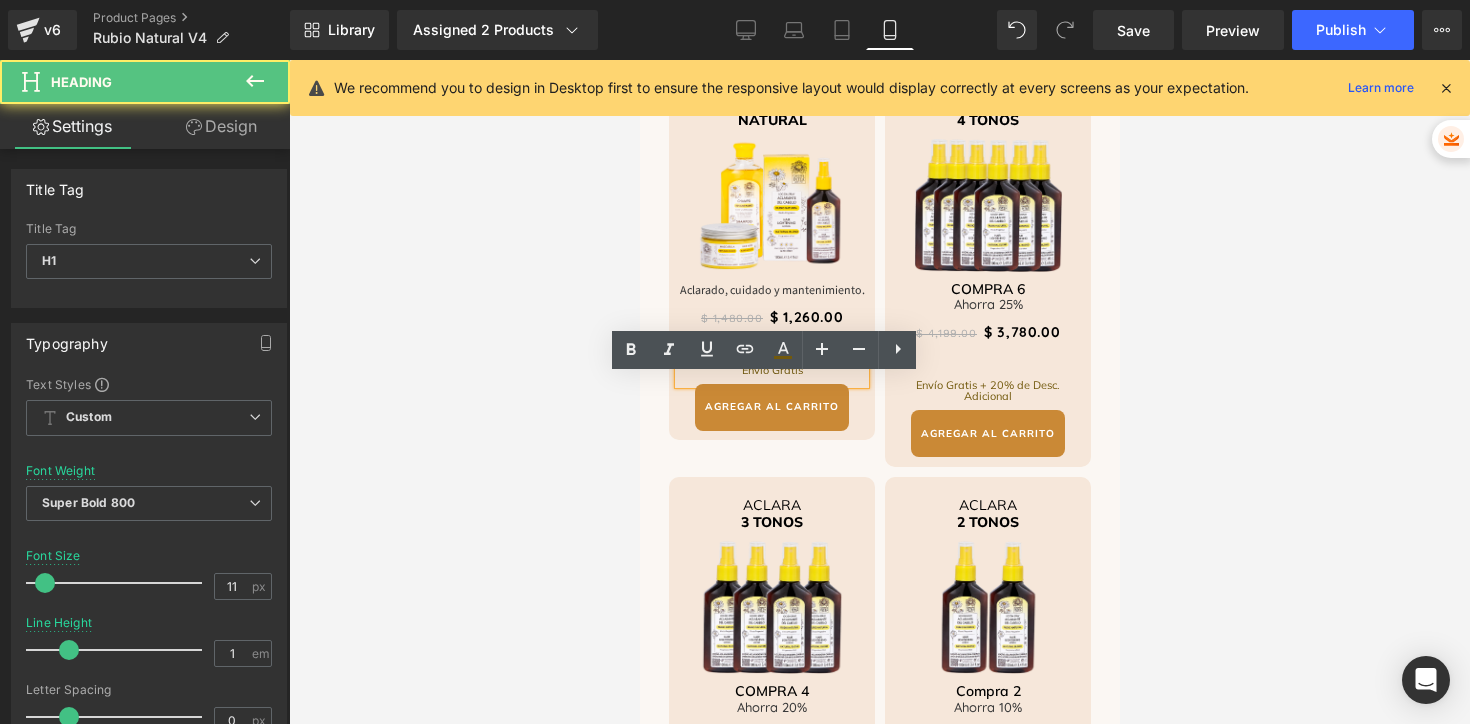 click on "Envío Gratis" at bounding box center (771, 370) 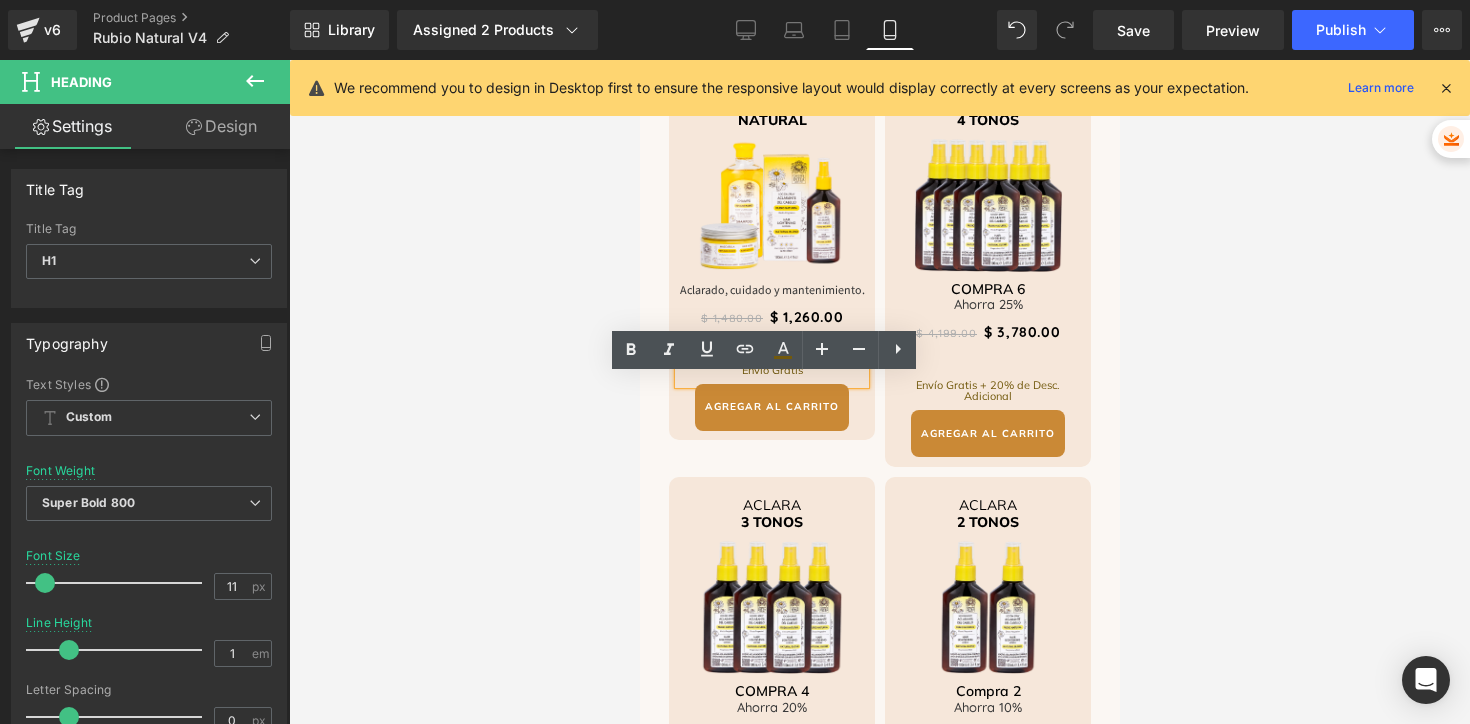 type 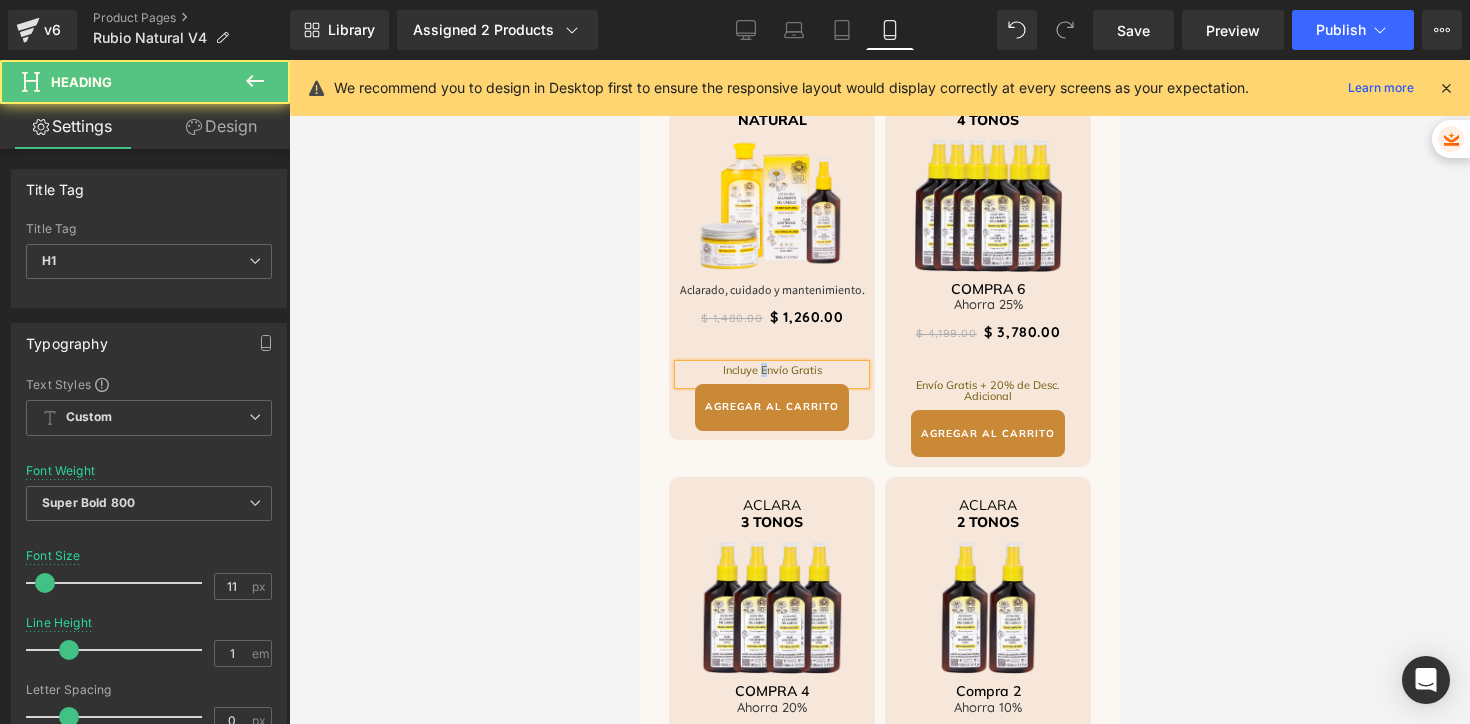 click on "Incluye Envío Gratis" at bounding box center [771, 370] 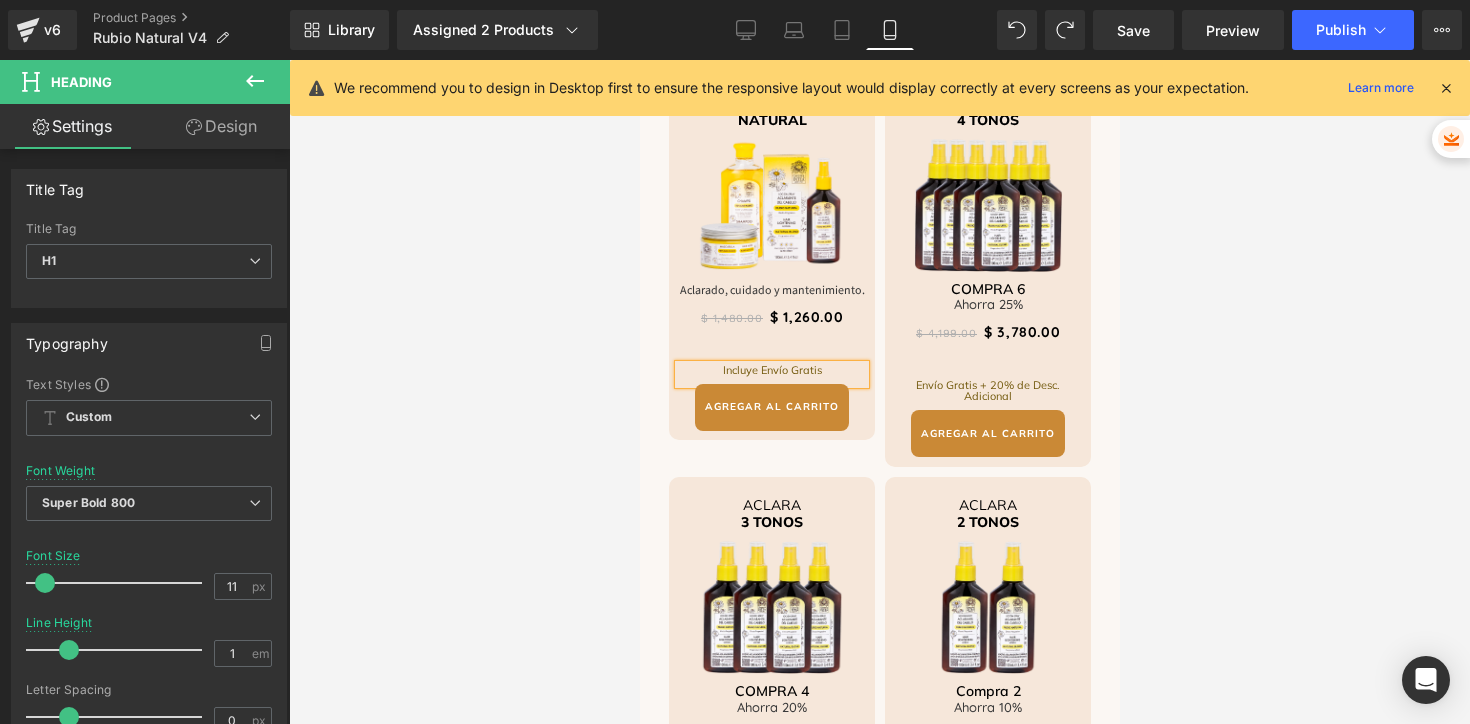 click at bounding box center [879, 392] 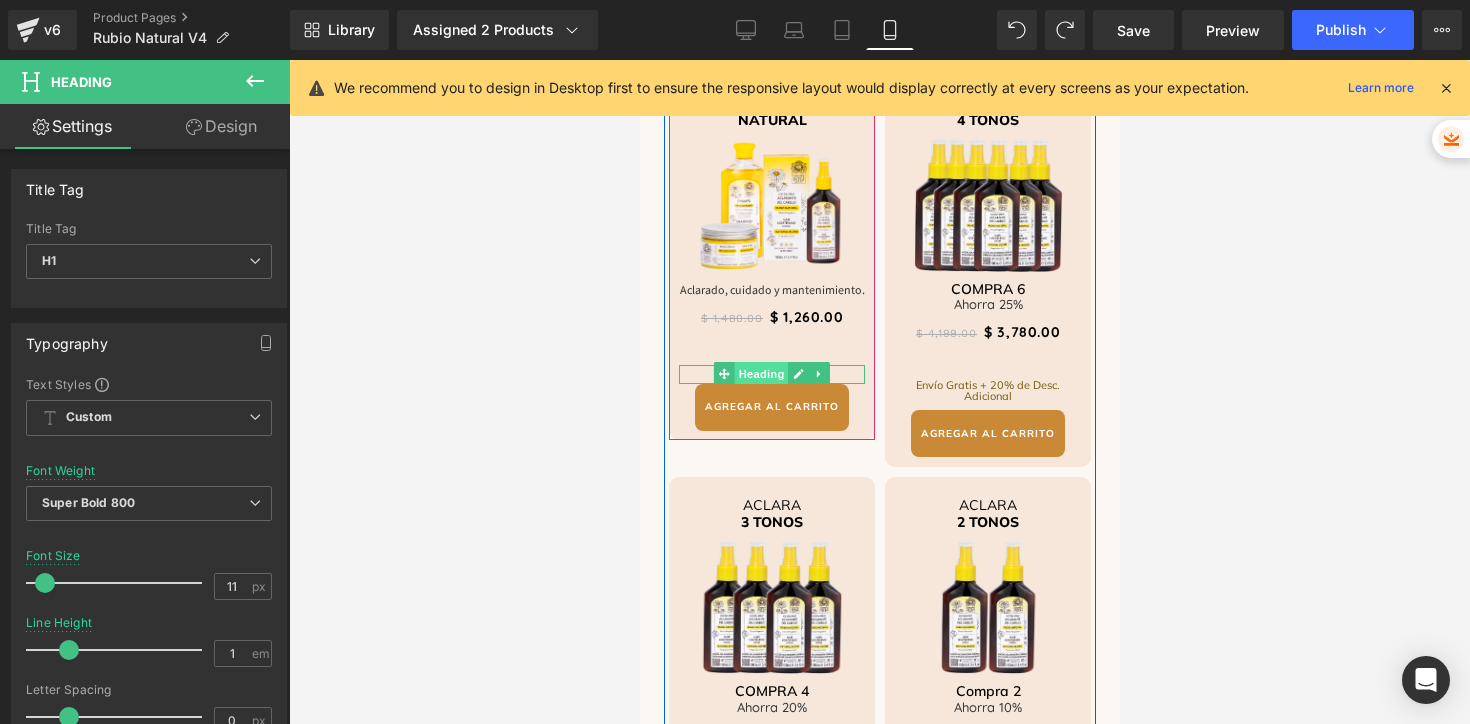 click on "Heading" at bounding box center [761, 374] 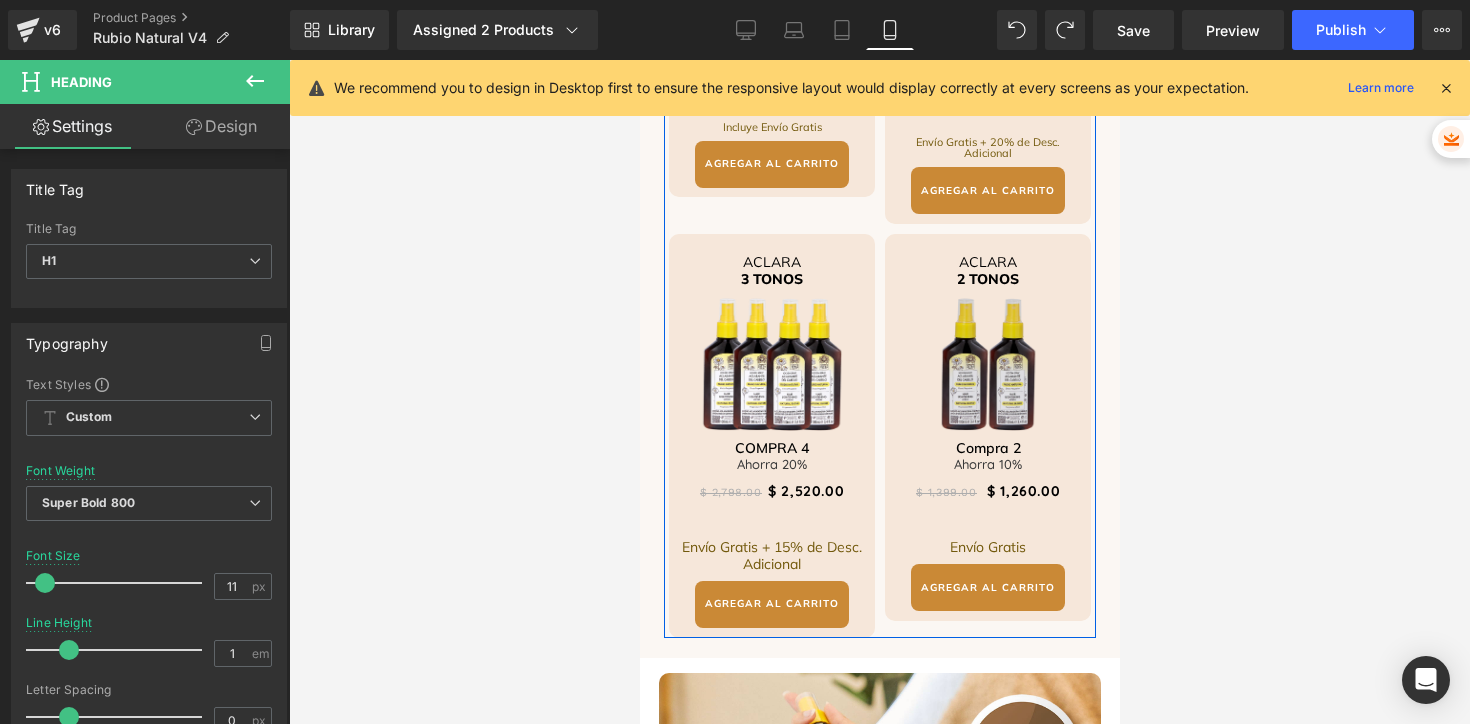 scroll, scrollTop: 4299, scrollLeft: 0, axis: vertical 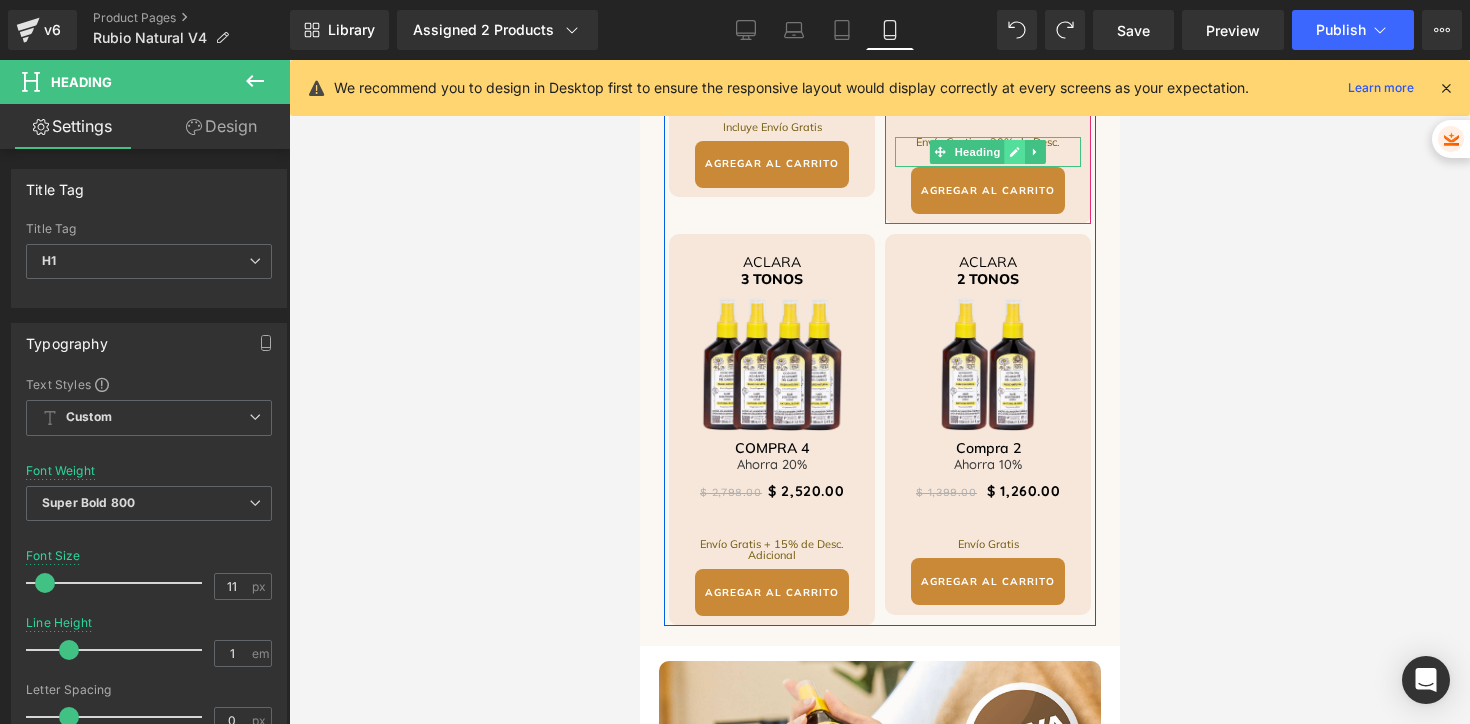 click at bounding box center (1014, 152) 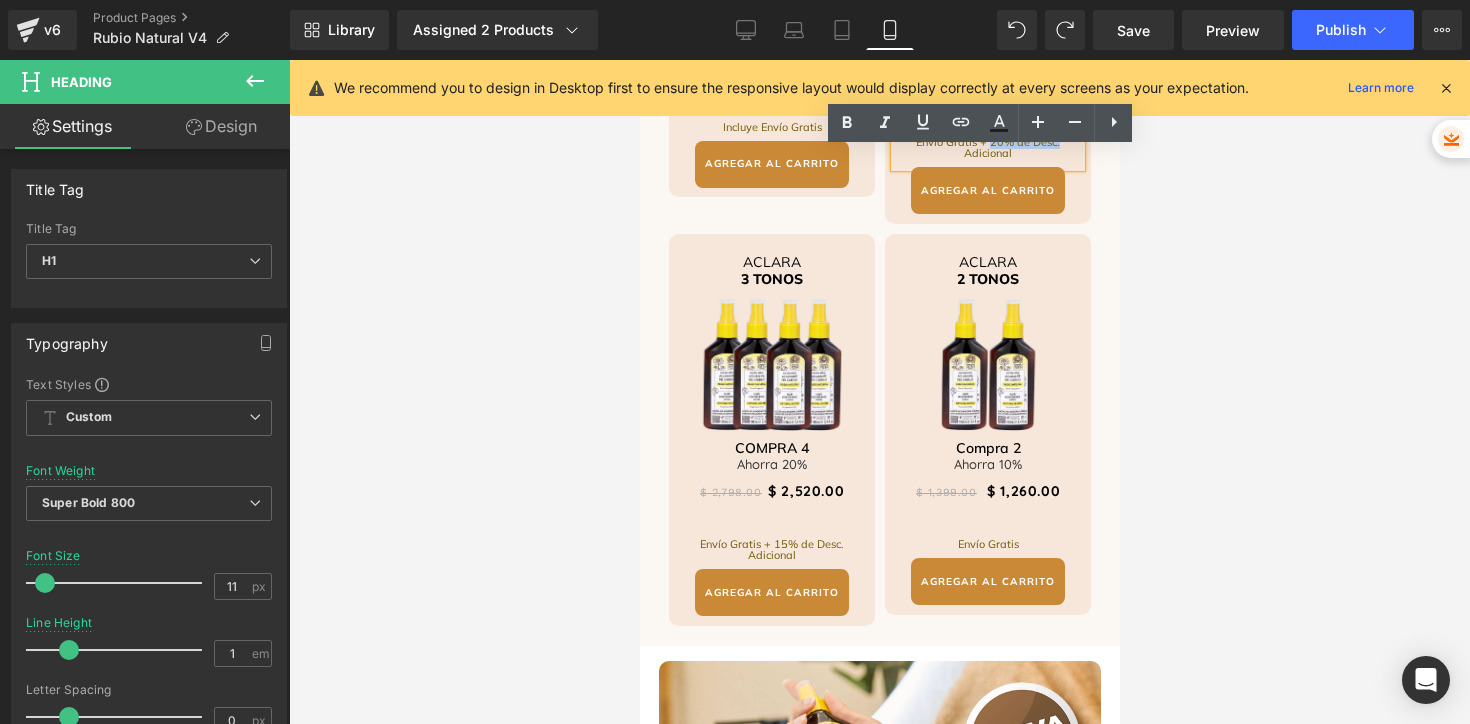drag, startPoint x: 981, startPoint y: 155, endPoint x: 1054, endPoint y: 158, distance: 73.061615 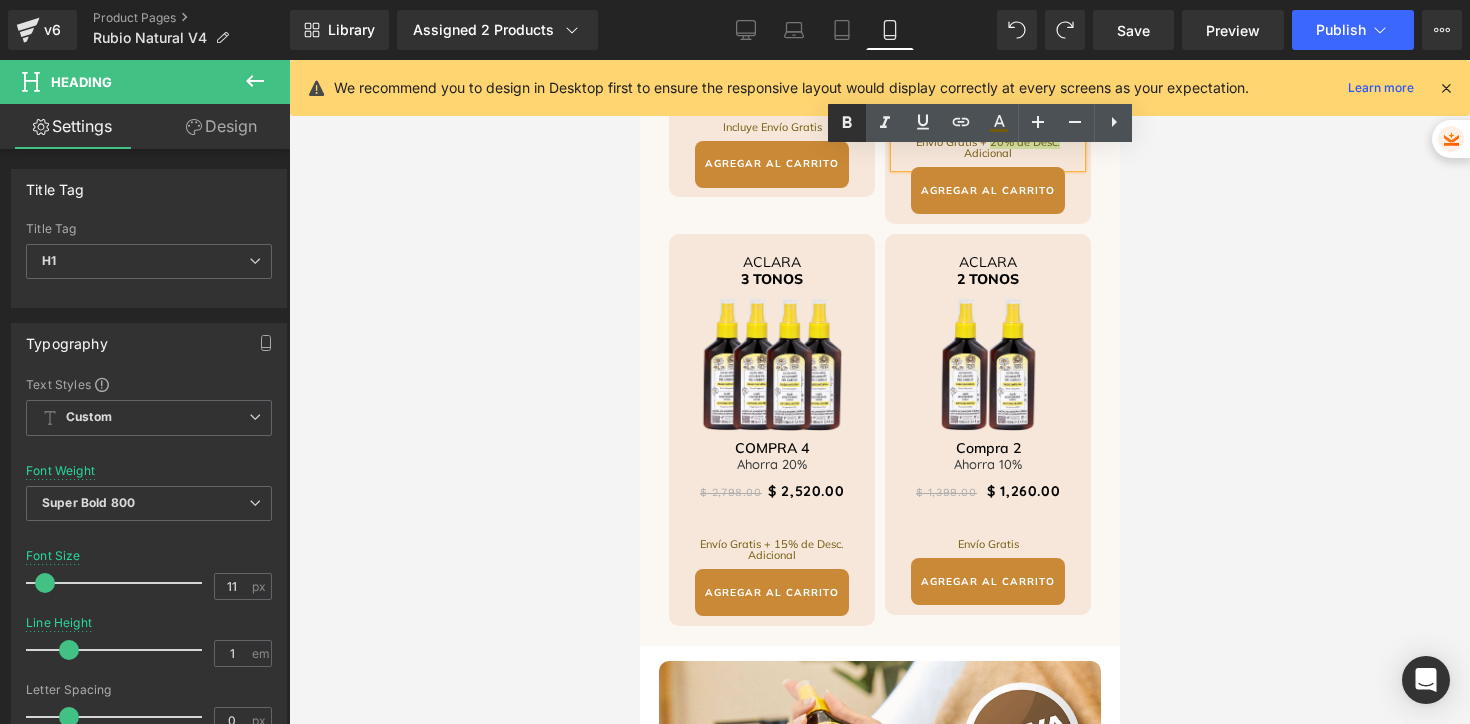 click 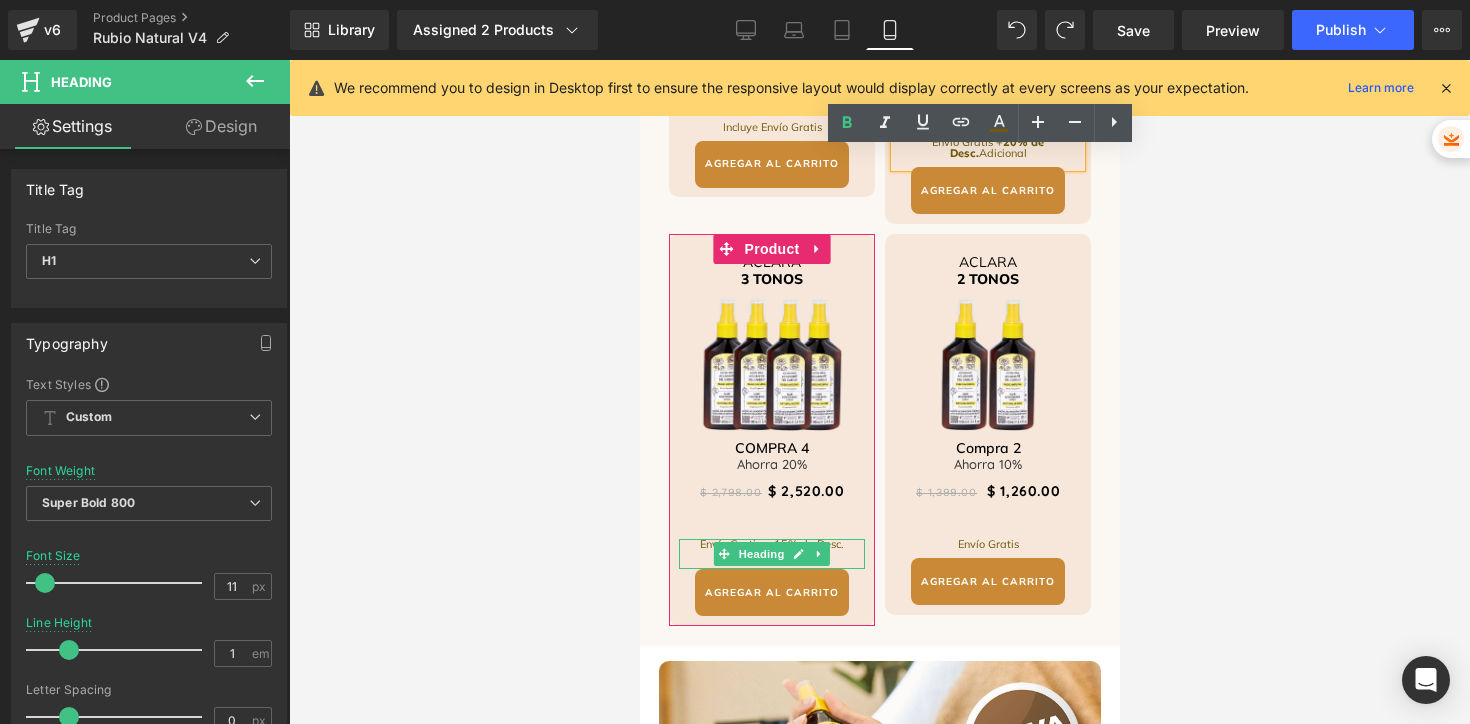 click 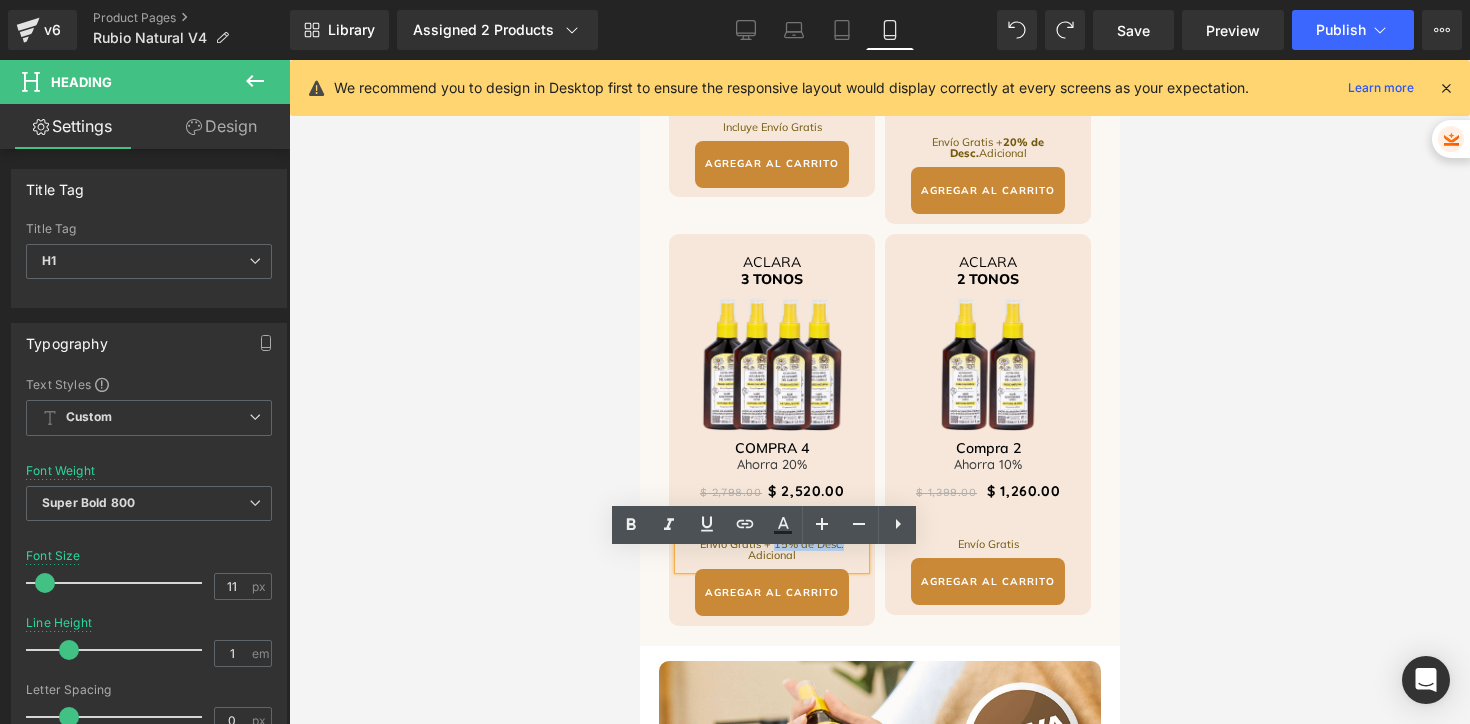 drag, startPoint x: 767, startPoint y: 560, endPoint x: 838, endPoint y: 561, distance: 71.00704 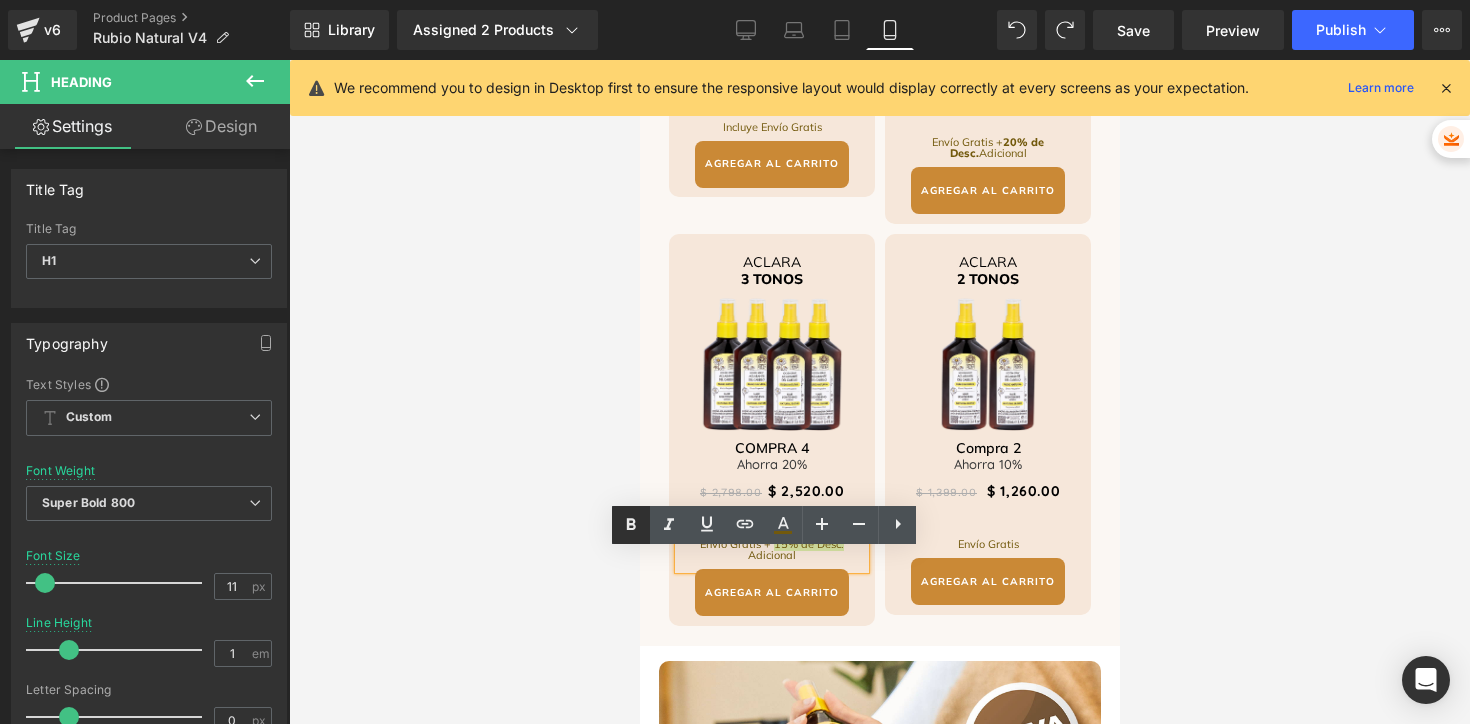 click 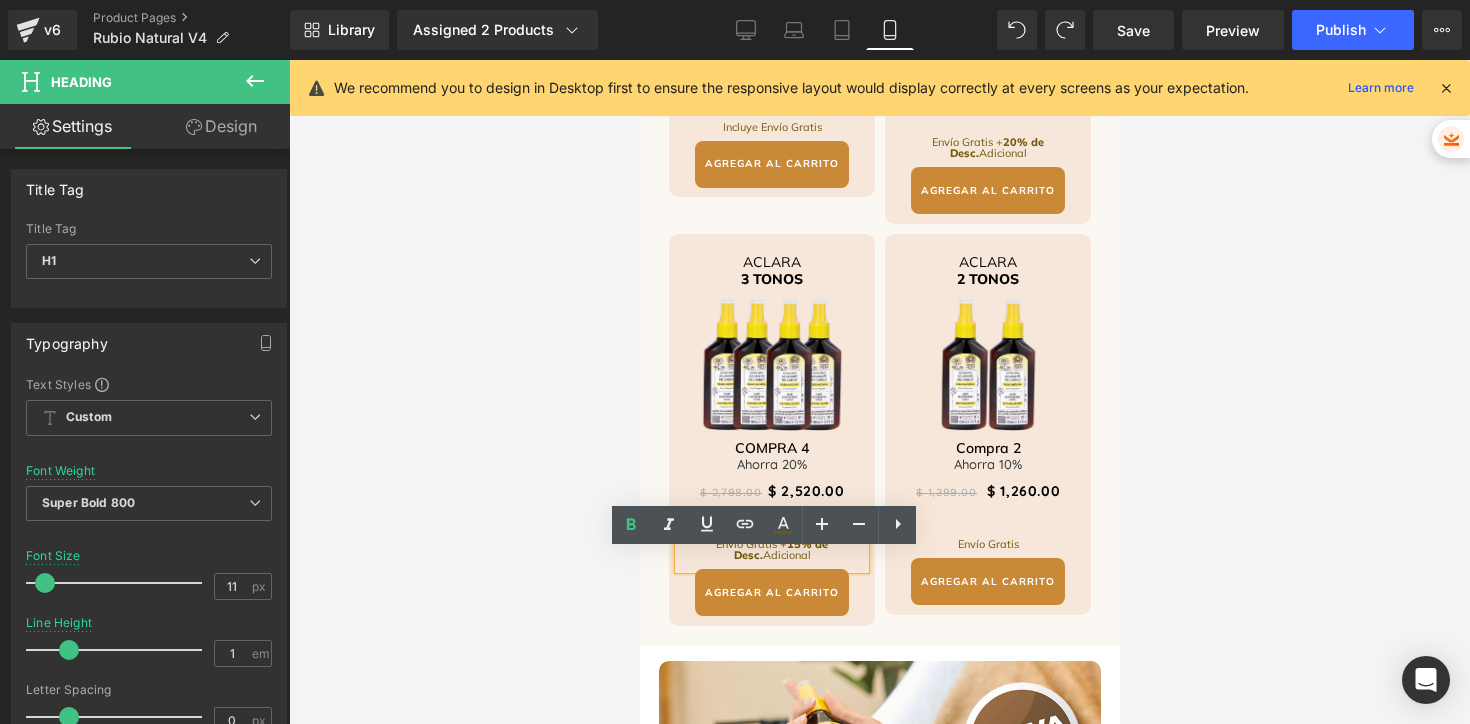 click on "(P) Price" at bounding box center (1022, 491) 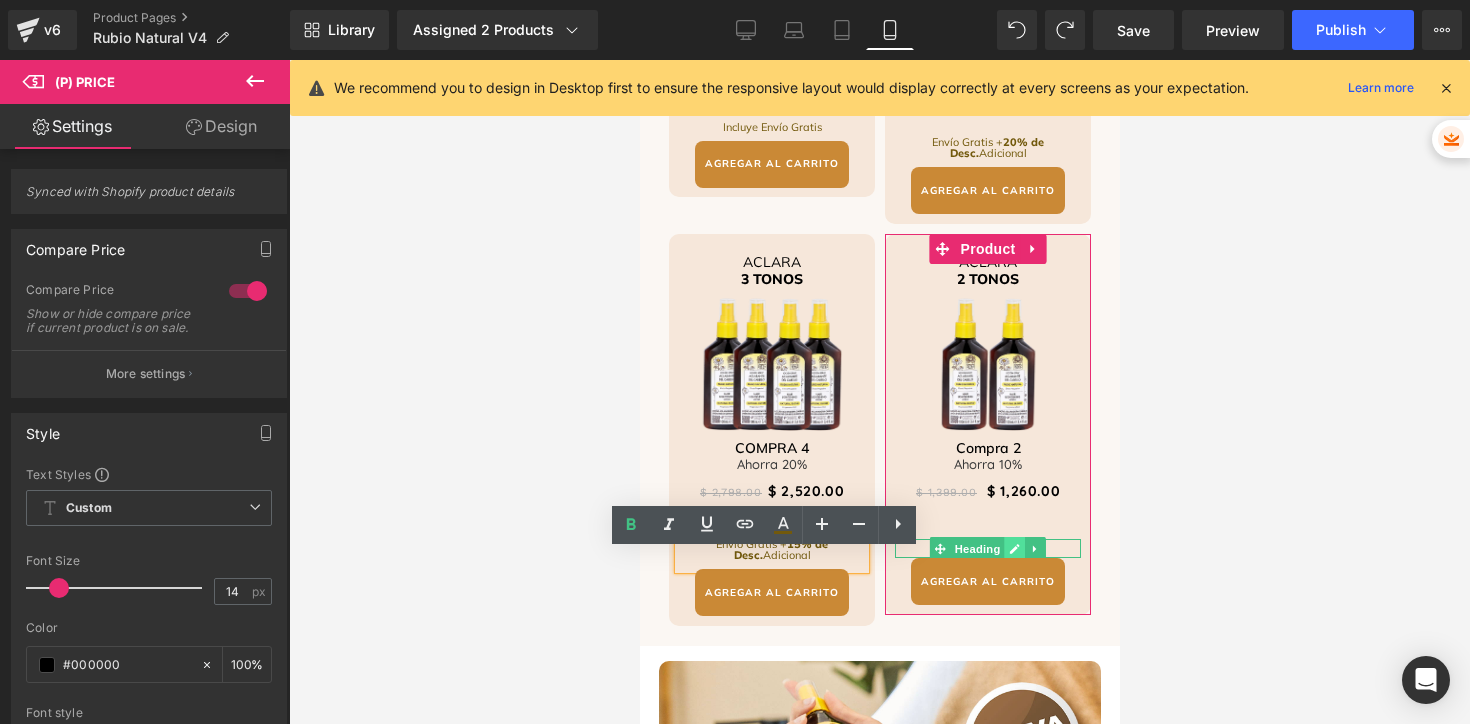 click 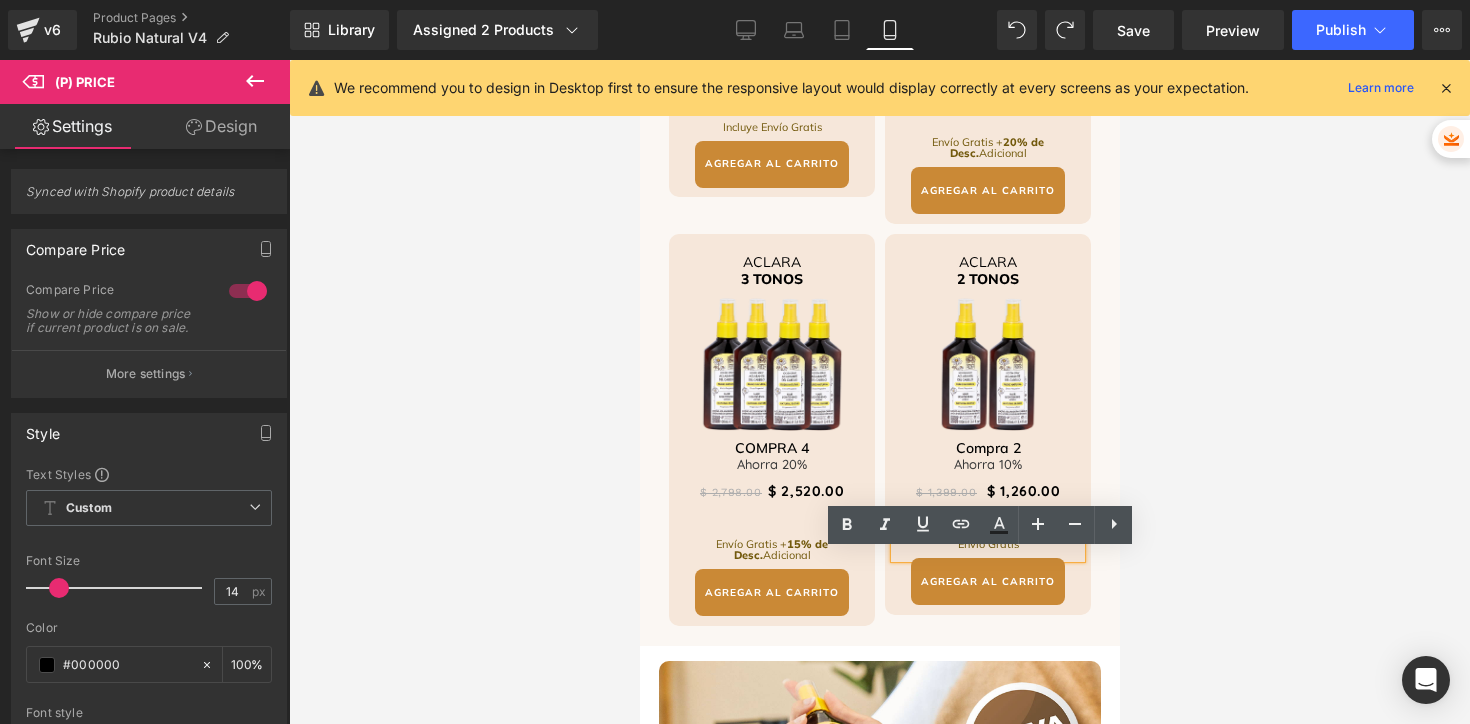 click on "Envío Gratis" at bounding box center [987, 544] 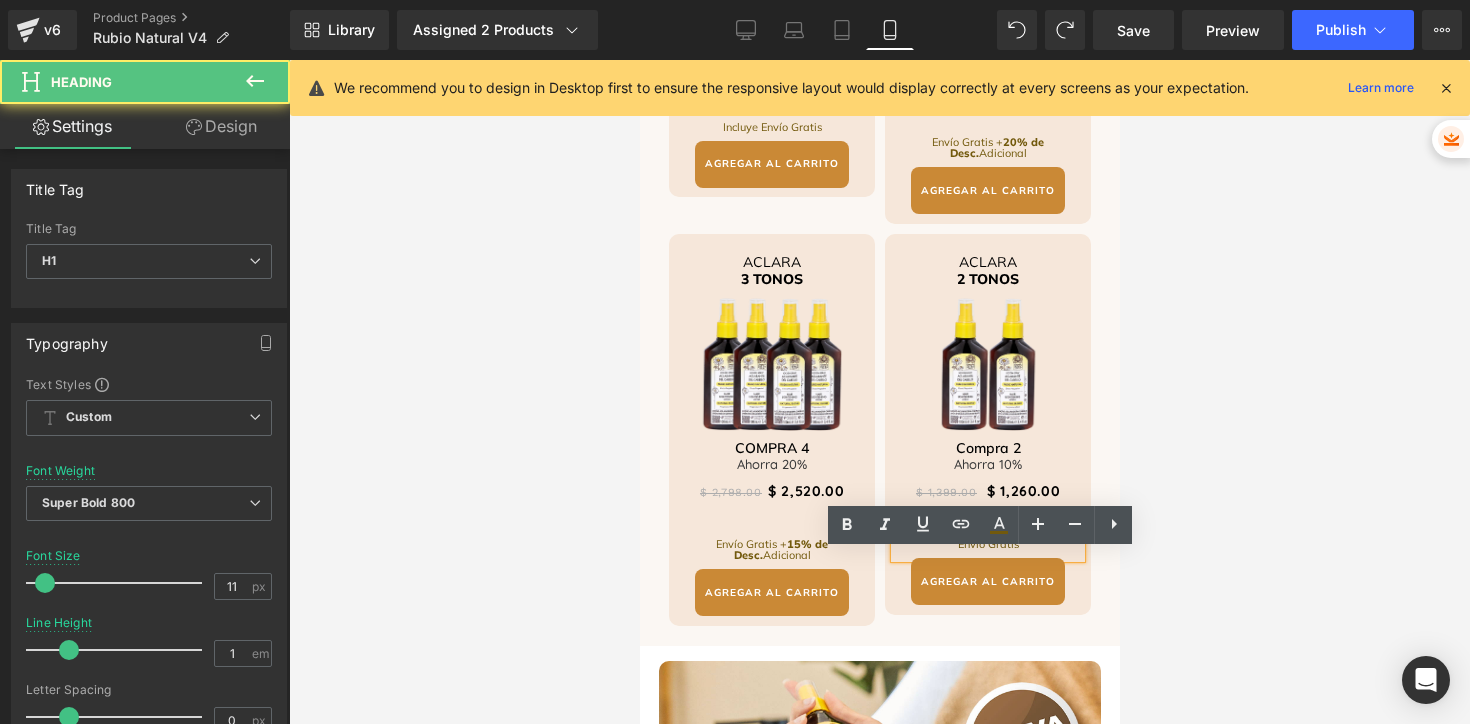 type 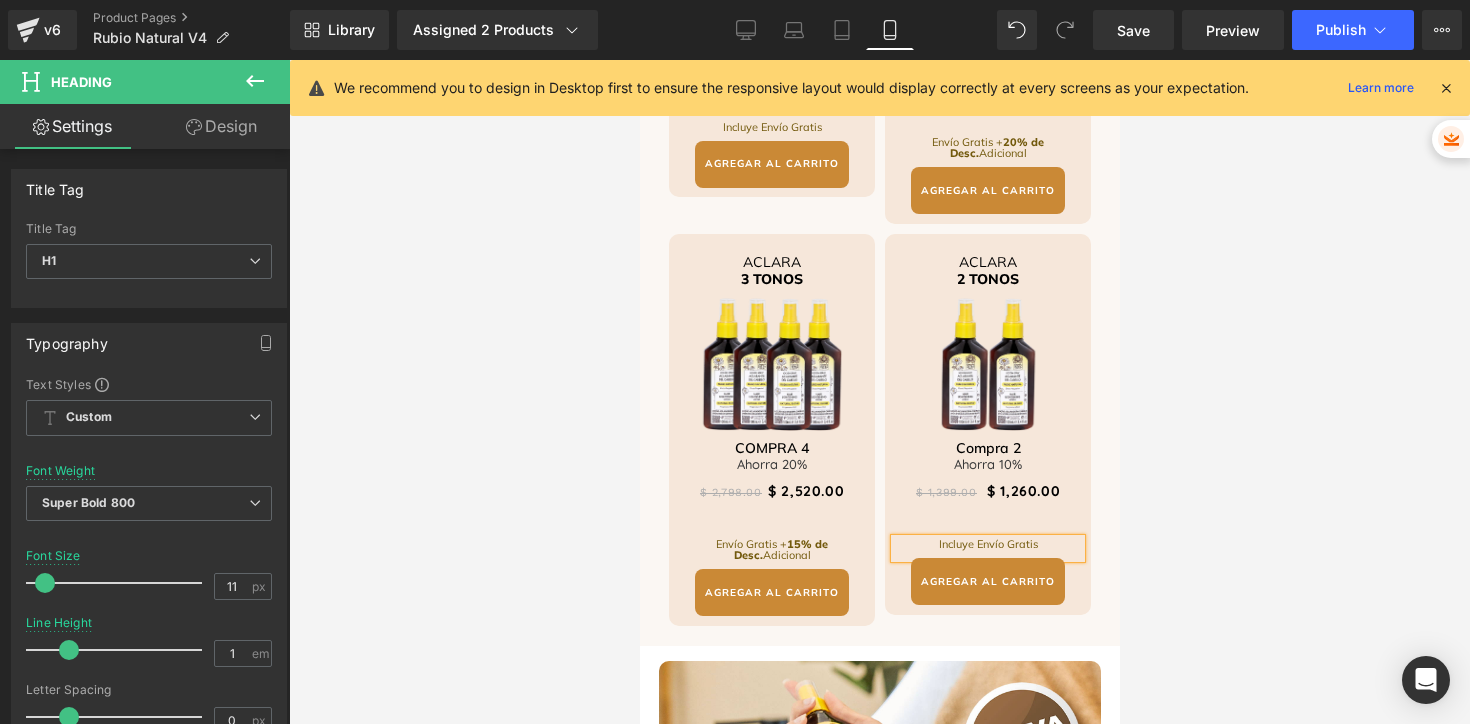 click at bounding box center [879, 392] 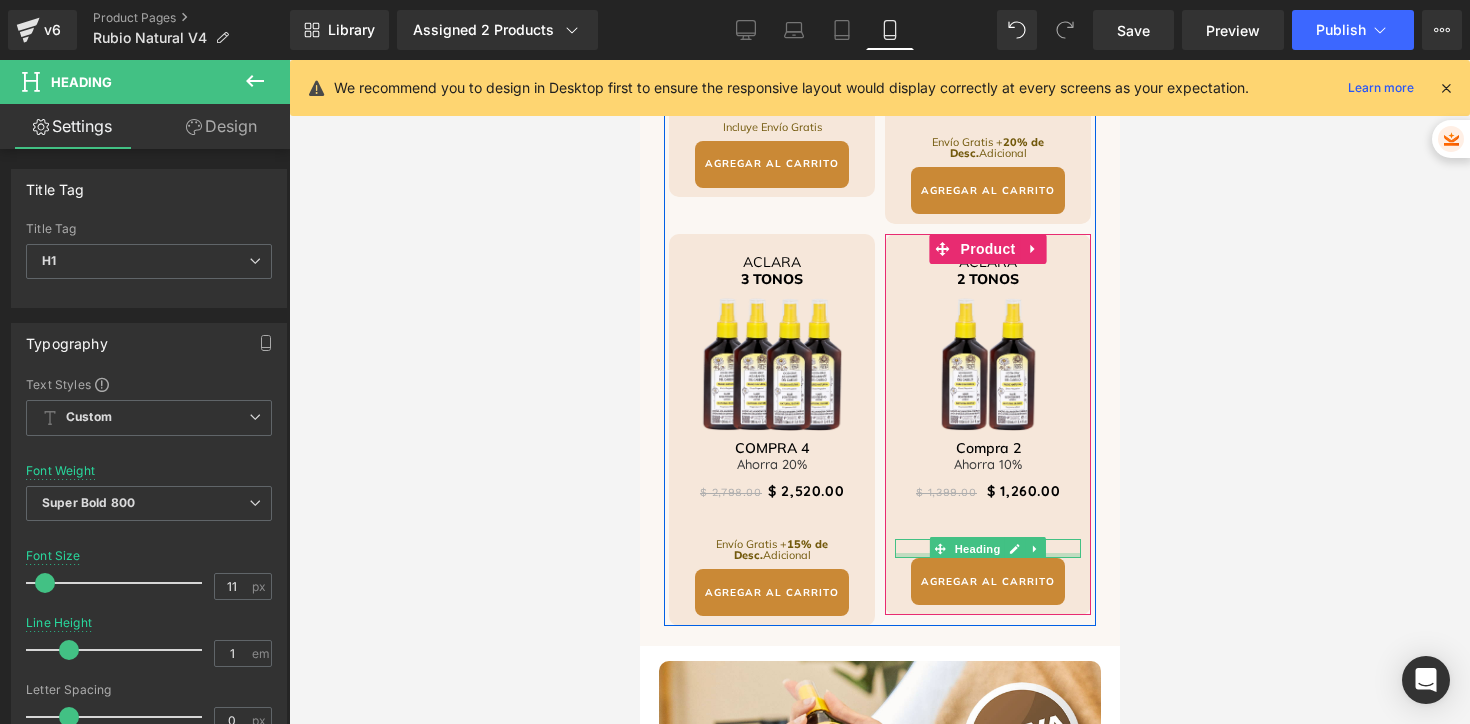 click at bounding box center [987, 555] 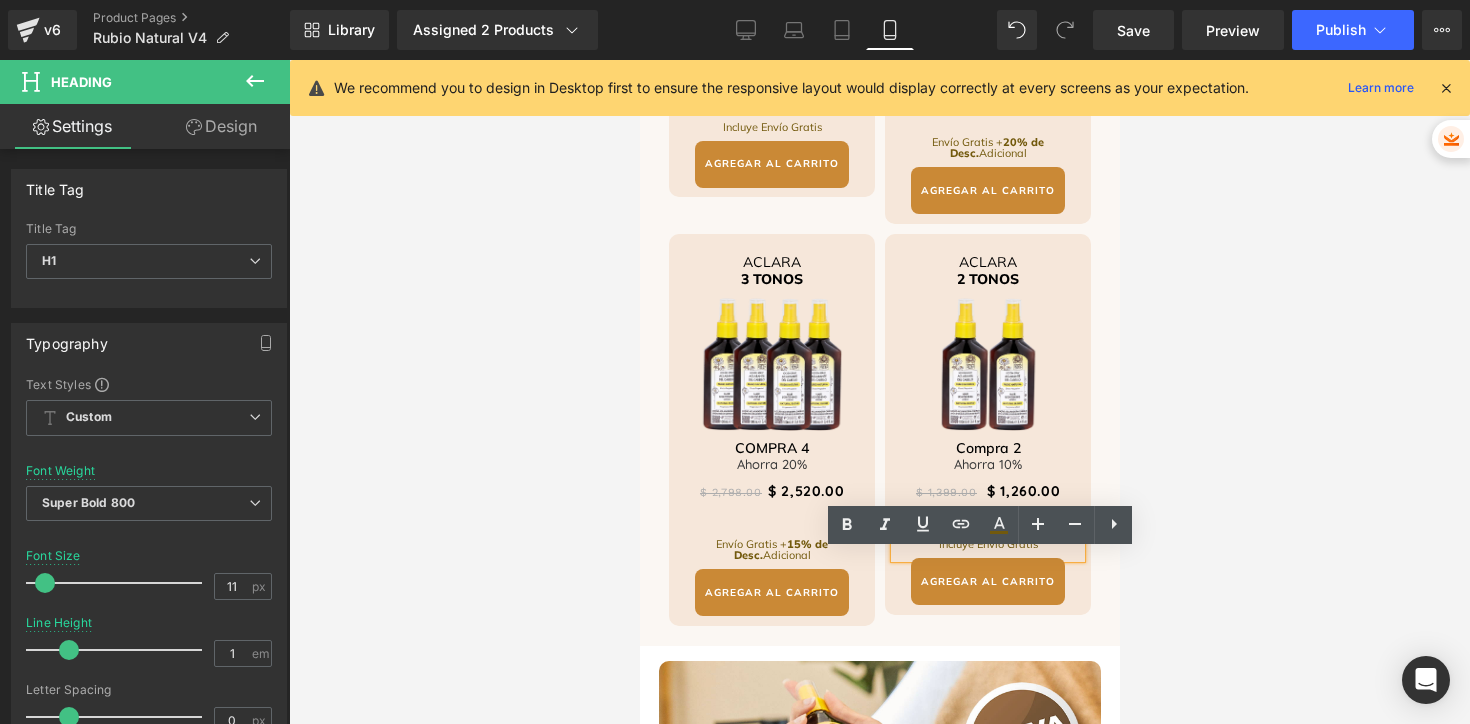 click on "Incluye Envío Gratis" at bounding box center (987, 544) 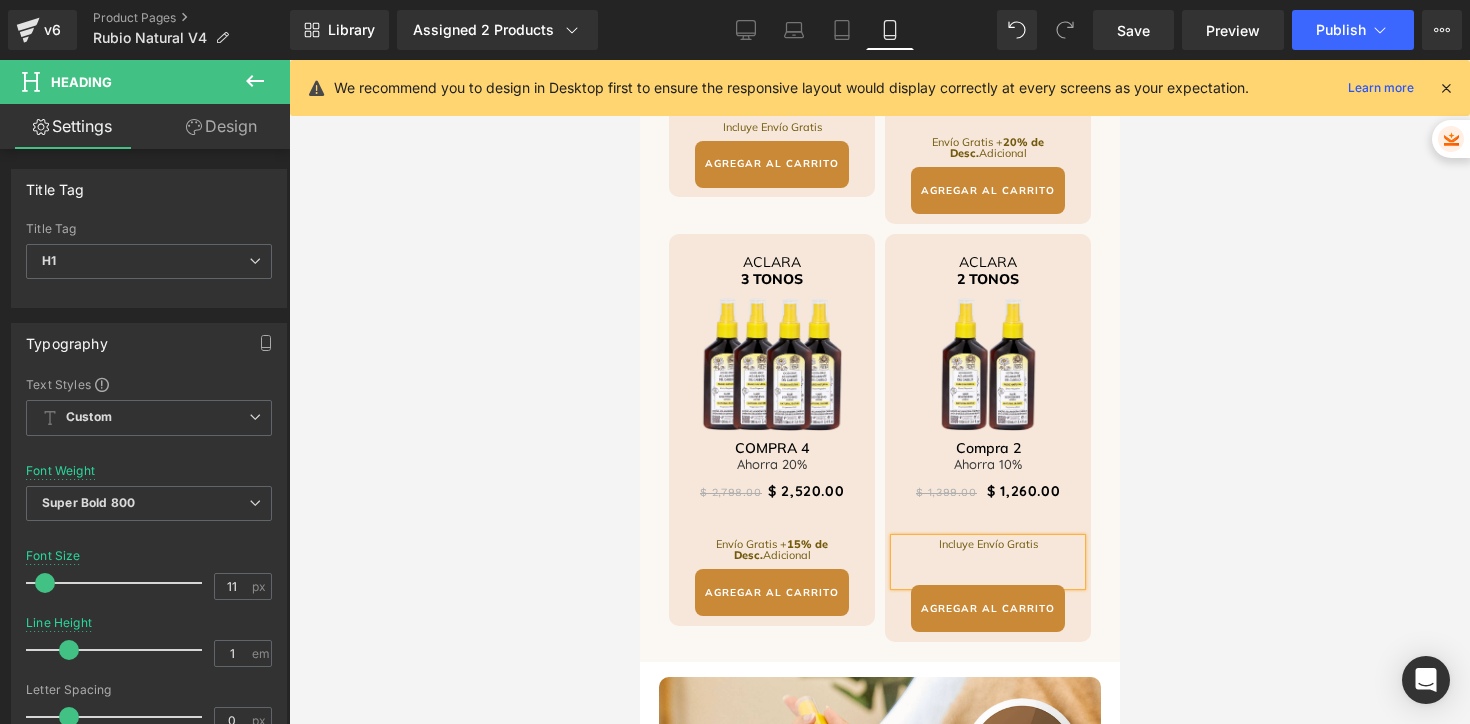 click at bounding box center [879, 392] 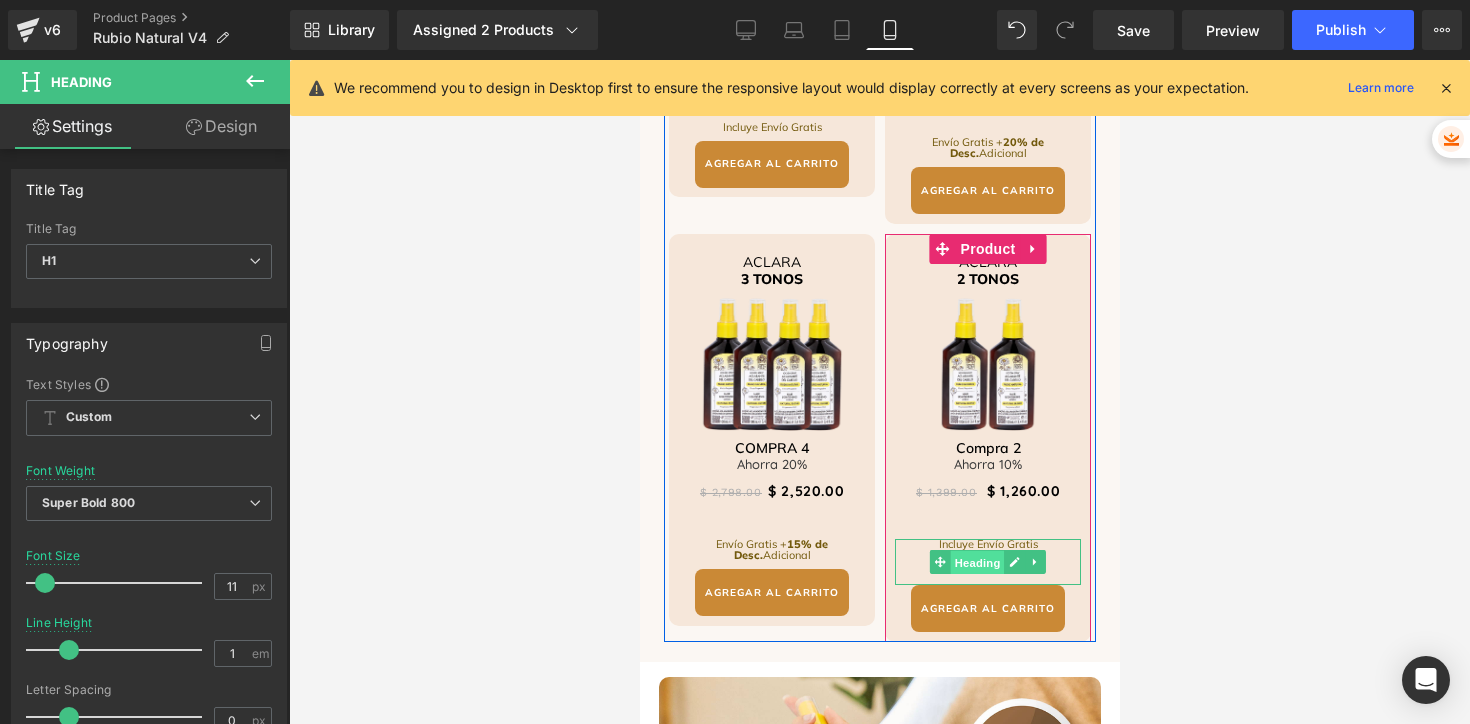 click on "Heading" at bounding box center [977, 563] 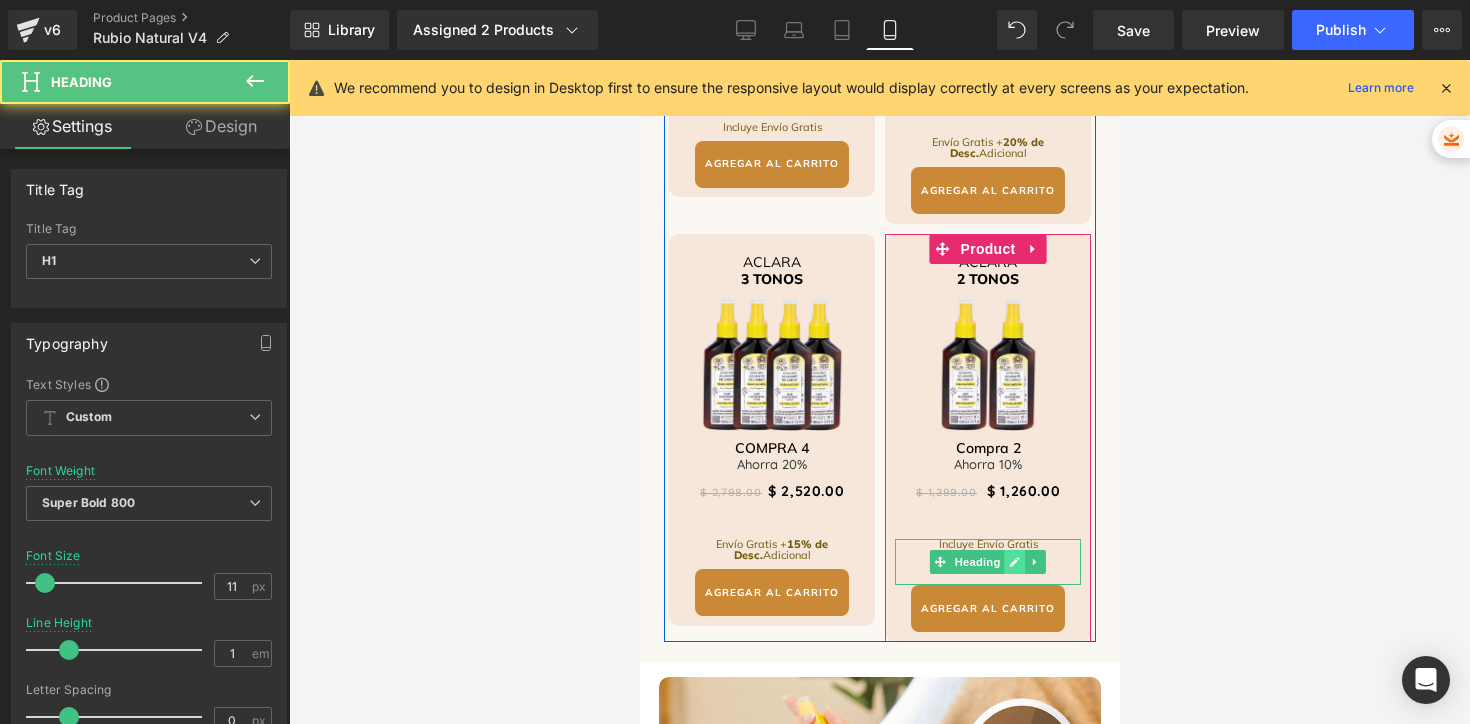 click at bounding box center (1014, 562) 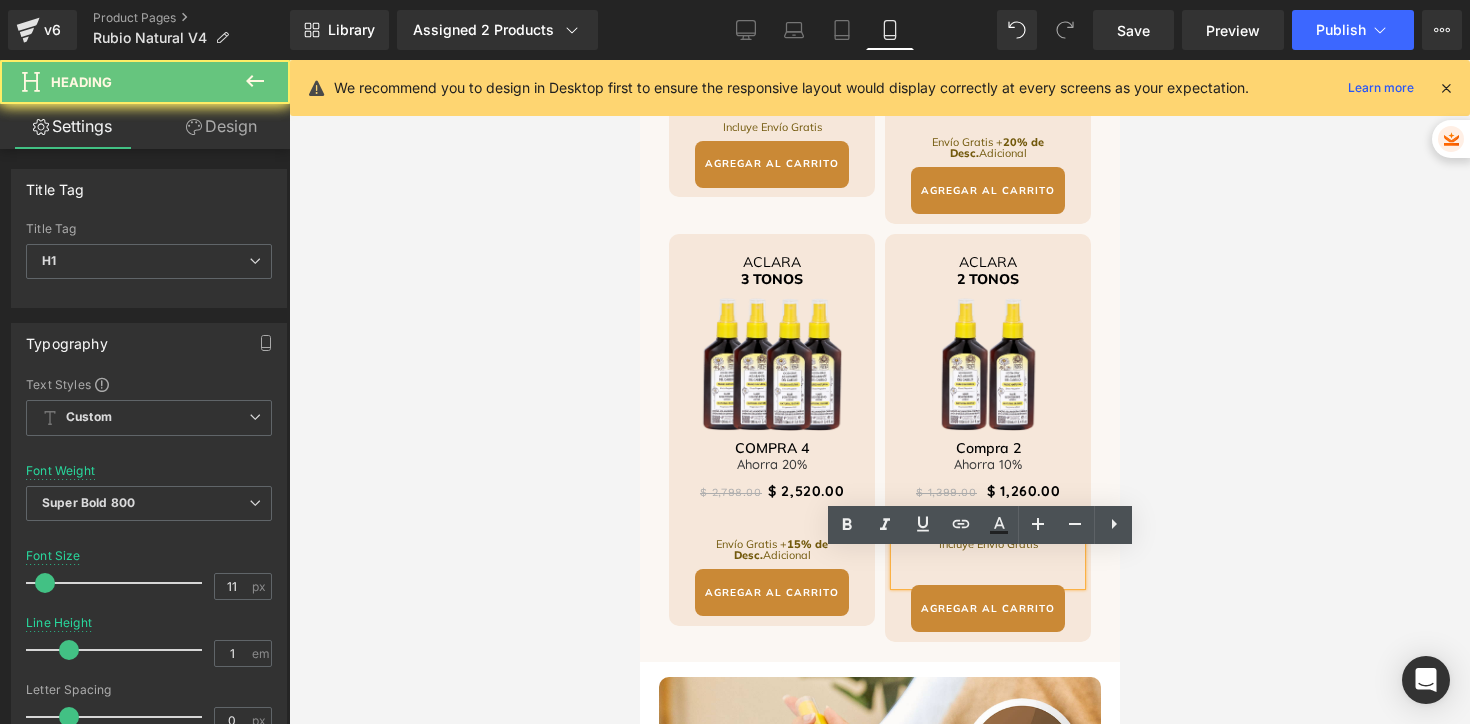 click at bounding box center [987, 563] 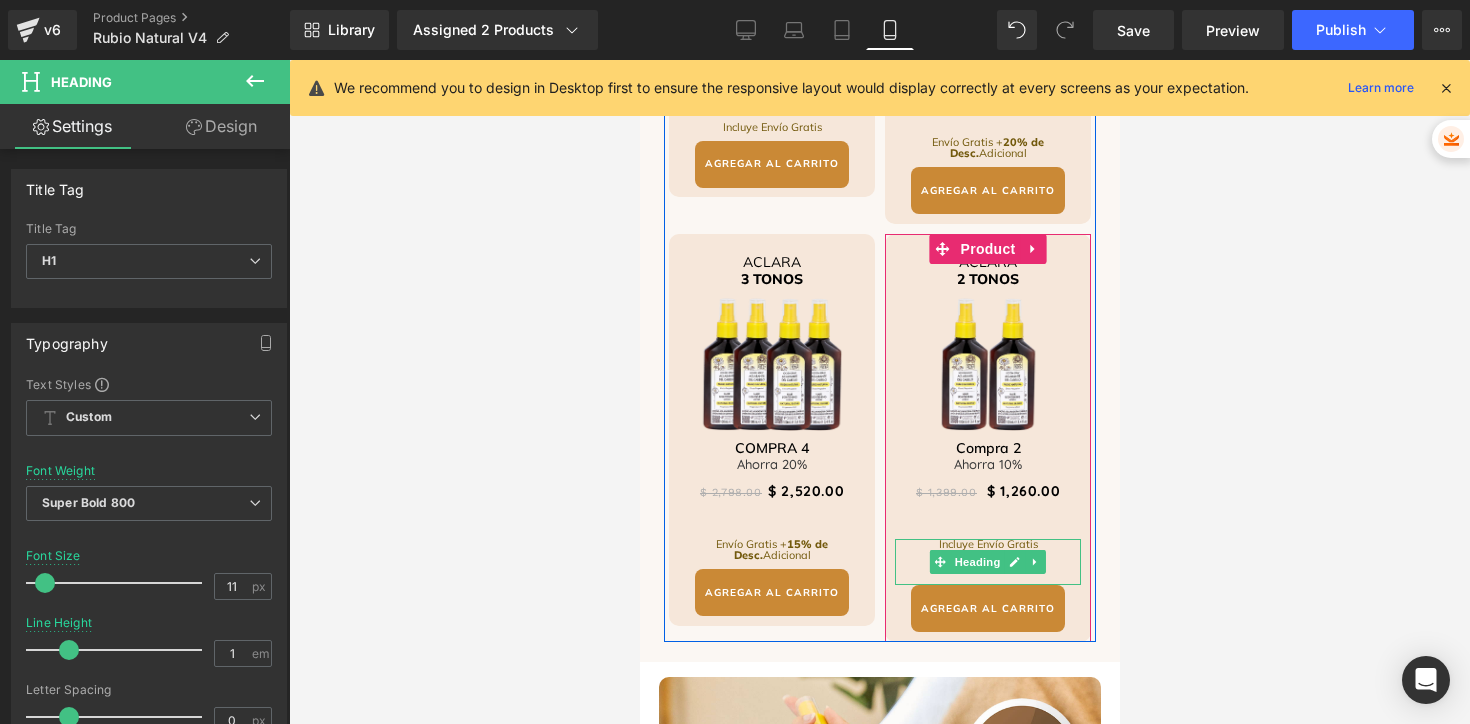 click 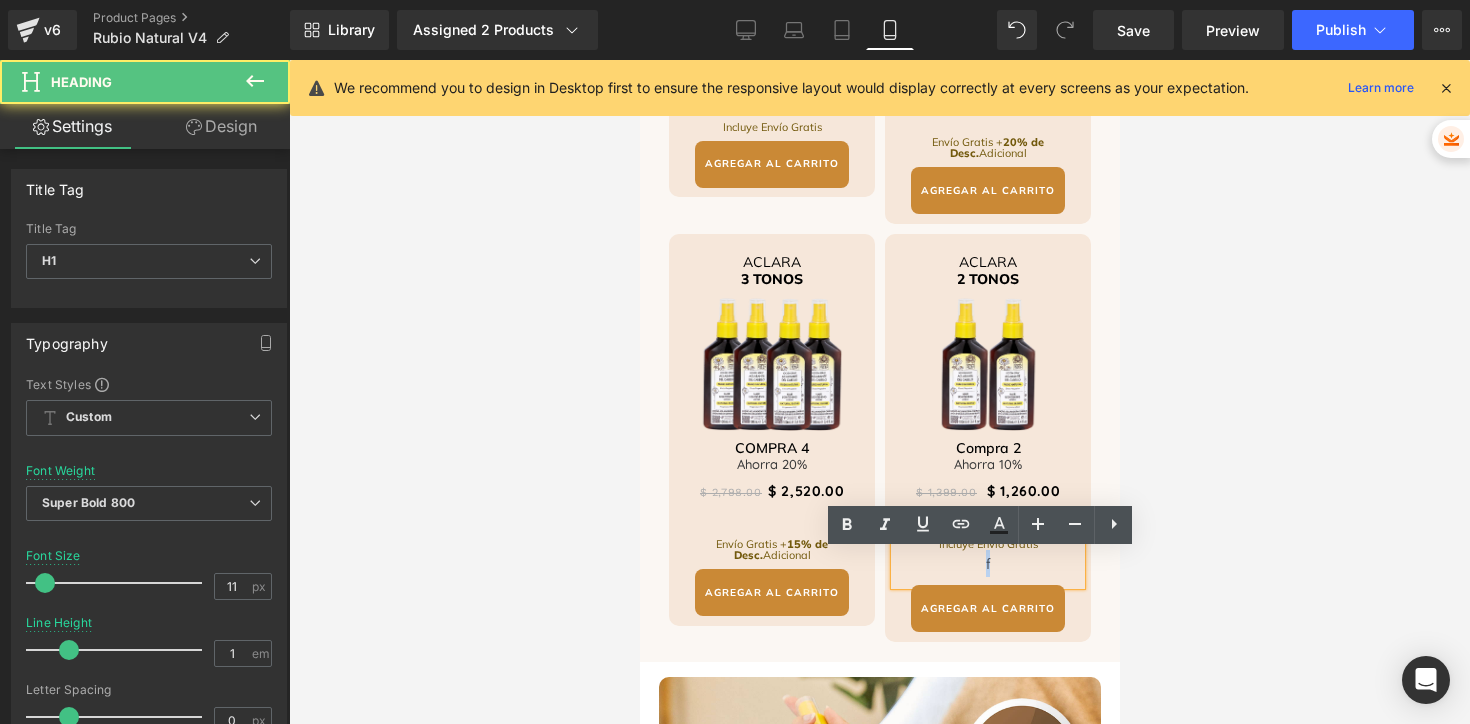 drag, startPoint x: 988, startPoint y: 579, endPoint x: 969, endPoint y: 575, distance: 19.416489 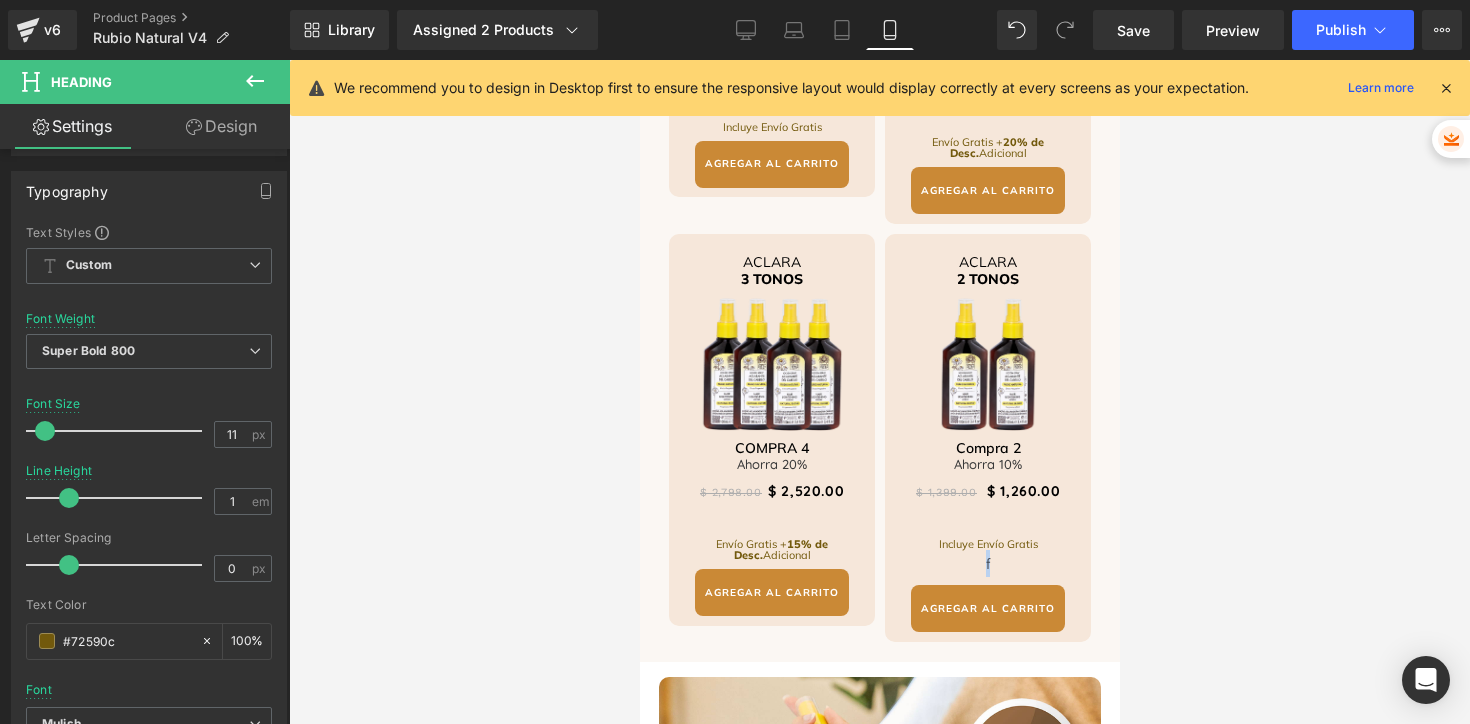 scroll, scrollTop: 156, scrollLeft: 0, axis: vertical 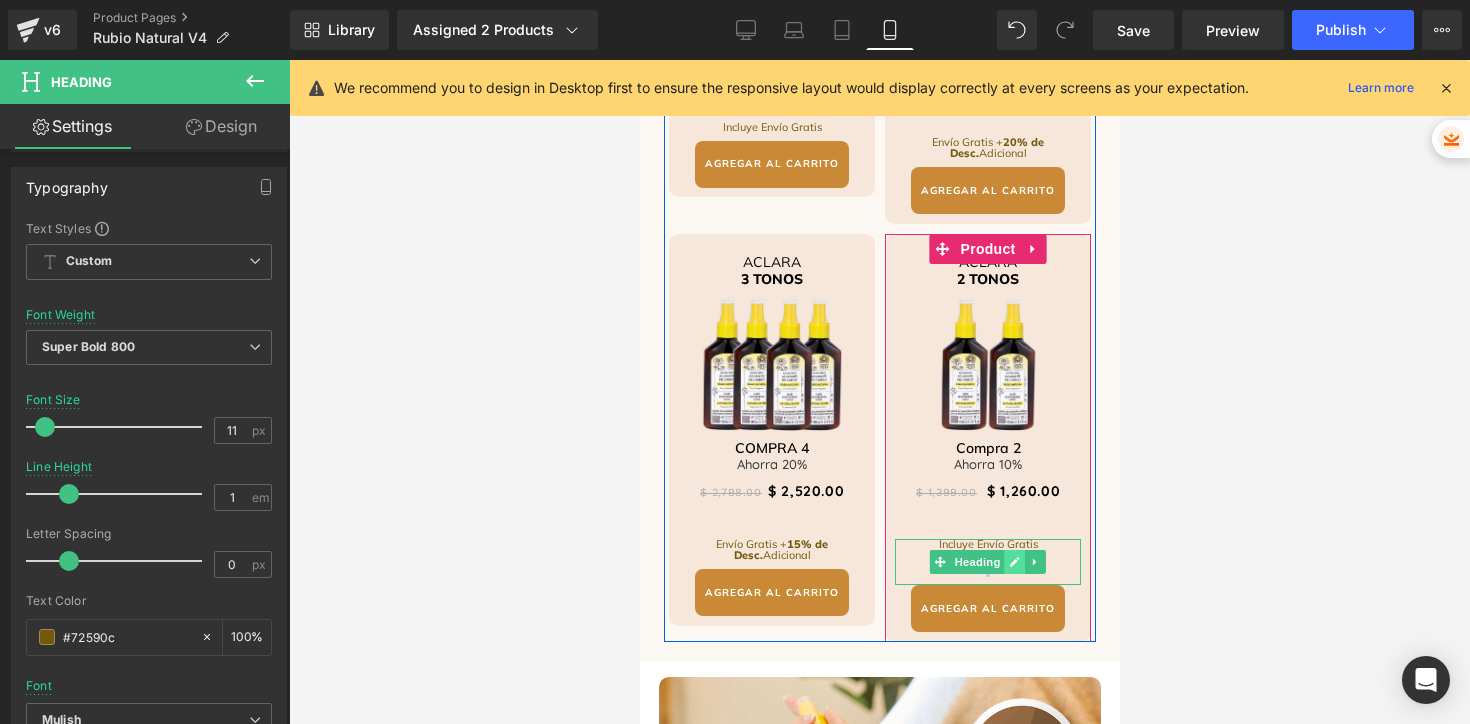 click at bounding box center (1014, 562) 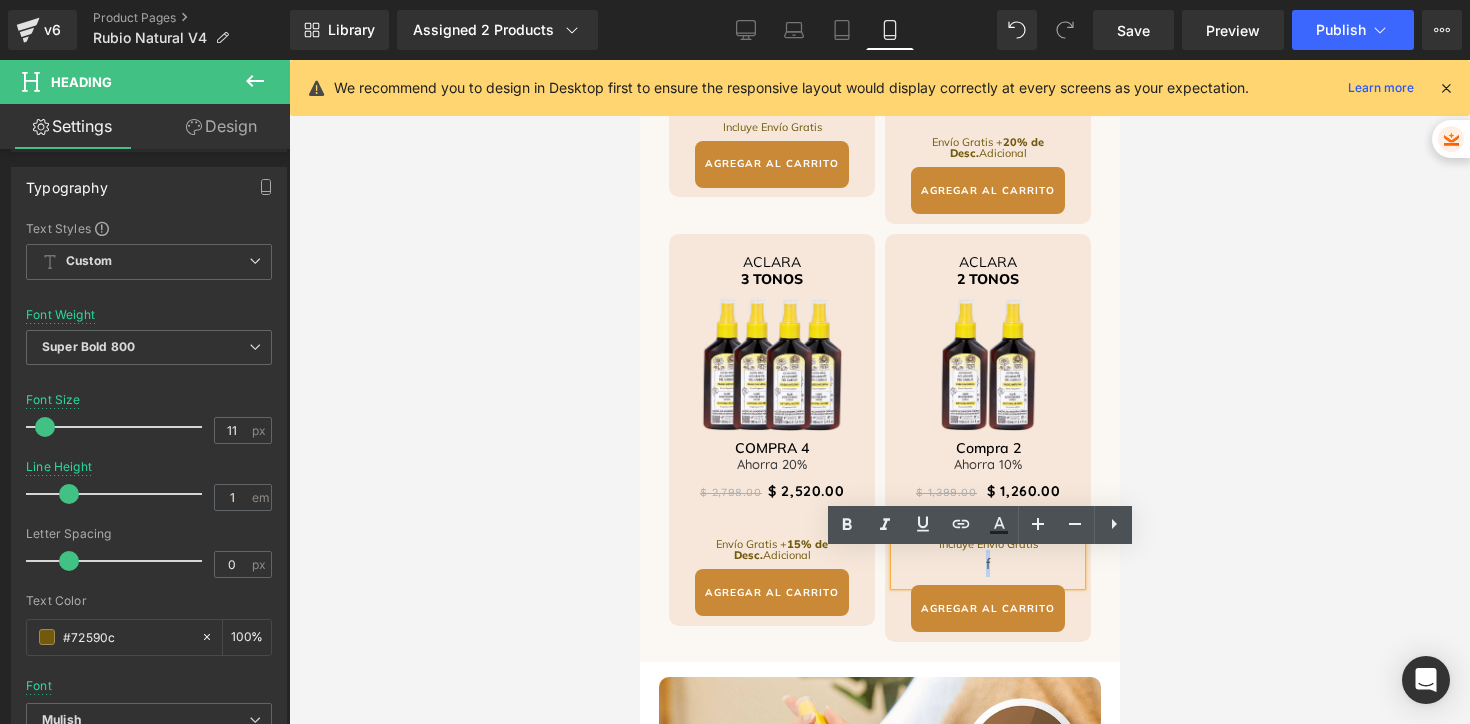 click on "f" at bounding box center [987, 563] 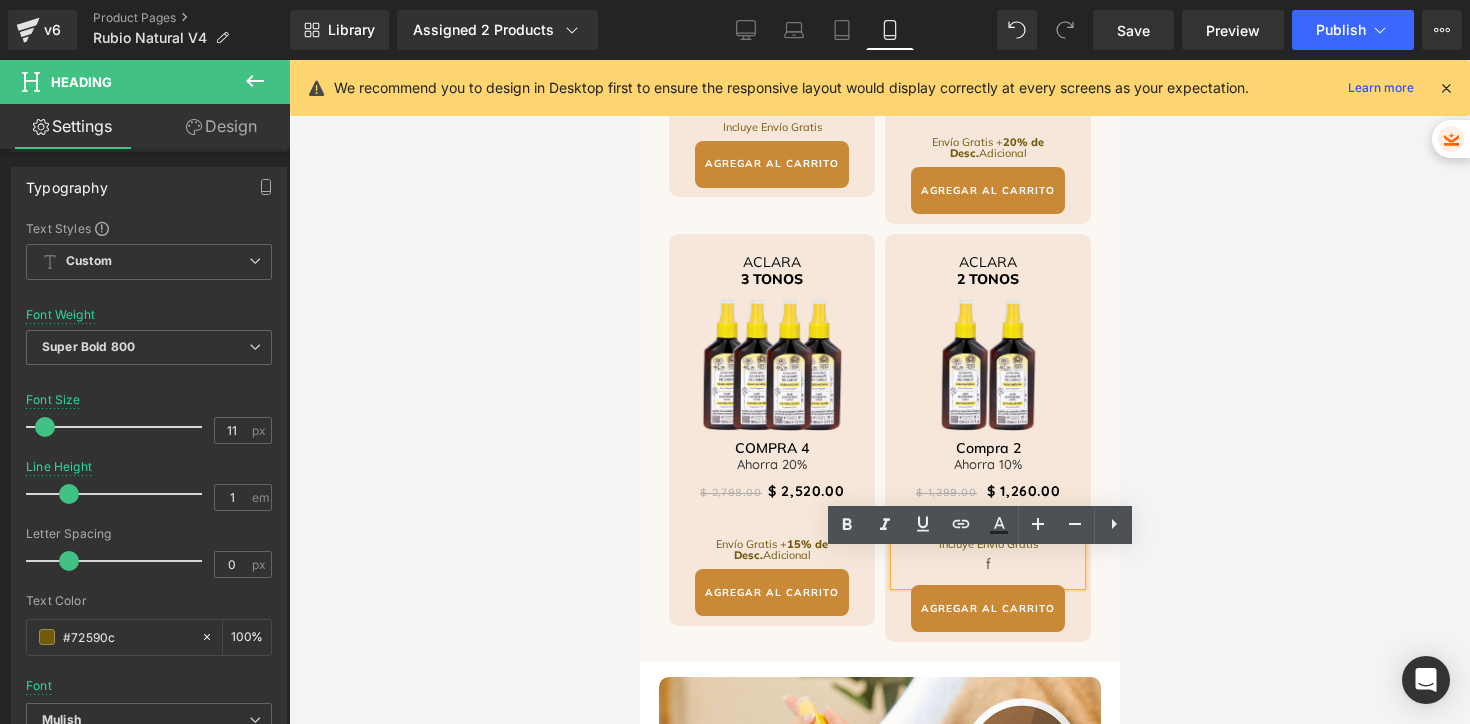 click on "Incluye Envío Gratis" at bounding box center (987, 544) 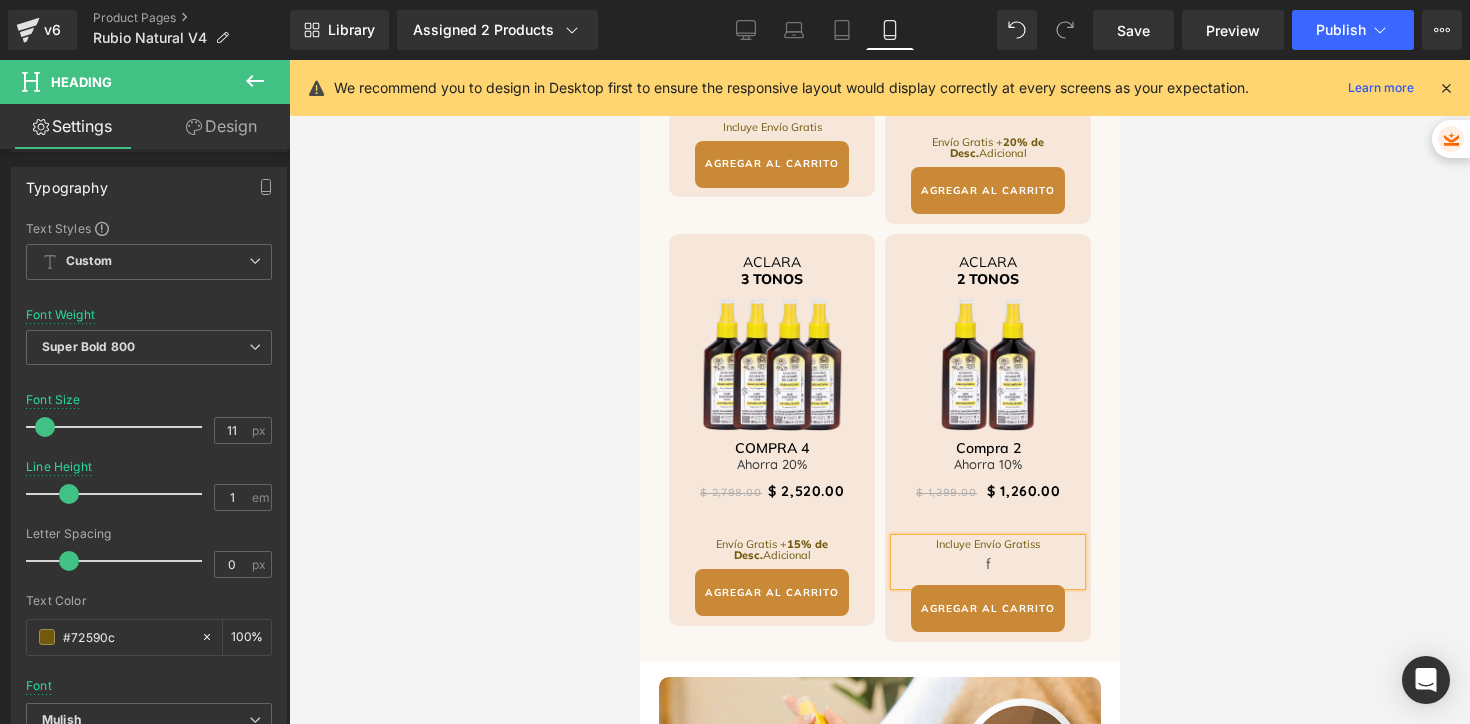 click on "Incluye Envío Gratiss" at bounding box center [987, 544] 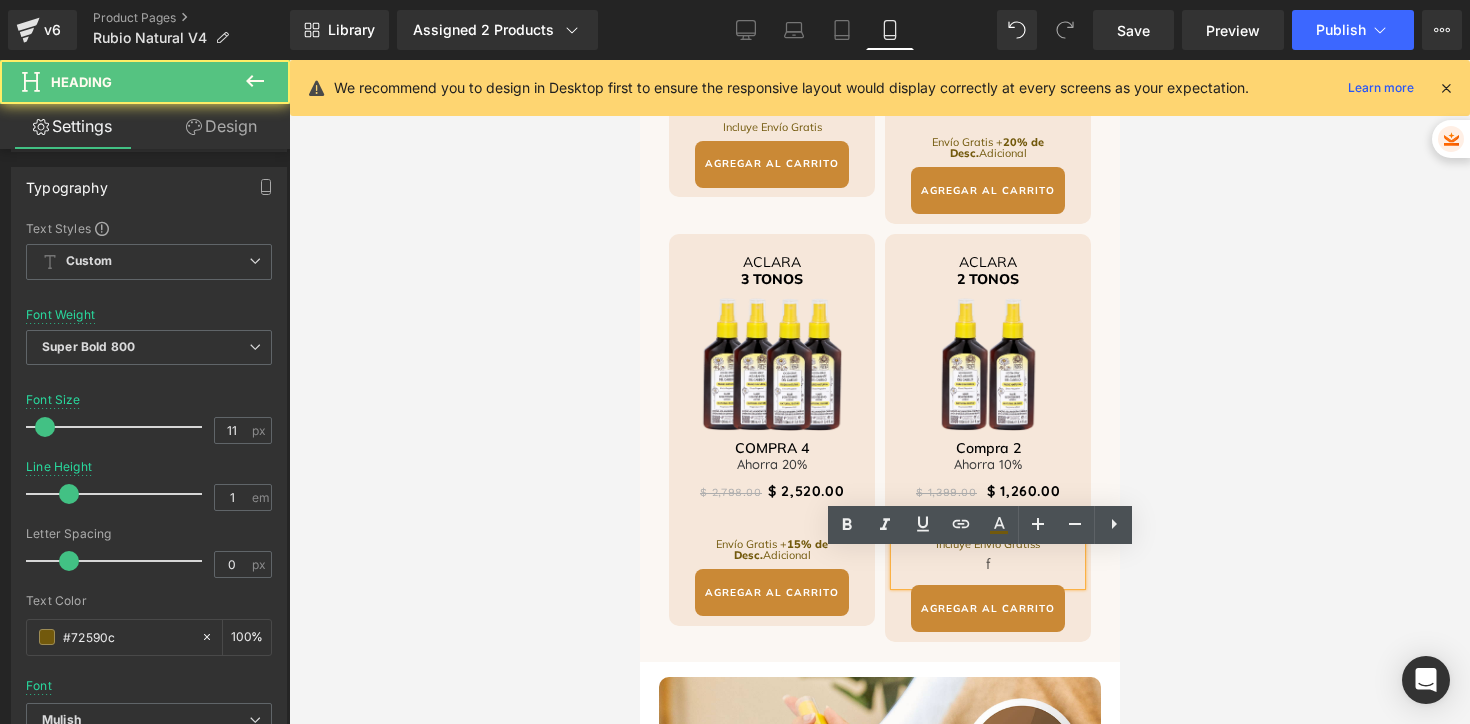 click on "Incluye Envío Gratiss" at bounding box center [987, 544] 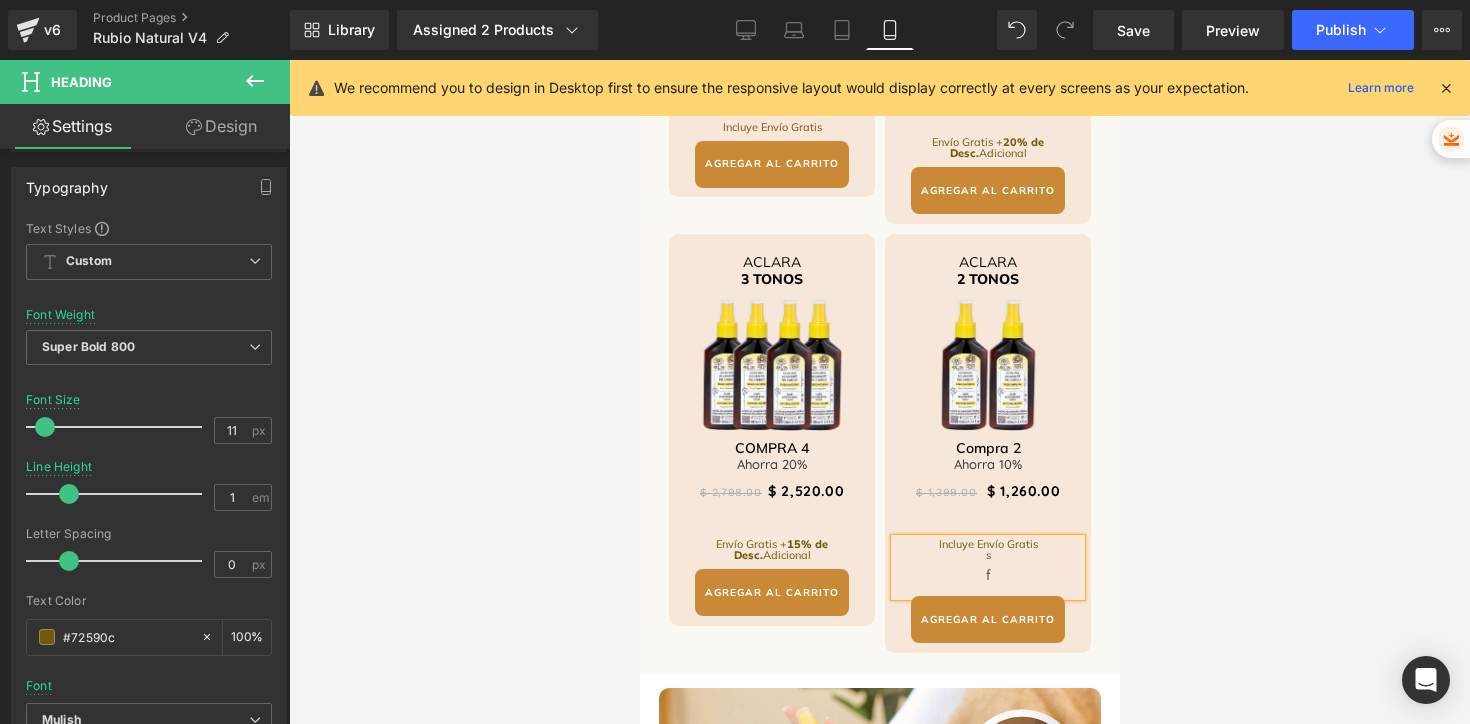 click on "f" at bounding box center (987, 574) 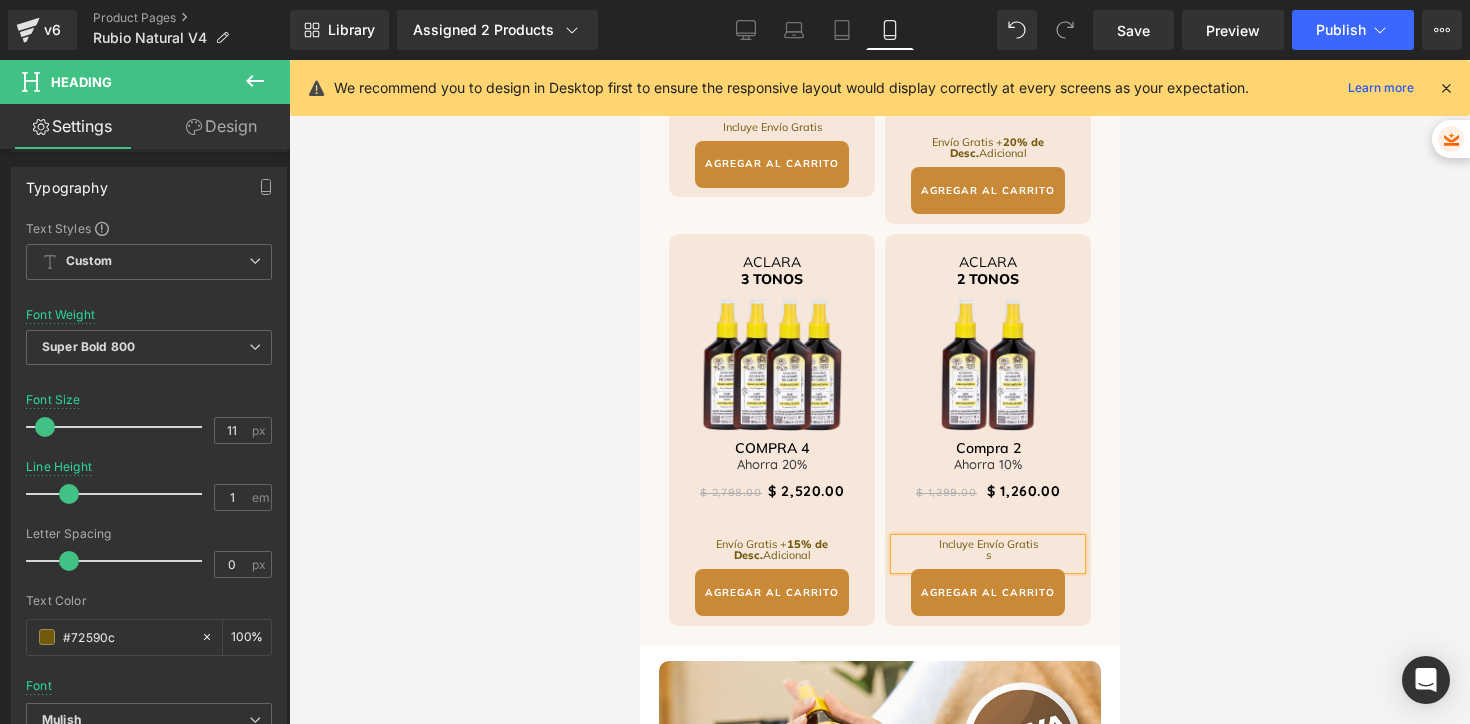 click at bounding box center (879, 392) 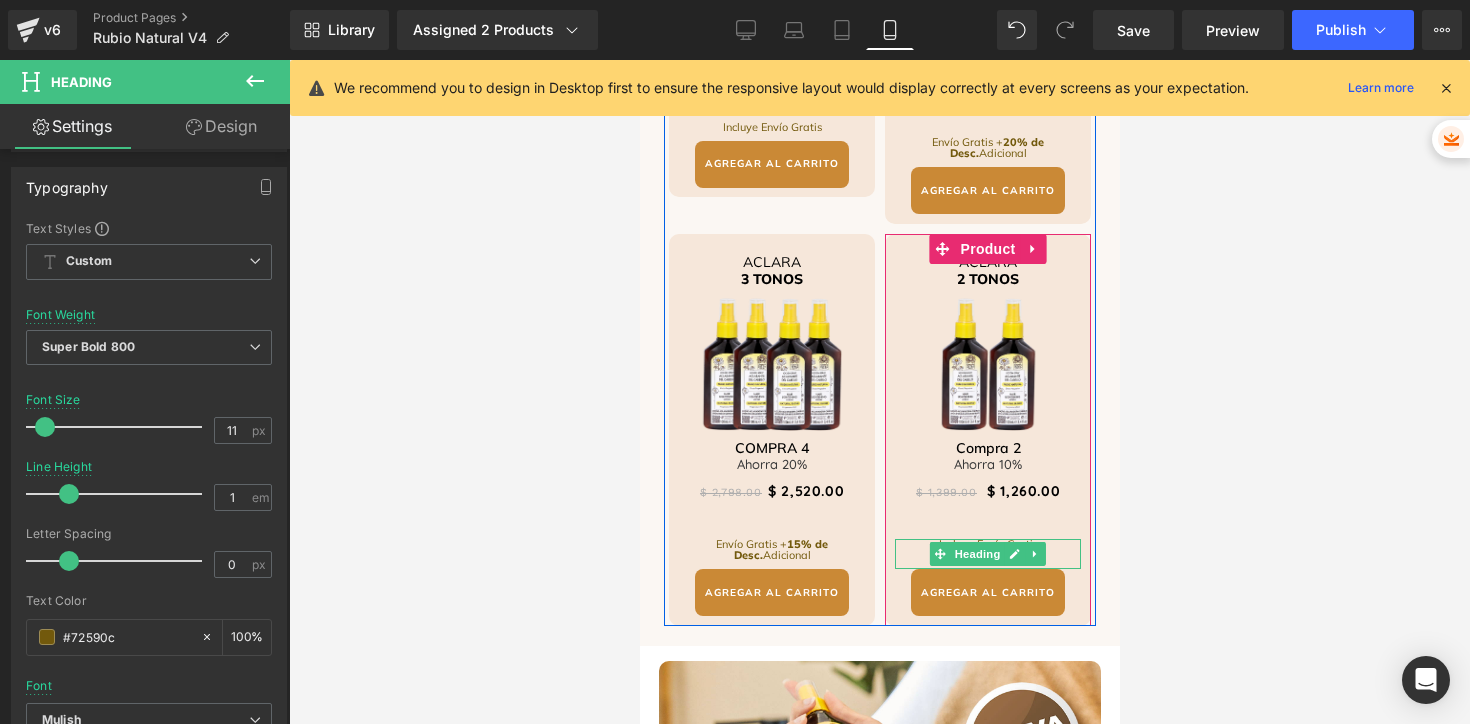 click at bounding box center (1034, 554) 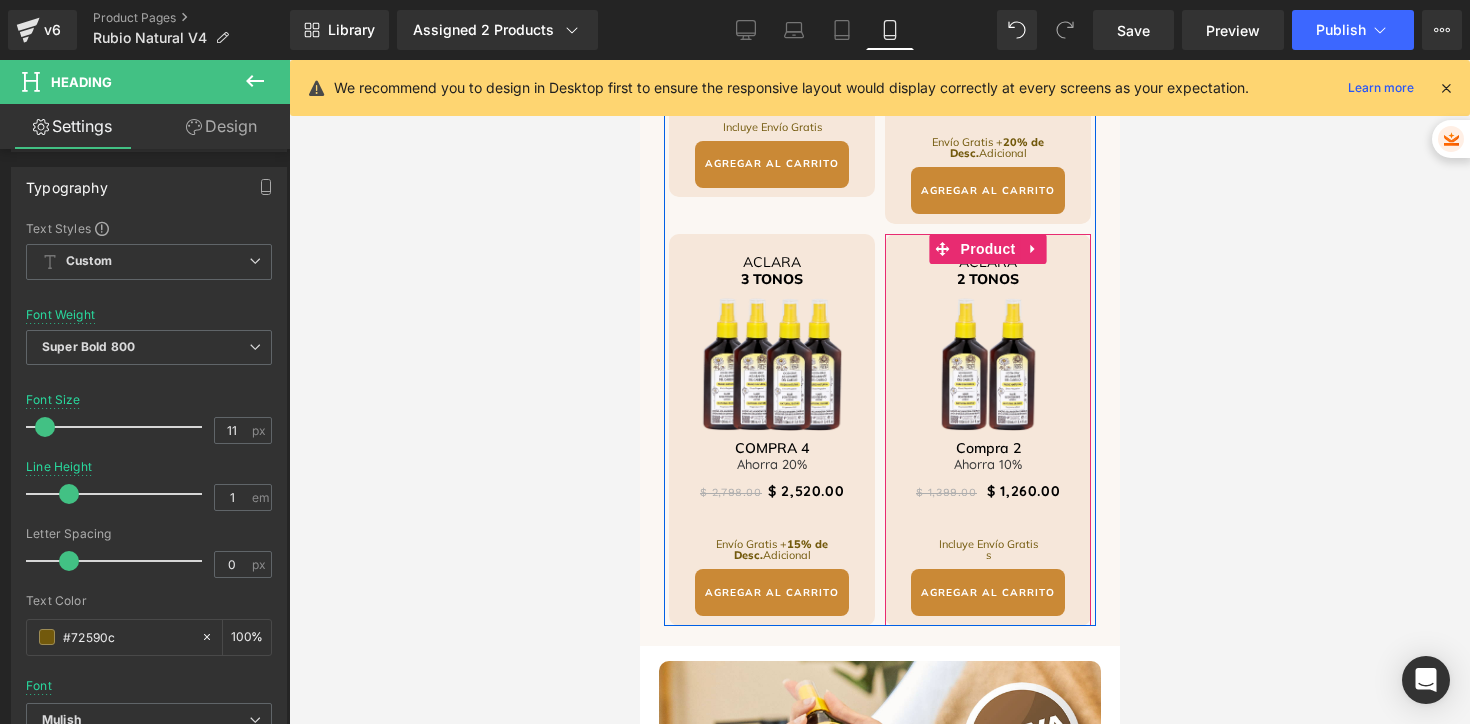 click on "ACLARA 2 TONOS Heading         Image         Compra 2 Heading         Ahorra 10% Heading
$ 1,399.00
$ 1,260.00
(P) Price Incluye Envío Gratis s Heading
AGREGAR AL CARRITO
(P) Cart Button" at bounding box center [987, 425] 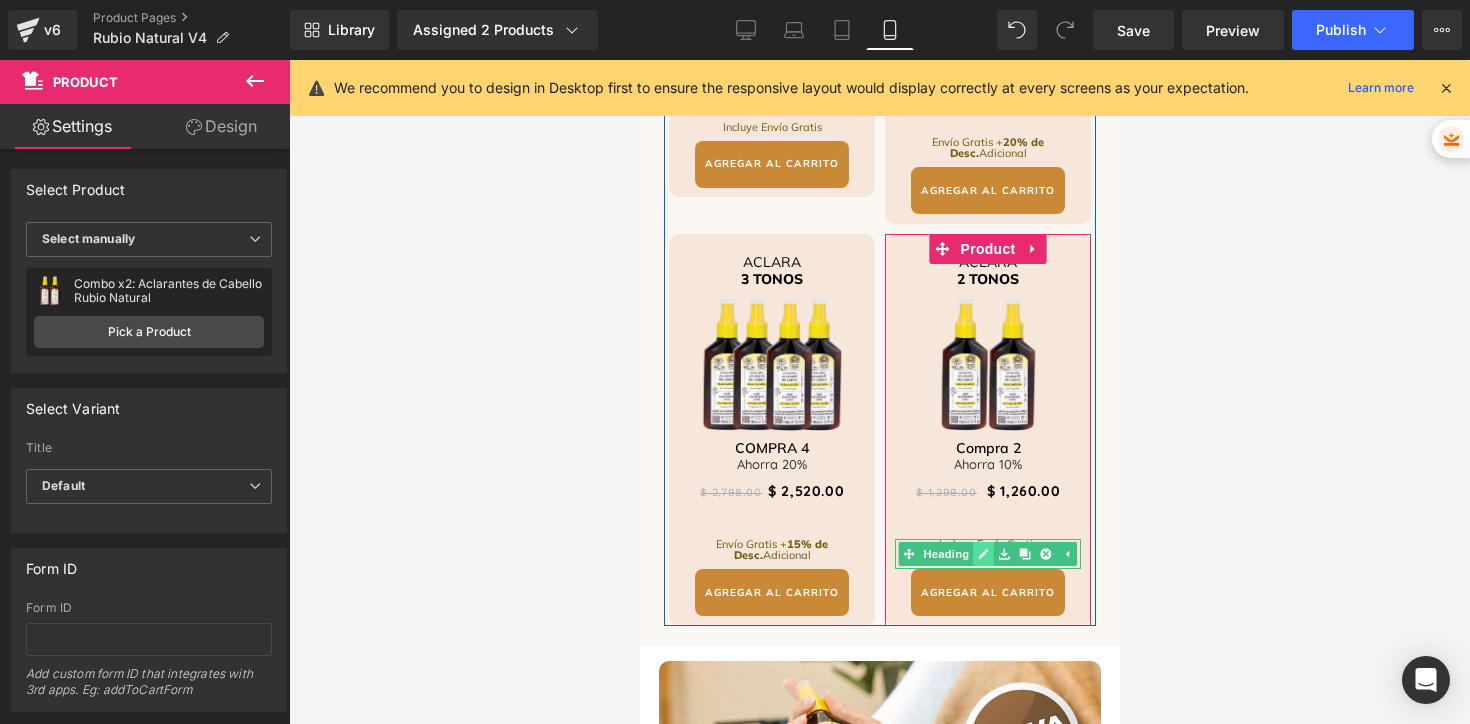 click at bounding box center (982, 554) 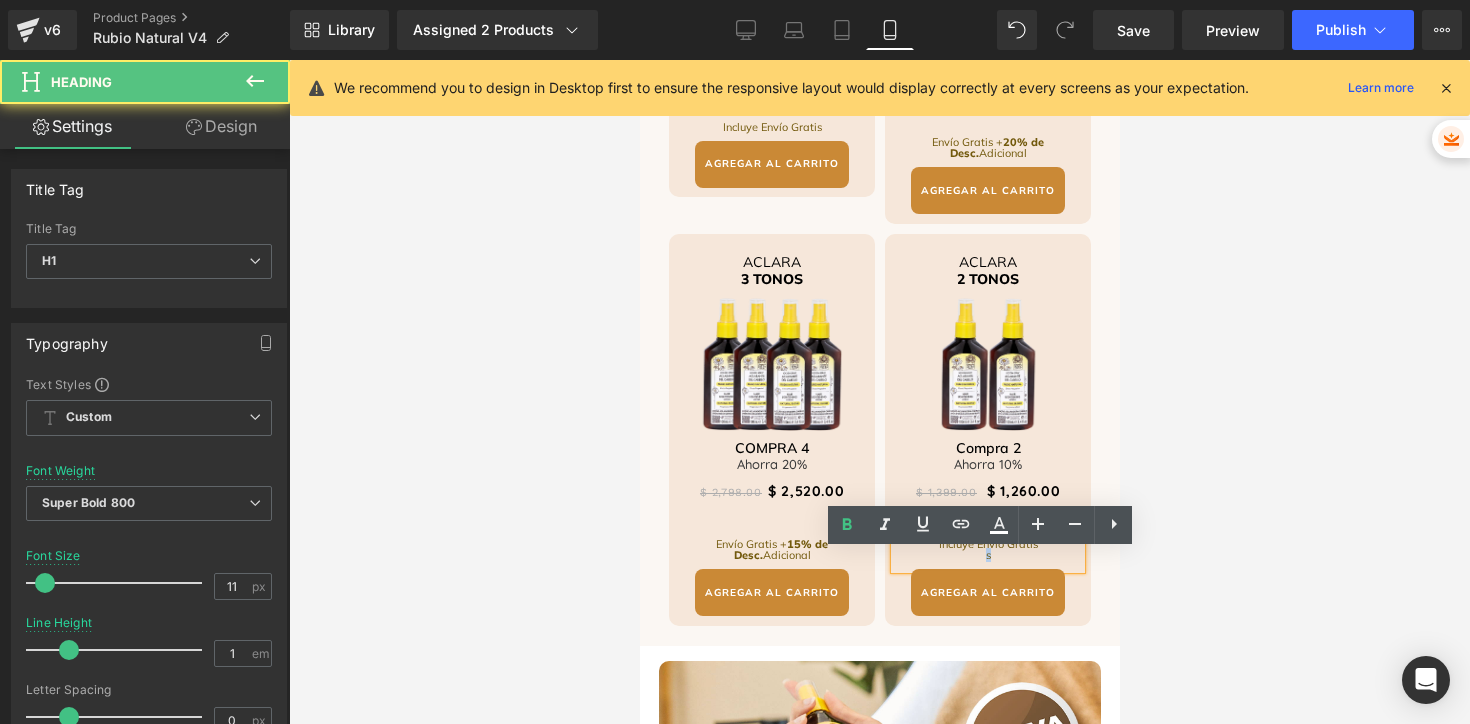 click on "s" at bounding box center [987, 555] 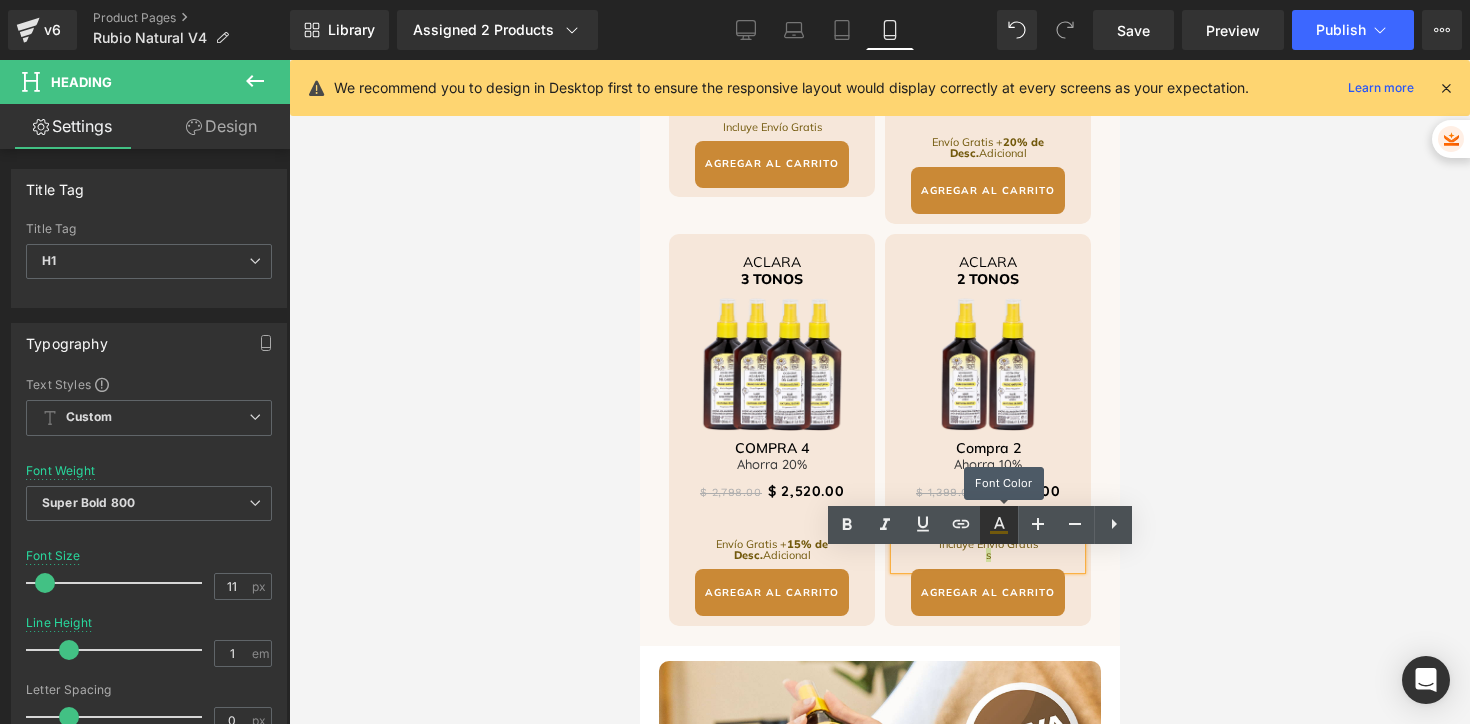 click 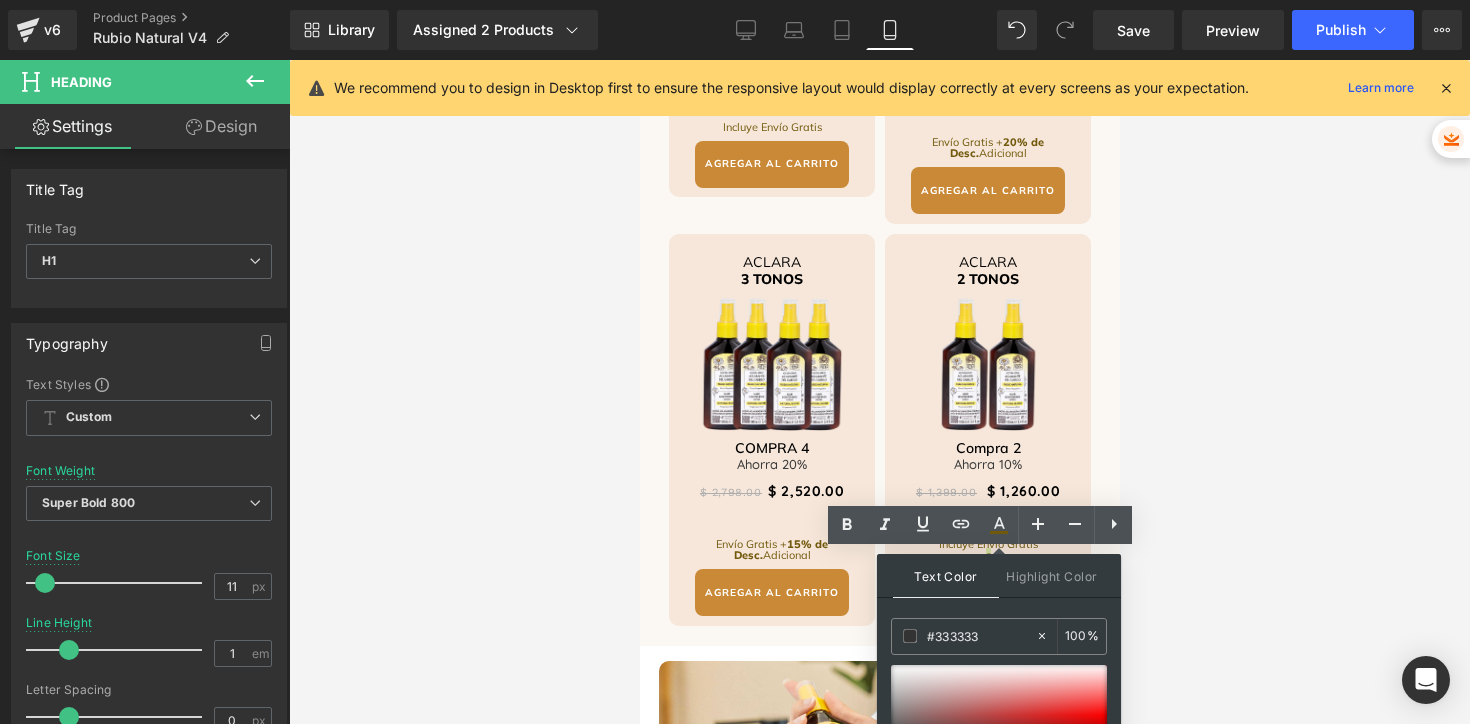 click at bounding box center [879, 392] 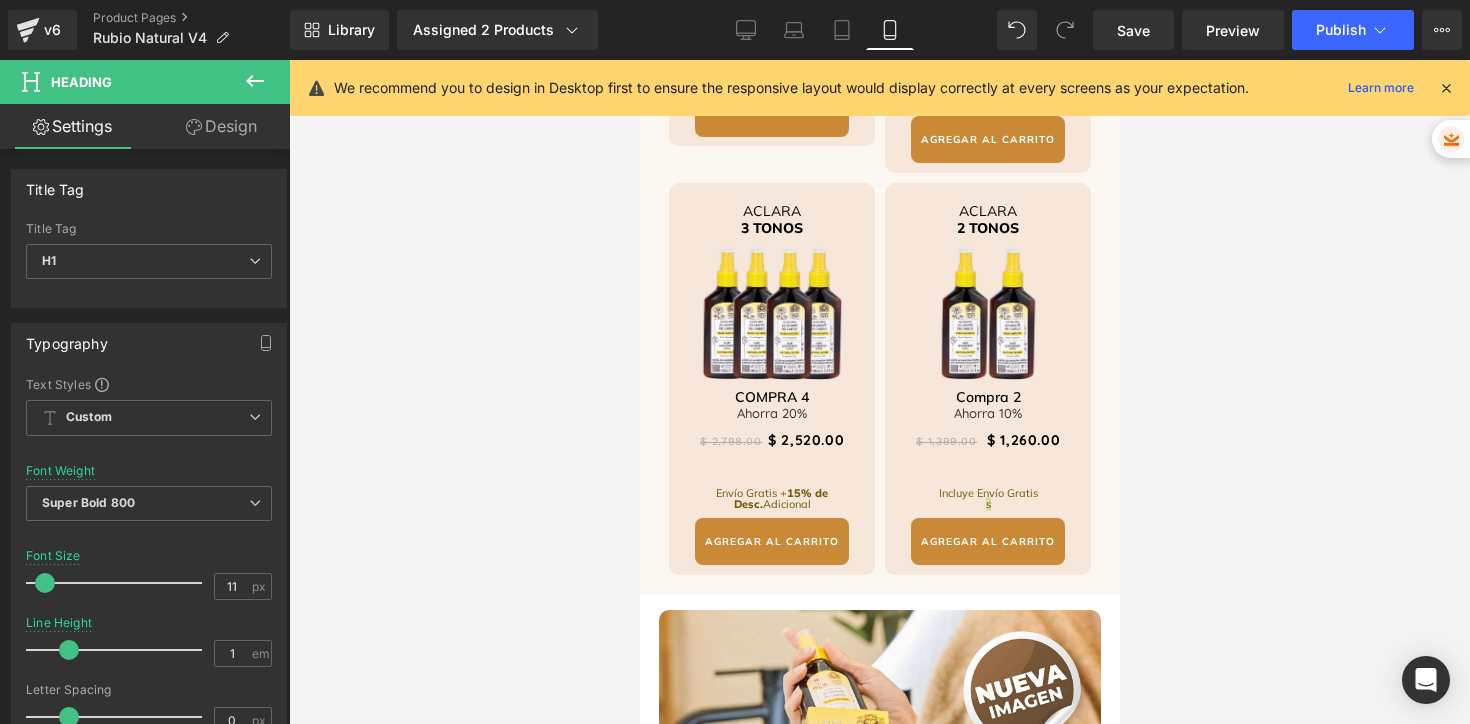 scroll, scrollTop: 4462, scrollLeft: 0, axis: vertical 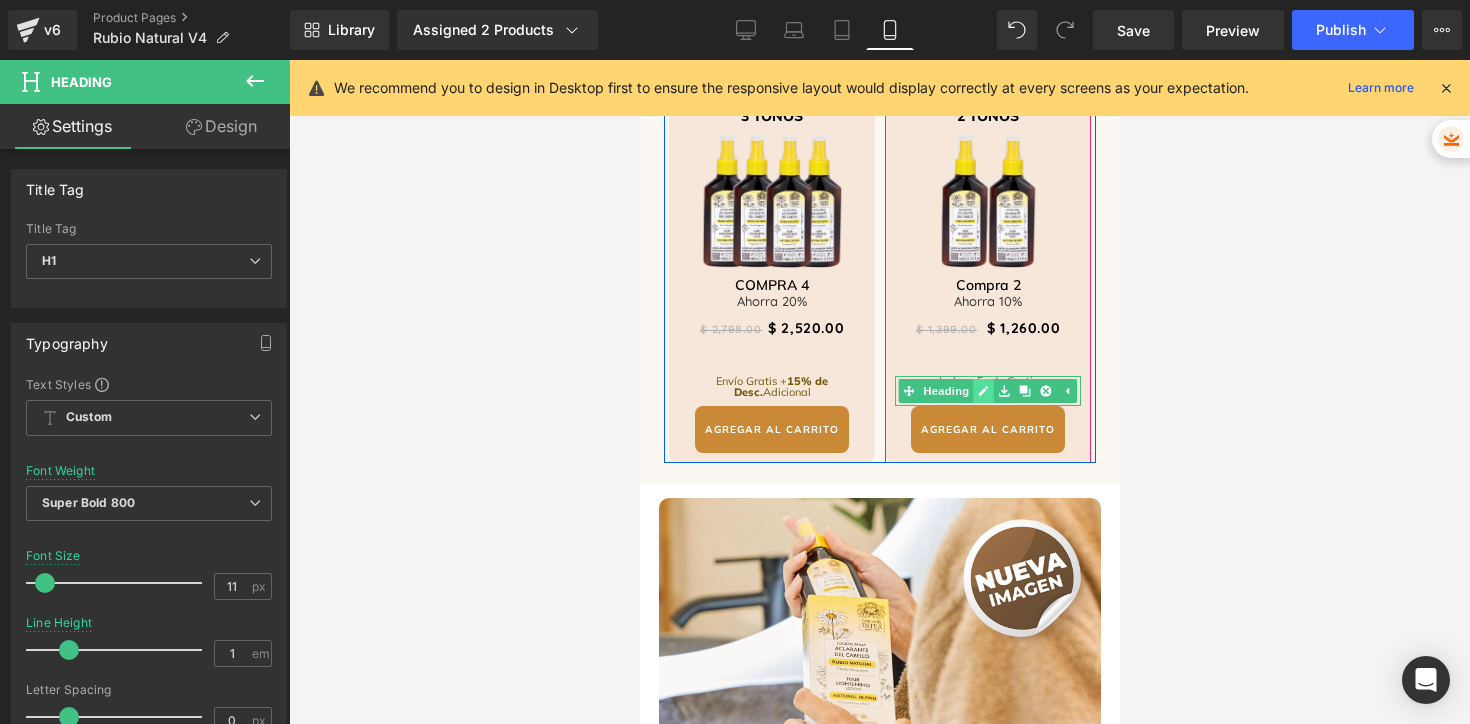 click 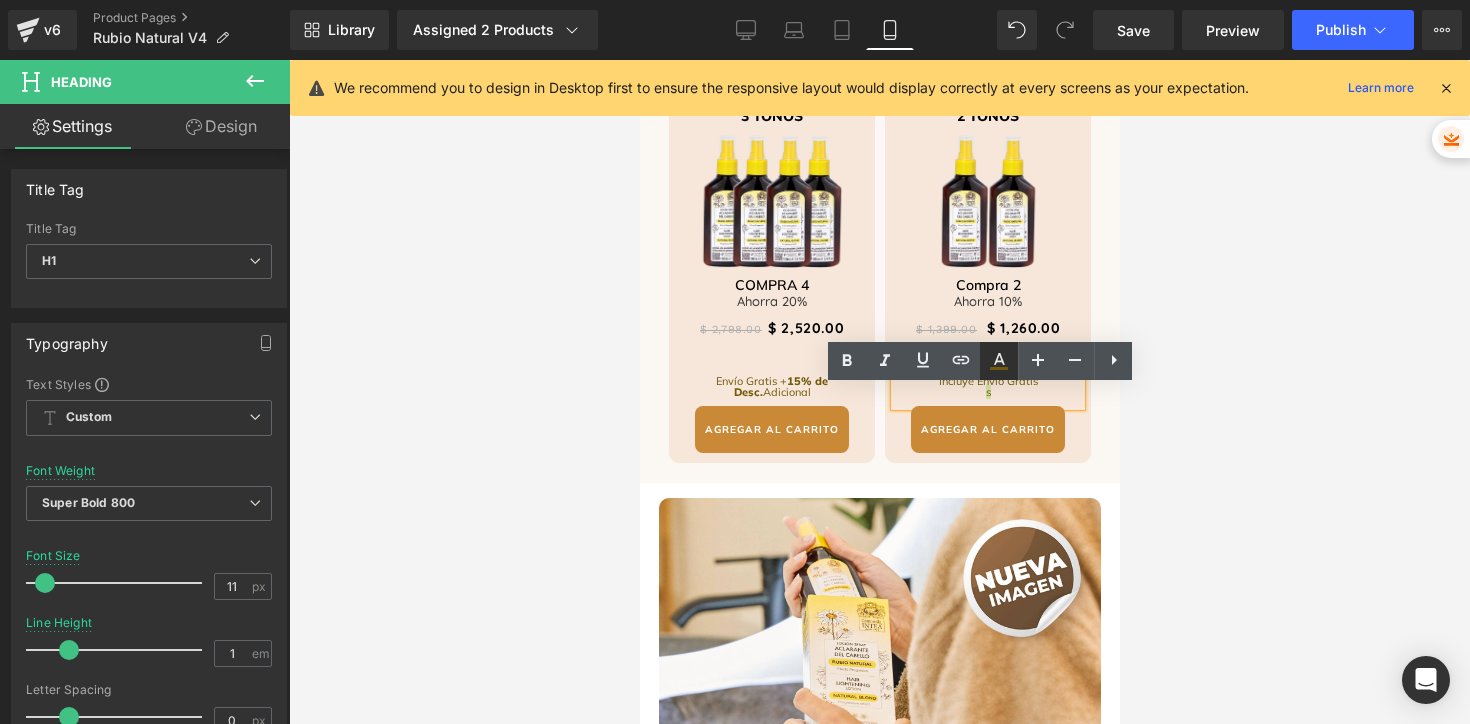 click 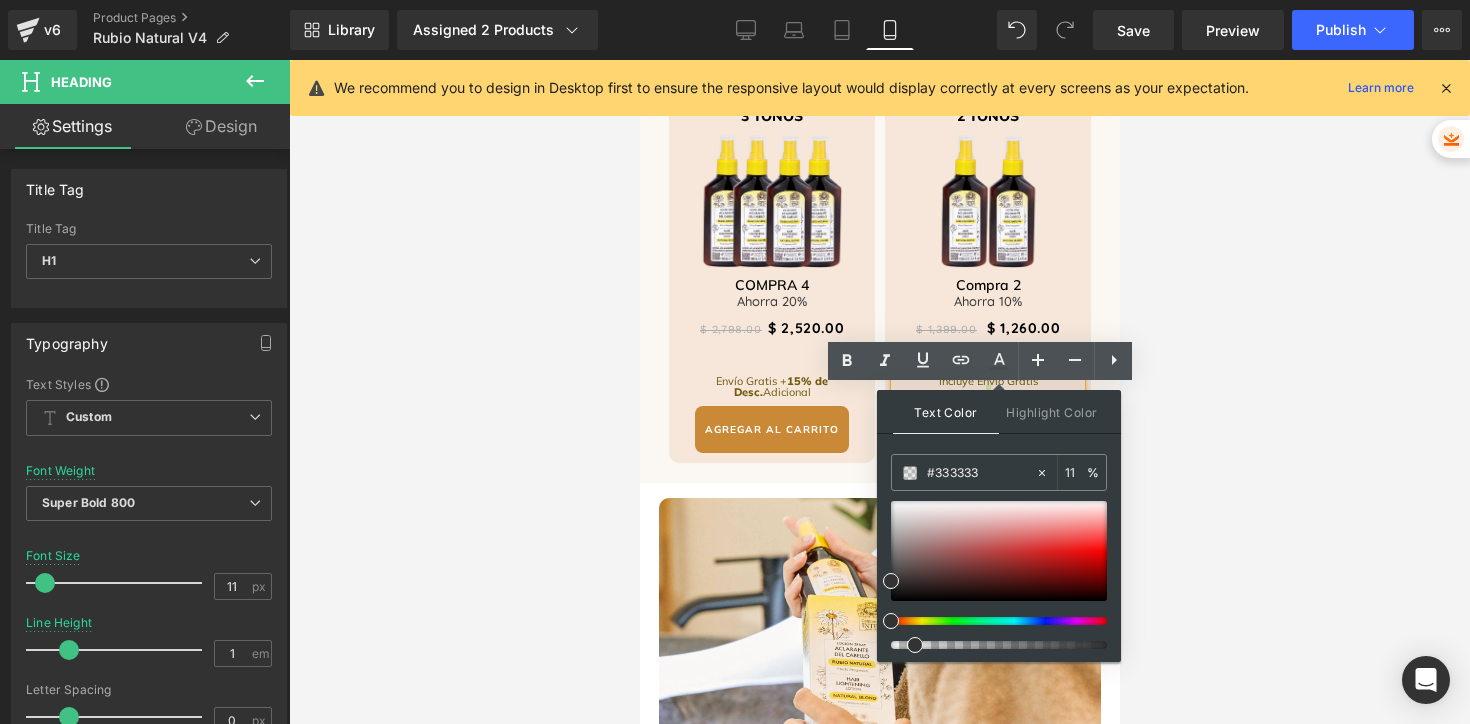 drag, startPoint x: 1112, startPoint y: 649, endPoint x: 897, endPoint y: 646, distance: 215.02094 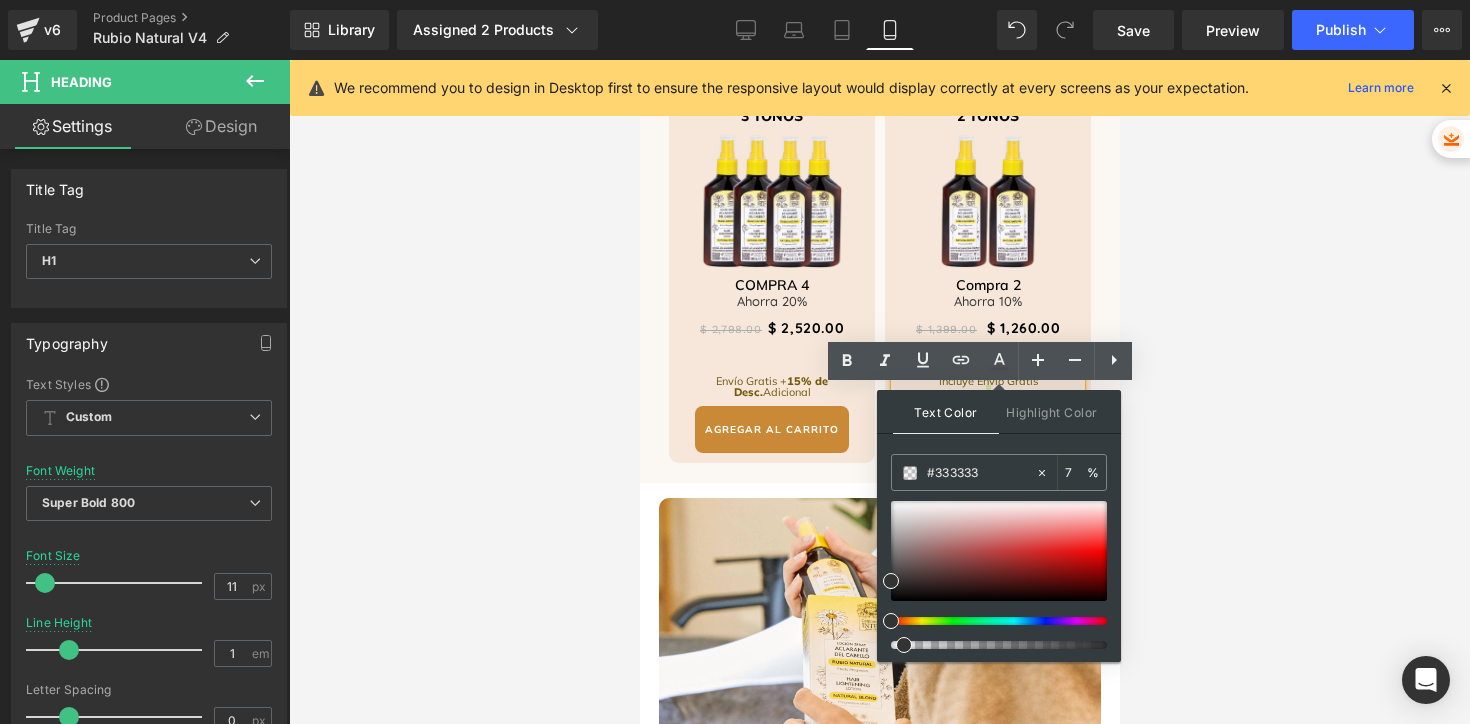 drag, startPoint x: 897, startPoint y: 644, endPoint x: 879, endPoint y: 640, distance: 18.439089 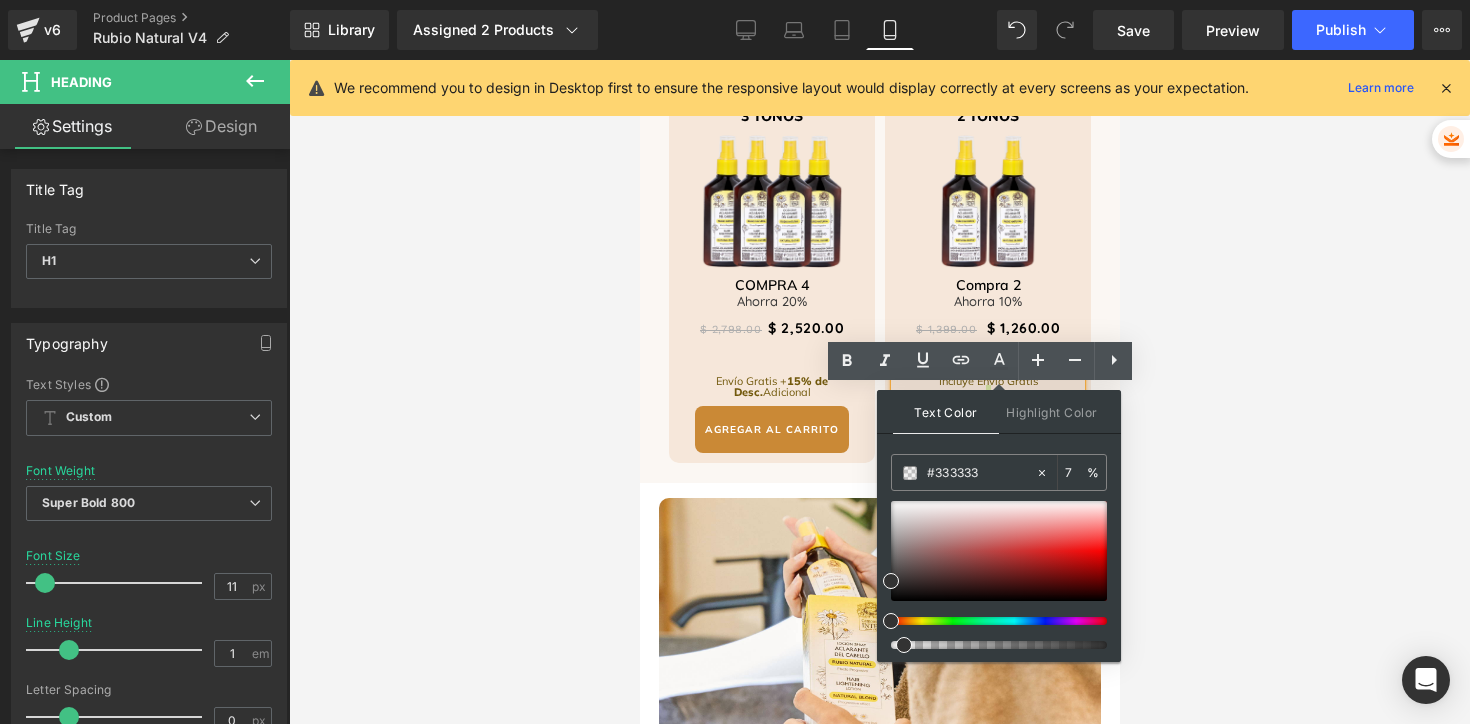 click on "Text Color Highlight Color #333333 #333333 100 % none 0 %" at bounding box center [999, 526] 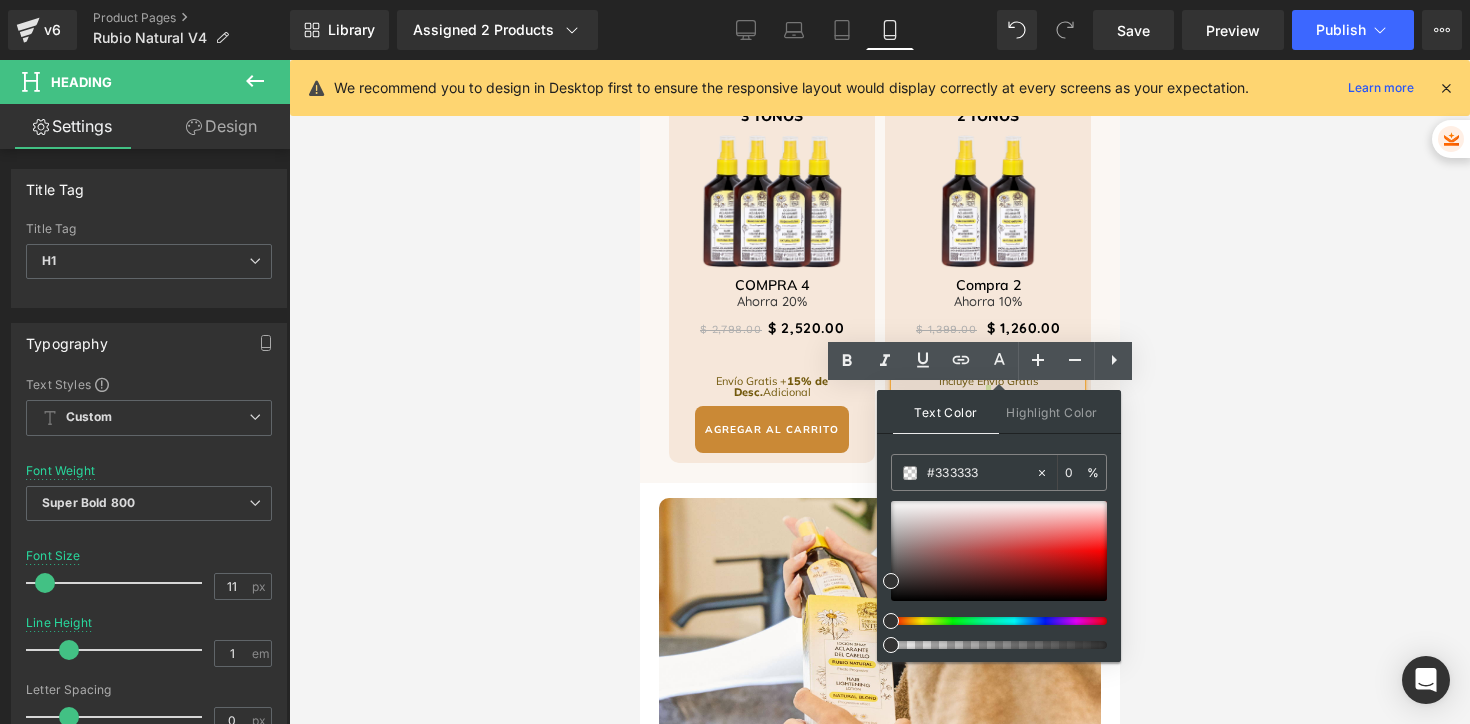 click at bounding box center [879, 392] 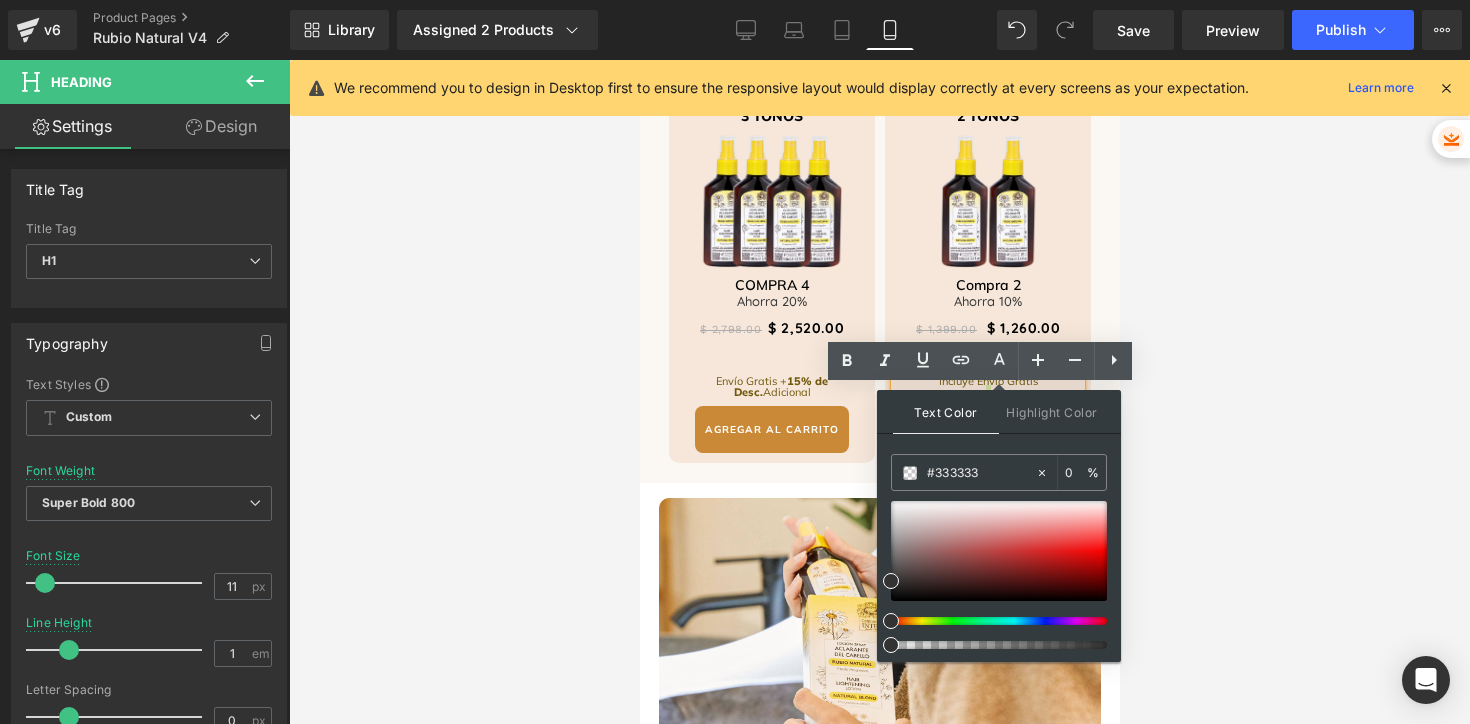 click at bounding box center (879, 392) 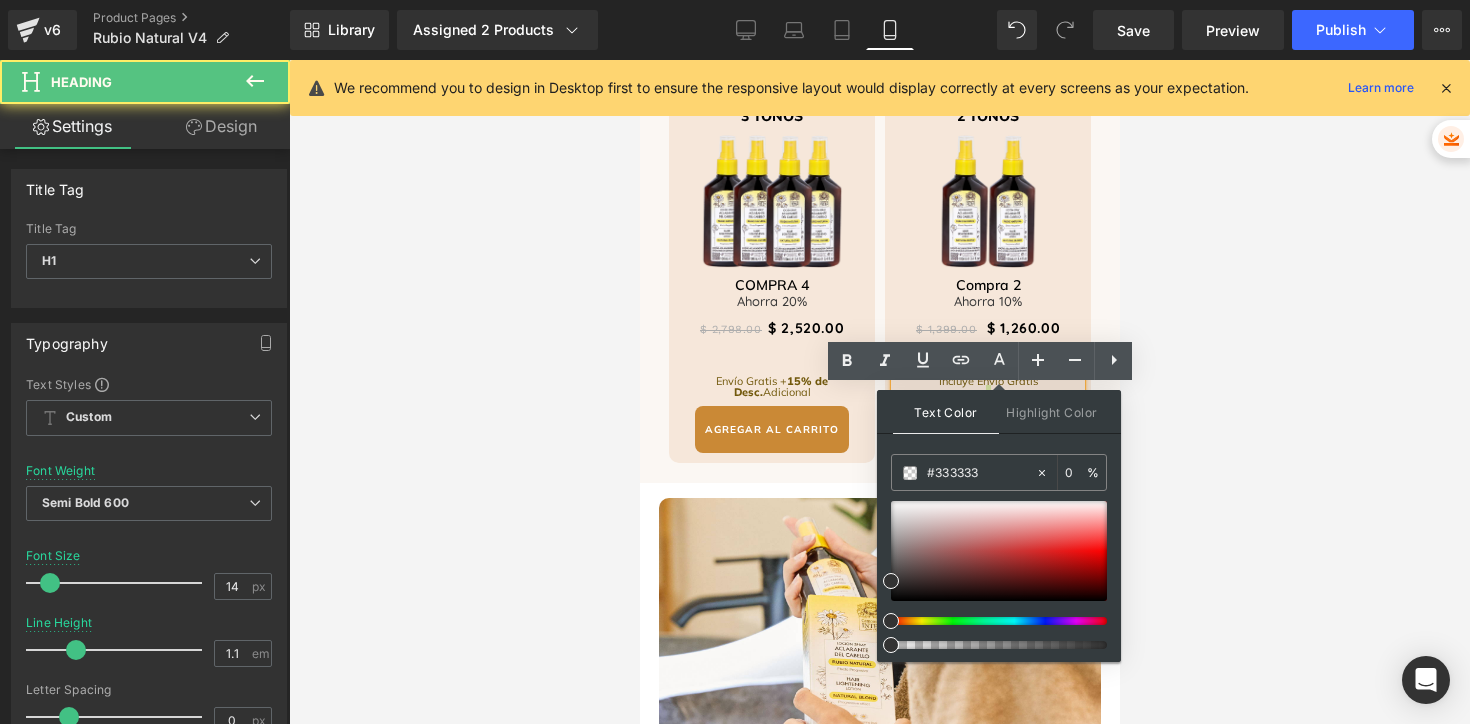 click at bounding box center (639, 60) 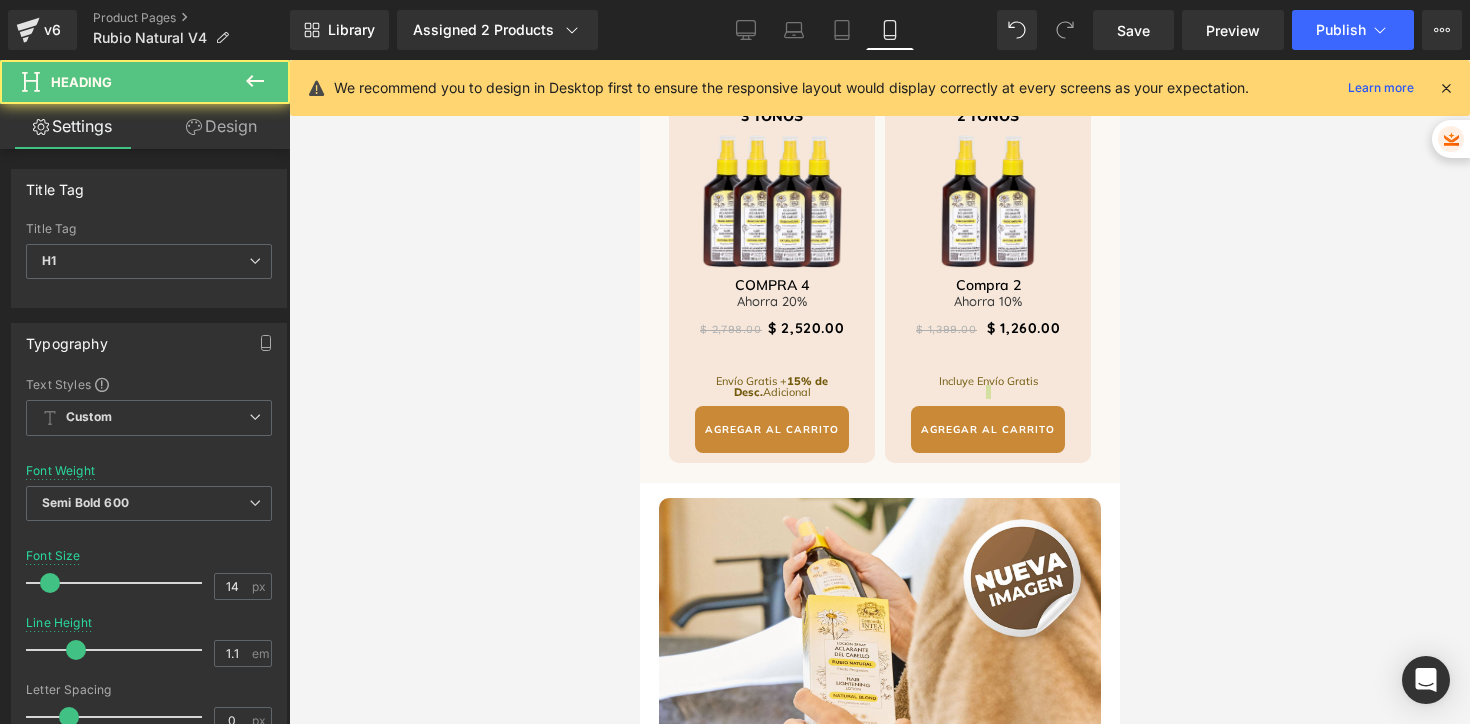 click at bounding box center [879, 392] 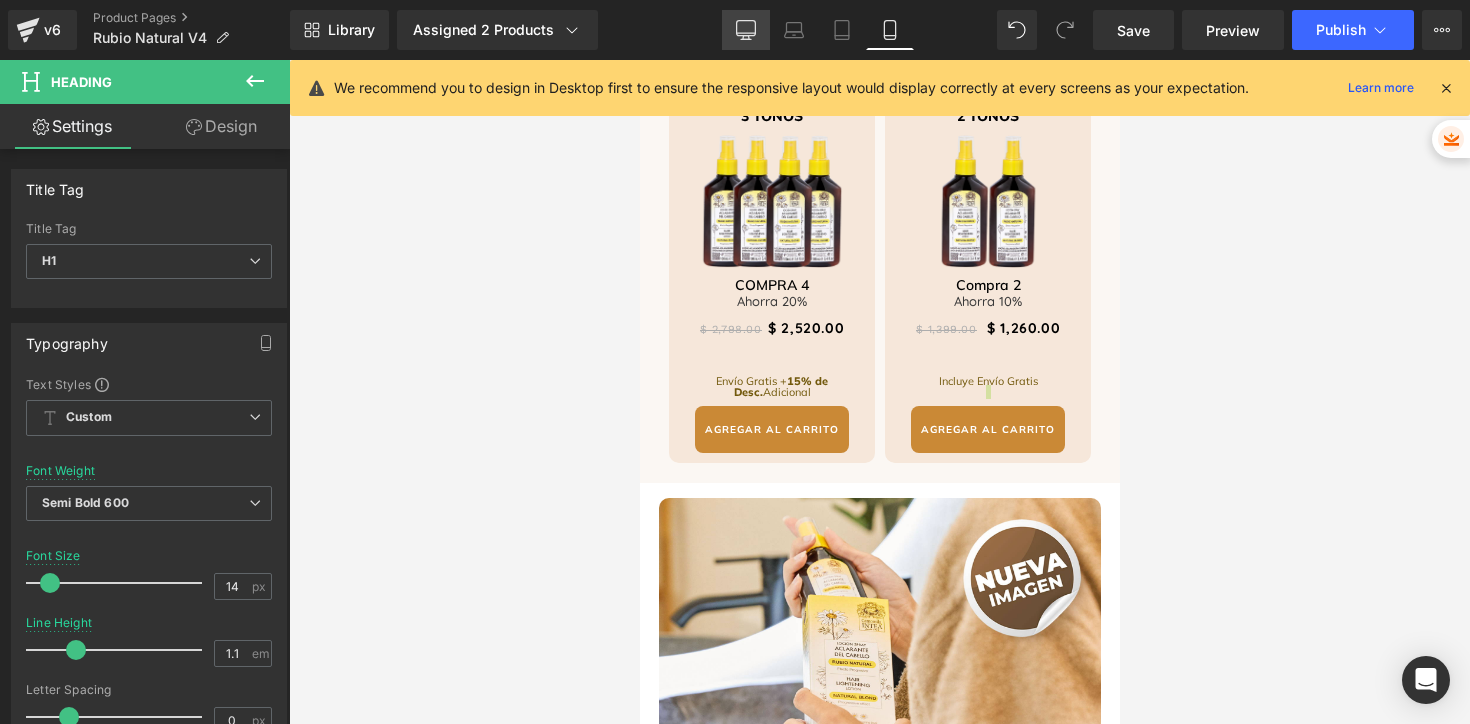 click on "Desktop" at bounding box center (746, 30) 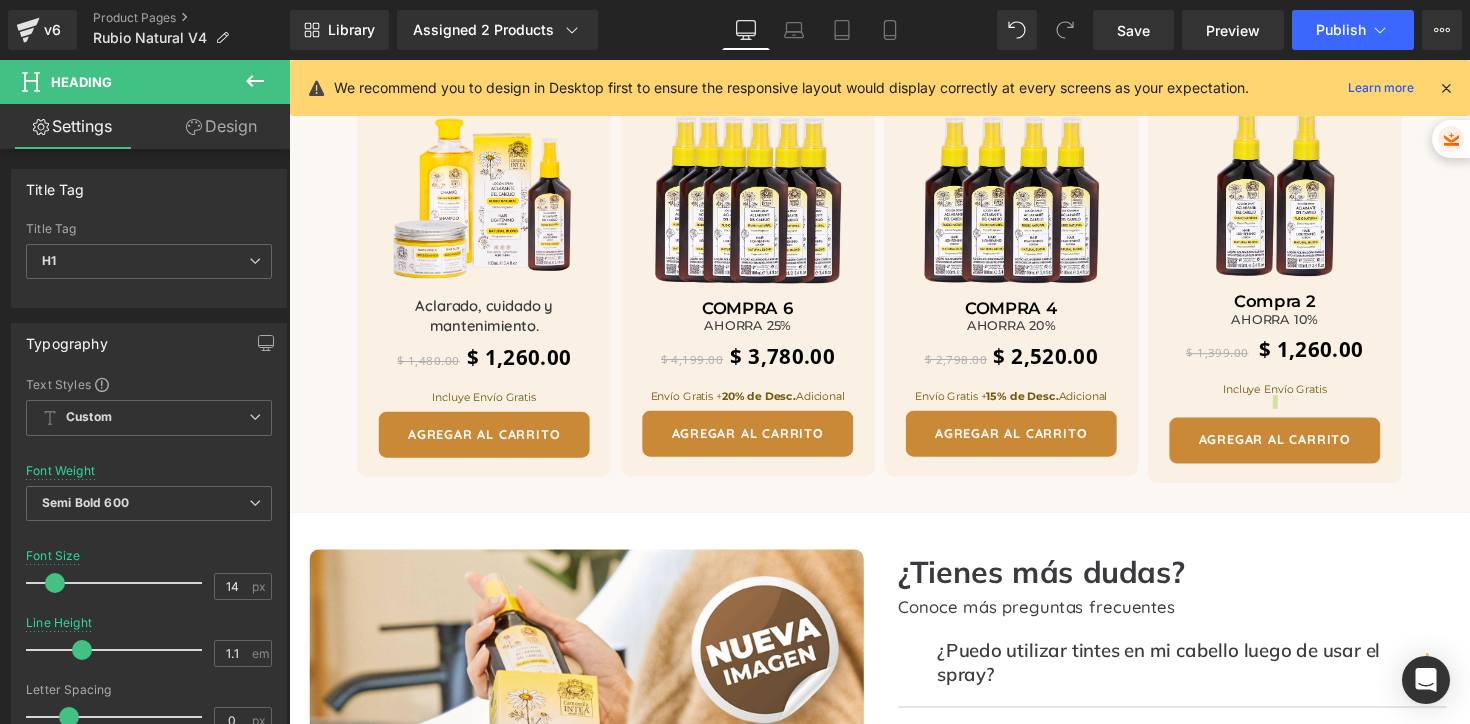 scroll, scrollTop: 3782, scrollLeft: 0, axis: vertical 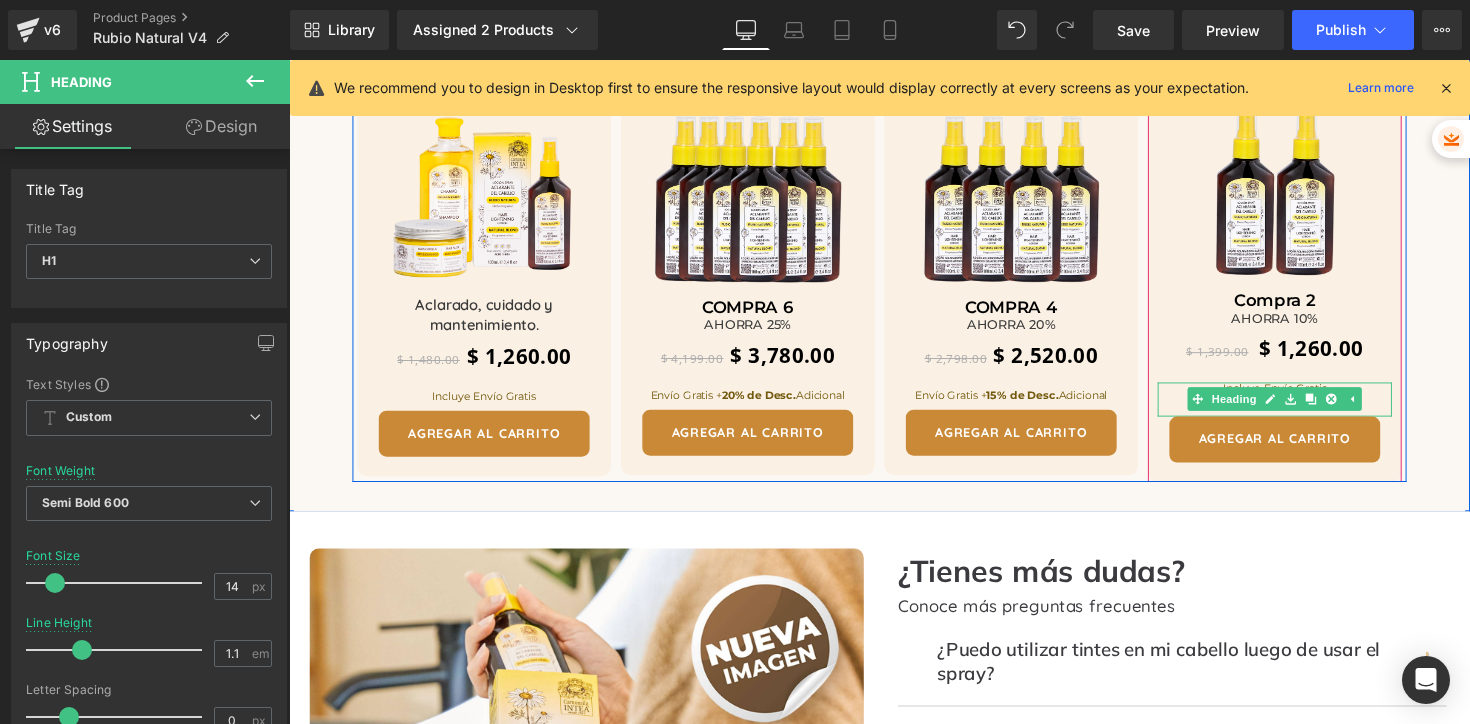 click at bounding box center [1315, 407] 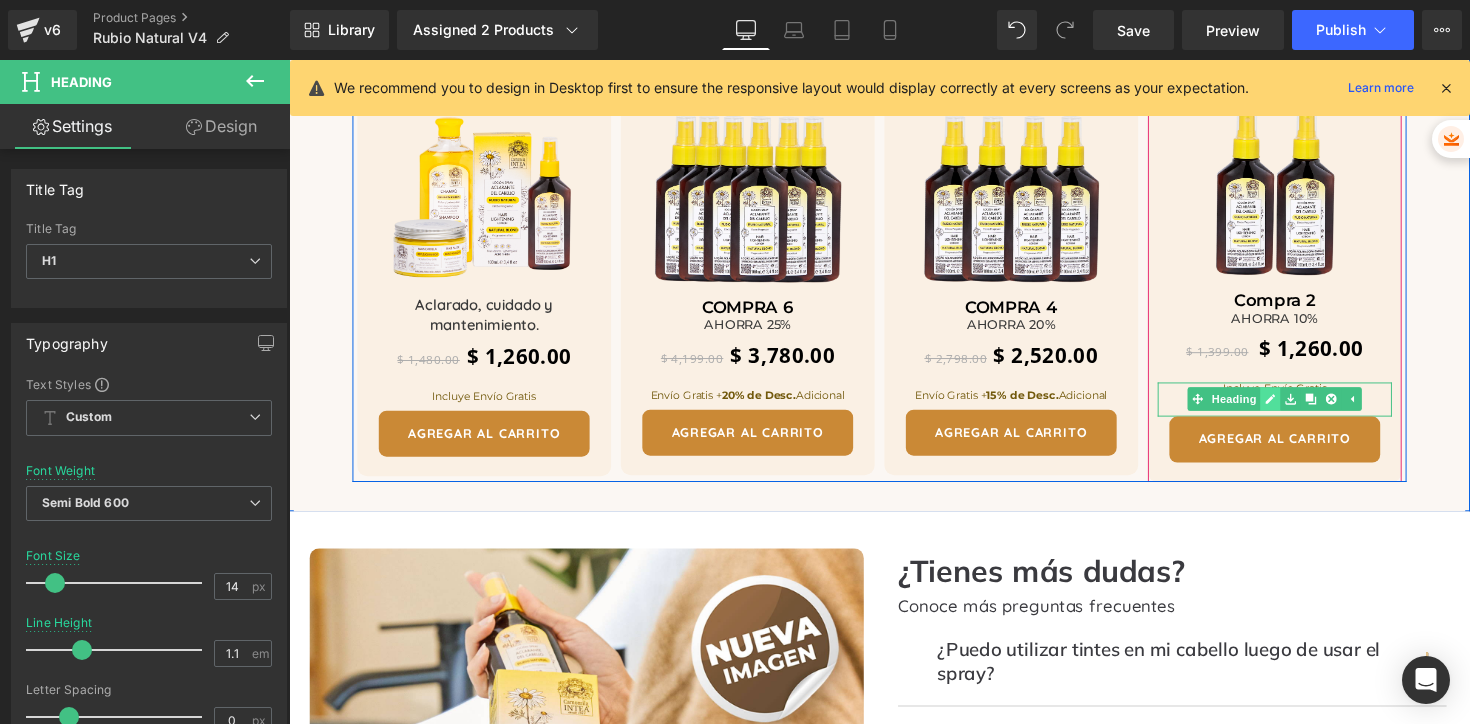 click 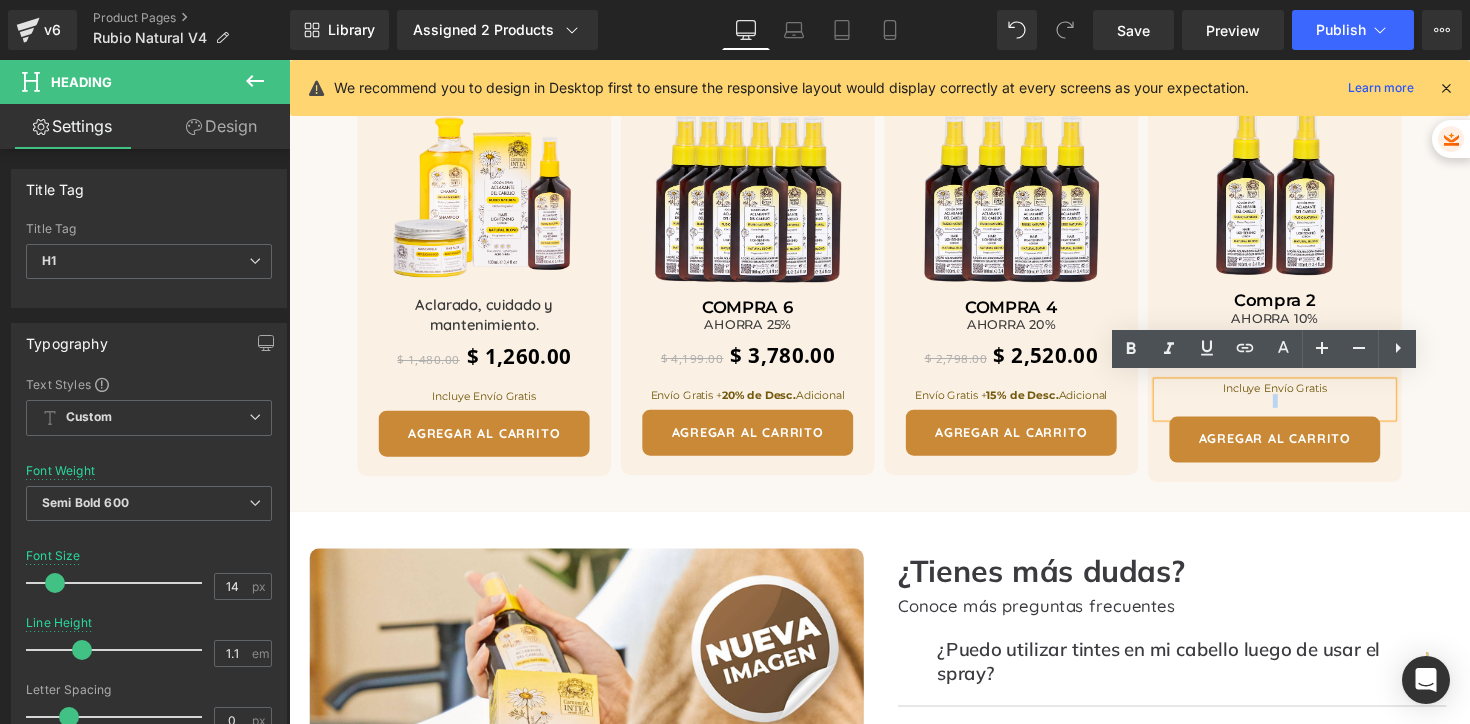 click on "s" at bounding box center [1299, 409] 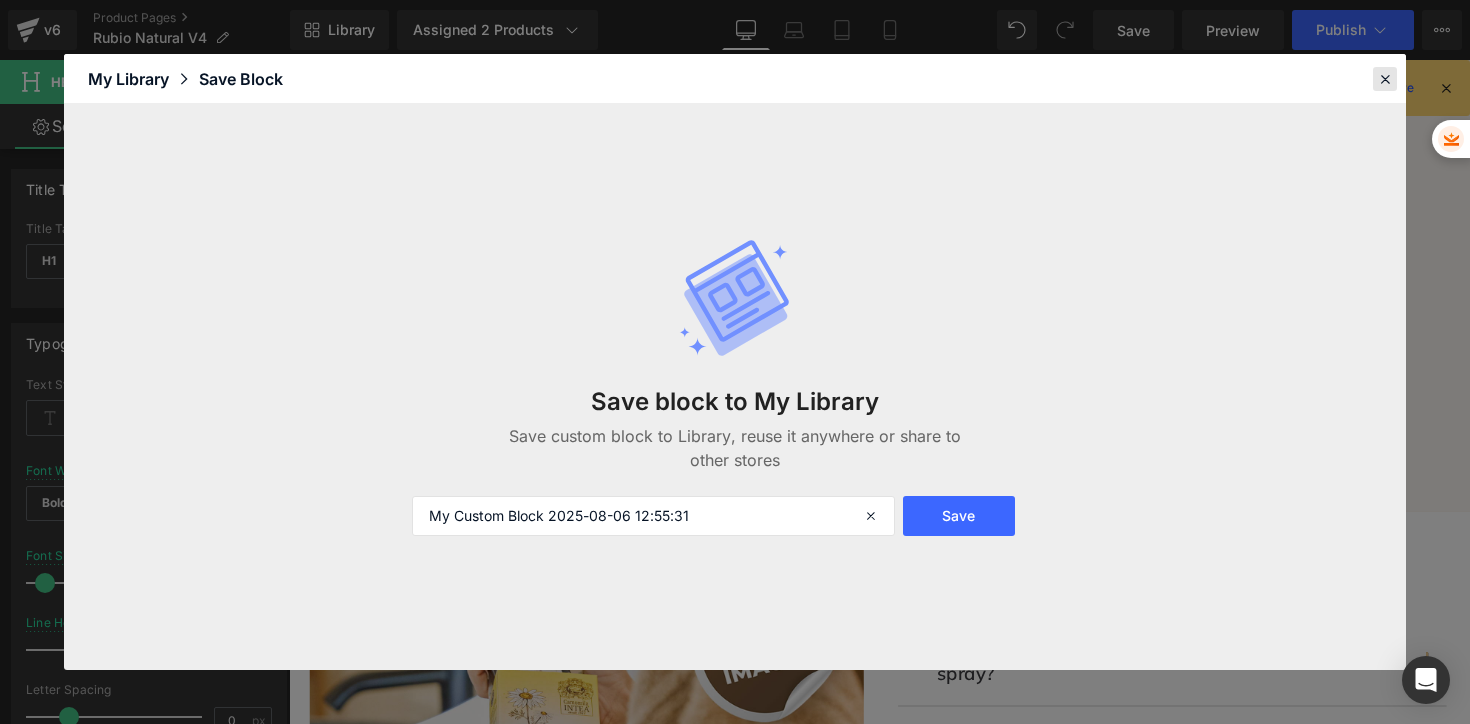 click at bounding box center [1385, 79] 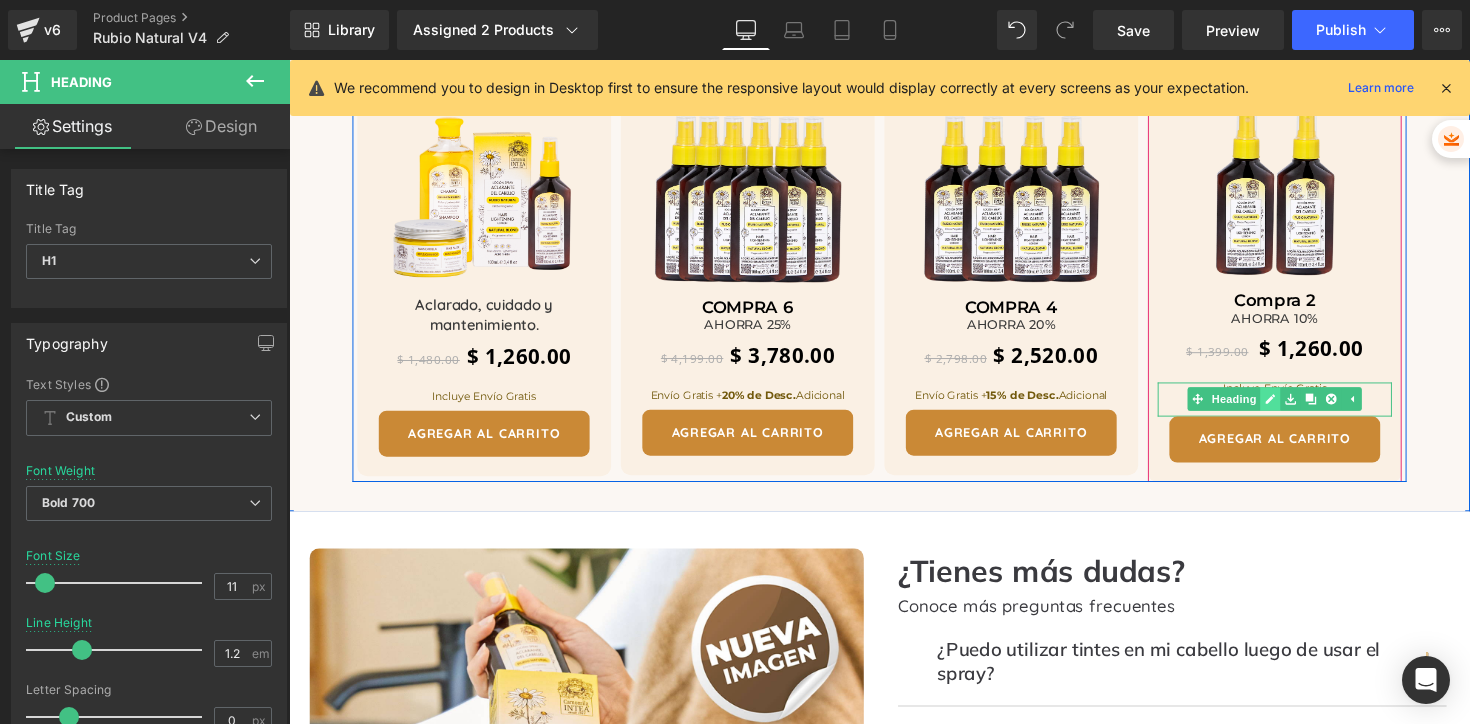 click 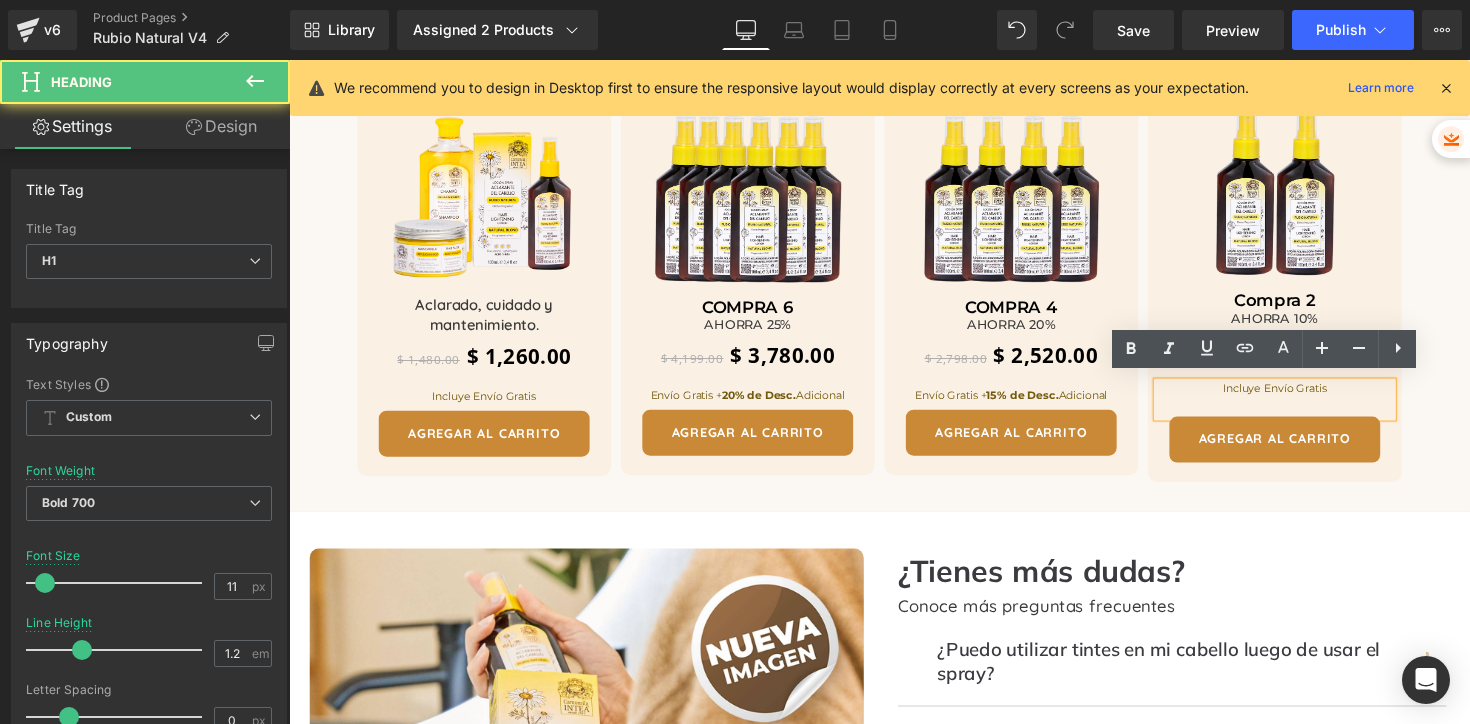 click on "s" at bounding box center (1299, 409) 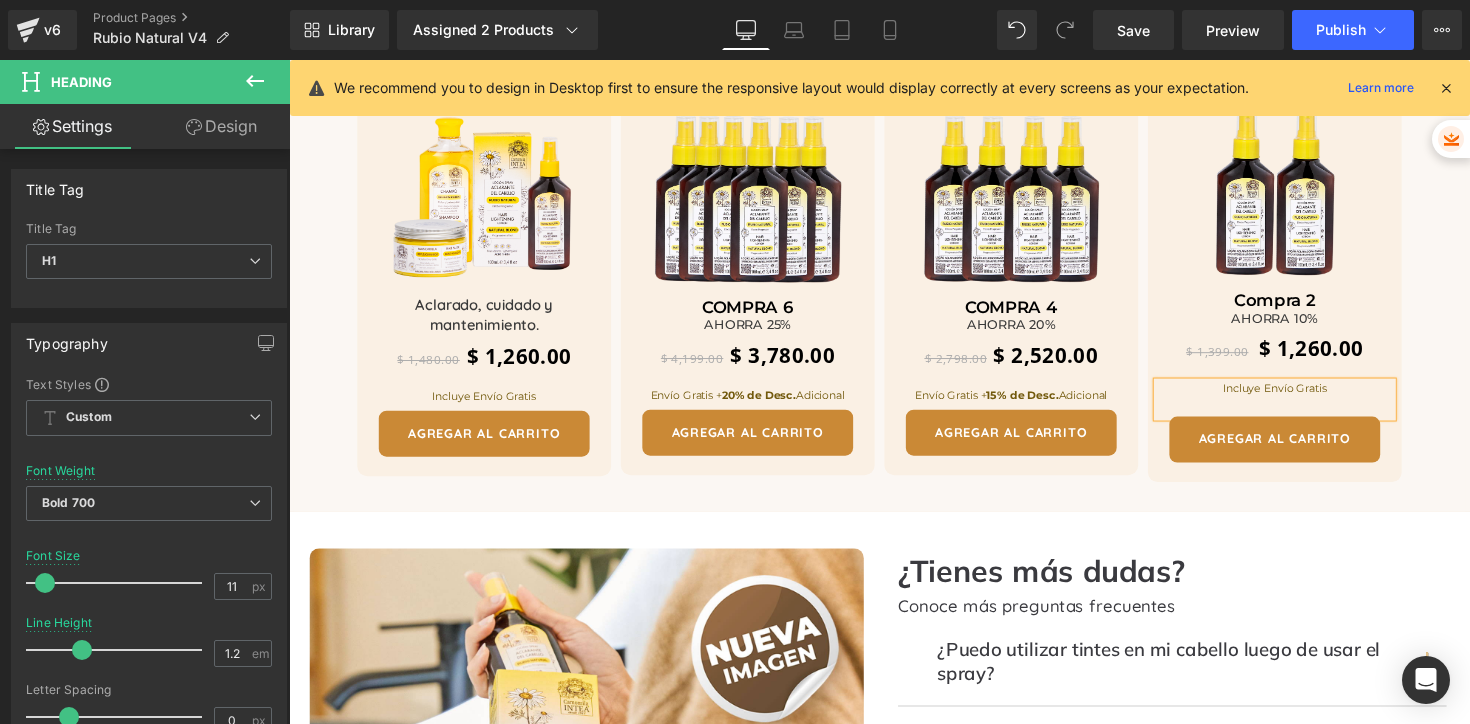 scroll, scrollTop: 3788, scrollLeft: 0, axis: vertical 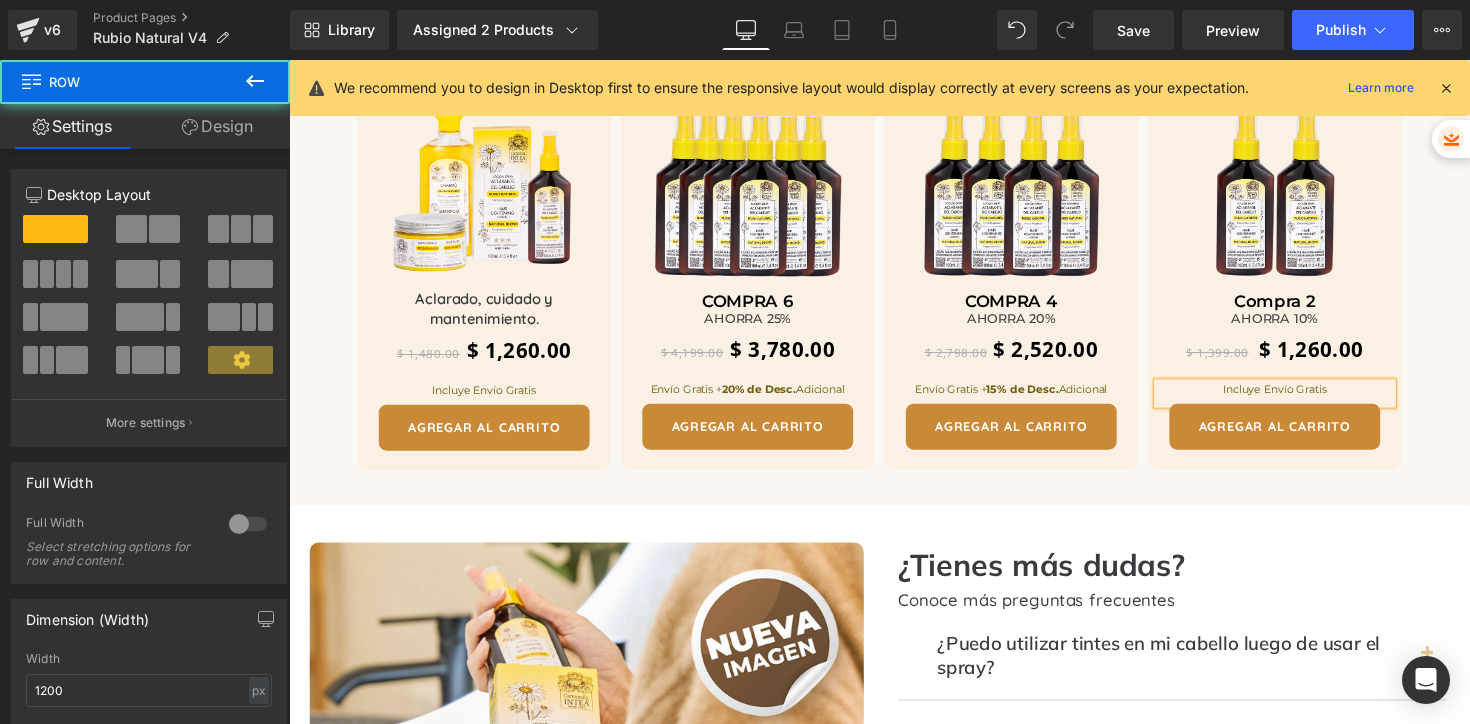 click on "¿Tienes más dudas? Heading         Conoce más preguntas frecuentes Text Block
¿Puedo utilizar tintes en mi cabello luego de usar el spray?
Text Block" at bounding box center (1194, 869) 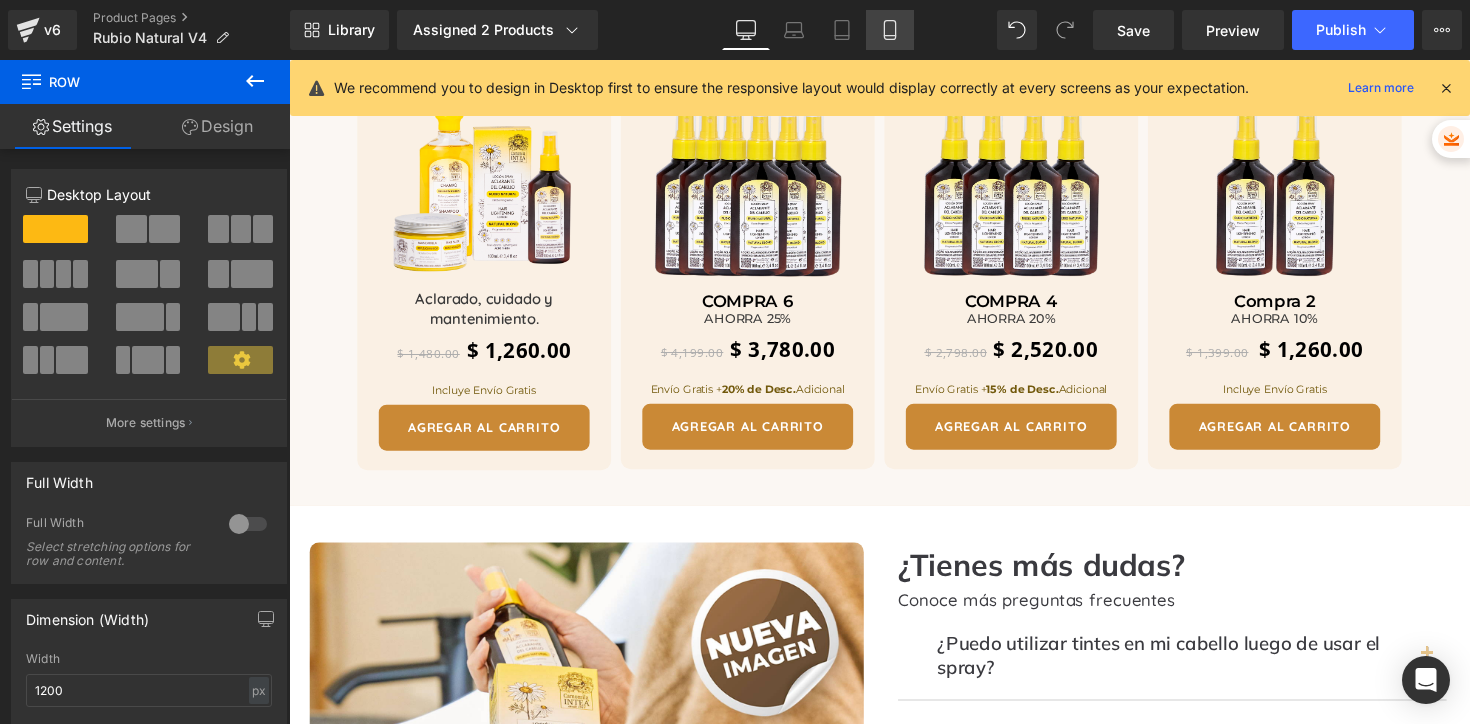 click 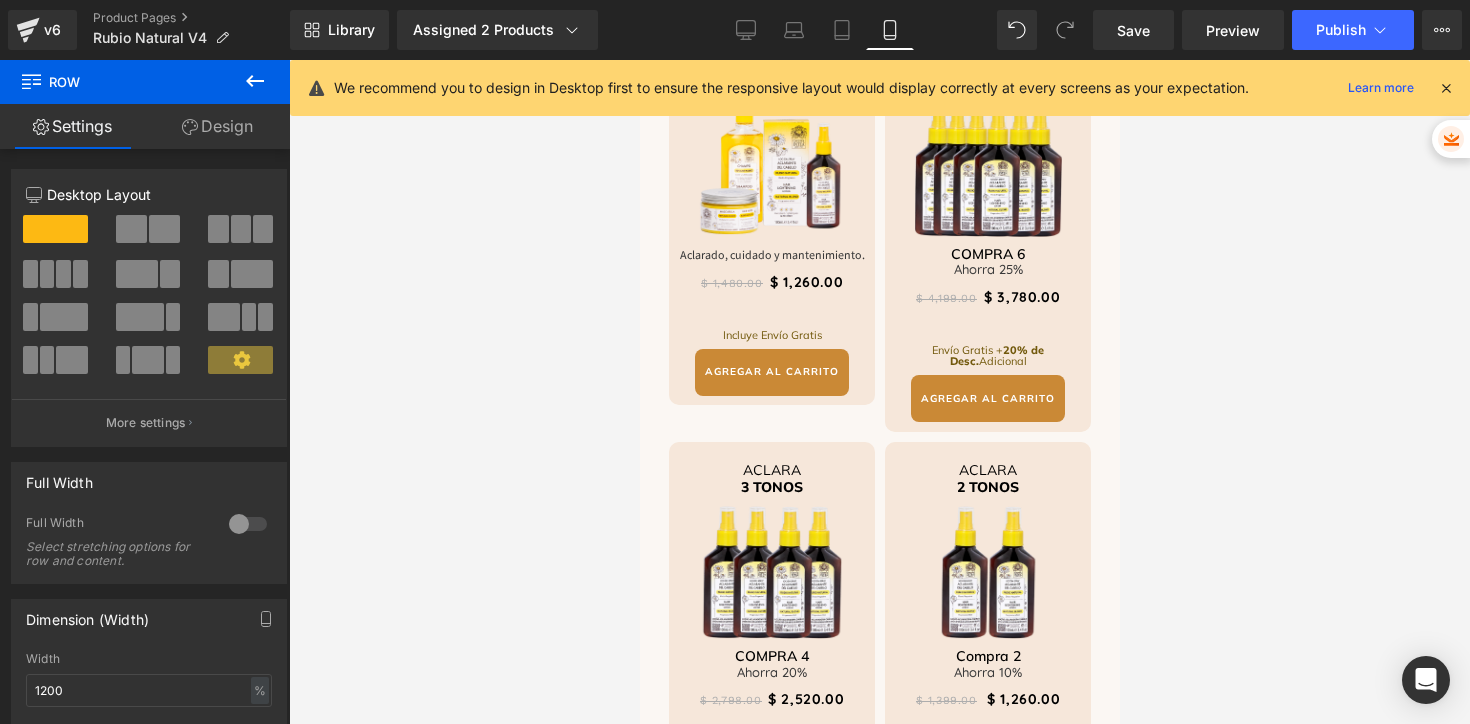 scroll, scrollTop: 4114, scrollLeft: 0, axis: vertical 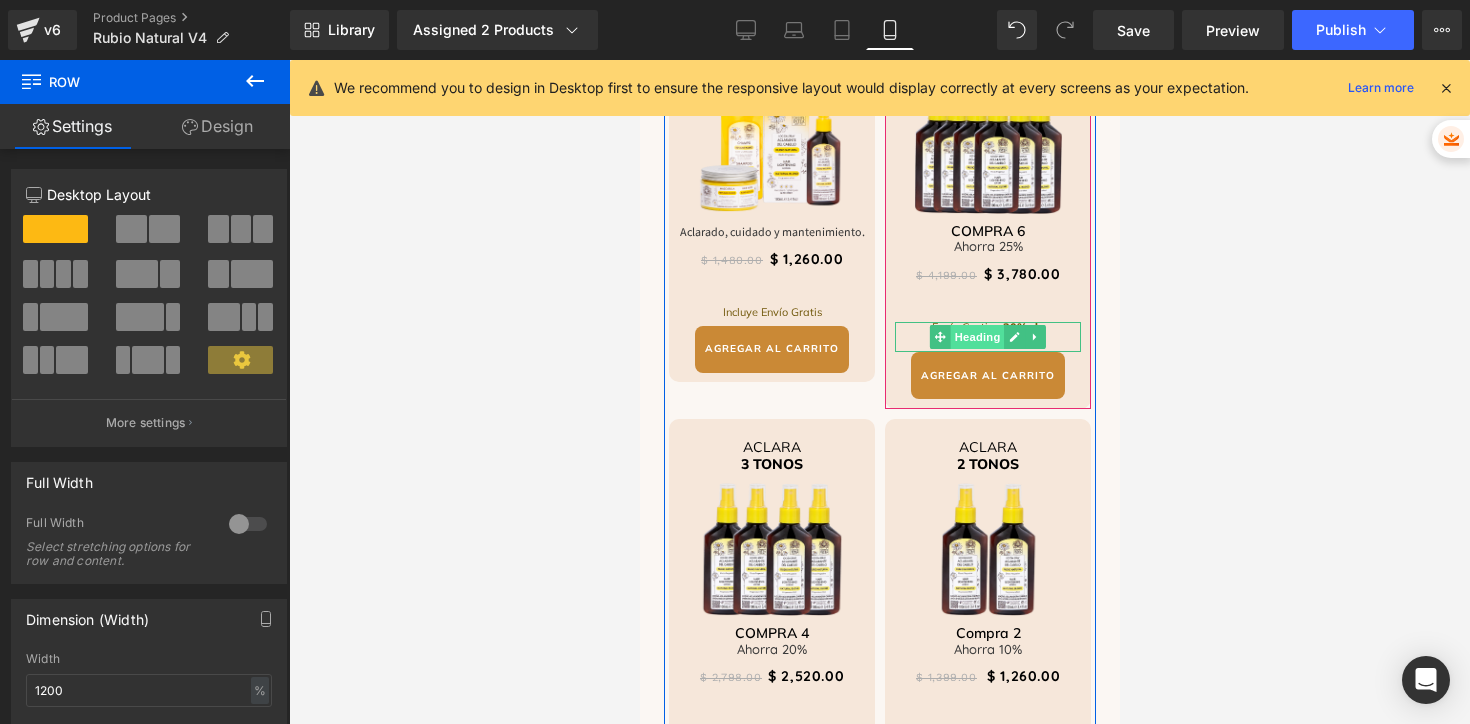 click on "Heading" at bounding box center [977, 337] 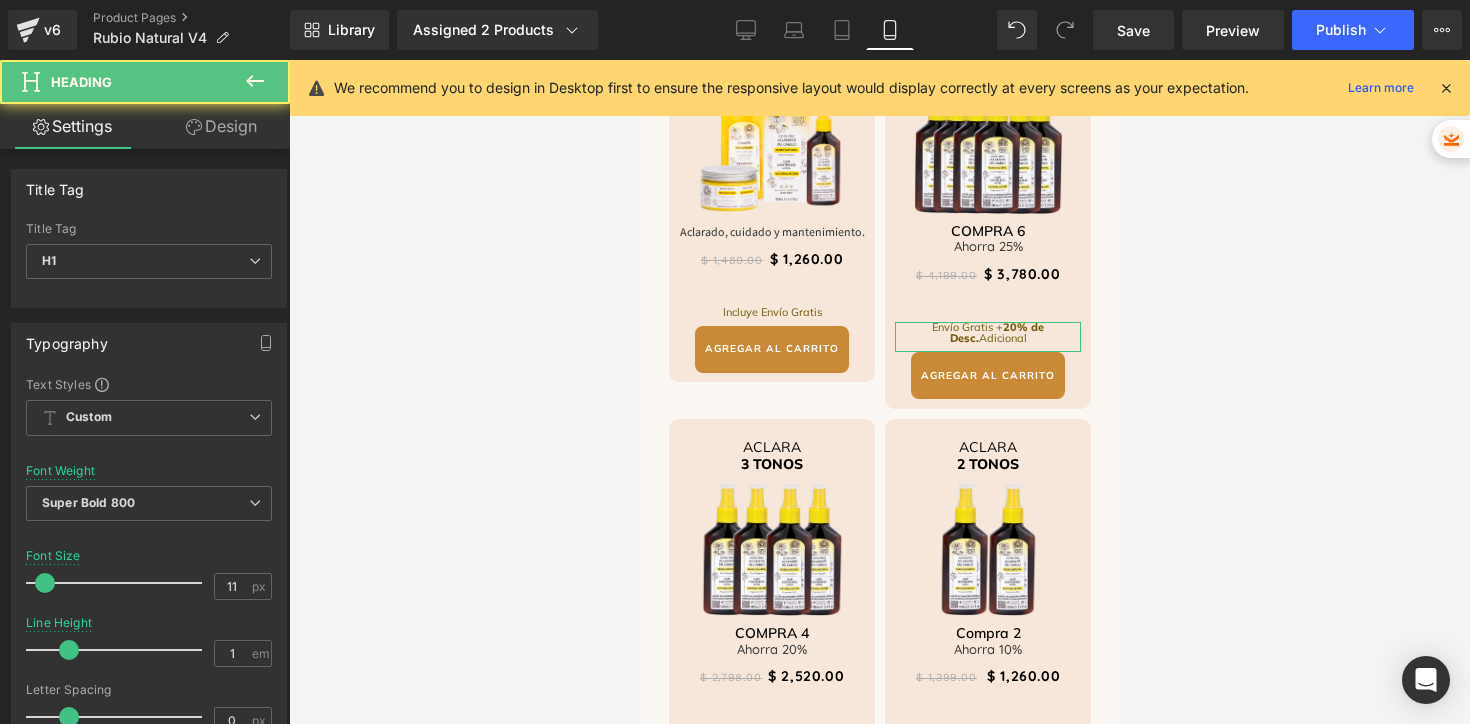 click on "Design" at bounding box center [221, 126] 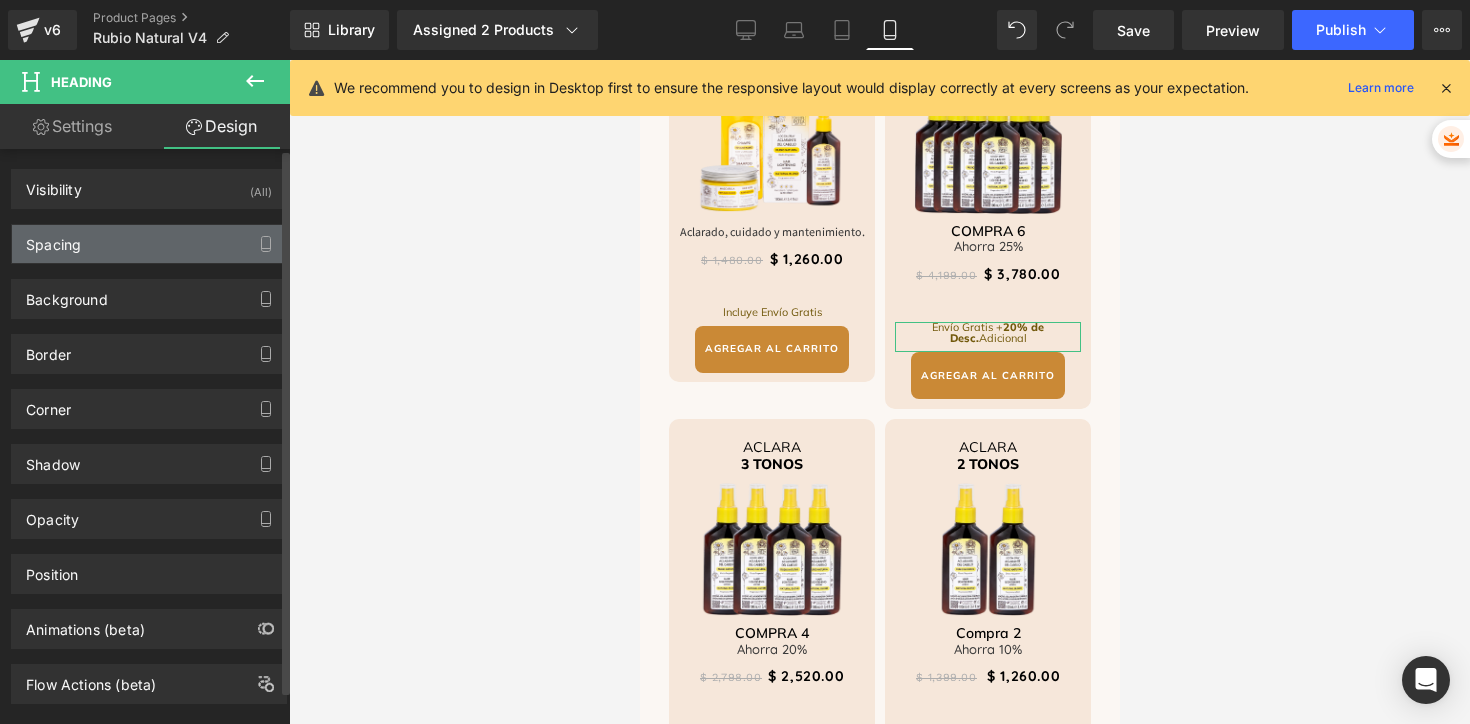 click on "Spacing" at bounding box center (53, 239) 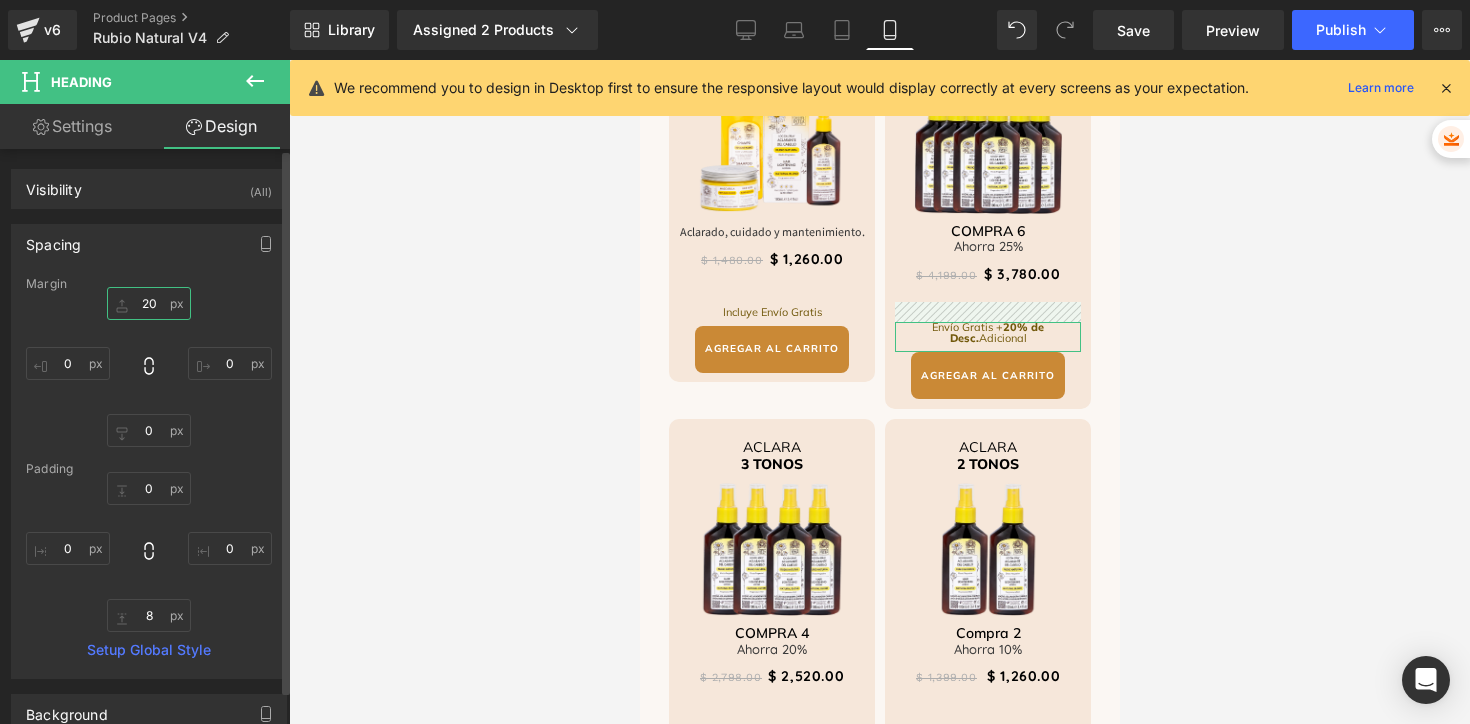 click at bounding box center [149, 303] 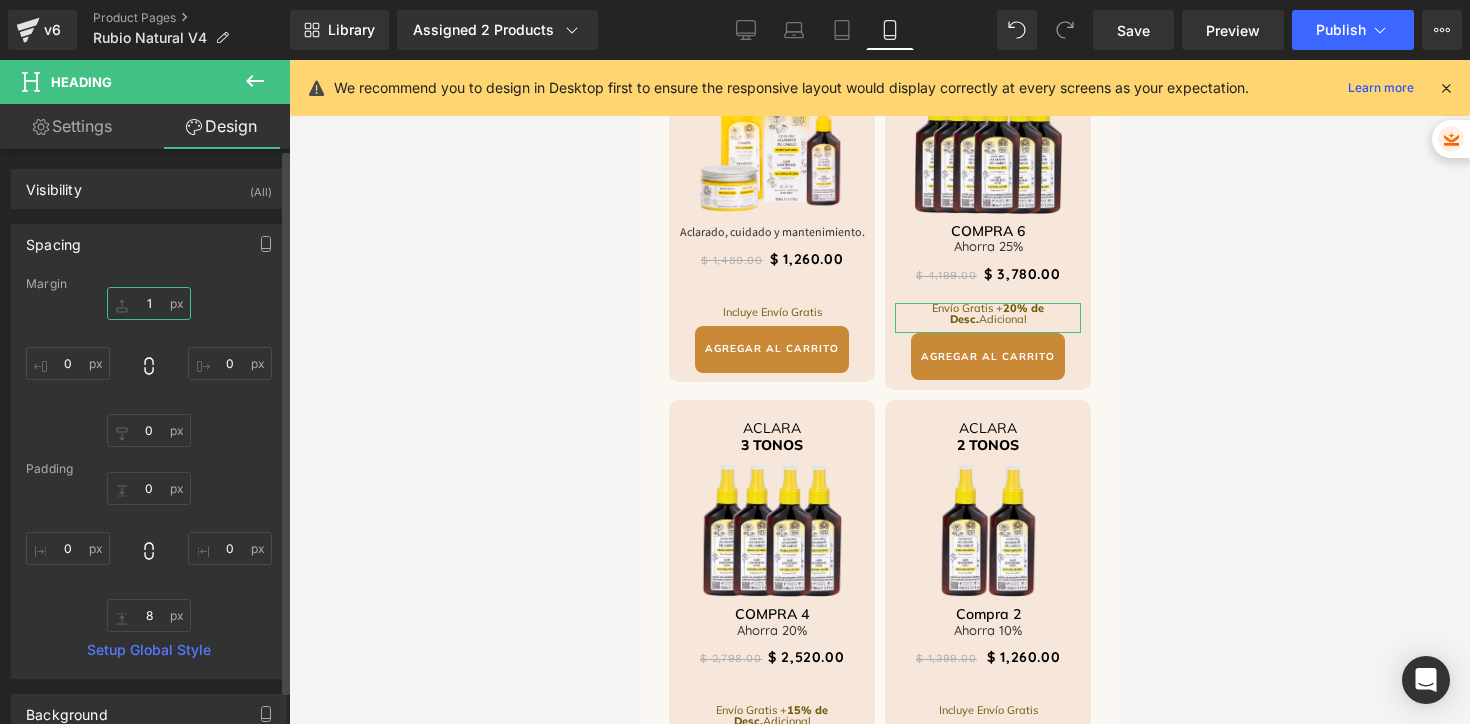 type on "10" 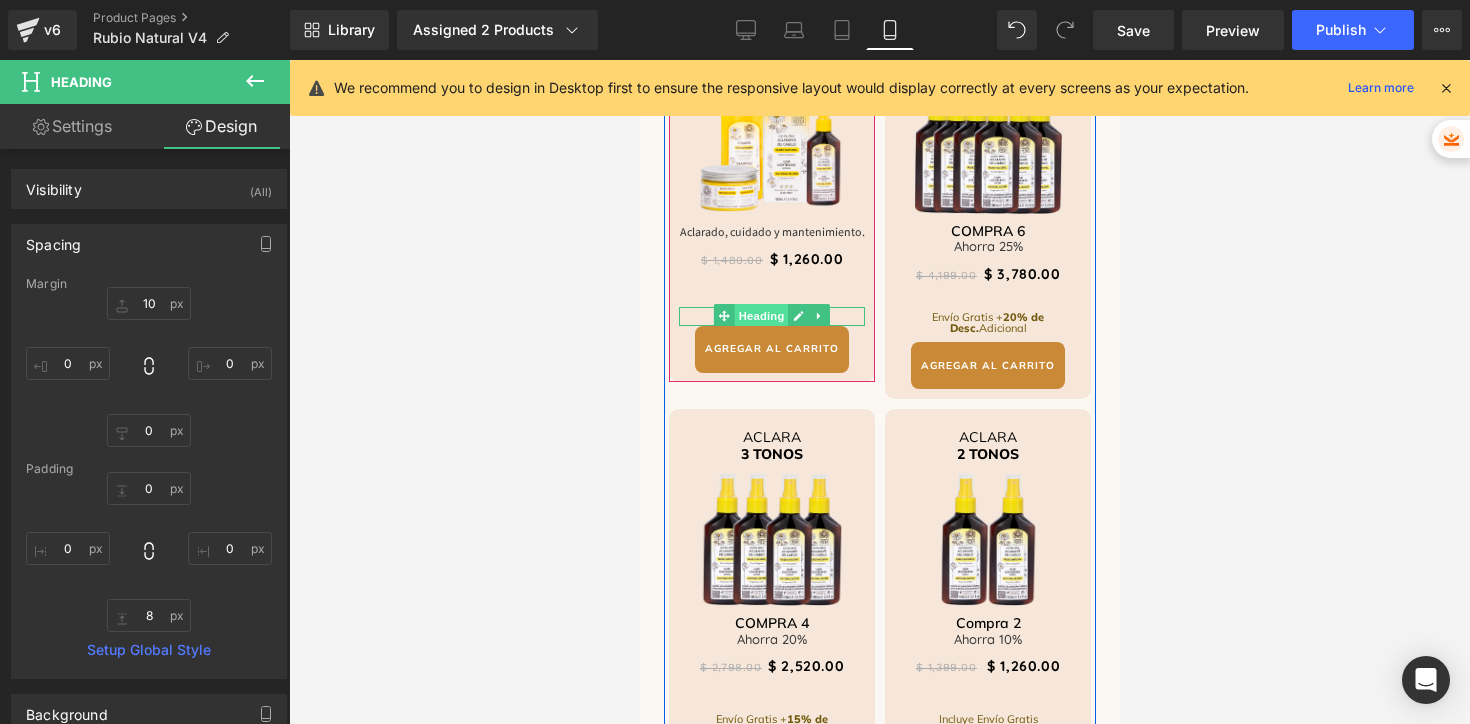 click on "Heading" at bounding box center [761, 316] 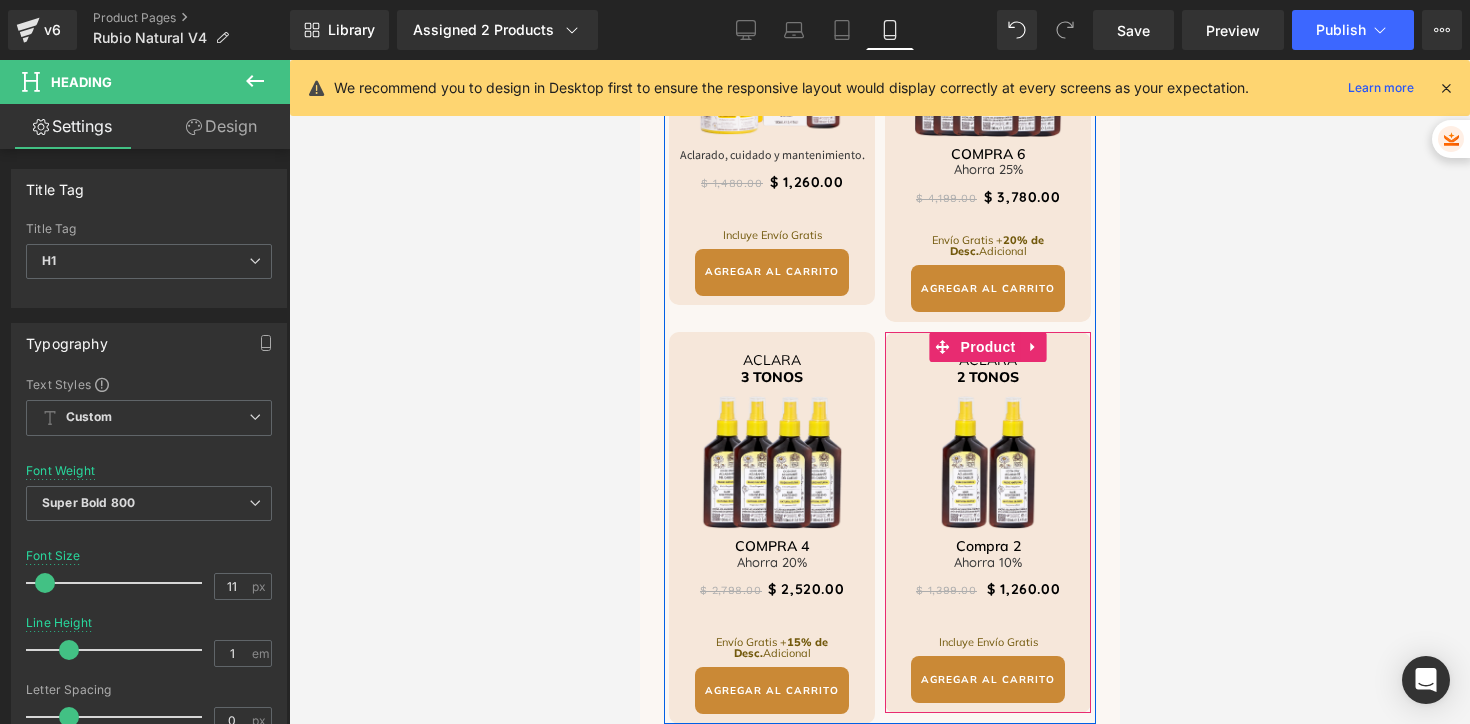 scroll, scrollTop: 4171, scrollLeft: 0, axis: vertical 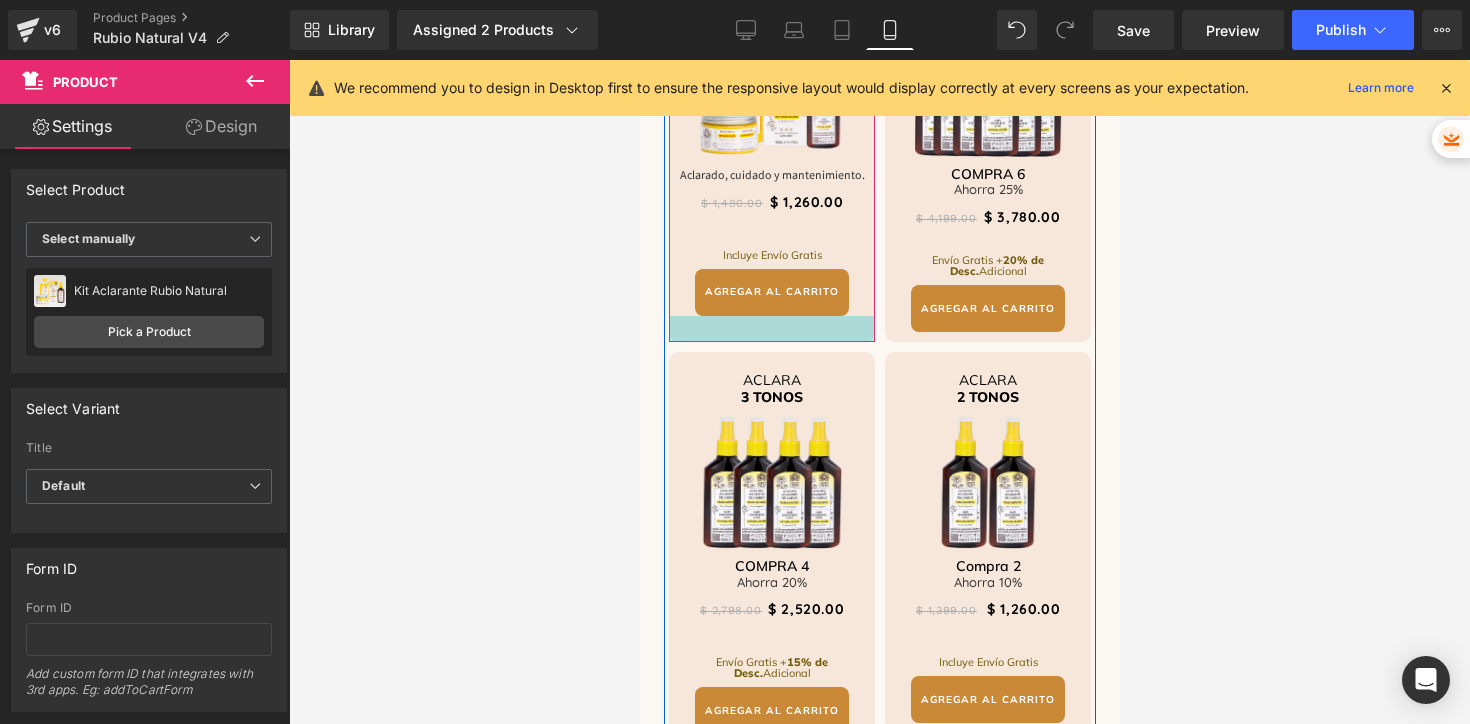 drag, startPoint x: 772, startPoint y: 332, endPoint x: 775, endPoint y: 348, distance: 16.27882 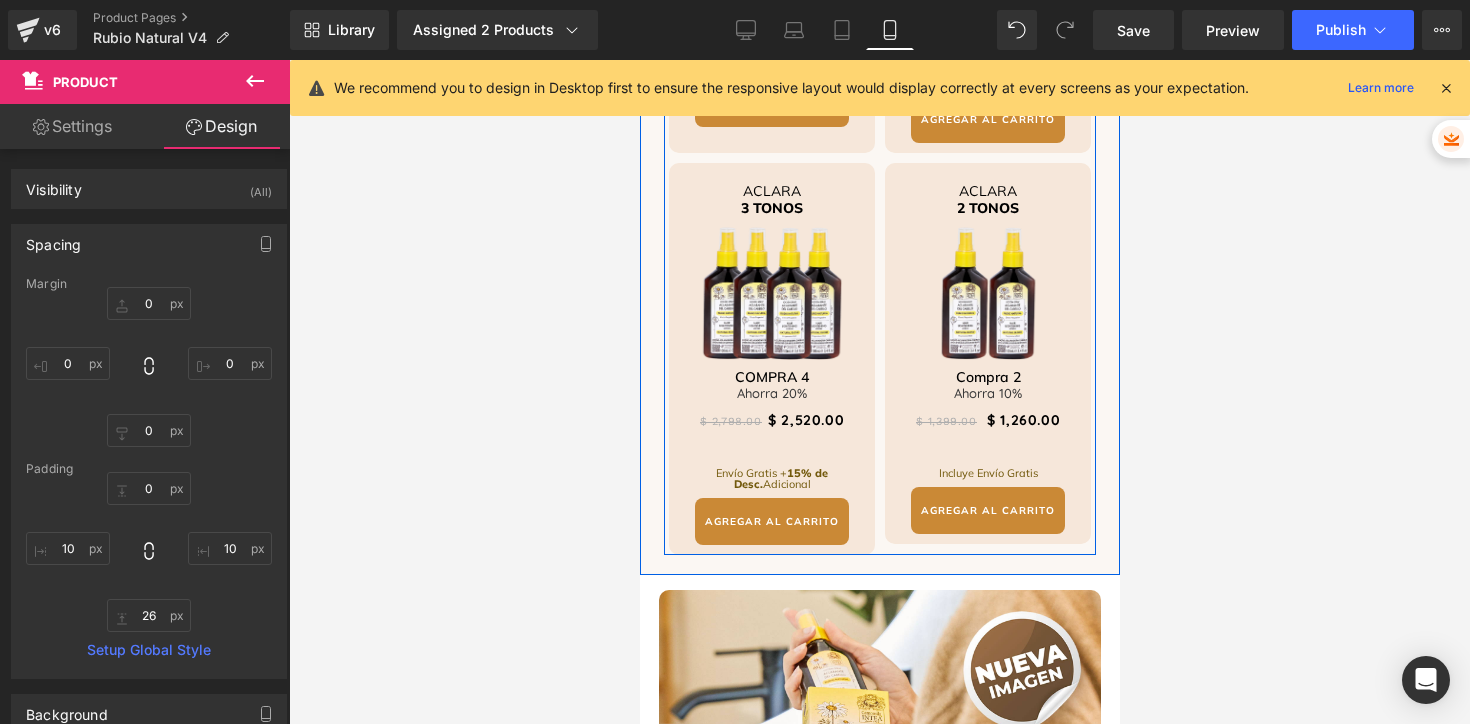 scroll, scrollTop: 4528, scrollLeft: 0, axis: vertical 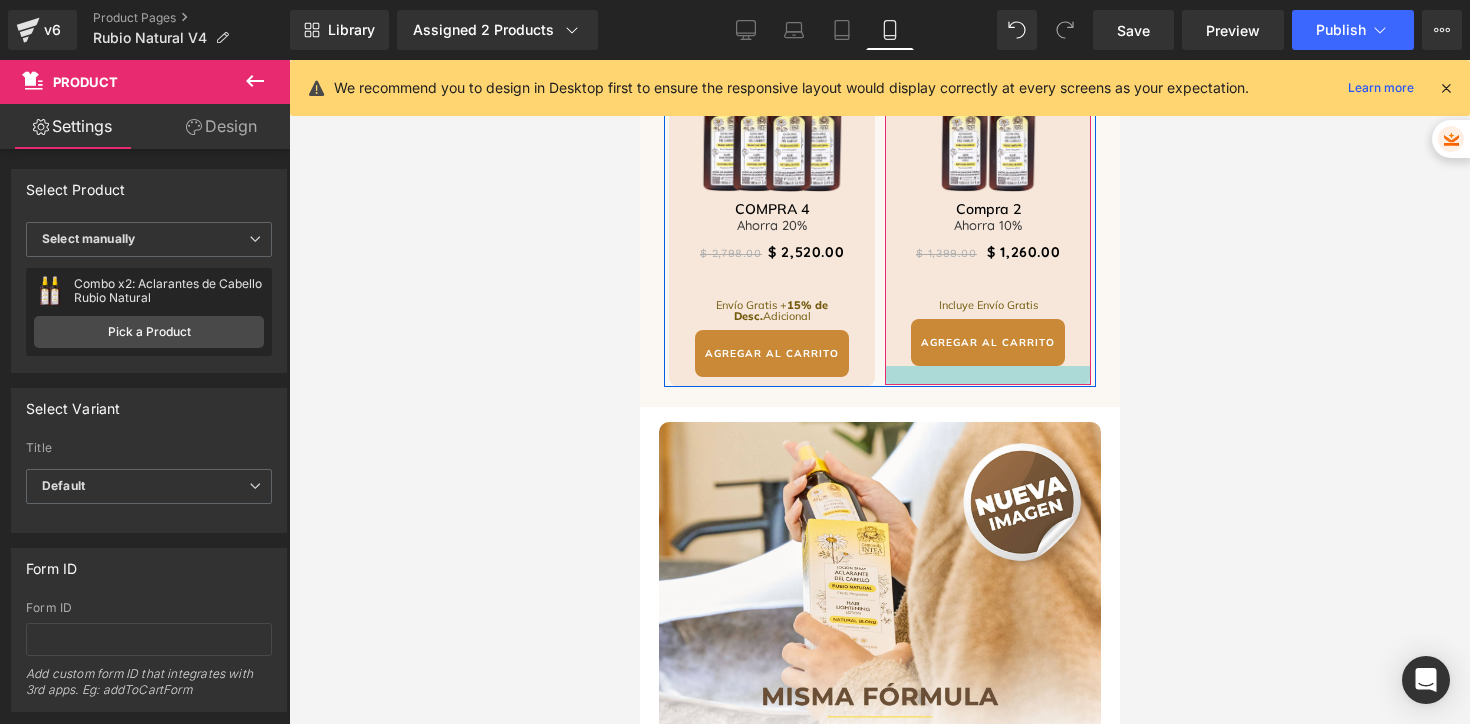 drag, startPoint x: 936, startPoint y: 384, endPoint x: 937, endPoint y: 394, distance: 10.049875 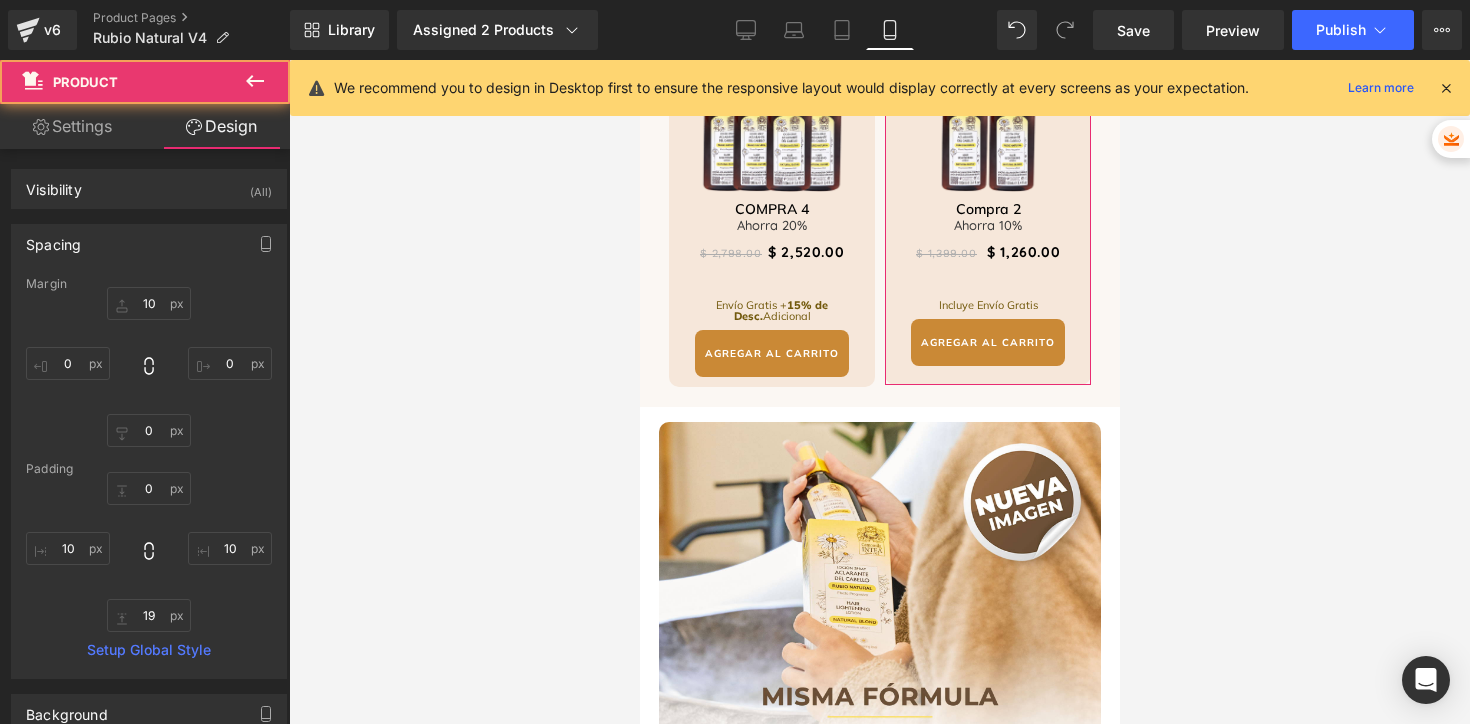 click at bounding box center (879, 392) 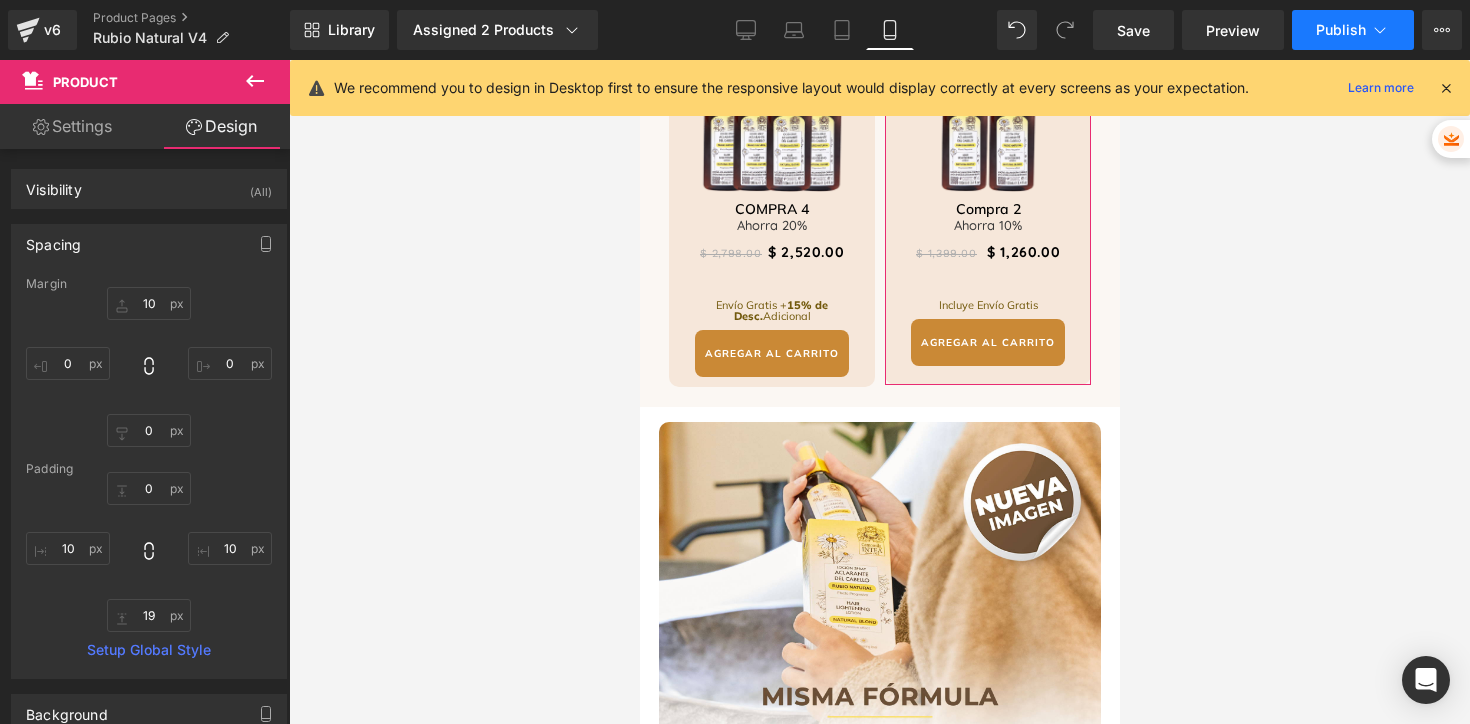 click on "Publish" at bounding box center [1353, 30] 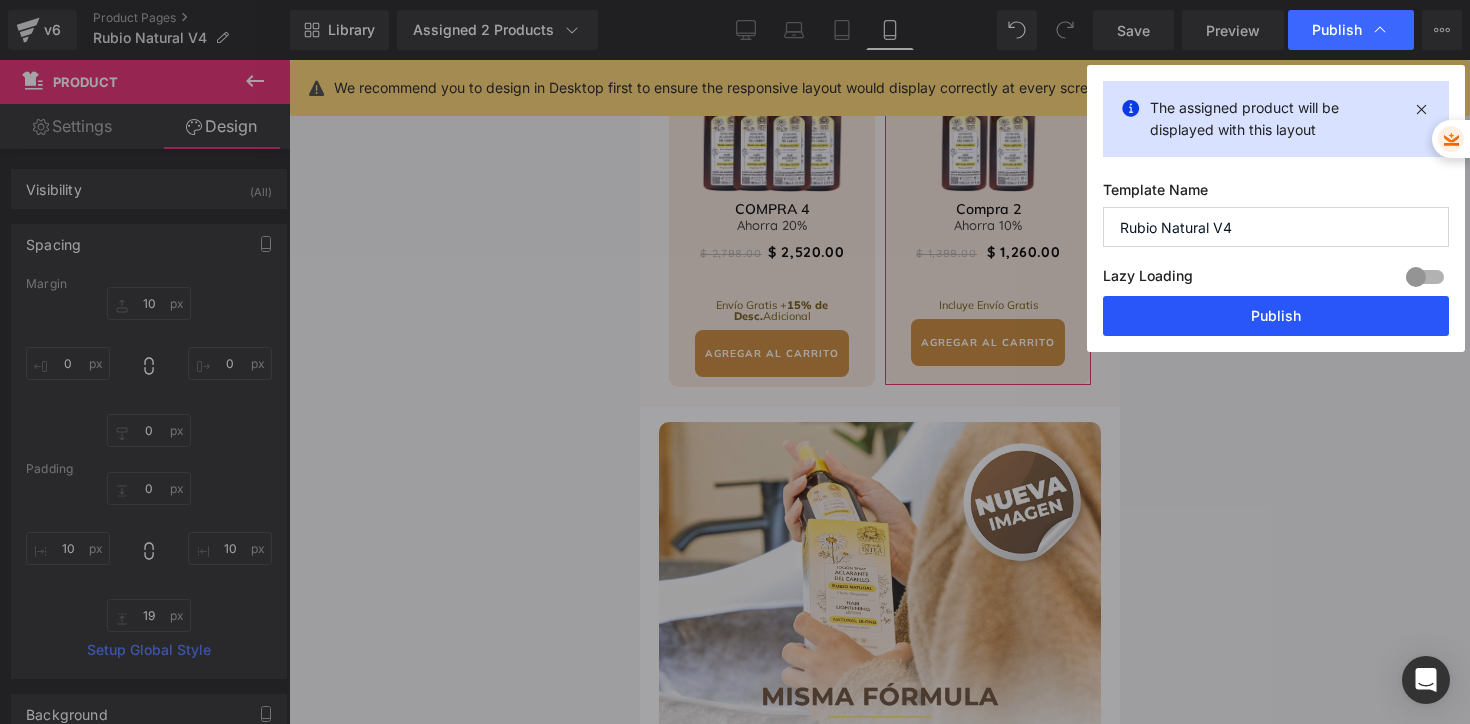 click on "Publish" at bounding box center [1276, 316] 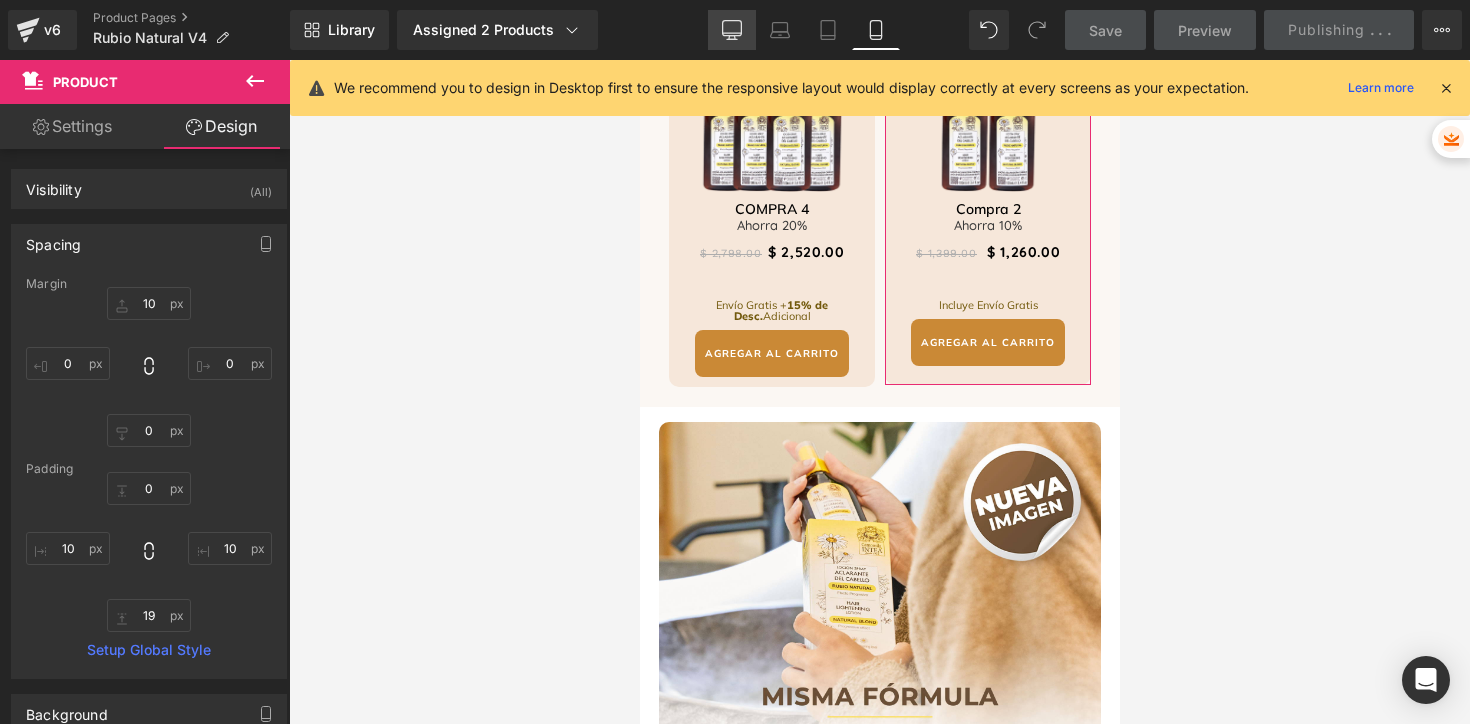 click 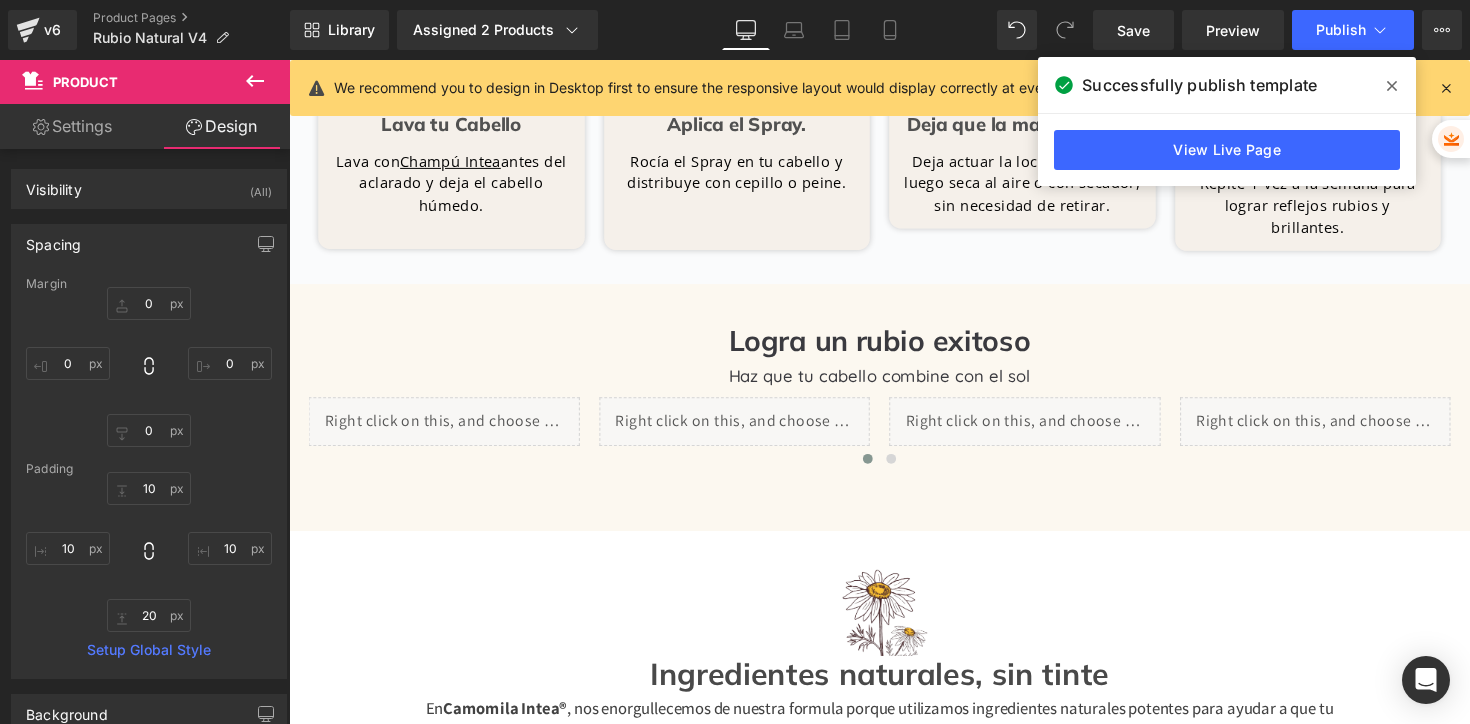 scroll, scrollTop: 2745, scrollLeft: 0, axis: vertical 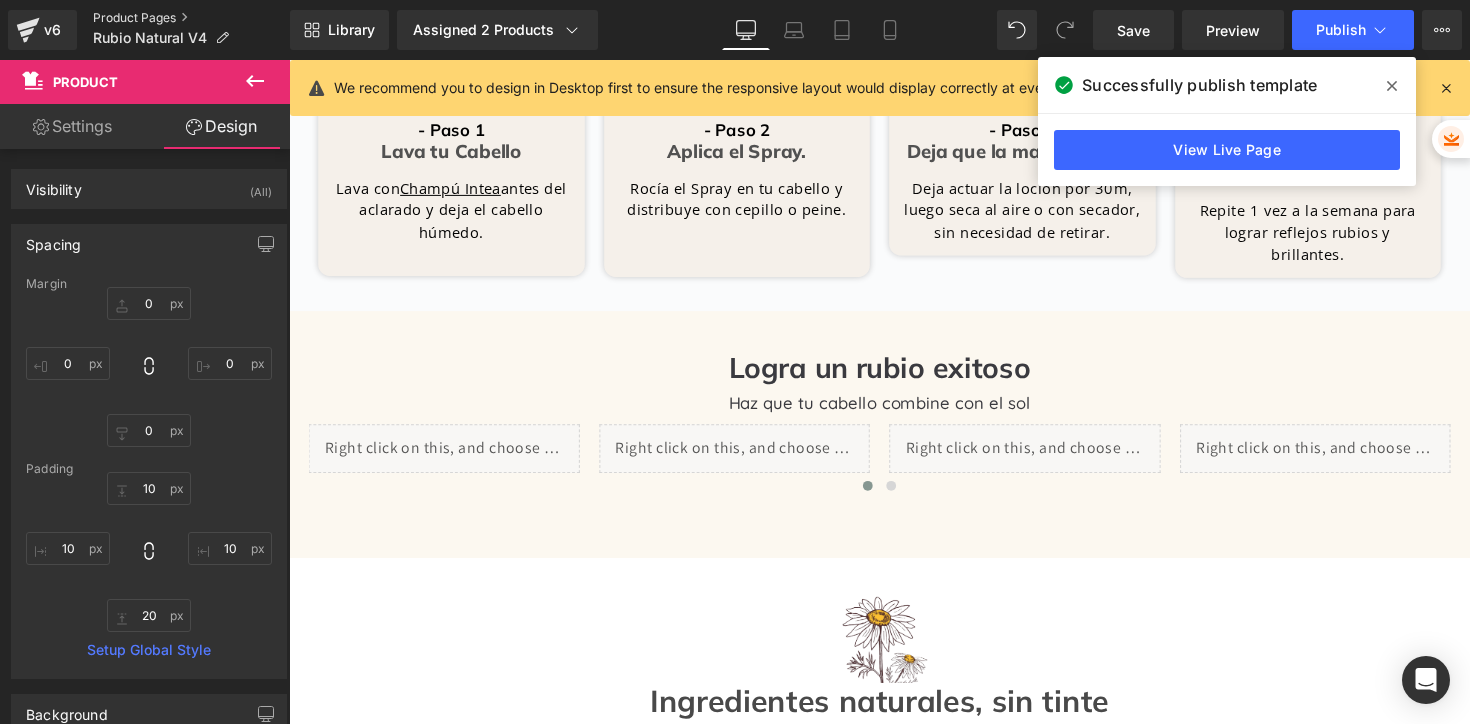 click on "Product Pages" at bounding box center [191, 18] 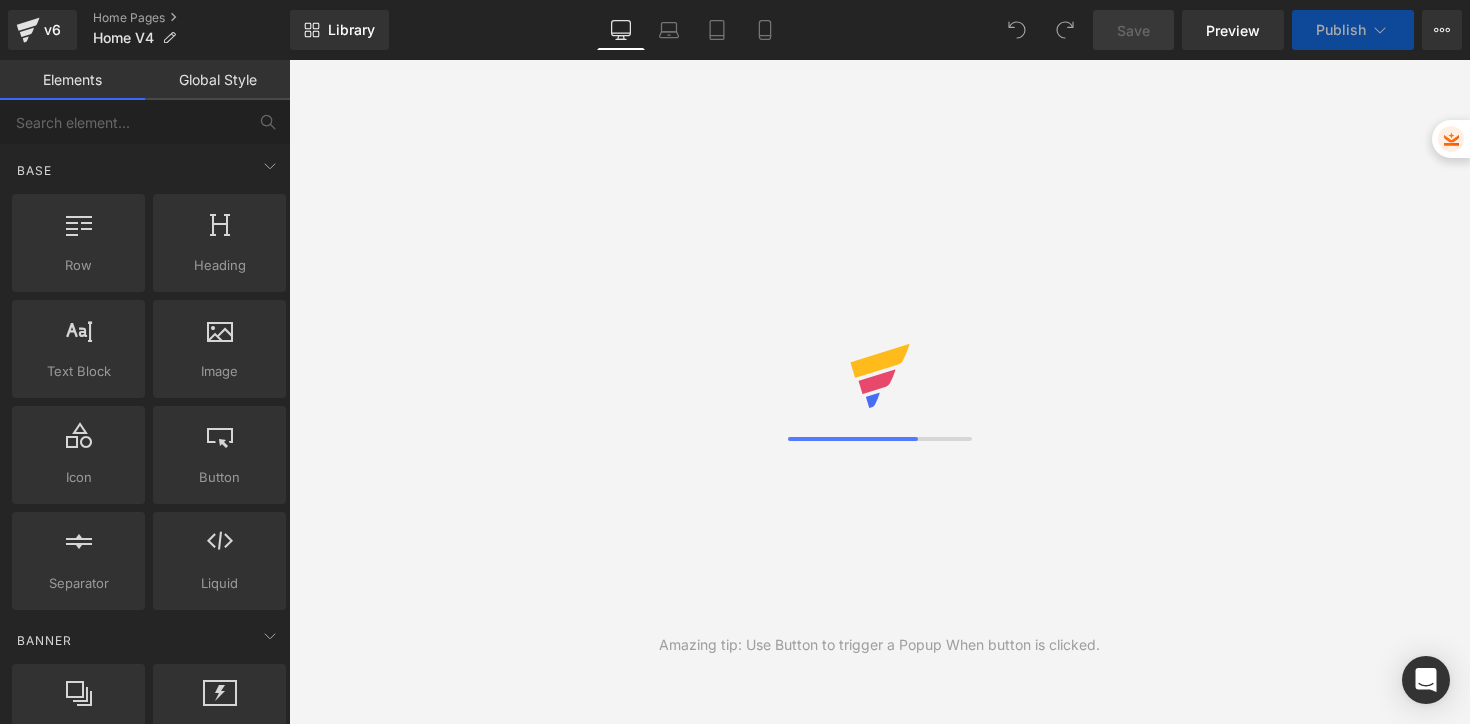 scroll, scrollTop: 0, scrollLeft: 0, axis: both 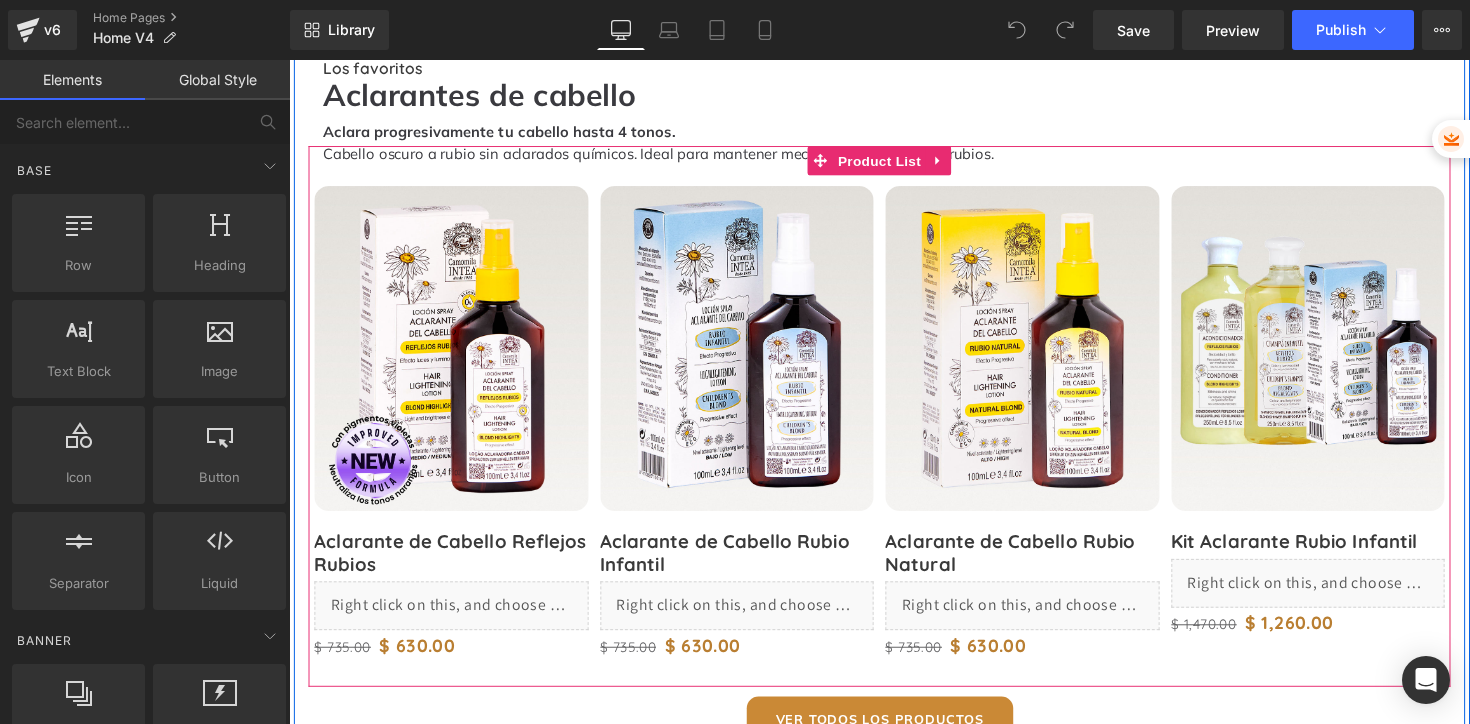 click on "Sale Off
(P) Image
Aclarante de Cabello Rubio Natural
(P) Title Liquid
$ 735.00
$ 630.00
(P) Price
Product" at bounding box center [1040, 435] 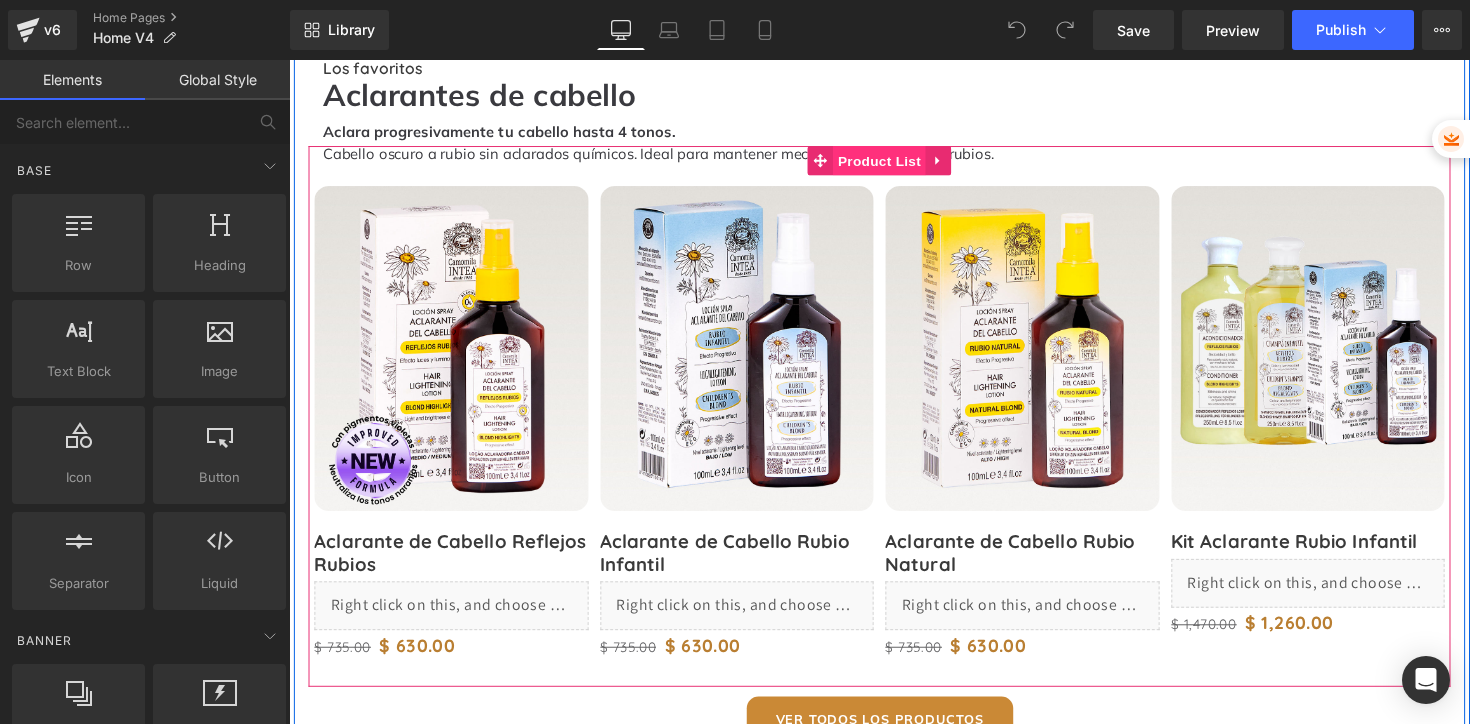 click on "Product List" at bounding box center [893, 163] 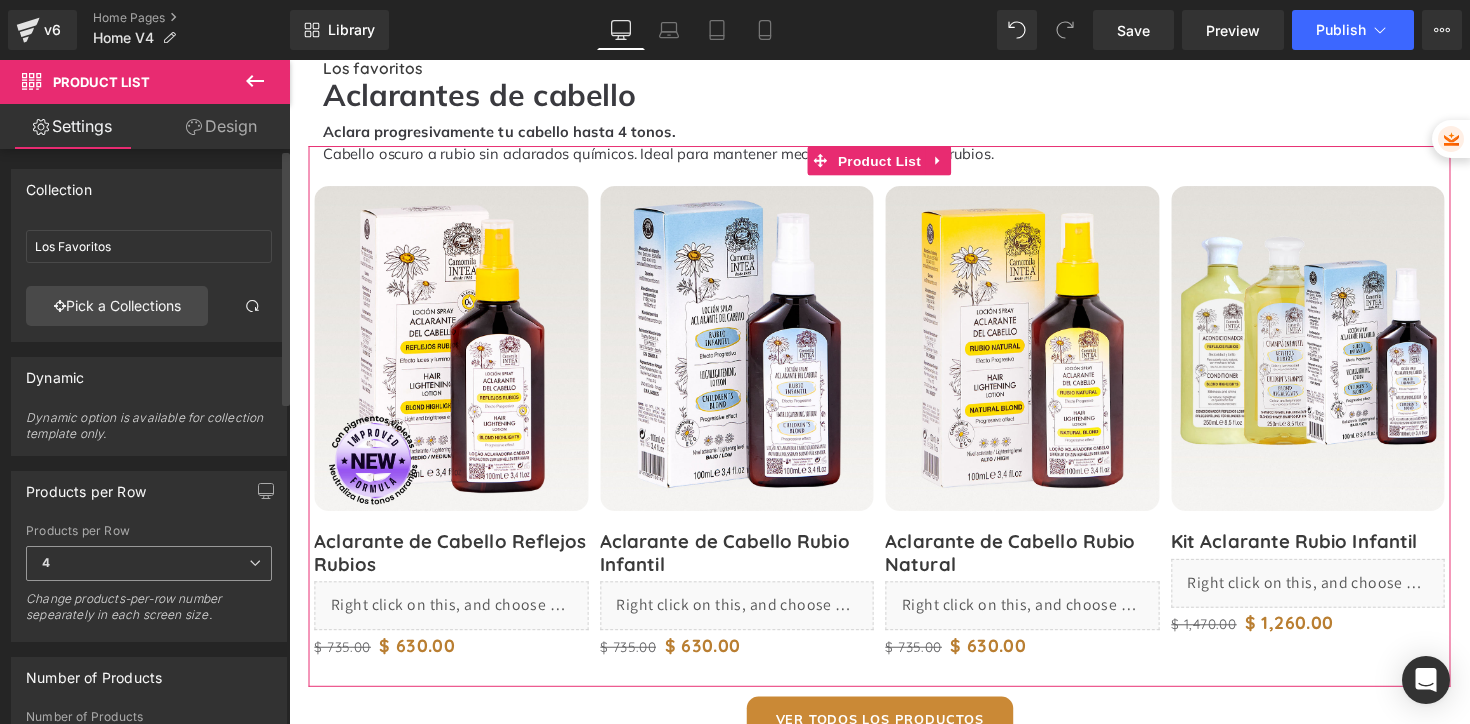 click on "4" at bounding box center [149, 563] 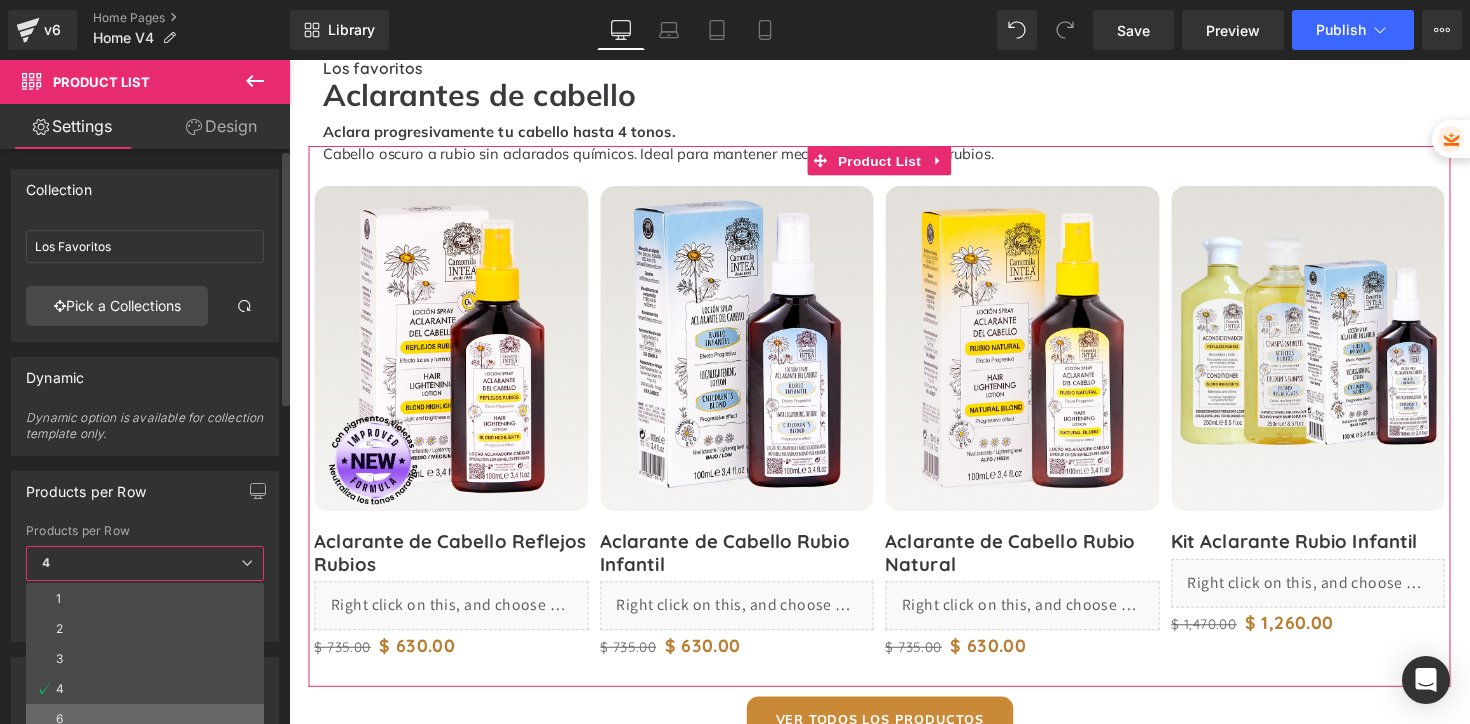 click on "1 2 3 4 6" at bounding box center [145, 659] 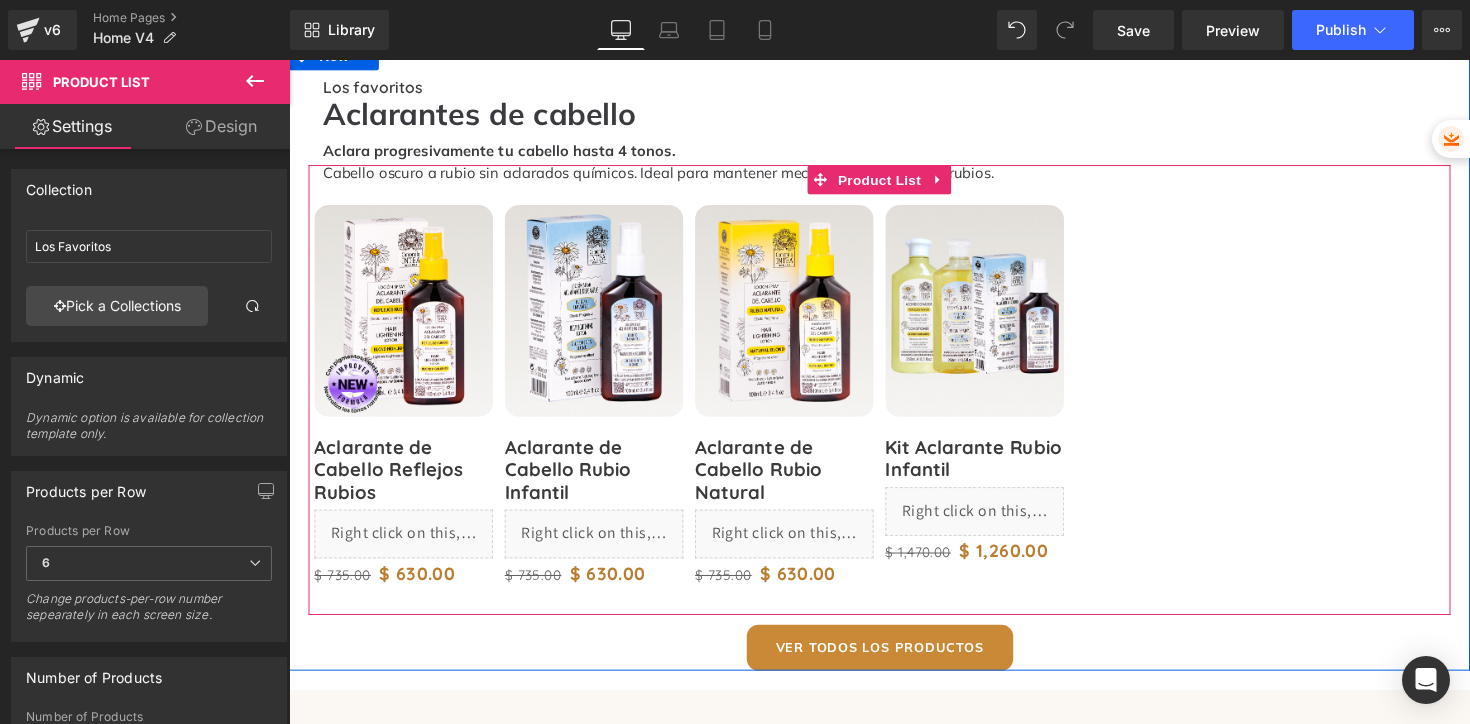scroll, scrollTop: 678, scrollLeft: 0, axis: vertical 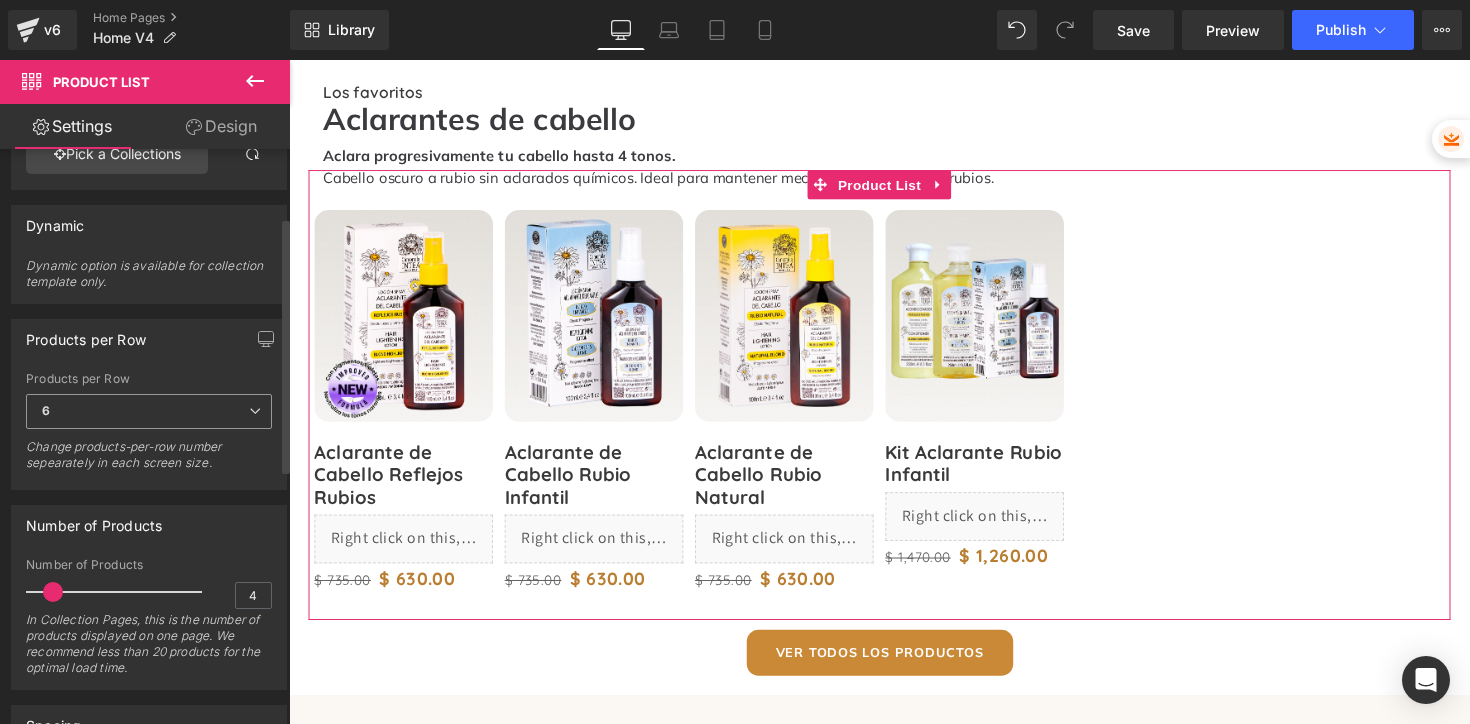 click on "6
1 2 3 4 6" at bounding box center [149, 416] 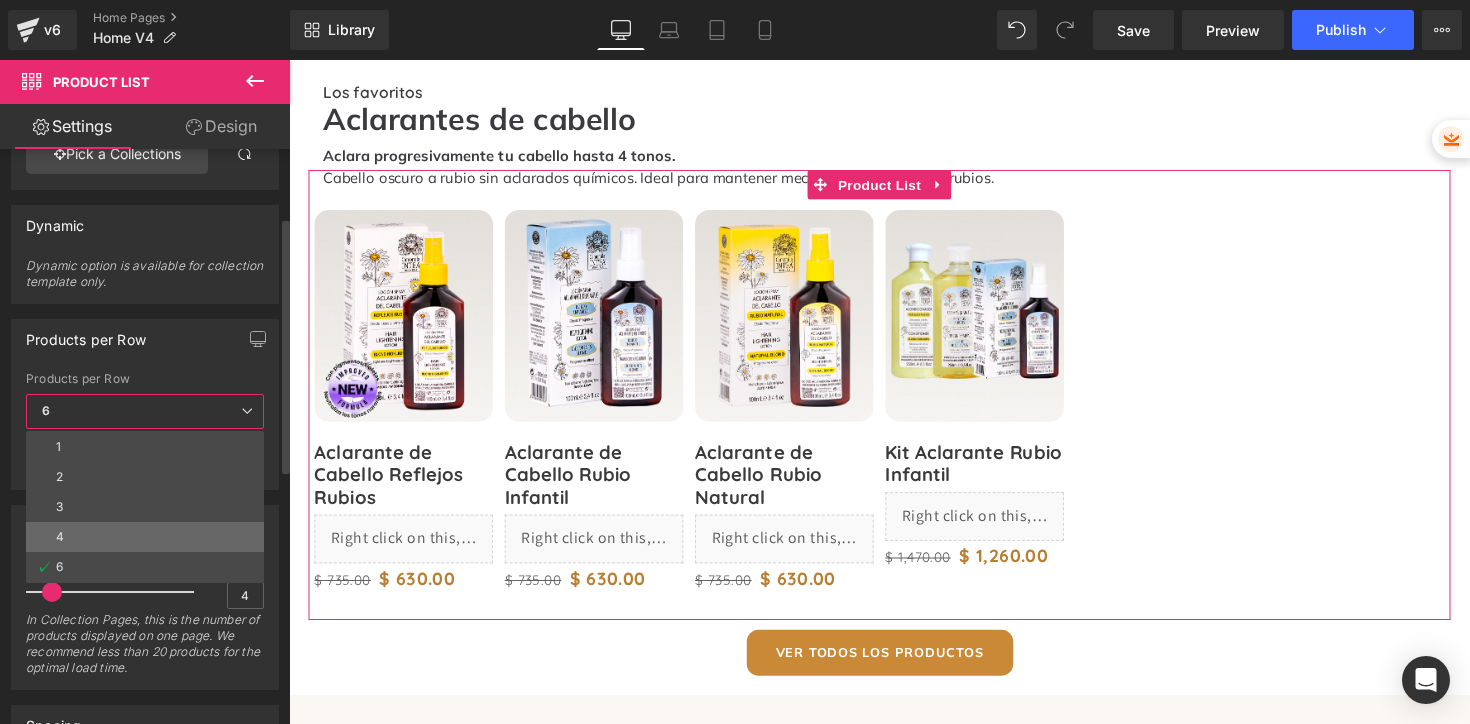 click on "4" at bounding box center (145, 537) 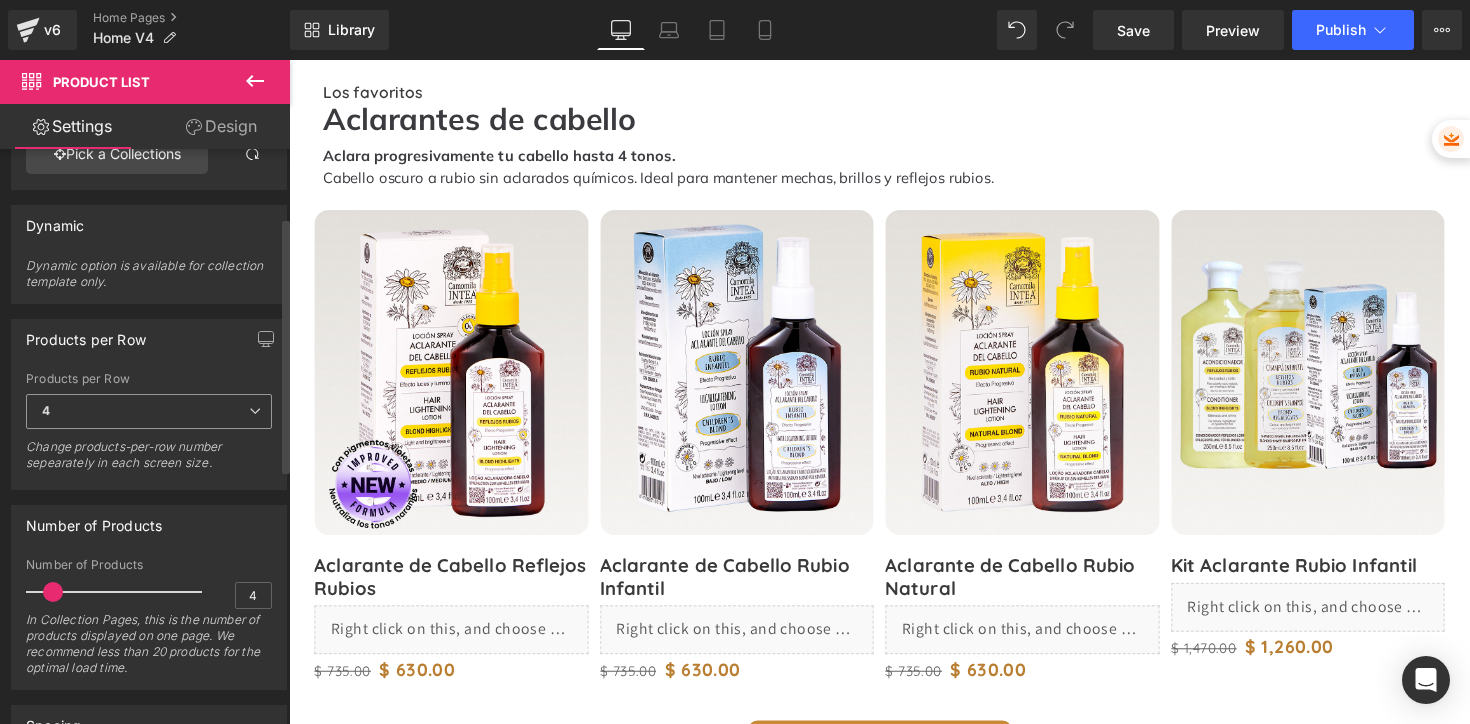 click on "4" at bounding box center [149, 411] 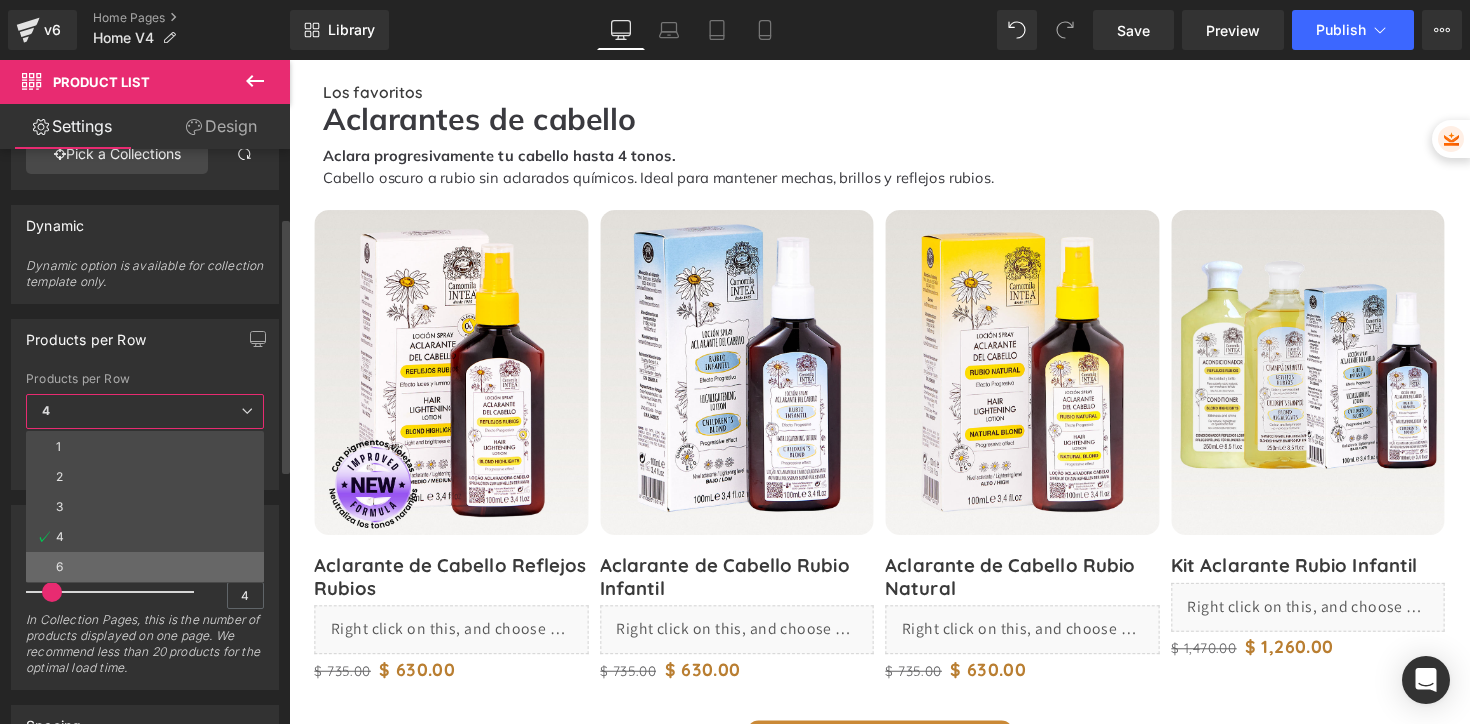 click on "6" at bounding box center [145, 567] 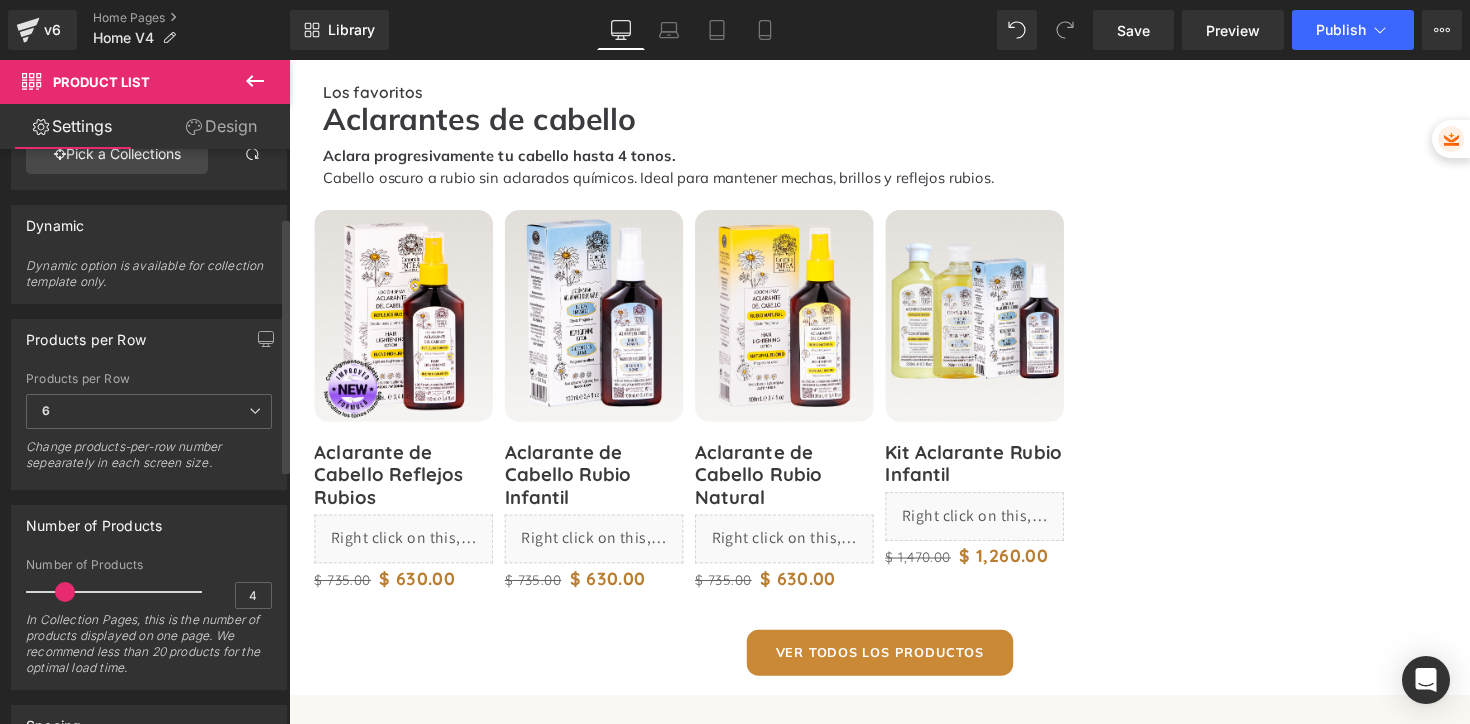 click at bounding box center [65, 592] 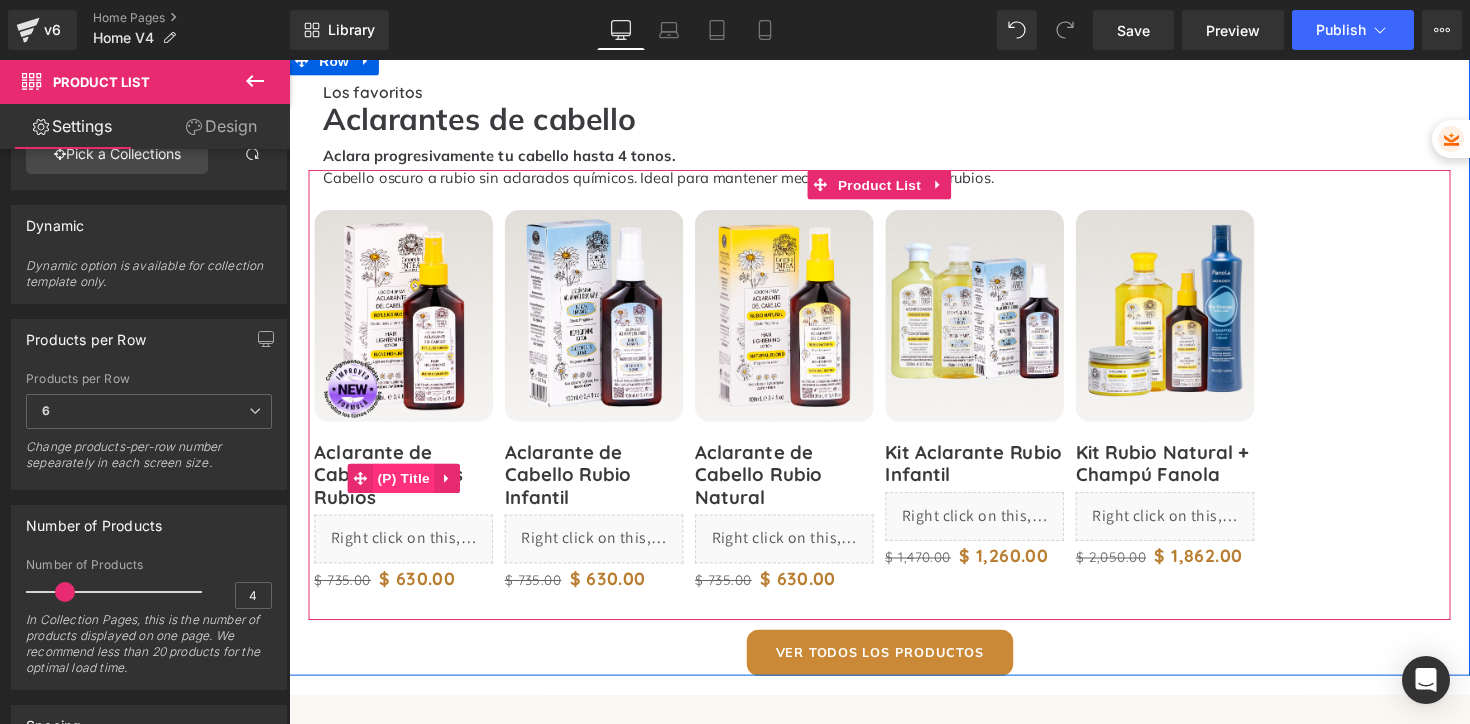 click on "(P) Title" at bounding box center [407, 489] 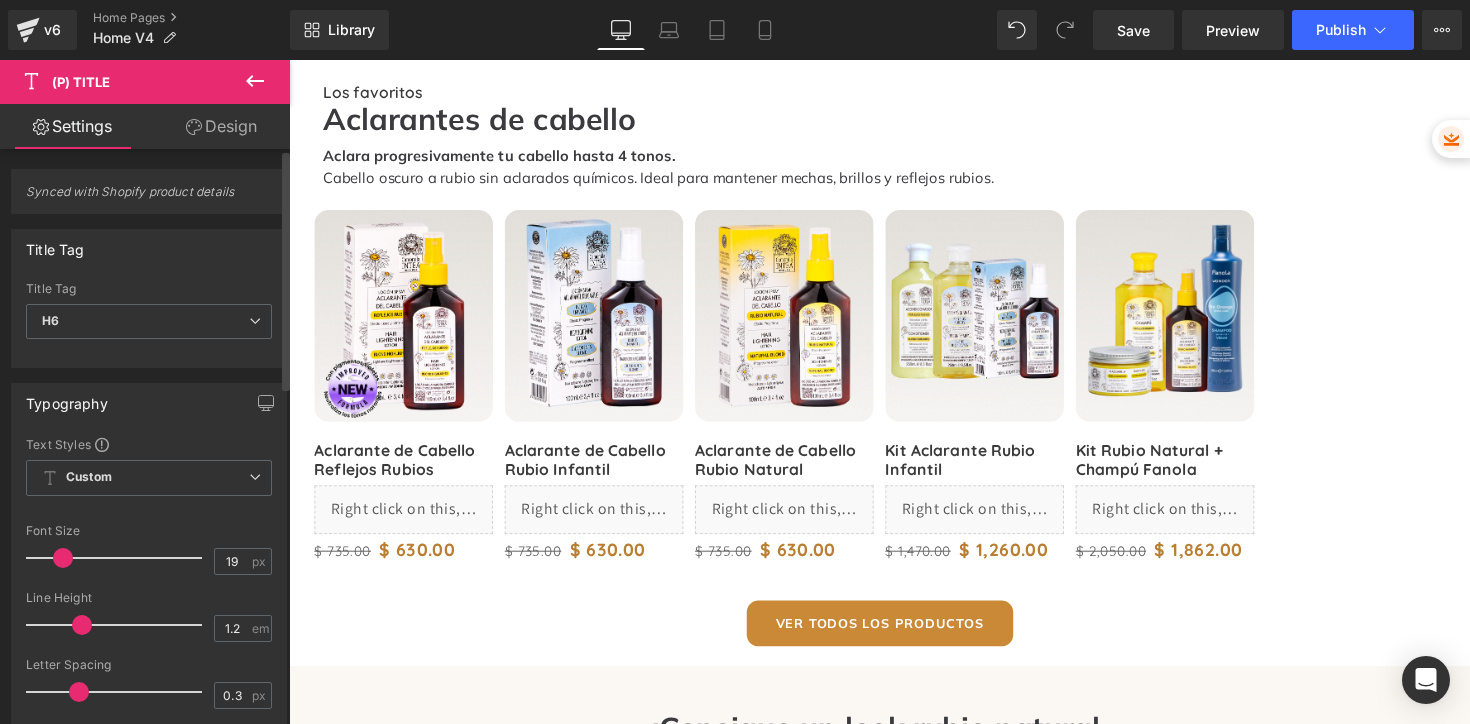 click at bounding box center (63, 558) 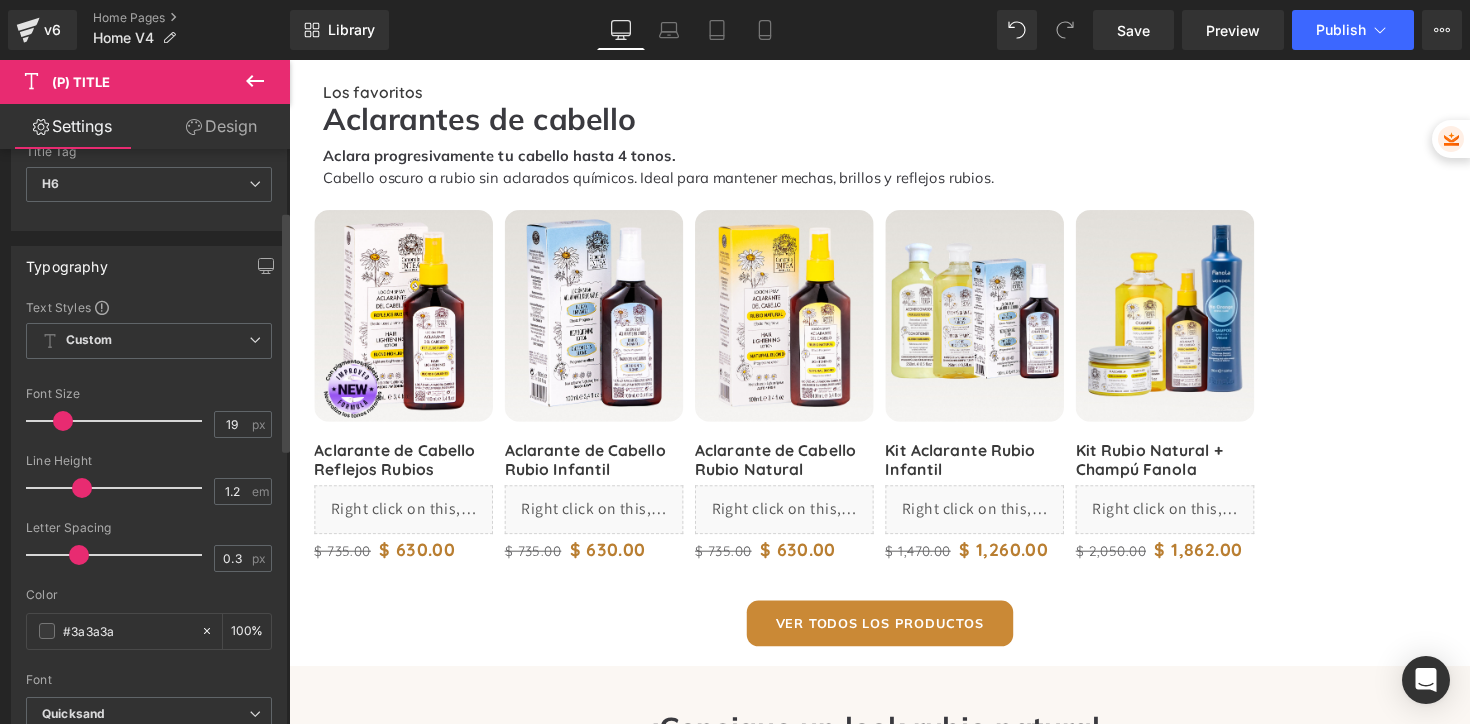 scroll, scrollTop: 149, scrollLeft: 0, axis: vertical 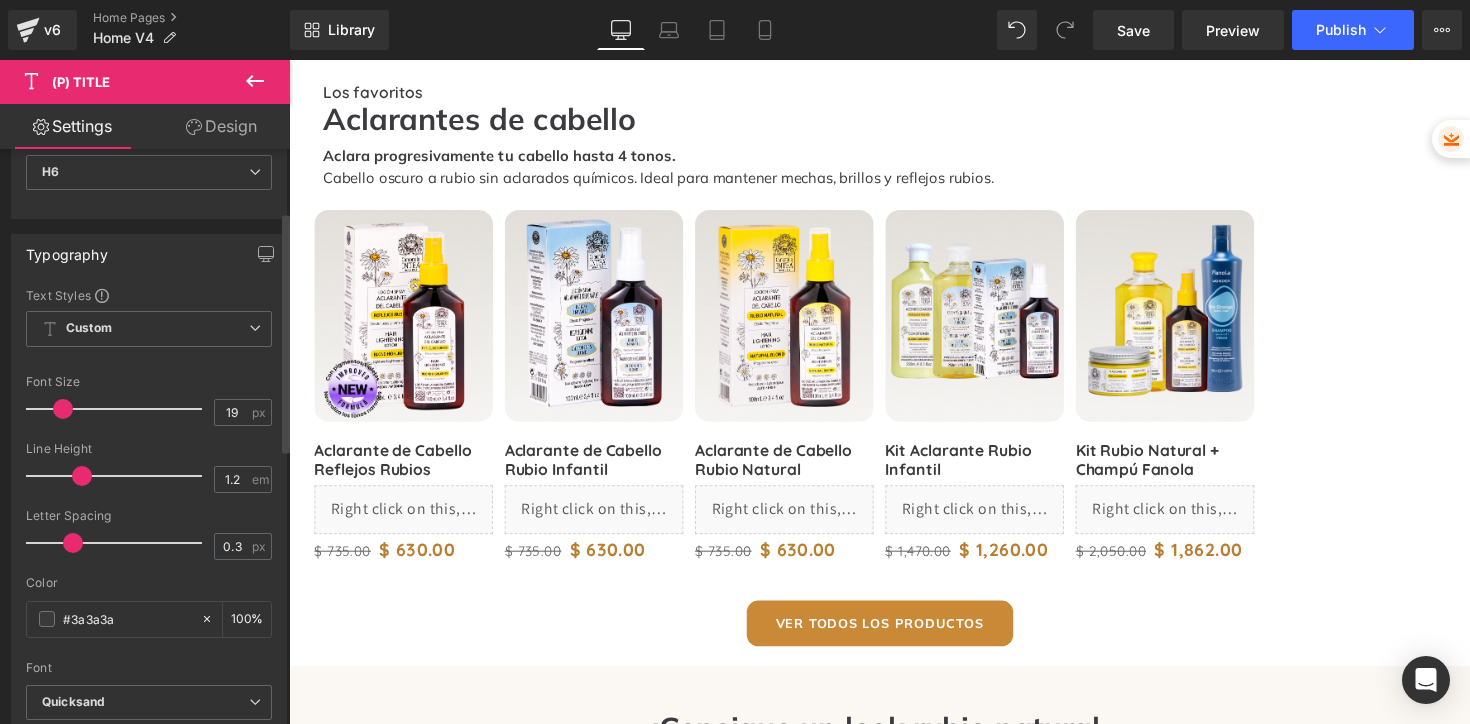click at bounding box center [73, 543] 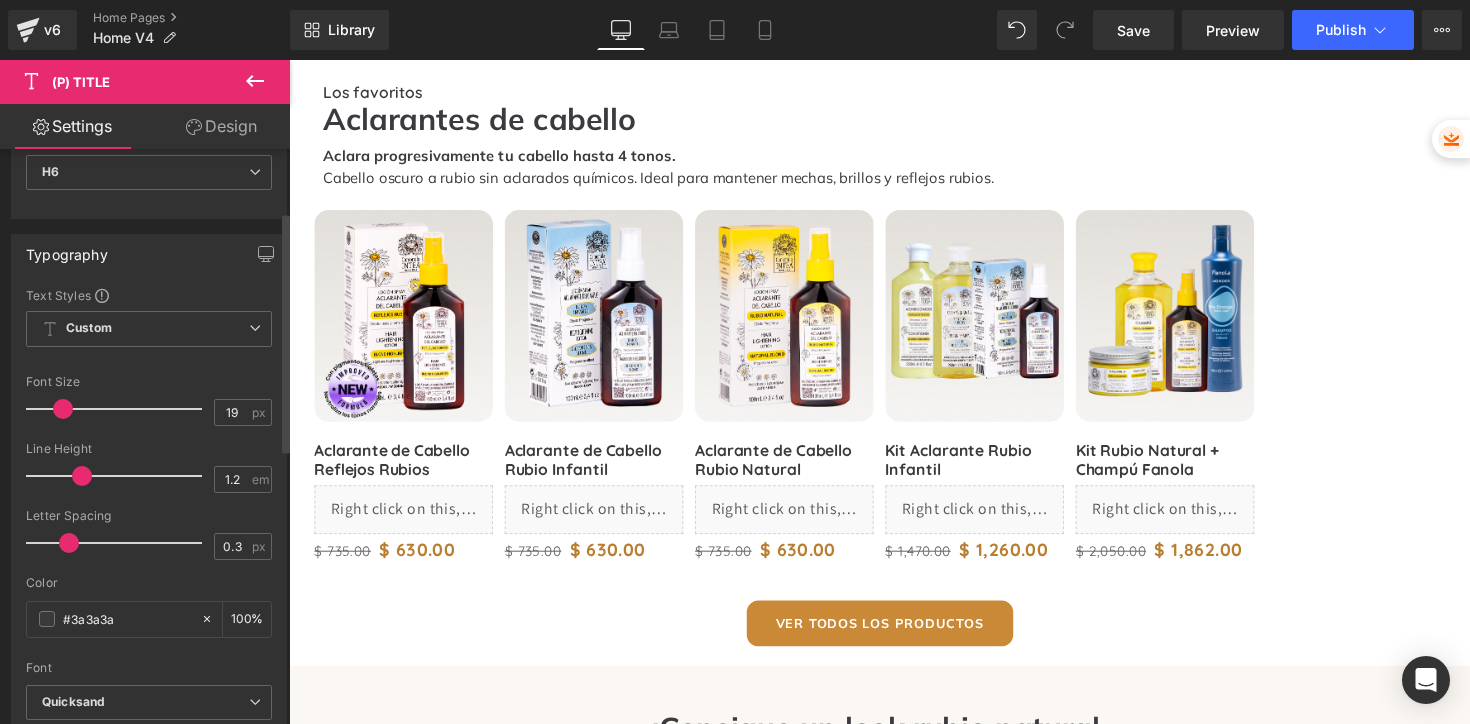 click at bounding box center [69, 543] 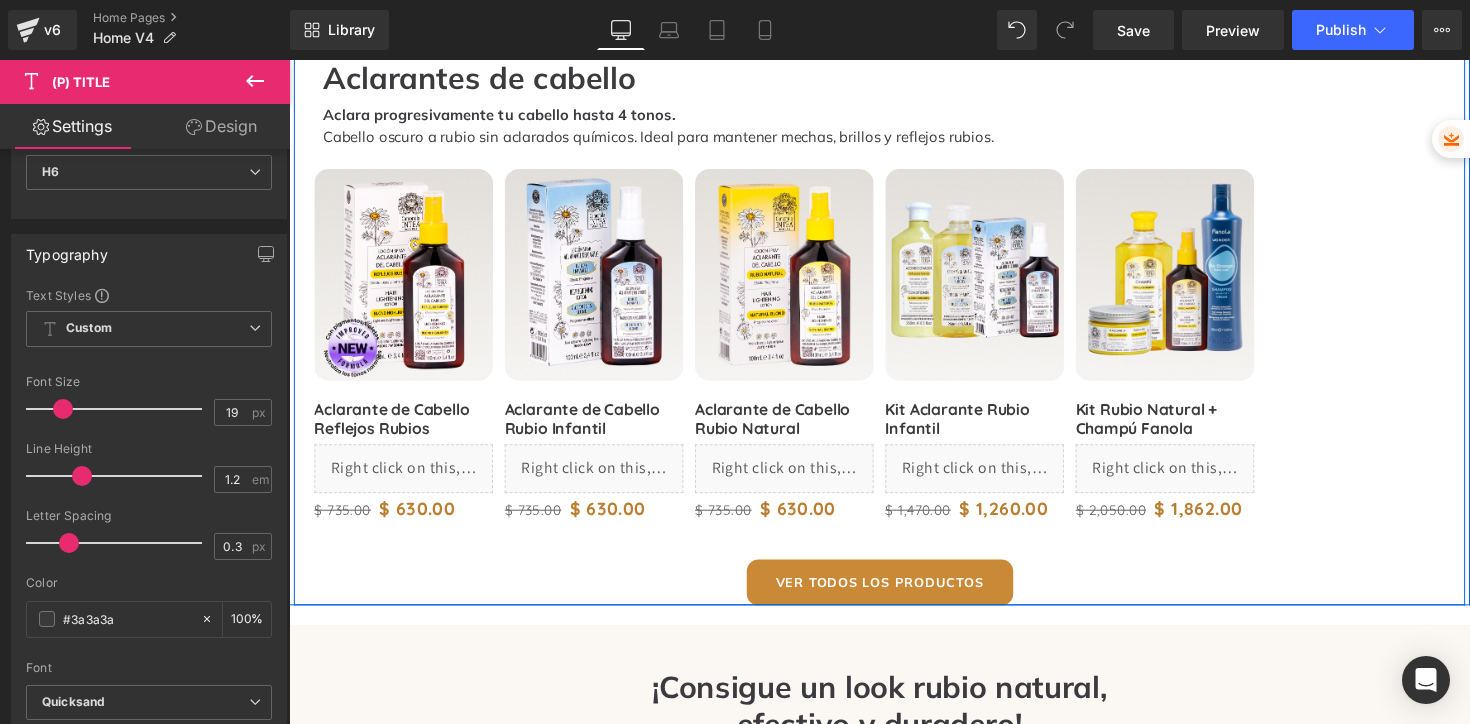 scroll, scrollTop: 721, scrollLeft: 0, axis: vertical 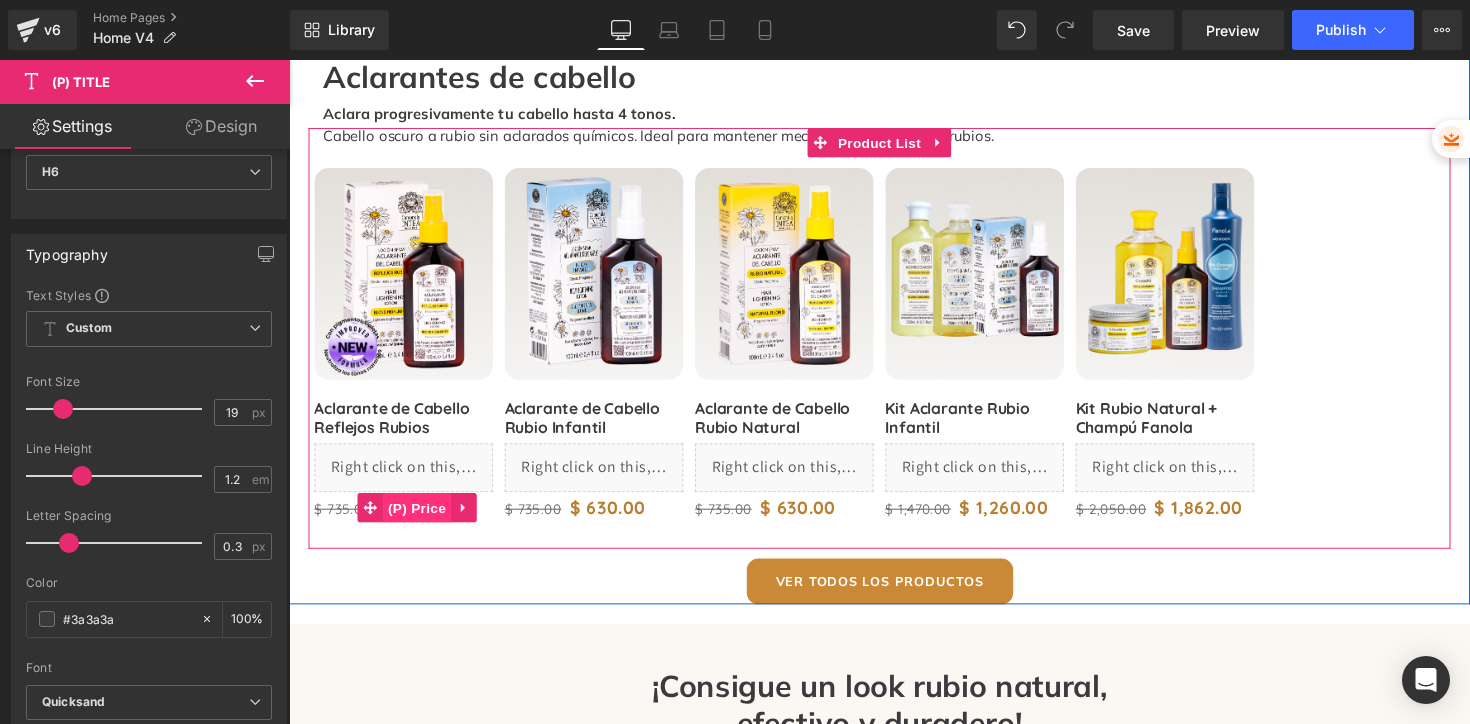 click on "(P) Price" at bounding box center (420, 519) 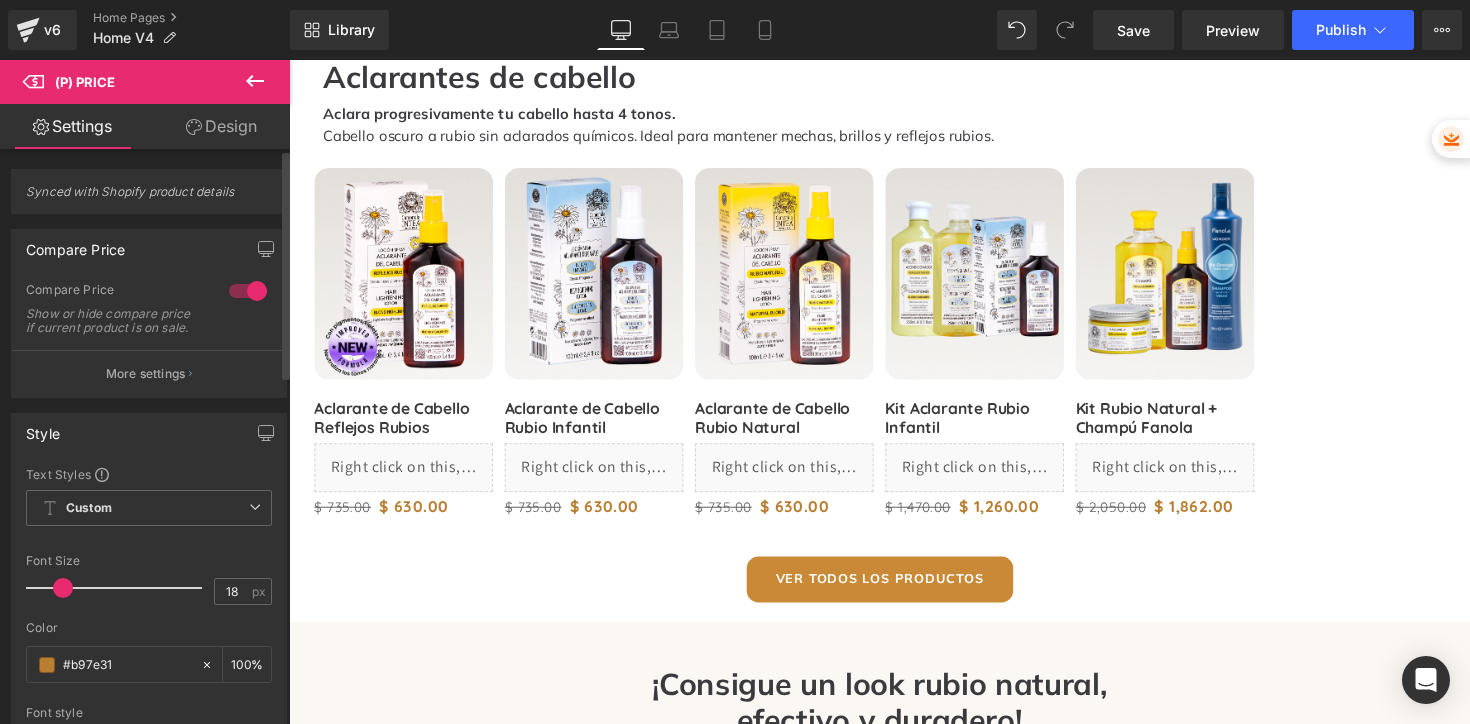 click at bounding box center [63, 588] 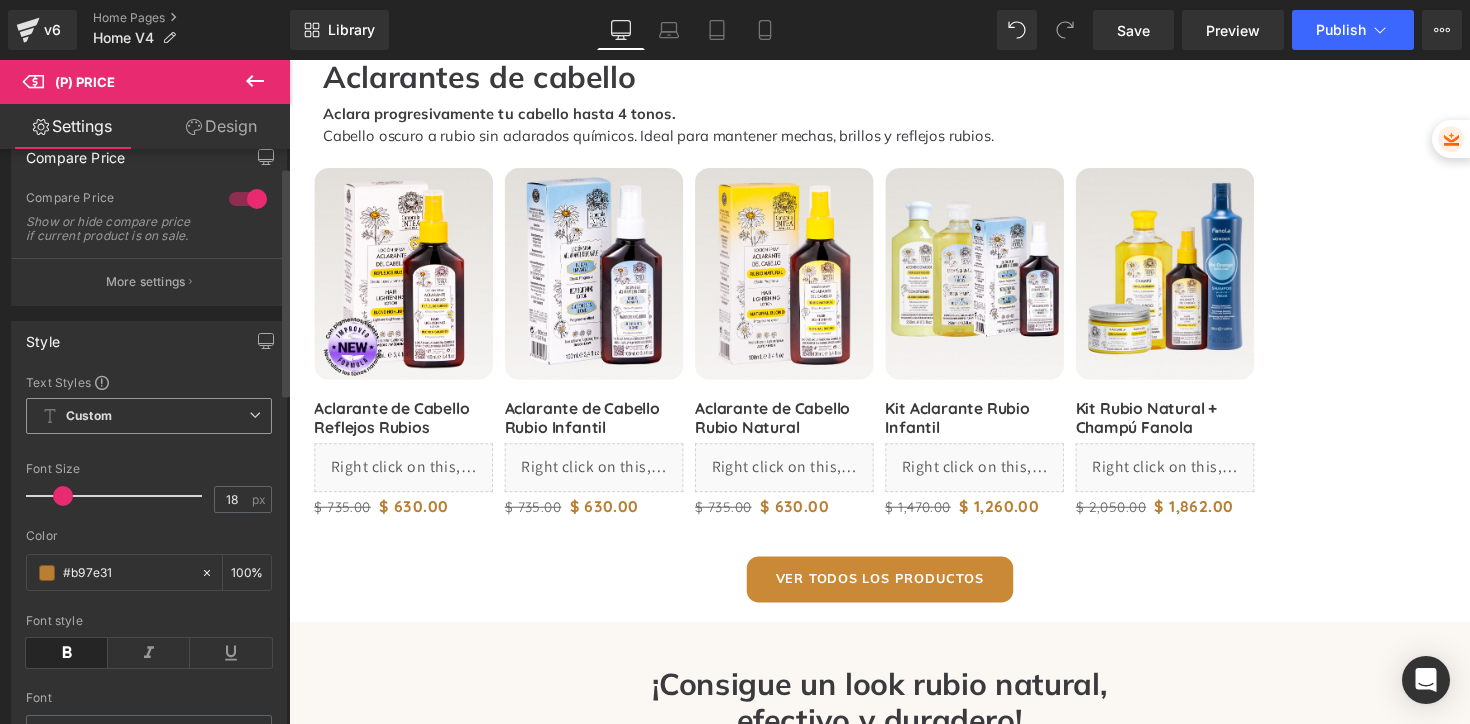 scroll, scrollTop: 44, scrollLeft: 0, axis: vertical 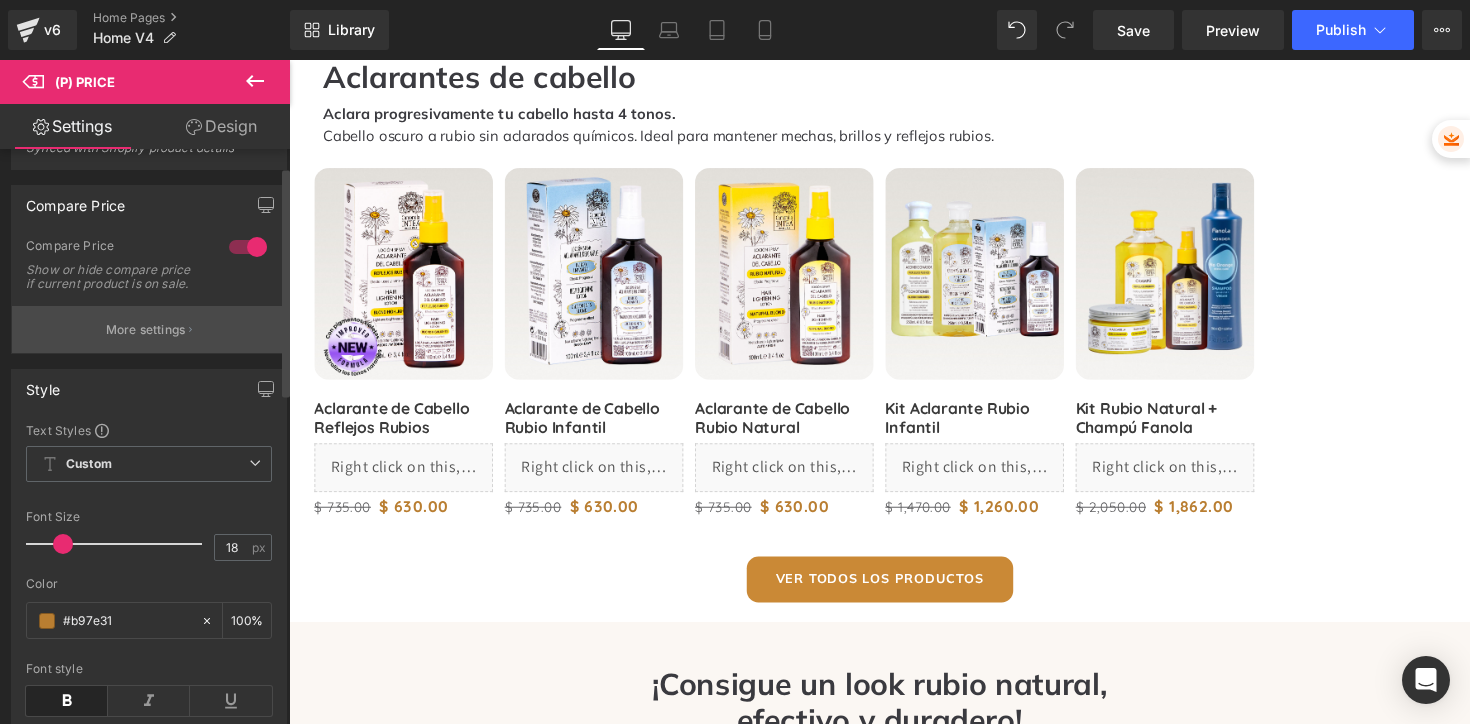 click on "More settings" at bounding box center (149, 329) 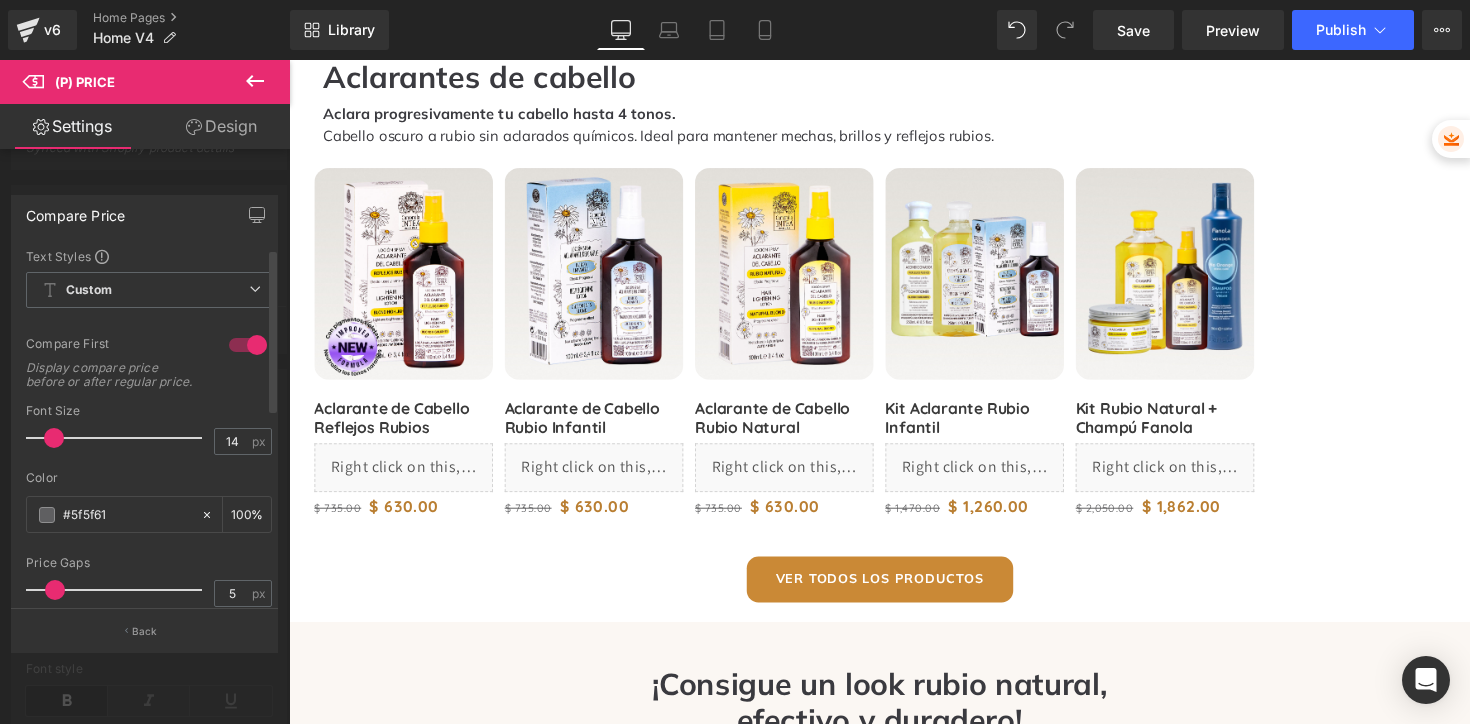 click at bounding box center (54, 438) 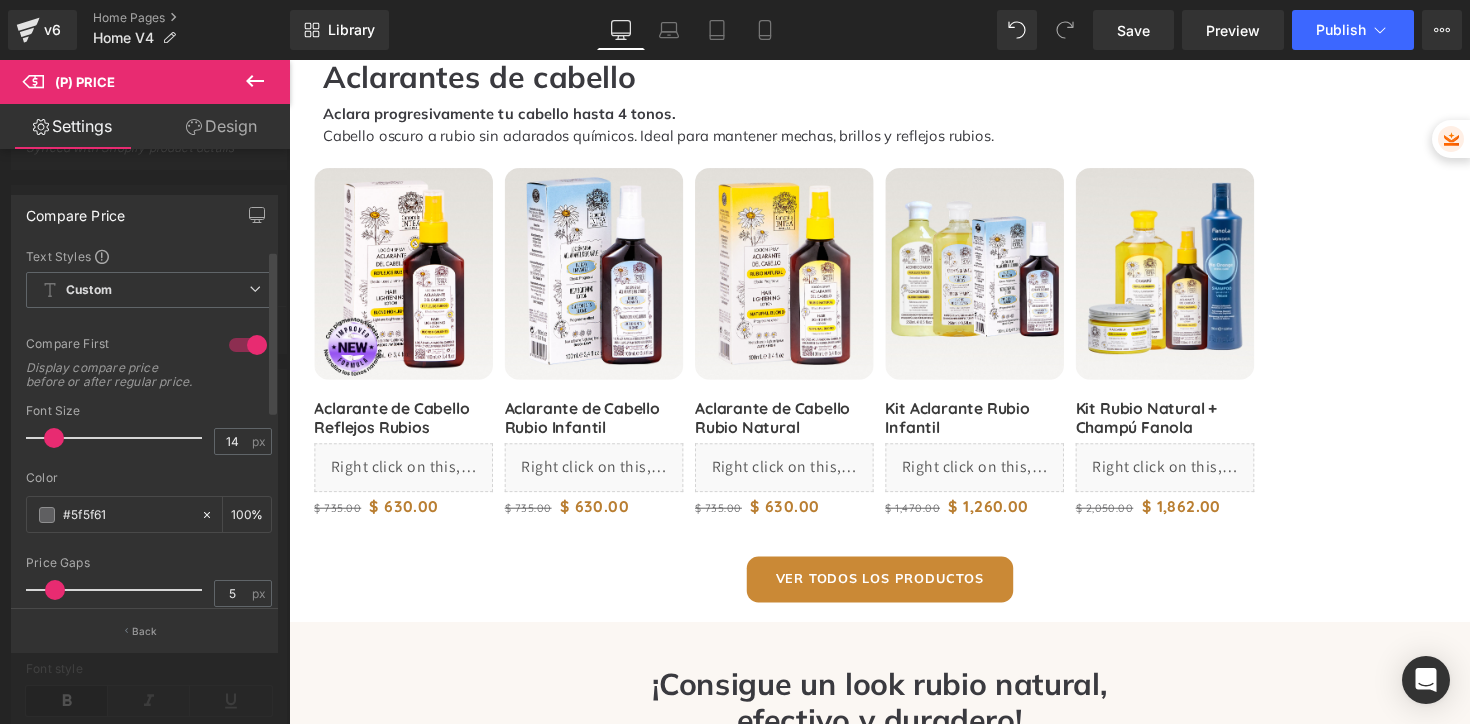 scroll, scrollTop: 35, scrollLeft: 0, axis: vertical 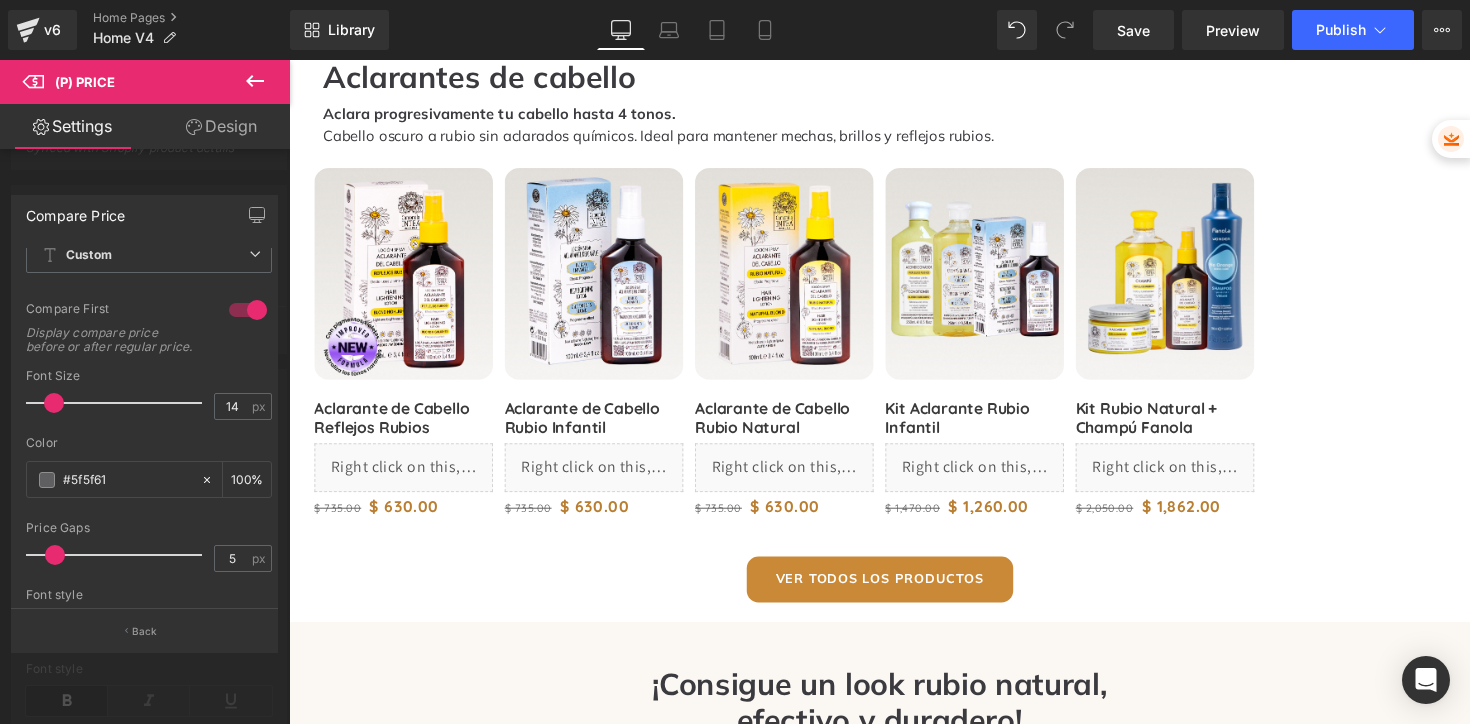 click on "Ir directamente al contenido
Inicio
Cabellos Rubios
Cabellos Rubios
Spray Rubio Natural (El más vendido)
Kit Rubio Natural
Spray Reflejos Rubios
Kit Reflejos Rubios
Spray Cubrevellos" at bounding box center [894, 1593] 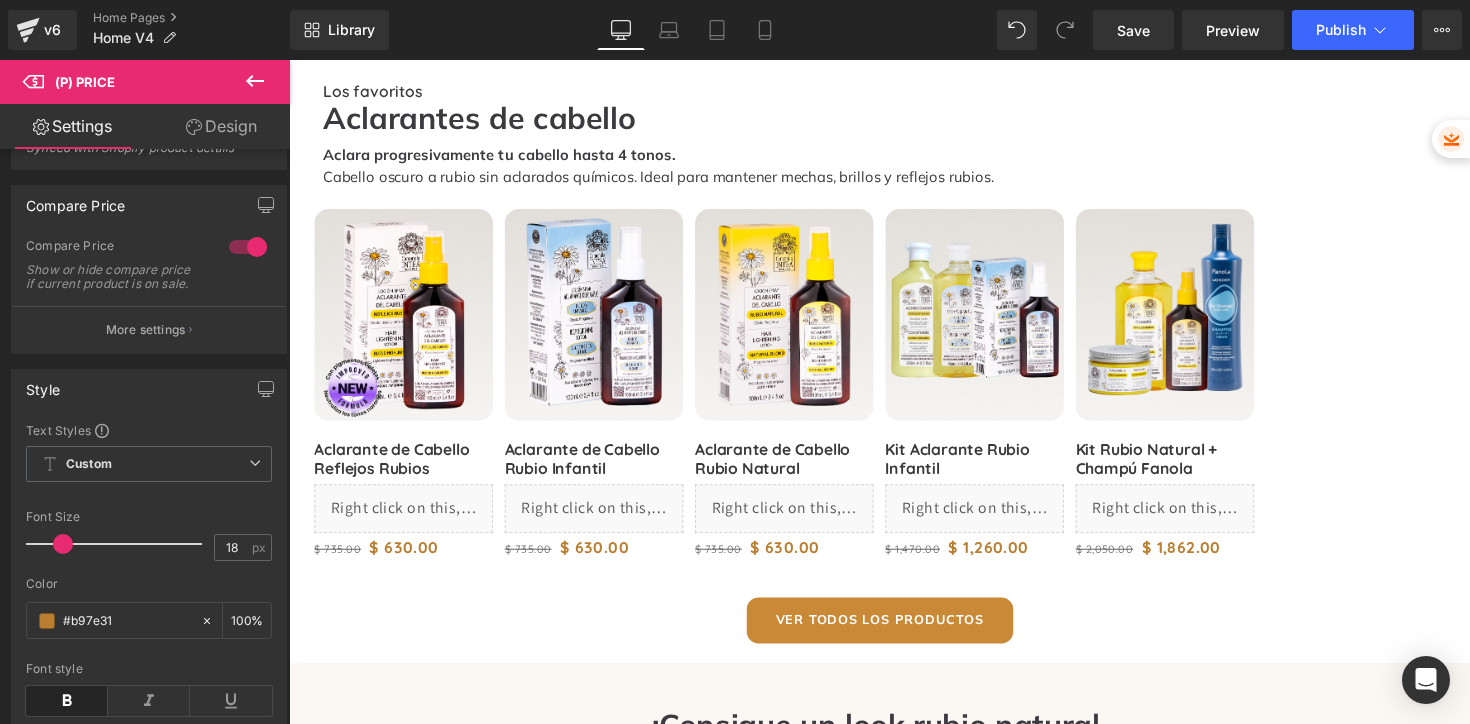 scroll, scrollTop: 656, scrollLeft: 0, axis: vertical 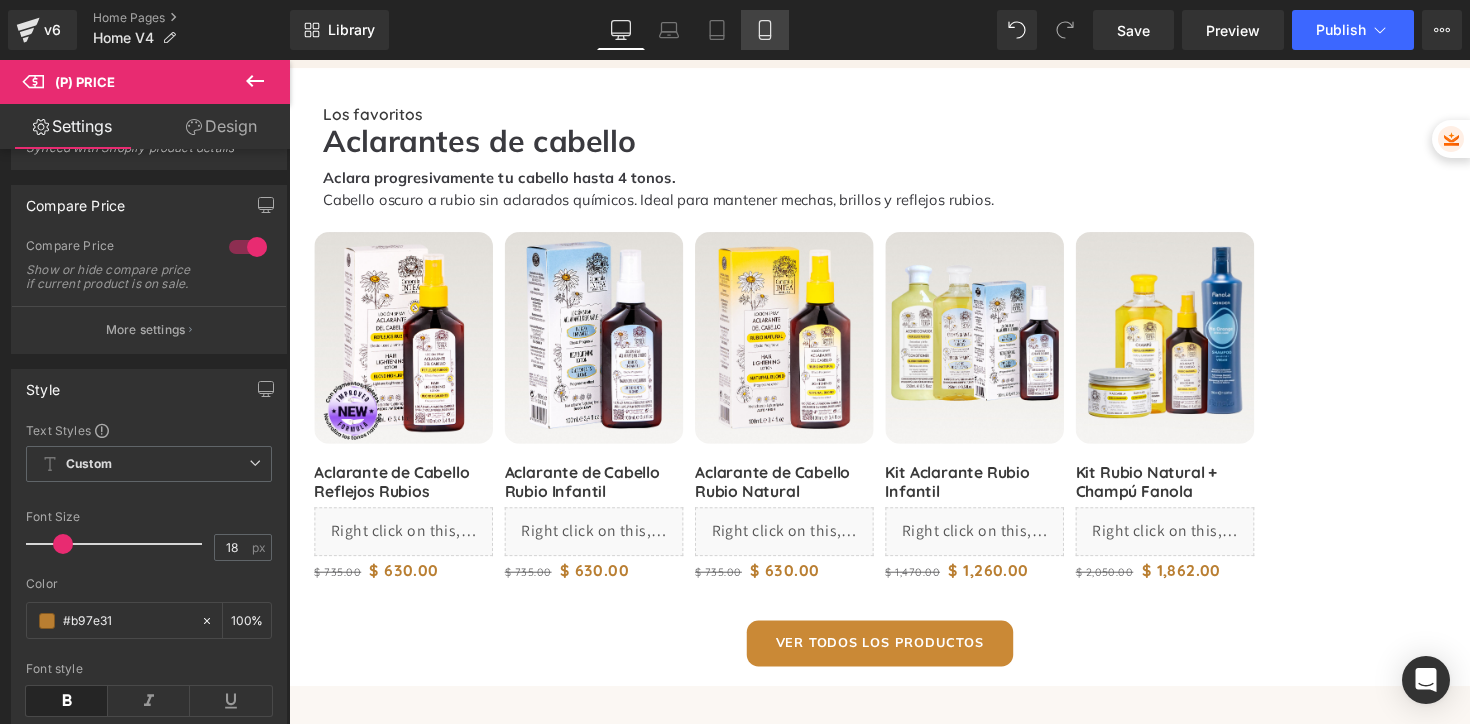 click 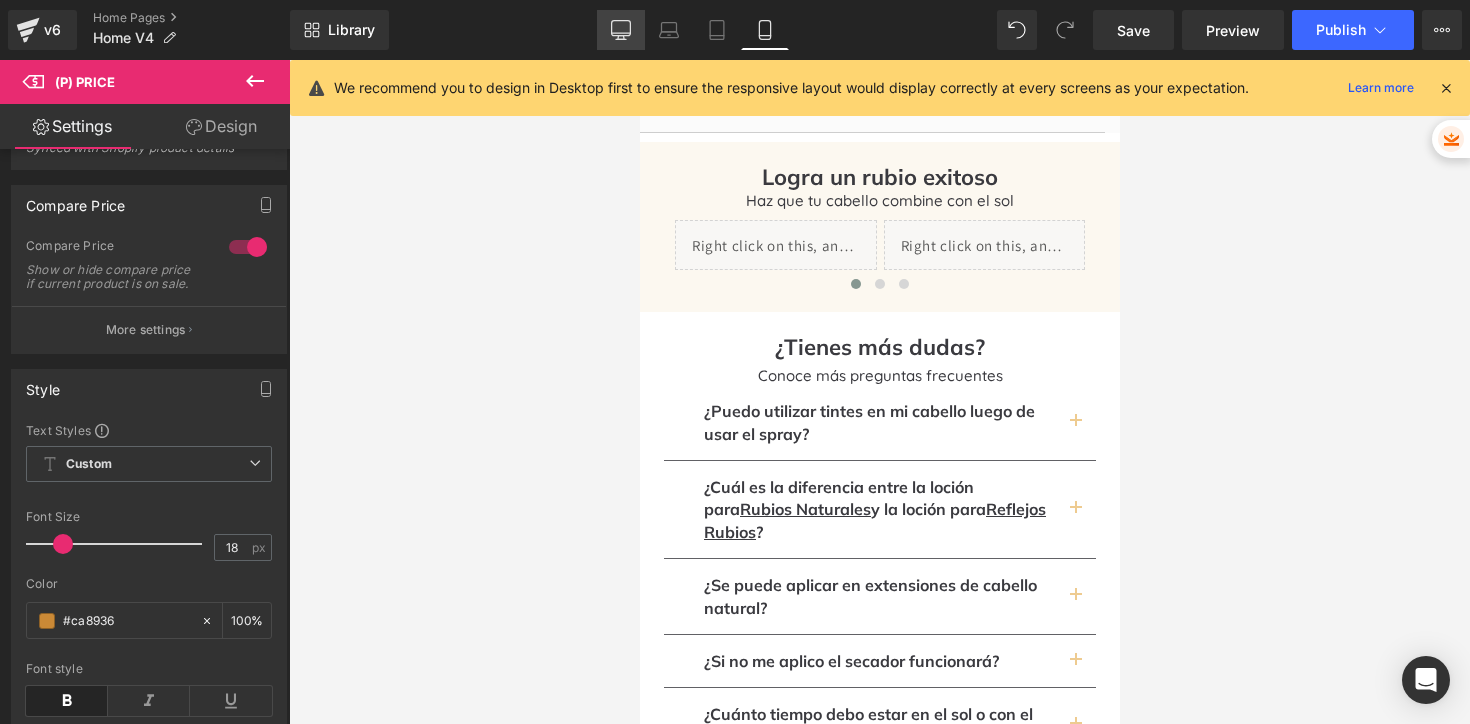 click 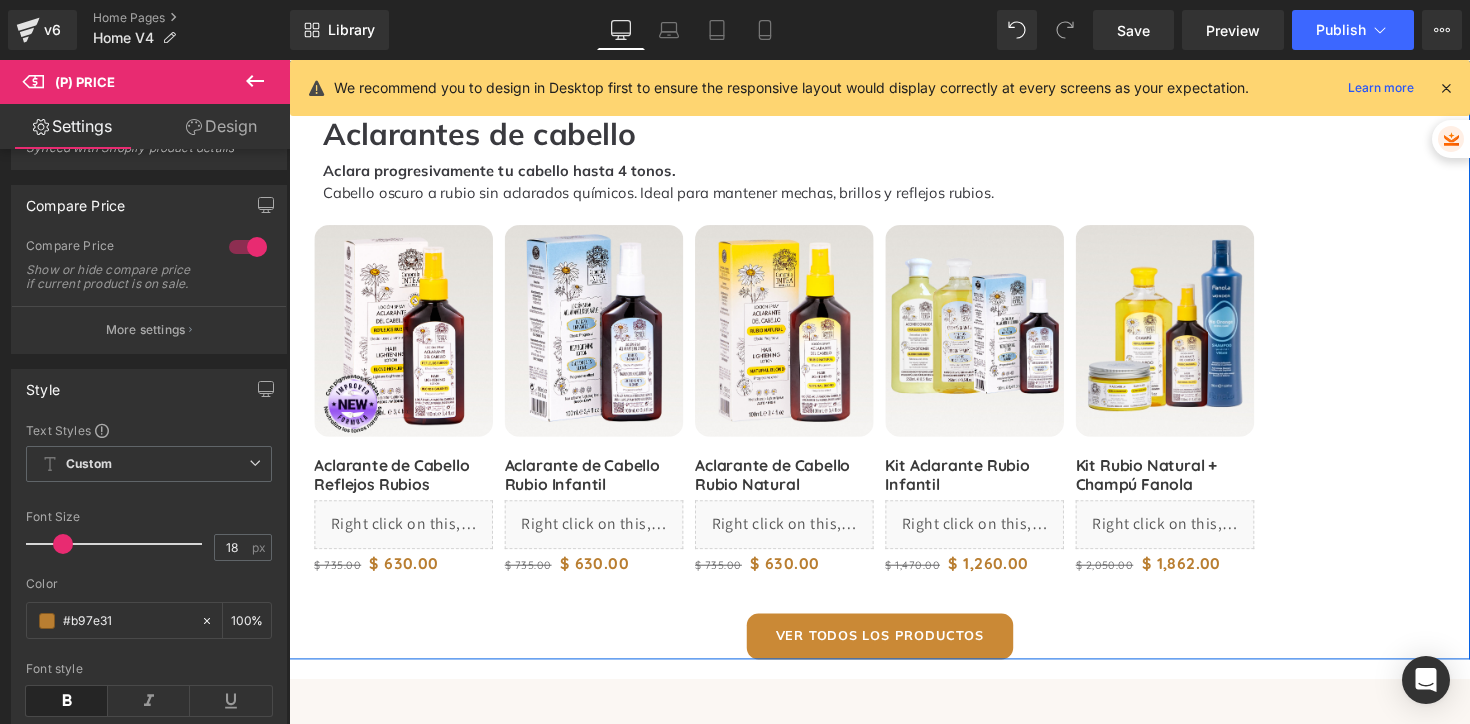 scroll, scrollTop: 401, scrollLeft: 0, axis: vertical 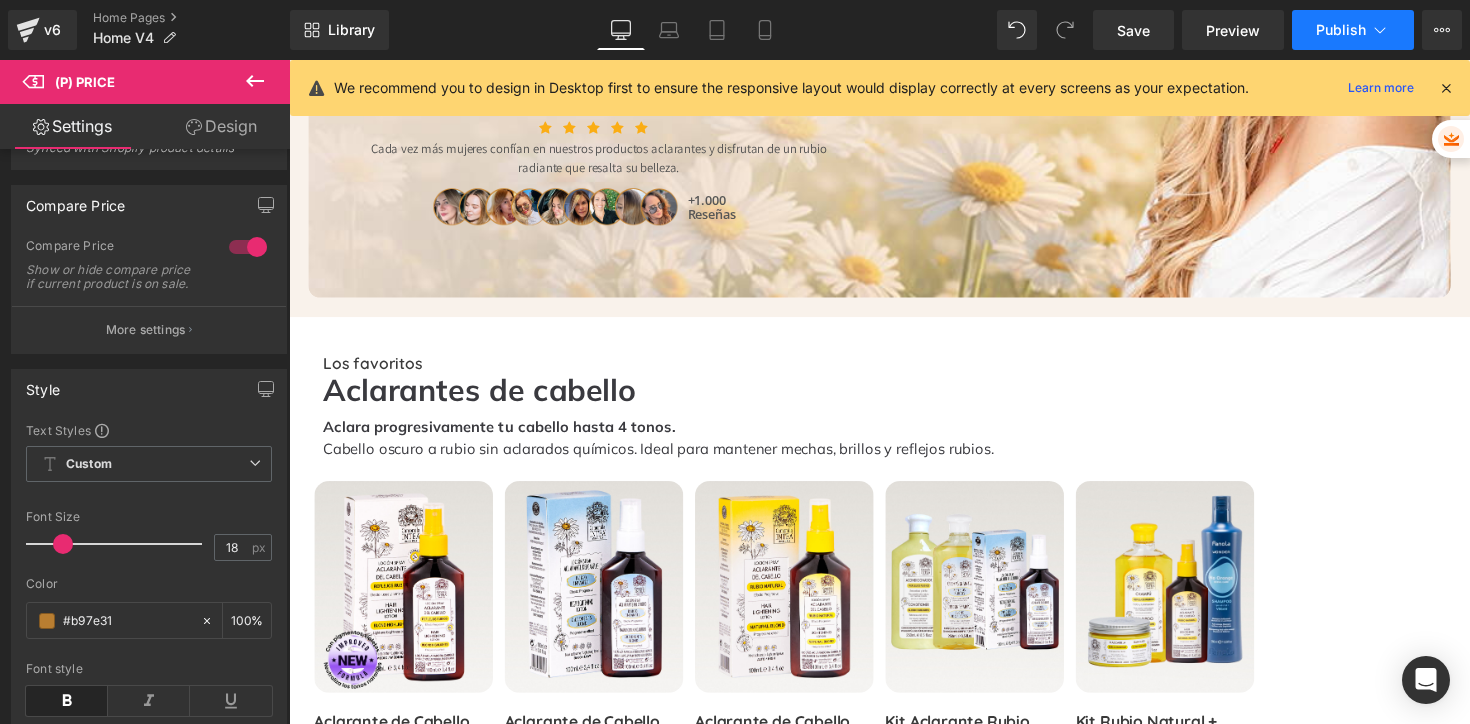 click on "Publish" at bounding box center [1341, 30] 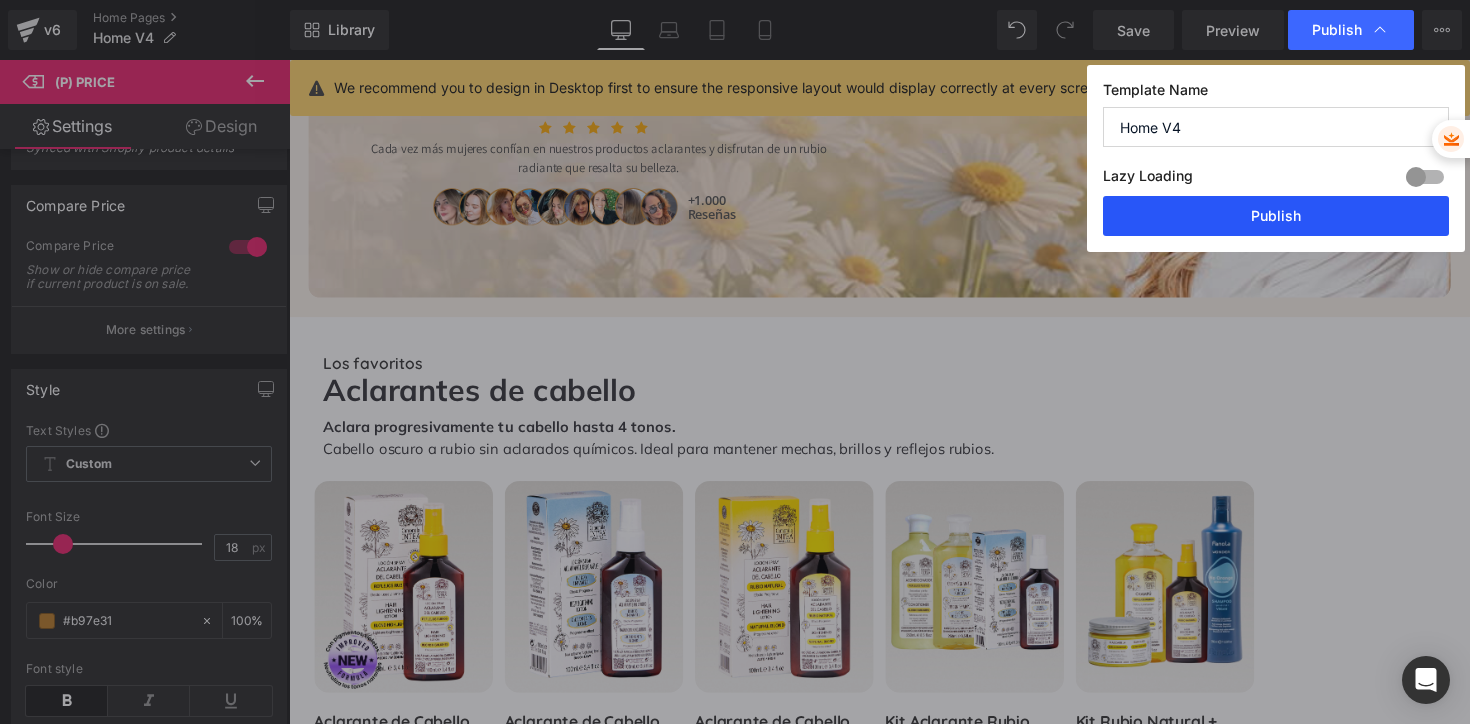 click on "Publish" at bounding box center (1276, 216) 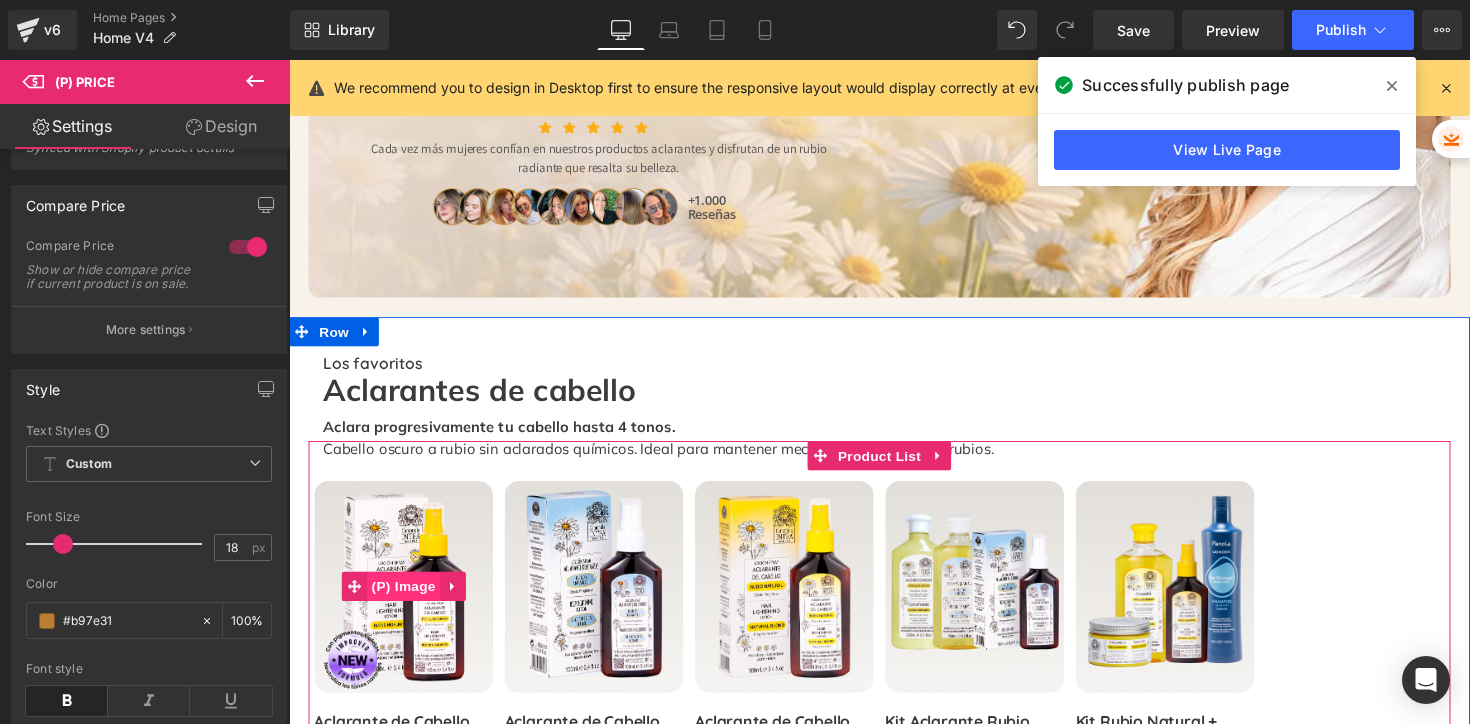 click on "(P) Image" at bounding box center (407, 599) 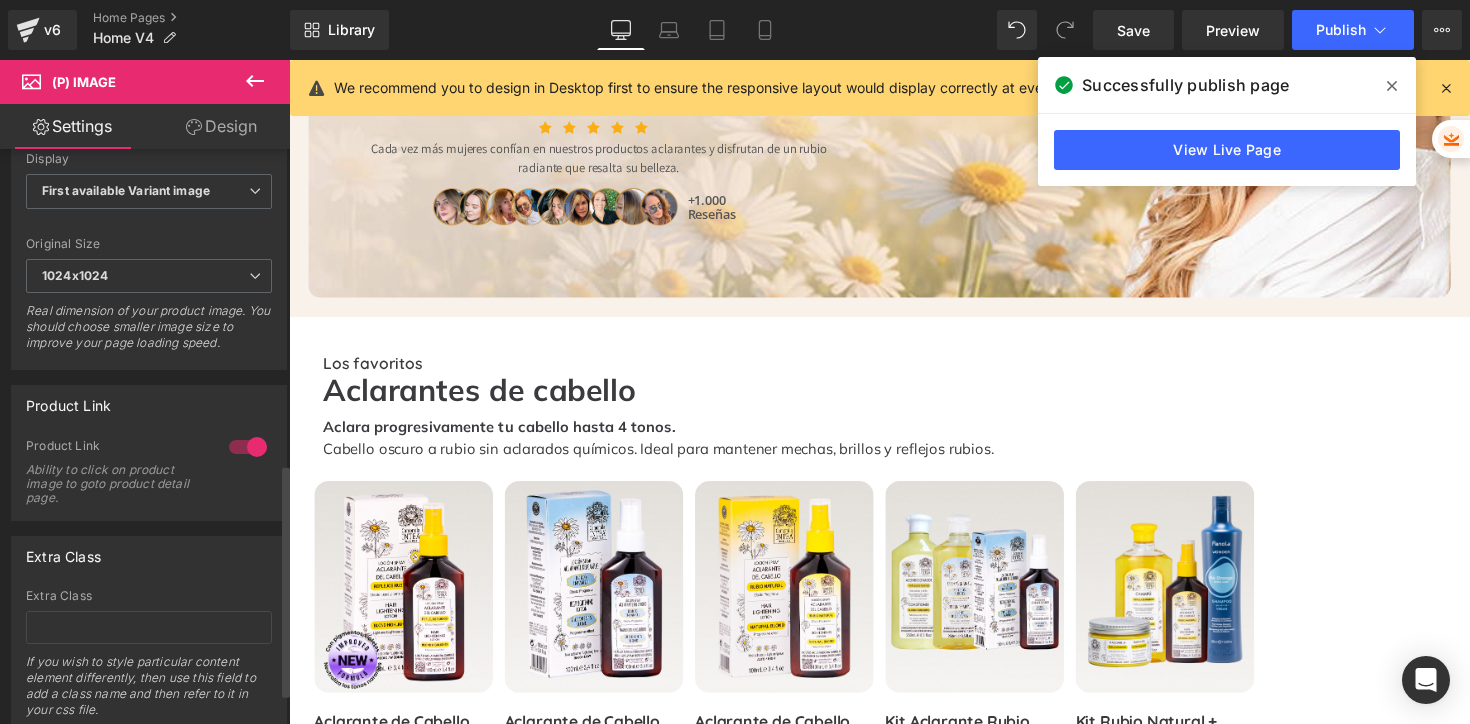 scroll, scrollTop: 856, scrollLeft: 0, axis: vertical 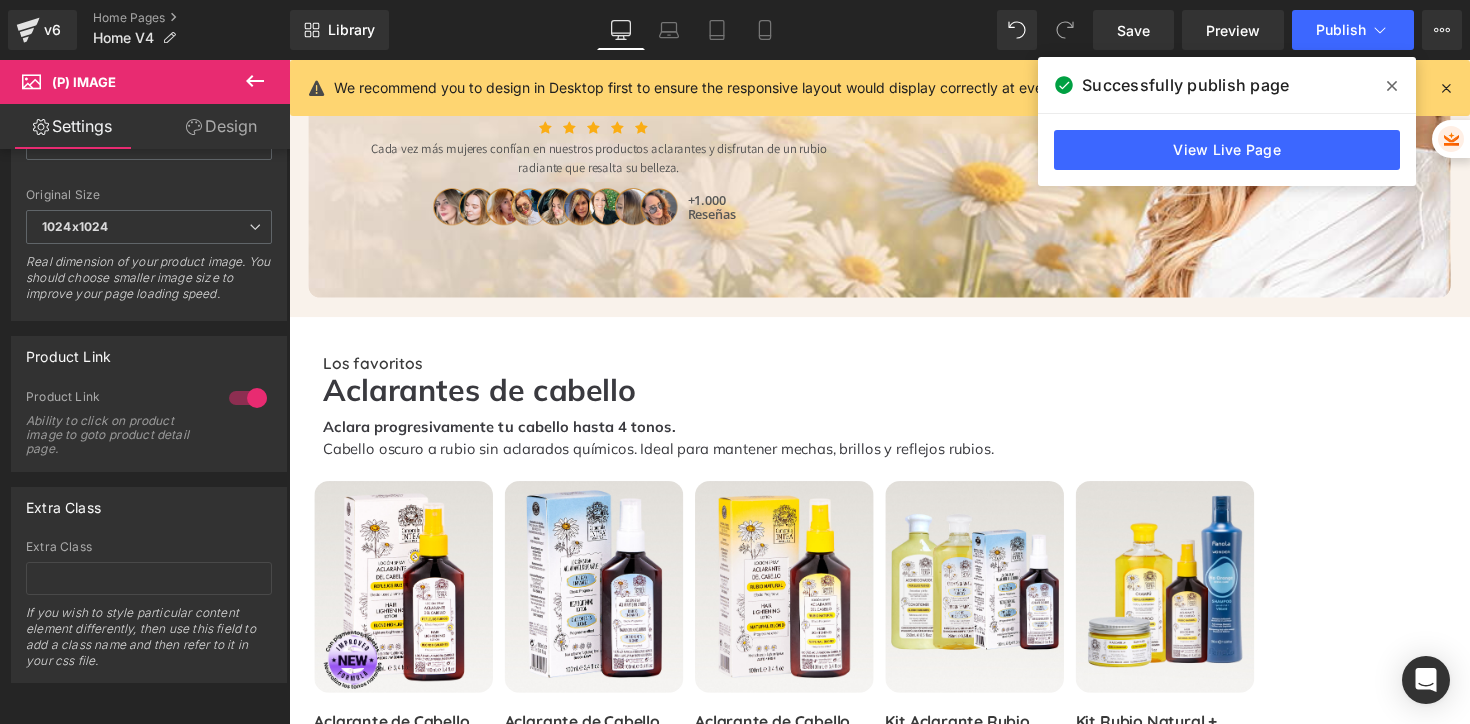 click on "Design" at bounding box center (221, 126) 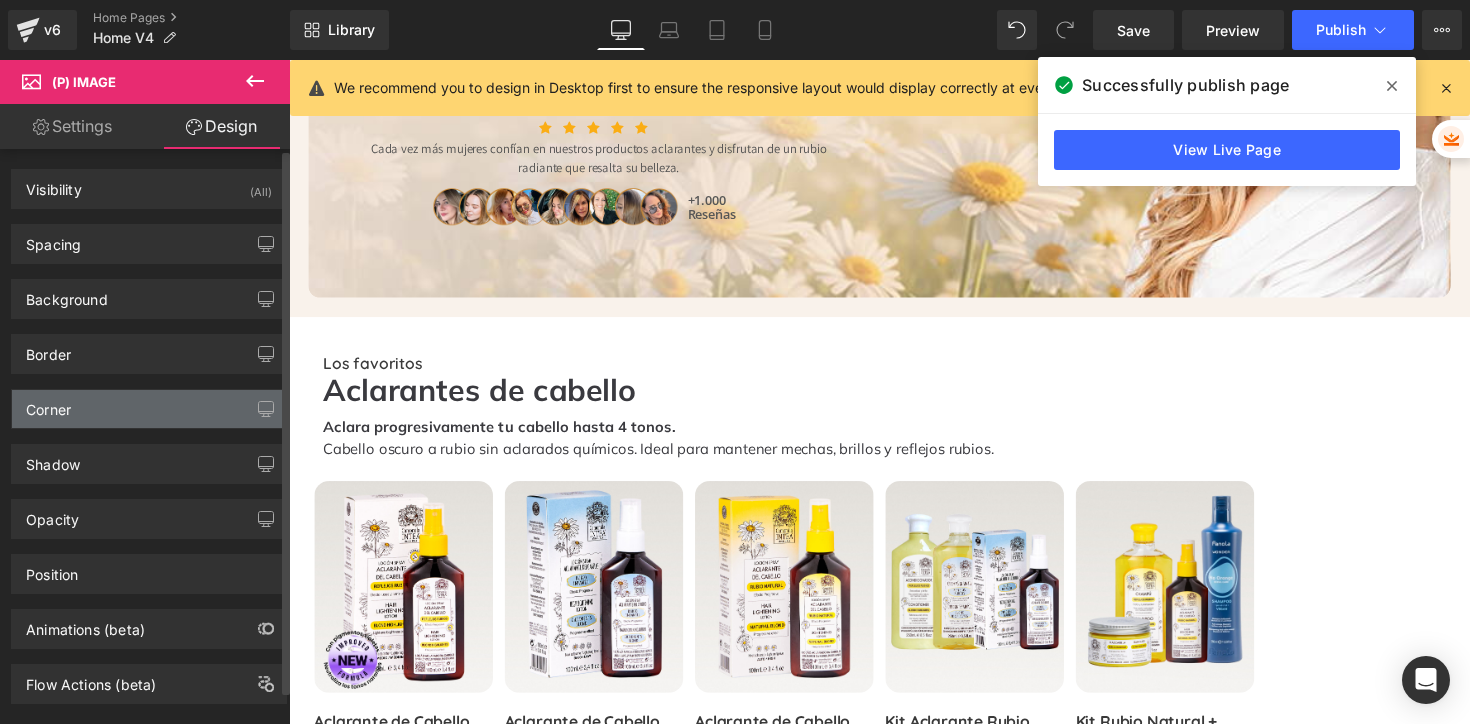 click on "Corner" at bounding box center (149, 409) 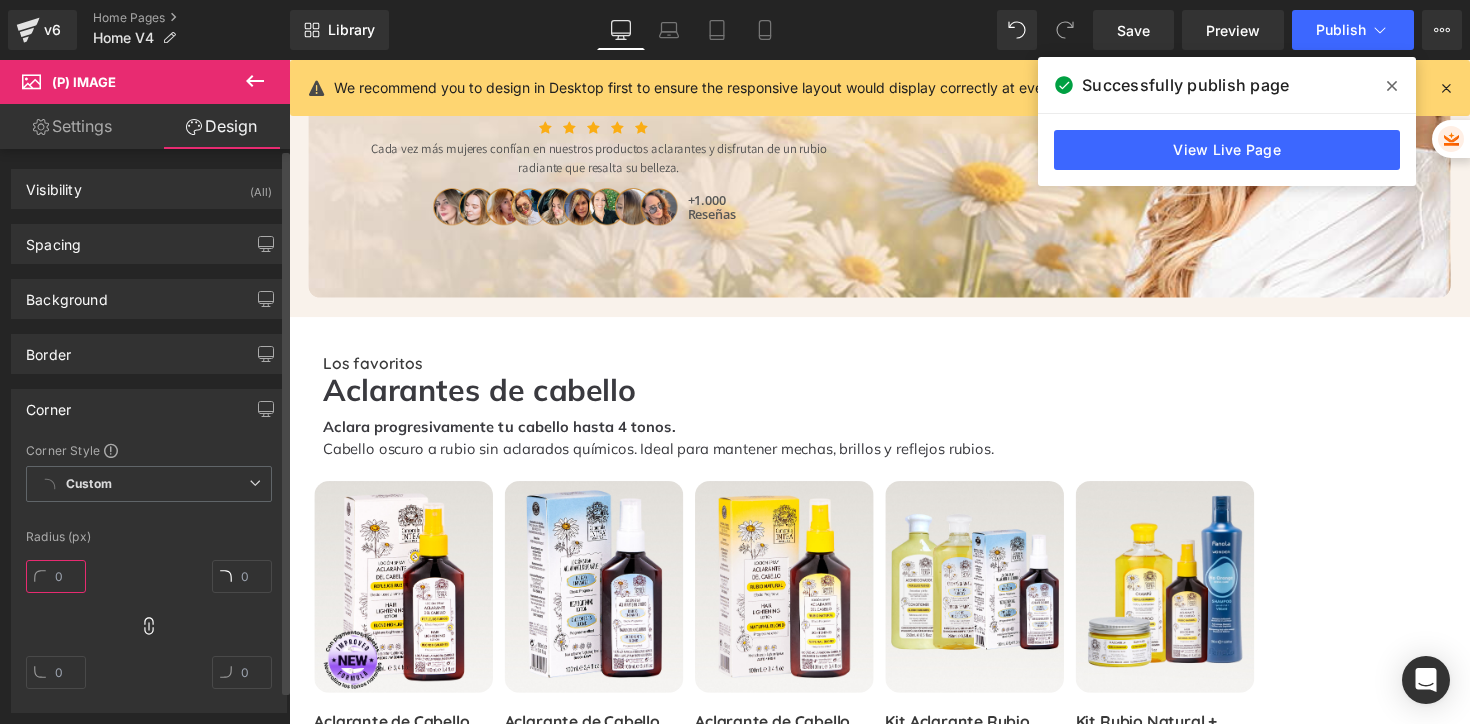 click at bounding box center (56, 576) 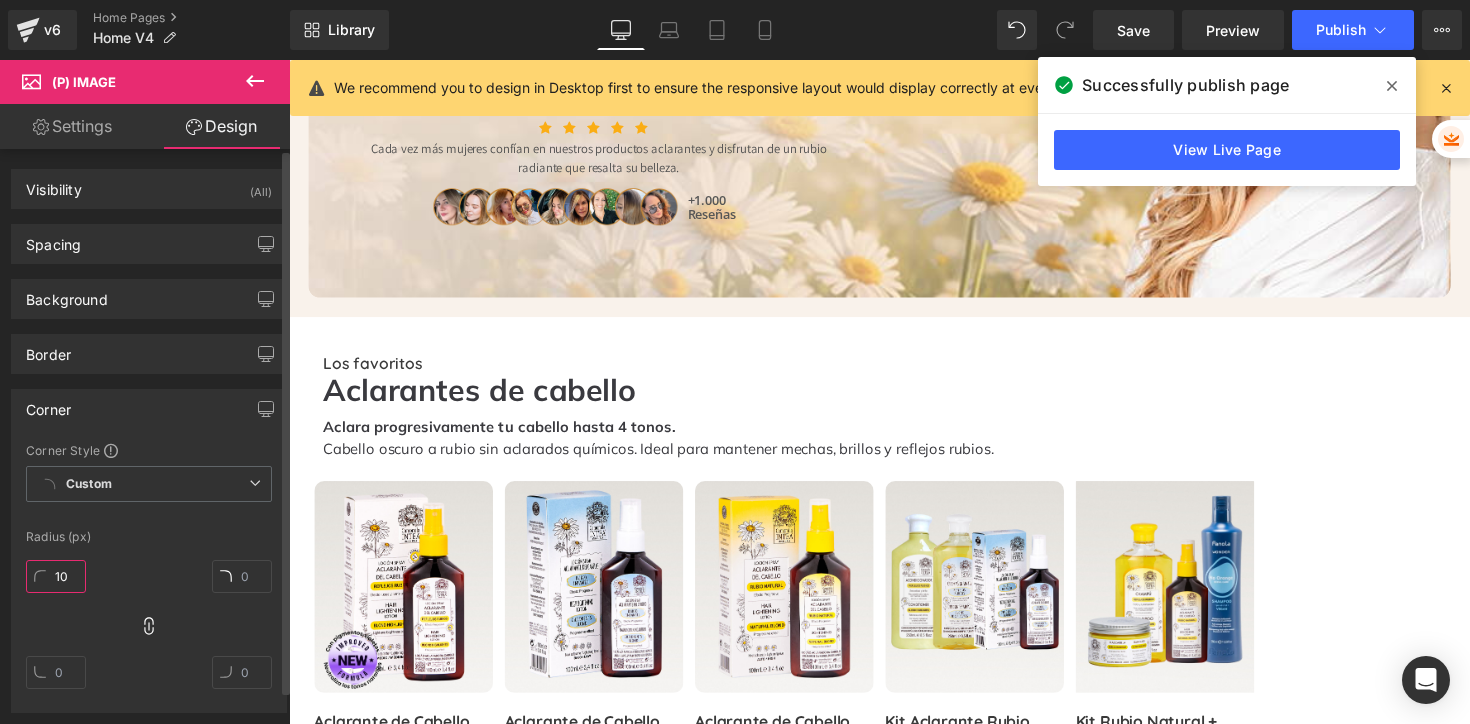 type on "10" 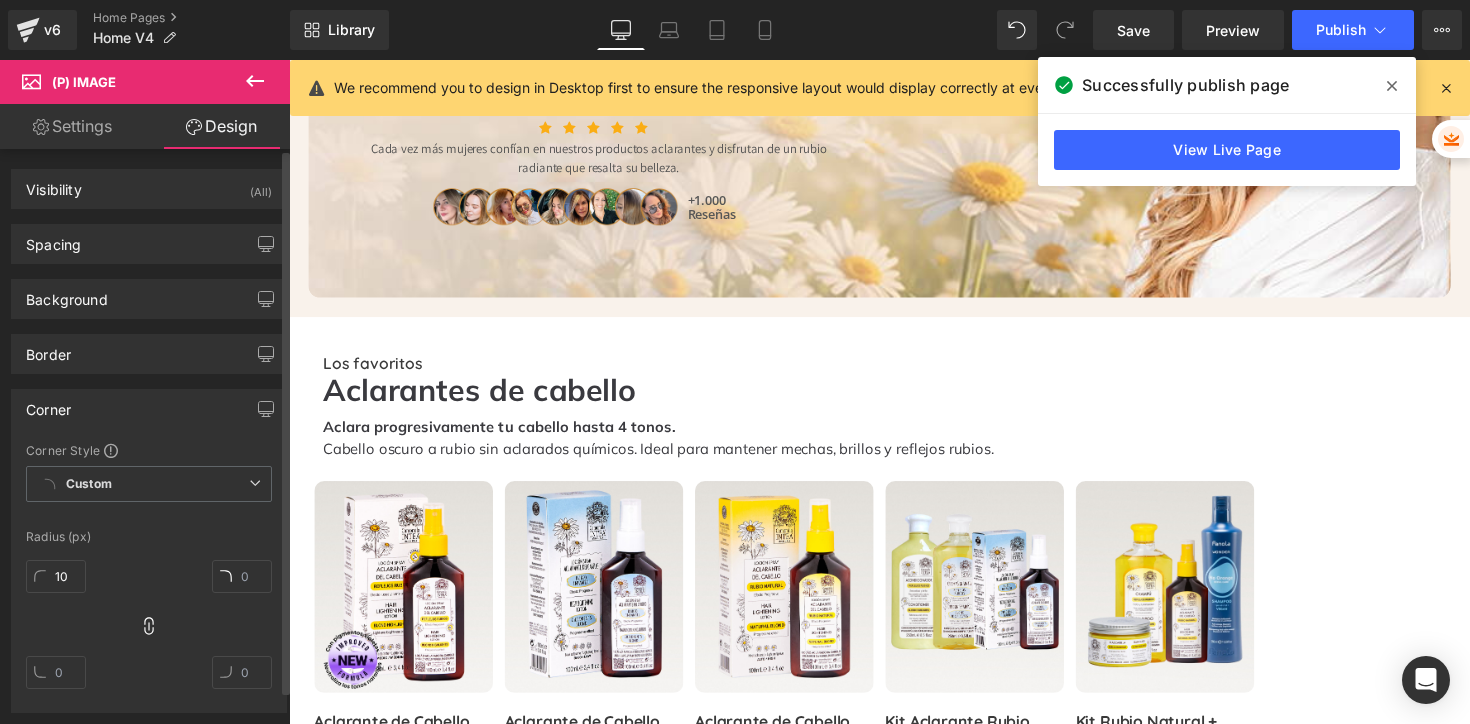 click on "Radius (px)" at bounding box center (149, 537) 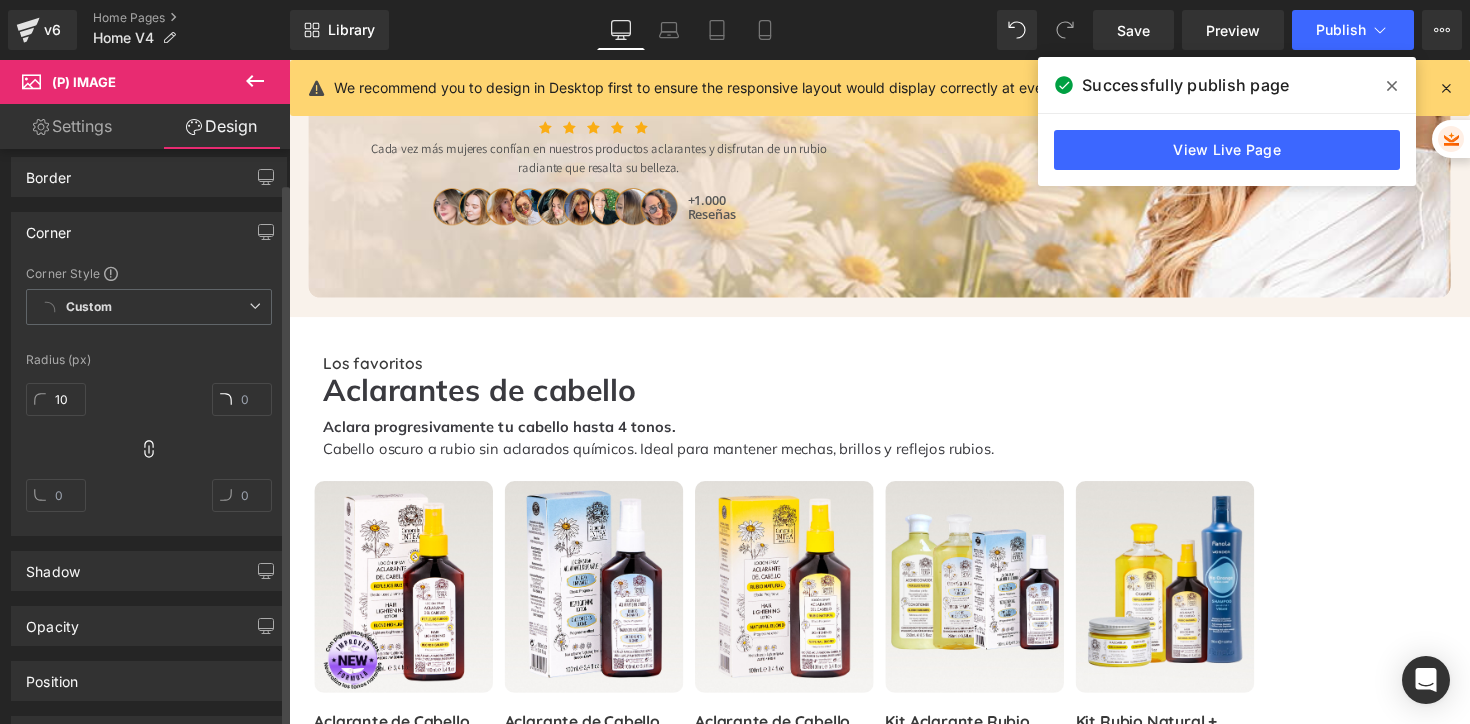 scroll, scrollTop: 320, scrollLeft: 0, axis: vertical 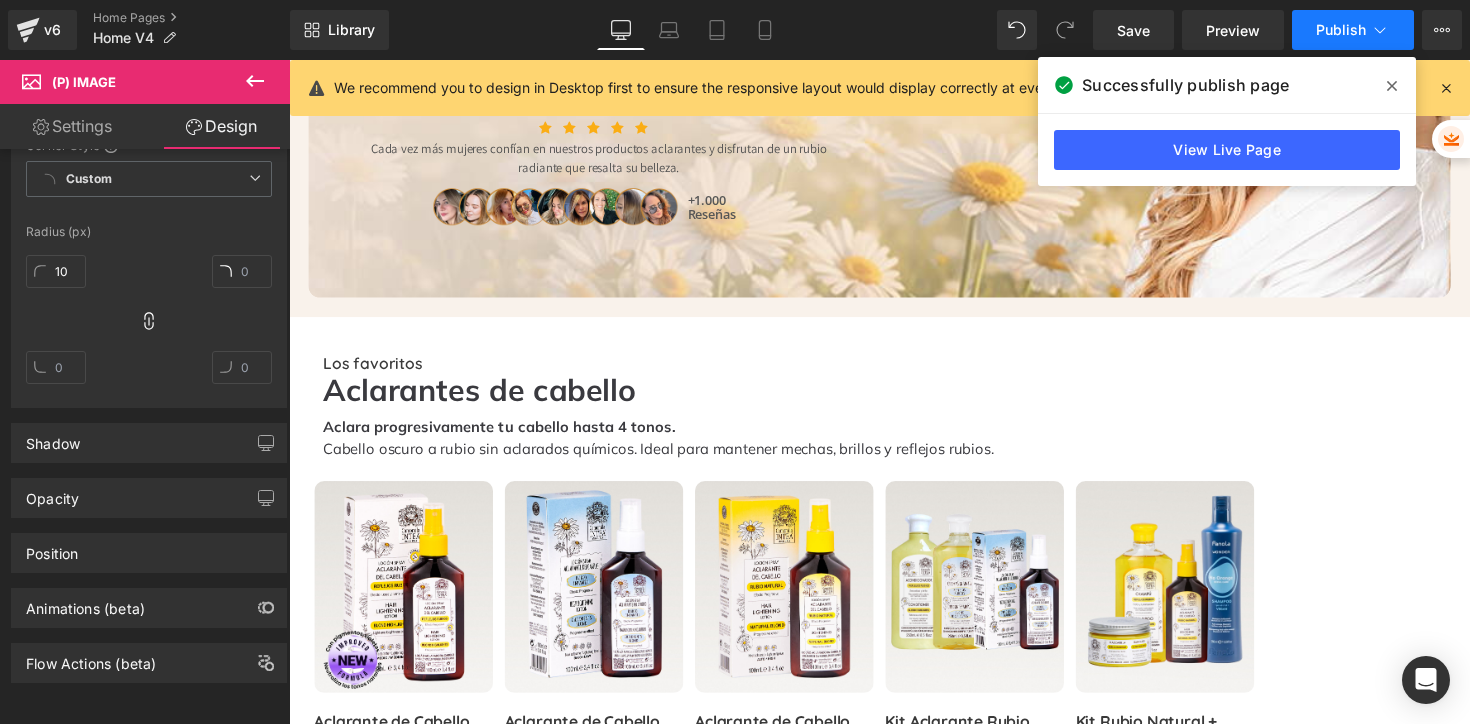click on "Publish" at bounding box center (1341, 30) 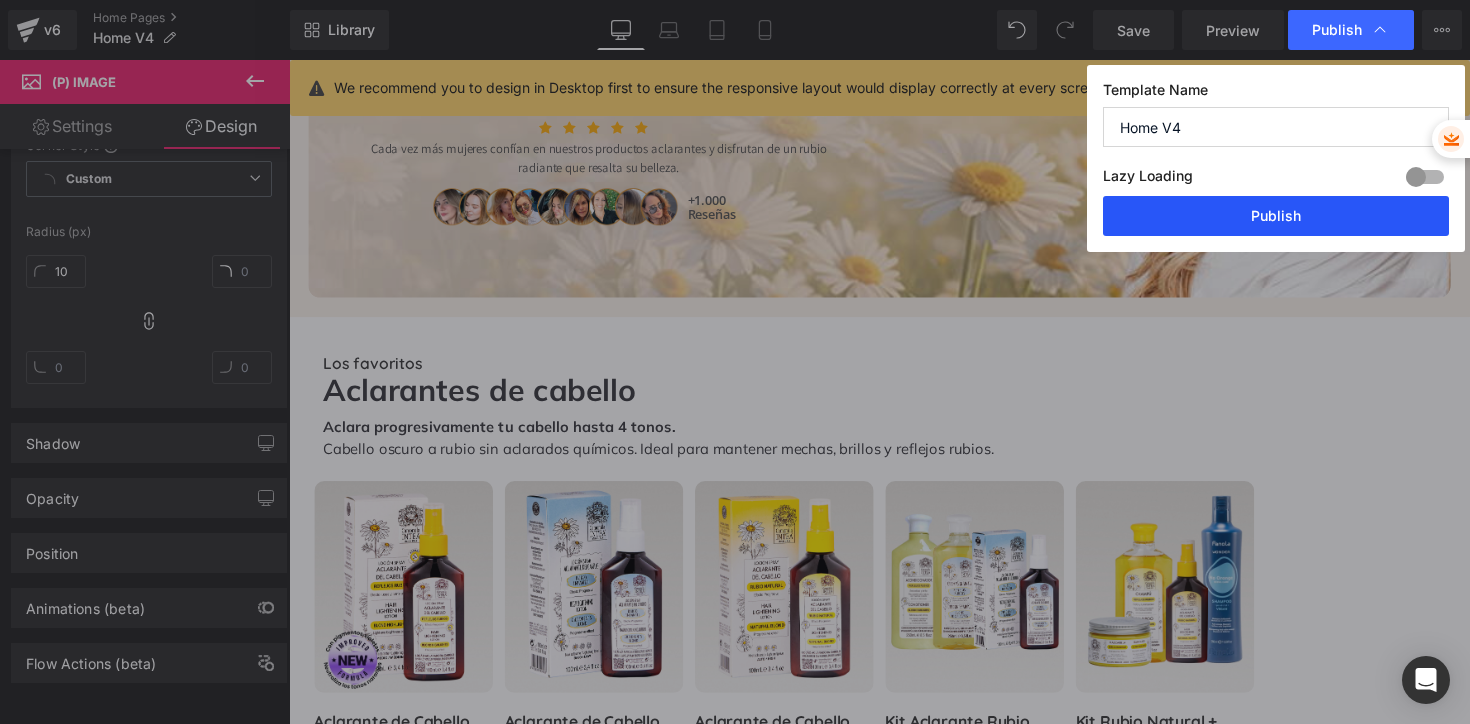 drag, startPoint x: 1246, startPoint y: 222, endPoint x: 970, endPoint y: 162, distance: 282.44644 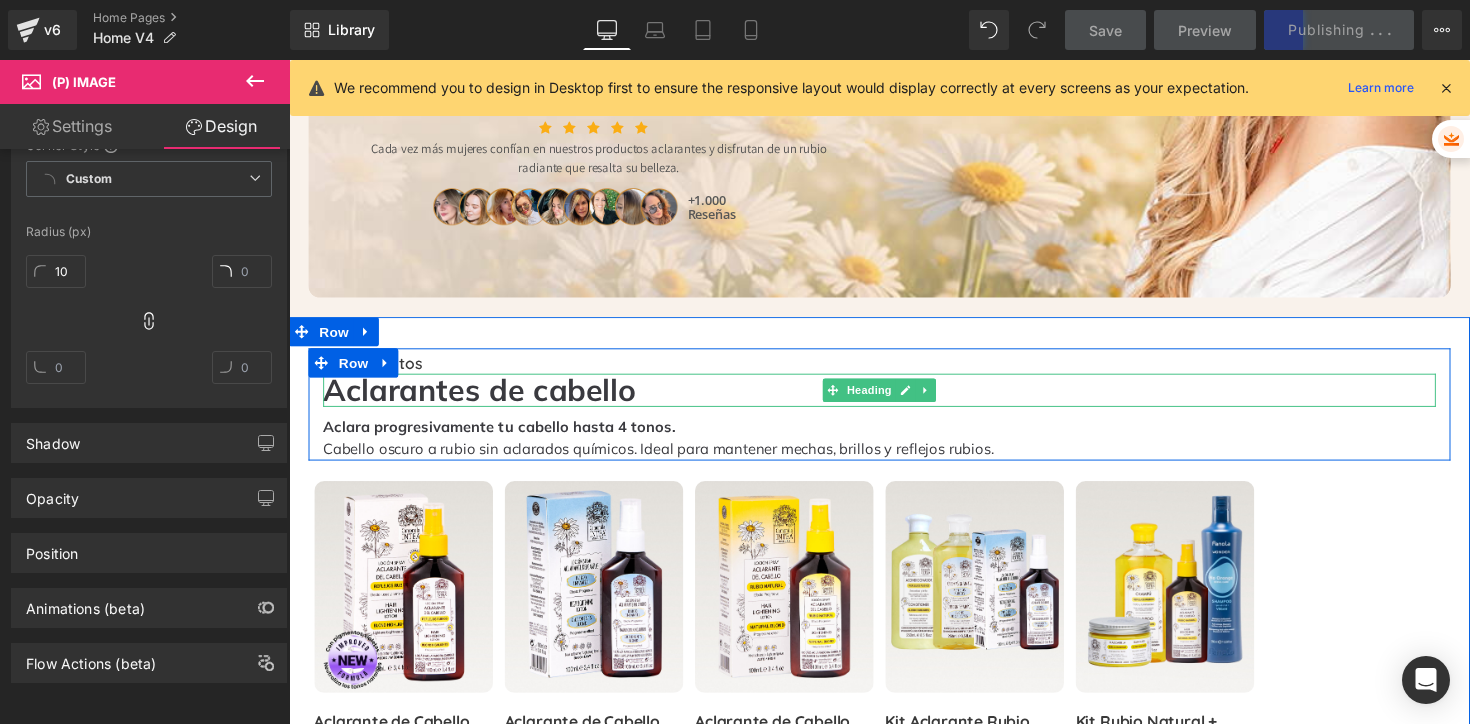 click on "Aclarantes de cabello" at bounding box center [894, 398] 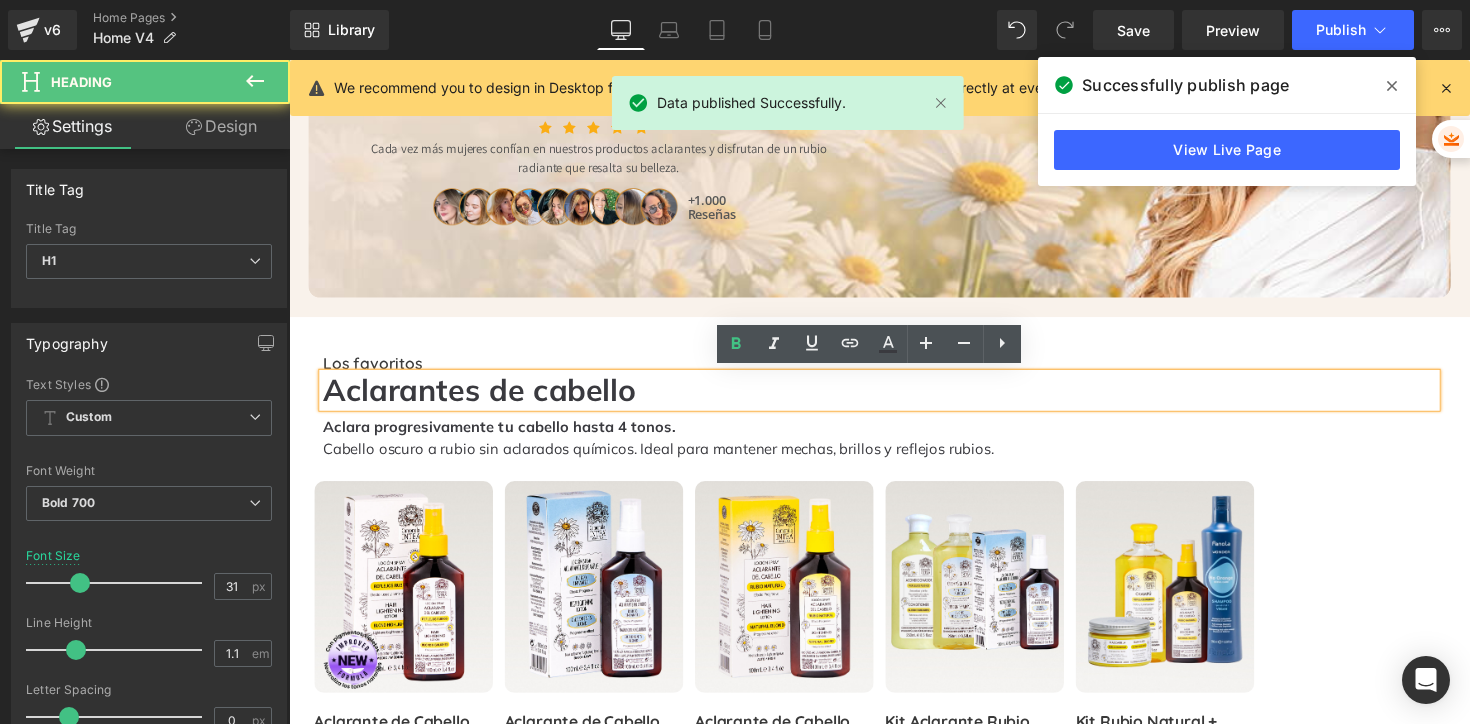 click on "Aclarantes de cabello" at bounding box center (894, 398) 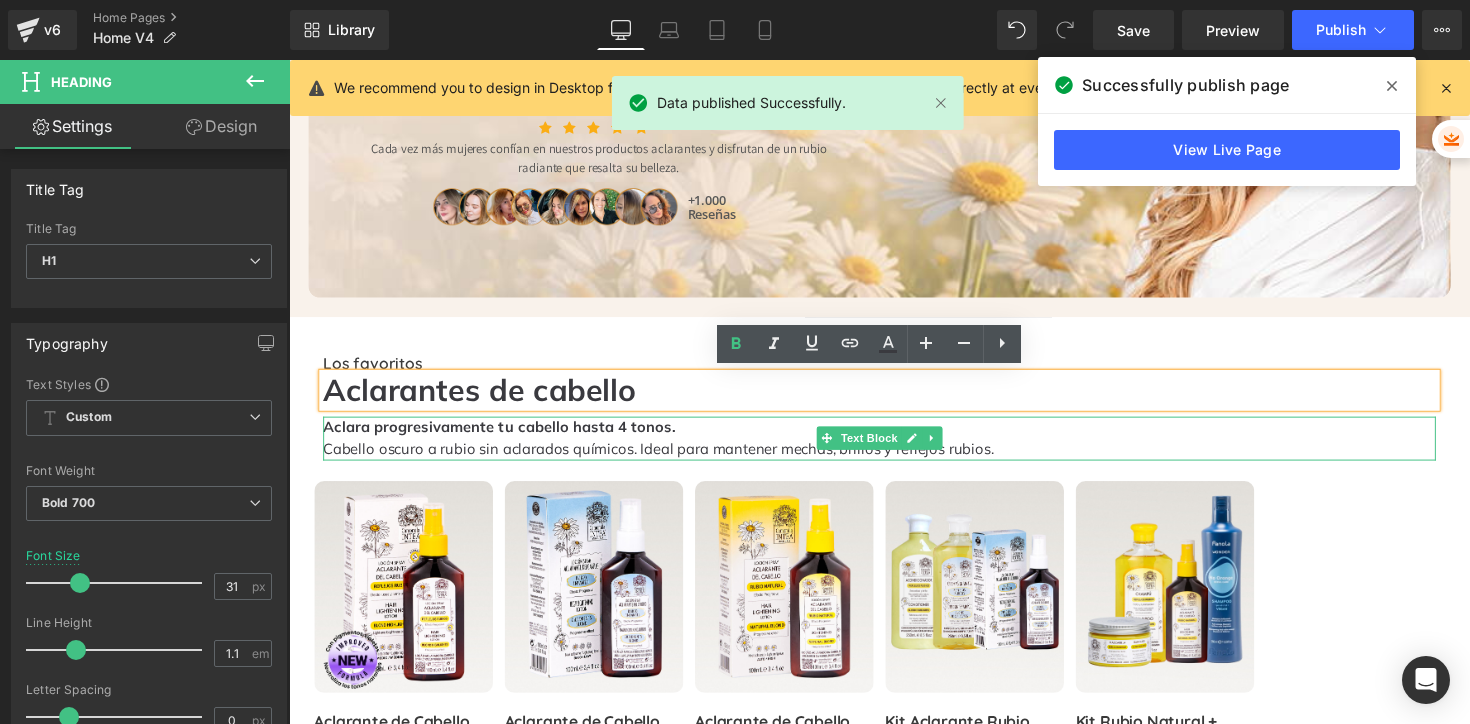 click on "Aclara progresivamente tu cabello hasta 4 tonos." at bounding box center (894, 436) 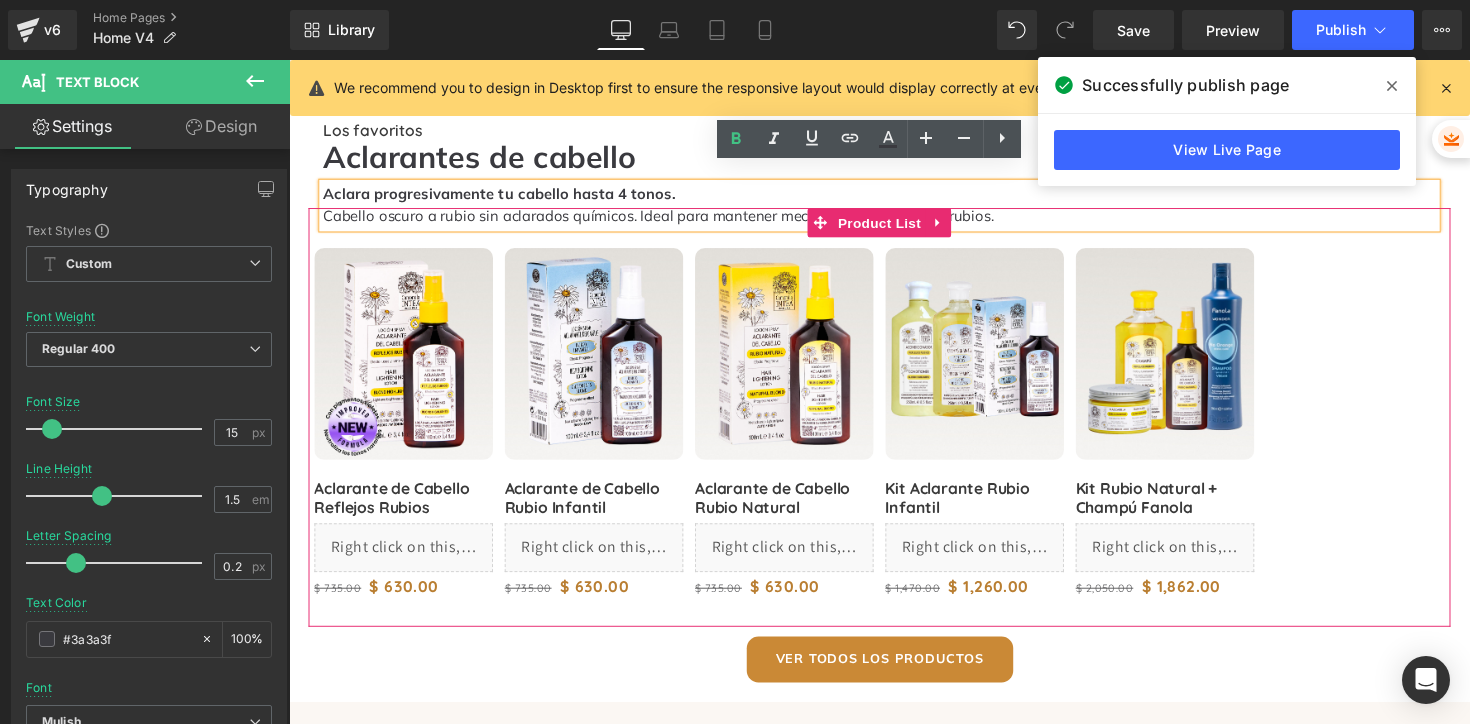 scroll, scrollTop: 621, scrollLeft: 0, axis: vertical 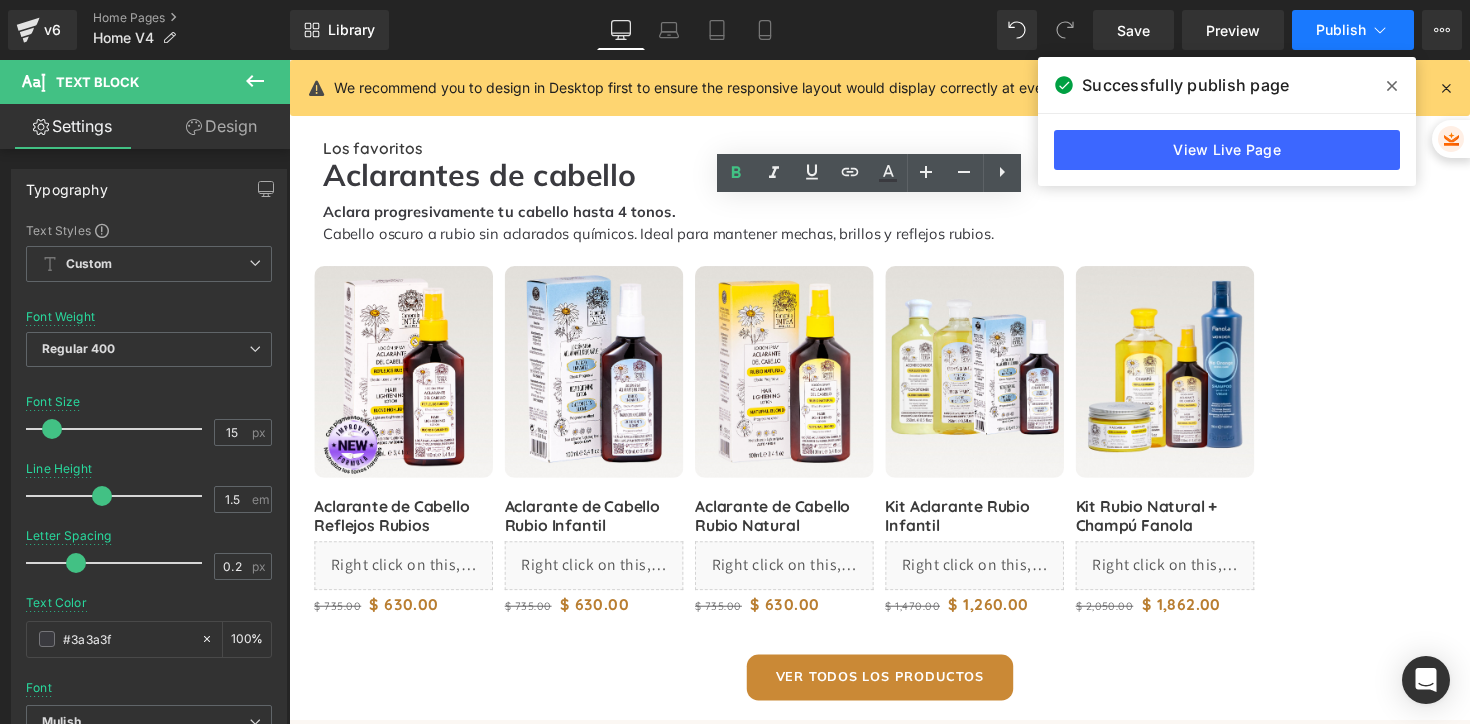 click on "Publish" at bounding box center (1341, 30) 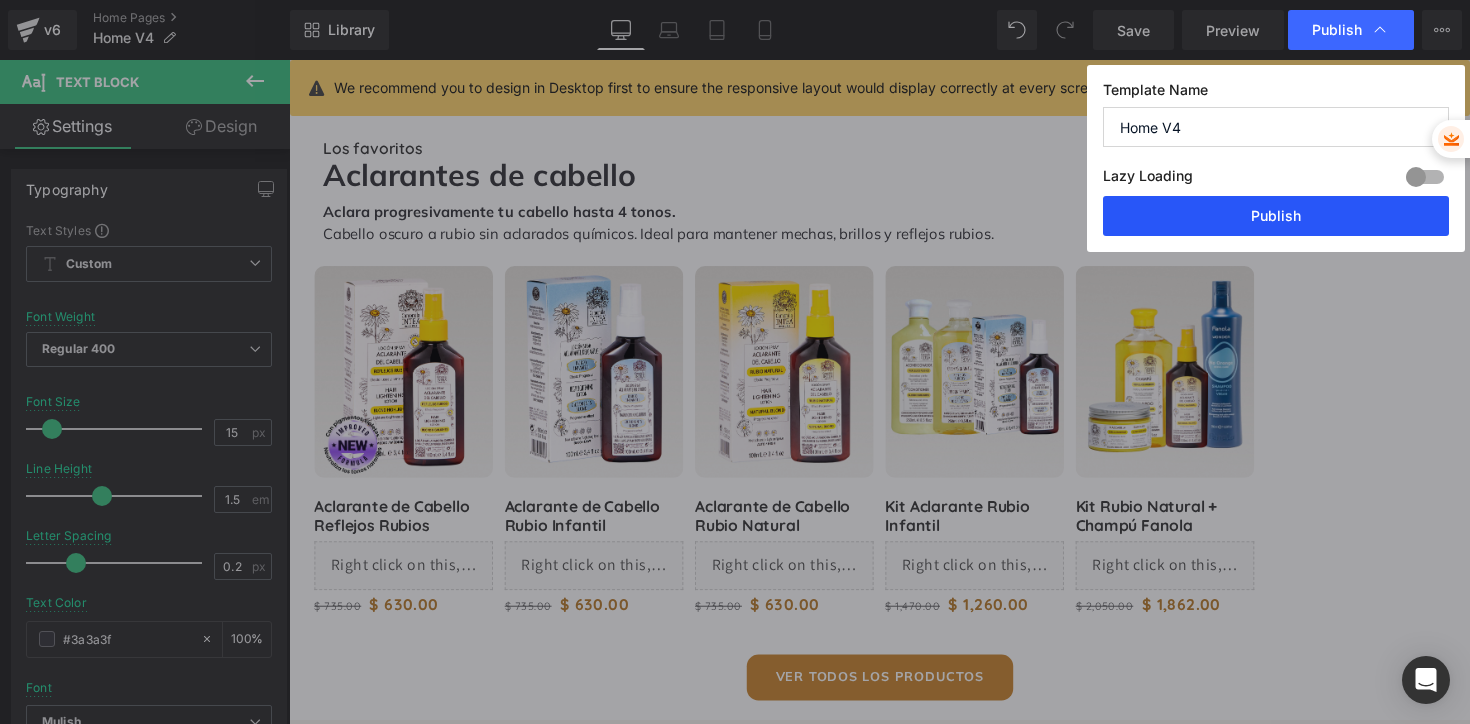 click on "Publish" at bounding box center [1276, 216] 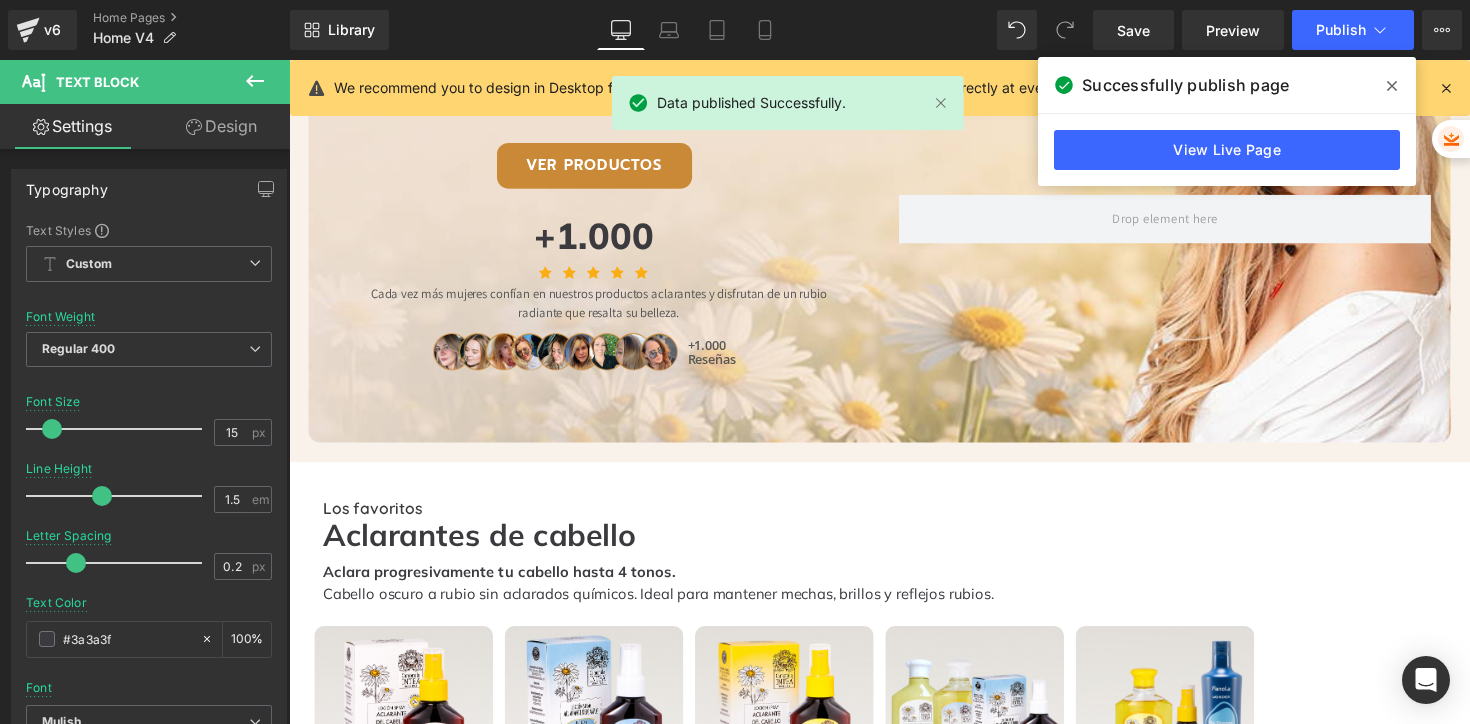 scroll, scrollTop: 0, scrollLeft: 0, axis: both 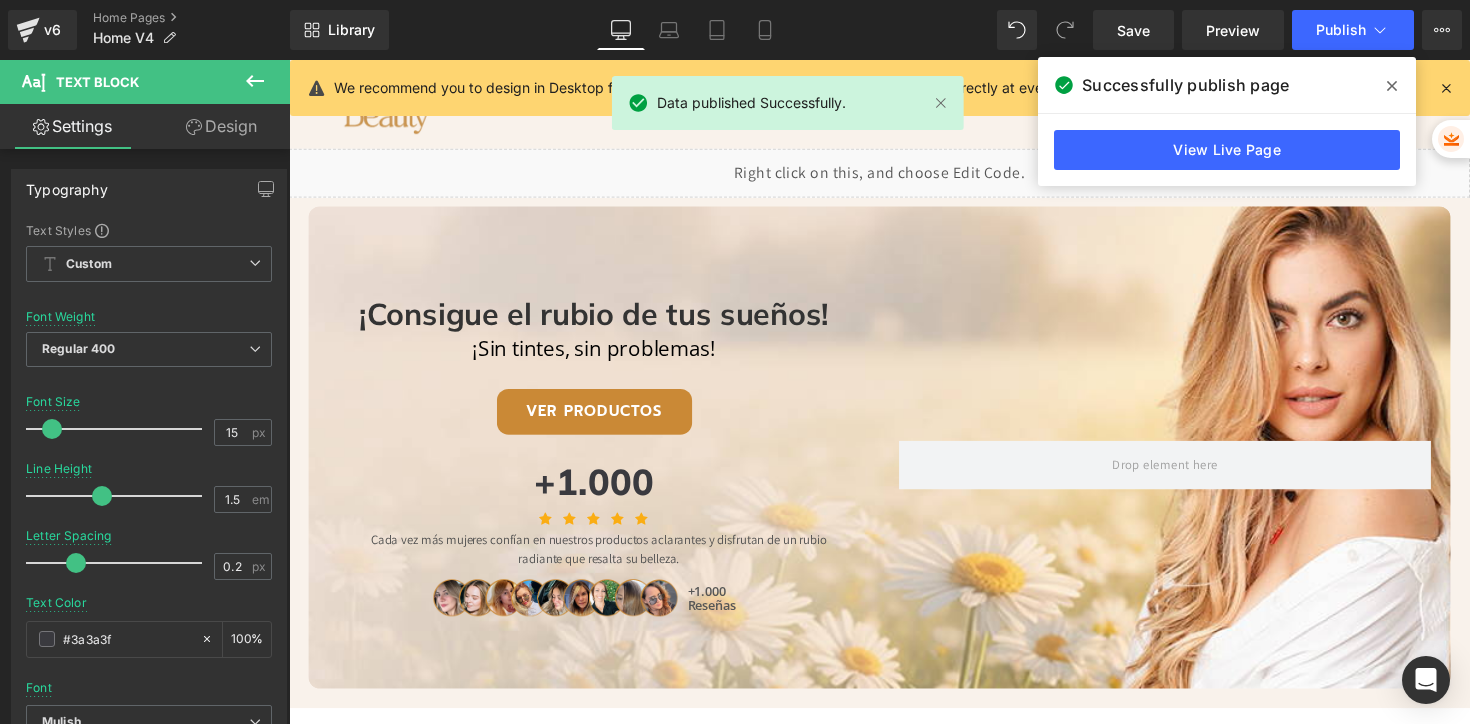 click 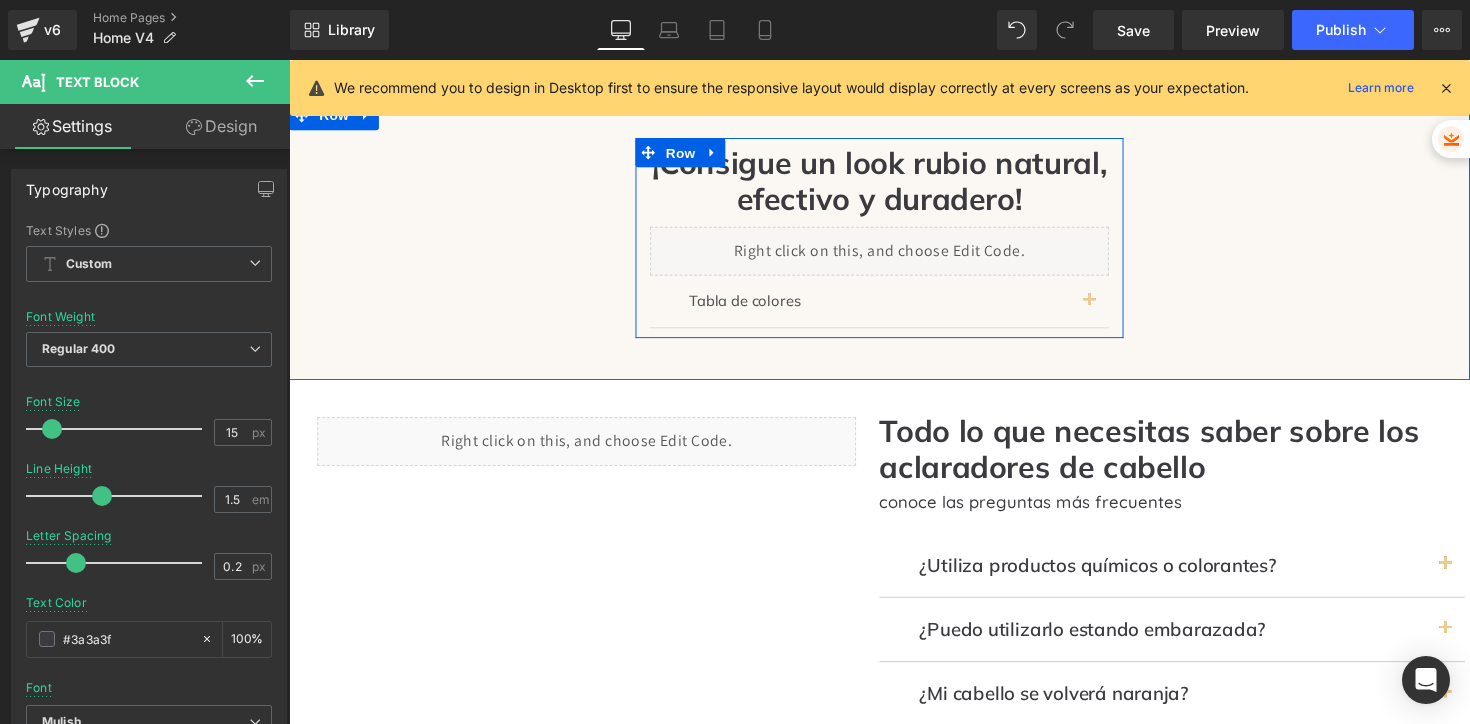scroll, scrollTop: 1370, scrollLeft: 0, axis: vertical 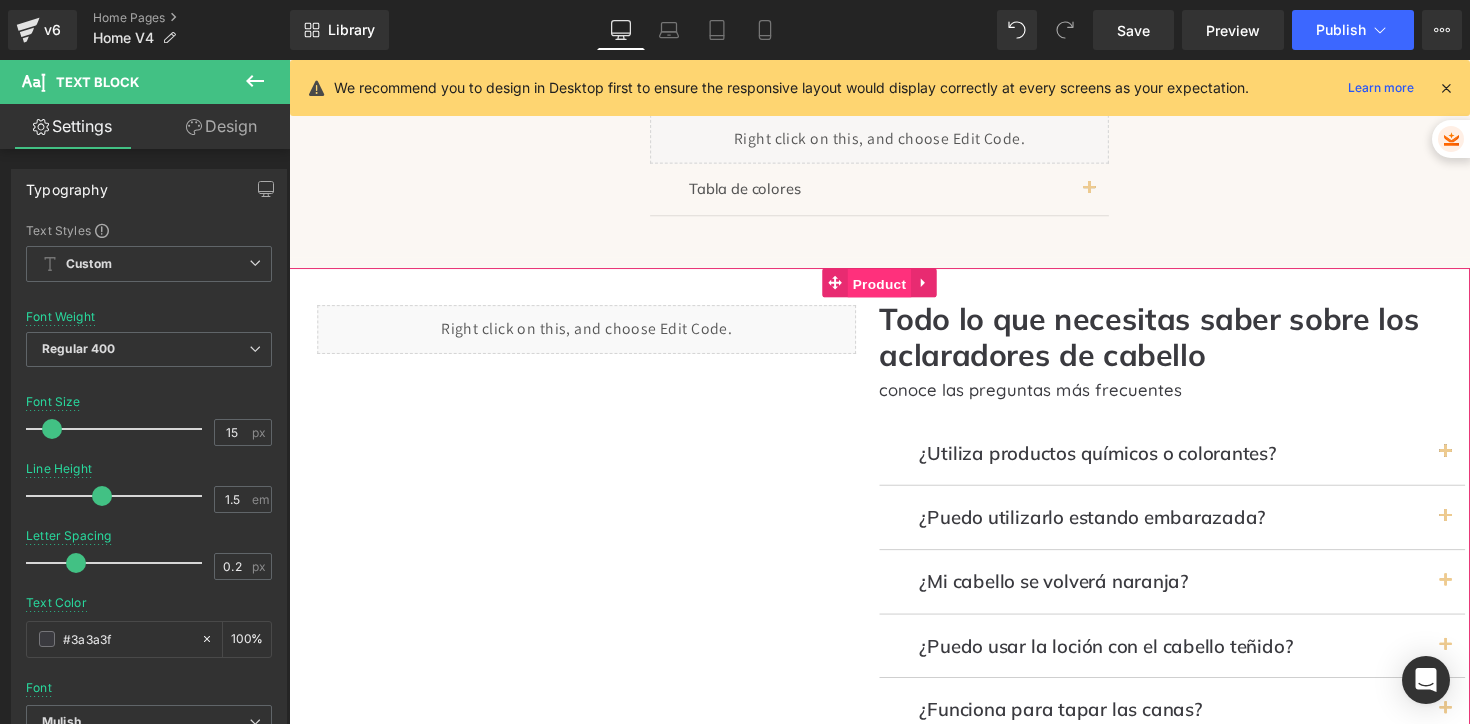 click on "Product" at bounding box center [894, 289] 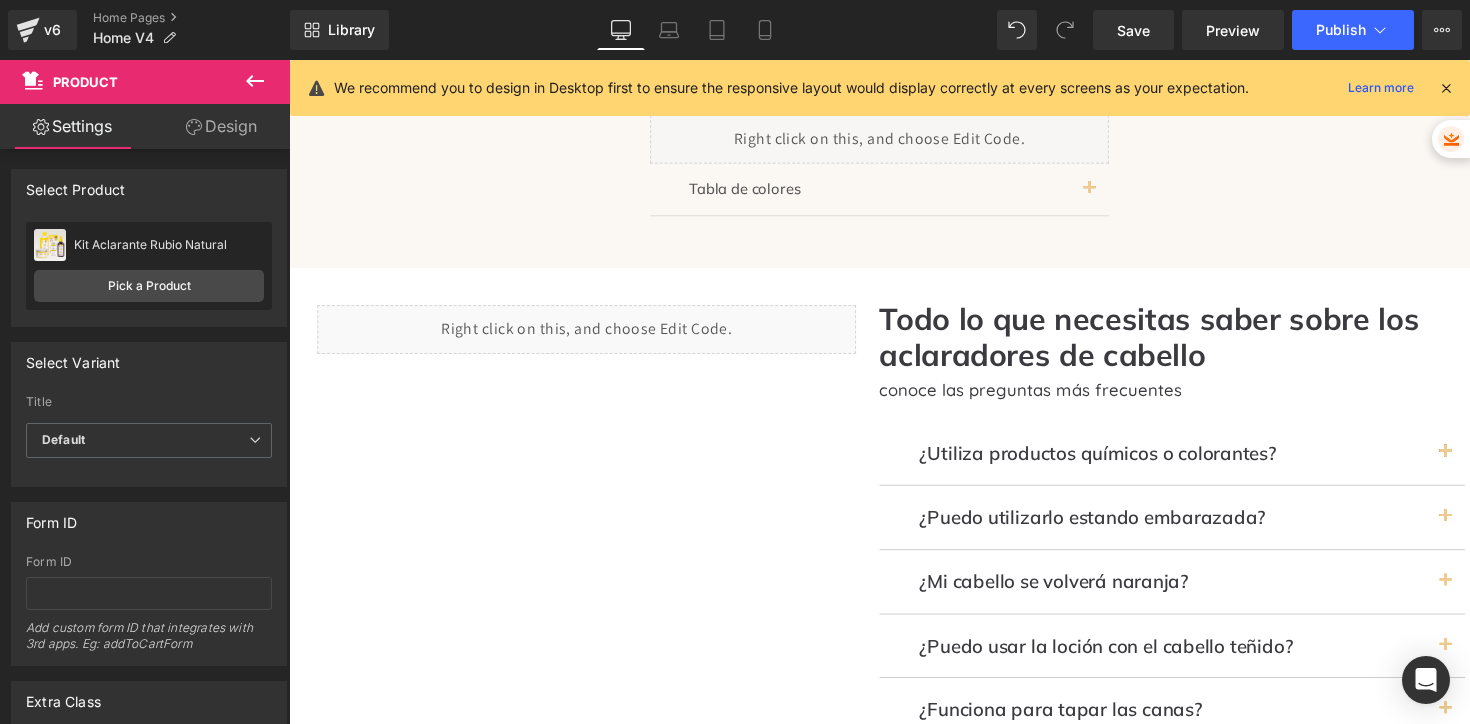 click 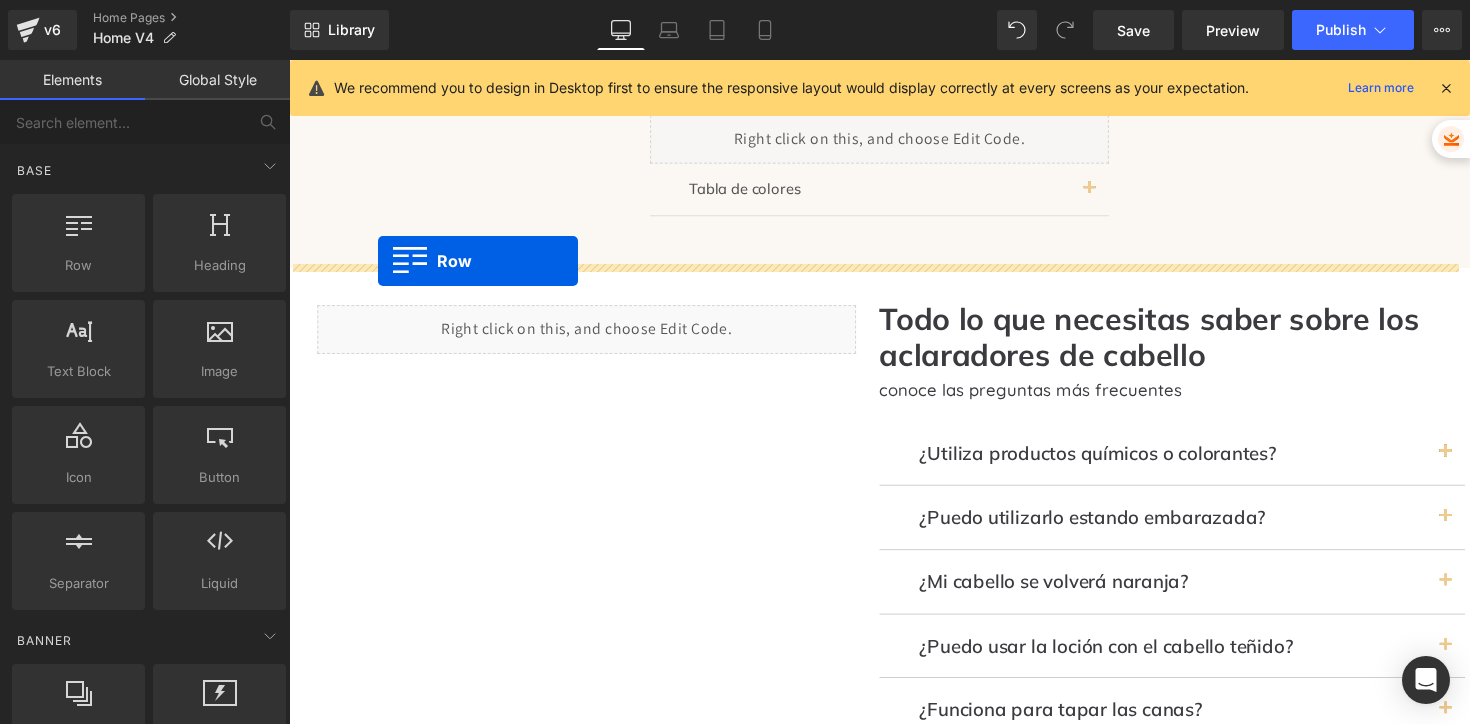 drag, startPoint x: 427, startPoint y: 333, endPoint x: 380, endPoint y: 266, distance: 81.84131 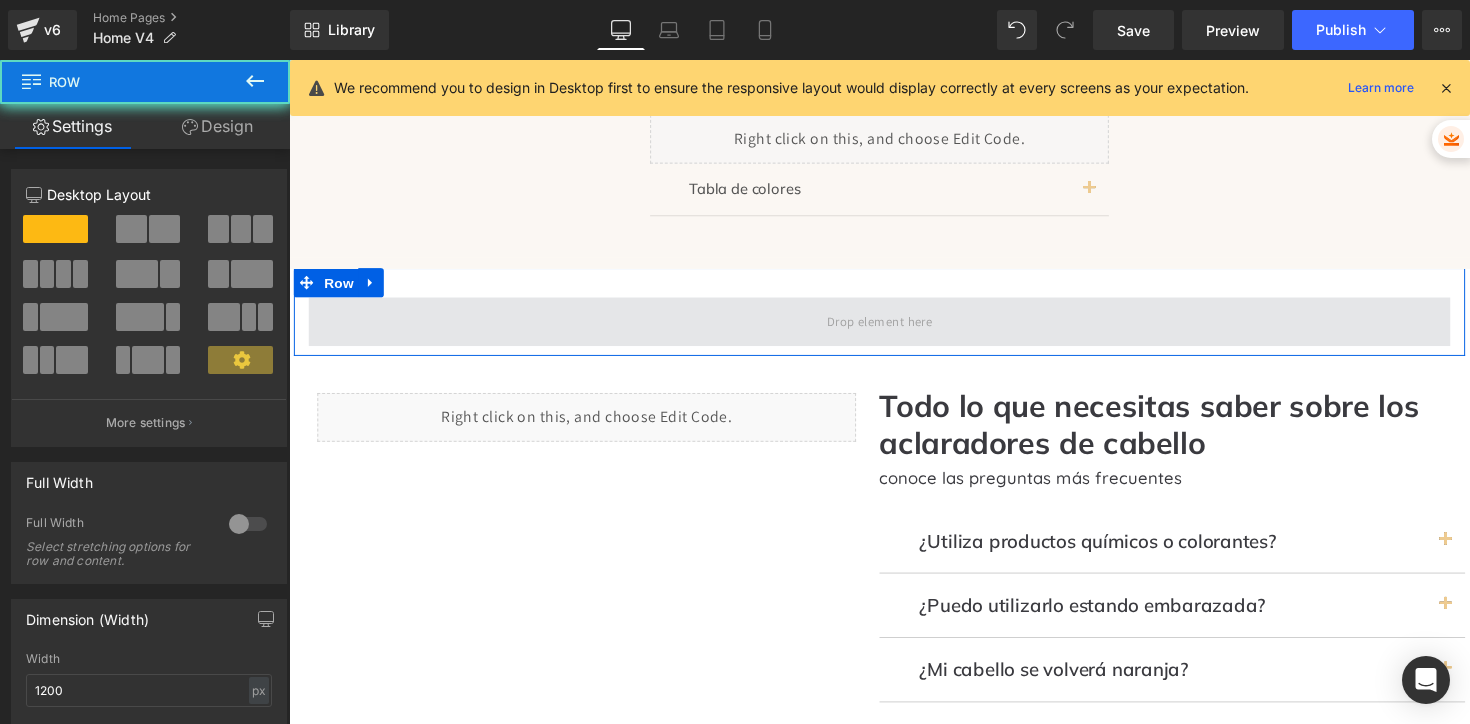 click at bounding box center [894, 328] 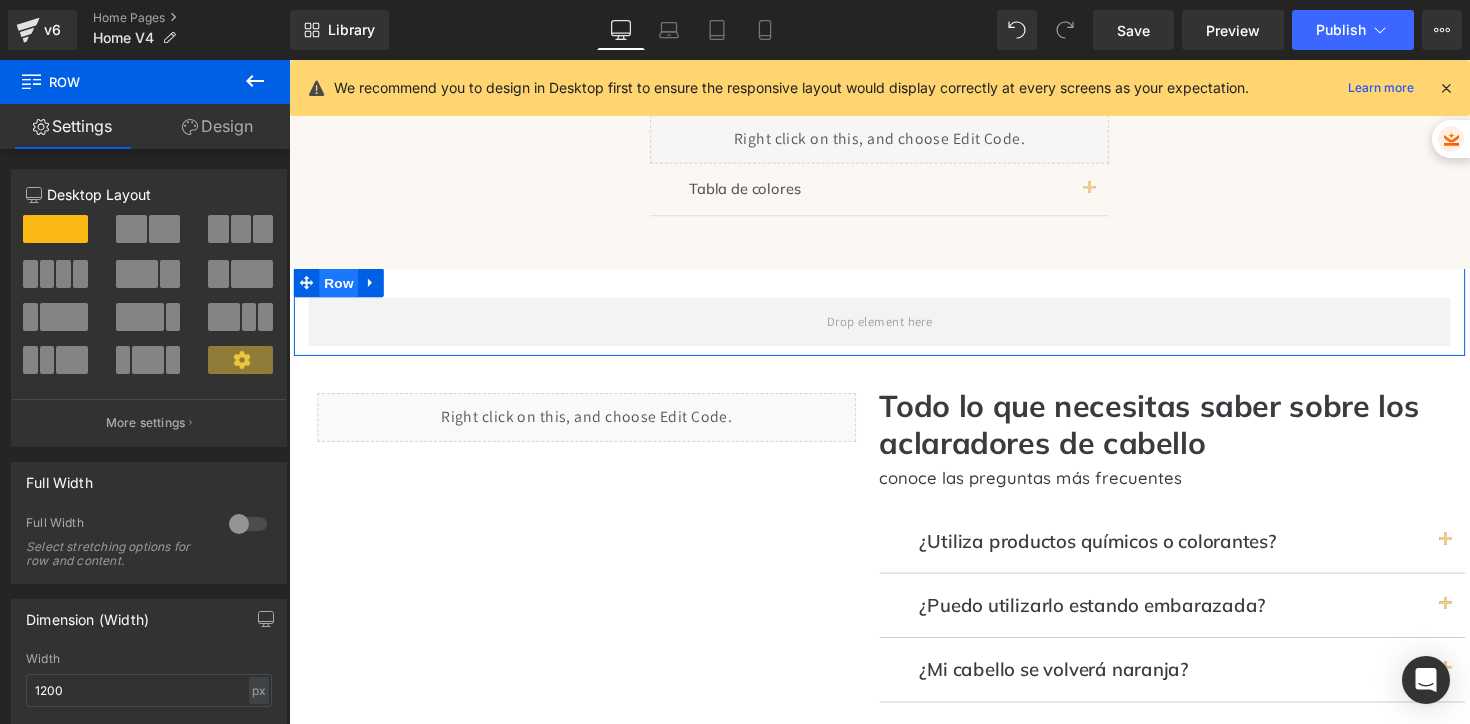 click on "Row" at bounding box center (340, 288) 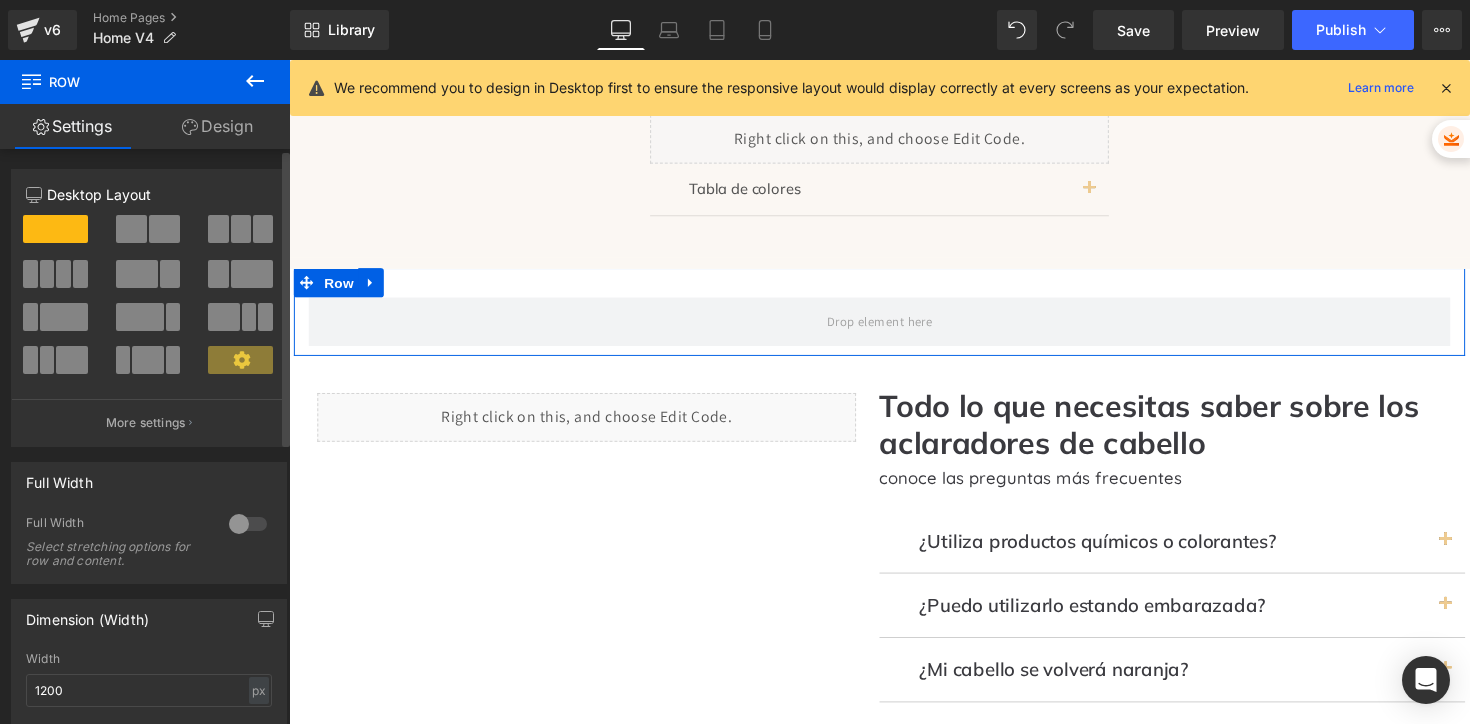 click at bounding box center [248, 524] 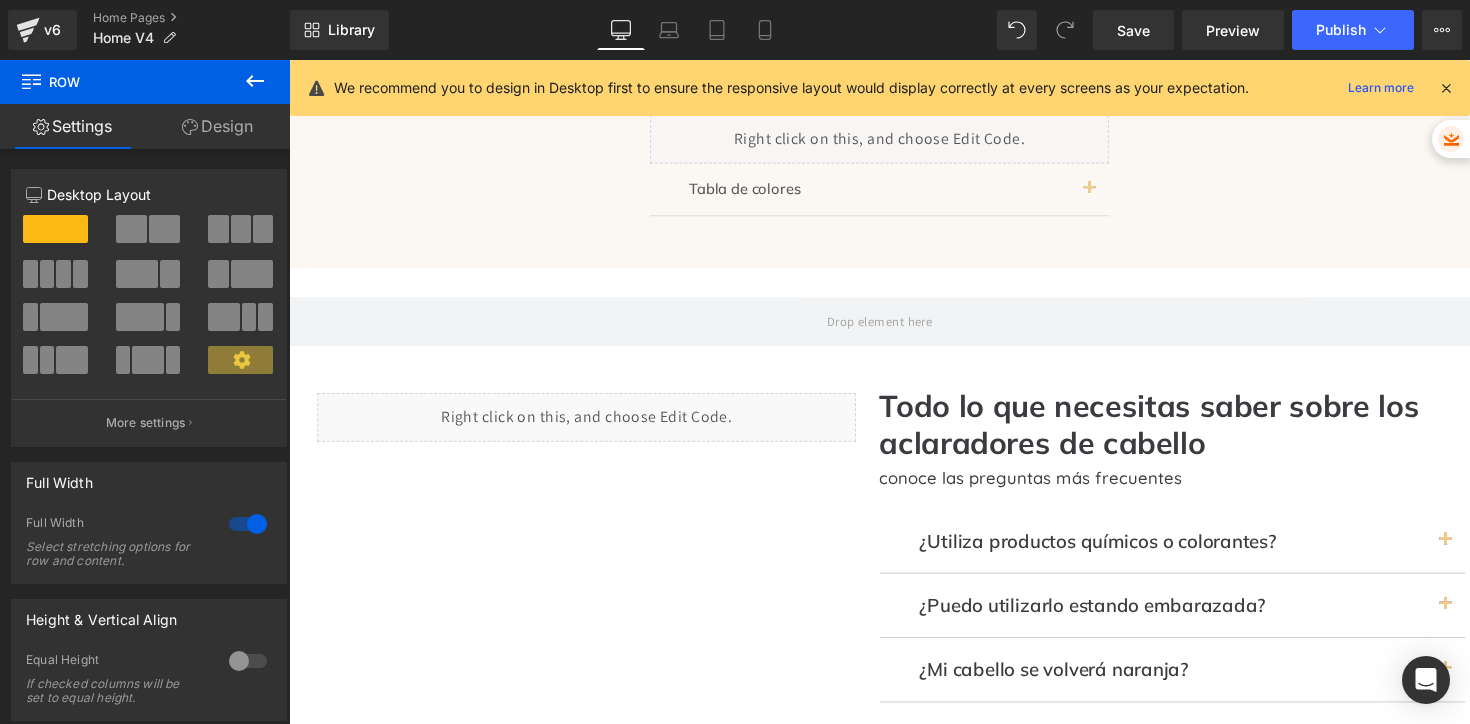 click 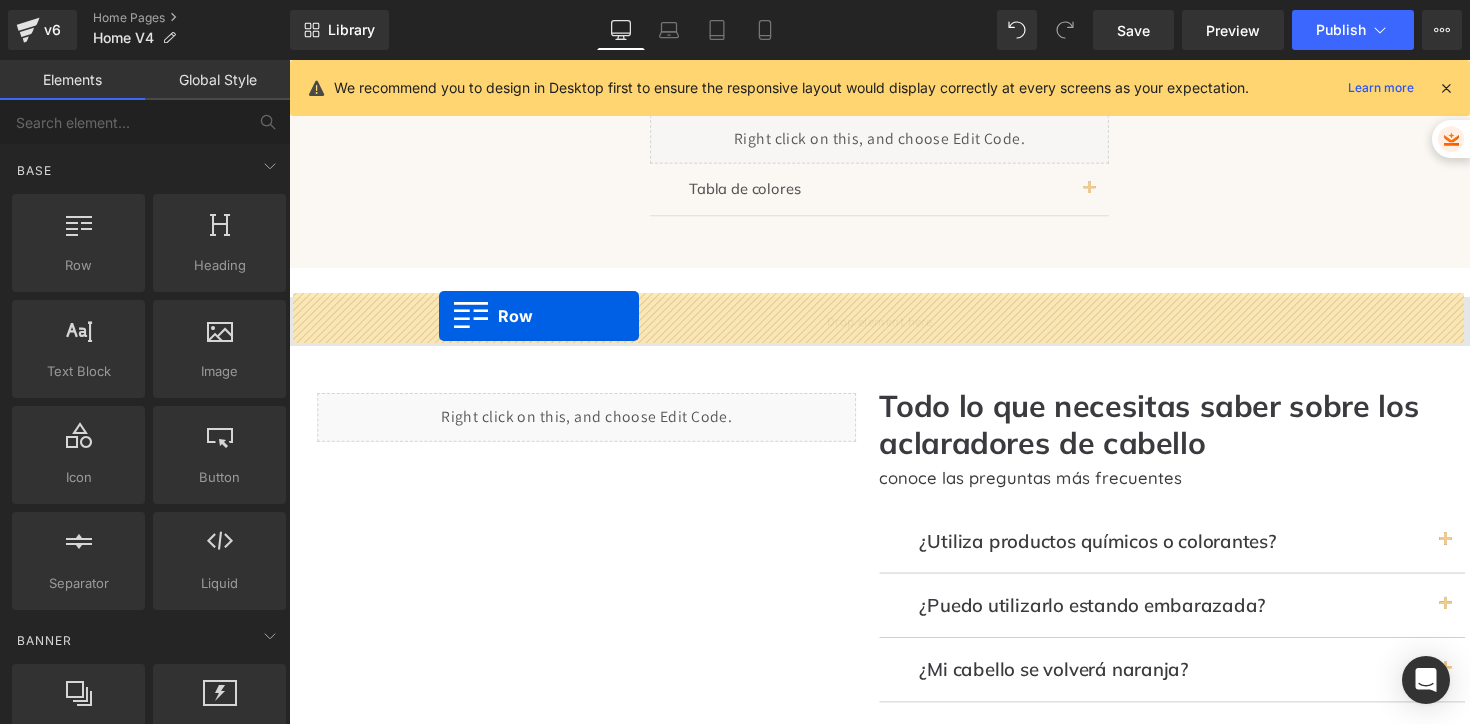drag, startPoint x: 385, startPoint y: 321, endPoint x: 443, endPoint y: 322, distance: 58.00862 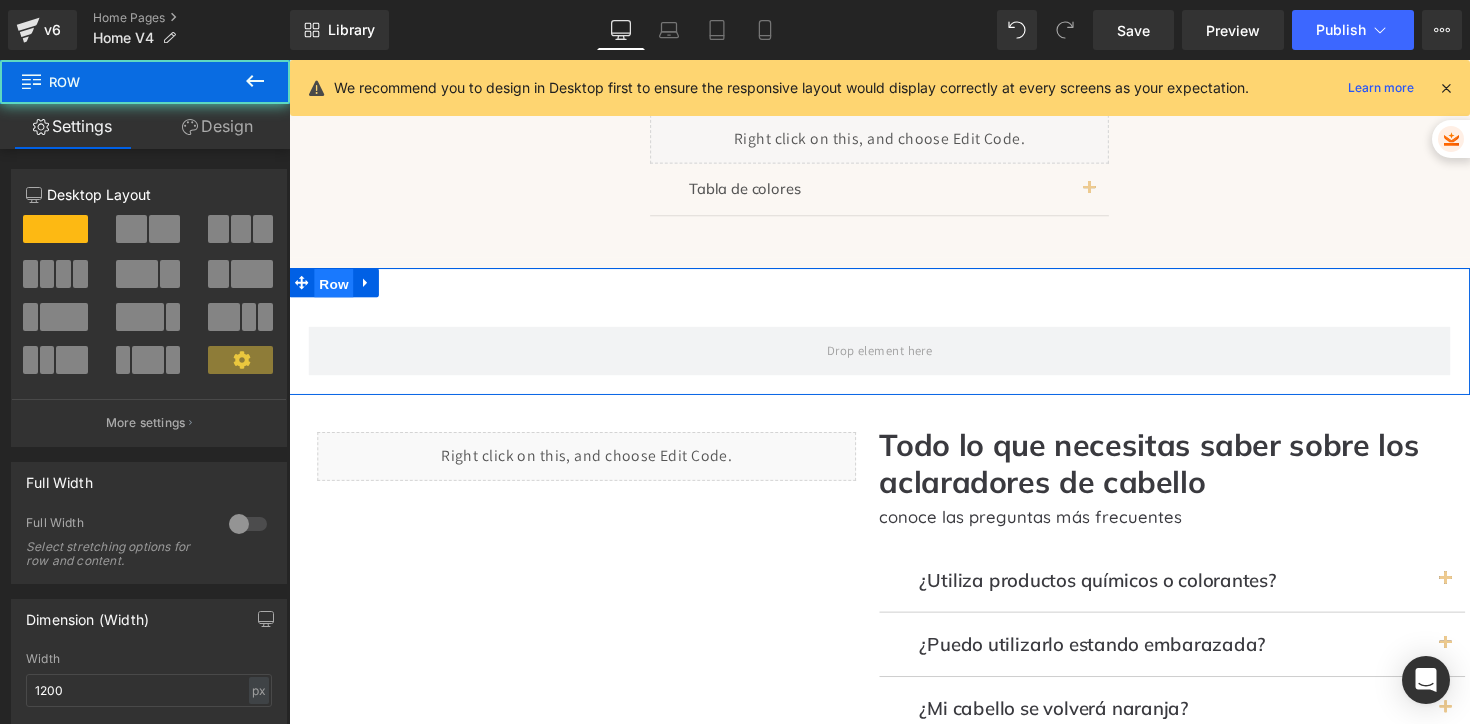 click on "Row" at bounding box center [335, 289] 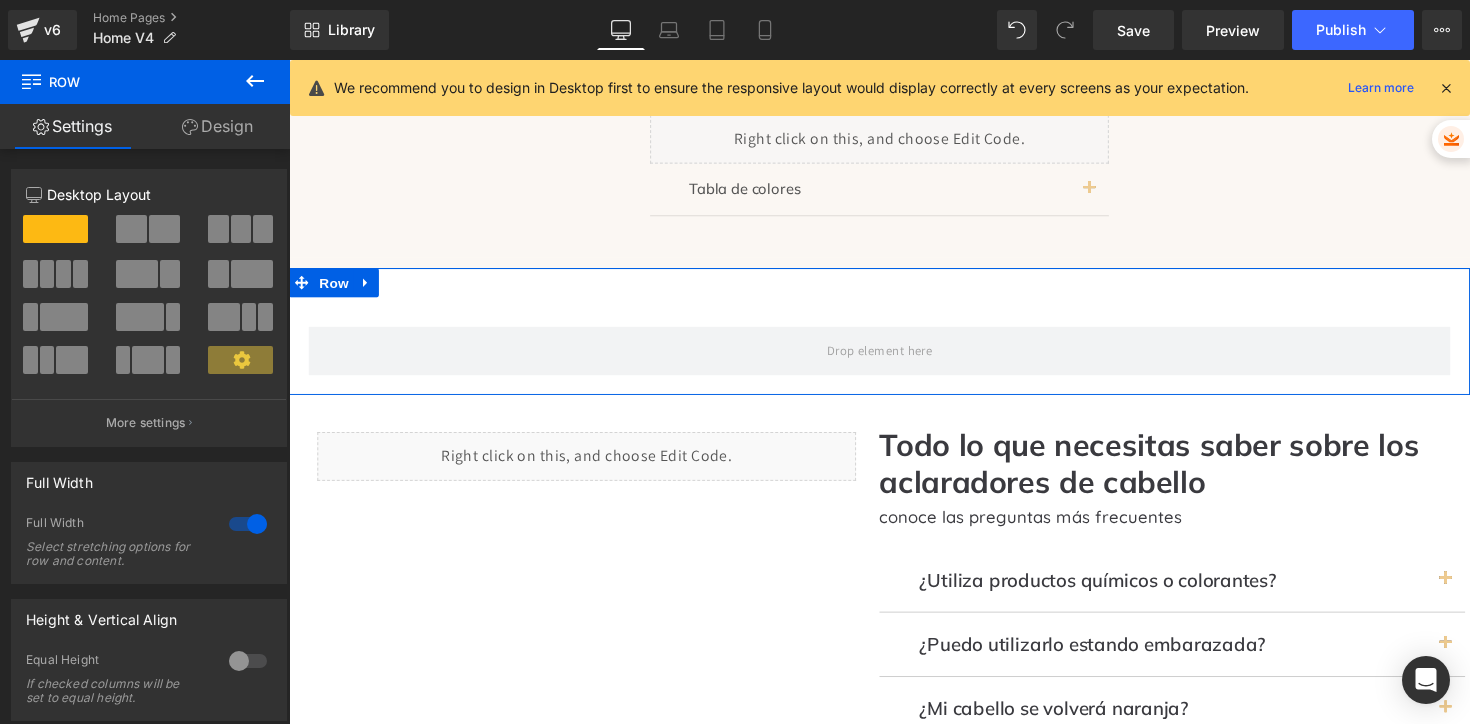 click on "Design" at bounding box center [217, 126] 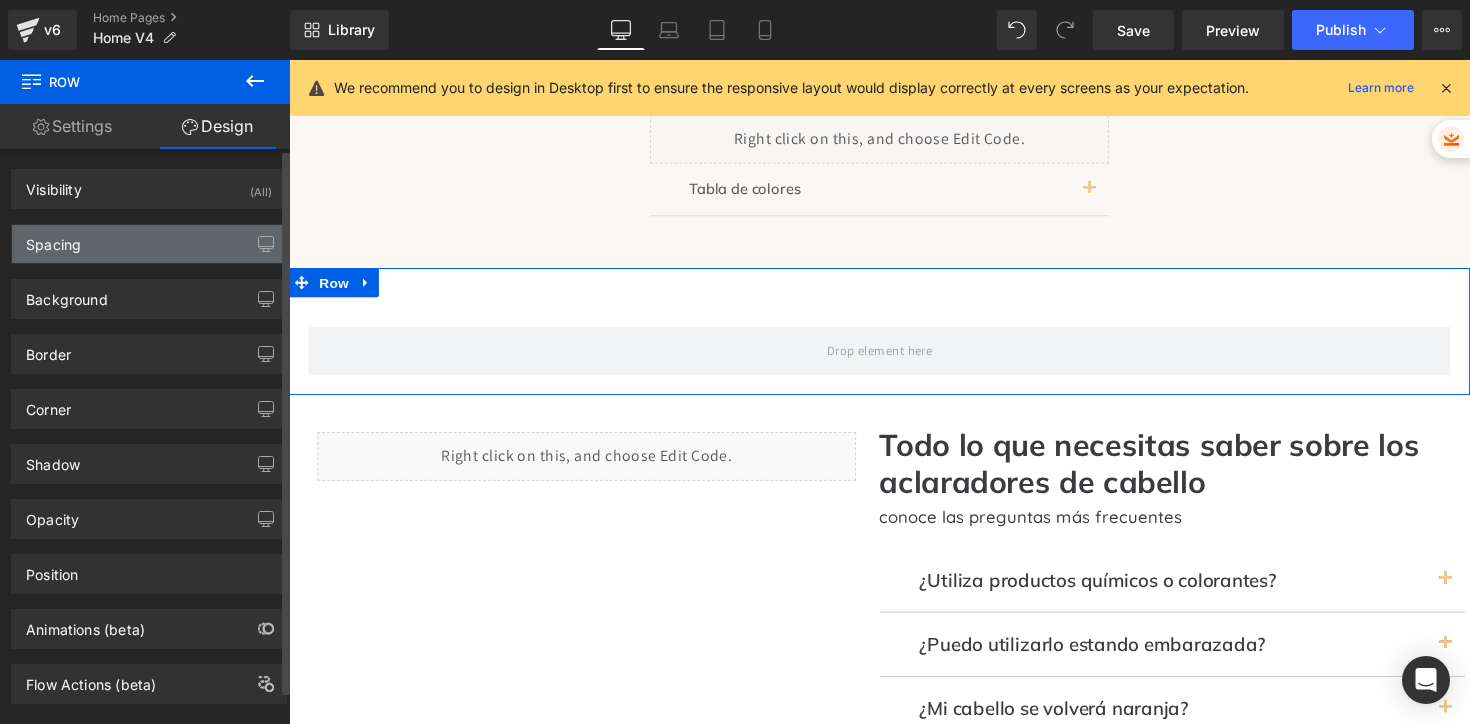 click on "Spacing" at bounding box center (149, 244) 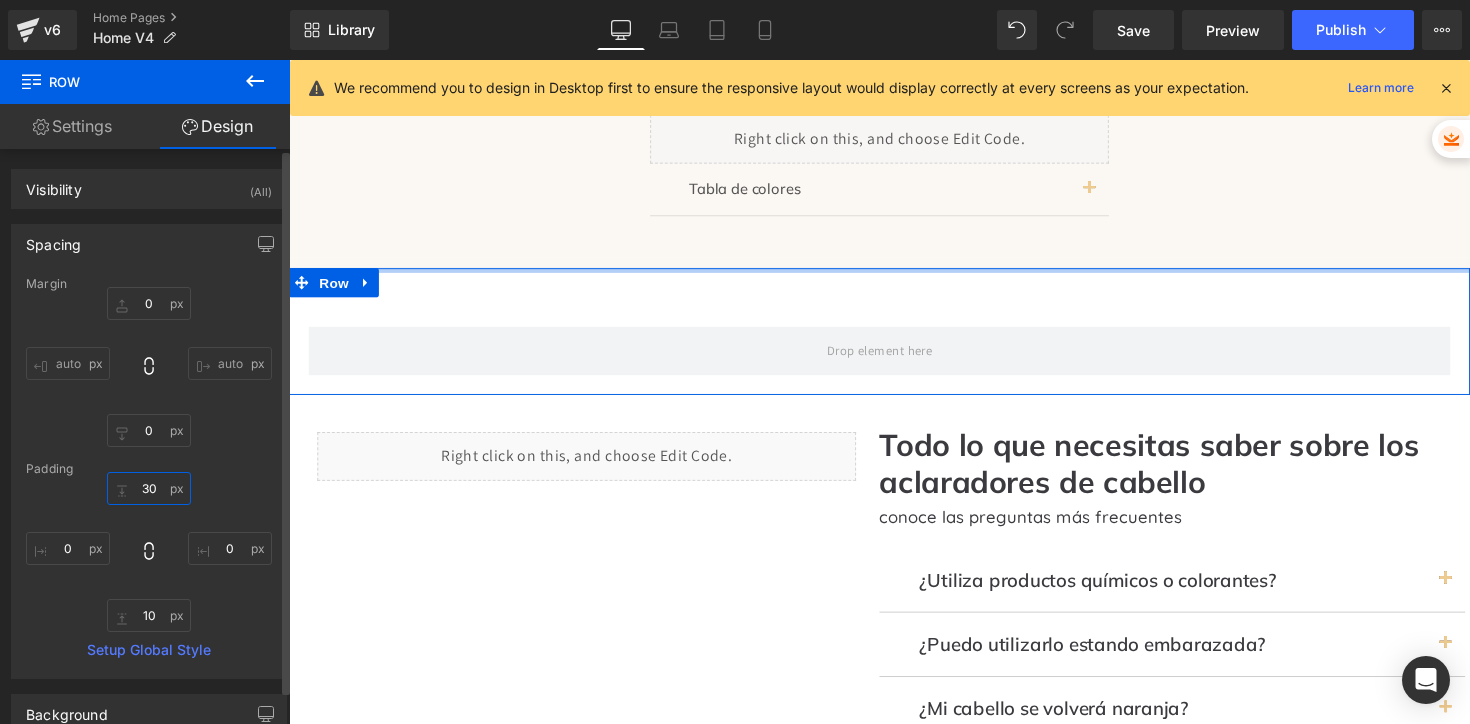 click on "30" at bounding box center (149, 488) 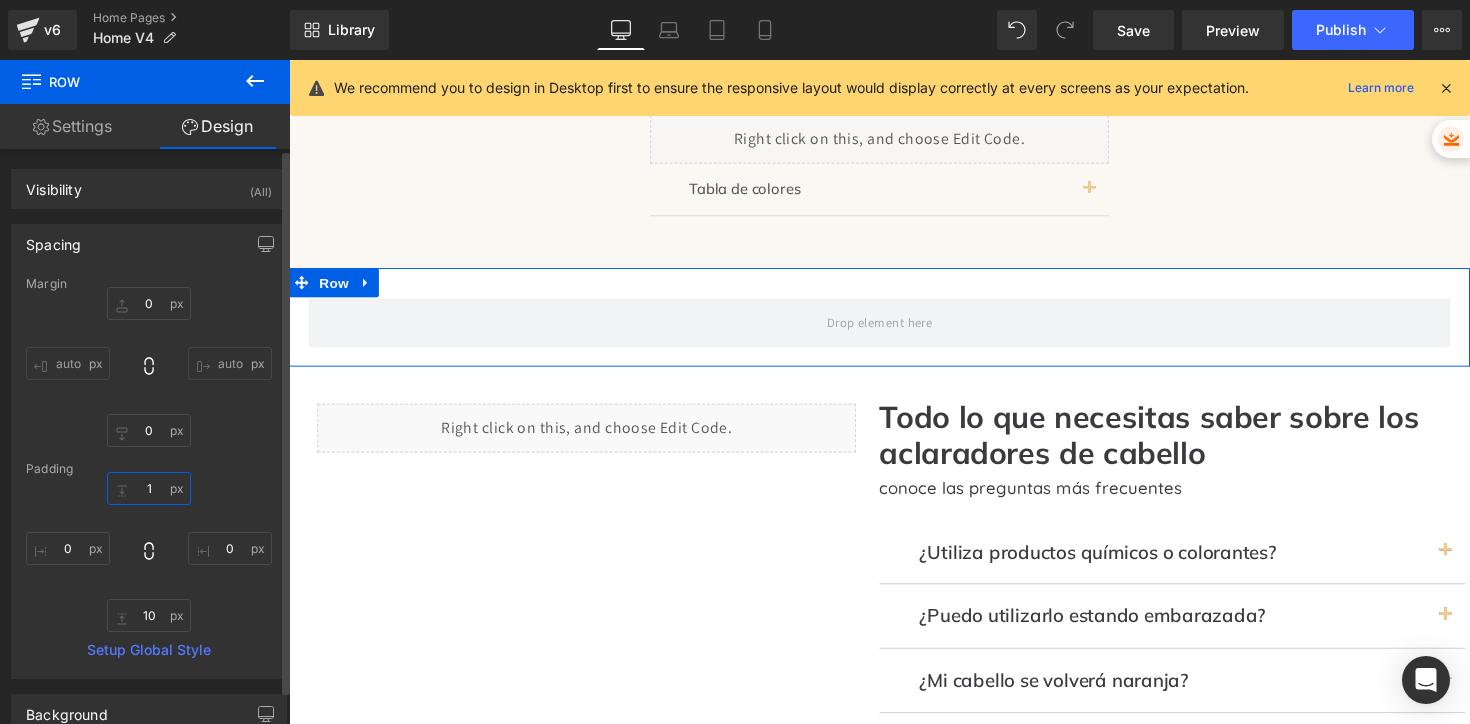 type on "10" 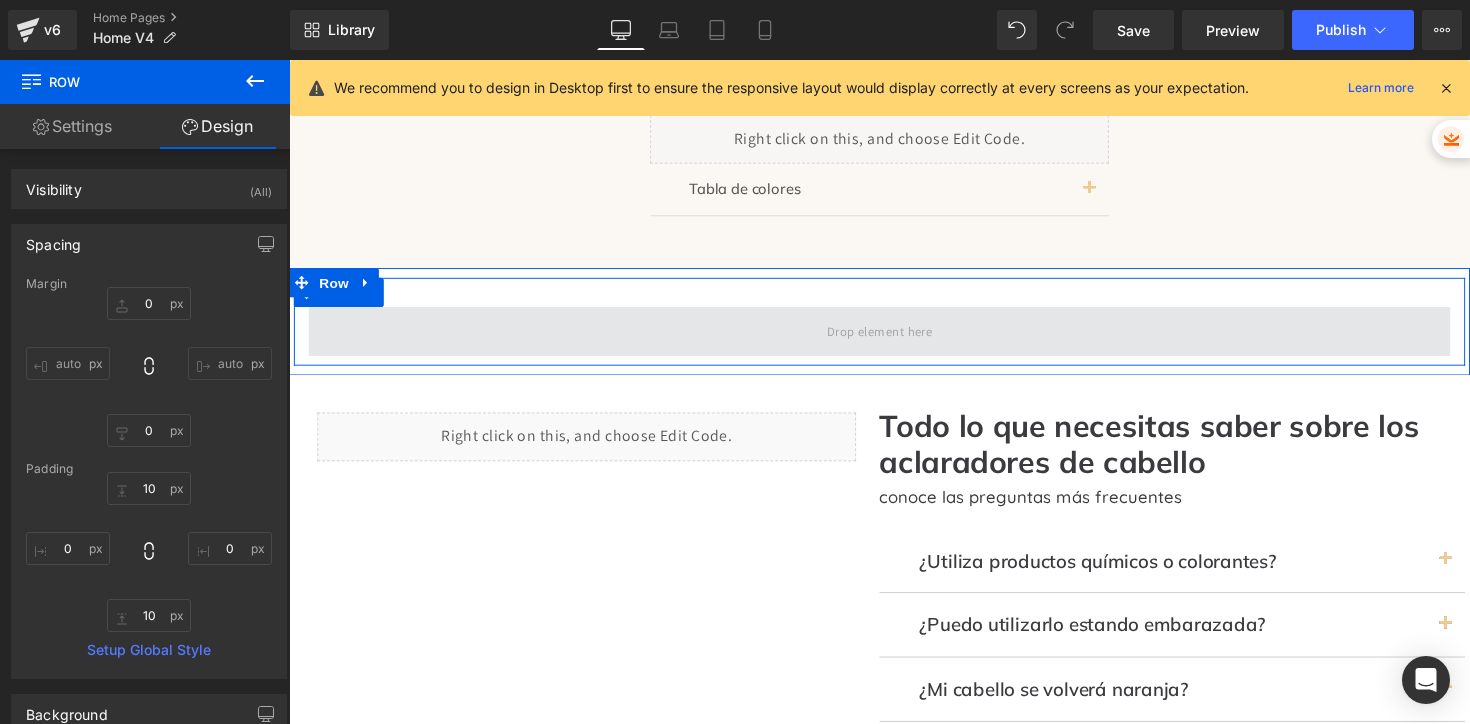click at bounding box center (894, 338) 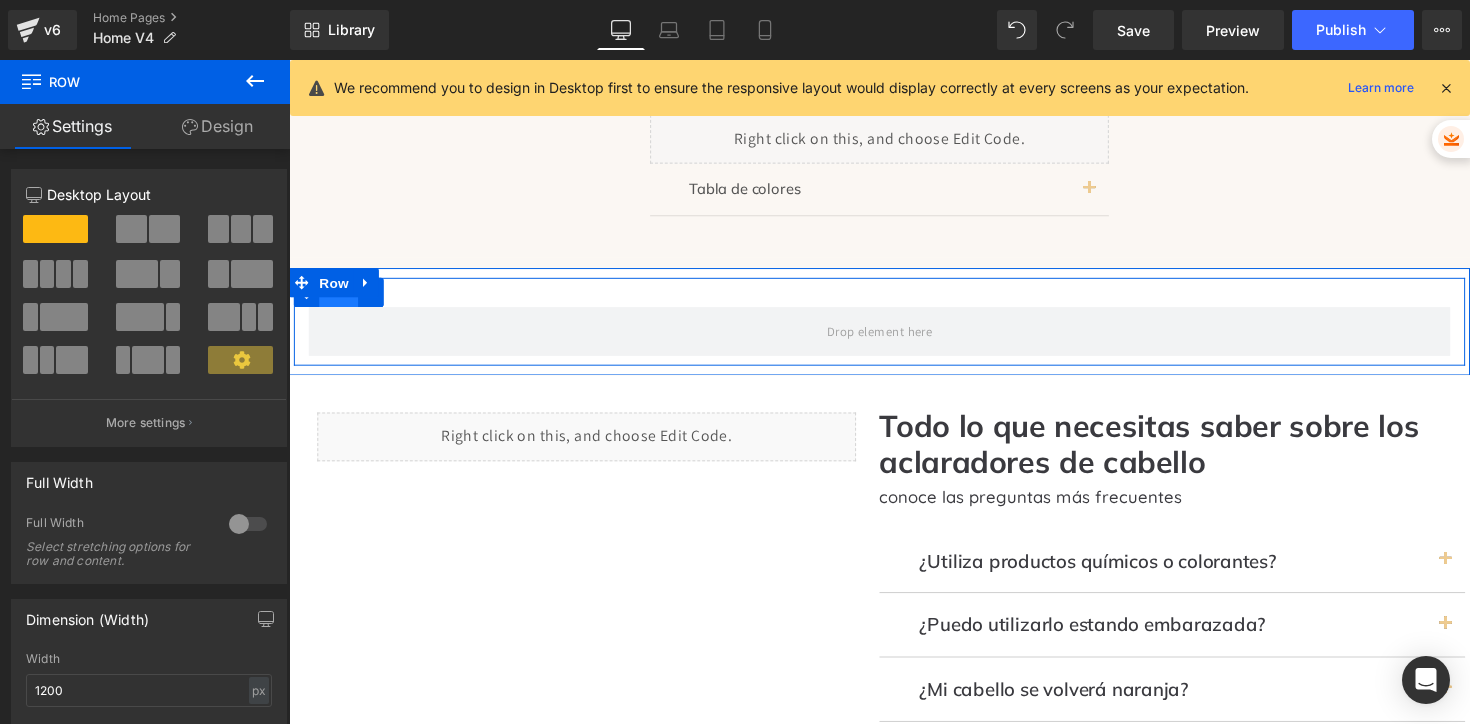 click on "Row" at bounding box center (340, 298) 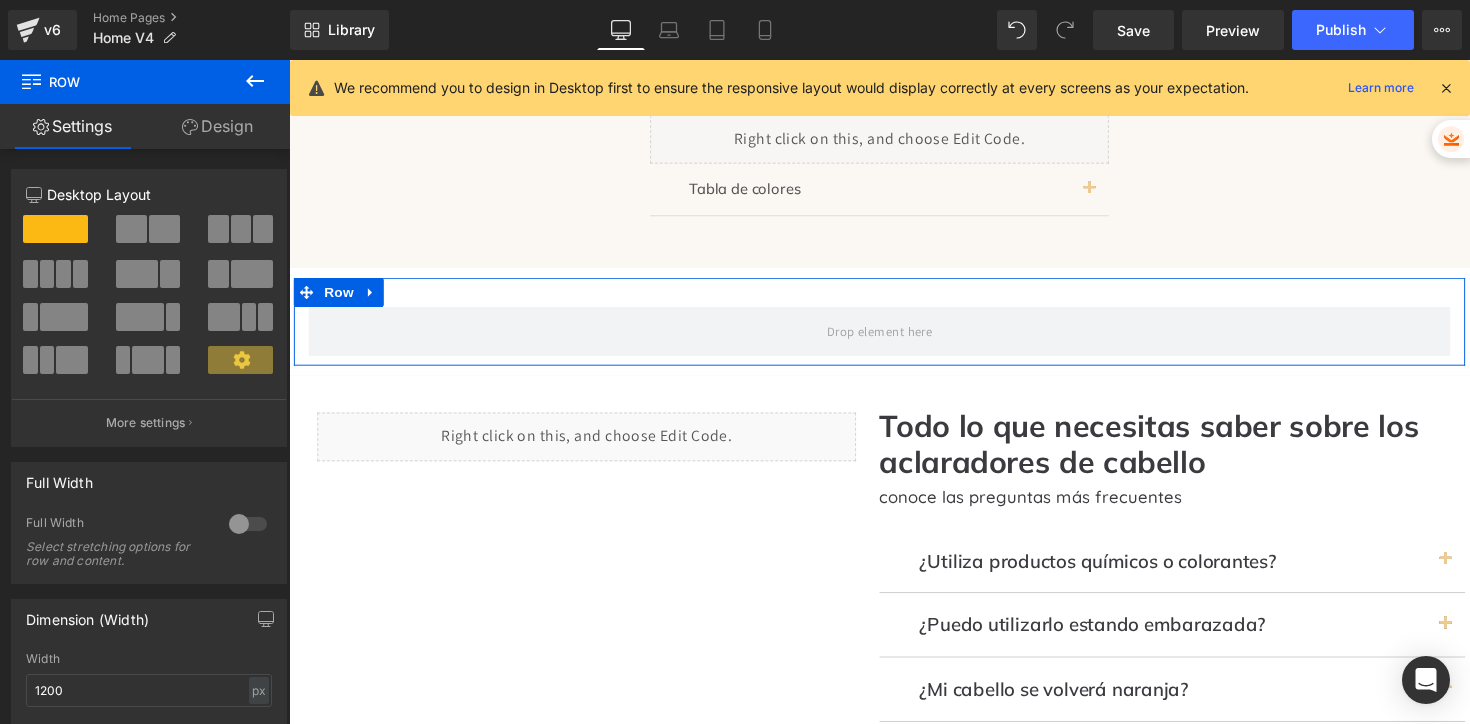 click at bounding box center (63, 274) 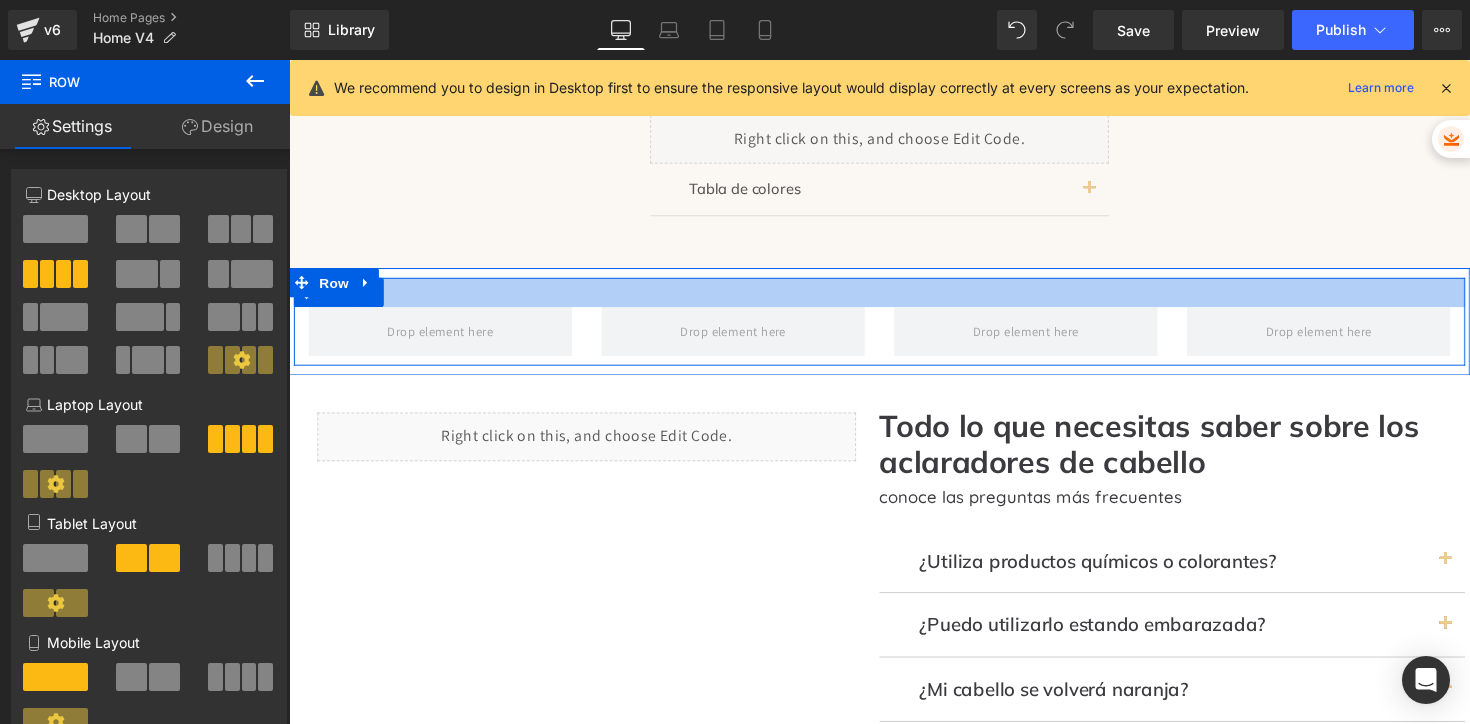 click at bounding box center (894, 298) 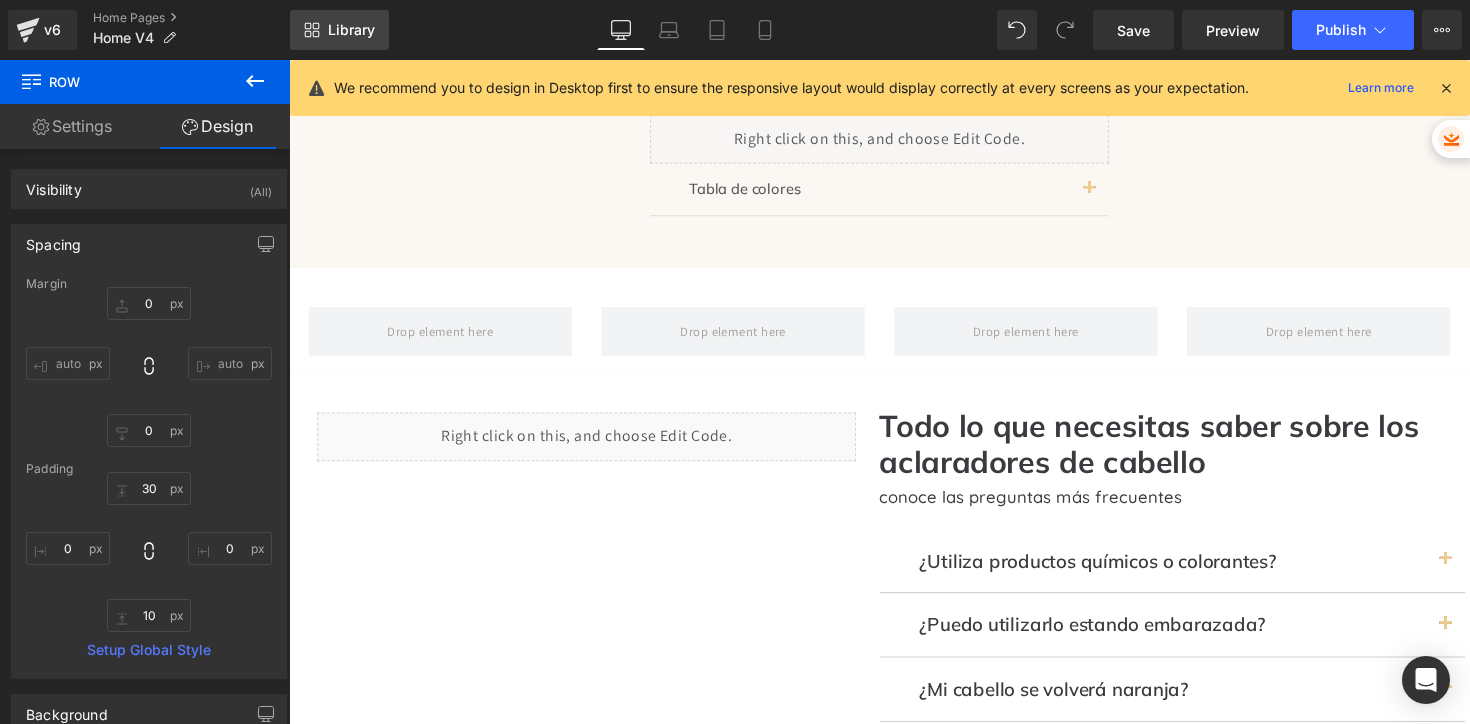 click on "Library" at bounding box center (351, 30) 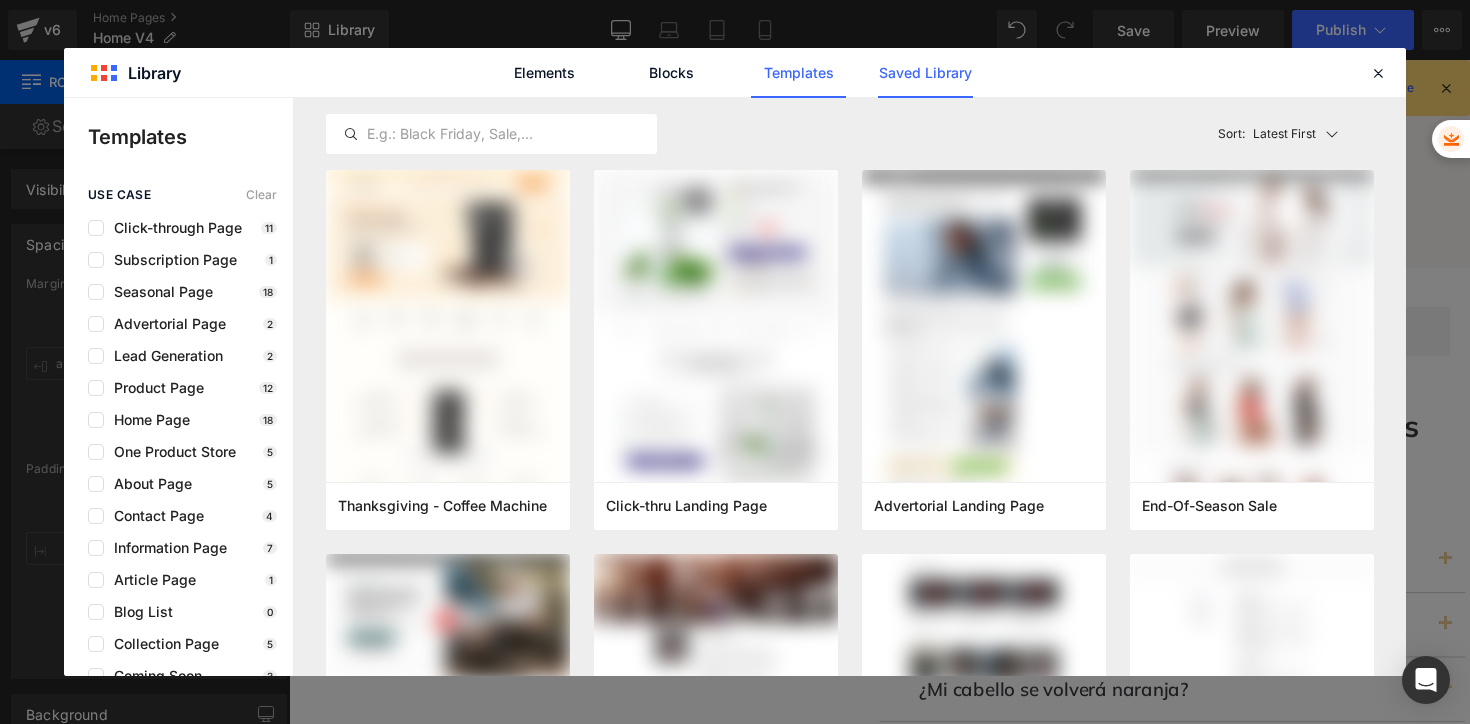 click on "Saved Library" 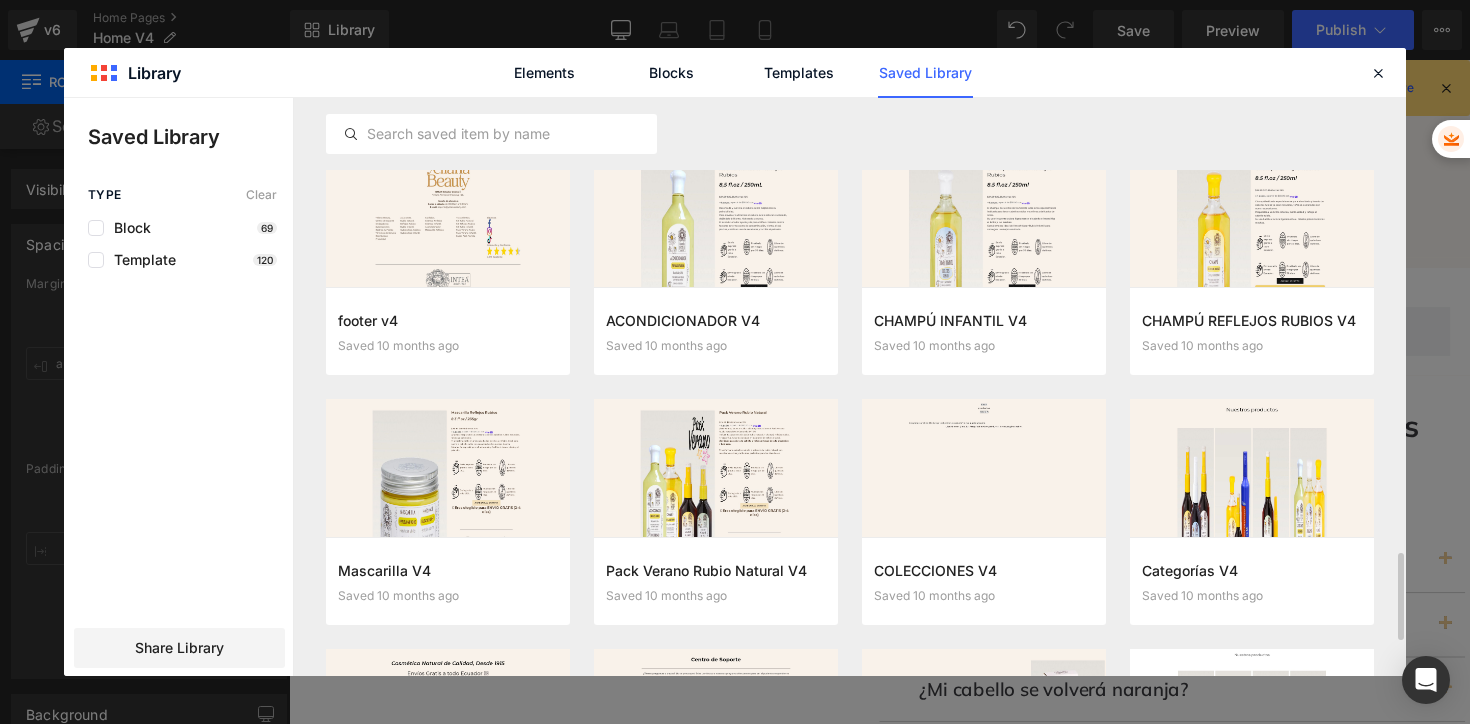 scroll, scrollTop: 3208, scrollLeft: 0, axis: vertical 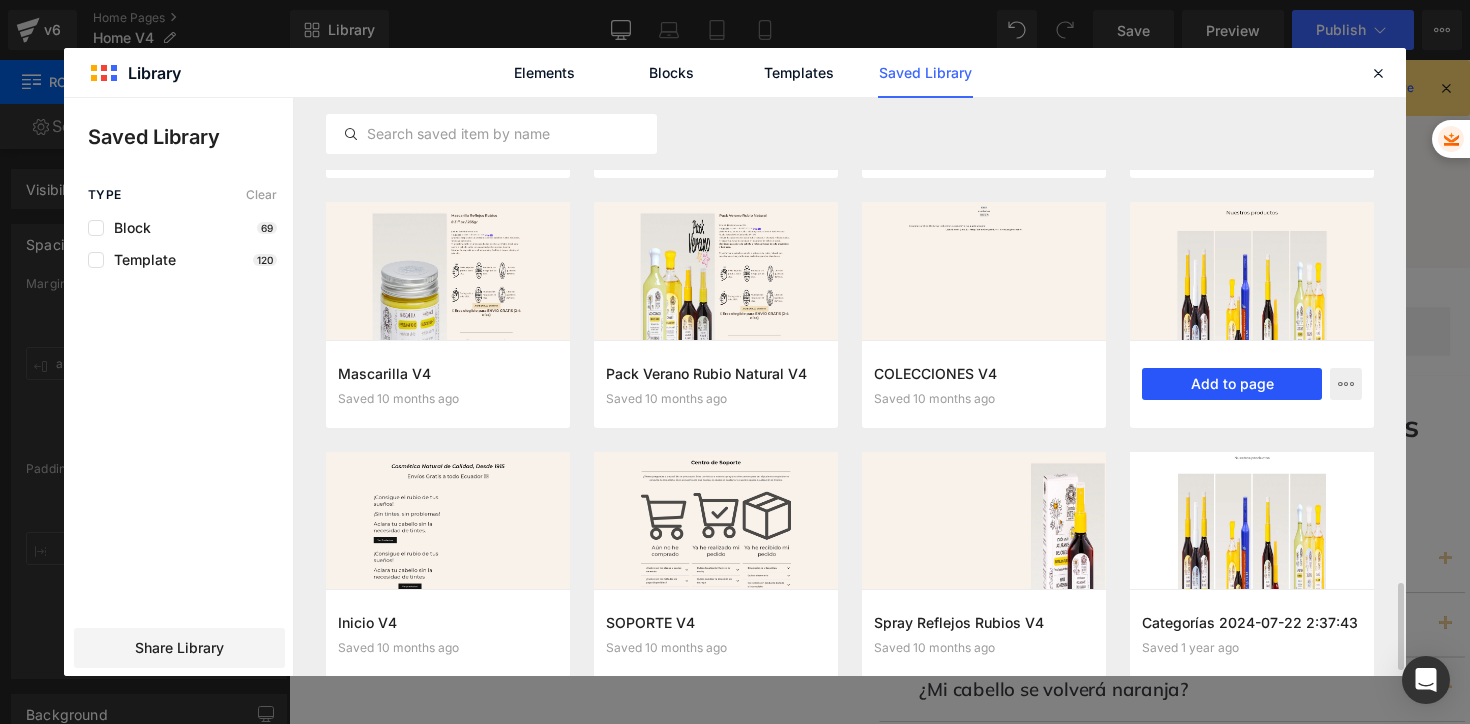 click on "Add to page" at bounding box center (1232, 384) 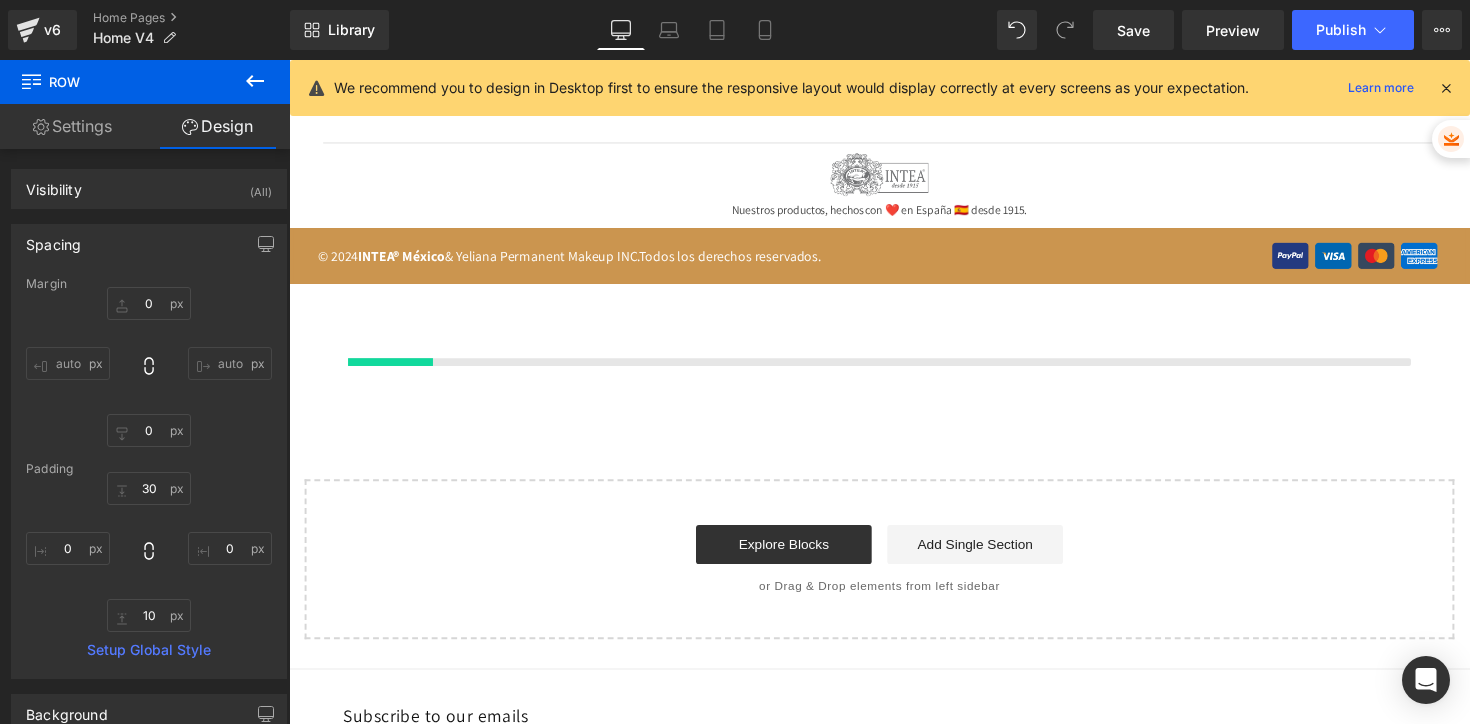 scroll, scrollTop: 3895, scrollLeft: 0, axis: vertical 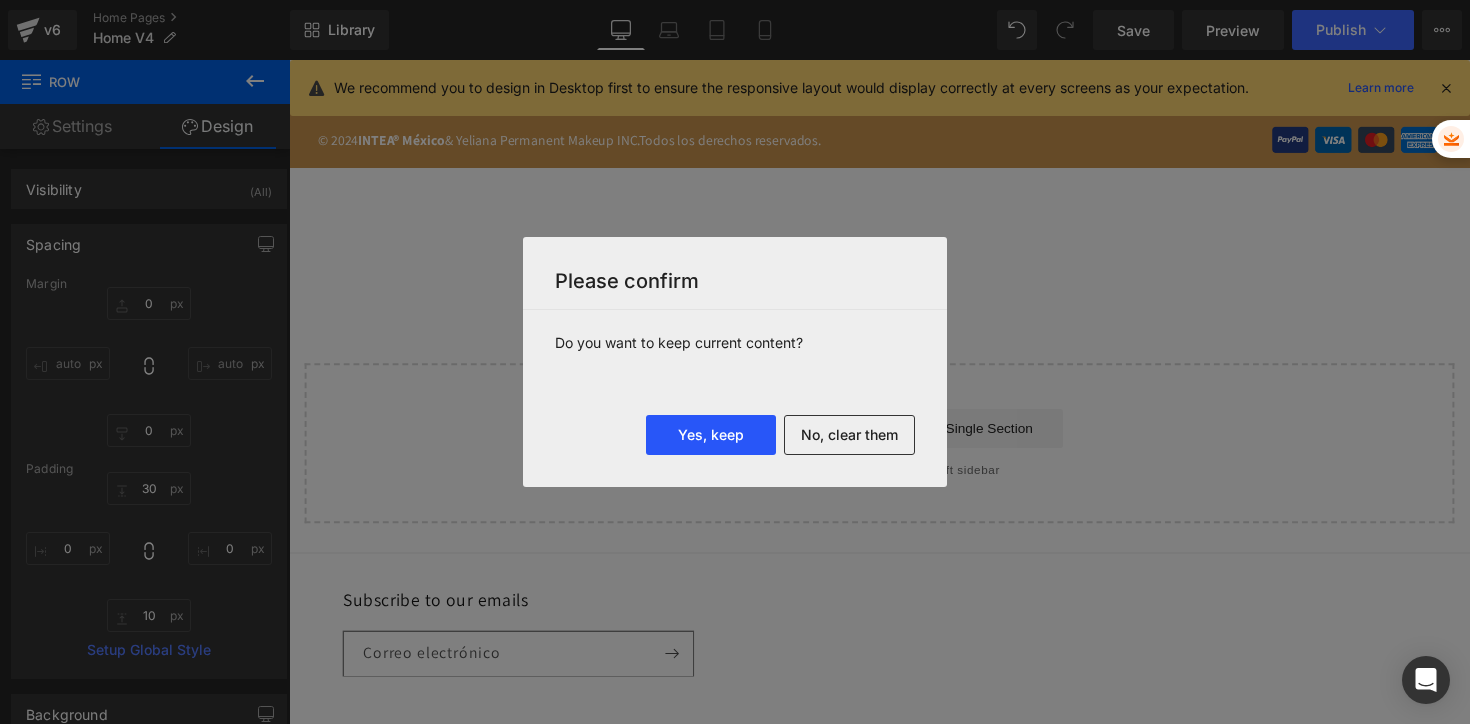 click on "Yes, keep" at bounding box center (711, 435) 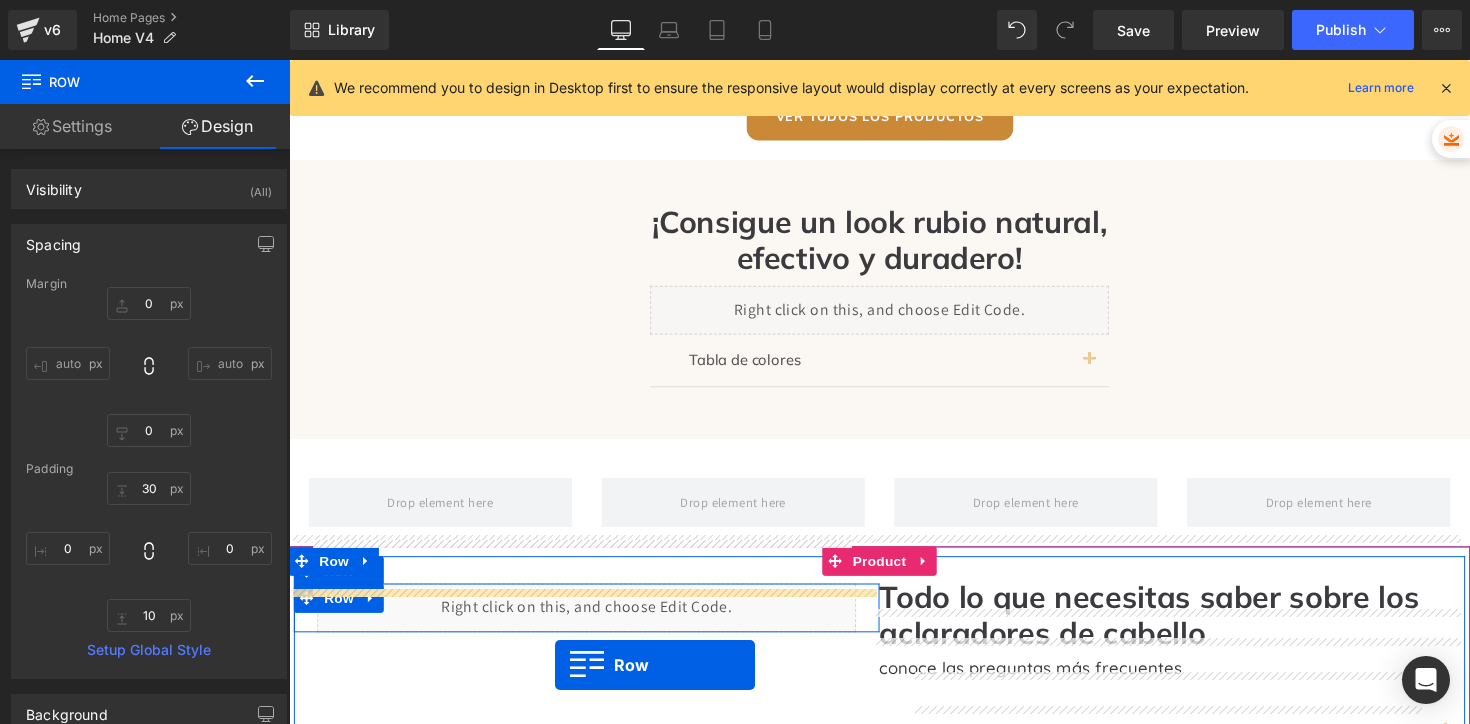 scroll, scrollTop: 1255, scrollLeft: 0, axis: vertical 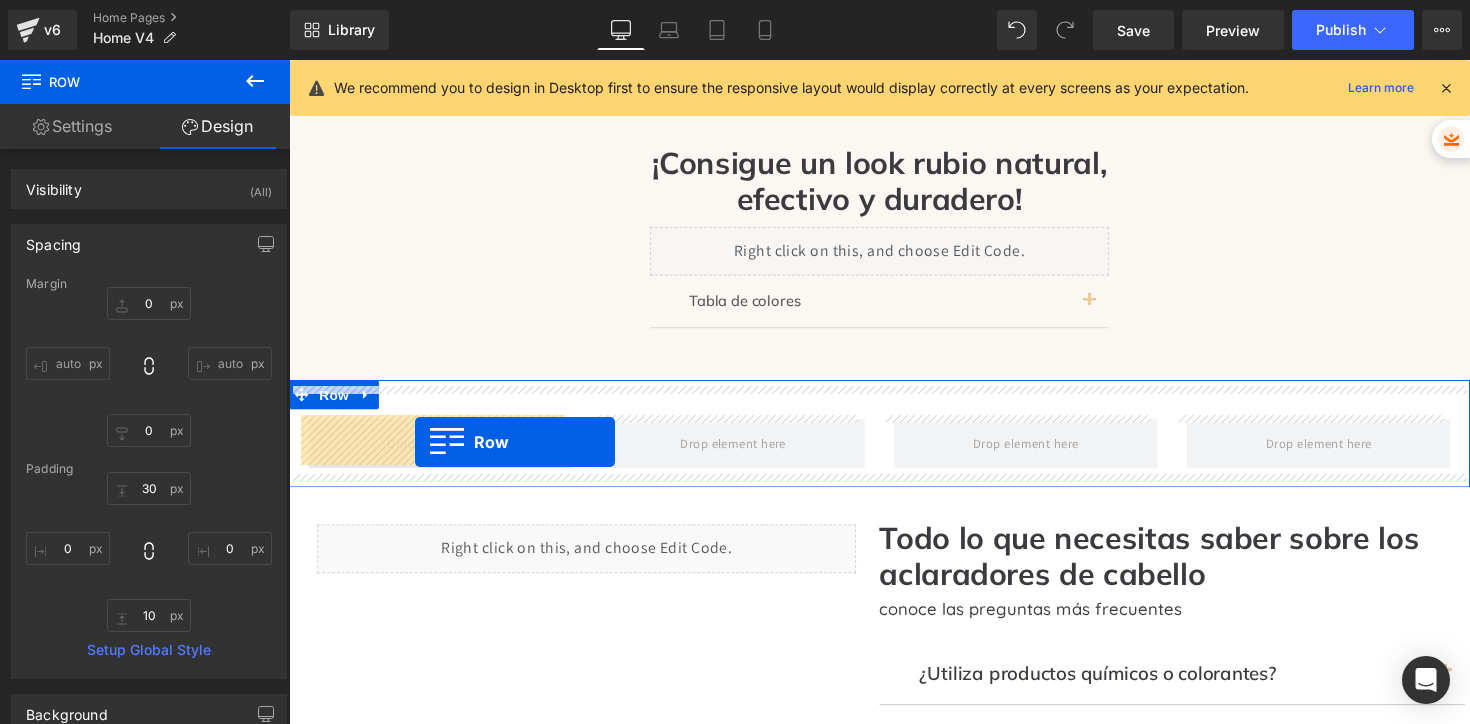 drag, startPoint x: 325, startPoint y: 289, endPoint x: 418, endPoint y: 451, distance: 186.79668 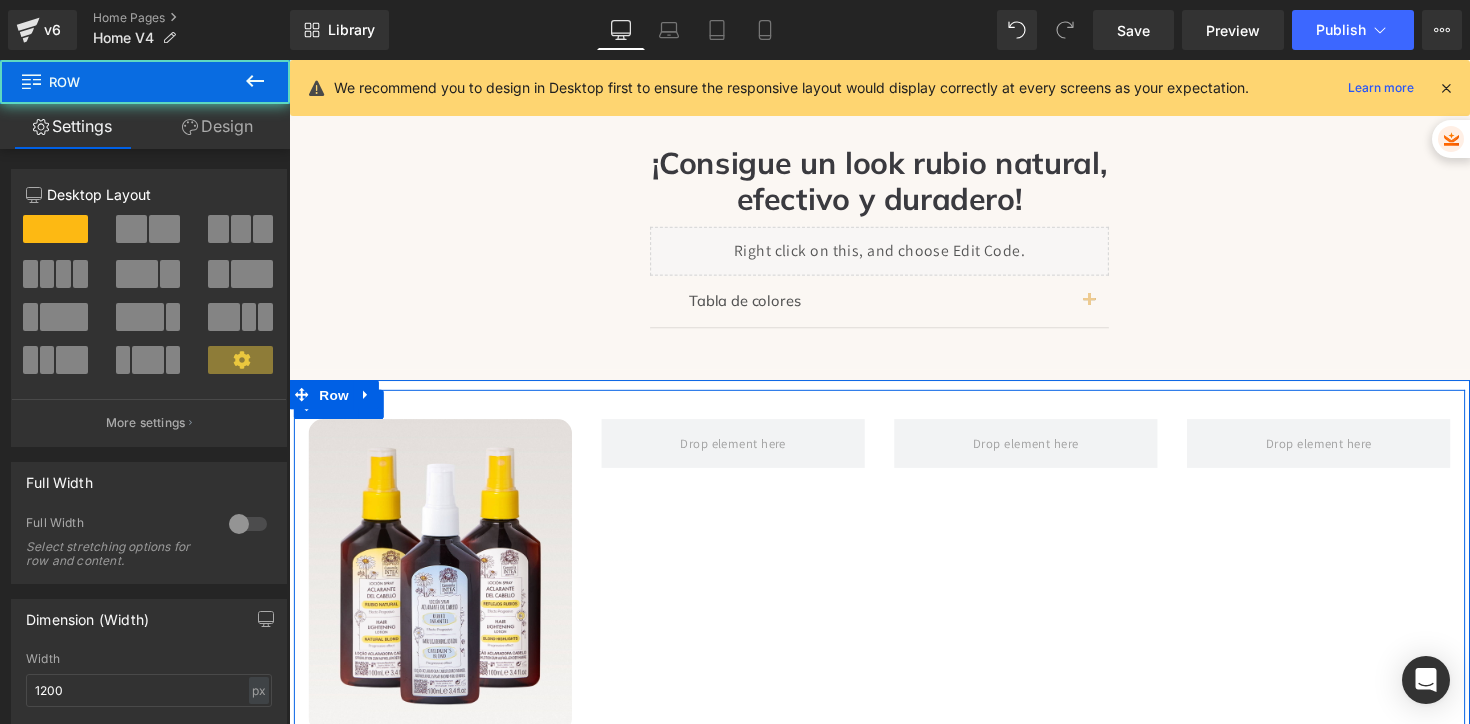 click on "Image         Aclarantes de cabello Heading         Aclara progresivamente tu cabello hasta 4 tonos. S in químicos, ideal para mantener mechas, brillos y reflejos rubios. Text Block         VER ACLARANTES Button         Row
Row" at bounding box center (894, 675) 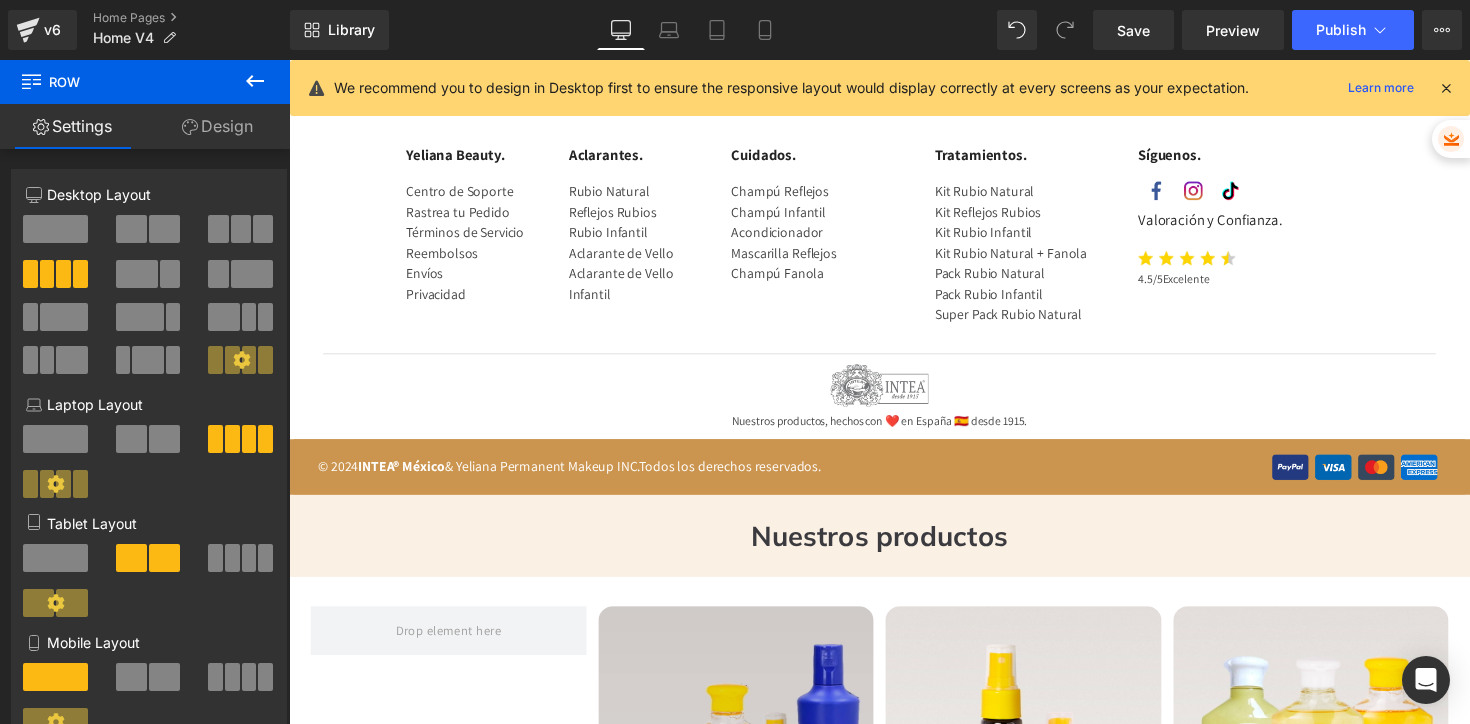 scroll, scrollTop: 4028, scrollLeft: 0, axis: vertical 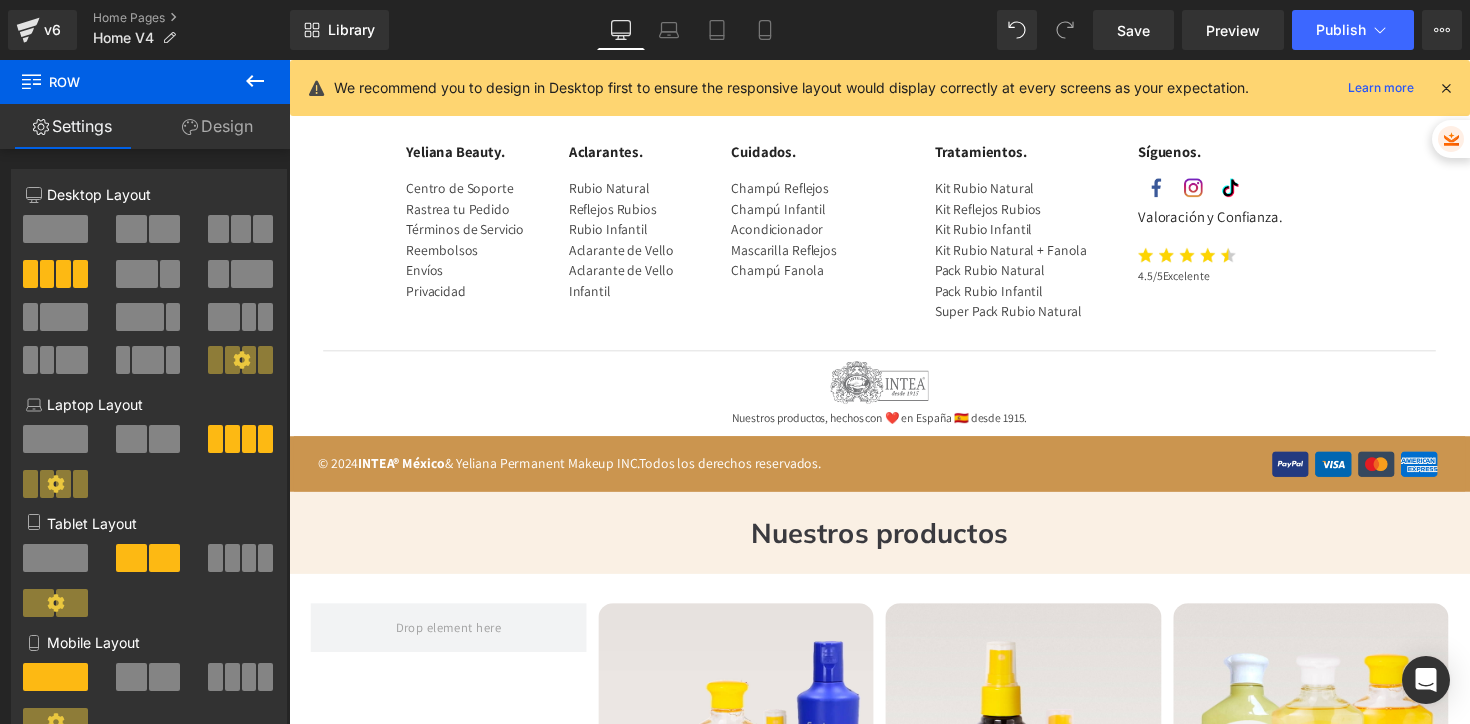 click on "Row" at bounding box center (652, 631) 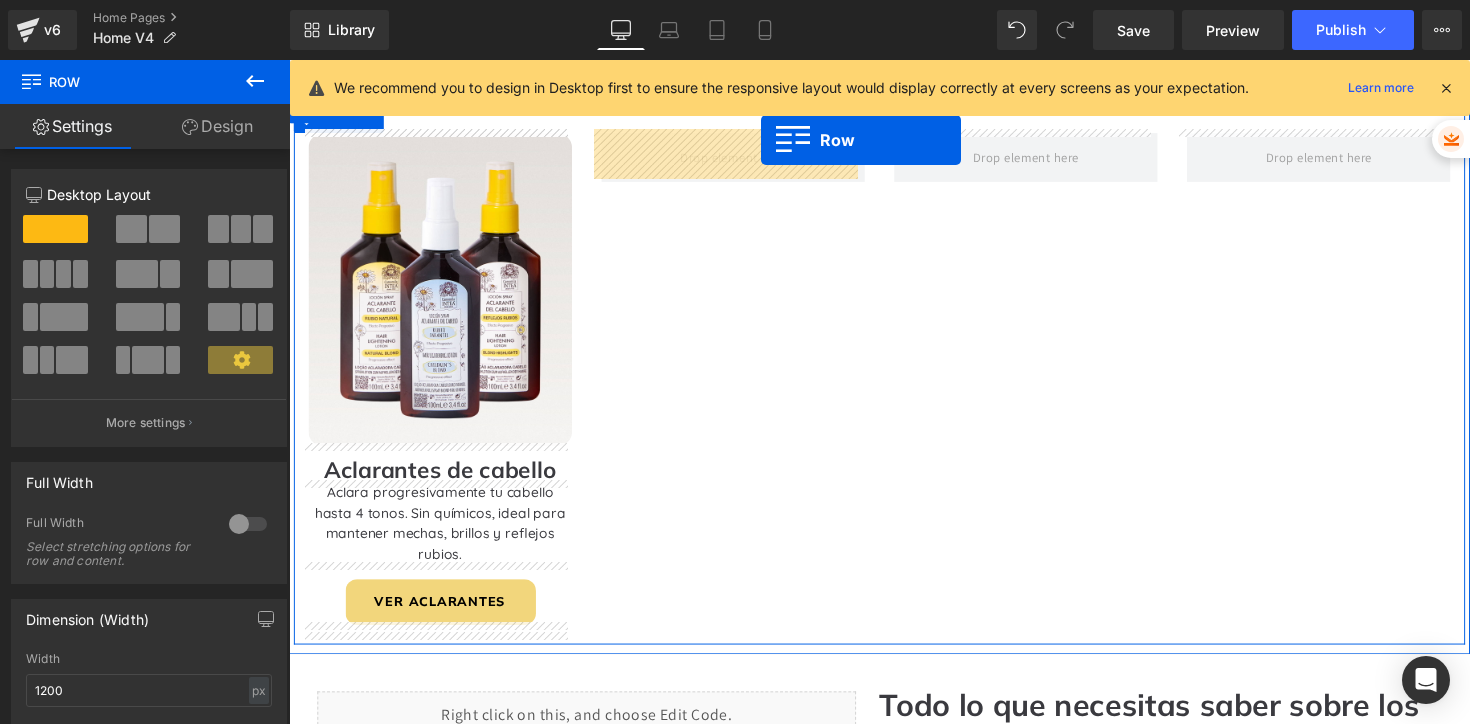 scroll, scrollTop: 1508, scrollLeft: 0, axis: vertical 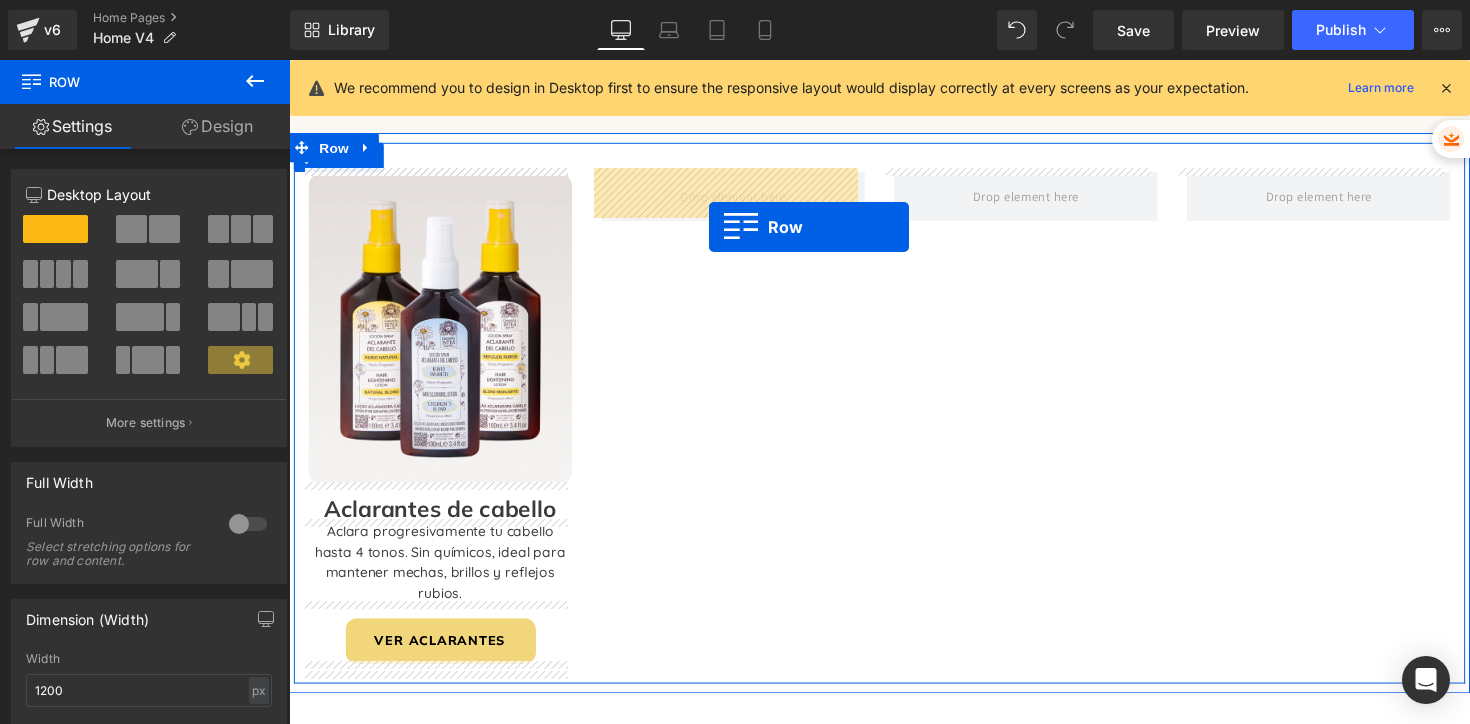 drag, startPoint x: 616, startPoint y: 618, endPoint x: 719, endPoint y: 231, distance: 400.47223 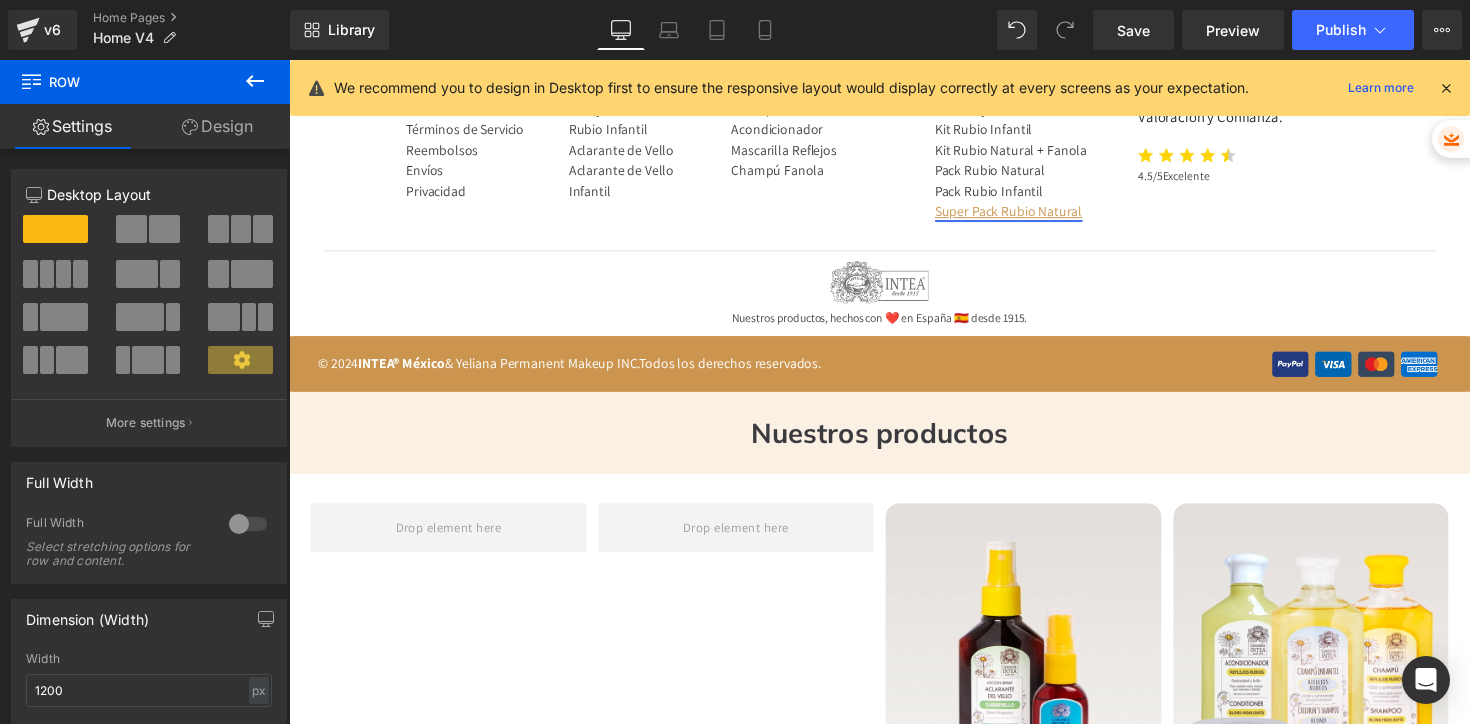 scroll, scrollTop: 4265, scrollLeft: 0, axis: vertical 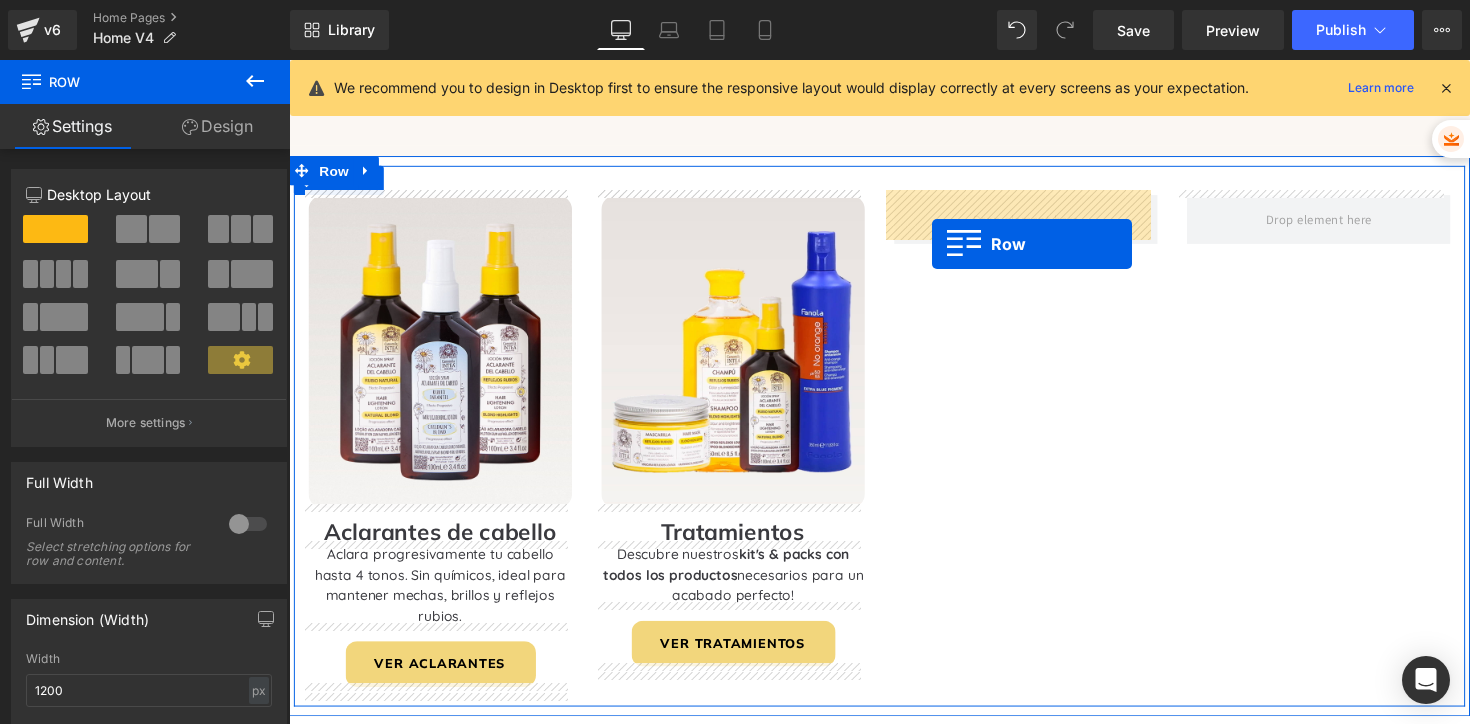 drag, startPoint x: 927, startPoint y: 378, endPoint x: 948, endPoint y: 249, distance: 130.69812 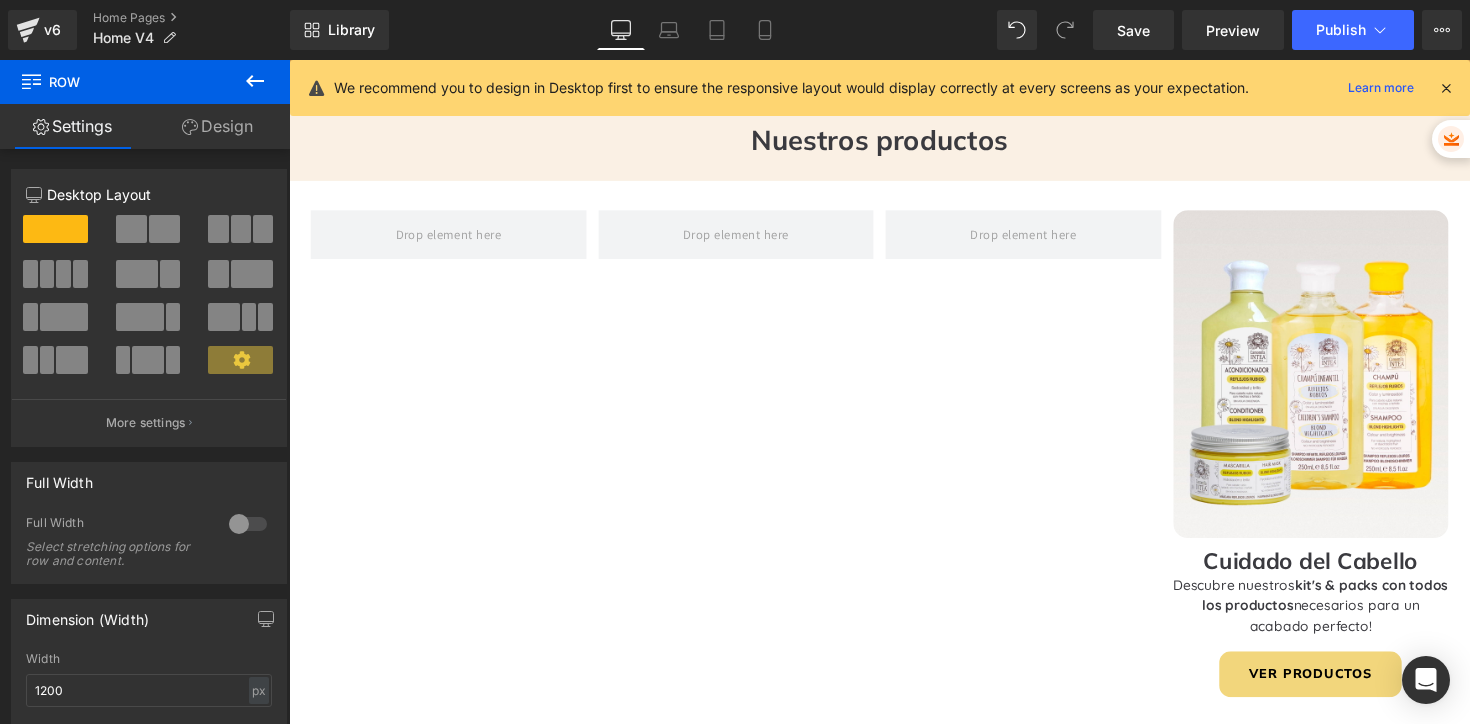scroll, scrollTop: 4426, scrollLeft: 0, axis: vertical 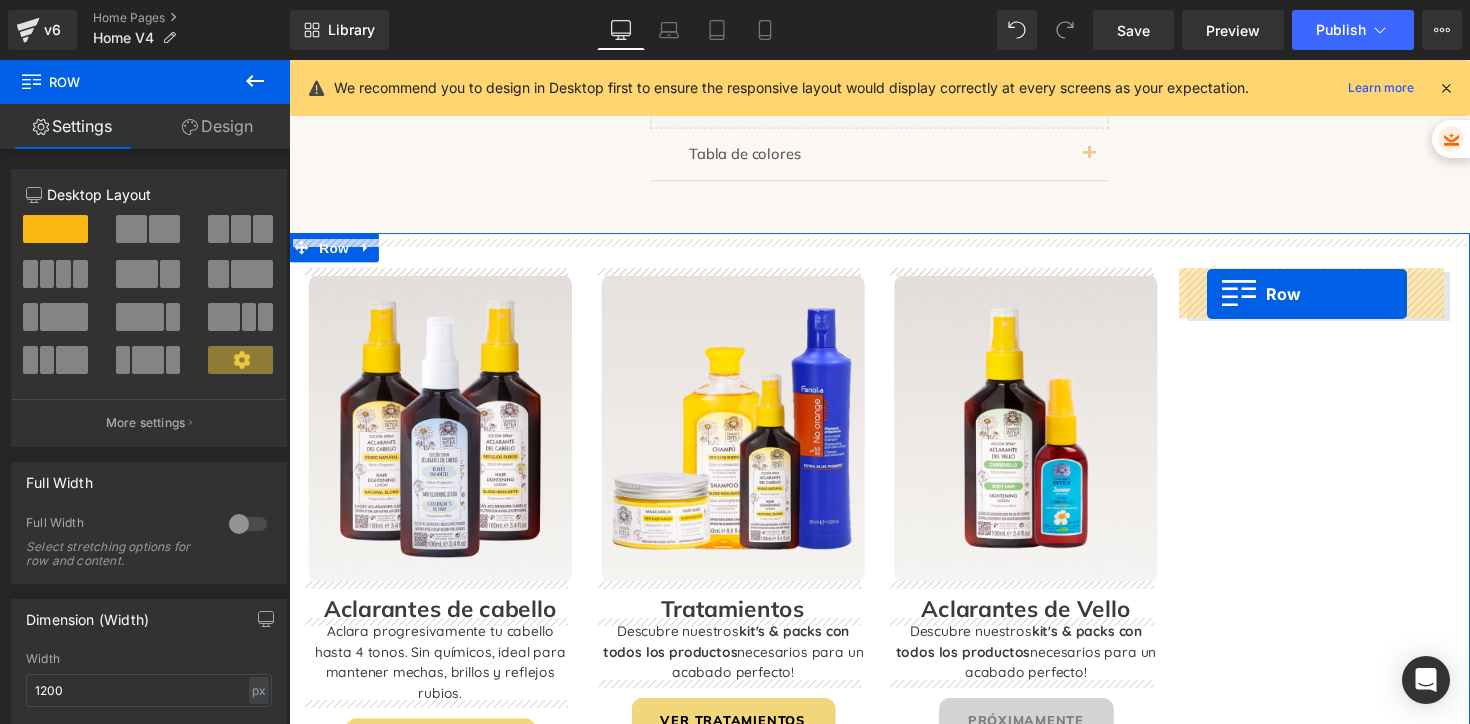drag, startPoint x: 1202, startPoint y: 223, endPoint x: 1230, endPoint y: 300, distance: 81.9329 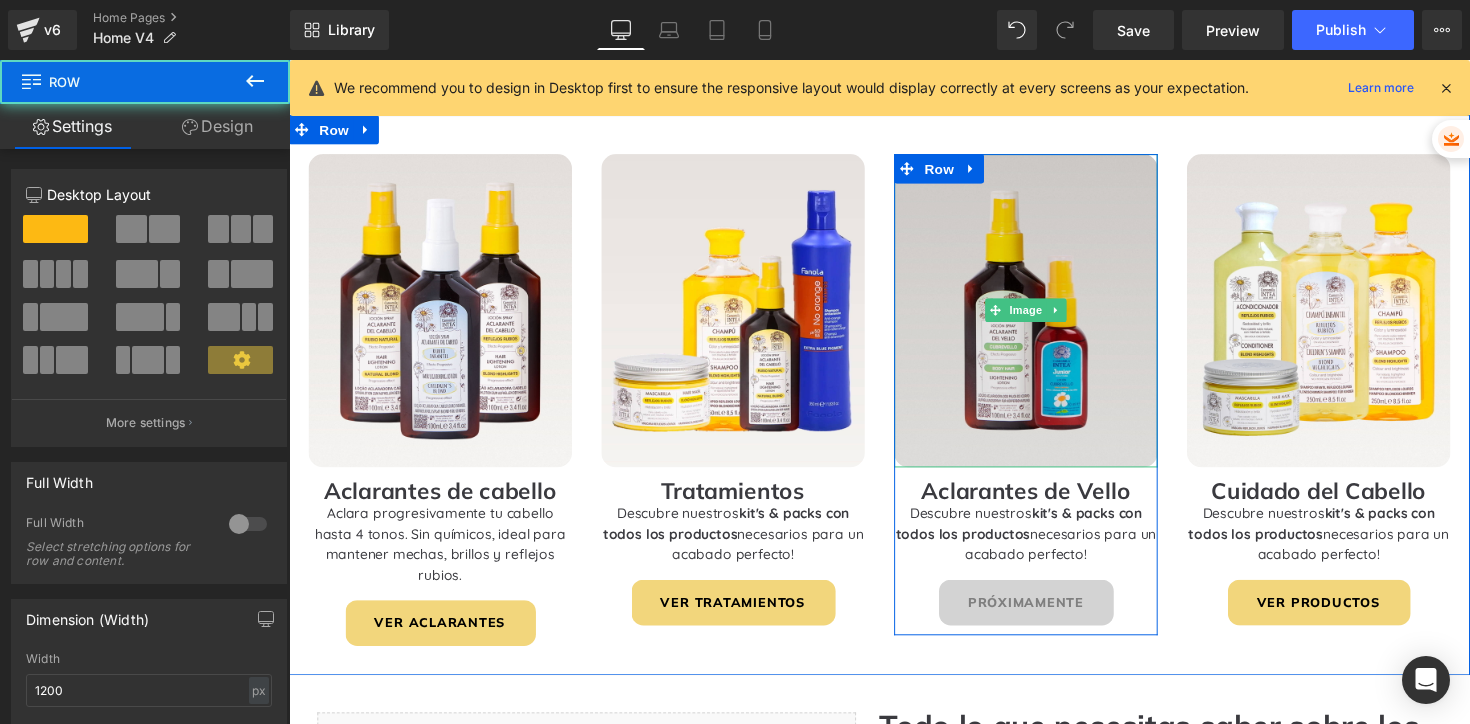 scroll, scrollTop: 1535, scrollLeft: 0, axis: vertical 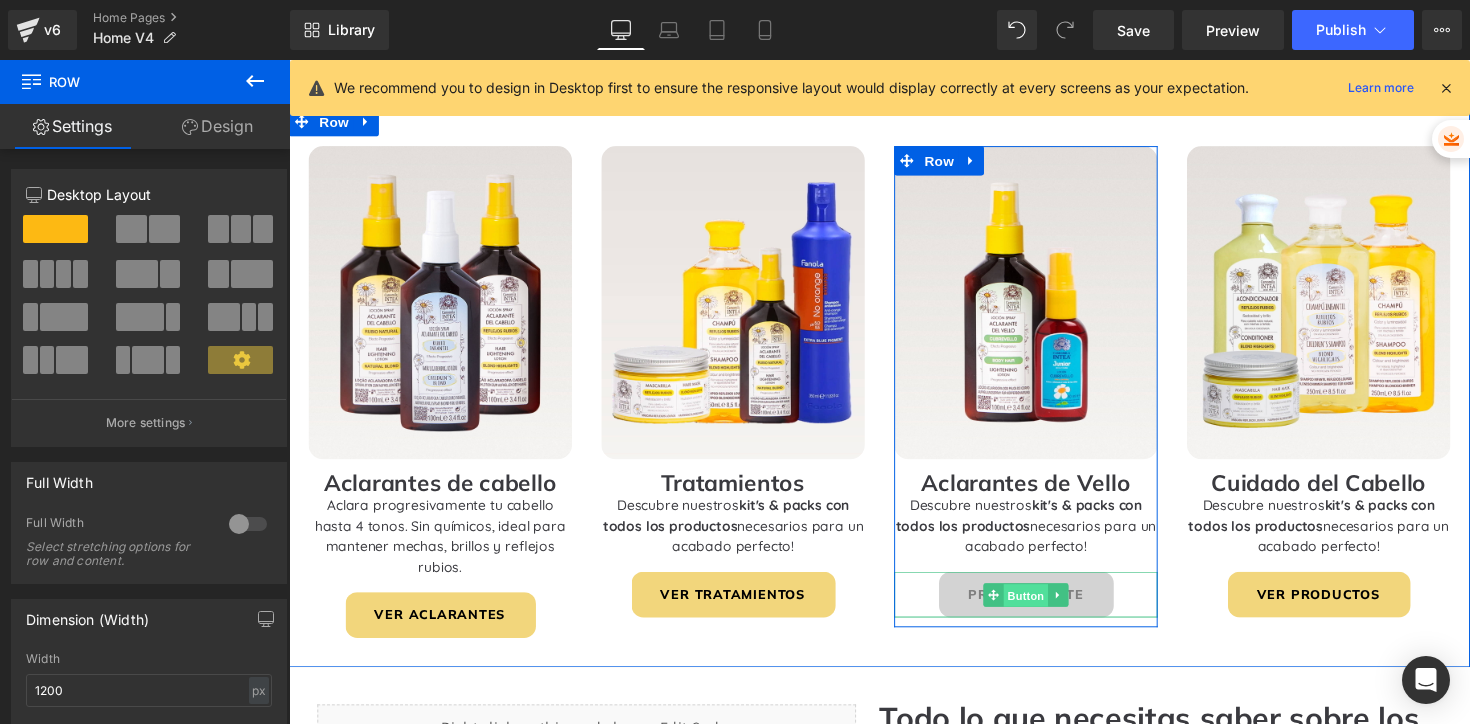 click on "Button" at bounding box center (1044, 609) 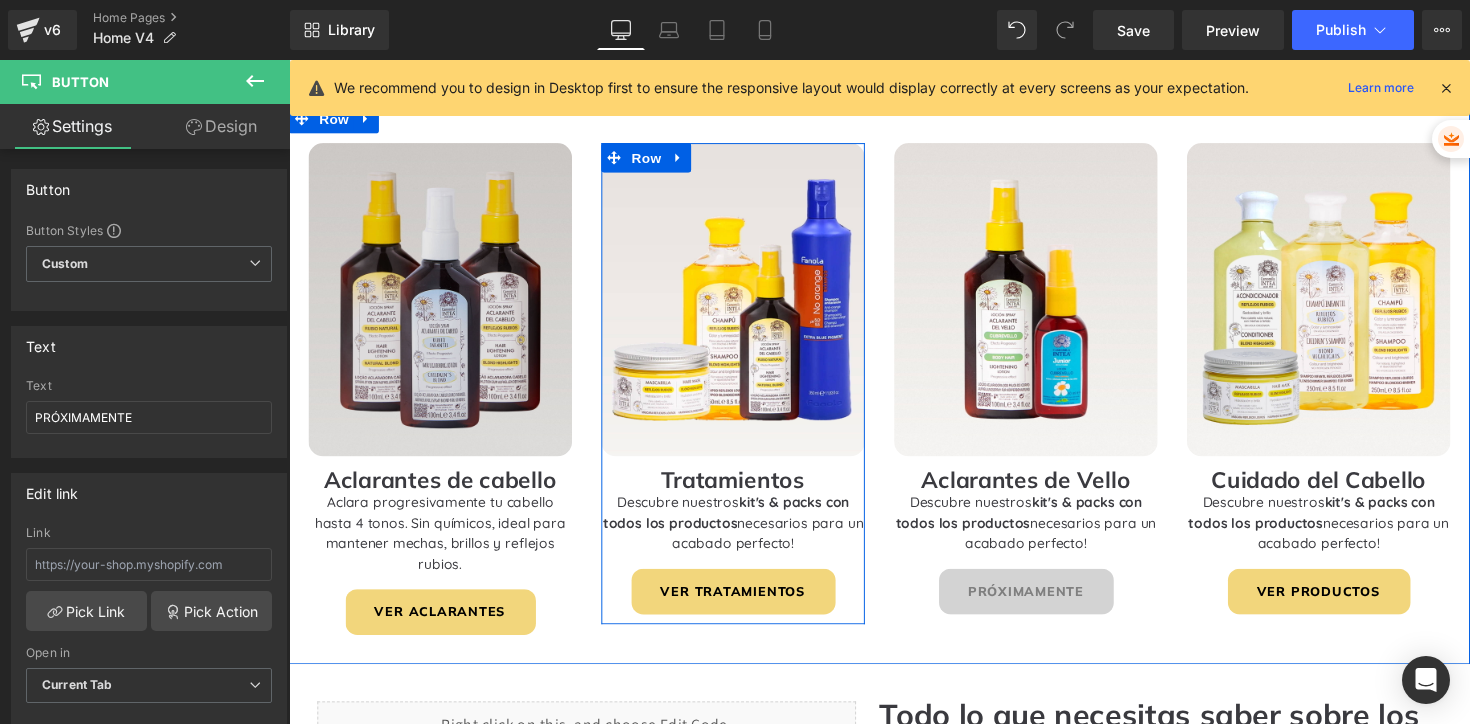 scroll, scrollTop: 1539, scrollLeft: 0, axis: vertical 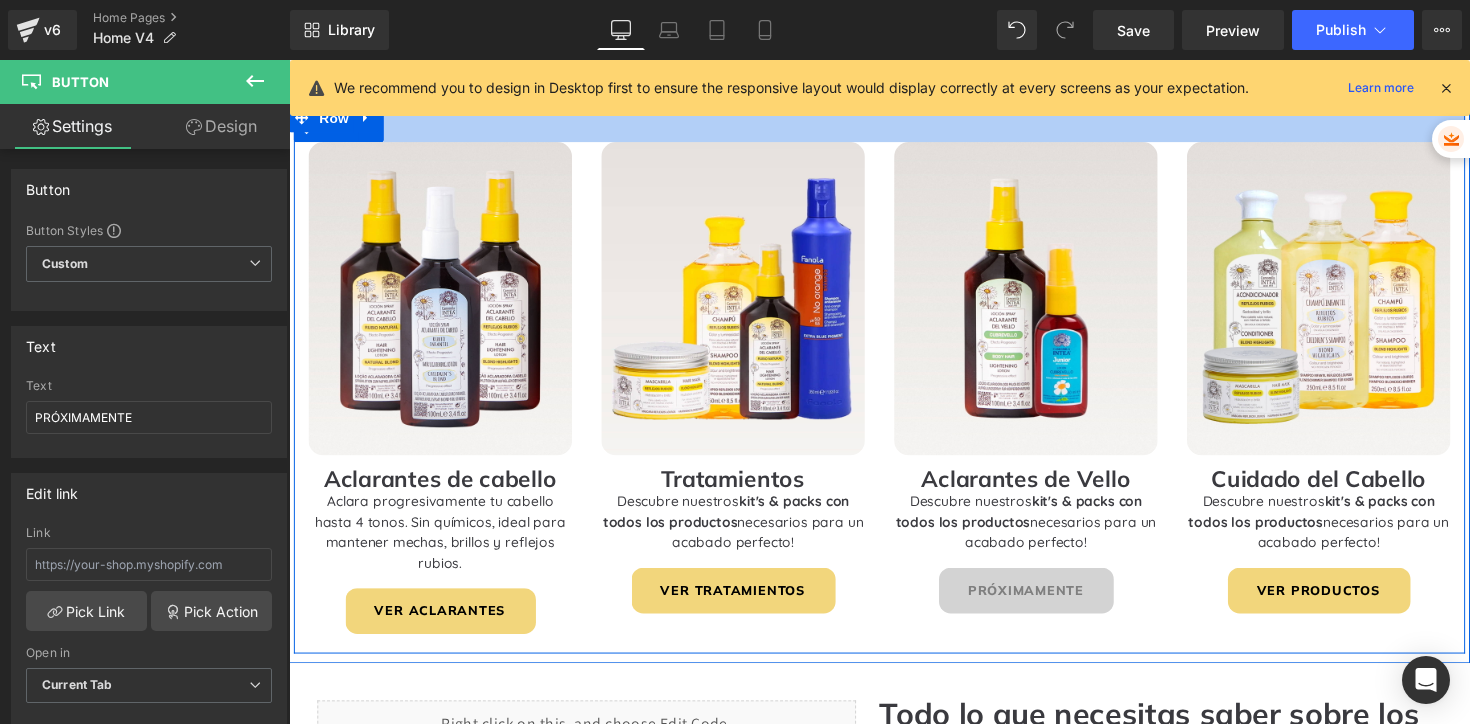 click at bounding box center [894, 129] 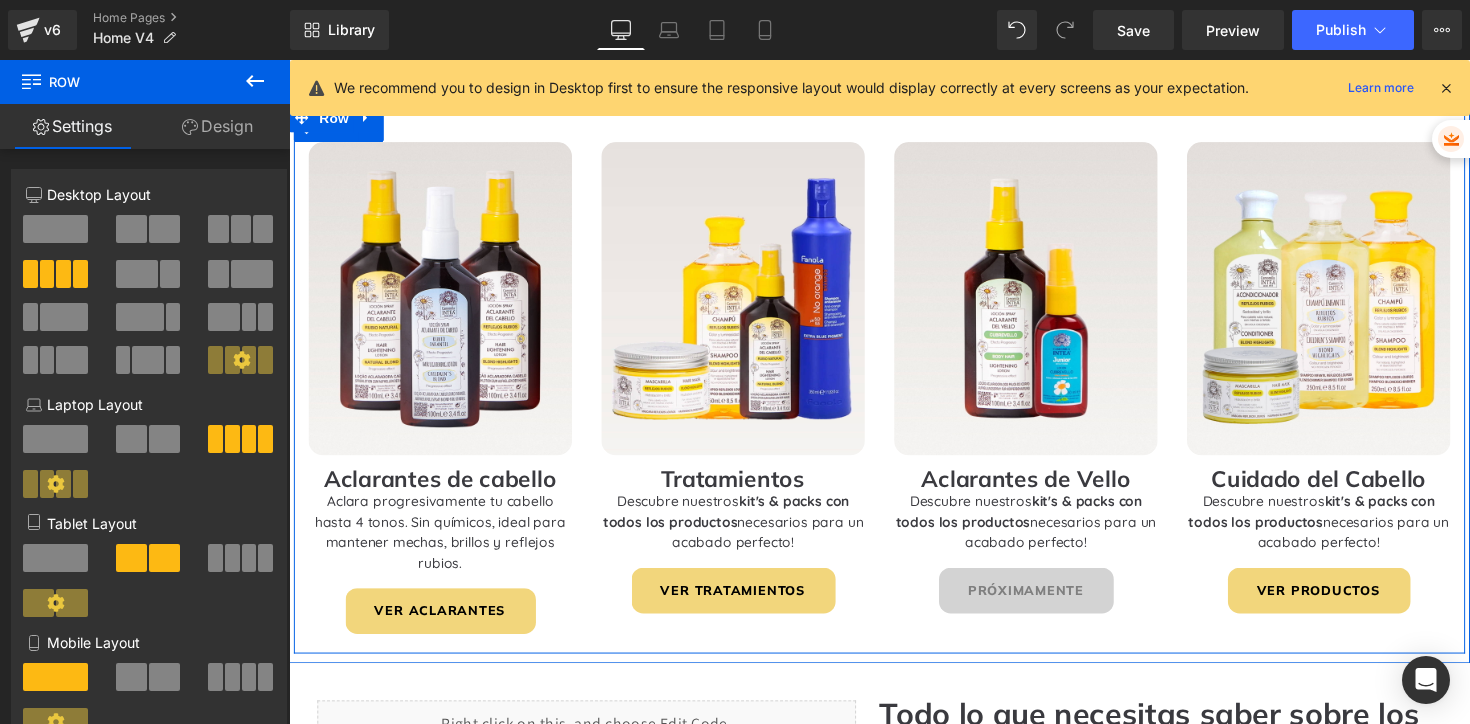 click on "Image         Aclarantes de cabello Heading         Aclara progresivamente tu cabello hasta 4 tonos. S in químicos, ideal para mantener mechas, brillos y reflejos rubios. Text Block         VER ACLARANTES Button         Row" at bounding box center [444, 401] 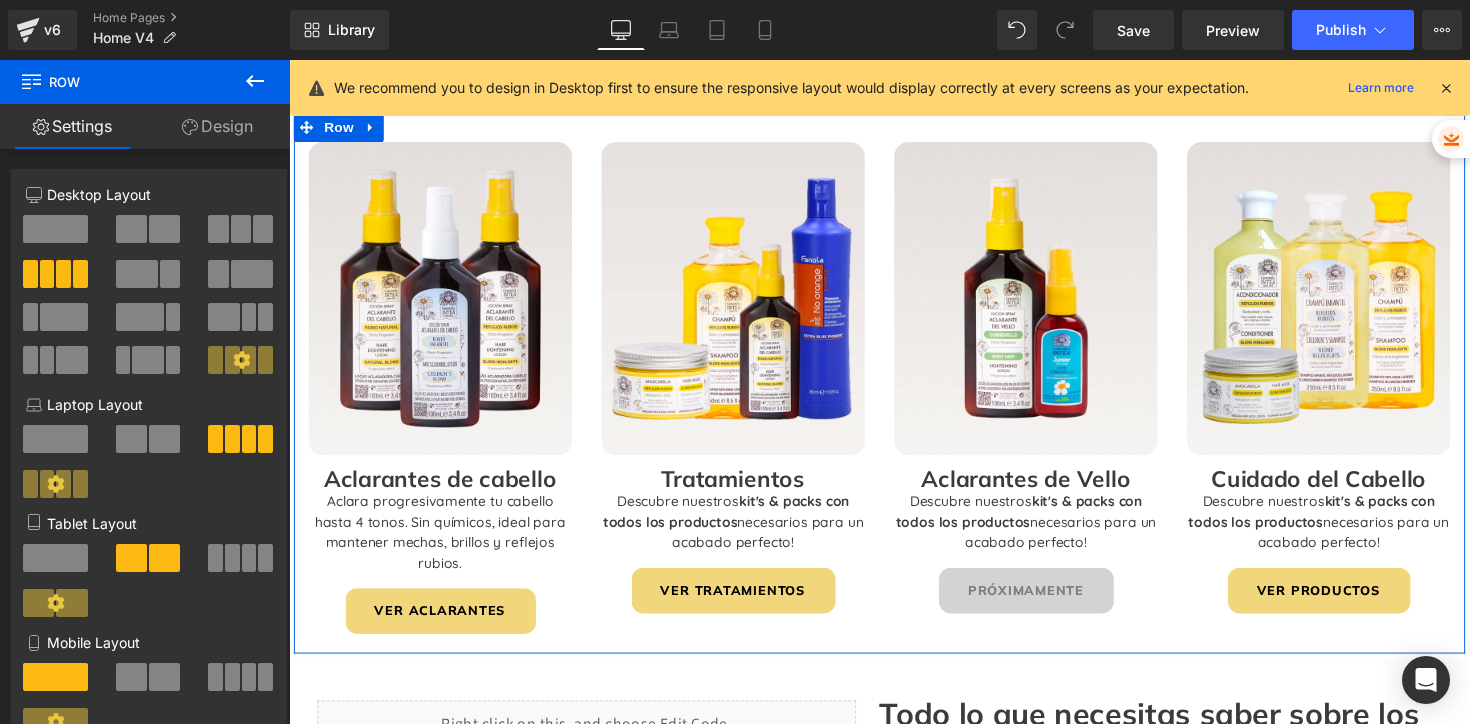 click on "Design" at bounding box center [217, 126] 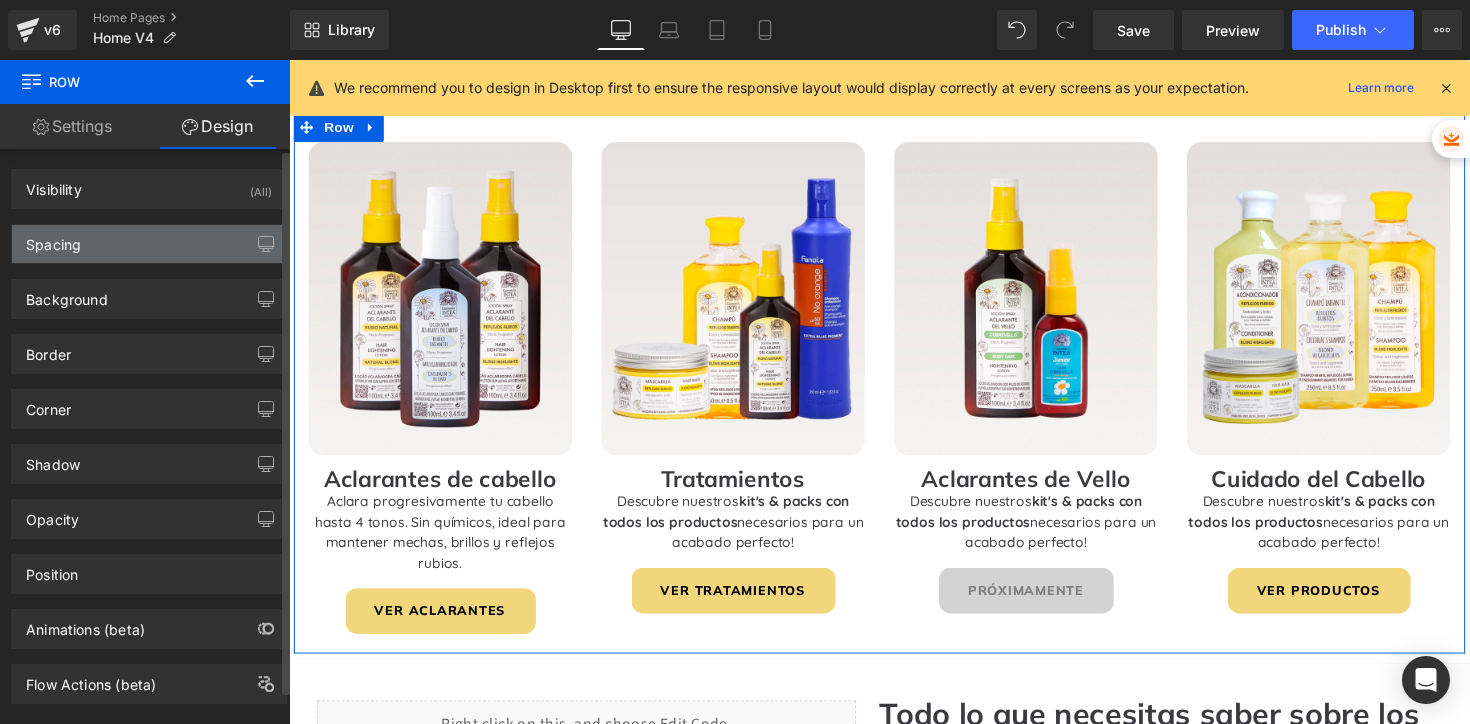 click on "Spacing" at bounding box center [53, 239] 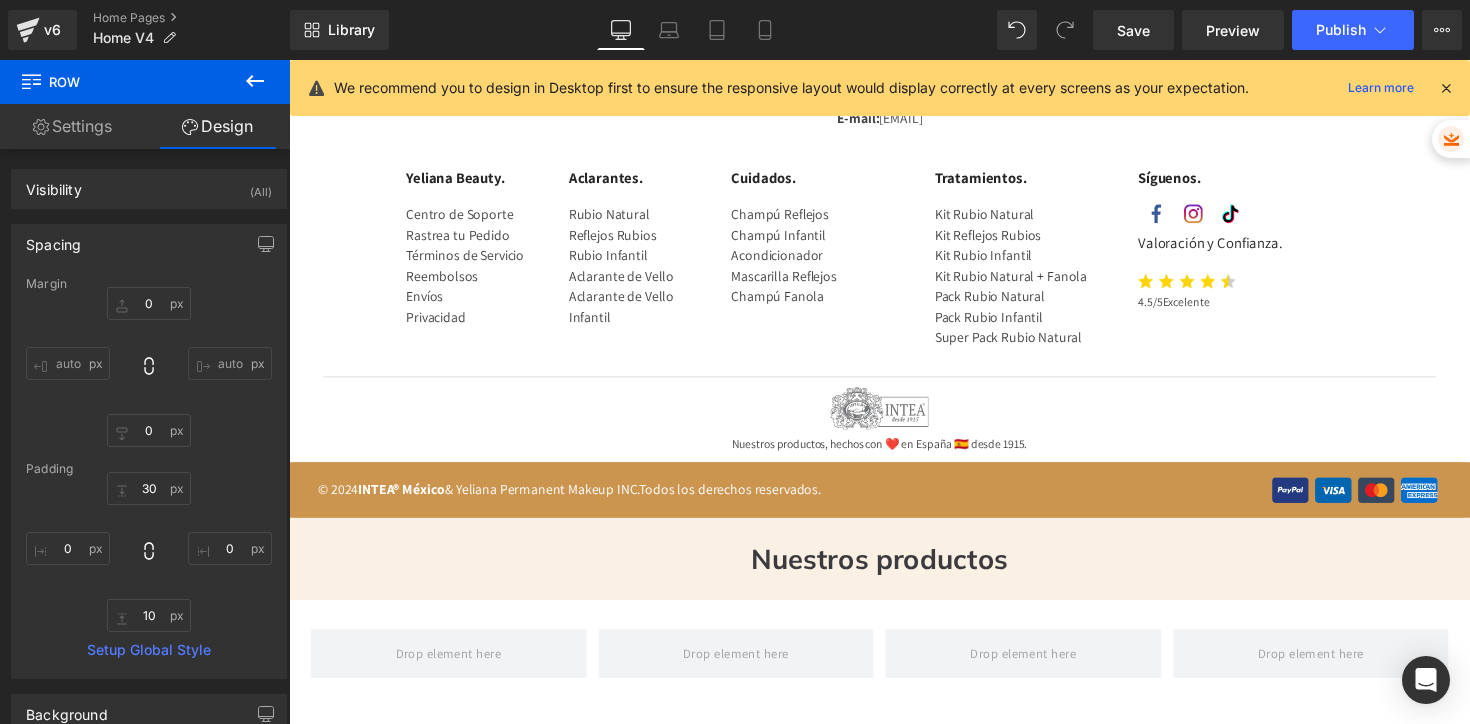 scroll, scrollTop: 4170, scrollLeft: 0, axis: vertical 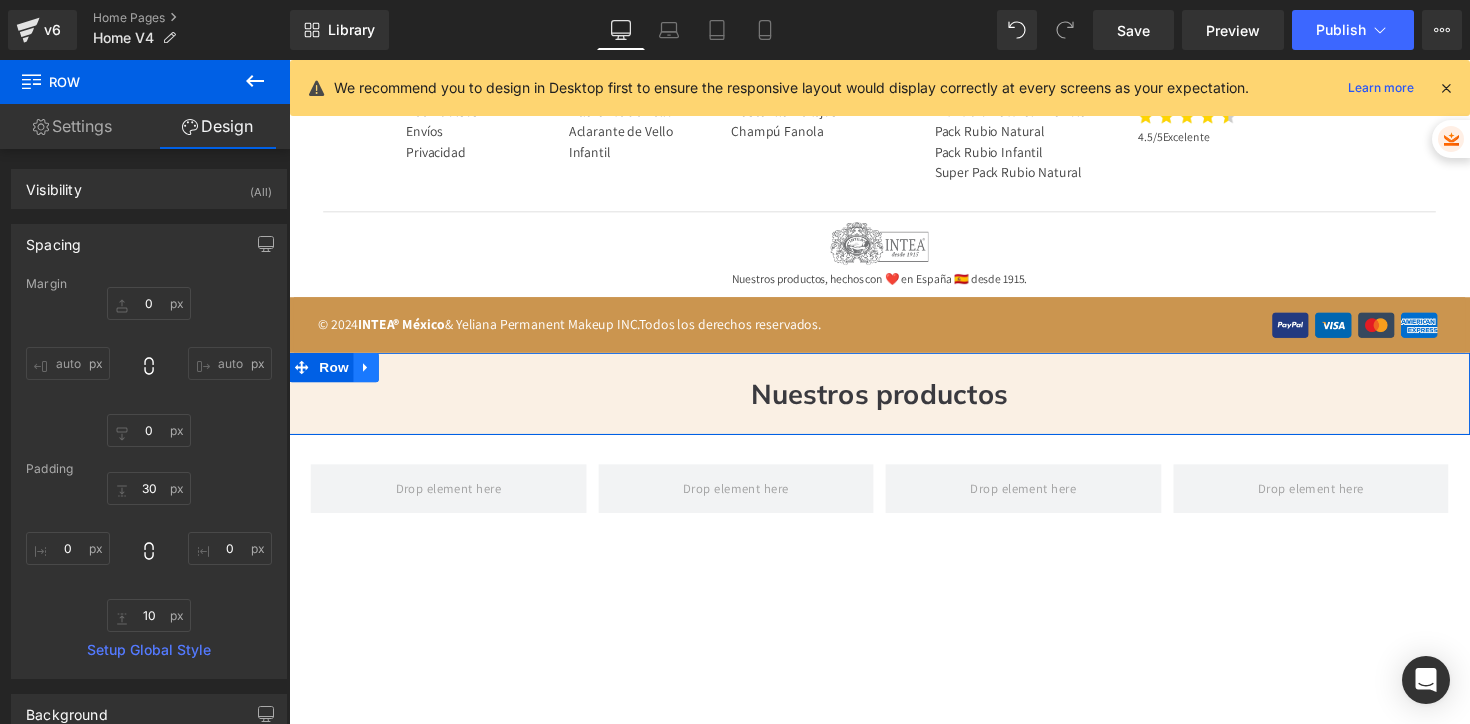 click 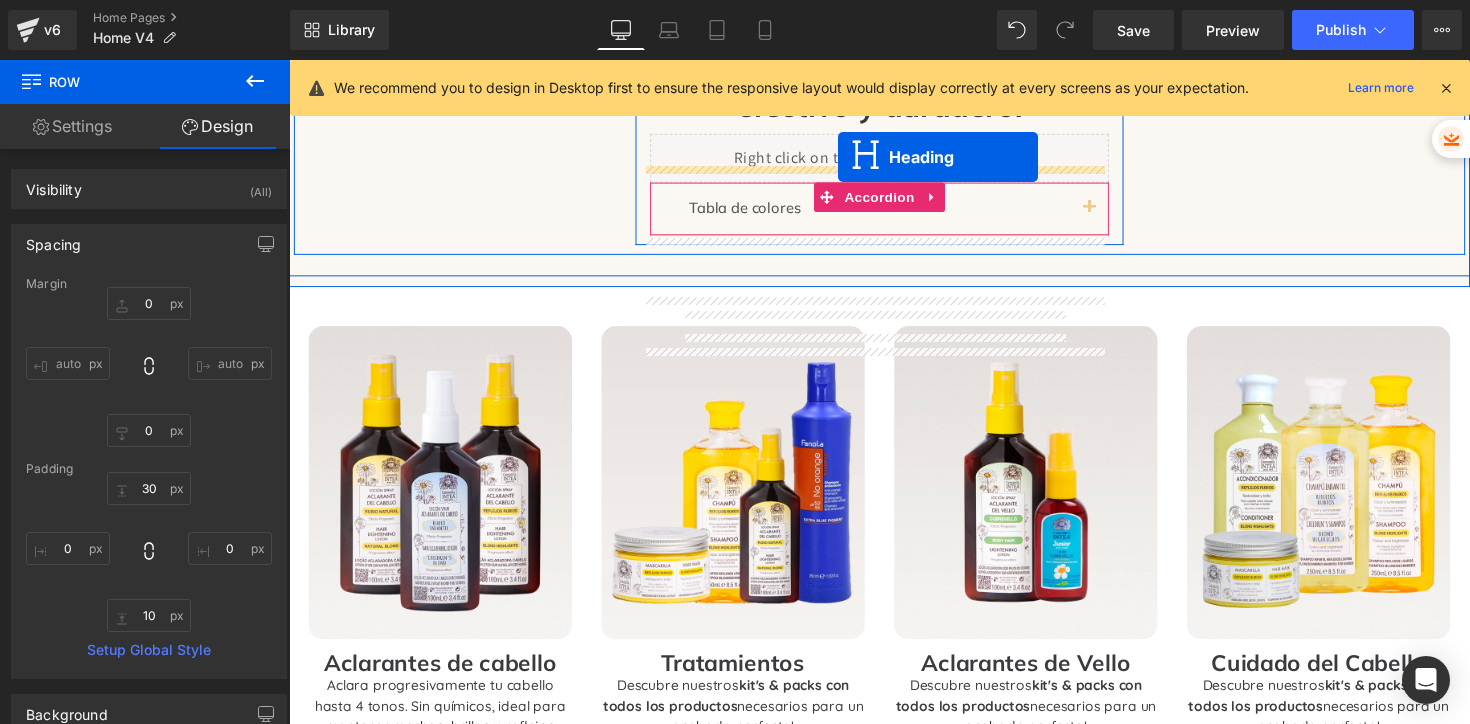 scroll, scrollTop: 1230, scrollLeft: 0, axis: vertical 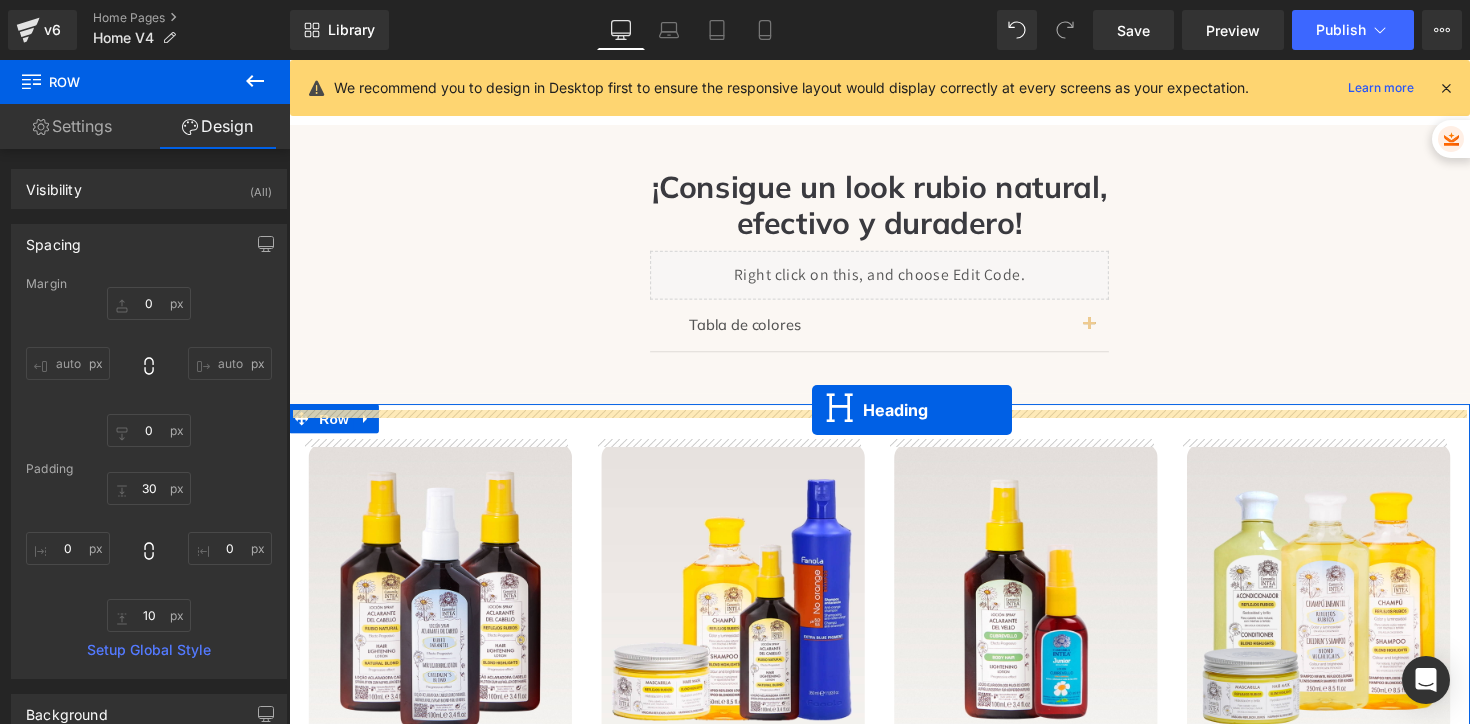 drag, startPoint x: 835, startPoint y: 391, endPoint x: 825, endPoint y: 419, distance: 29.732138 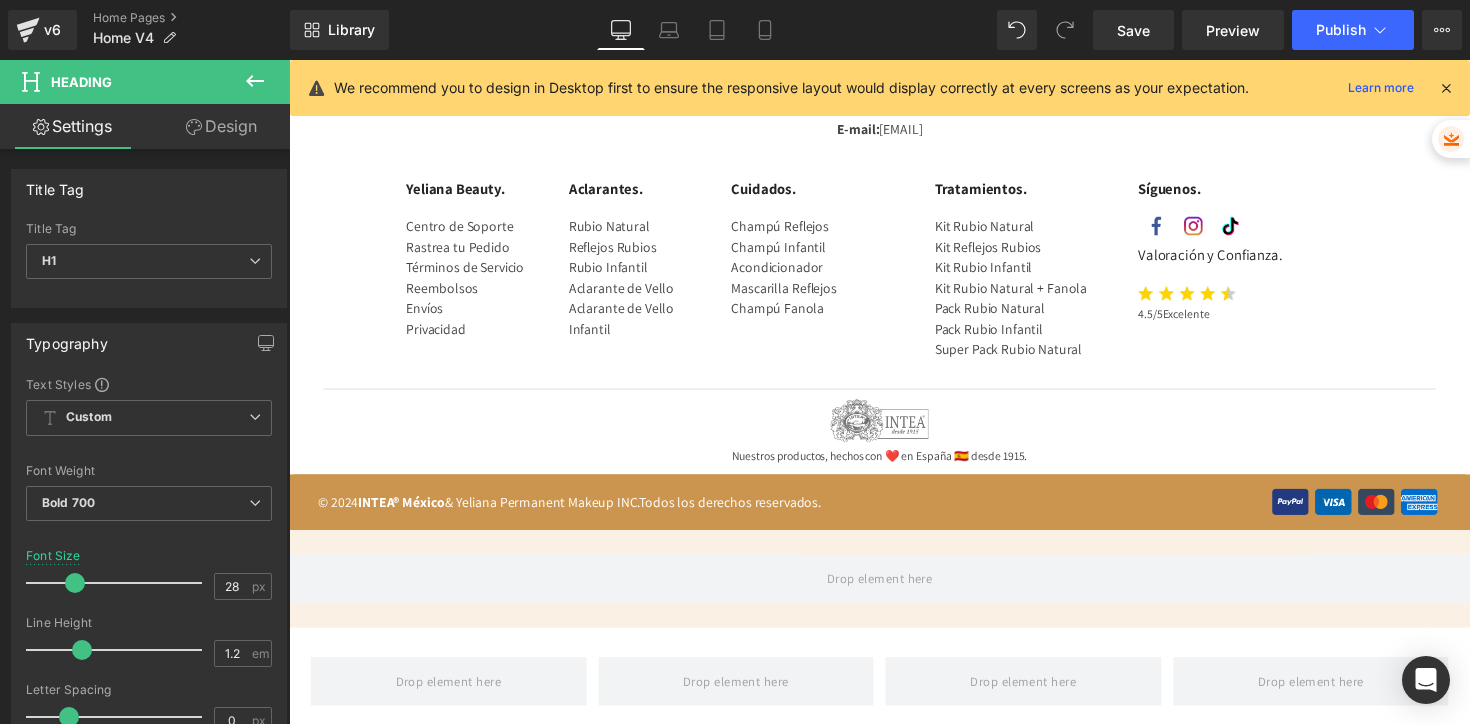 scroll, scrollTop: 4268, scrollLeft: 0, axis: vertical 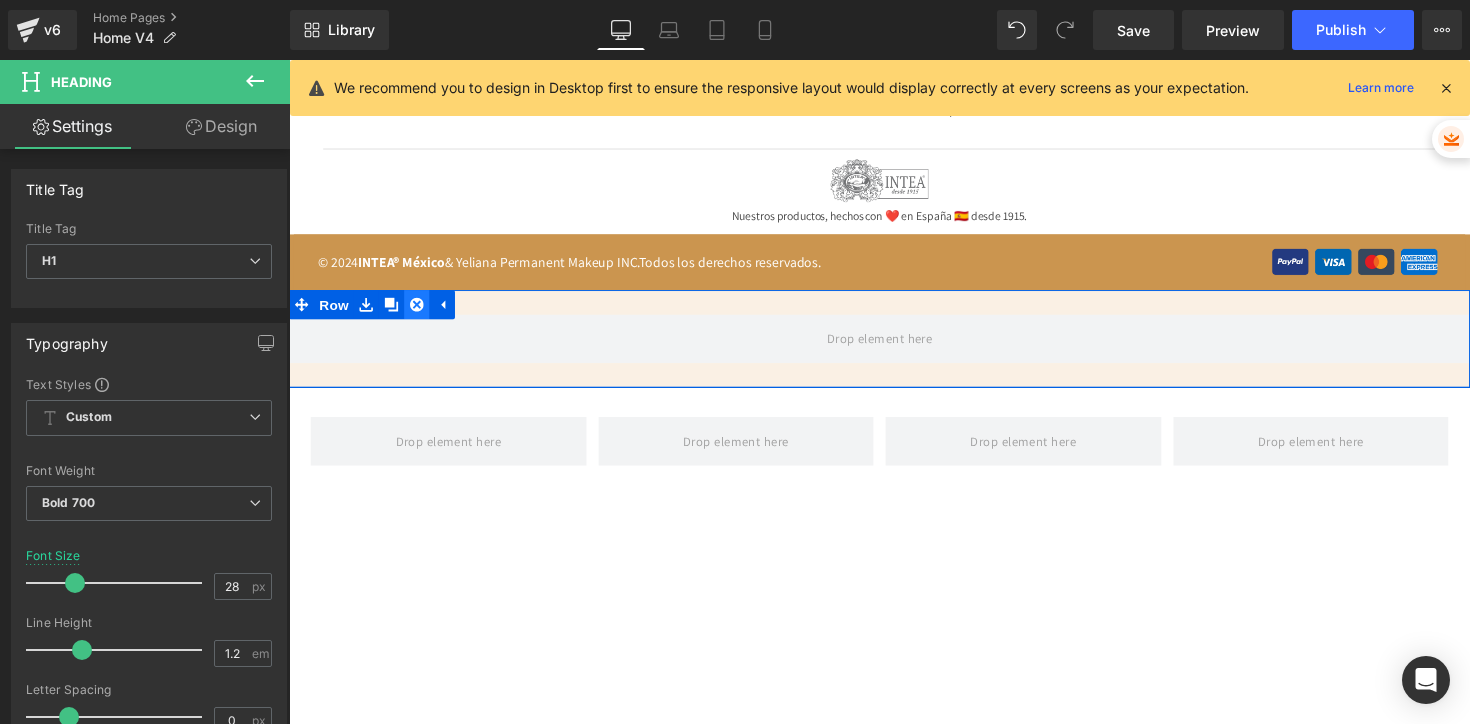 click 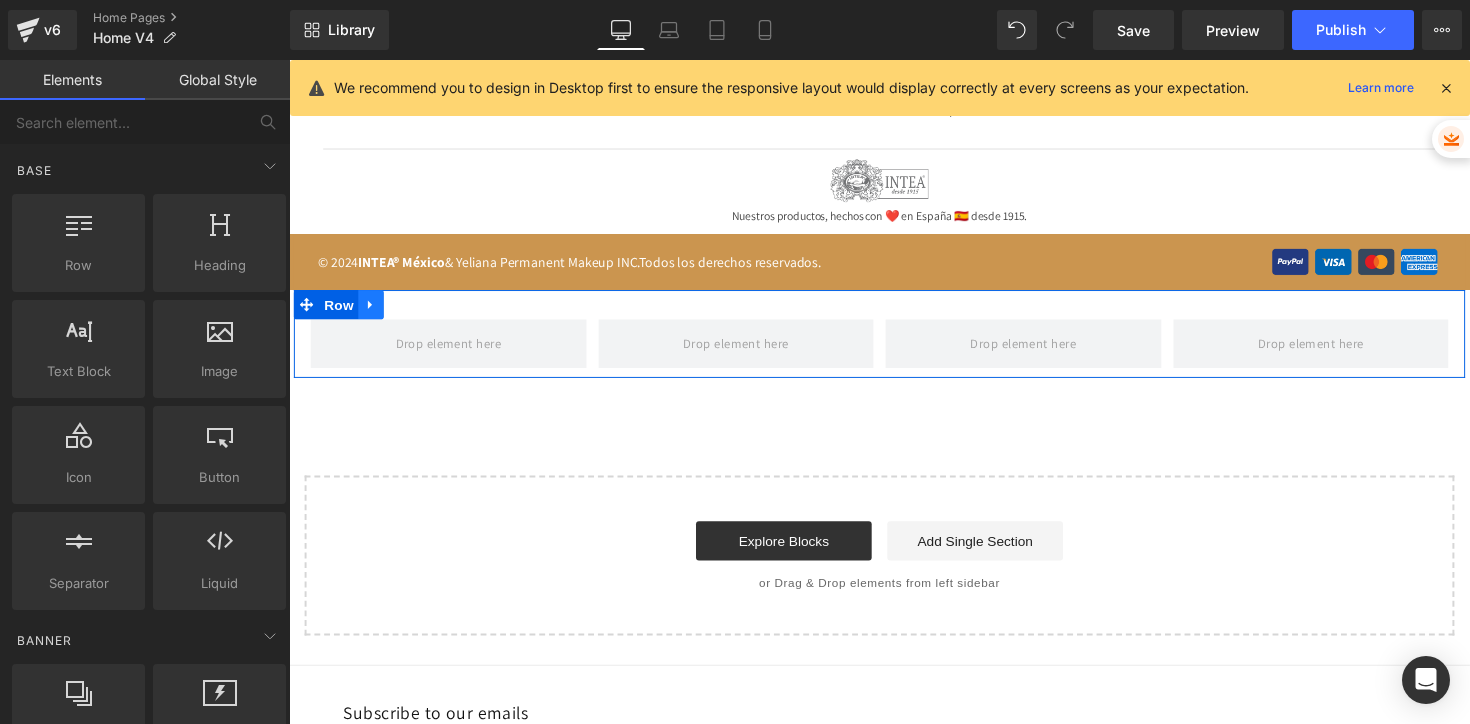 click 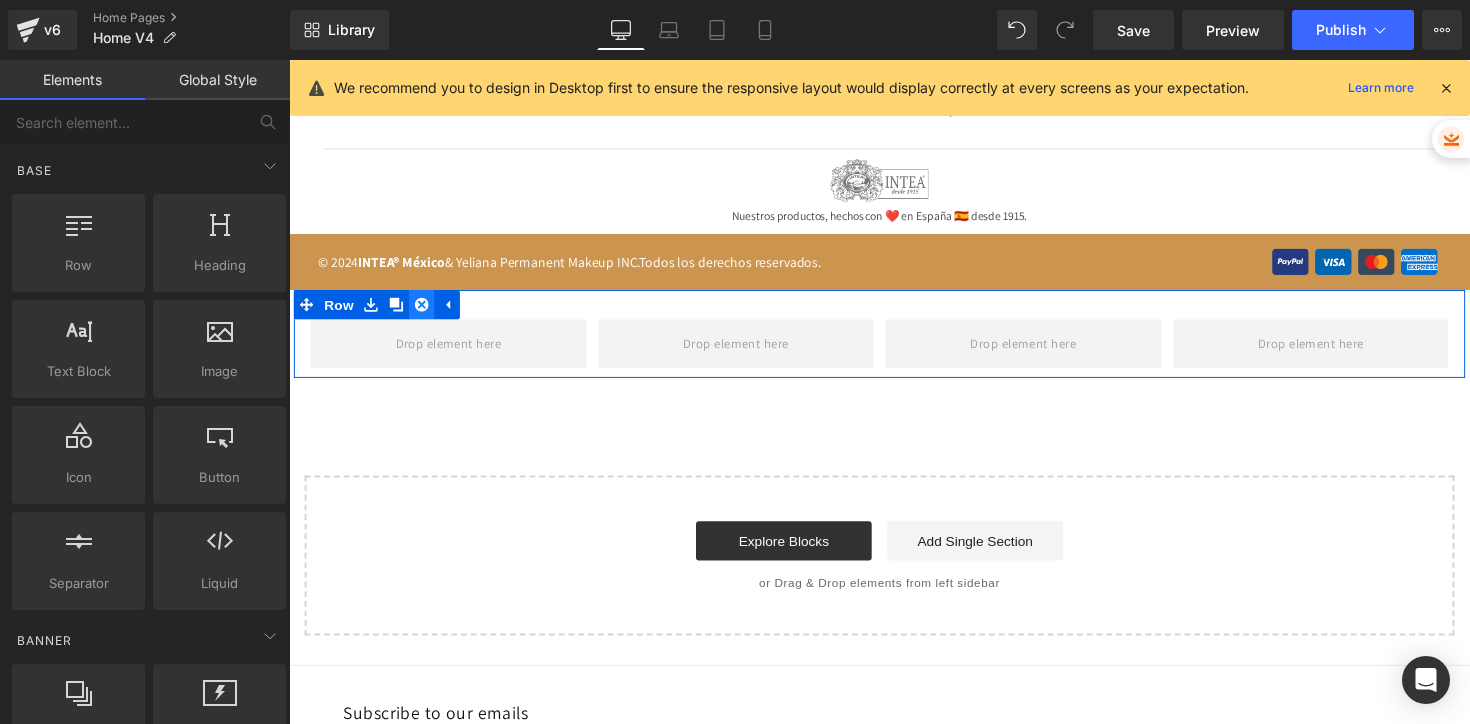 click 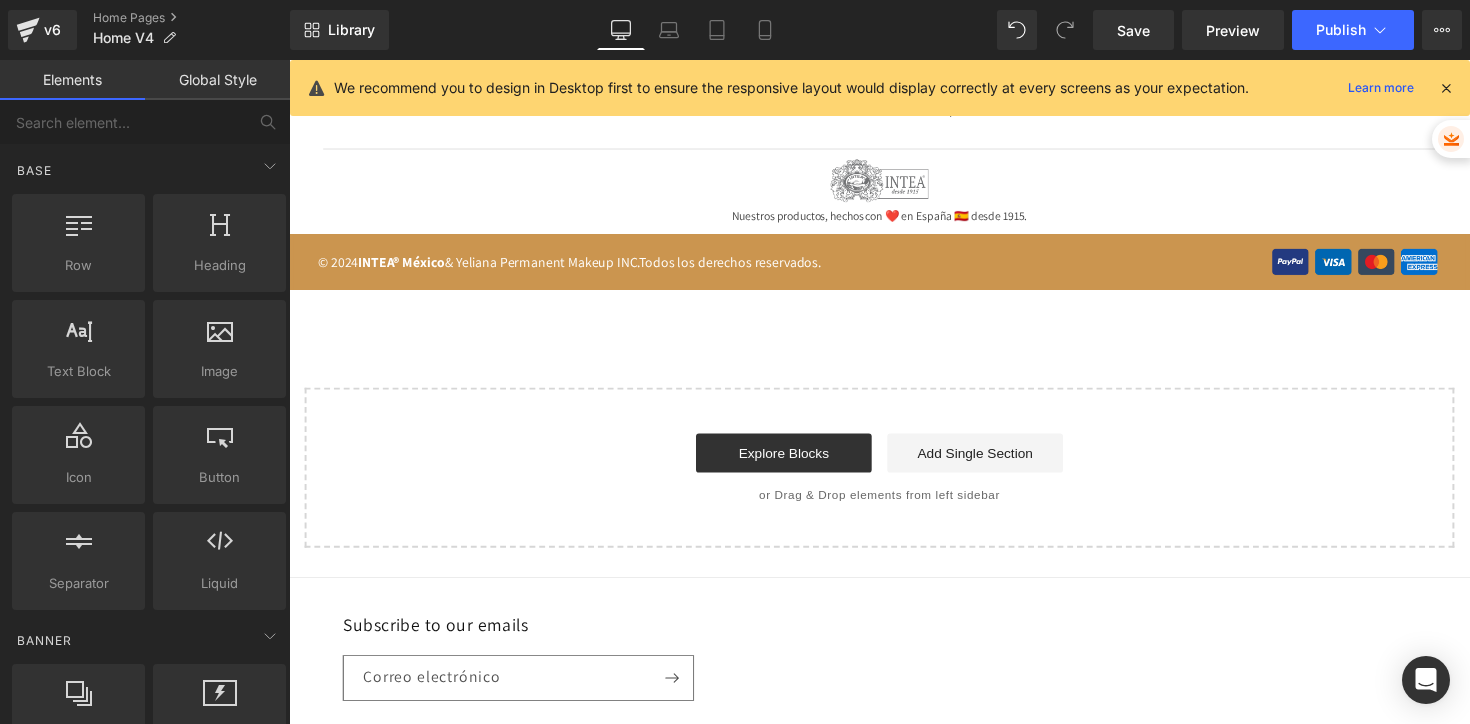 click on "Liquid
¡Consigue el rubio de tus sueños! Heading         ¡Sin tintes, sin problemas!  Text Block         +1.000 Heading
Icon
Icon
Icon
Icon
Icon
Icon List Hoz         Cada vez más mujeres confían en nuestros productos aclarantes y disfrutan de un rubio radiante que resalta su belleza. Text Block
Image         +1.000 Reseñas" at bounding box center [894, -1779] 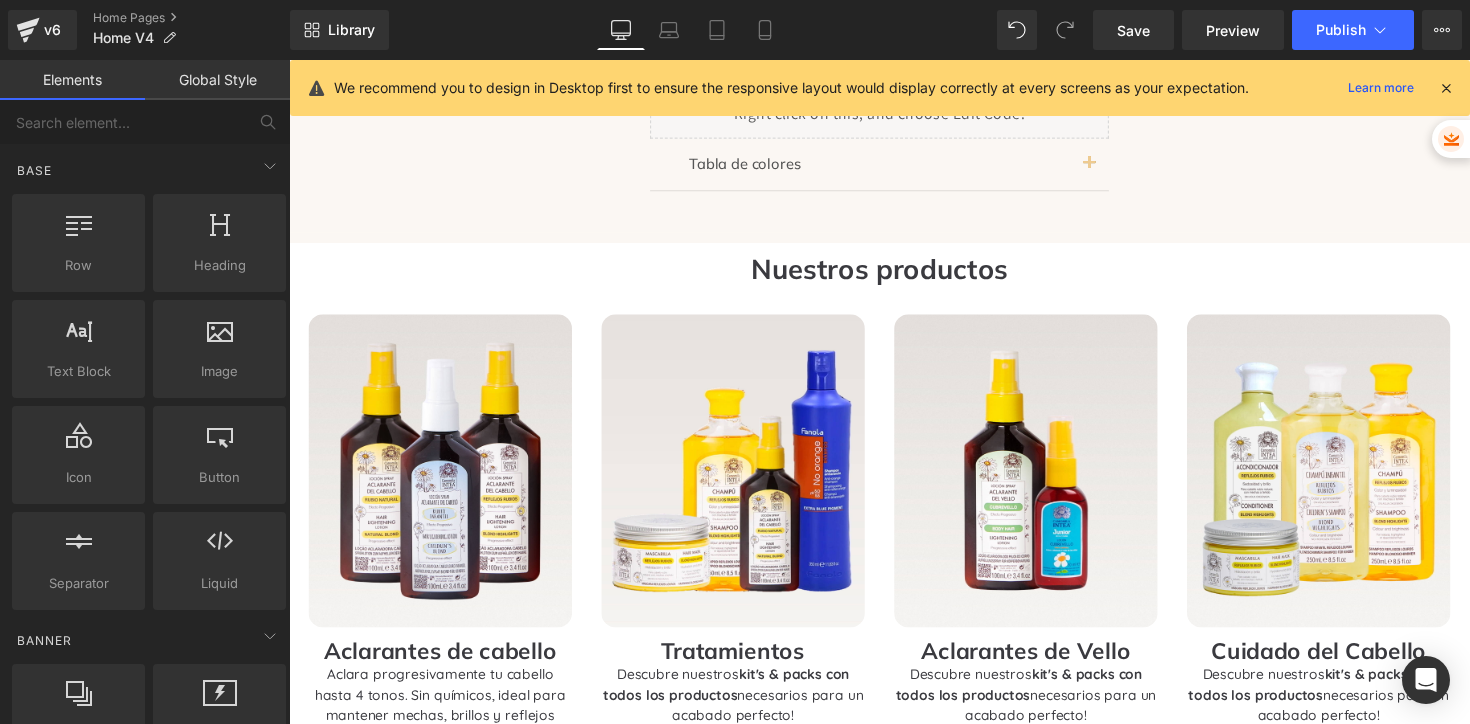 scroll, scrollTop: 1481, scrollLeft: 0, axis: vertical 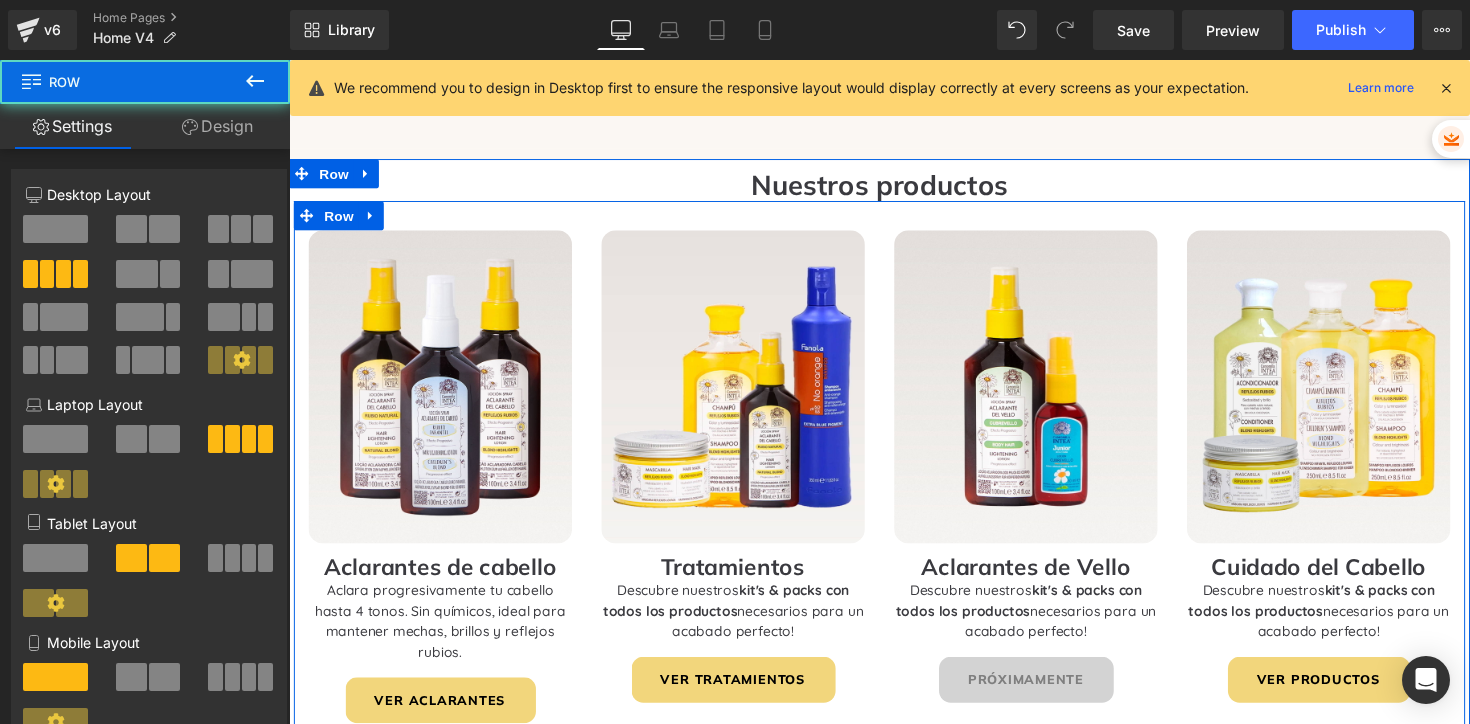 click on "Image         Aclarantes de cabello Heading         Aclara progresivamente tu cabello hasta 4 tonos. S in químicos, ideal para mantener mechas, brillos y reflejos rubios. Text Block         VER ACLARANTES Button         Row" at bounding box center [444, 492] 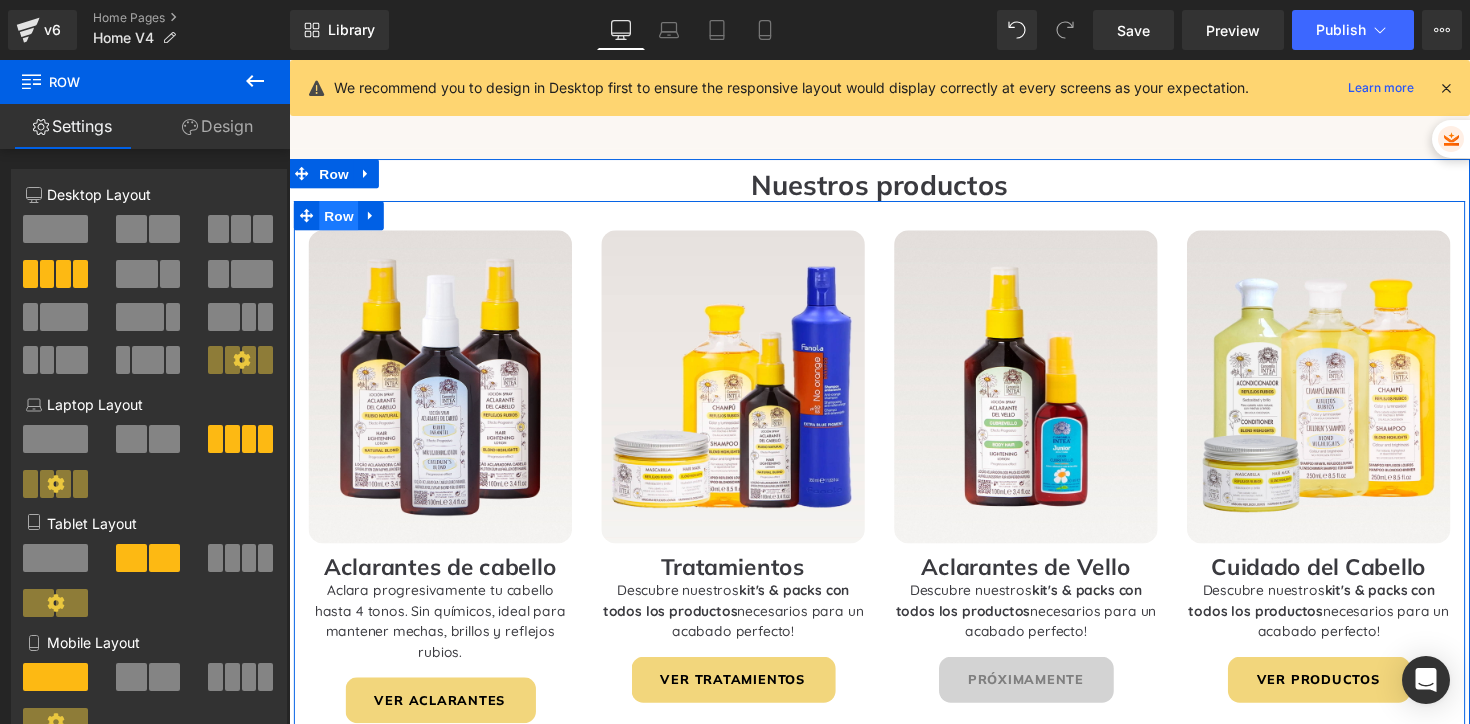click on "Row" at bounding box center [340, 220] 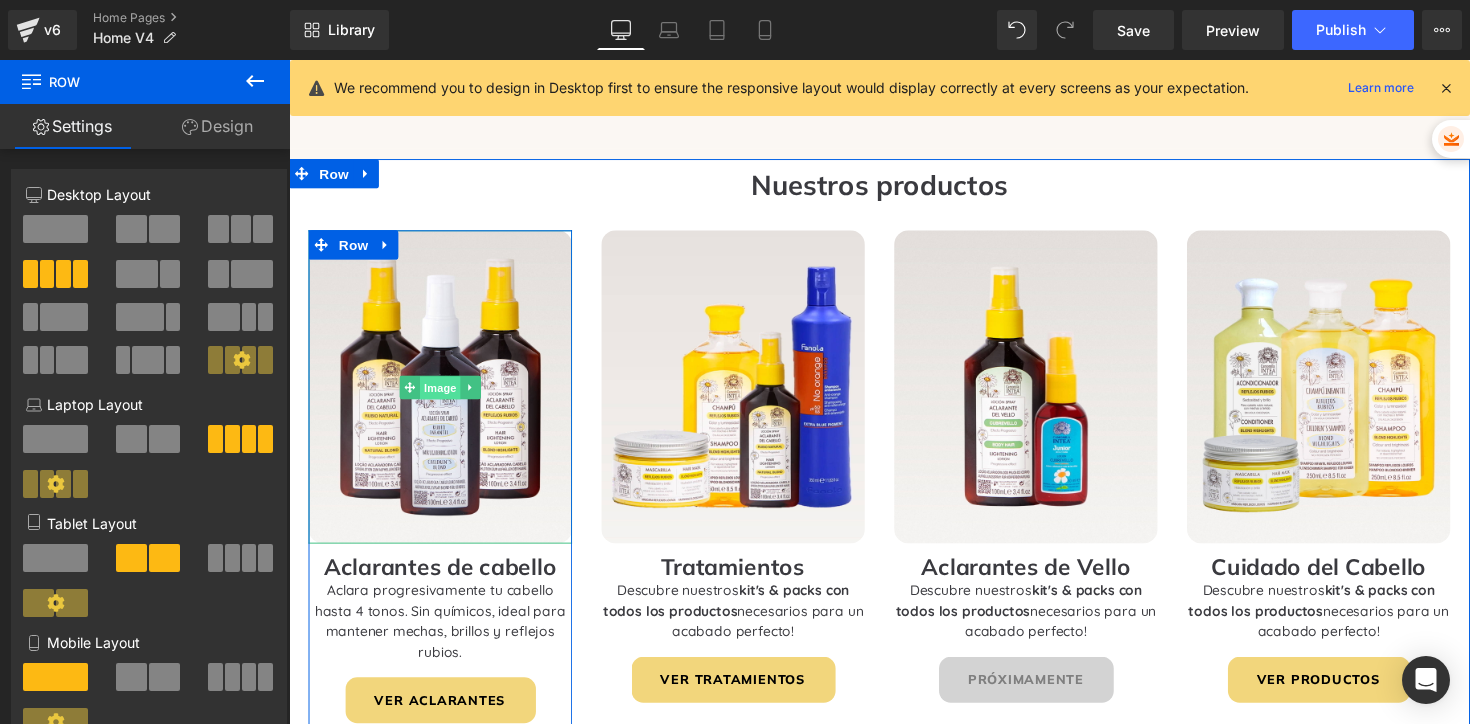 click on "Image" at bounding box center (444, 397) 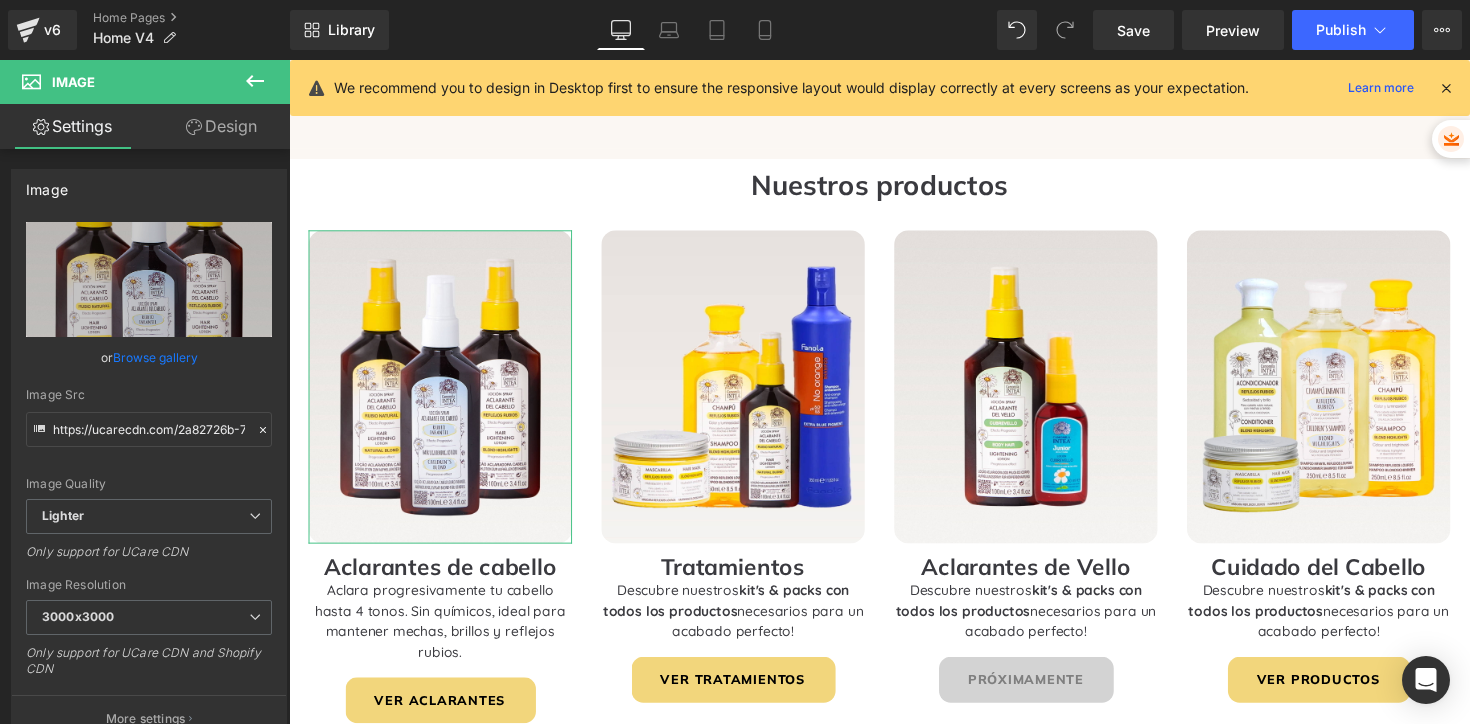 click on "Design" at bounding box center [221, 126] 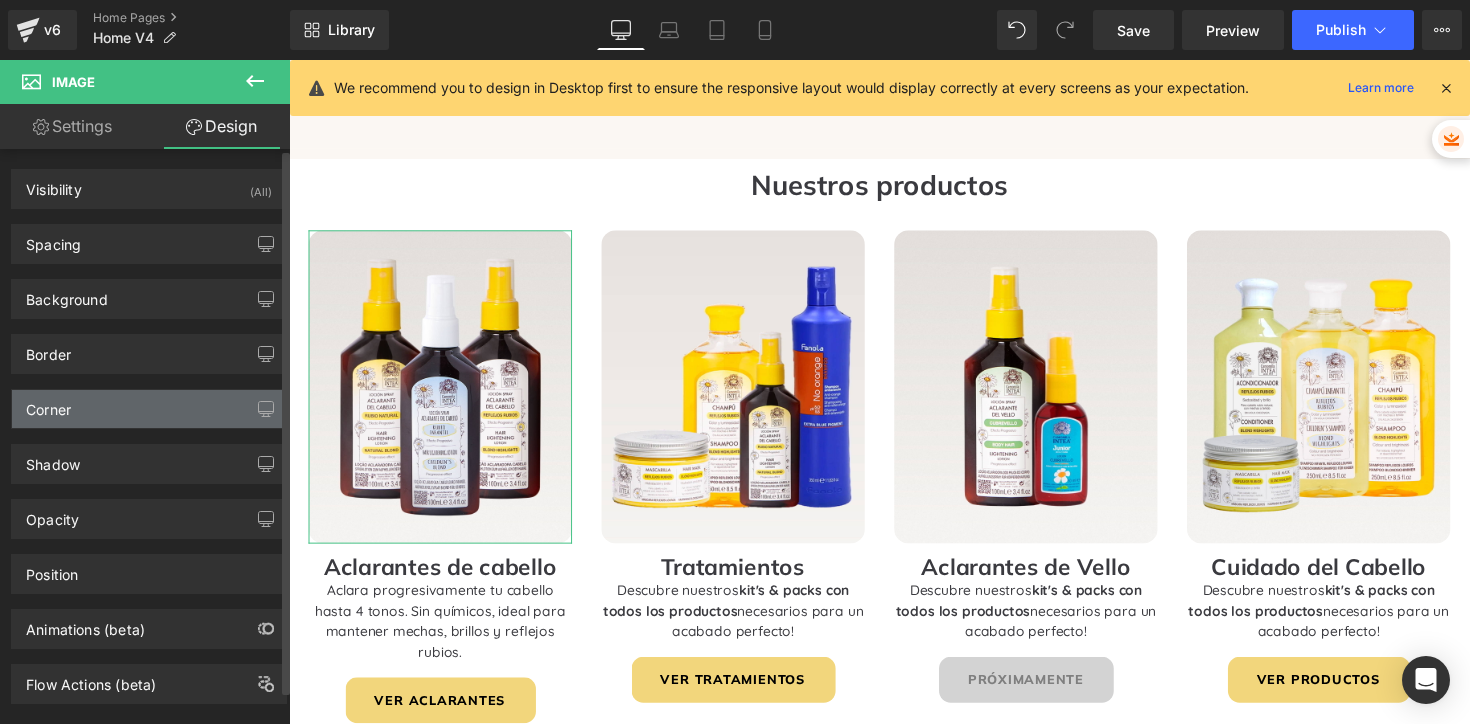 click on "Corner" at bounding box center (149, 409) 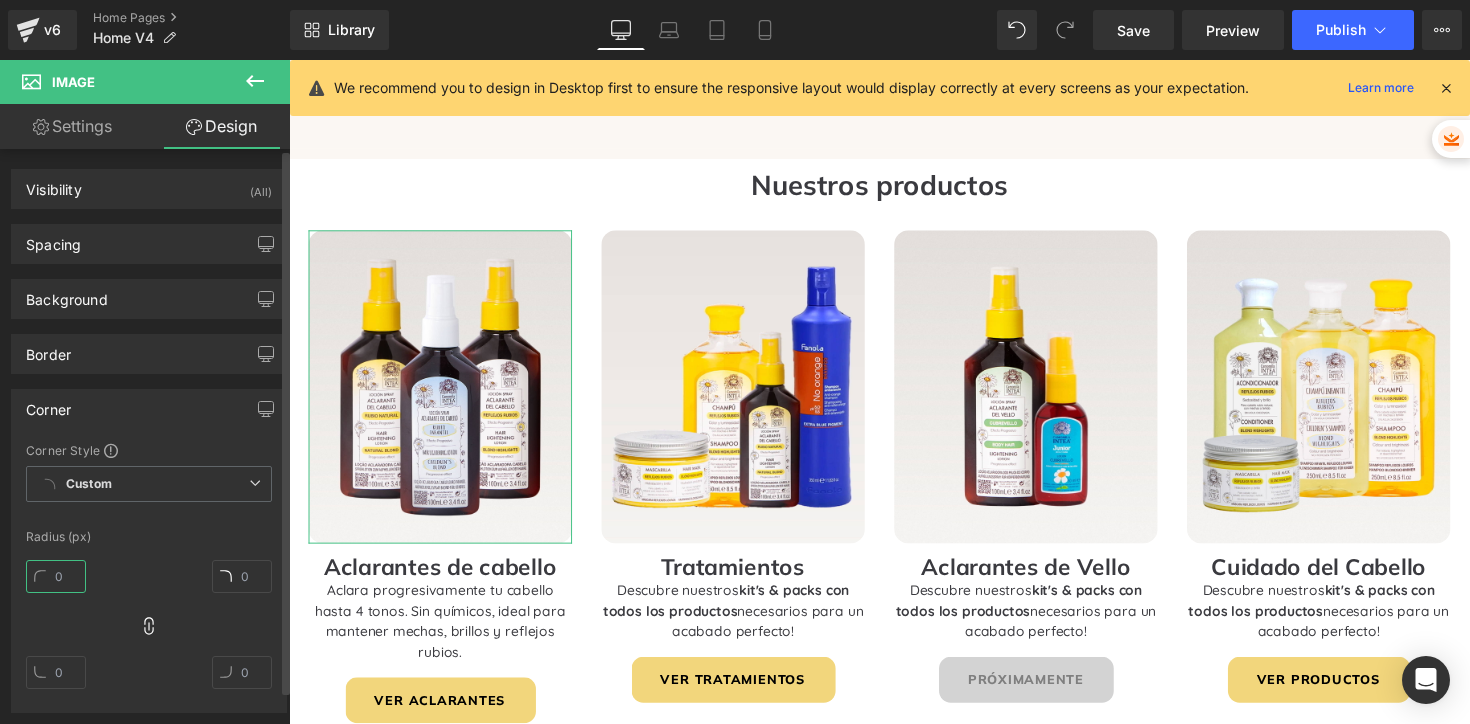 click at bounding box center [56, 576] 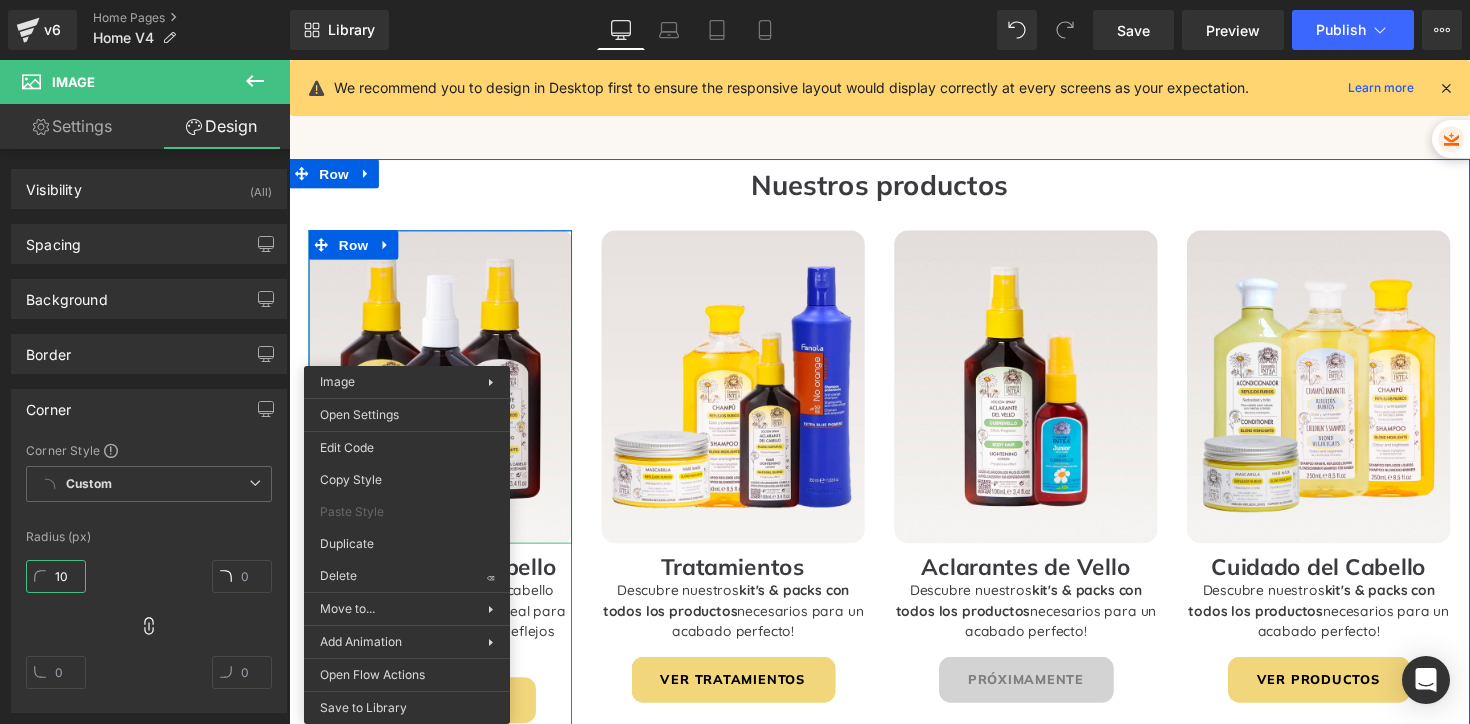drag, startPoint x: 407, startPoint y: 402, endPoint x: 702, endPoint y: 470, distance: 302.73587 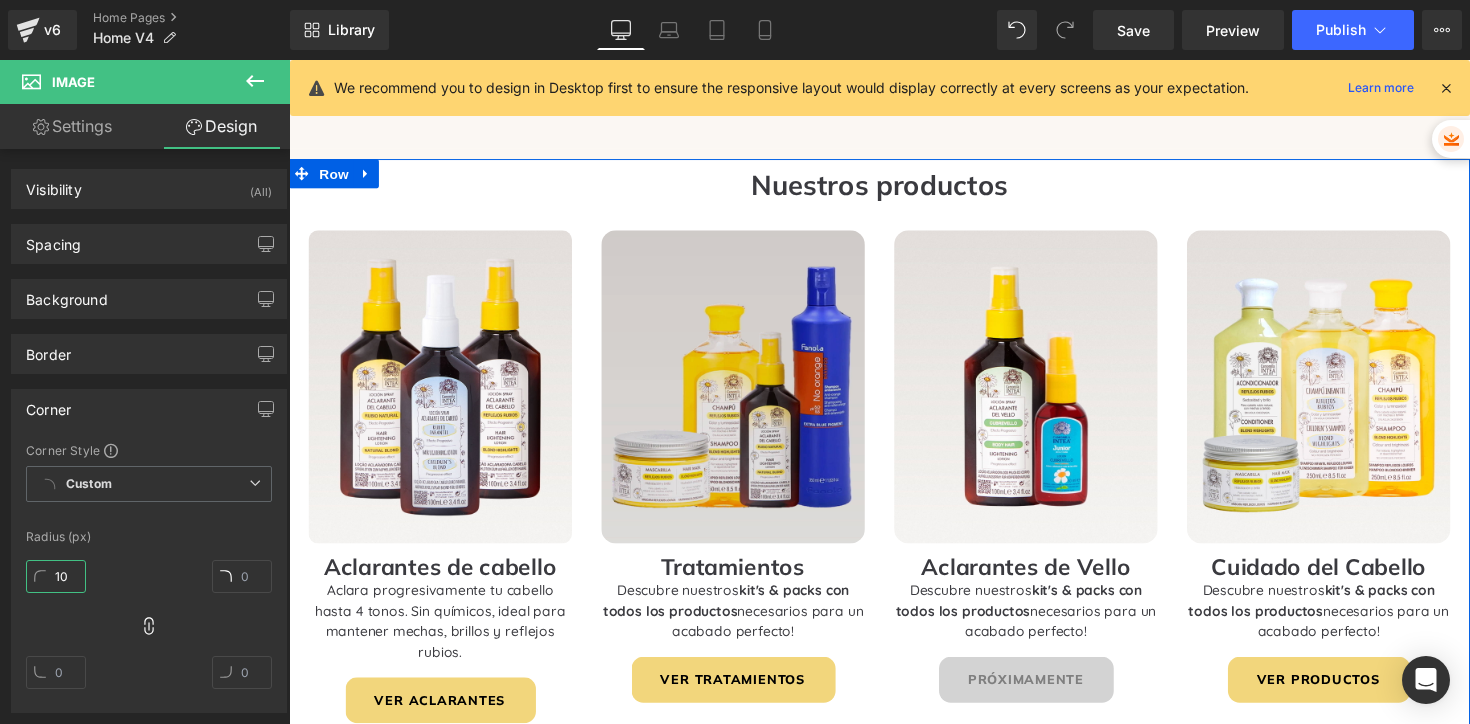 type on "10" 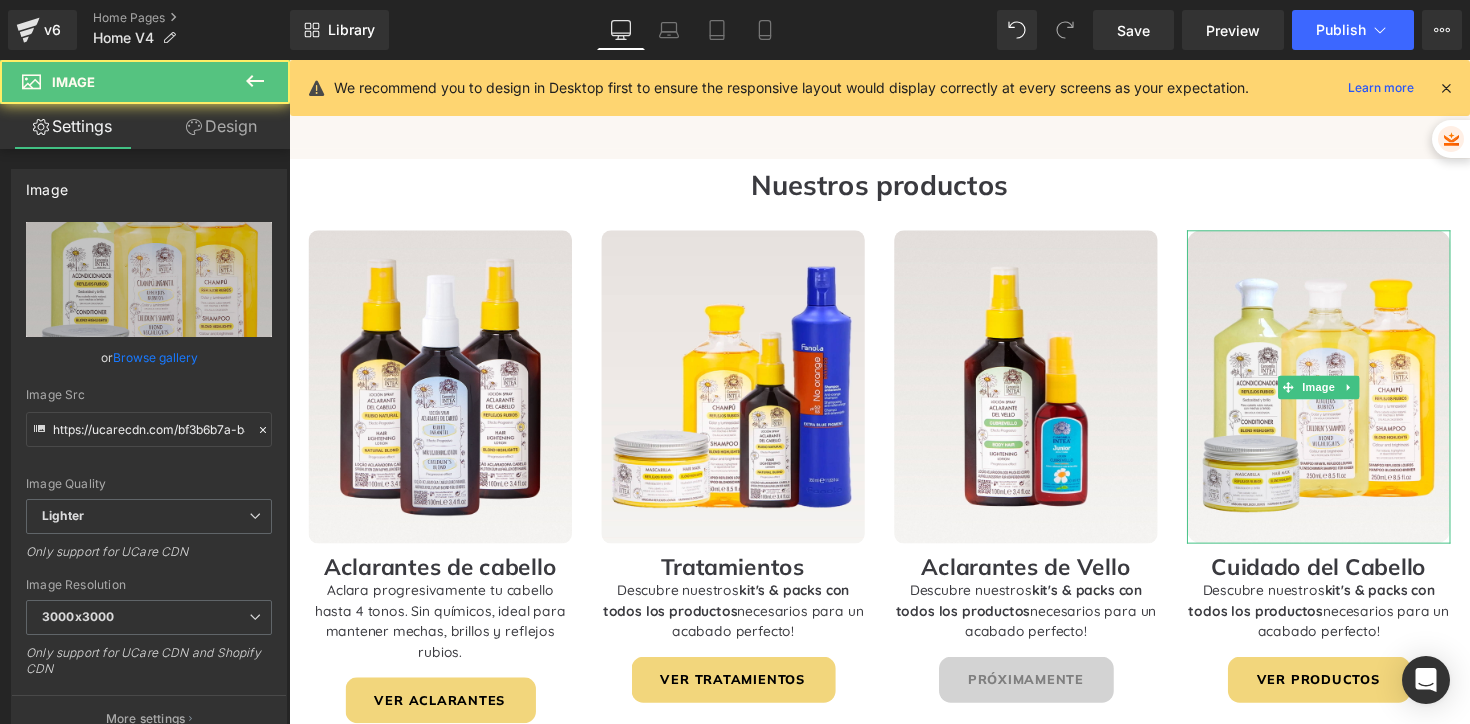 drag, startPoint x: 1449, startPoint y: 570, endPoint x: 1182, endPoint y: 521, distance: 271.459 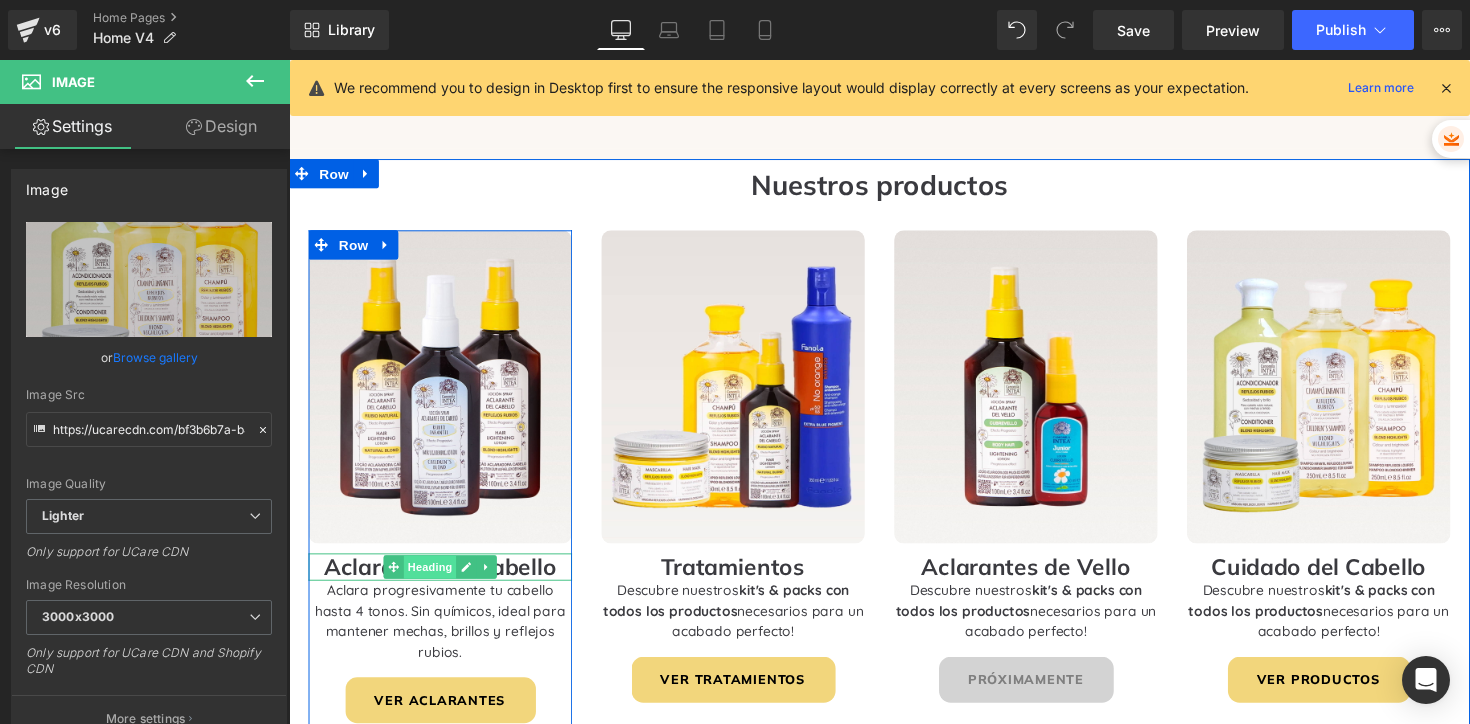 click on "Heading" at bounding box center [434, 580] 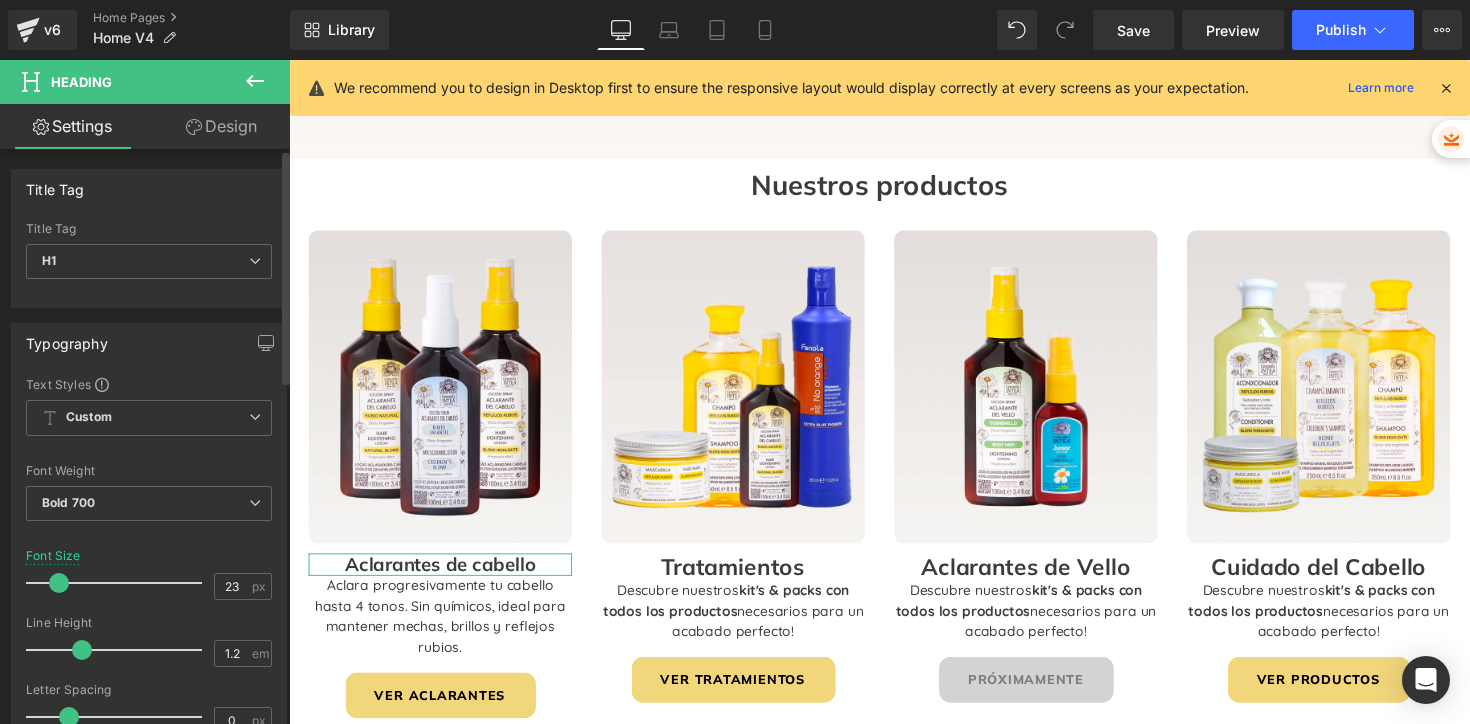 click at bounding box center [59, 583] 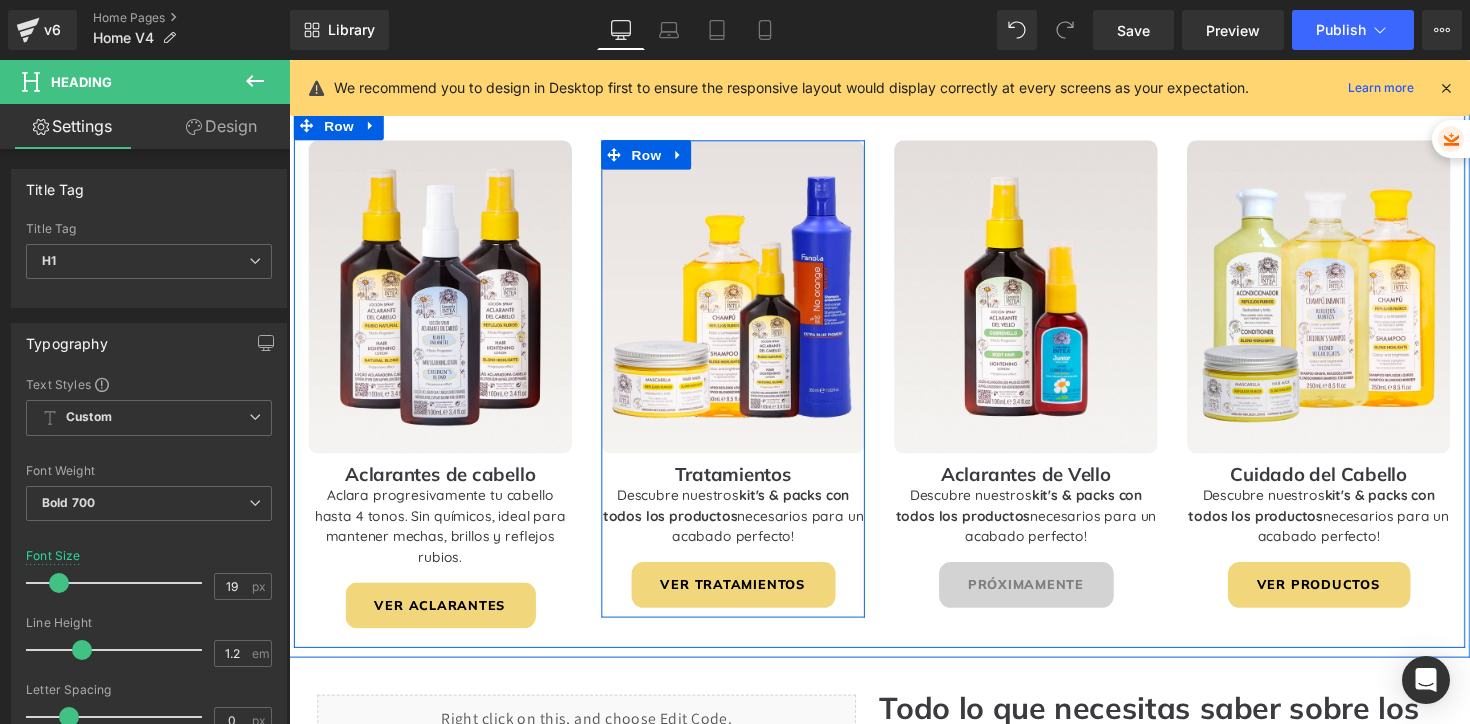 scroll, scrollTop: 1592, scrollLeft: 0, axis: vertical 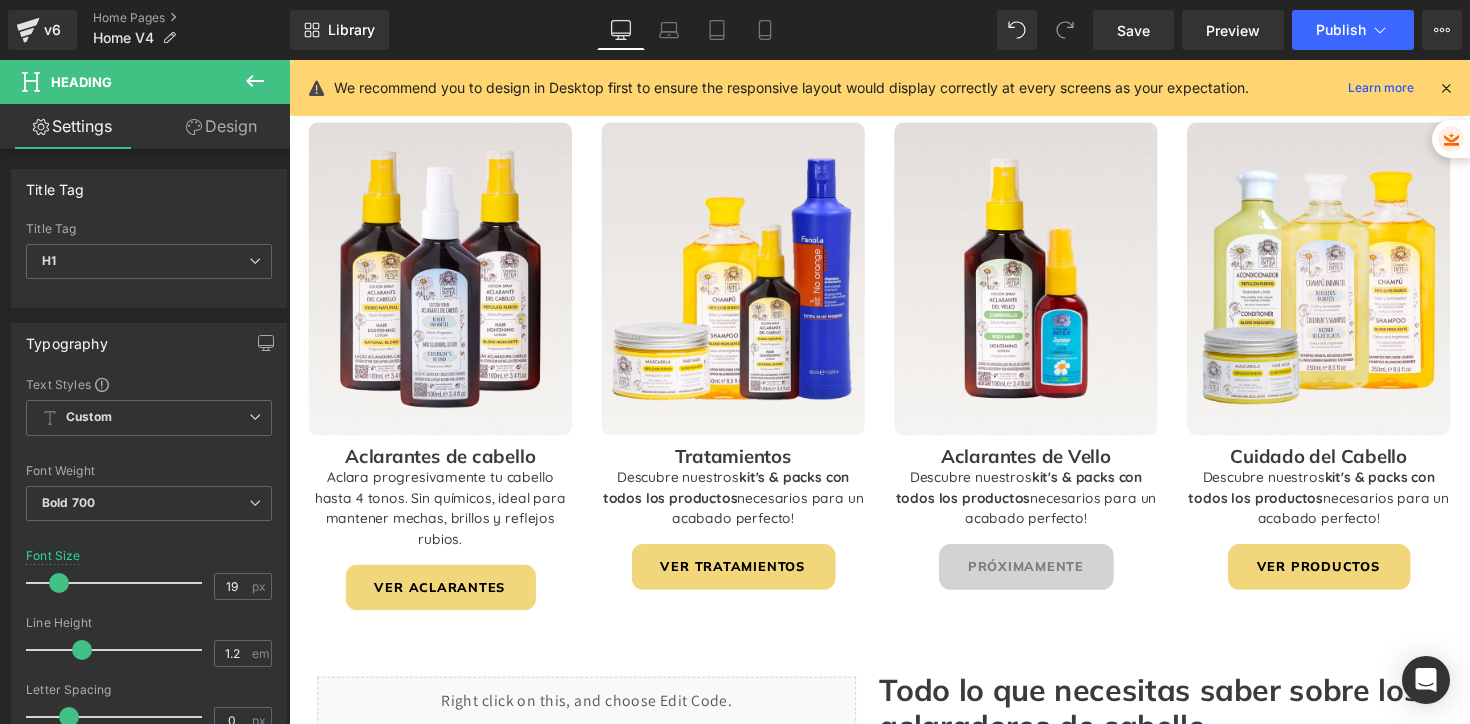 click on "Text Block" at bounding box center (433, 520) 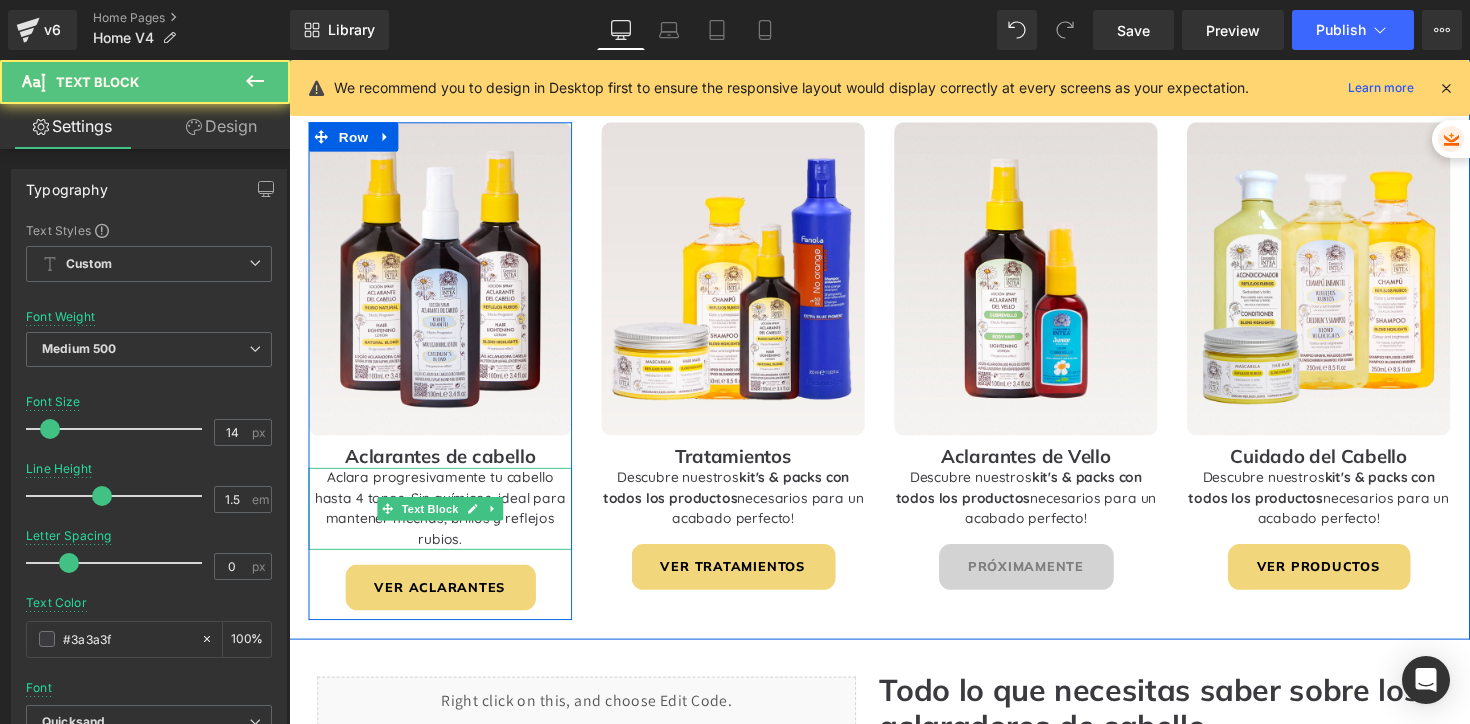 click on "Text Block" at bounding box center [433, 520] 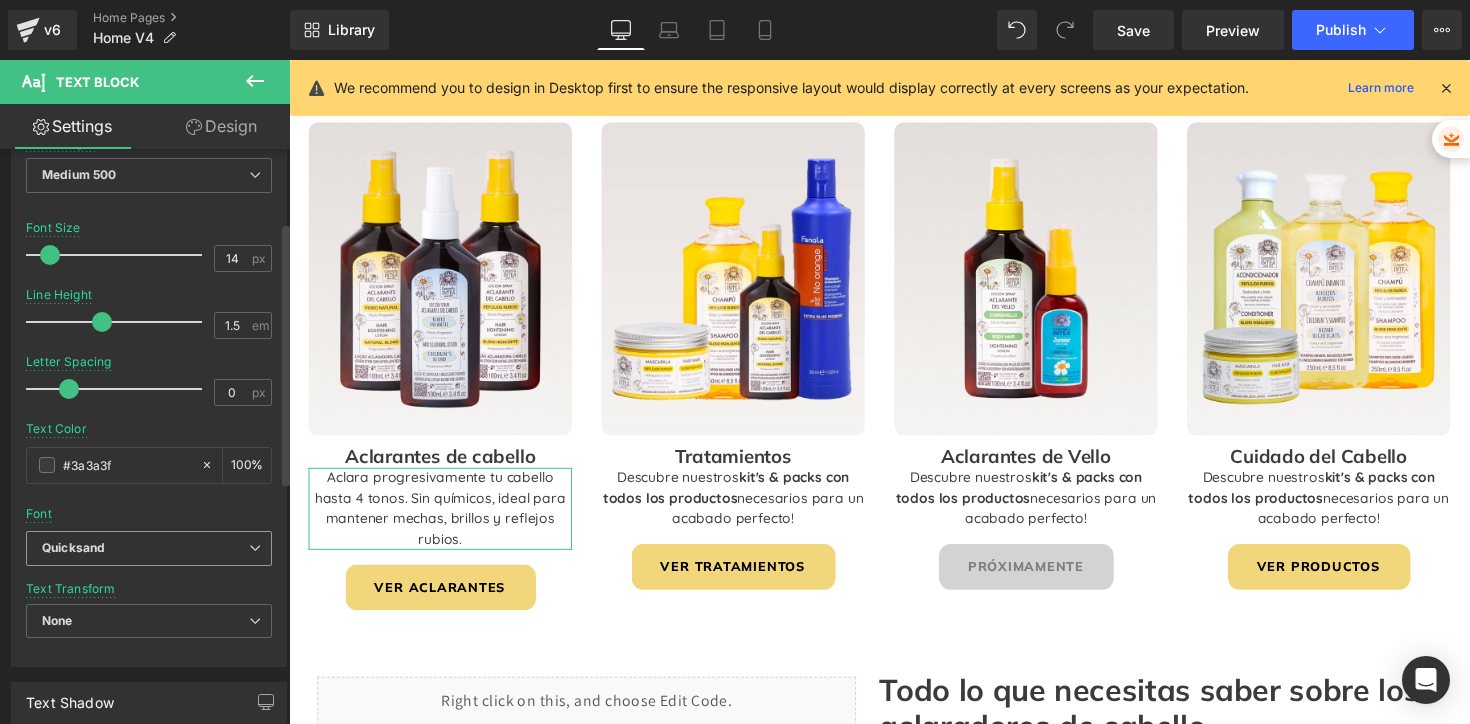 scroll, scrollTop: 197, scrollLeft: 0, axis: vertical 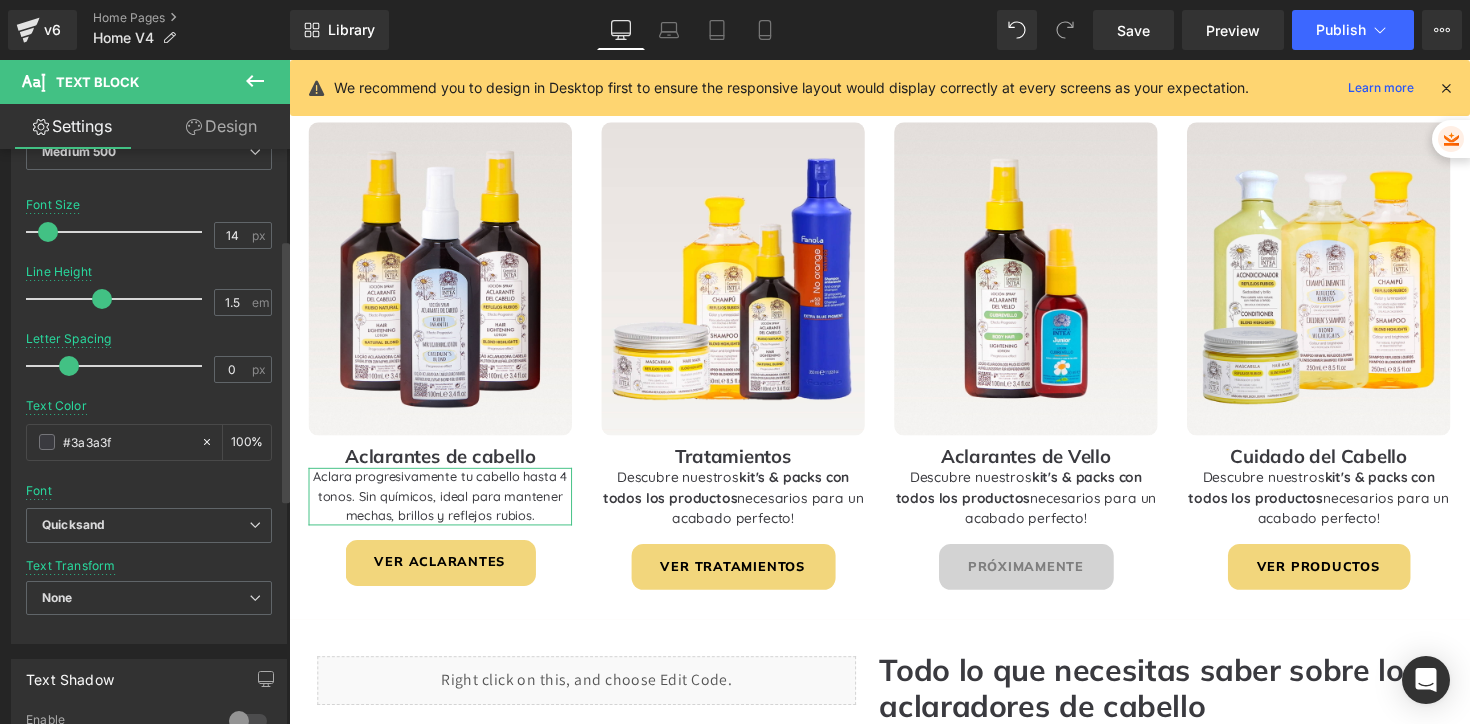 click at bounding box center [48, 232] 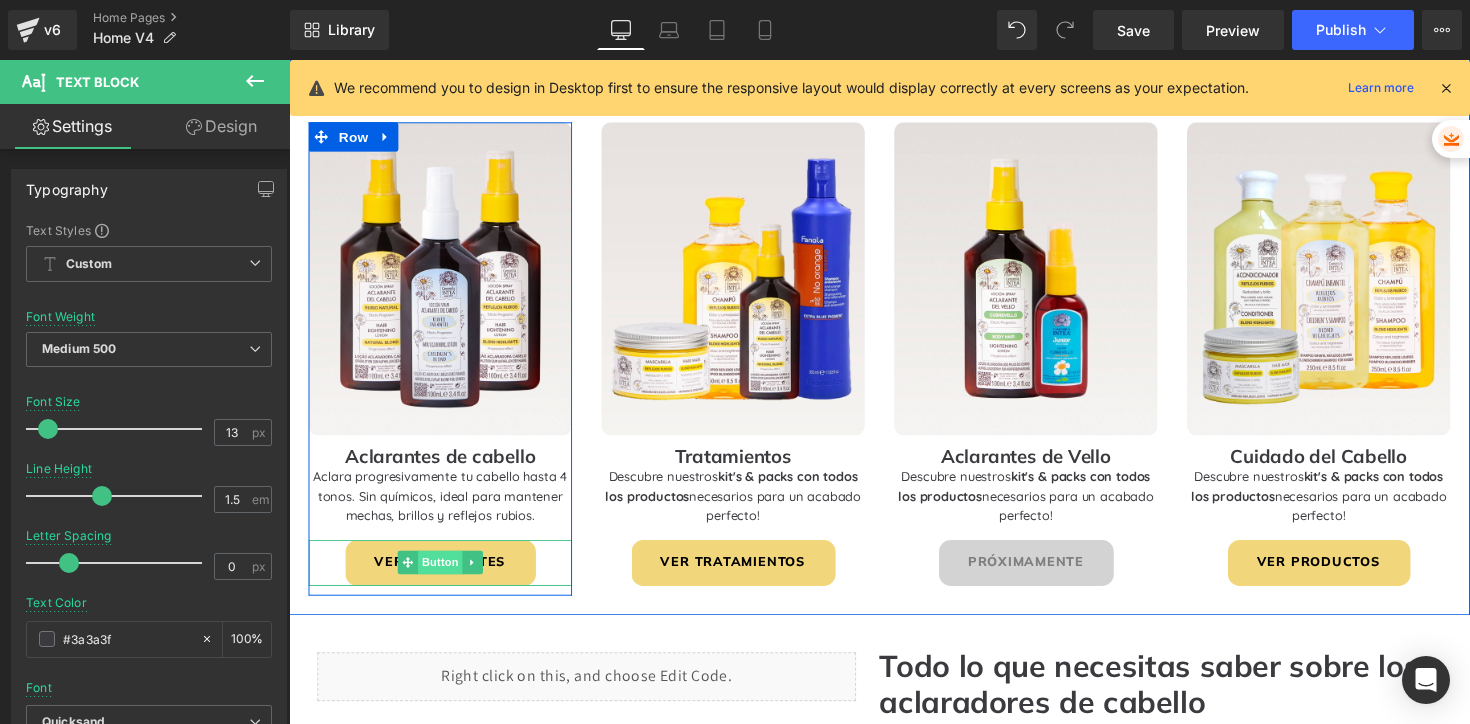 click on "Button" at bounding box center [444, 575] 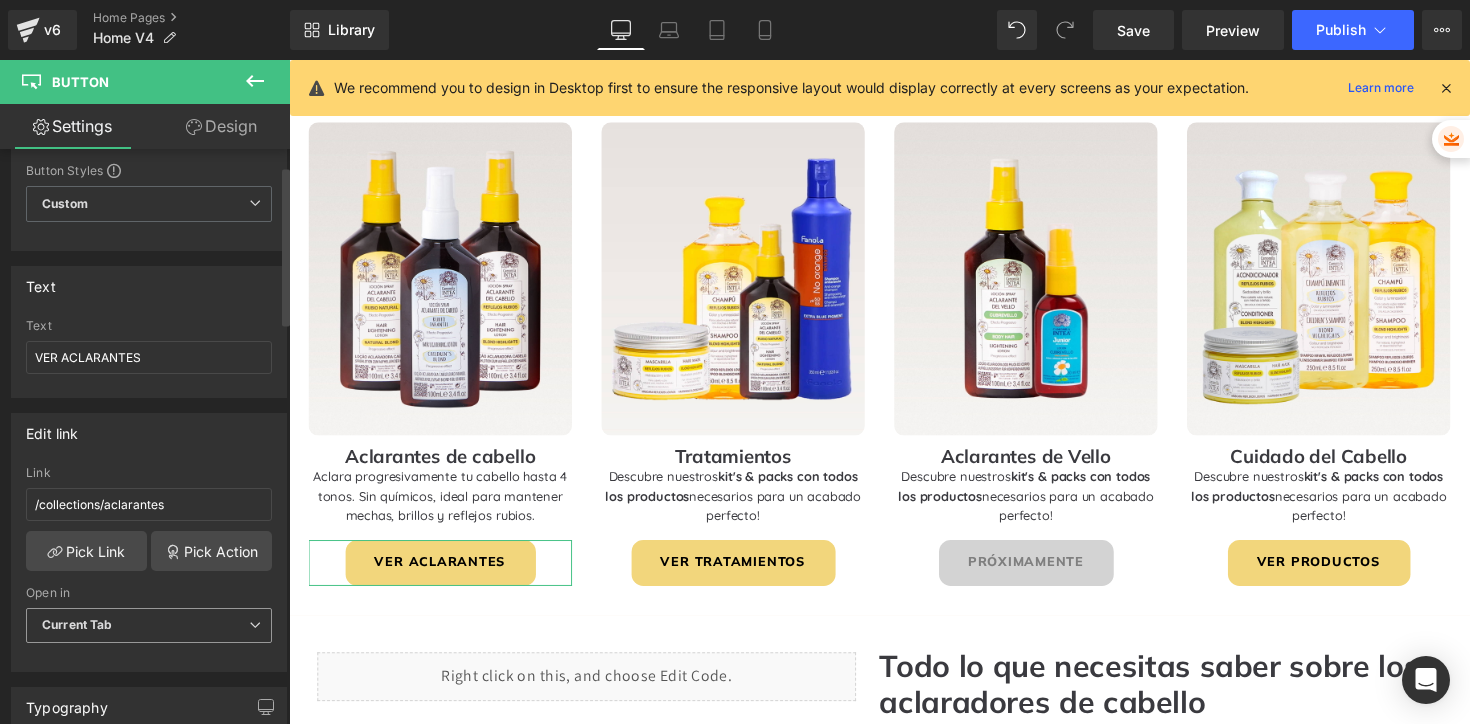 scroll, scrollTop: 76, scrollLeft: 0, axis: vertical 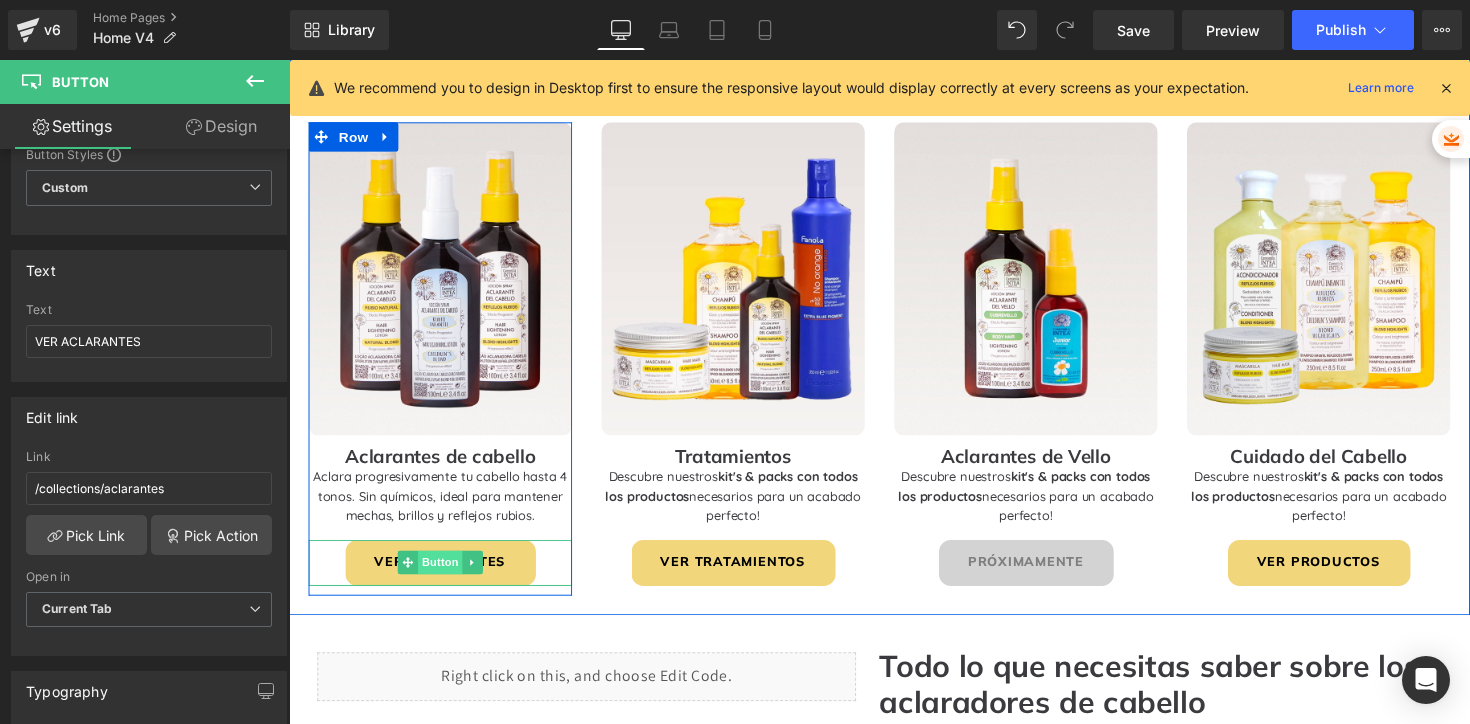 click on "Button" at bounding box center [444, 575] 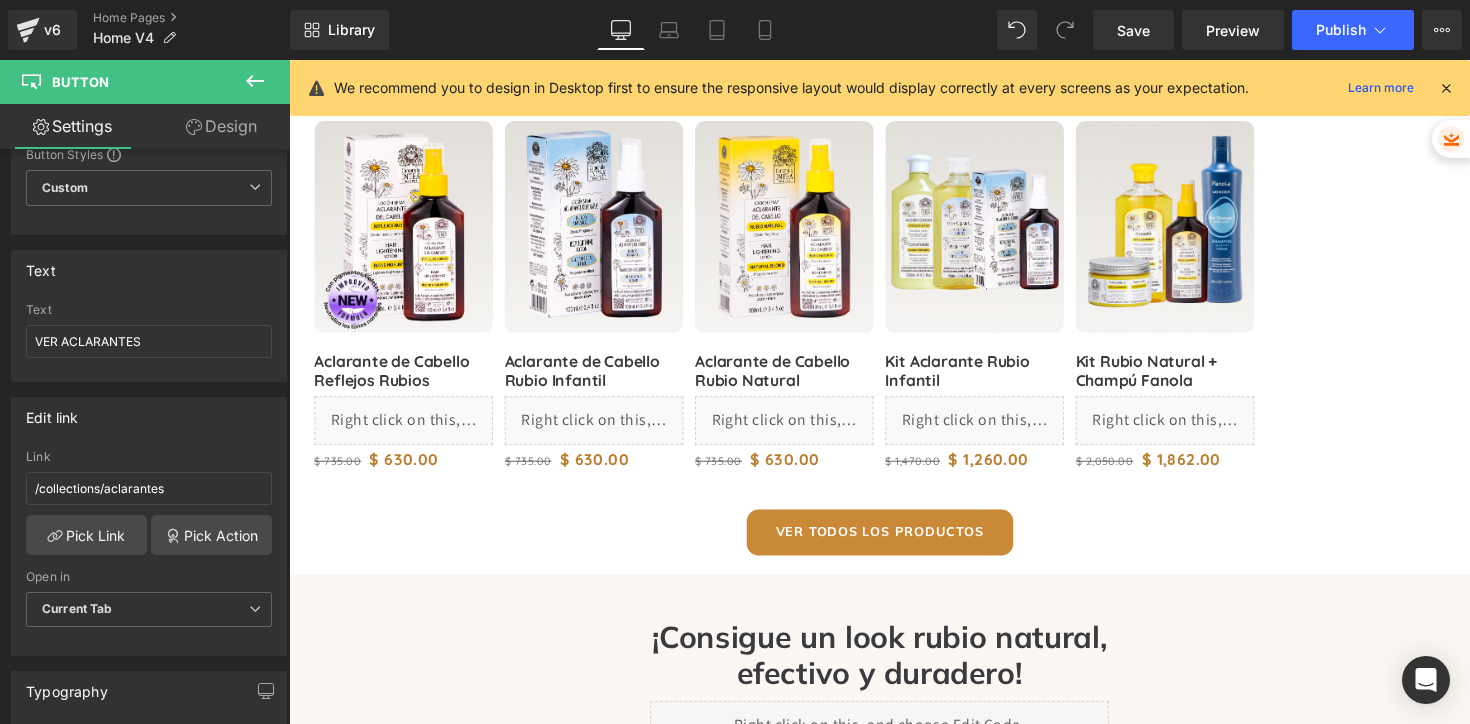 scroll, scrollTop: 790, scrollLeft: 0, axis: vertical 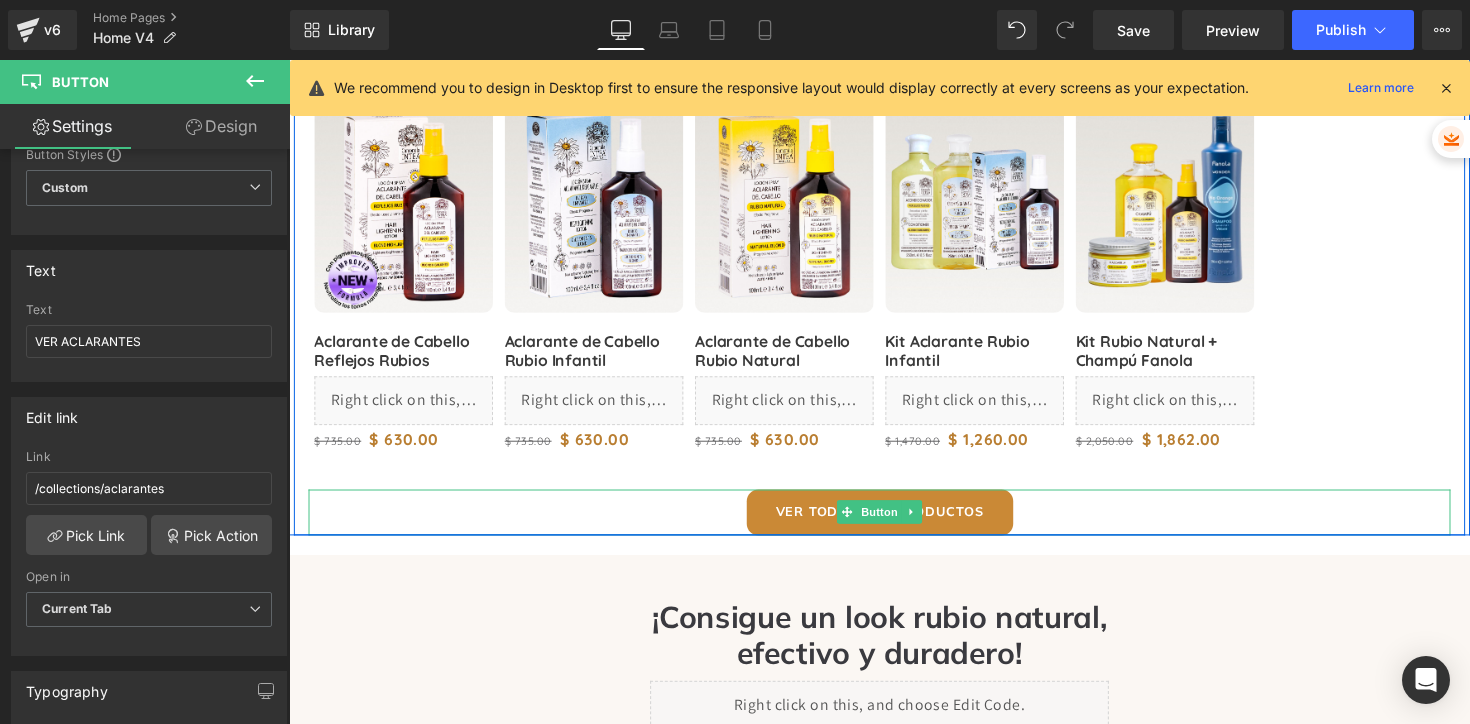 click on "Ver todos los productos" at bounding box center [894, 523] 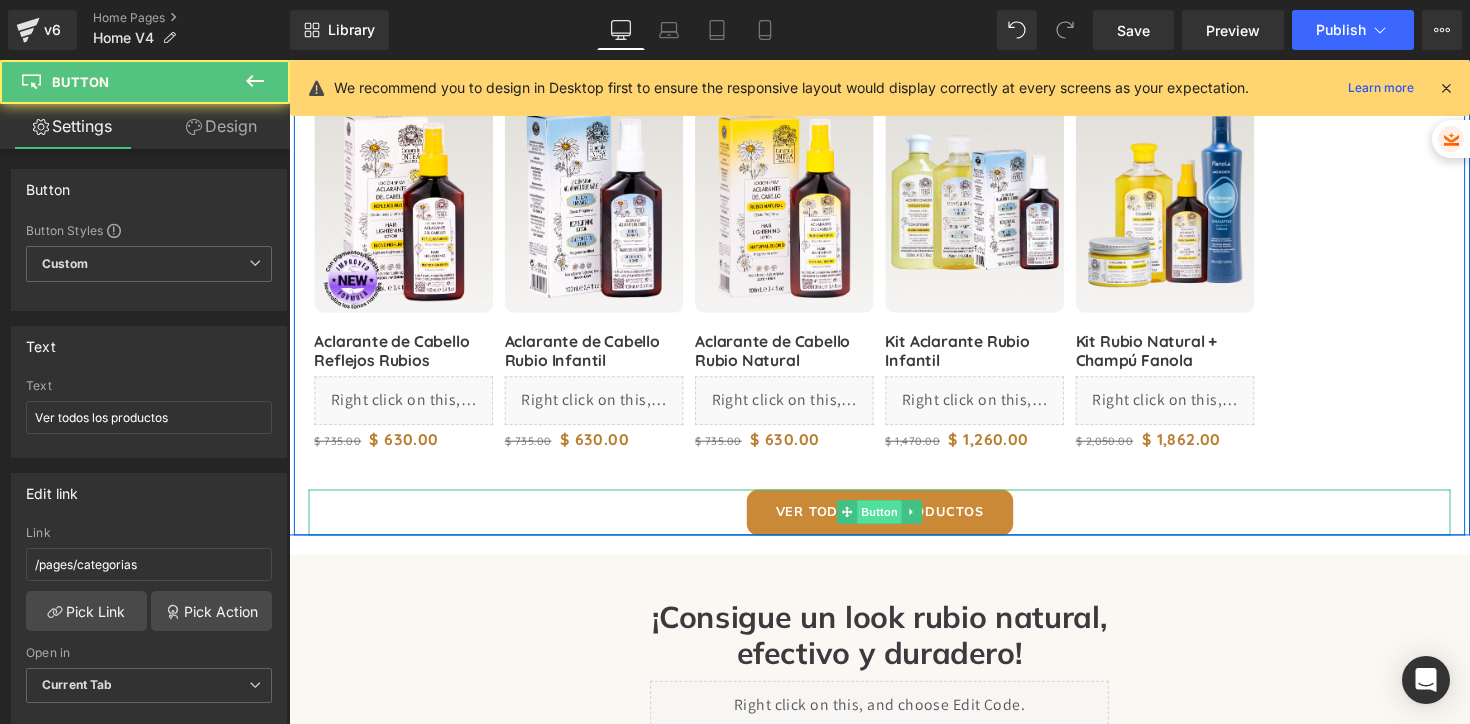 click on "Button" at bounding box center [894, 523] 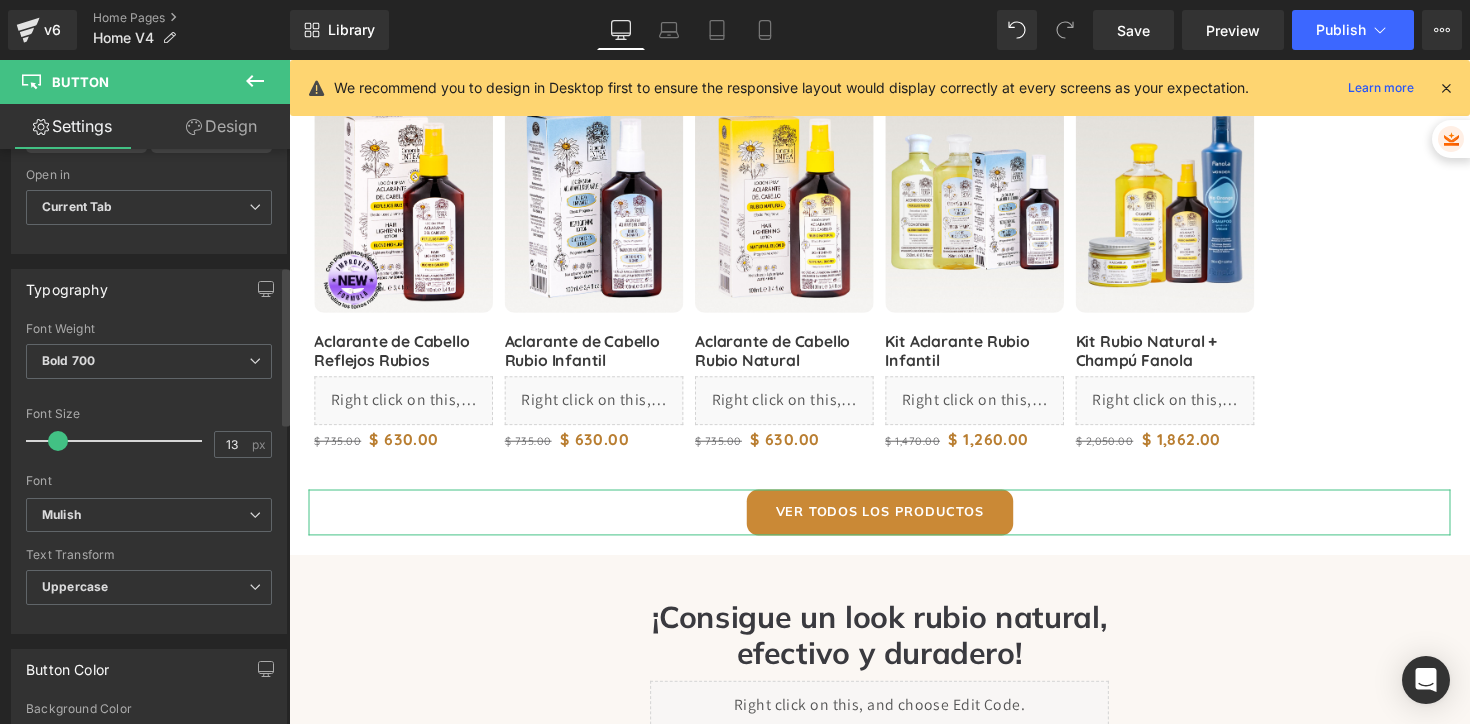scroll, scrollTop: 511, scrollLeft: 0, axis: vertical 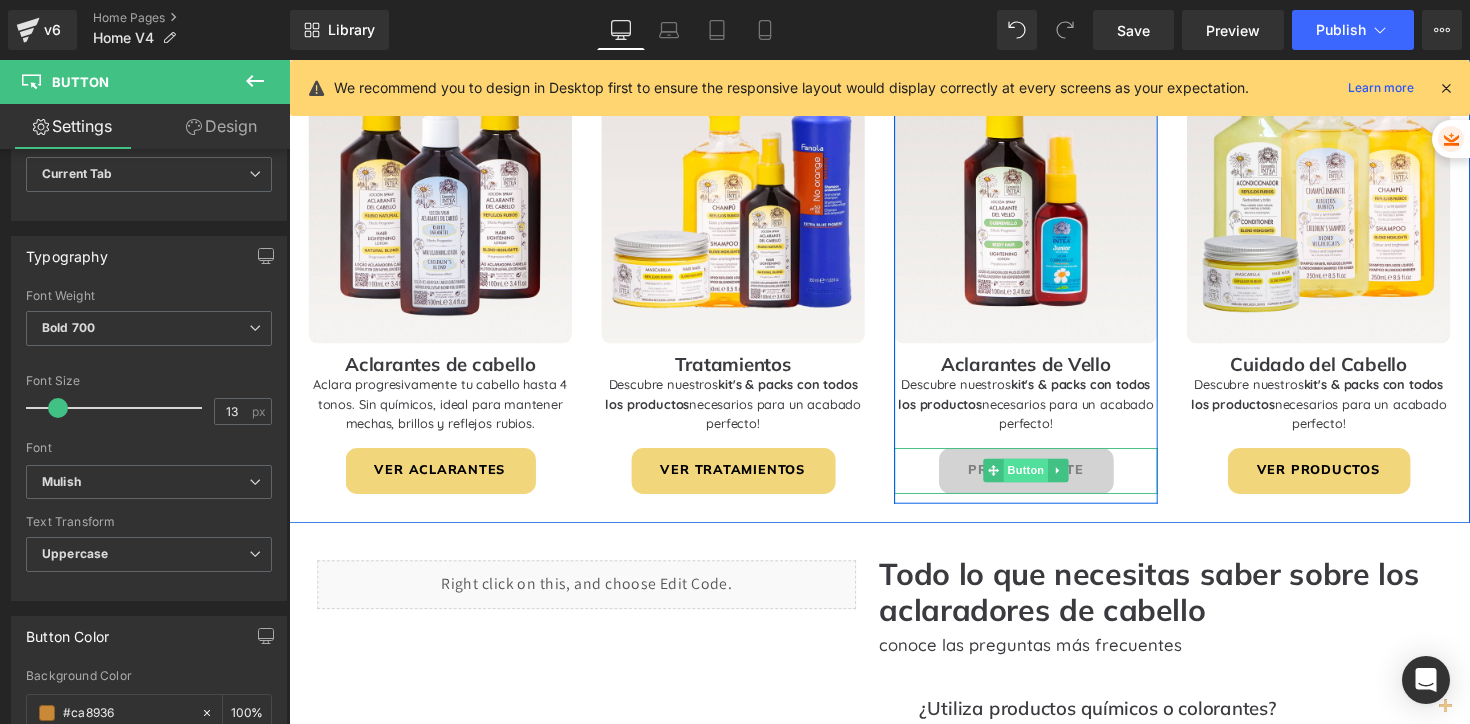 click on "Button" at bounding box center (1044, 481) 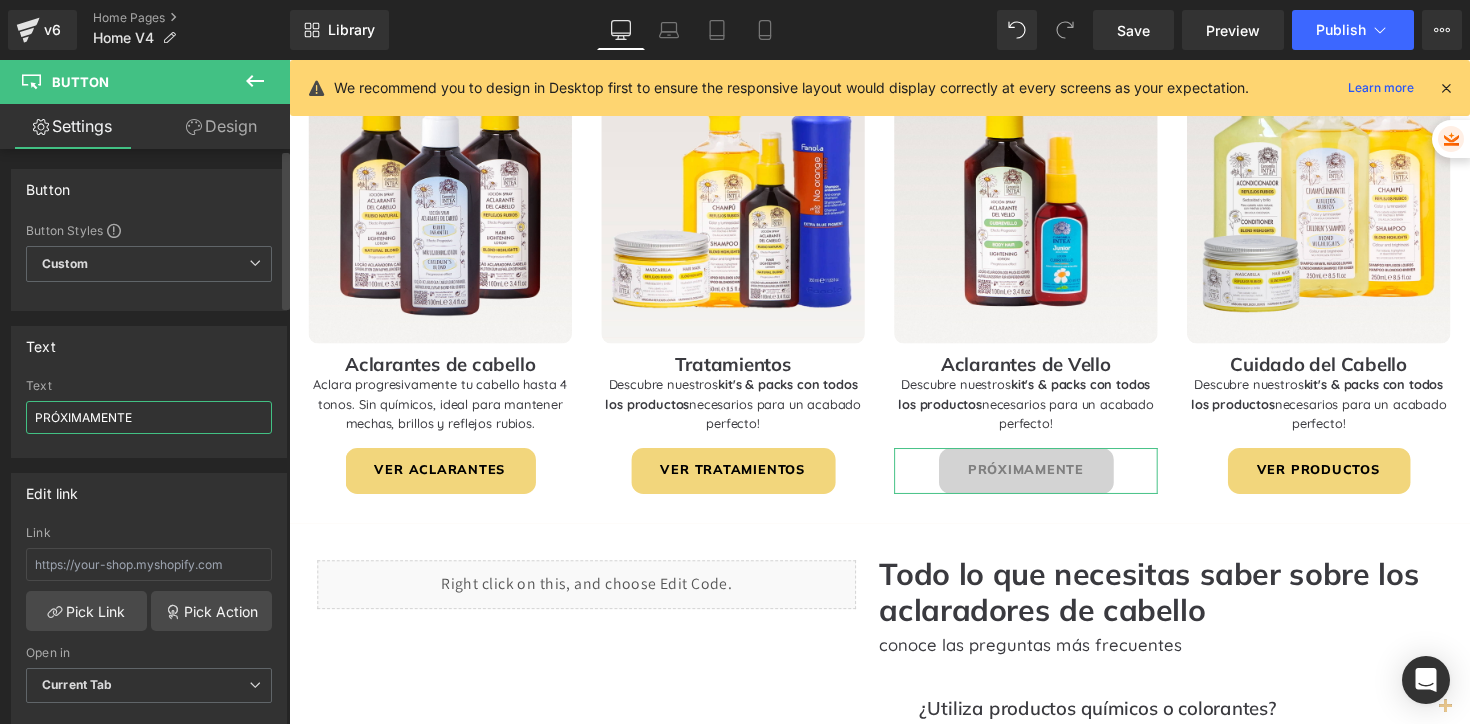 drag, startPoint x: 139, startPoint y: 418, endPoint x: 12, endPoint y: 409, distance: 127.3185 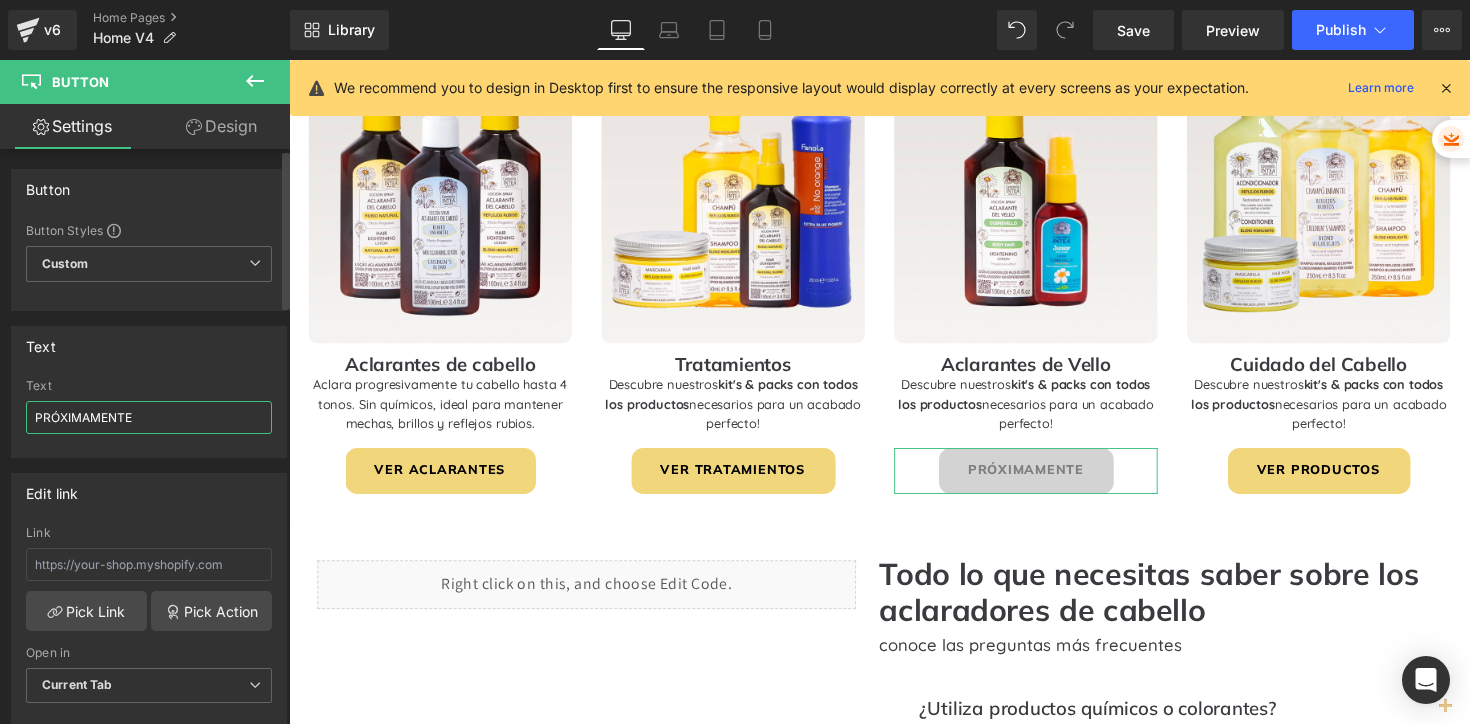 click on "PRÓXIMAMENTE Text PRÓXIMAMENTE" at bounding box center (149, 418) 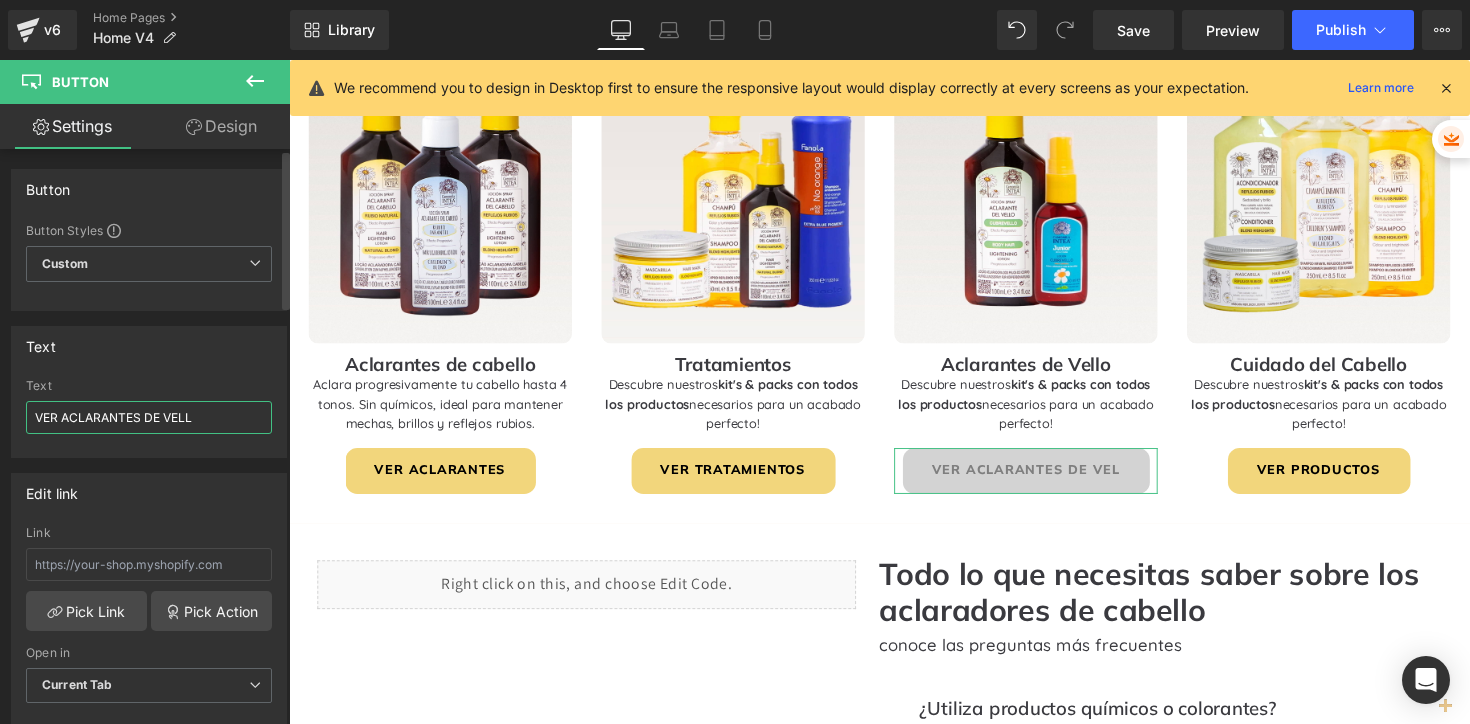 type on "VER ACLARANTES DE VELLO" 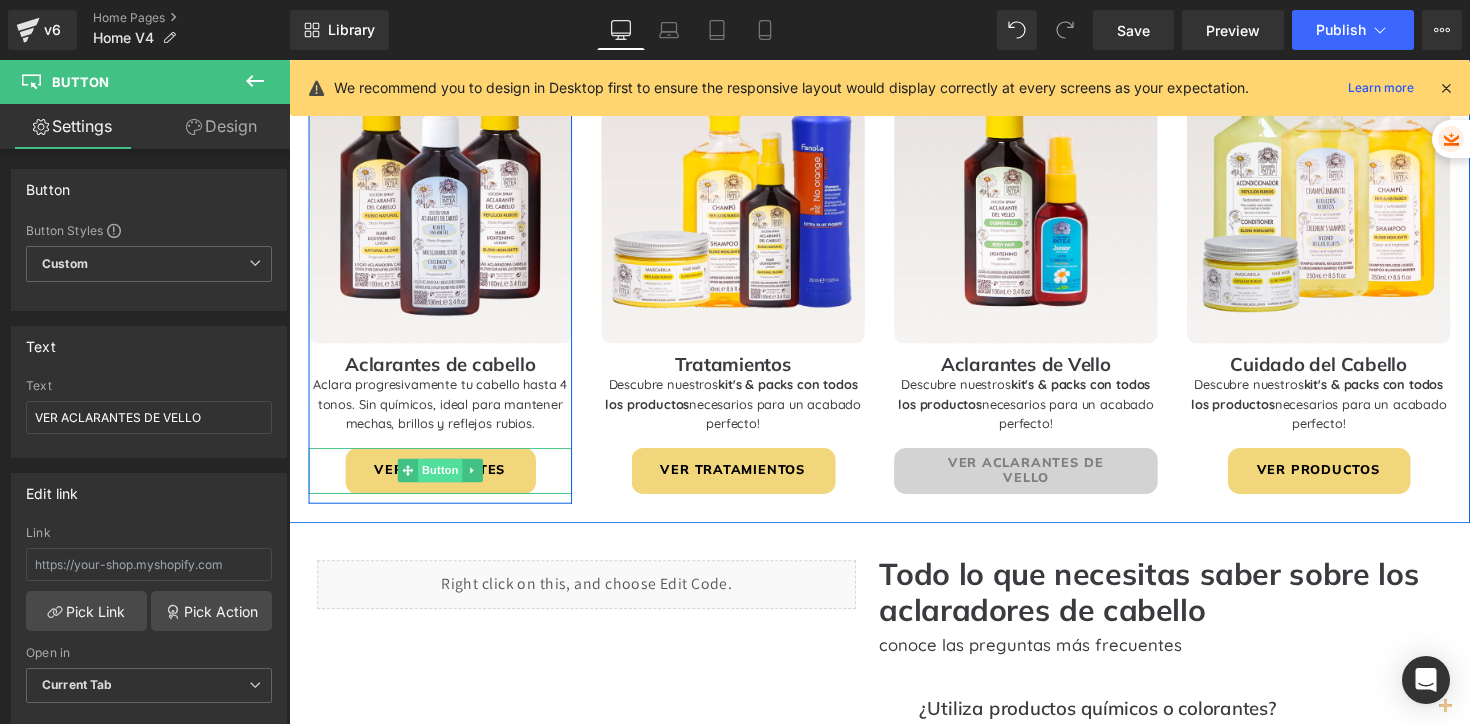 click on "Button" at bounding box center [444, 481] 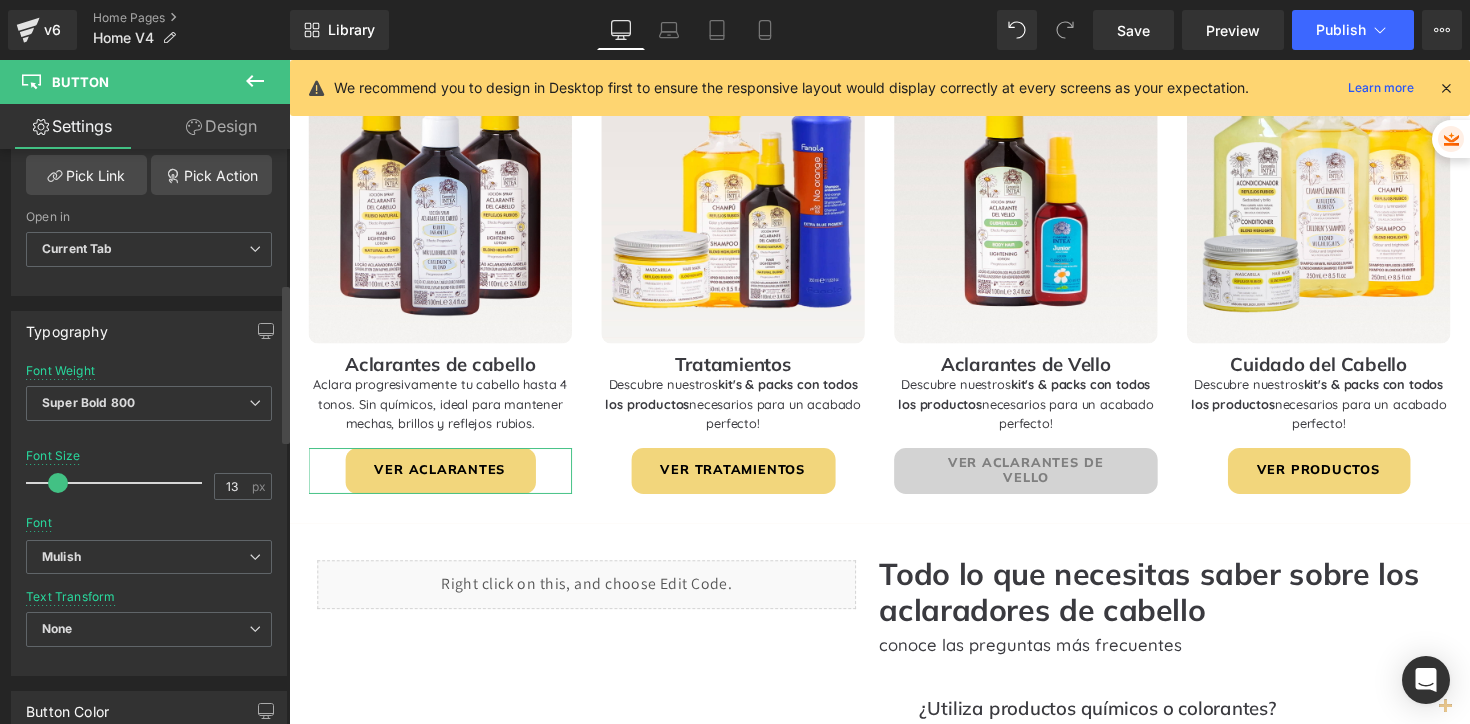 scroll, scrollTop: 484, scrollLeft: 0, axis: vertical 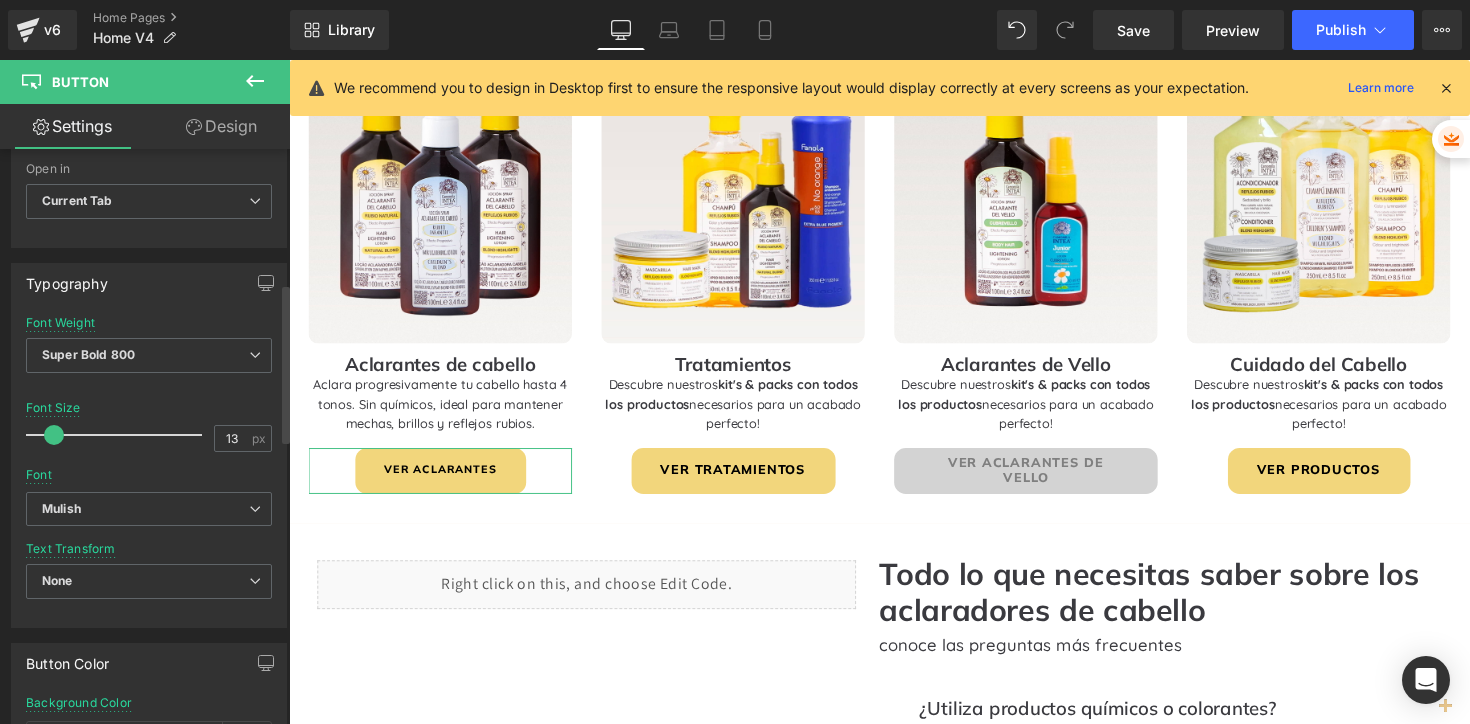 click at bounding box center [54, 435] 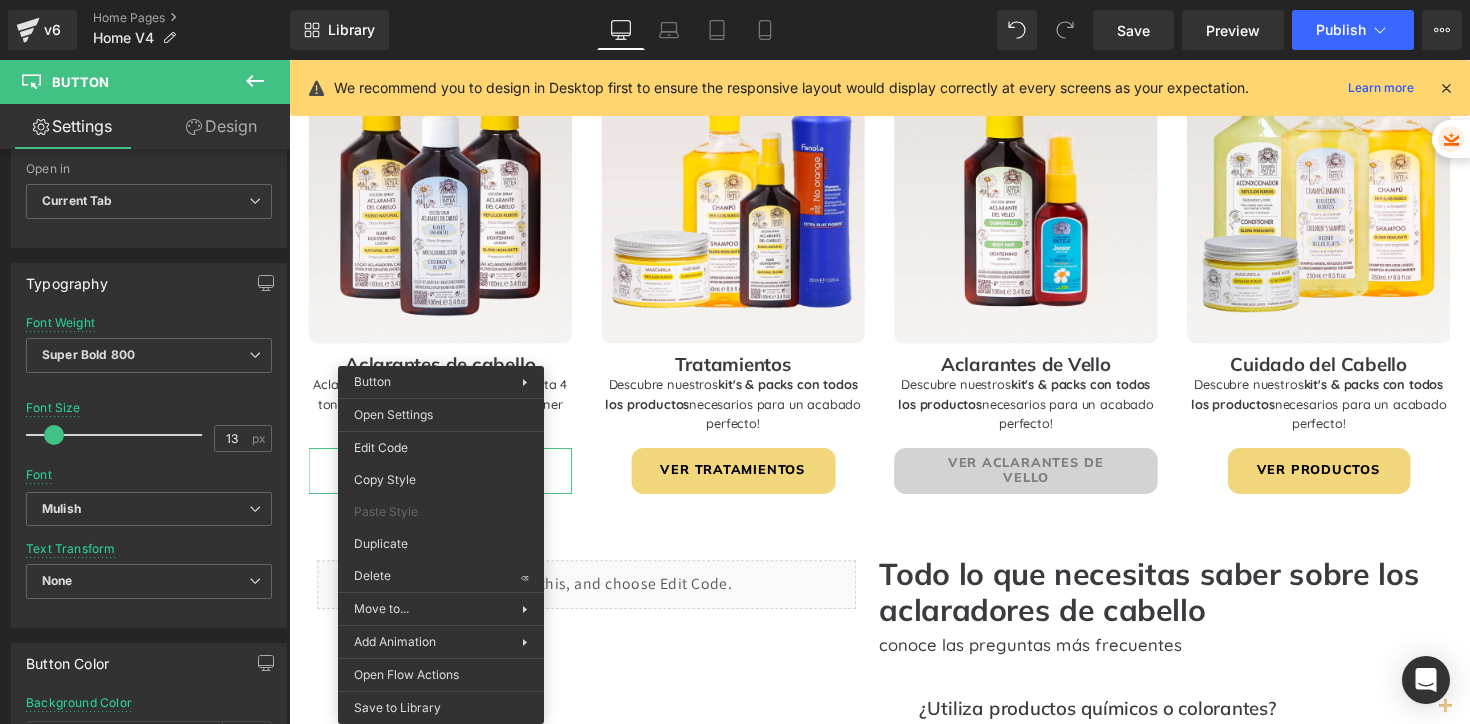 drag, startPoint x: 674, startPoint y: 533, endPoint x: 388, endPoint y: 483, distance: 290.33774 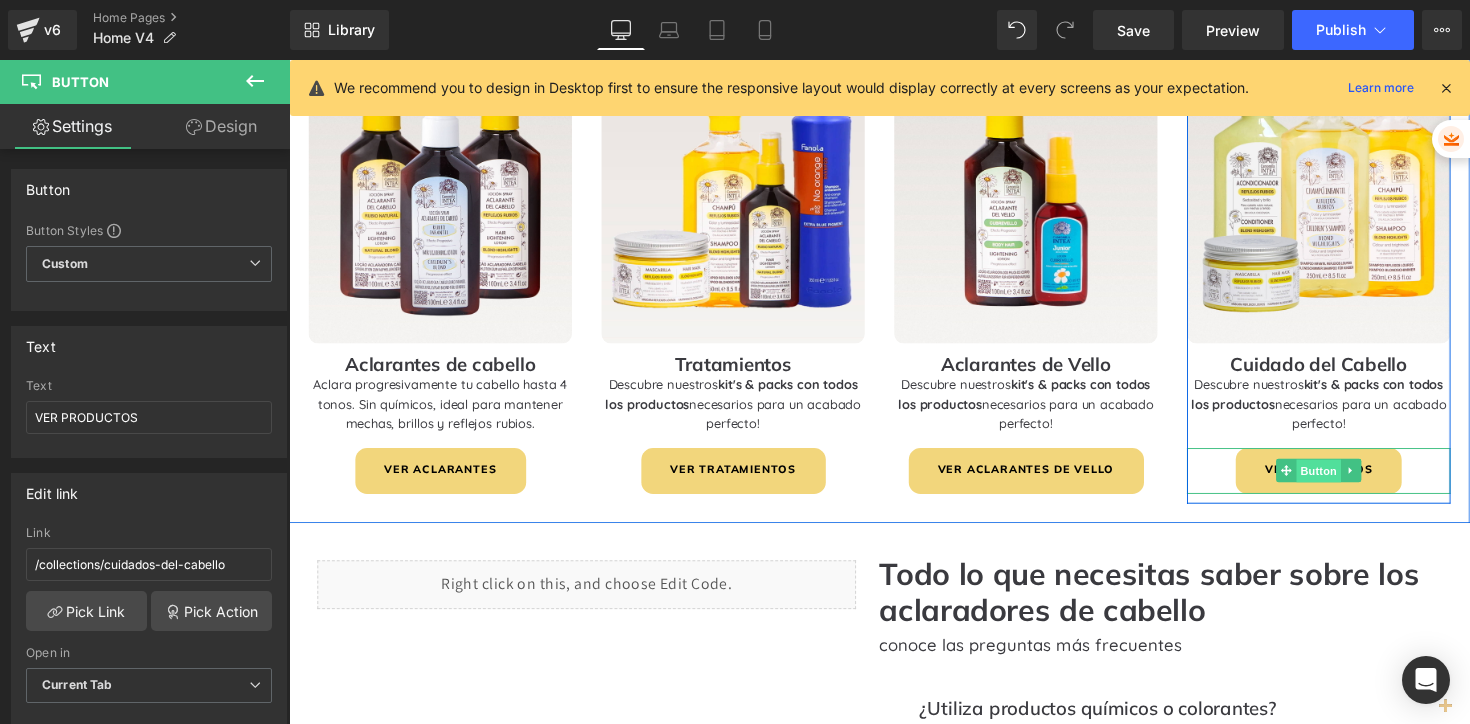 click on "Button" at bounding box center [1344, 482] 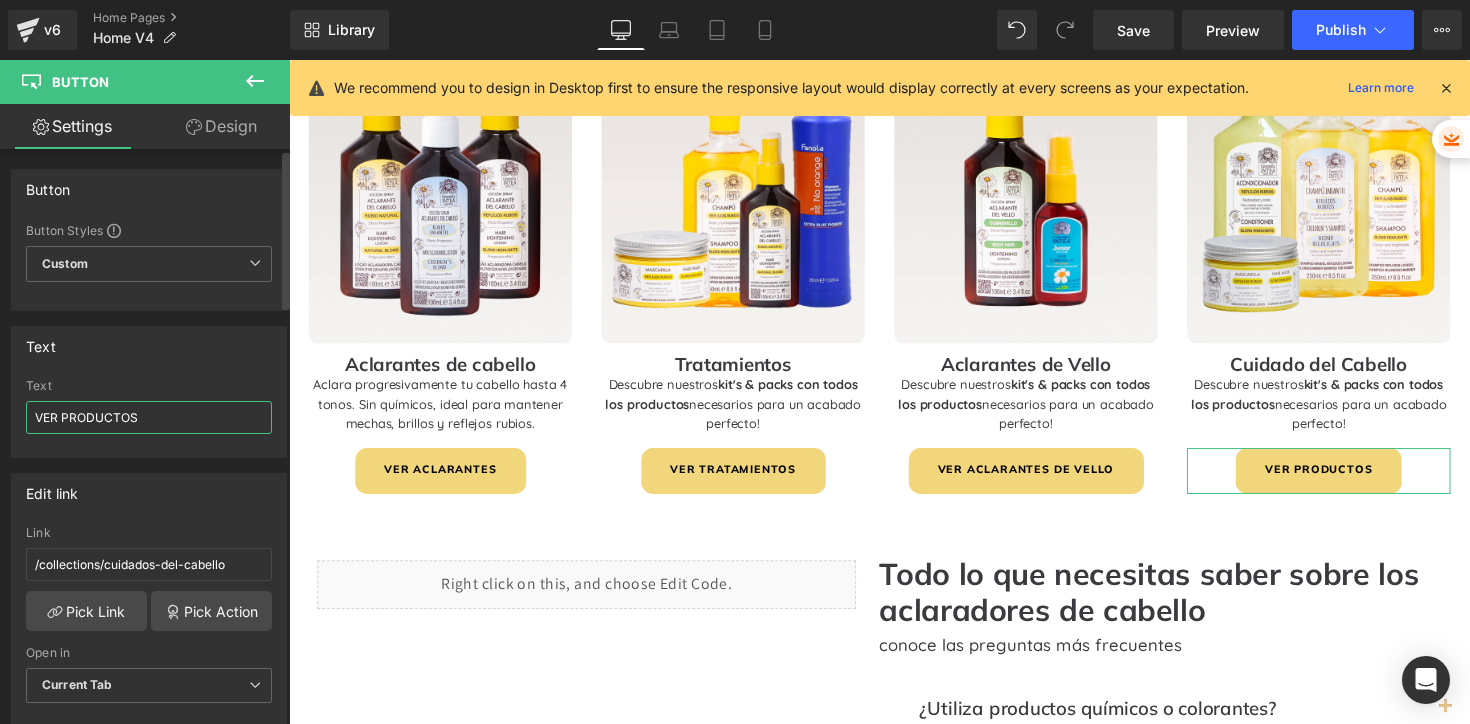 drag, startPoint x: 157, startPoint y: 424, endPoint x: 64, endPoint y: 421, distance: 93.04838 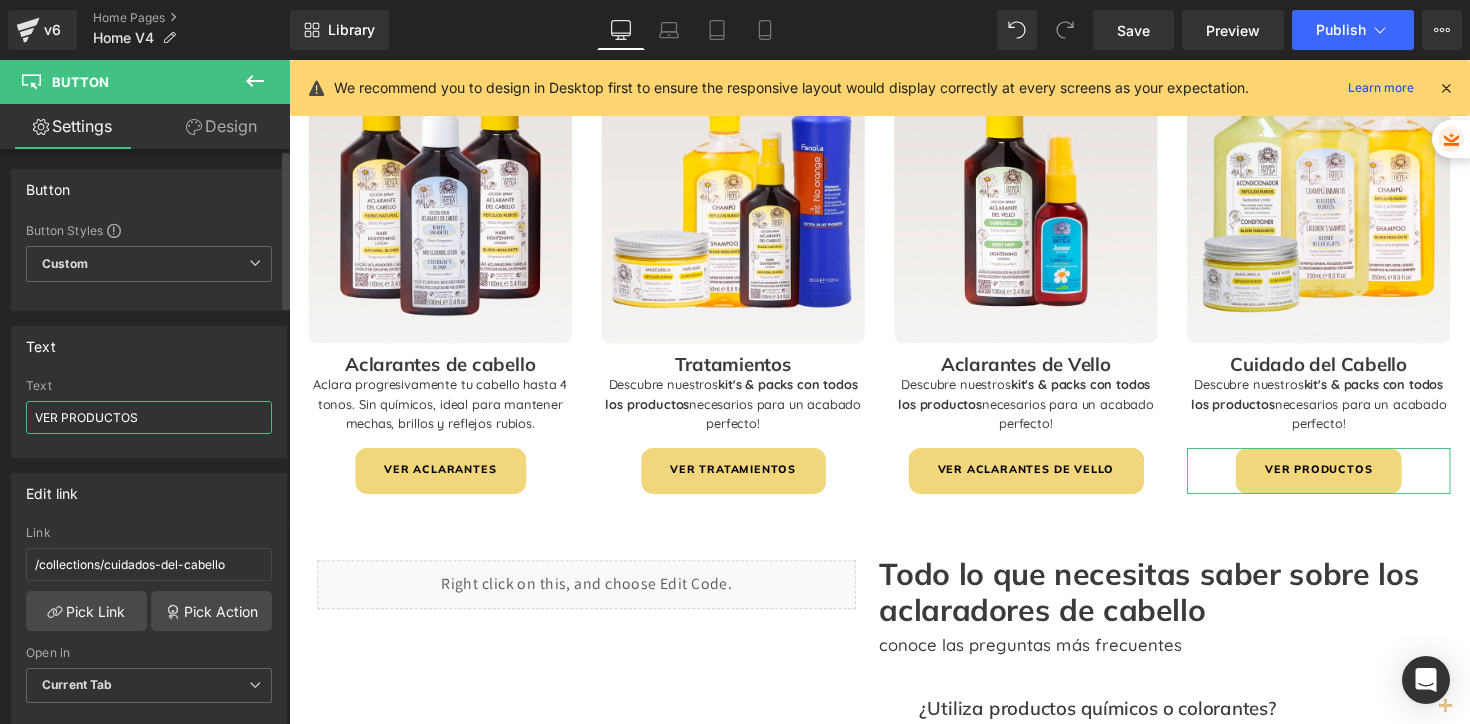 click on "VER PRODUCTOS" at bounding box center [149, 417] 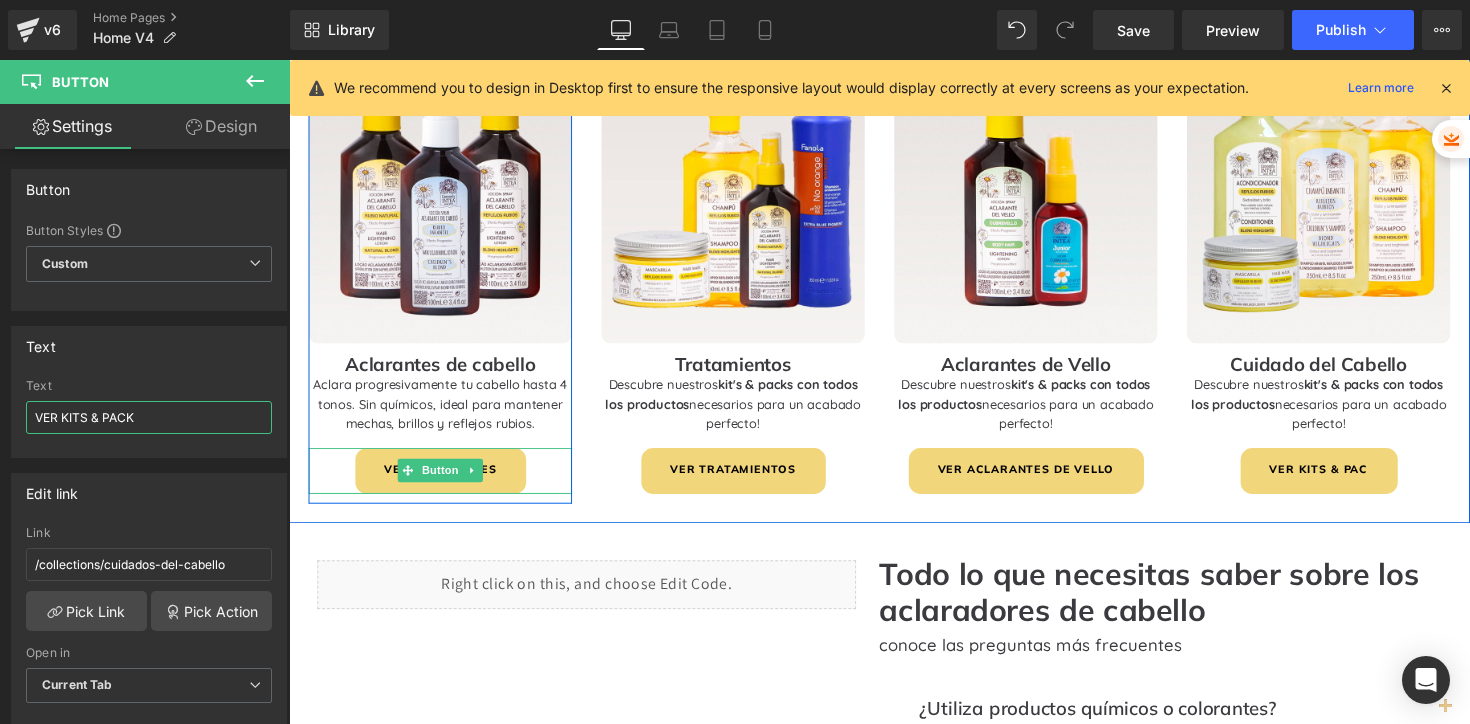 type on "VER KITS & PACKS" 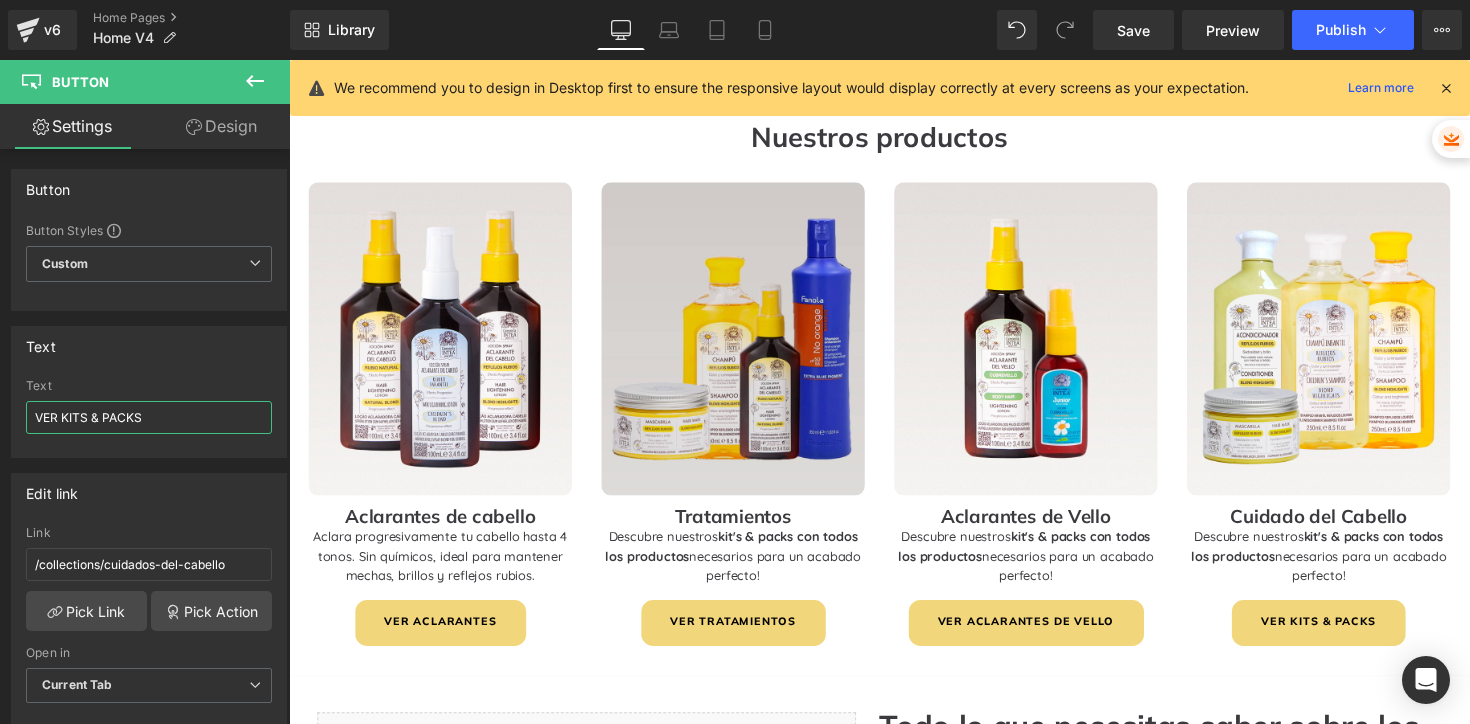 scroll, scrollTop: 1536, scrollLeft: 0, axis: vertical 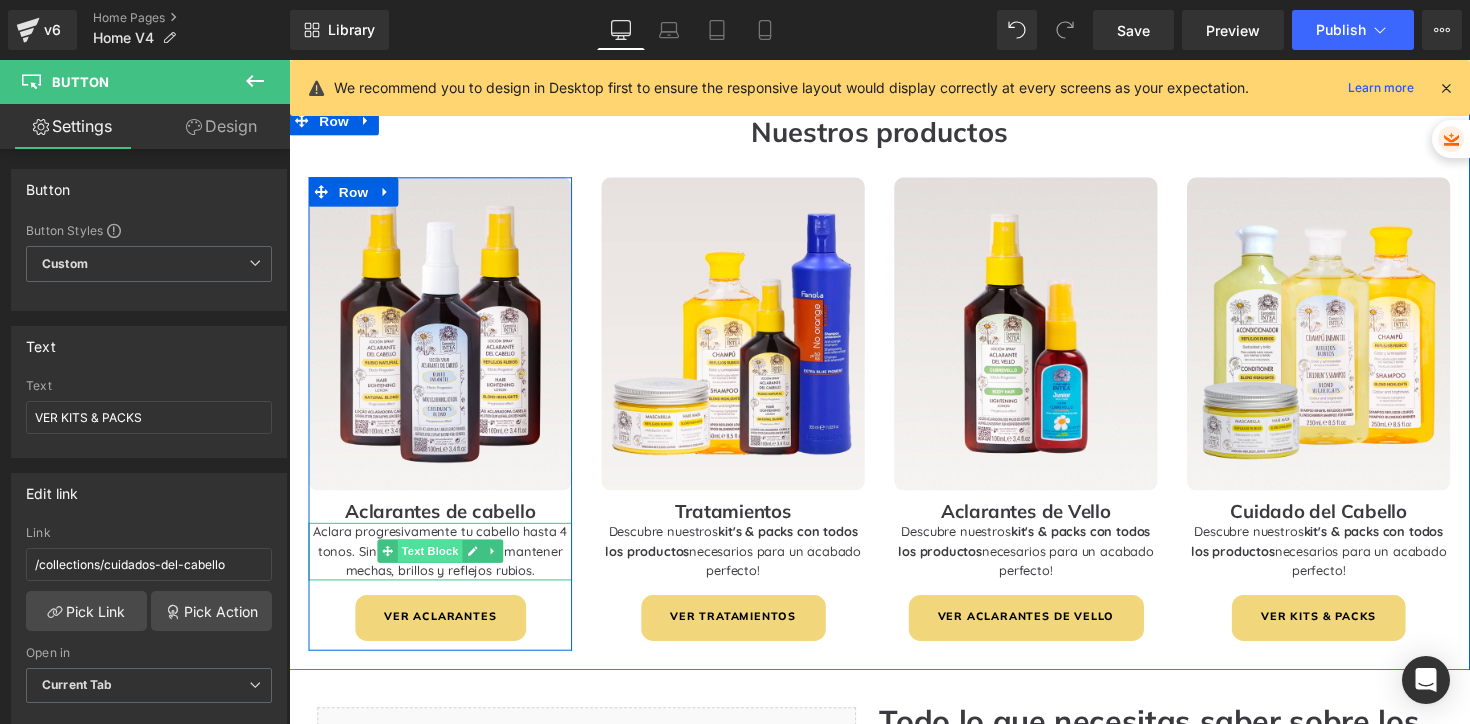 click on "Text Block" at bounding box center (433, 563) 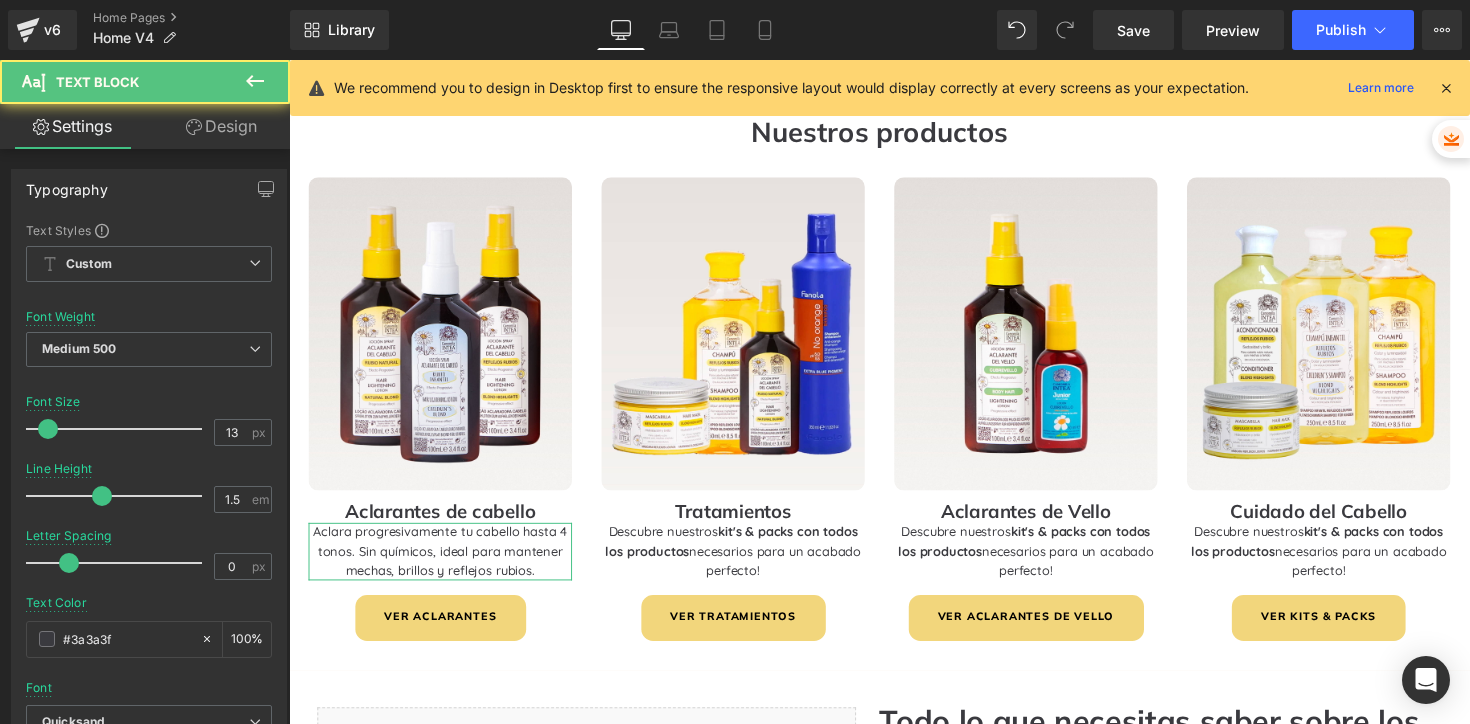 click on "Design" at bounding box center [221, 126] 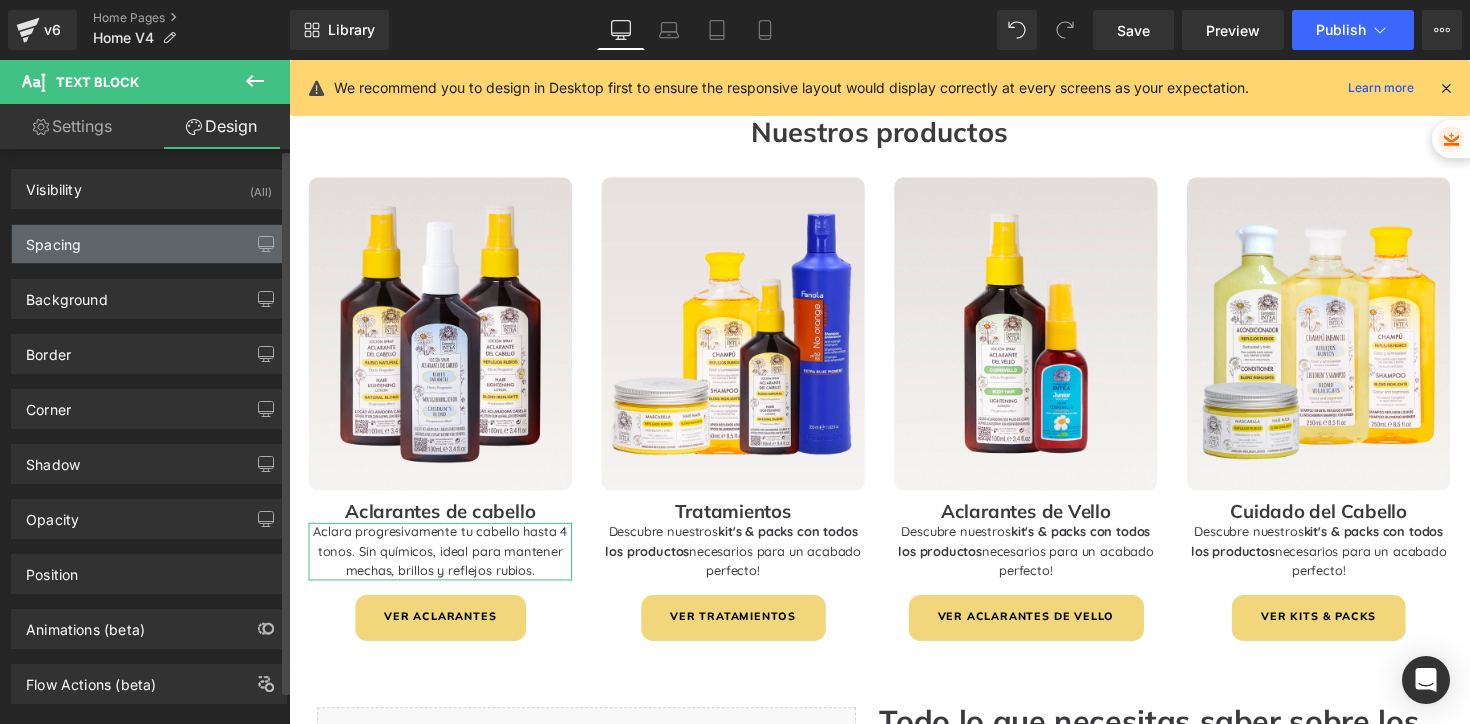 click on "Spacing" at bounding box center (149, 244) 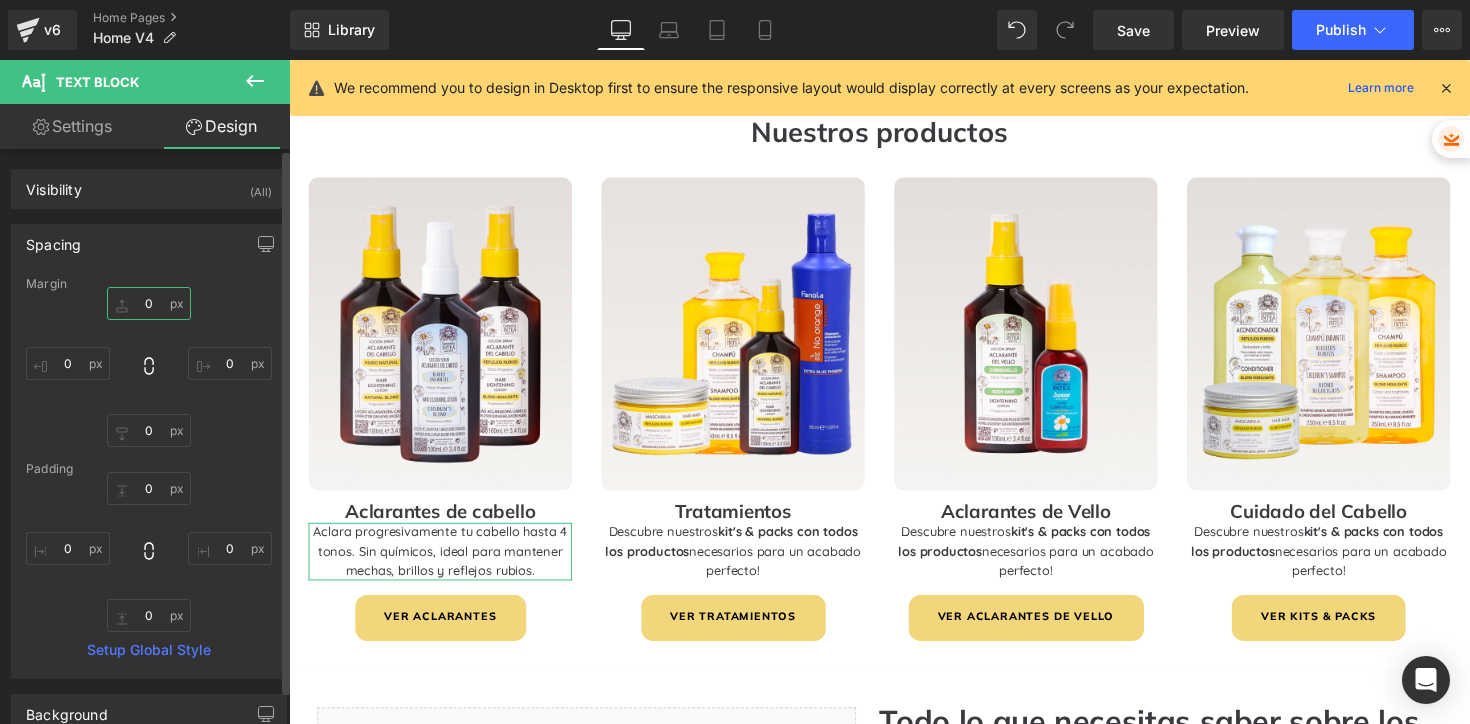click on "0" at bounding box center [149, 303] 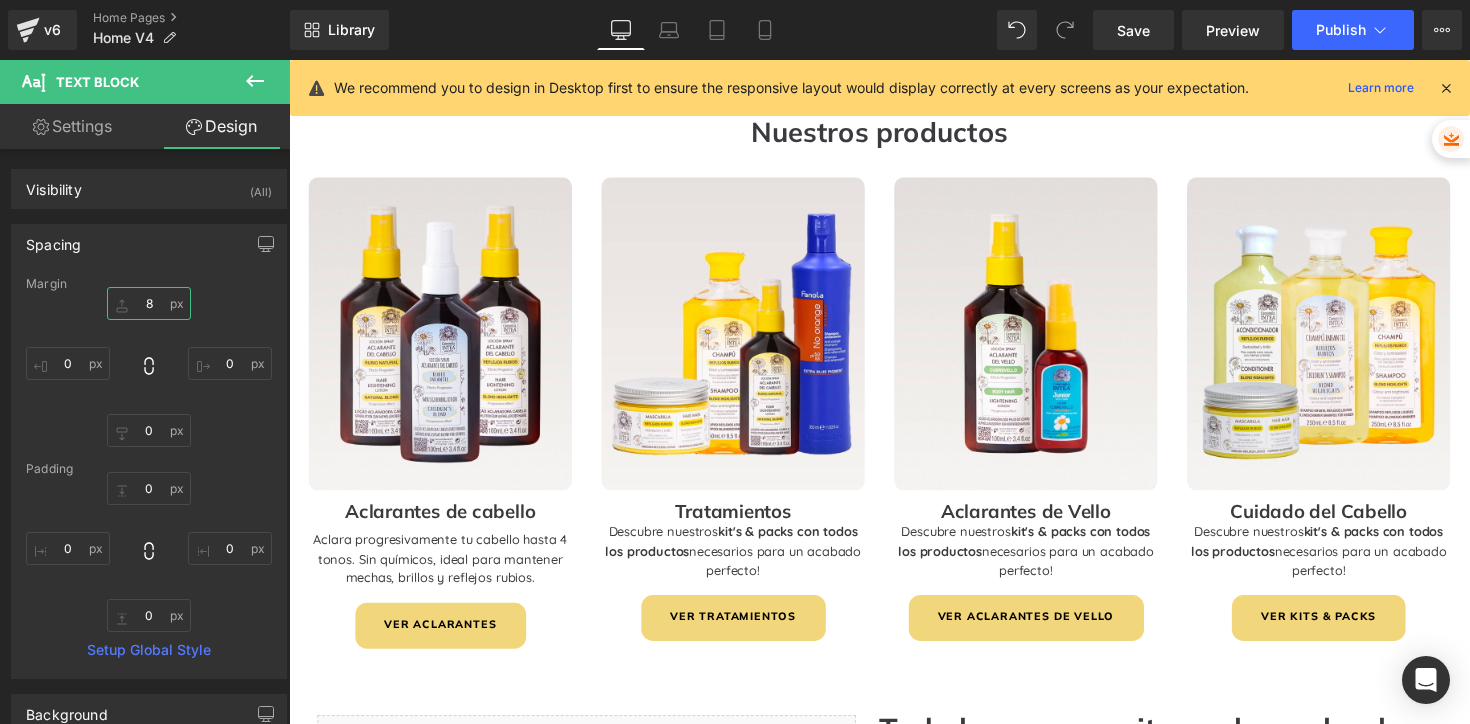type on "8" 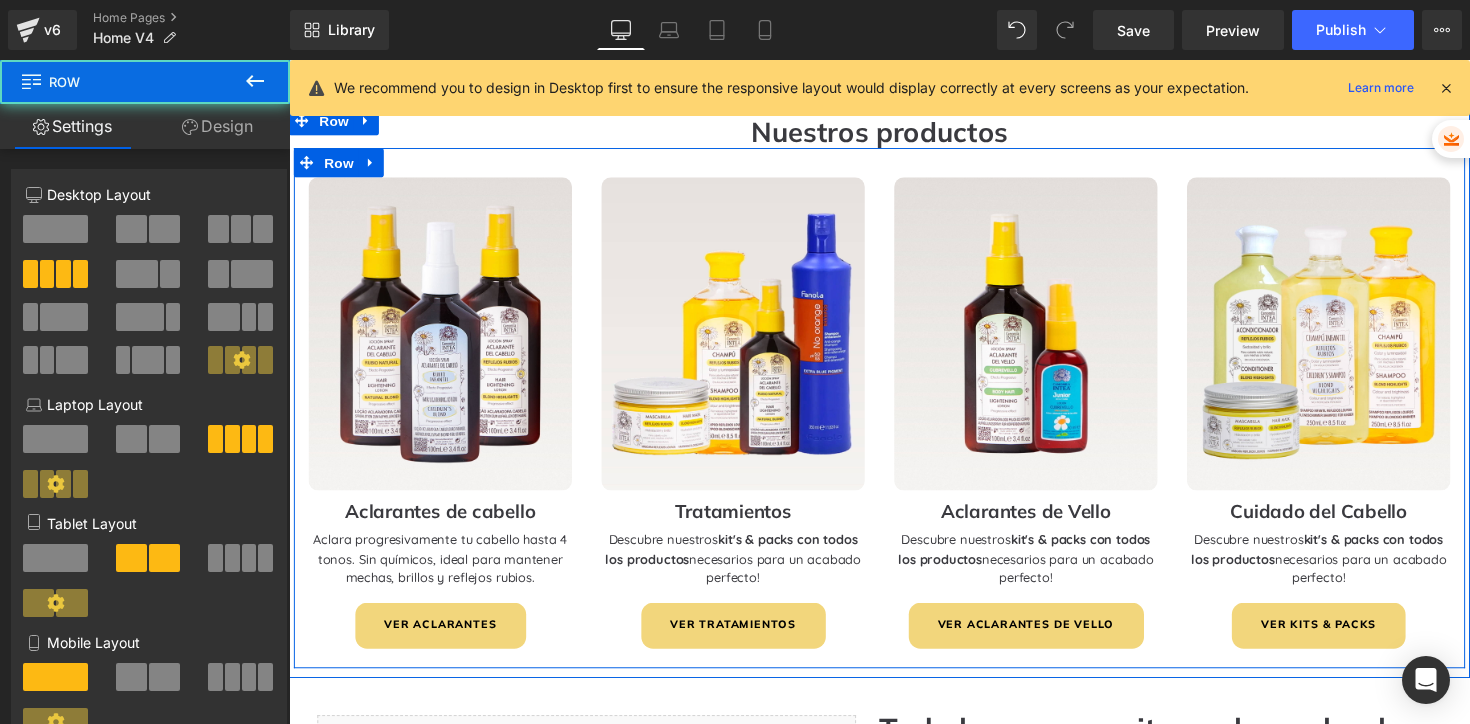 click on "Image         Tratamientos Heading         Descubre nuestros  kit's & packs con todos los productos  necesarios para un acabado perfecto! Text Block         VER TRATAMIENTOS Button         Row" at bounding box center (744, 426) 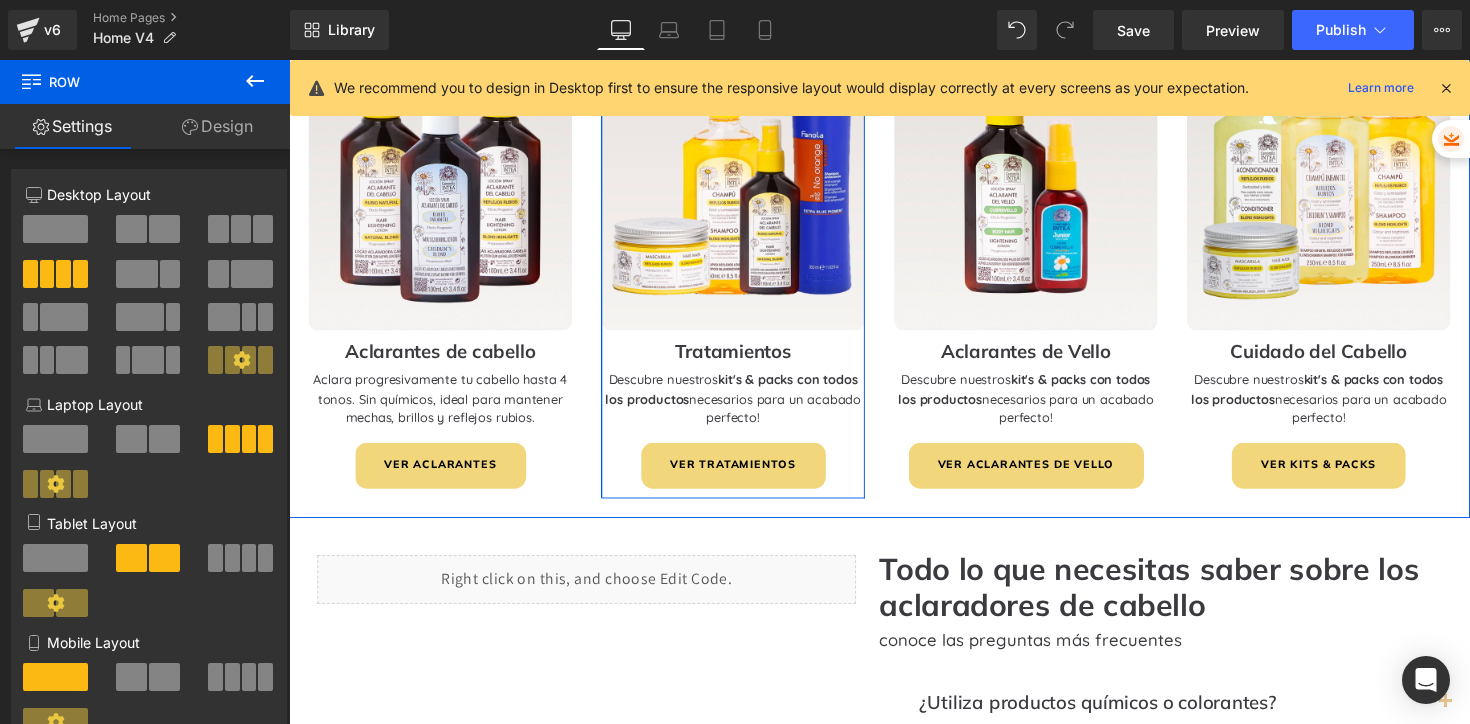 scroll, scrollTop: 1519, scrollLeft: 0, axis: vertical 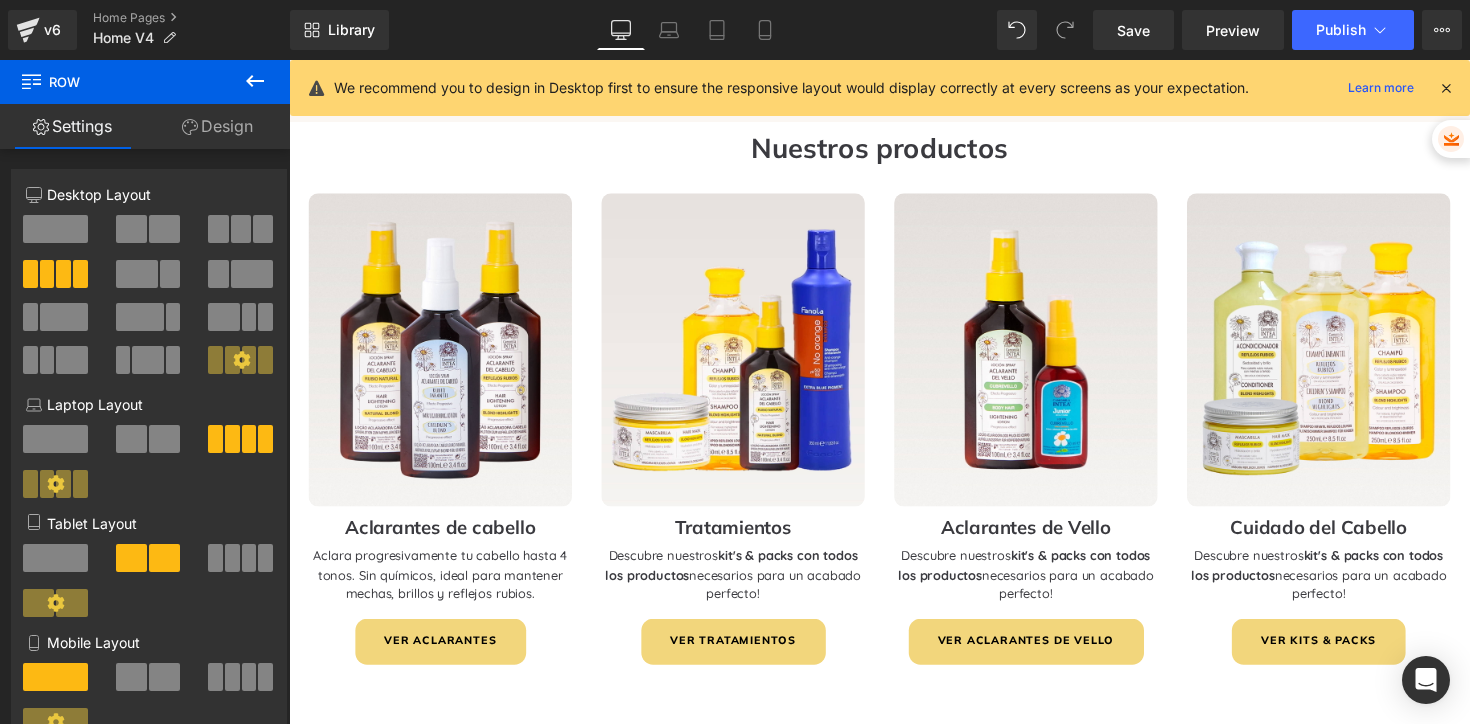 drag, startPoint x: 1447, startPoint y: 91, endPoint x: 1074, endPoint y: 46, distance: 375.70468 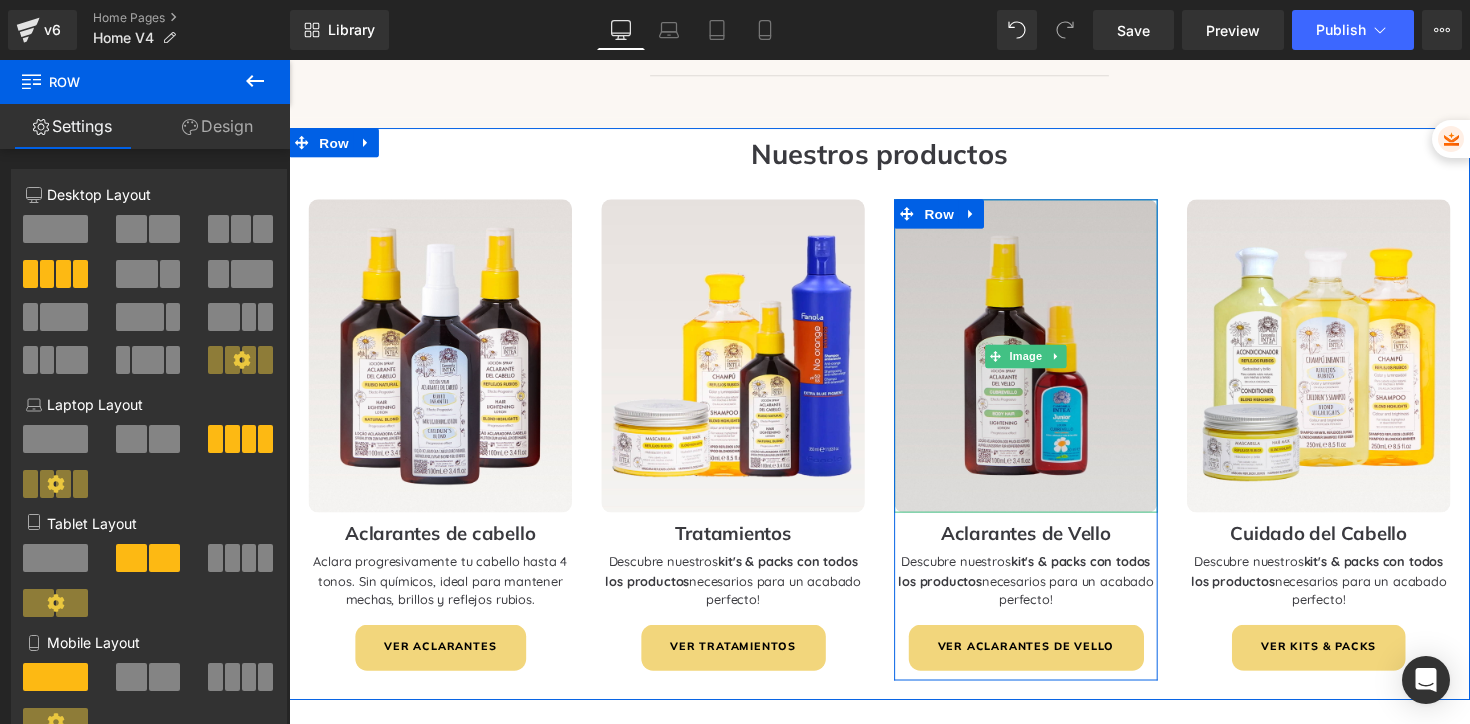 scroll, scrollTop: 1383, scrollLeft: 0, axis: vertical 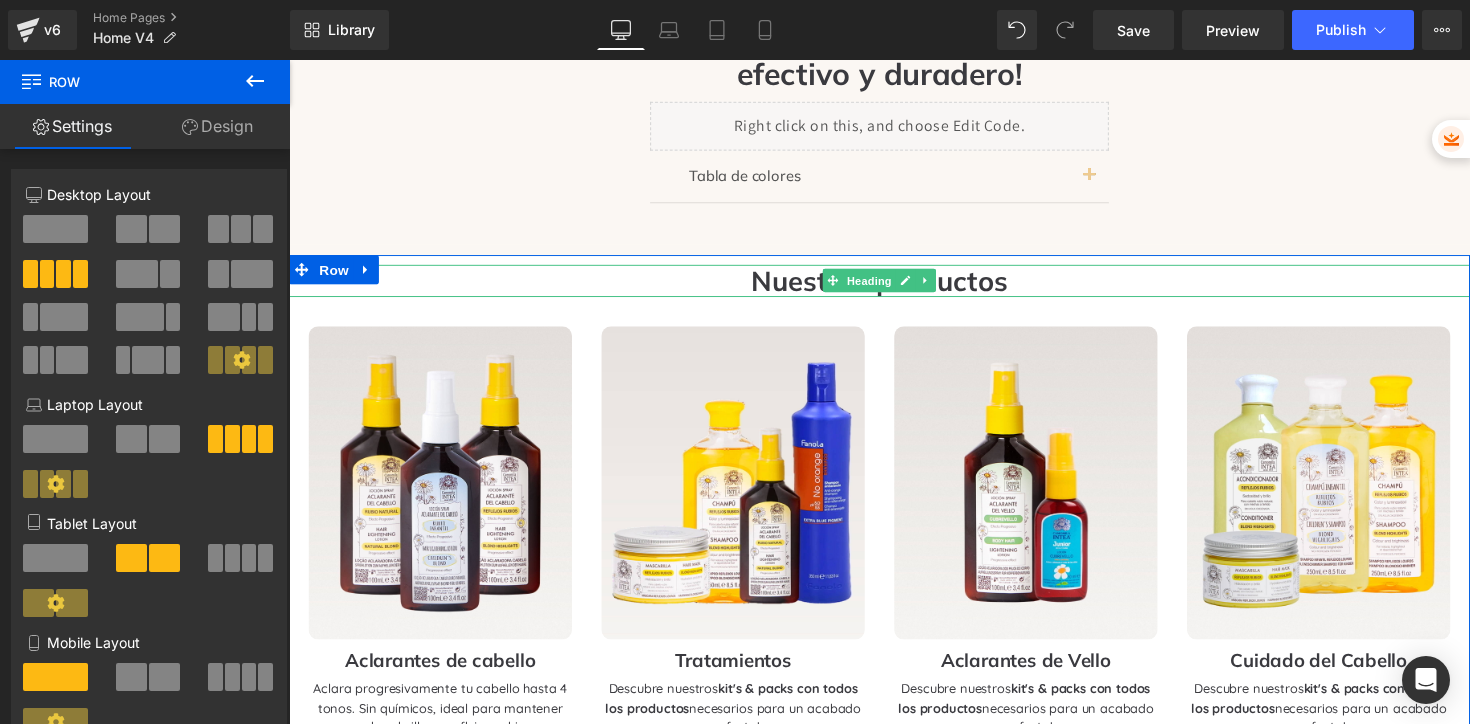 click on "Heading" at bounding box center [884, 287] 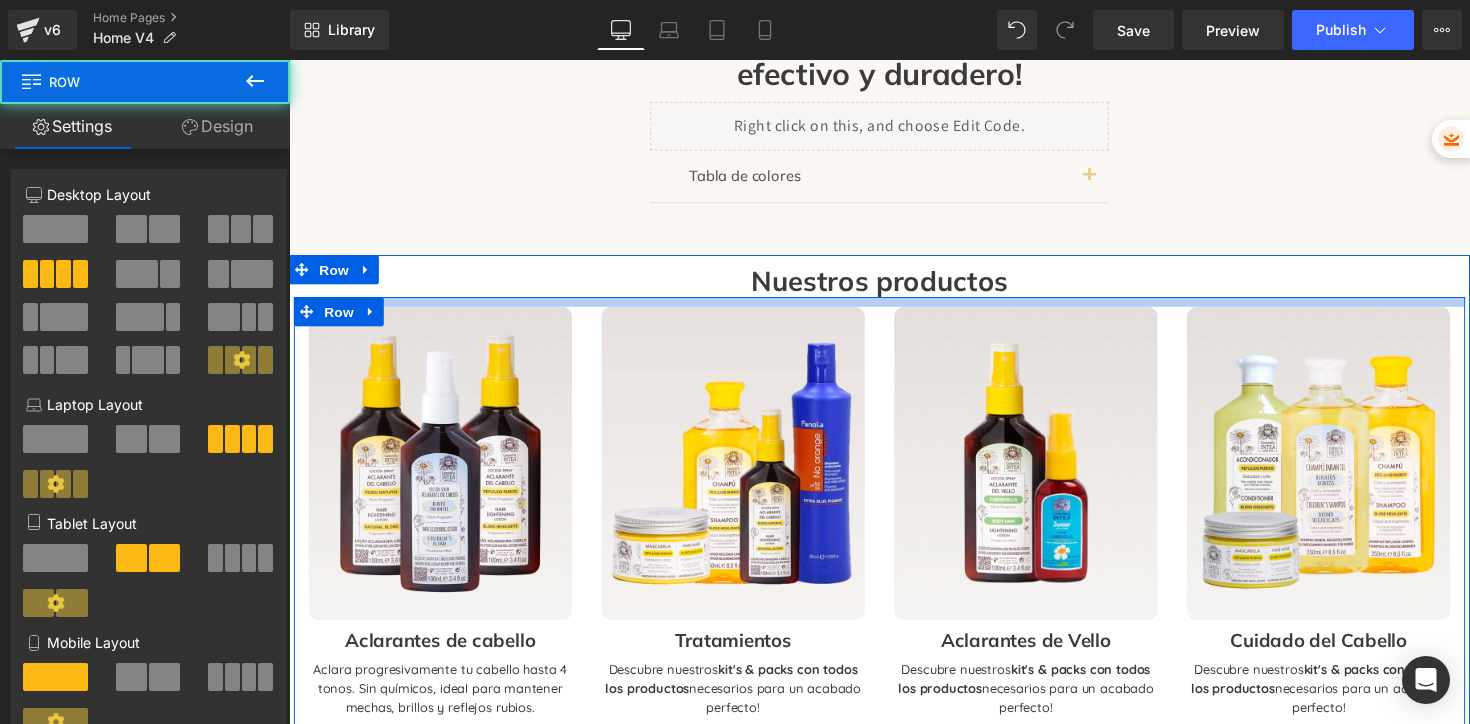 drag, startPoint x: 873, startPoint y: 315, endPoint x: 872, endPoint y: 295, distance: 20.024984 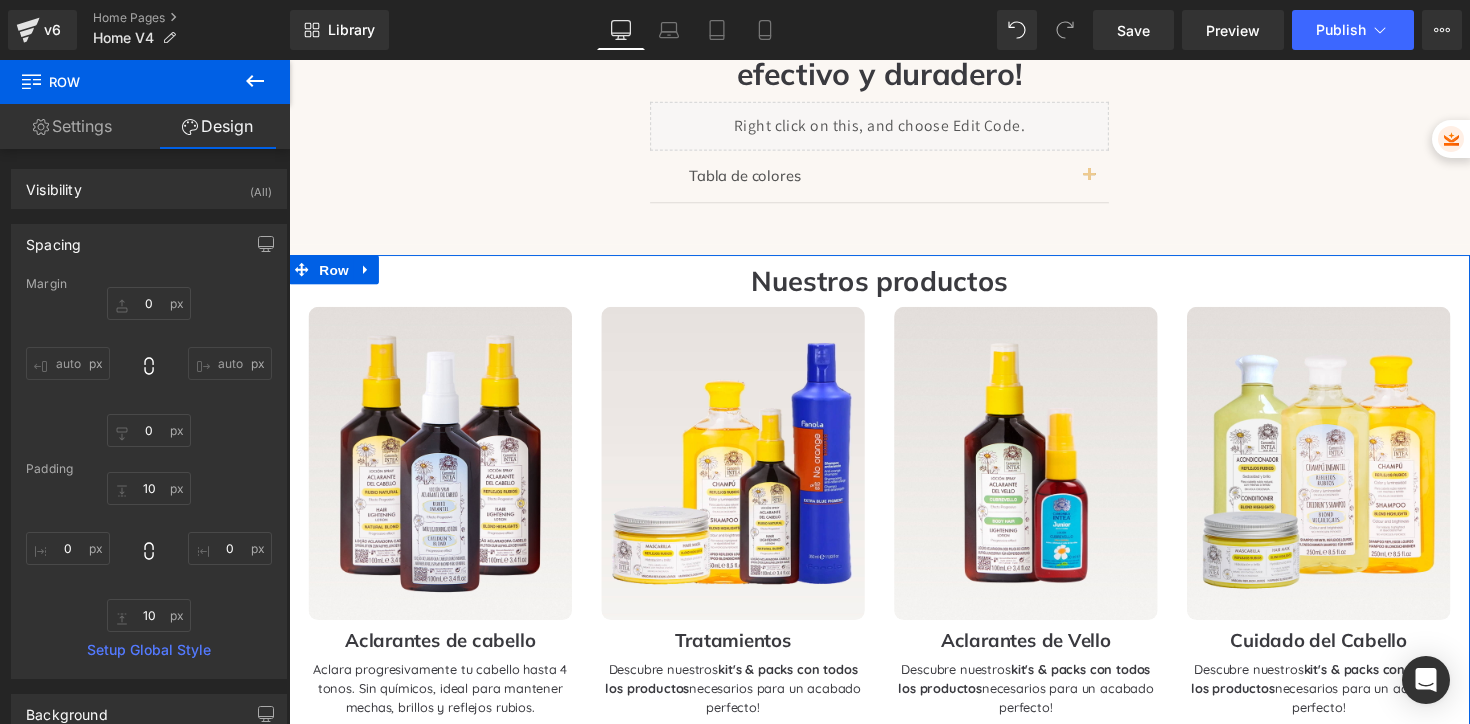 click on "Nuestros productos" at bounding box center (894, 287) 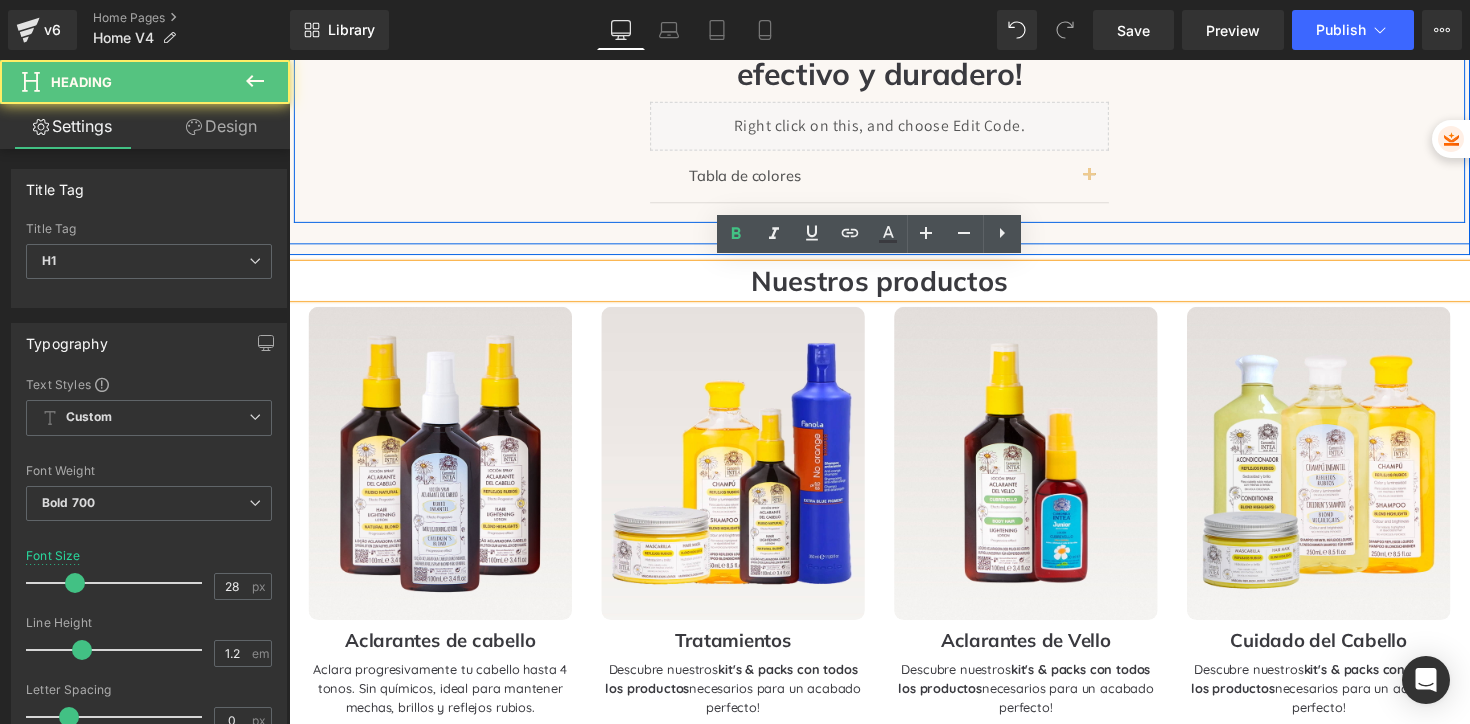 click on "¡Consigue un look rubio natural, efectivo y duradero! Heading         Liquid
Tabla de colores Text Block
Image" at bounding box center [894, 114] 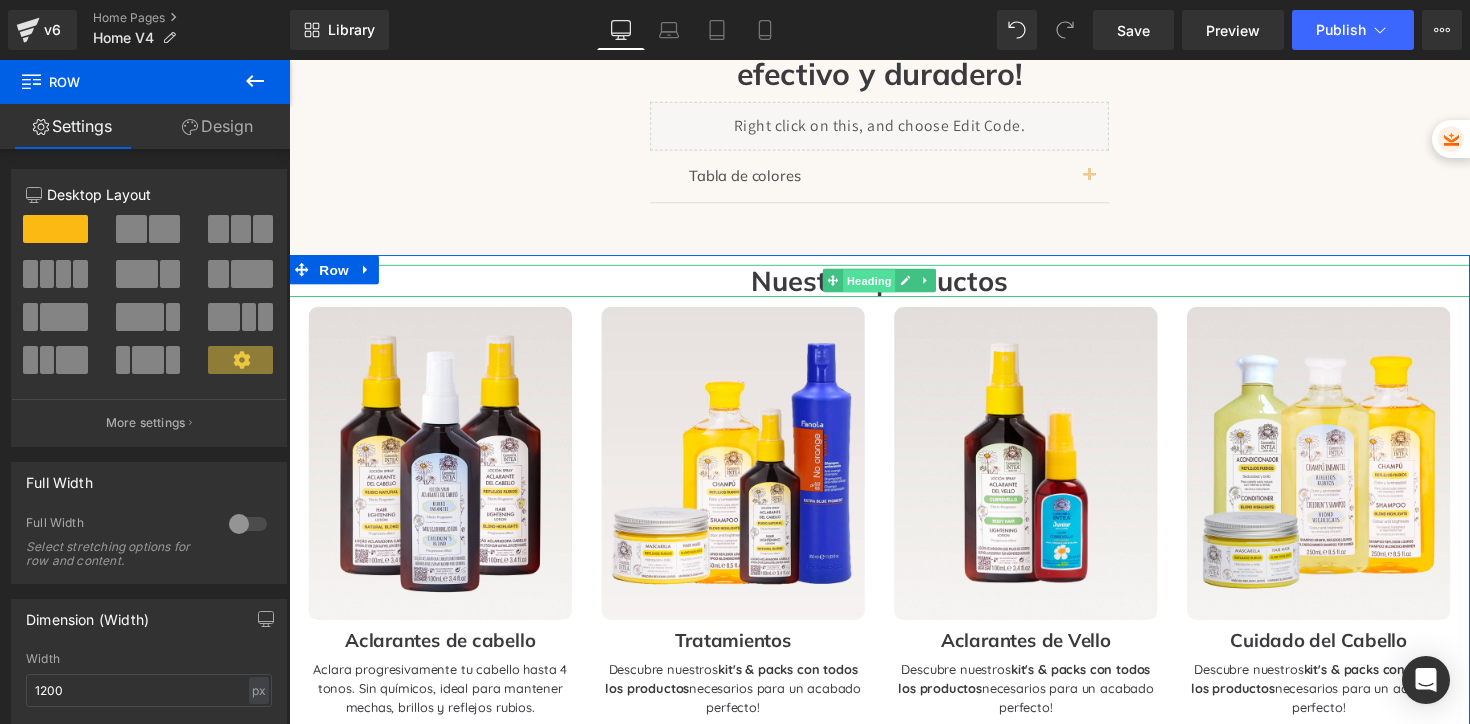 click on "Heading" at bounding box center (884, 287) 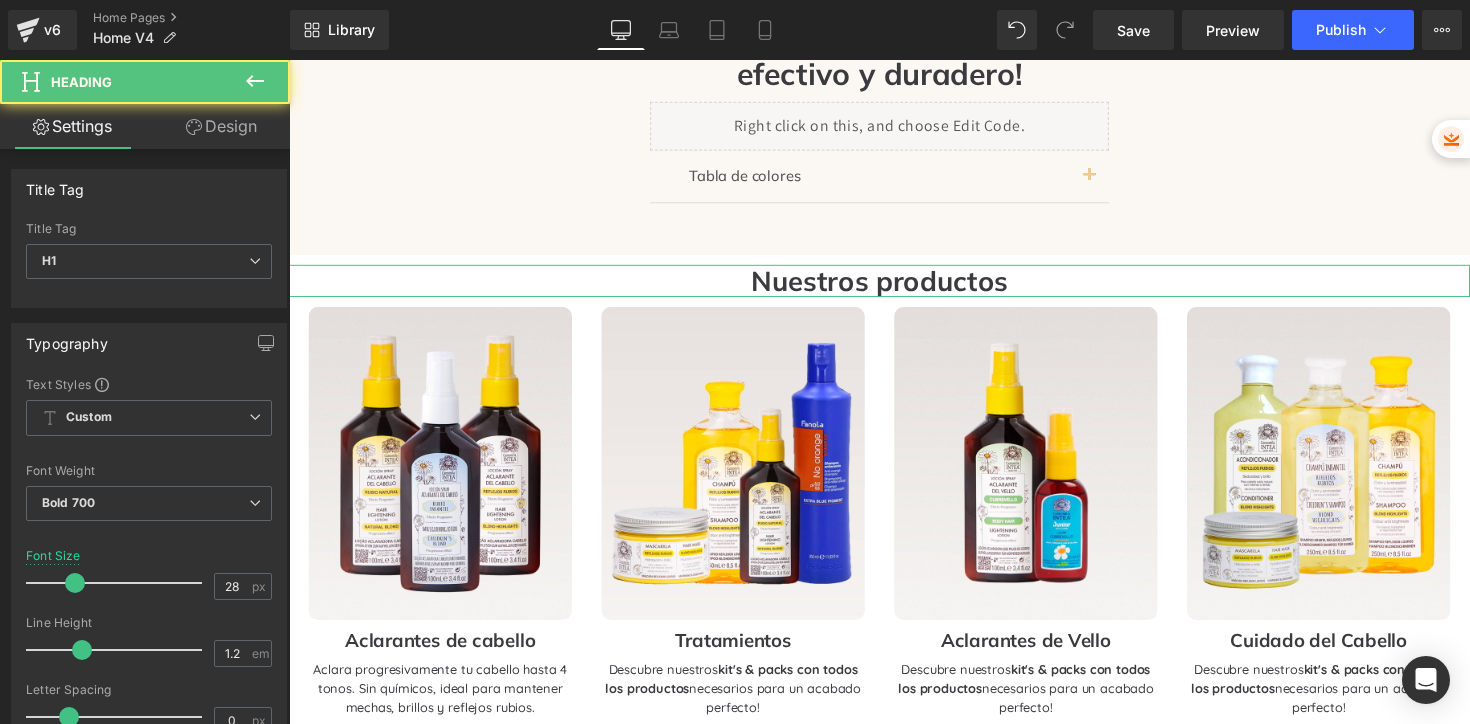 click on "Design" at bounding box center [221, 126] 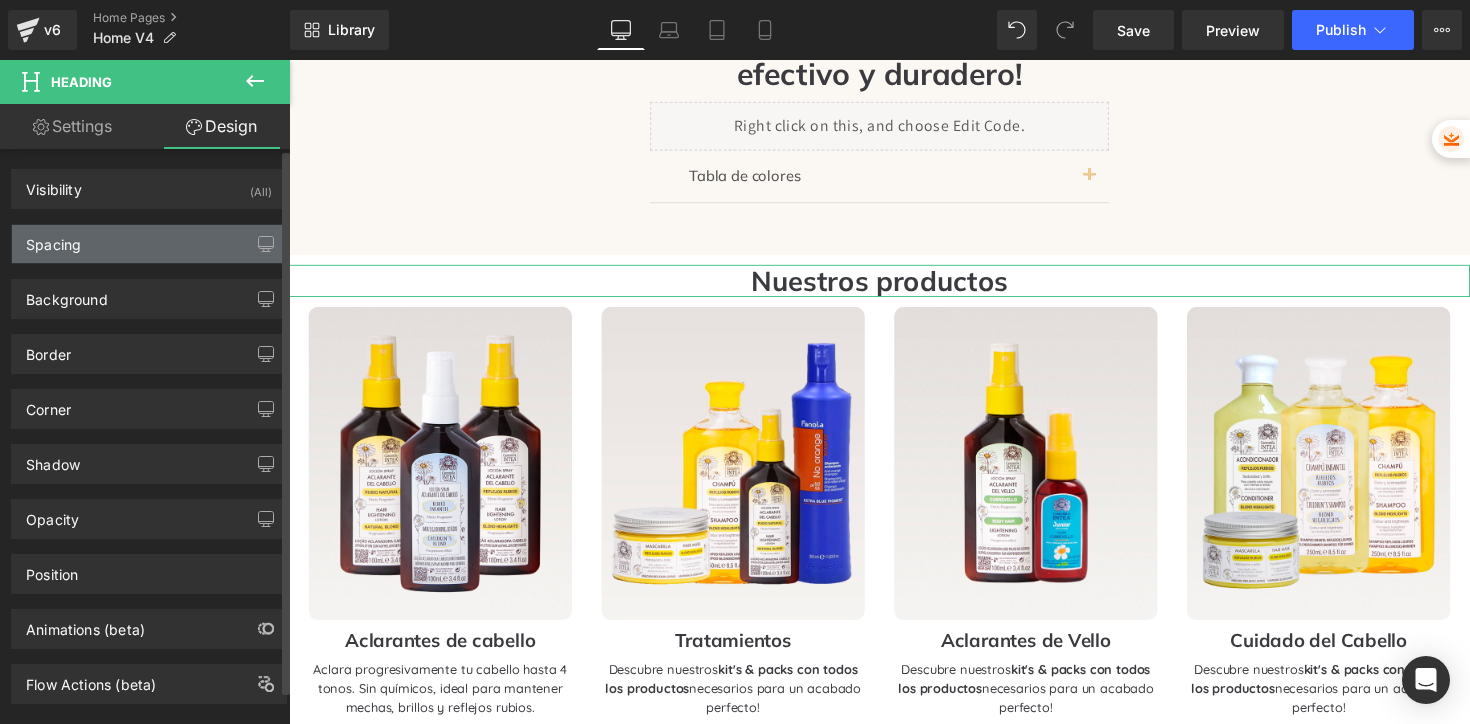 click on "Spacing" at bounding box center (149, 244) 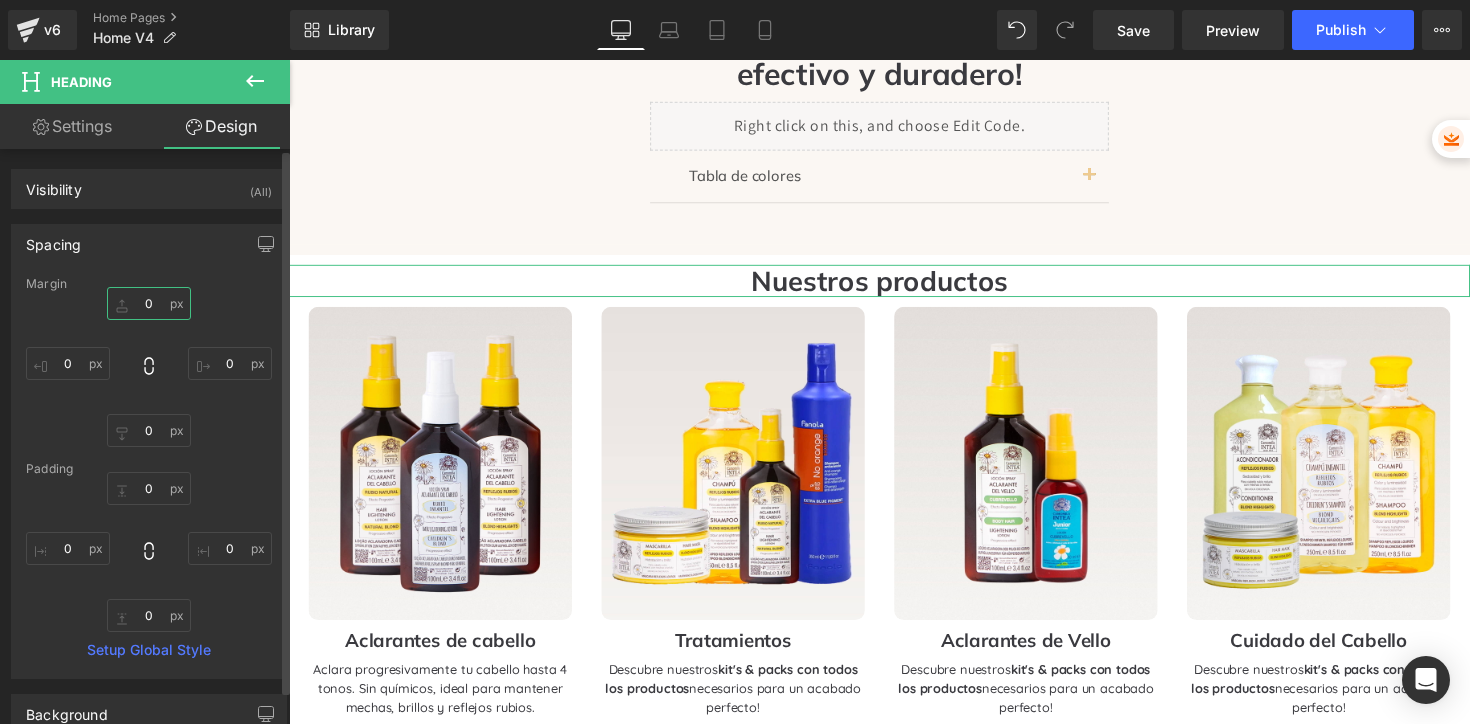 click on "0" at bounding box center (149, 303) 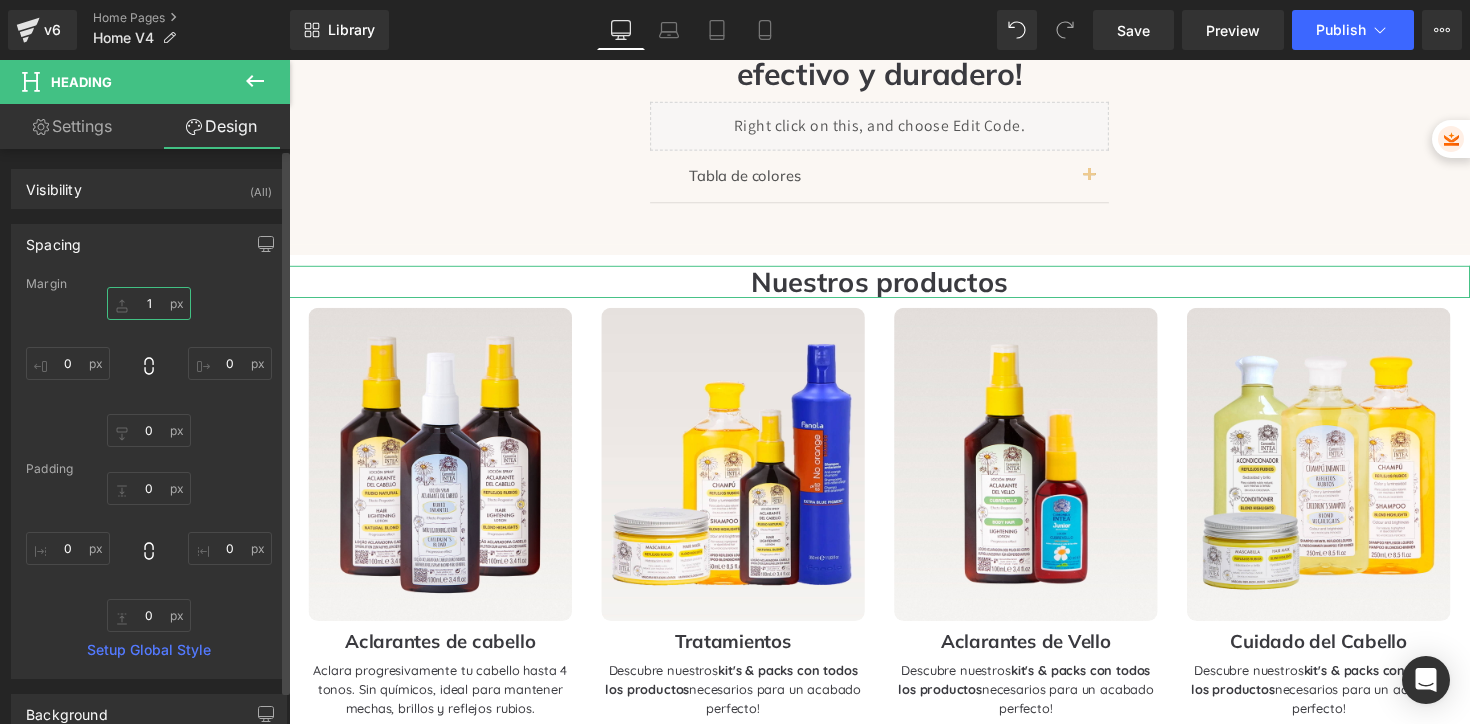 type on "10" 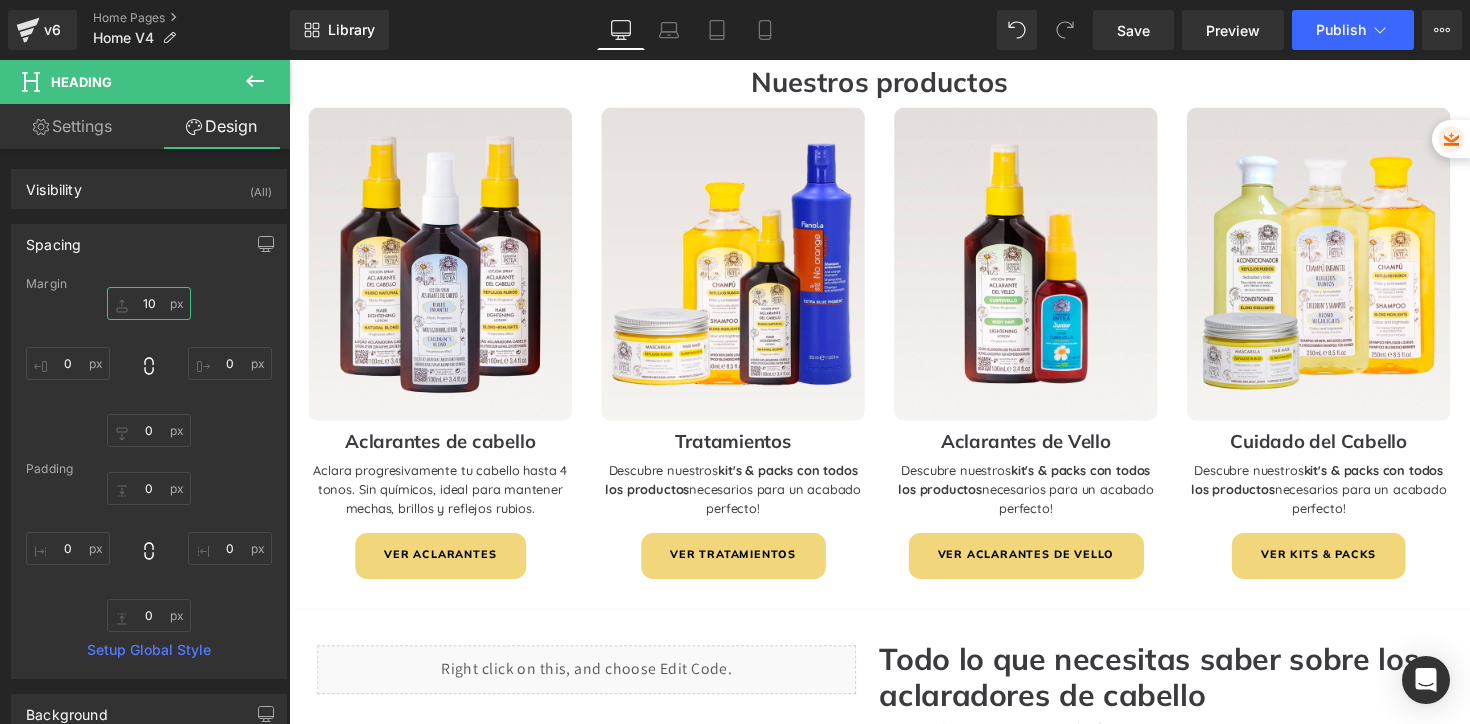 scroll, scrollTop: 1701, scrollLeft: 0, axis: vertical 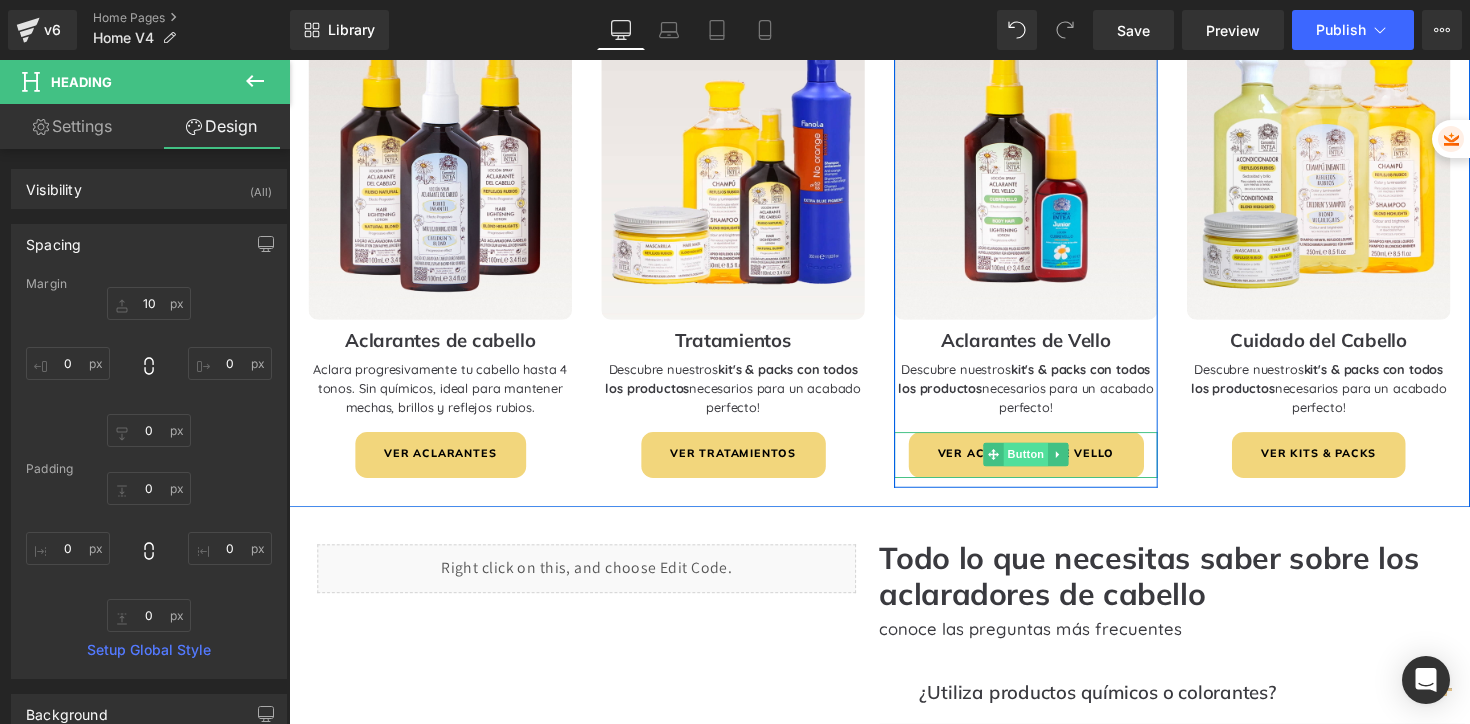 click on "Button" at bounding box center [1044, 464] 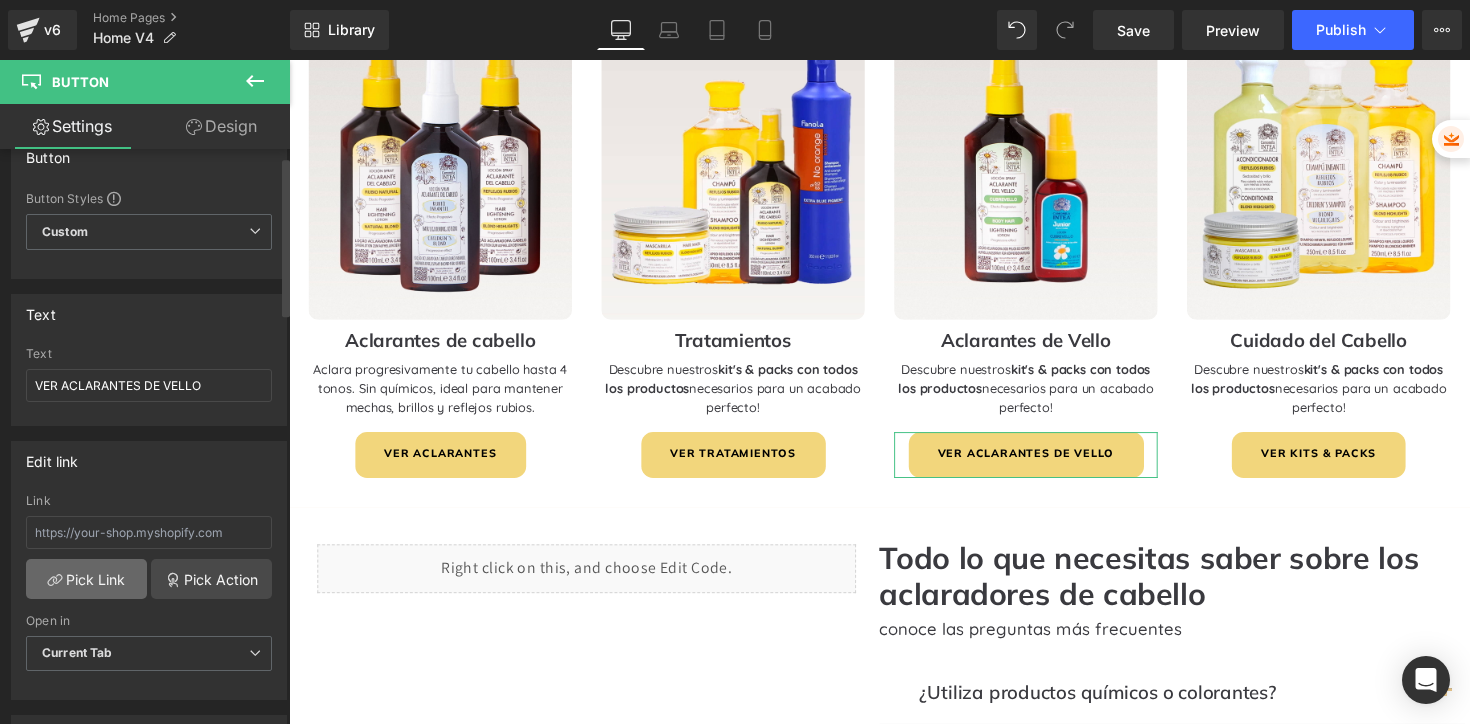 scroll, scrollTop: 32, scrollLeft: 0, axis: vertical 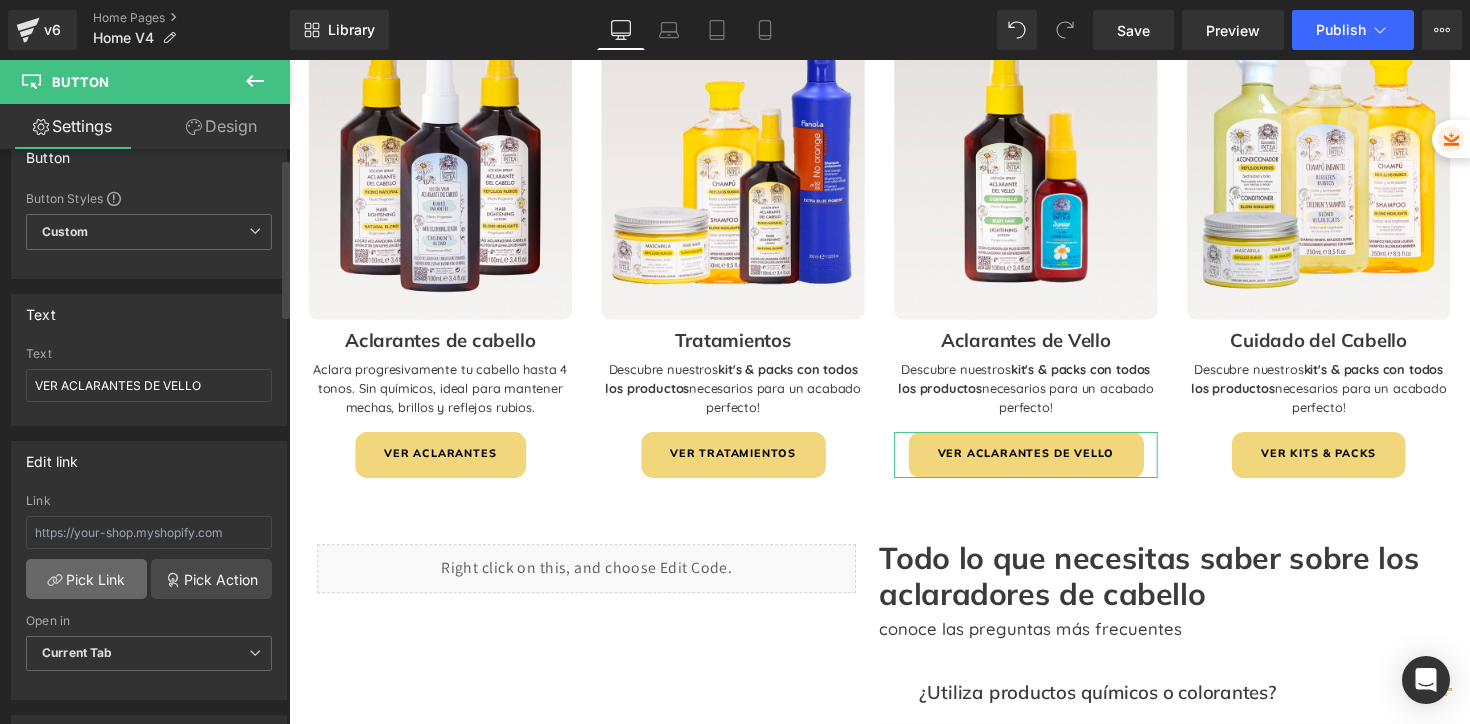 click on "Pick Link" at bounding box center [86, 579] 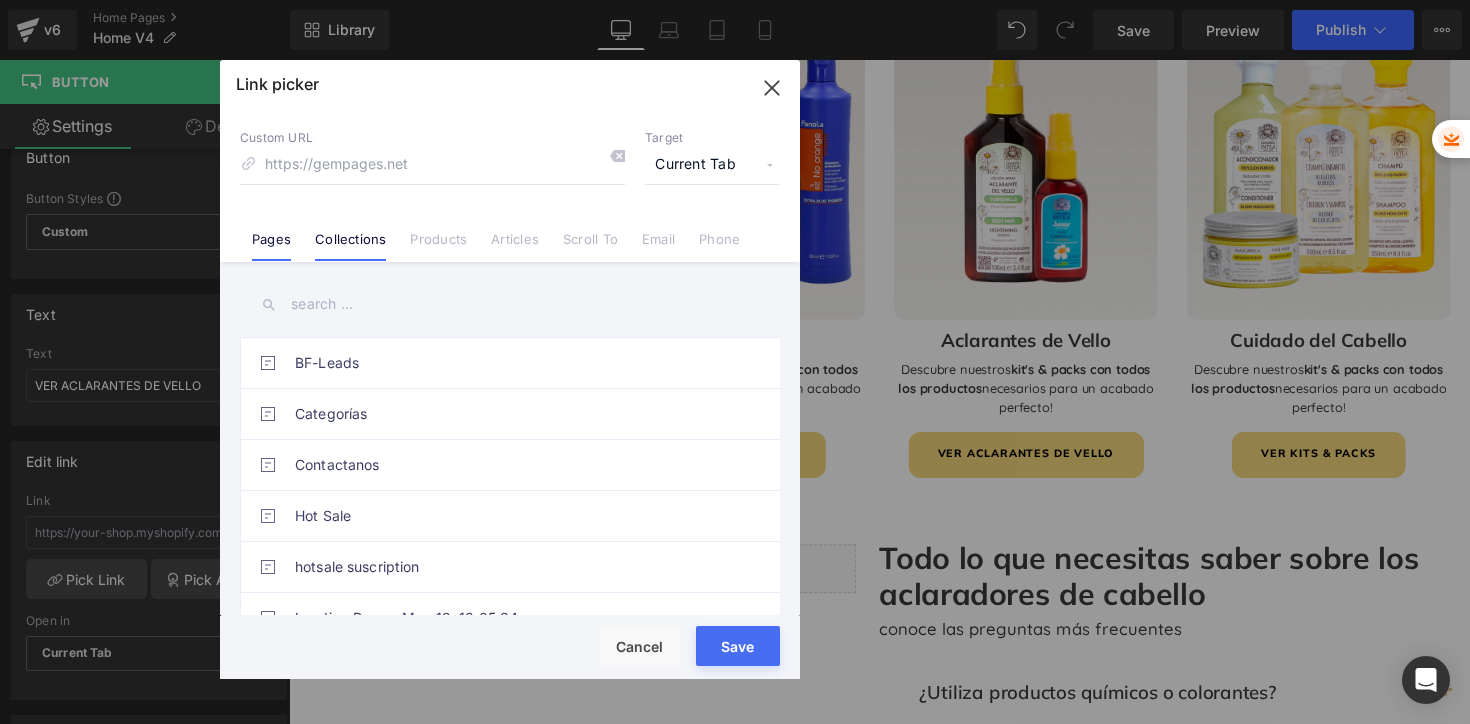 click on "Collections" at bounding box center [350, 246] 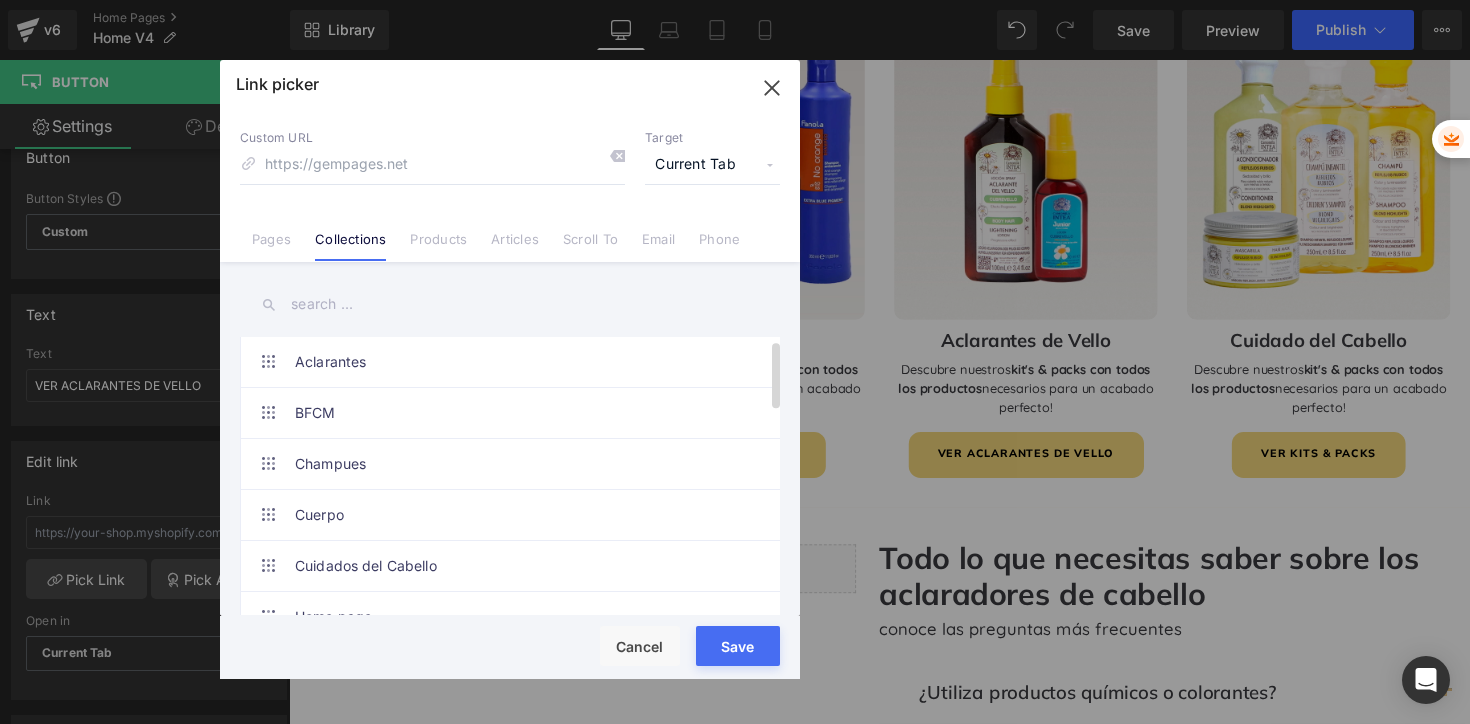 scroll, scrollTop: 0, scrollLeft: 0, axis: both 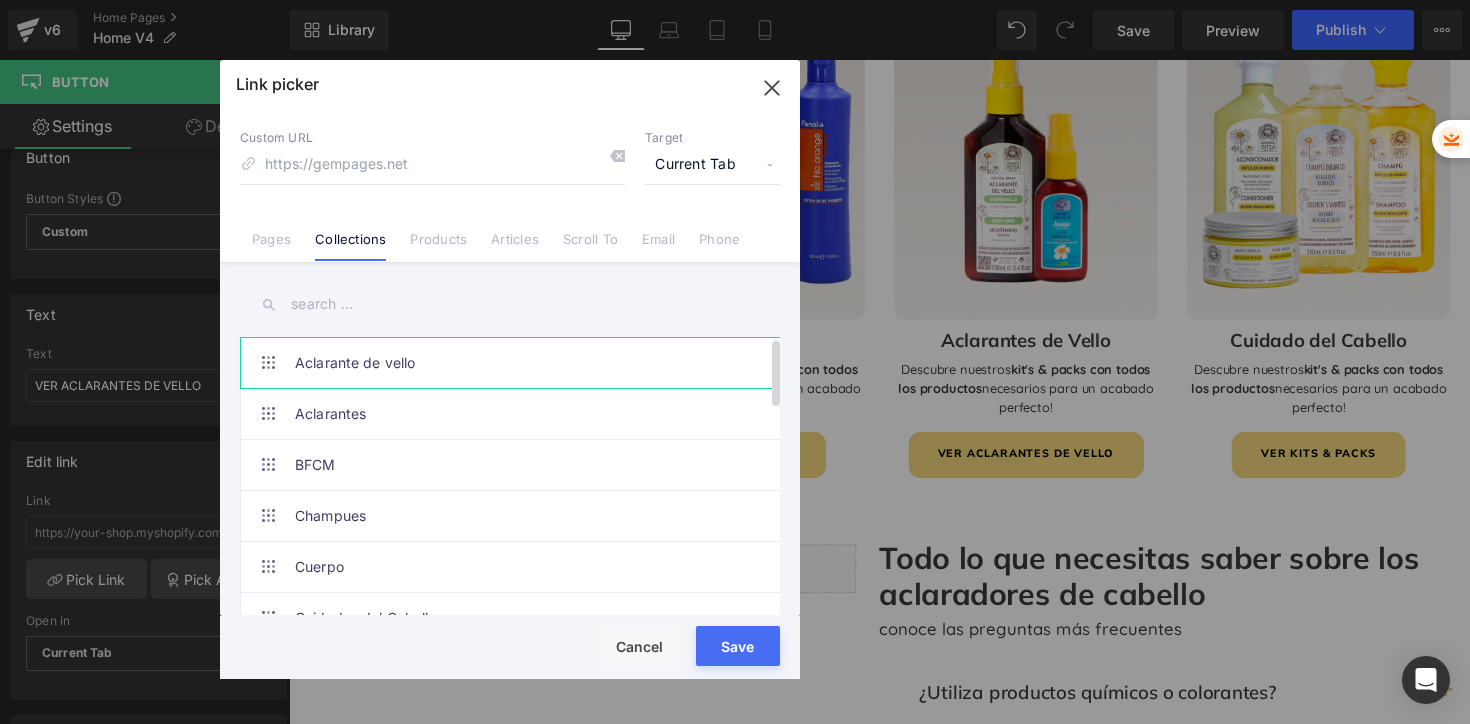 click on "Aclarante de vello" at bounding box center [515, 363] 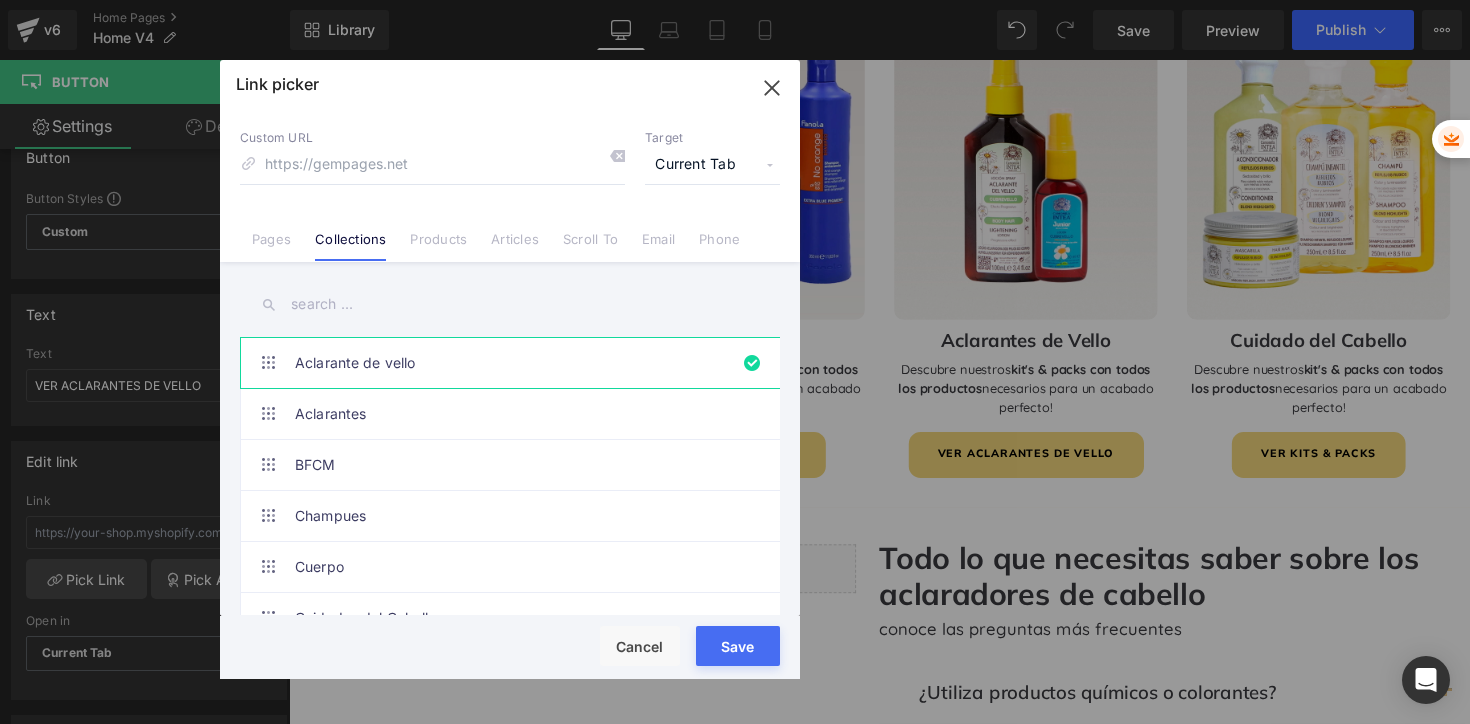 click on "Rendering ..." at bounding box center [735, 645] 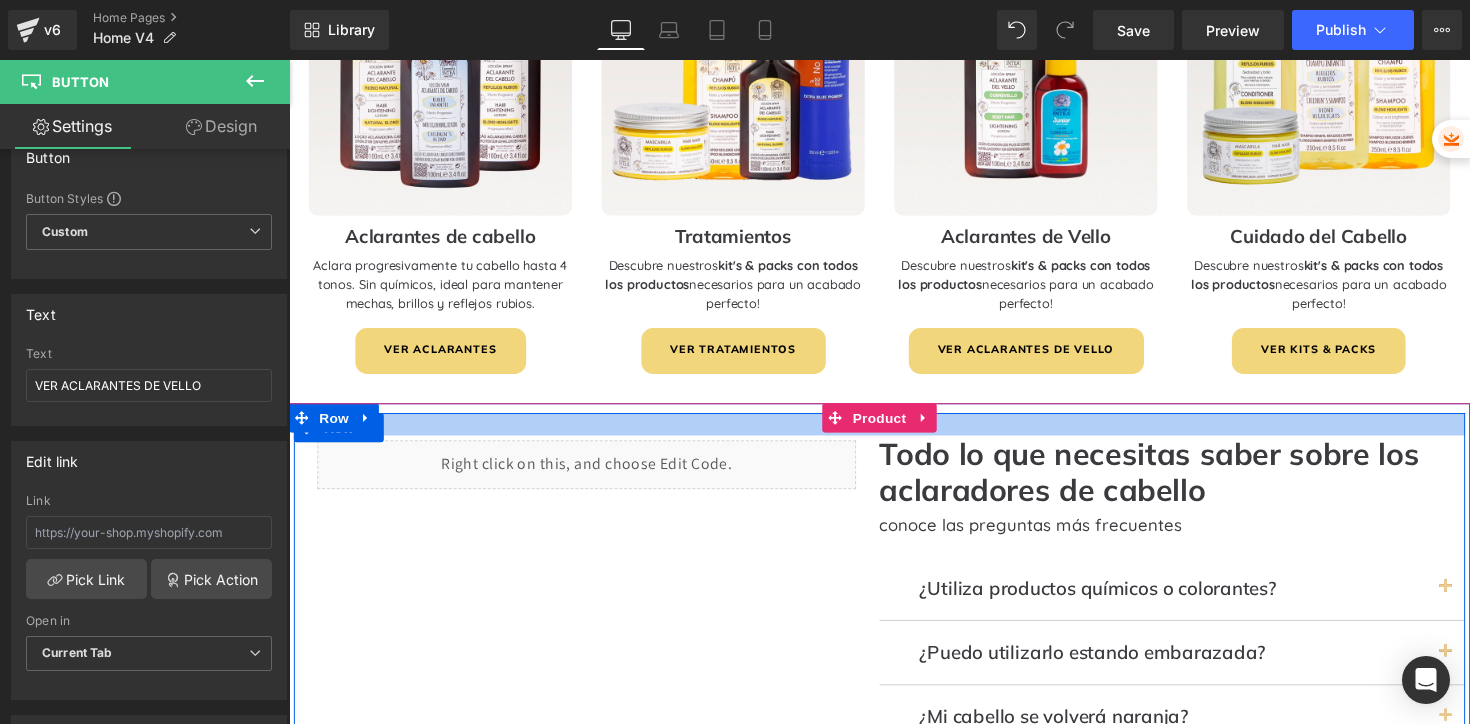 scroll, scrollTop: 1902, scrollLeft: 0, axis: vertical 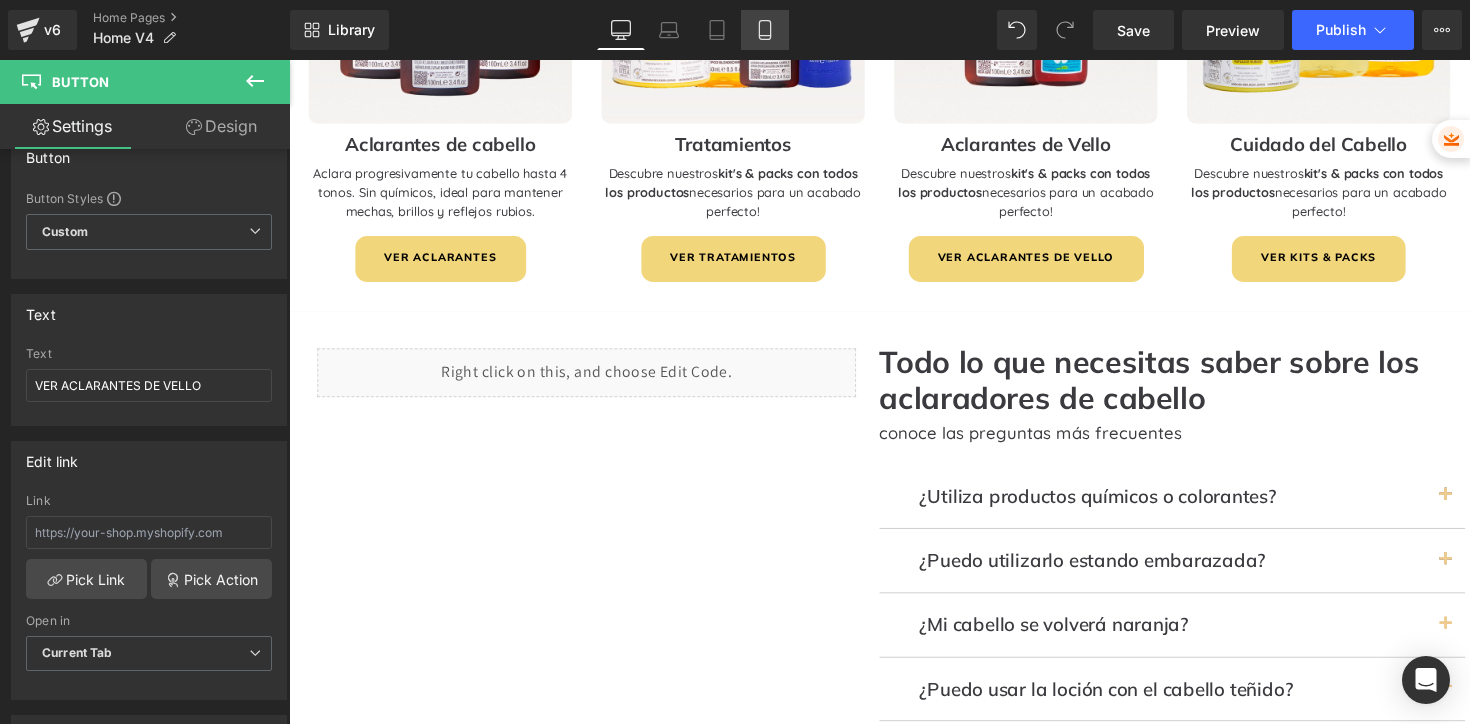 click on "Mobile" at bounding box center (765, 30) 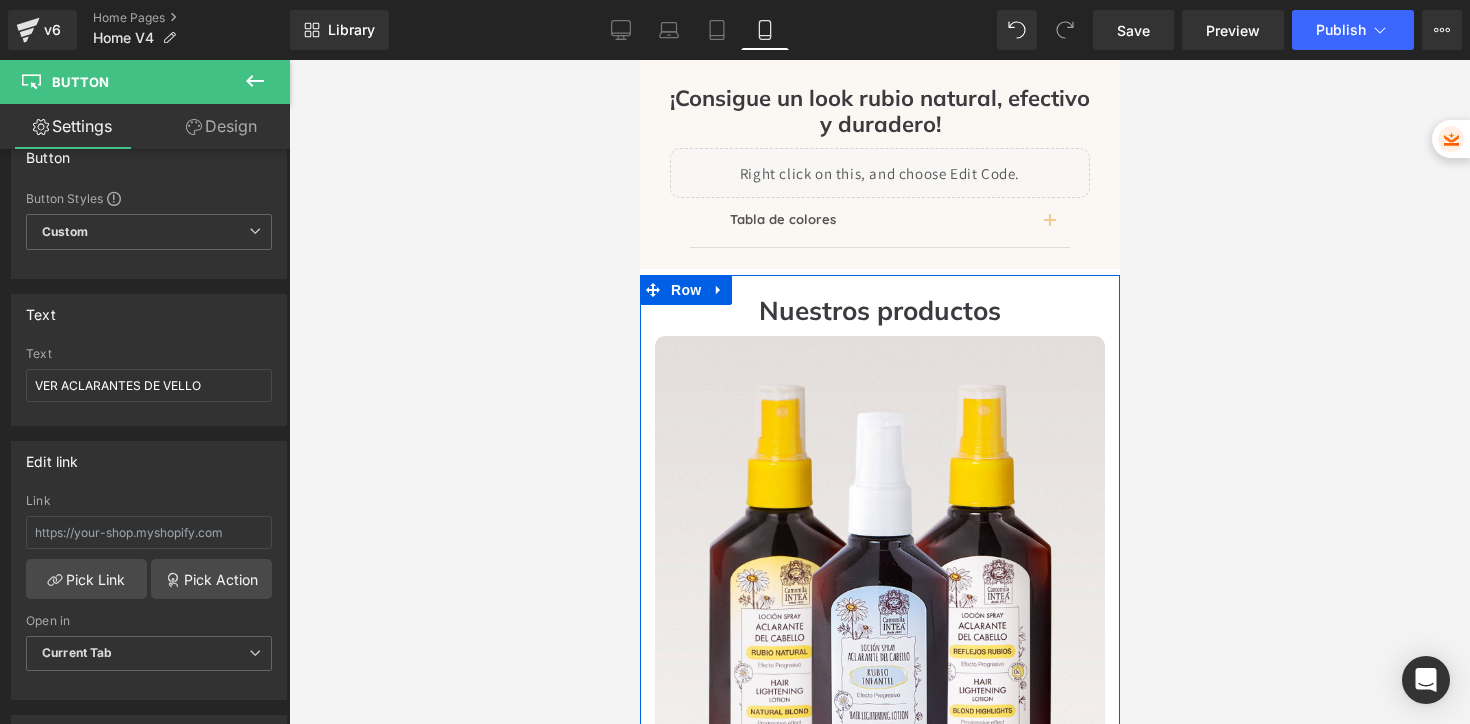 scroll, scrollTop: 2128, scrollLeft: 0, axis: vertical 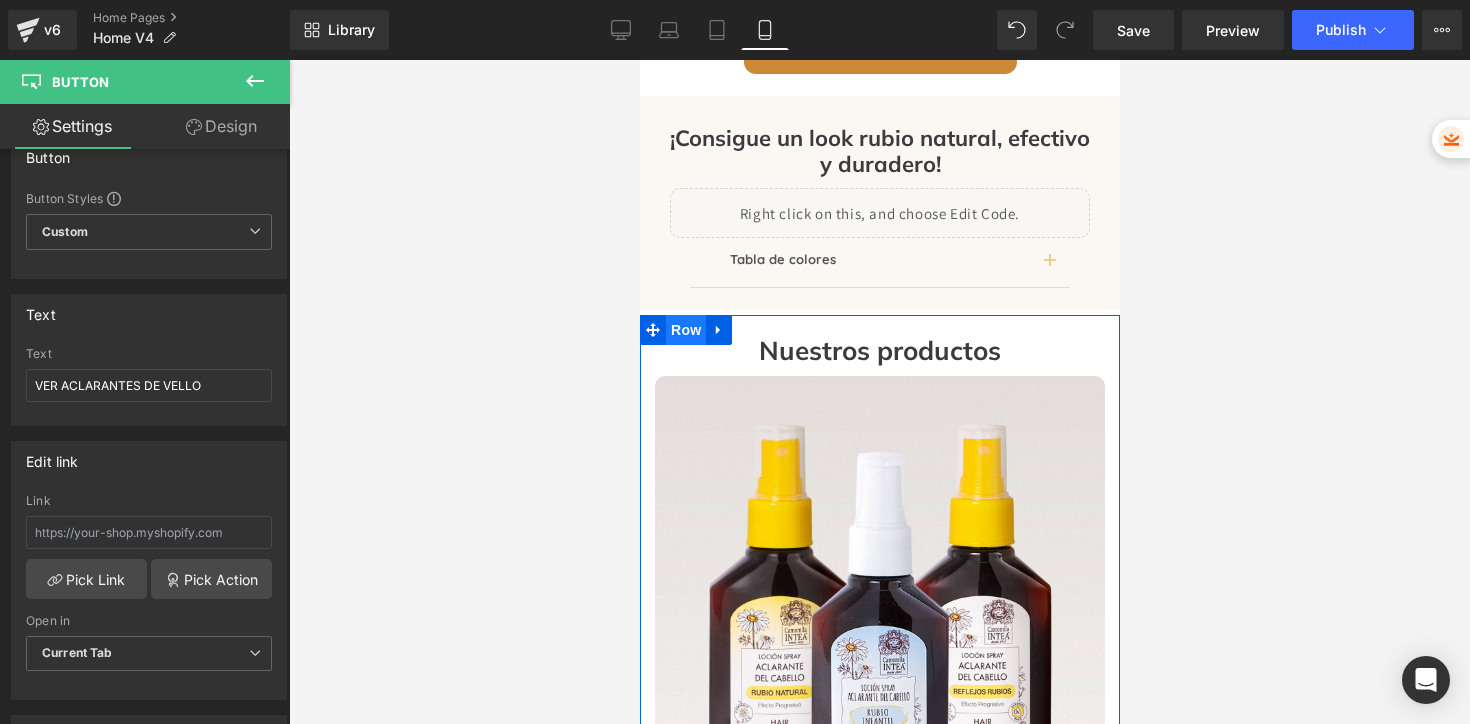 click on "Row" at bounding box center [685, 330] 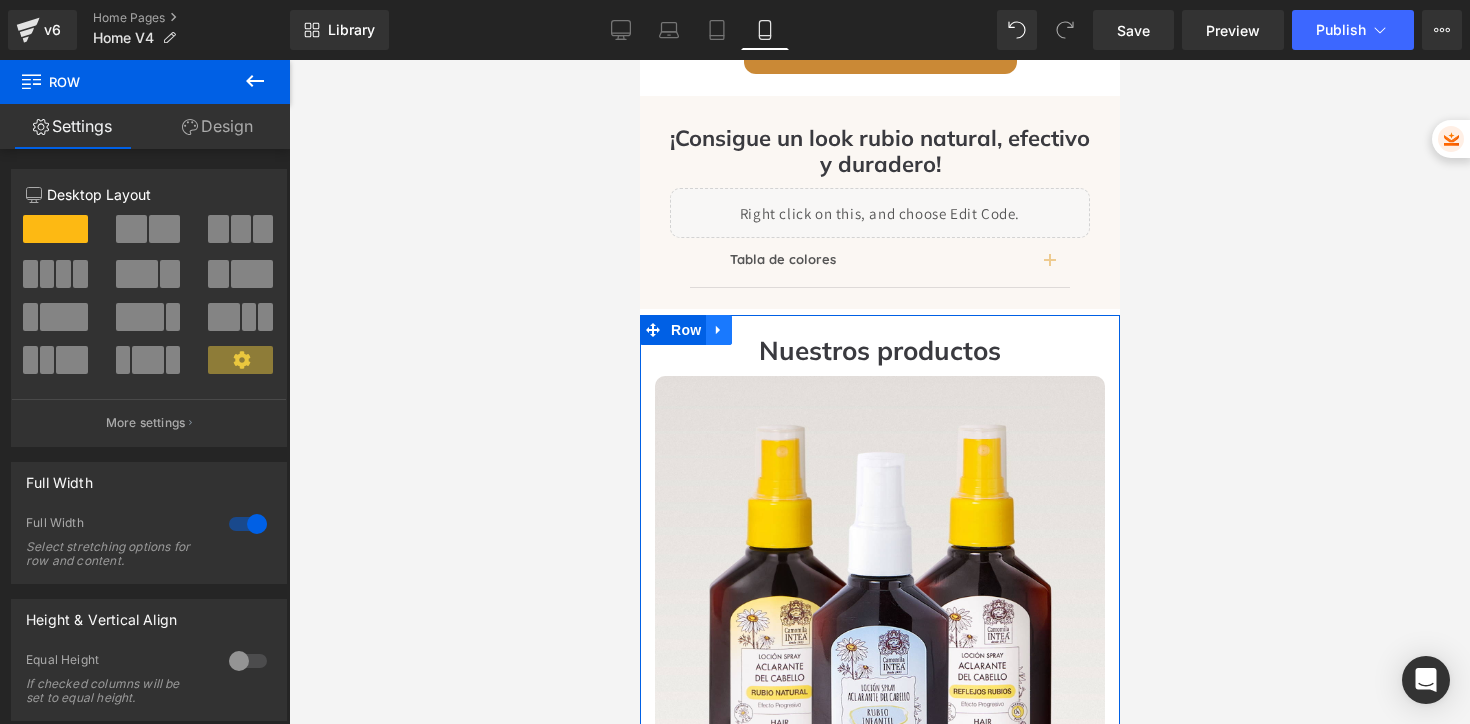 click 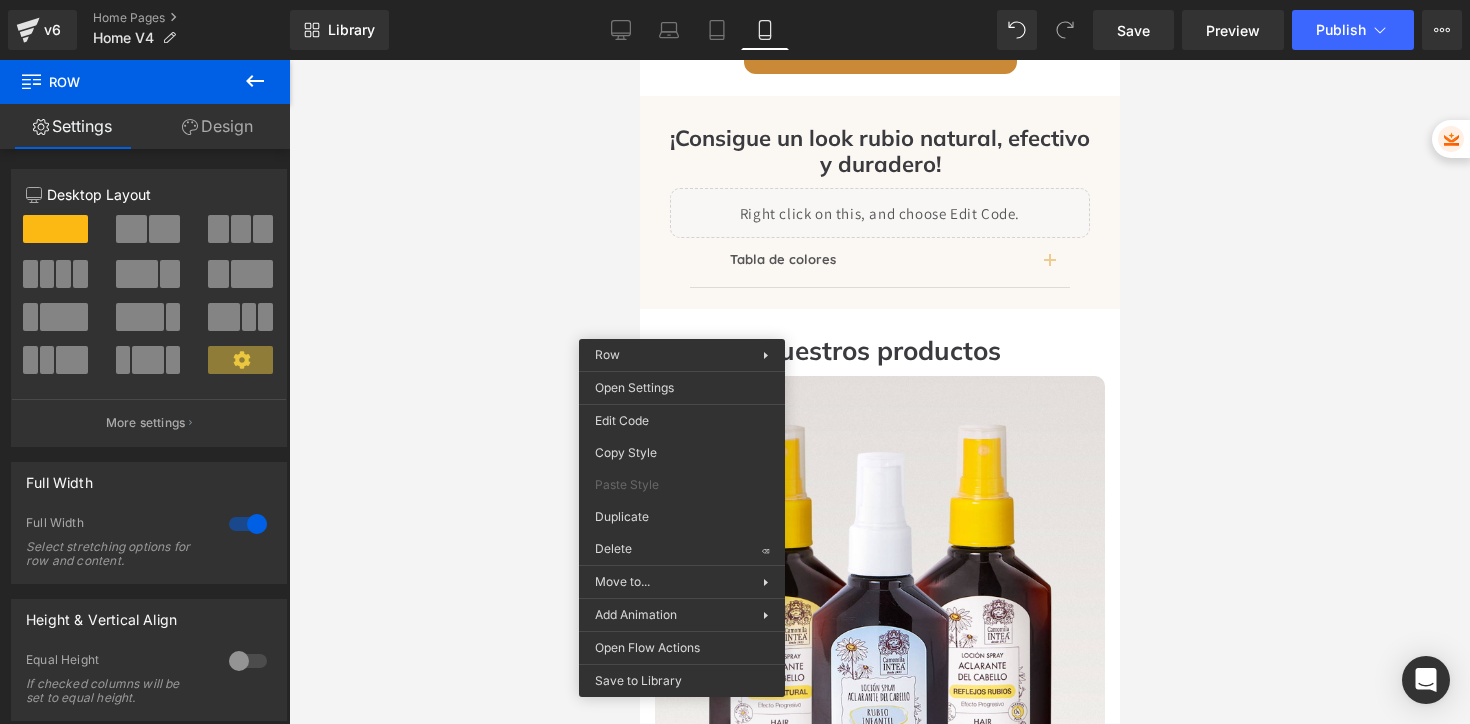click on "Nuestros productos Heading
Image         Aclarantes de cabello Heading         Aclara progresivamente tu cabello hasta 4 tonos. S in químicos, ideal para mantener mechas, brillos y reflejos rubios. Text Block         VER ACLARANTES Button         Row         Image         Tratamientos Heading         Descubre nuestros  kit's & packs con todos los productos  necesarios para un acabado perfecto! Text Block         VER TRATAMIENTOS Button         Row         Image         Aclarantes de Vello Heading         Descubre nuestros  kit's & packs con todos los productos  necesarios para un acabado perfecto! Text Block         VER ACLARANTES DE VELLO Button         Row         Image         Cuidado del Cabello Heading         Descubre nuestros  kit's & packs con todos los productos  necesarios para un acabado perfecto! Text Block         VER KITS & PACKS Button         Row
Row
Row" at bounding box center (879, 1703) 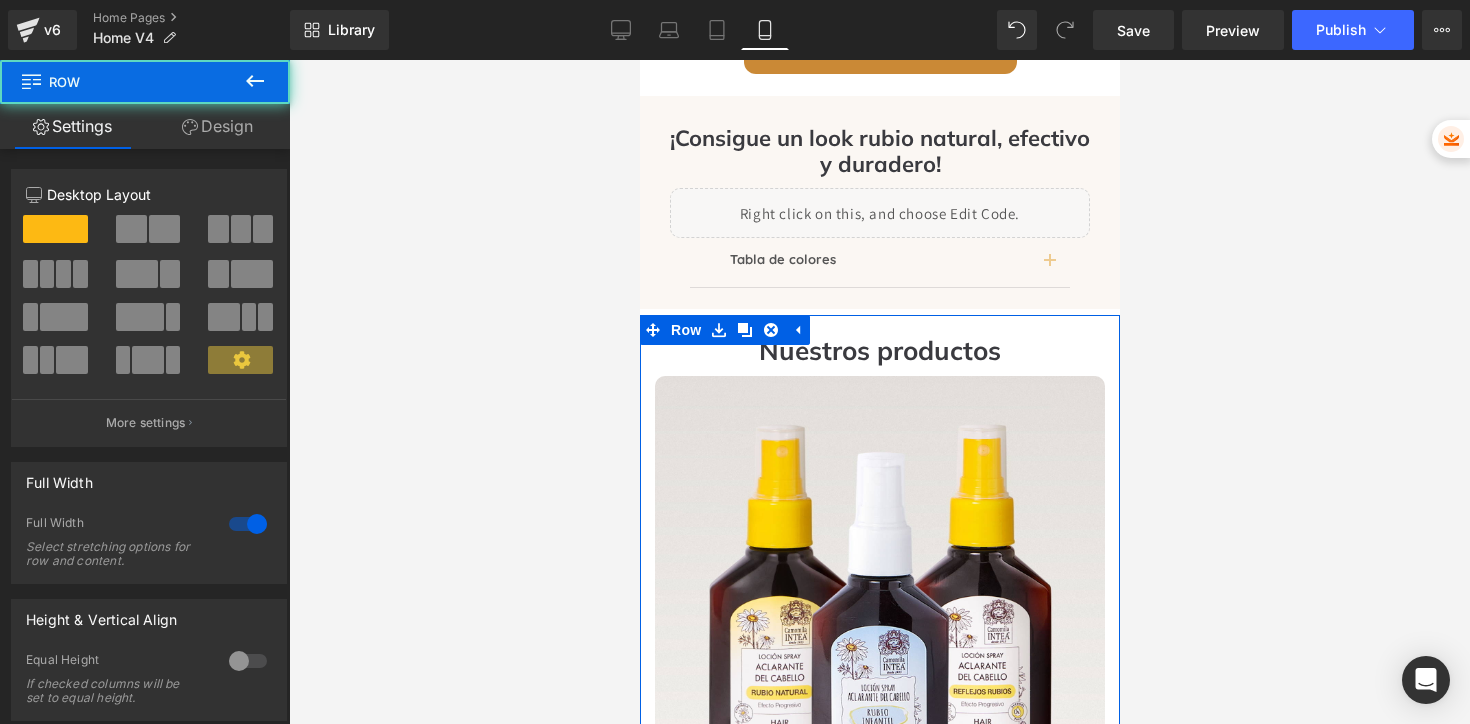 click on "Nuestros productos Heading
Image         Aclarantes de cabello Heading         Aclara progresivamente tu cabello hasta 4 tonos. S in químicos, ideal para mantener mechas, brillos y reflejos rubios. Text Block         VER ACLARANTES Button         Row         Image         Tratamientos Heading         Descubre nuestros  kit's & packs con todos los productos  necesarios para un acabado perfecto! Text Block         VER TRATAMIENTOS Button         Row         Image         Aclarantes de Vello Heading         Descubre nuestros  kit's & packs con todos los productos  necesarios para un acabado perfecto! Text Block         VER ACLARANTES DE VELLO Button         Row         Image         Cuidado del Cabello Heading         Descubre nuestros  kit's & packs con todos los productos  necesarios para un acabado perfecto! Text Block         VER KITS & PACKS Button         Row
Row" at bounding box center (879, 1703) 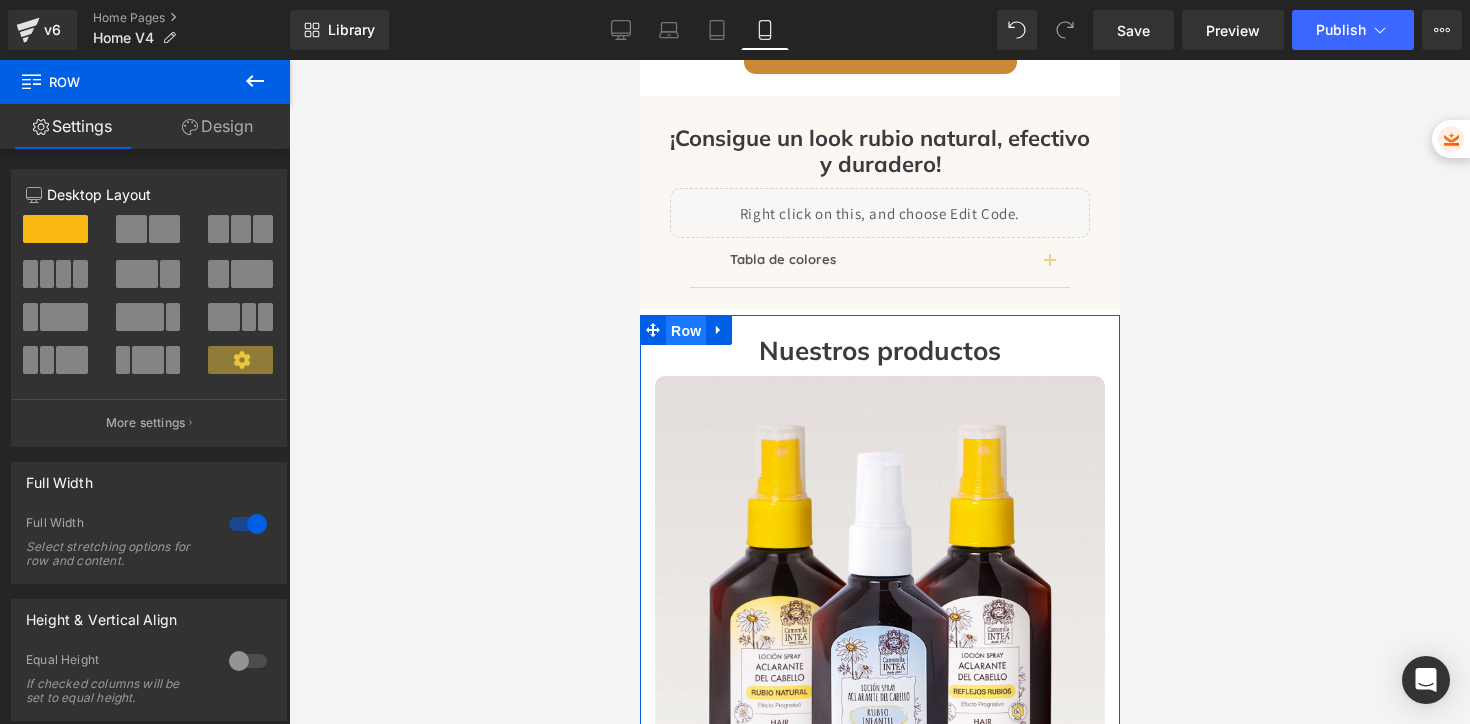 click on "Row" at bounding box center [685, 331] 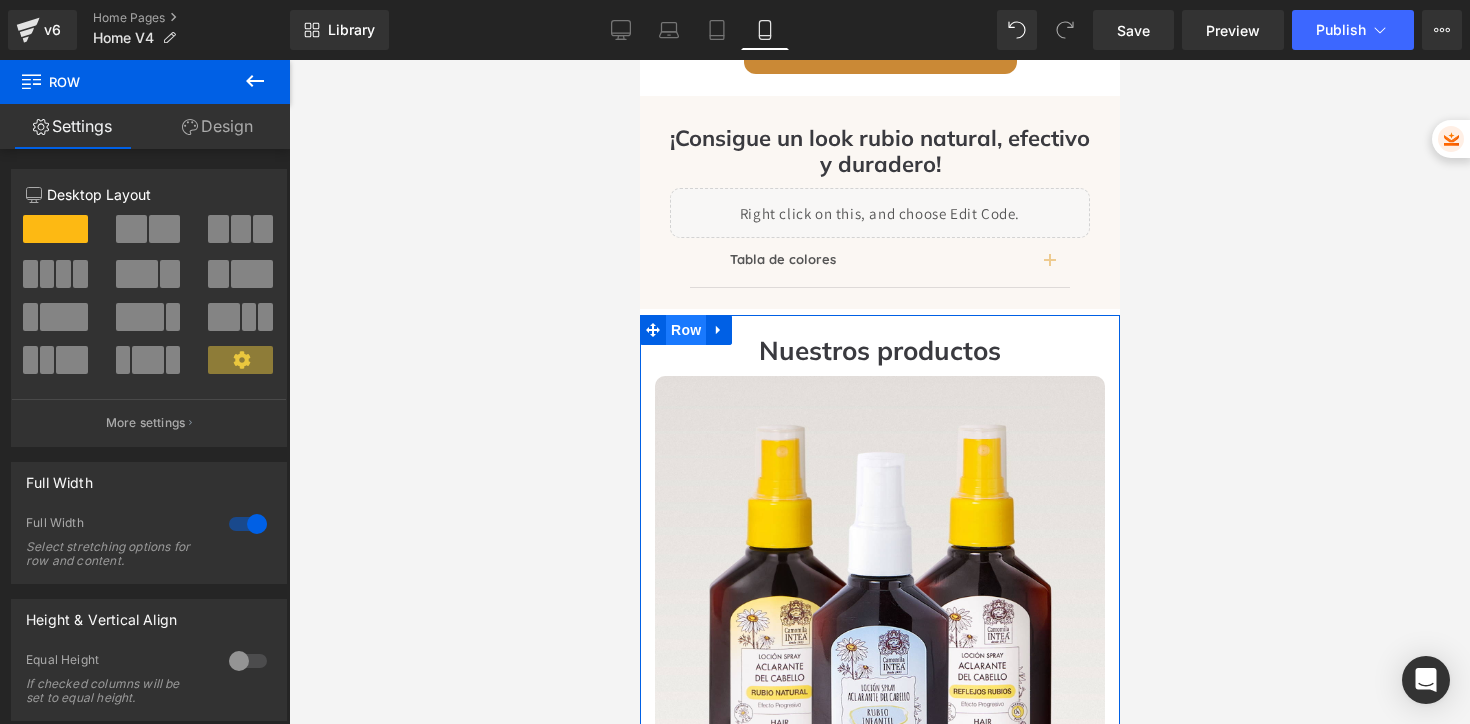 click on "Row" at bounding box center (685, 330) 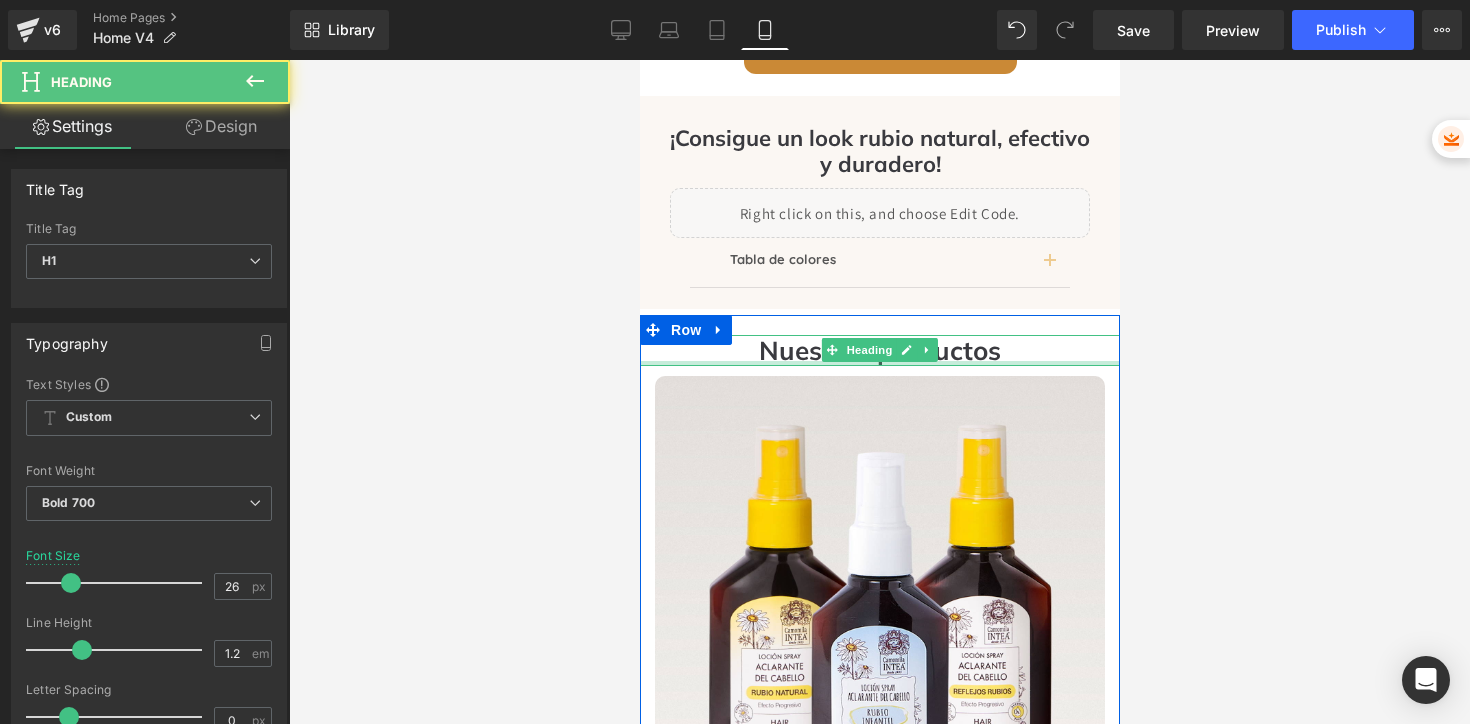 click at bounding box center [879, 363] 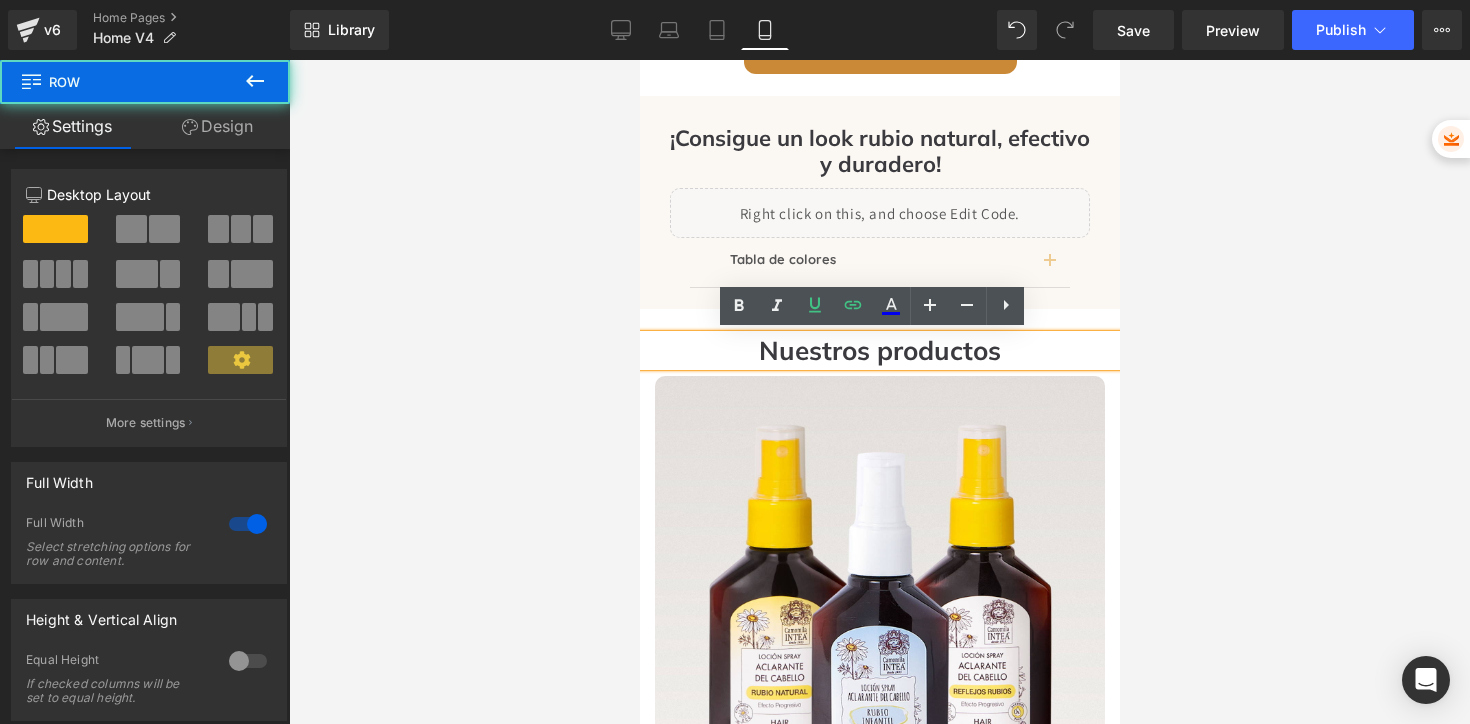 click on "Nuestros productos Heading
Image         Aclarantes de cabello Heading         Aclara progresivamente tu cabello hasta 4 tonos. S in químicos, ideal para mantener mechas, brillos y reflejos rubios. Text Block         VER ACLARANTES Button         Row         Image         Tratamientos Heading         Descubre nuestros  kit's & packs con todos los productos  necesarios para un acabado perfecto! Text Block         VER TRATAMIENTOS Button         Row         Image         Aclarantes de Vello Heading         Descubre nuestros  kit's & packs con todos los productos  necesarios para un acabado perfecto! Text Block         VER ACLARANTES DE VELLO Button         Row         Image         Cuidado del Cabello Heading         Descubre nuestros  kit's & packs con todos los productos  necesarios para un acabado perfecto! Text Block         VER KITS & PACKS Button         Row
Row" at bounding box center (879, 1703) 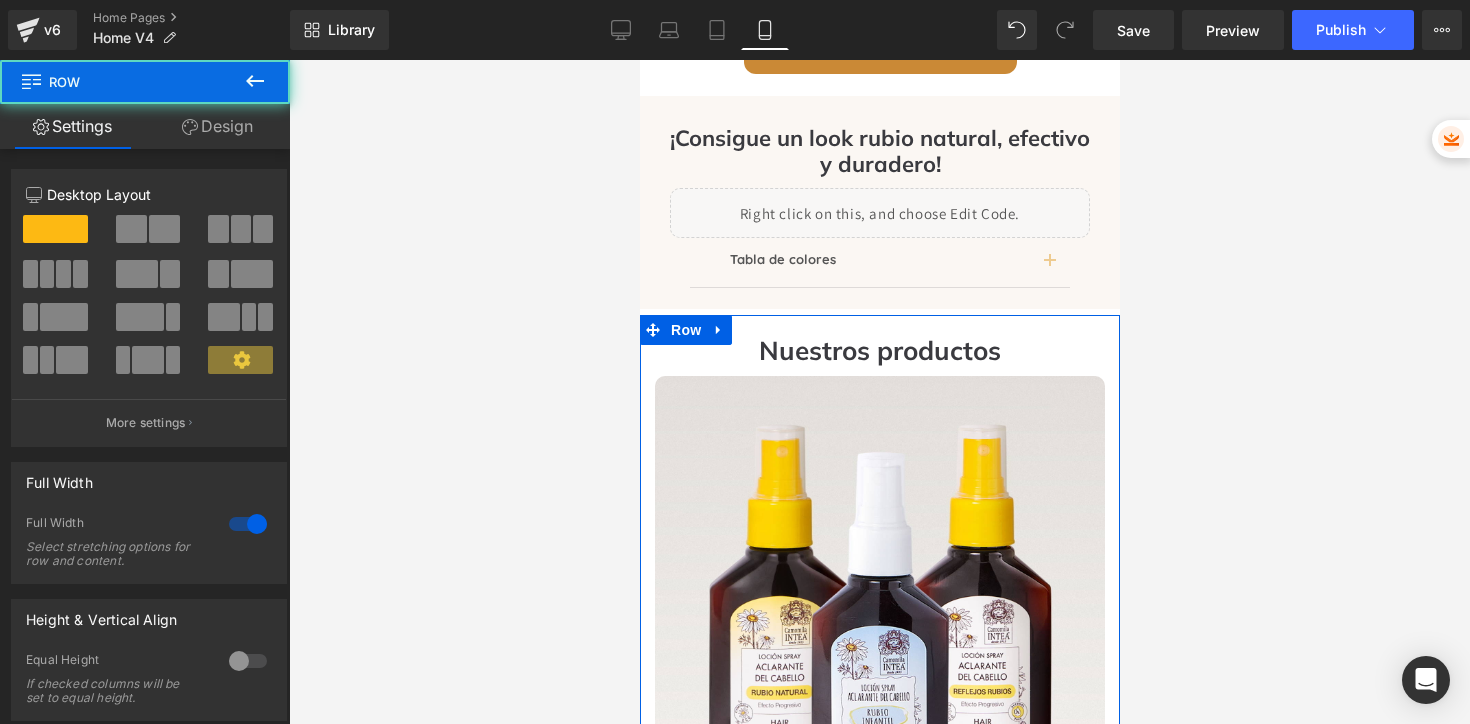 click on "Row" at bounding box center [685, 330] 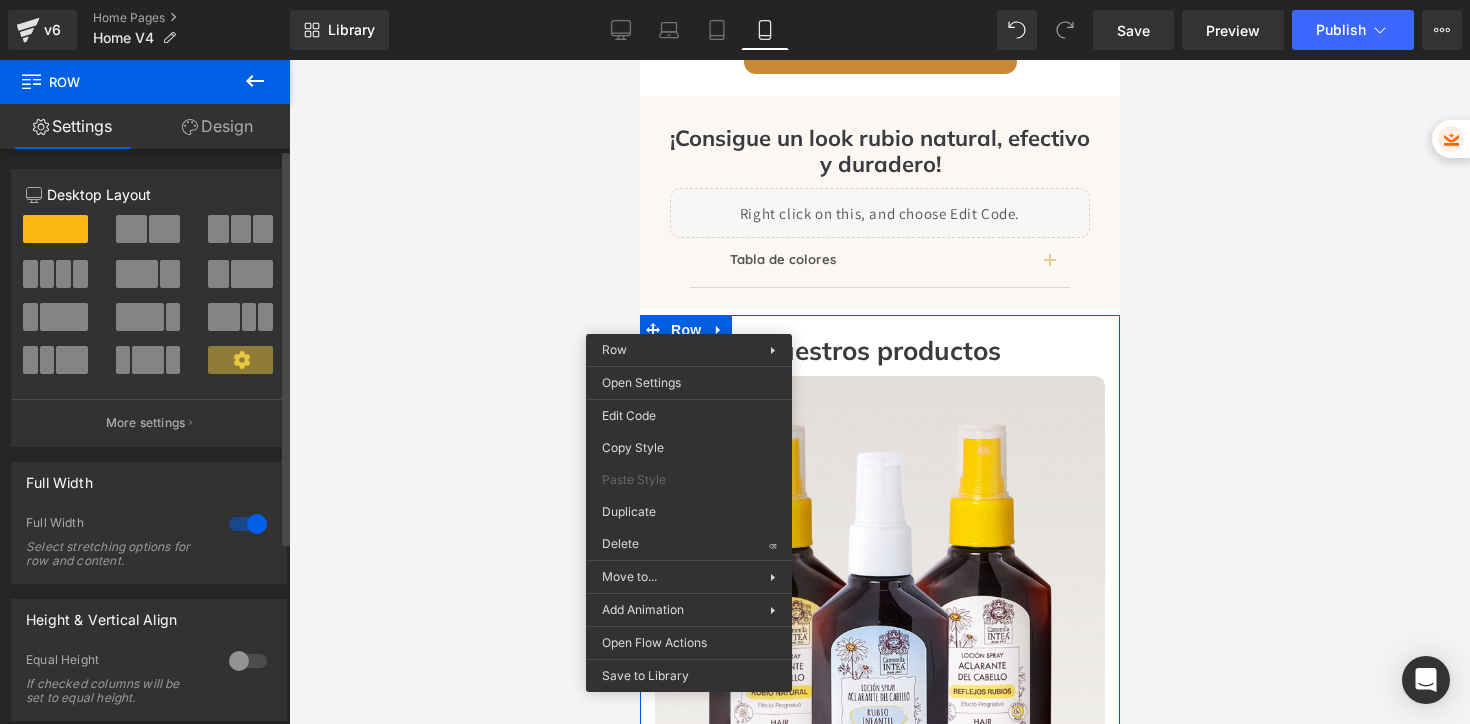 click at bounding box center [164, 229] 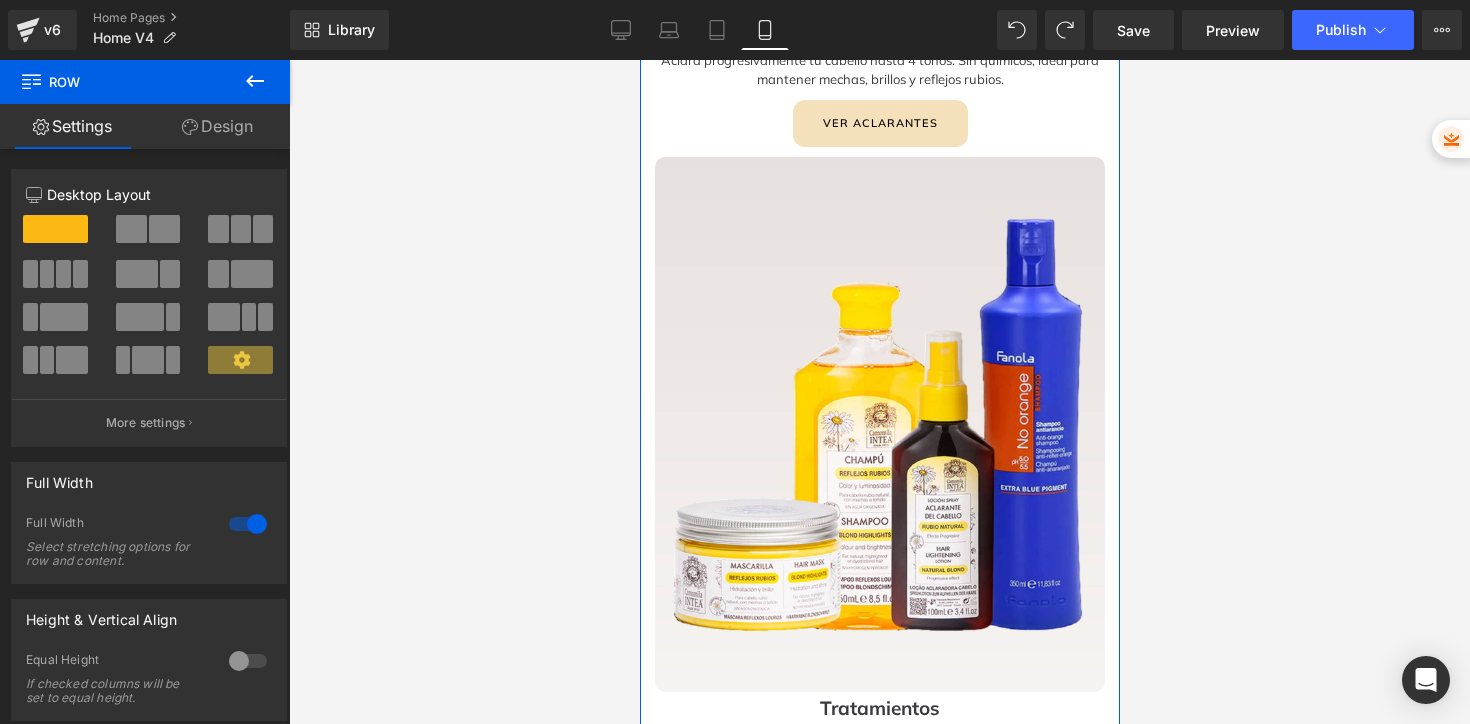 scroll, scrollTop: 2673, scrollLeft: 0, axis: vertical 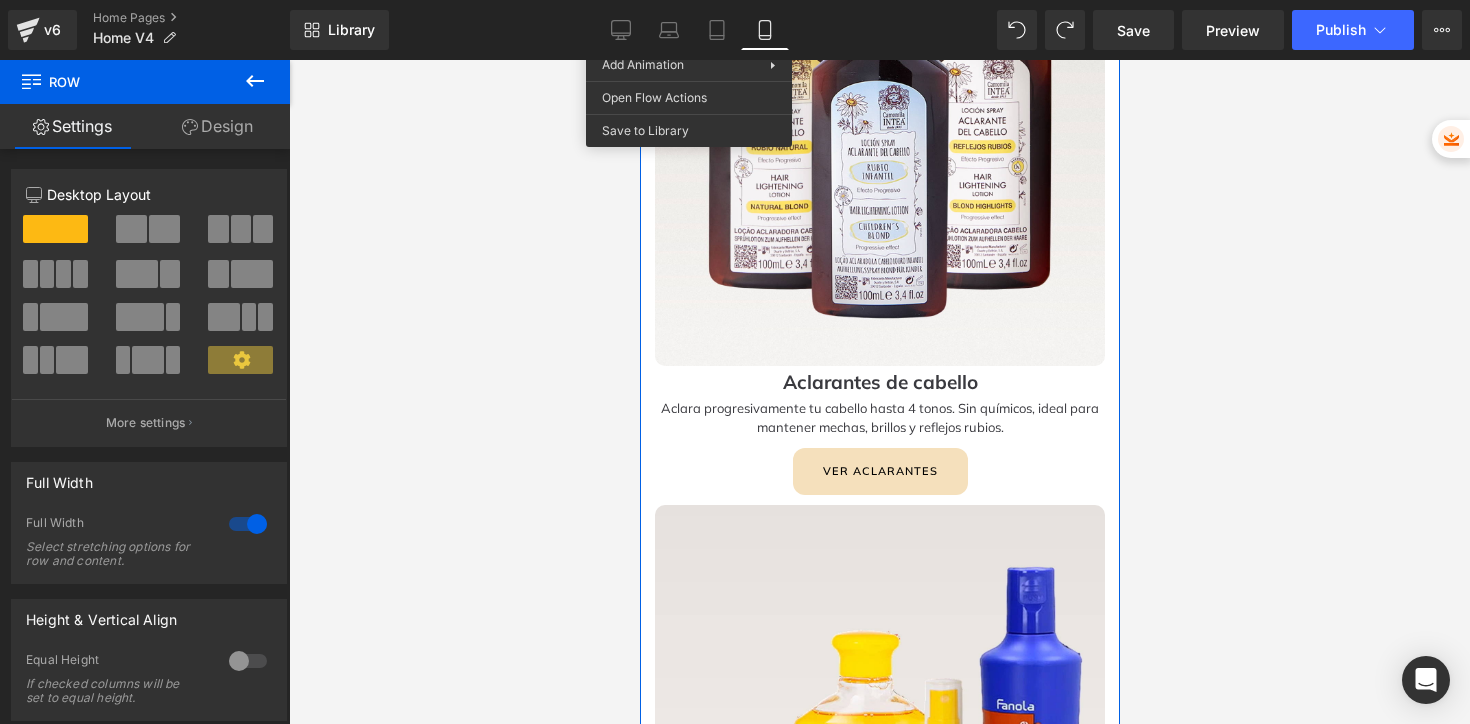 click on "Image         Aclarantes de cabello Heading         Aclara progresivamente tu cabello hasta 4 tonos. S in químicos, ideal para mantener mechas, brillos y reflejos rubios. Text Block         VER ACLARANTES Button         Row" at bounding box center [879, 168] 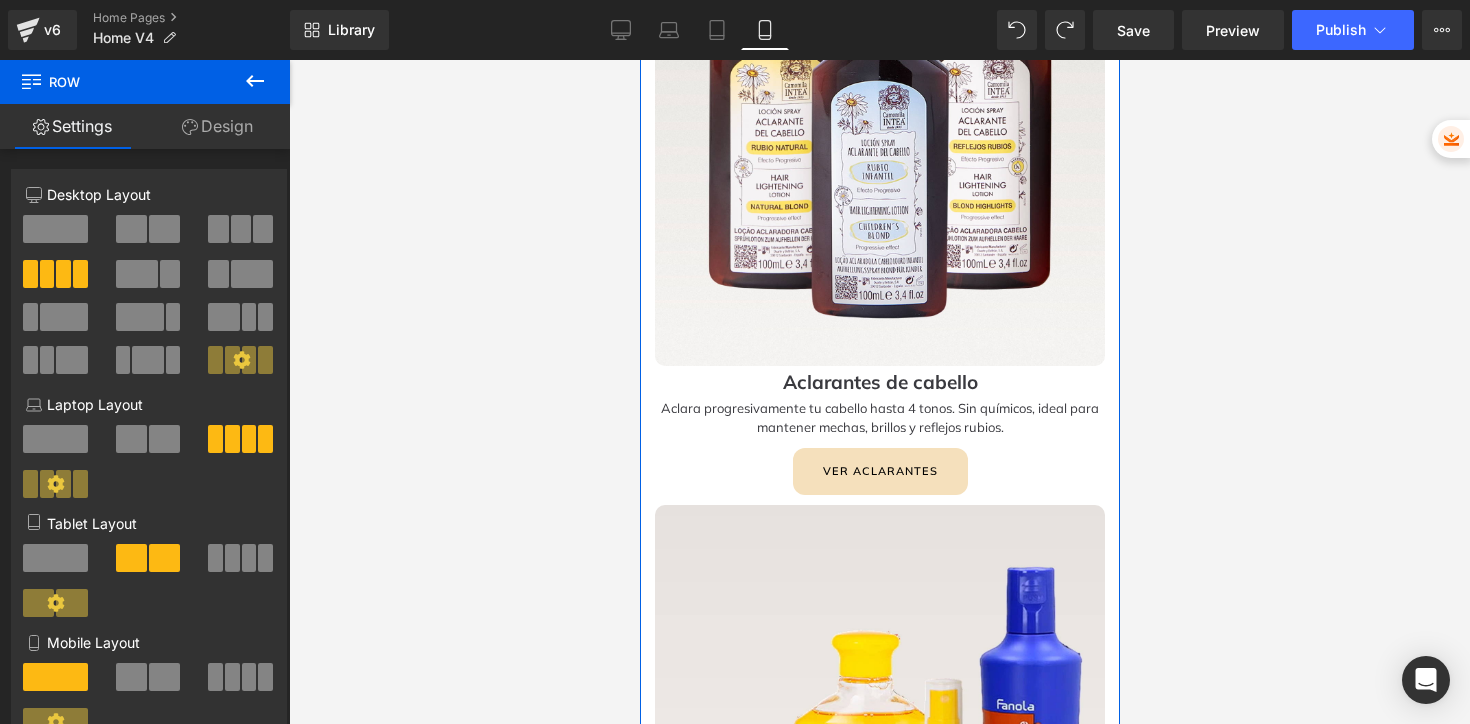 click on "Image         Tratamientos Heading         Descubre nuestros  kit's & packs con todos los productos  necesarios para un acabado perfecto! Text Block         VER TRATAMIENTOS Button         Row" at bounding box center [879, 842] 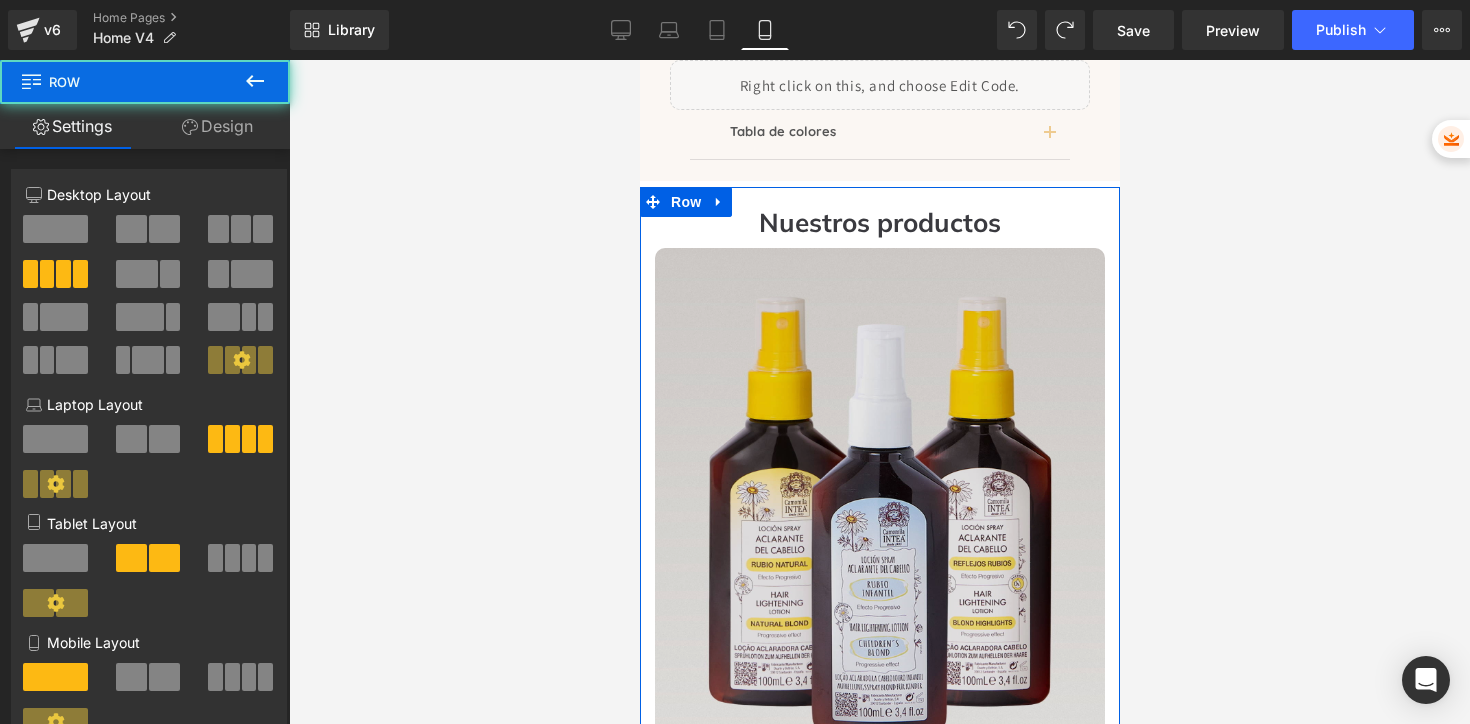 scroll, scrollTop: 2252, scrollLeft: 0, axis: vertical 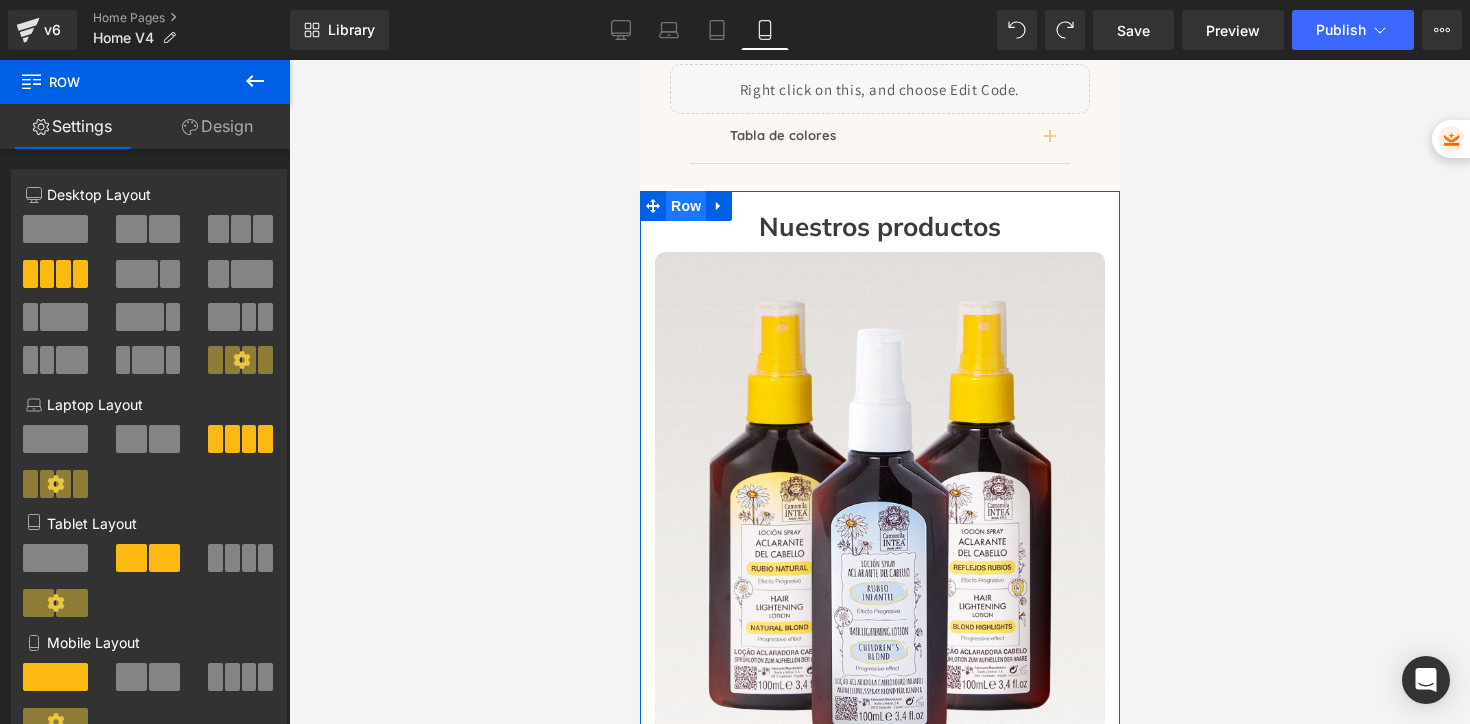 click on "Row" at bounding box center (685, 206) 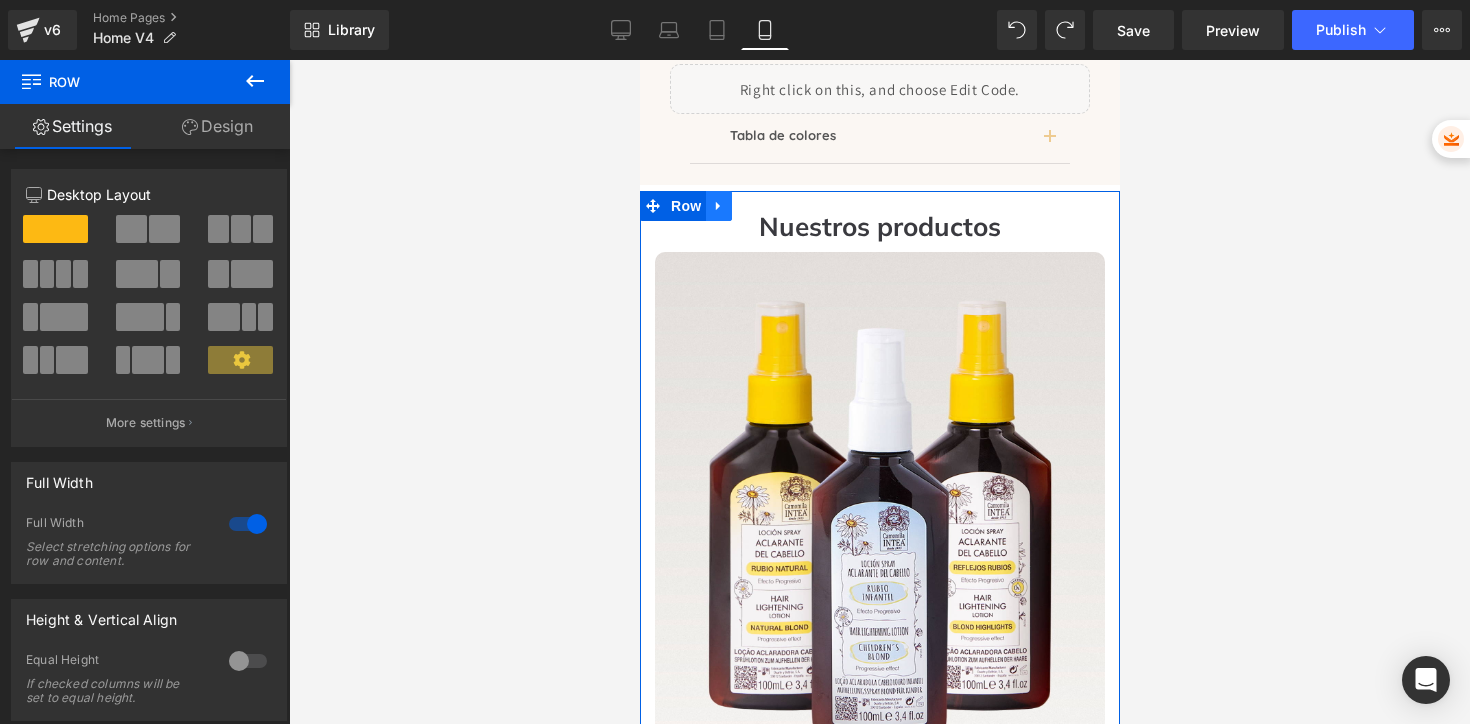 click 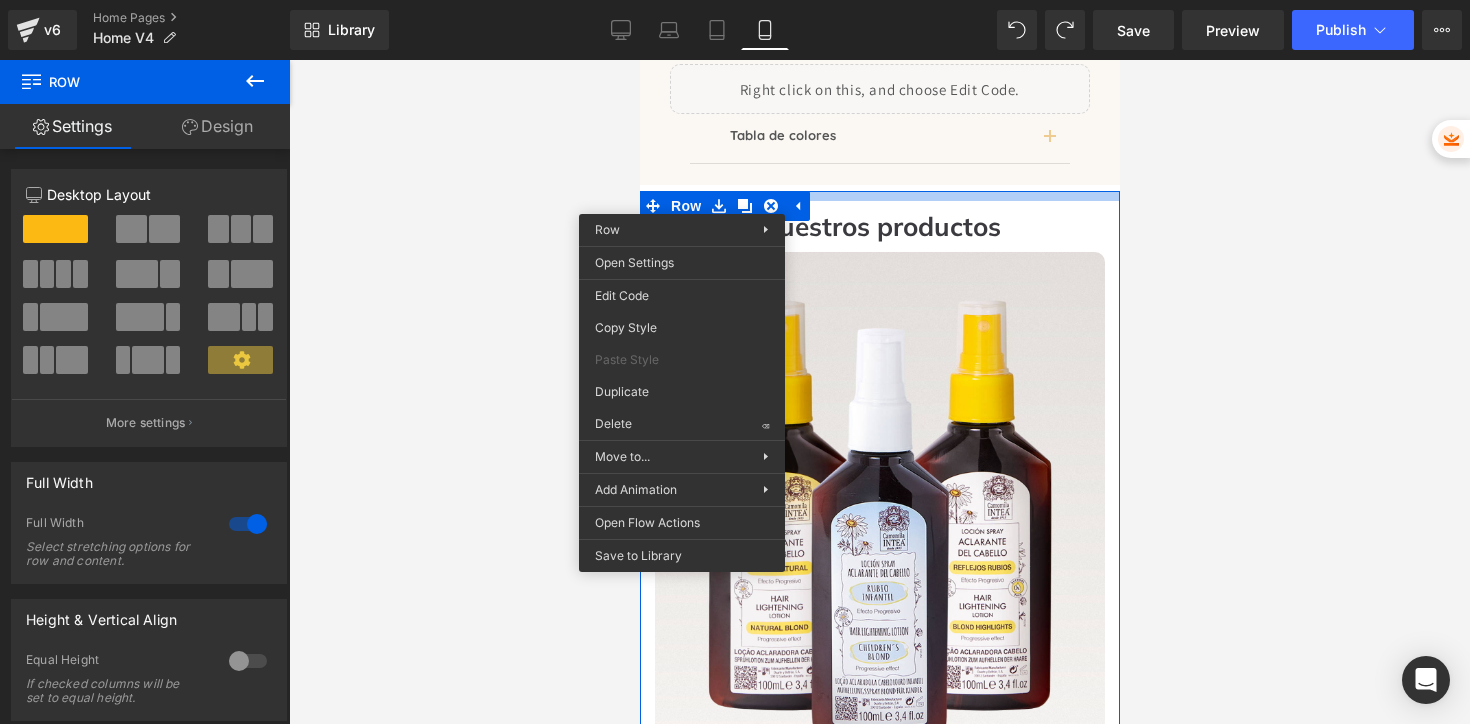 click on "Nuestros productos Heading
Image         Aclarantes de cabello Heading         Aclara progresivamente tu cabello hasta 4 tonos. S in químicos, ideal para mantener mechas, brillos y reflejos rubios. Text Block         VER ACLARANTES Button         Row         Image         Tratamientos Heading         Descubre nuestros  kit's & packs con todos los productos  necesarios para un acabado perfecto! Text Block         VER TRATAMIENTOS Button         Row         Image         Aclarantes de Vello Heading         Descubre nuestros  kit's & packs con todos los productos  necesarios para un acabado perfecto! Text Block         VER ACLARANTES DE VELLO Button         Row         Image         Cuidado del Cabello Heading         Descubre nuestros  kit's & packs con todos los productos  necesarios para un acabado perfecto! Text Block         VER KITS & PACKS Button         Row
Row
Row" at bounding box center [879, 1579] 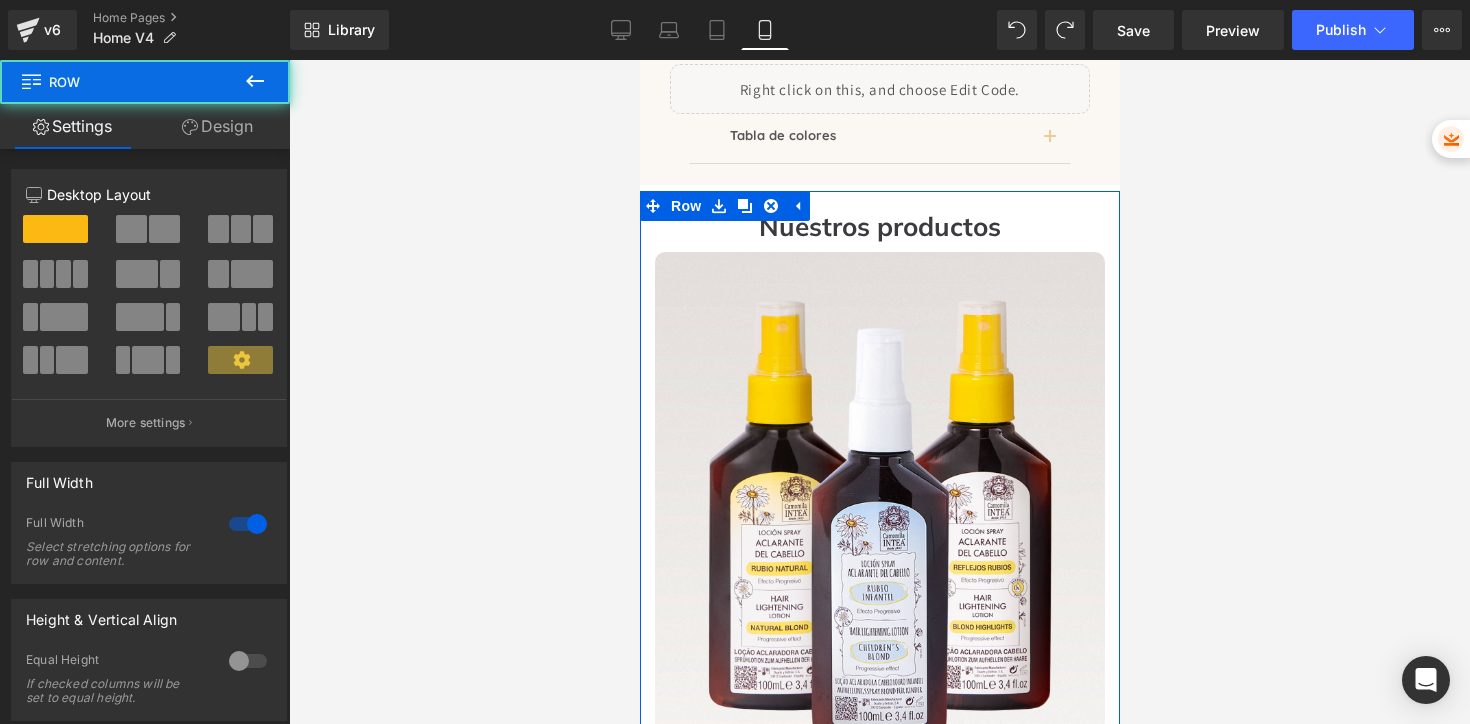 click on "Nuestros productos Heading
Image         Aclarantes de cabello Heading         Aclara progresivamente tu cabello hasta 4 tonos. S in químicos, ideal para mantener mechas, brillos y reflejos rubios. Text Block         VER ACLARANTES Button         Row         Image         Tratamientos Heading         Descubre nuestros  kit's & packs con todos los productos  necesarios para un acabado perfecto! Text Block         VER TRATAMIENTOS Button         Row         Image         Aclarantes de Vello Heading         Descubre nuestros  kit's & packs con todos los productos  necesarios para un acabado perfecto! Text Block         VER ACLARANTES DE VELLO Button         Row         Image         Cuidado del Cabello Heading         Descubre nuestros  kit's & packs con todos los productos  necesarios para un acabado perfecto! Text Block         VER KITS & PACKS Button         Row
Row" at bounding box center [879, 1579] 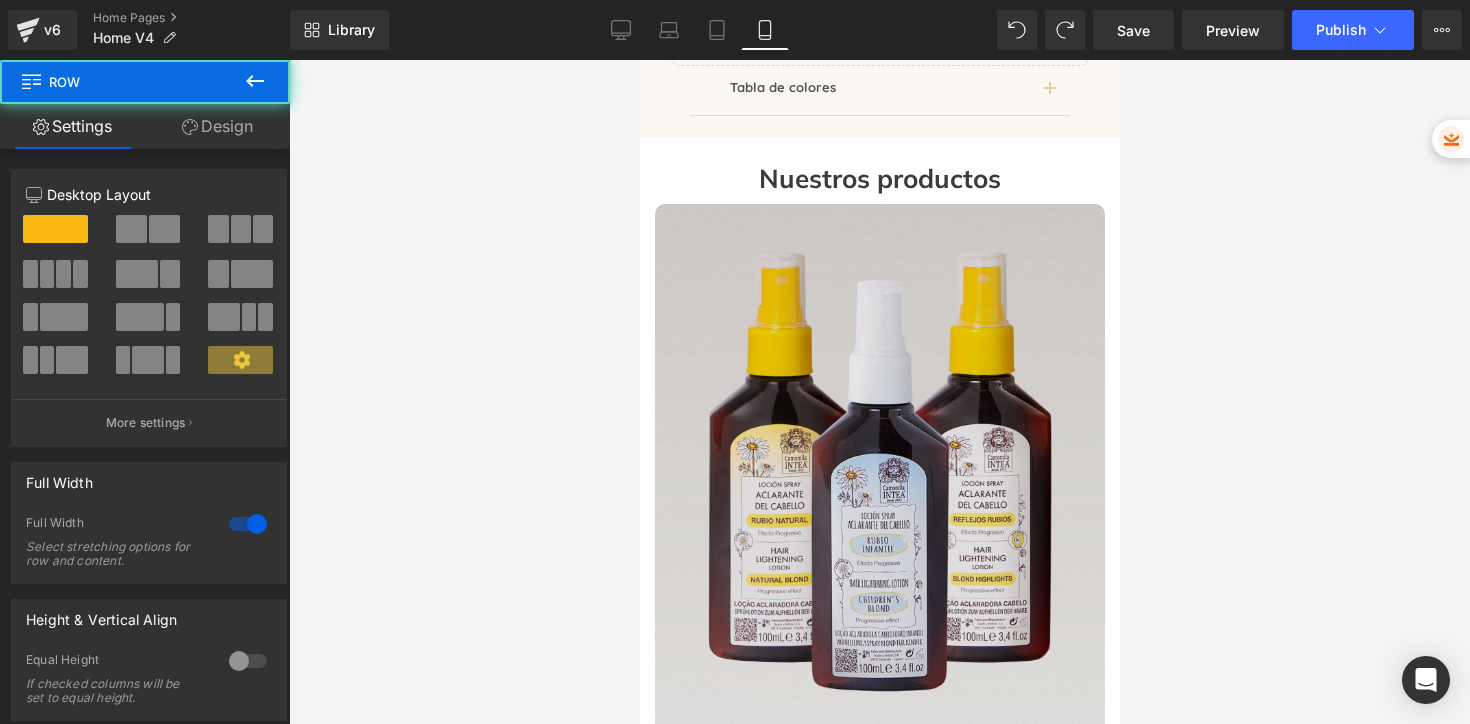 scroll, scrollTop: 2300, scrollLeft: 0, axis: vertical 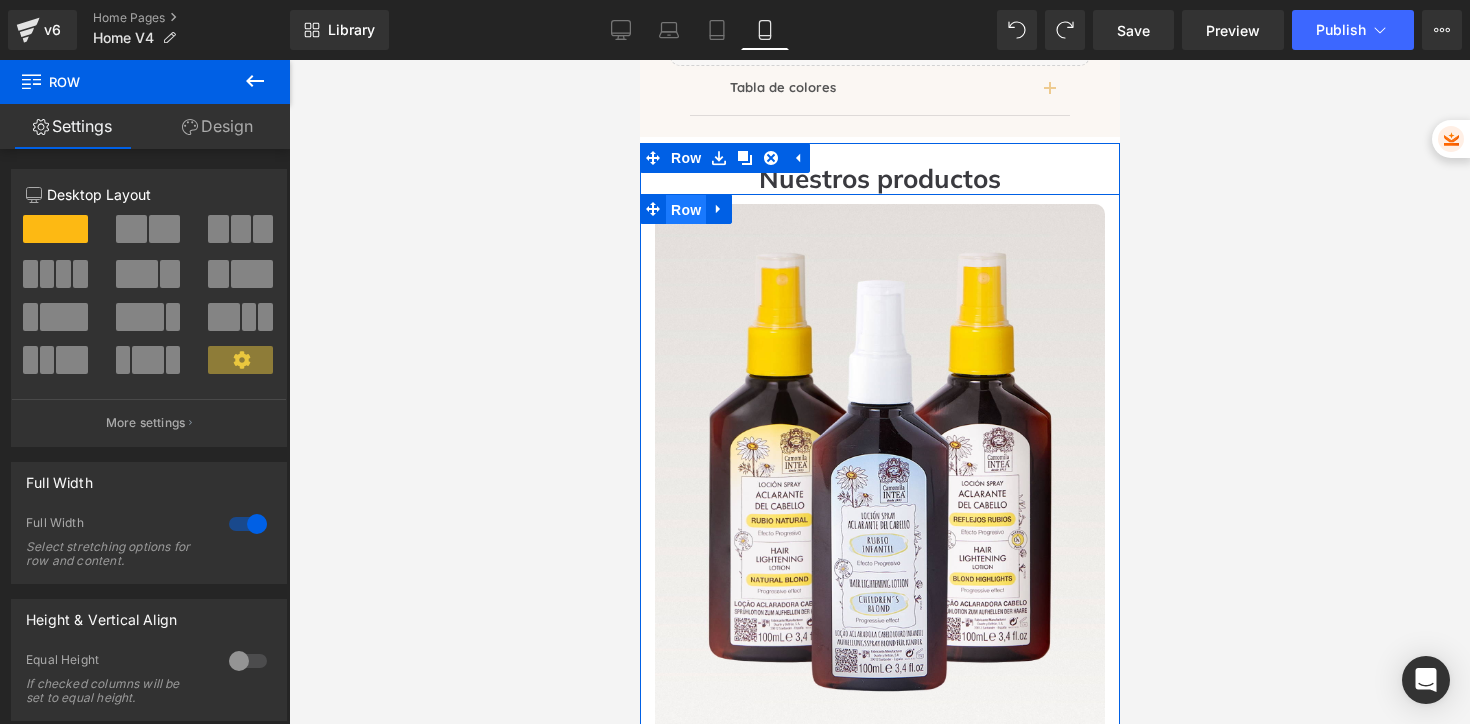 click on "Row" at bounding box center [685, 210] 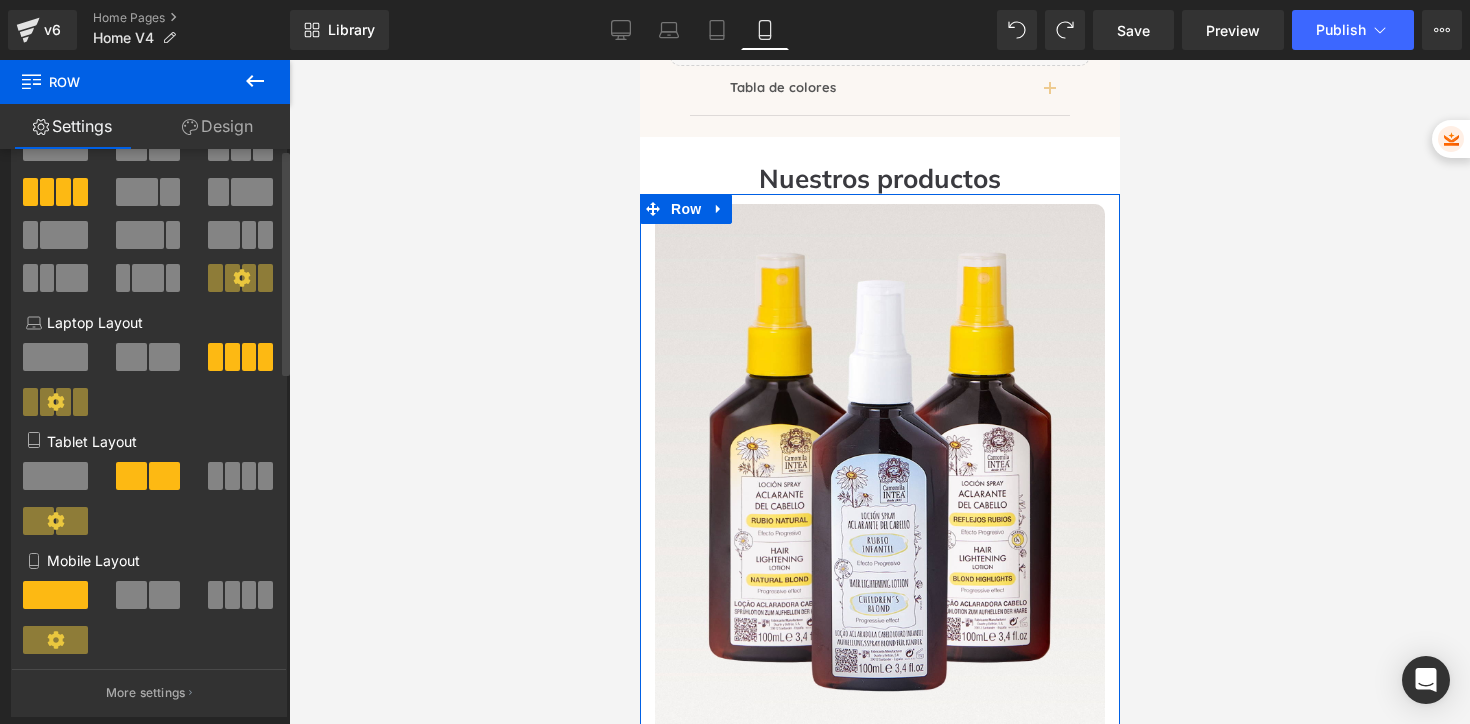 scroll, scrollTop: 412, scrollLeft: 0, axis: vertical 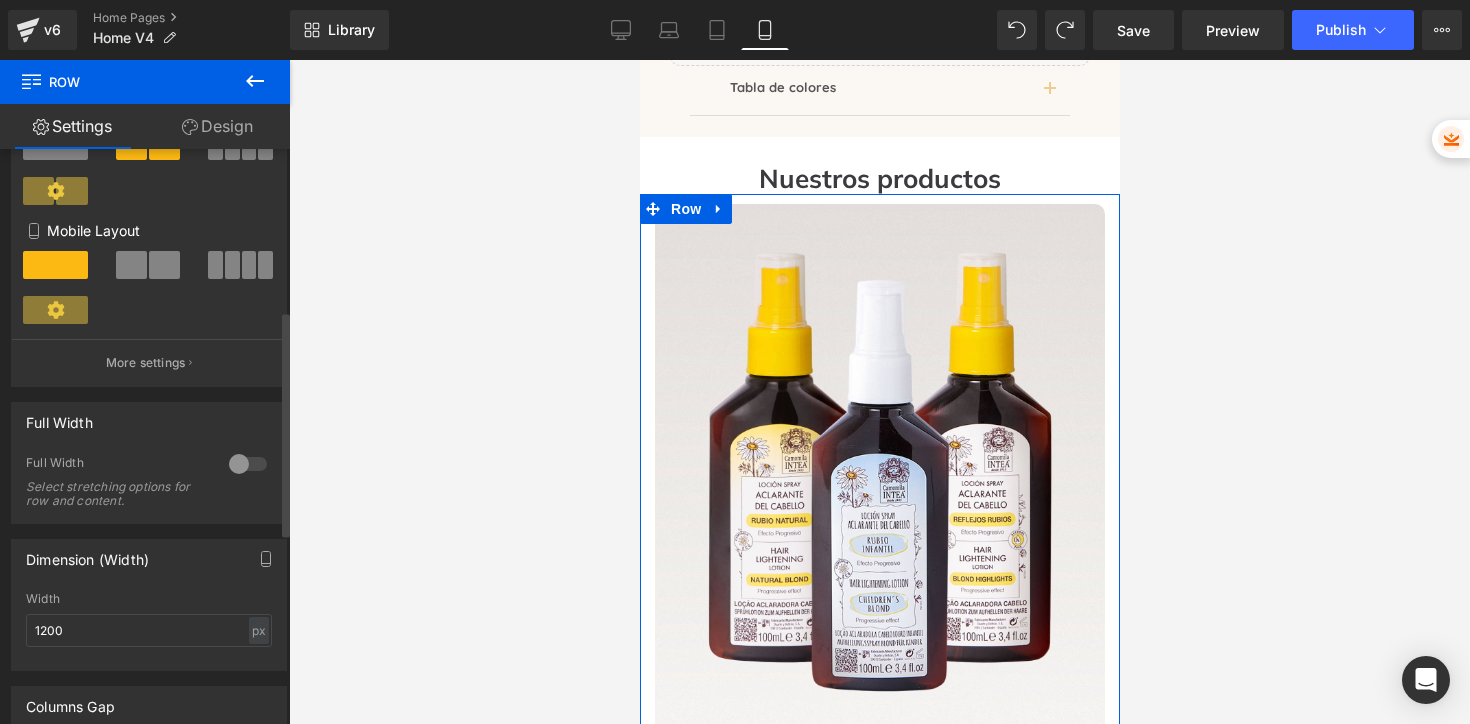 click at bounding box center [131, 265] 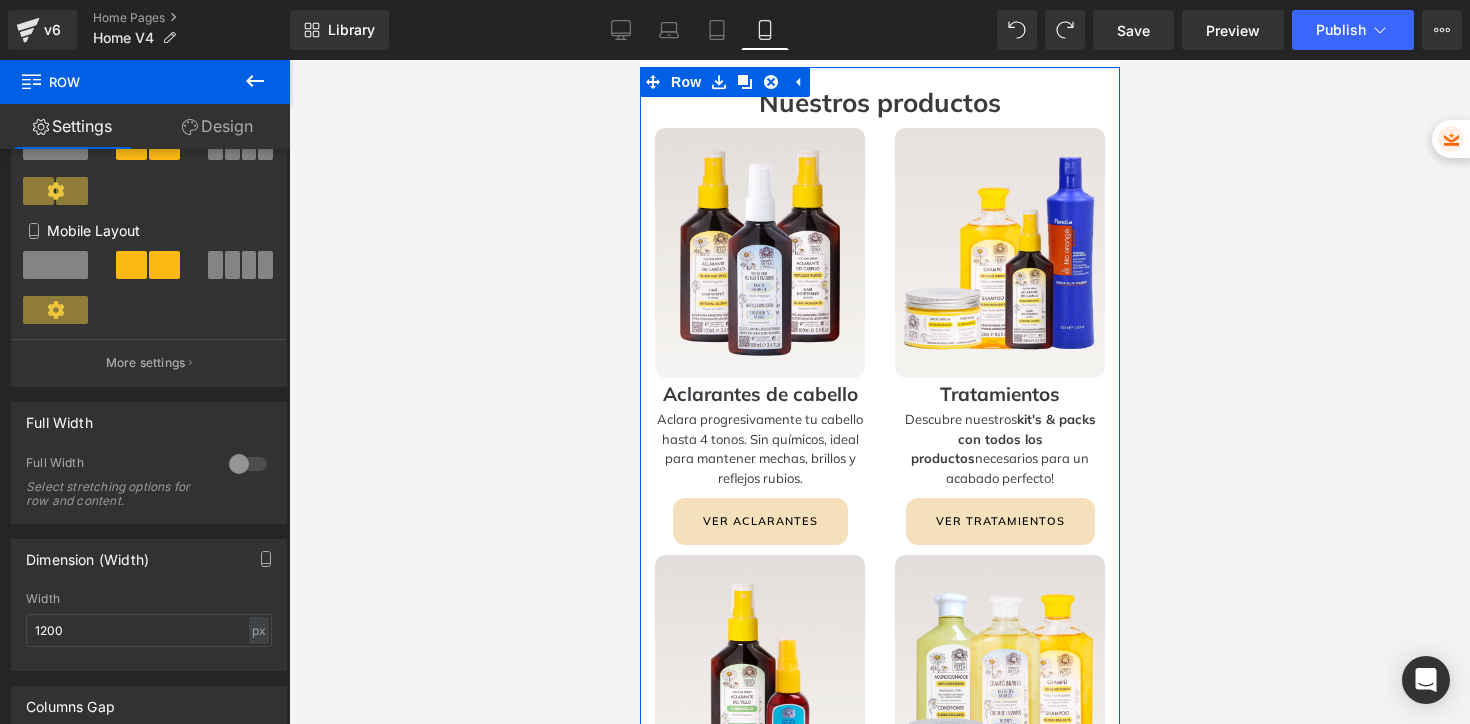 scroll, scrollTop: 2217, scrollLeft: 0, axis: vertical 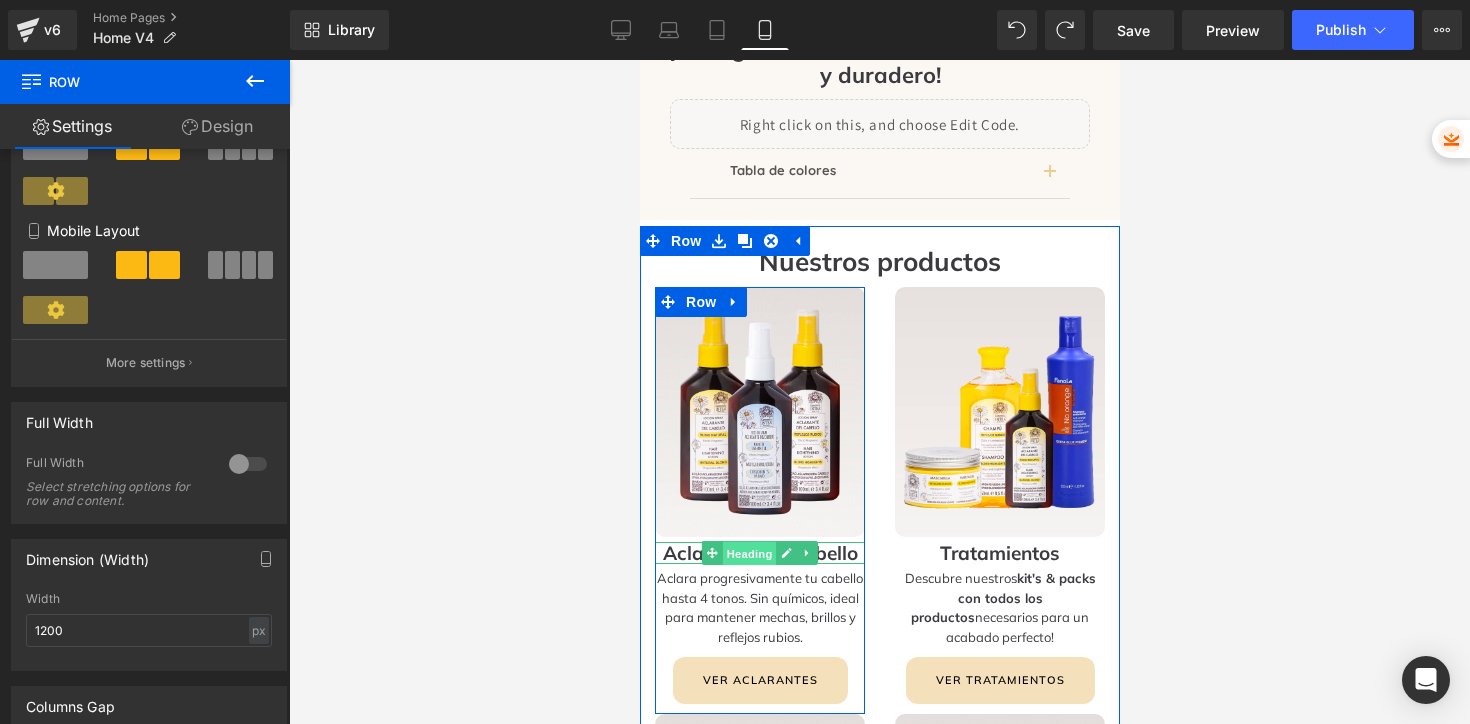 click on "Heading" at bounding box center (749, 554) 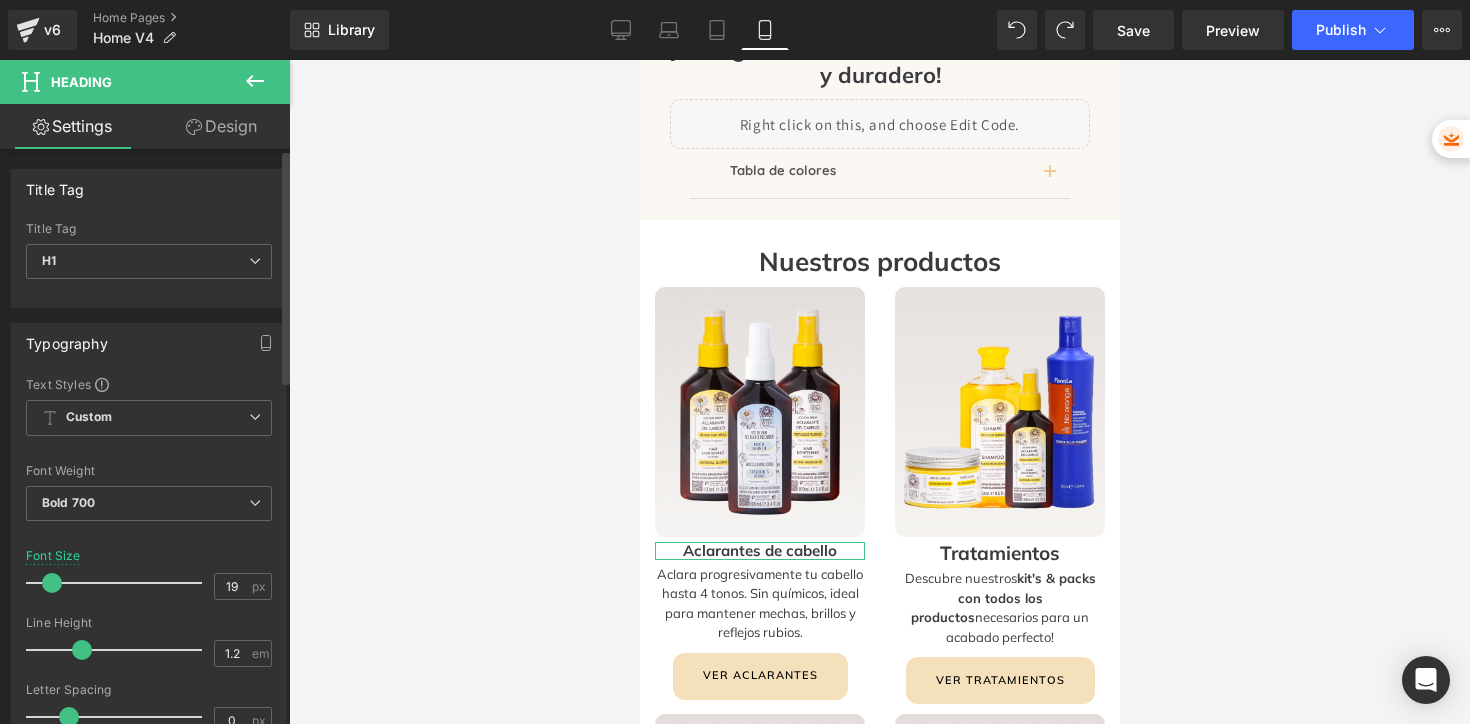 click at bounding box center [52, 583] 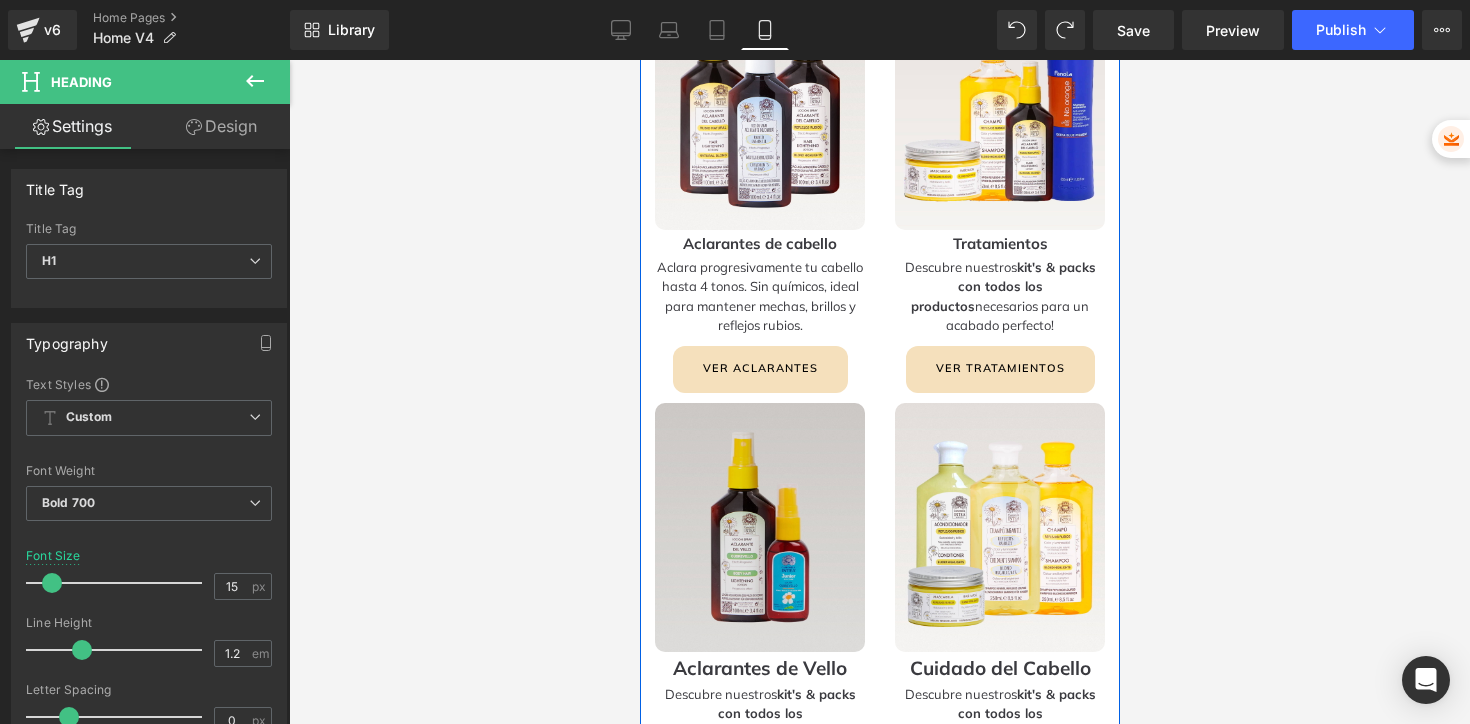 scroll, scrollTop: 2609, scrollLeft: 0, axis: vertical 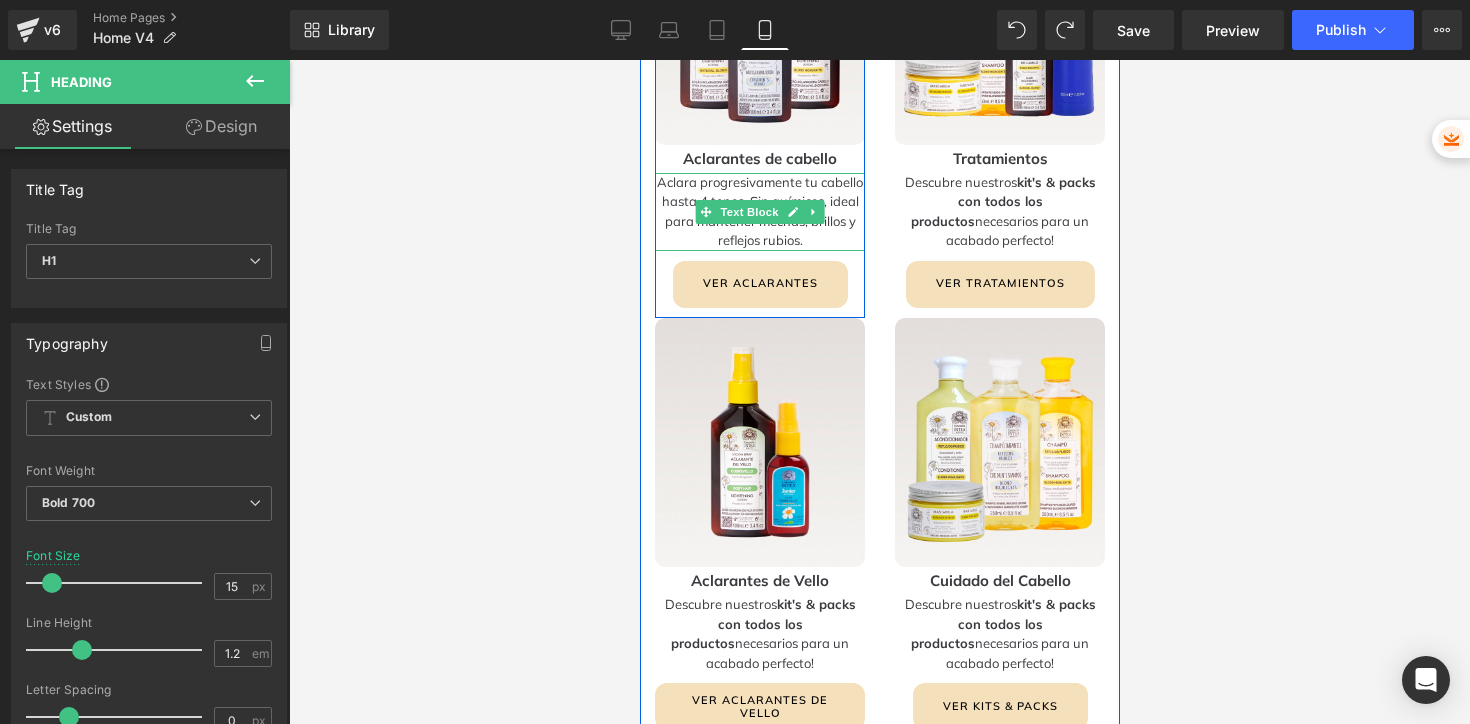 click on "in químicos, ideal para mantener mechas, brillos y reflejos rubios." at bounding box center [761, 220] 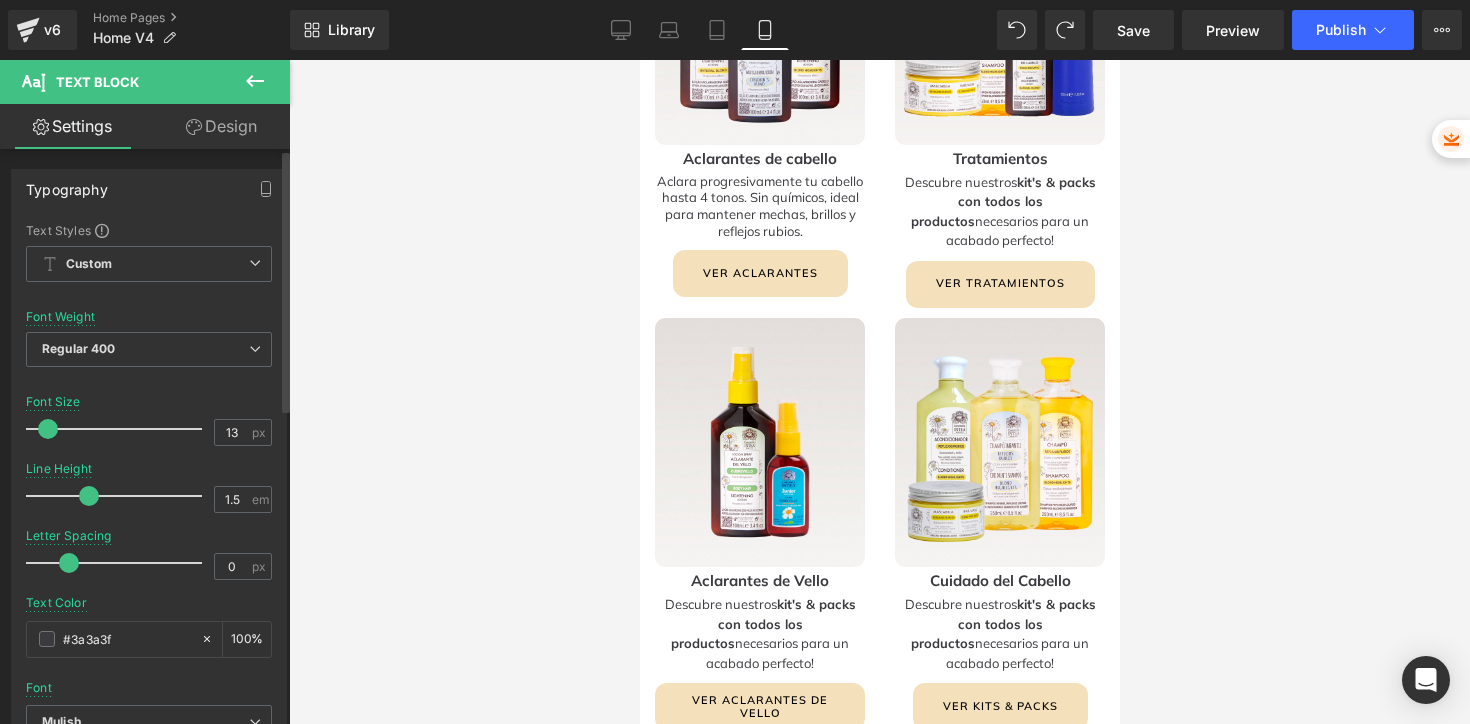 drag, startPoint x: 104, startPoint y: 496, endPoint x: 92, endPoint y: 493, distance: 12.369317 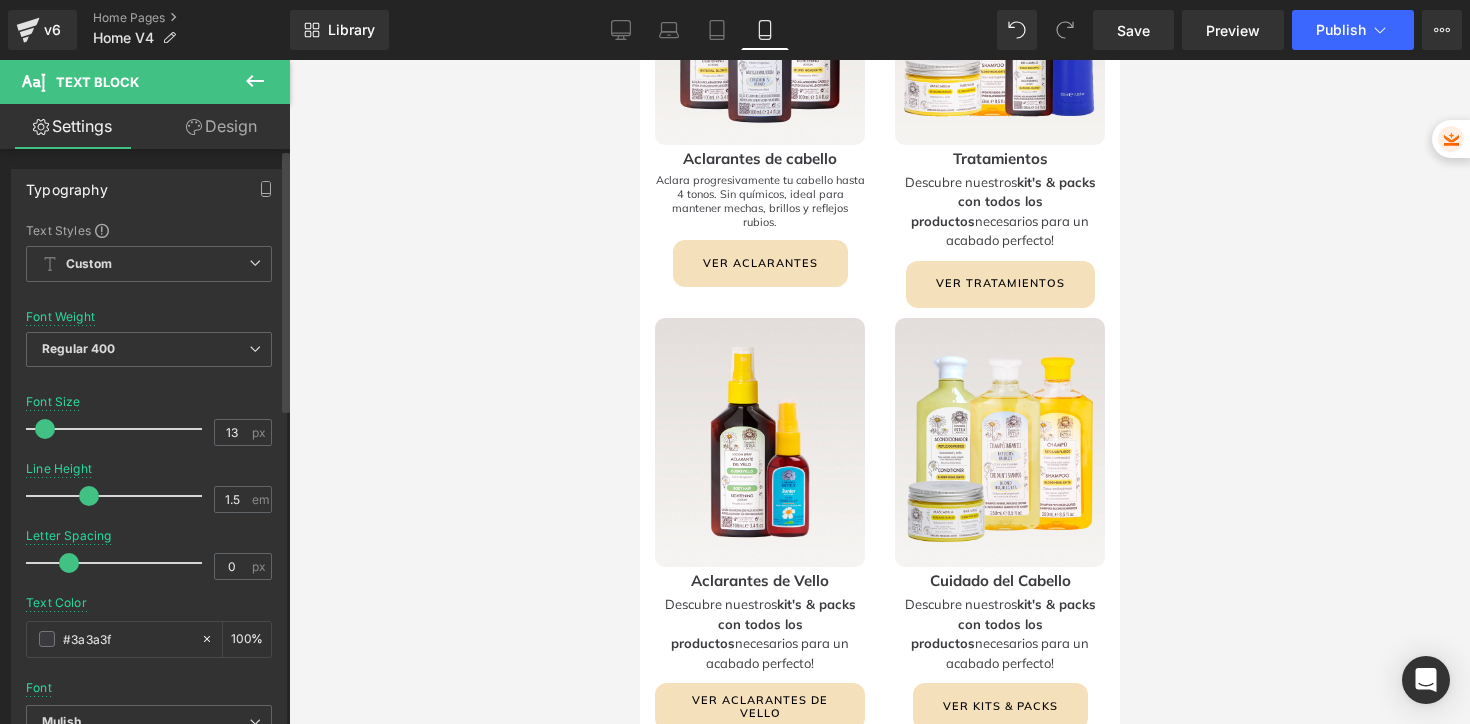 click at bounding box center (45, 429) 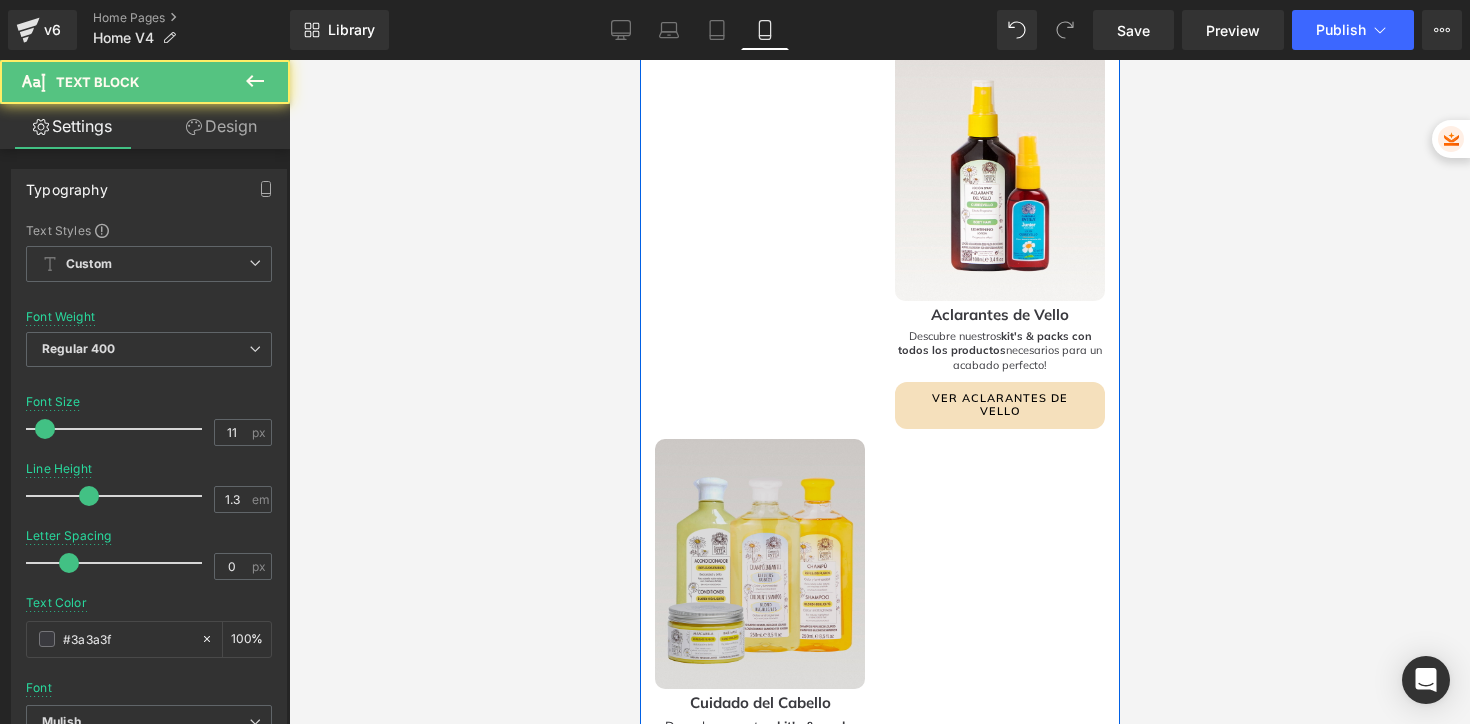 scroll, scrollTop: 2917, scrollLeft: 0, axis: vertical 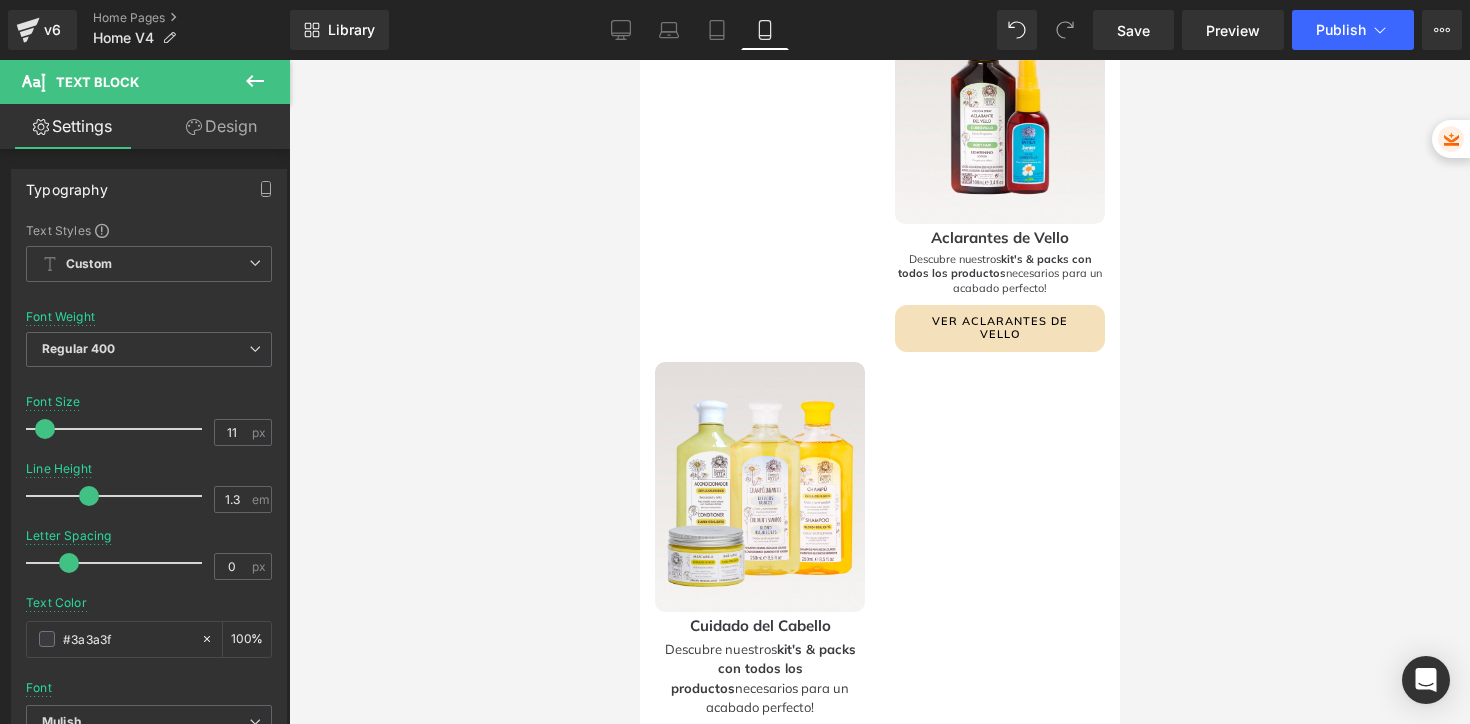 click on "Text Block" at bounding box center [778, 669] 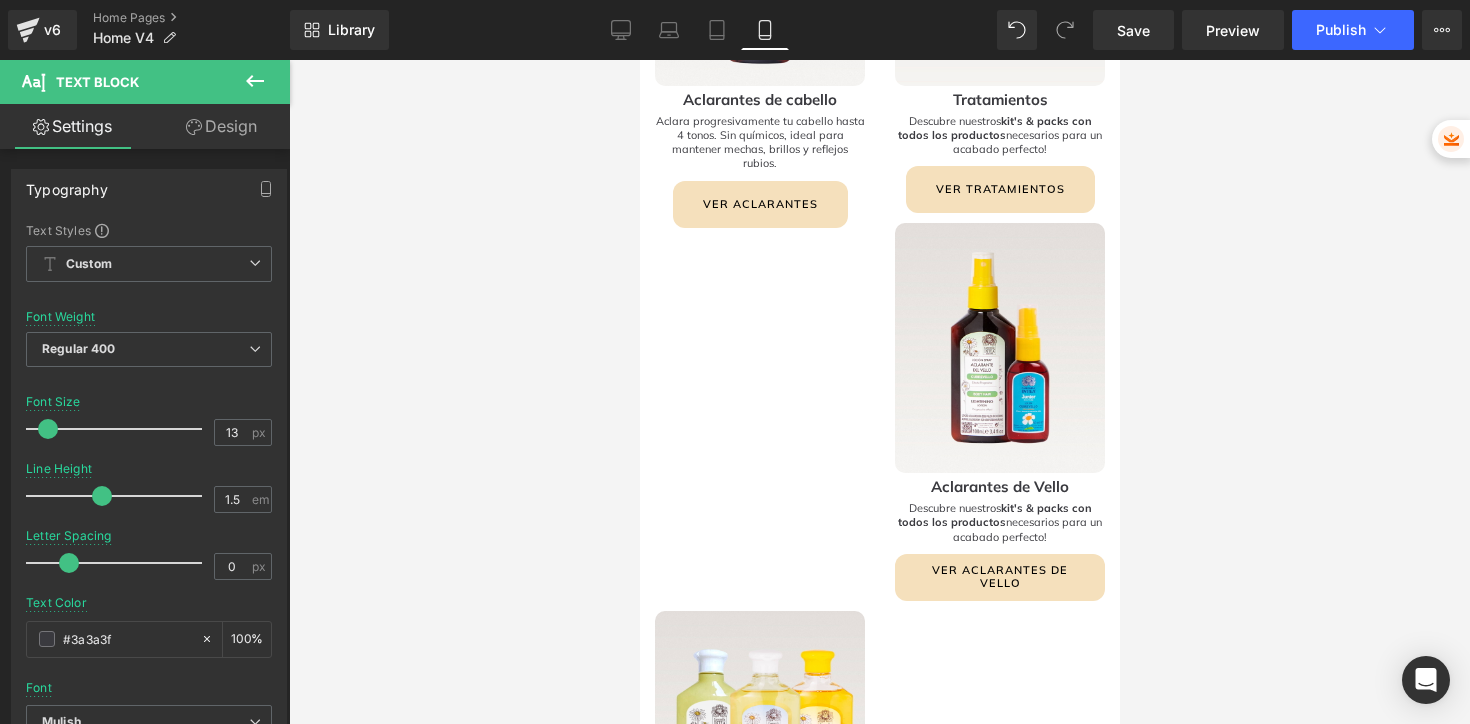 scroll, scrollTop: 2513, scrollLeft: 0, axis: vertical 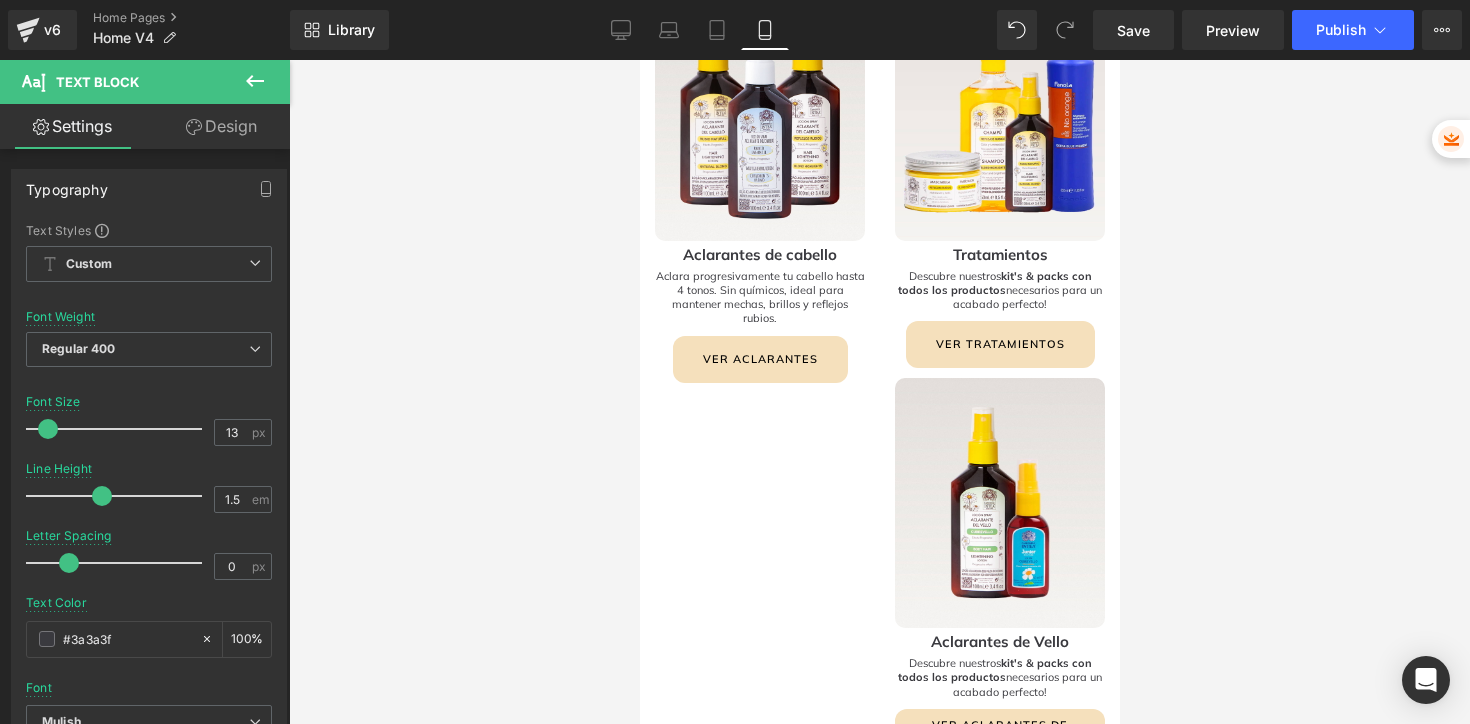 click at bounding box center [879, 392] 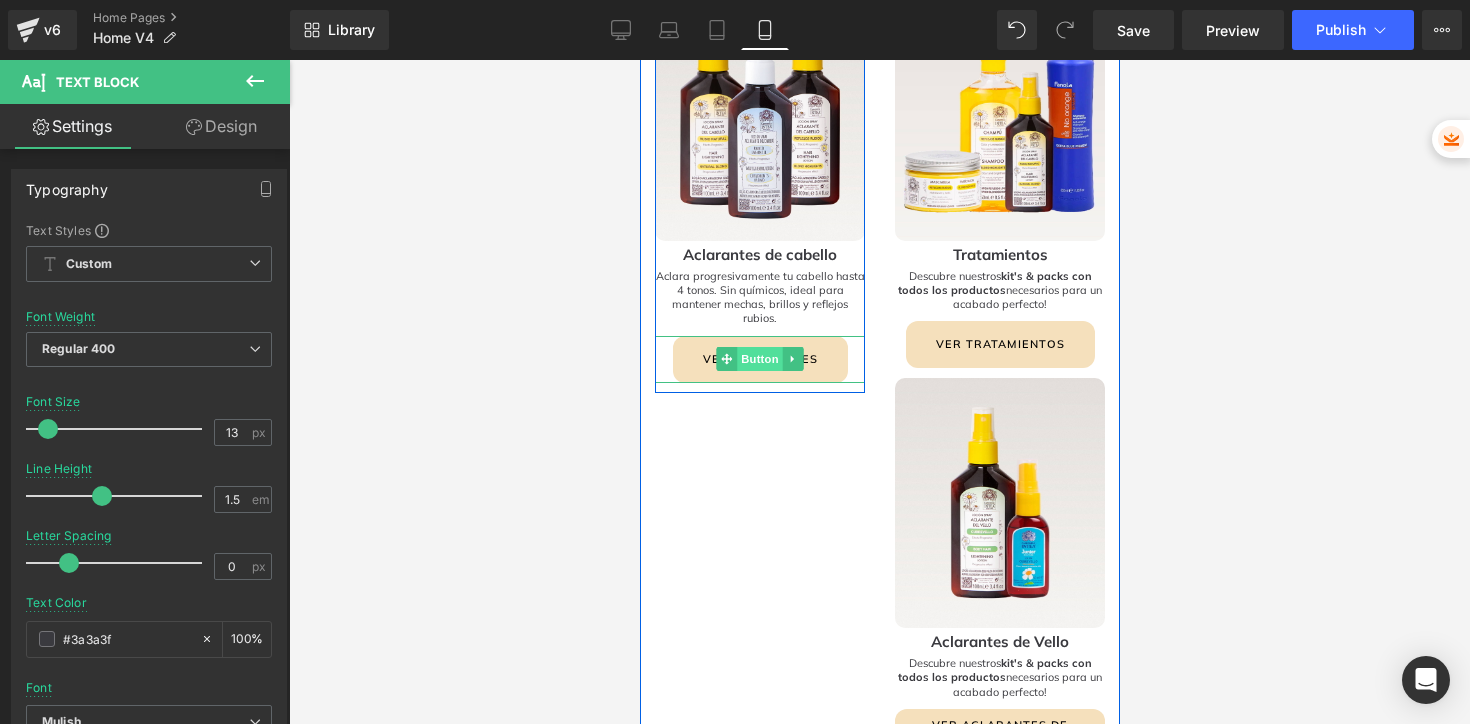click on "Button" at bounding box center [759, 359] 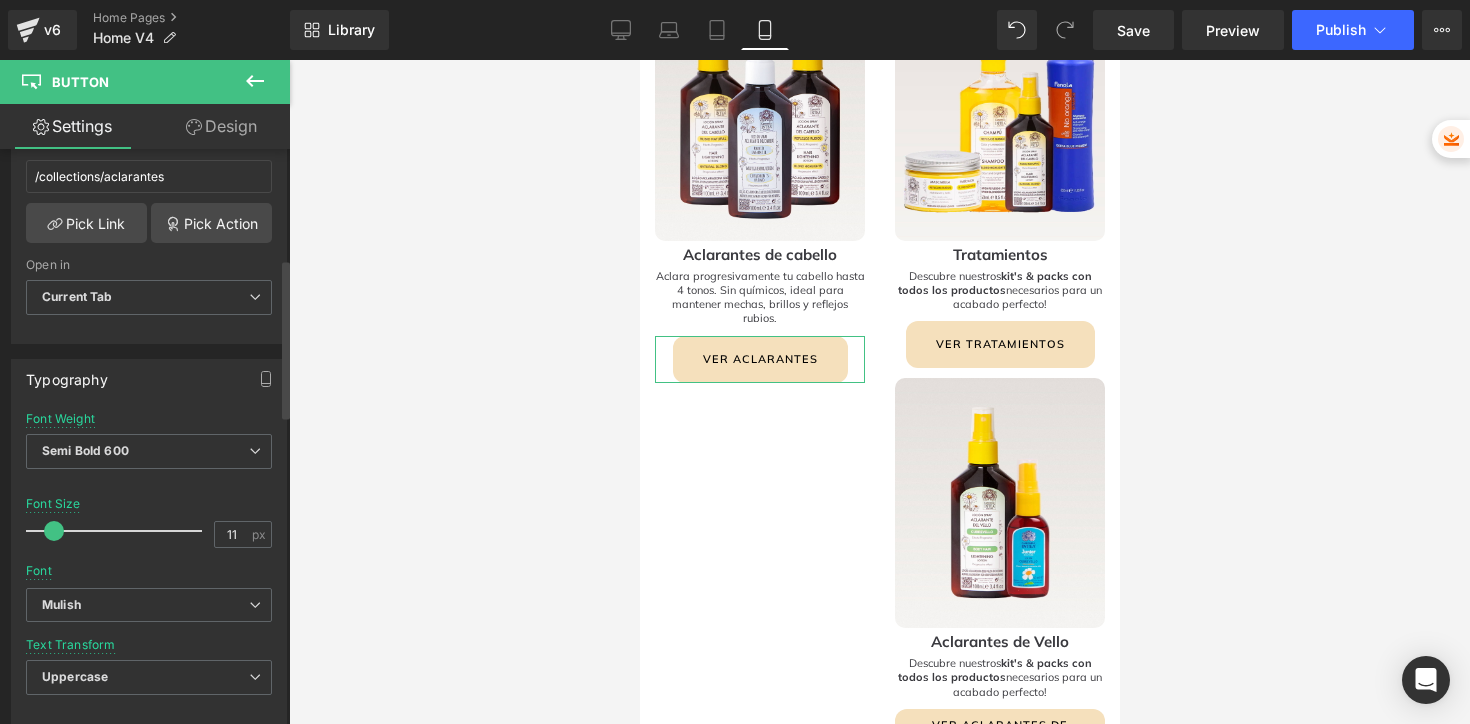 scroll, scrollTop: 396, scrollLeft: 0, axis: vertical 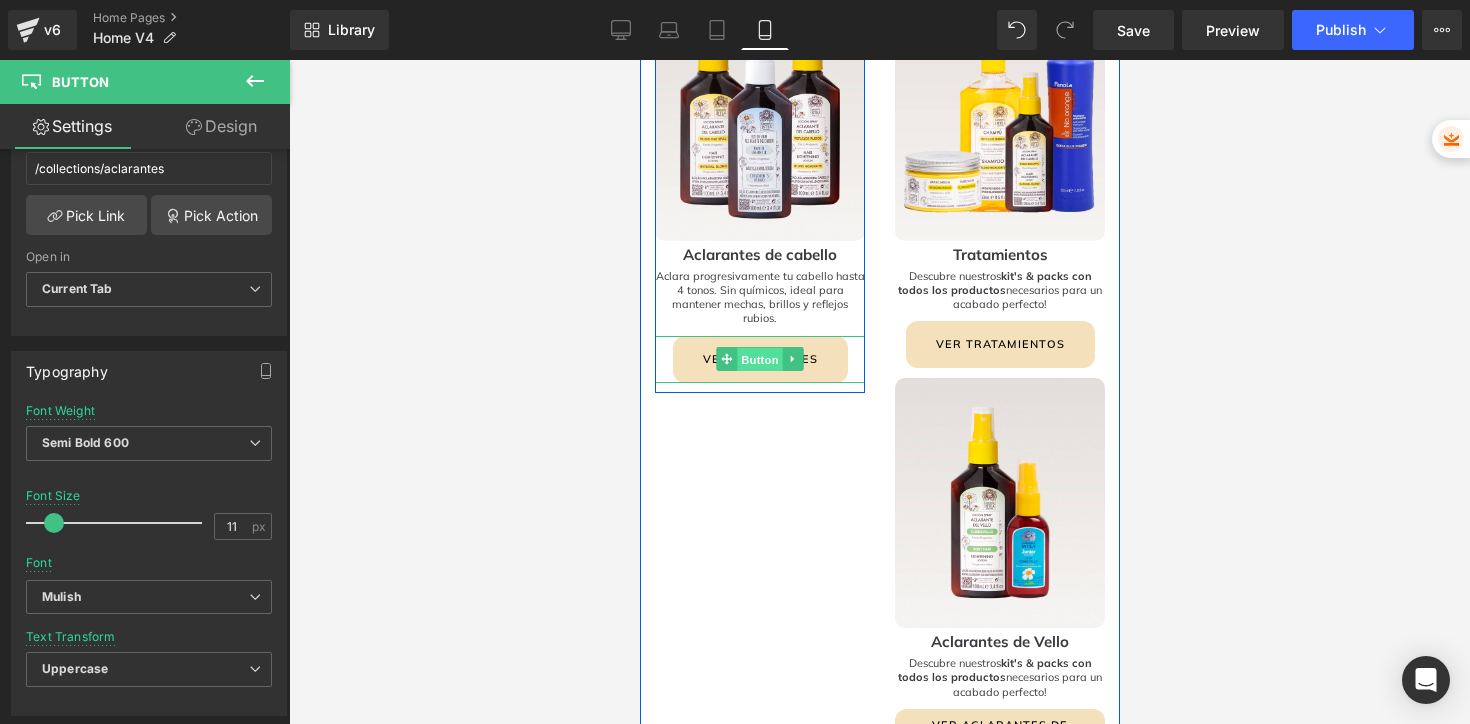 click on "Button" at bounding box center (759, 360) 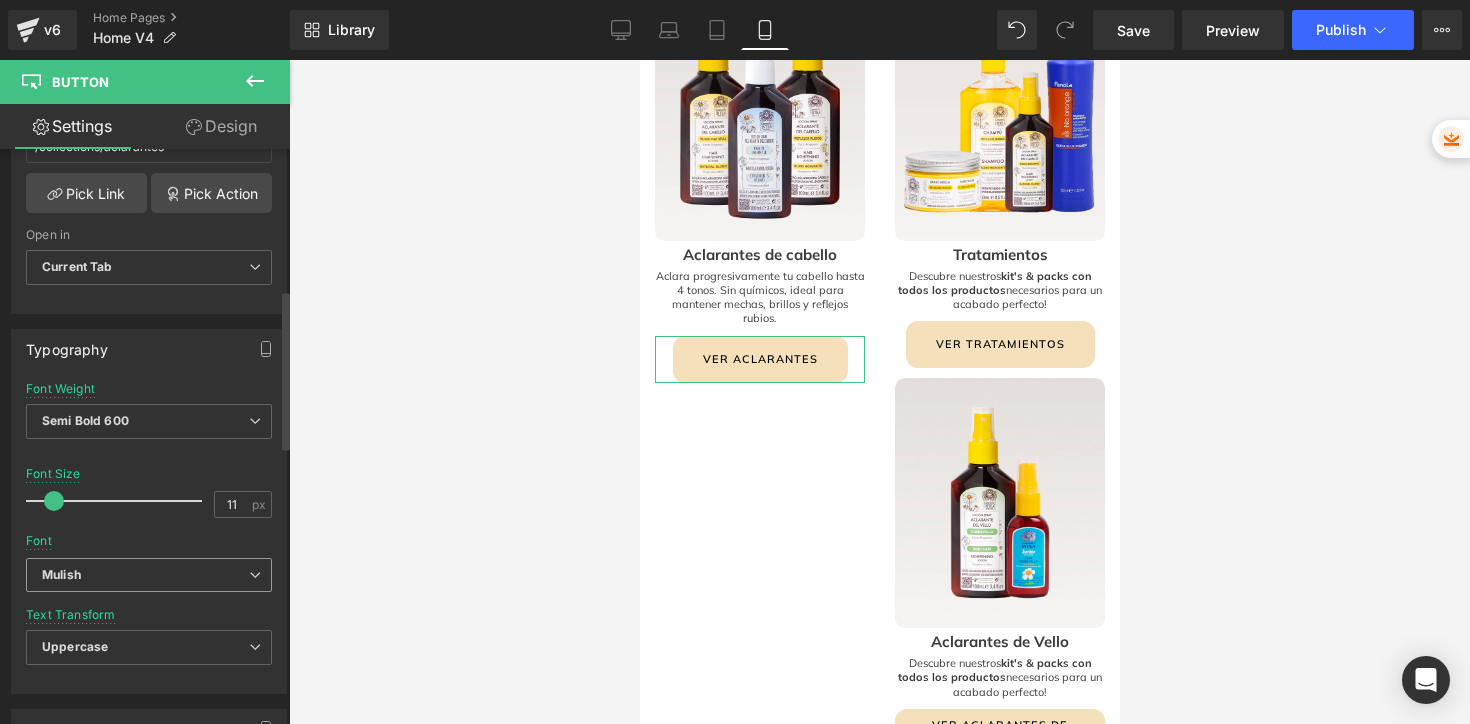 scroll, scrollTop: 515, scrollLeft: 0, axis: vertical 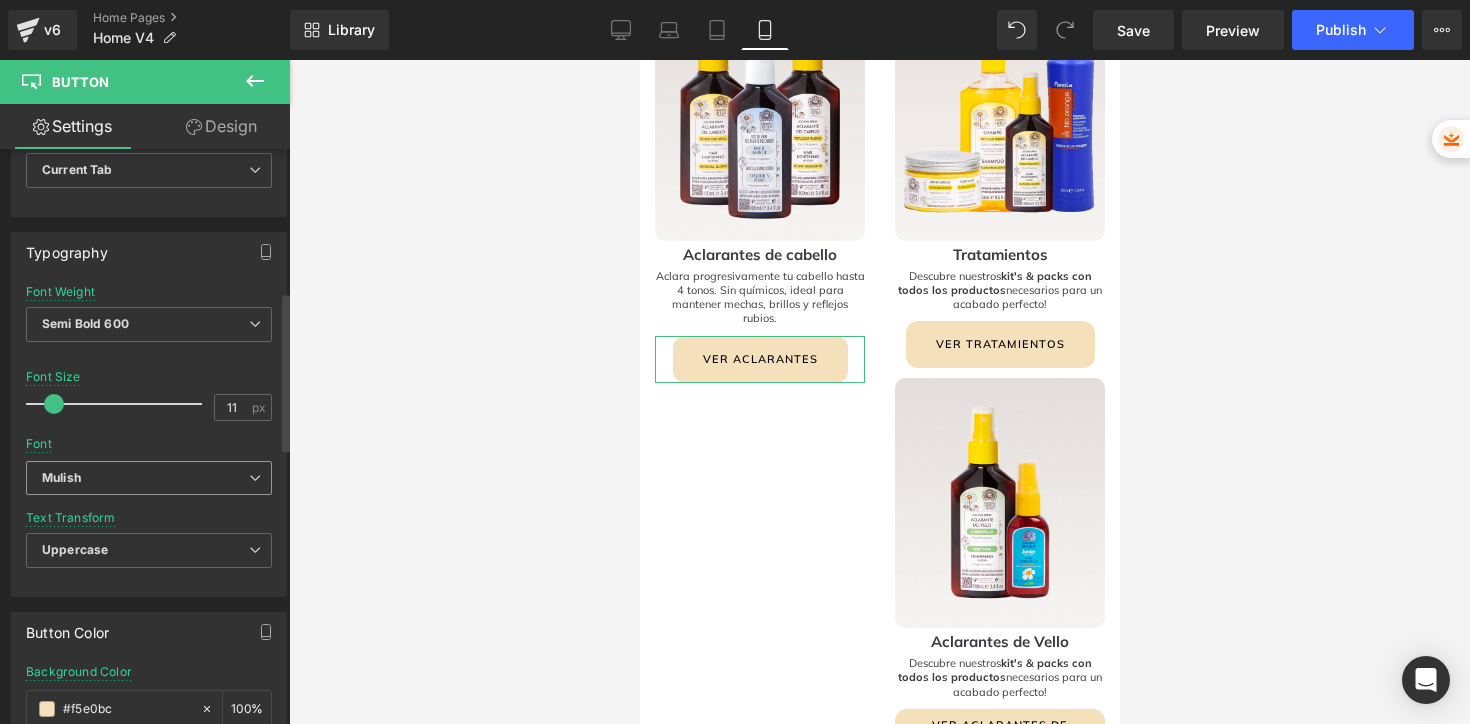 click on "Mulish" at bounding box center [145, 478] 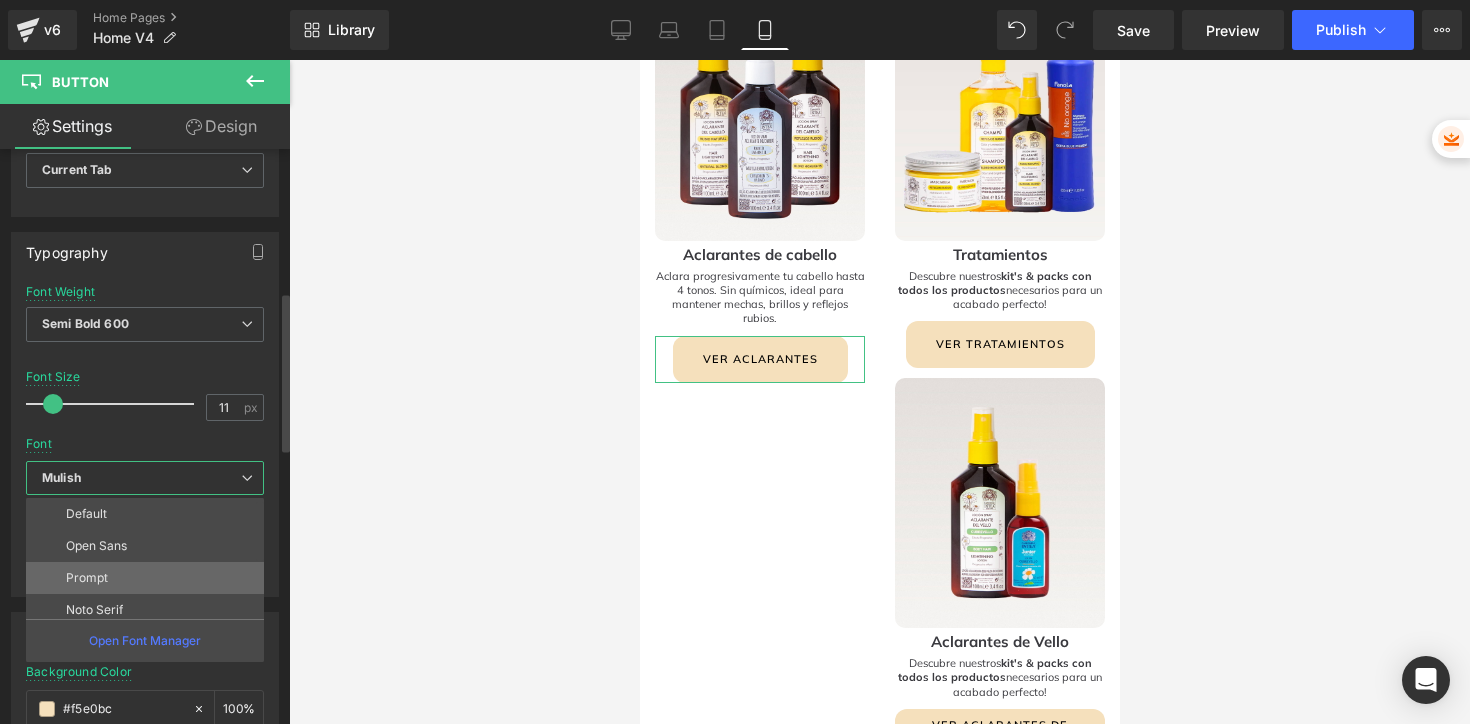 click on "Prompt" at bounding box center [149, 578] 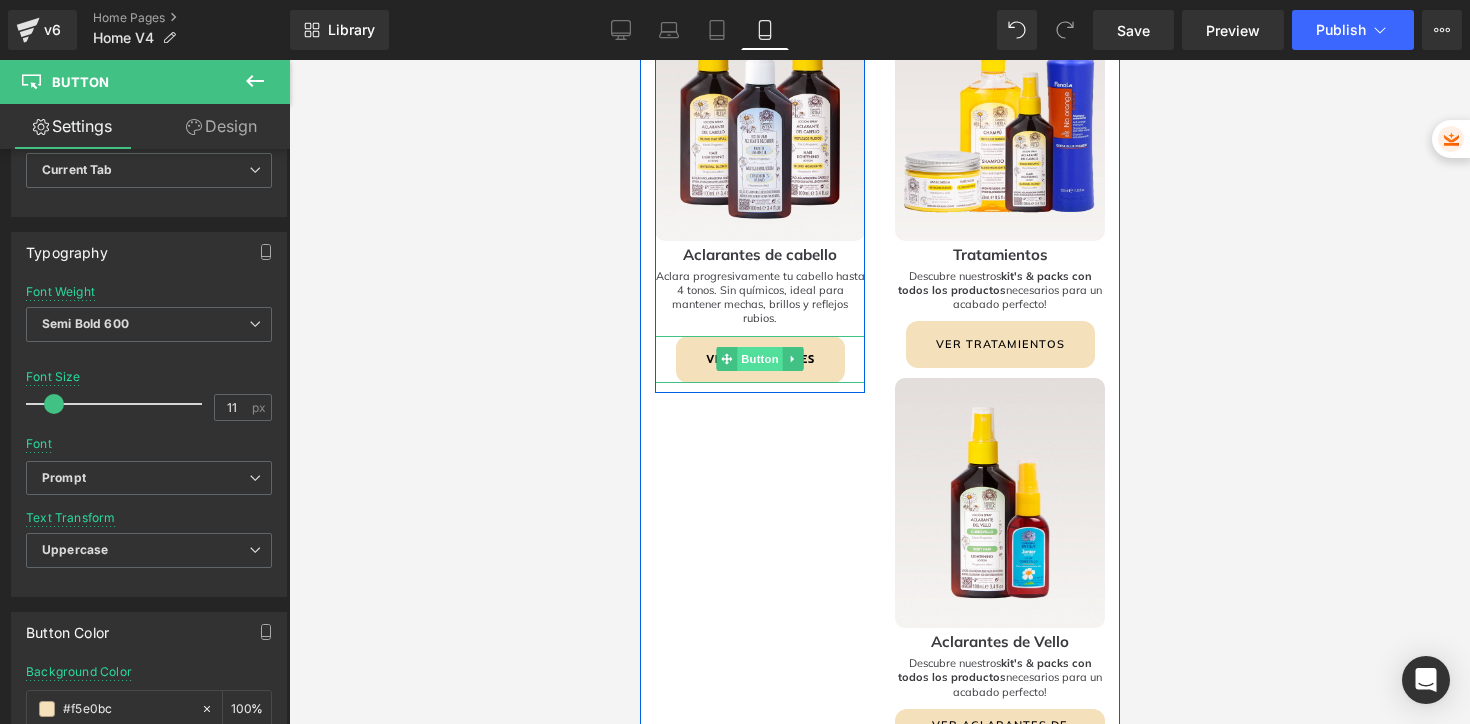 click on "Button" at bounding box center [759, 359] 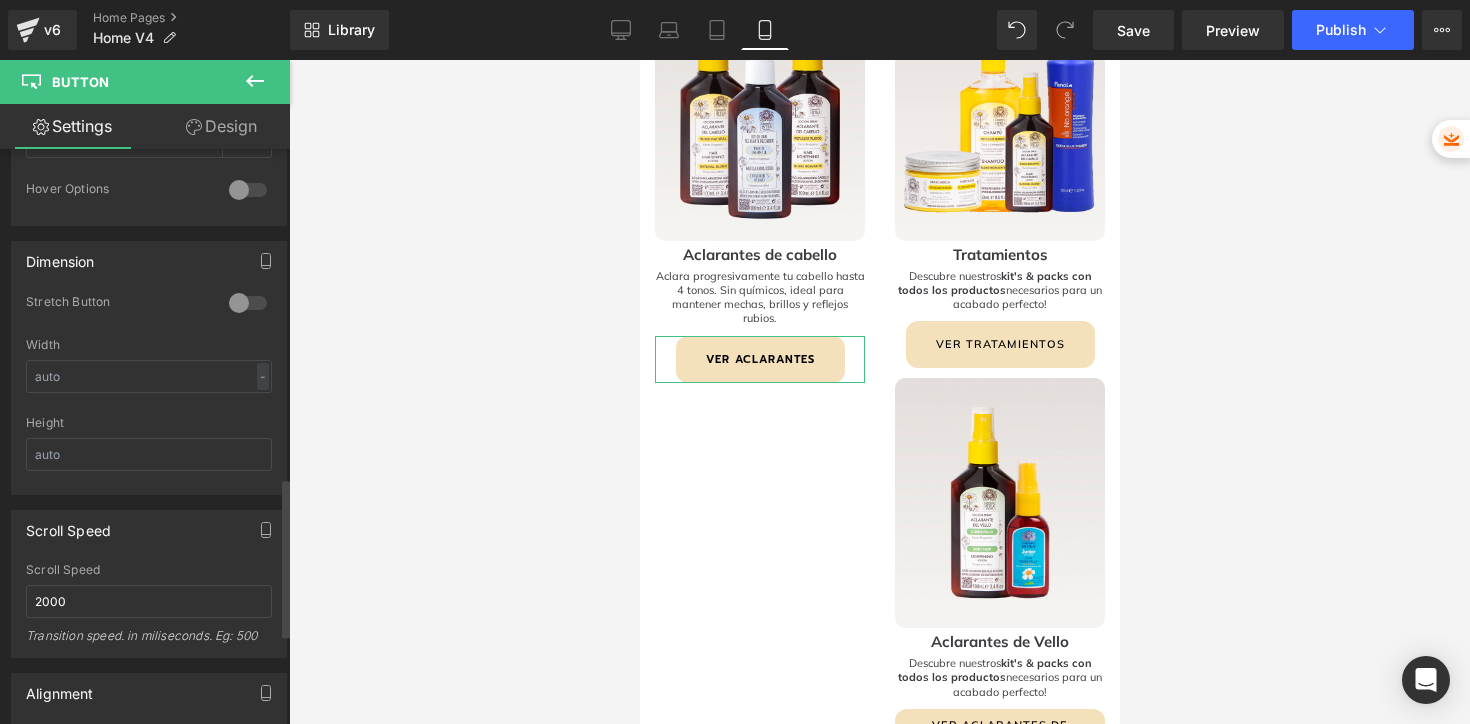 scroll, scrollTop: 1199, scrollLeft: 0, axis: vertical 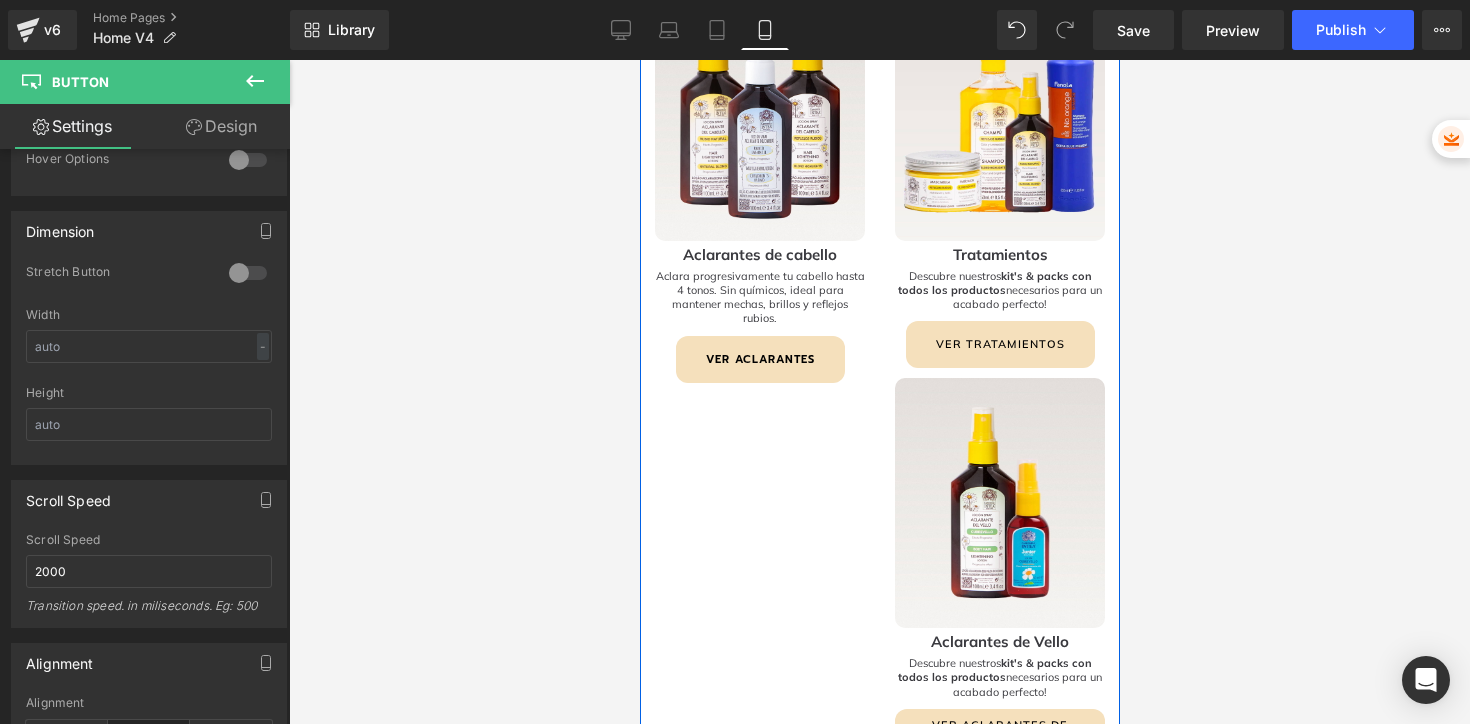 click on "Image         Aclarantes de cabello Heading         Aclara progresivamente tu cabello hasta 4 tonos. S in químicos, ideal para mantener mechas, brillos y reflejos rubios. Text Block         VER ACLARANTES Button         Row         Image         Tratamientos Heading         Descubre nuestros  kit's & packs con todos los productos  necesarios para un acabado perfecto! Text Block         VER TRATAMIENTOS Button         Row         Image         Aclarantes de Vello Heading         Descubre nuestros  kit's & packs con todos los productos  necesarios para un acabado perfecto! Text Block         VER ACLARANTES DE VELLO Button         Row         Image         Cuidado del Cabello Heading         Descubre nuestros  kit's & packs con todos los productos  necesarios para un acabado perfecto! Text Block         VER KITS & PACKS Button         Row
Row" at bounding box center (879, 572) 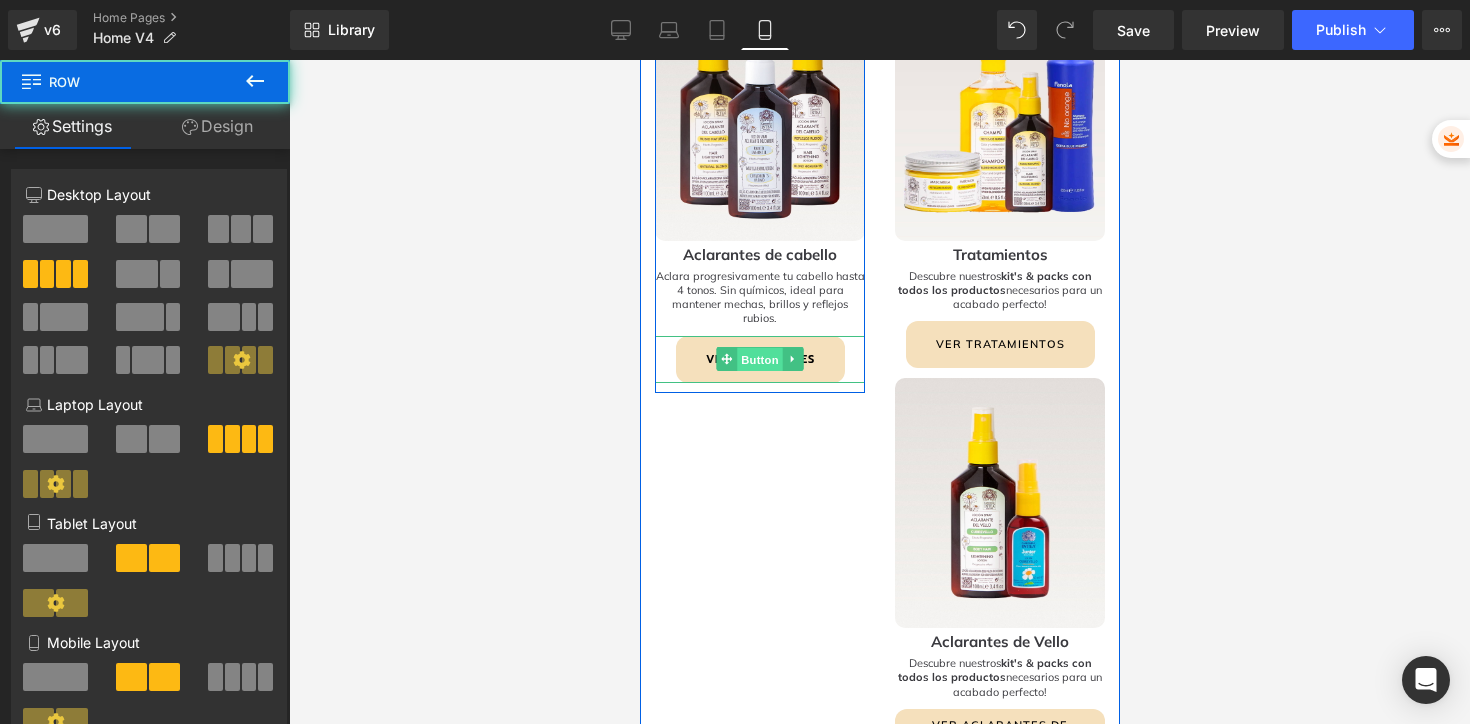 click on "Button" at bounding box center (759, 360) 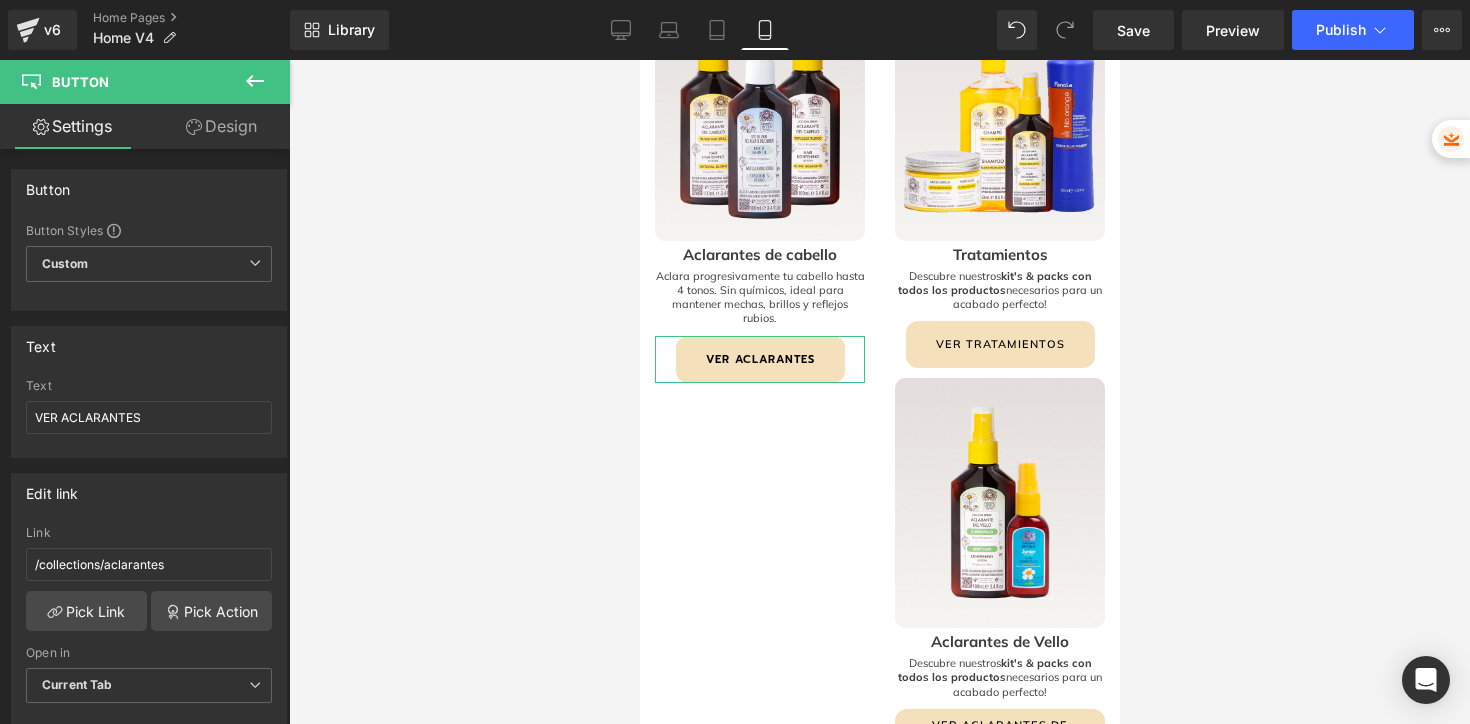 click on "Design" at bounding box center (221, 126) 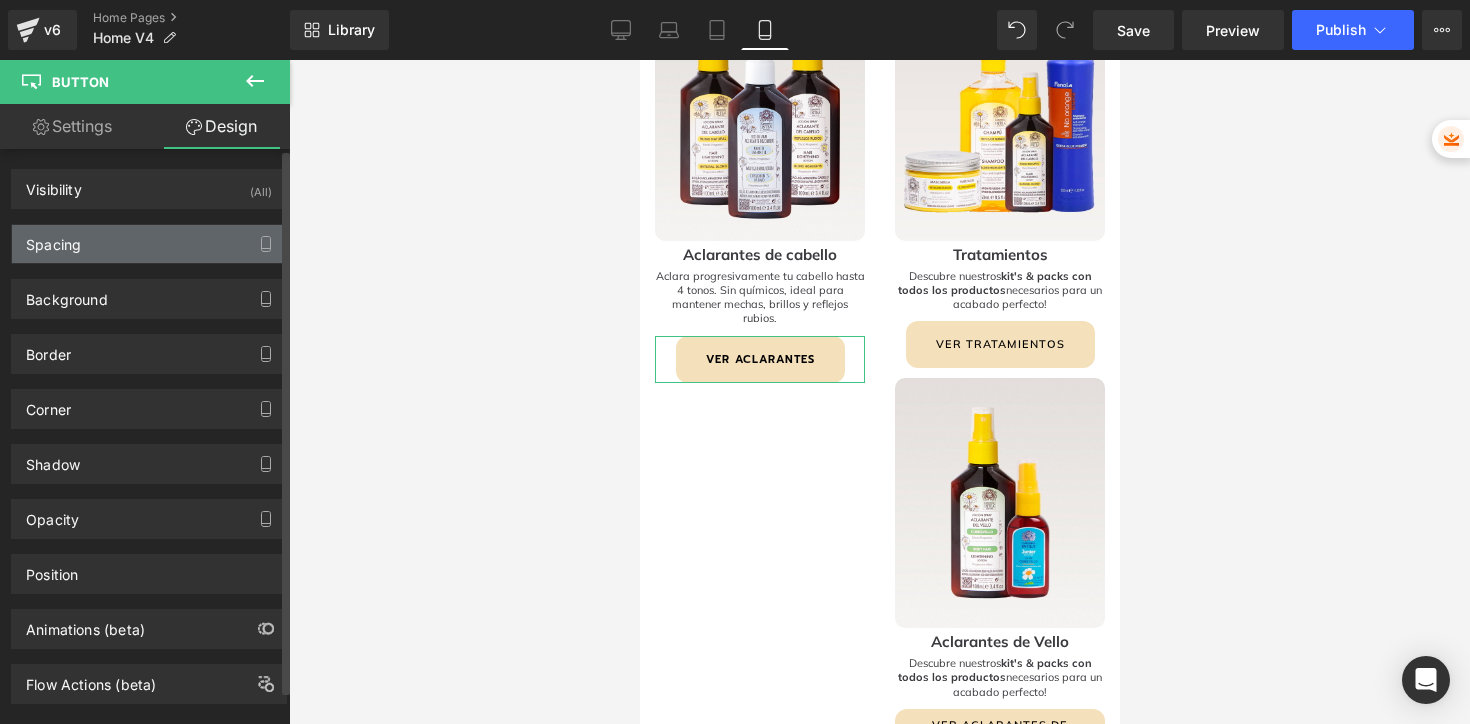 click on "Spacing" at bounding box center (149, 244) 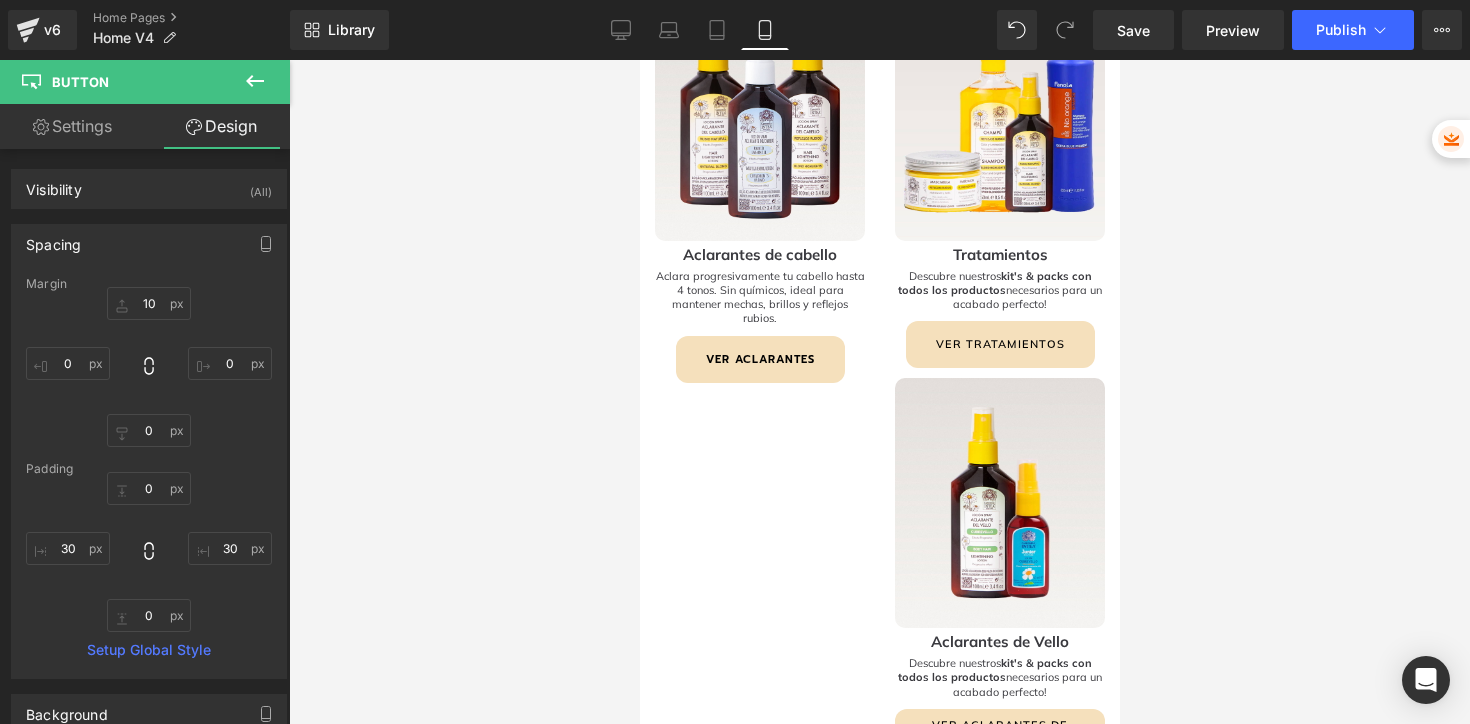 click at bounding box center [879, 392] 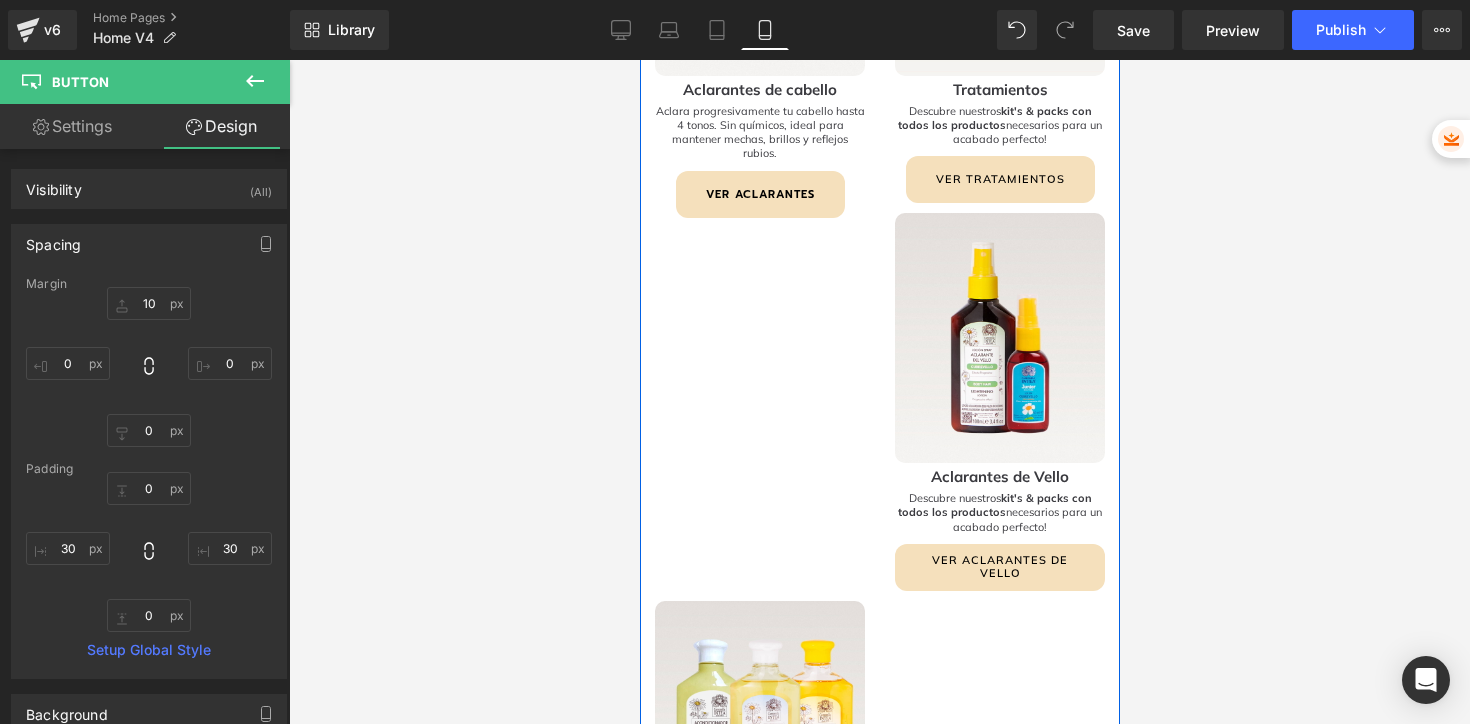 scroll, scrollTop: 2697, scrollLeft: 0, axis: vertical 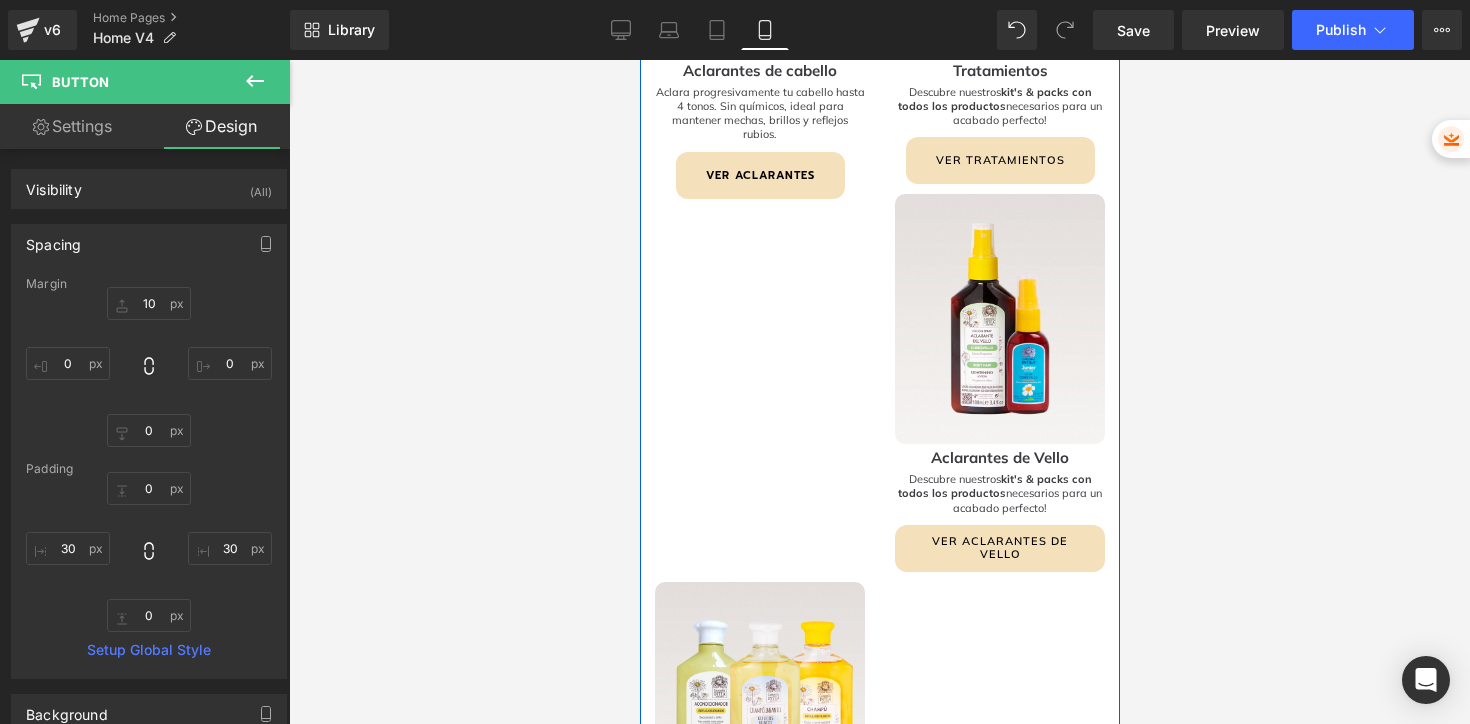 click on "Image         Aclarantes de cabello Heading         Aclara progresivamente tu cabello hasta 4 tonos. S in químicos, ideal para mantener mechas, brillos y reflejos rubios. Text Block         VER ACLARANTES Button         Row         Image         Tratamientos Heading         Descubre nuestros  kit's & packs con todos los productos  necesarios para un acabado perfecto! Text Block         VER TRATAMIENTOS Button         Row         Image         Aclarantes de Vello Heading         Descubre nuestros  kit's & packs con todos los productos  necesarios para un acabado perfecto! Text Block         VER ACLARANTES DE VELLO Button         Row         Image         Cuidado del Cabello Heading         Descubre nuestros  kit's & packs con todos los productos  necesarios para un acabado perfecto! Text Block         VER KITS & PACKS Button         Row
Row" at bounding box center [879, 388] 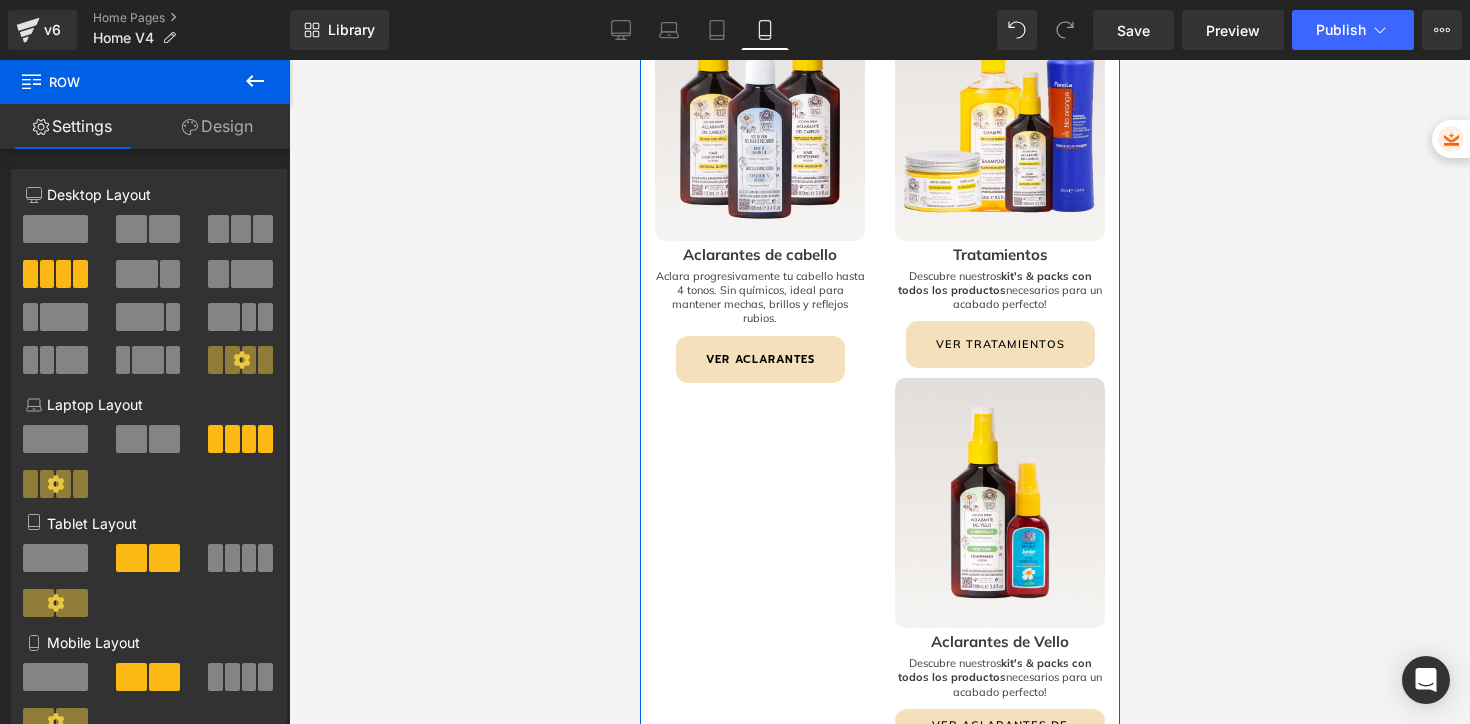 scroll, scrollTop: 2482, scrollLeft: 0, axis: vertical 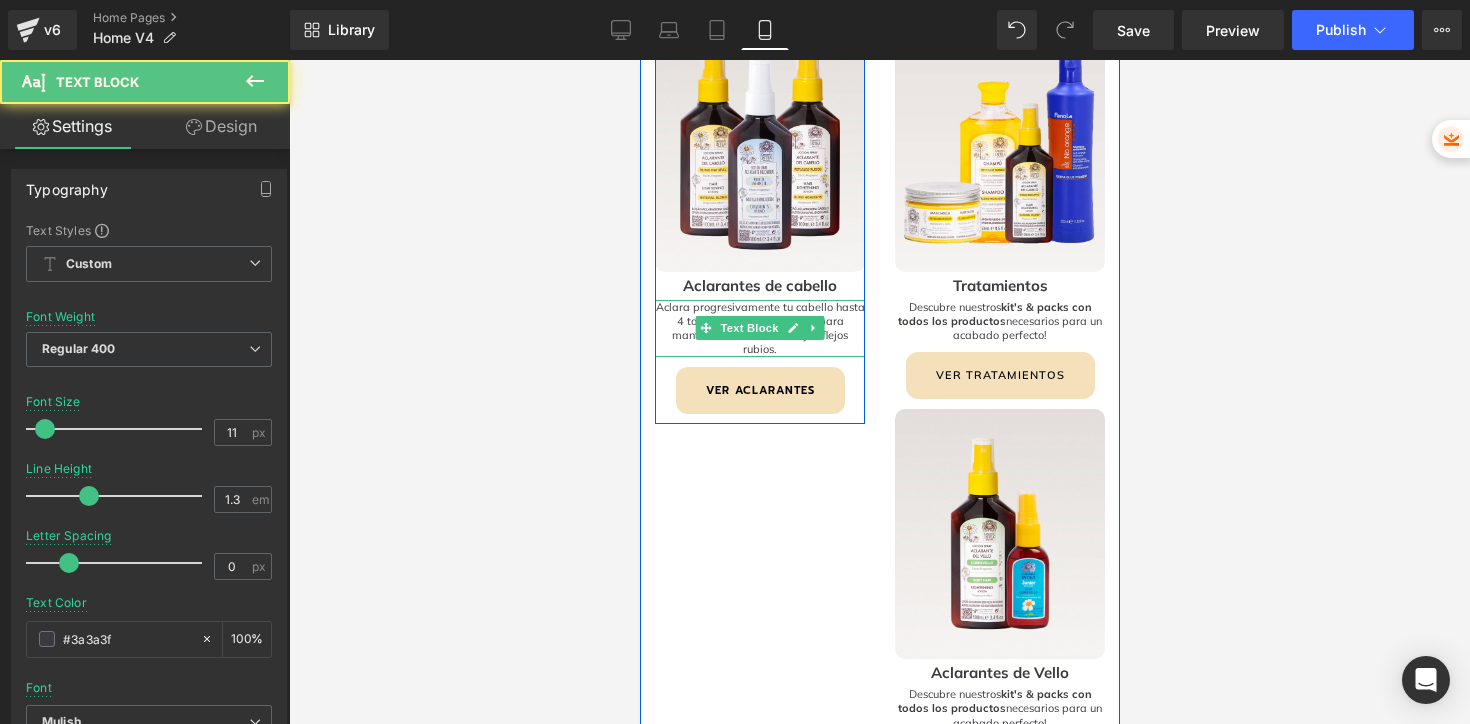 click on "in químicos, ideal para mantener mechas, brillos y reflejos rubios." at bounding box center (759, 335) 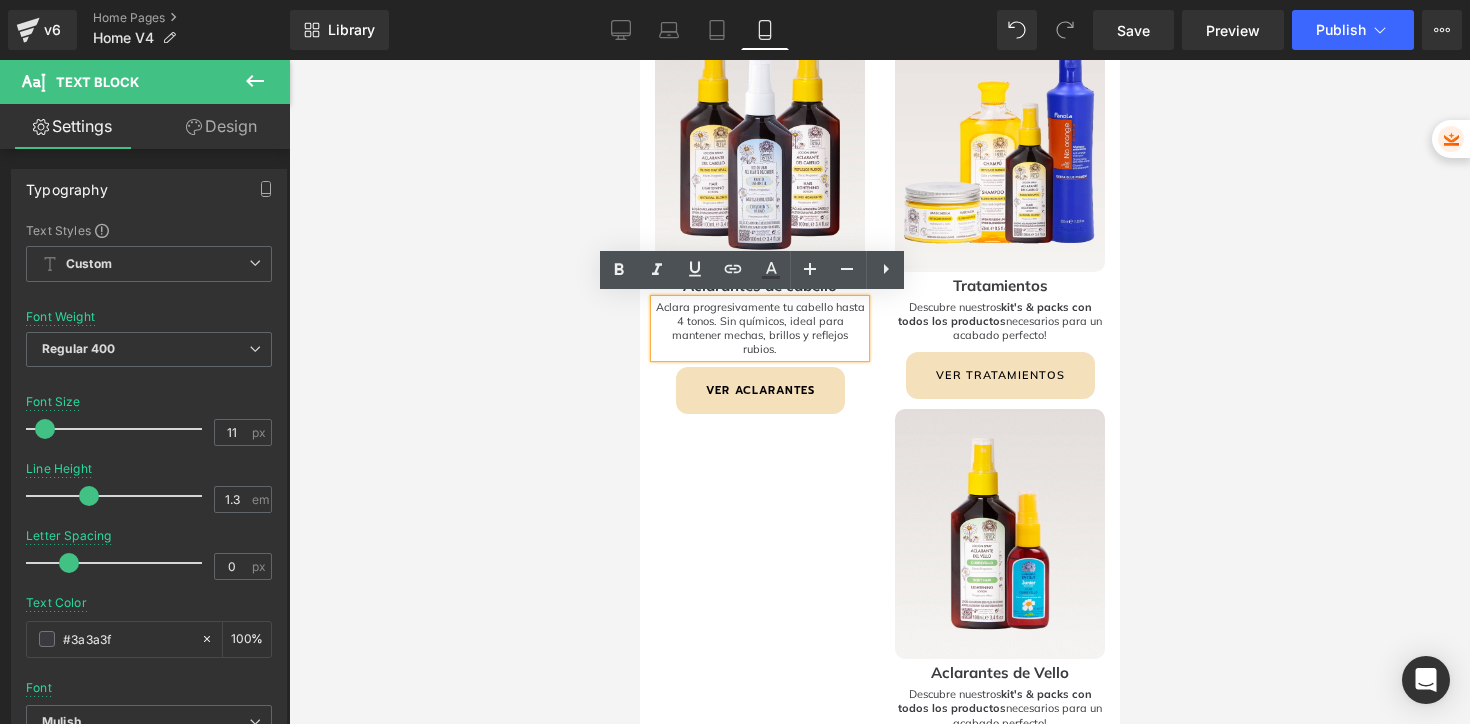 click on "in químicos, ideal para mantener mechas, brillos y reflejos rubios." at bounding box center (759, 335) 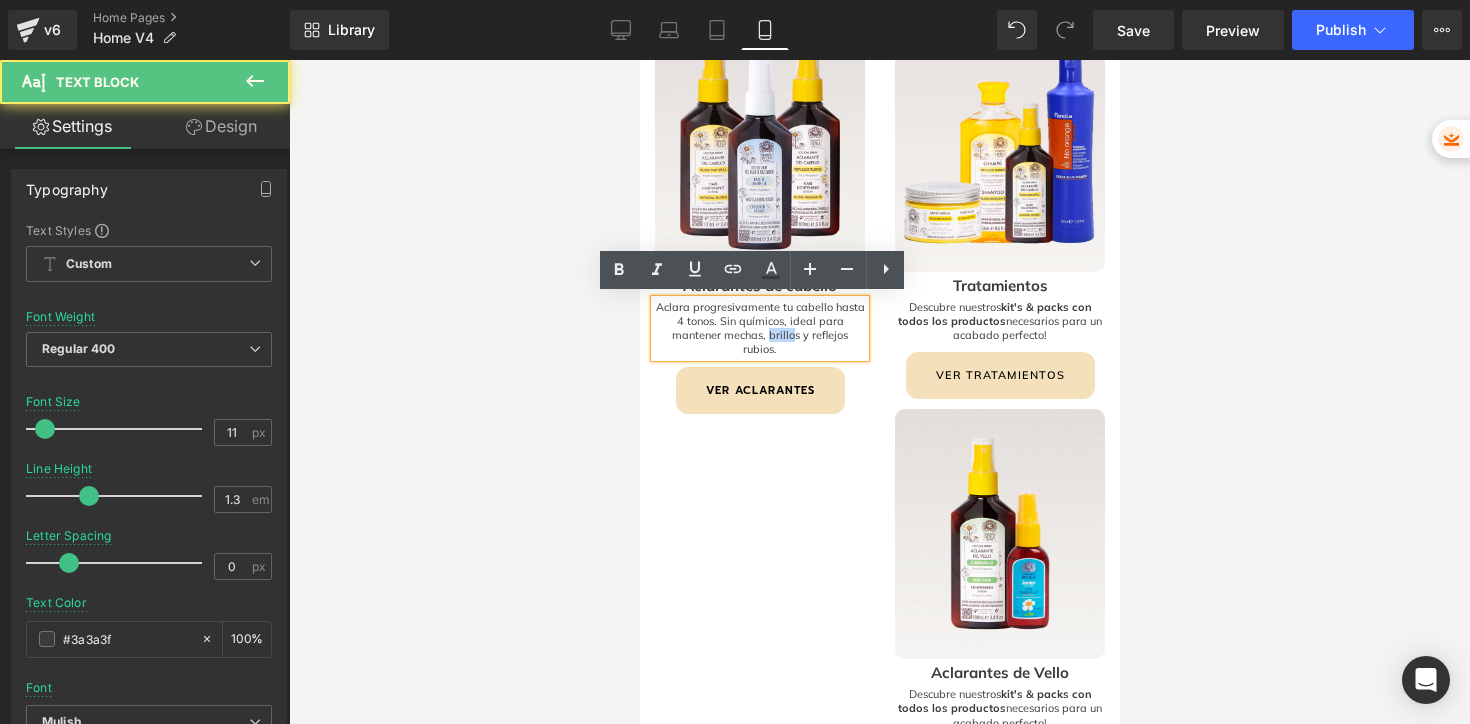 drag, startPoint x: 761, startPoint y: 334, endPoint x: 784, endPoint y: 335, distance: 23.021729 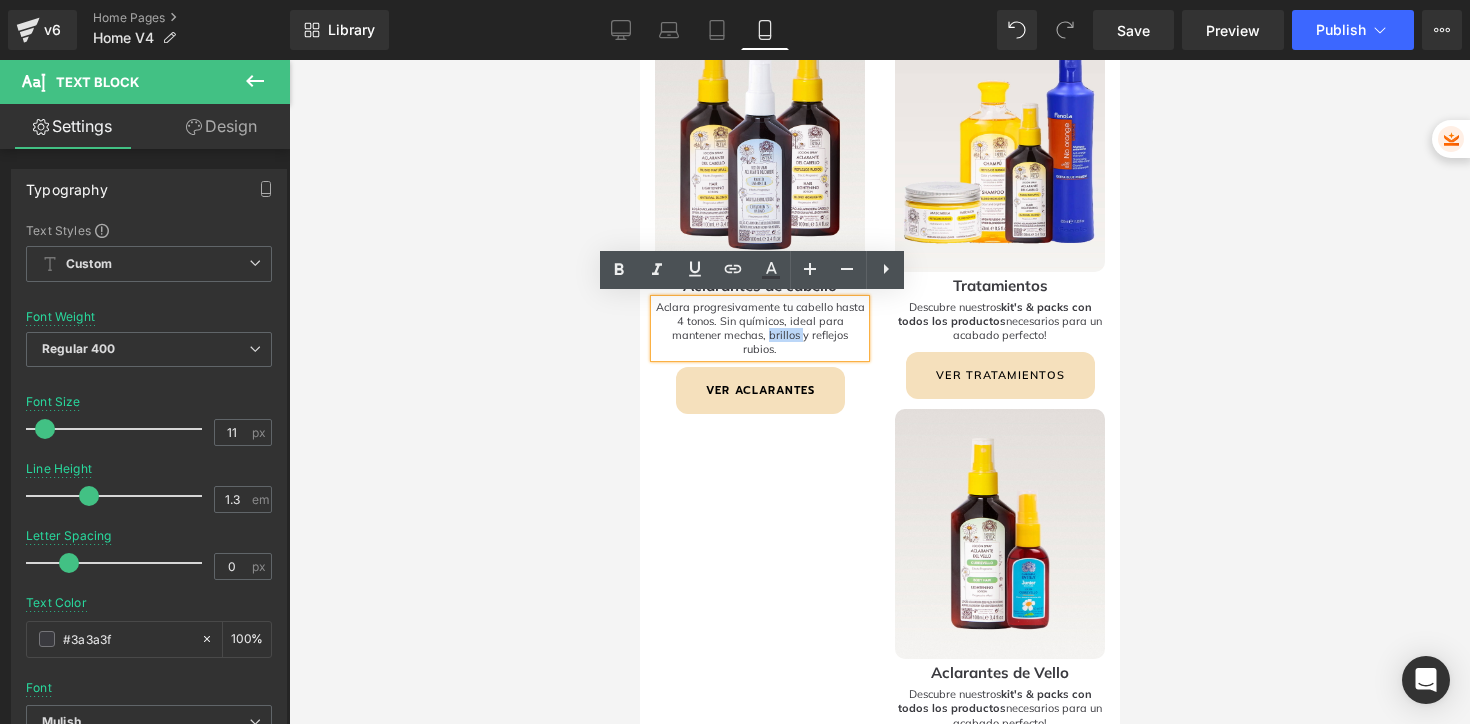 drag, startPoint x: 793, startPoint y: 335, endPoint x: 762, endPoint y: 335, distance: 31 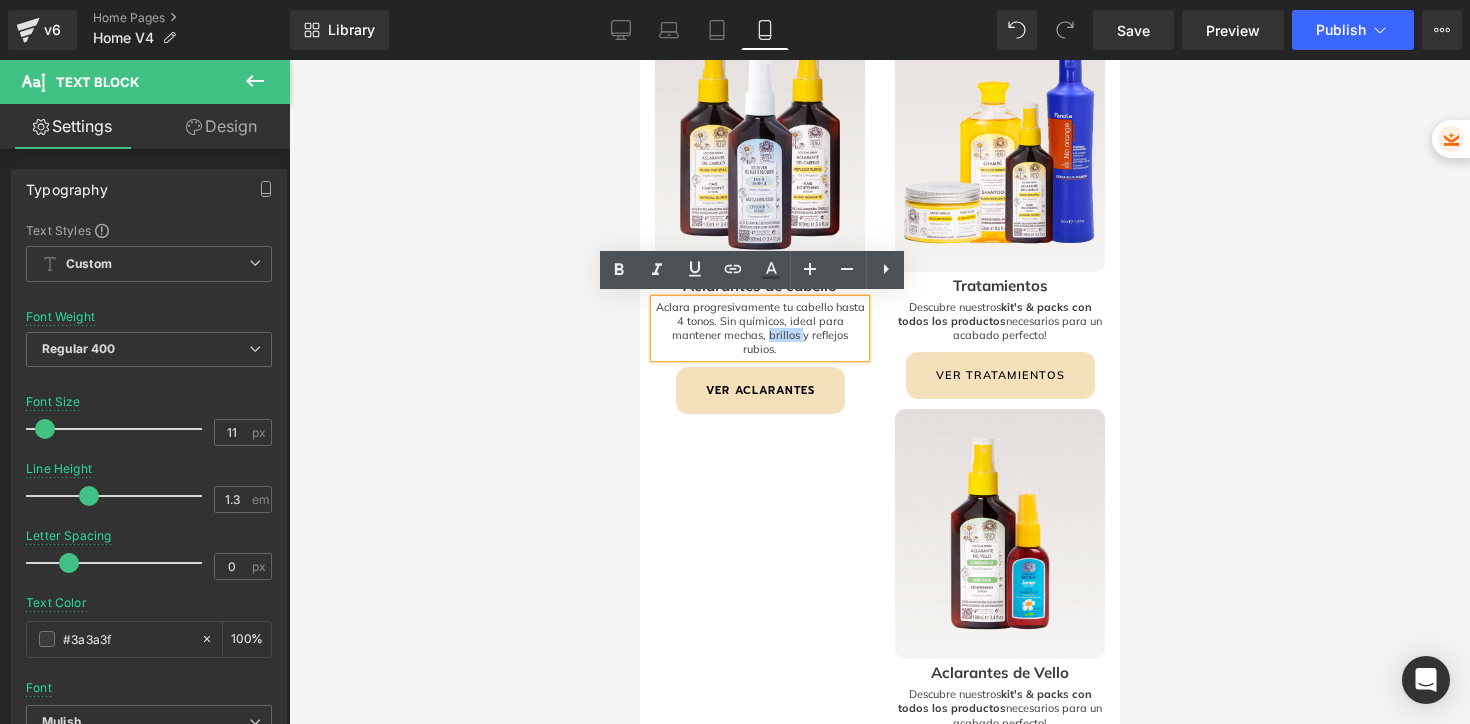 click on "in químicos, ideal para mantener mechas, brillos y reflejos rubios." at bounding box center (759, 335) 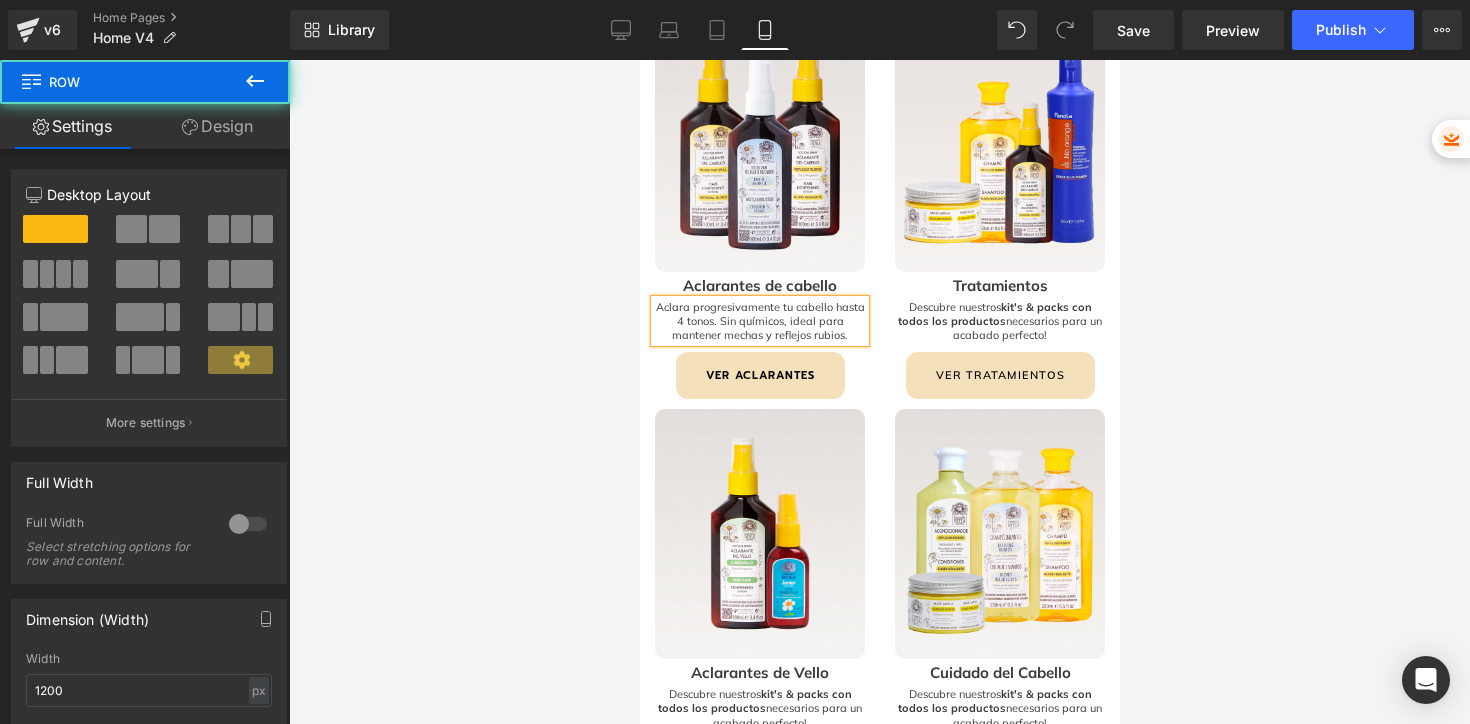 click on "Image         Aclarantes de cabello Heading         Aclara progresivamente tu cabello hasta 4 tonos. S in químicos, ideal para mantener mechas y reflejos rubios. Text Block         VER ACLARANTES Button" at bounding box center [759, 211] 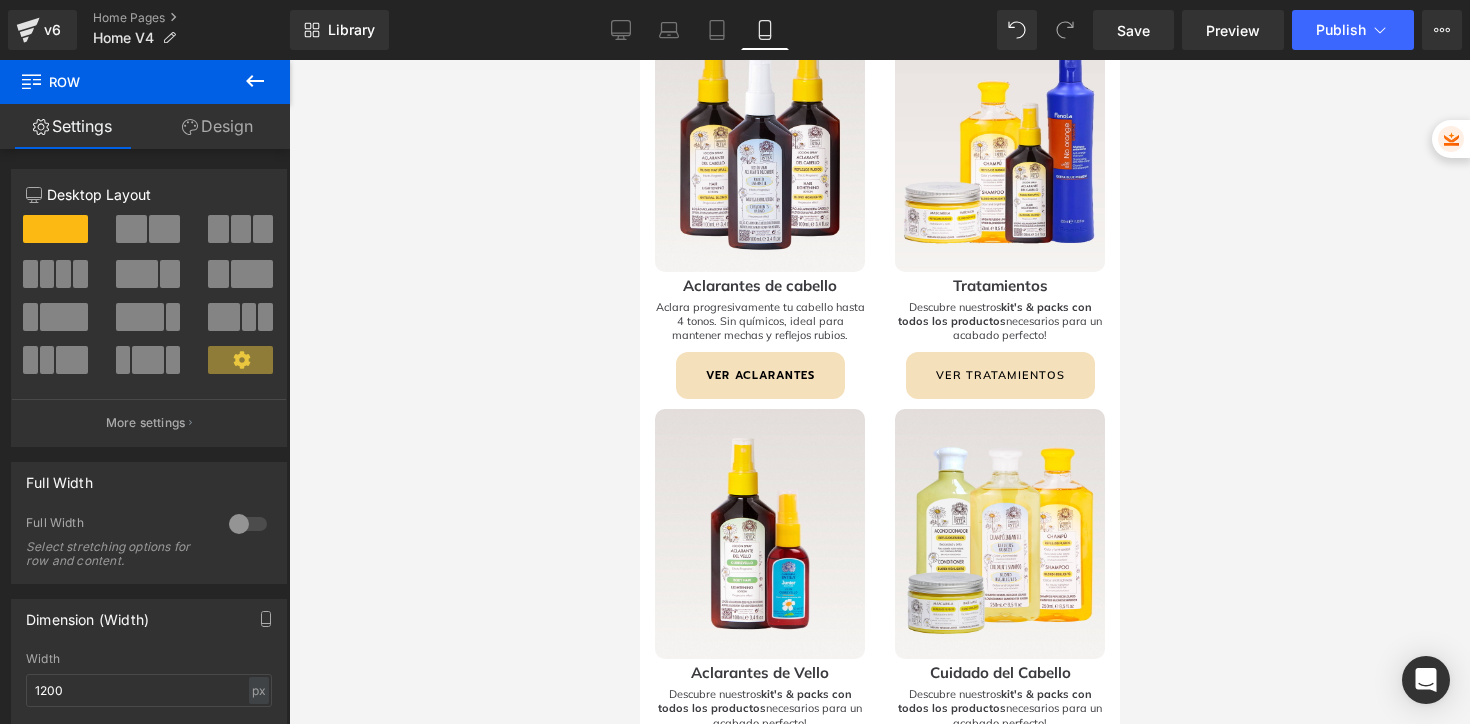 click at bounding box center [879, 392] 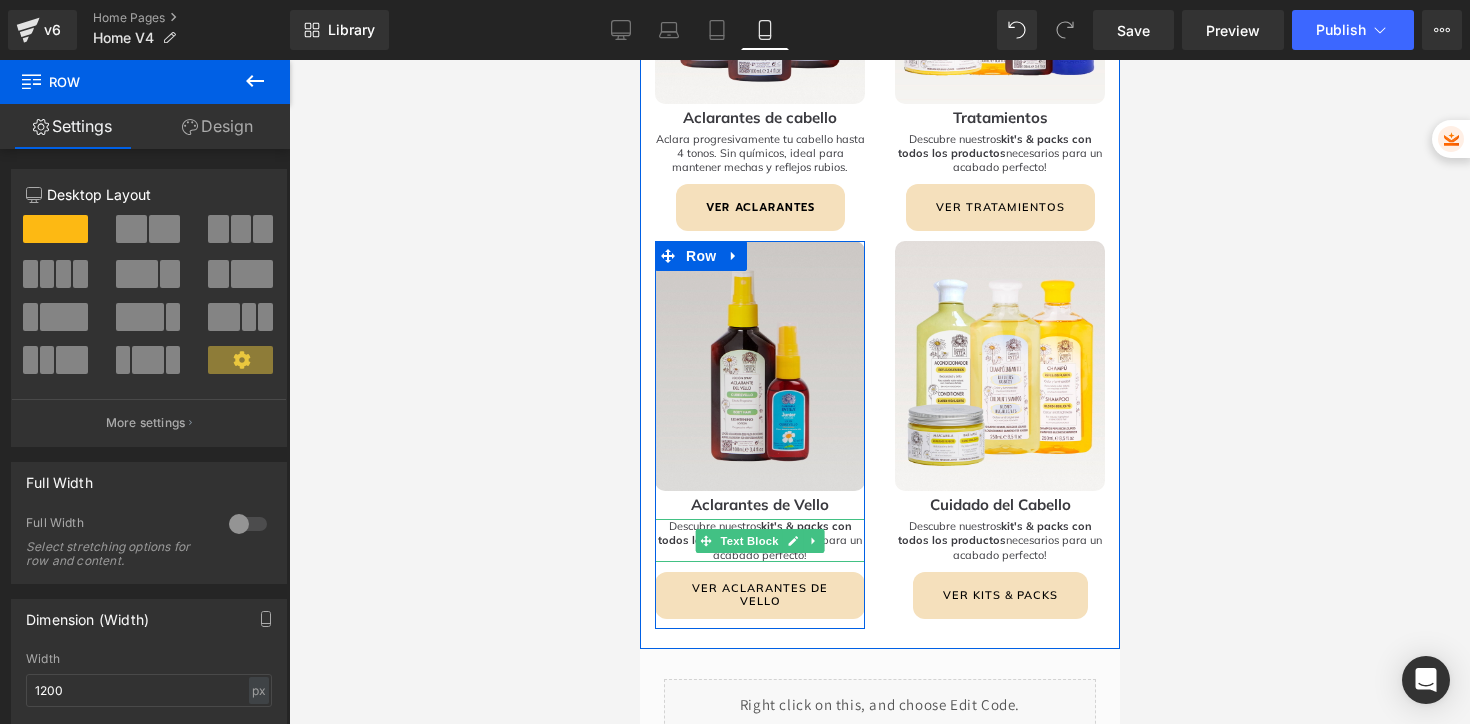 scroll, scrollTop: 2531, scrollLeft: 0, axis: vertical 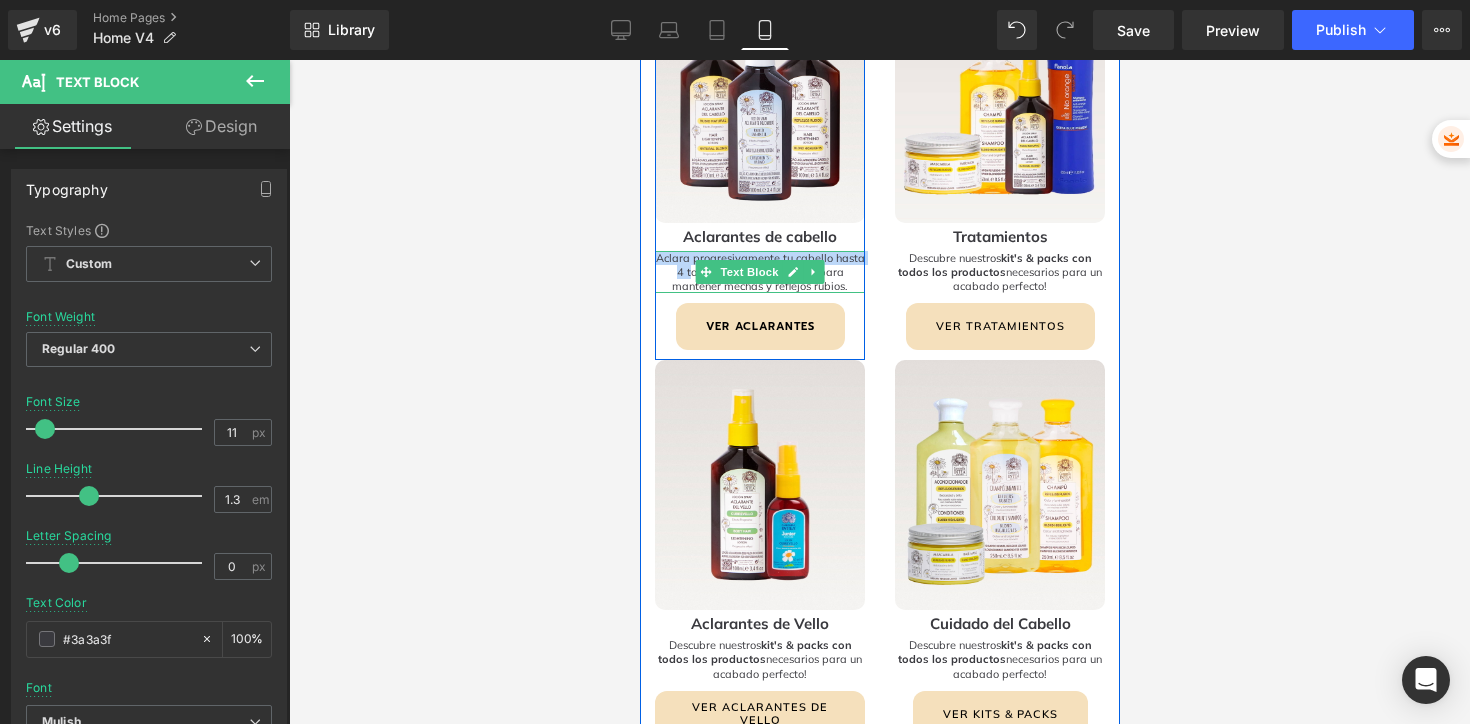 drag, startPoint x: 652, startPoint y: 256, endPoint x: 682, endPoint y: 265, distance: 31.320919 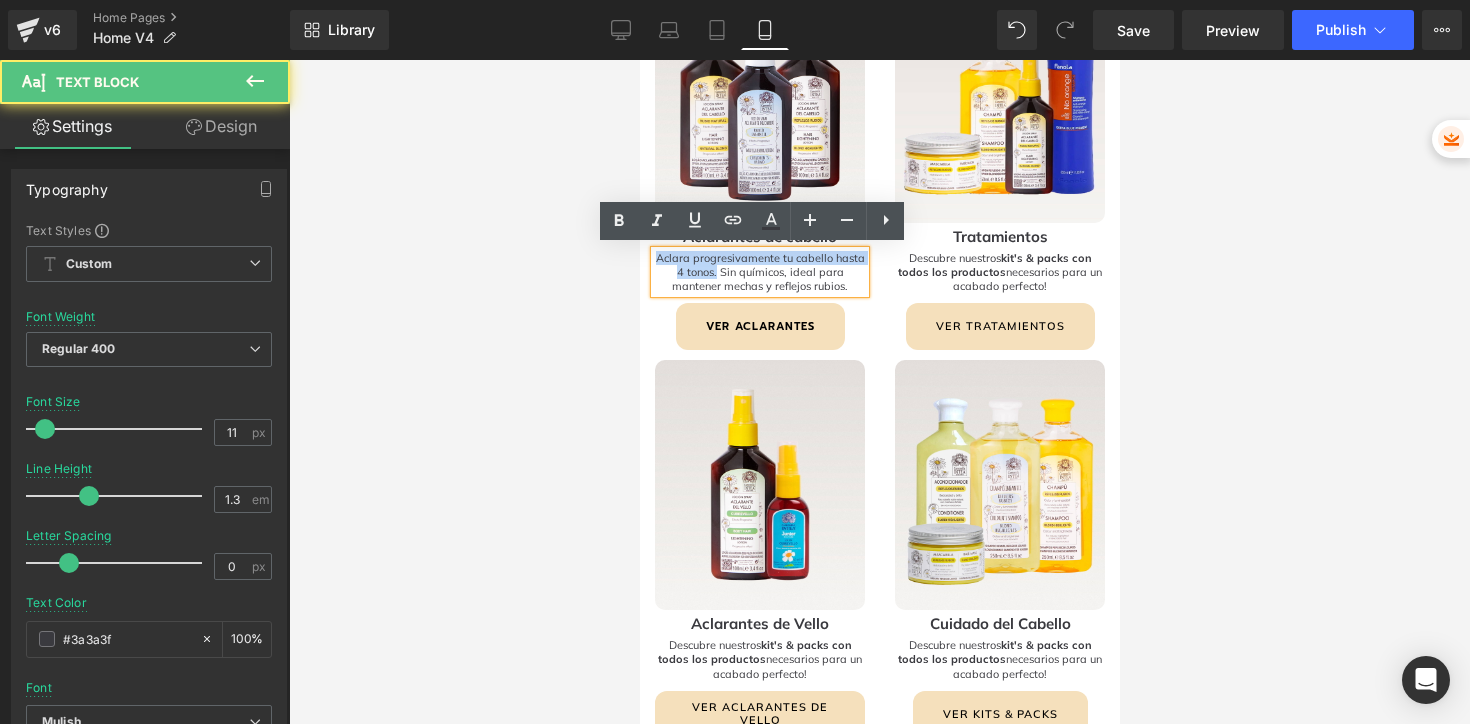 drag, startPoint x: 709, startPoint y: 269, endPoint x: 651, endPoint y: 254, distance: 59.908264 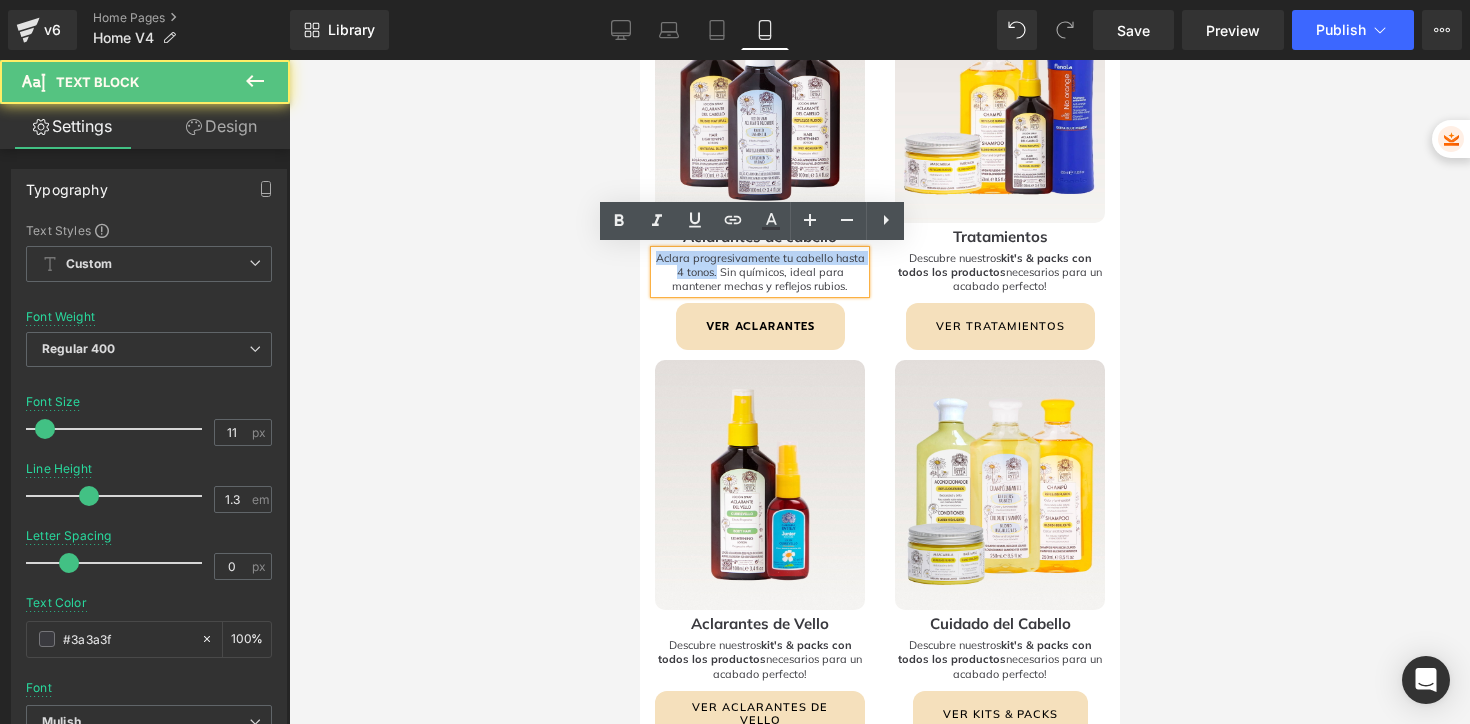click on "Aclara progresivamente tu cabello hasta 4 tonos. S in químicos, ideal para mantener mechas y reflejos rubios." at bounding box center [759, 272] 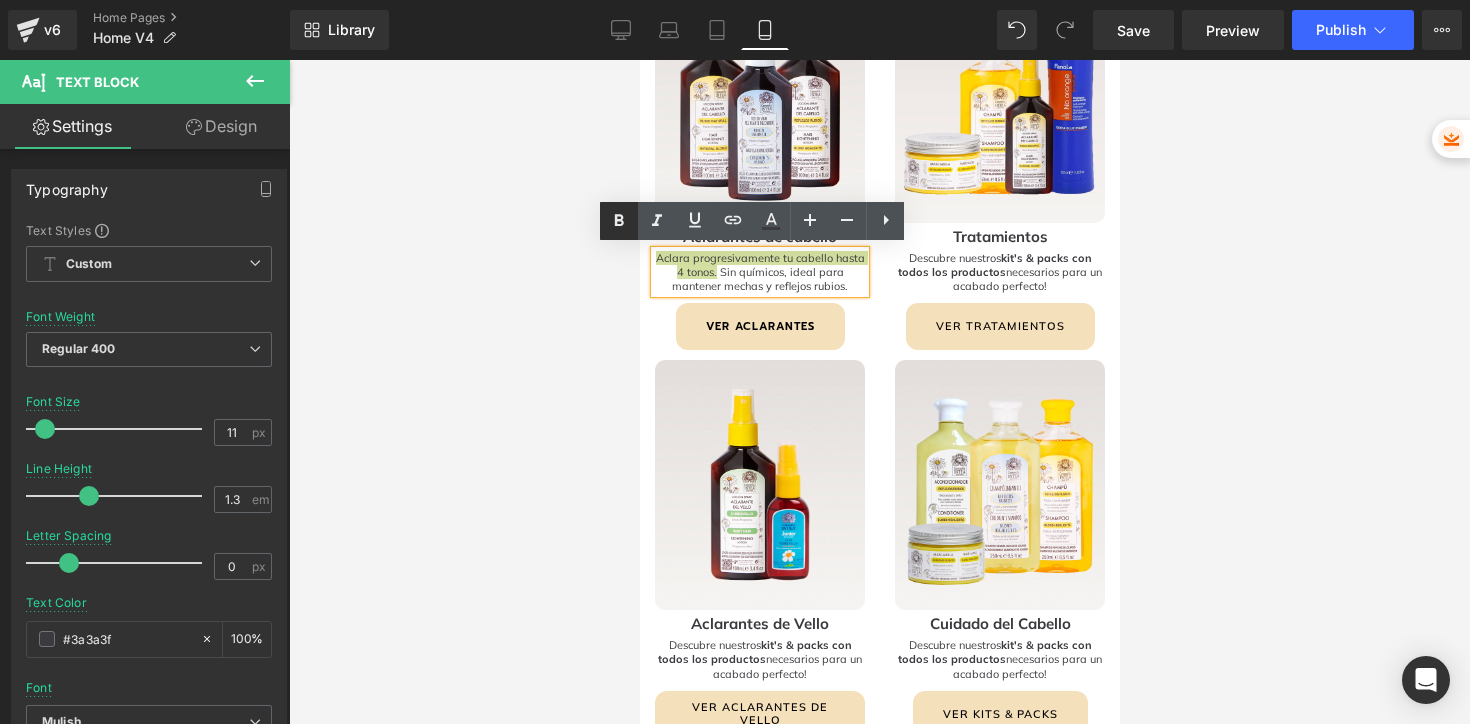 click 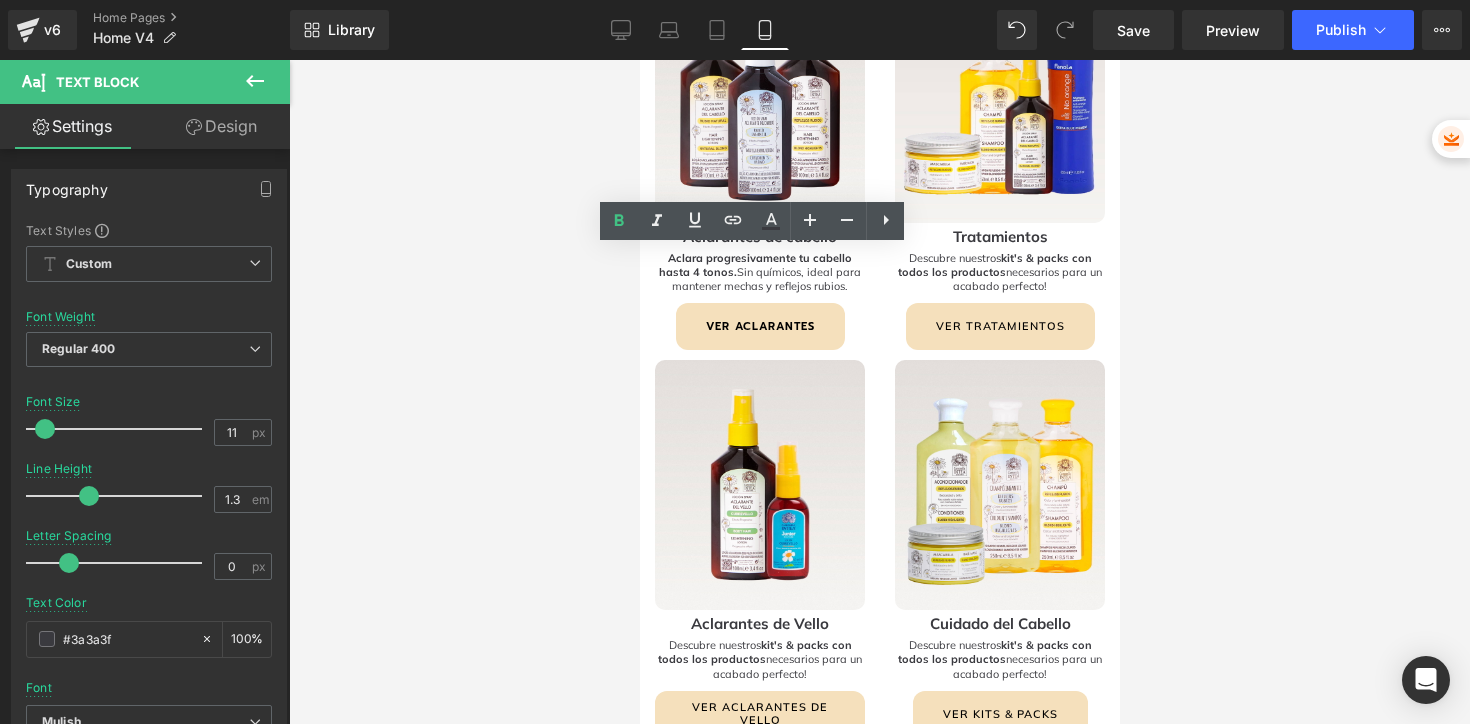 click at bounding box center (879, 392) 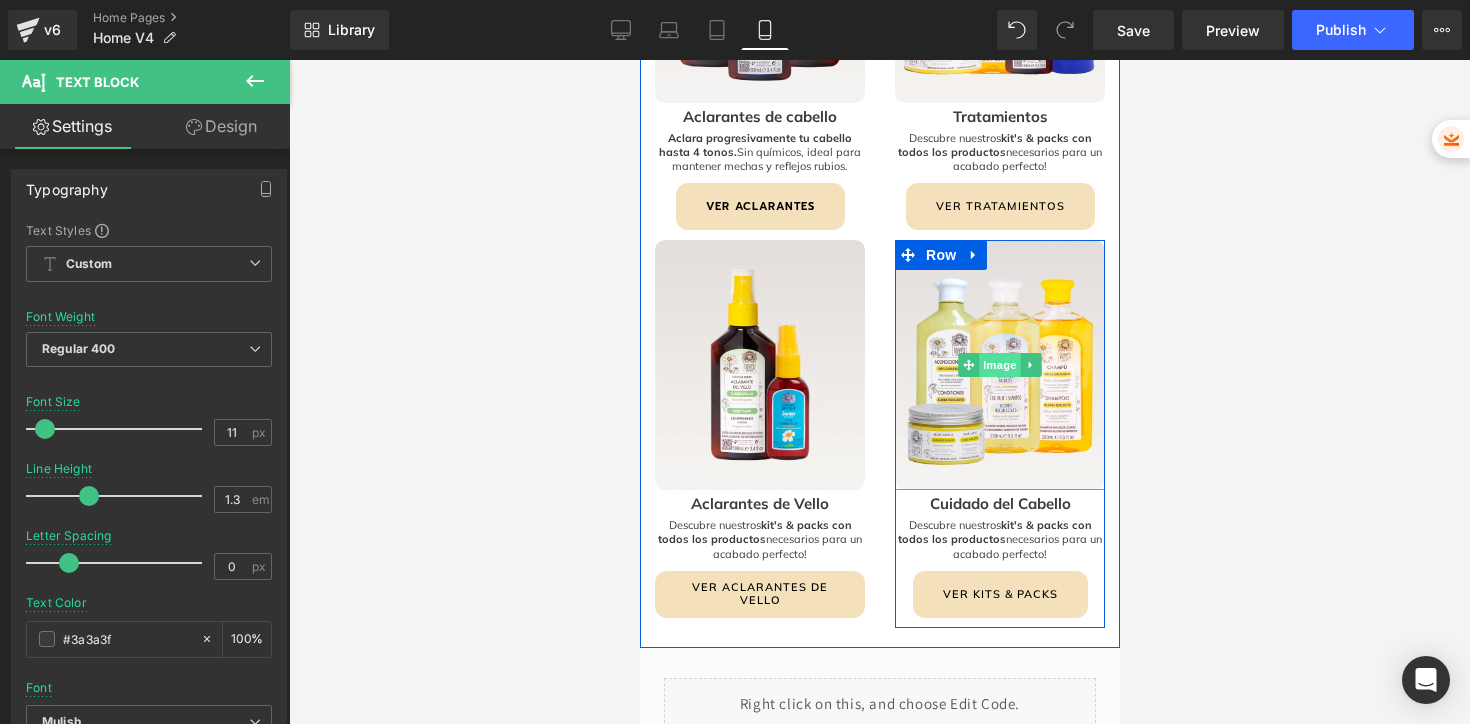 scroll, scrollTop: 2651, scrollLeft: 0, axis: vertical 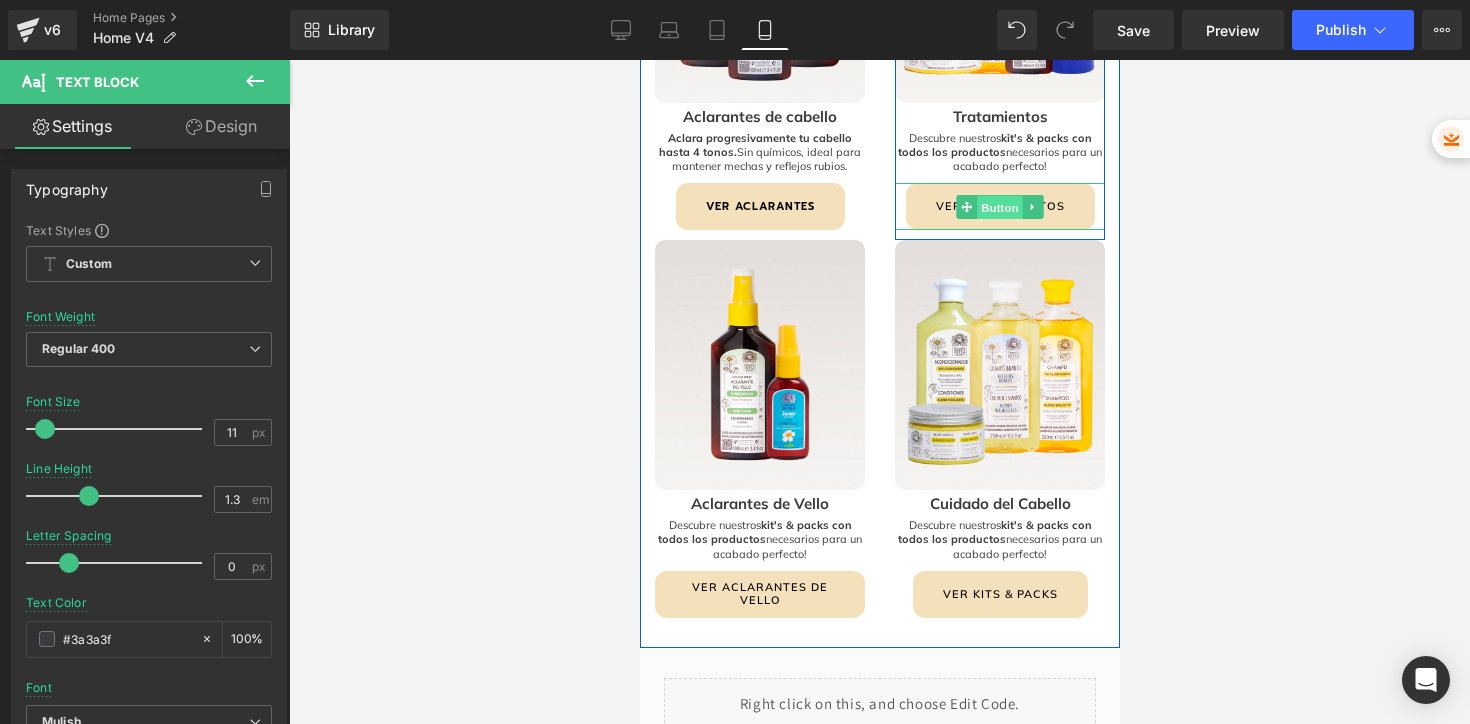 click on "Button" at bounding box center [999, 208] 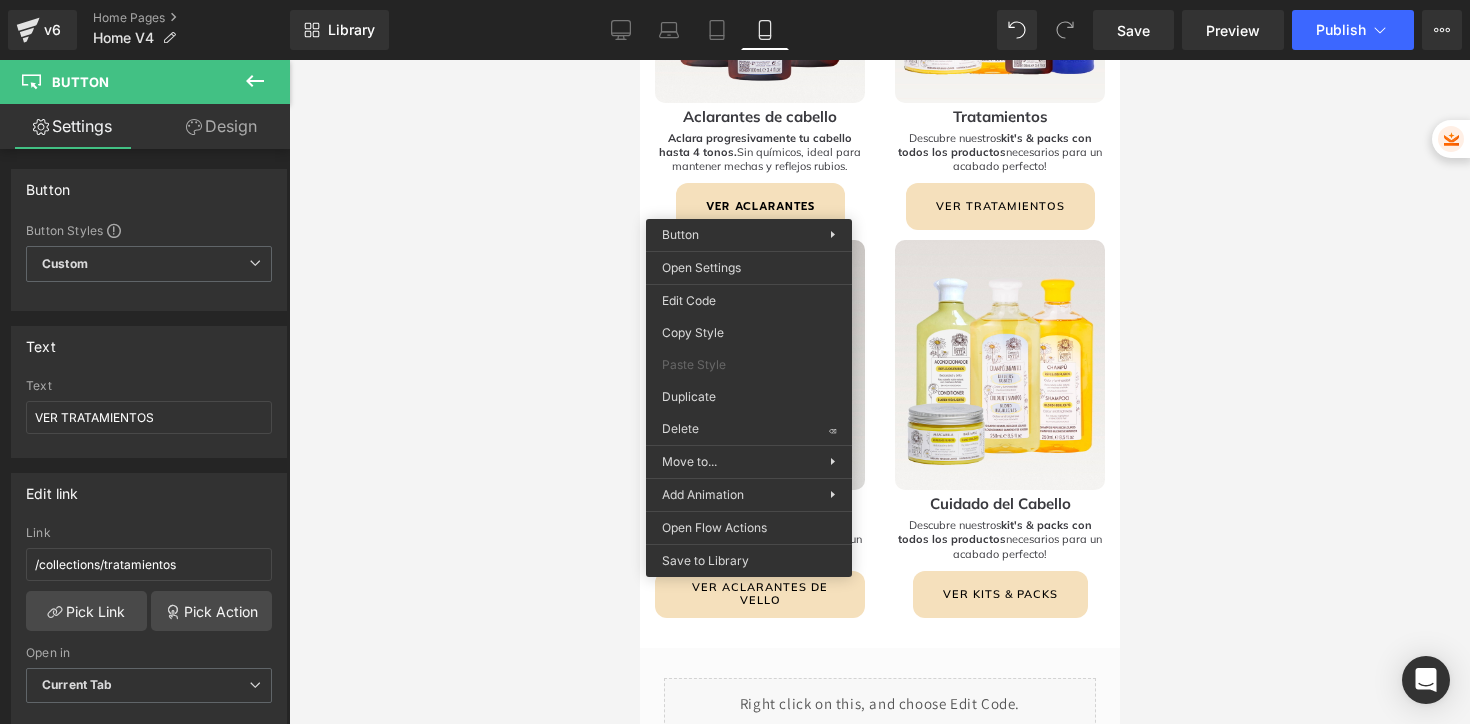 drag, startPoint x: 1322, startPoint y: 388, endPoint x: 683, endPoint y: 327, distance: 641.90497 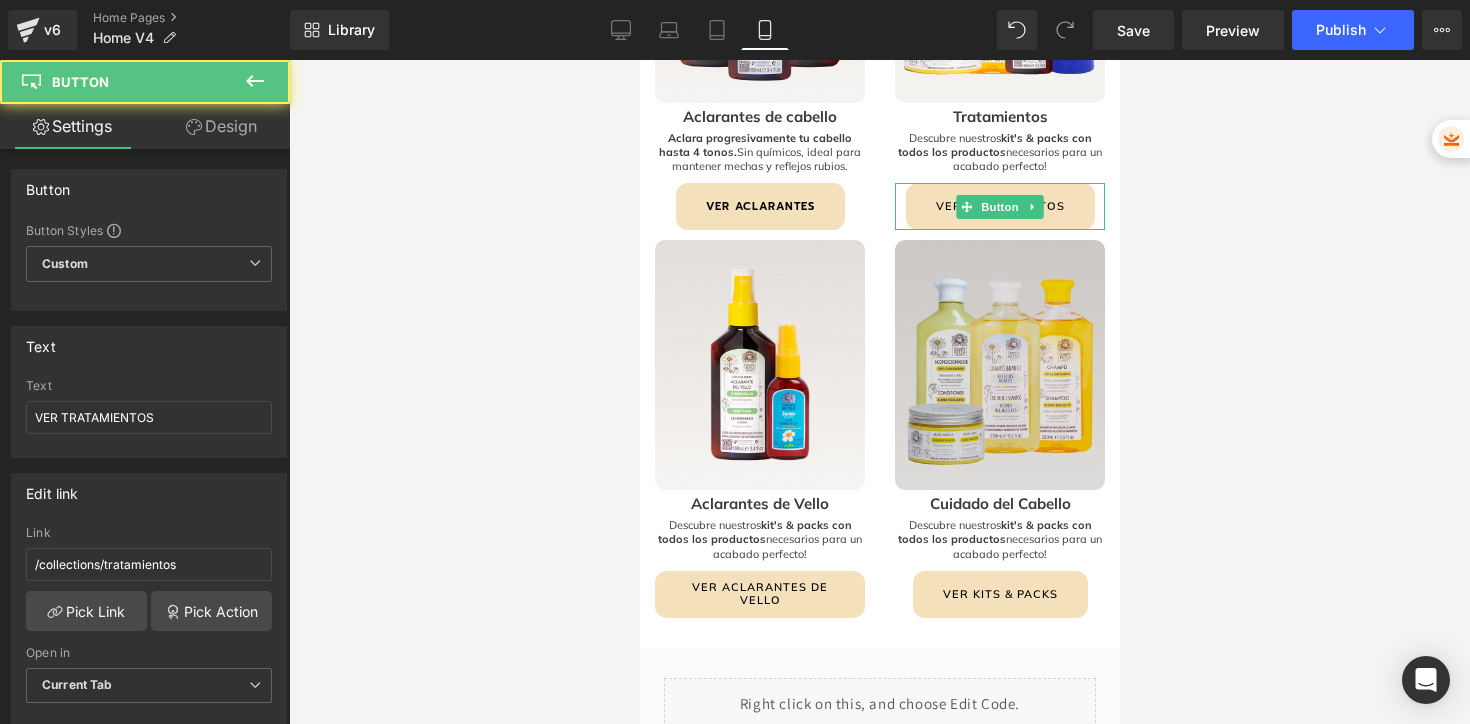 drag, startPoint x: 1573, startPoint y: 417, endPoint x: 933, endPoint y: 357, distance: 642.80634 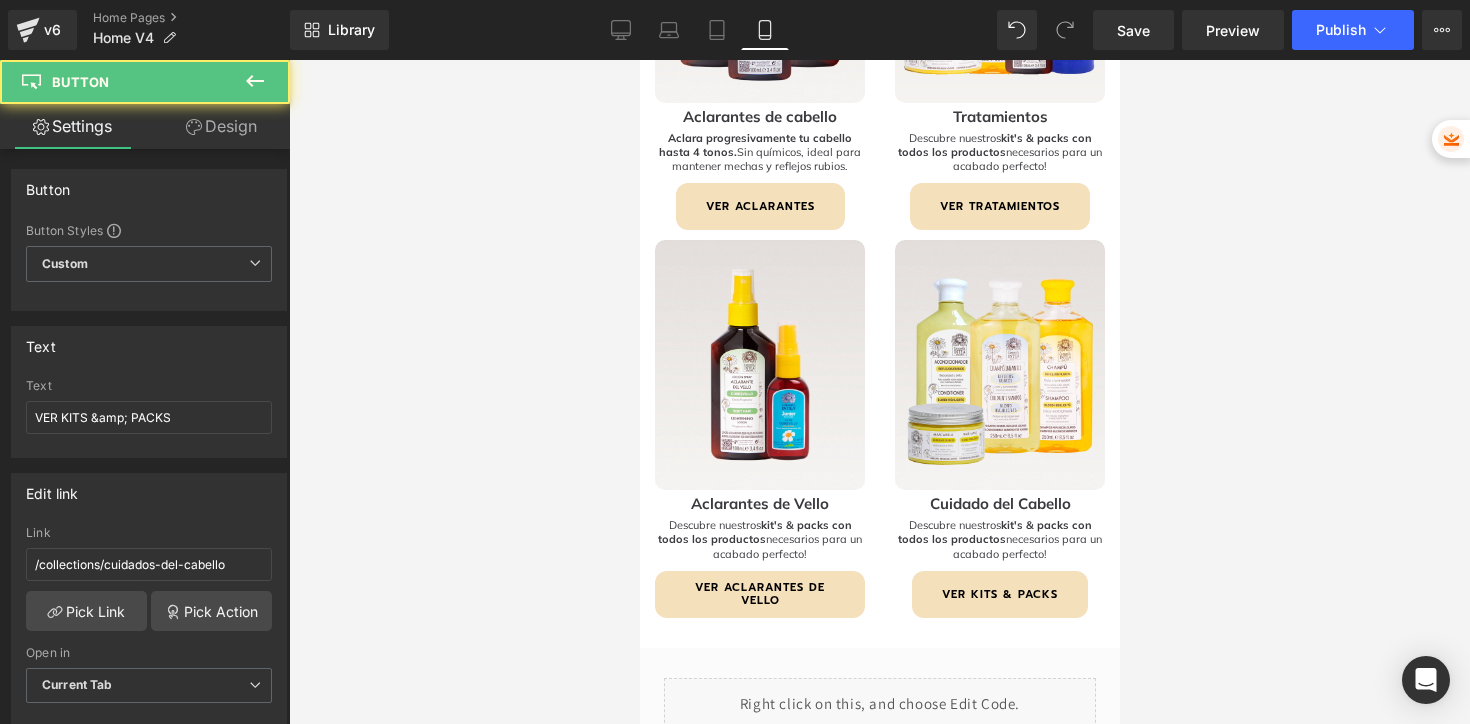click at bounding box center (879, 392) 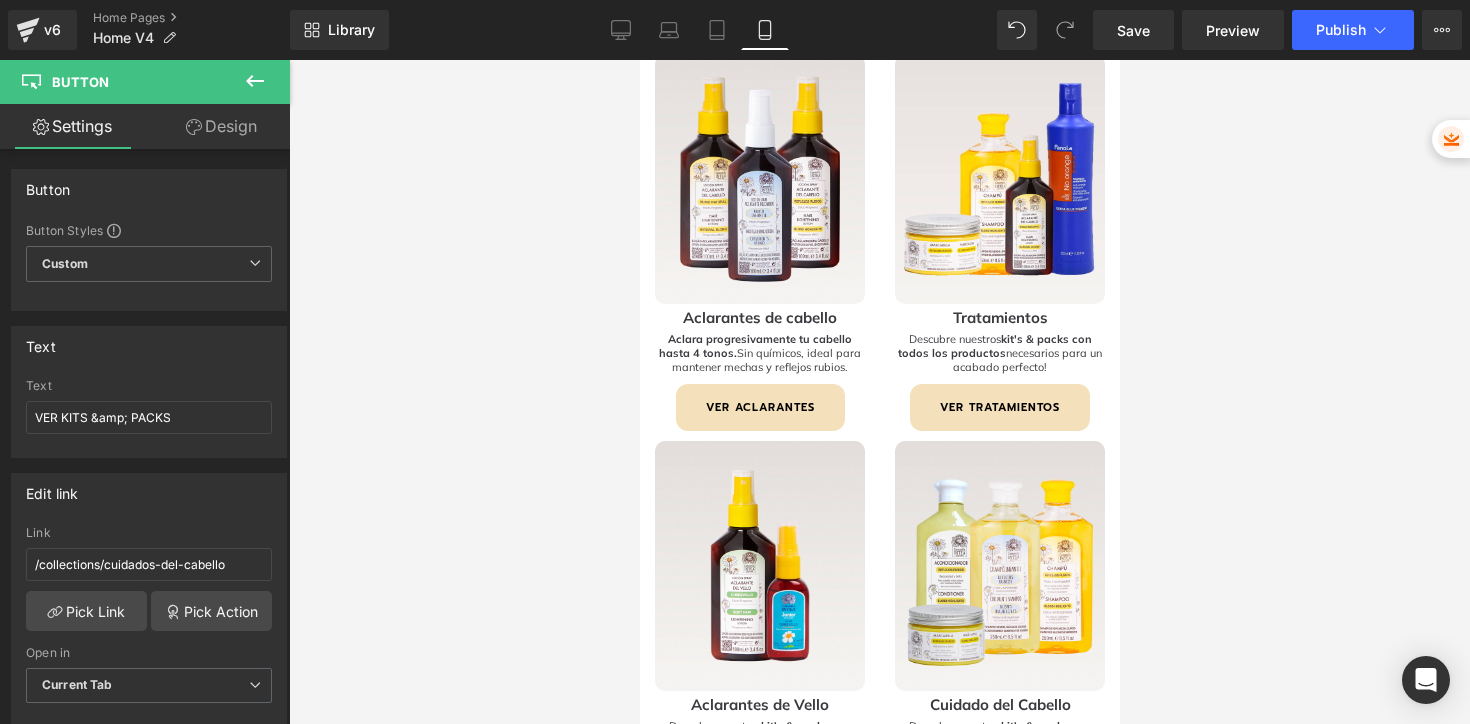 scroll, scrollTop: 2449, scrollLeft: 0, axis: vertical 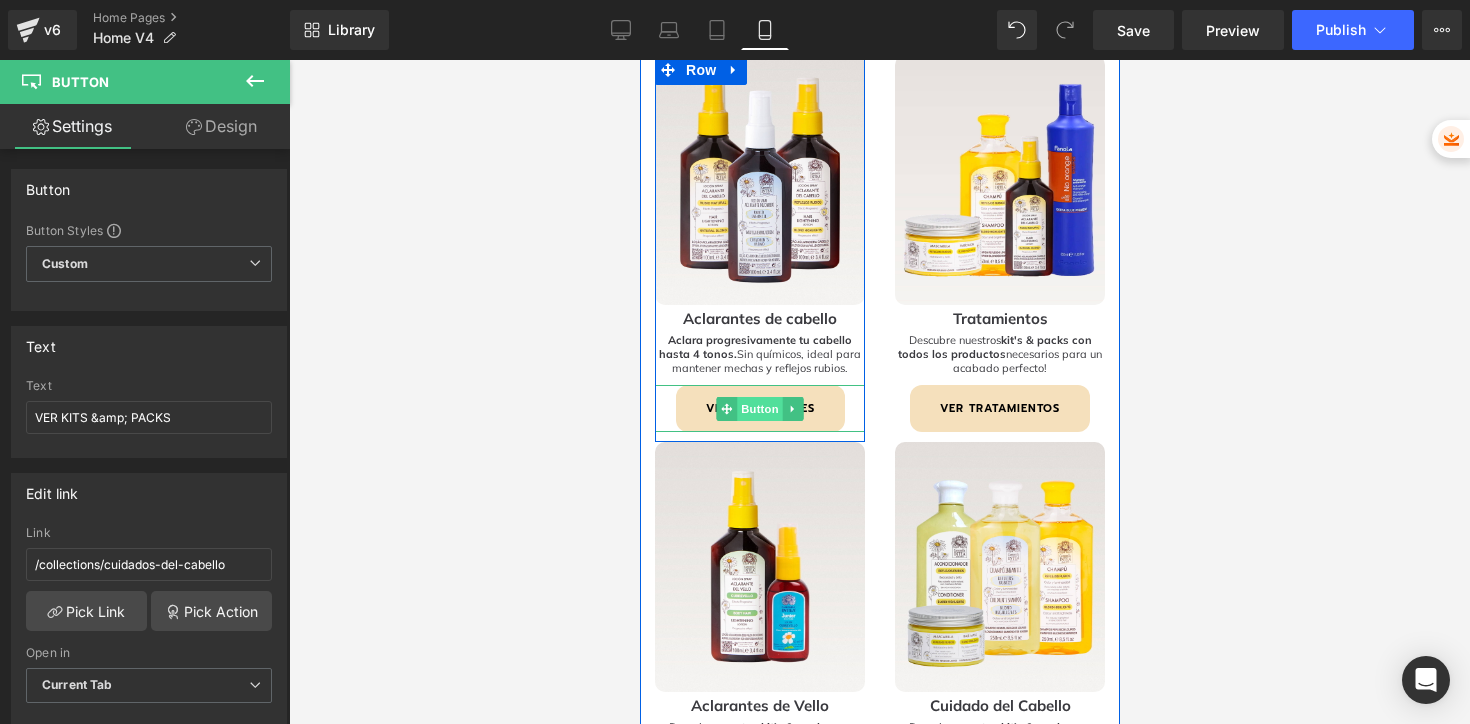click on "Button" at bounding box center [759, 409] 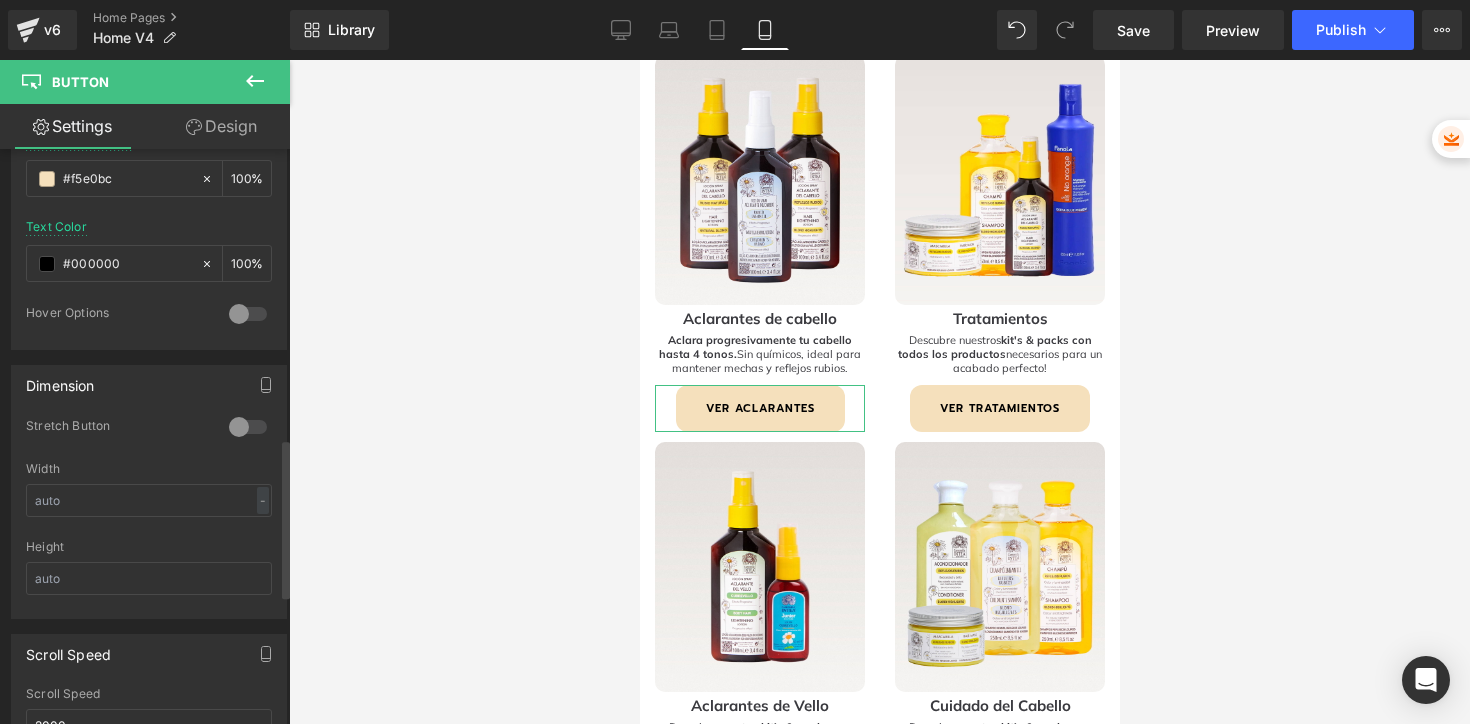 scroll, scrollTop: 1075, scrollLeft: 0, axis: vertical 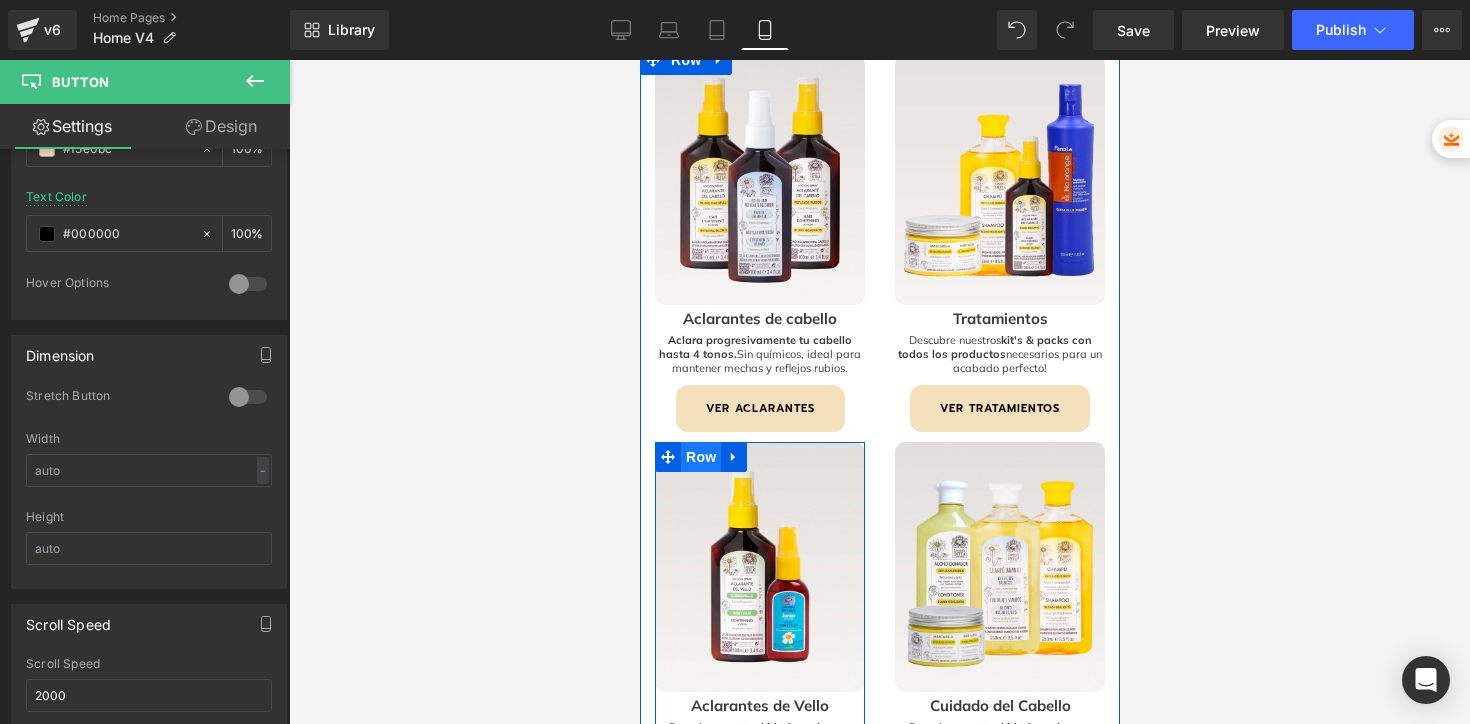 click on "Row" at bounding box center (700, 457) 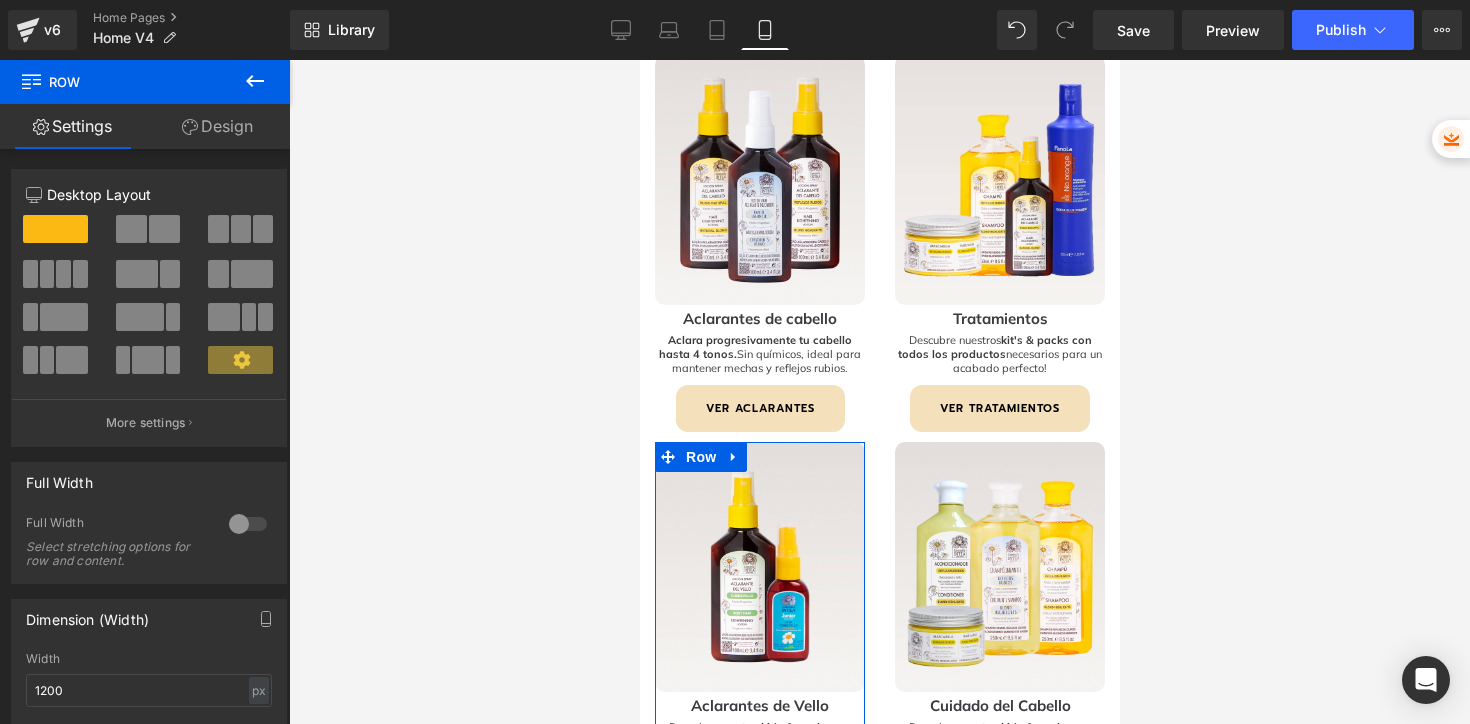click on "Design" at bounding box center [217, 126] 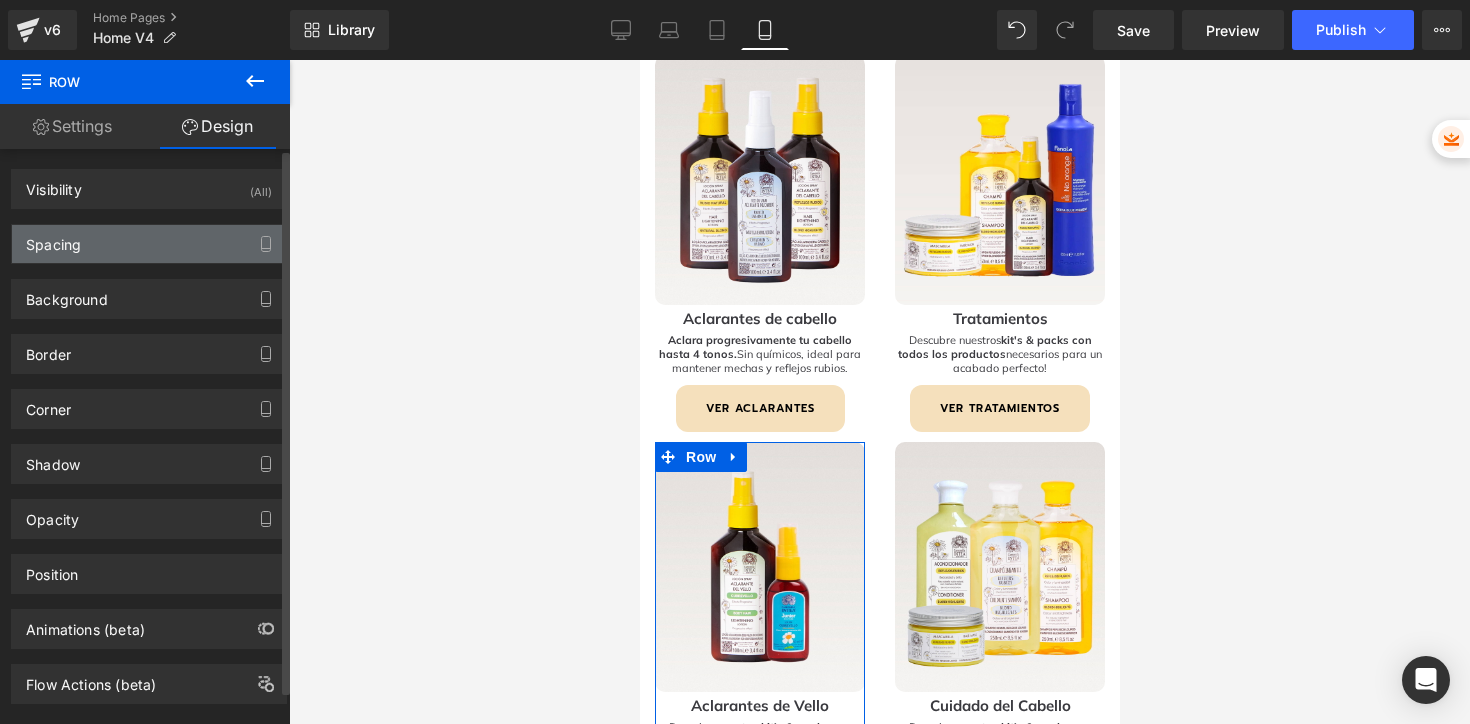 click on "Spacing" at bounding box center [149, 244] 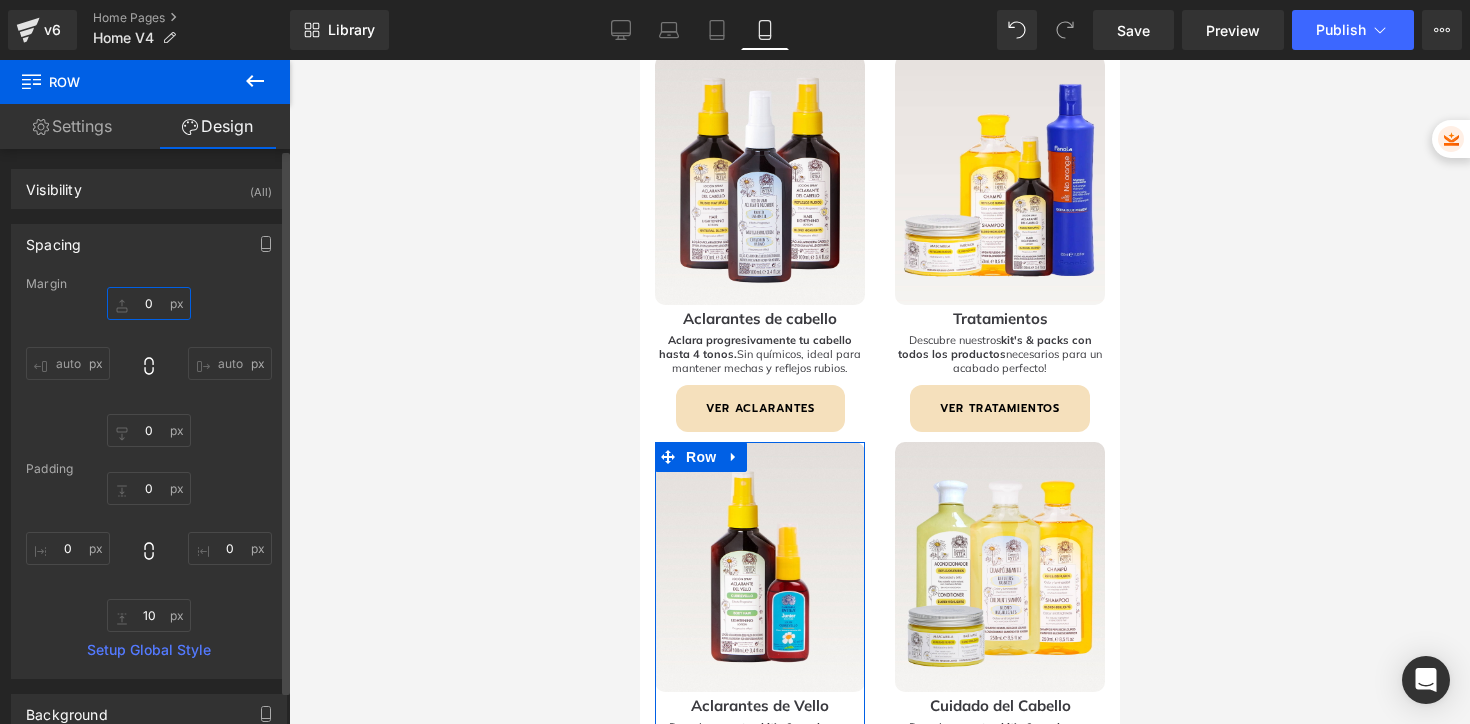click on "0" at bounding box center [149, 303] 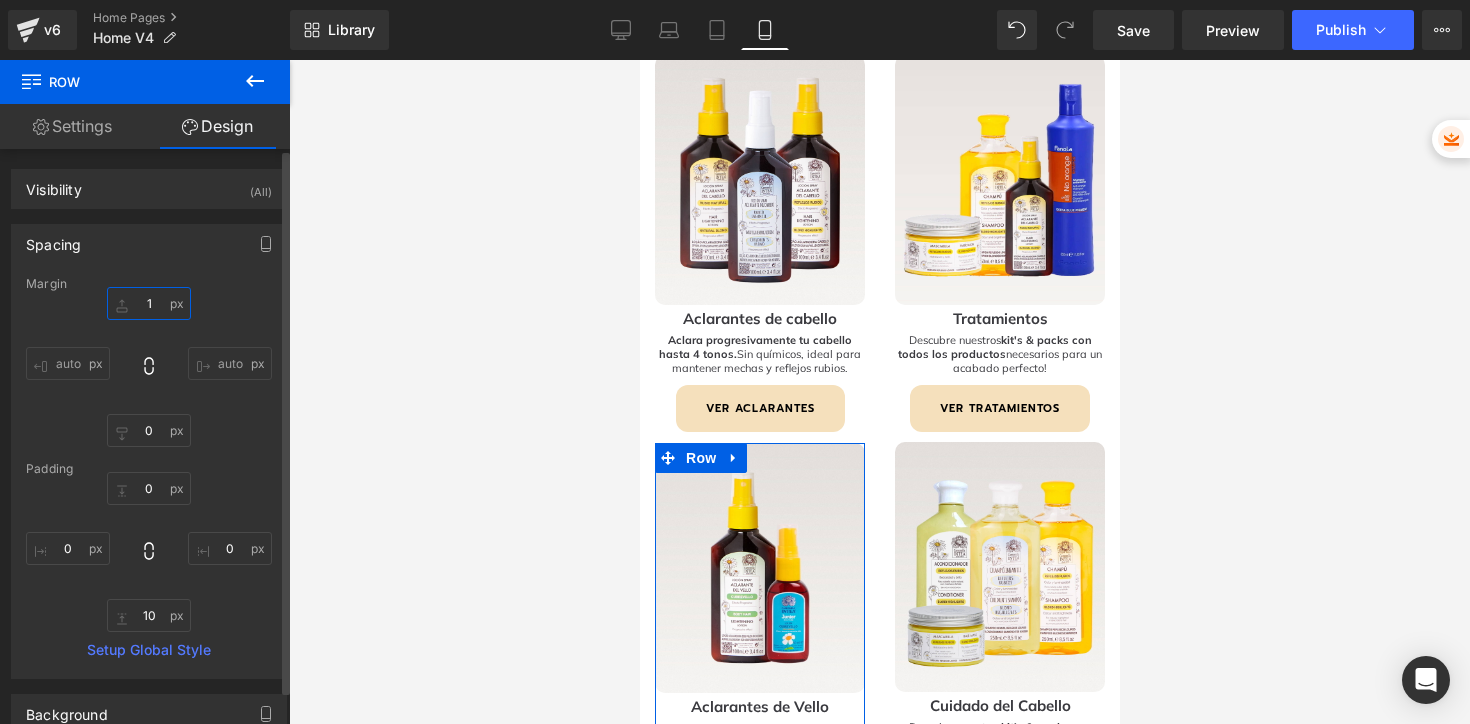 type on "10" 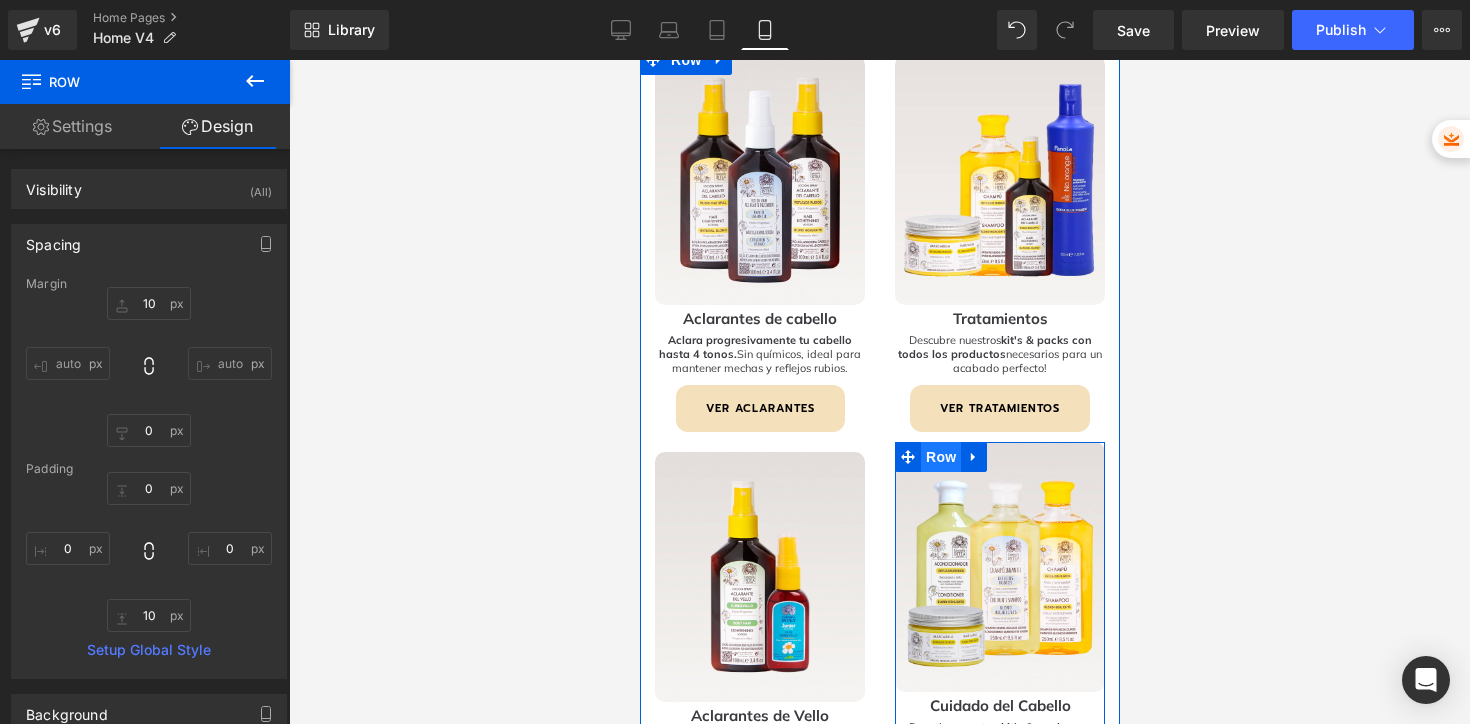click on "Row" at bounding box center [940, 457] 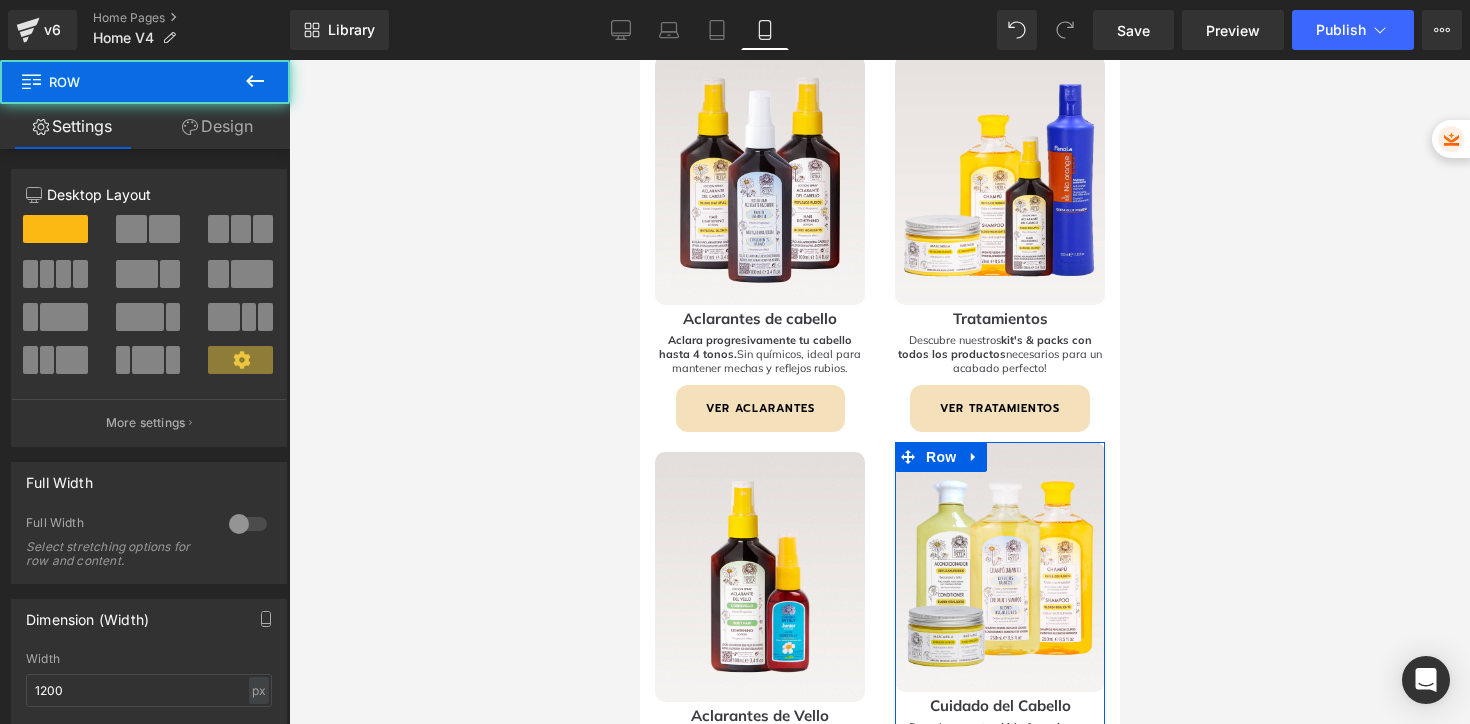 click on "Design" at bounding box center (217, 126) 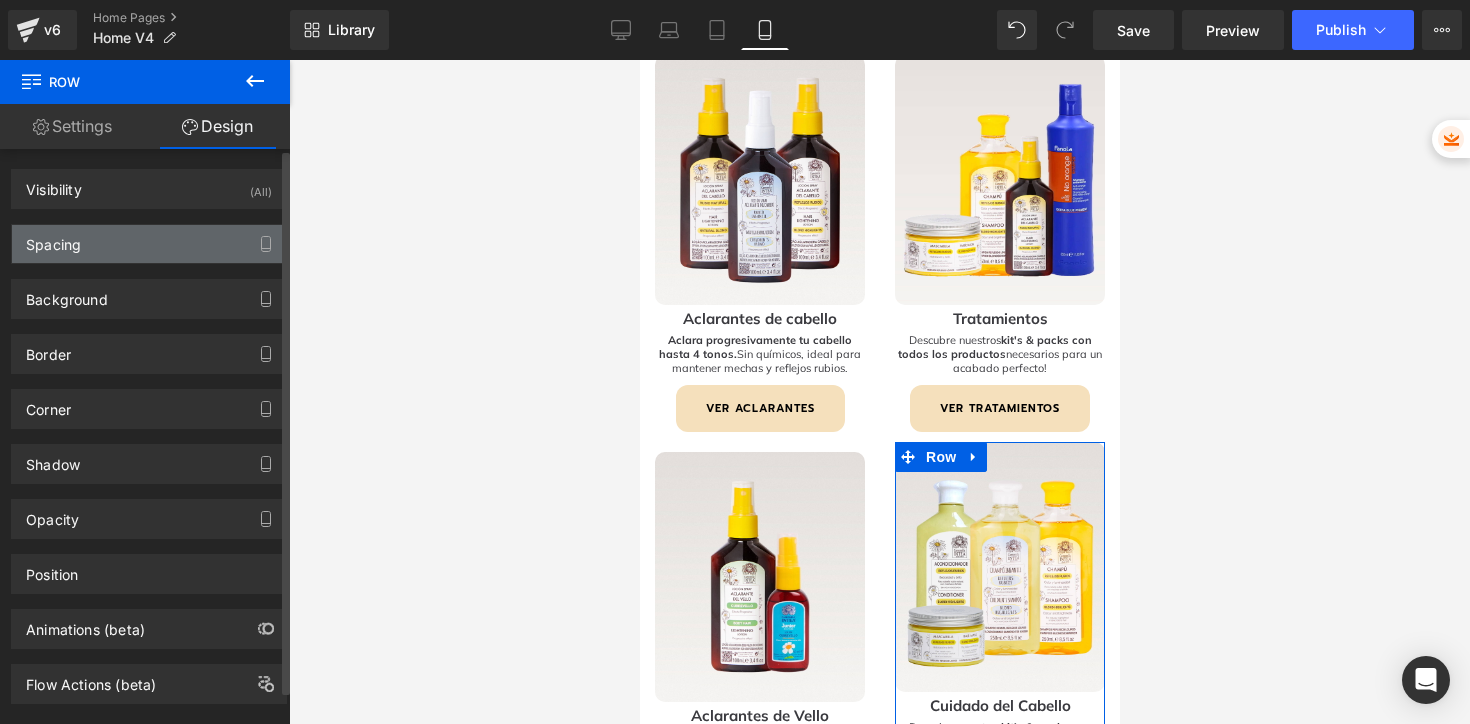 click on "Spacing" at bounding box center [53, 239] 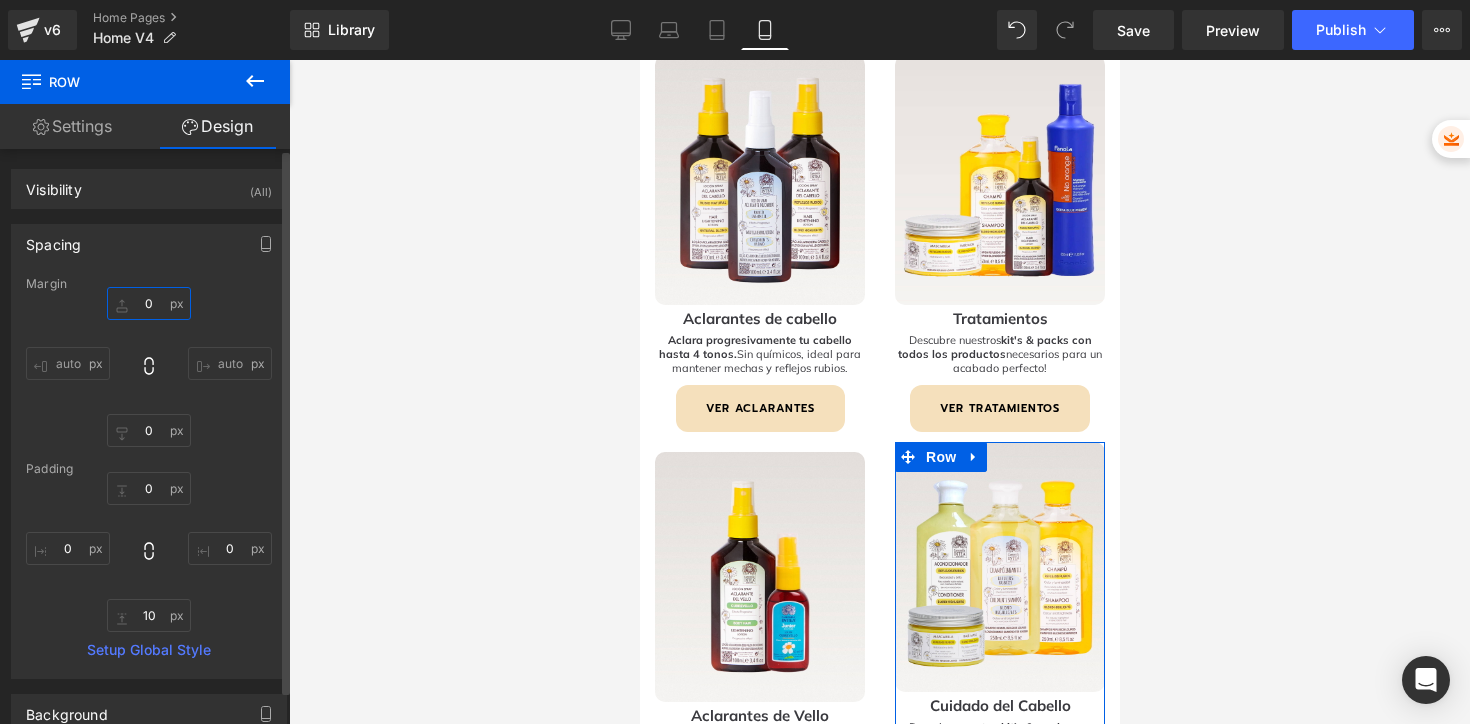 click at bounding box center [149, 303] 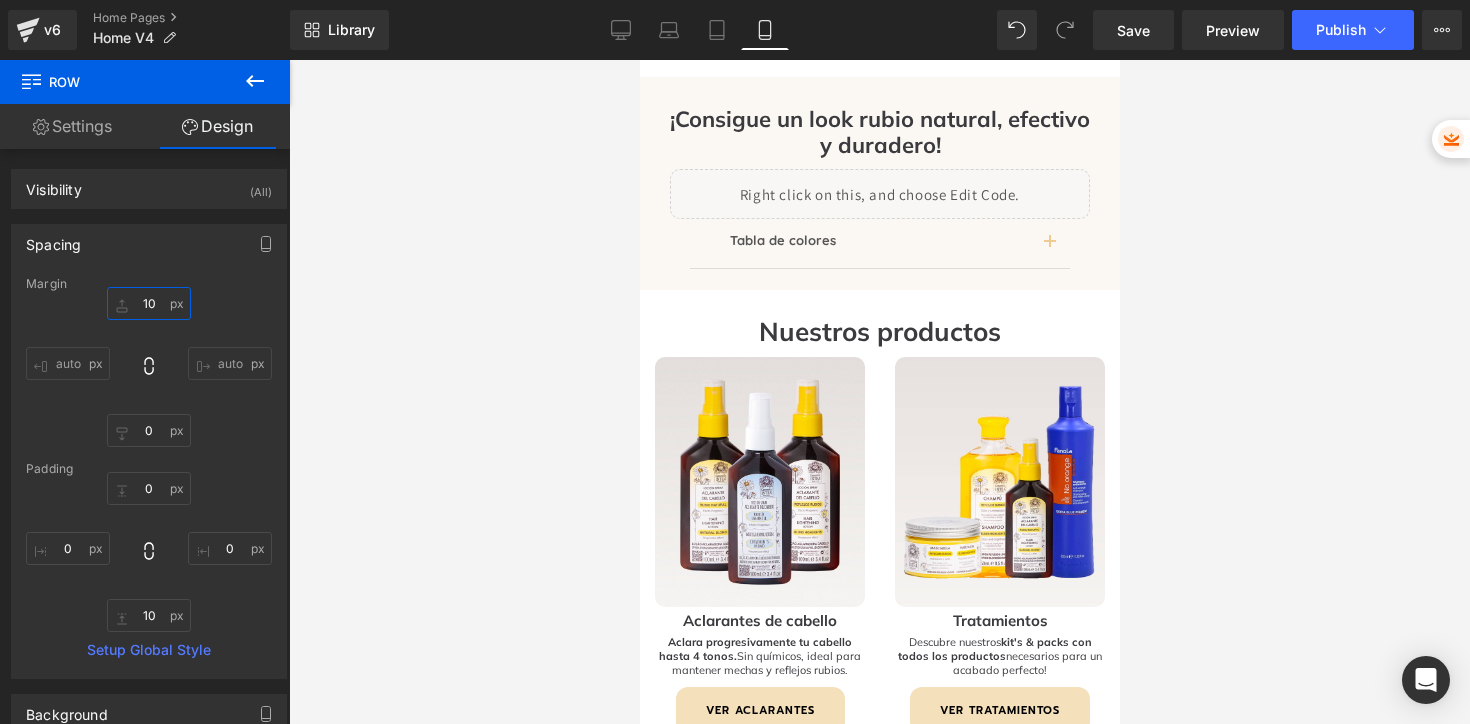 scroll, scrollTop: 2148, scrollLeft: 0, axis: vertical 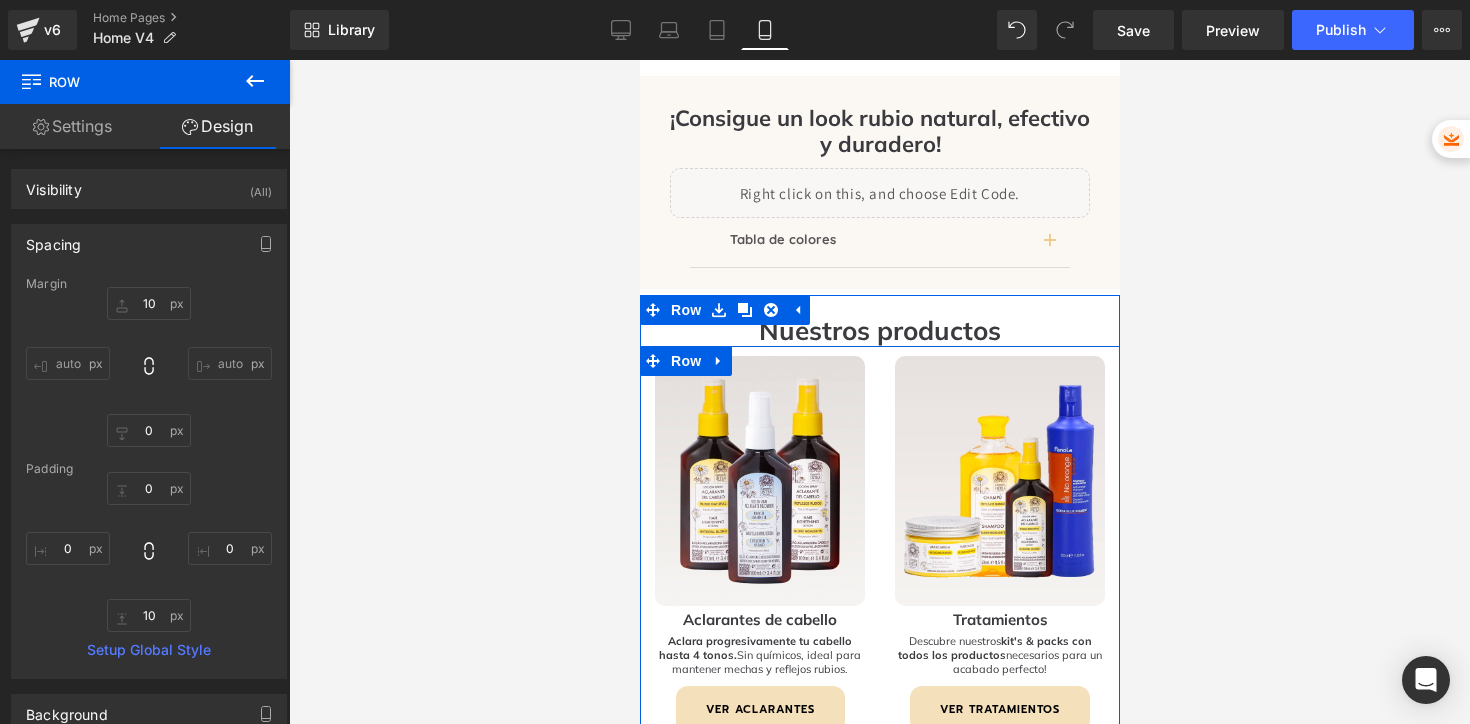 click on "Image         Tratamientos Heading         Descubre nuestros  kit's & packs con todos los productos  necesarios para un acabado perfecto! Text Block         VER TRATAMIENTOS Button         Row" at bounding box center (999, 550) 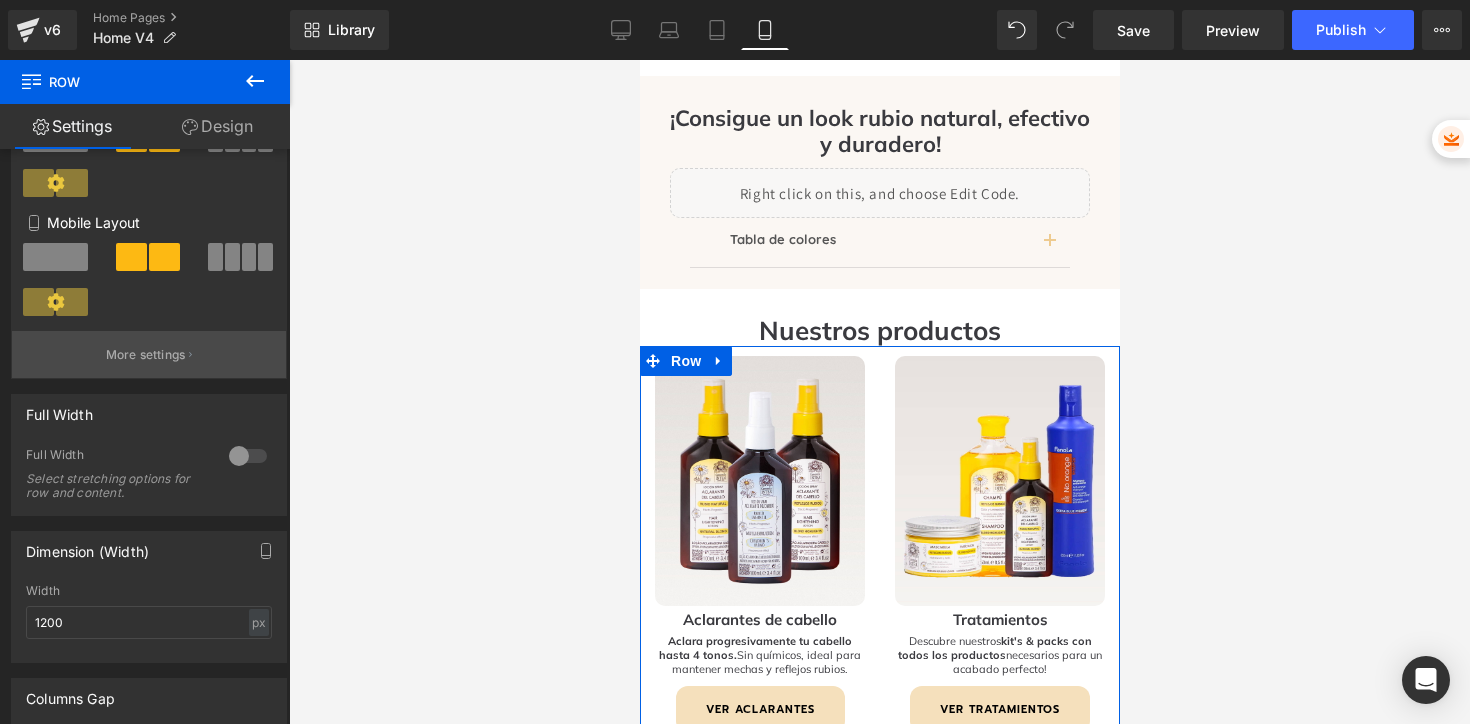 scroll, scrollTop: 663, scrollLeft: 0, axis: vertical 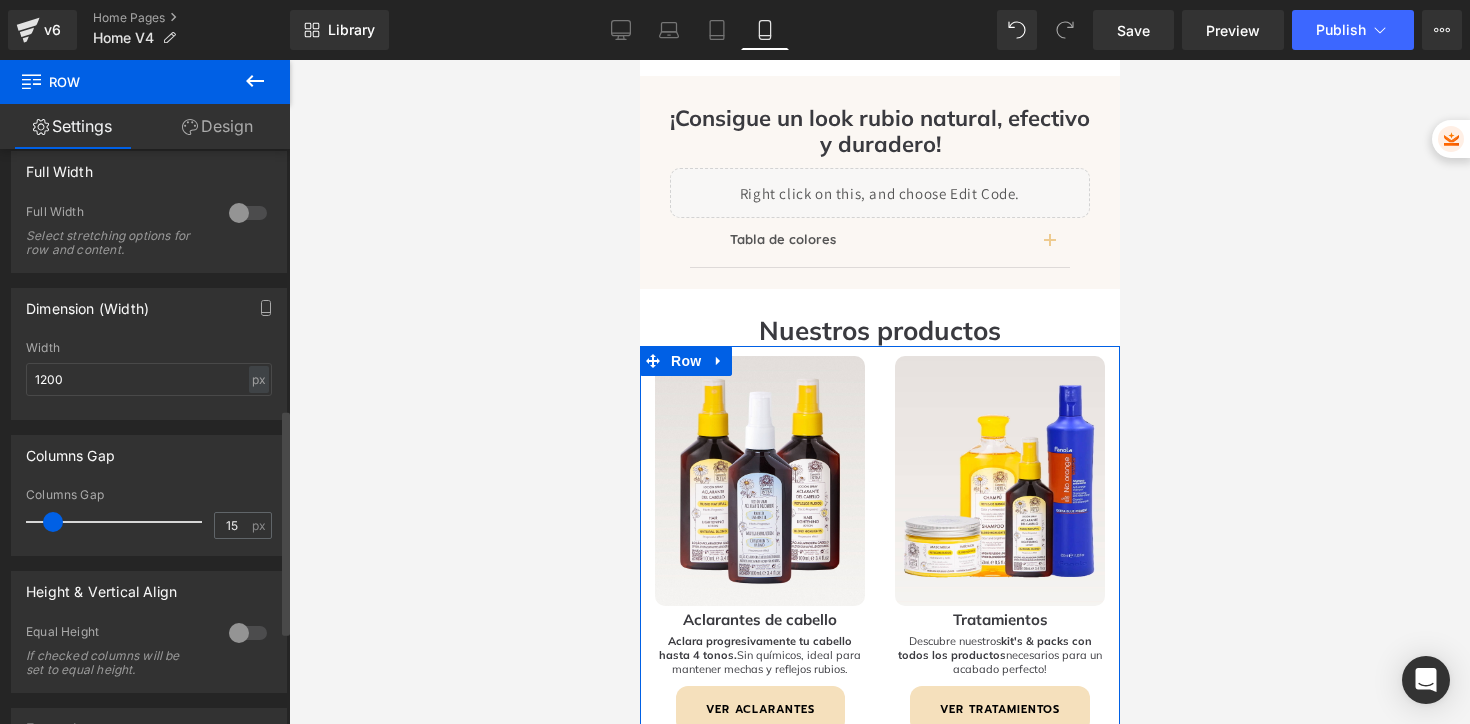 click at bounding box center [53, 522] 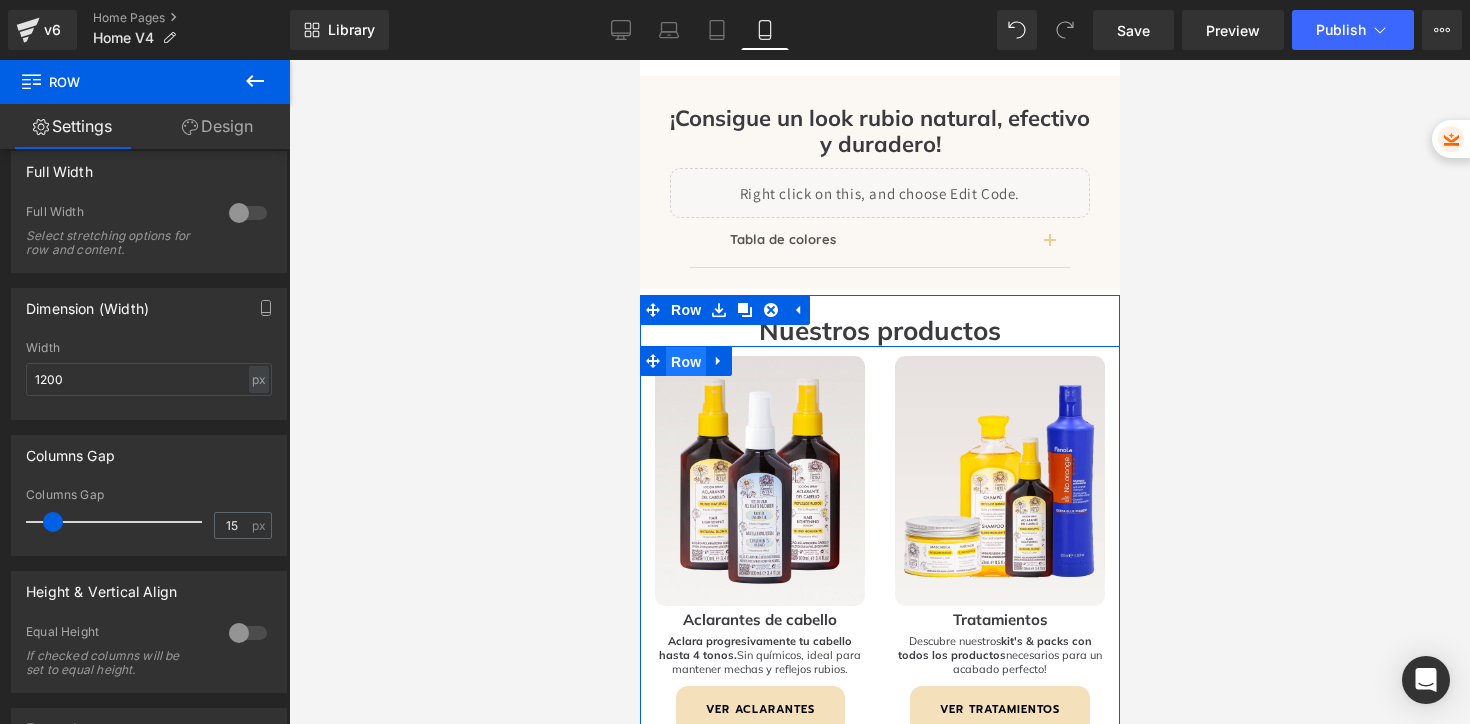 click on "Row" at bounding box center (685, 362) 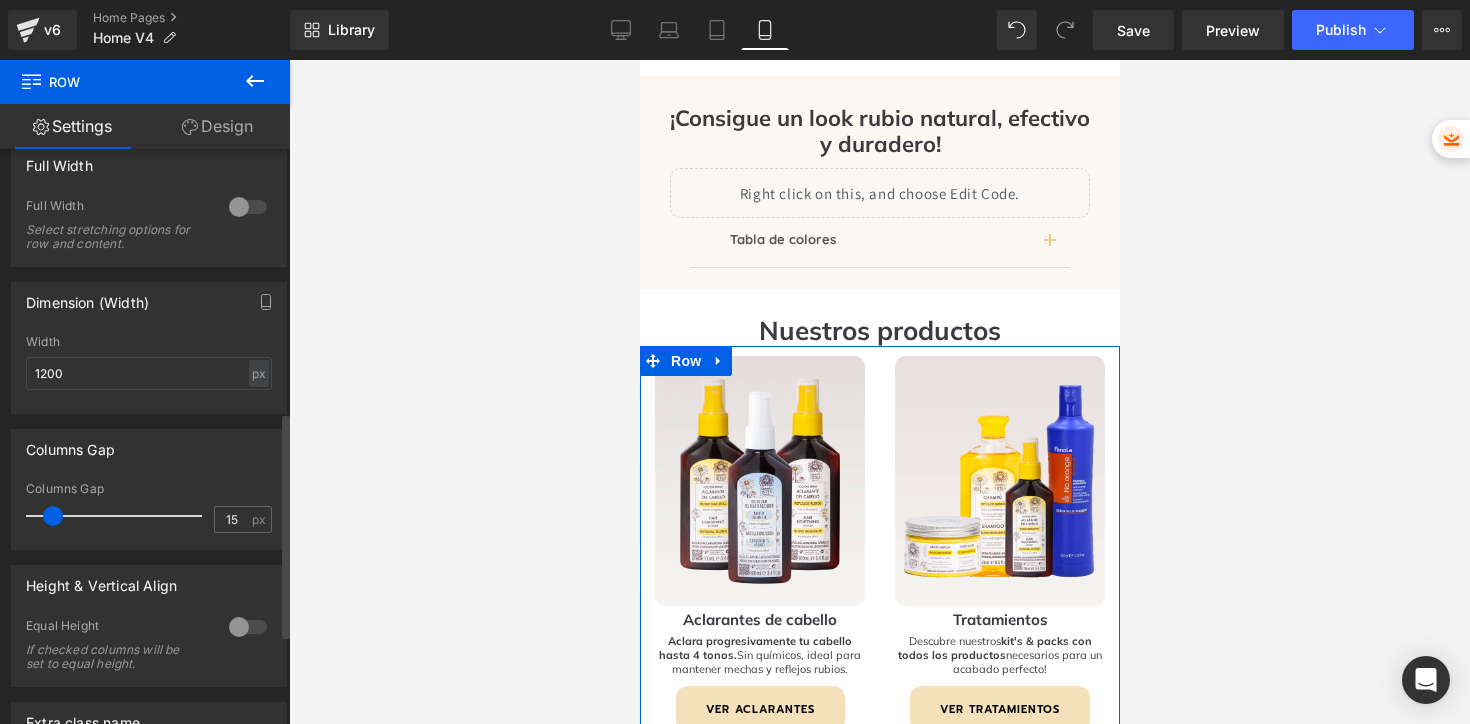 scroll, scrollTop: 671, scrollLeft: 0, axis: vertical 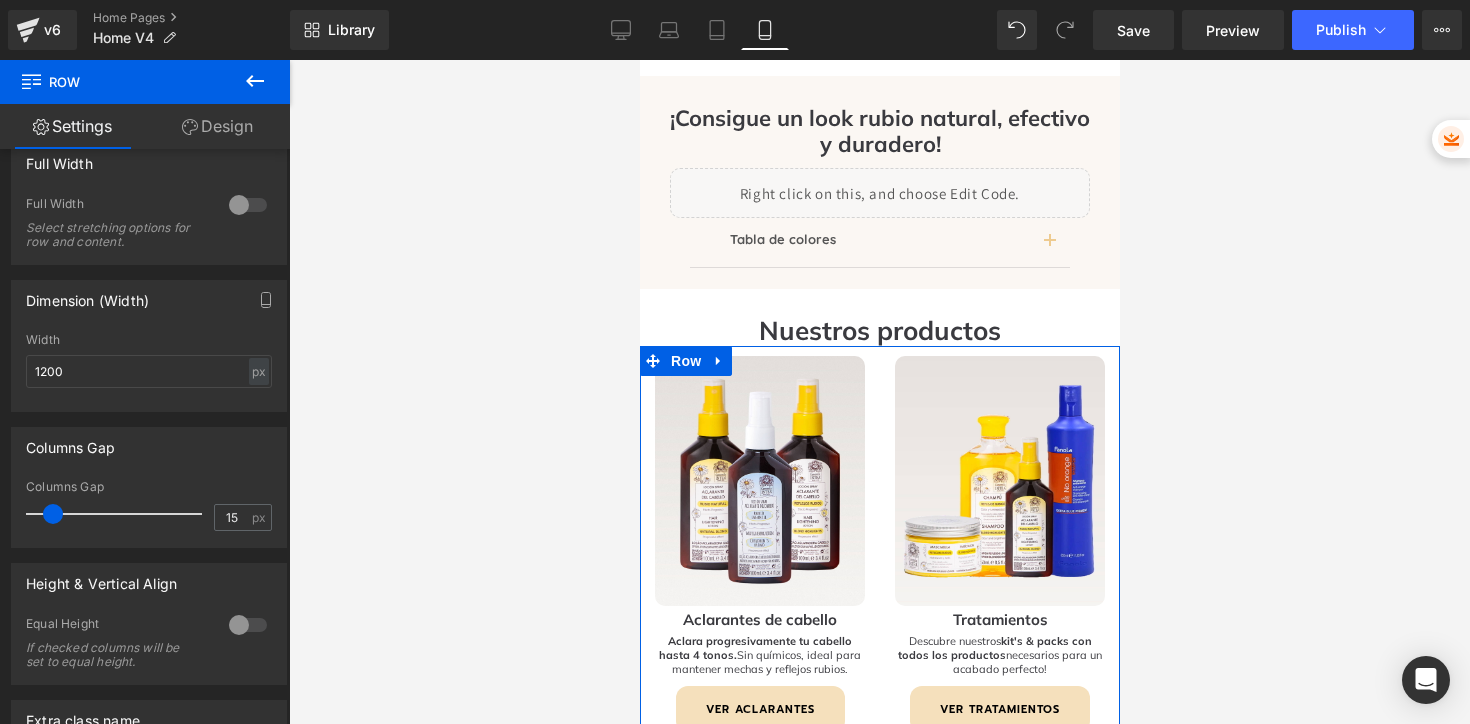 click on "Design" at bounding box center [217, 126] 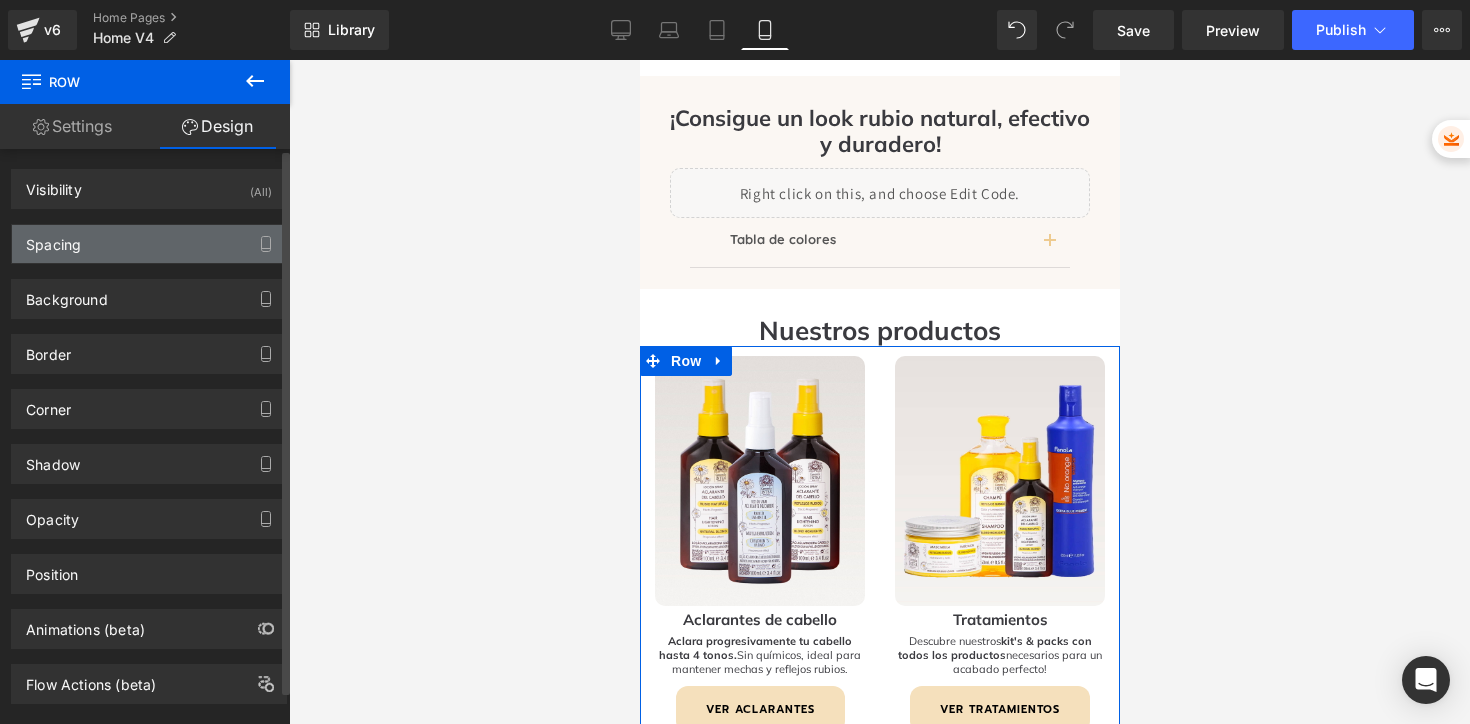 click on "Spacing" at bounding box center (149, 244) 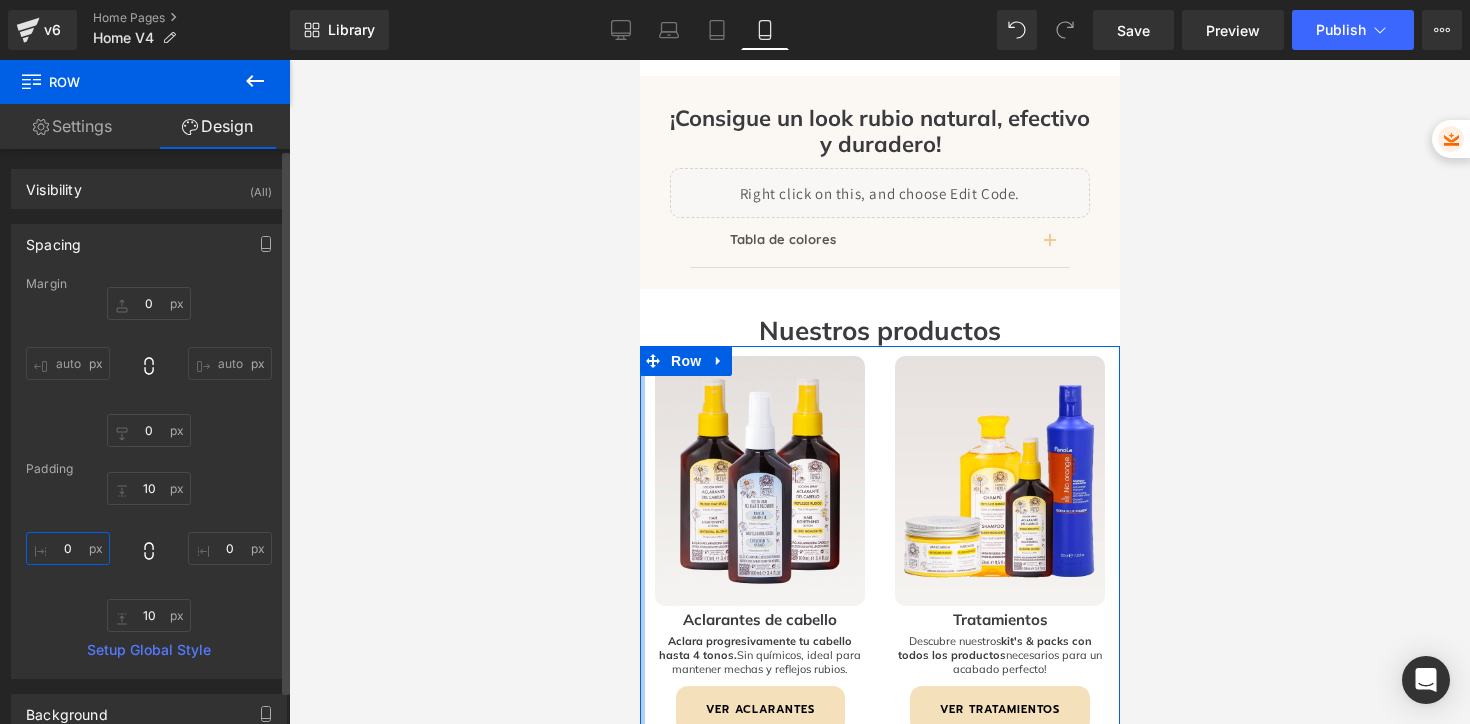 click on "0" at bounding box center [68, 548] 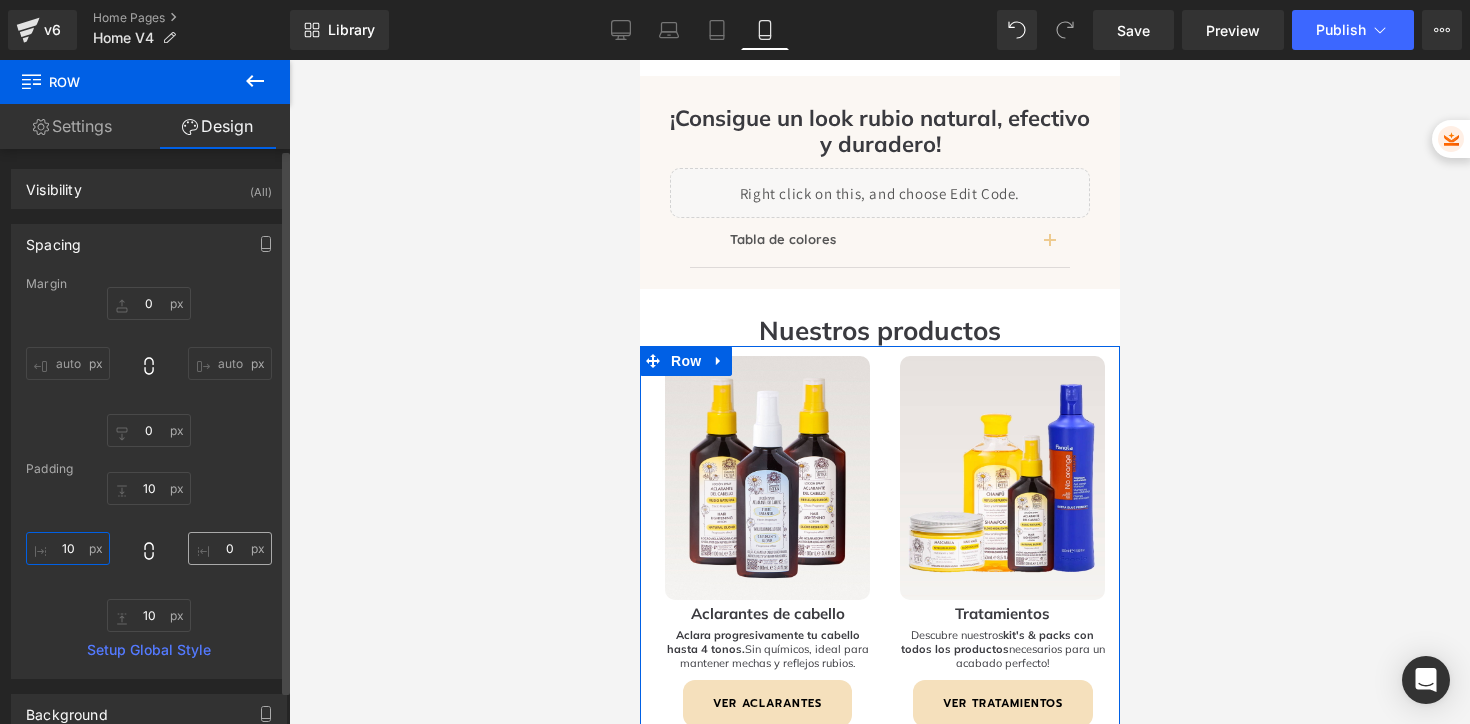 type on "10" 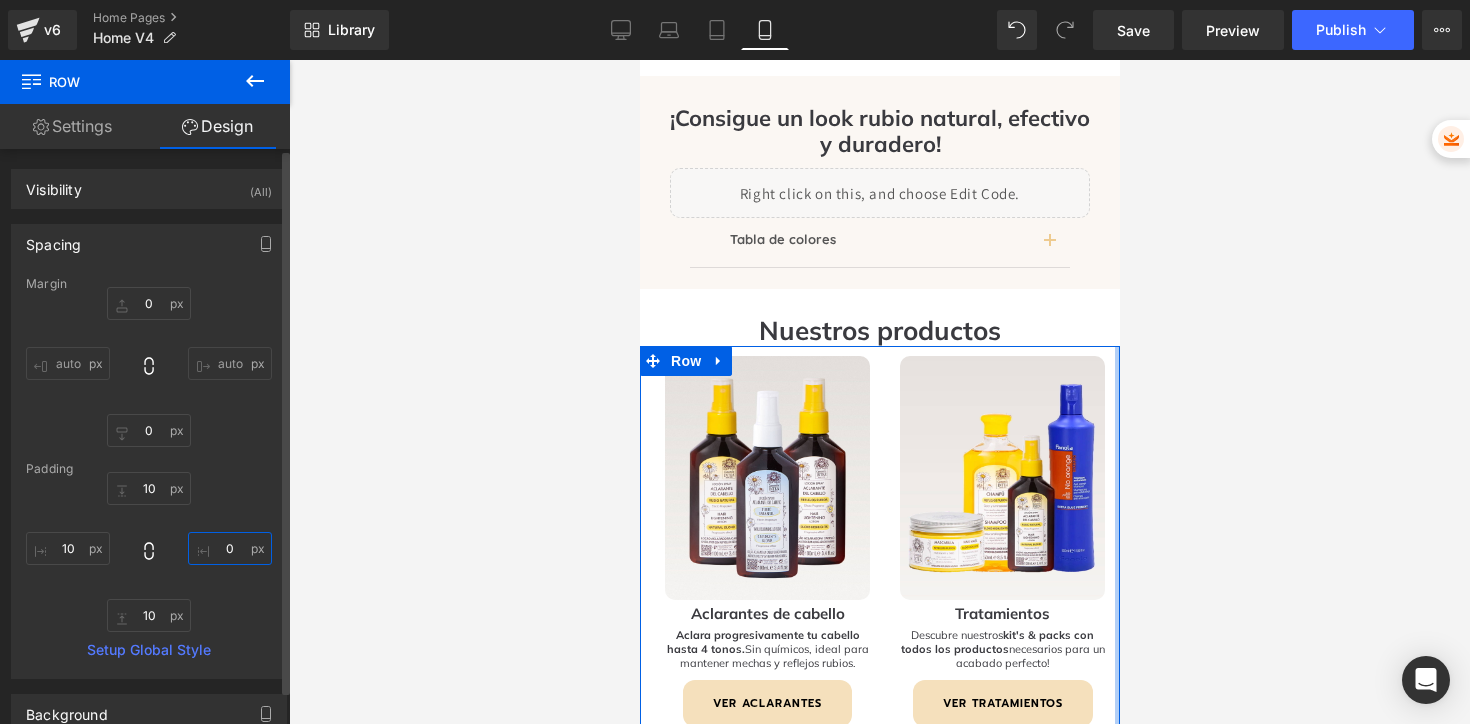 click on "0" at bounding box center (230, 548) 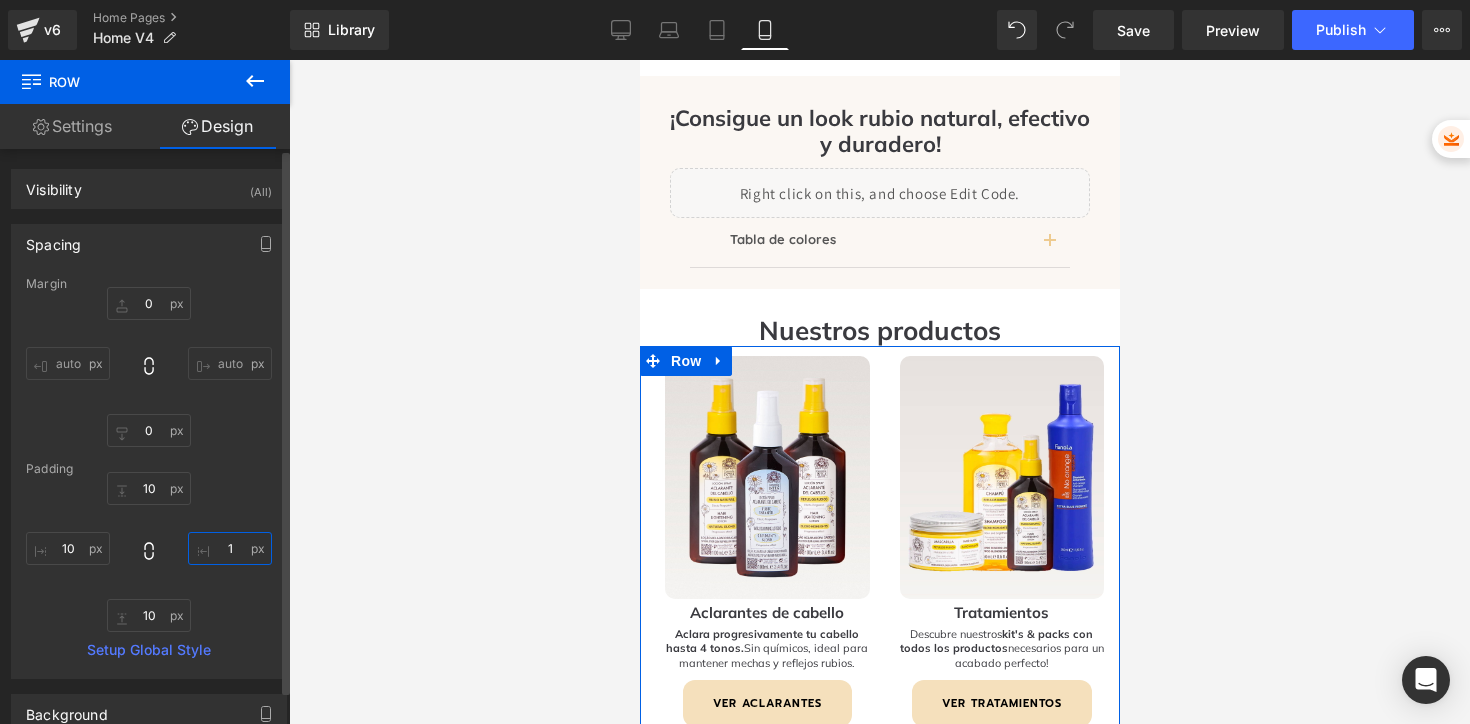 type on "10" 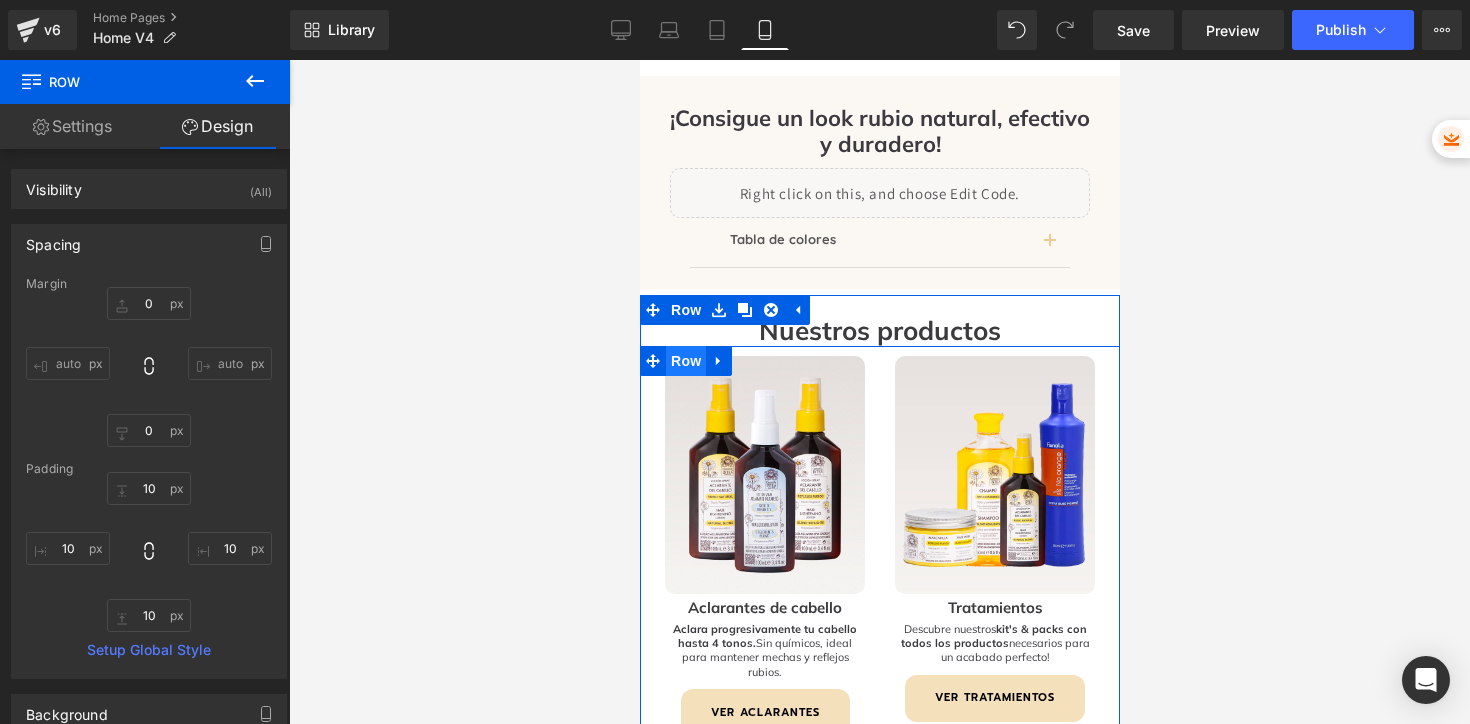 click on "Row" at bounding box center [685, 361] 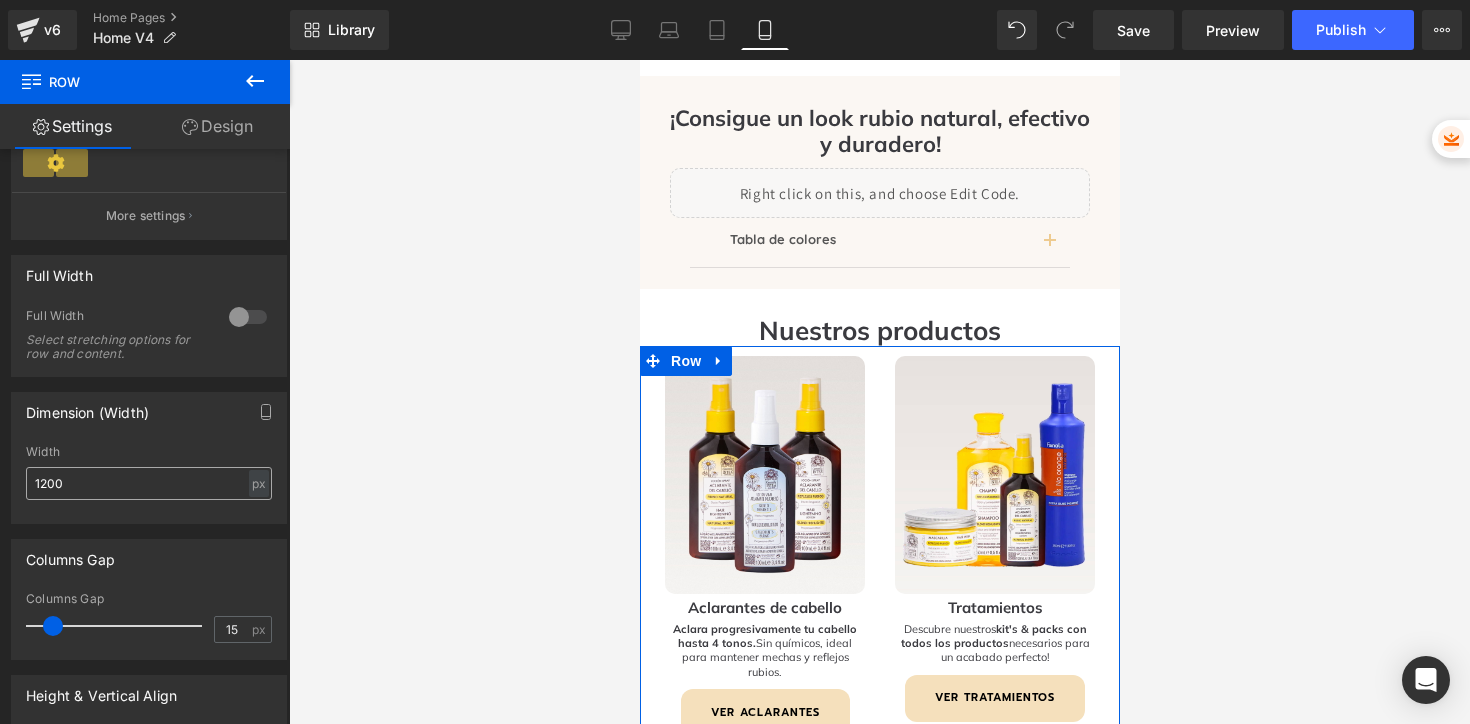 scroll, scrollTop: 637, scrollLeft: 0, axis: vertical 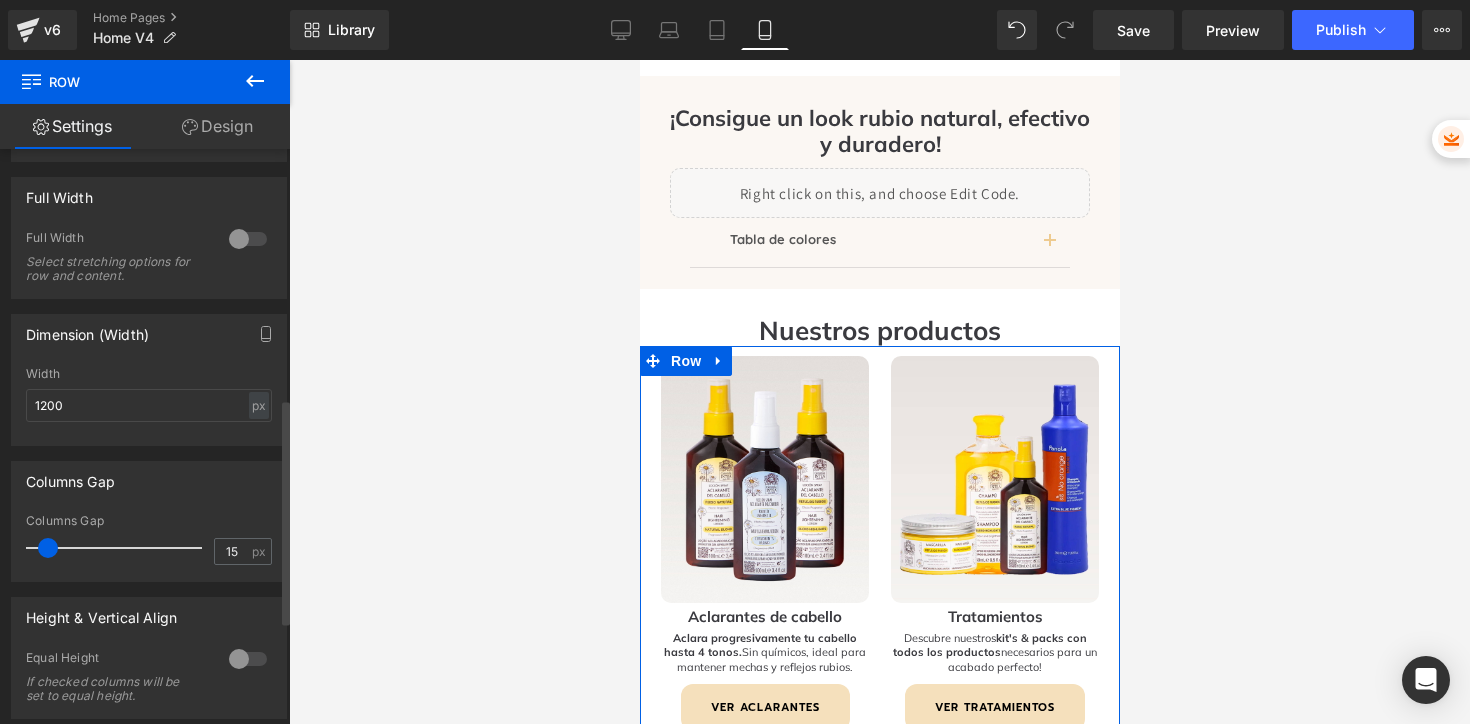 click at bounding box center [48, 548] 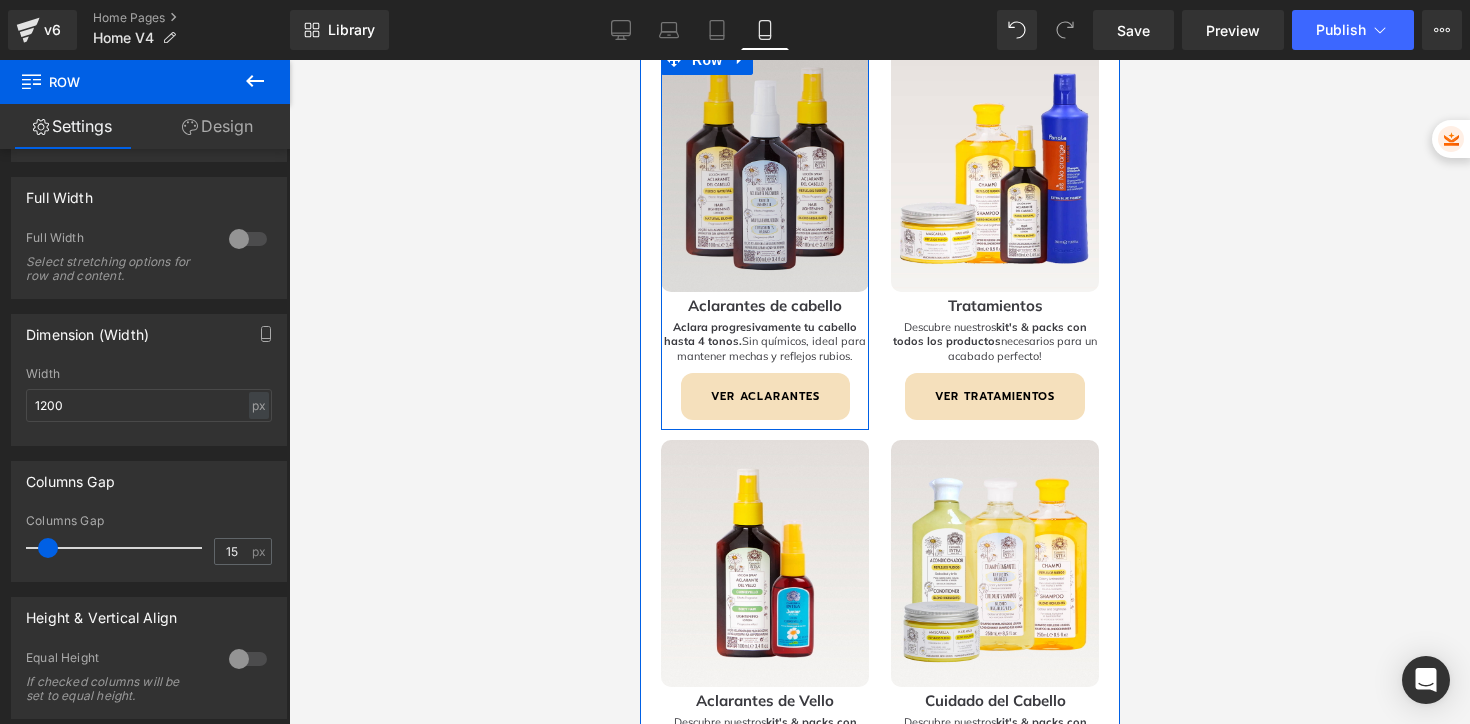 scroll, scrollTop: 2473, scrollLeft: 0, axis: vertical 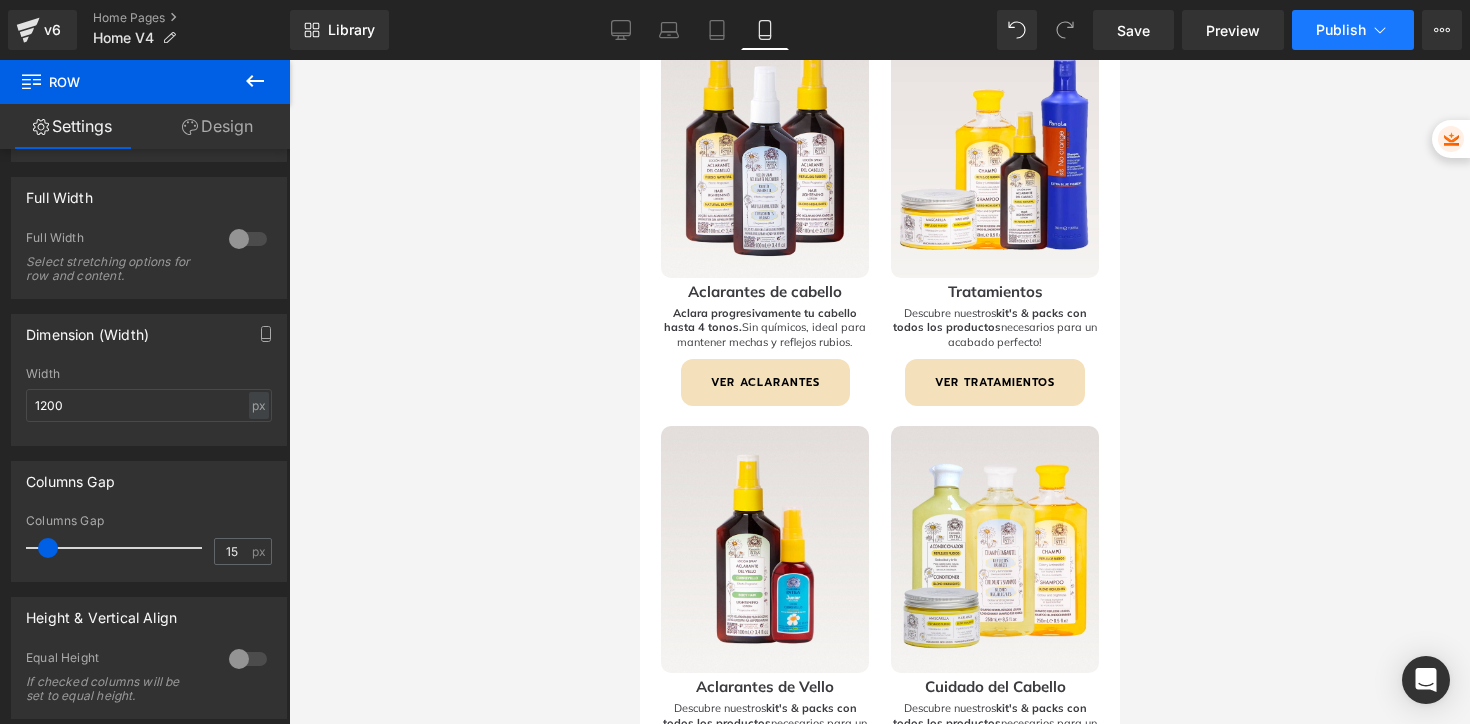click on "Publish" at bounding box center [1341, 30] 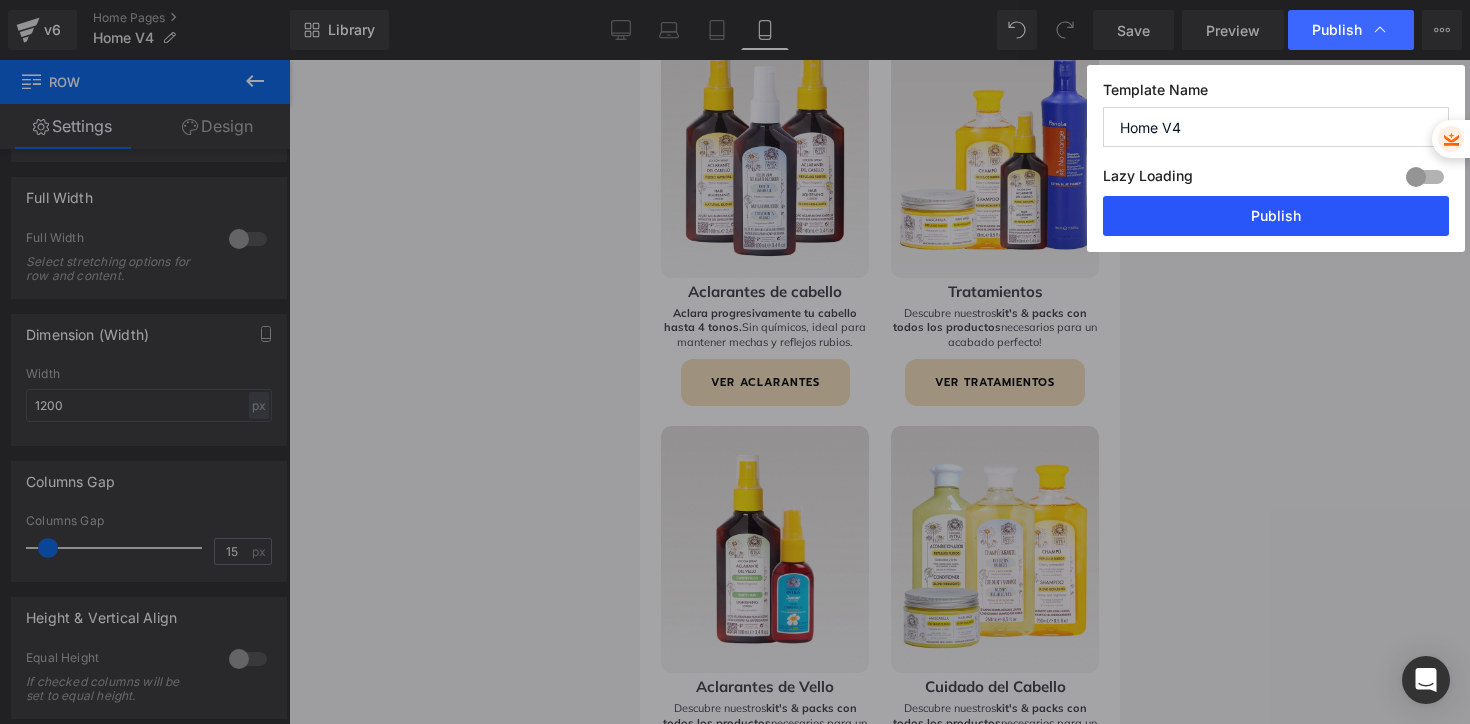 click on "Publish" at bounding box center (1276, 216) 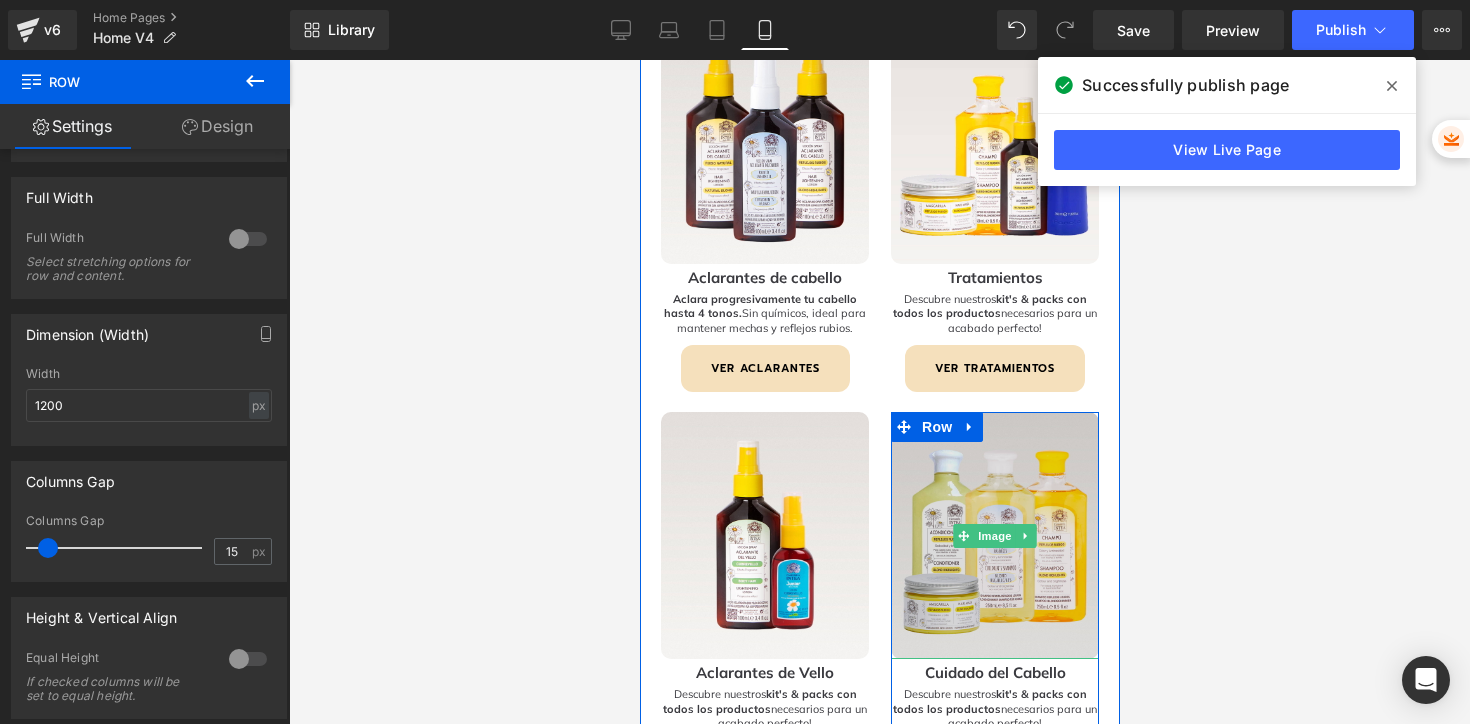 scroll, scrollTop: 2673, scrollLeft: 0, axis: vertical 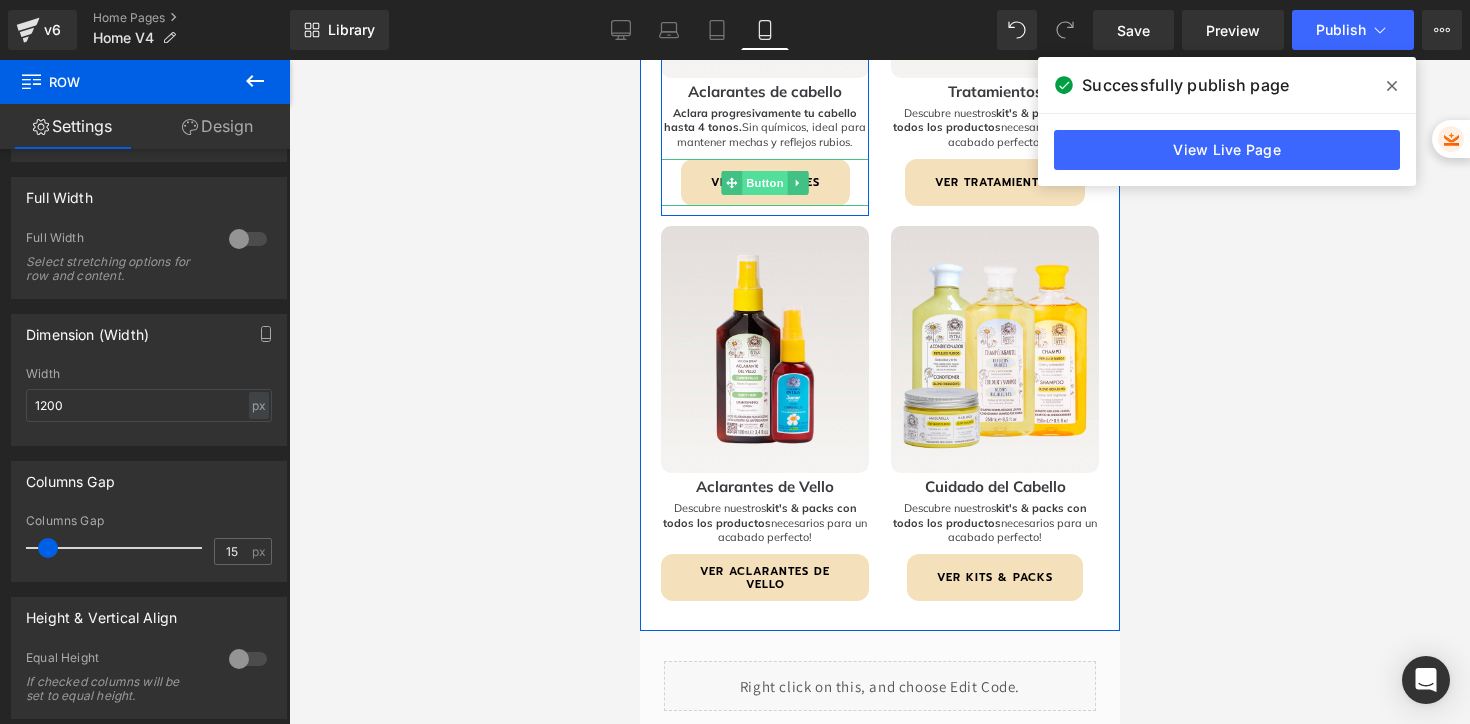 click on "Button" at bounding box center (764, 183) 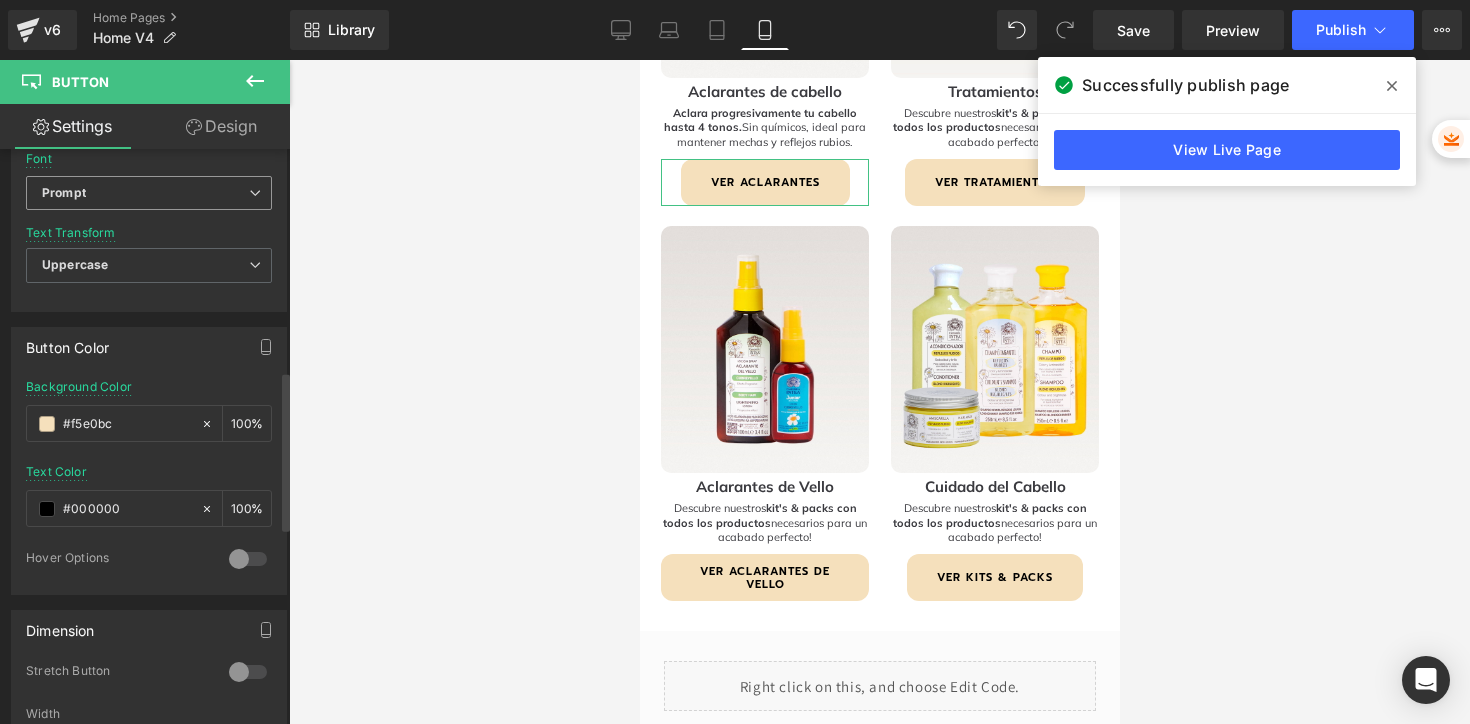 scroll, scrollTop: 824, scrollLeft: 0, axis: vertical 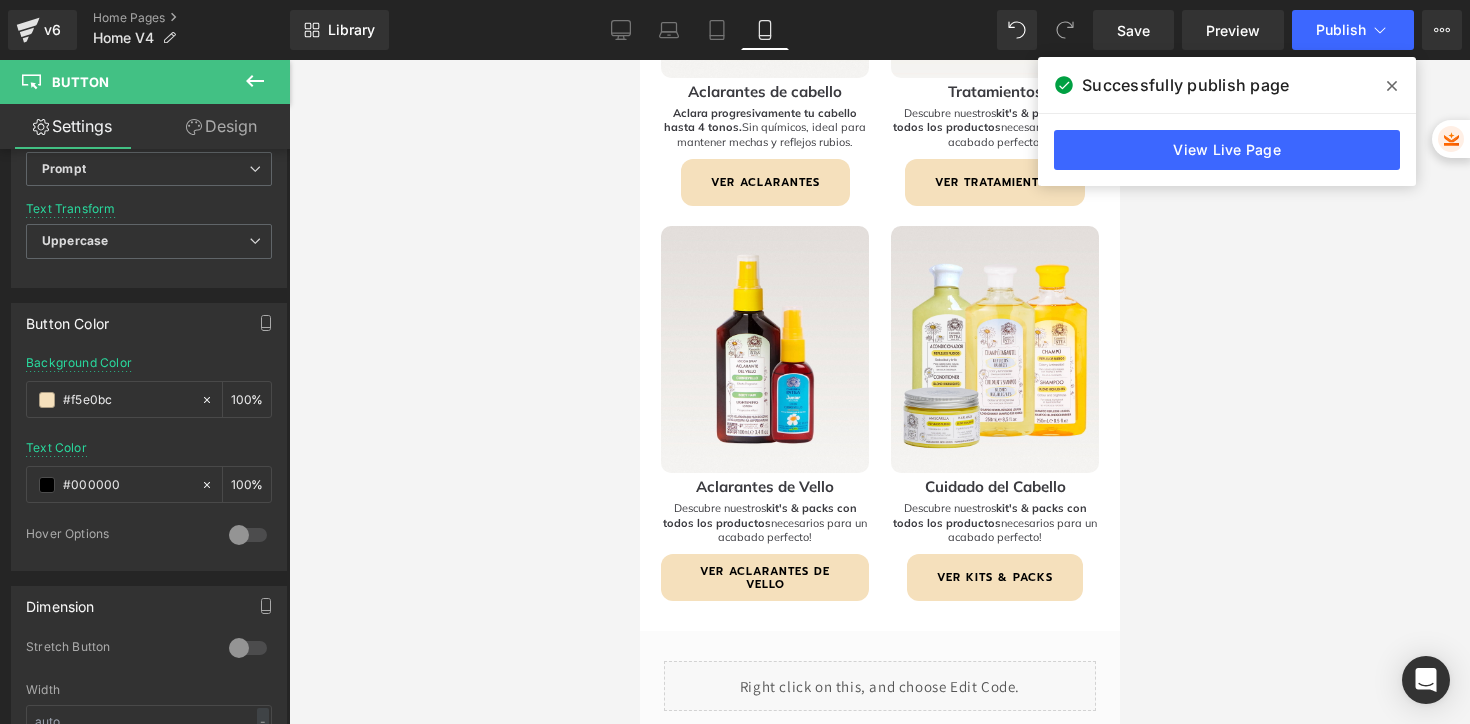 click 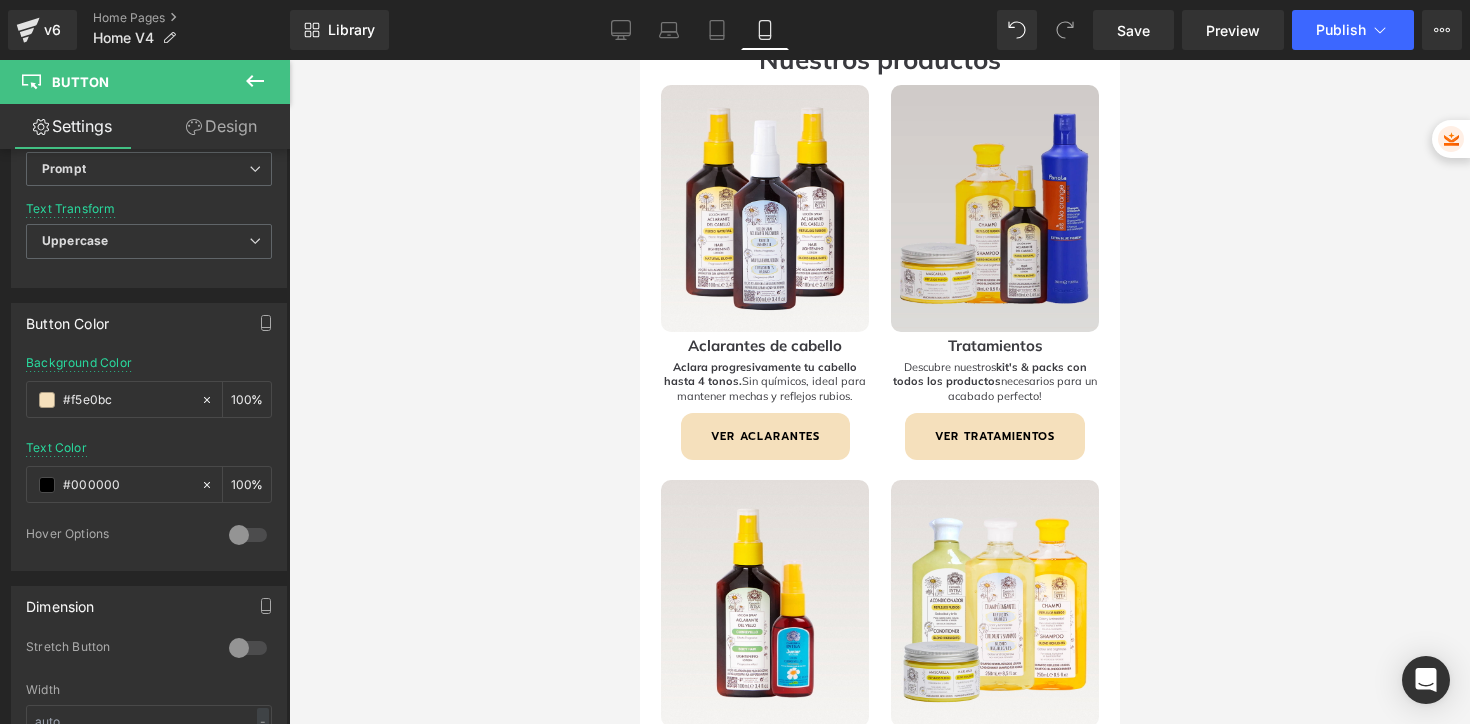 scroll, scrollTop: 2358, scrollLeft: 0, axis: vertical 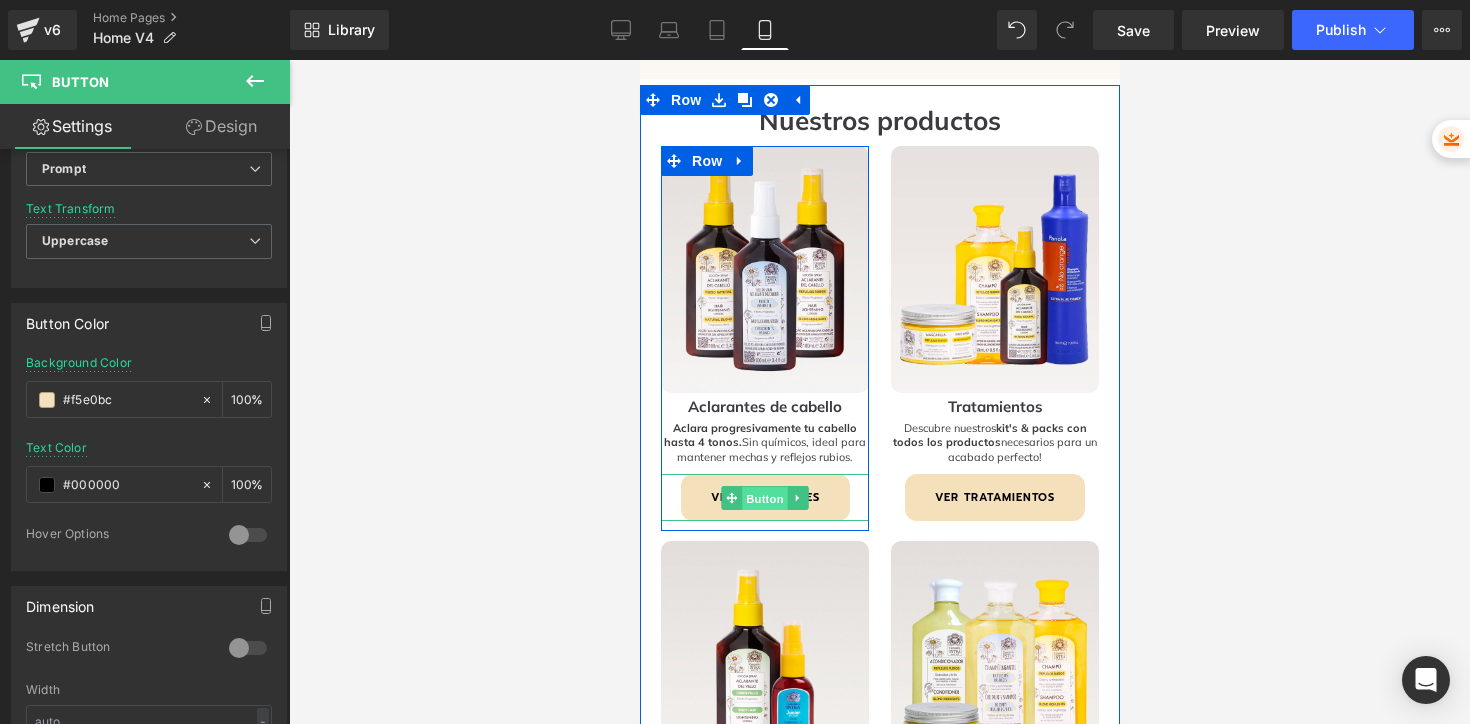click on "Button" at bounding box center (764, 498) 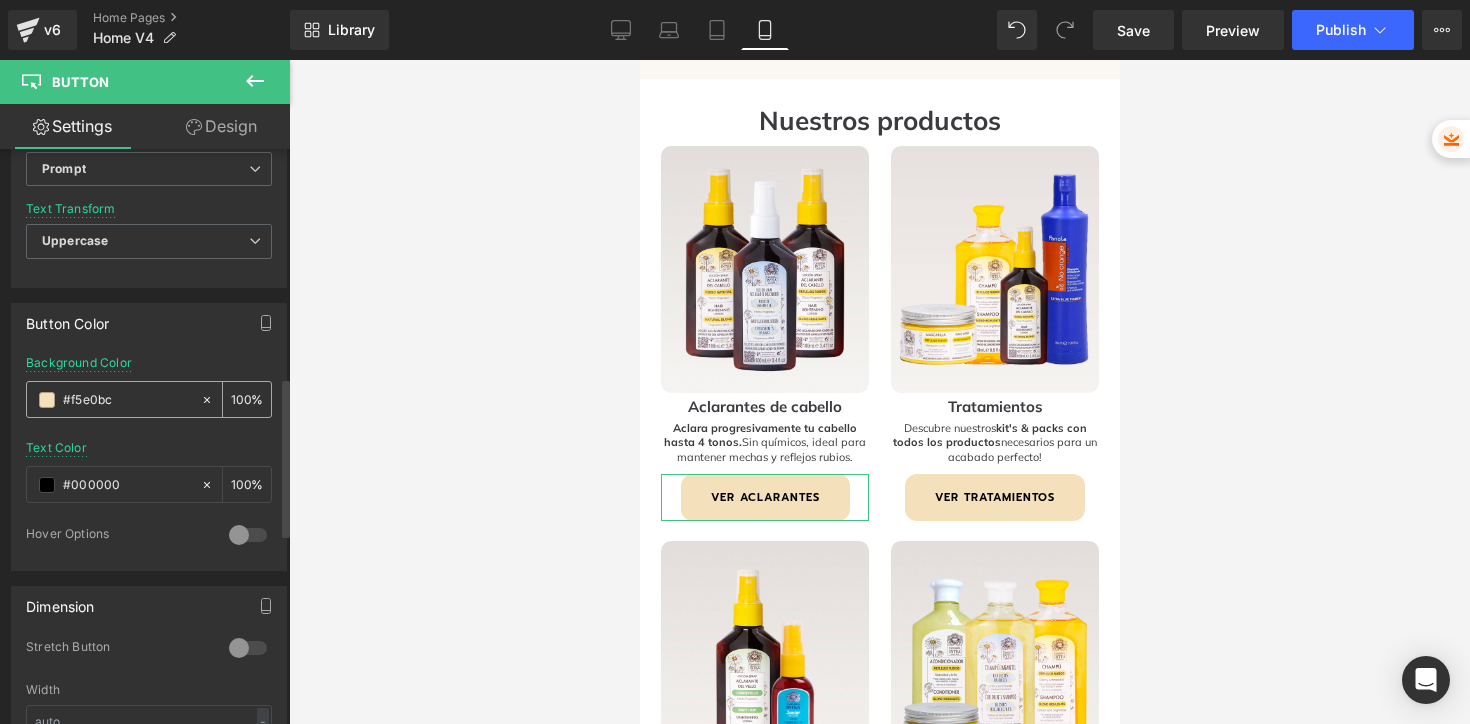 click 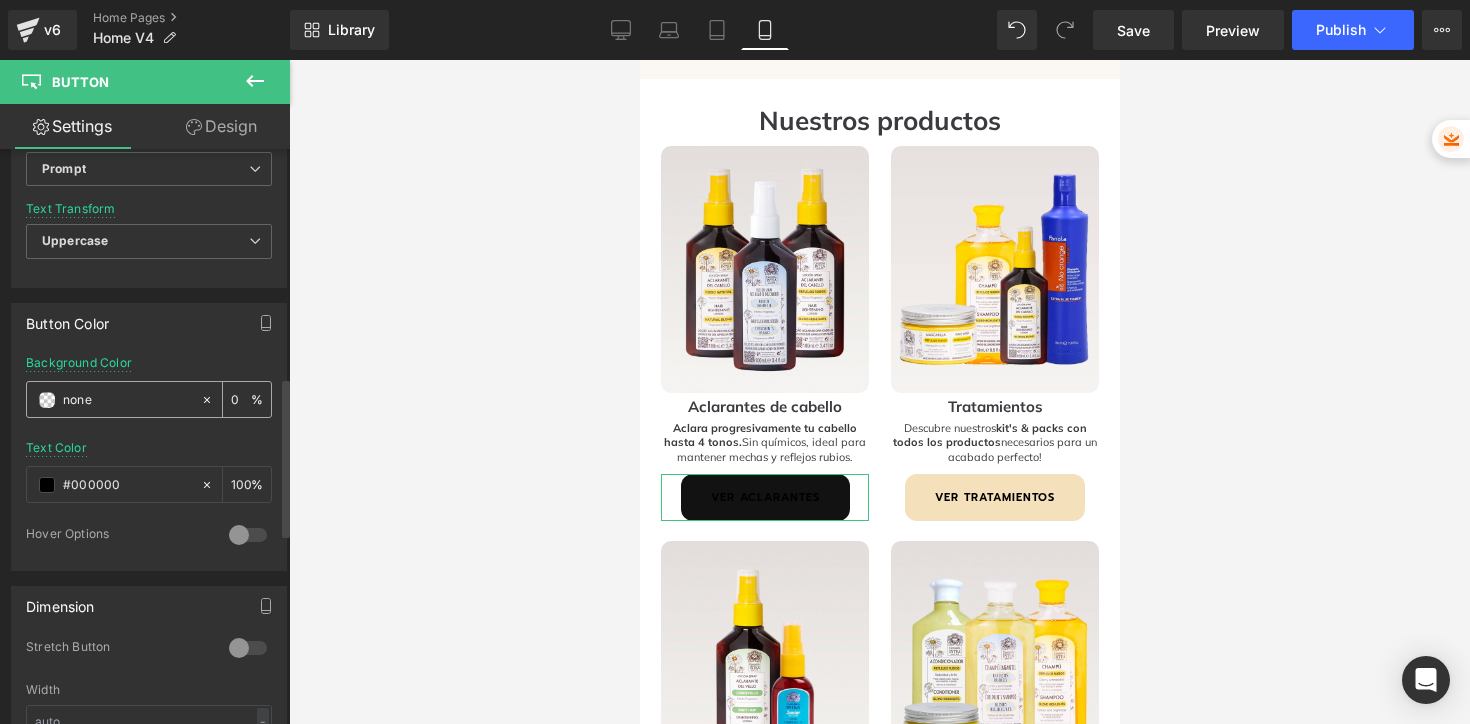 click on "#f5e0bc" at bounding box center [113, 399] 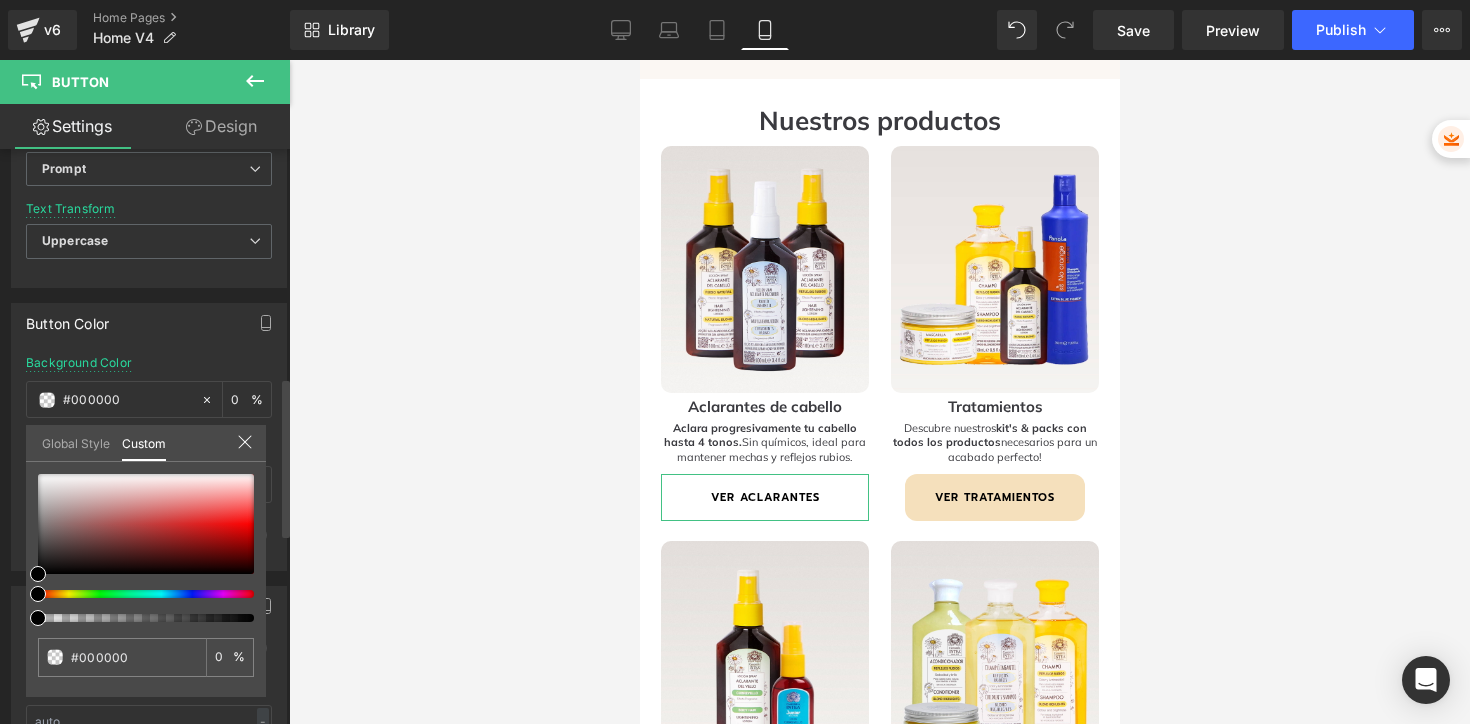 drag, startPoint x: 42, startPoint y: 615, endPoint x: 0, endPoint y: 613, distance: 42.047592 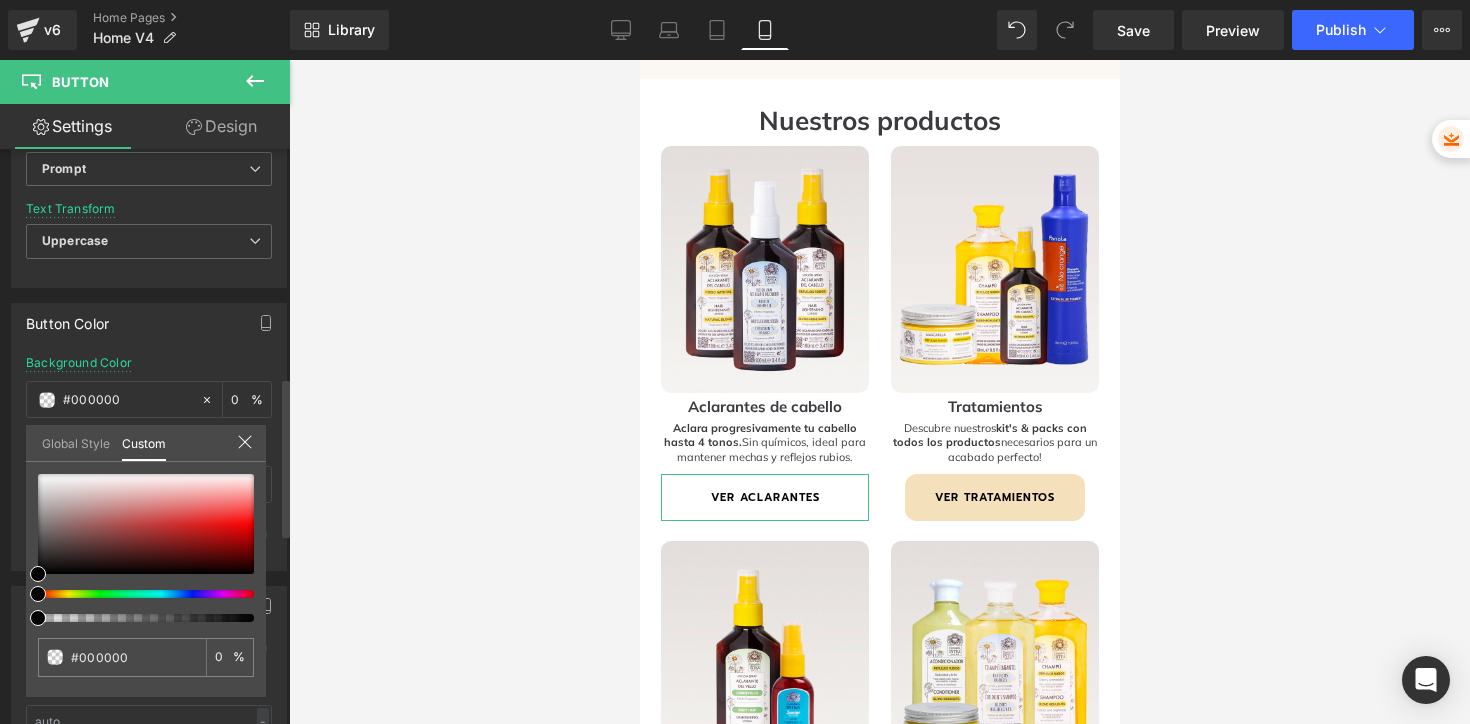 click on "Button Color rgba(245, 224, 188, 1) Background Color #f5e0bc 100 % rgba(0, 0, 0, 1) Text Color #000000 100 % 0 Hover Options Background Color Hover % Text Color Hover % Global Style Custom Setup Global Style none 0 %" at bounding box center (149, 429) 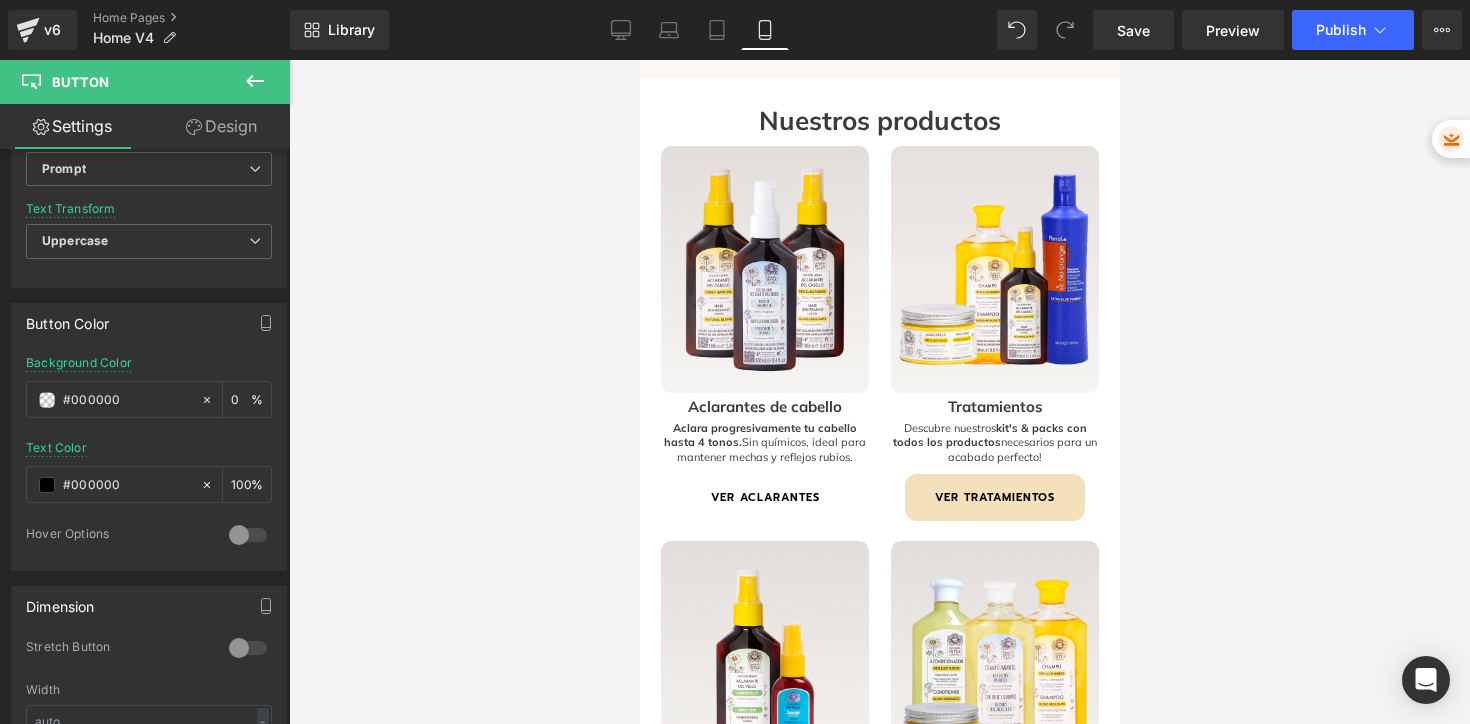 click on "Ir directamente al contenido
Inicio
Cabellos Rubios
Cabellos Rubios
Spray Rubio Natural (El más vendido)
Kit Rubio Natural
Spray Reflejos Rubios
Kit Reflejos Rubios
Spray Cubrevellos" at bounding box center [879, 1376] 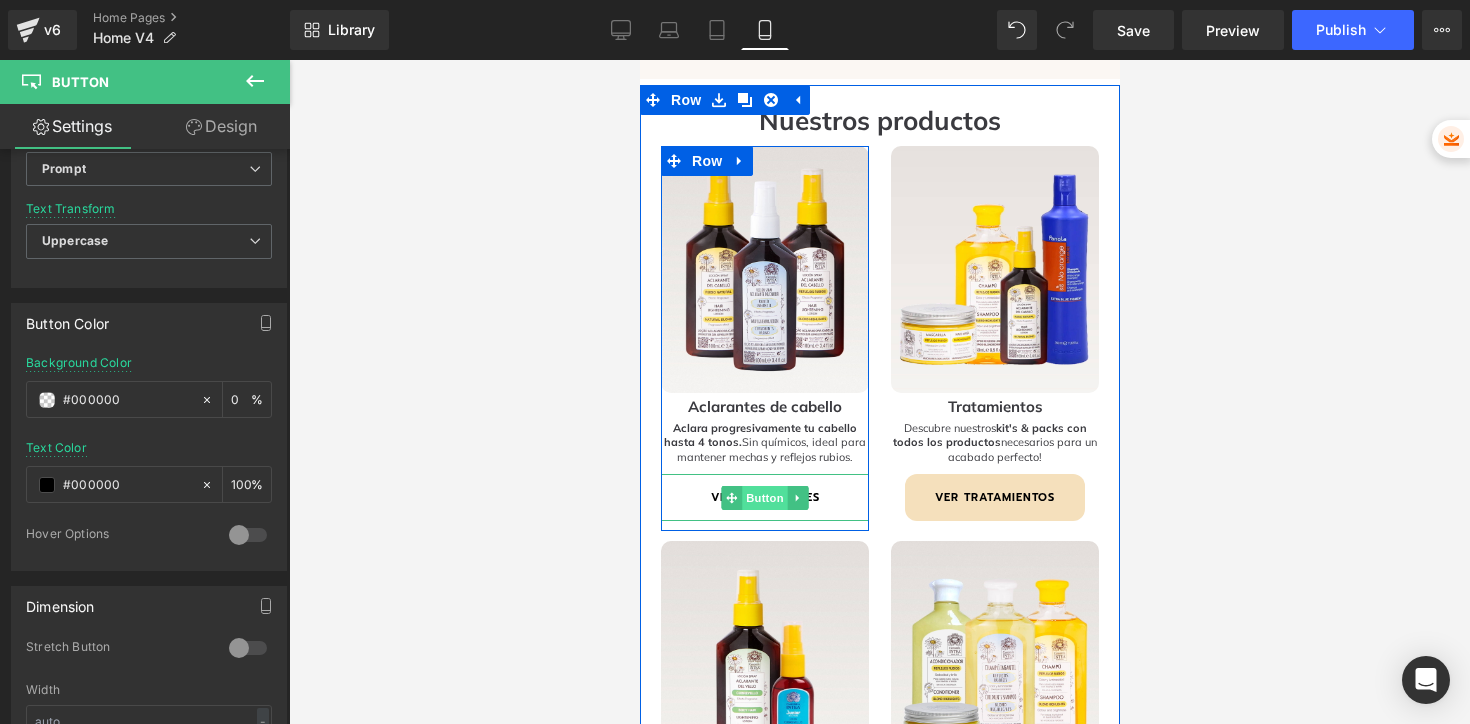 click on "Button" at bounding box center [764, 498] 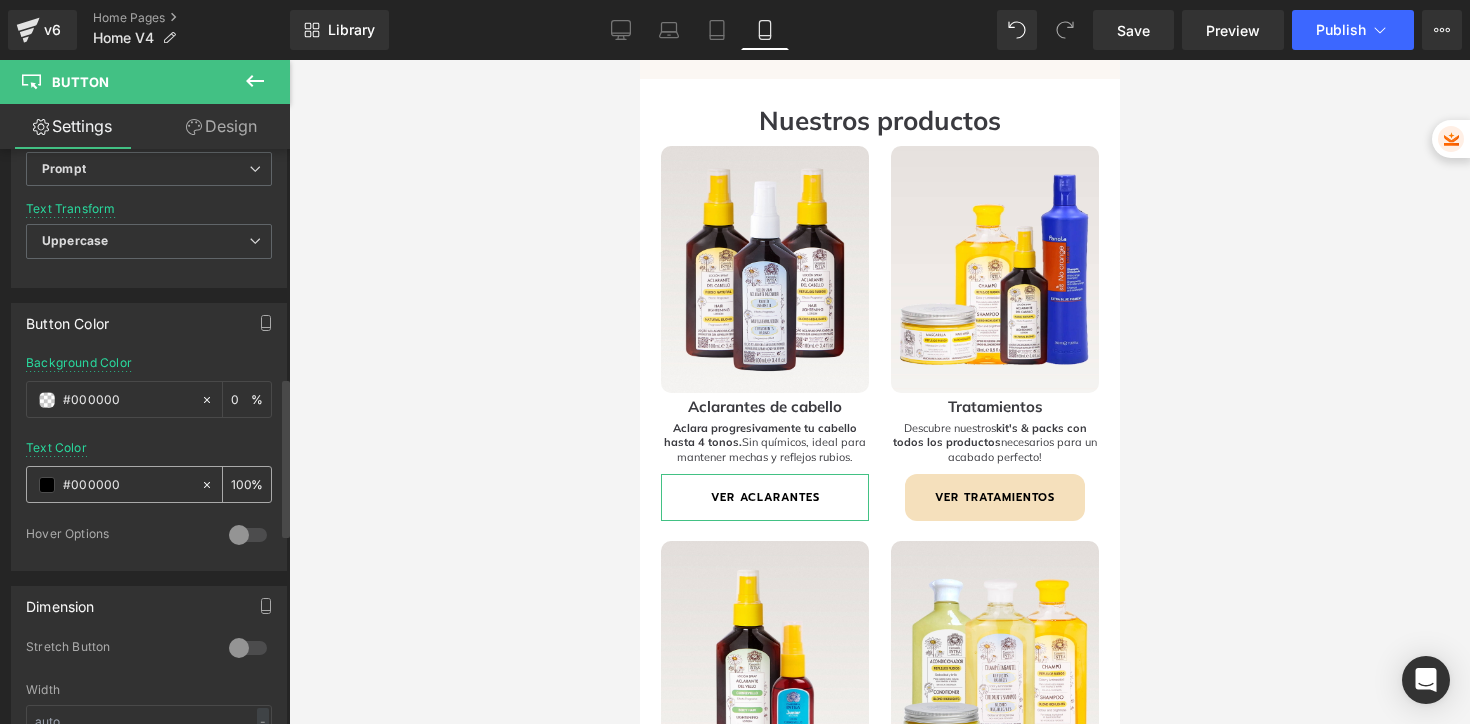 click at bounding box center [47, 485] 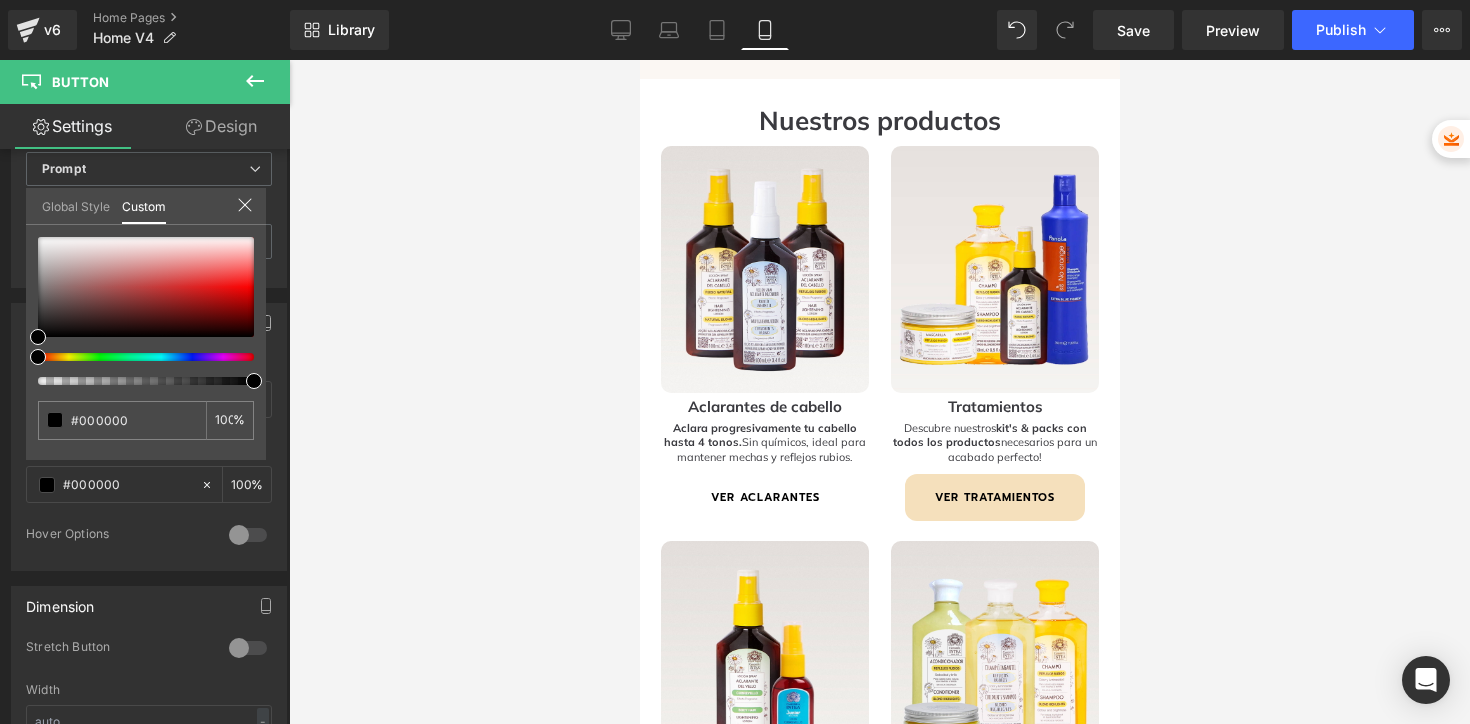 click at bounding box center [879, 392] 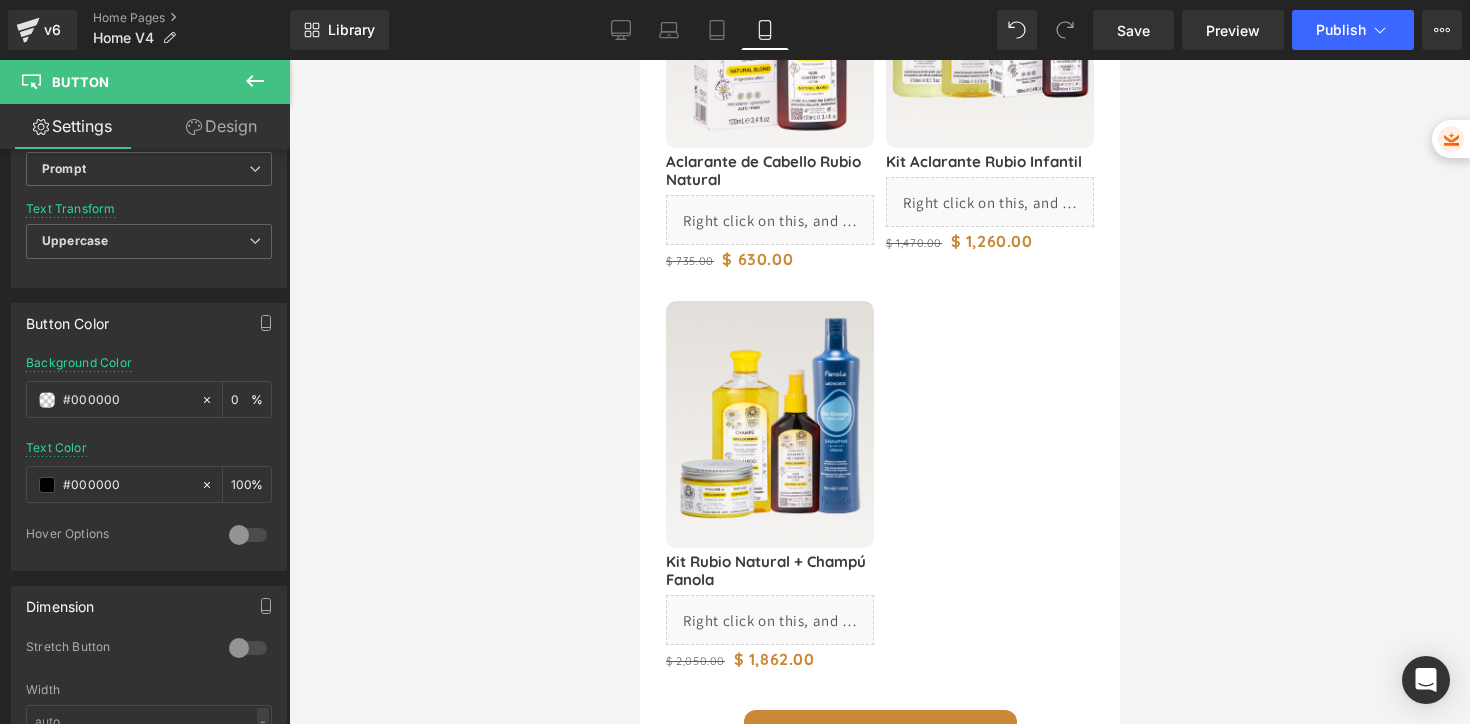 scroll, scrollTop: 1707, scrollLeft: 0, axis: vertical 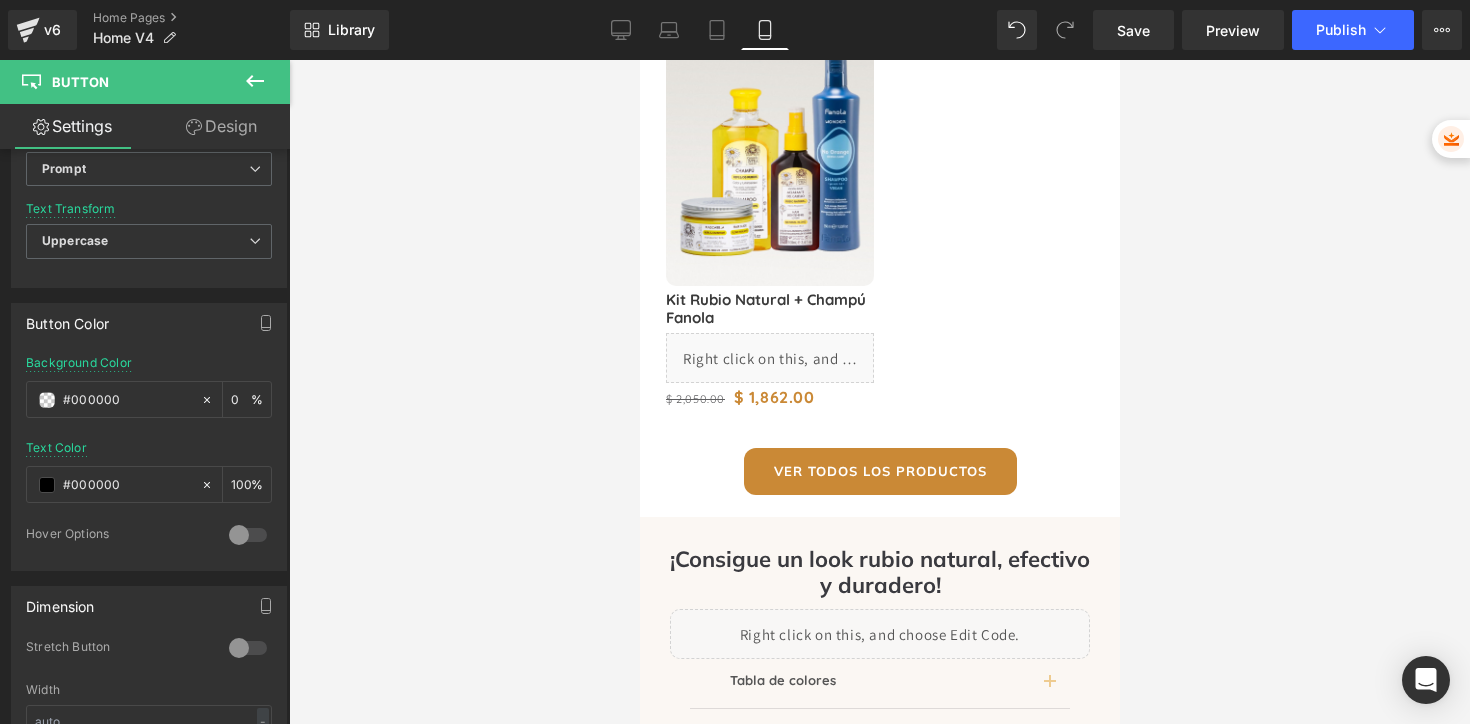 click on "Ver todos los productos" at bounding box center [879, 471] 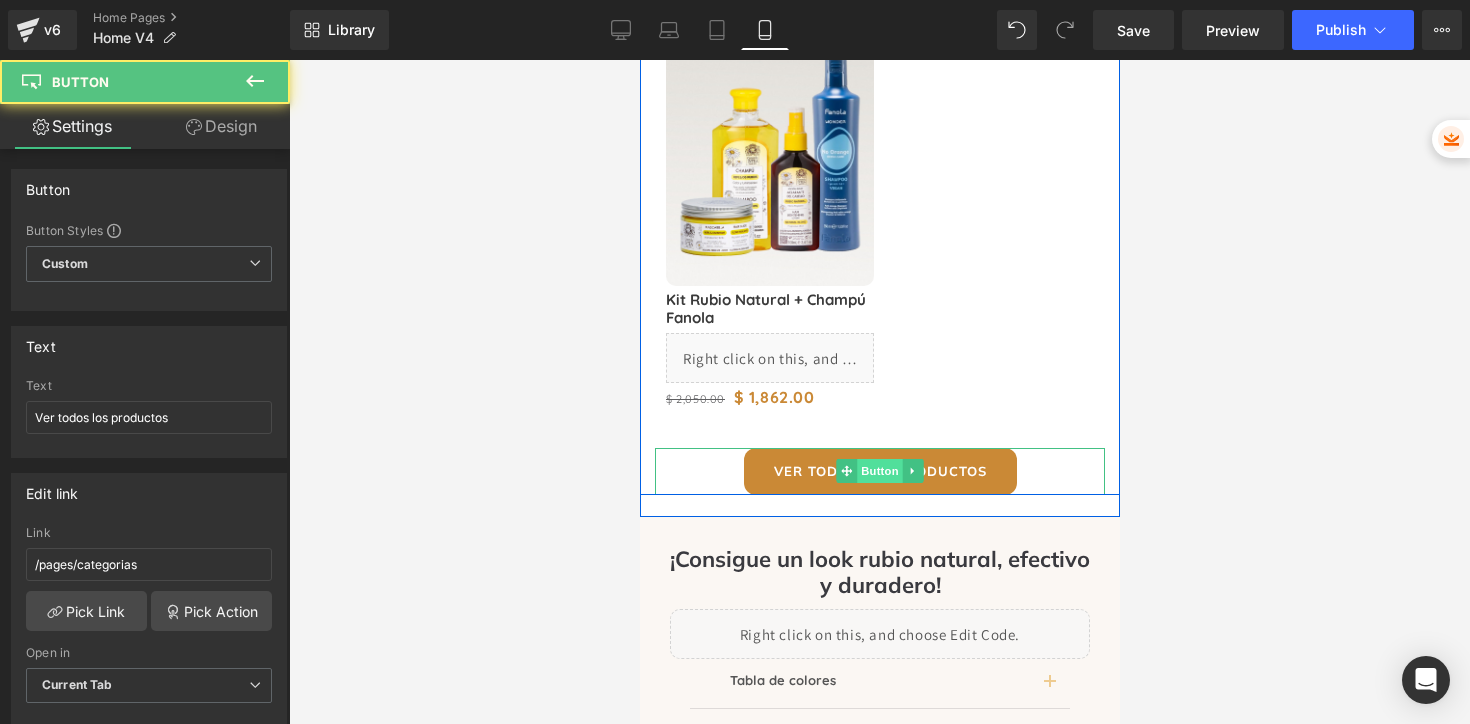 click on "Button" at bounding box center [879, 471] 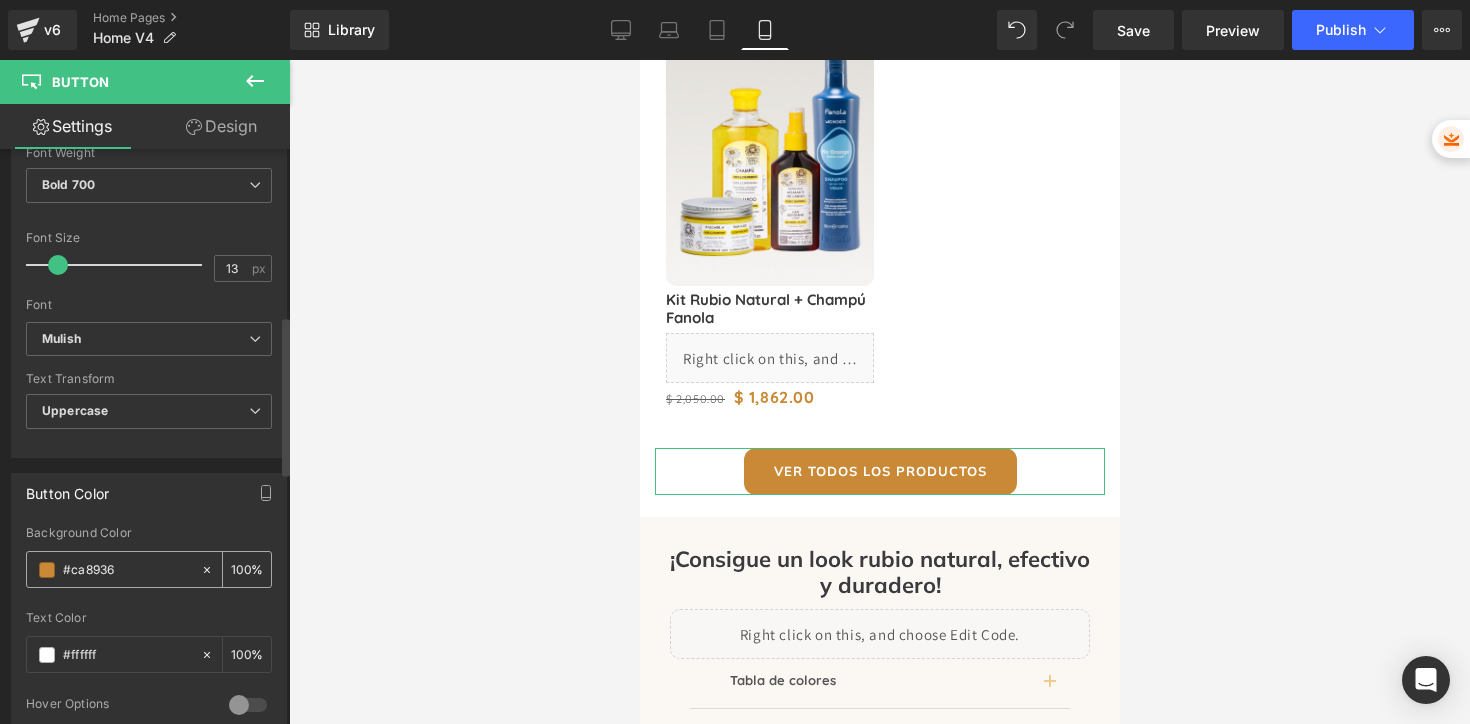 scroll, scrollTop: 660, scrollLeft: 0, axis: vertical 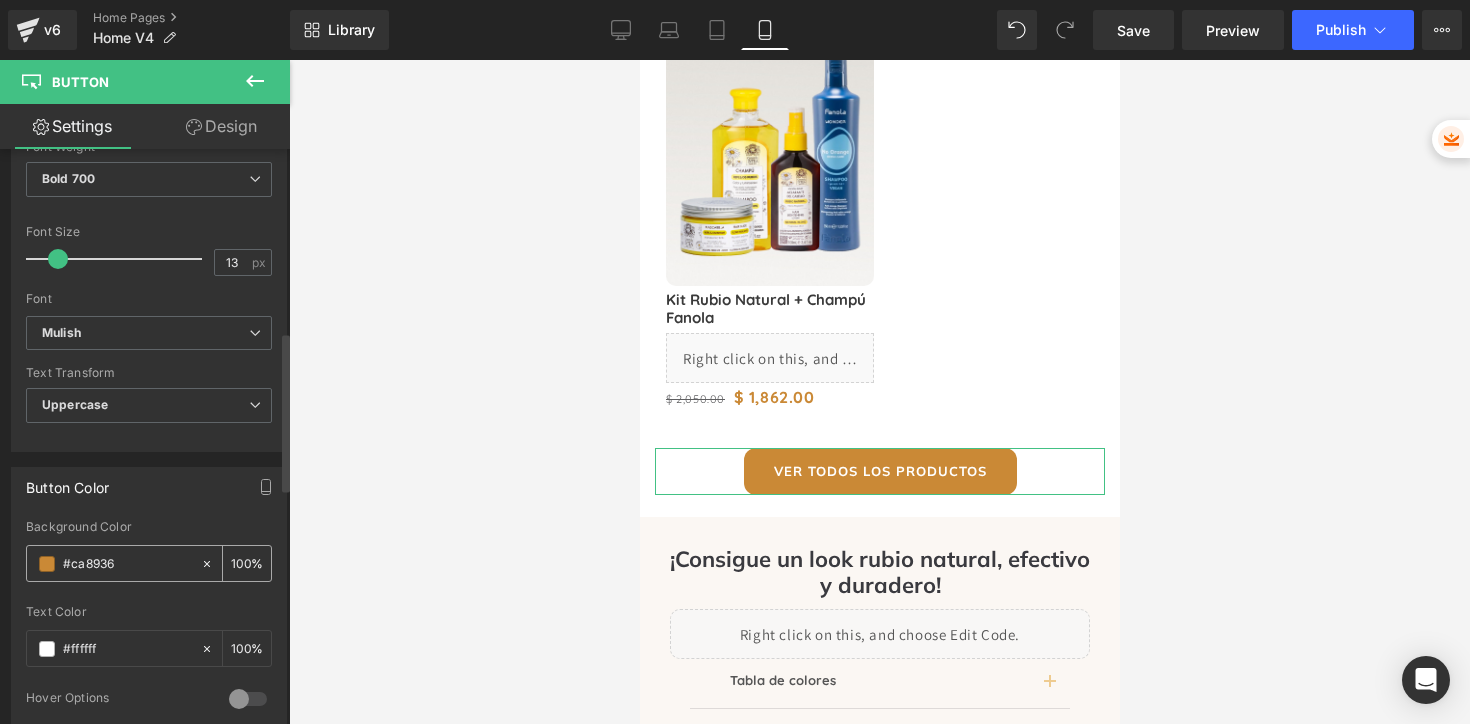 click on "#ca8936" at bounding box center [127, 564] 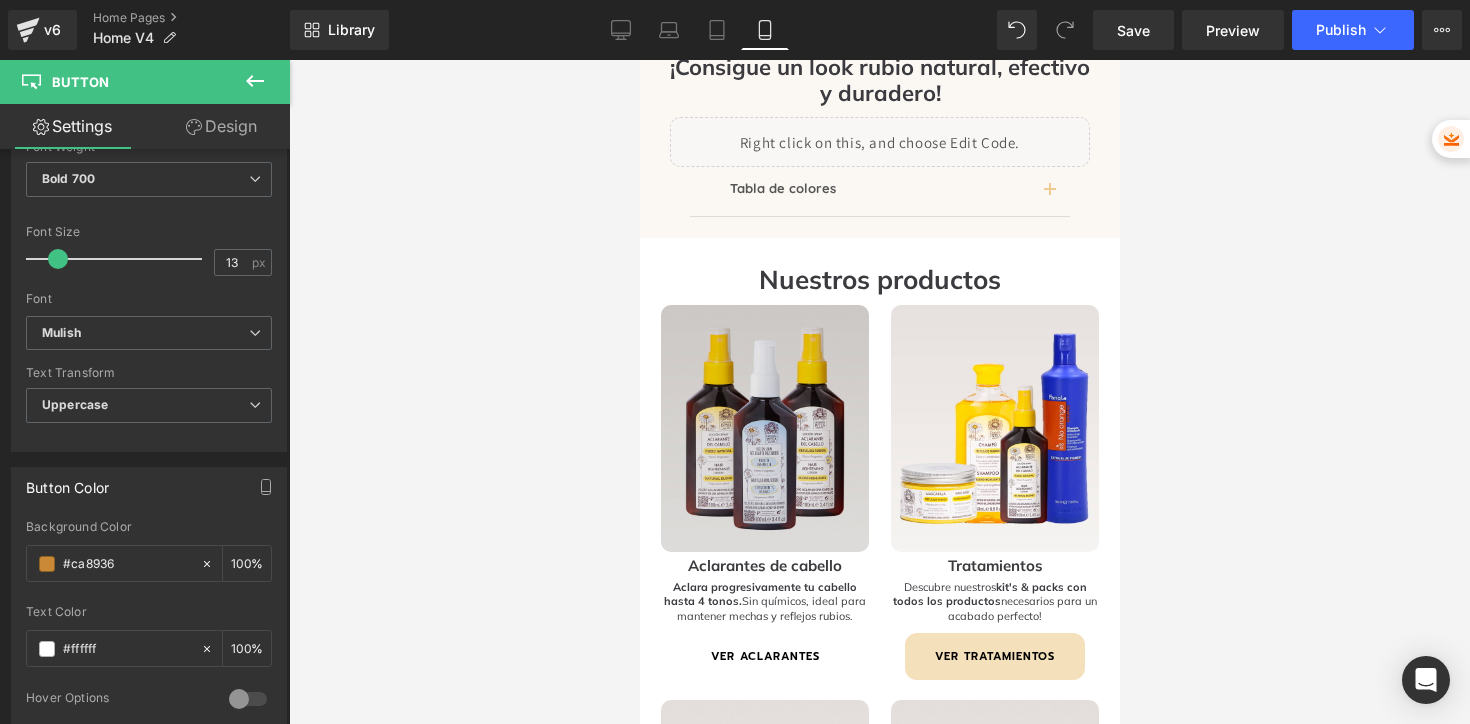 scroll, scrollTop: 2371, scrollLeft: 0, axis: vertical 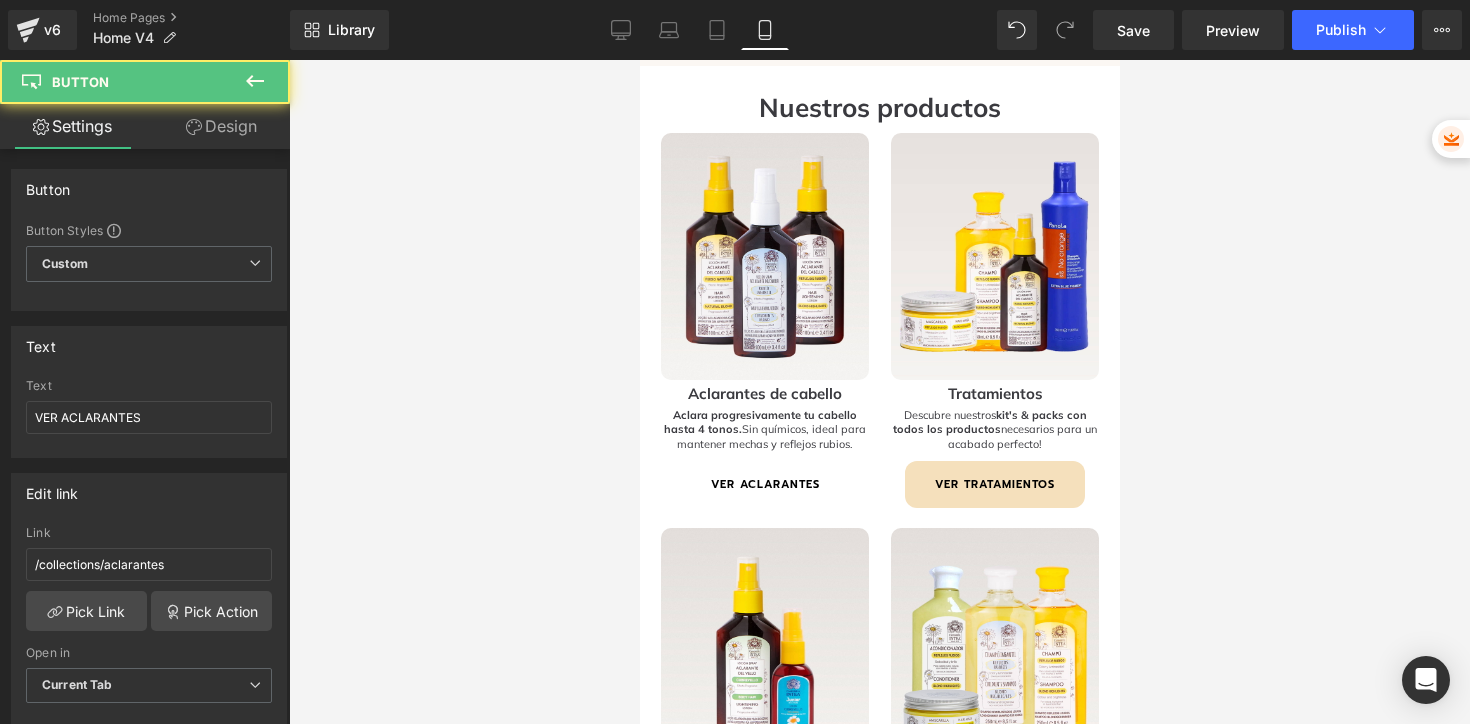 click on "VER ACLARANTES Button" at bounding box center [764, 484] 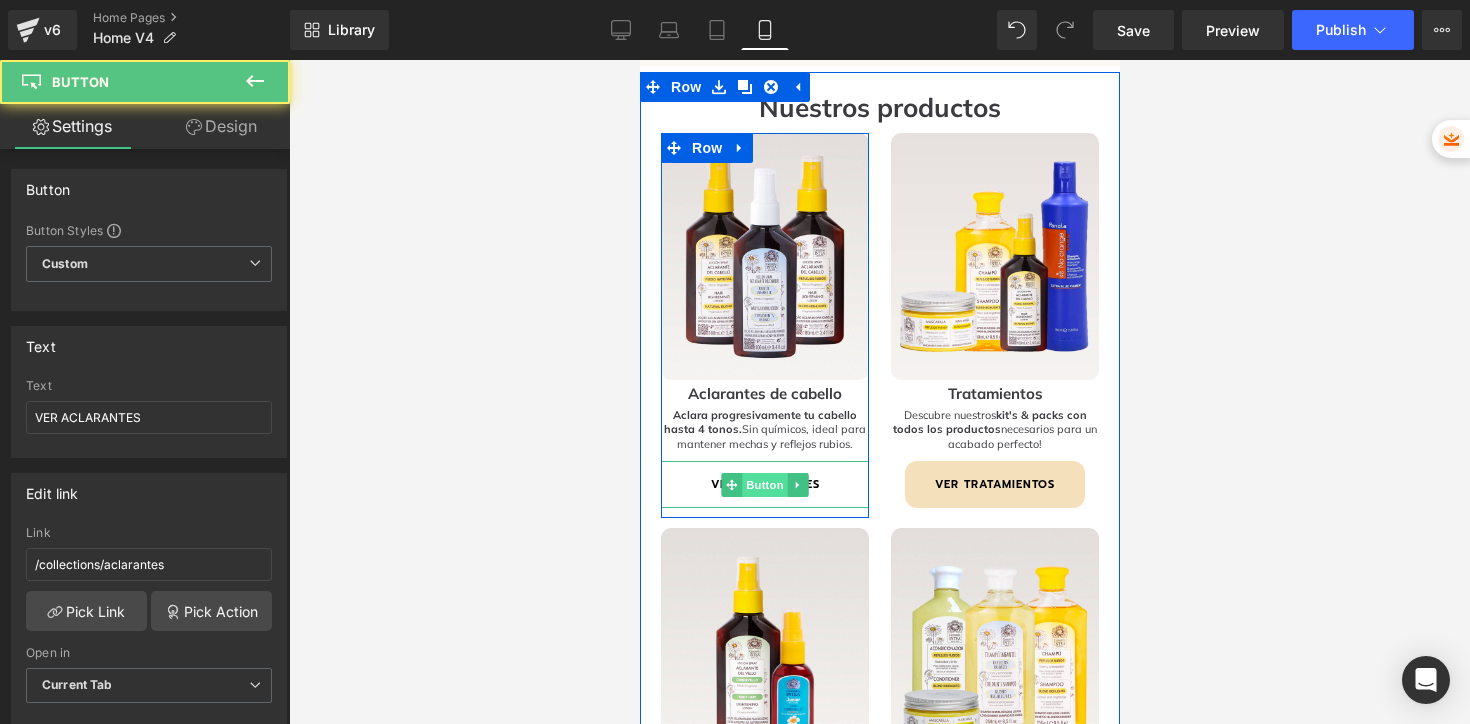 click on "Button" at bounding box center (764, 485) 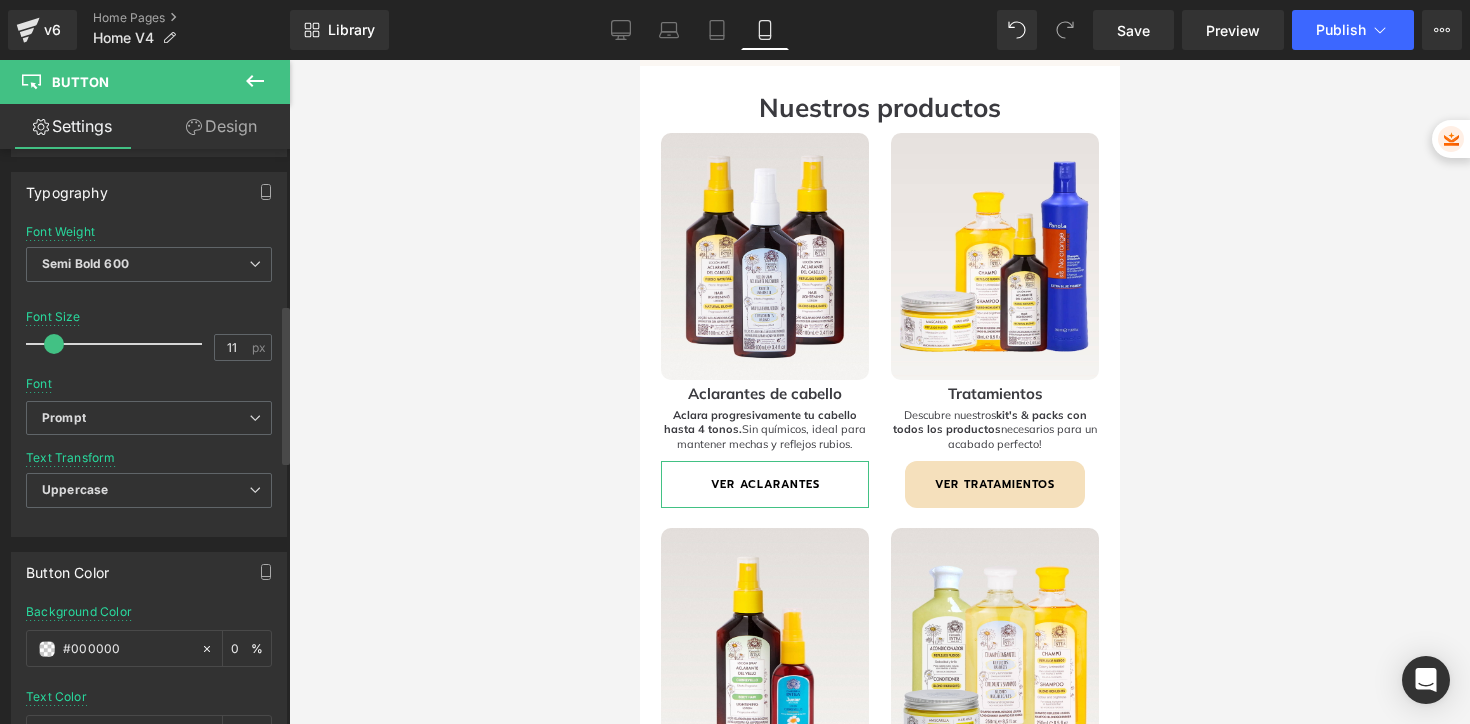 scroll, scrollTop: 697, scrollLeft: 0, axis: vertical 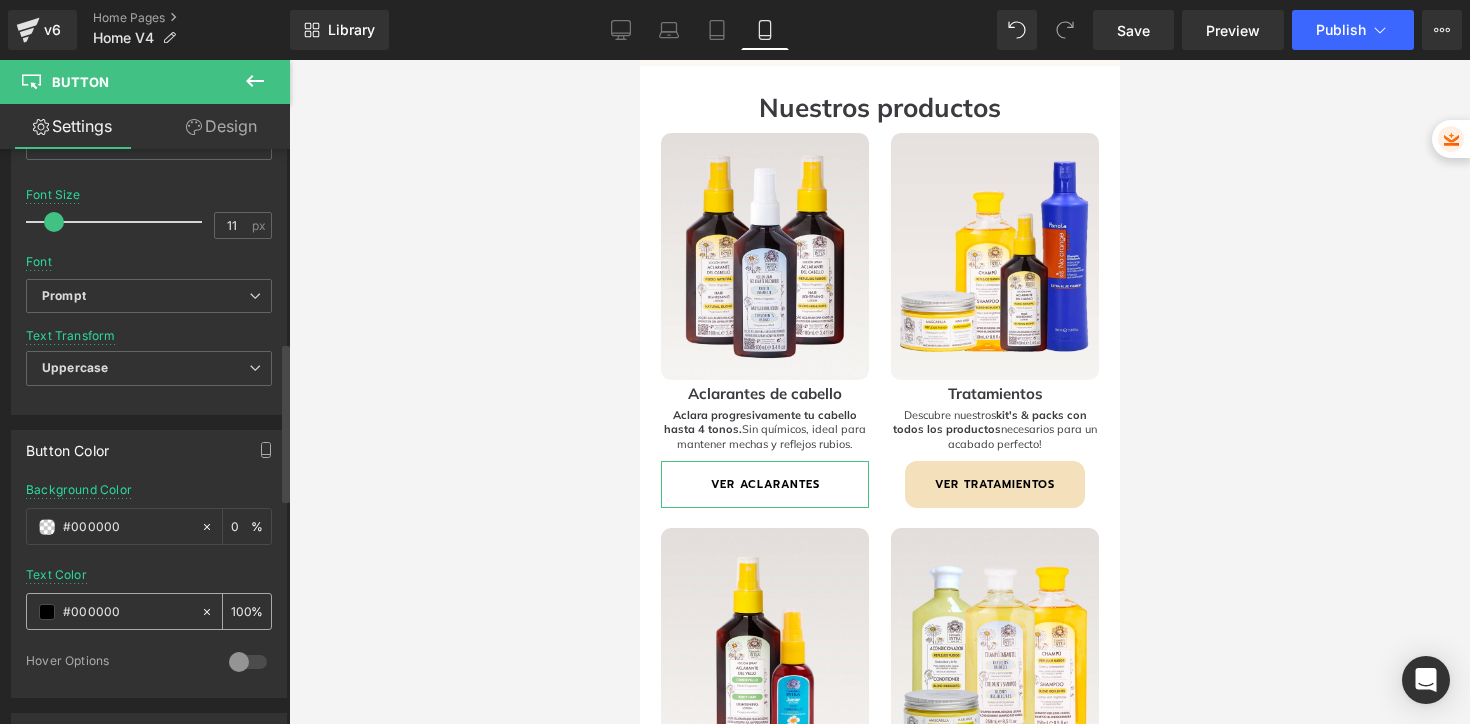 click on "#000000" at bounding box center [127, 612] 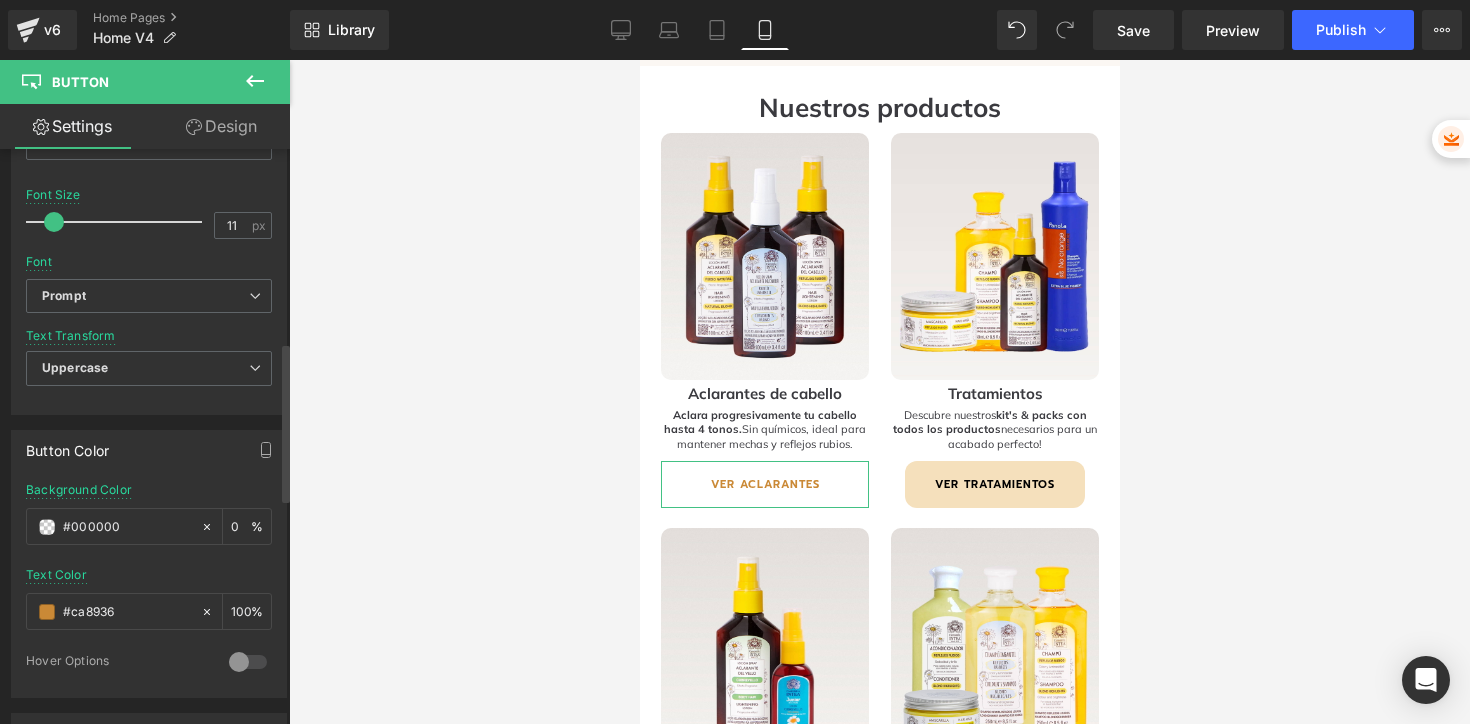 type on "#ca8936" 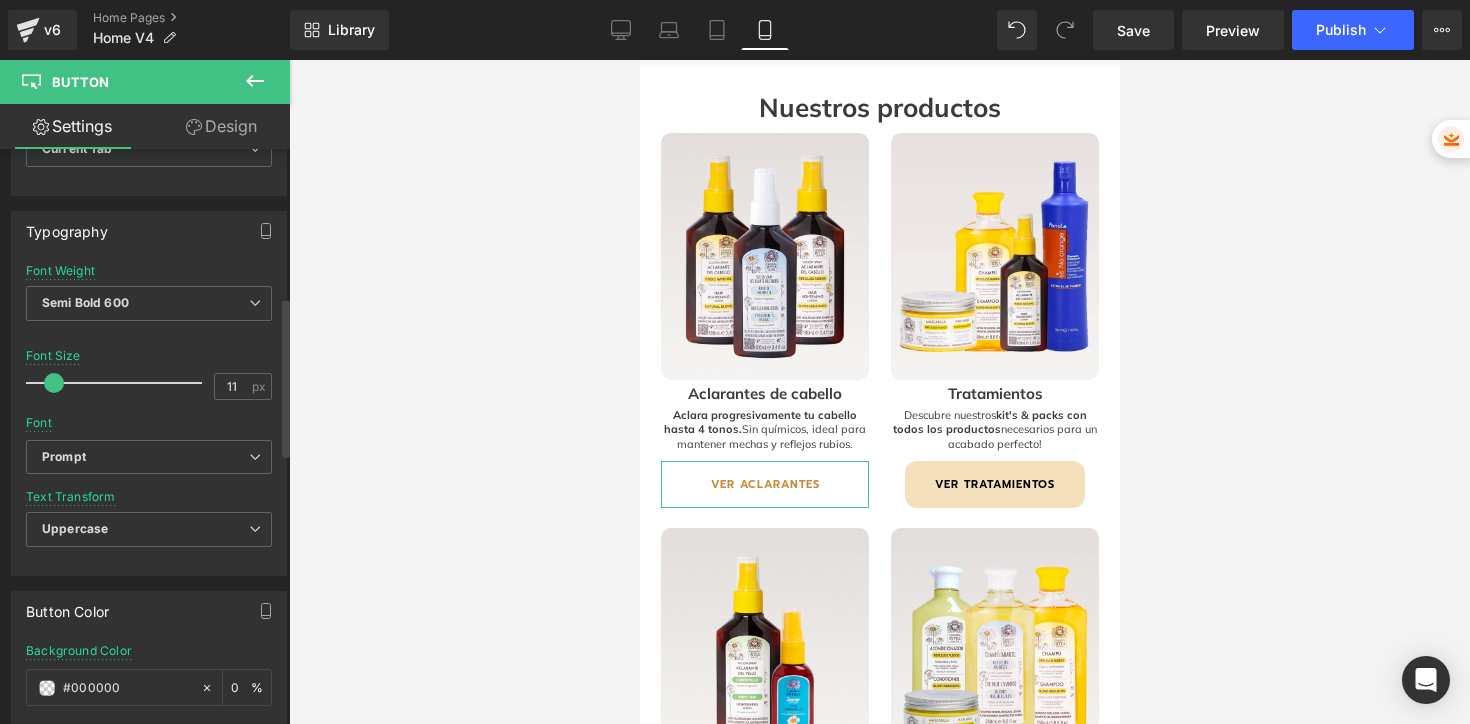 scroll, scrollTop: 534, scrollLeft: 0, axis: vertical 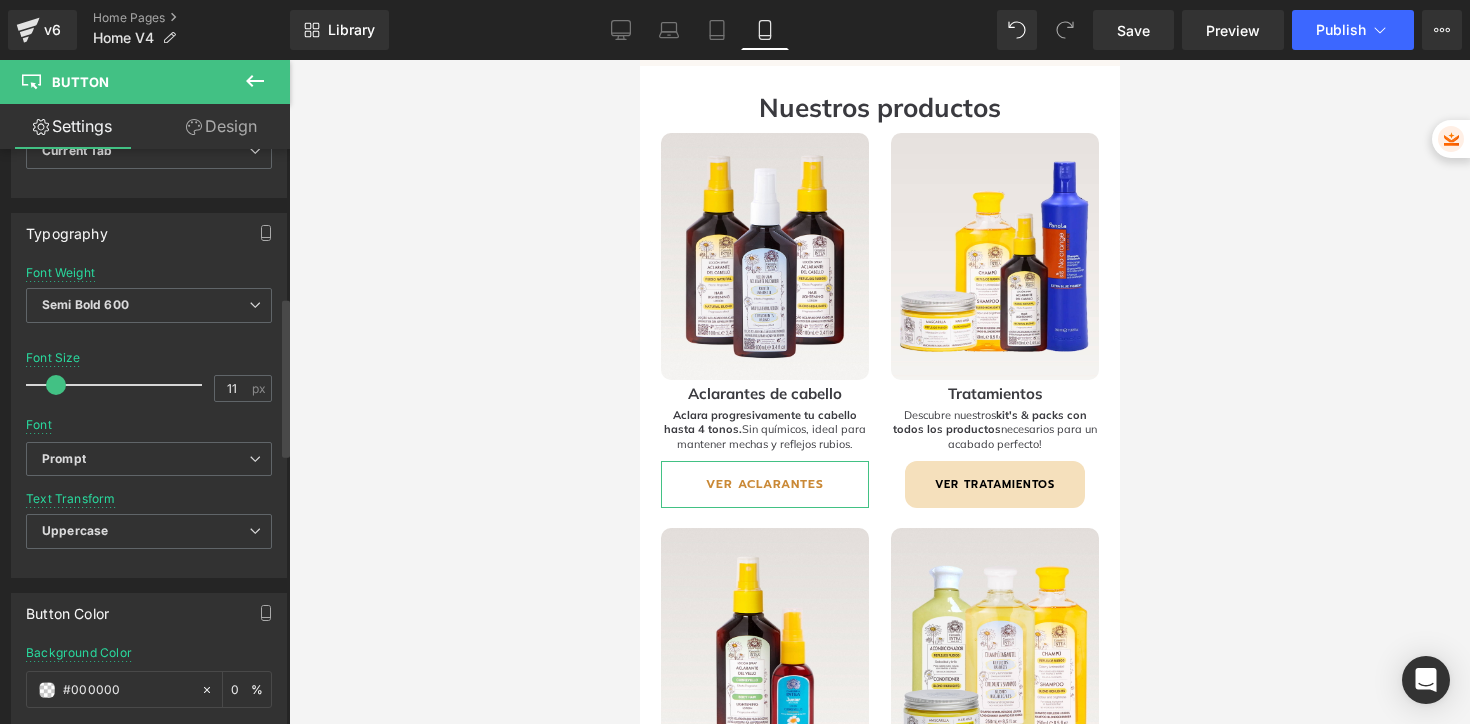click at bounding box center (56, 385) 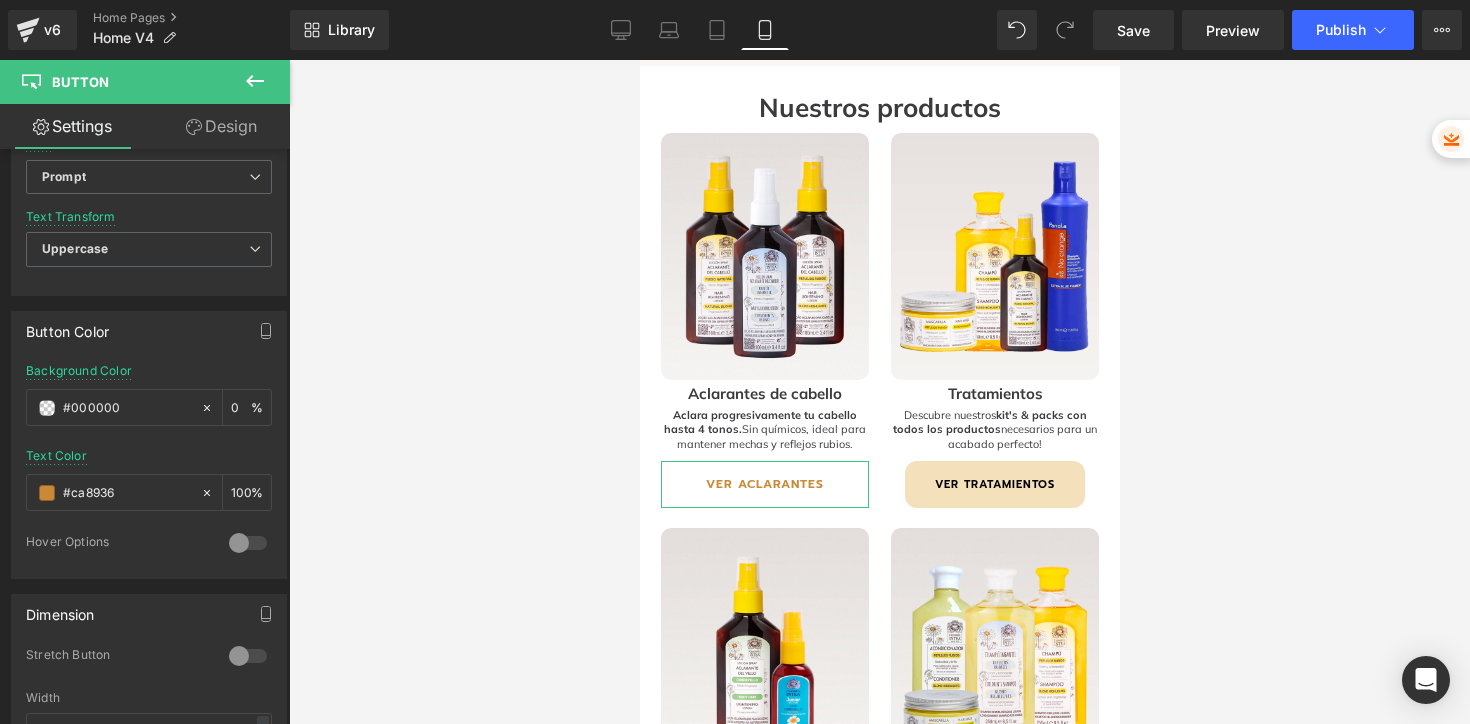 scroll, scrollTop: 849, scrollLeft: 0, axis: vertical 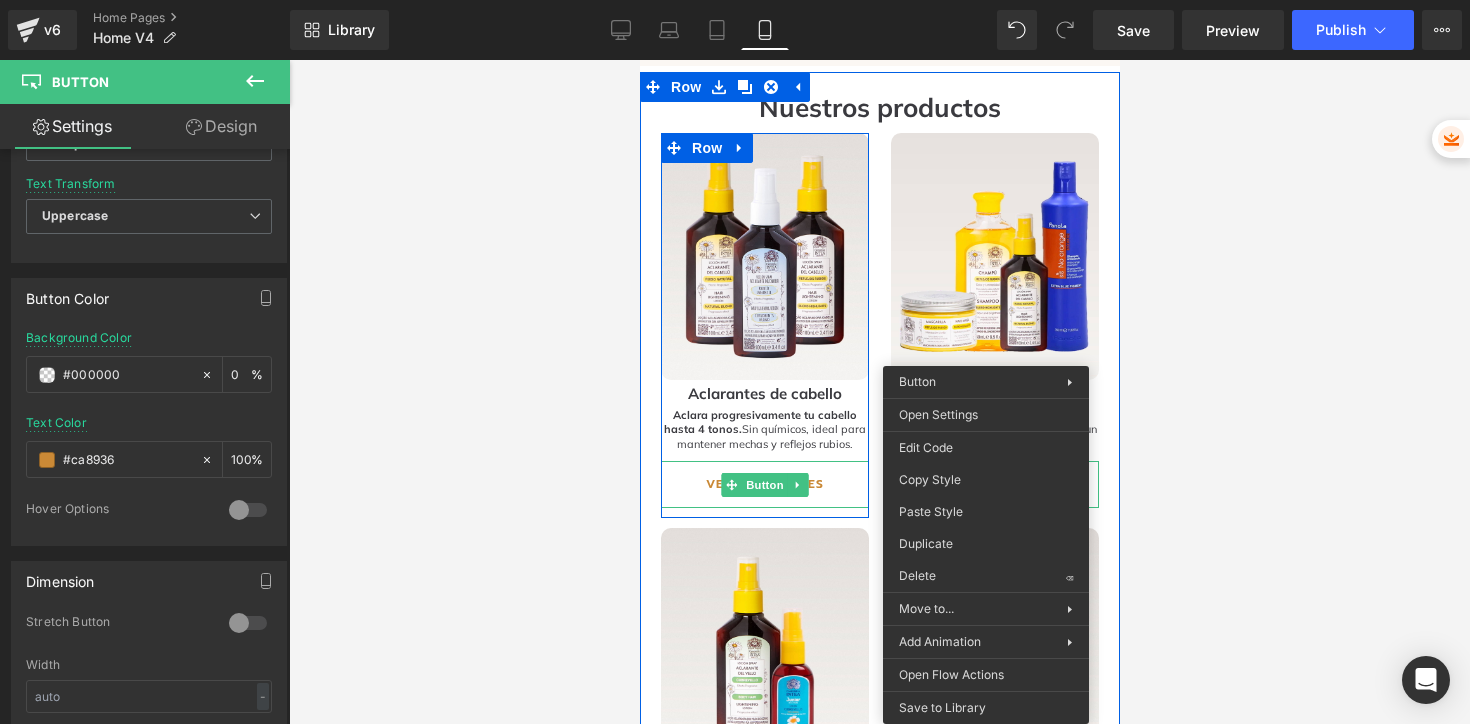 click at bounding box center [797, 485] 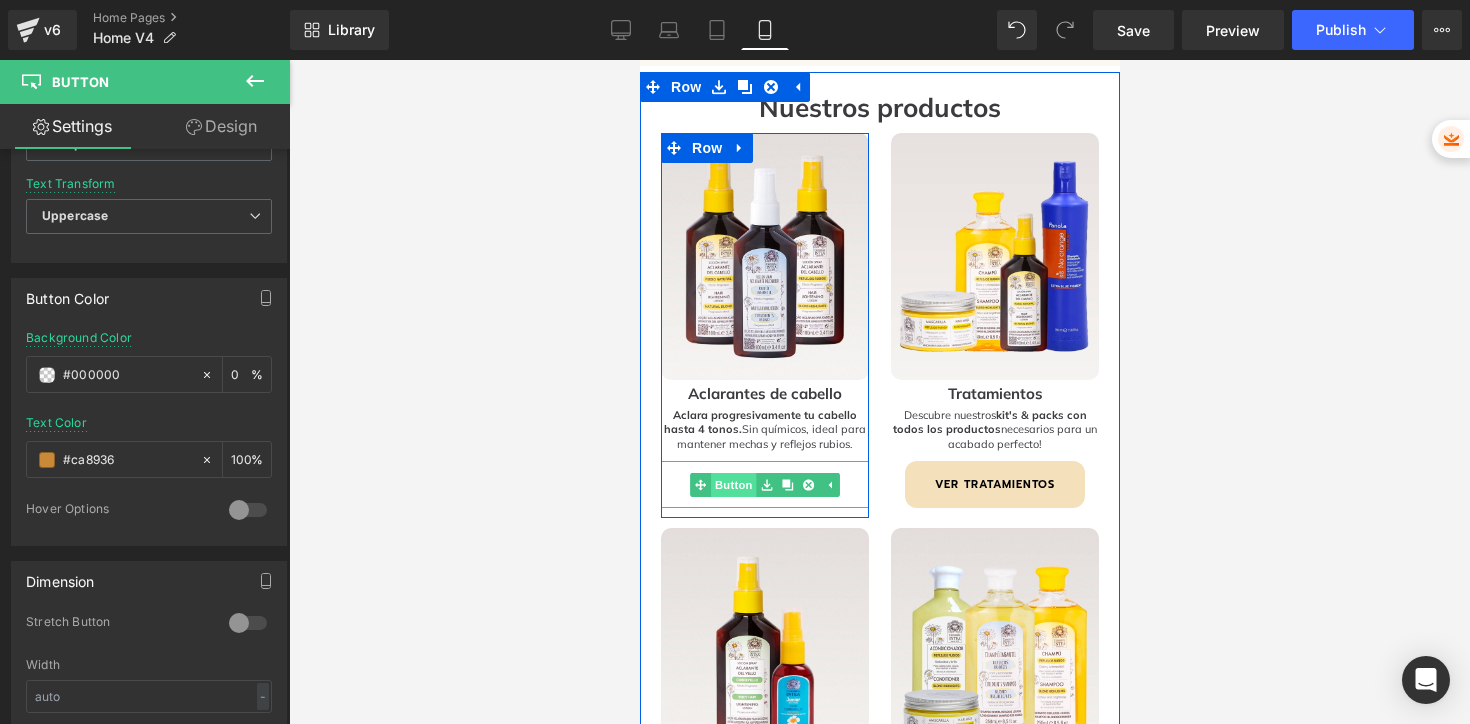 click on "Button" at bounding box center (733, 485) 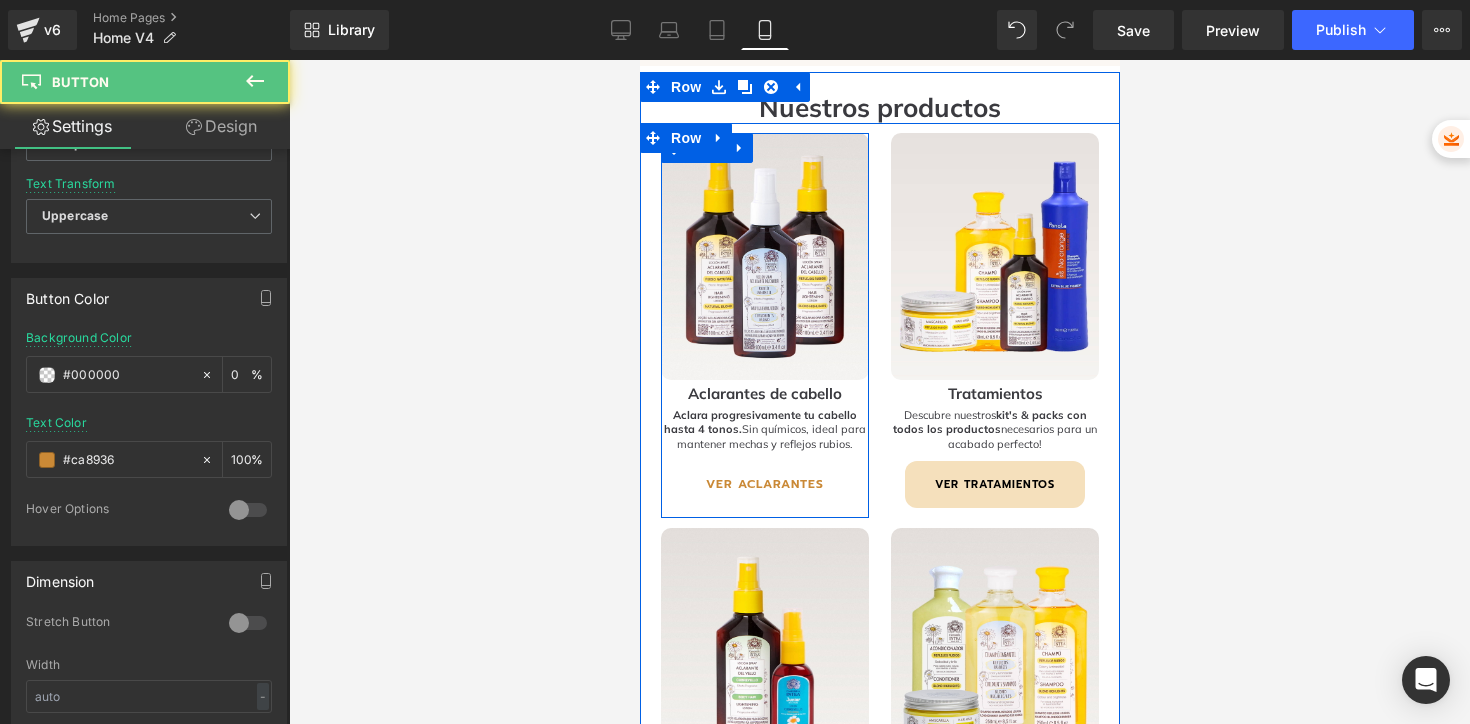 click on "Image         Aclarantes de cabello Heading         Aclara progresivamente tu cabello hasta 4 tonos.  S in químicos, ideal para mantener mechas y reflejos rubios. Text Block         VER ACLARANTES Button" at bounding box center [764, 320] 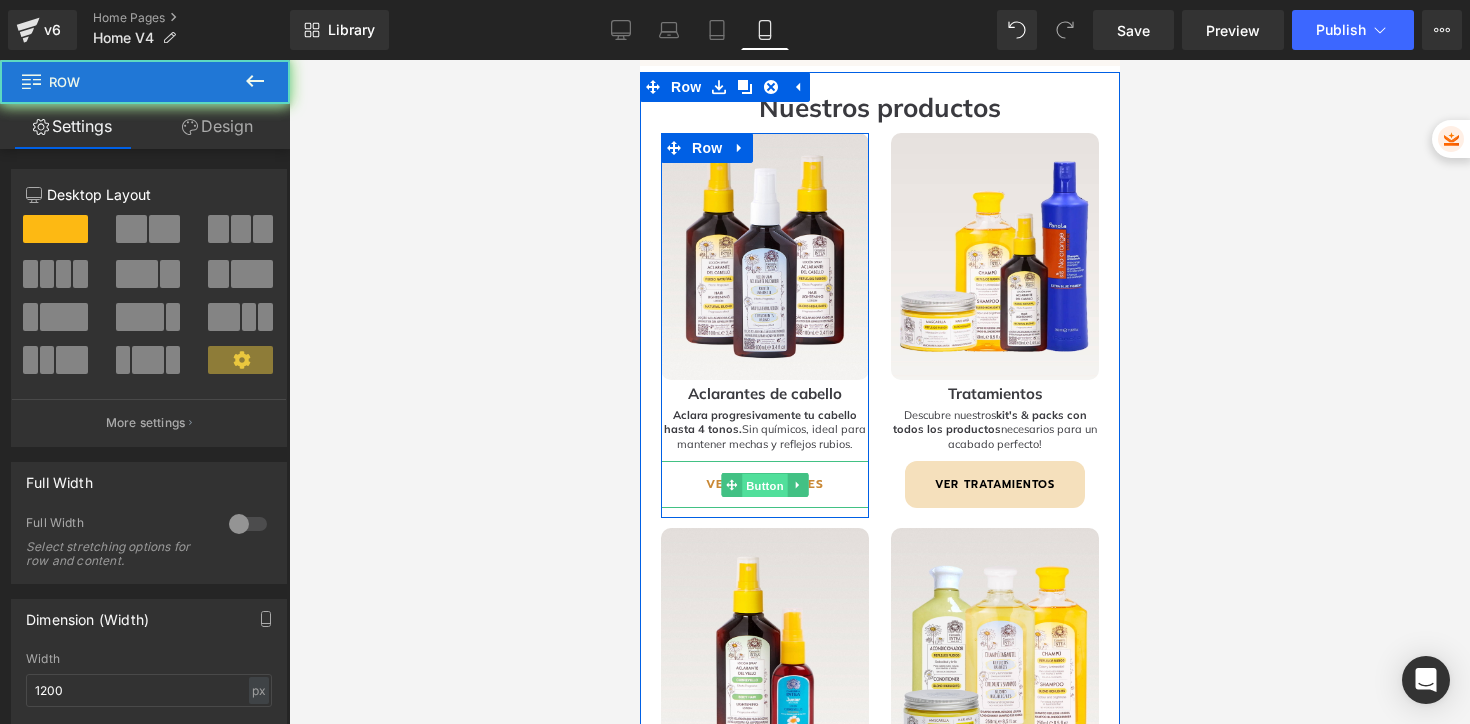 click on "Button" at bounding box center (764, 485) 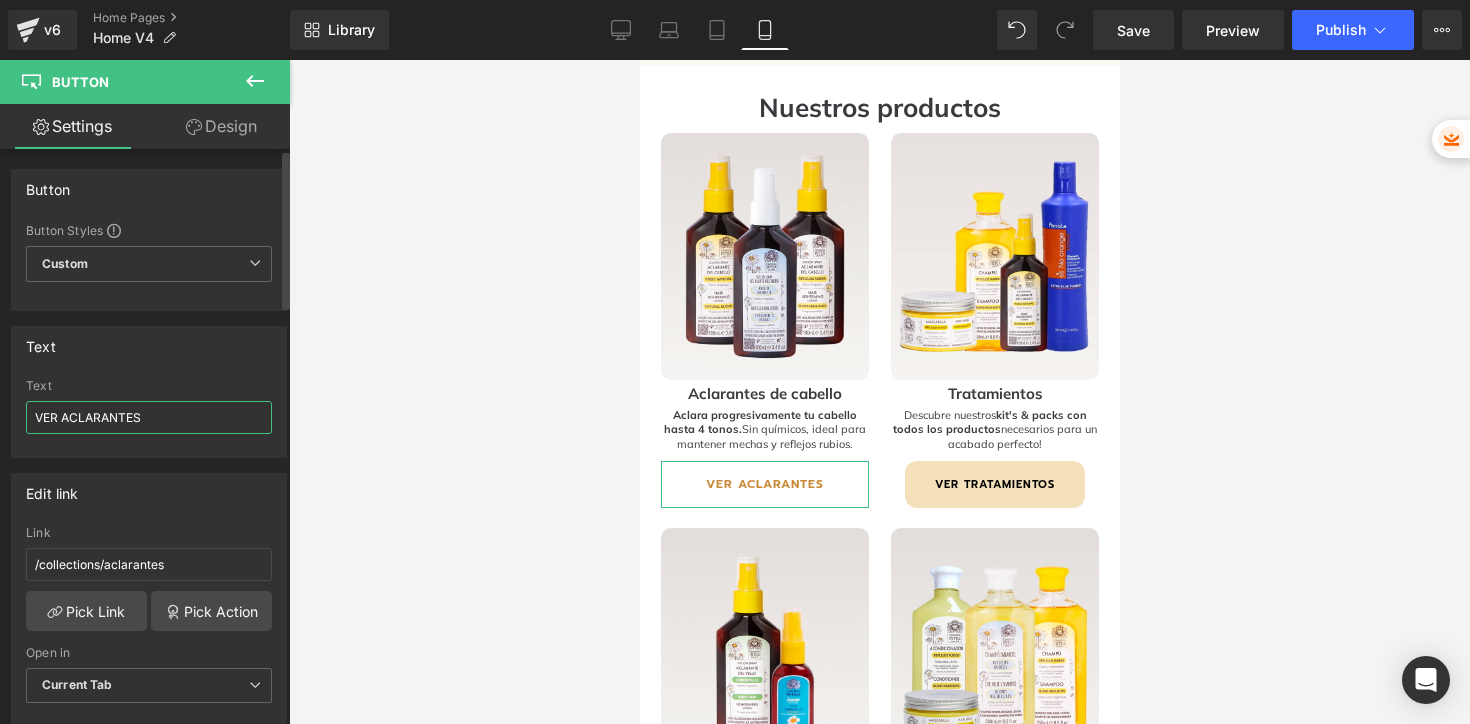 drag, startPoint x: 61, startPoint y: 415, endPoint x: 273, endPoint y: 416, distance: 212.00237 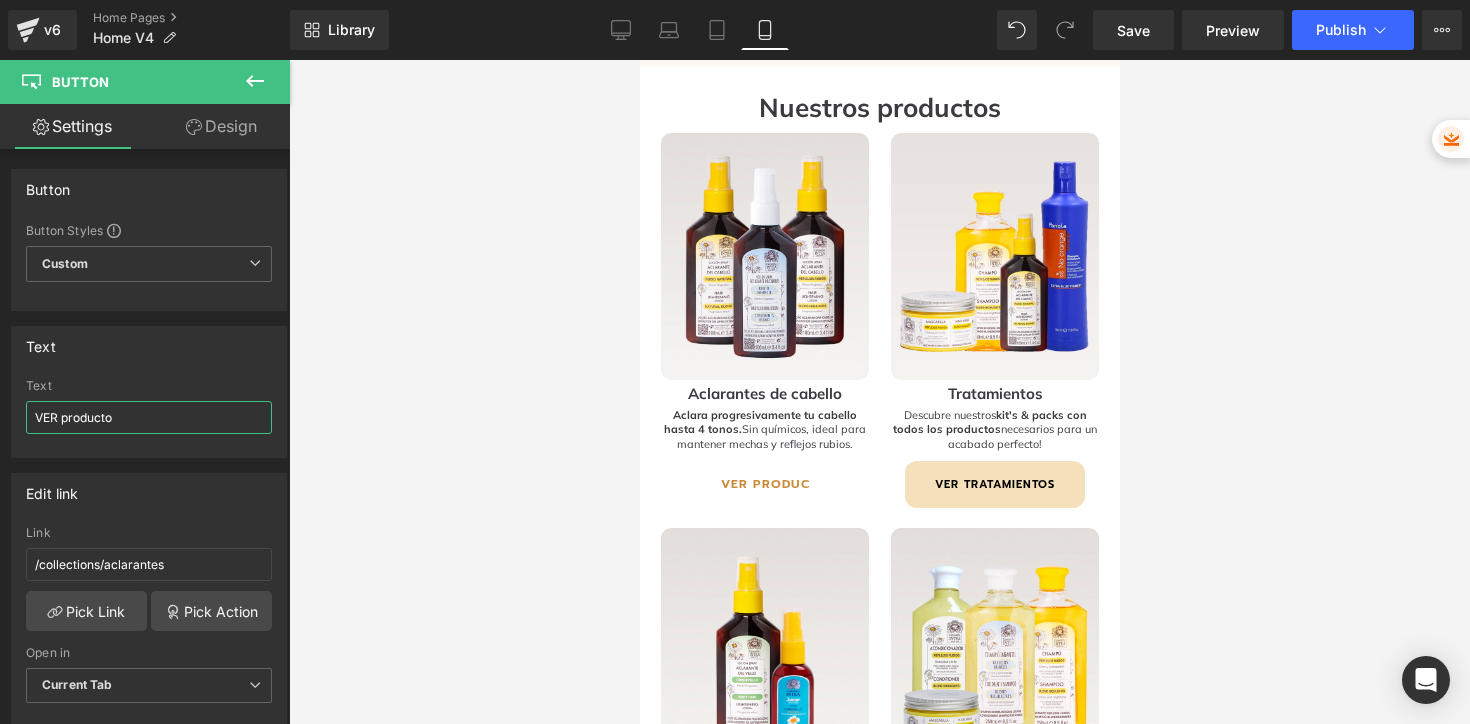 type on "VER productos" 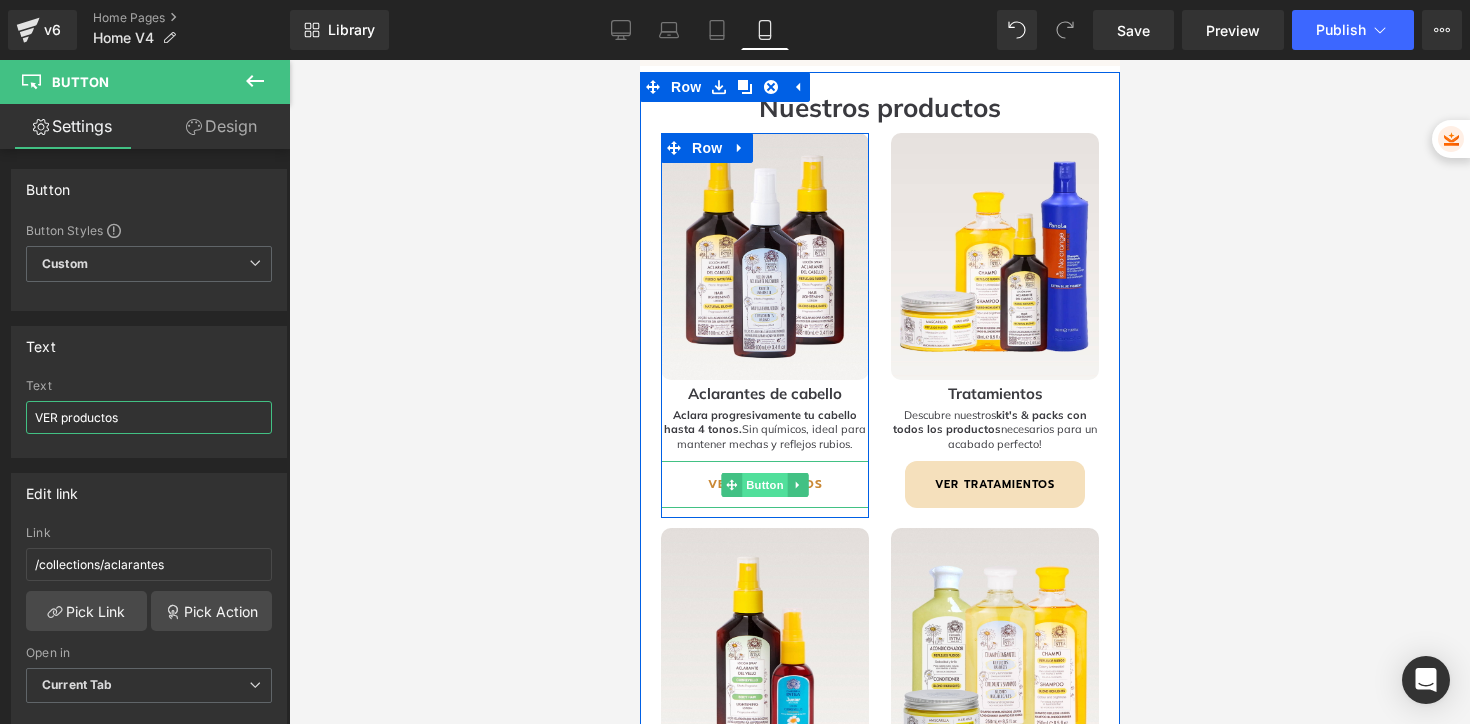 click on "Button" at bounding box center (764, 485) 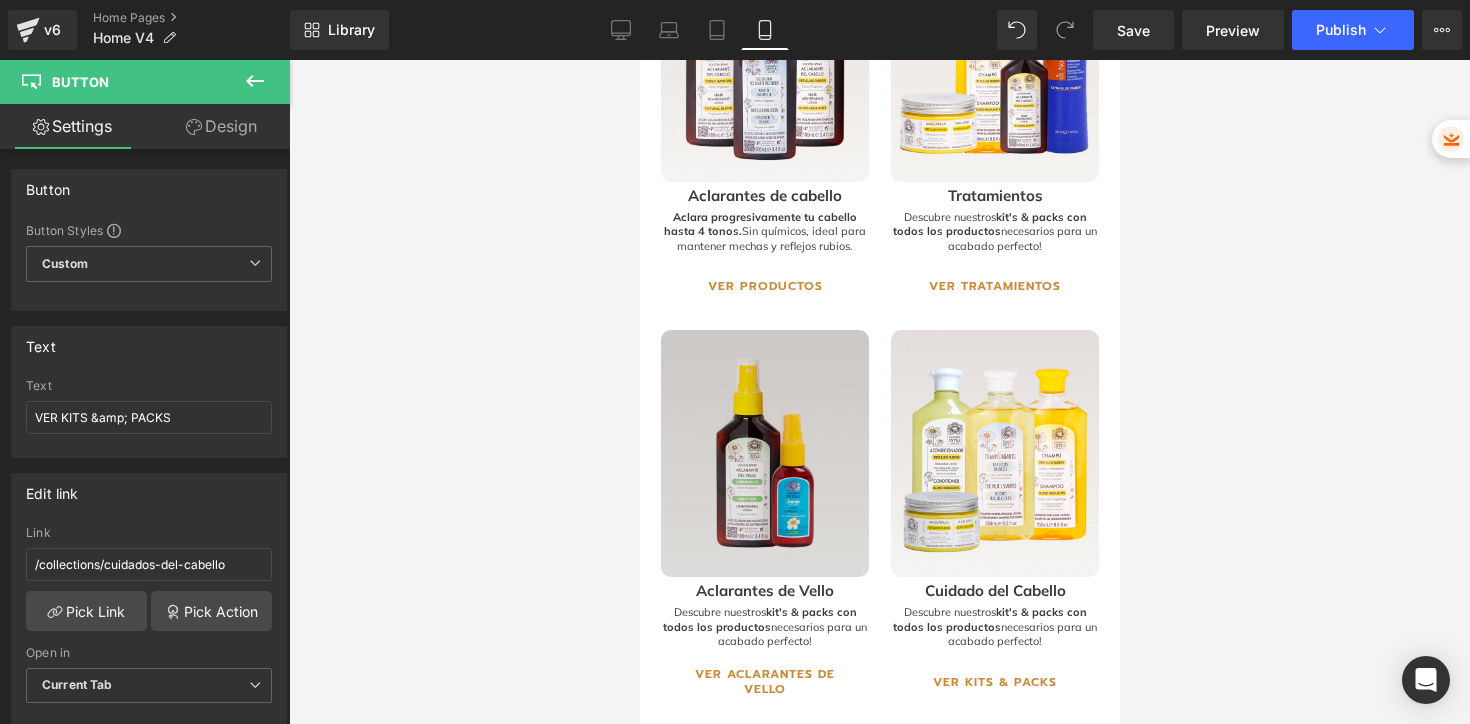 scroll, scrollTop: 2471, scrollLeft: 0, axis: vertical 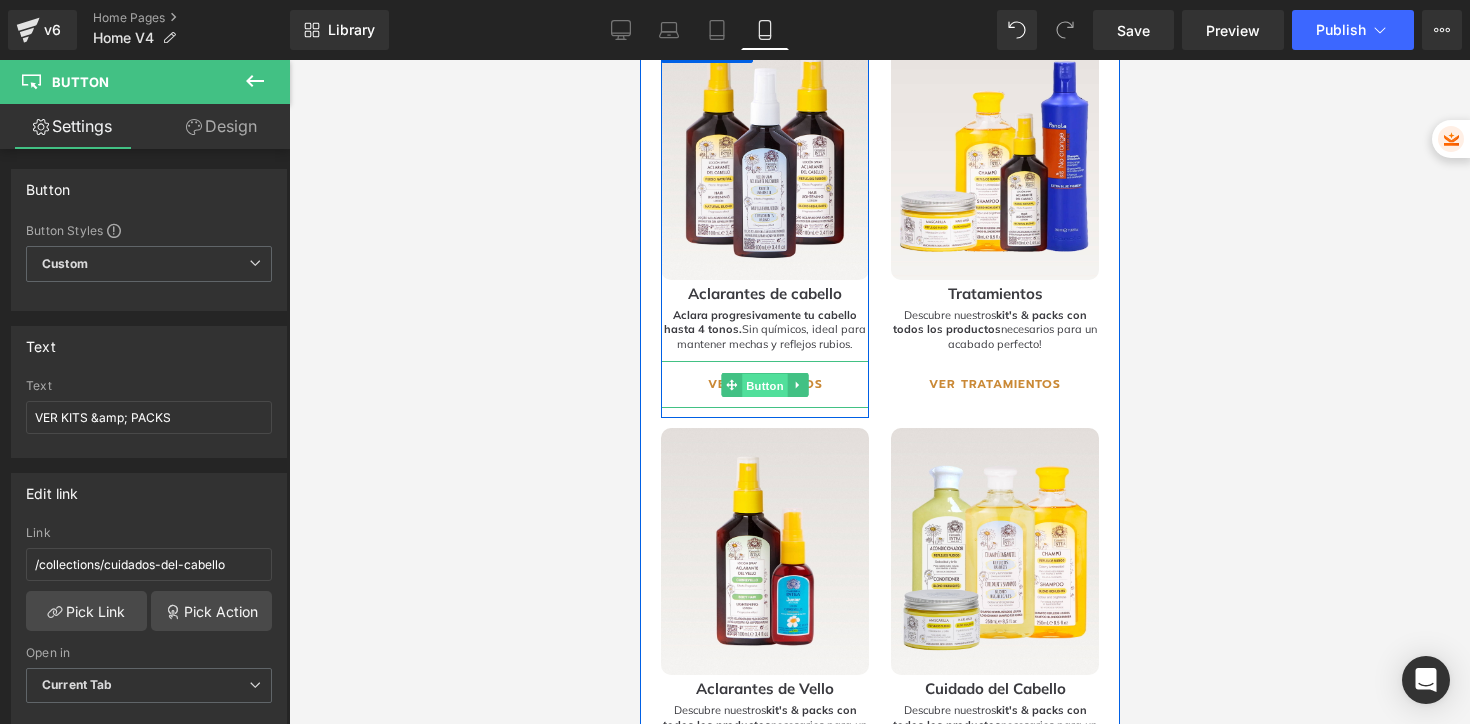 click on "Button" at bounding box center [764, 385] 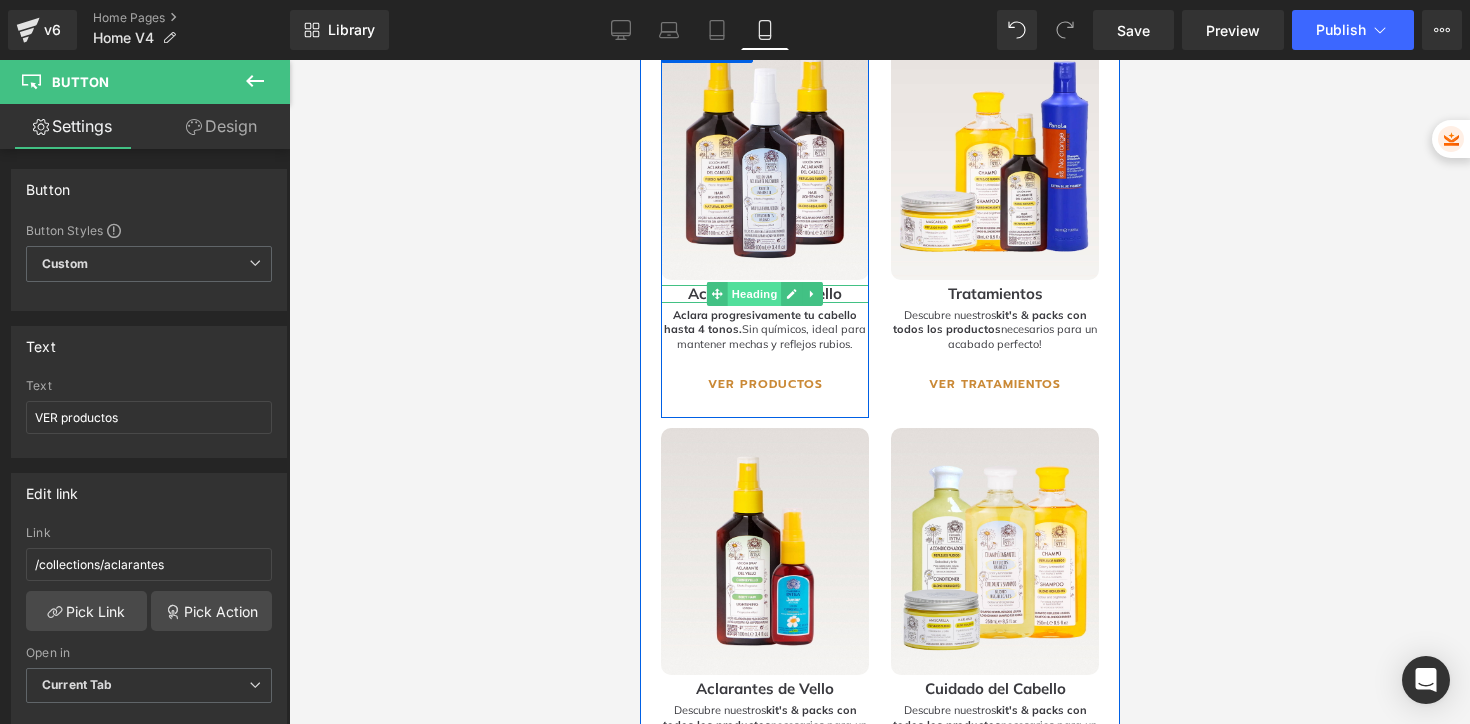 click on "Heading" at bounding box center (754, 294) 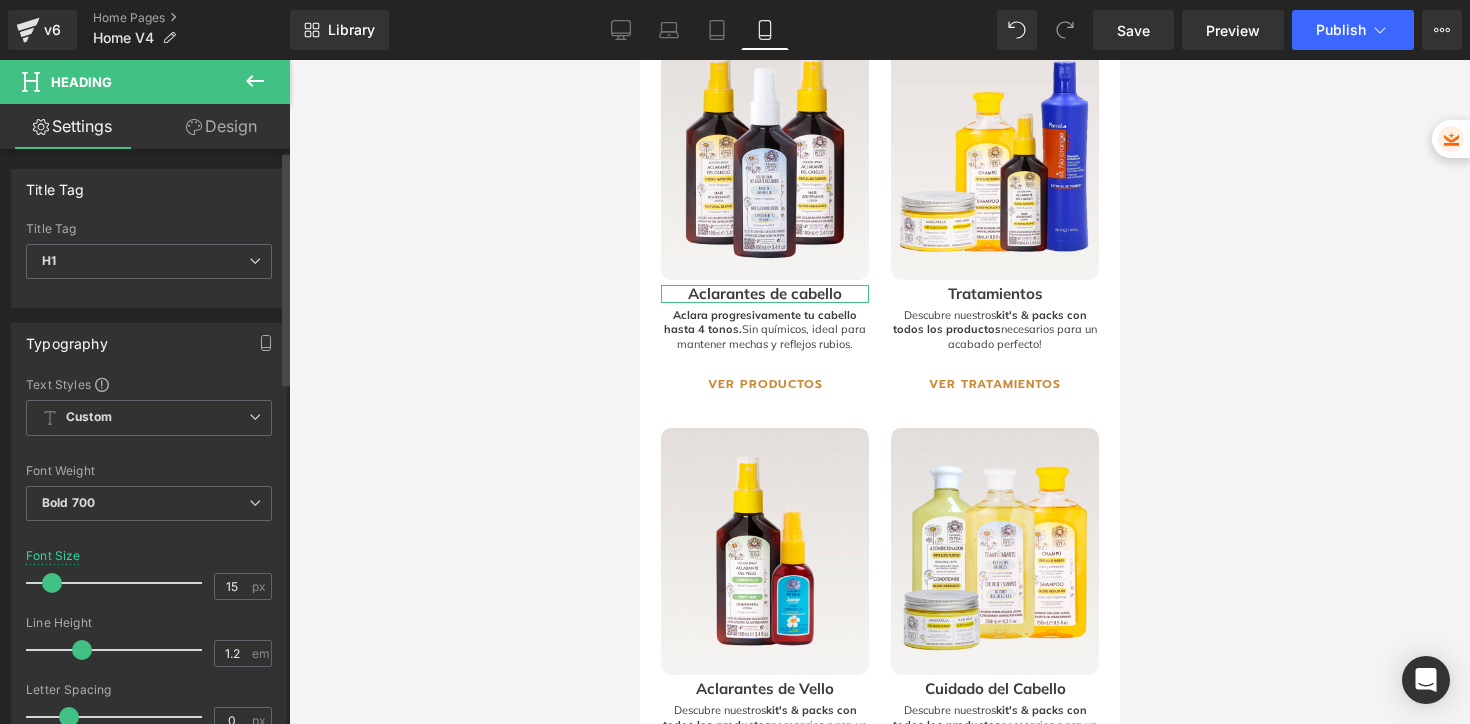 scroll, scrollTop: 155, scrollLeft: 0, axis: vertical 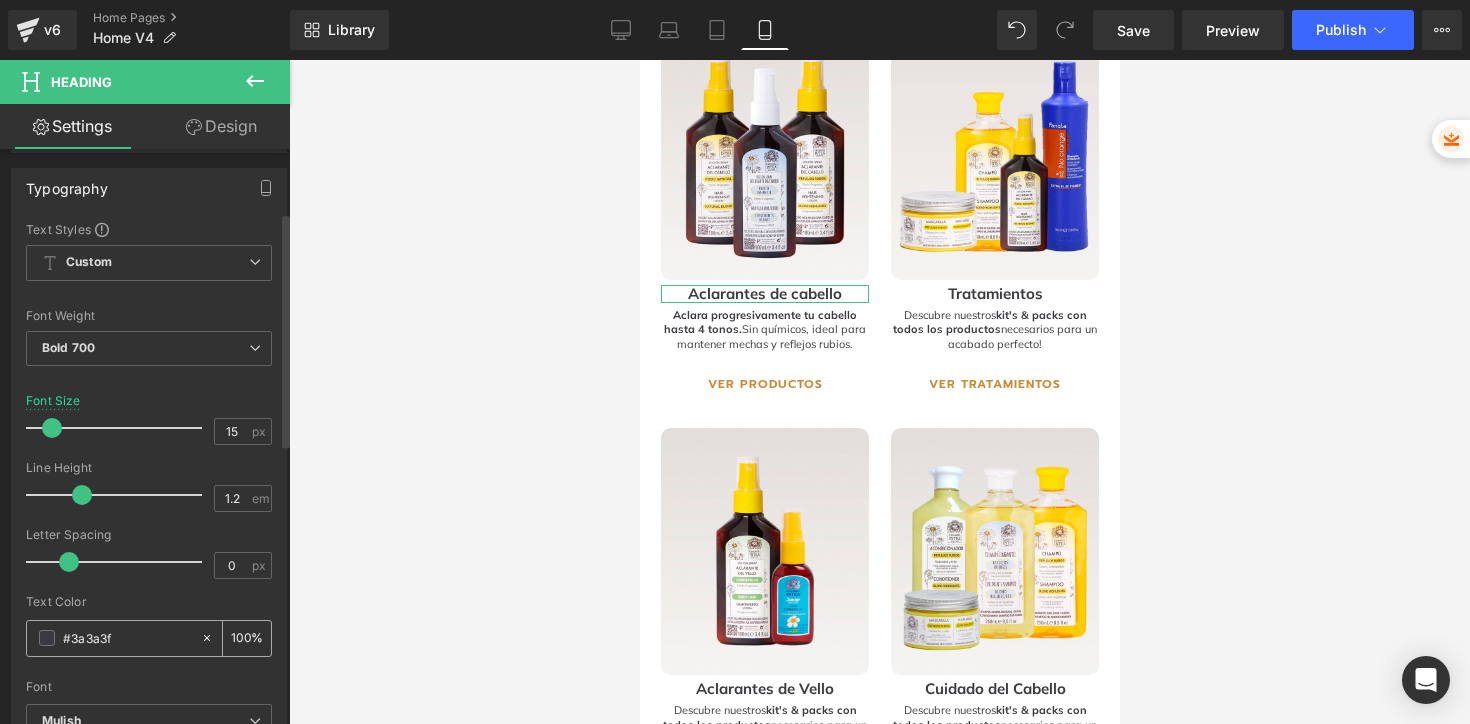 click on "#3a3a3f" at bounding box center [127, 638] 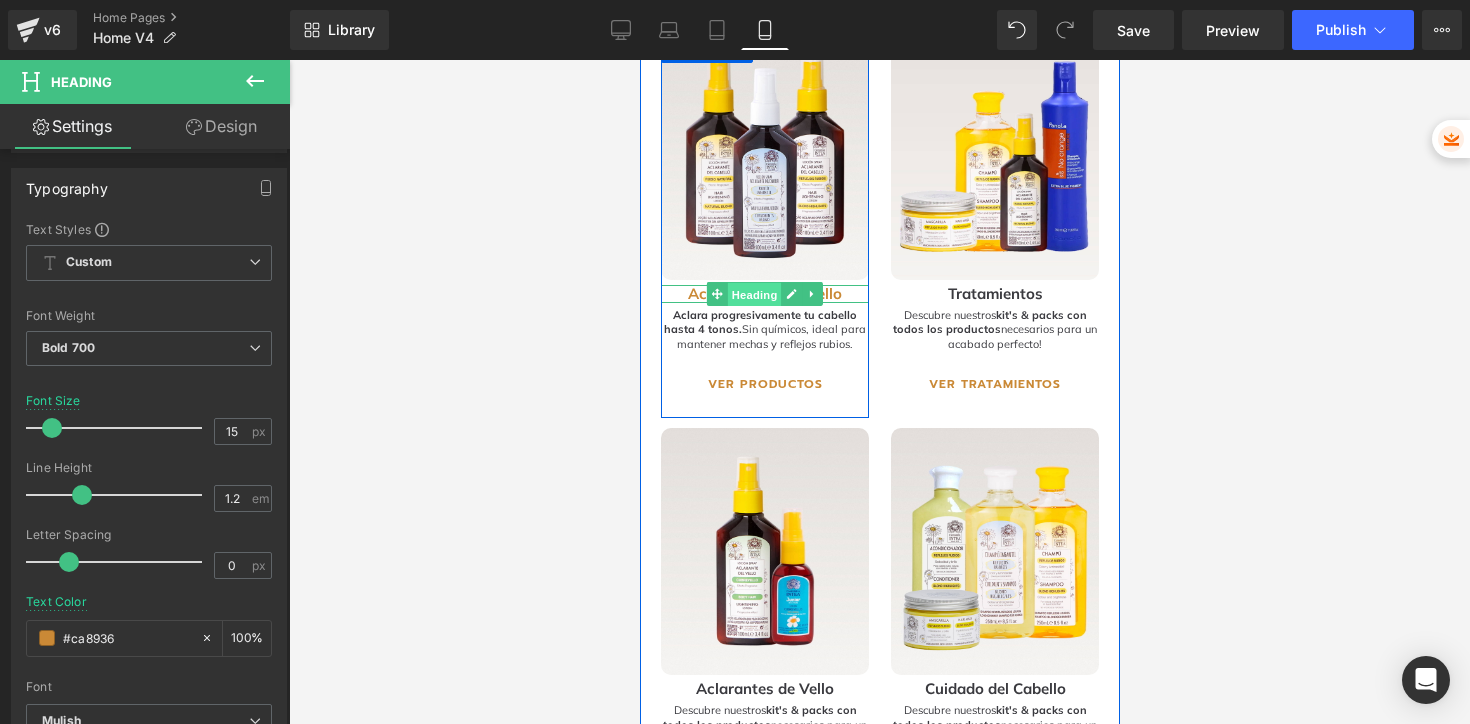 click on "Heading" at bounding box center (754, 295) 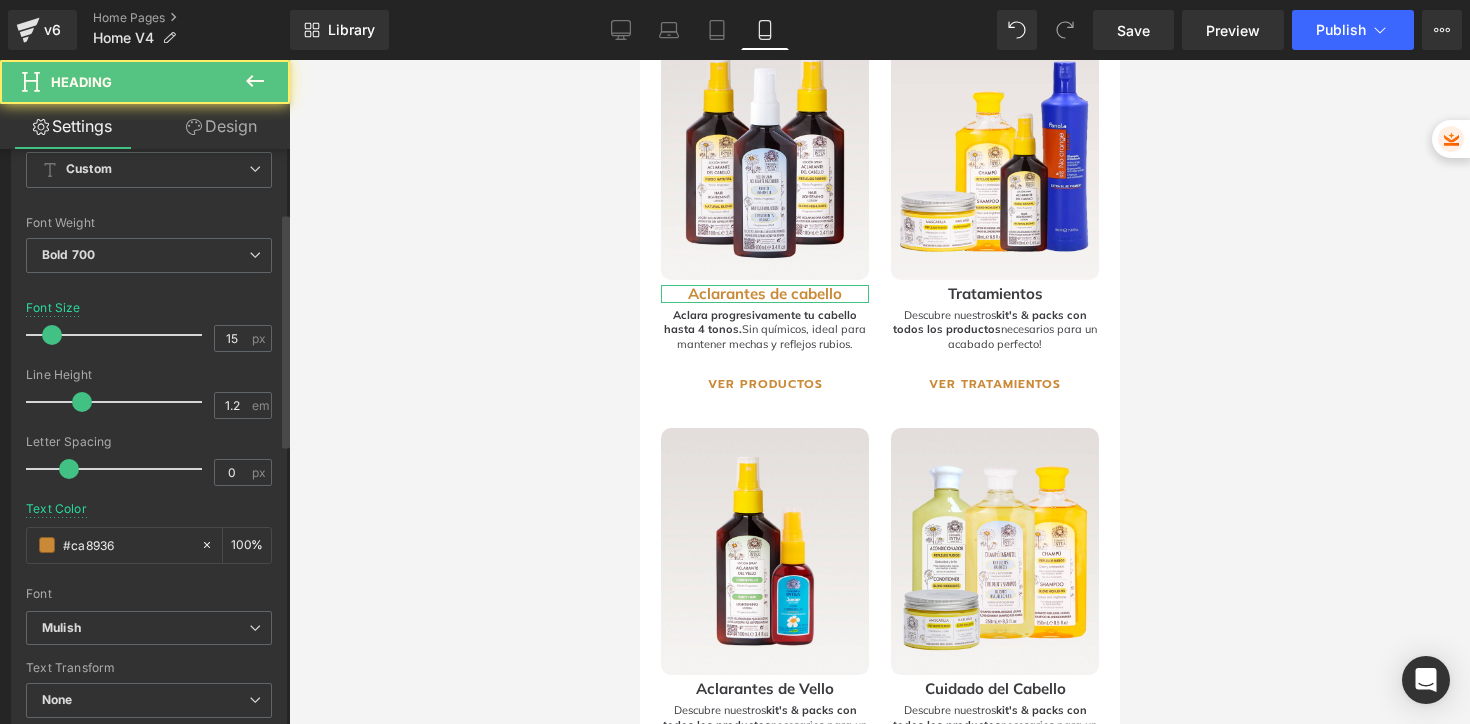 scroll, scrollTop: 364, scrollLeft: 0, axis: vertical 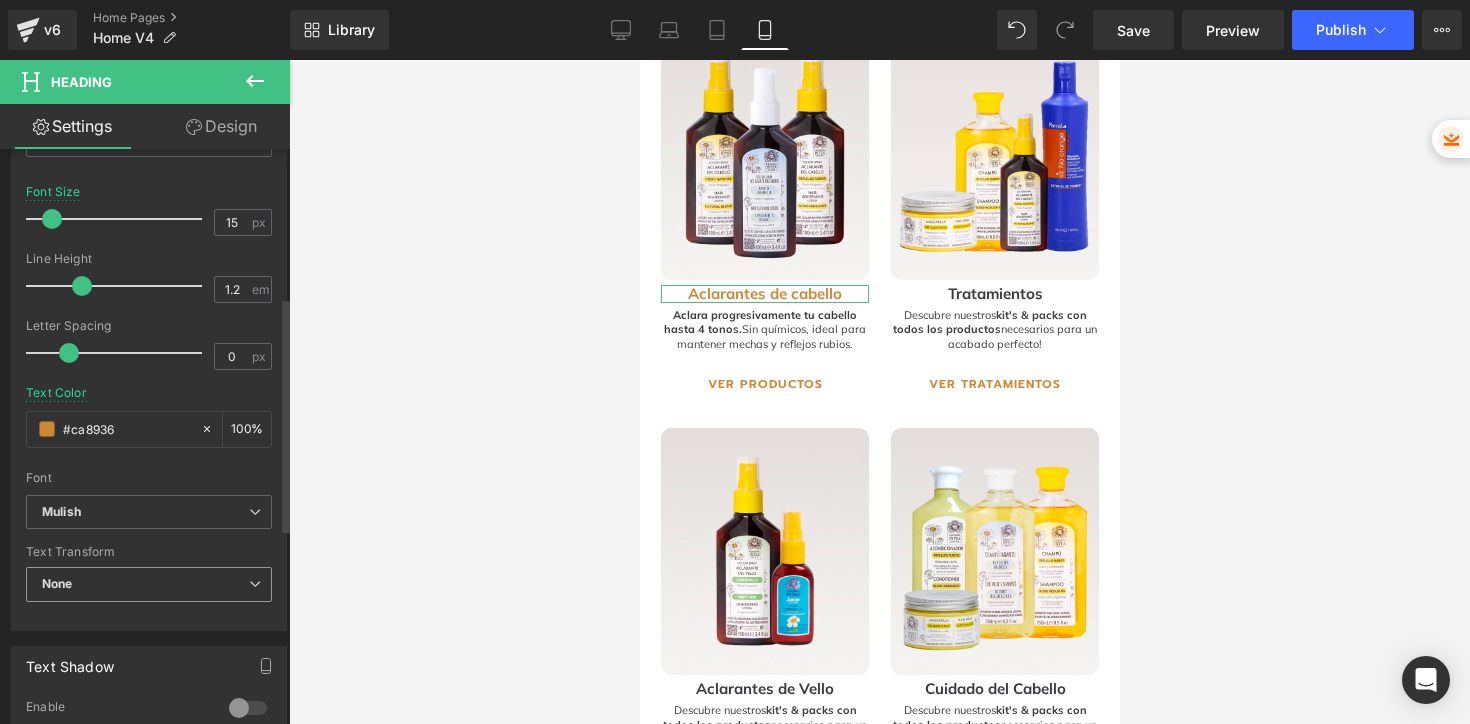 type on "#ca8936" 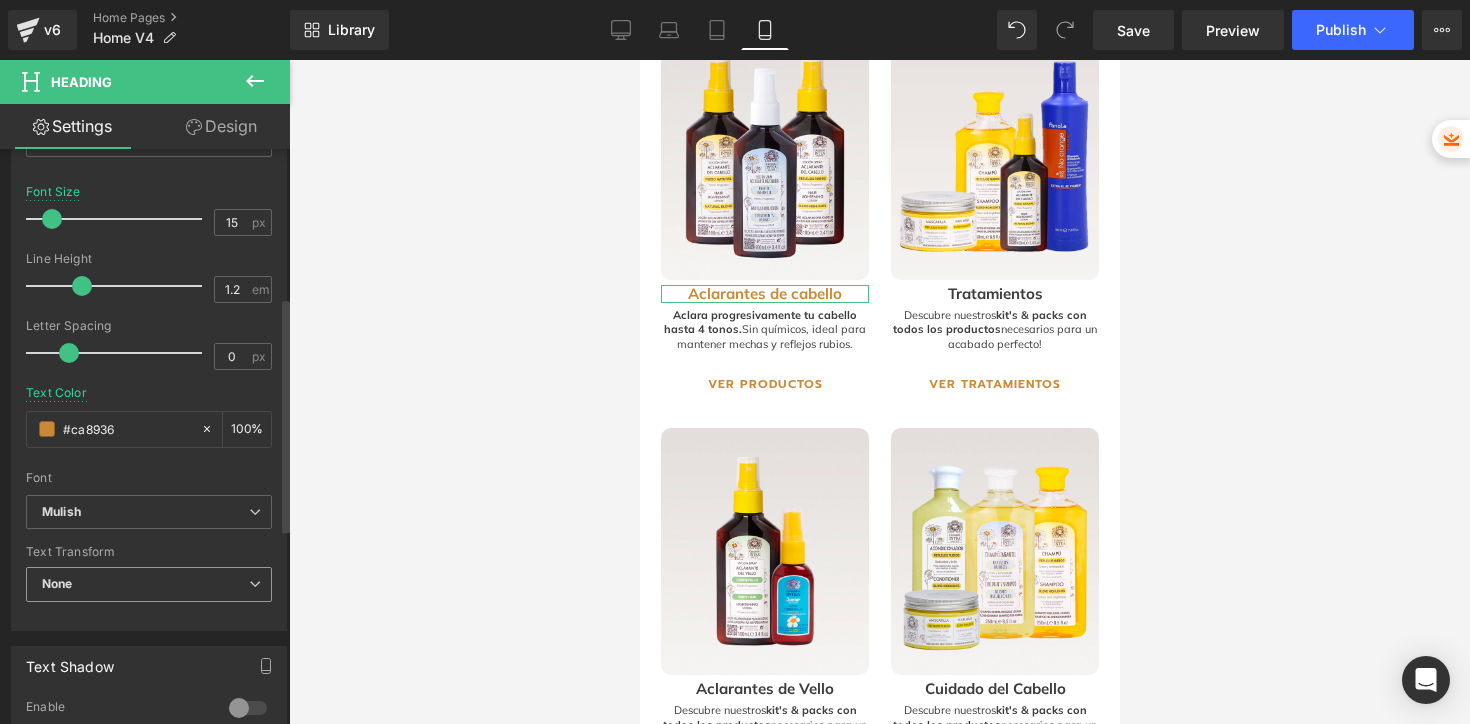 click on "None" at bounding box center [149, 584] 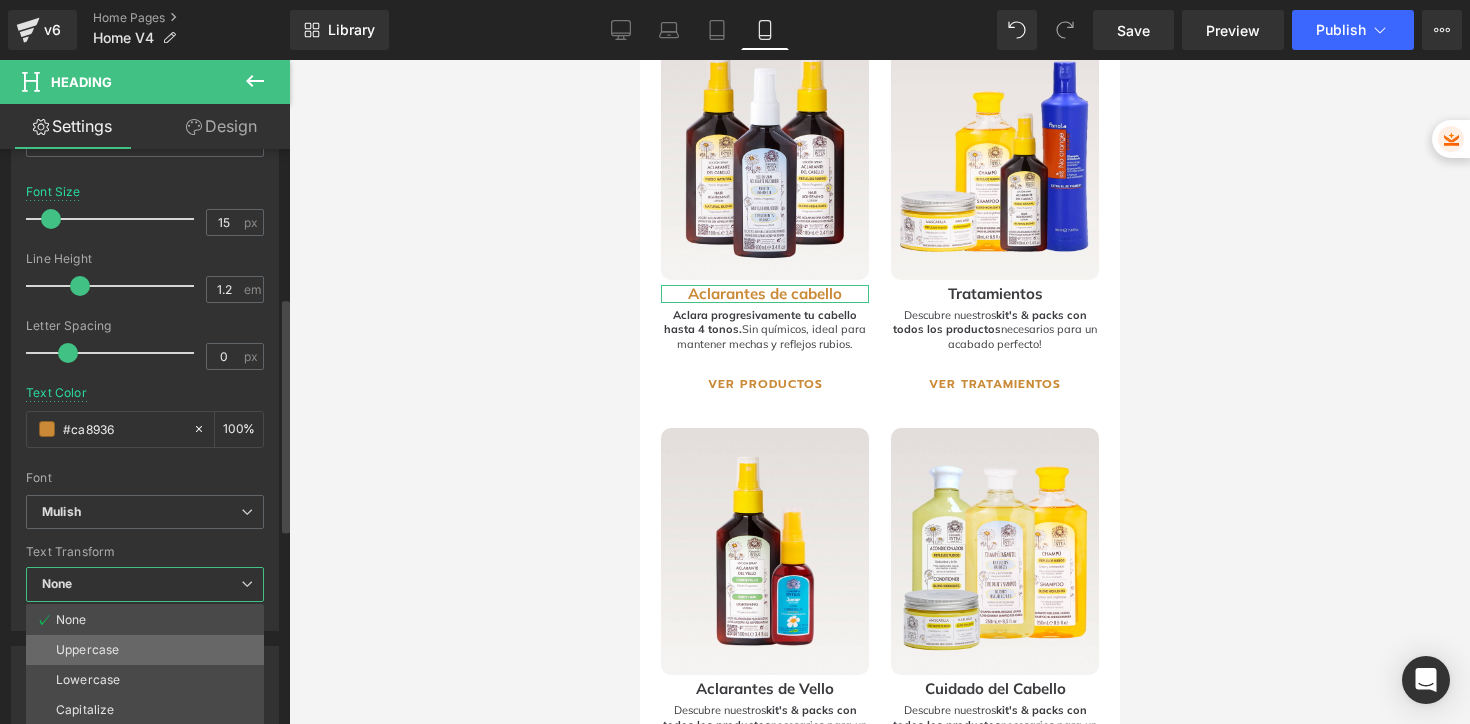 click on "Uppercase" at bounding box center [87, 650] 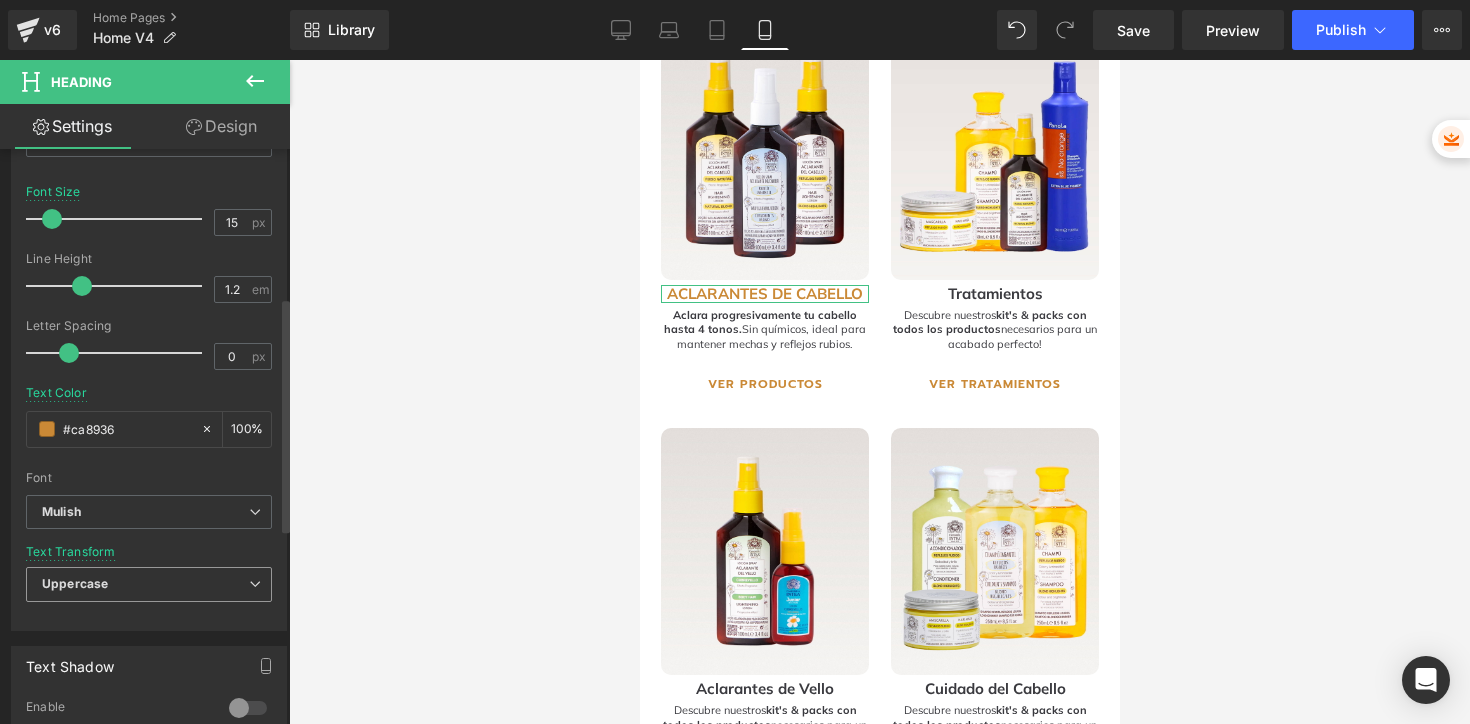 click on "Uppercase" at bounding box center (75, 583) 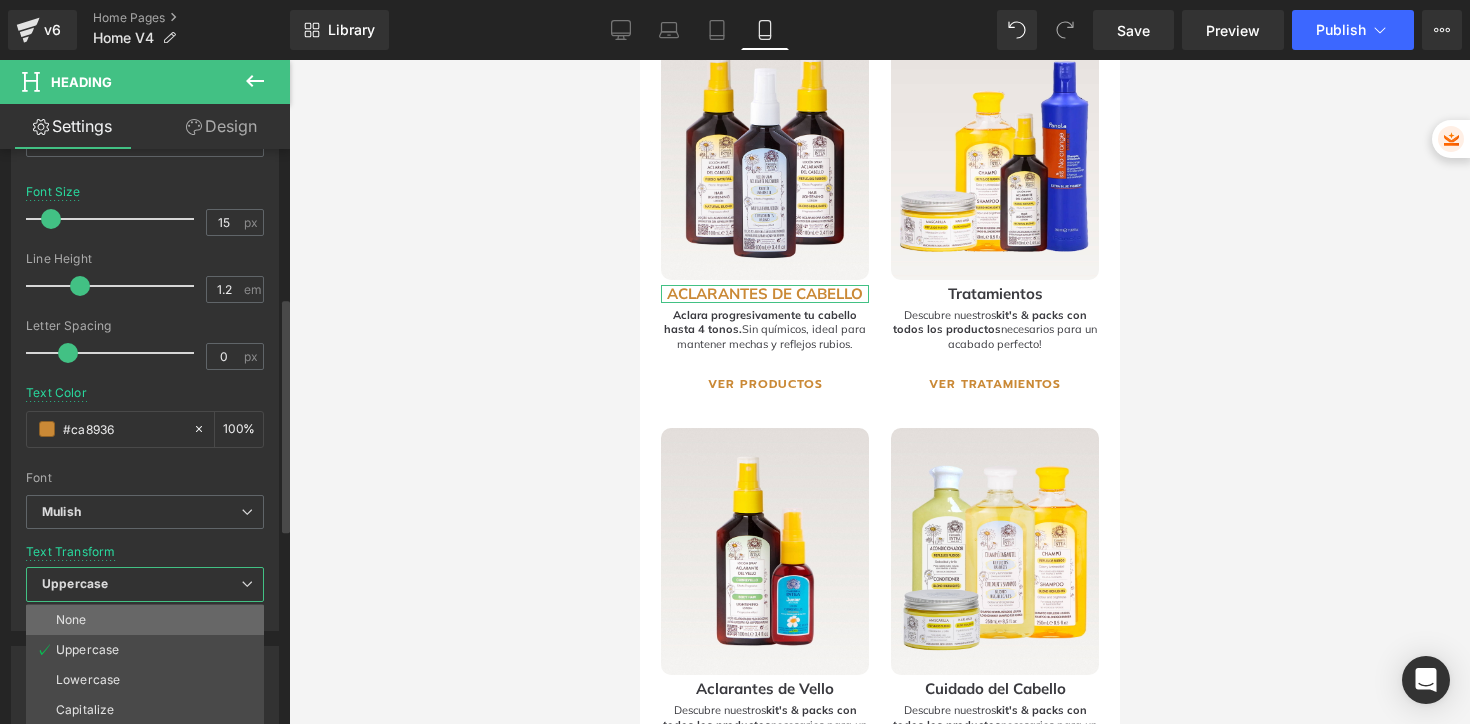 click on "None" at bounding box center [71, 620] 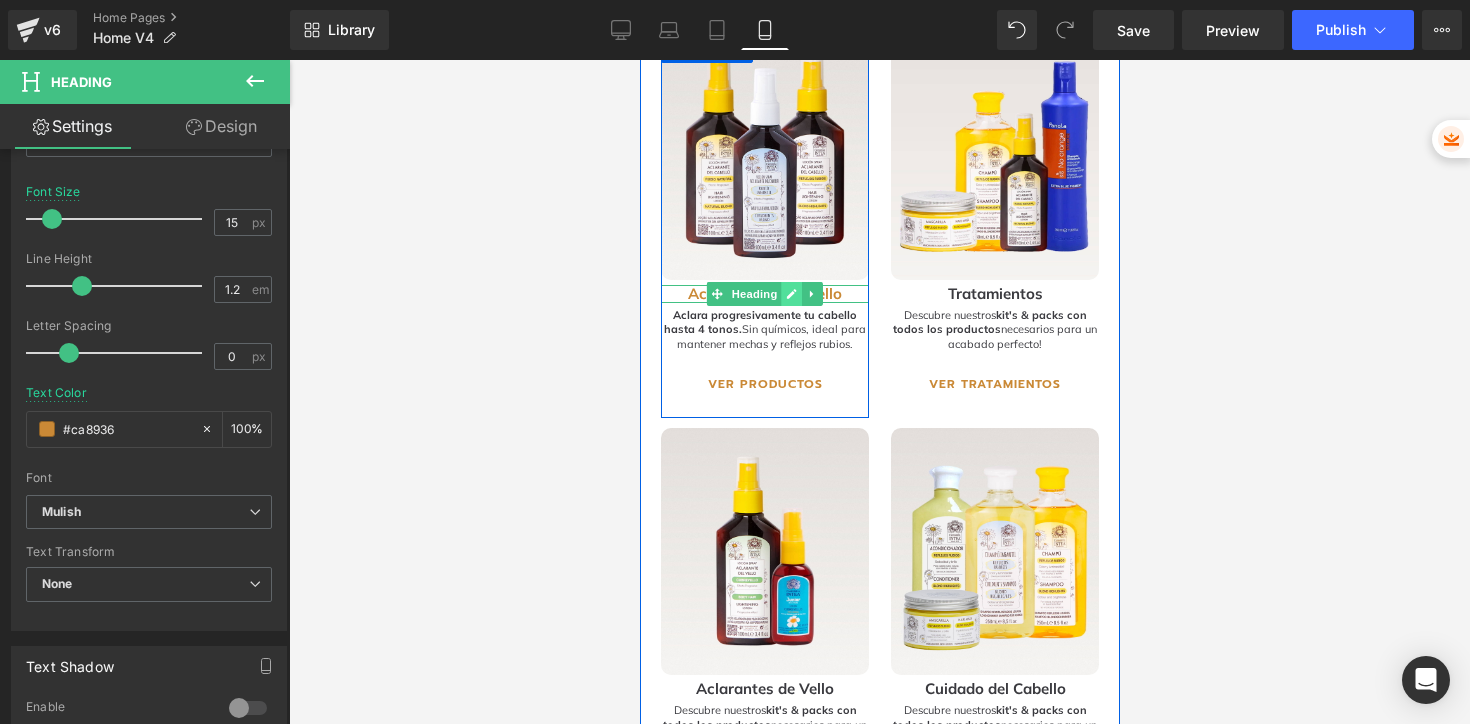 click 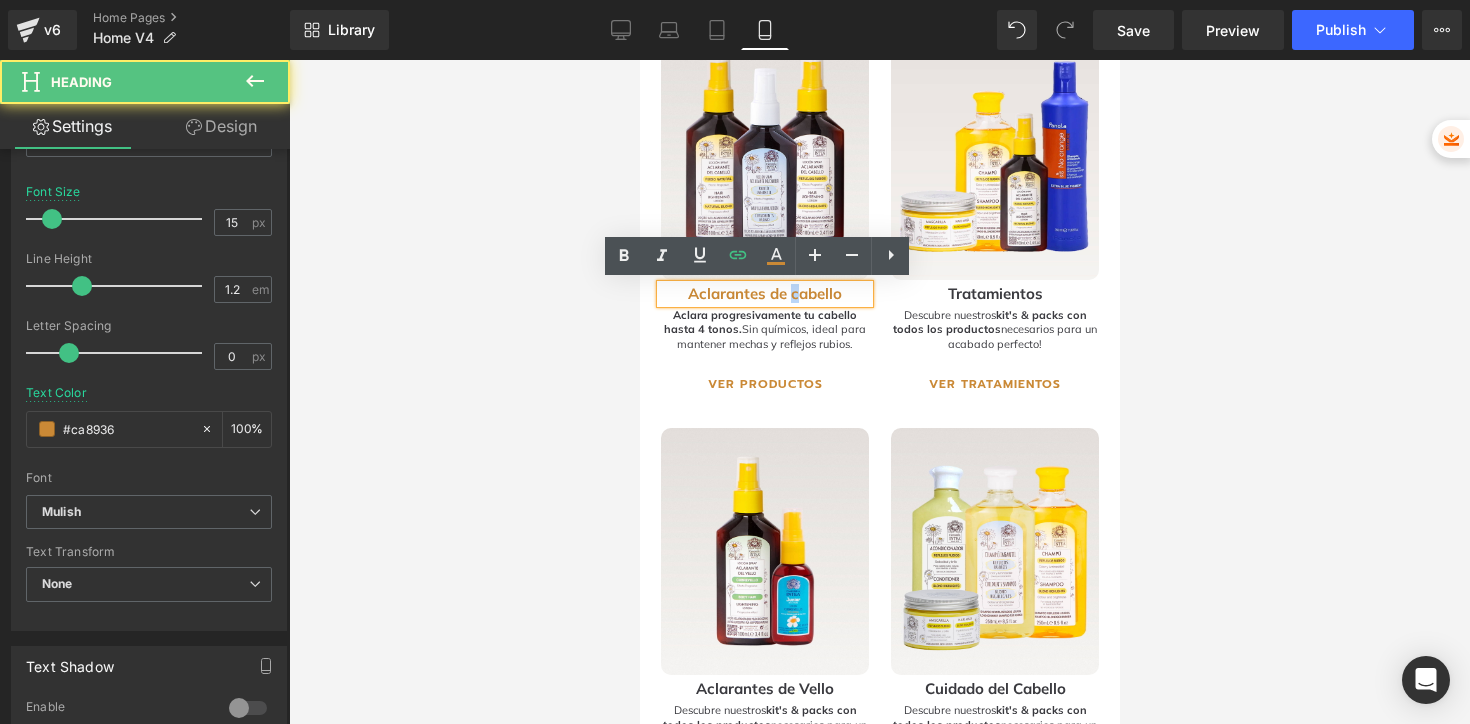 click on "Aclarantes de cabello" at bounding box center [764, 294] 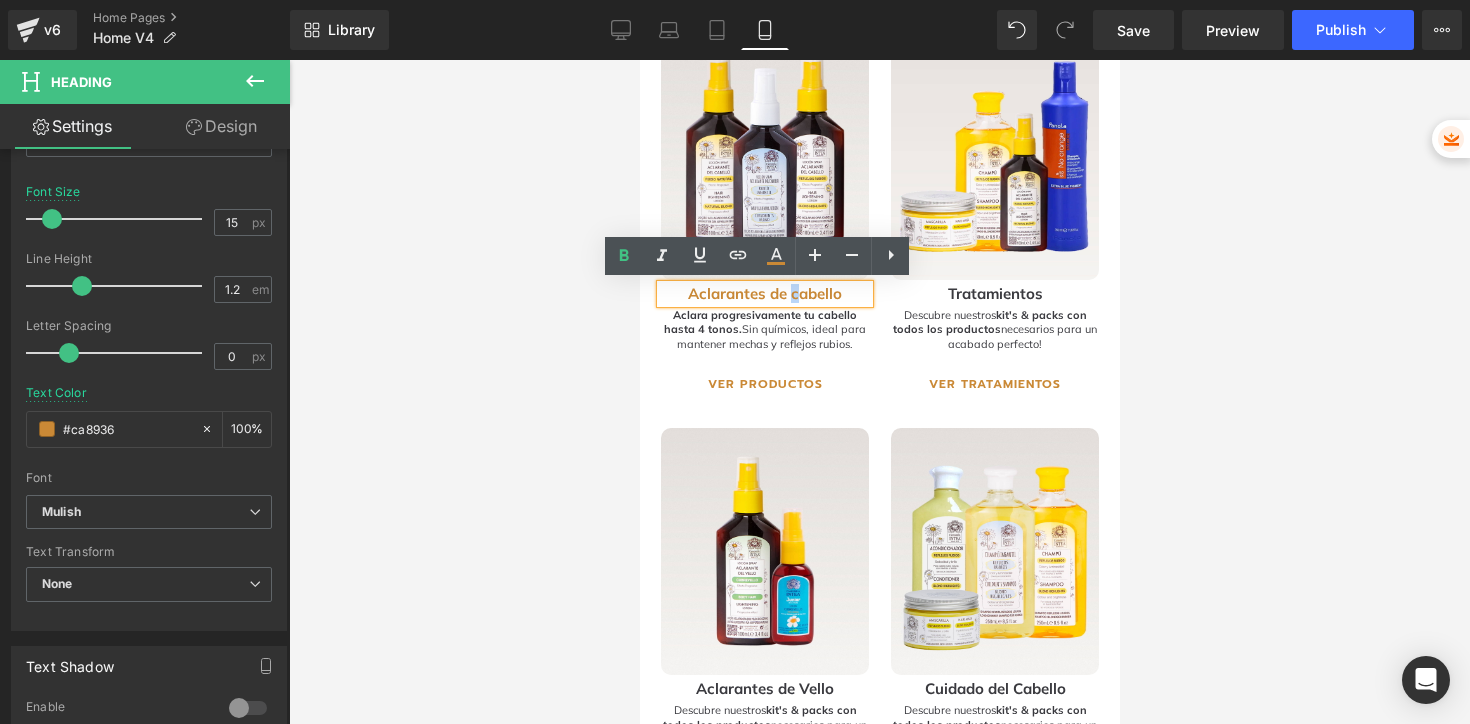 type 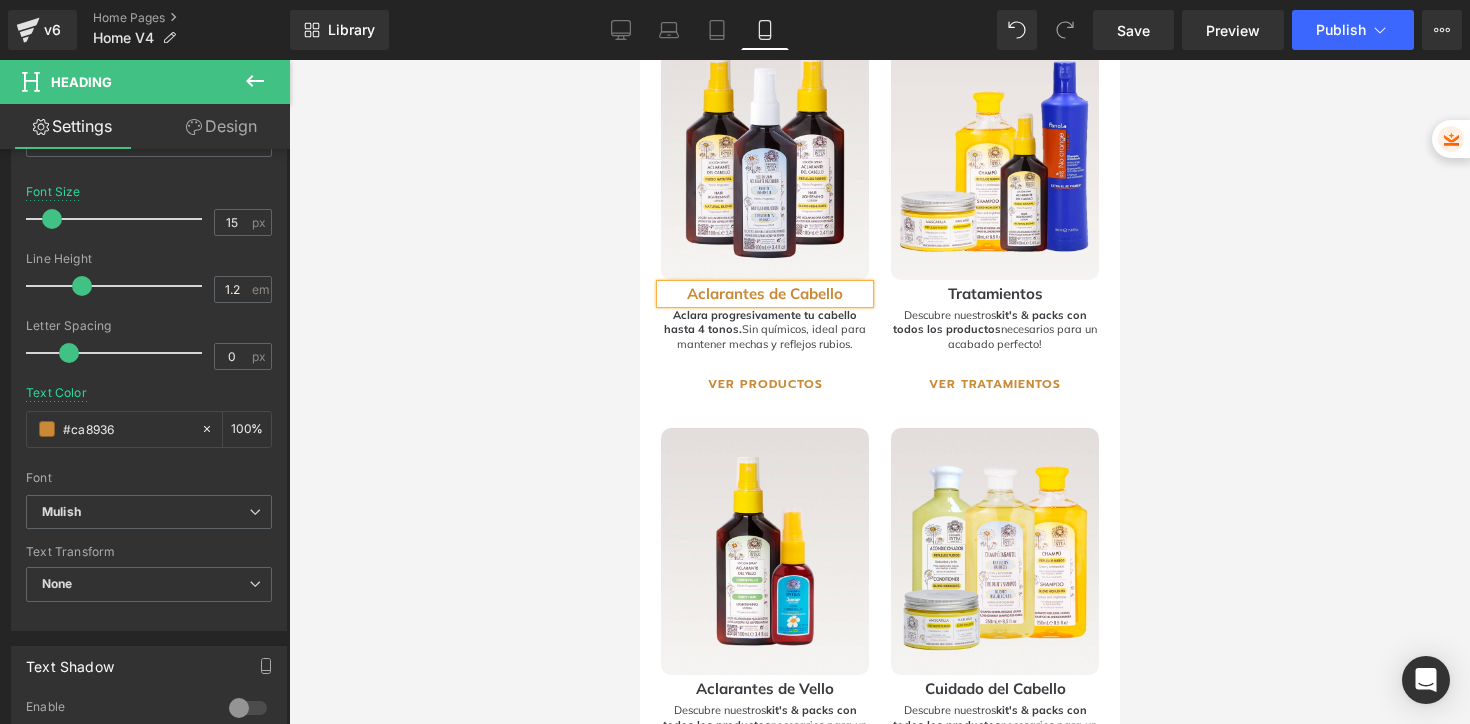click at bounding box center (879, 392) 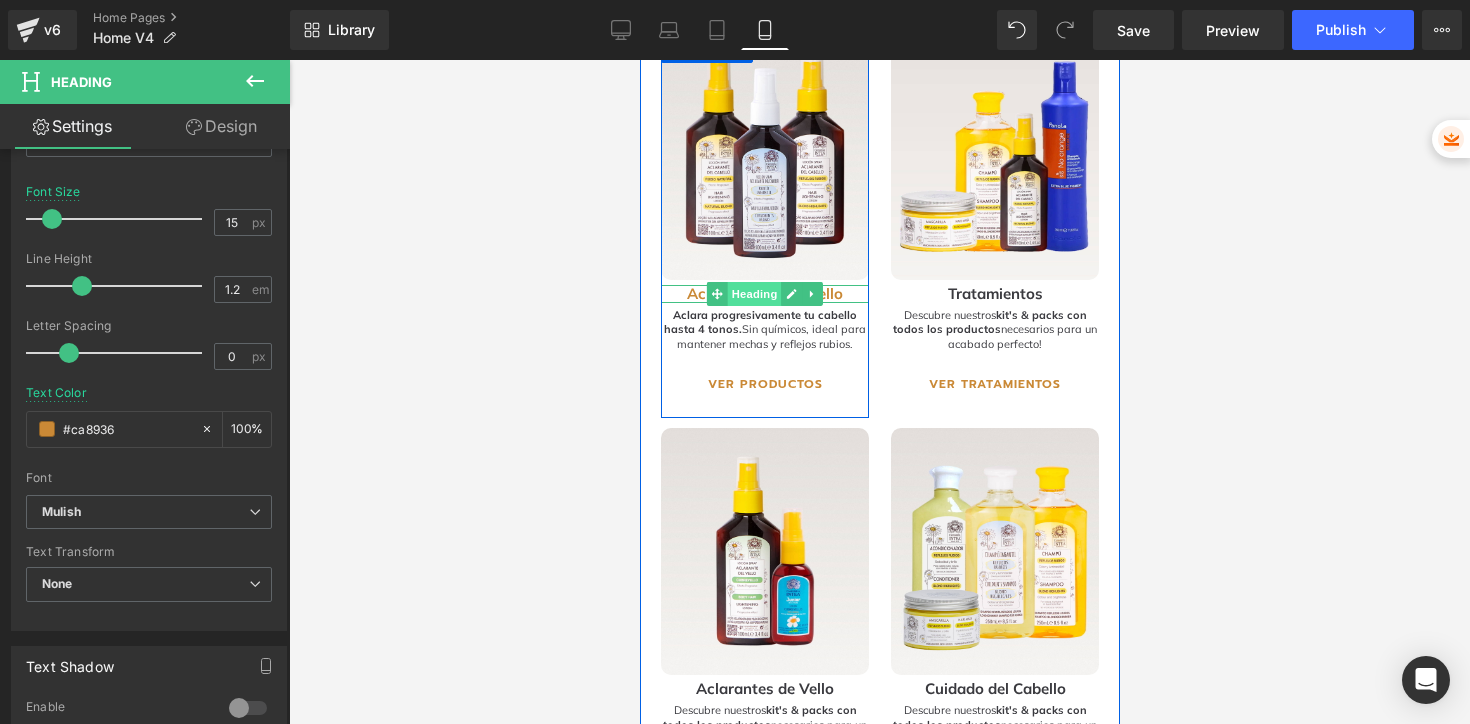 click on "Heading" at bounding box center (754, 294) 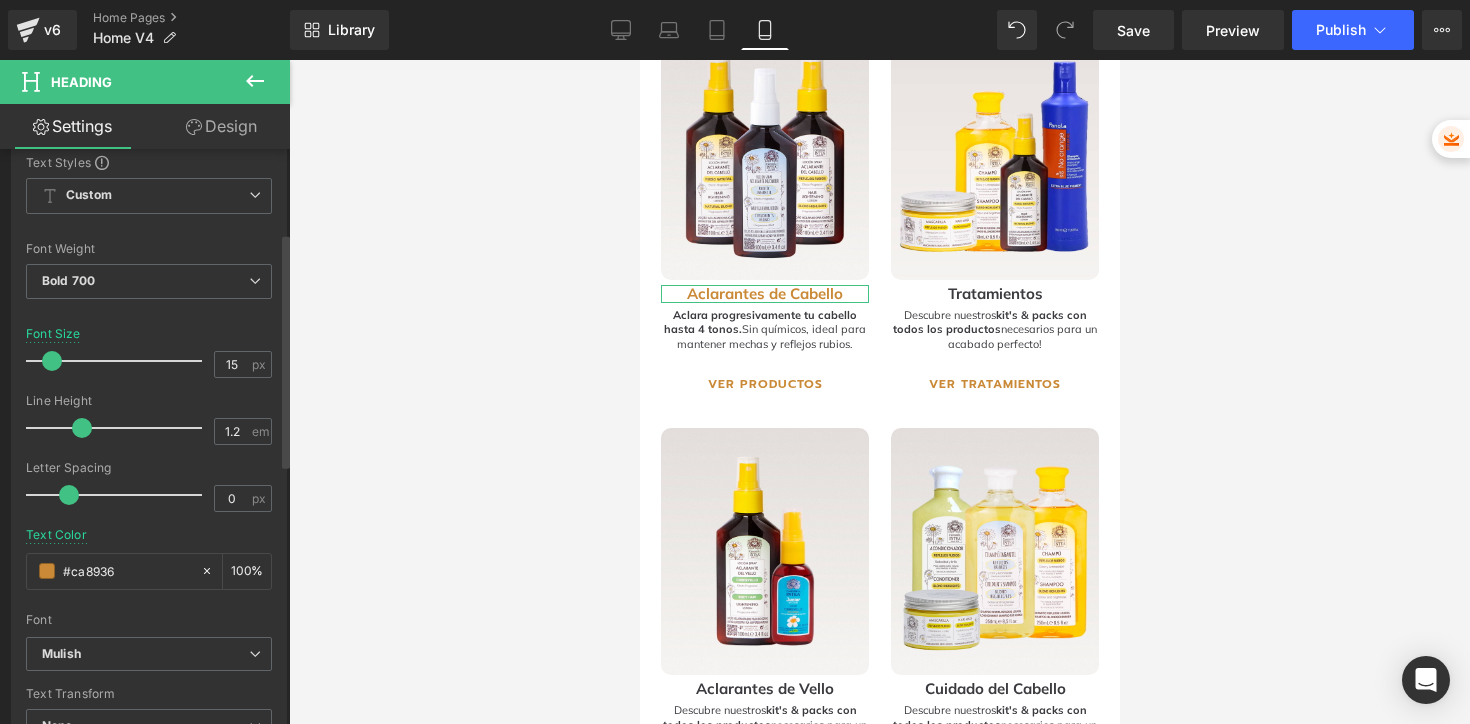 scroll, scrollTop: 205, scrollLeft: 0, axis: vertical 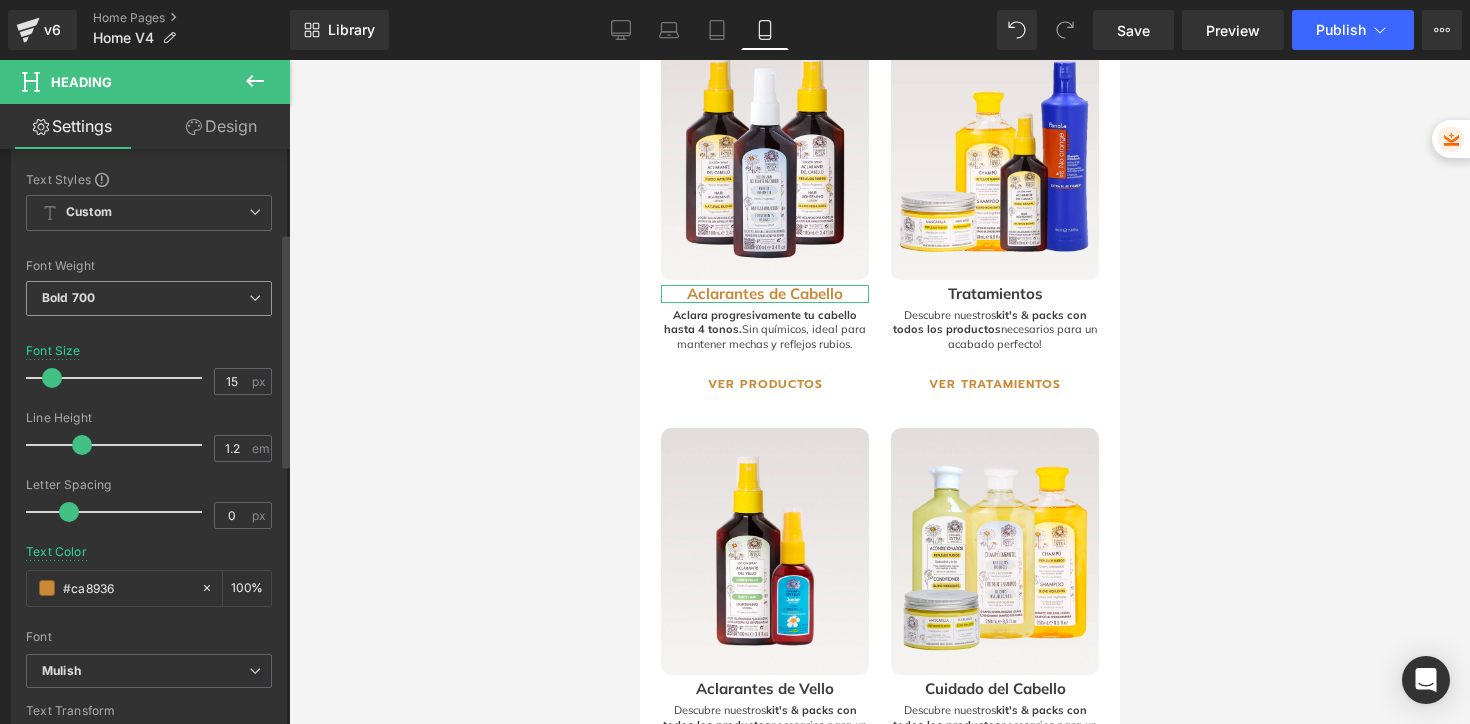 click on "Bold 700" at bounding box center [149, 298] 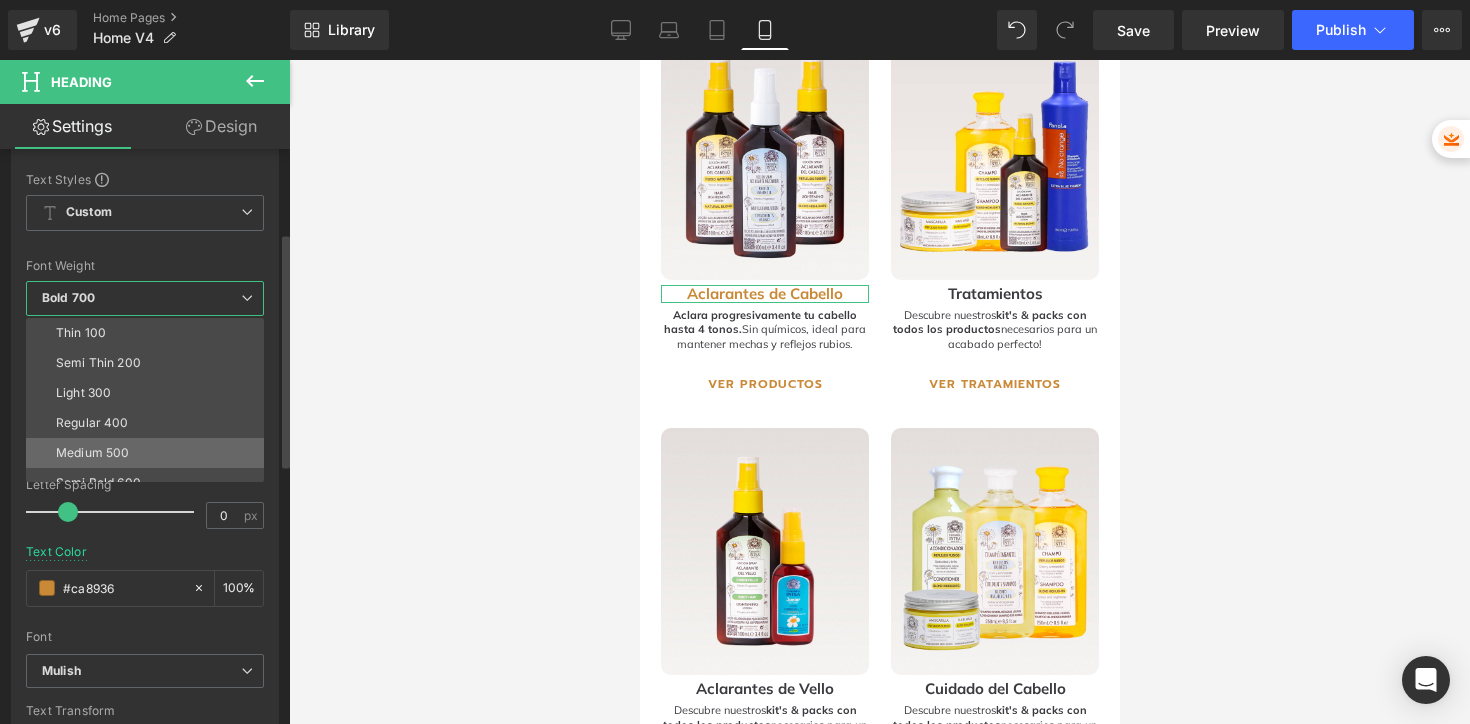 scroll, scrollTop: 39, scrollLeft: 0, axis: vertical 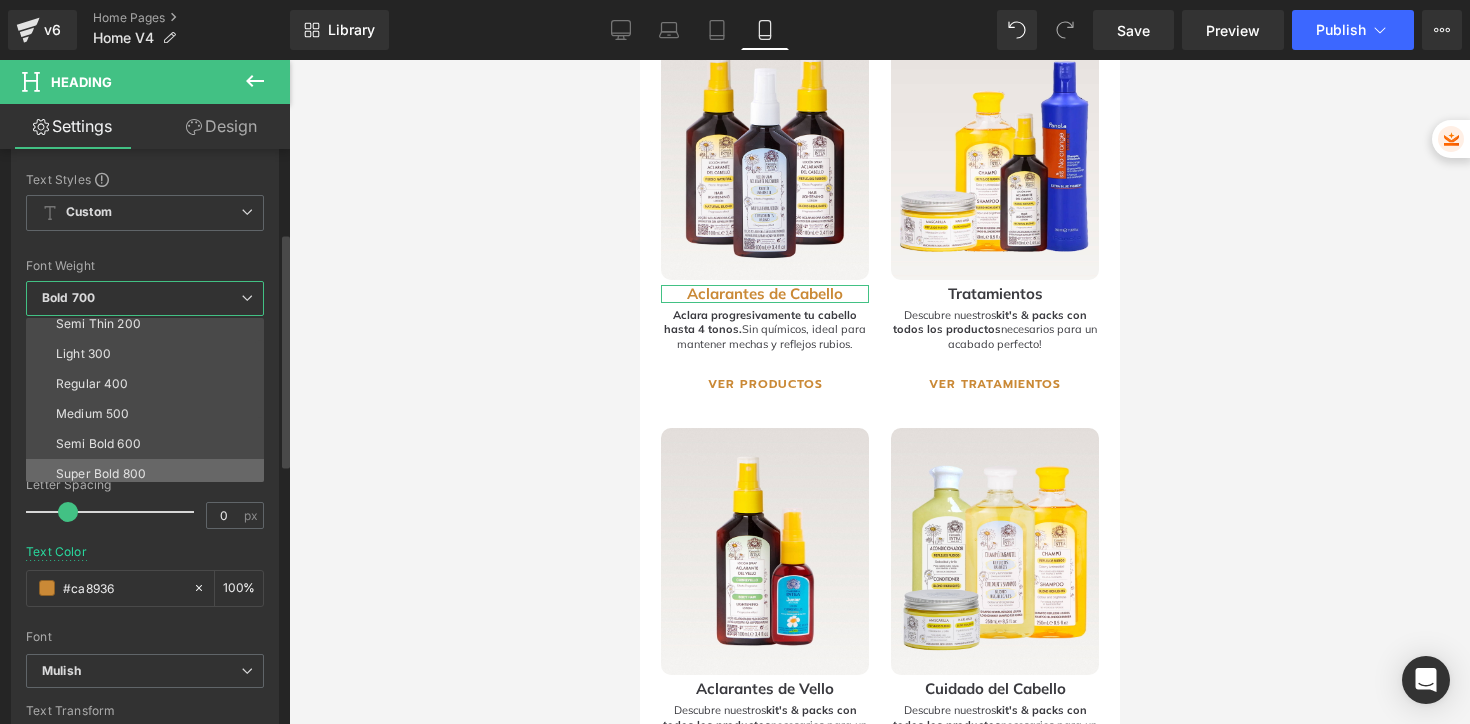 click on "Super Bold 800" at bounding box center (149, 474) 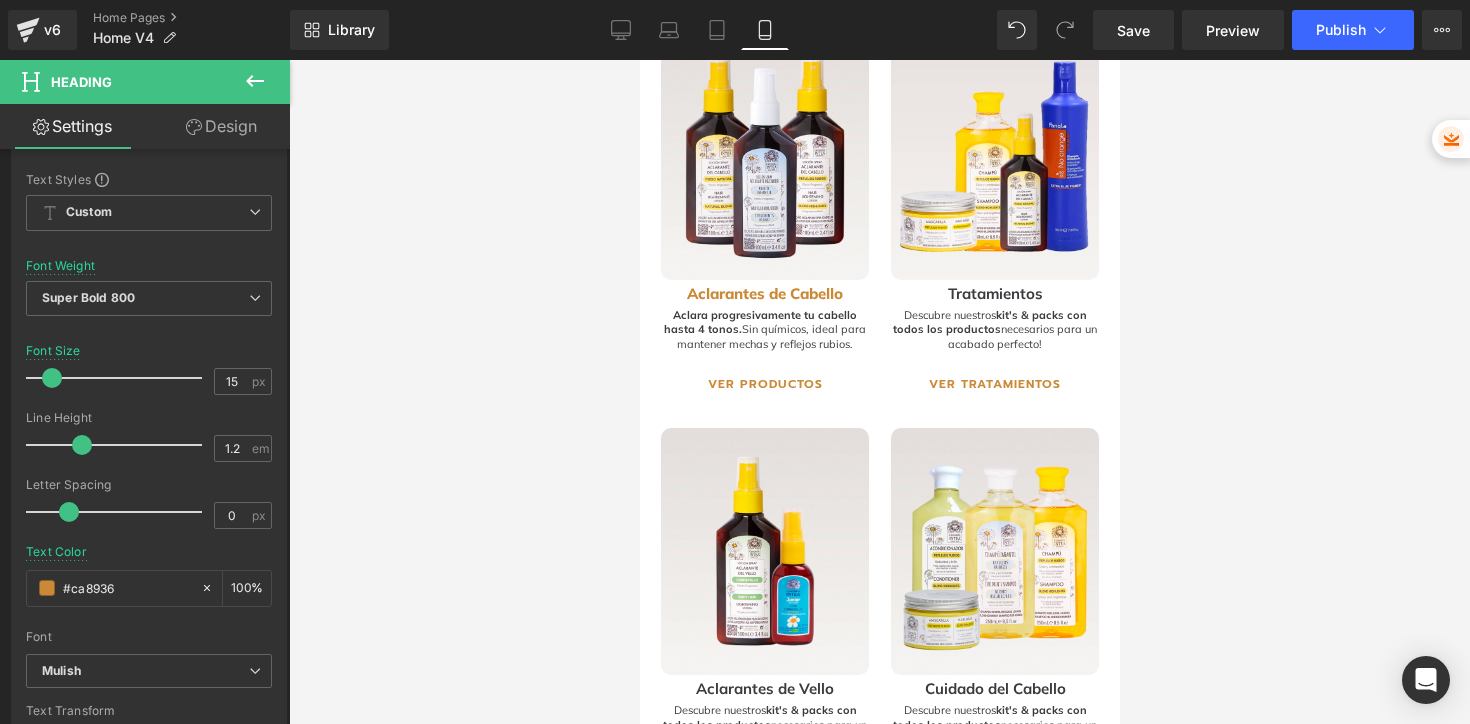click at bounding box center (879, 392) 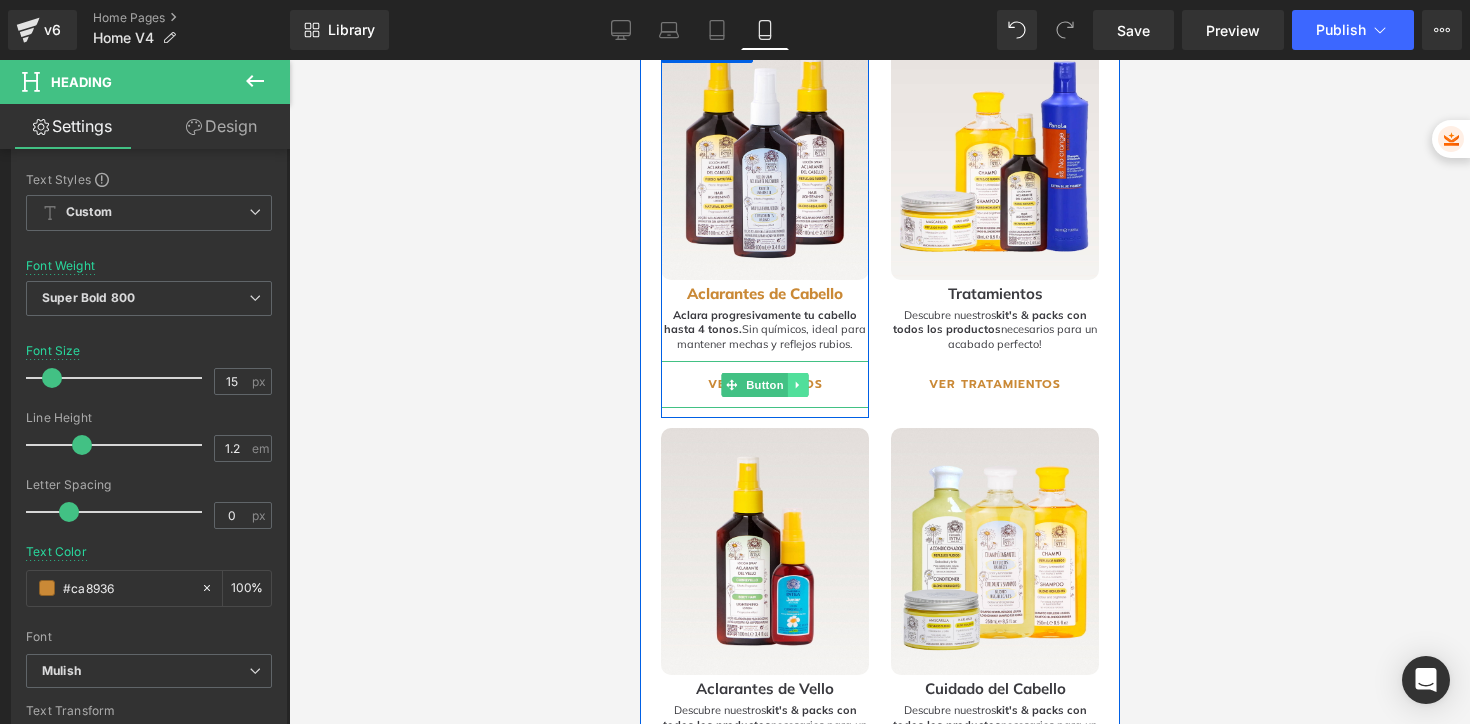 click 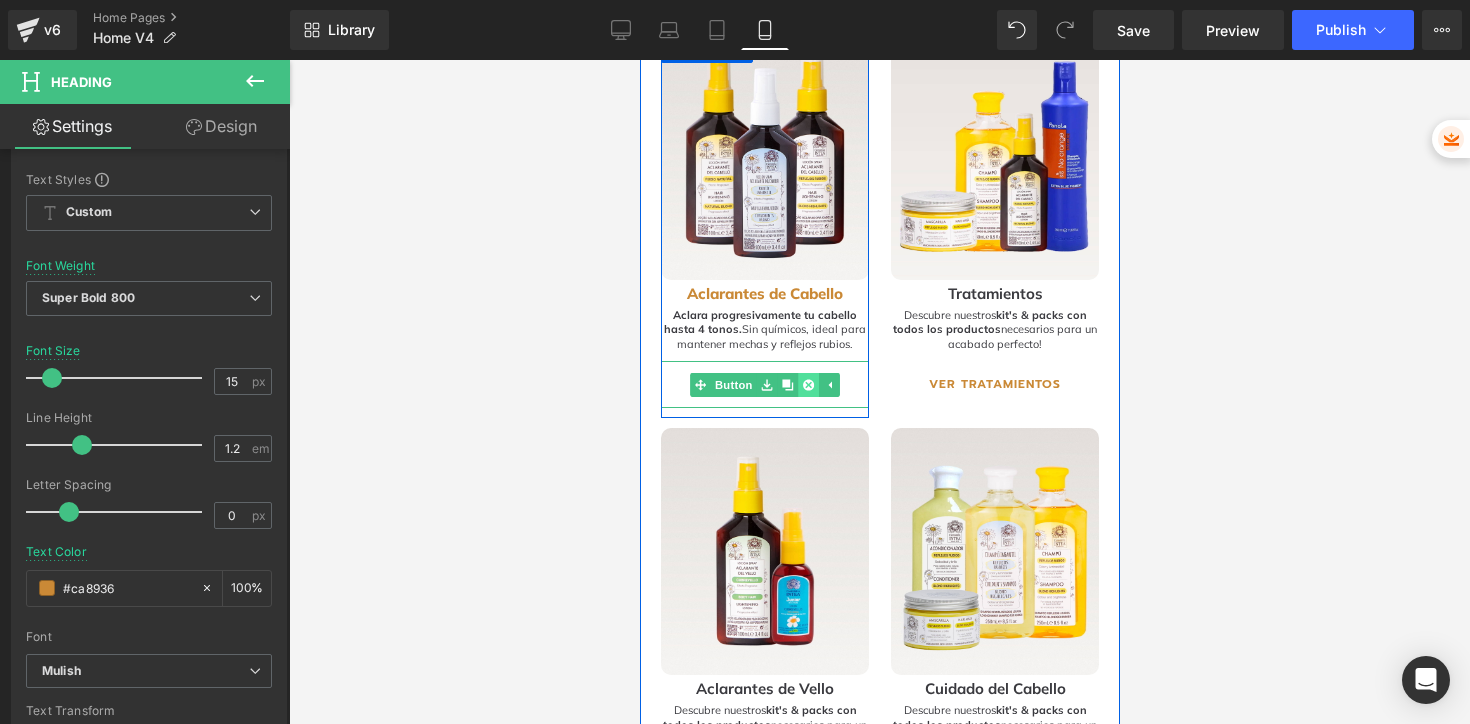 click 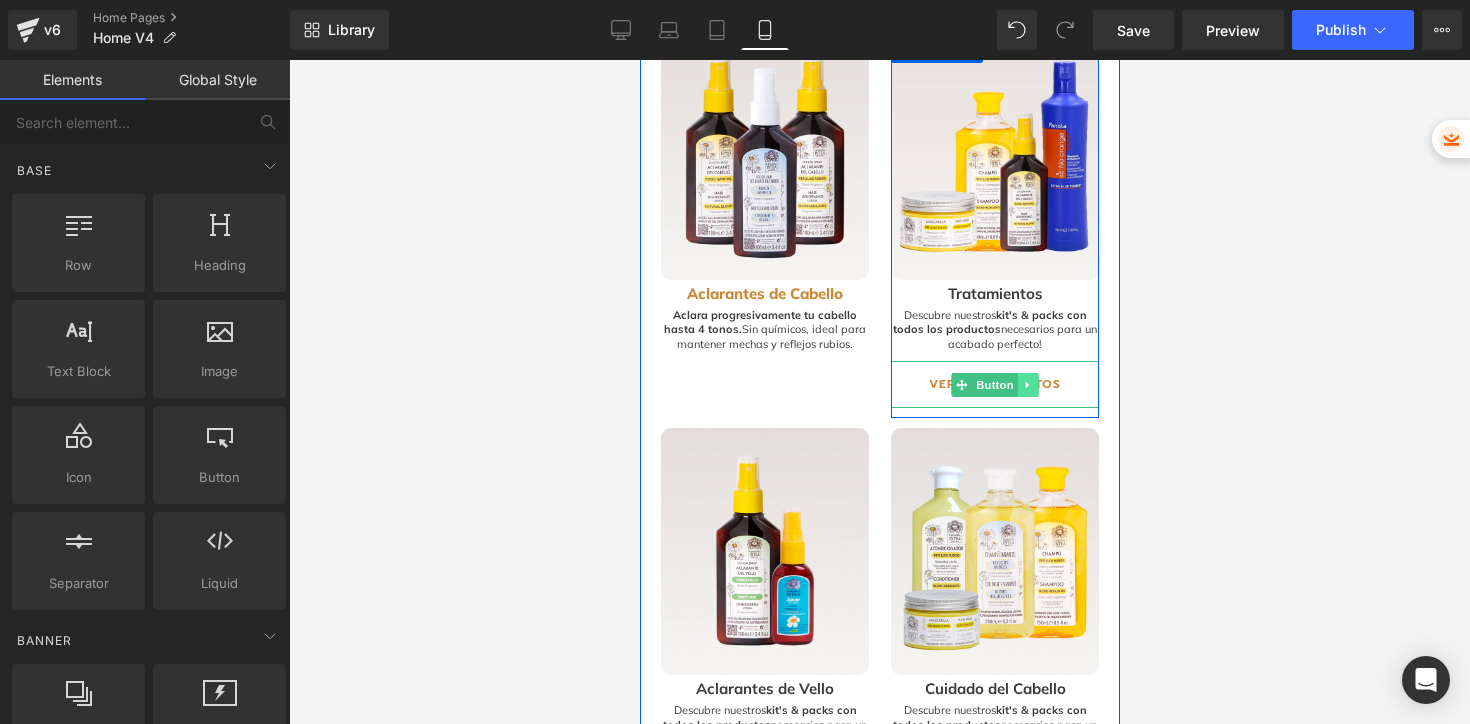 click 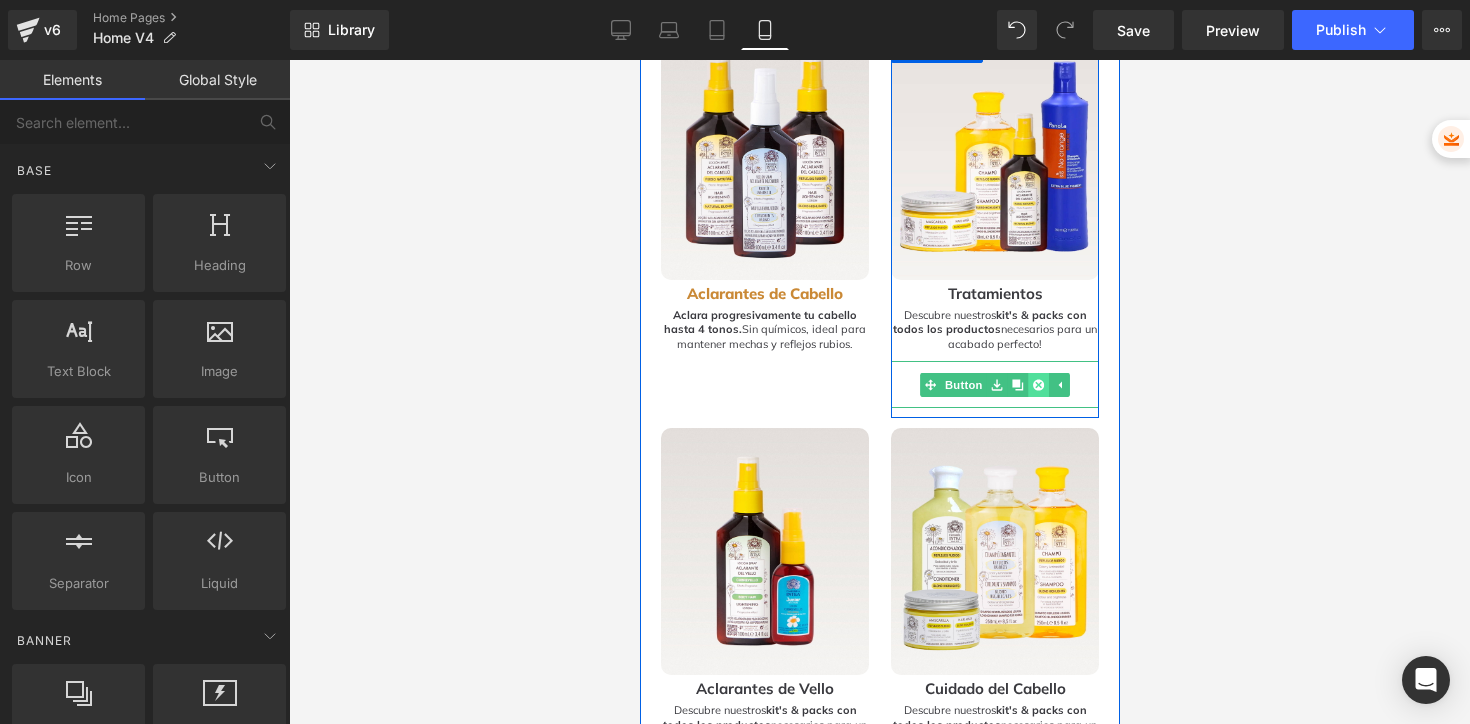 click 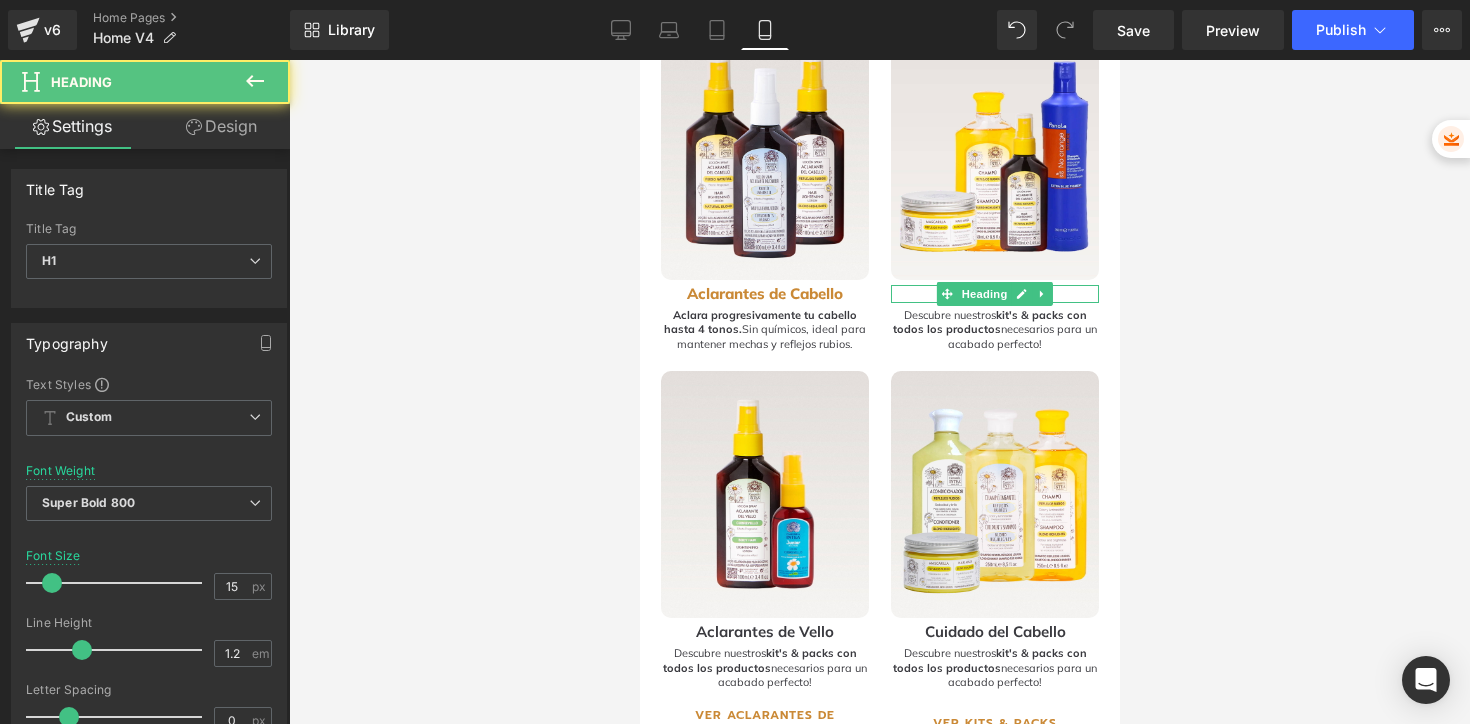 drag, startPoint x: 1517, startPoint y: 511, endPoint x: 873, endPoint y: 448, distance: 647.07416 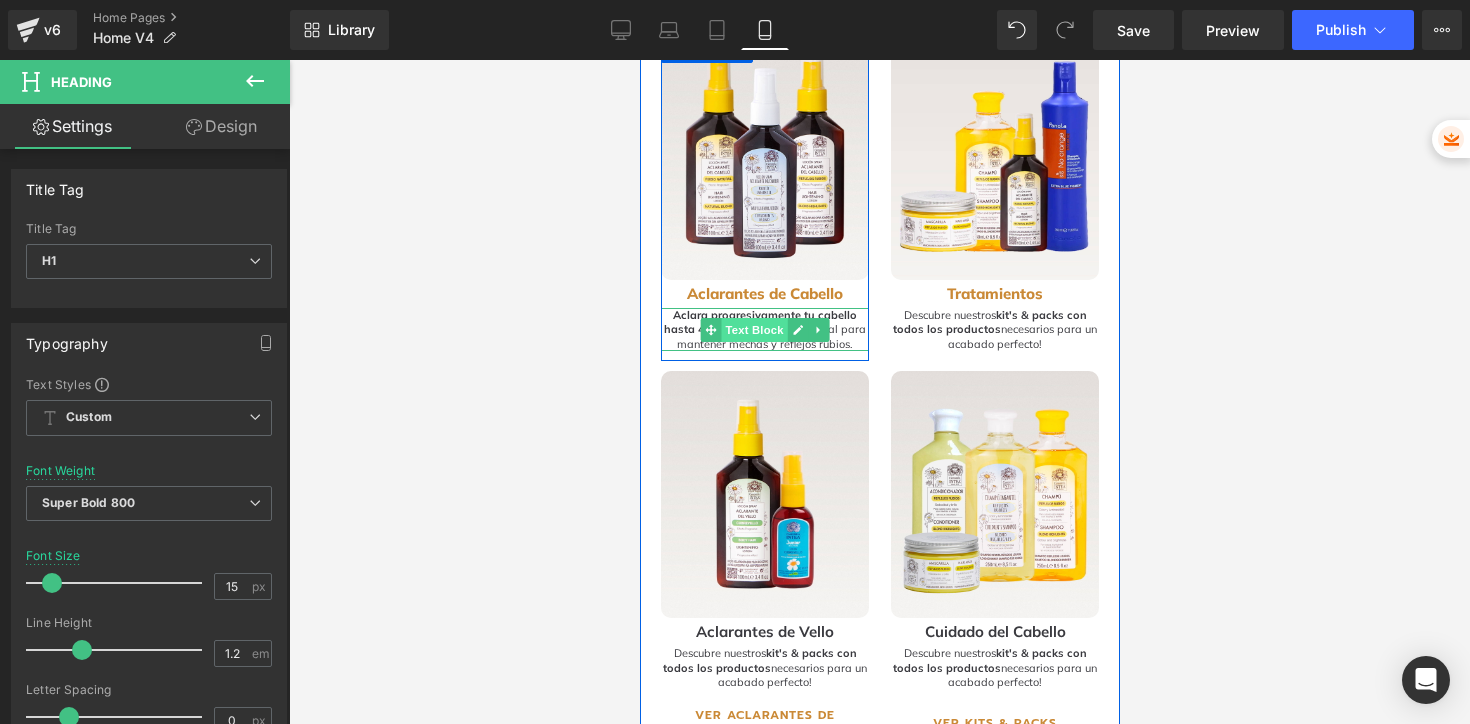 click on "Text Block" at bounding box center (753, 330) 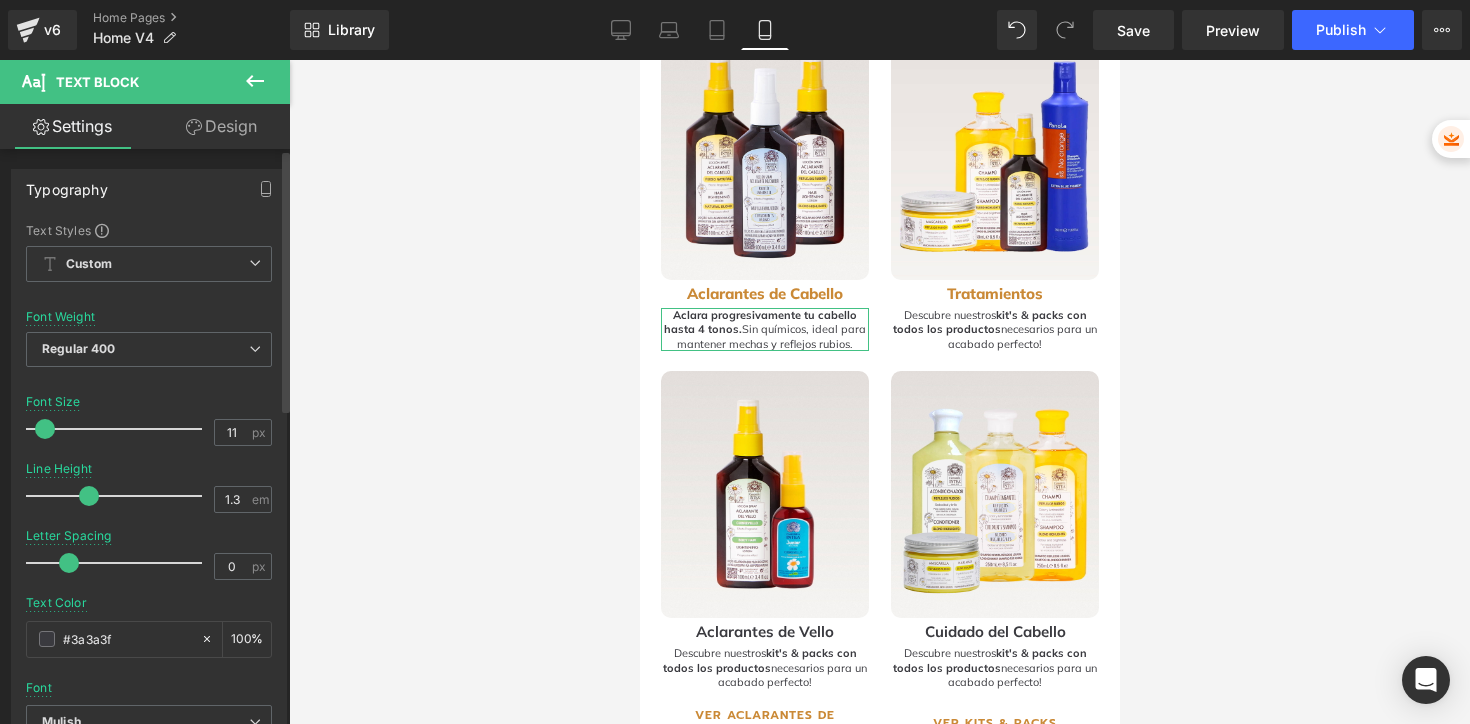 click at bounding box center [149, 455] 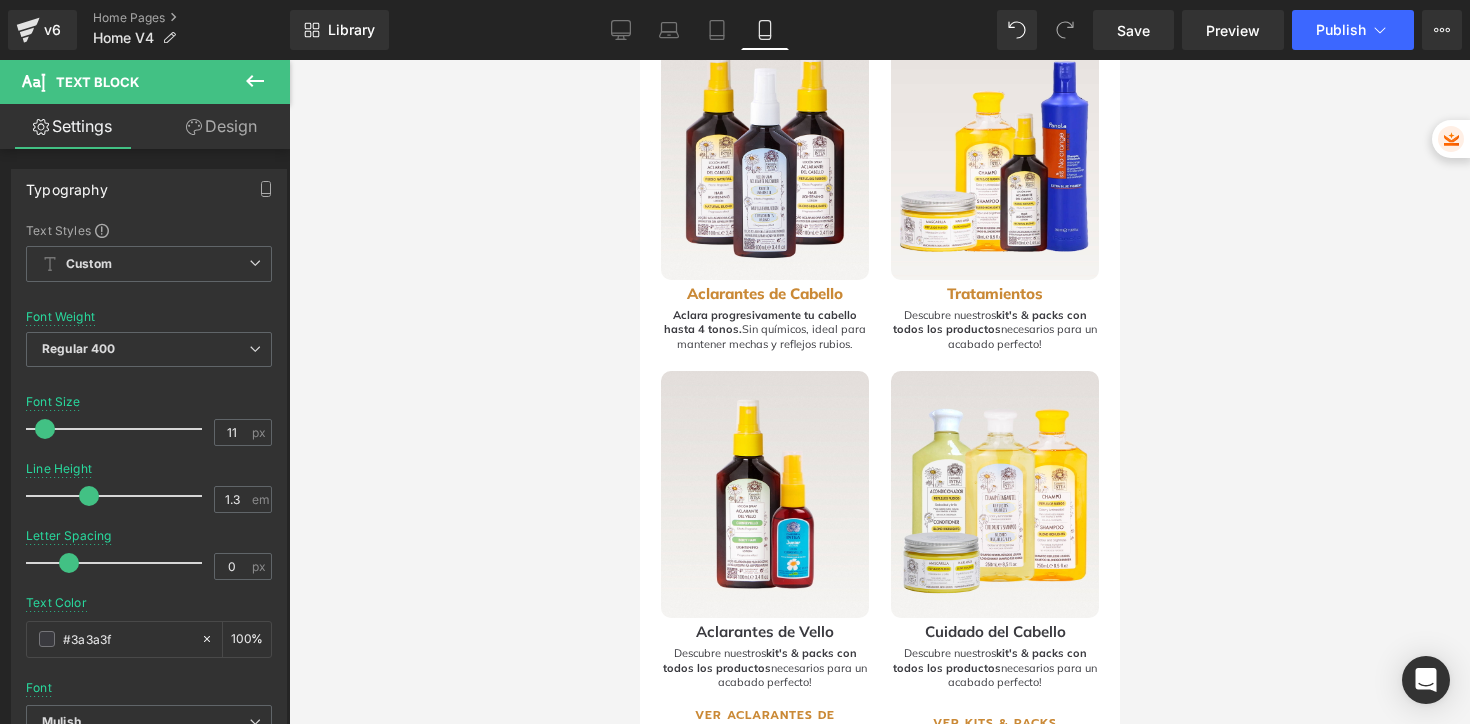 click at bounding box center (879, 392) 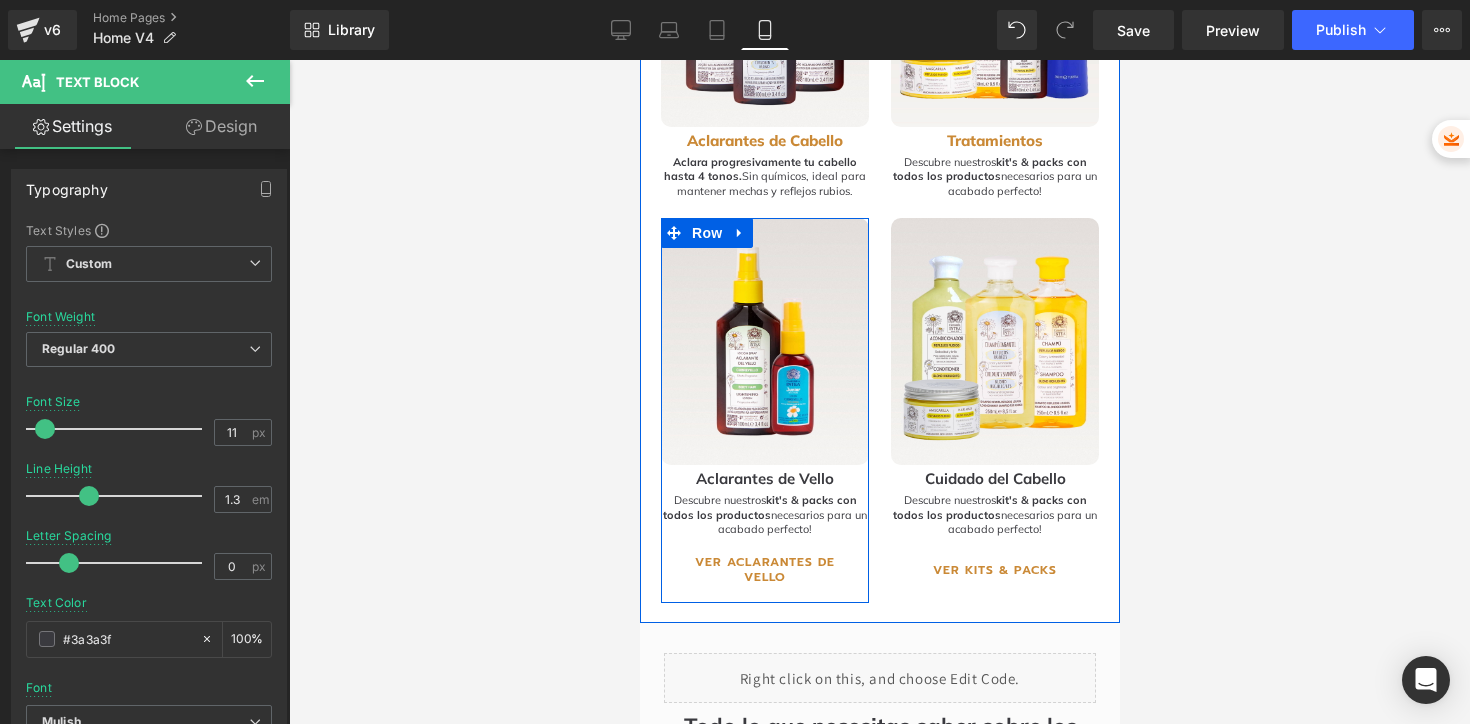 scroll, scrollTop: 2646, scrollLeft: 0, axis: vertical 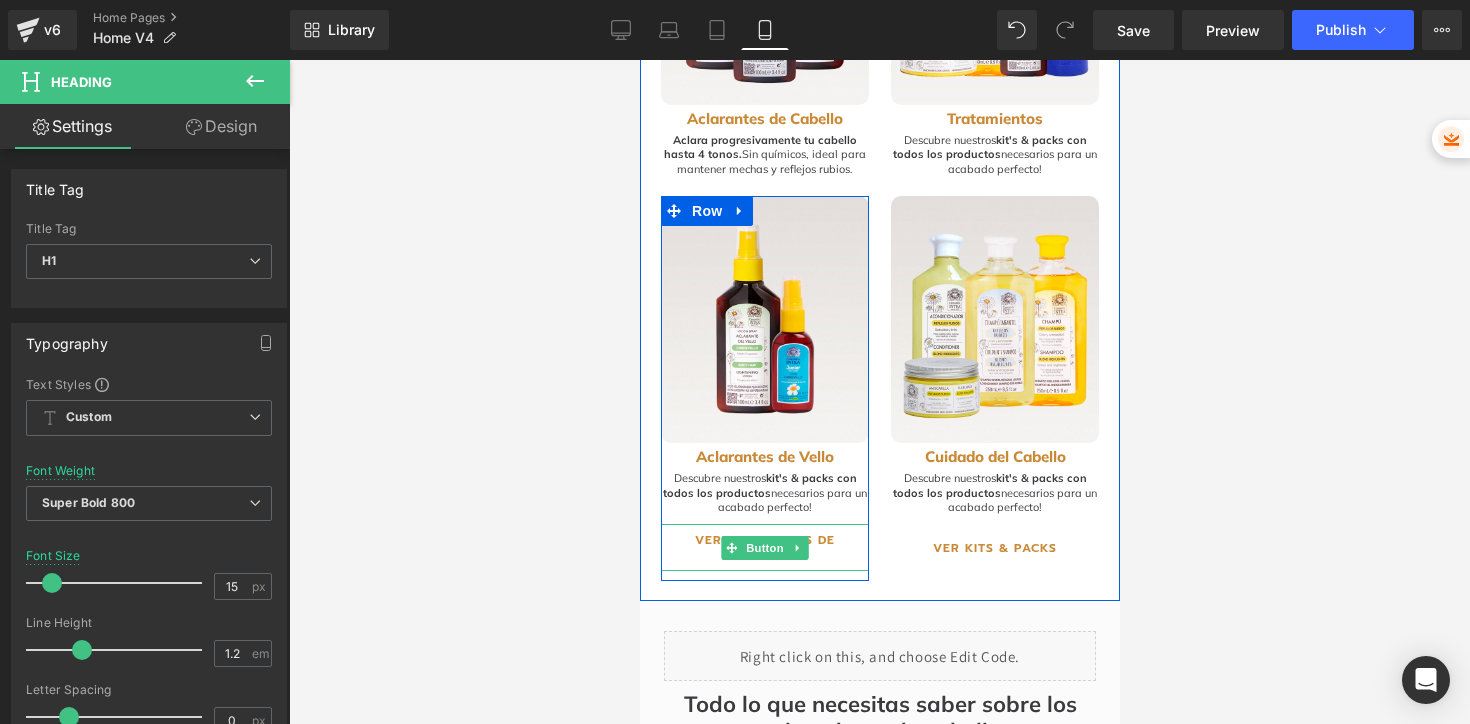 click 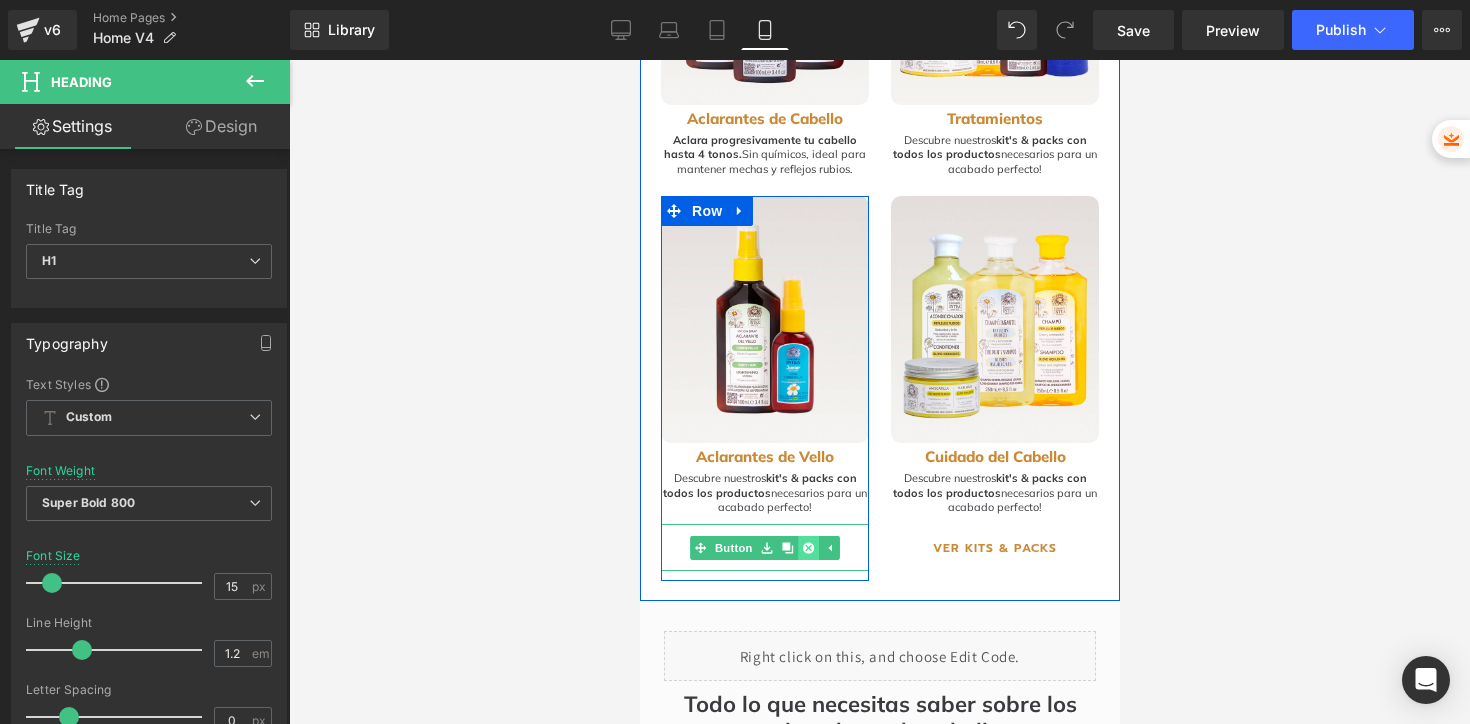 click 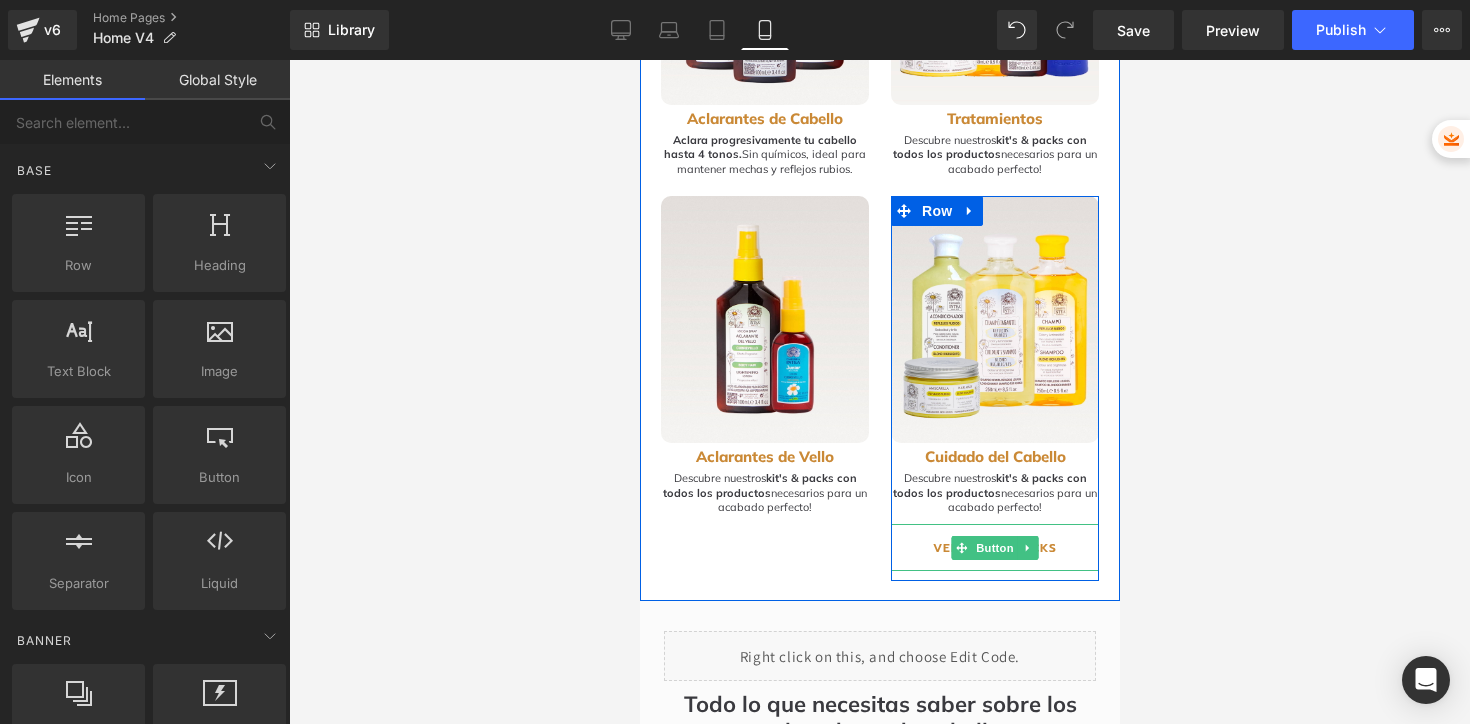 click 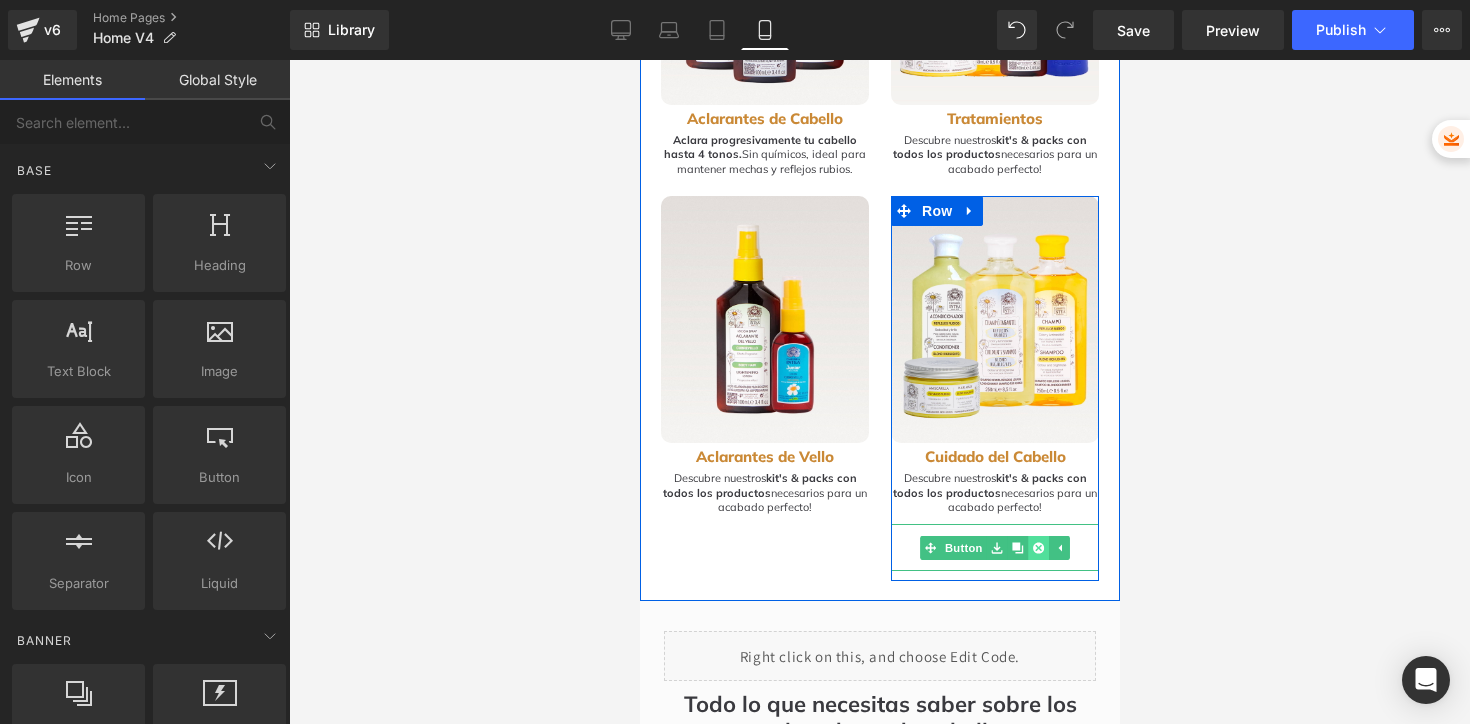 click 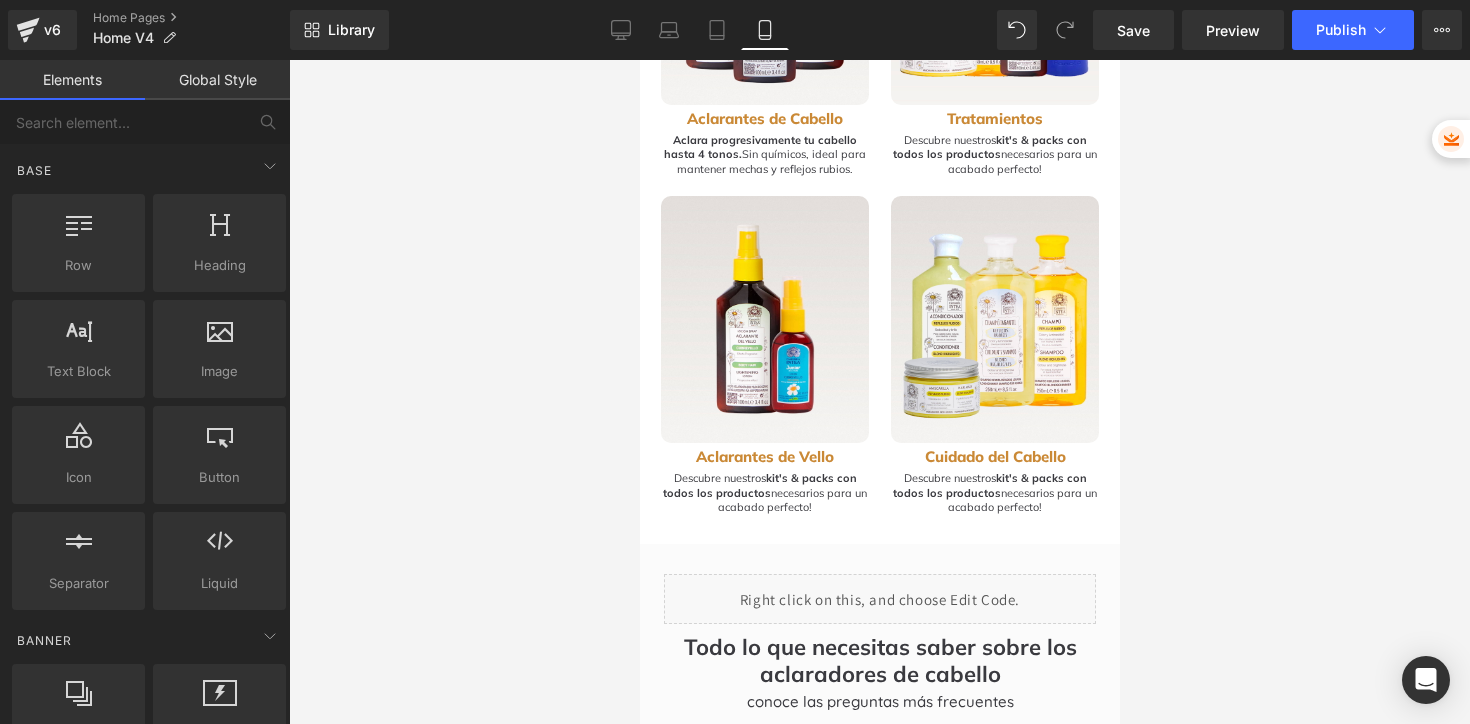 click at bounding box center (879, 392) 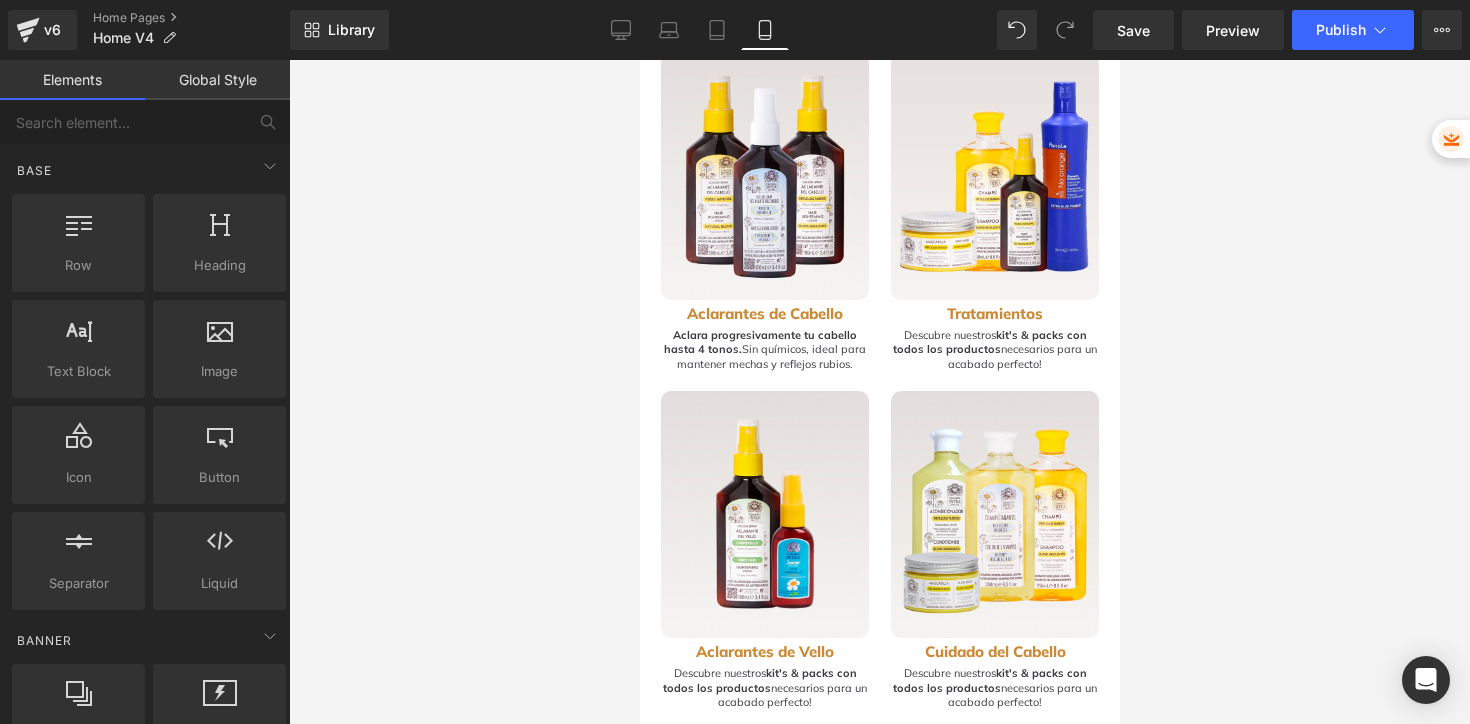 scroll, scrollTop: 2450, scrollLeft: 0, axis: vertical 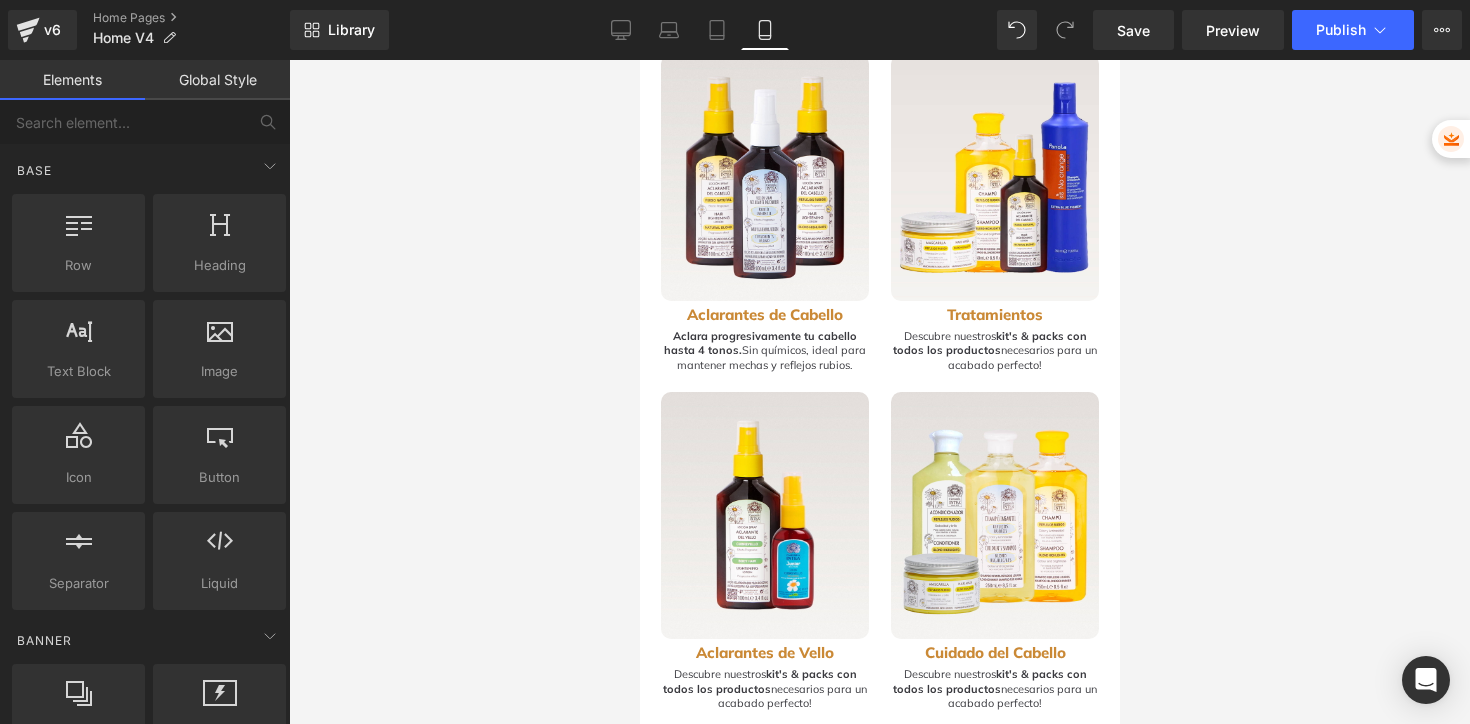 click at bounding box center [879, 392] 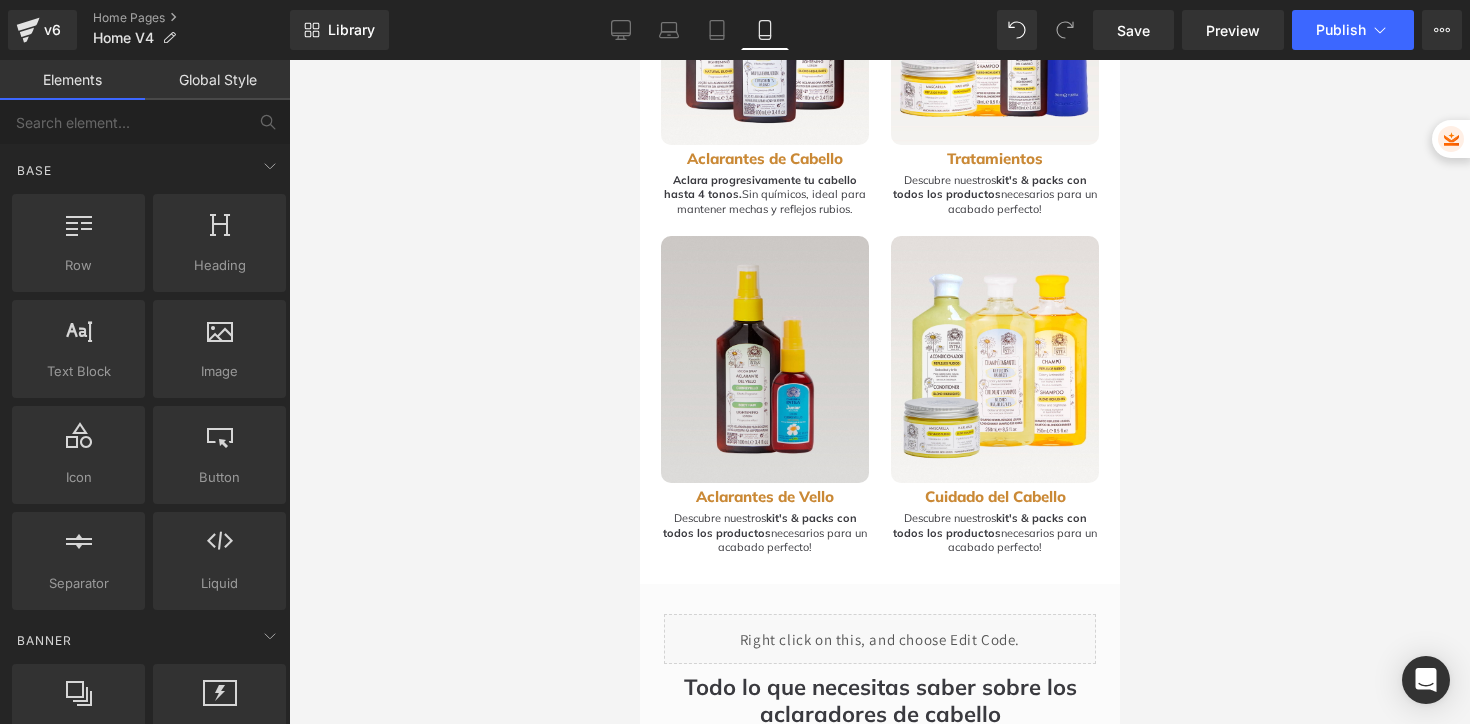 scroll, scrollTop: 2527, scrollLeft: 0, axis: vertical 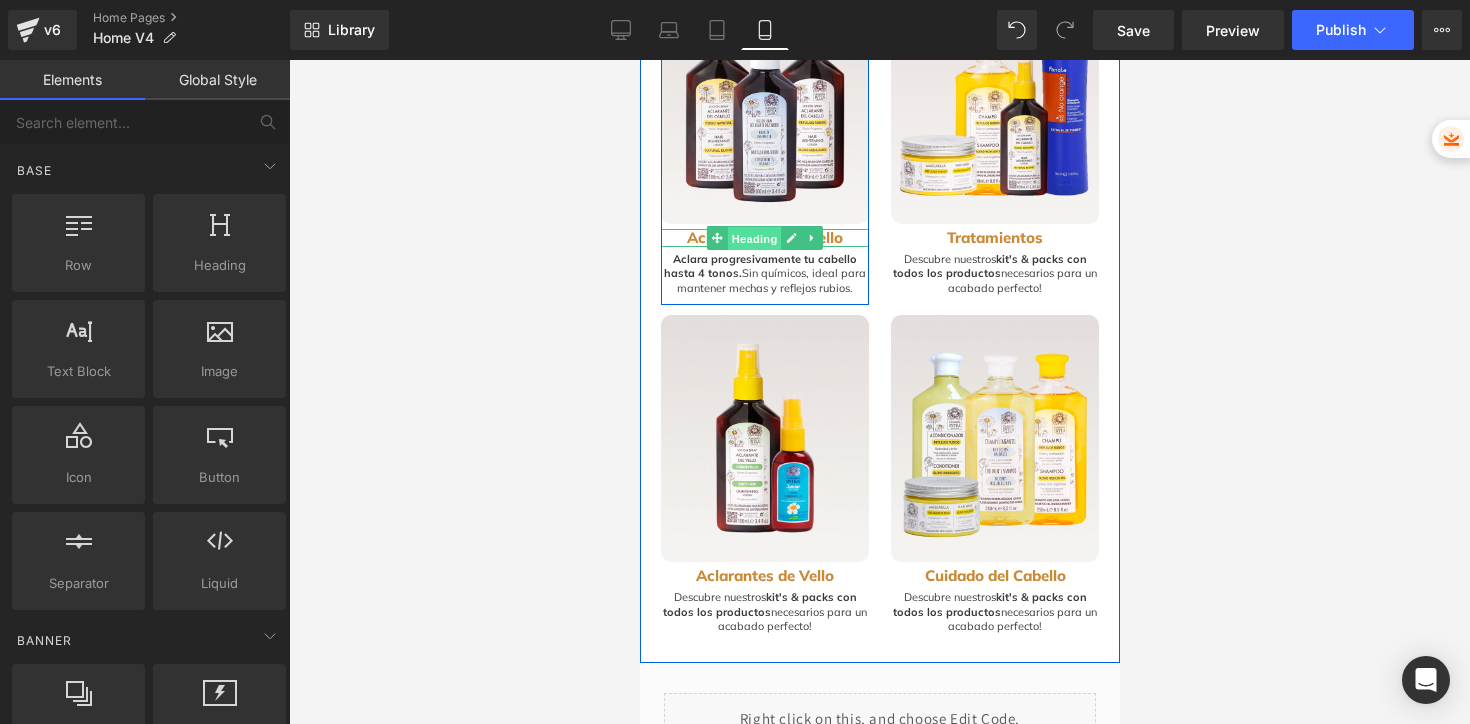 click on "Heading" at bounding box center (754, 239) 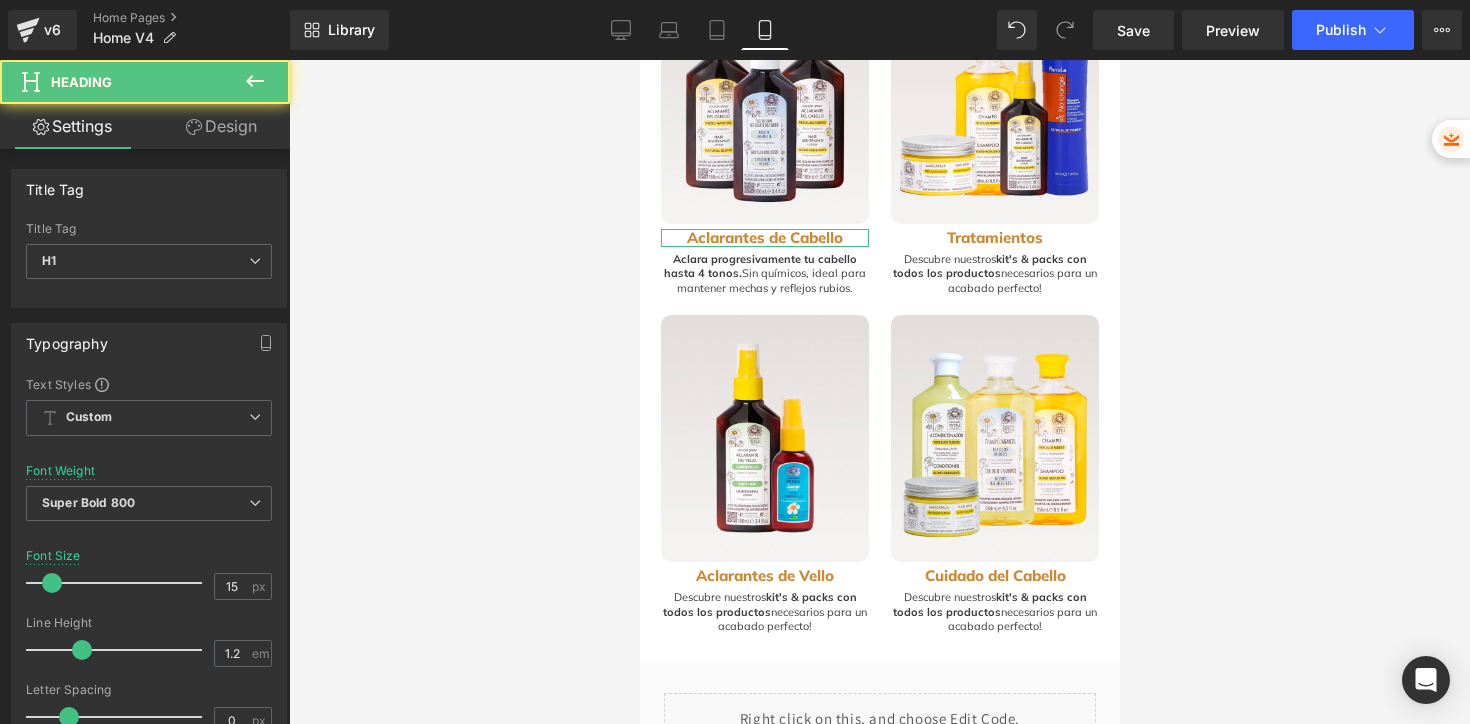 click on "Design" at bounding box center (221, 126) 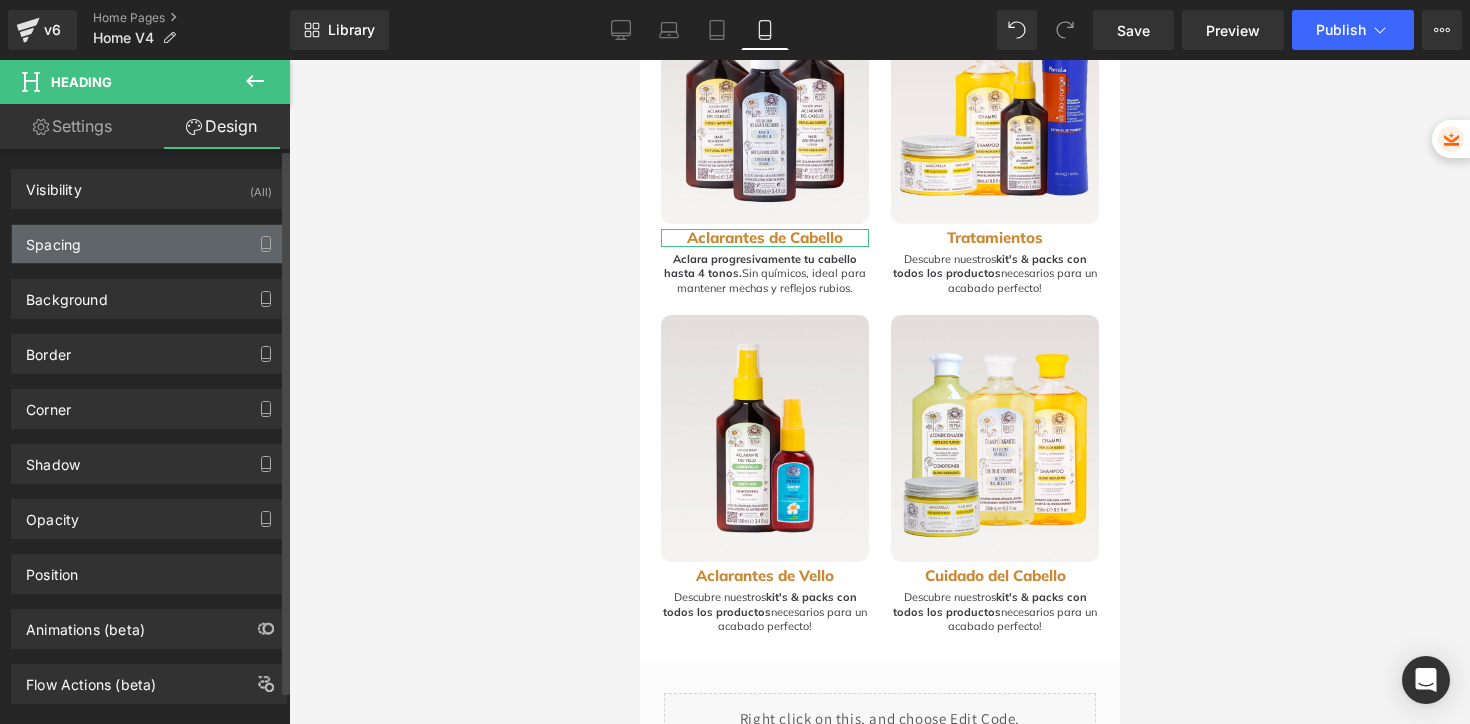 click on "Spacing" at bounding box center [149, 244] 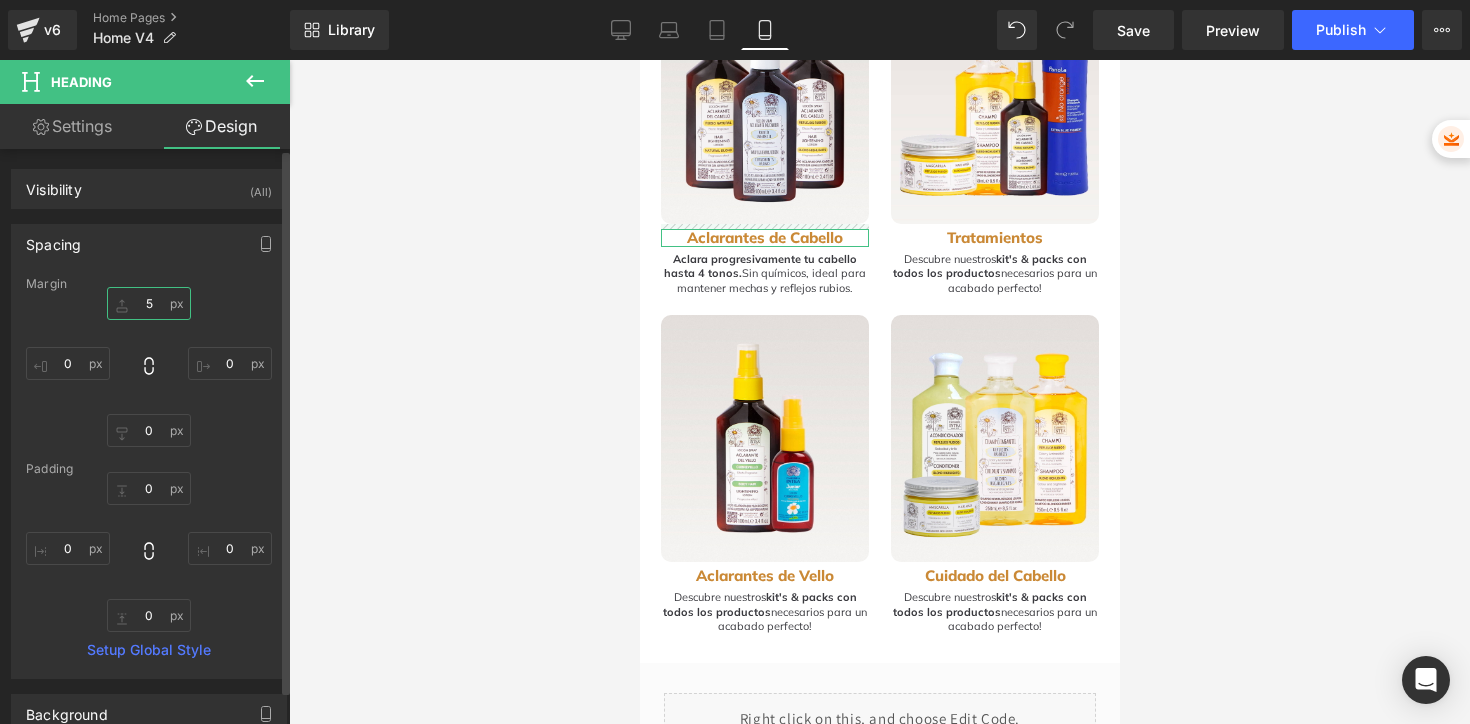 click on "5" at bounding box center (149, 303) 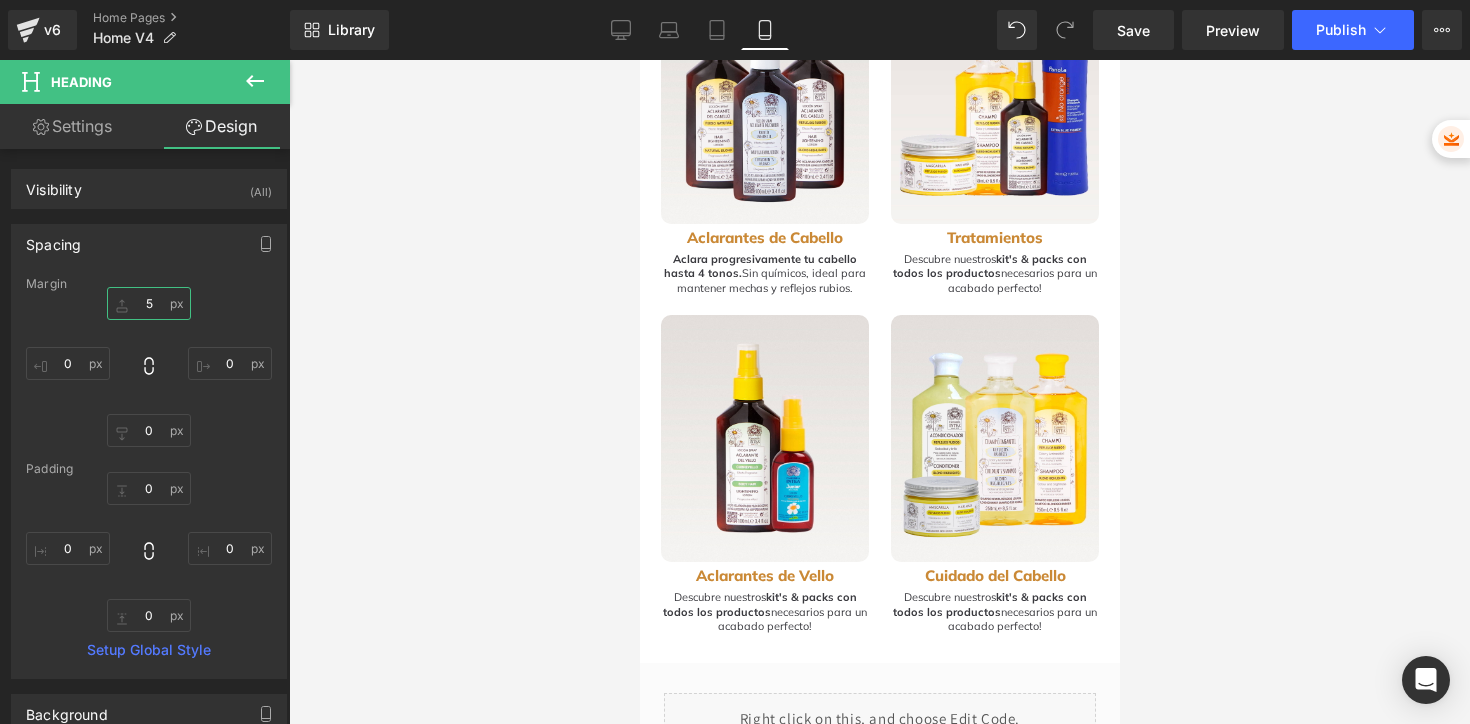 type on "8" 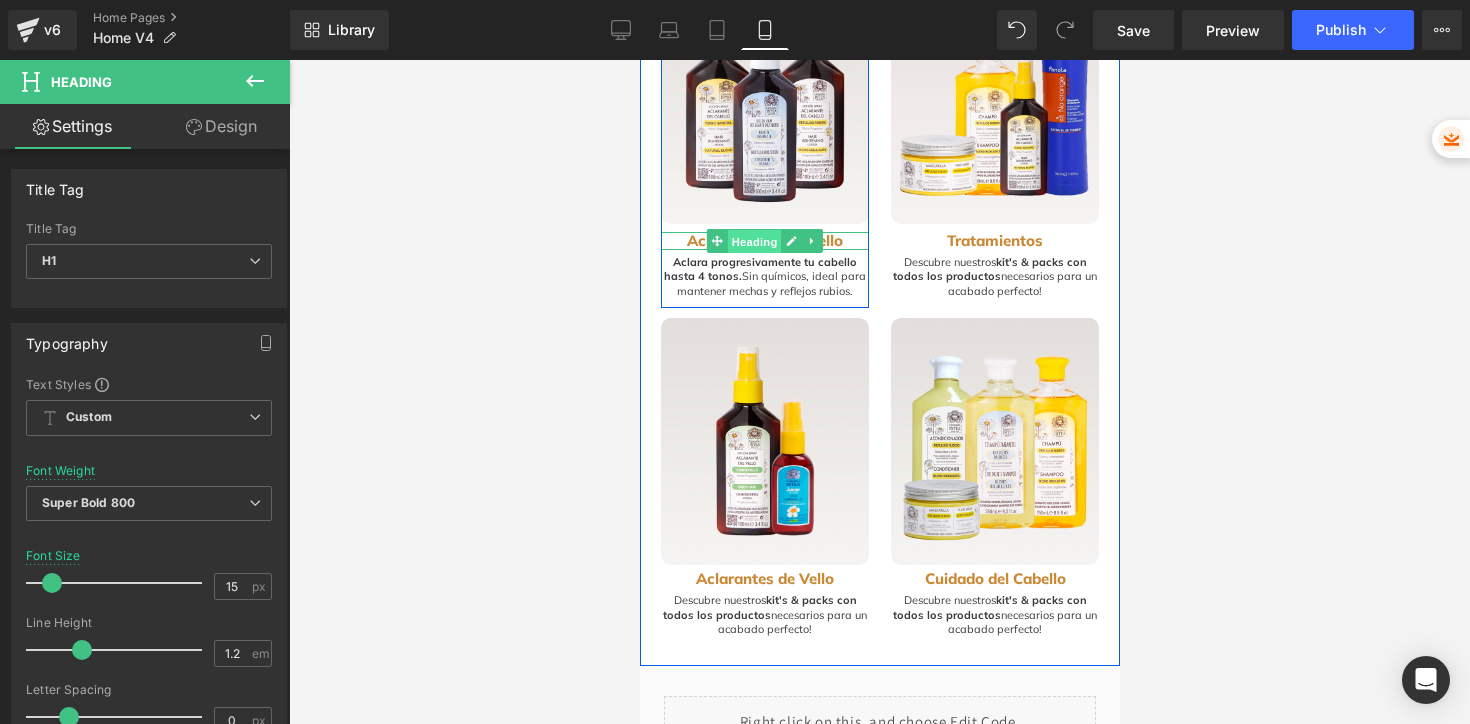 click on "Heading" at bounding box center (754, 242) 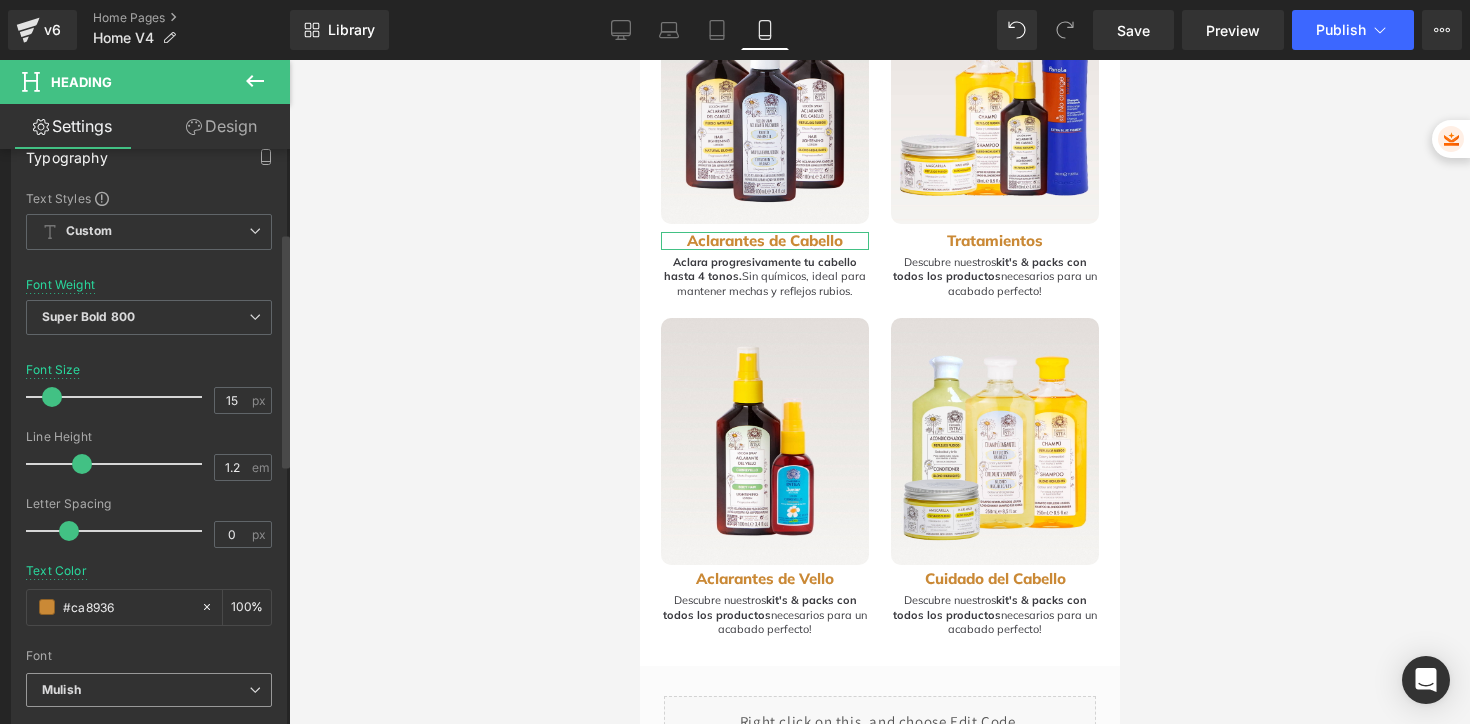 scroll, scrollTop: 308, scrollLeft: 0, axis: vertical 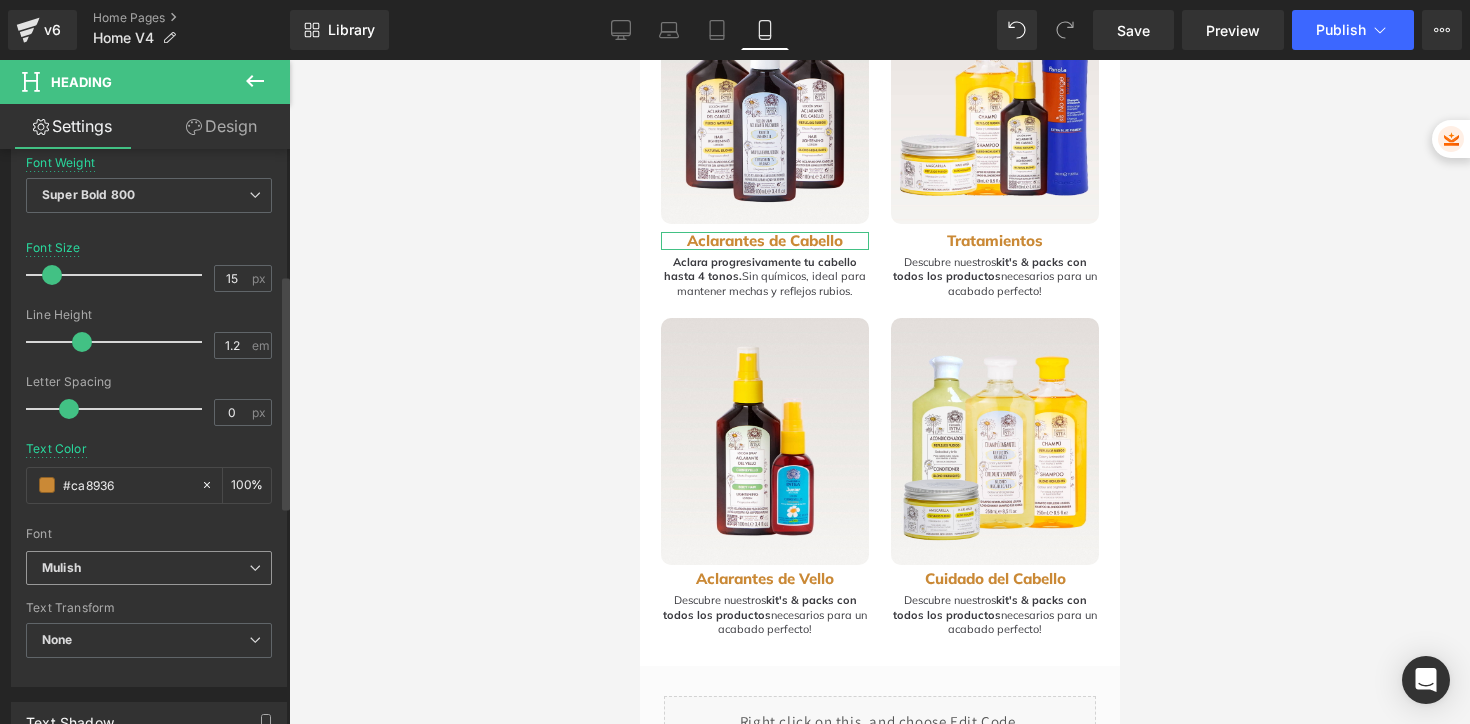 click on "Mulish" at bounding box center (149, 568) 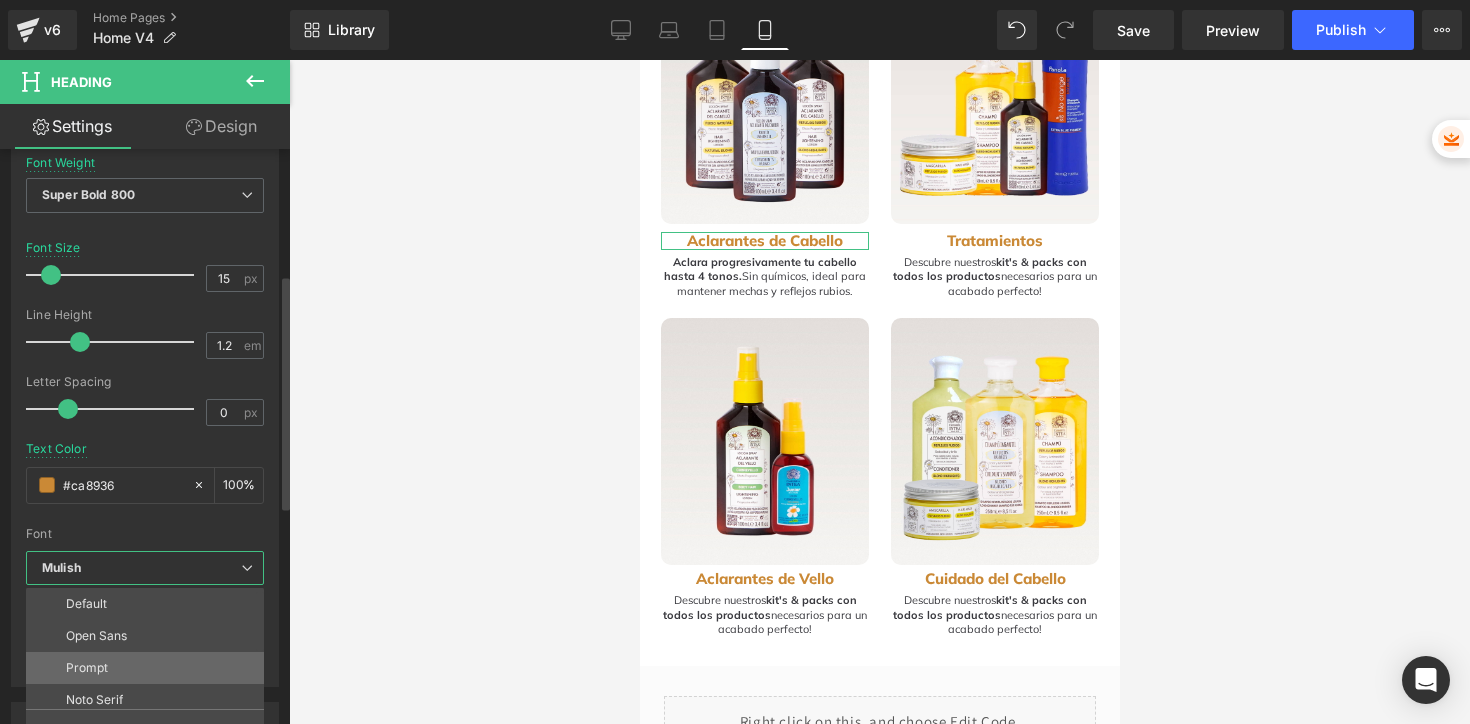 click on "Prompt" at bounding box center [149, 668] 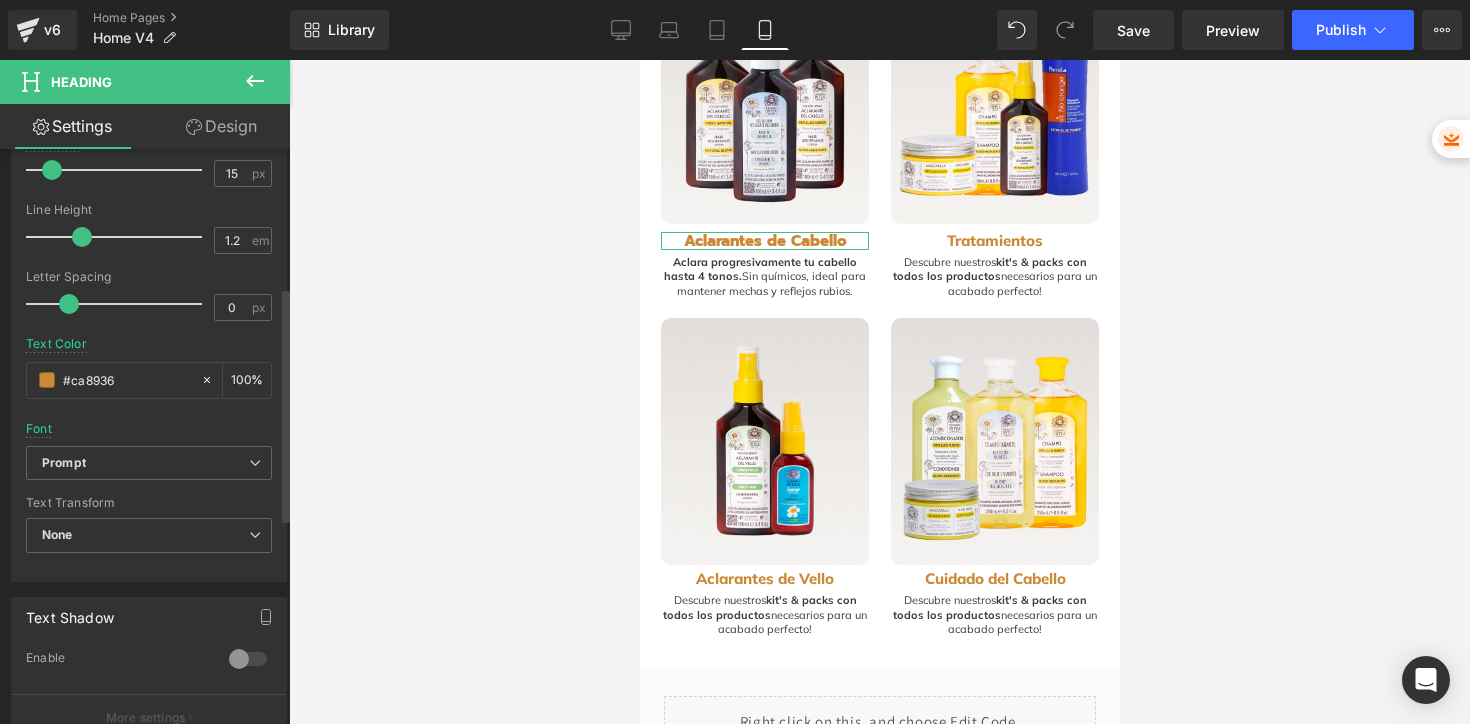 scroll, scrollTop: 443, scrollLeft: 0, axis: vertical 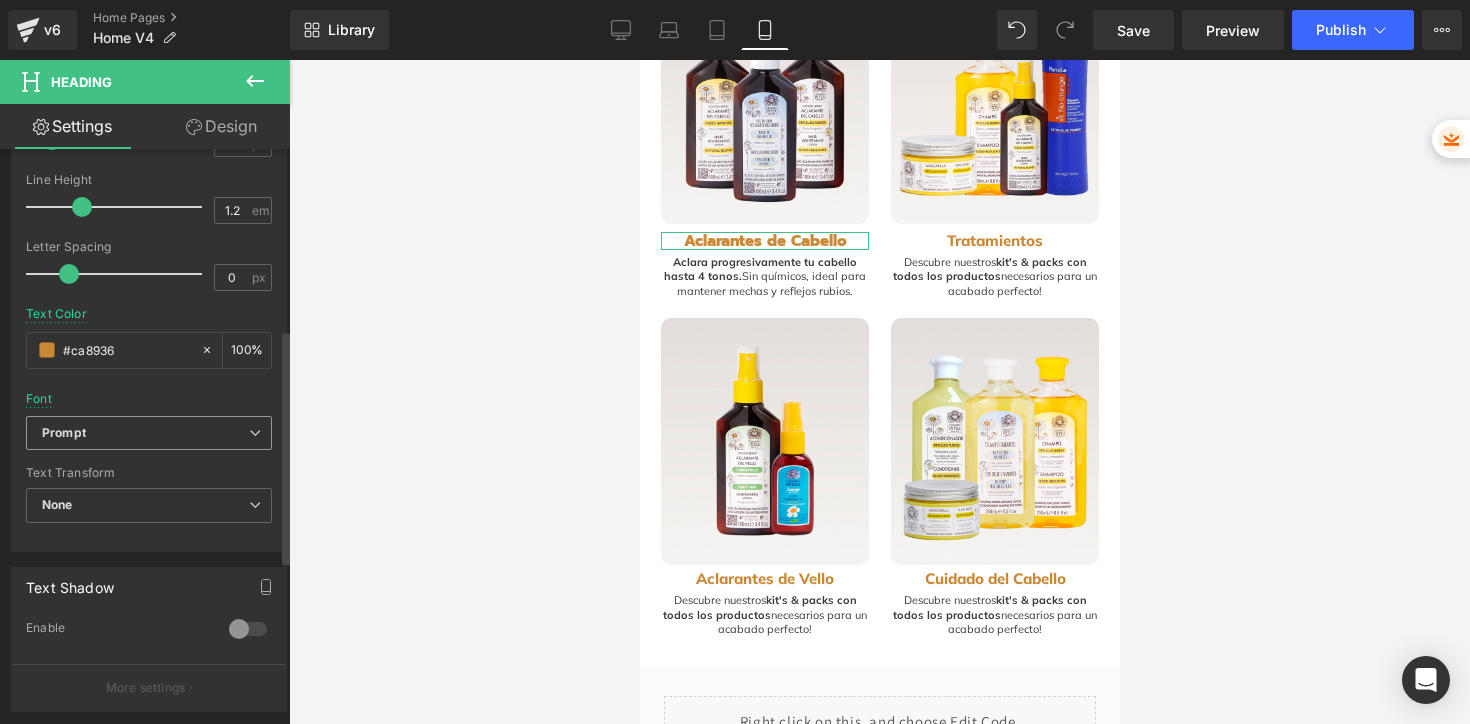 click on "Prompt" at bounding box center (149, 433) 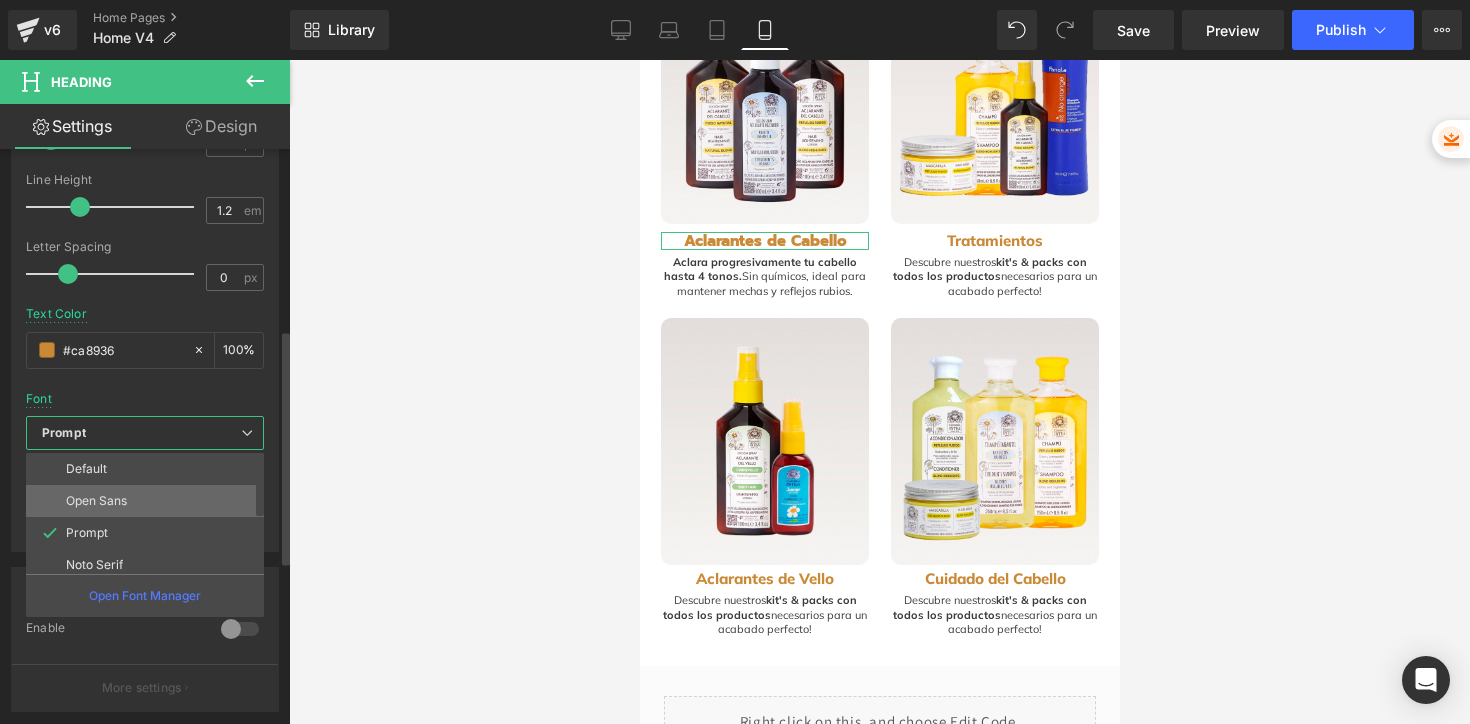 click on "Open Sans" at bounding box center (96, 501) 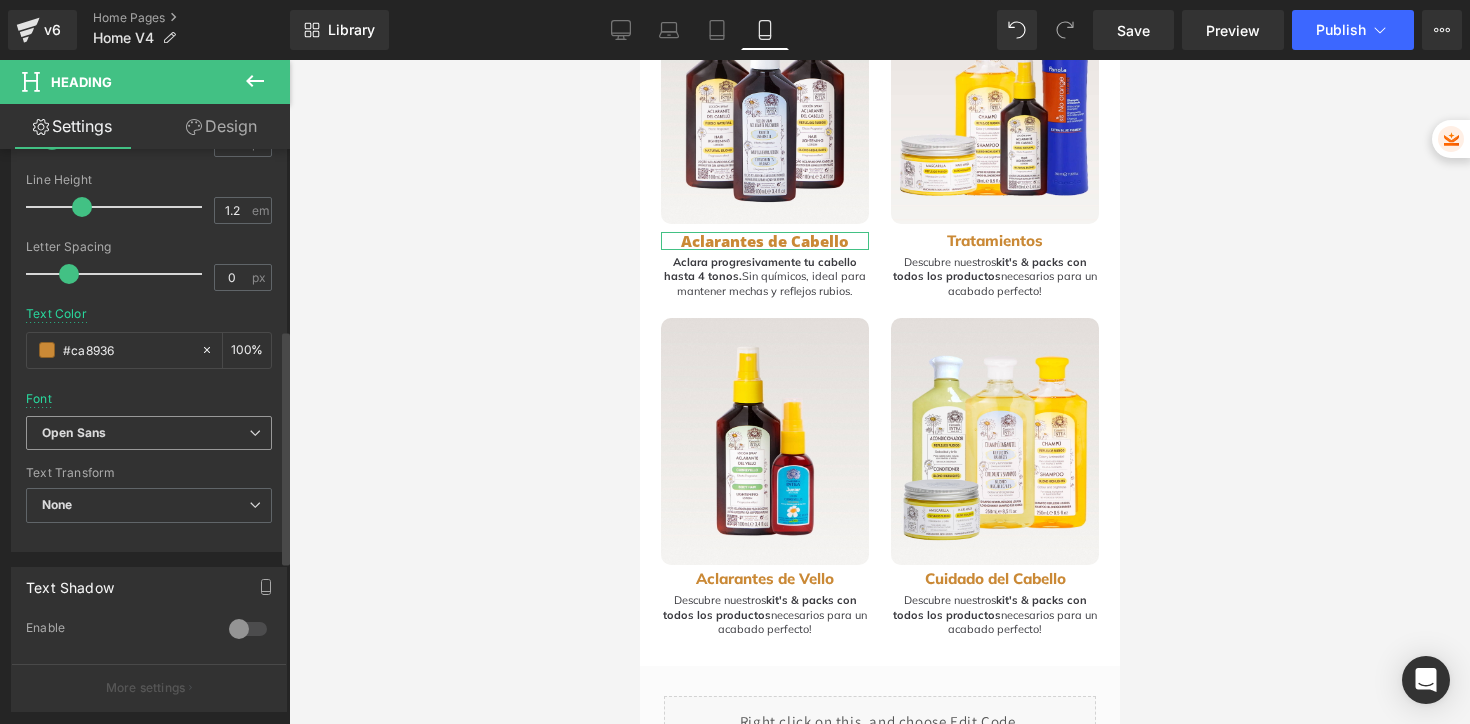 click on "Open Sans" at bounding box center (74, 433) 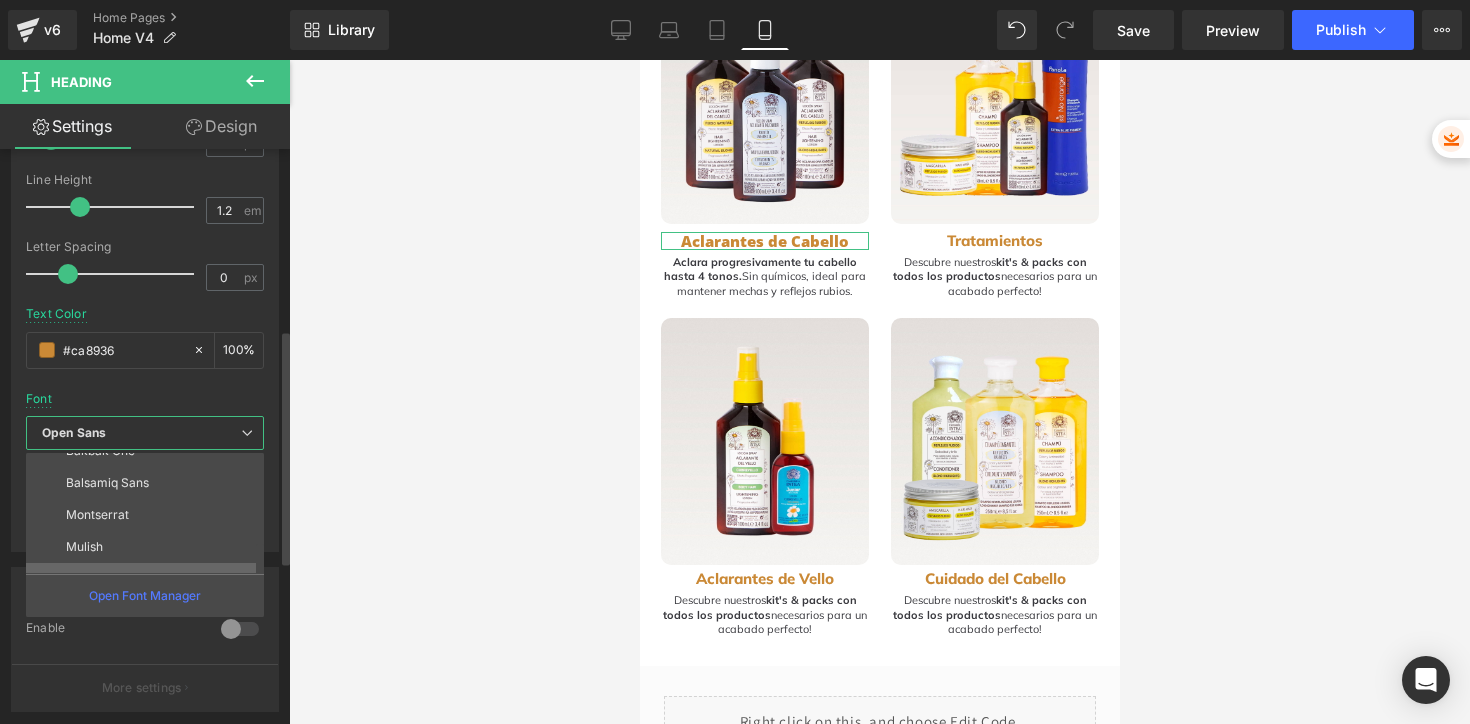 scroll, scrollTop: 178, scrollLeft: 0, axis: vertical 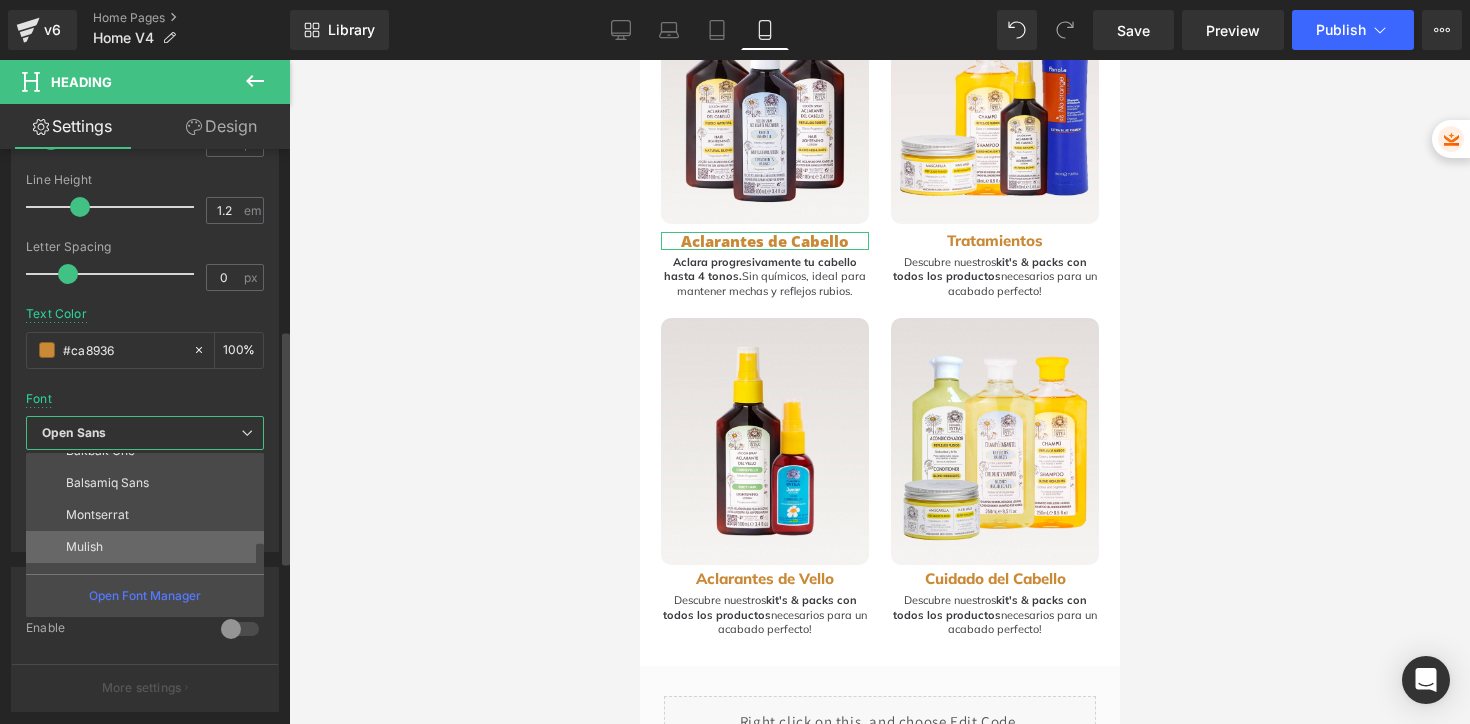click on "Mulish" at bounding box center (149, 547) 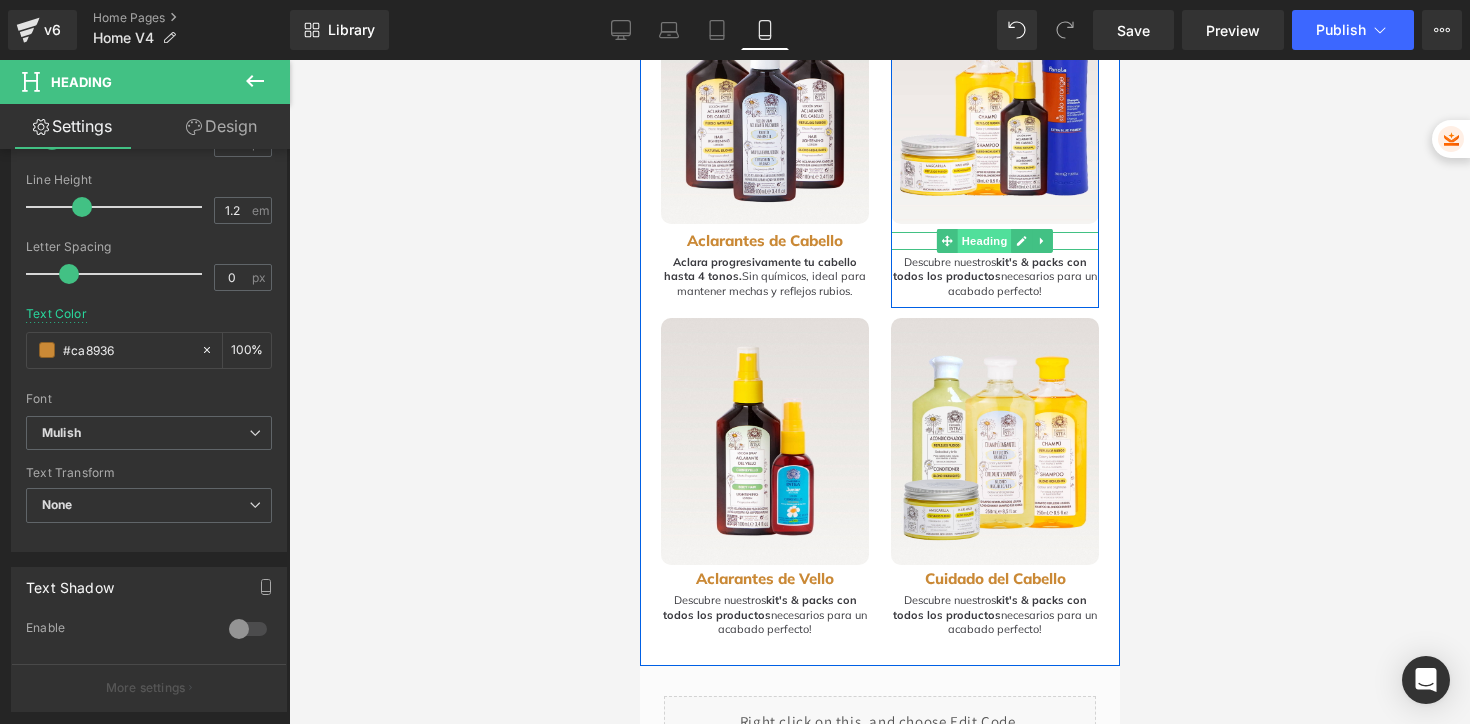 click on "Heading" at bounding box center (984, 241) 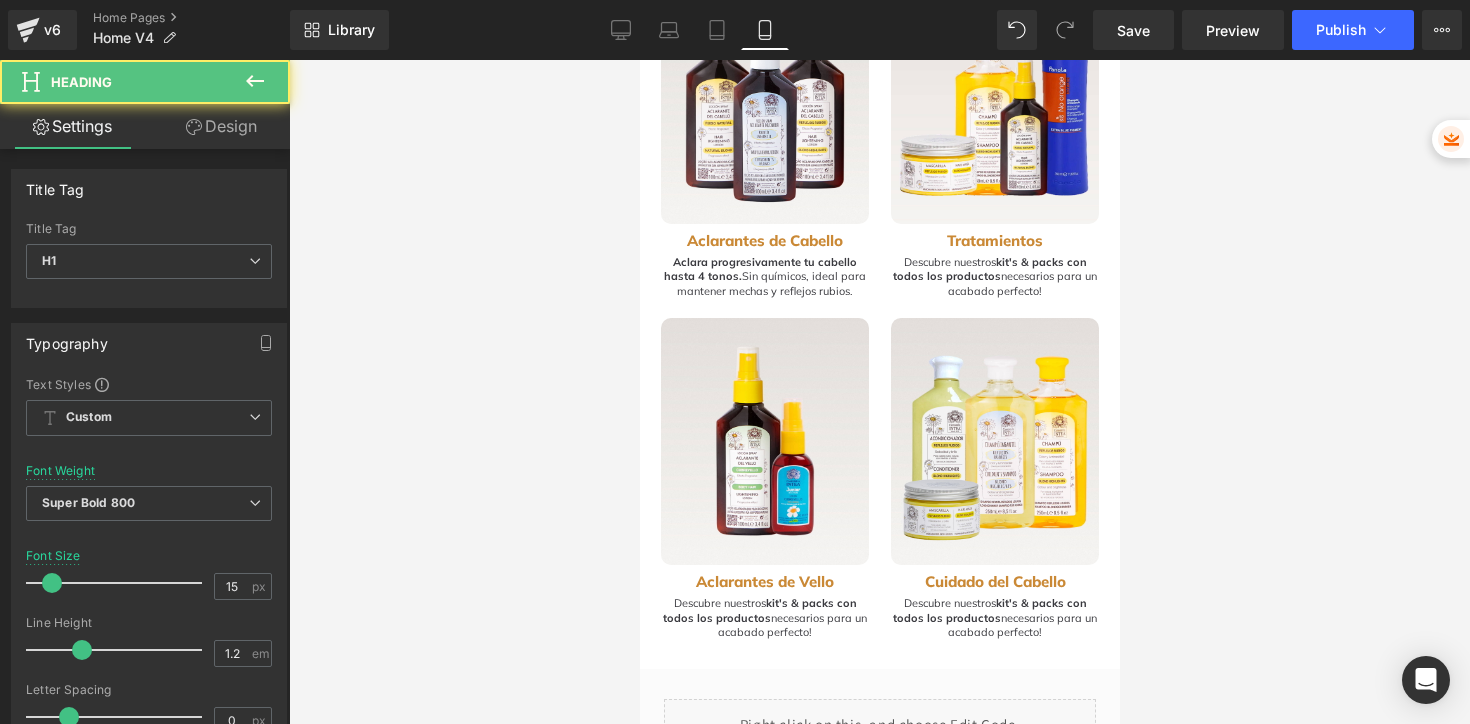 click at bounding box center (879, 392) 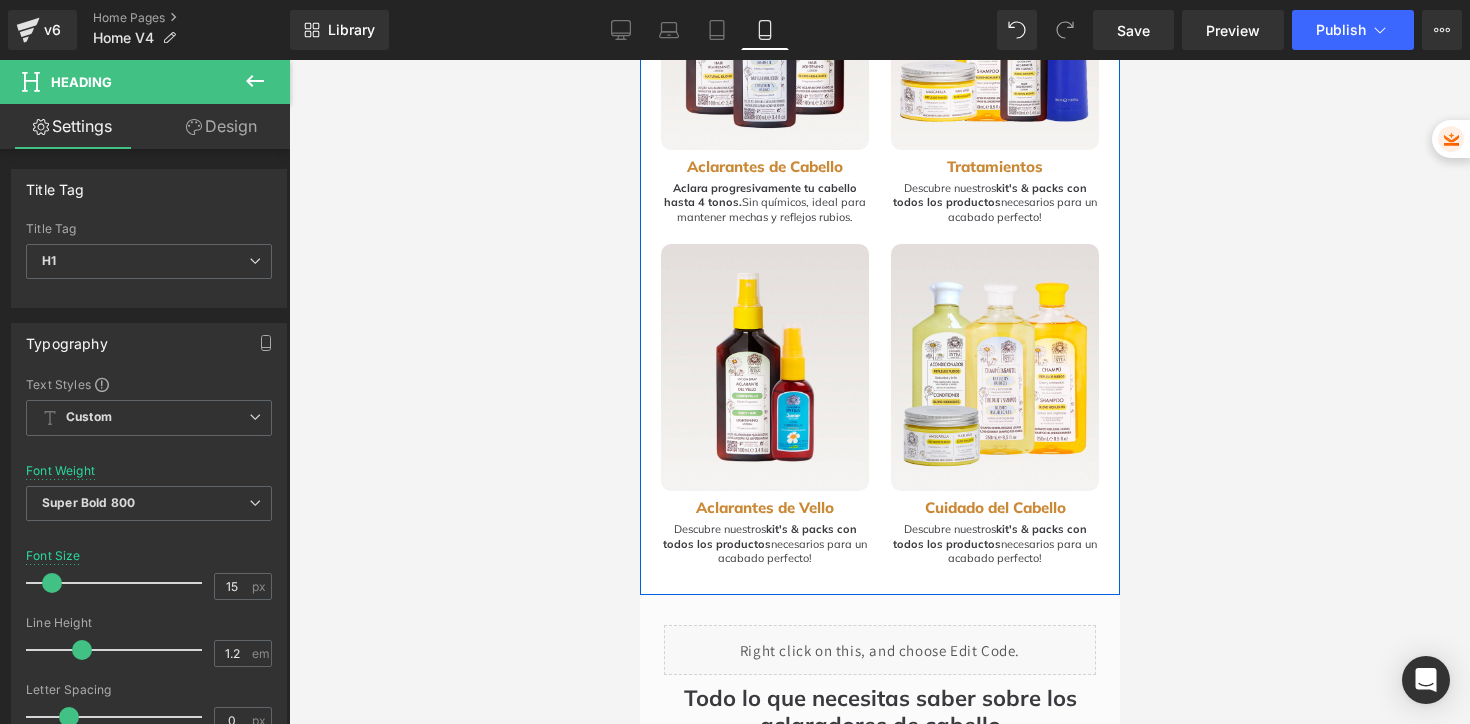 scroll, scrollTop: 2602, scrollLeft: 0, axis: vertical 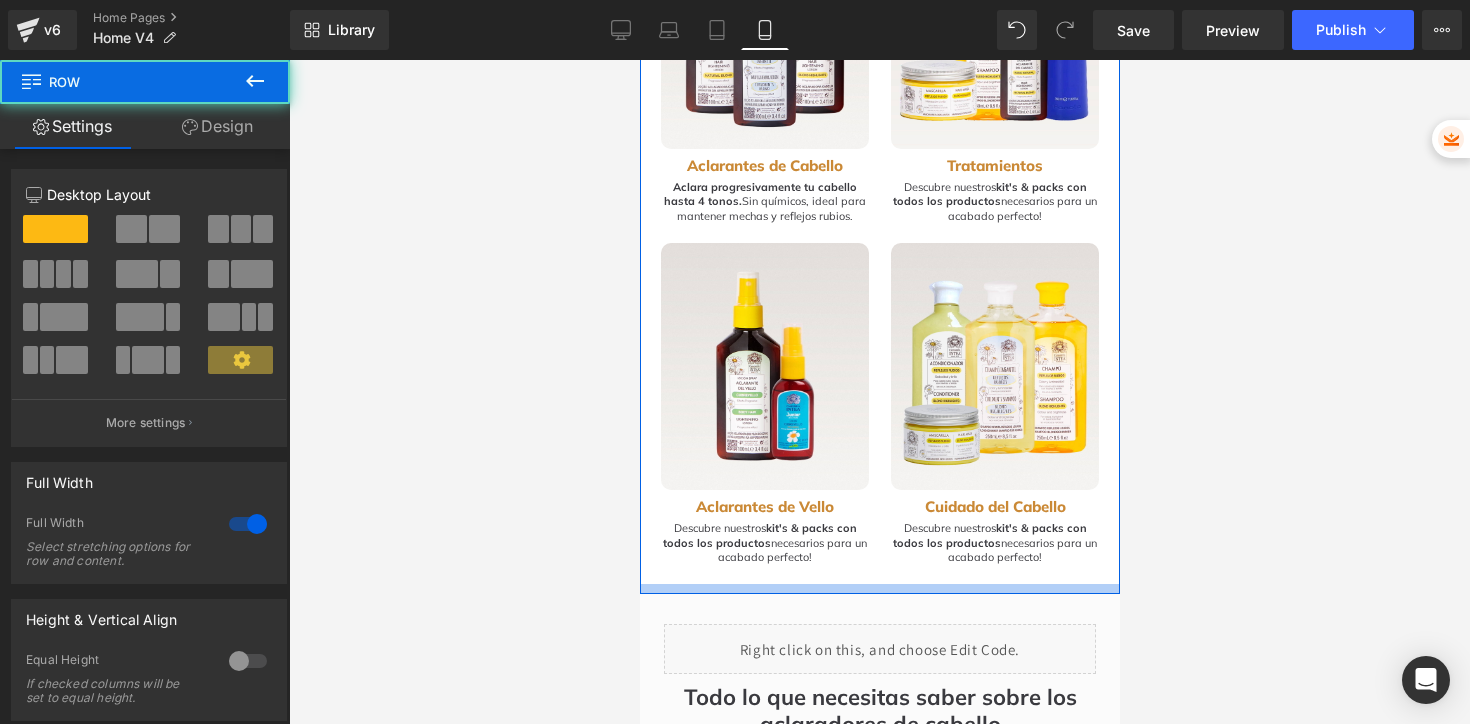 click at bounding box center [879, 589] 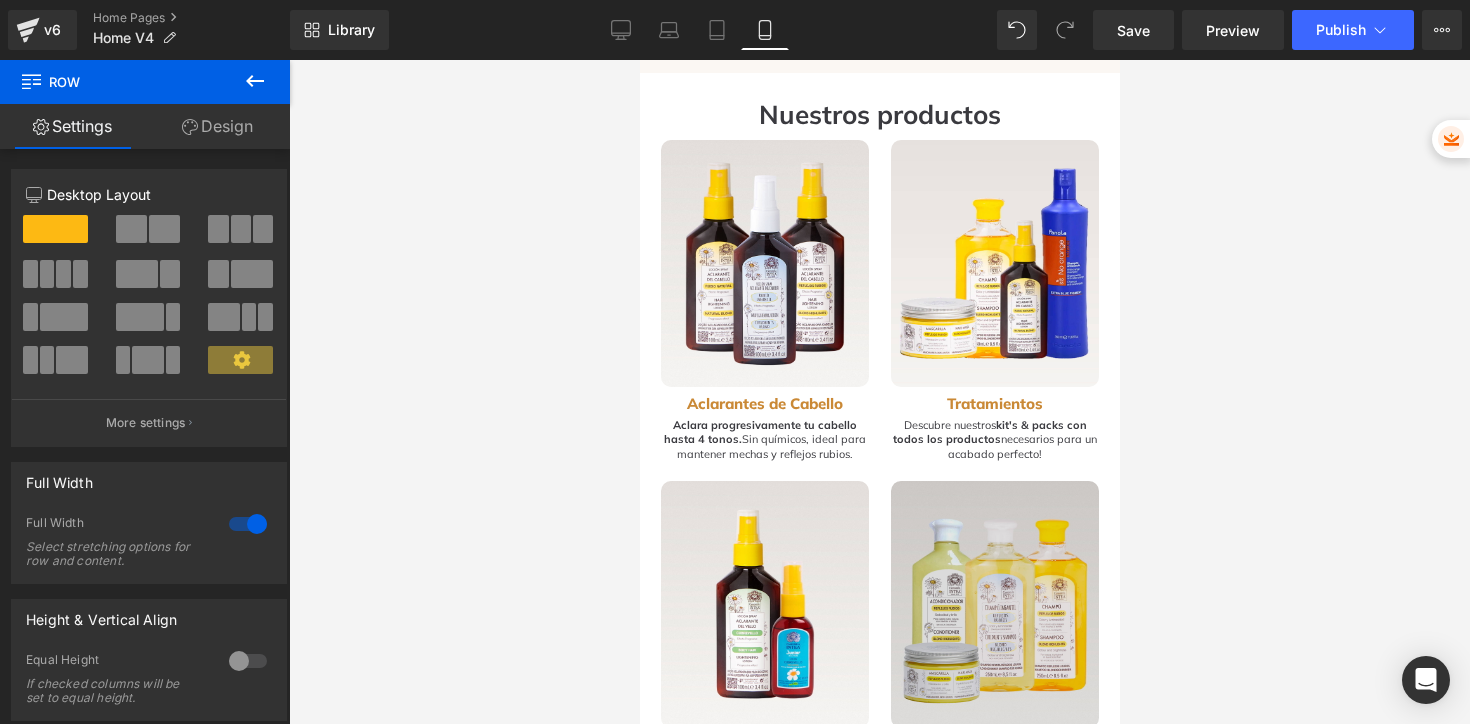 scroll, scrollTop: 2363, scrollLeft: 0, axis: vertical 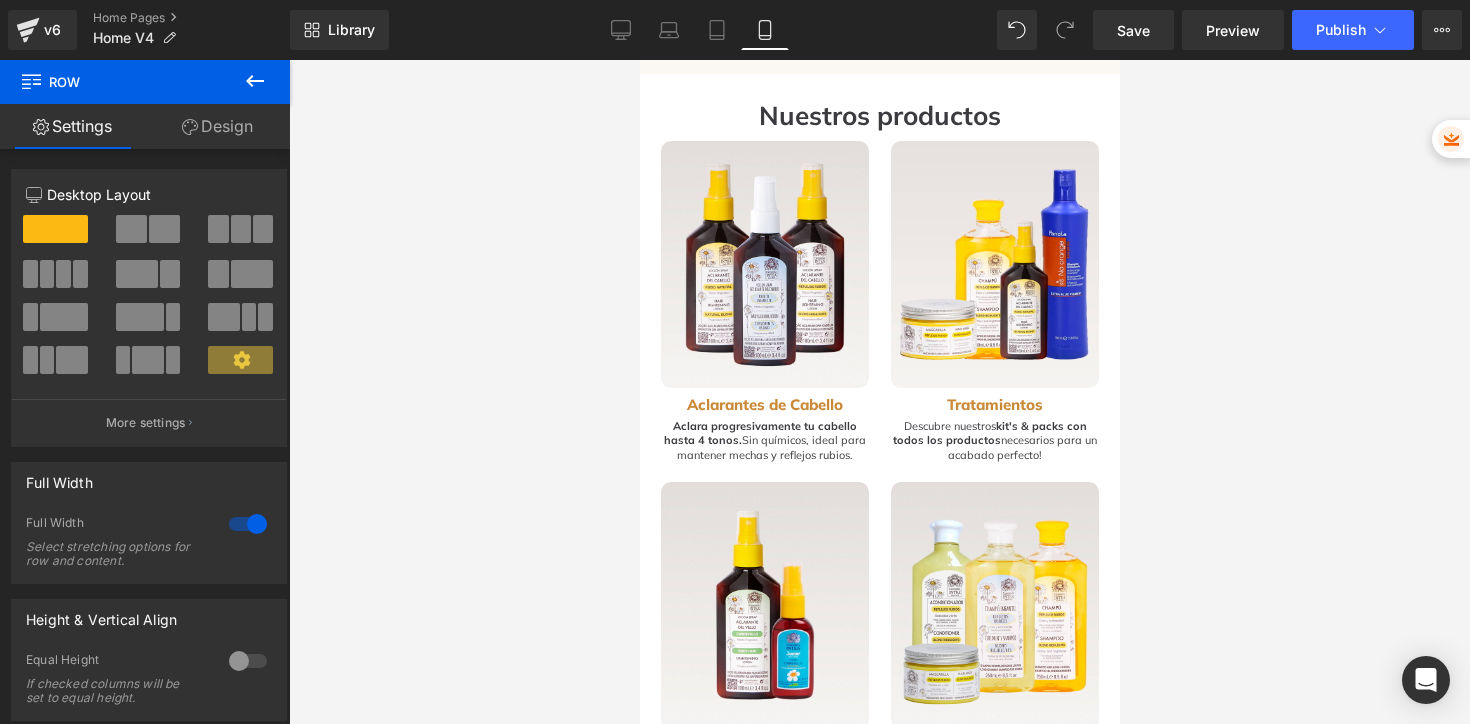 click at bounding box center [879, 392] 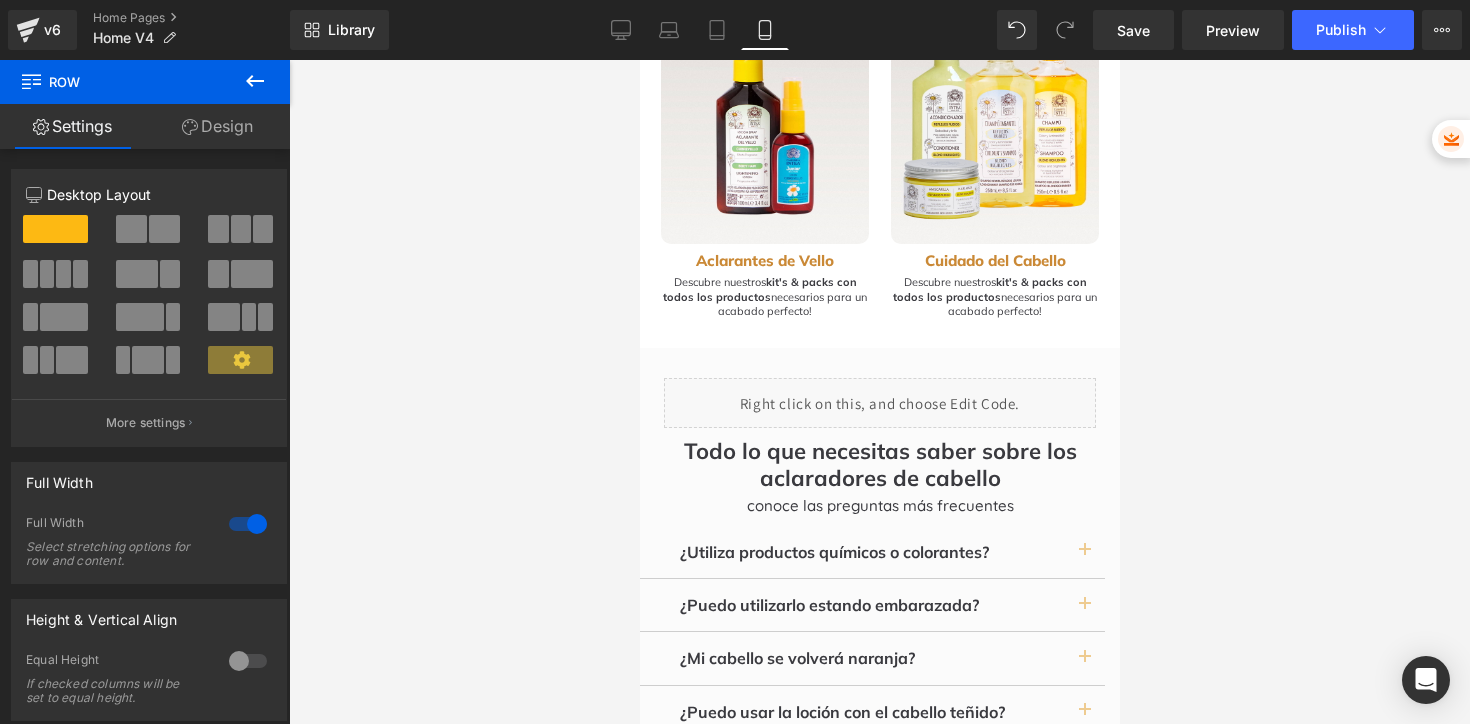 scroll, scrollTop: 2785, scrollLeft: 0, axis: vertical 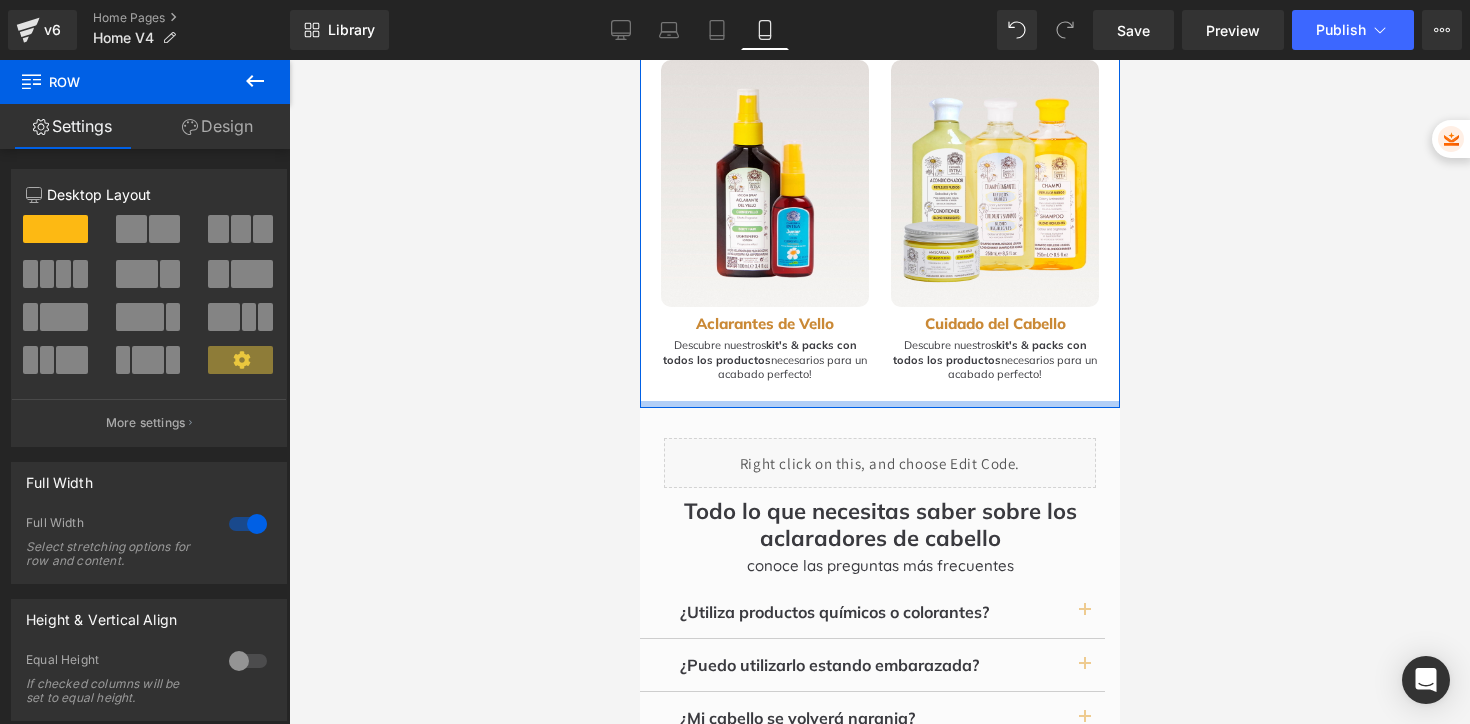 click on "Nuestros productos Heading
Image         Aclarantes de Cabello Heading         Aclara progresivamente tu cabello hasta 4 tonos.  S in químicos, ideal para mantener mechas y reflejos rubios. Text Block         Row         Image         Tratamientos Heading         Descubre nuestros  kit's & packs con todos los productos  necesarios para un acabado perfecto! Text Block         Row         Image         Aclarantes de Vello Heading         Descubre nuestros  kit's & packs con todos los productos  necesarios para un acabado perfecto! Text Block         Row         Image         Cuidado del Cabello Heading         Descubre nuestros  kit's & packs con todos los productos  necesarios para un acabado perfecto! Text Block         Row
Row
Row" at bounding box center [879, 33] 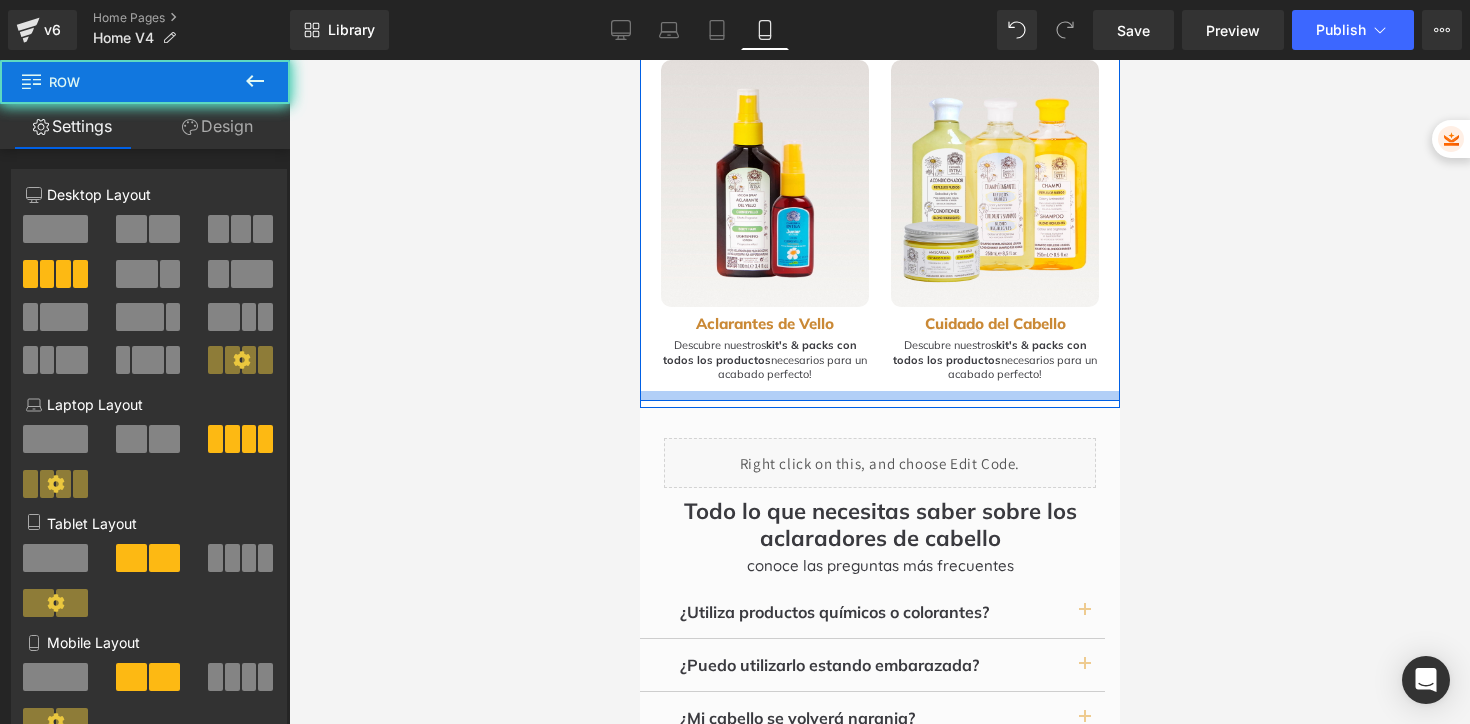click on "Image         Aclarantes de Cabello Heading         Aclara progresivamente tu cabello hasta 4 tonos.  S in químicos, ideal para mantener mechas y reflejos rubios. Text Block         Row         Image         Tratamientos Heading         Descubre nuestros  kit's & packs con todos los productos  necesarios para un acabado perfecto! Text Block         Row         Image         Aclarantes de Vello Heading         Descubre nuestros  kit's & packs con todos los productos  necesarios para un acabado perfecto! Text Block         Row         Image         Cuidado del Cabello Heading         Descubre nuestros  kit's & packs con todos los productos  necesarios para un acabado perfecto! Text Block         Row
Row" at bounding box center [879, 55] 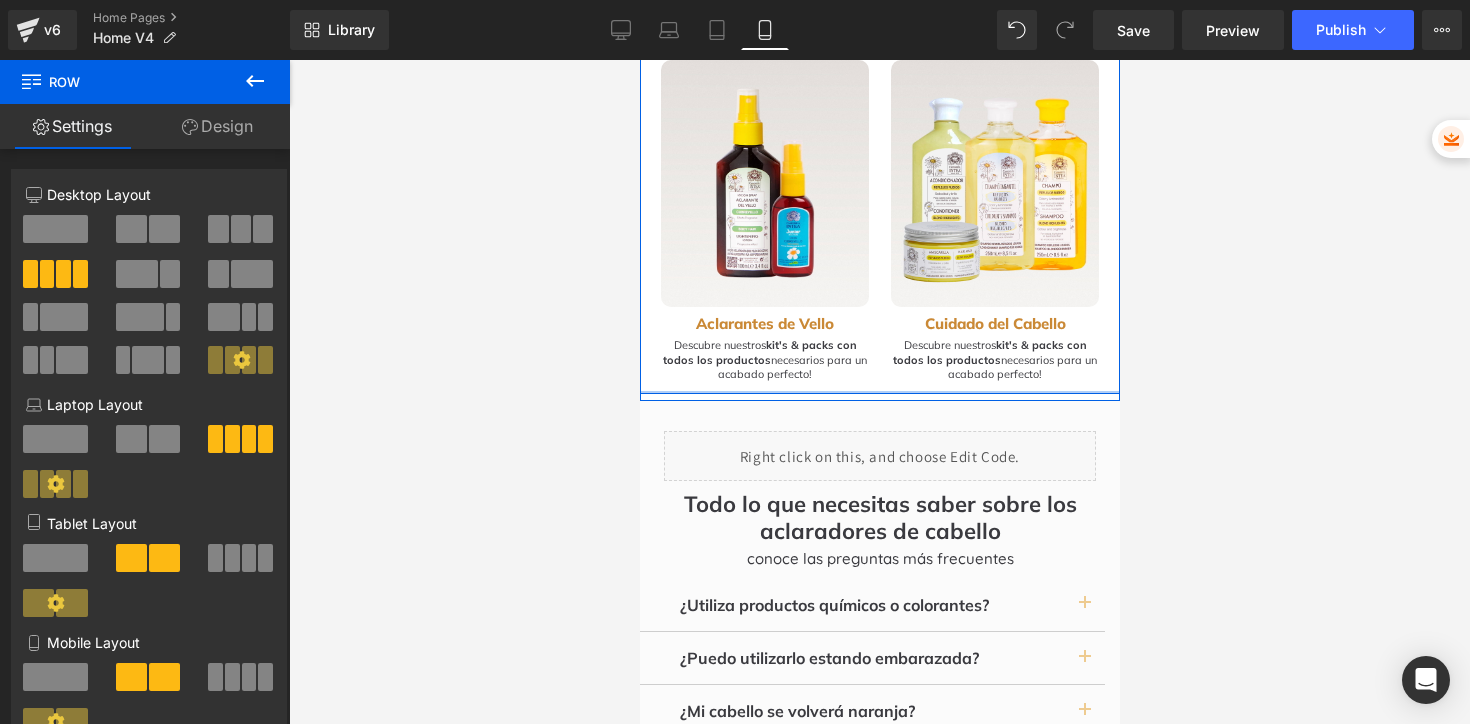 click on "Image         Aclarantes de Cabello Heading         Aclara progresivamente tu cabello hasta 4 tonos.  S in químicos, ideal para mantener mechas y reflejos rubios. Text Block         Row         Image         Tratamientos Heading         Descubre nuestros  kit's & packs con todos los productos  necesarios para un acabado perfecto! Text Block         Row         Image         Aclarantes de Vello Heading         Descubre nuestros  kit's & packs con todos los productos  necesarios para un acabado perfecto! Text Block         Row         Image         Cuidado del Cabello Heading         Descubre nuestros  kit's & packs con todos los productos  necesarios para un acabado perfecto! Text Block         Row
Row" at bounding box center [879, 51] 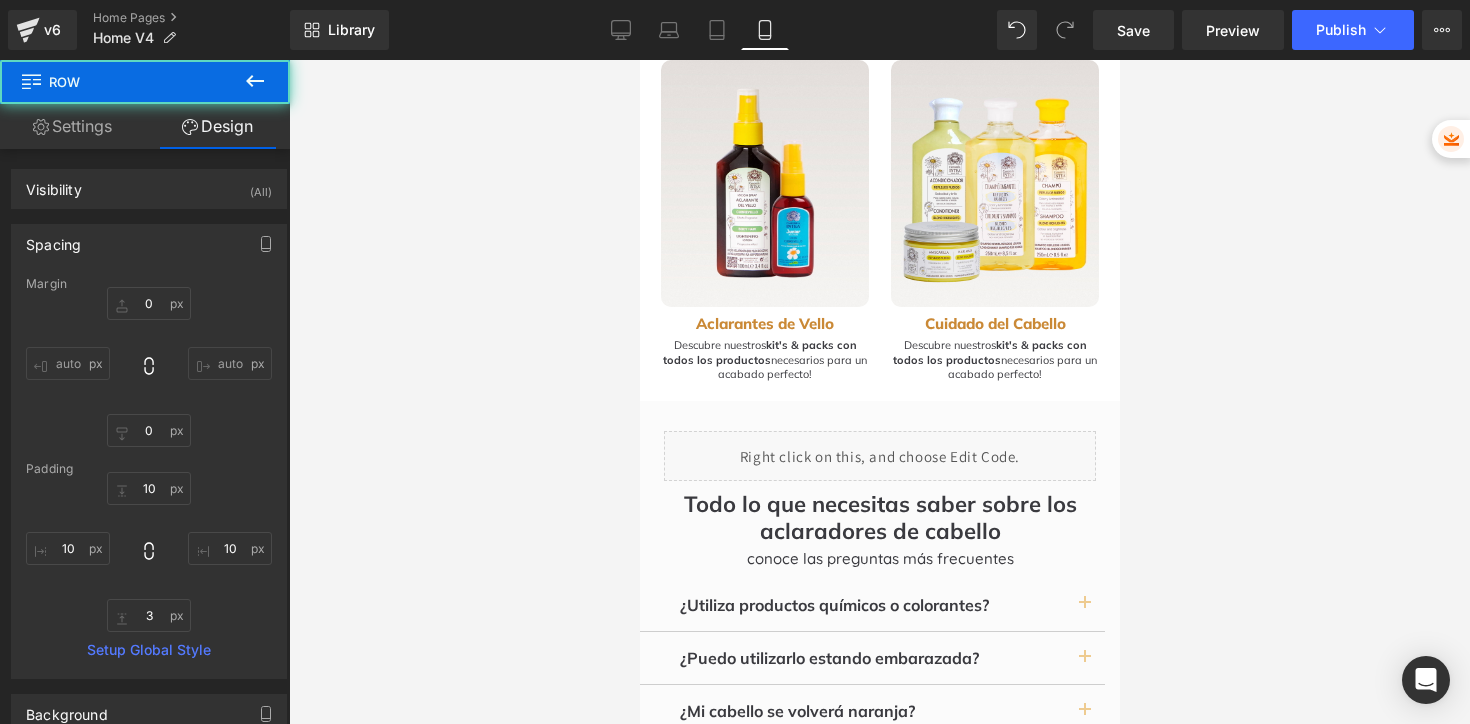 click at bounding box center (879, 392) 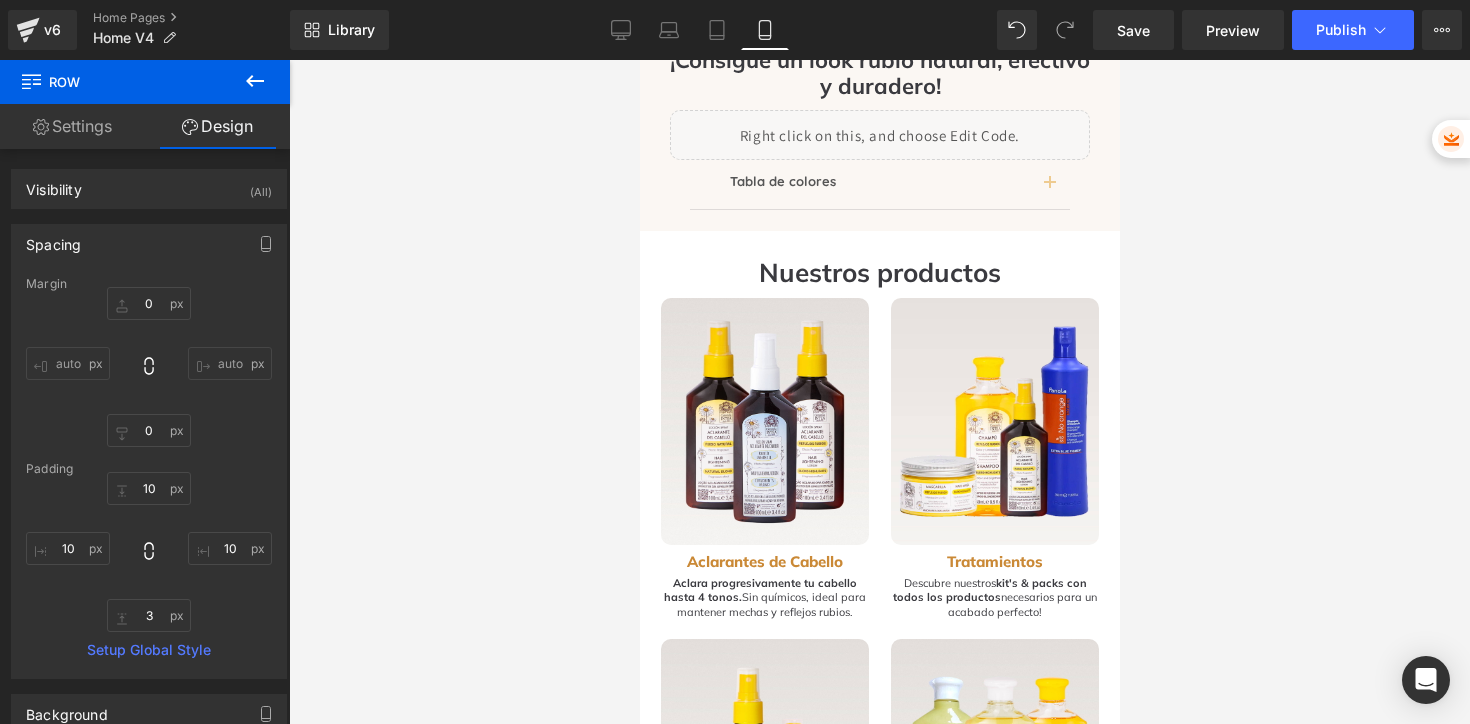 scroll, scrollTop: 2045, scrollLeft: 0, axis: vertical 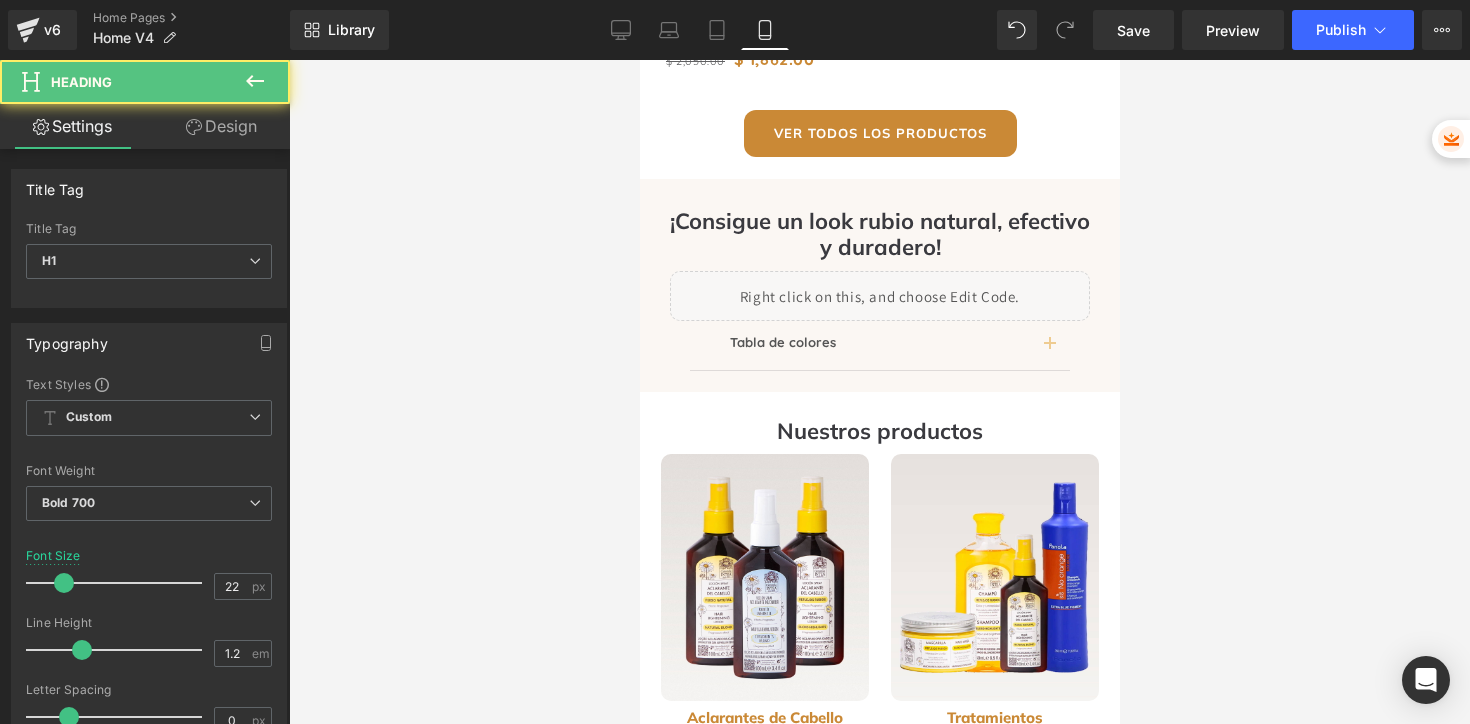 click at bounding box center (879, 392) 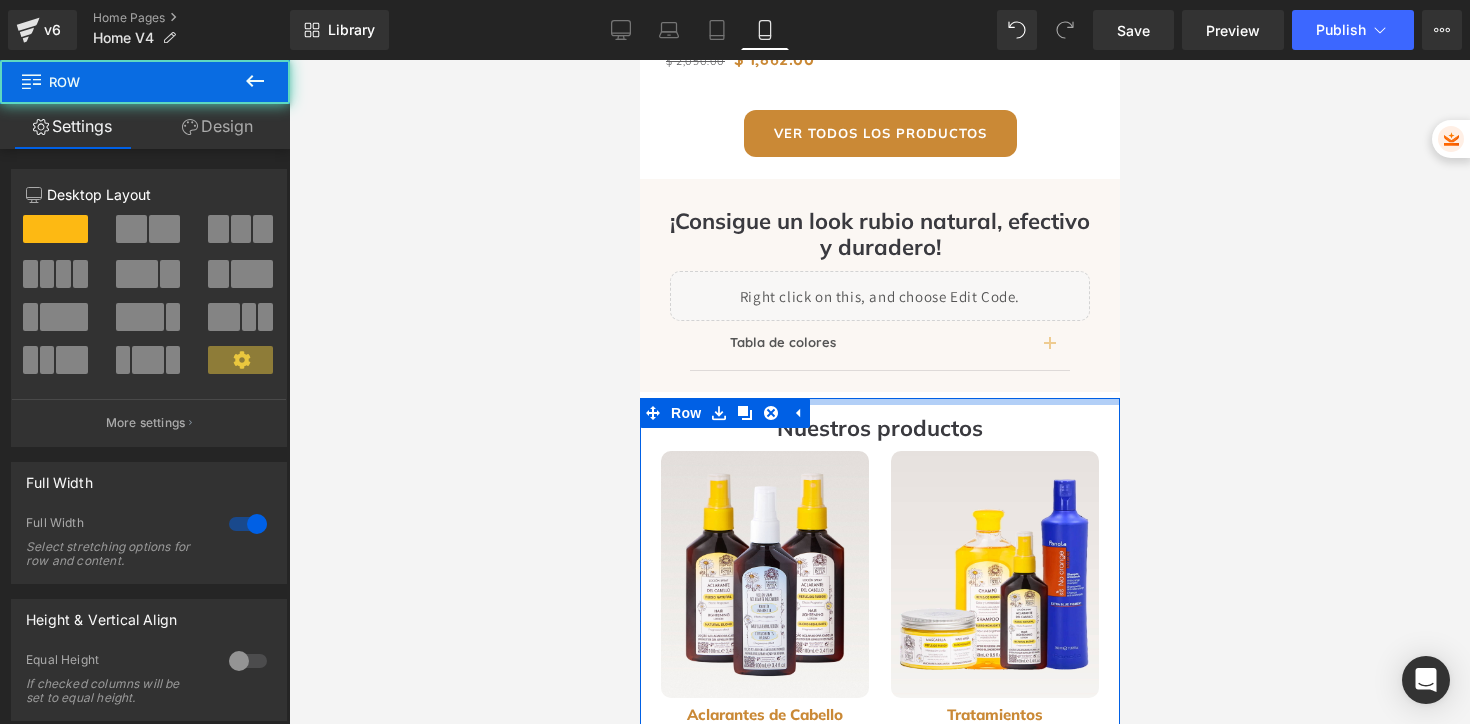 click at bounding box center [879, 401] 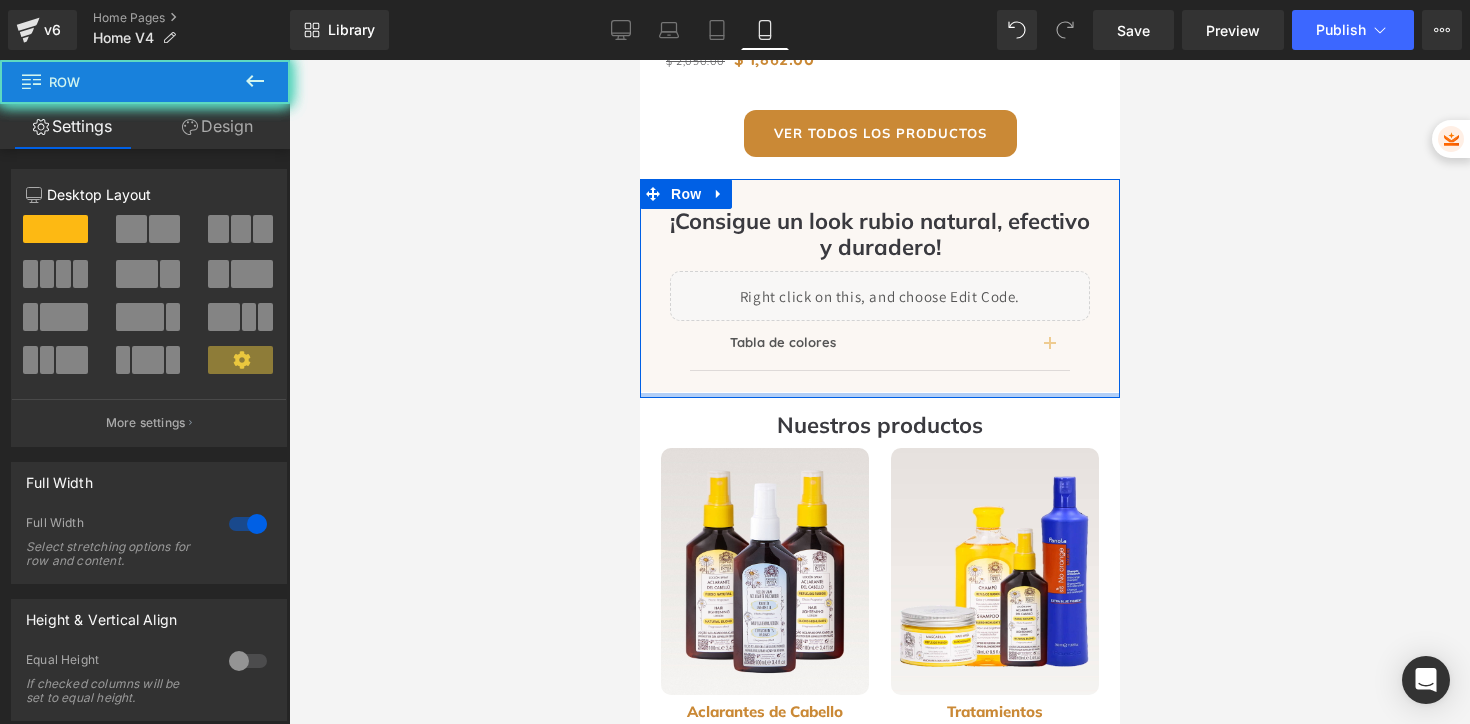 click on "¡Consigue un look rubio natural, efectivo y duradero! Heading         Liquid
Tabla de colores Text Block
Image" at bounding box center (879, 288) 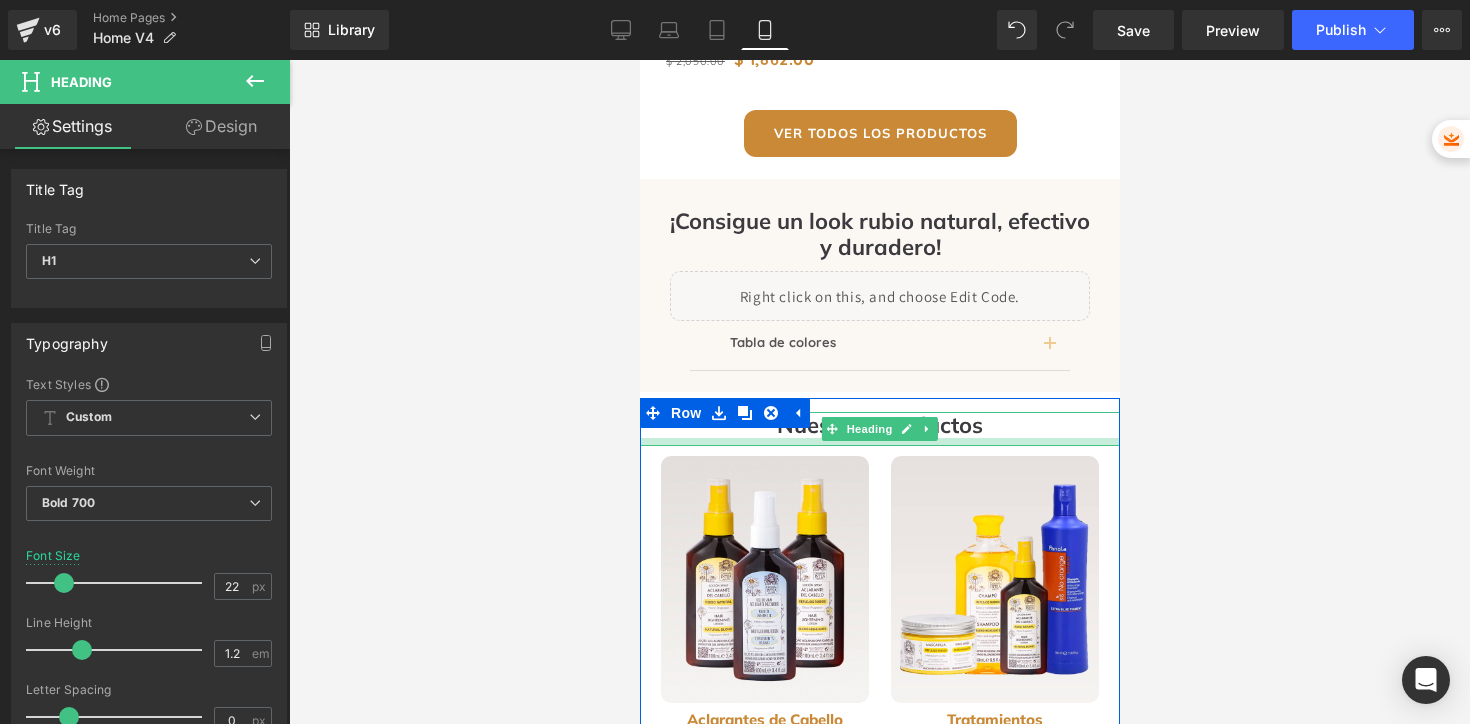 click at bounding box center (879, 442) 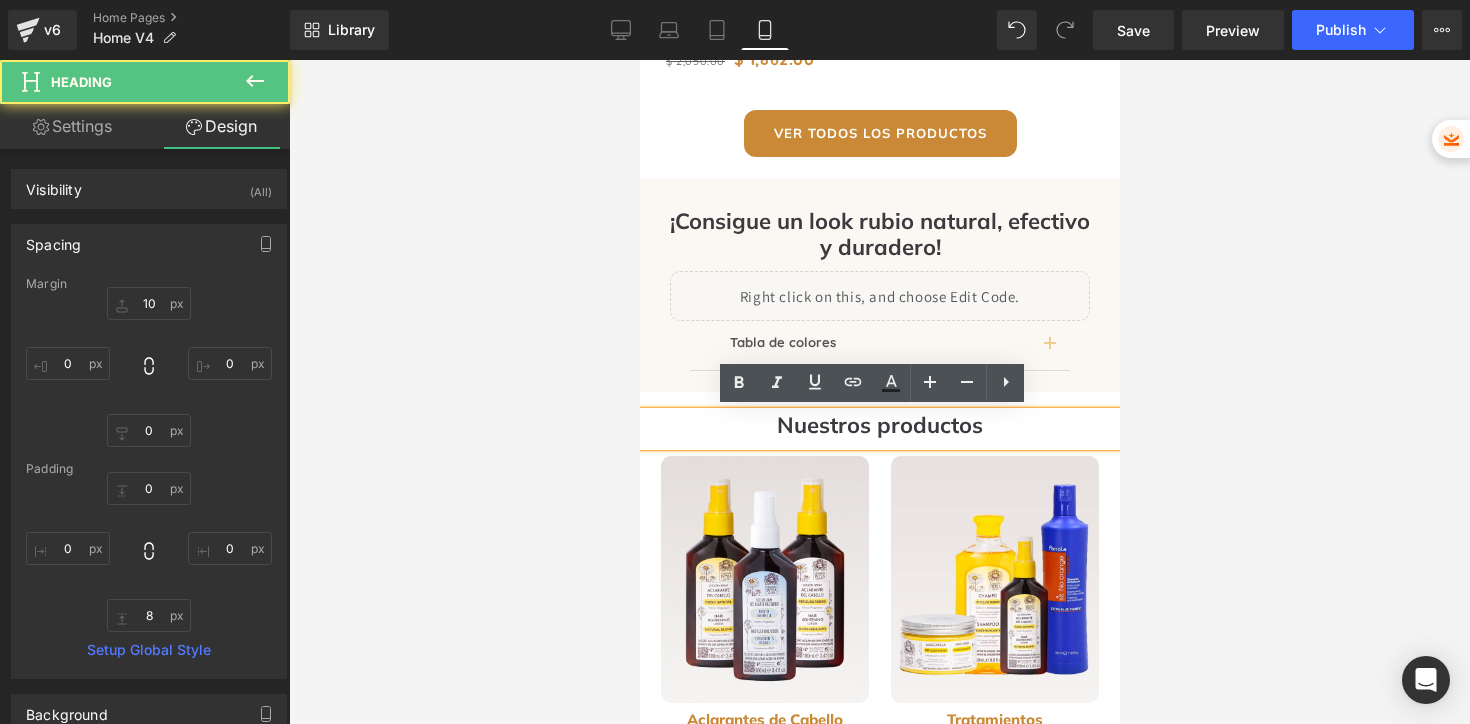 click at bounding box center (879, 392) 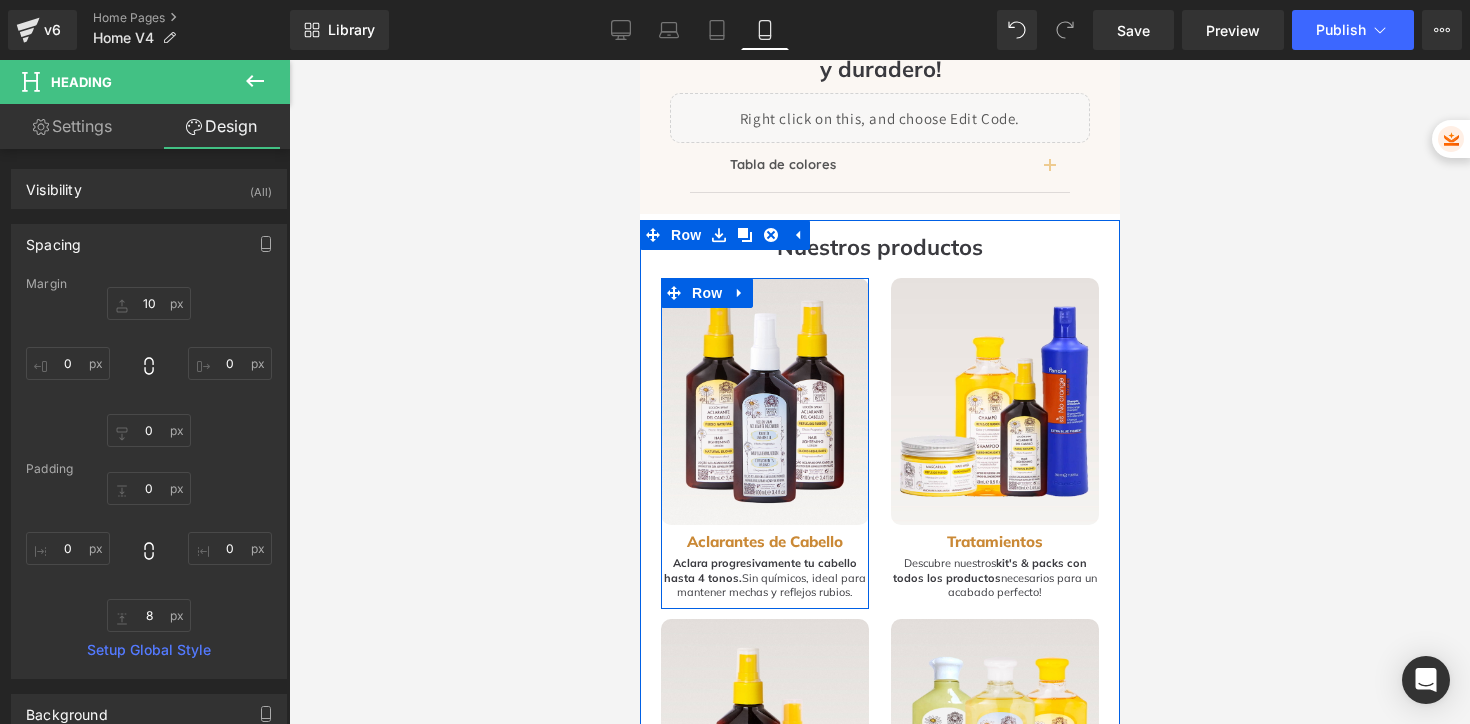 scroll, scrollTop: 2302, scrollLeft: 0, axis: vertical 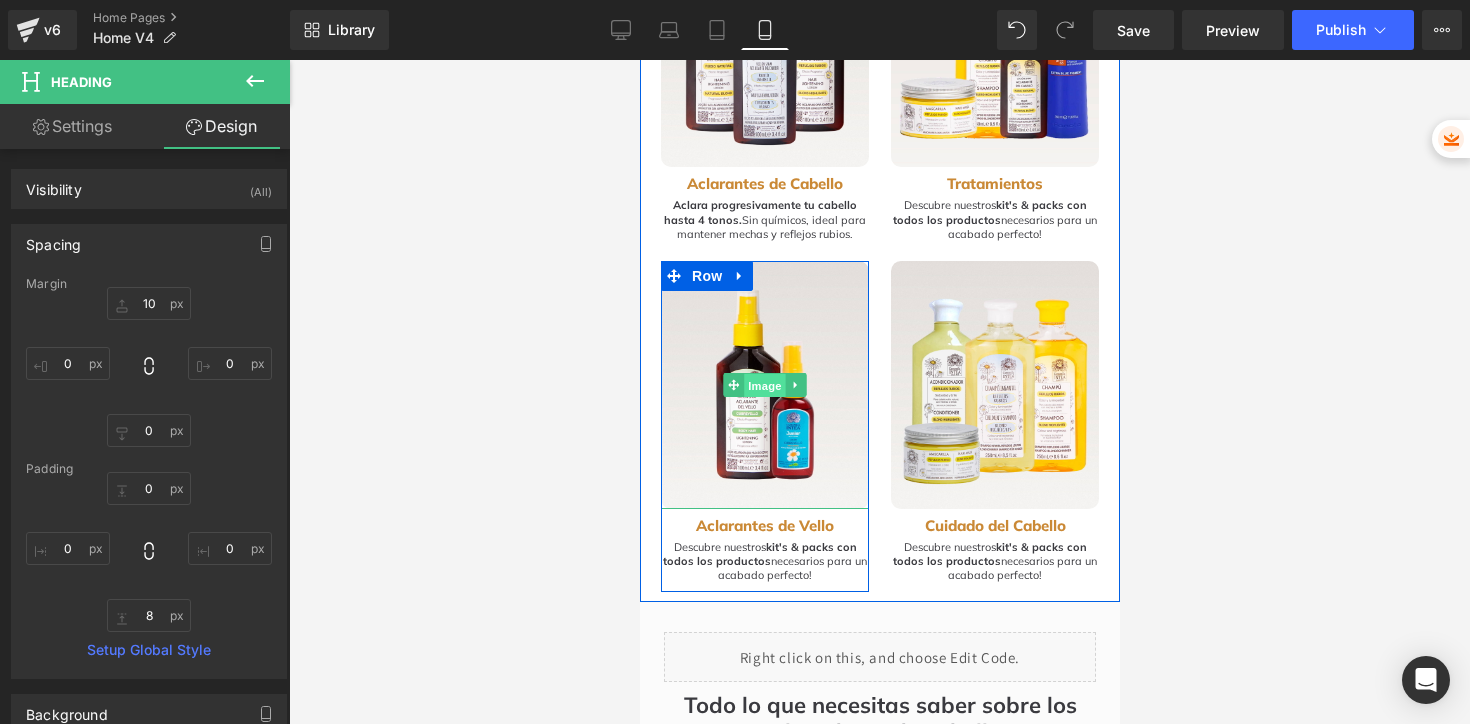 click on "Image" at bounding box center (764, 386) 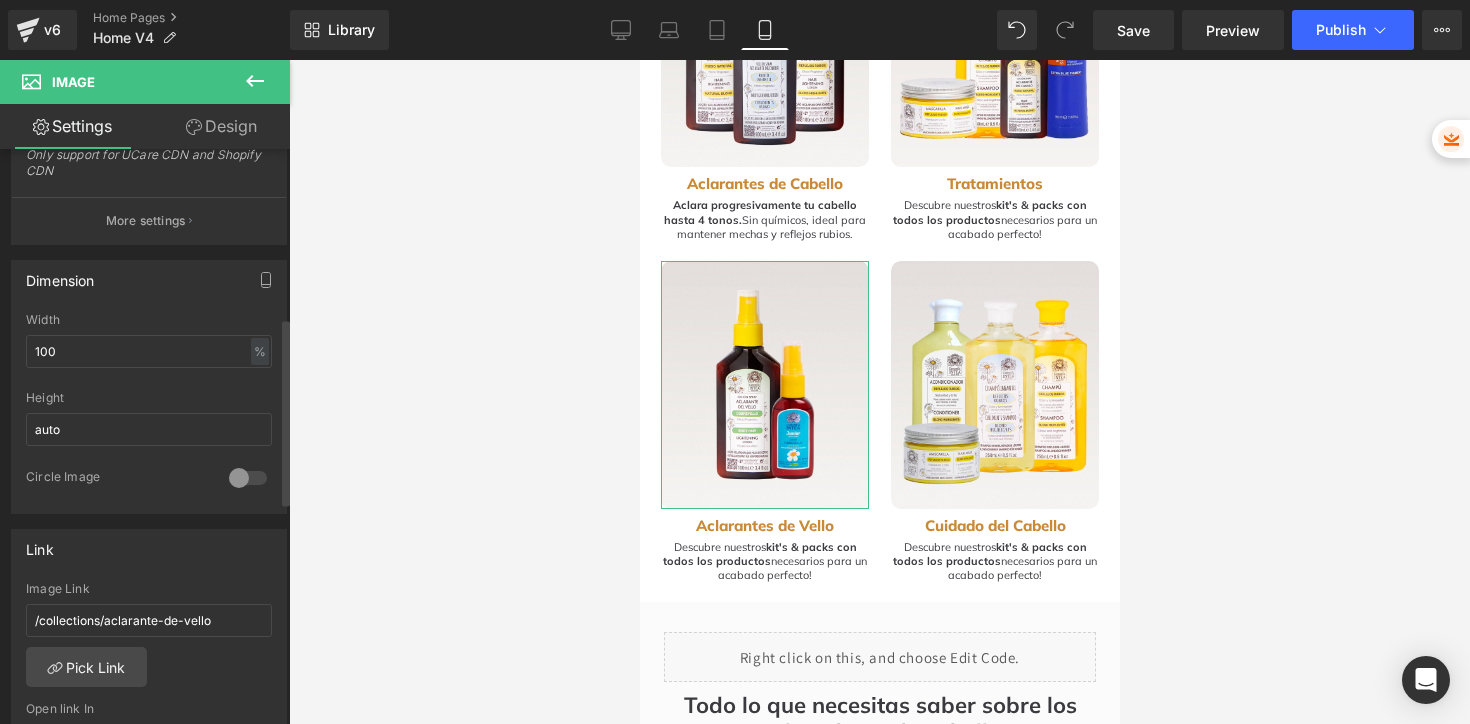 scroll, scrollTop: 661, scrollLeft: 0, axis: vertical 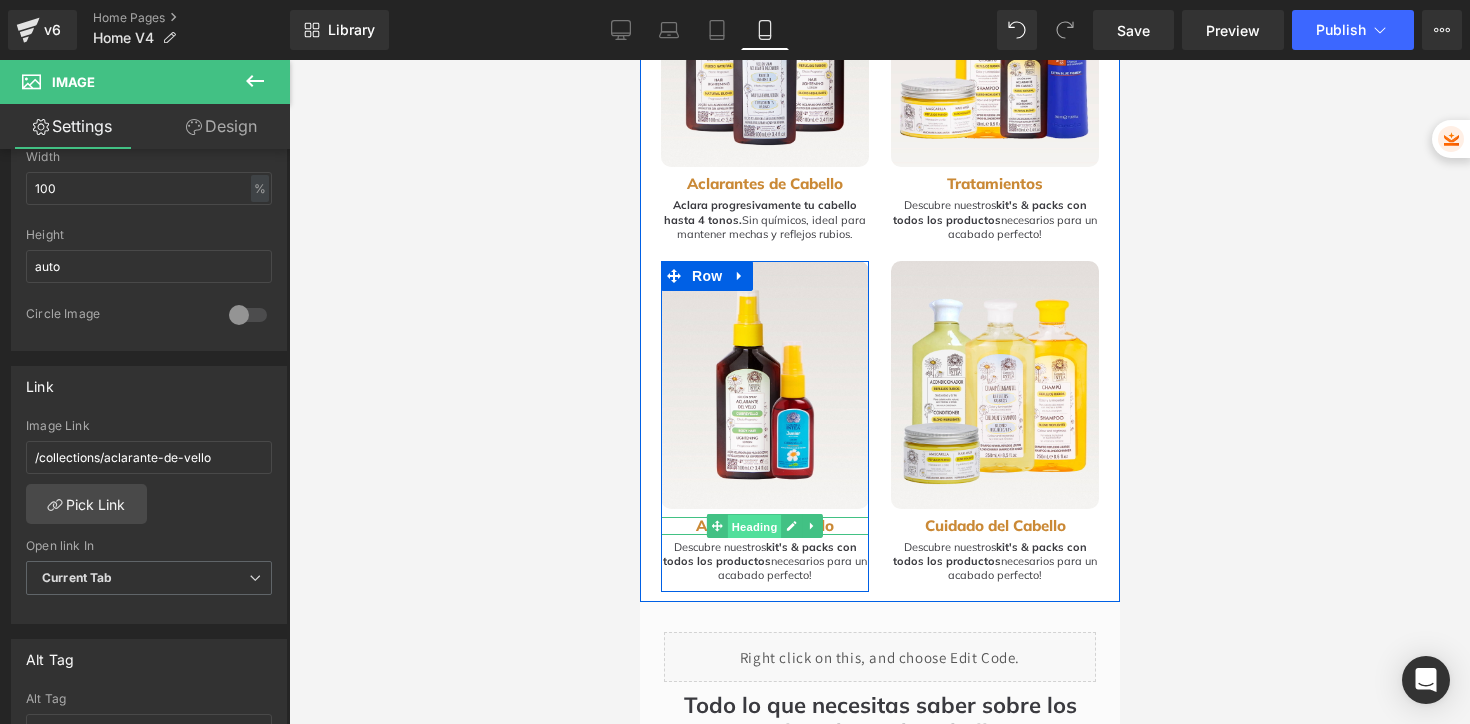 click on "Heading" at bounding box center (754, 526) 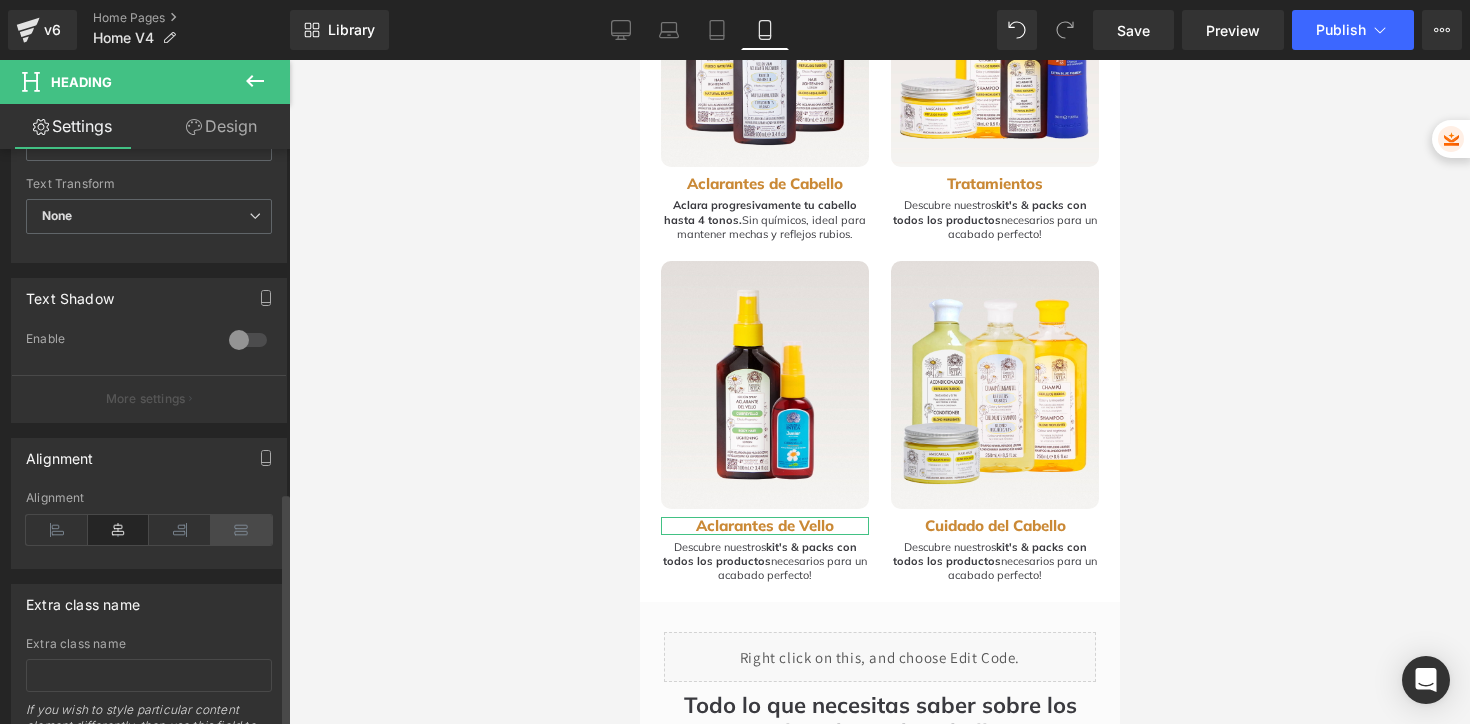 scroll, scrollTop: 843, scrollLeft: 0, axis: vertical 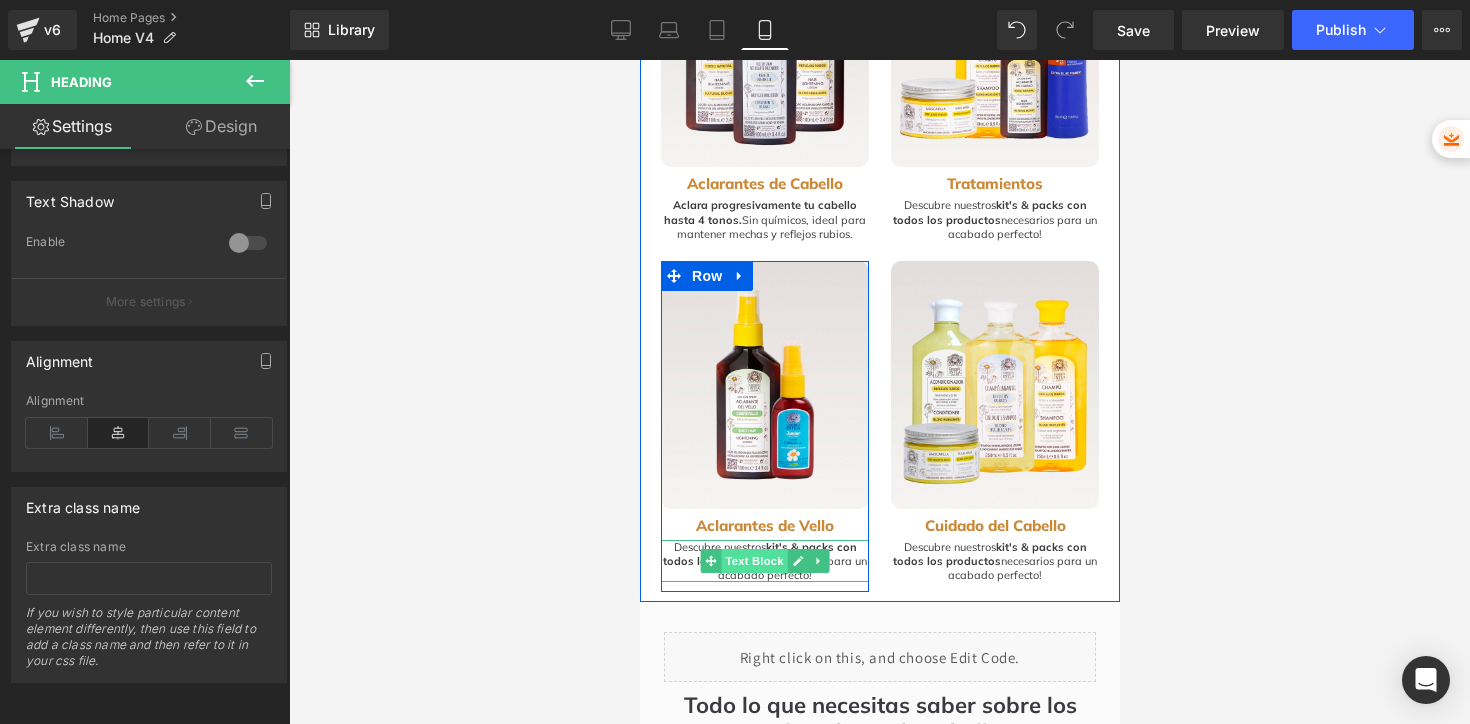 click on "Text Block" at bounding box center (753, 561) 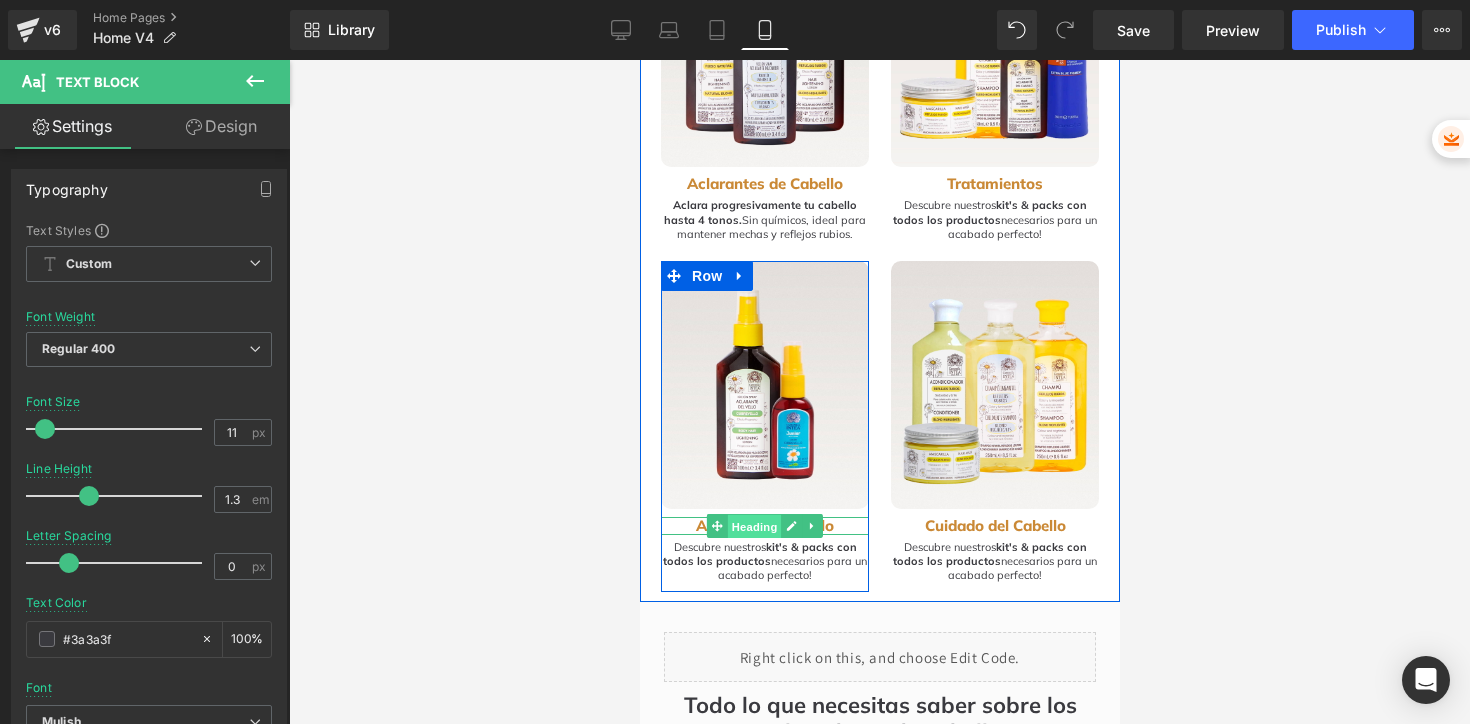 click on "Heading" at bounding box center [754, 526] 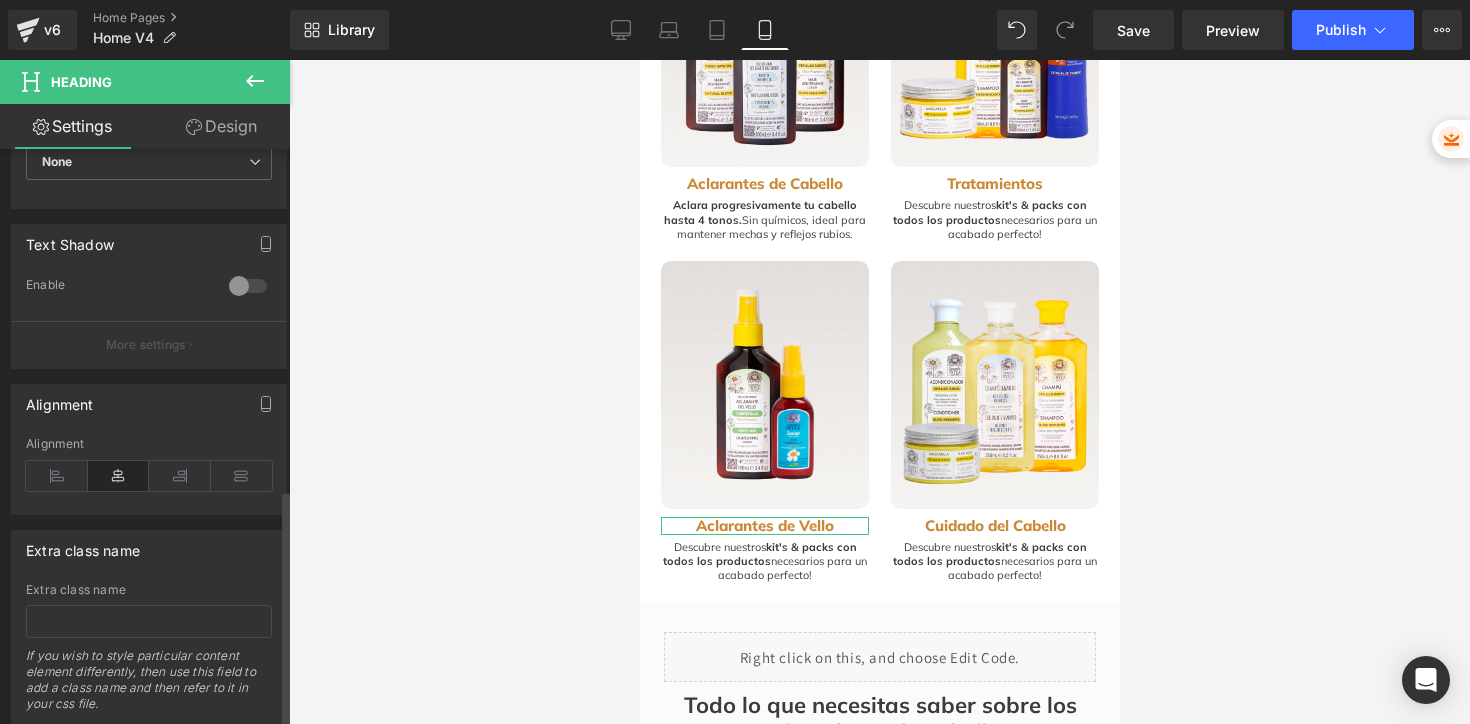 scroll, scrollTop: 836, scrollLeft: 0, axis: vertical 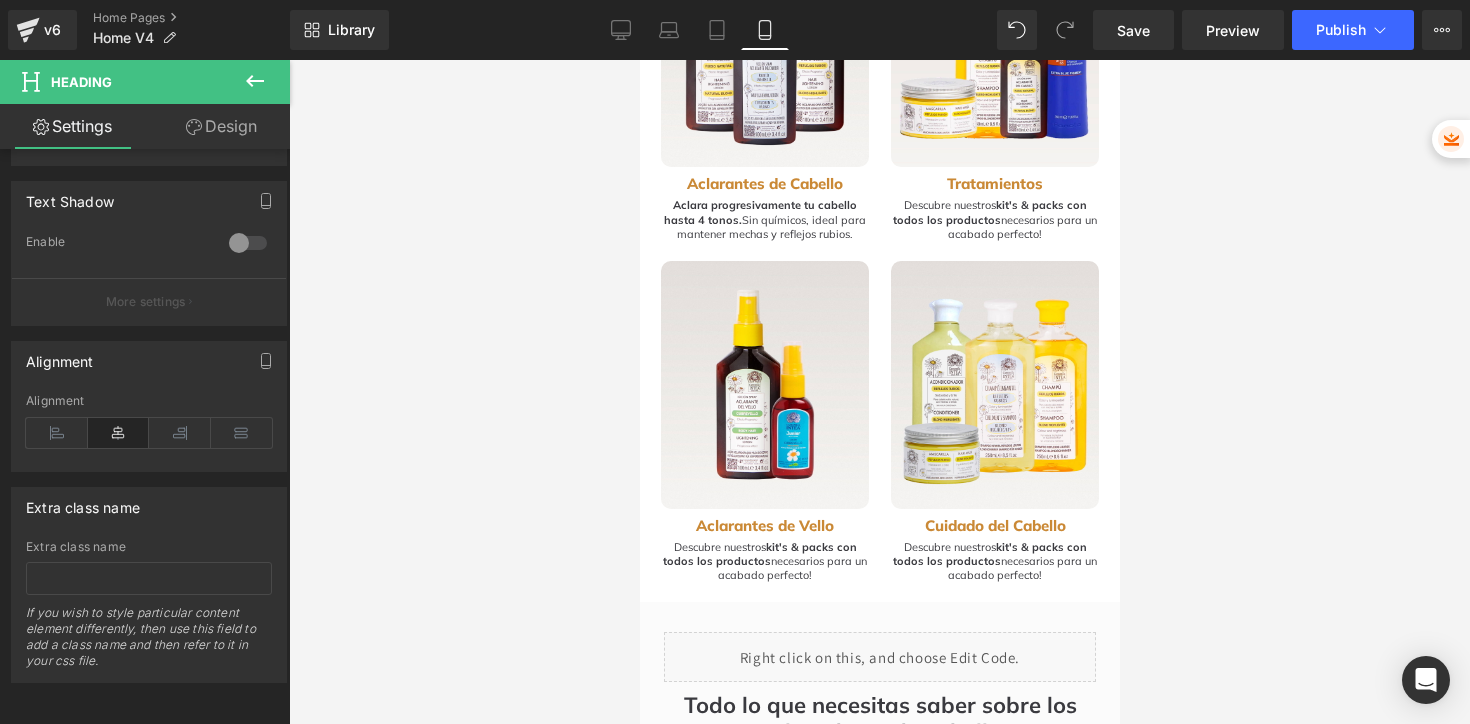 click at bounding box center [879, 392] 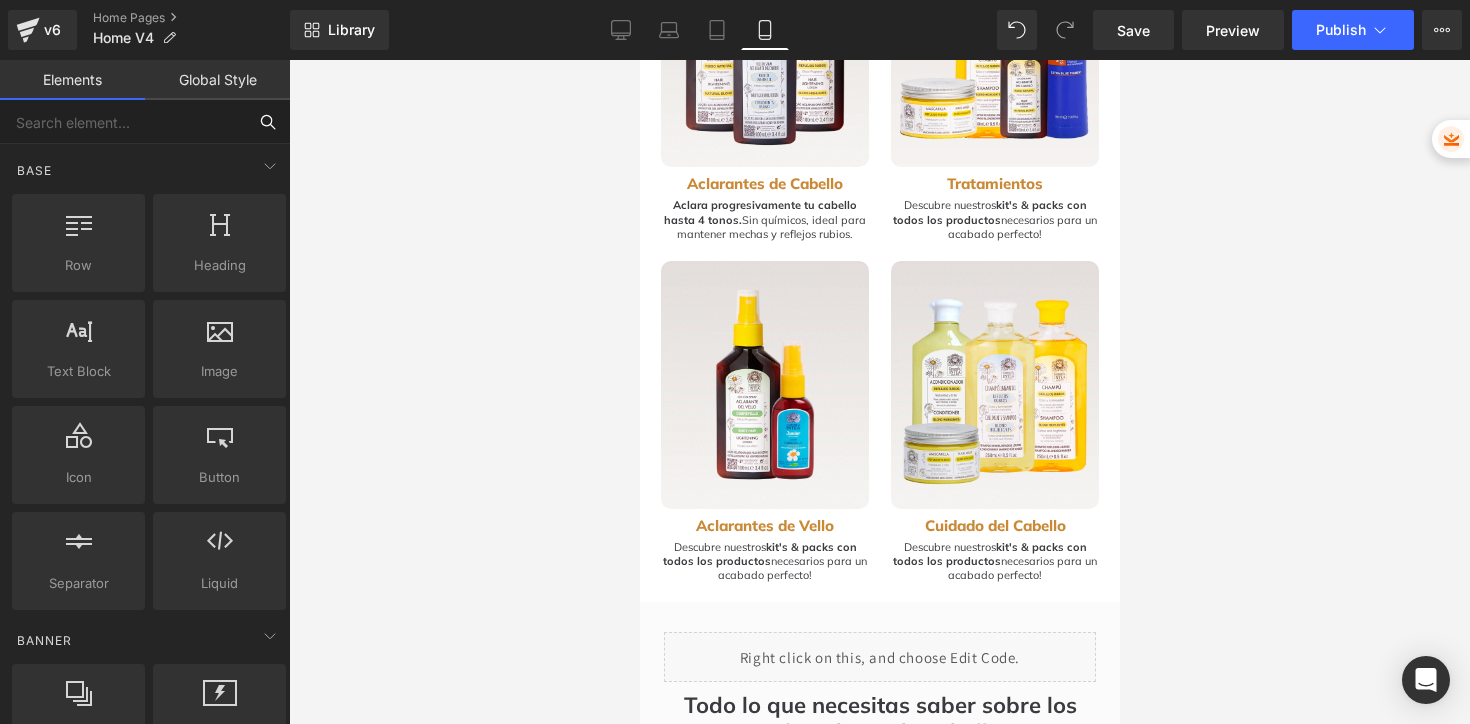 click at bounding box center (123, 122) 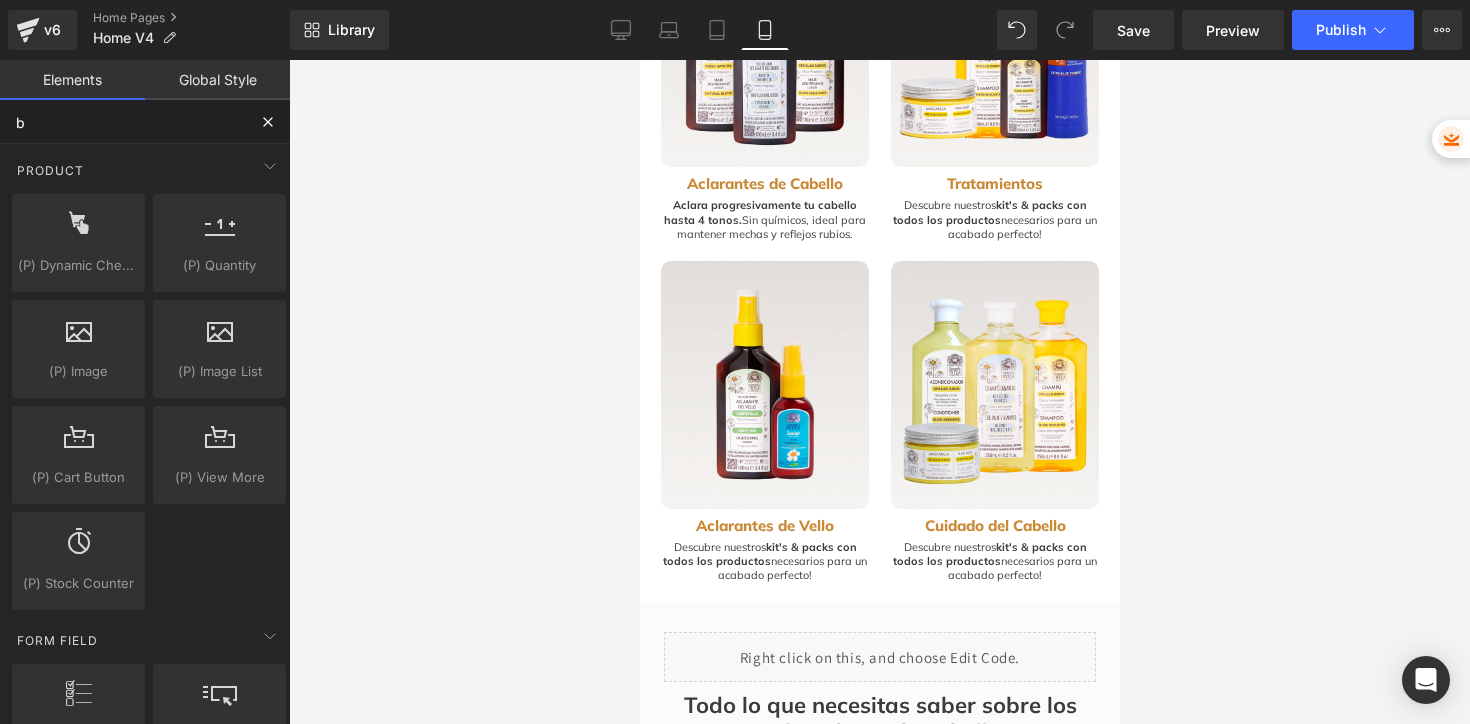 type on "bu" 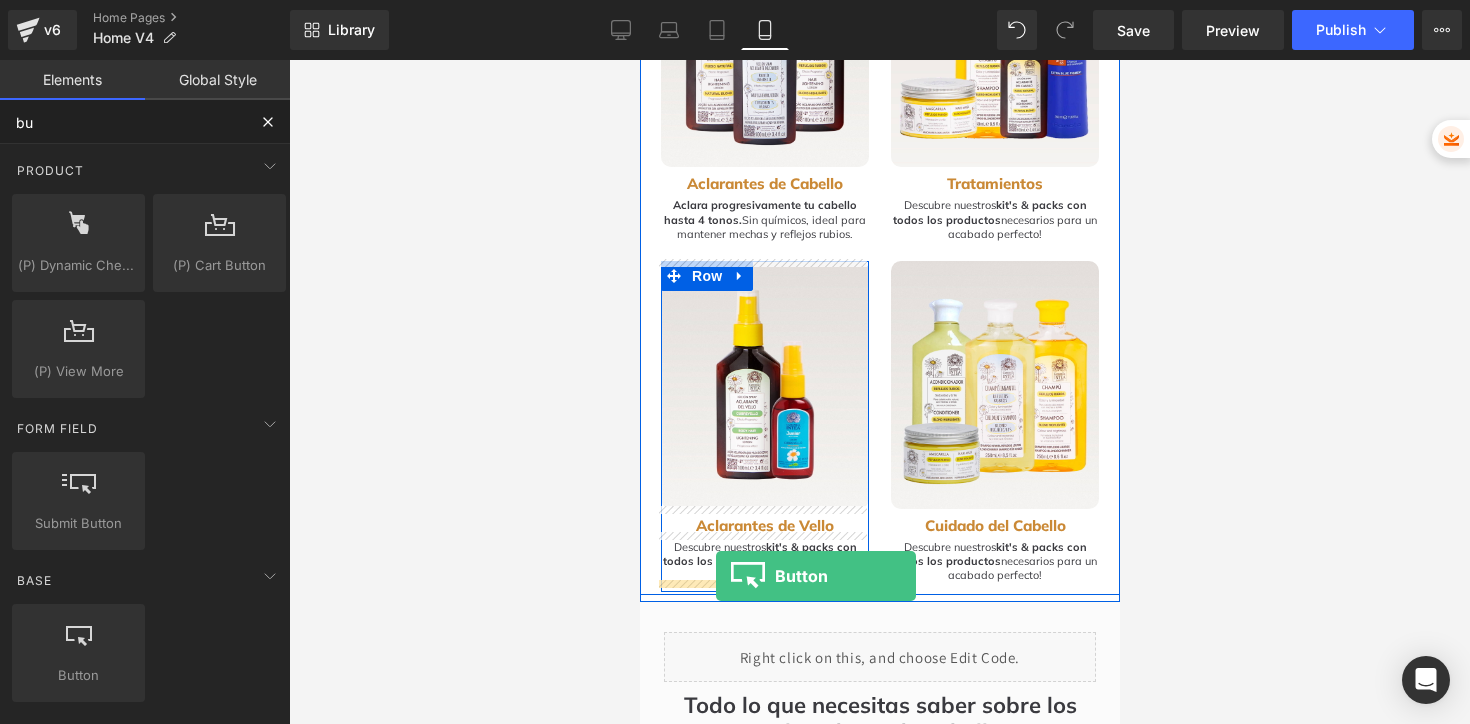 drag, startPoint x: 713, startPoint y: 700, endPoint x: 715, endPoint y: 576, distance: 124.01613 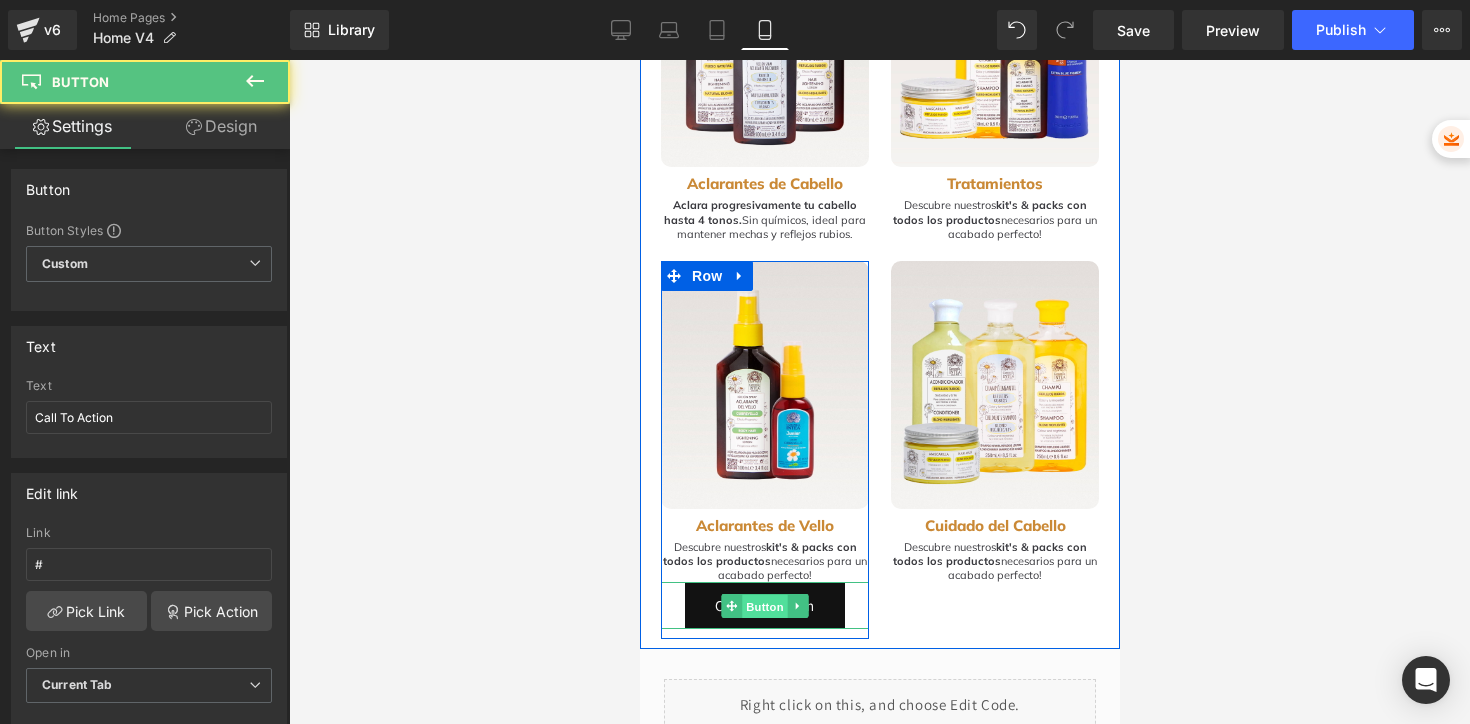 click on "Button" at bounding box center (764, 607) 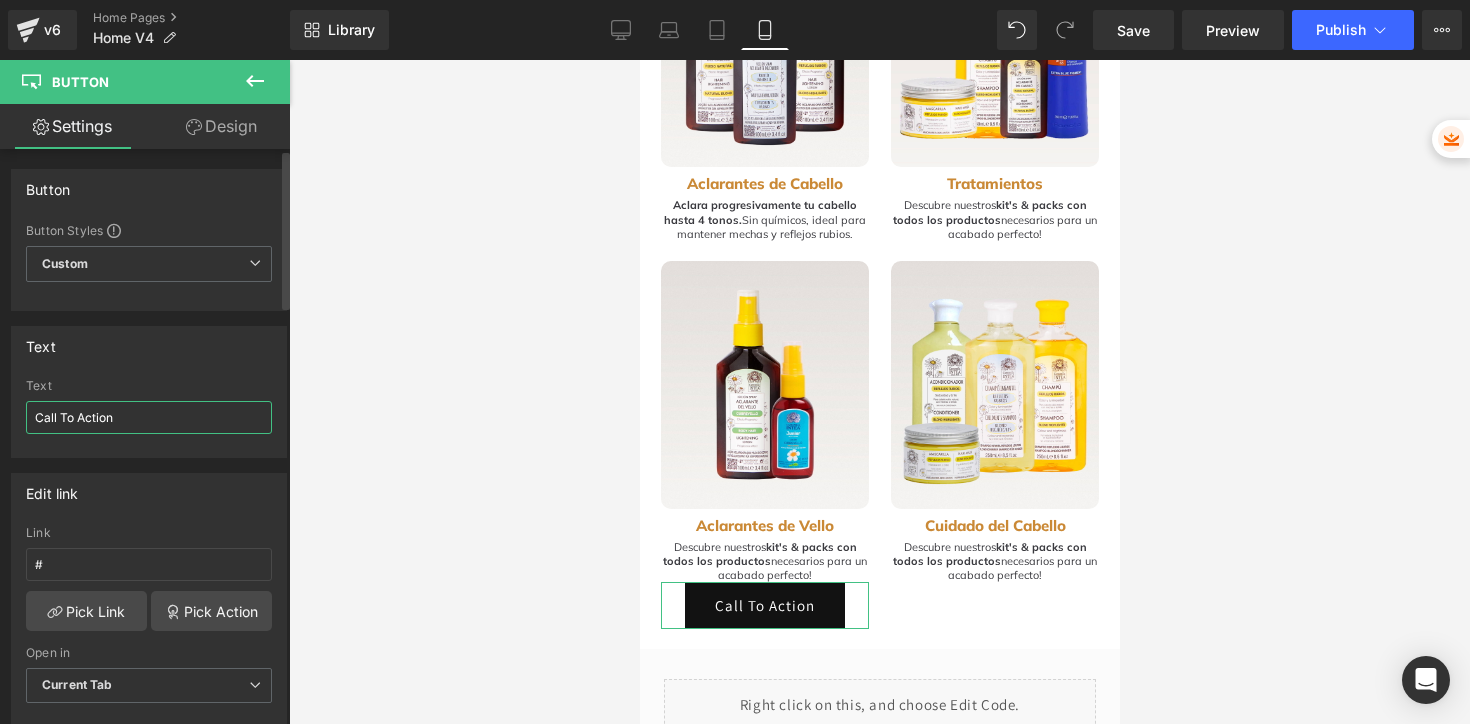 drag, startPoint x: 144, startPoint y: 415, endPoint x: 0, endPoint y: 395, distance: 145.38225 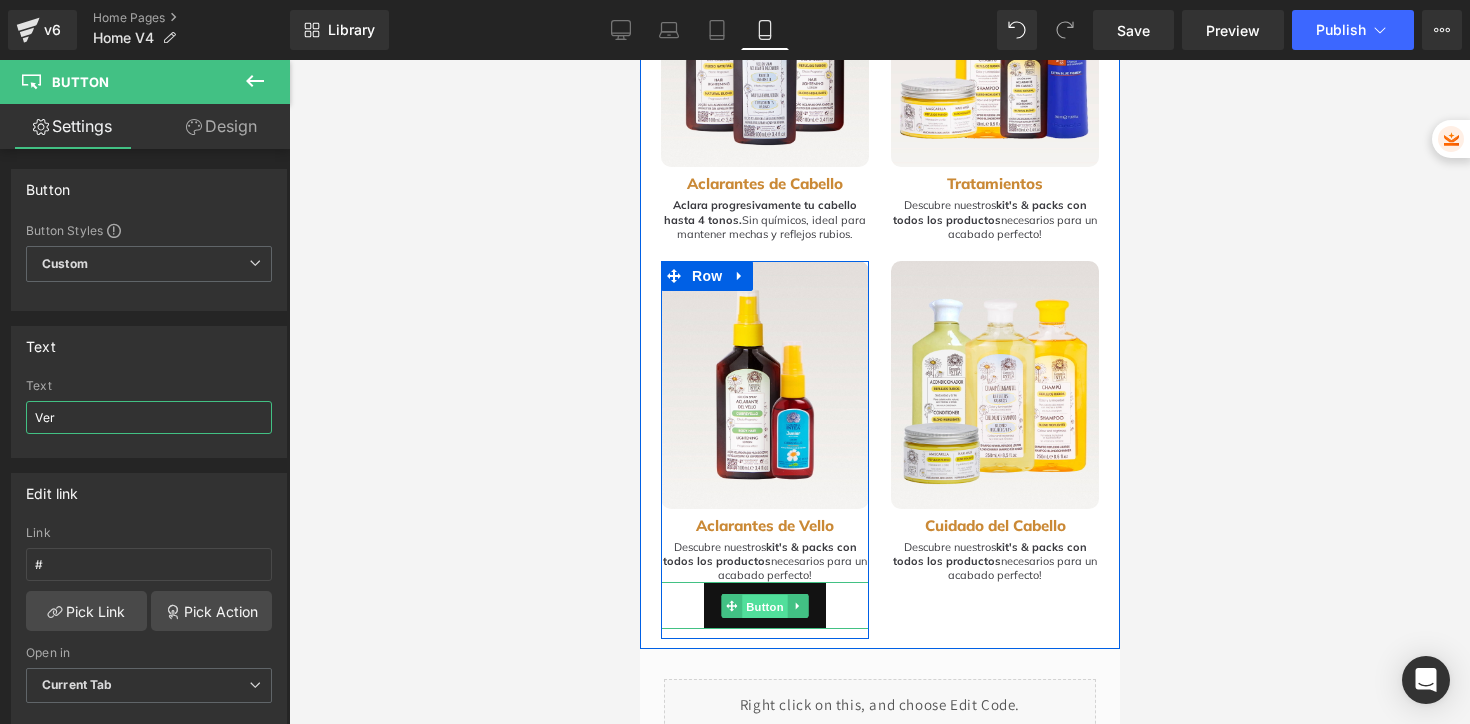 click on "Button" at bounding box center [764, 607] 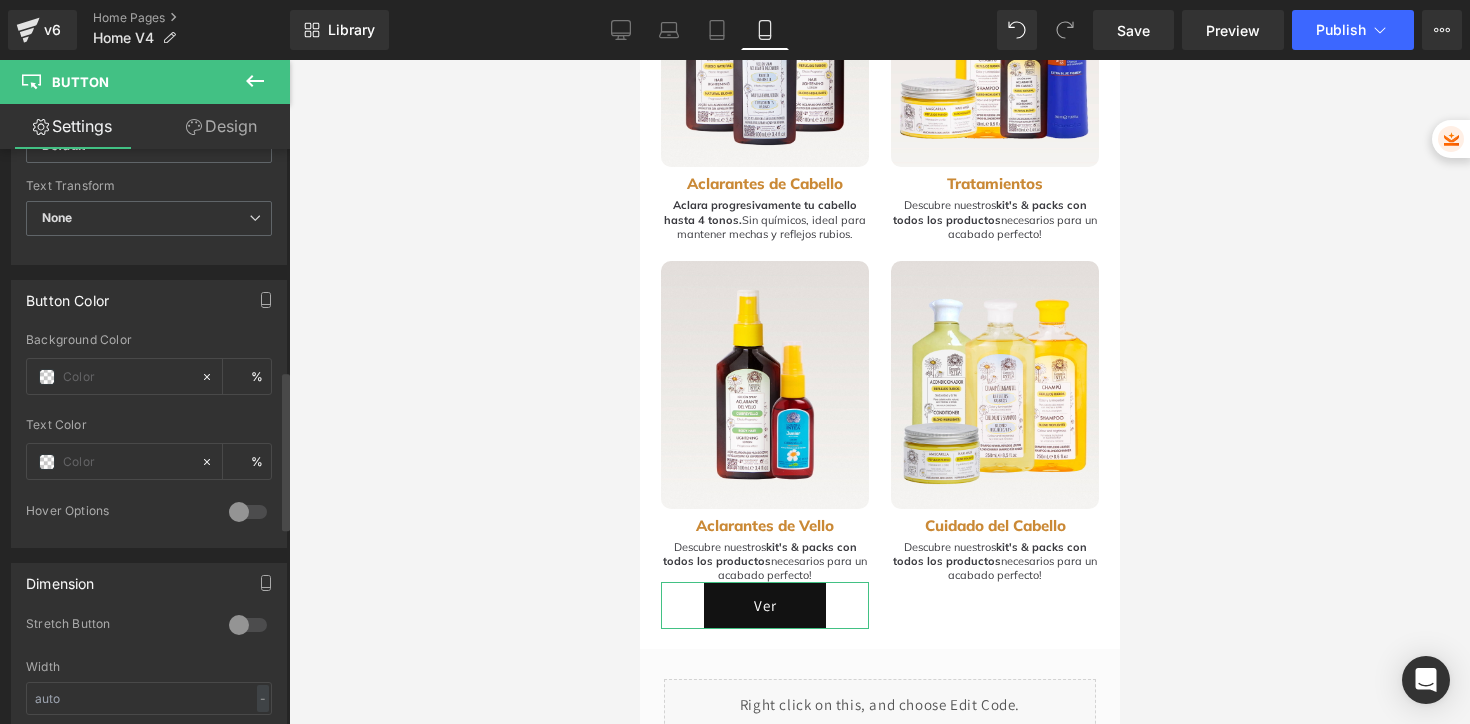 scroll, scrollTop: 941, scrollLeft: 0, axis: vertical 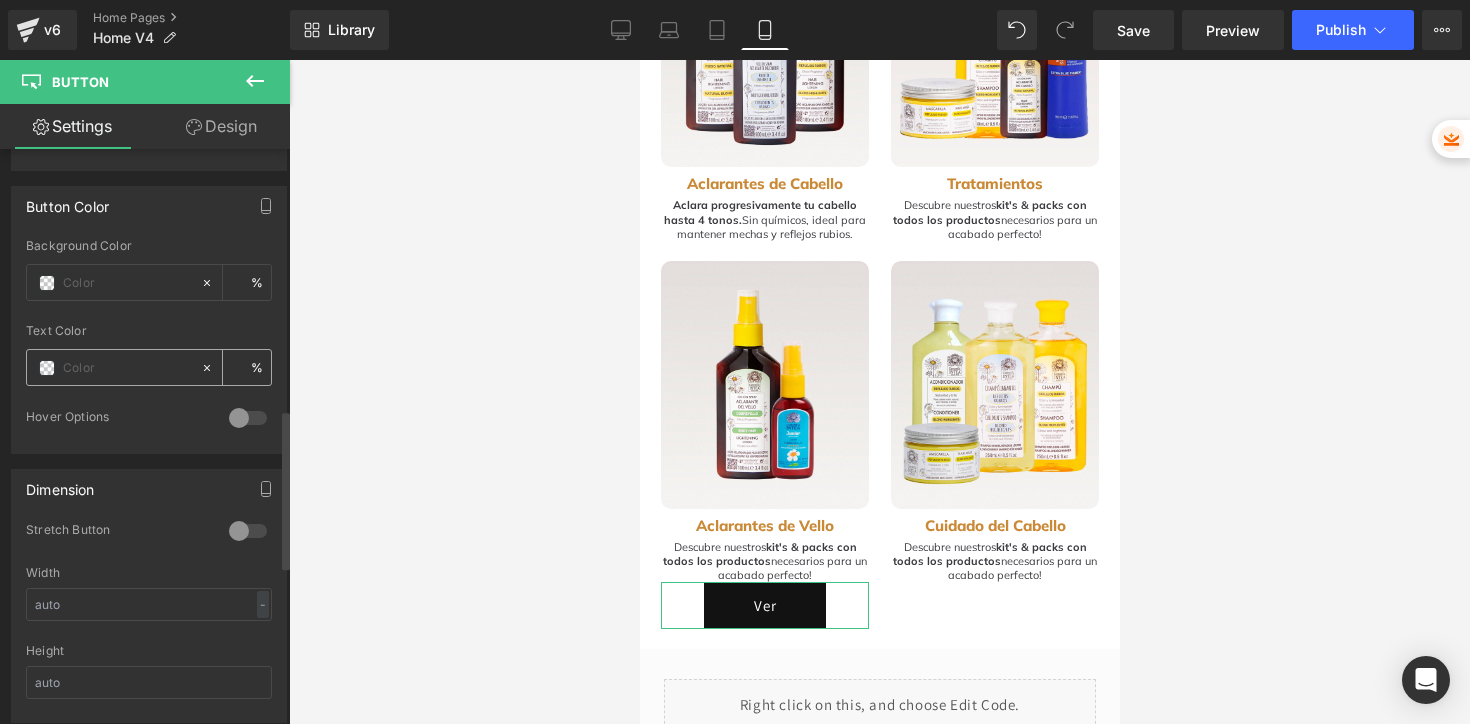 type on "Ver" 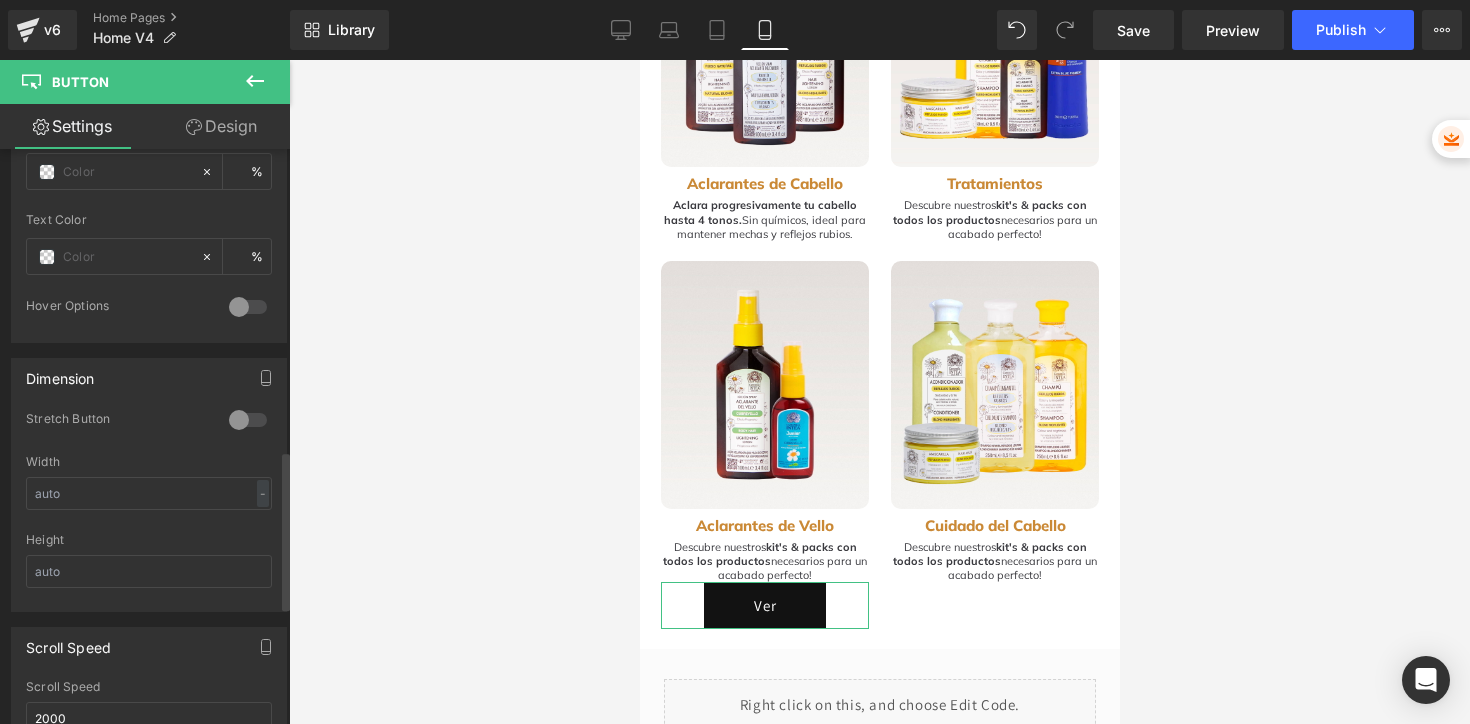 scroll, scrollTop: 1129, scrollLeft: 0, axis: vertical 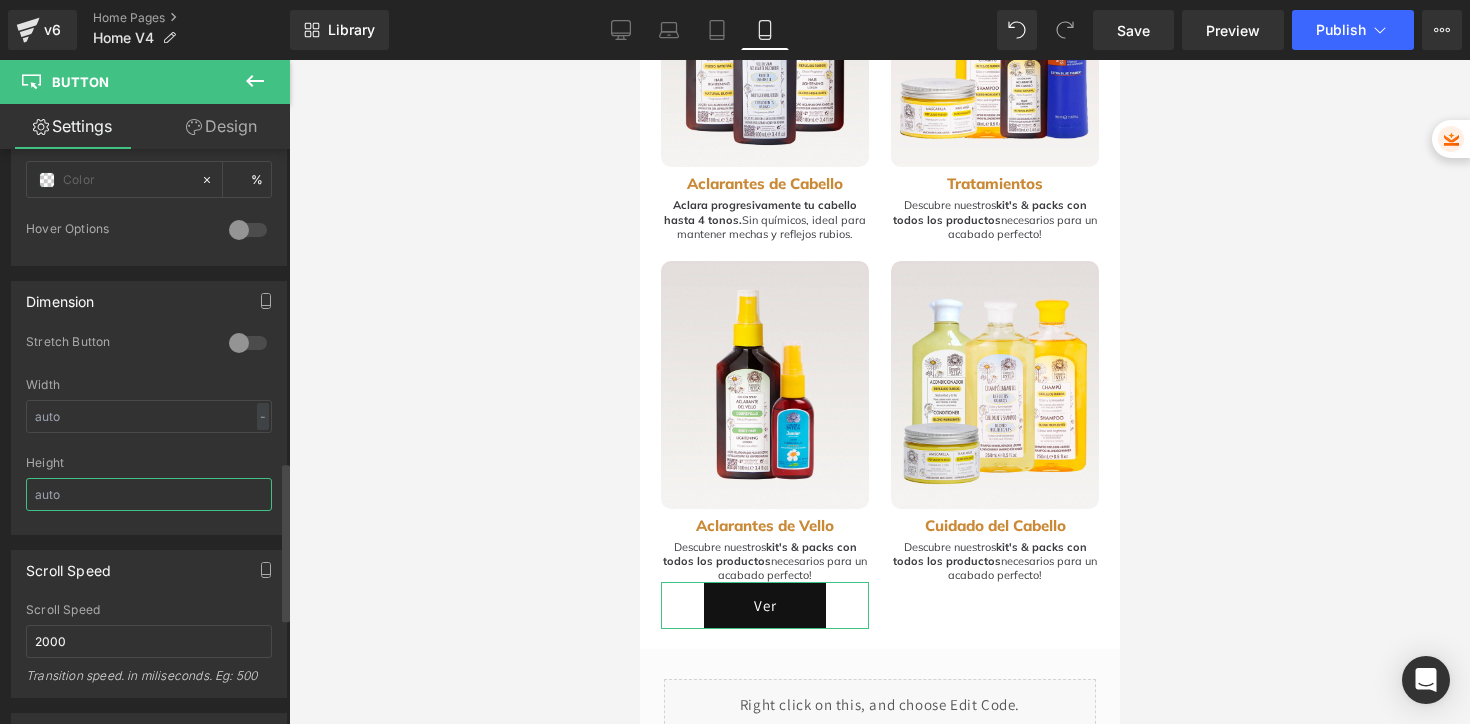 click at bounding box center [149, 494] 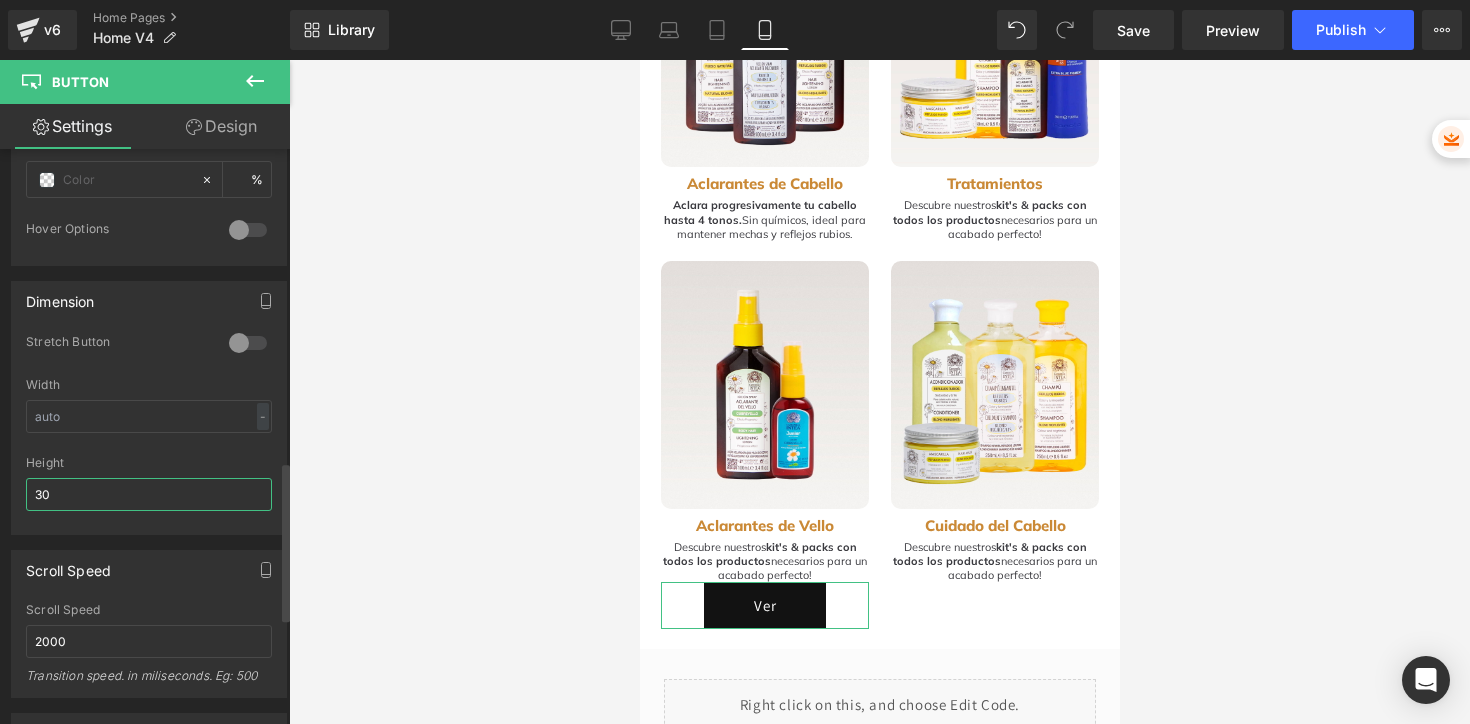 type on "30" 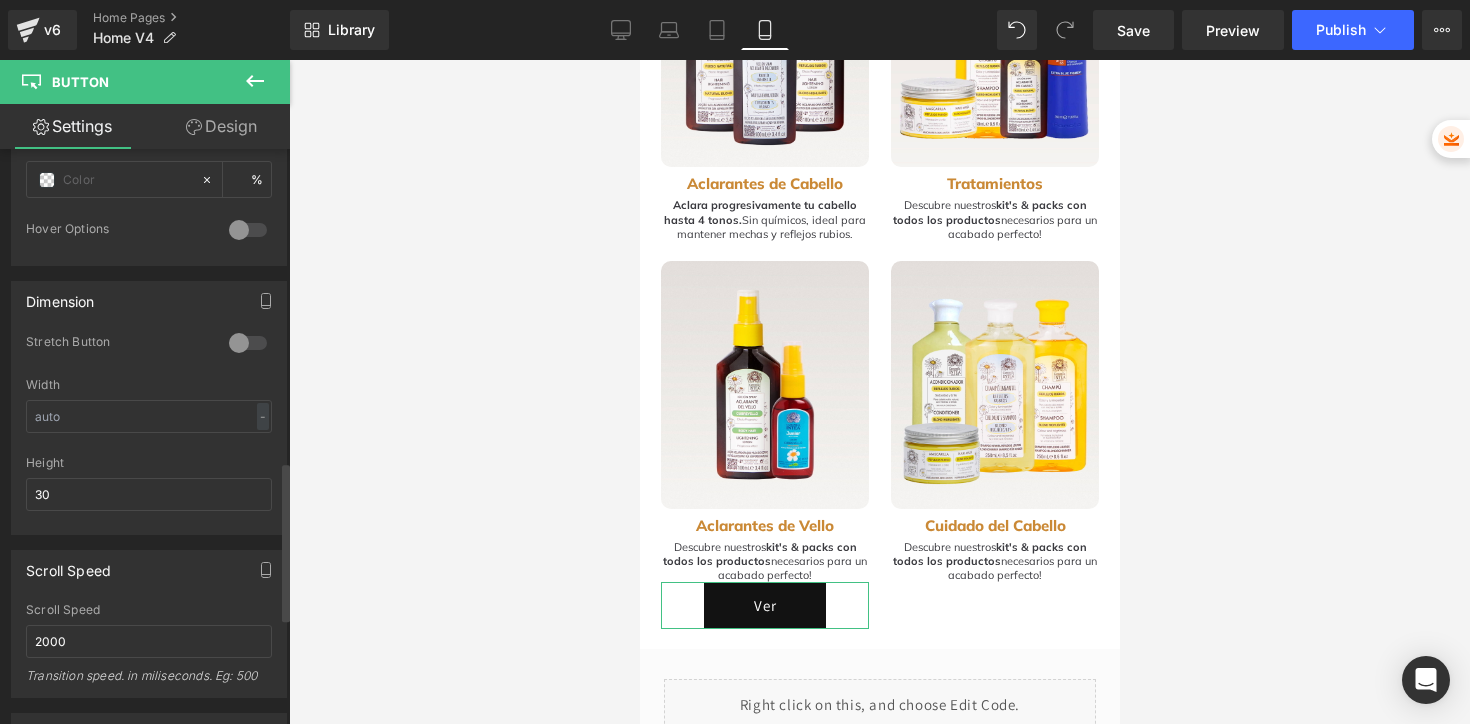 click at bounding box center (149, 527) 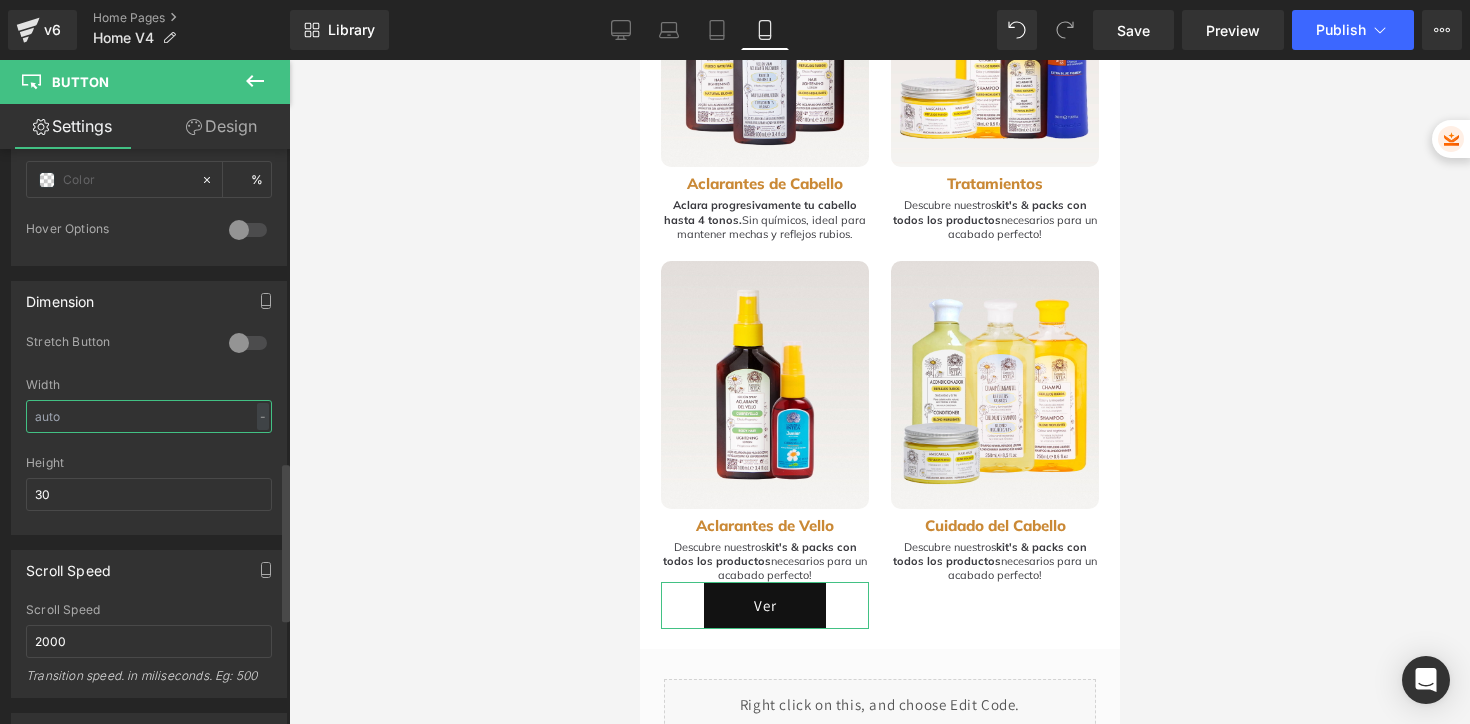 click at bounding box center (149, 416) 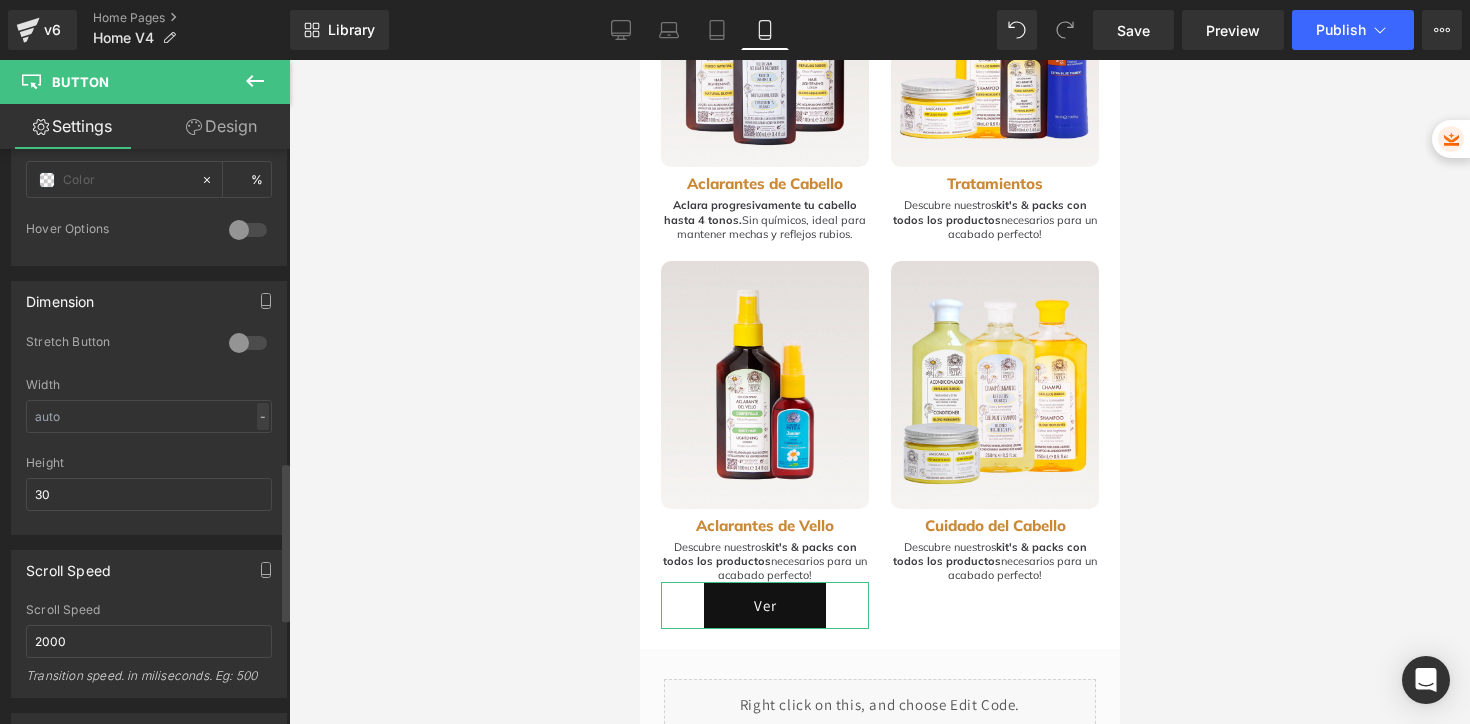 click on "-" at bounding box center [263, 416] 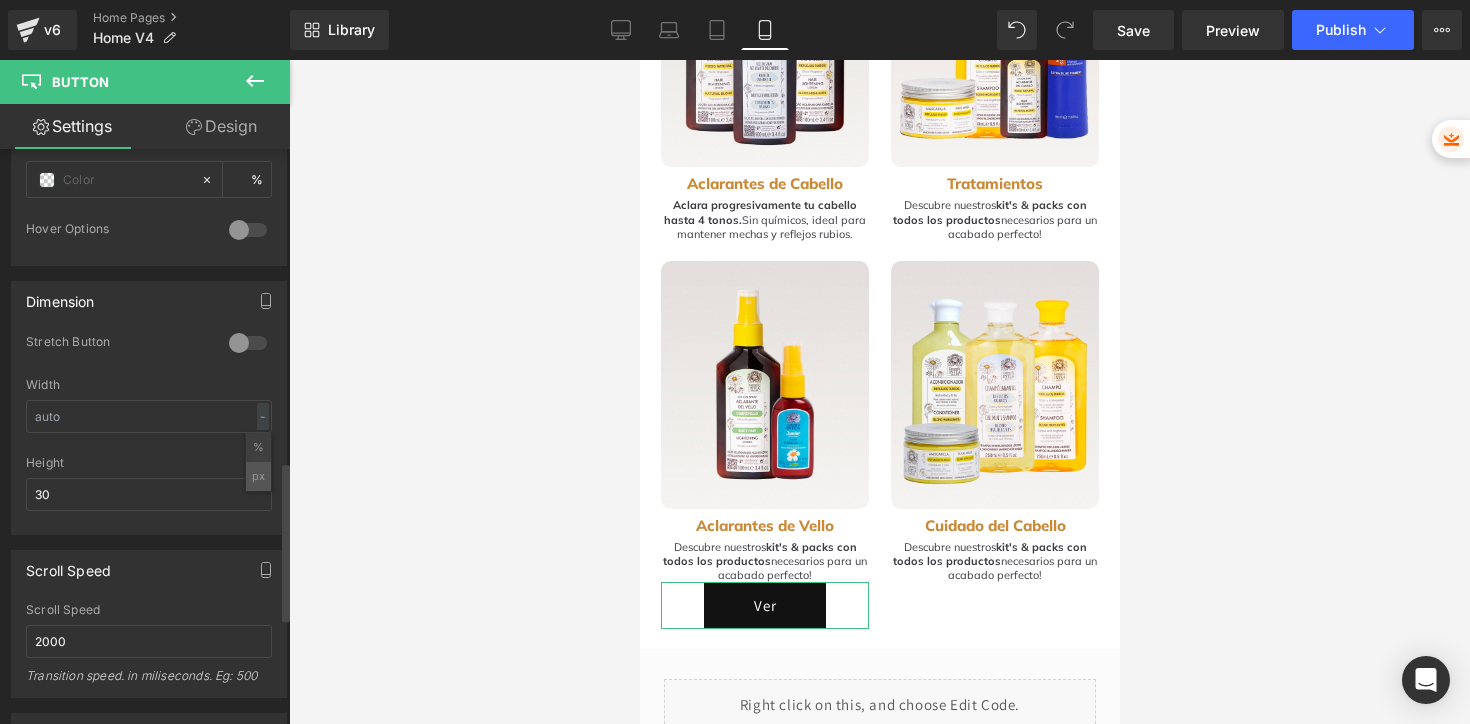 click on "px" at bounding box center [258, 476] 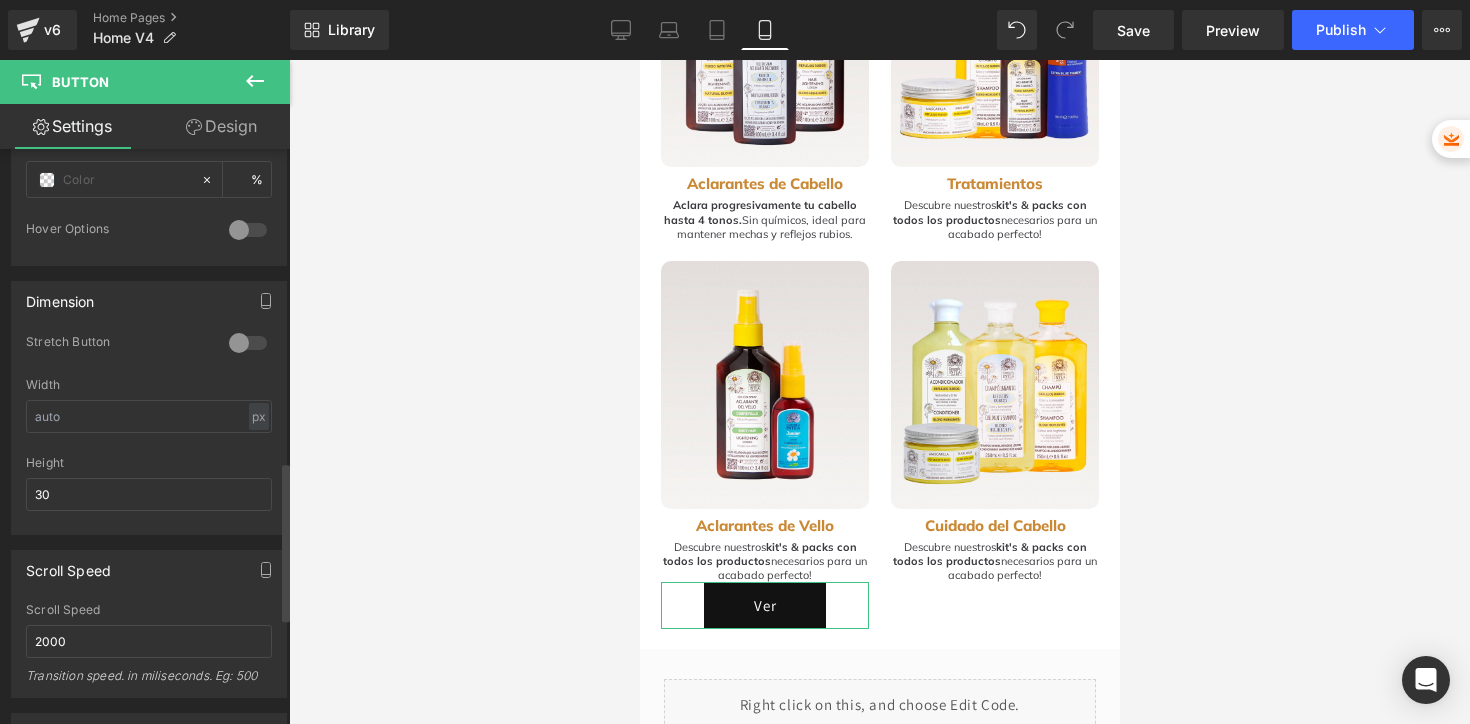 click on "Height" at bounding box center [149, 463] 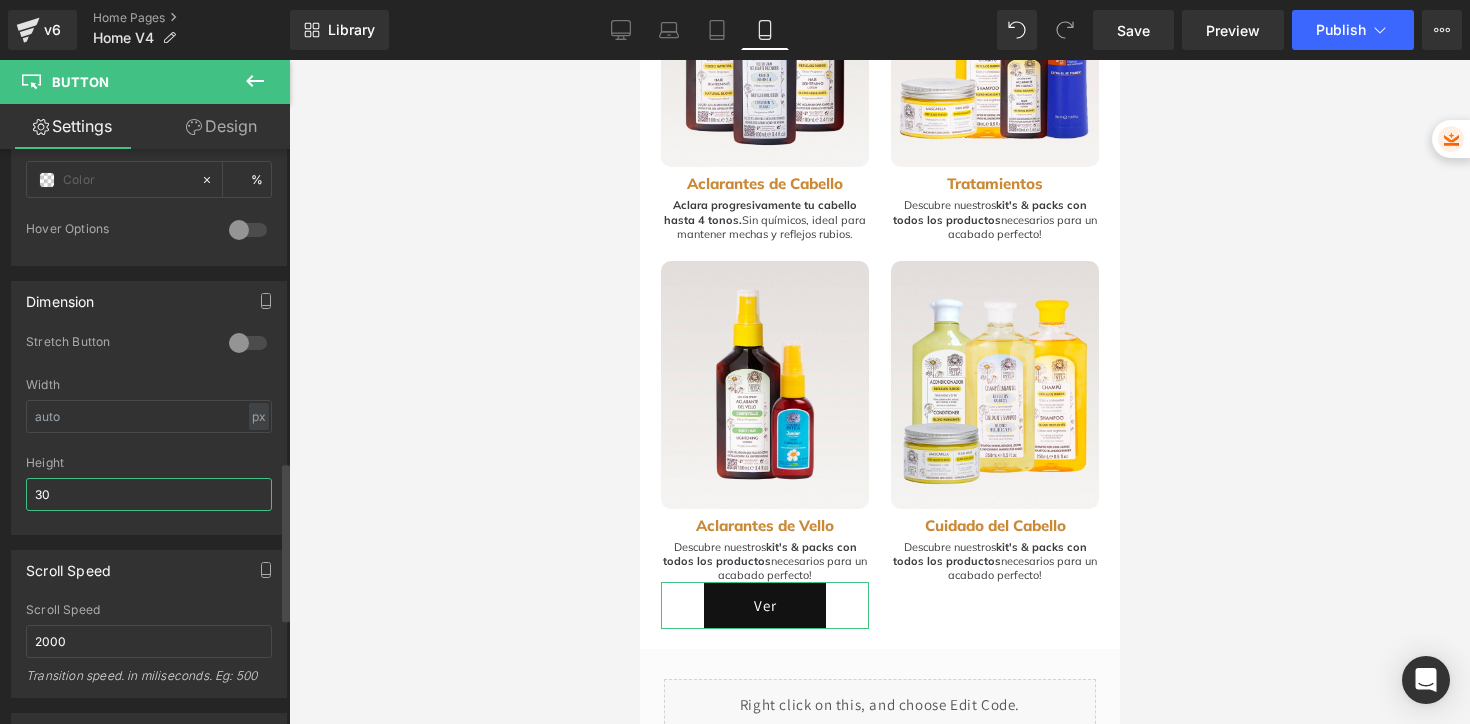 click on "30" at bounding box center [149, 494] 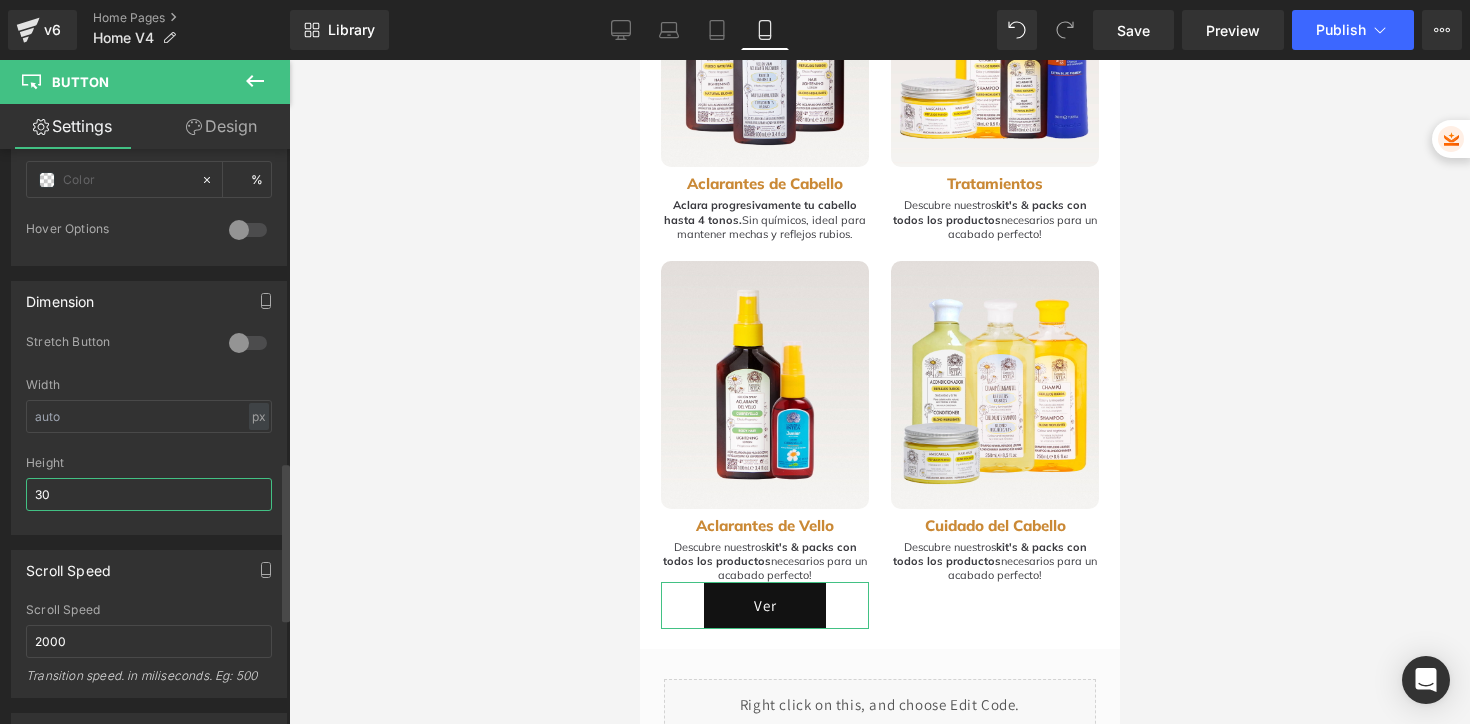 drag, startPoint x: 202, startPoint y: 493, endPoint x: 27, endPoint y: 482, distance: 175.34537 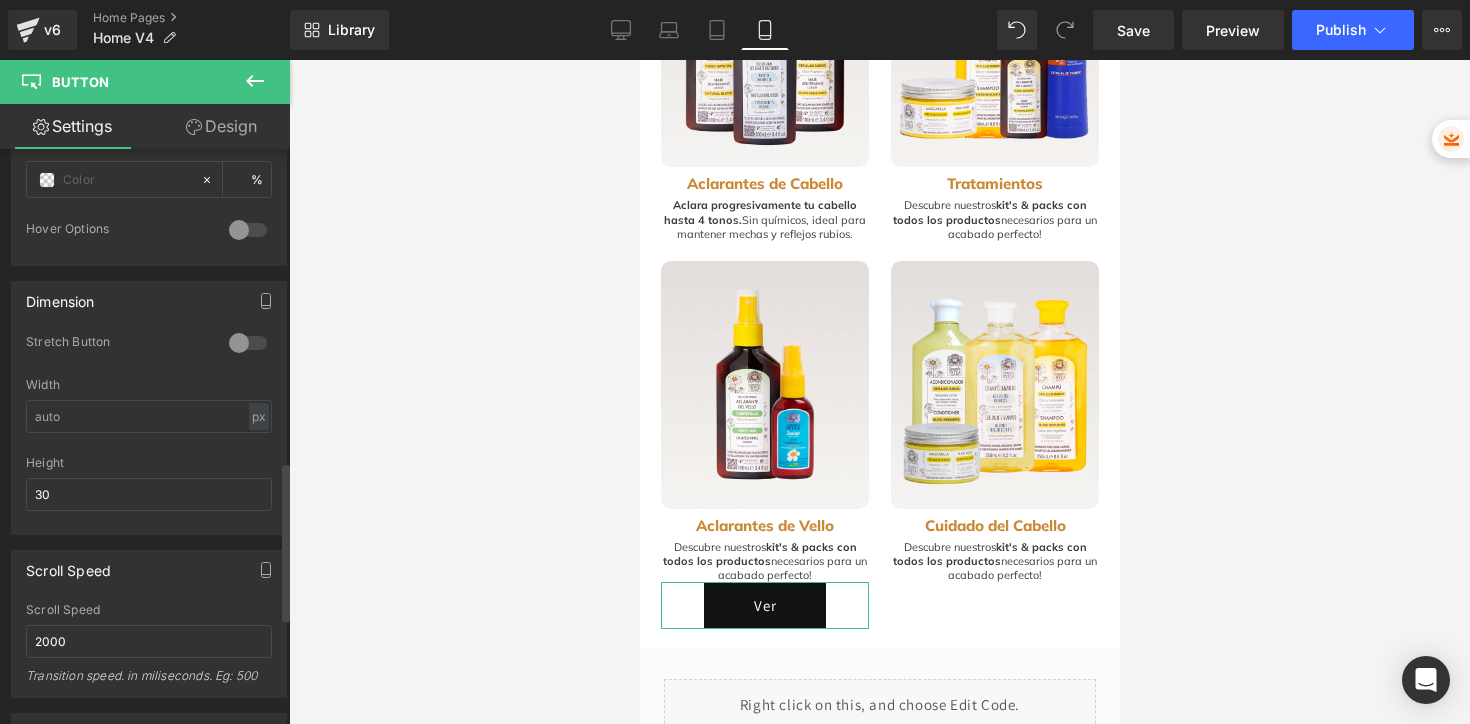 click on "Height" at bounding box center [149, 463] 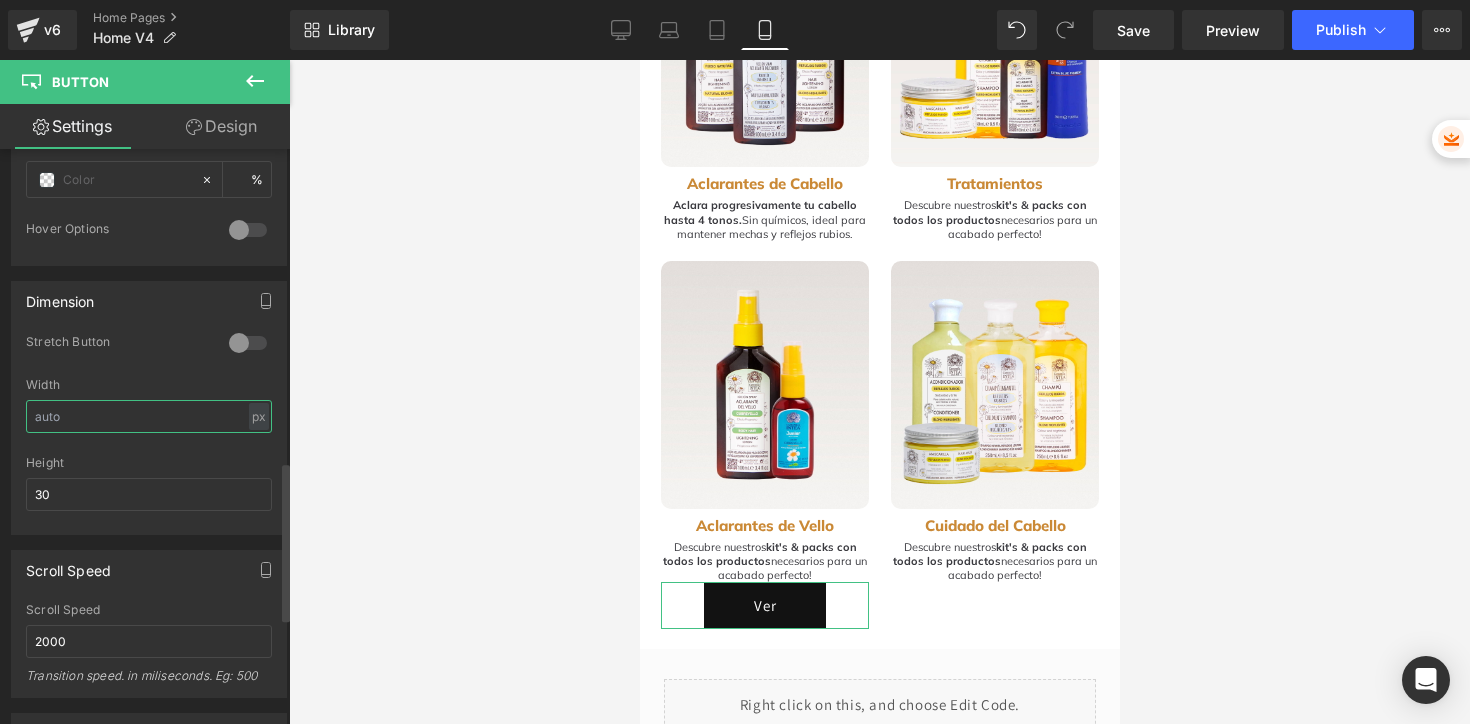 click at bounding box center [149, 416] 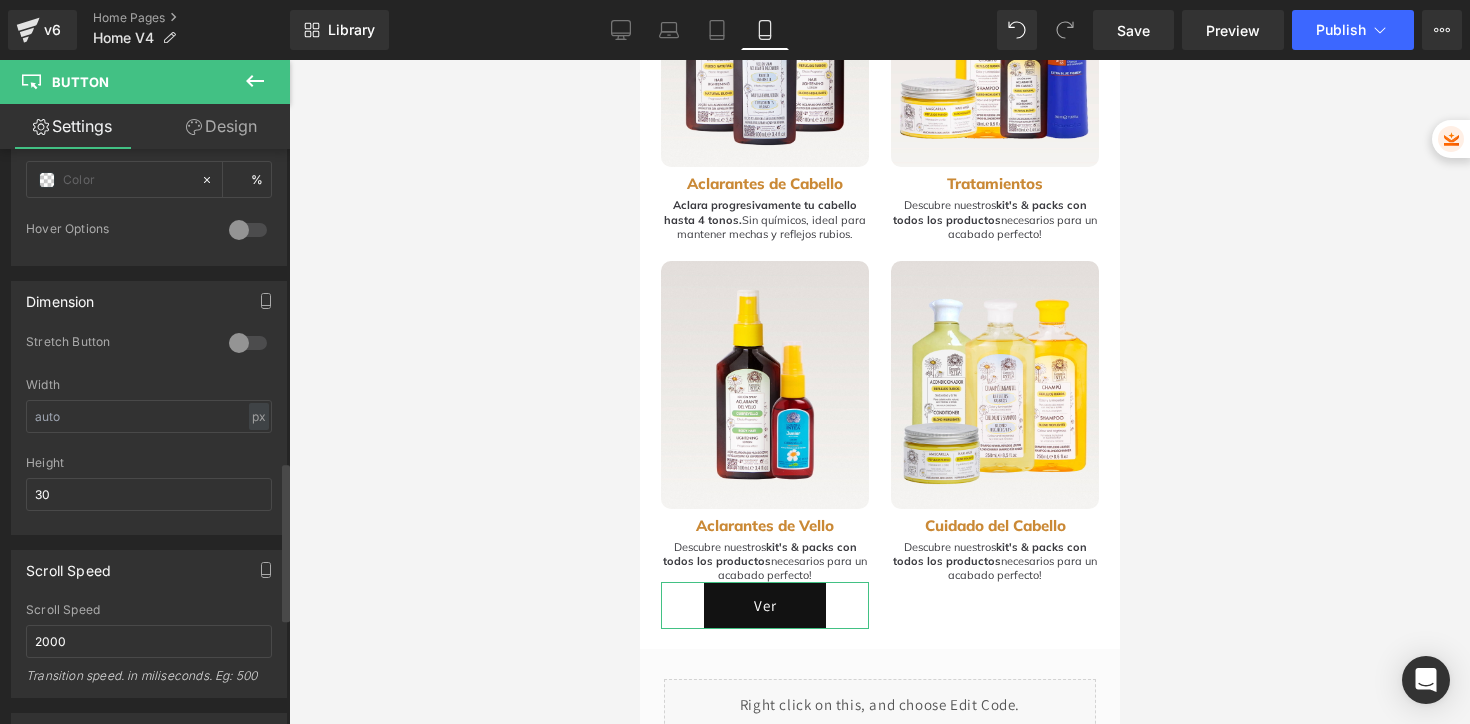 click at bounding box center [248, 343] 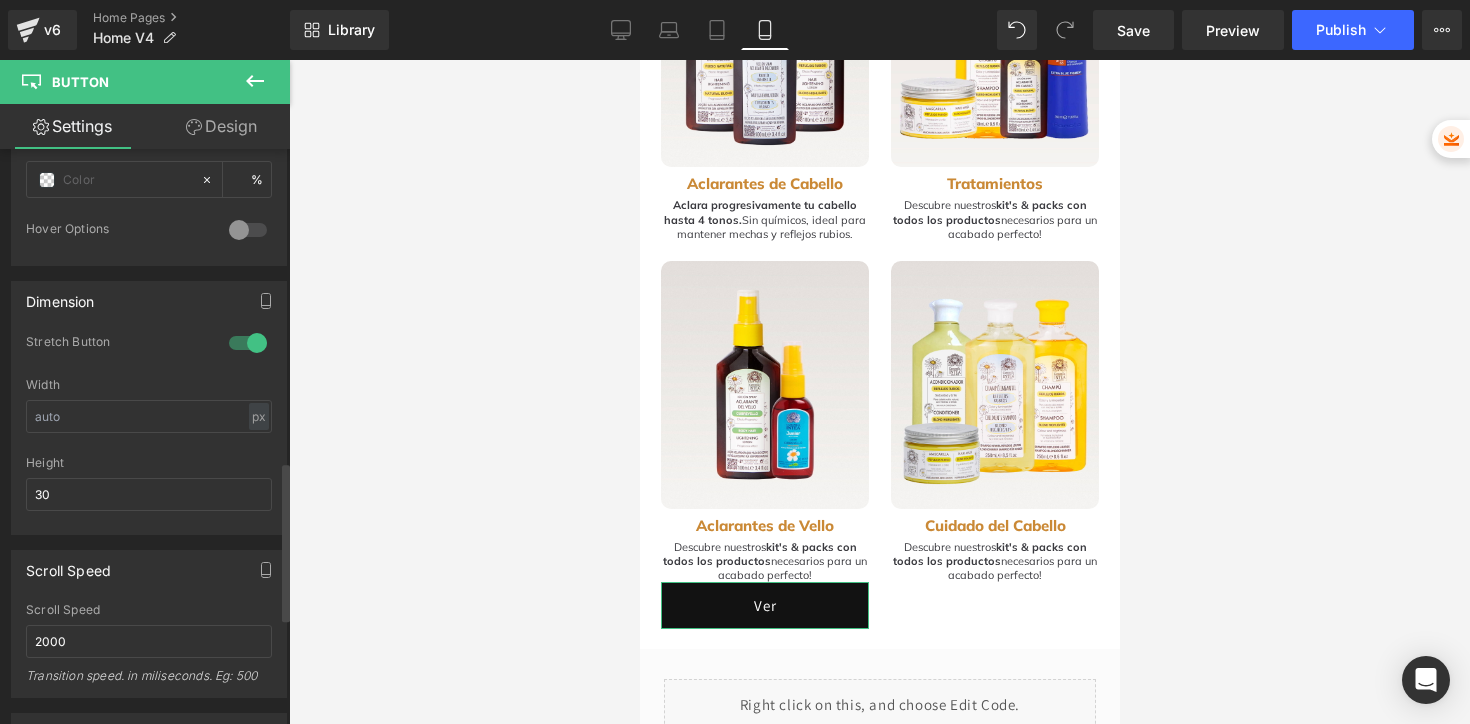 click at bounding box center [248, 343] 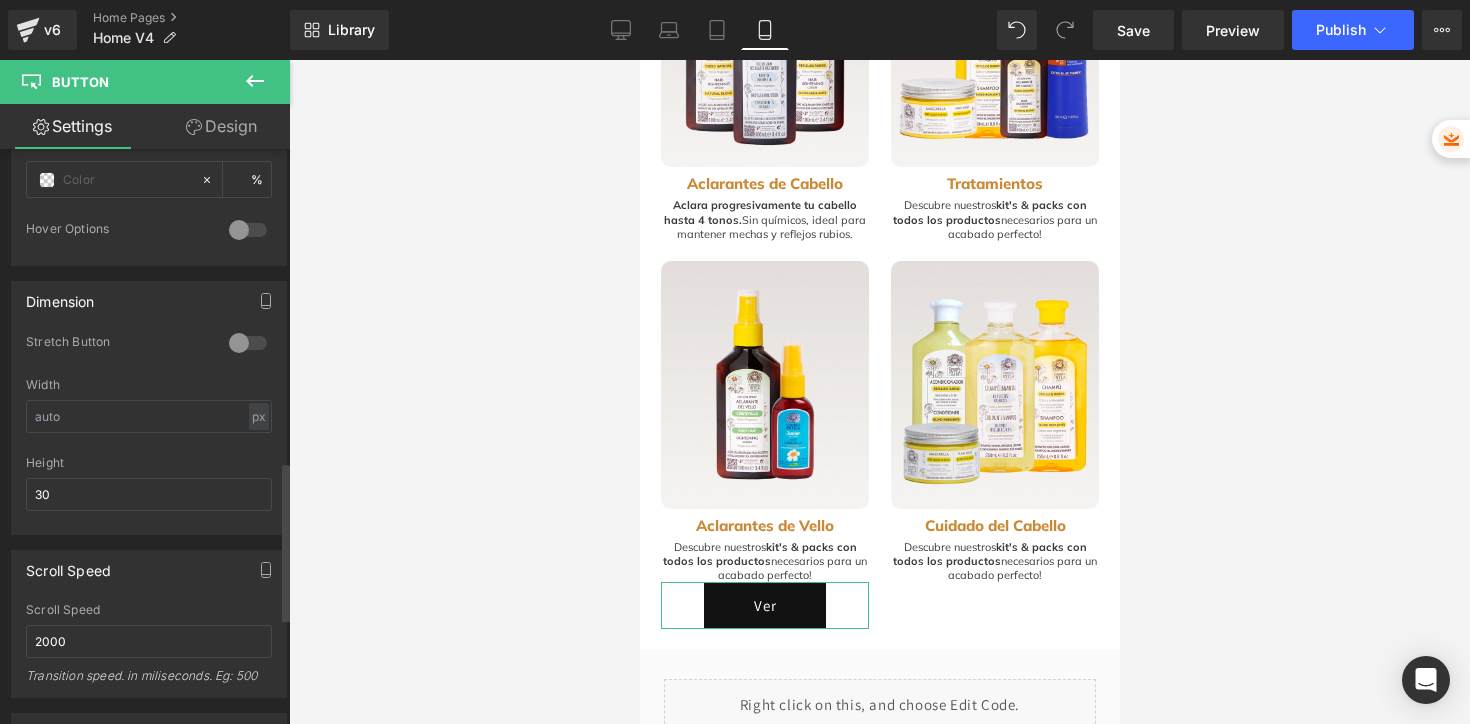 click on "Height" at bounding box center [149, 463] 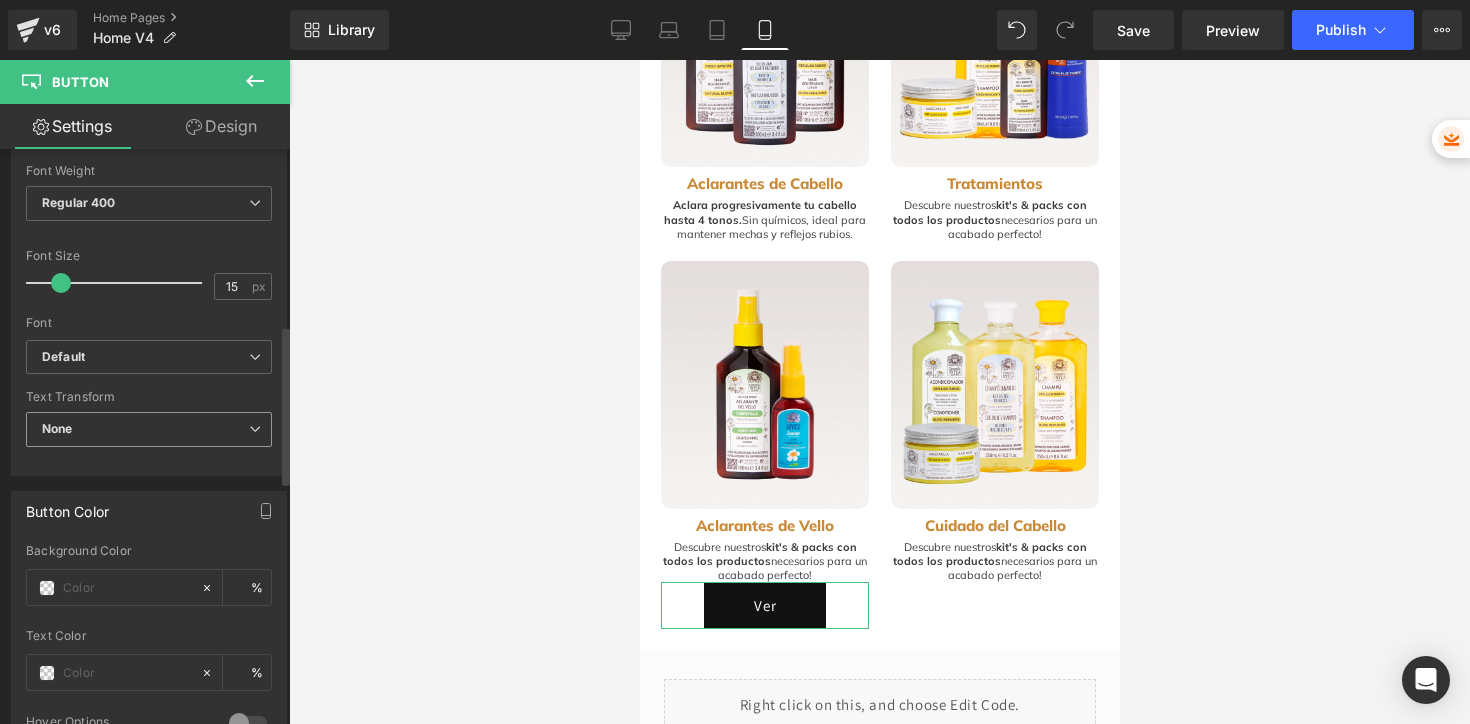 scroll, scrollTop: 635, scrollLeft: 0, axis: vertical 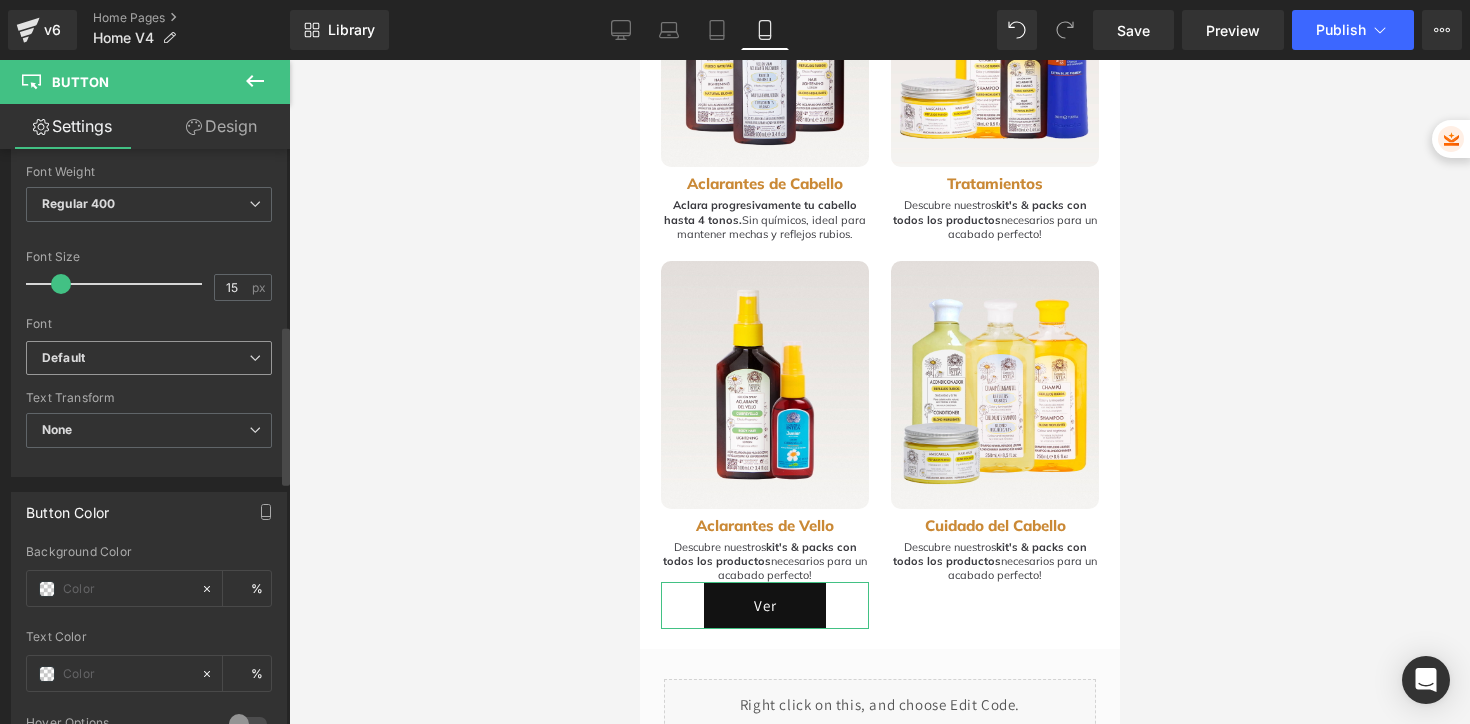 click on "Default" at bounding box center (145, 358) 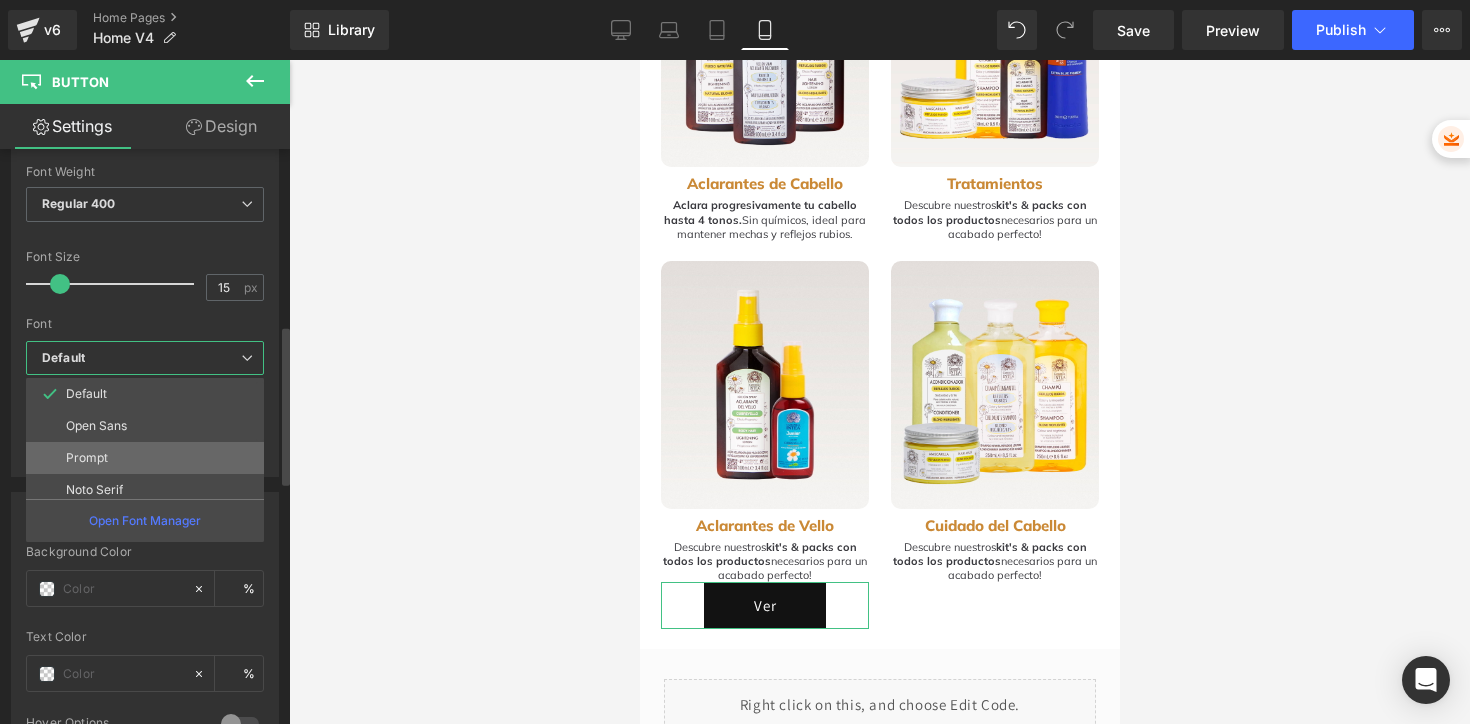 click on "Prompt" at bounding box center (87, 458) 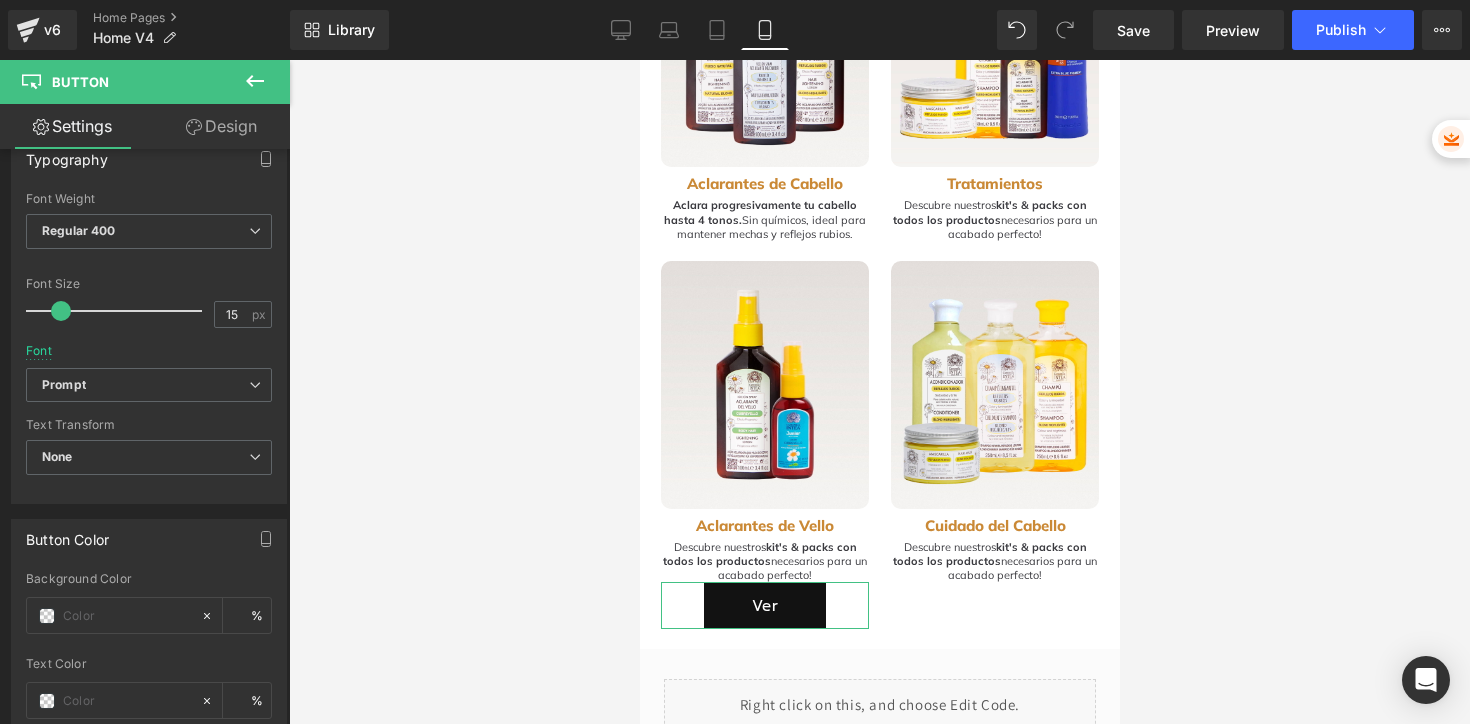 scroll, scrollTop: 607, scrollLeft: 0, axis: vertical 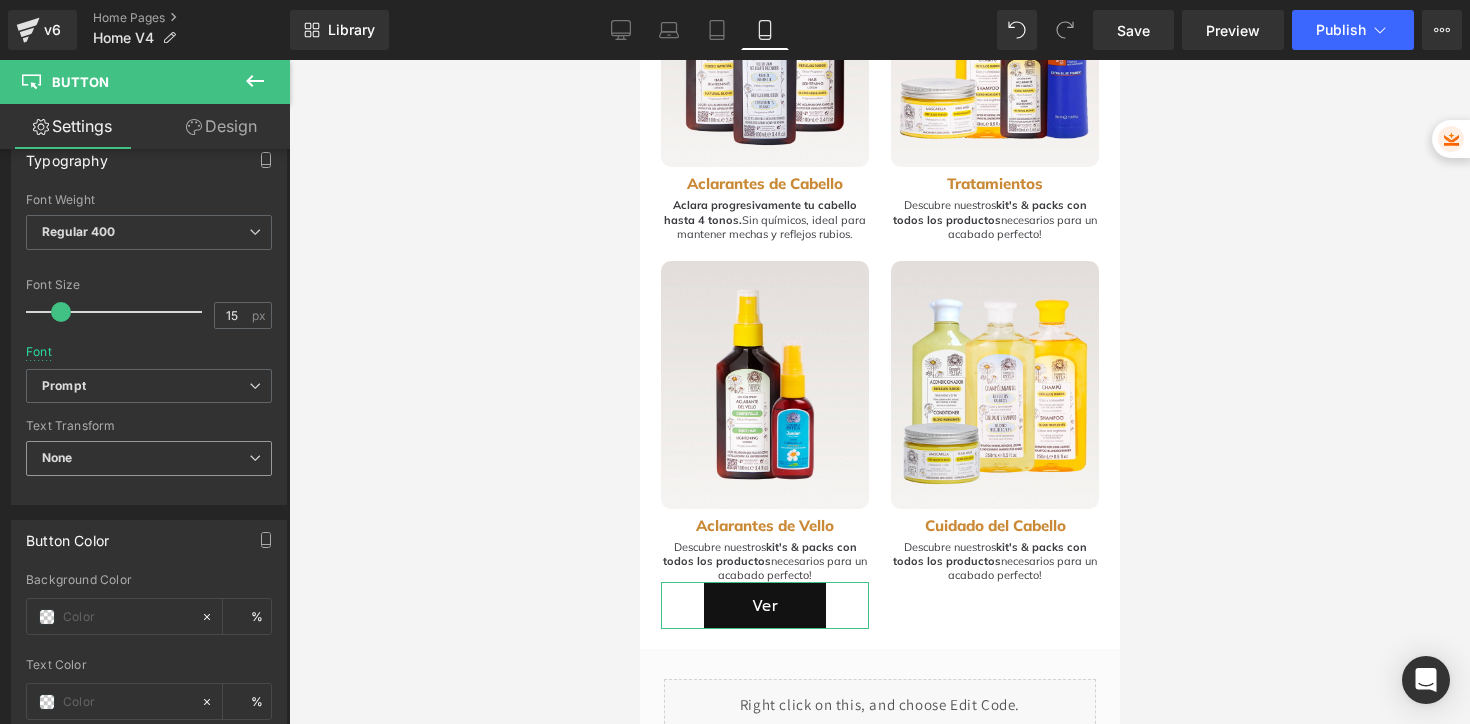 click on "None" at bounding box center (149, 458) 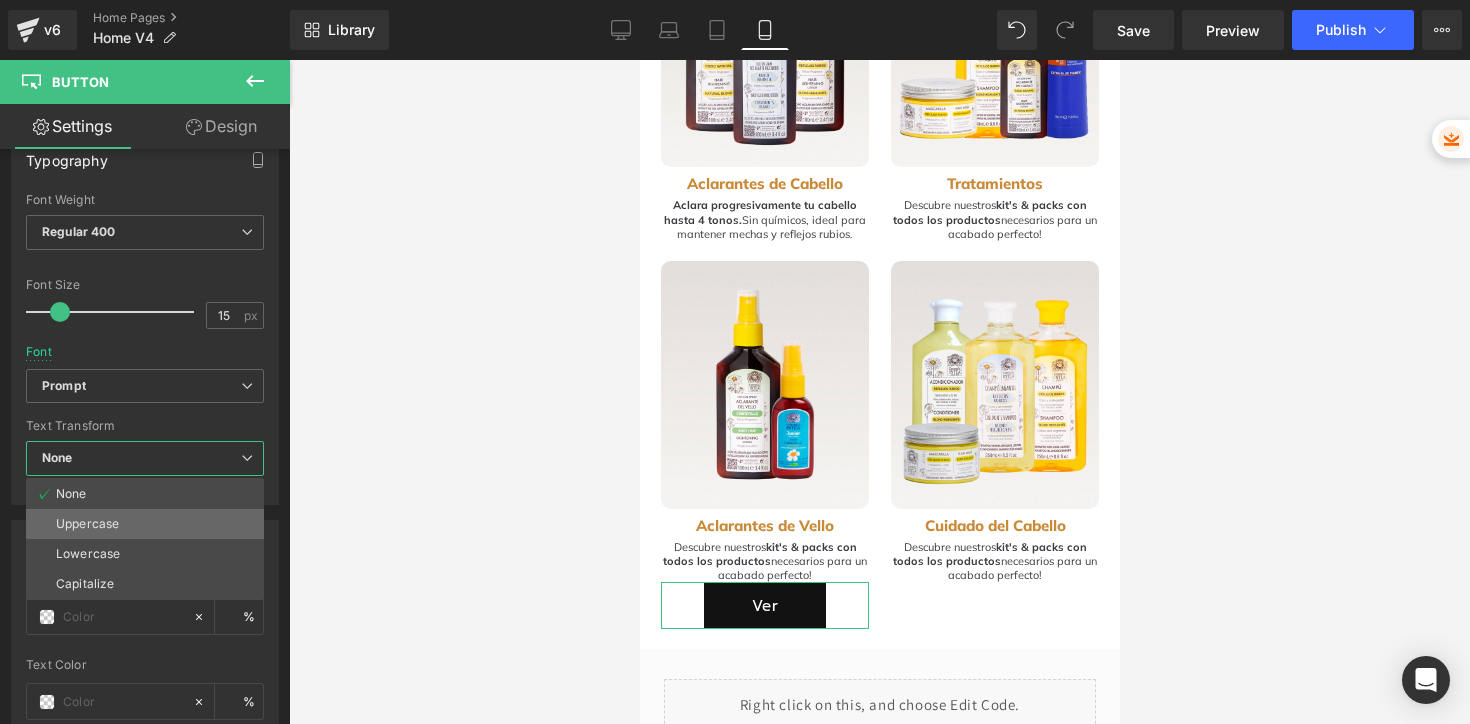 click on "Uppercase" at bounding box center [87, 524] 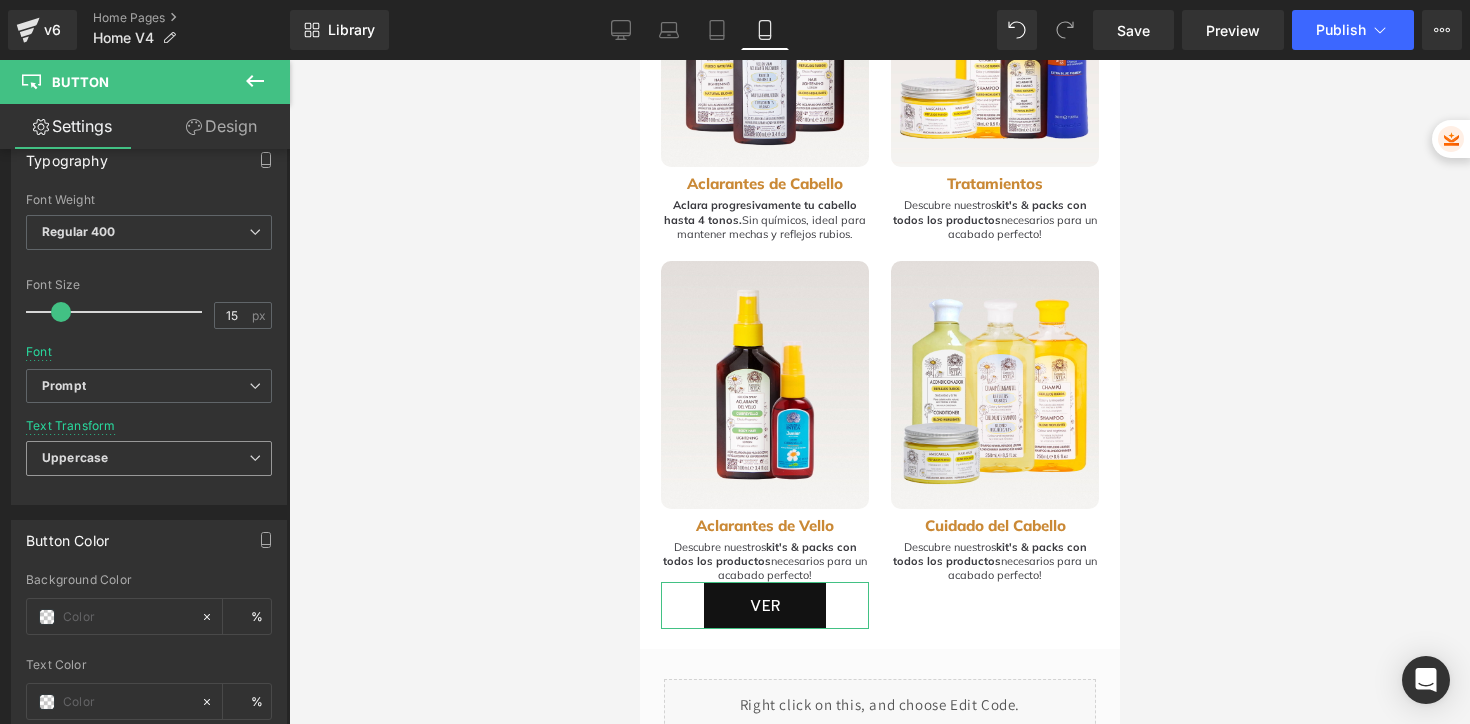 click on "Uppercase" at bounding box center (149, 458) 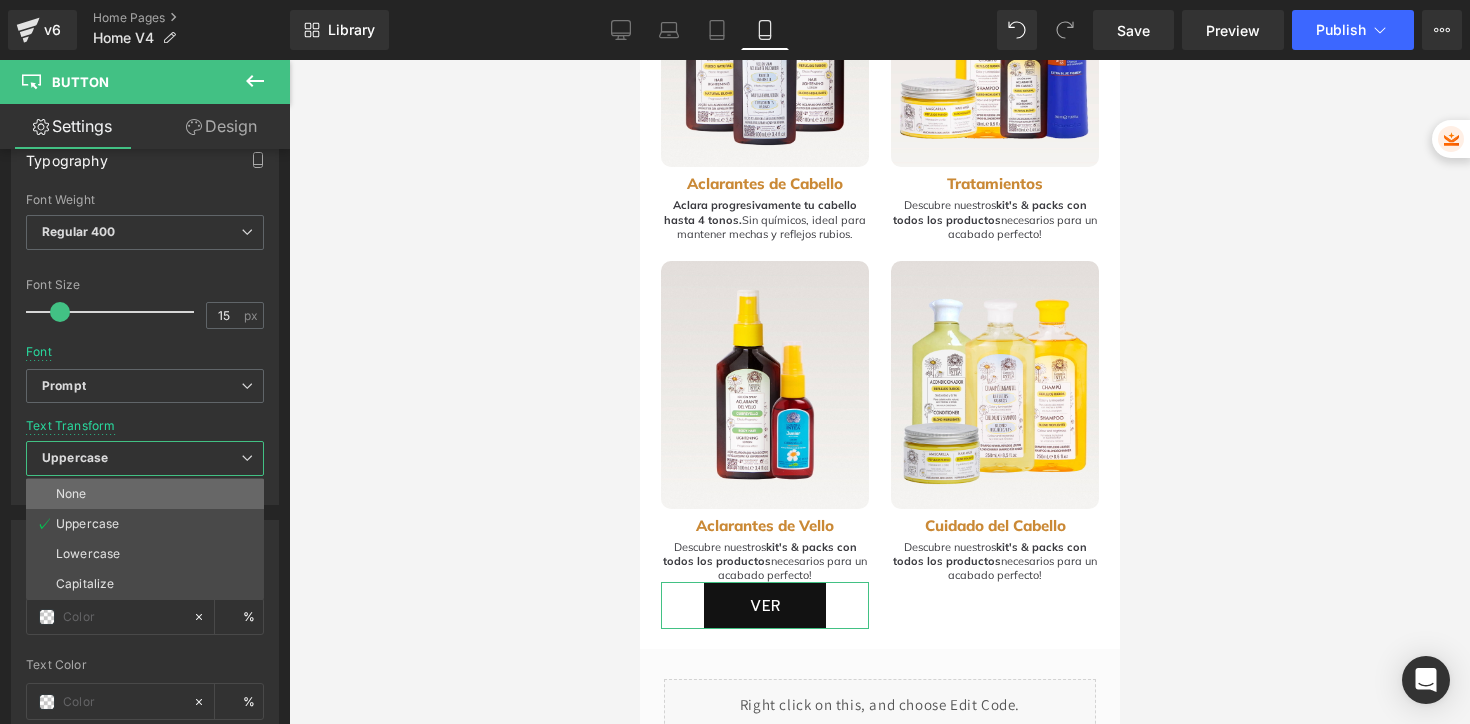 click on "None" at bounding box center [145, 494] 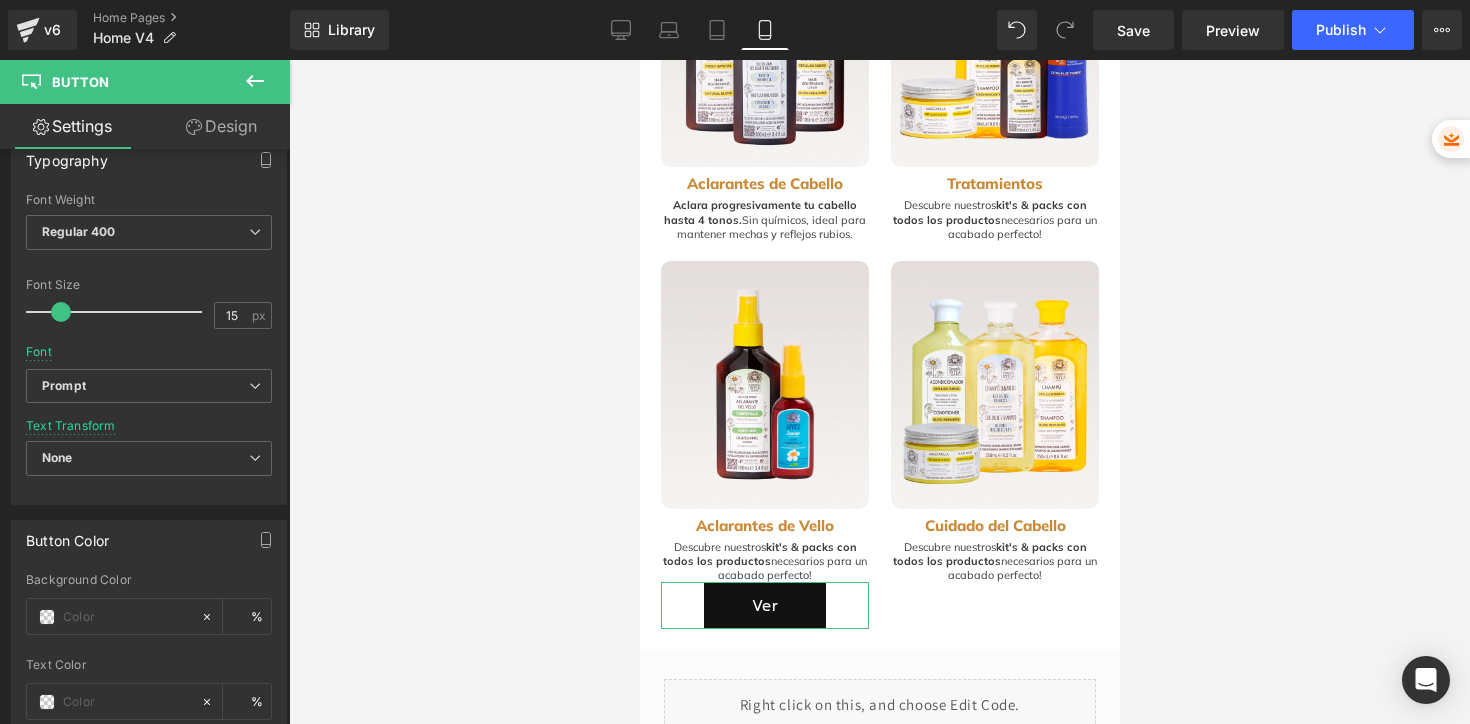 scroll, scrollTop: 785, scrollLeft: 0, axis: vertical 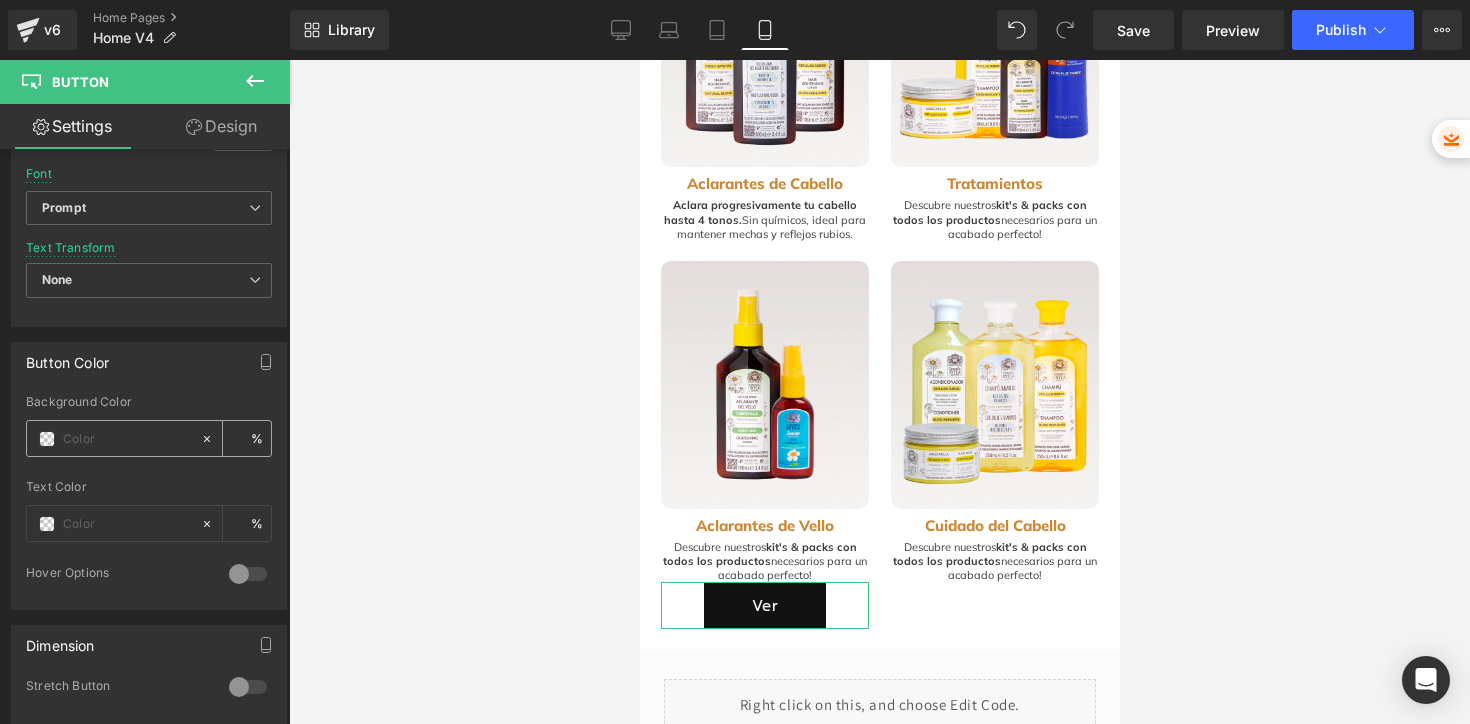 click at bounding box center (113, 438) 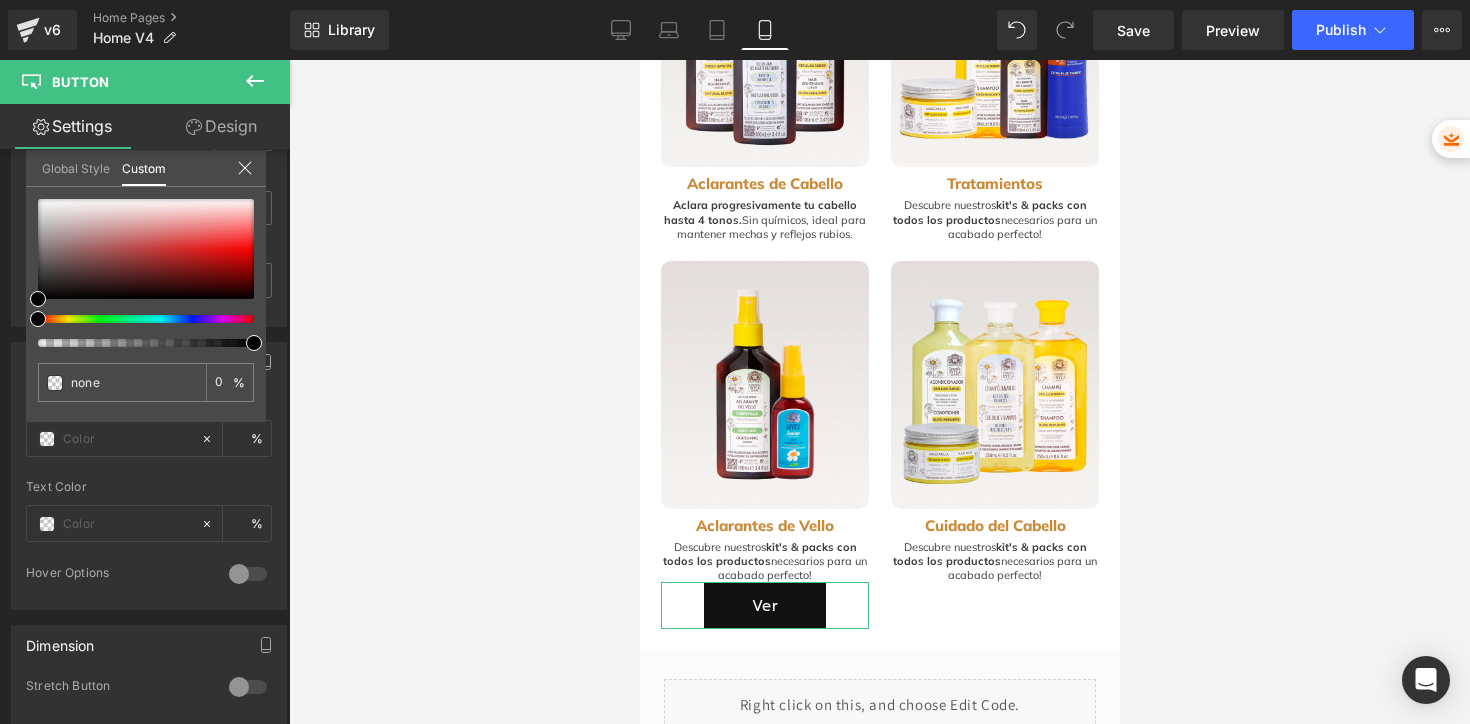 type on "0" 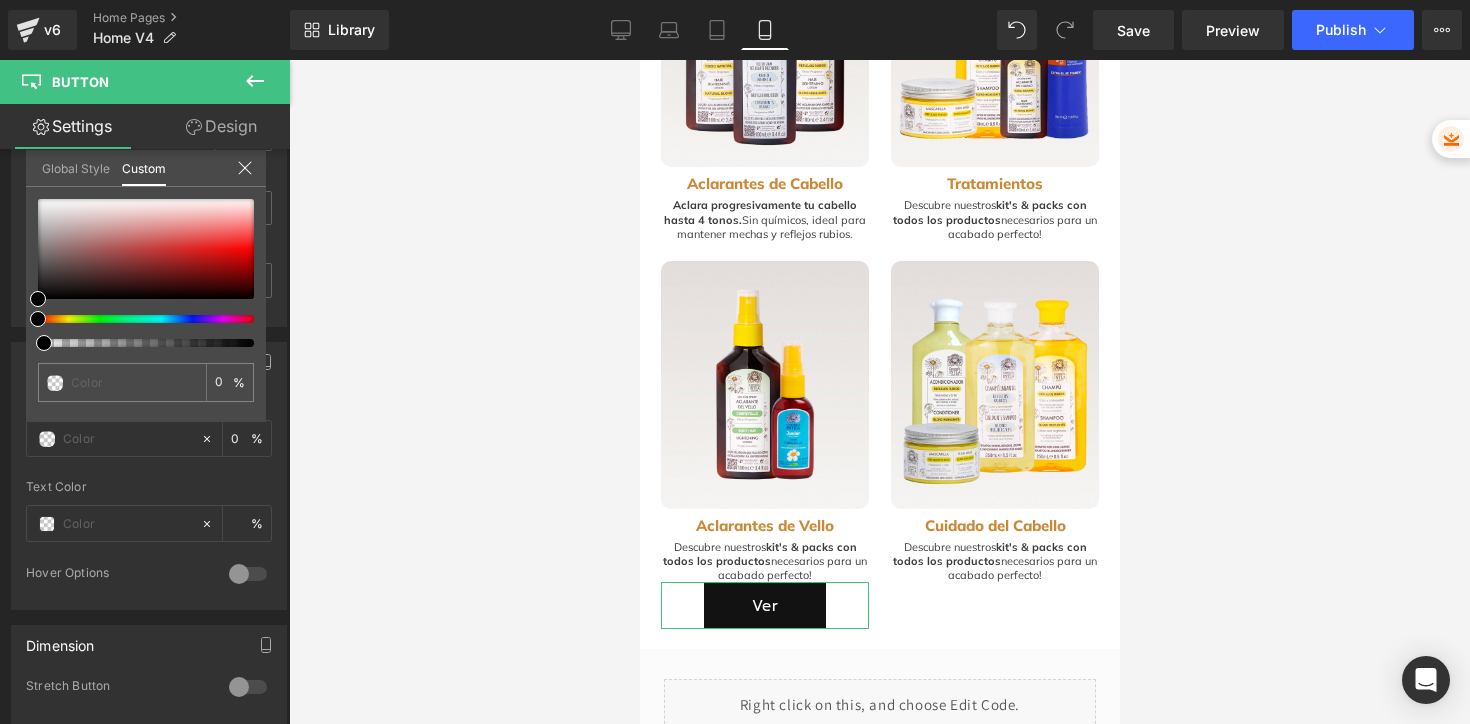 drag, startPoint x: 217, startPoint y: 344, endPoint x: 28, endPoint y: 338, distance: 189.09521 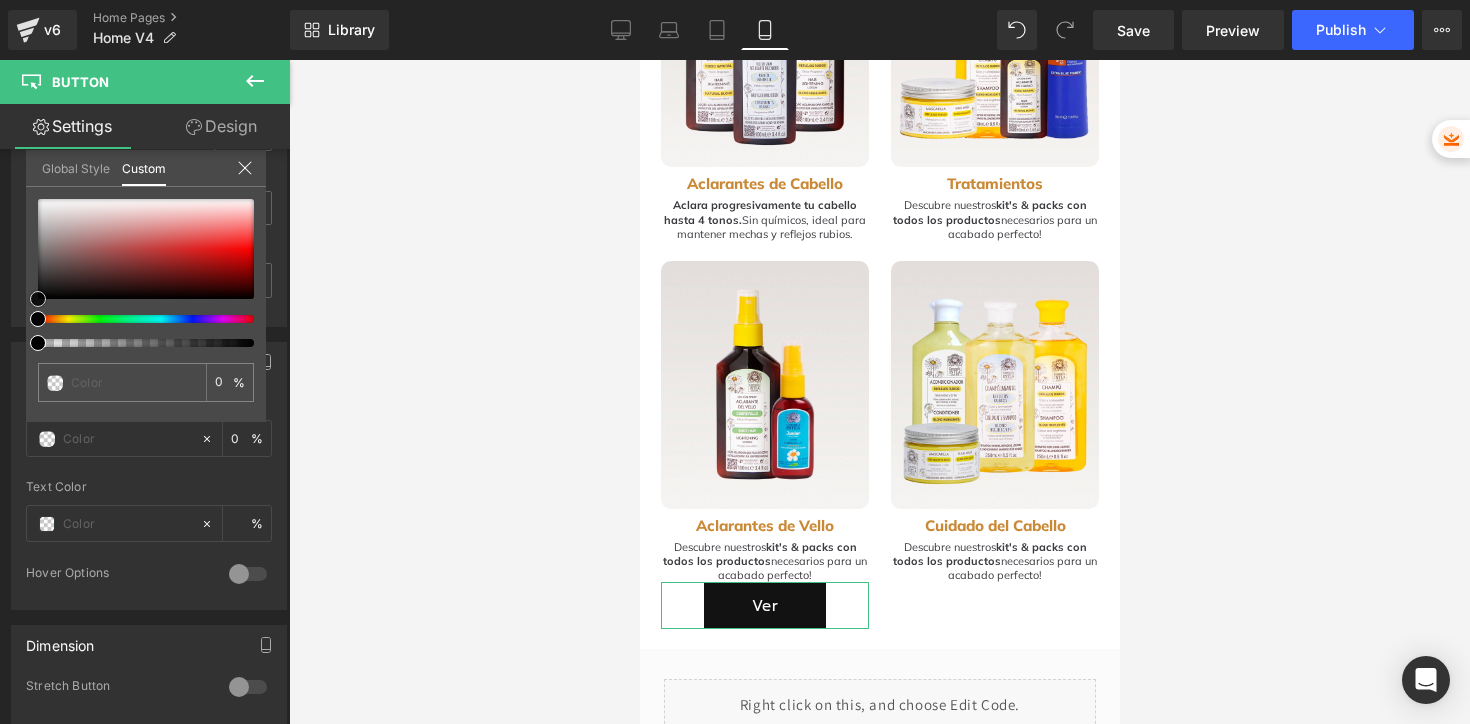 type on "#020202" 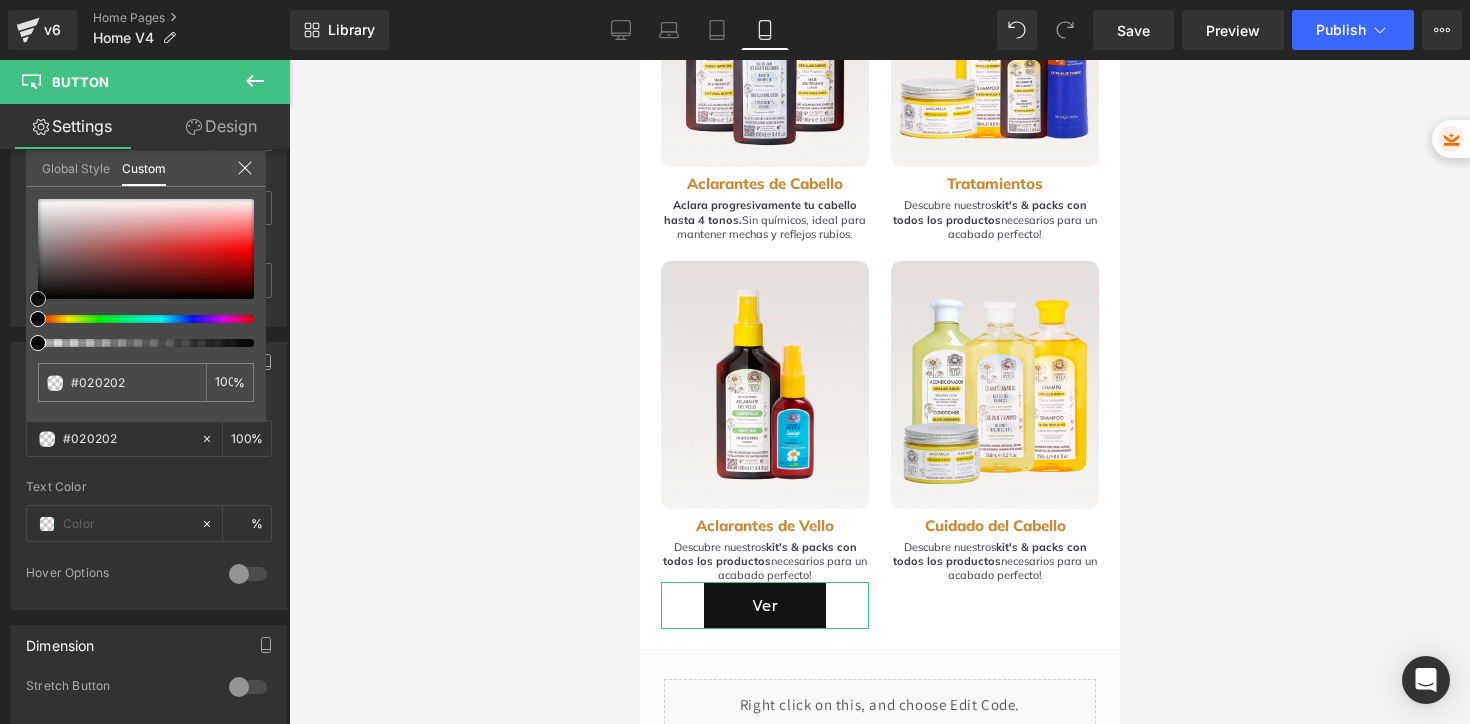 type on "#212121" 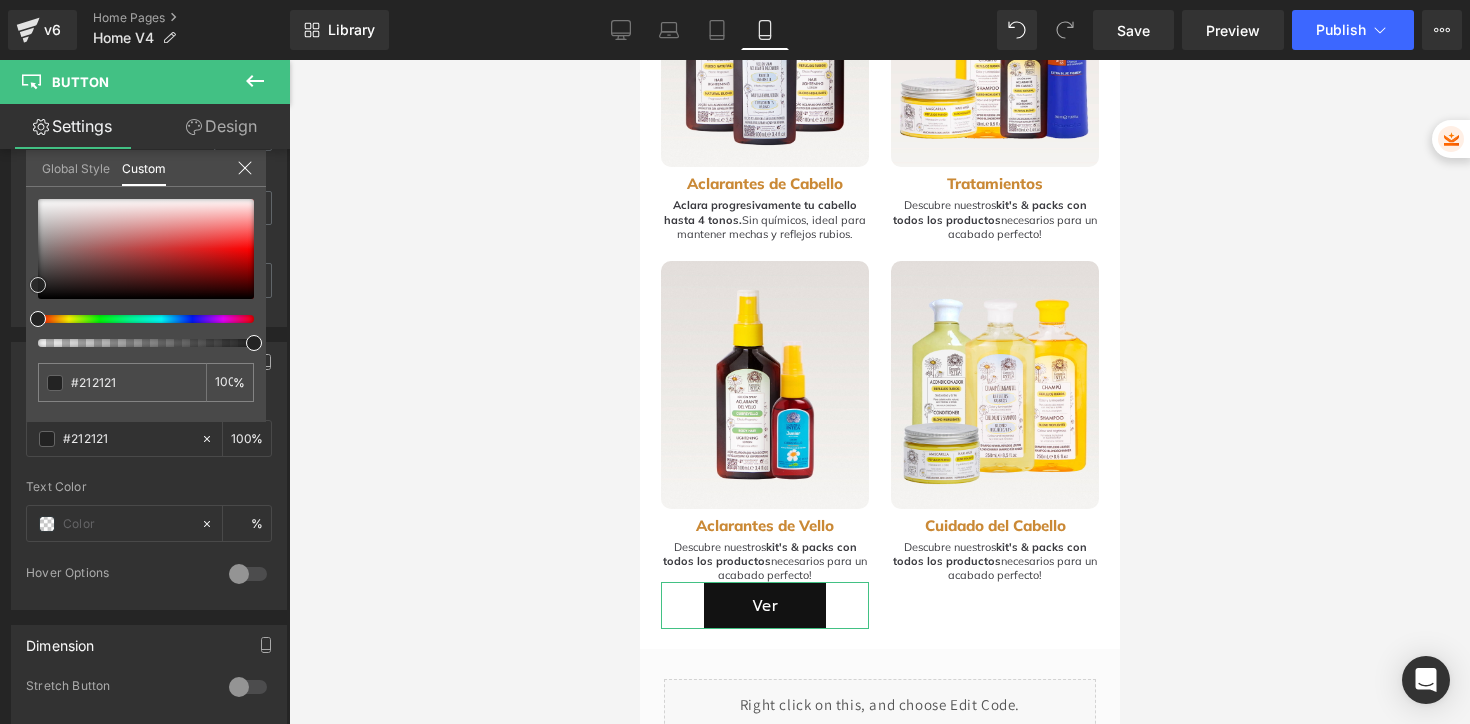 type on "#232323" 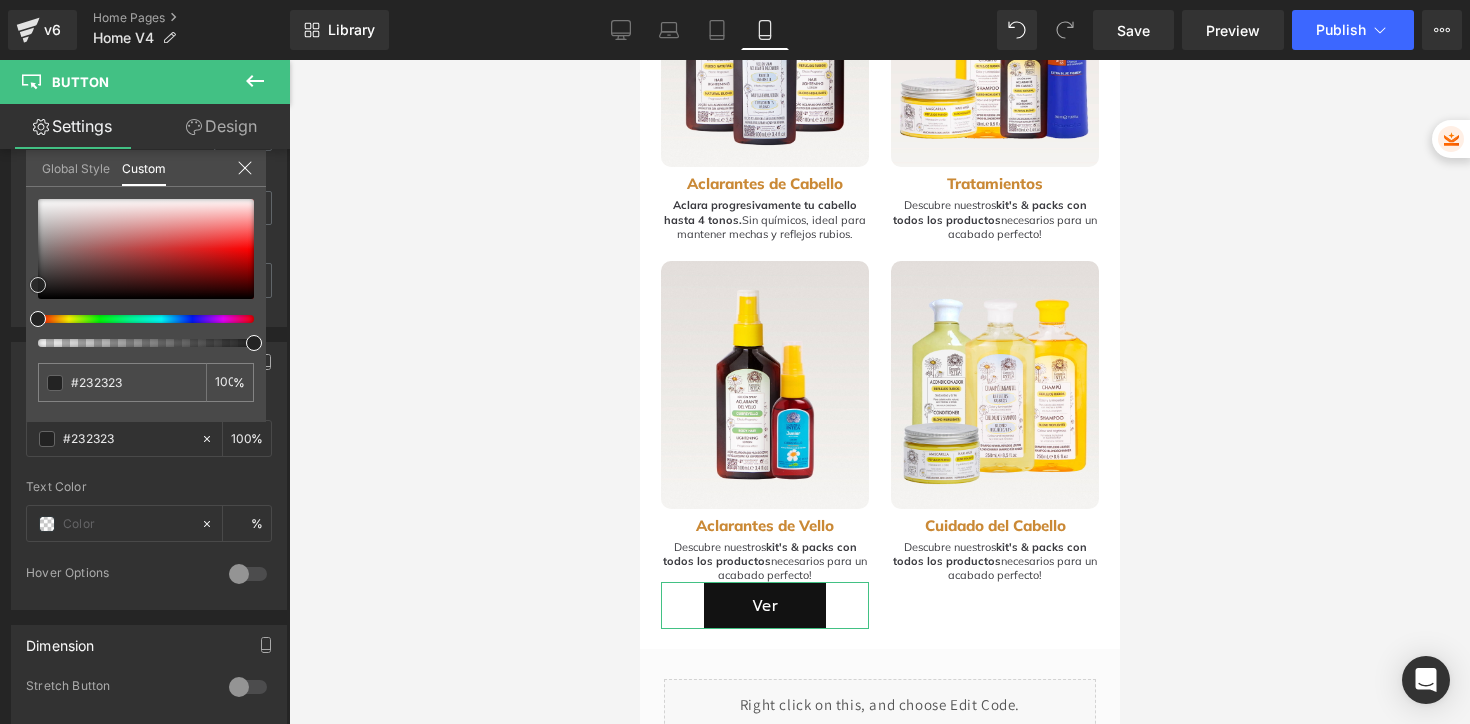 type on "#424242" 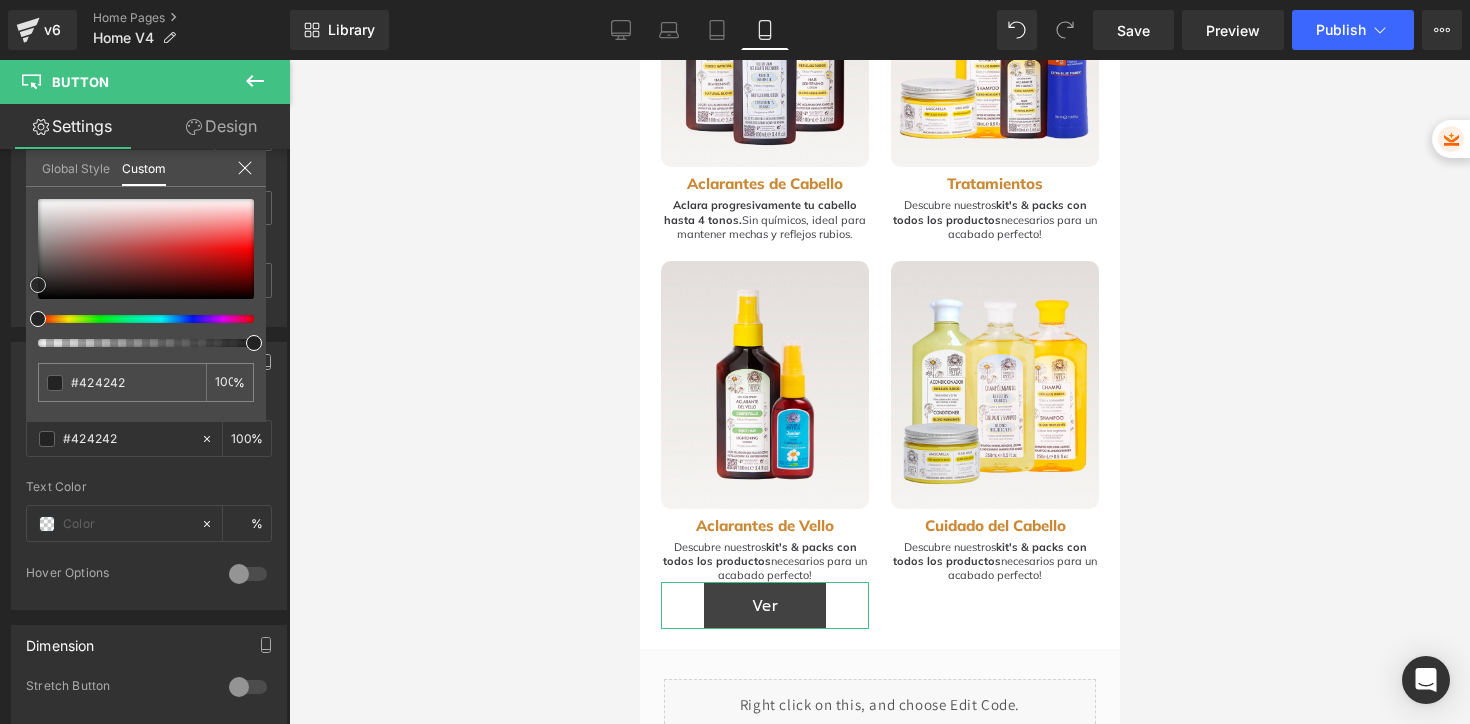 type on "#515151" 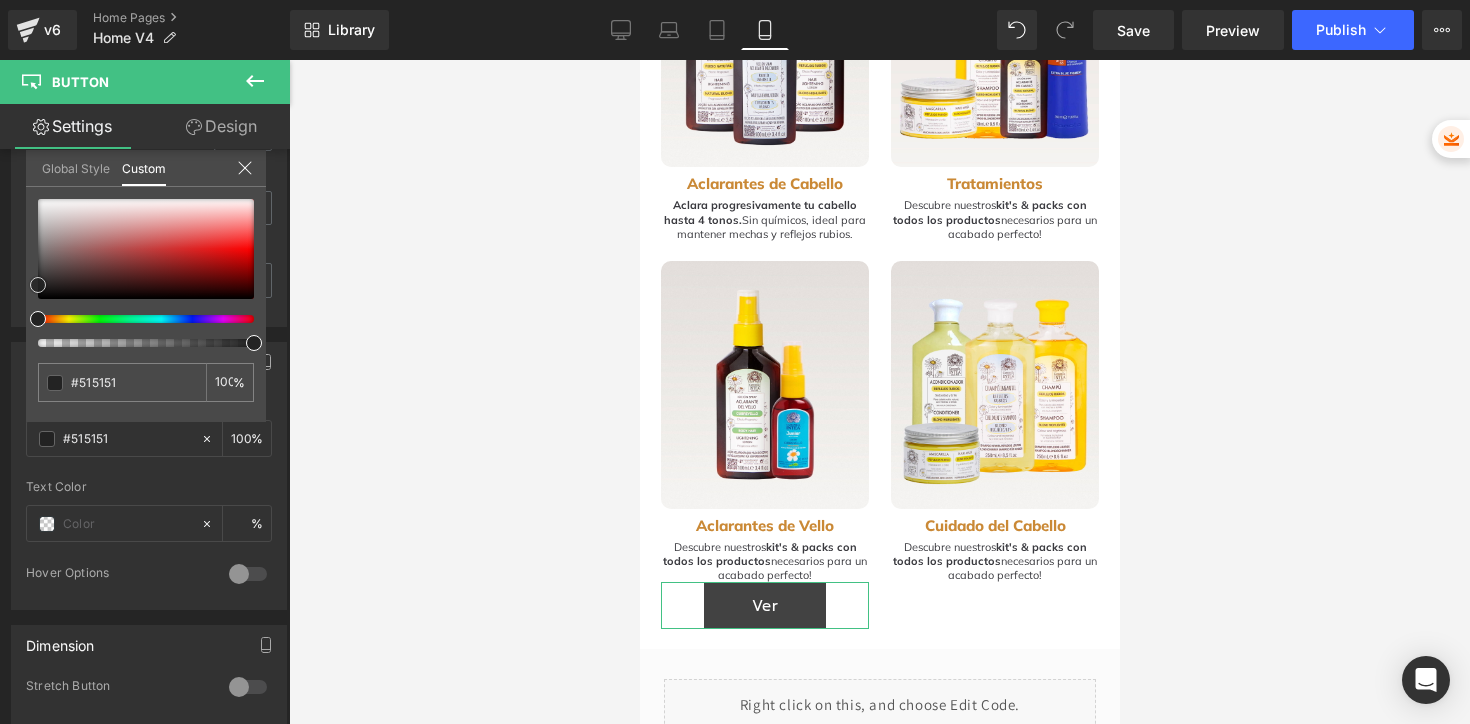 type on "#5b5b5b" 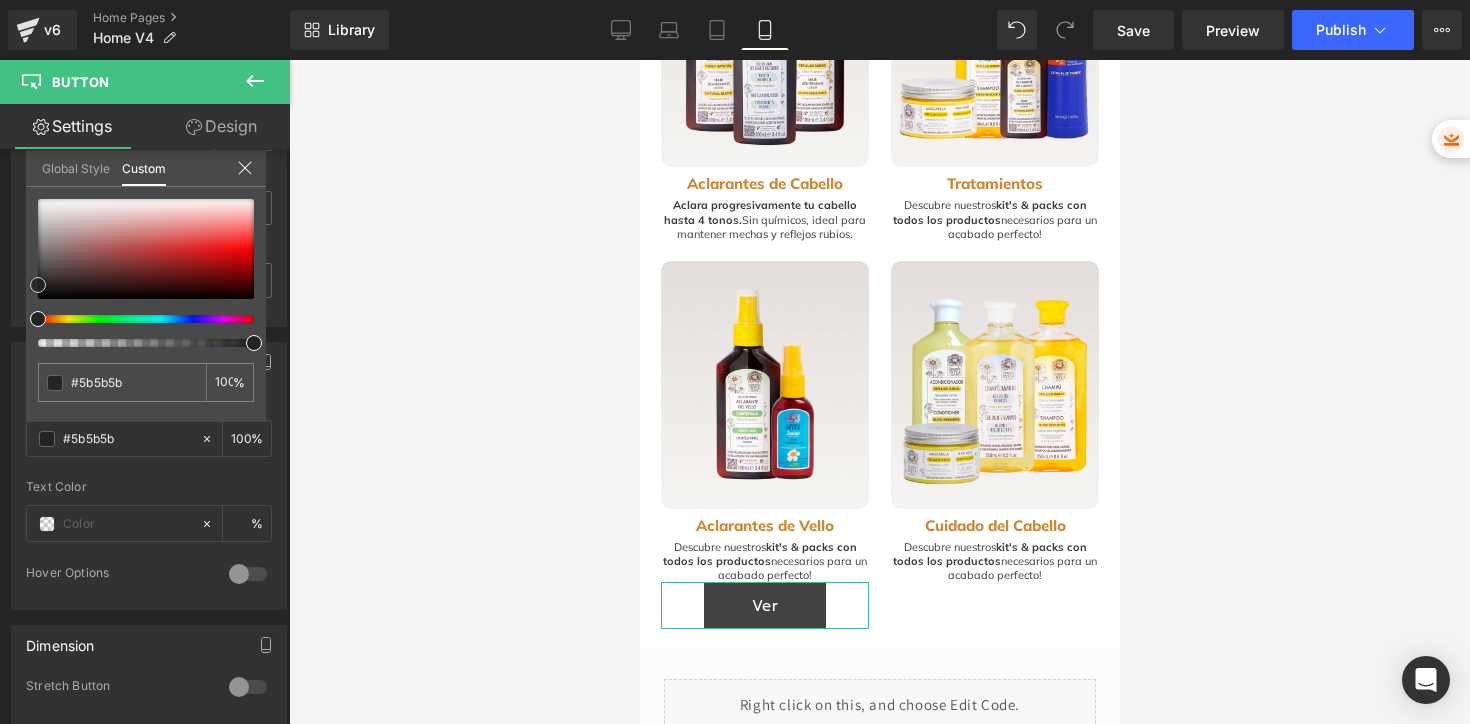 type on "#7f7f7f" 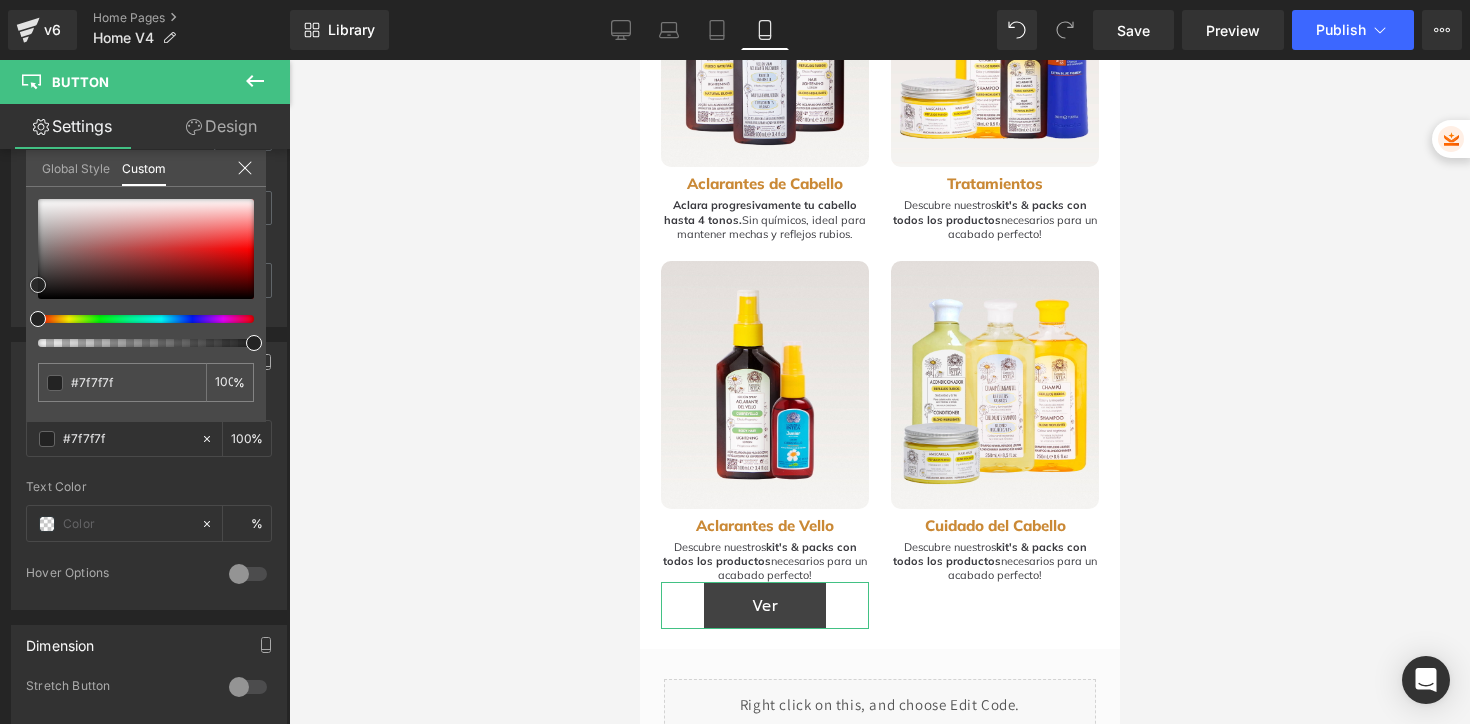 type on "#afafaf" 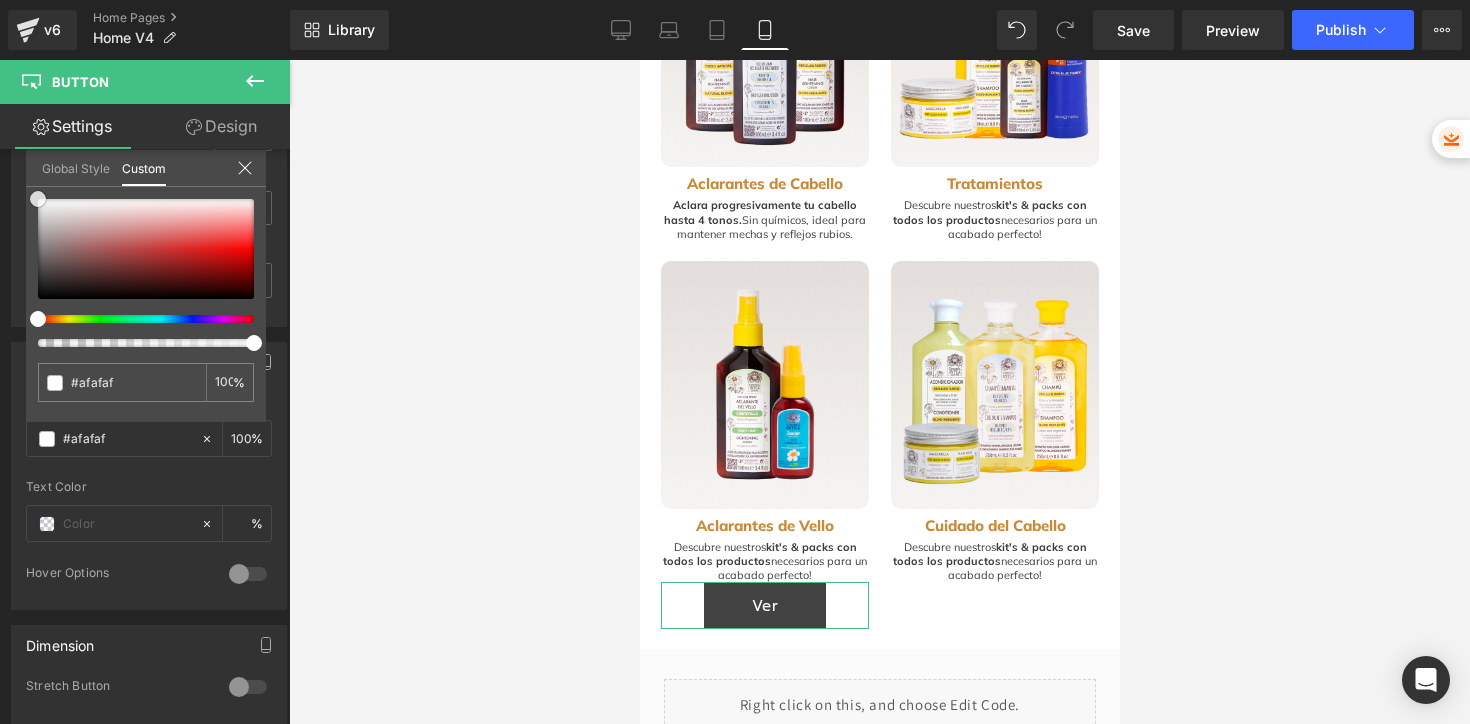 type on "#e2e2e2" 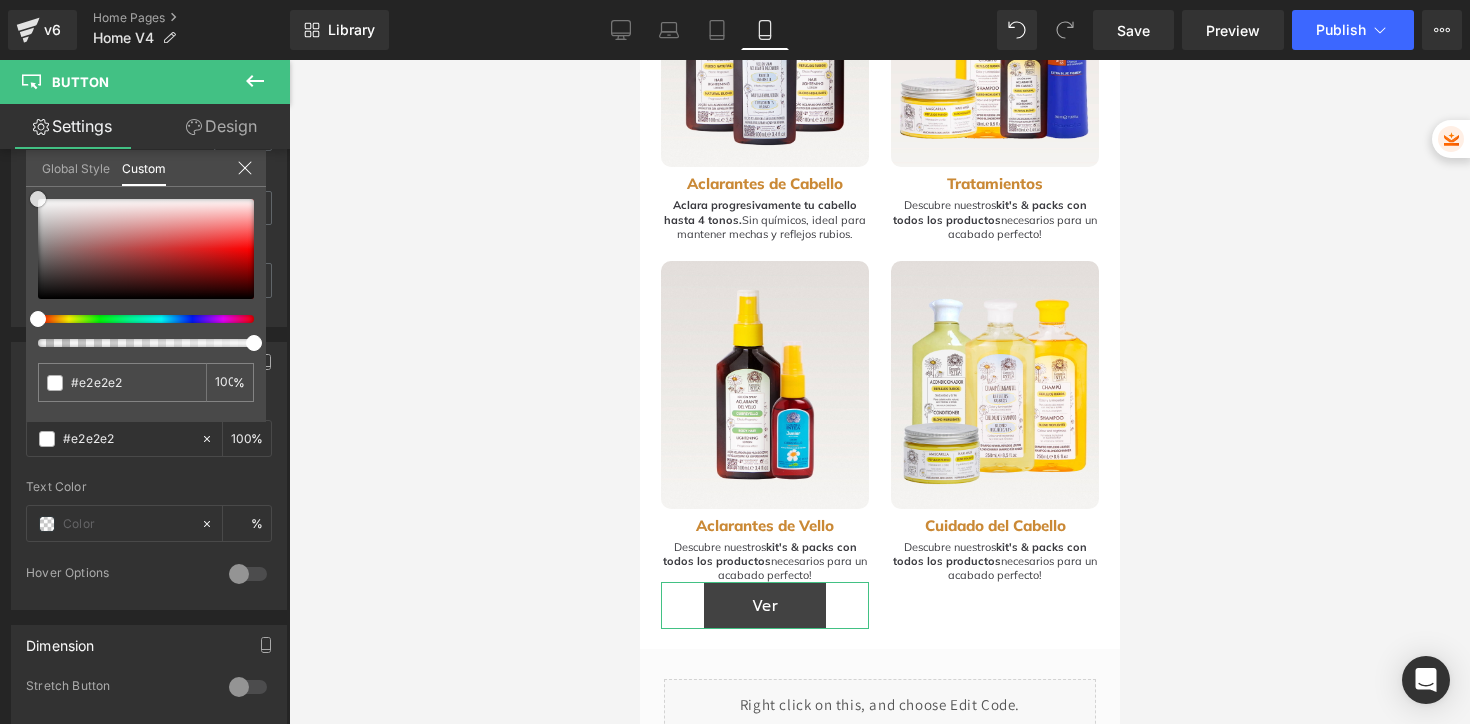 type on "#ffffff" 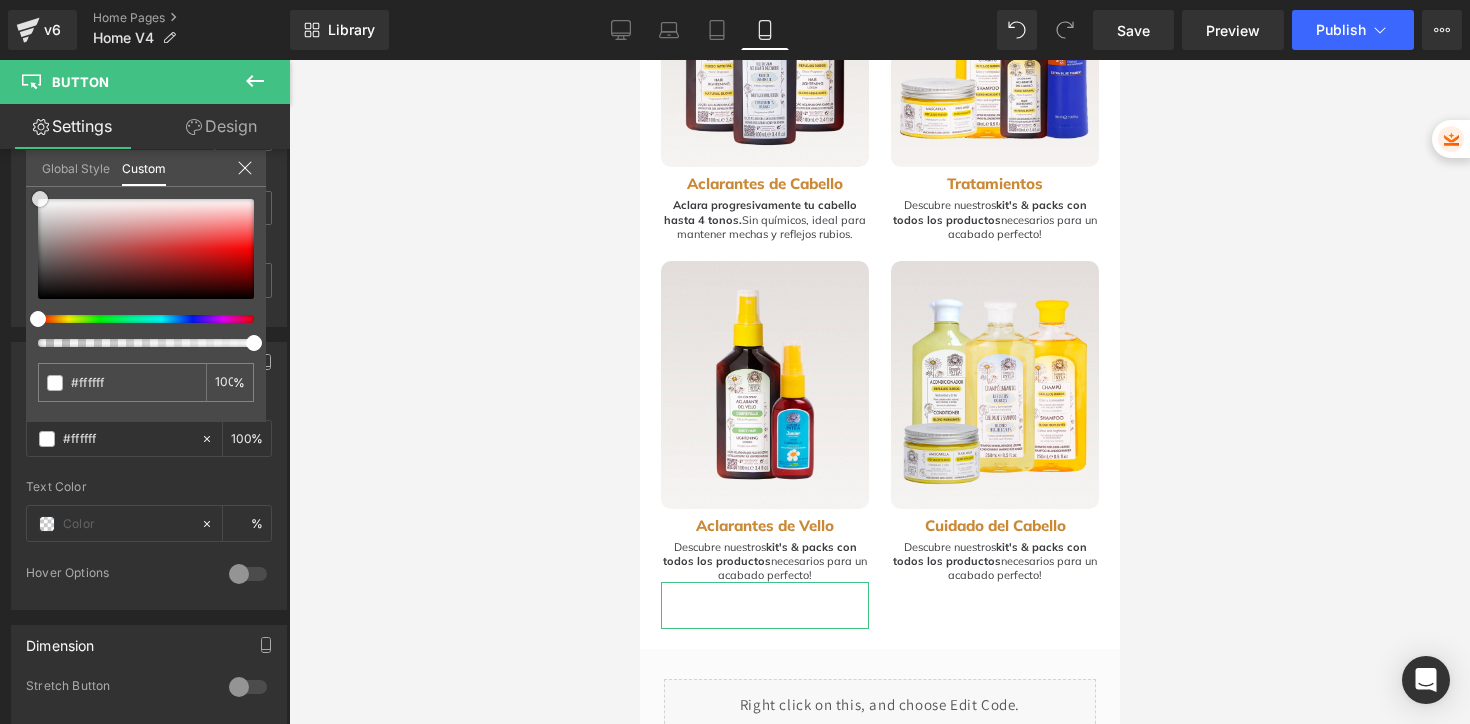 type on "#f4f4f4" 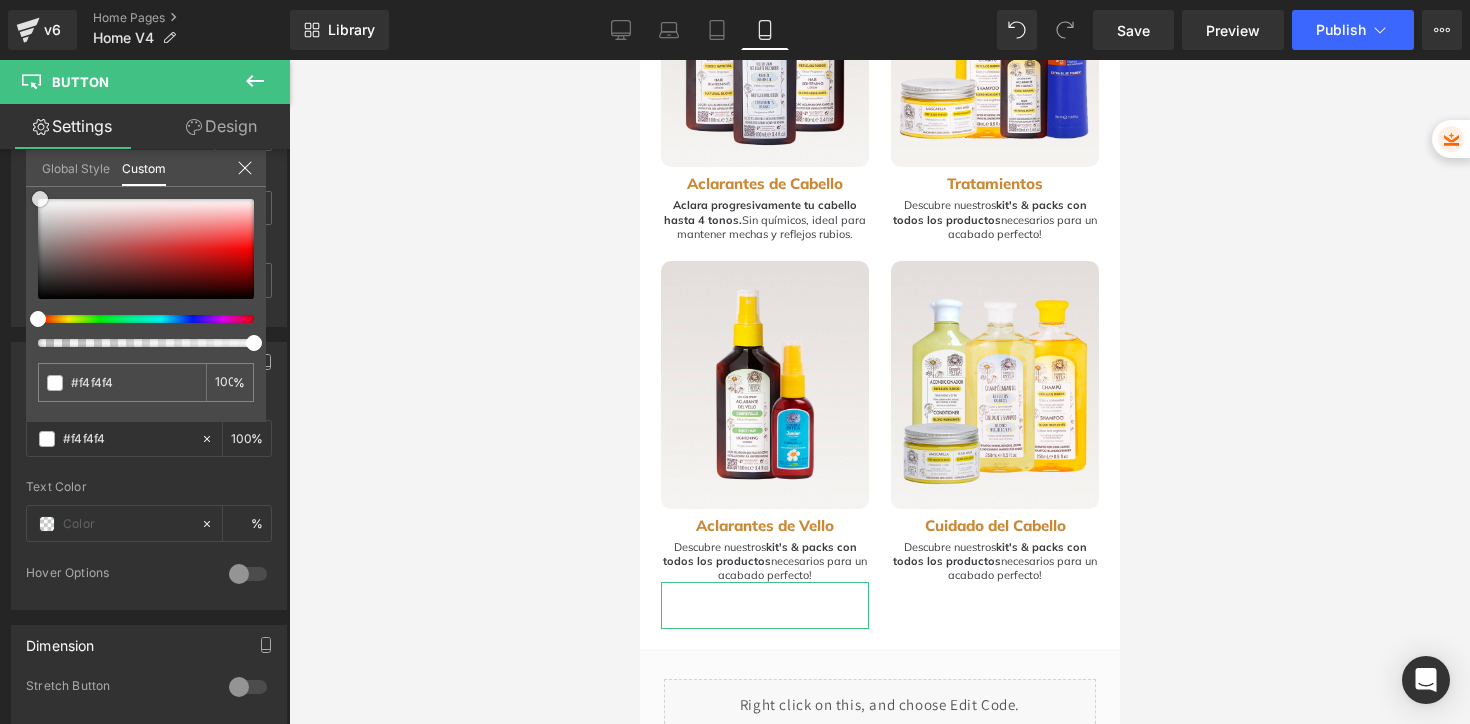 type on "#efefef" 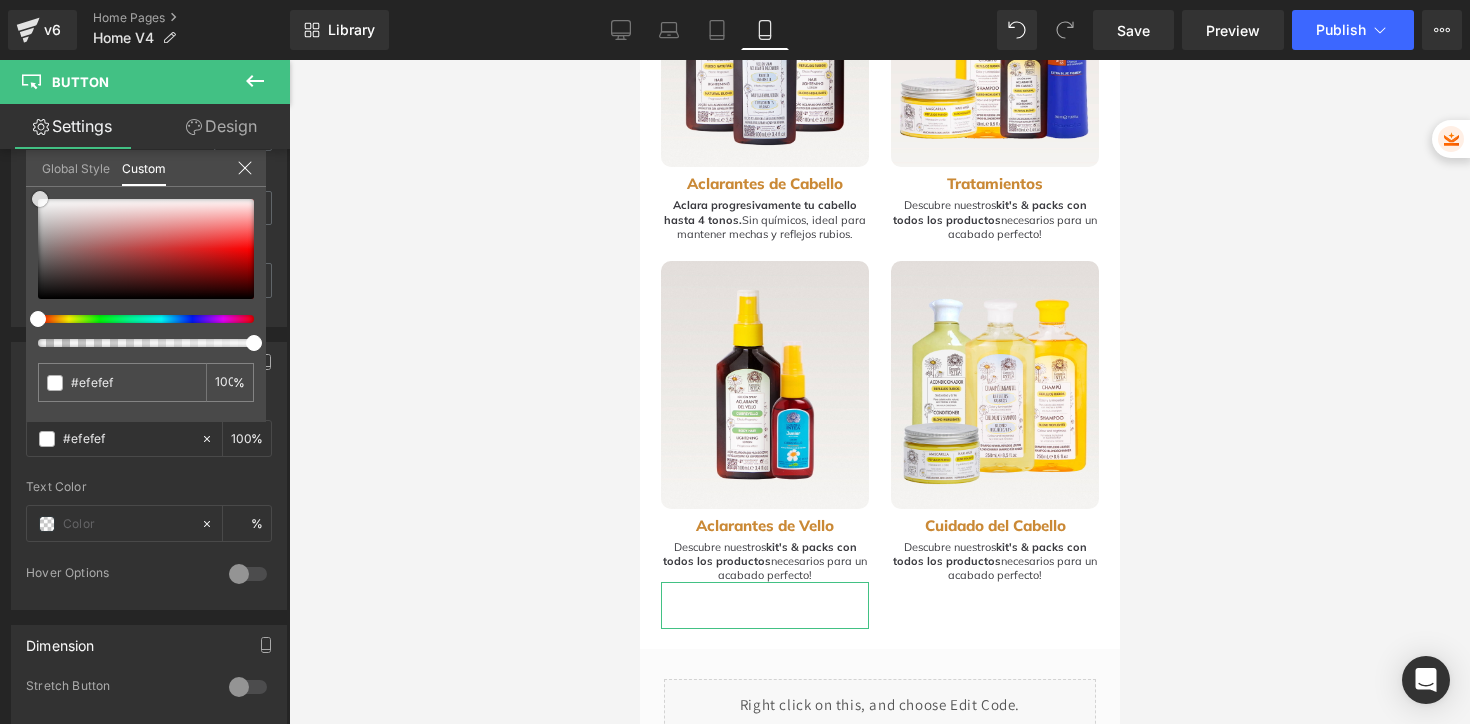 type on "#c4c3c3" 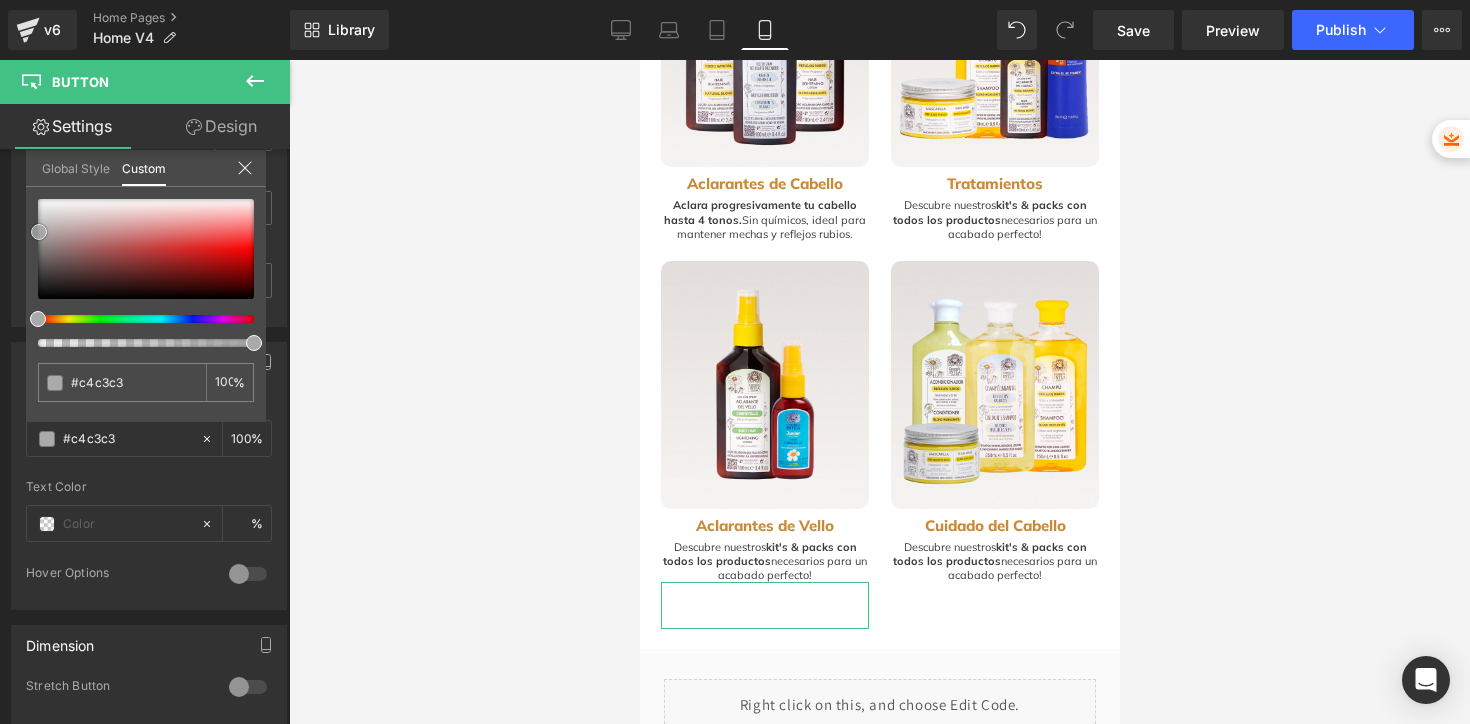 type on "#898989" 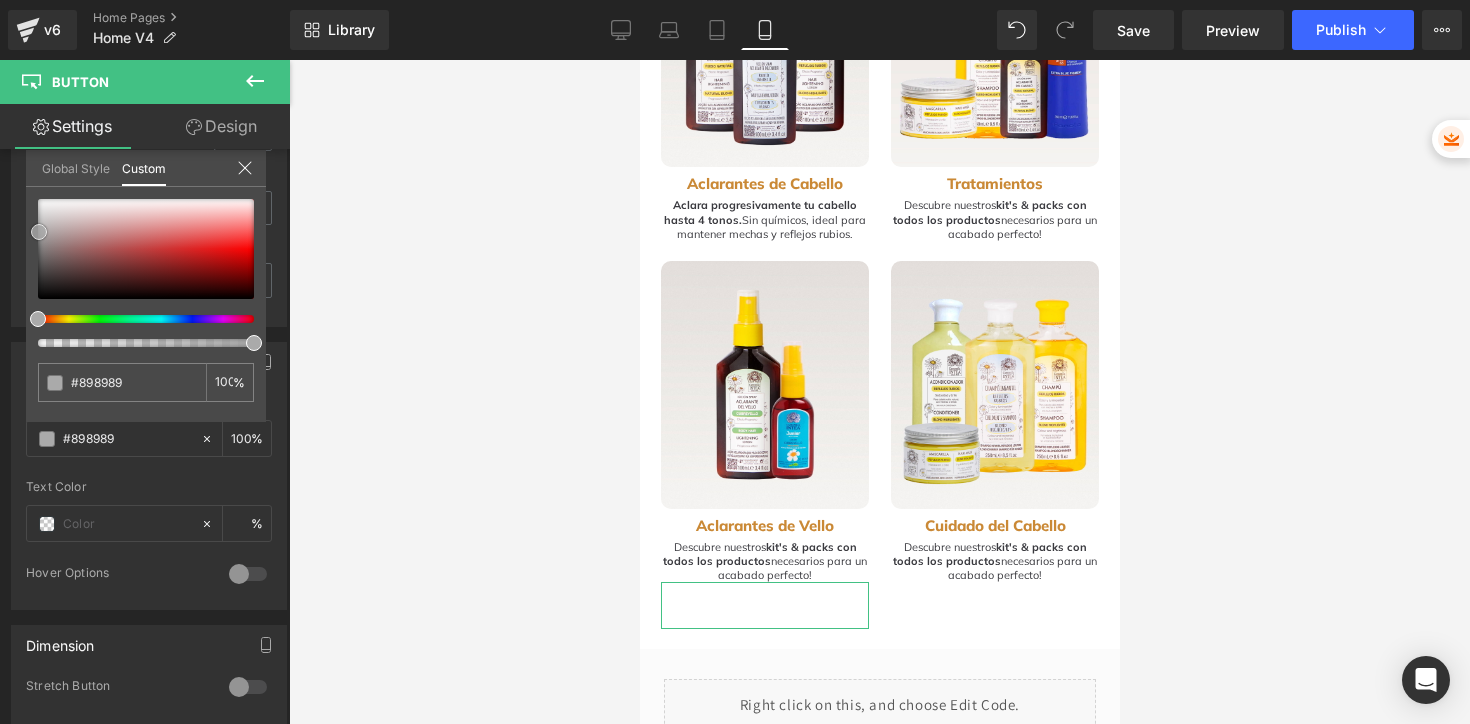 type on "#5b5b5b" 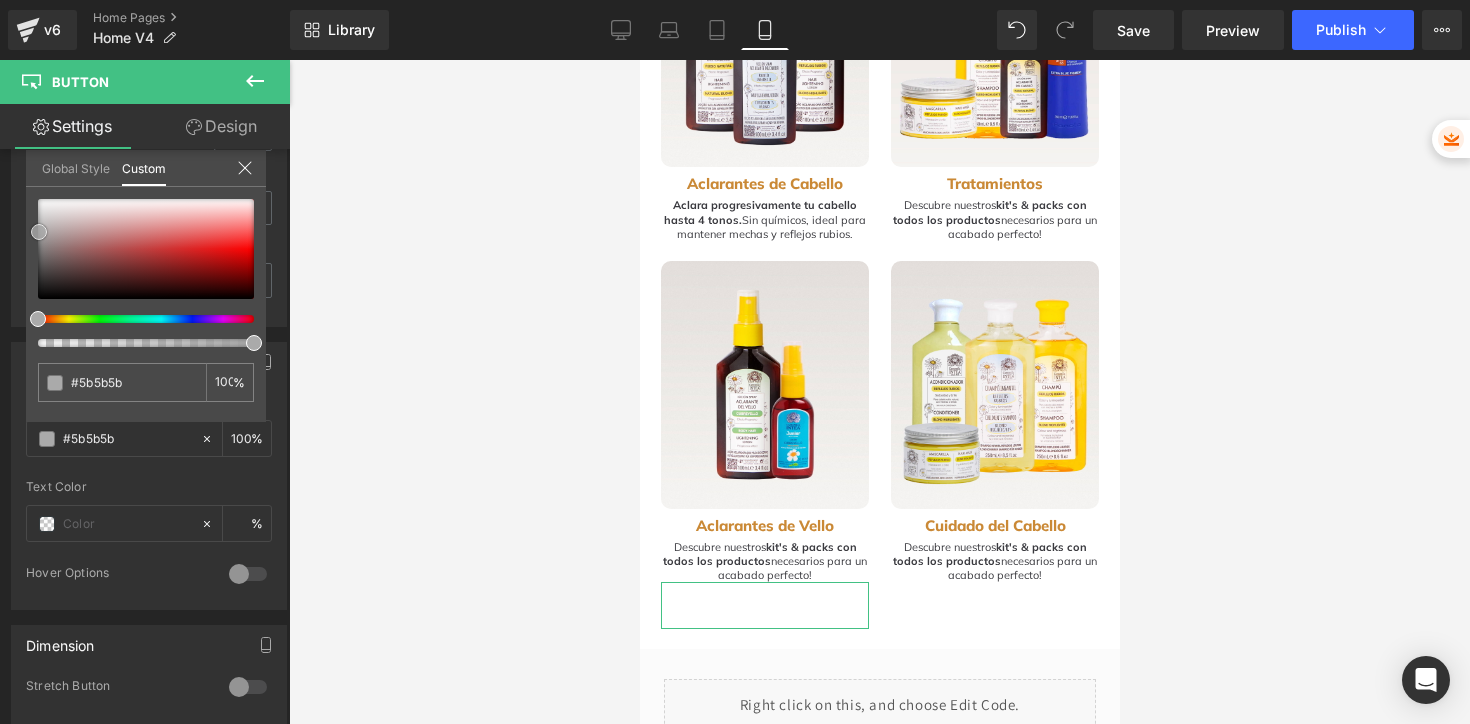 type on "#232323" 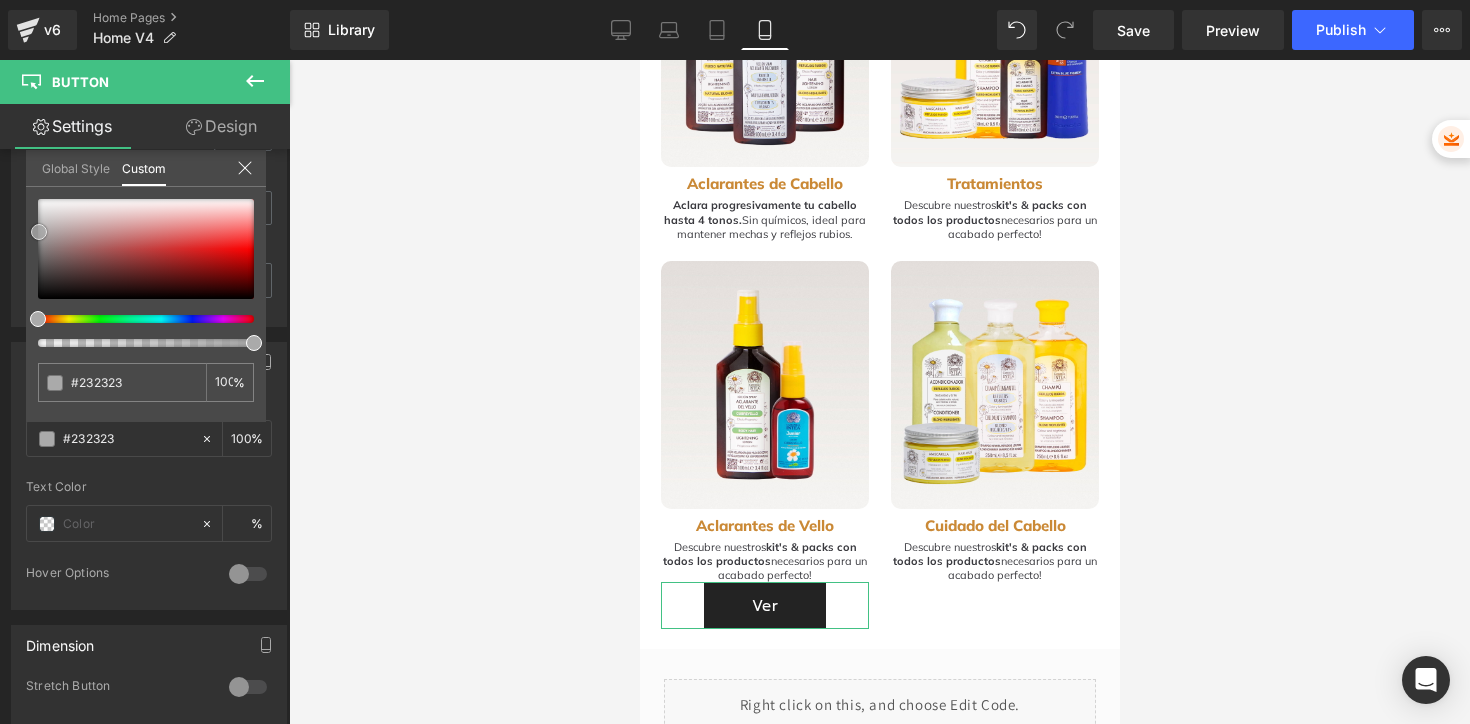type on "#0c0c0c" 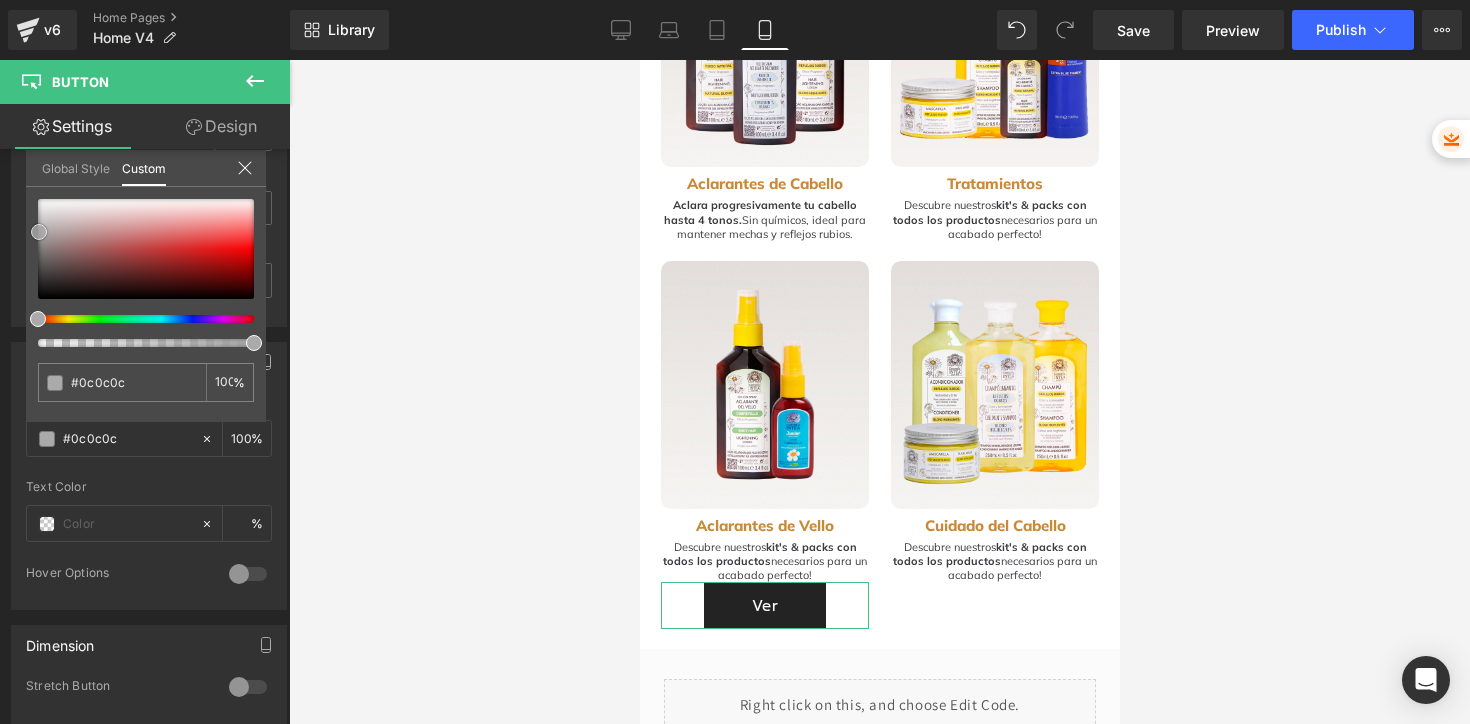 type on "#020202" 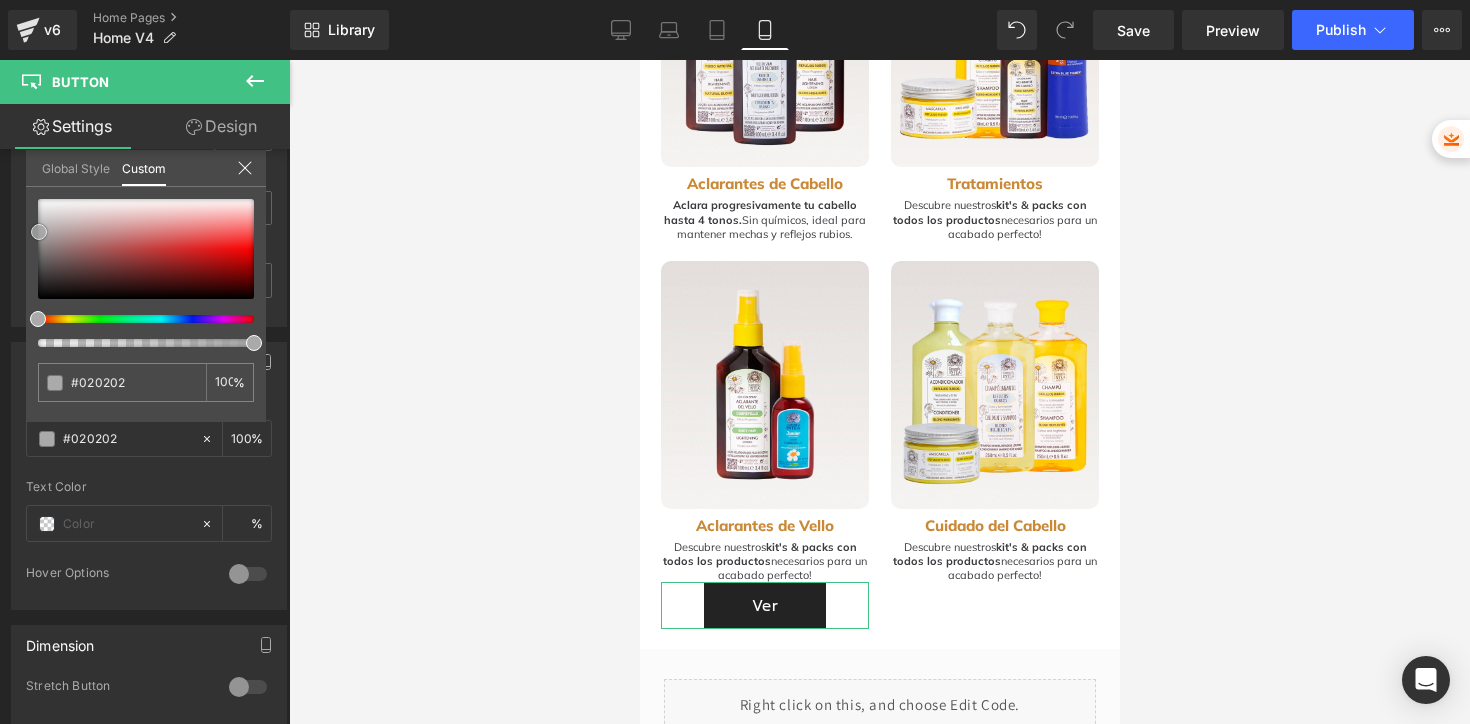 type on "#000000" 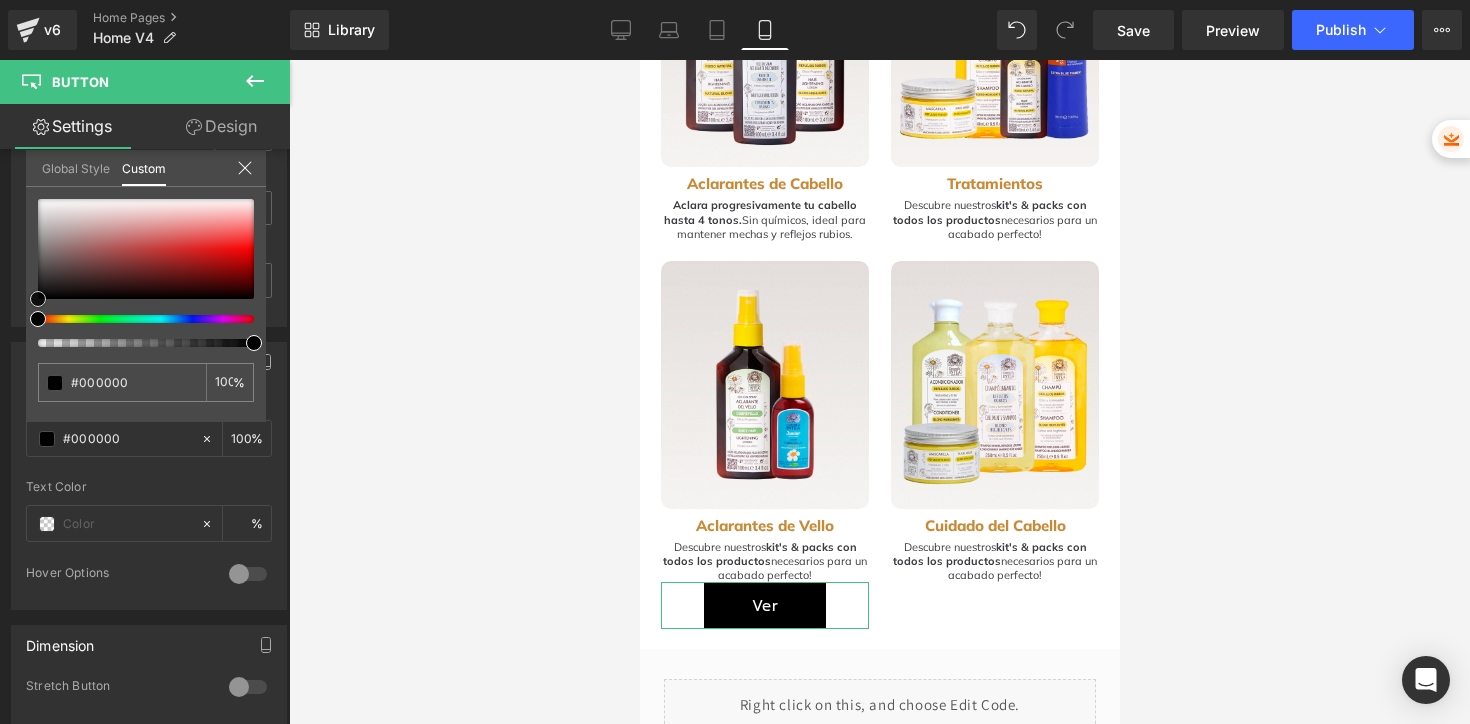 drag, startPoint x: 39, startPoint y: 290, endPoint x: 36, endPoint y: 306, distance: 16.27882 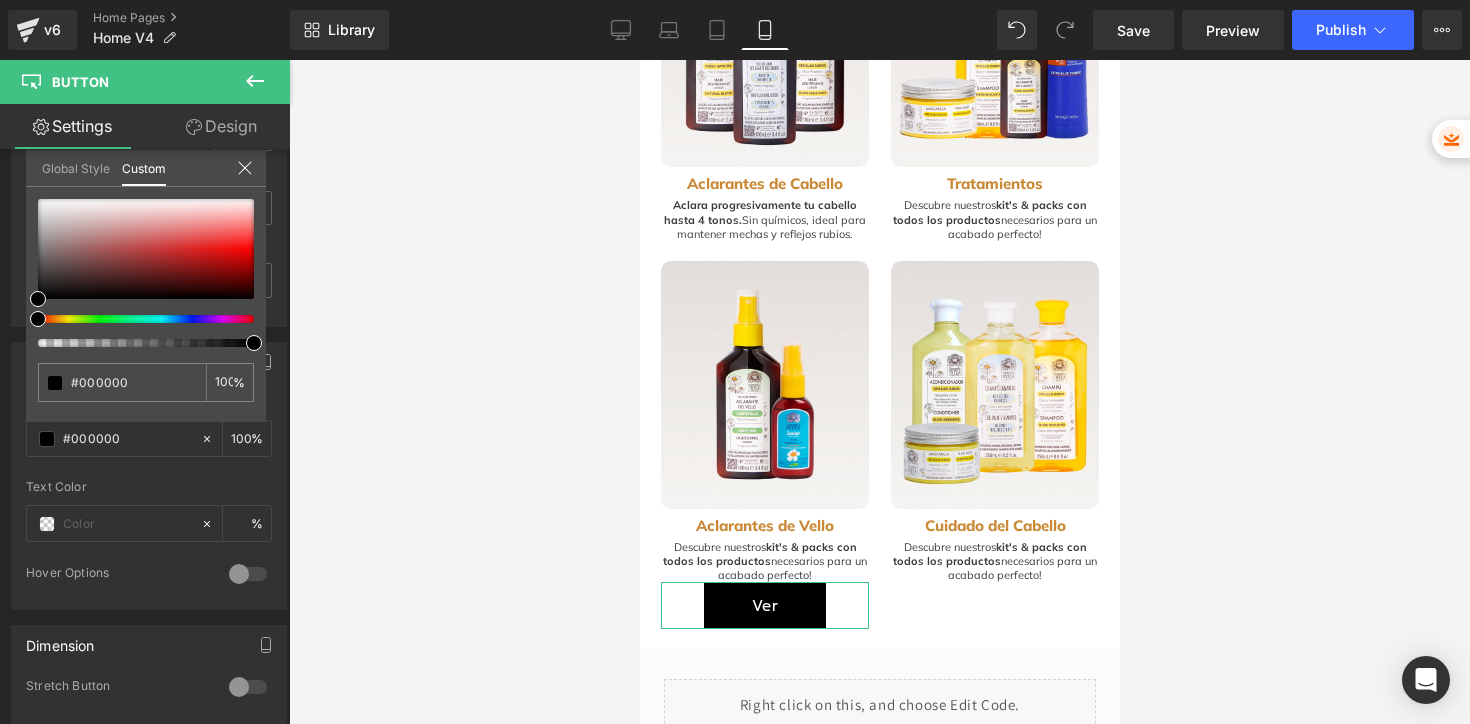 type on "8" 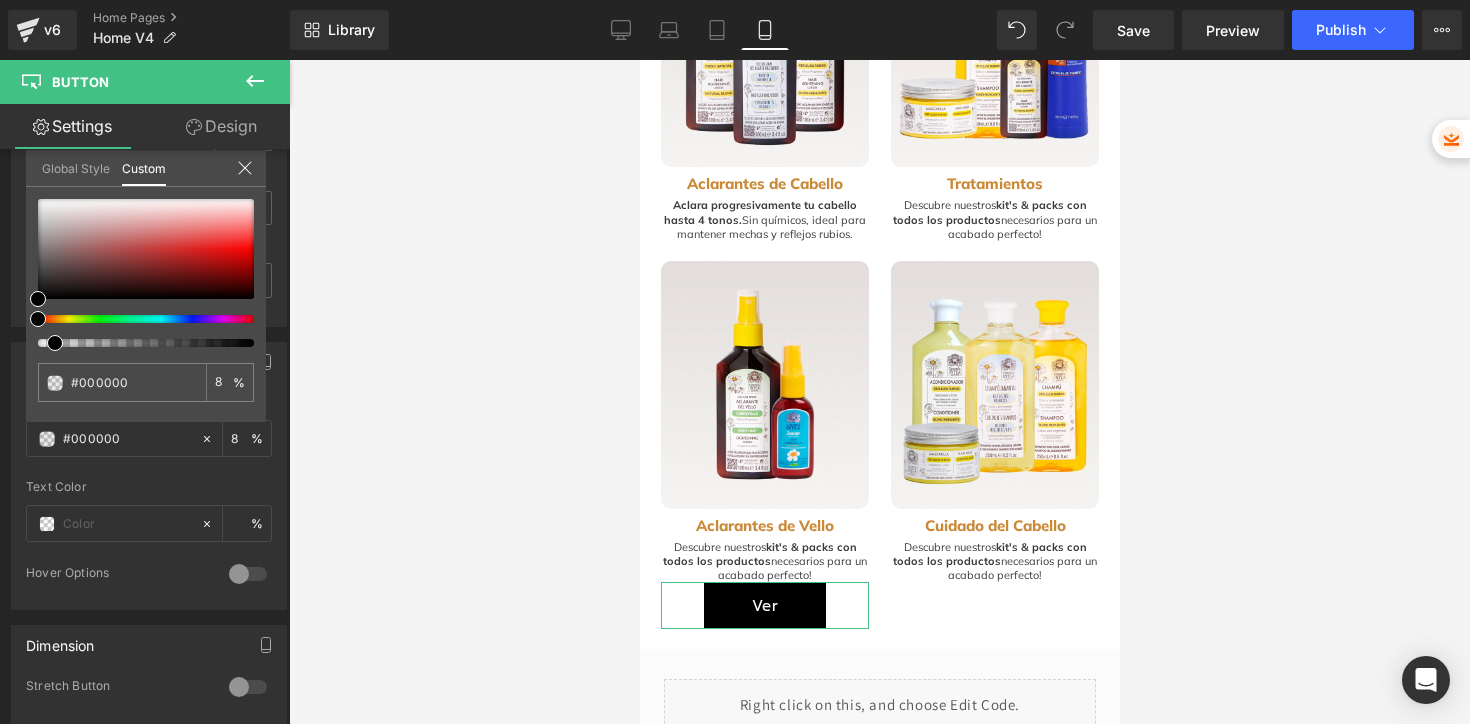 click at bounding box center [138, 343] 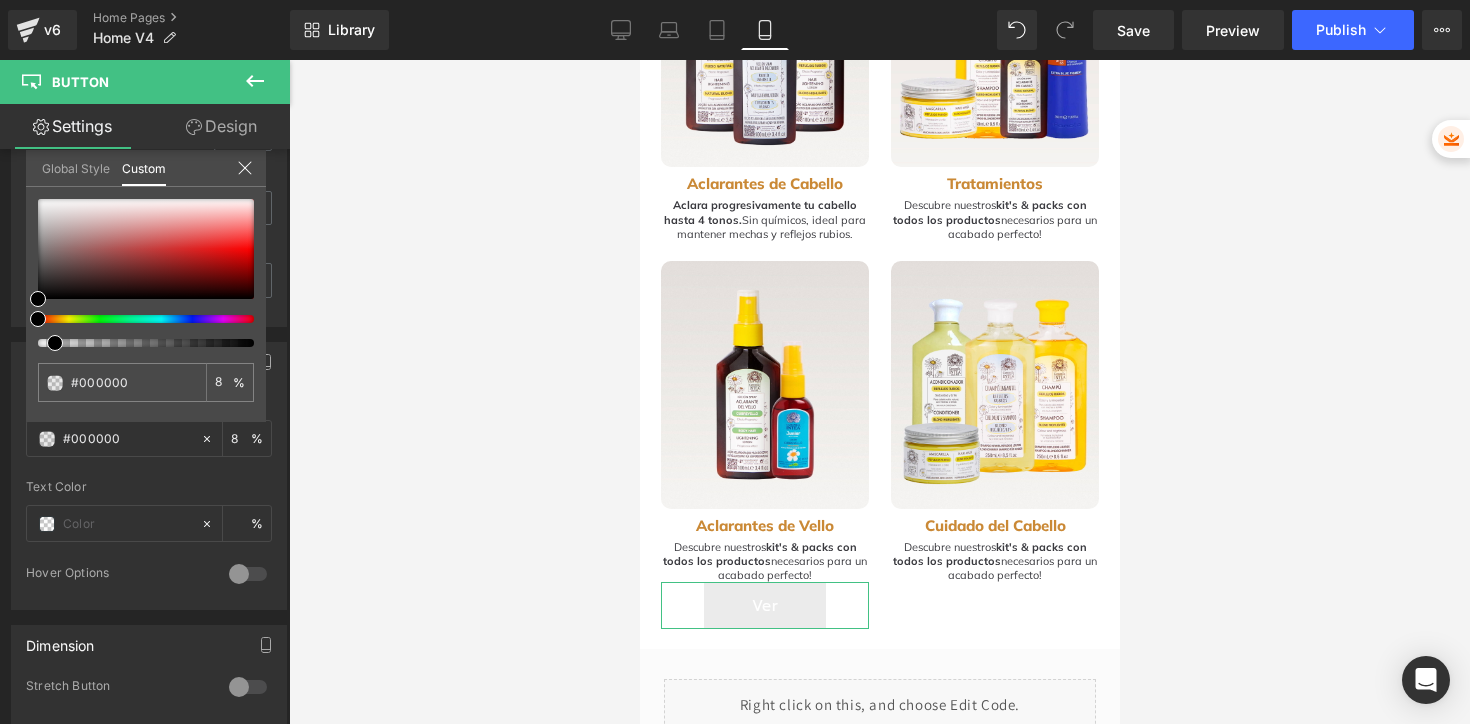 type on "11" 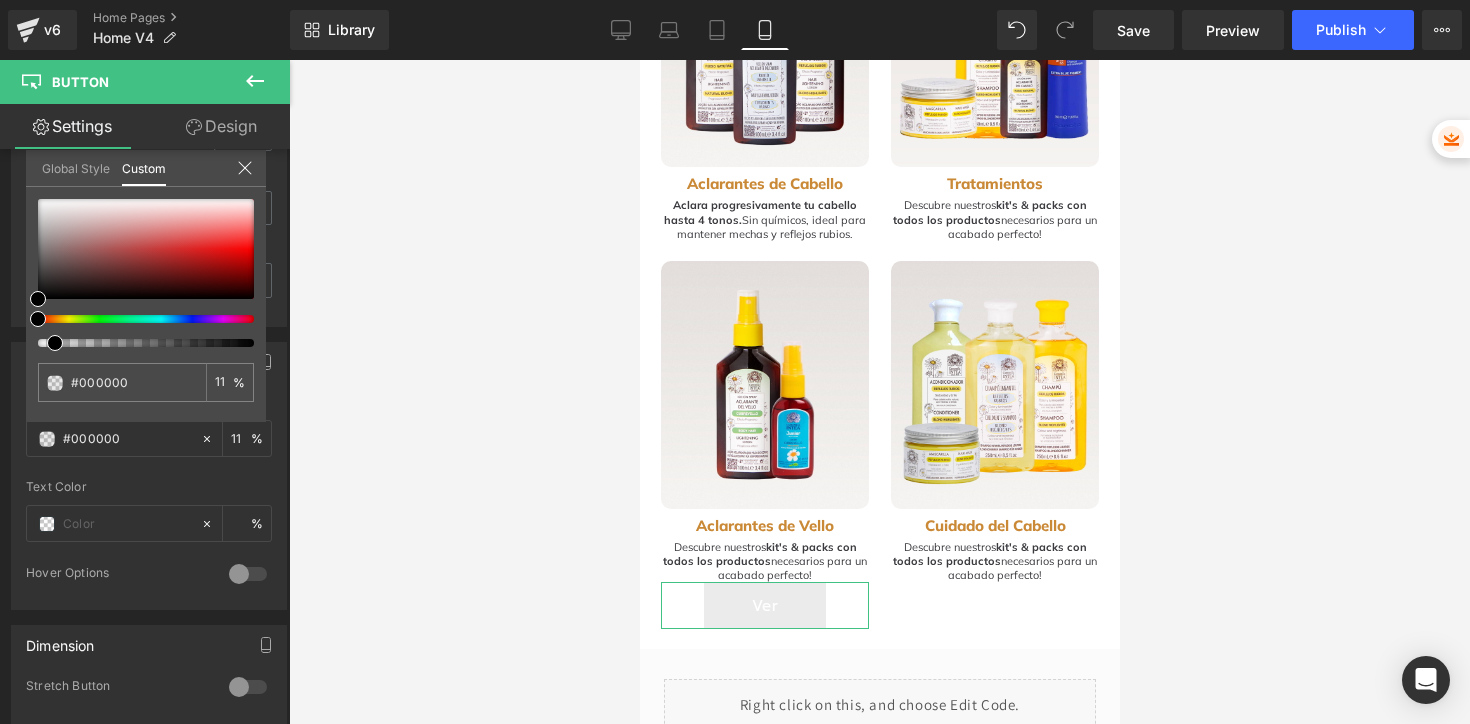 type on "4" 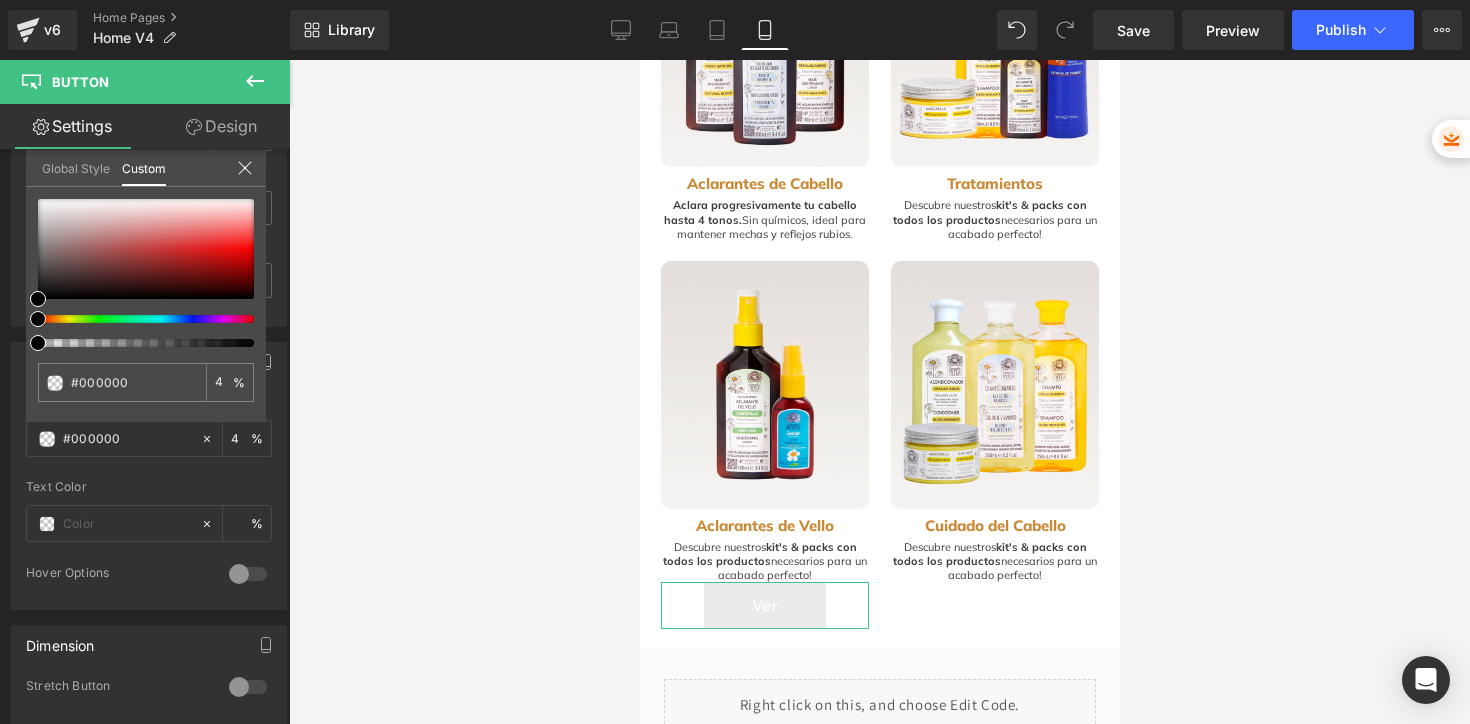 type on "0" 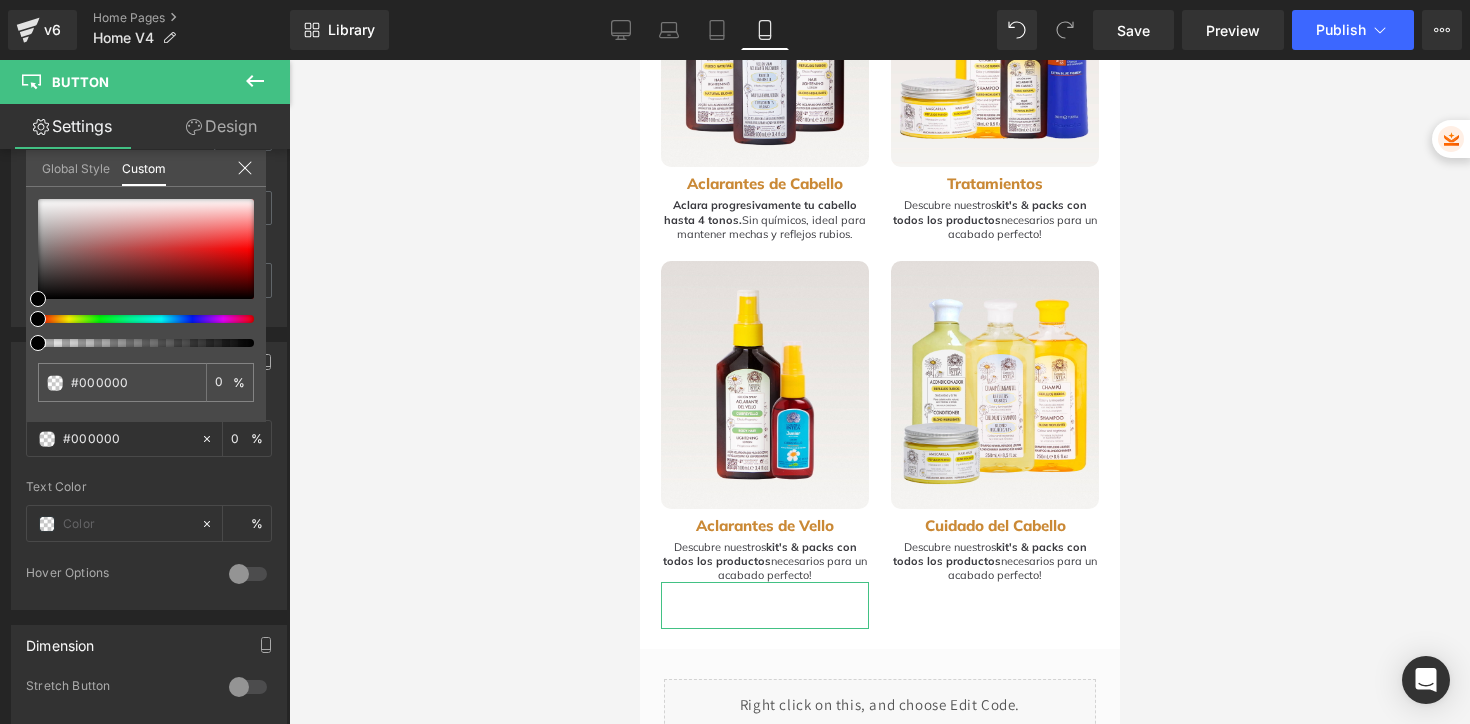 drag, startPoint x: 47, startPoint y: 341, endPoint x: 12, endPoint y: 334, distance: 35.69314 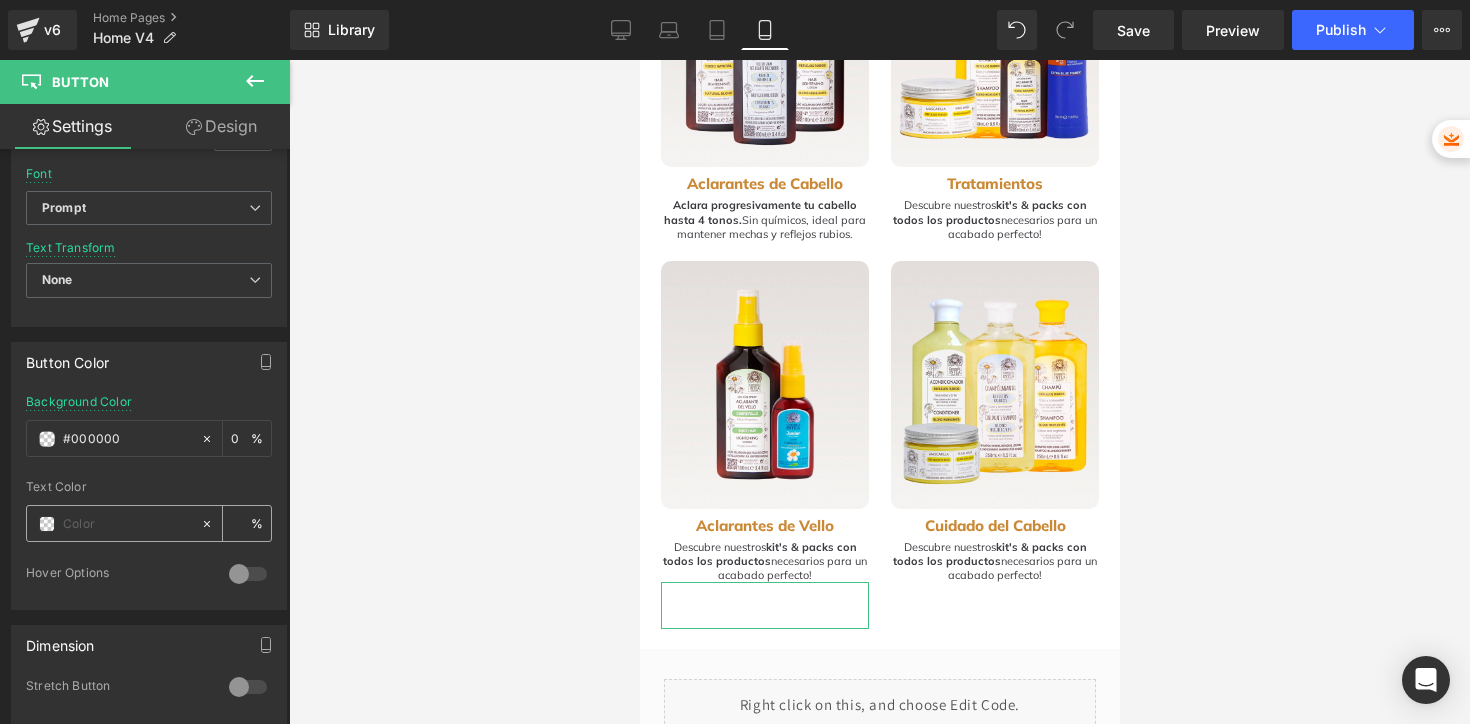 click at bounding box center [47, 524] 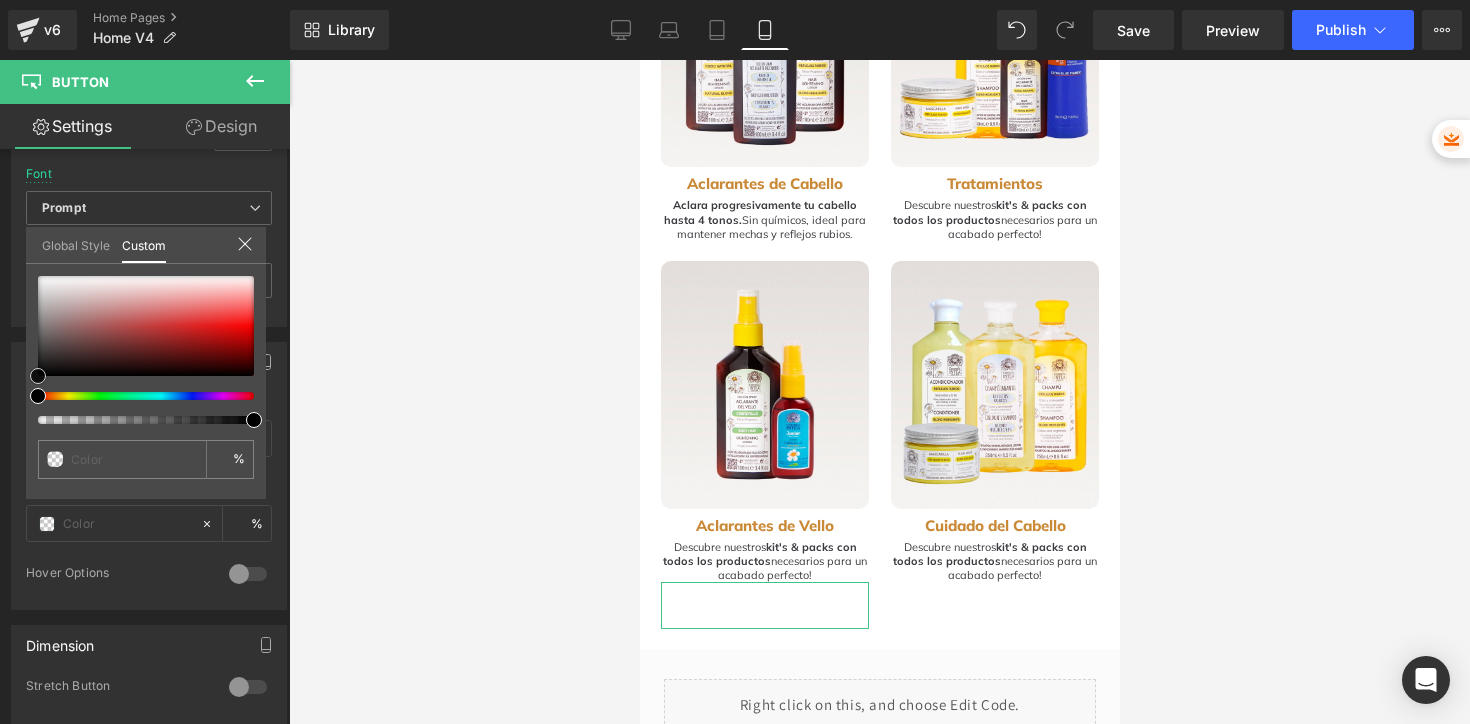 type on "#271a1a" 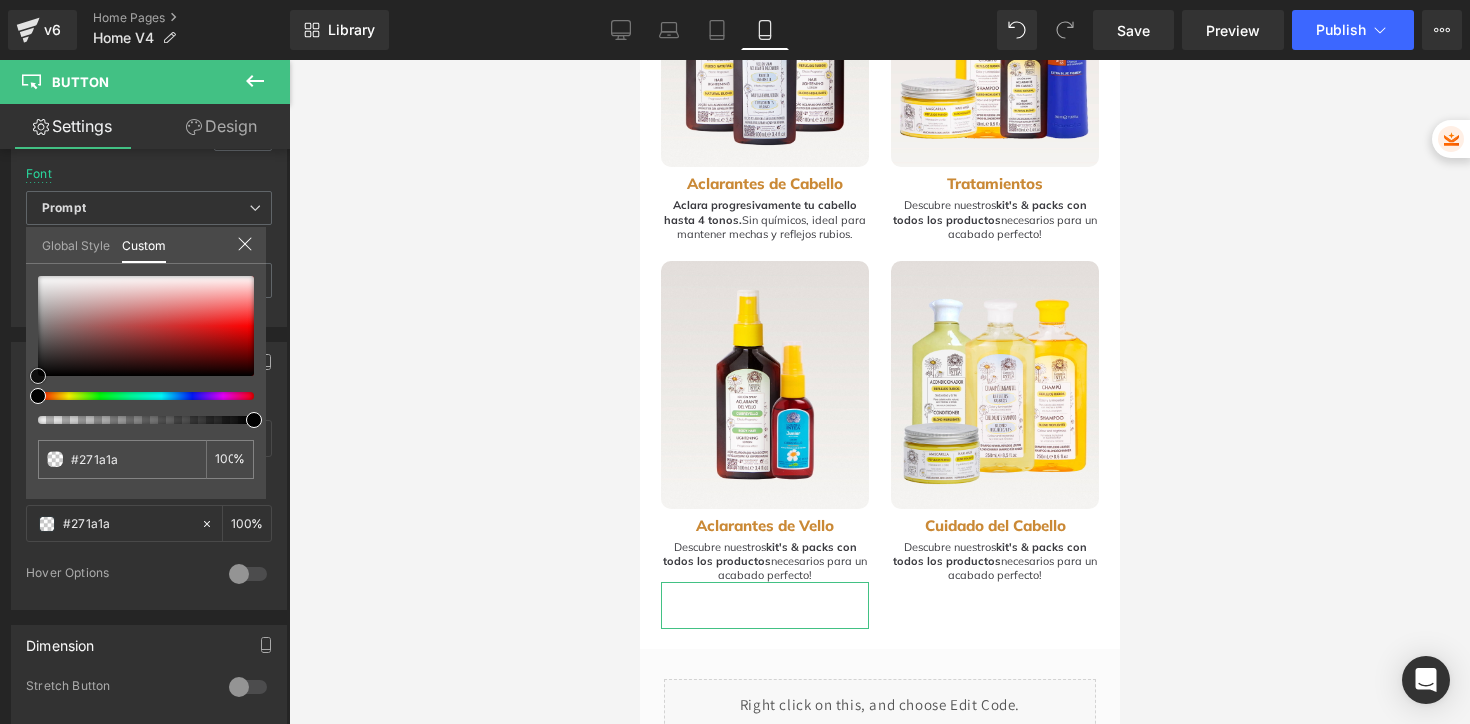 type on "#2a1c1c" 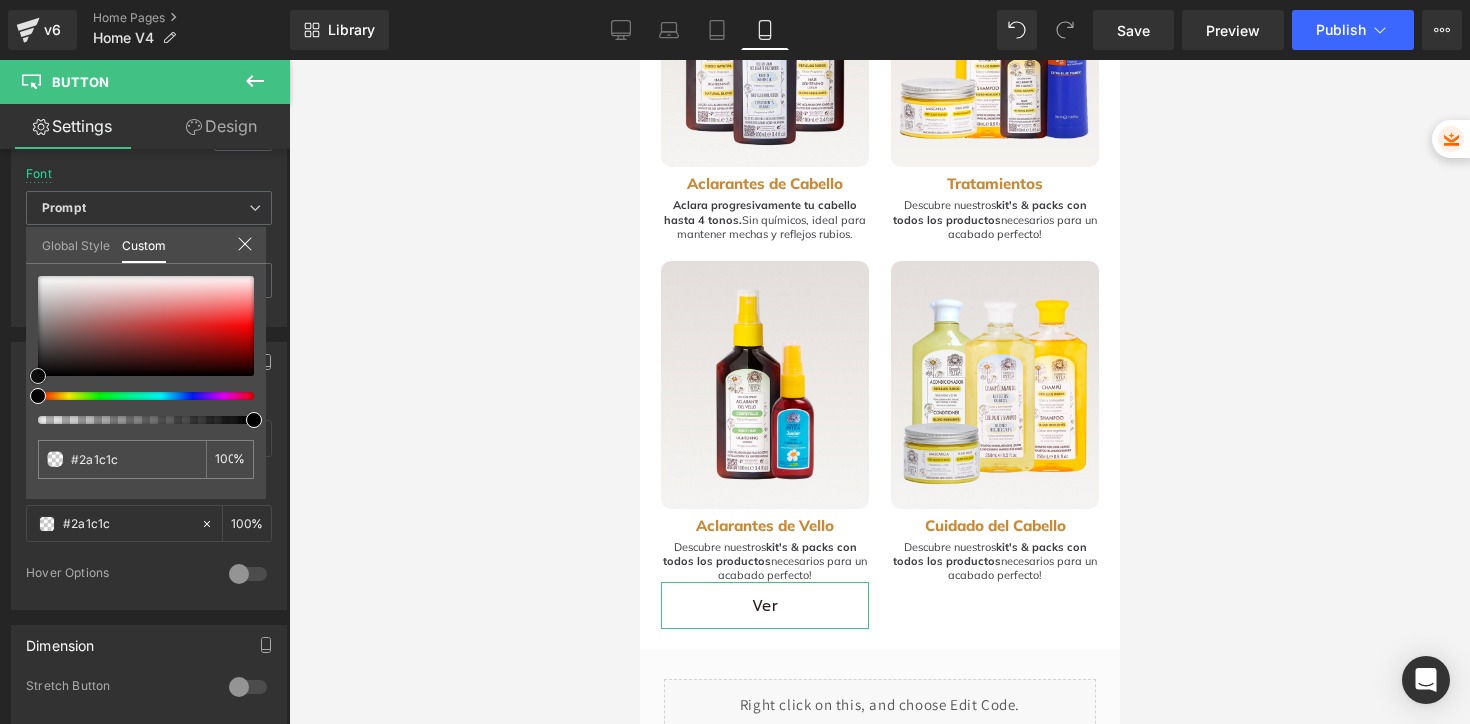 type on "#2a1d1d" 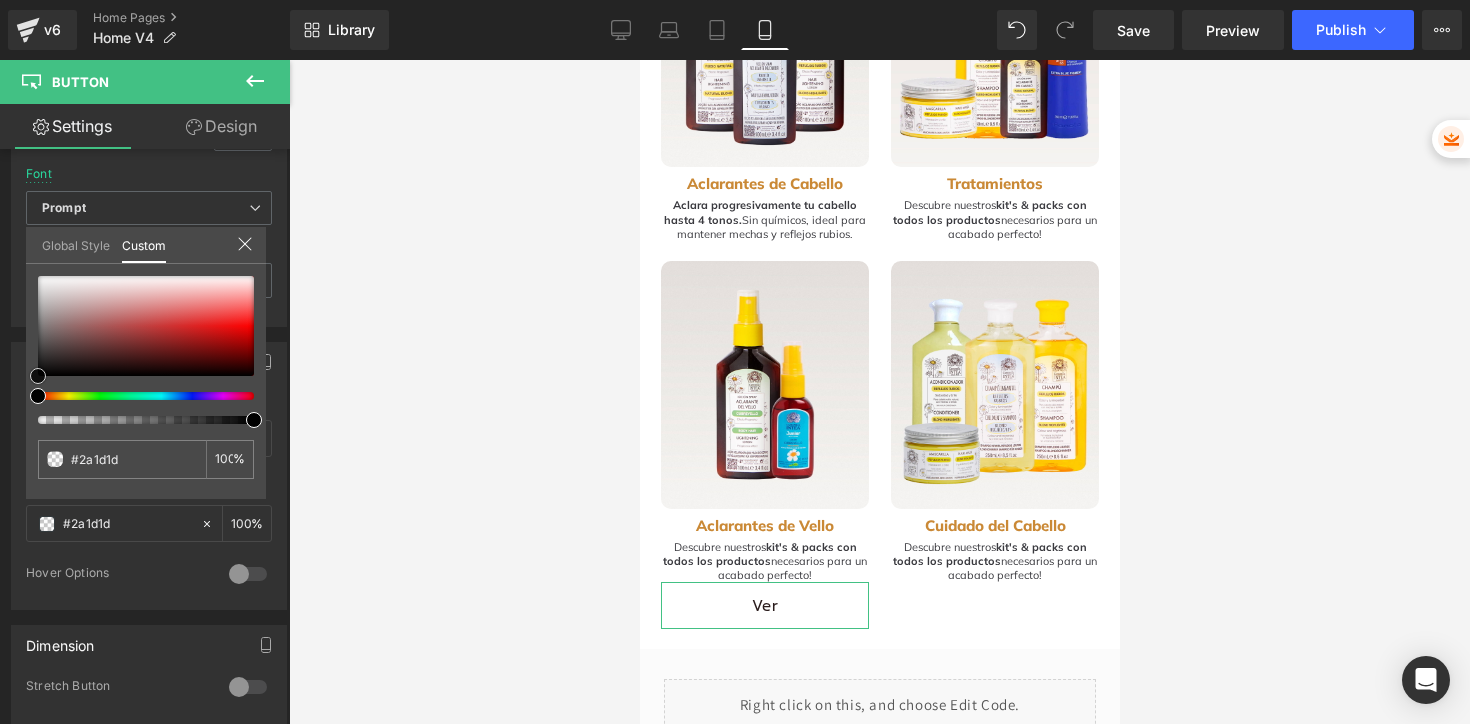 type on "#231919" 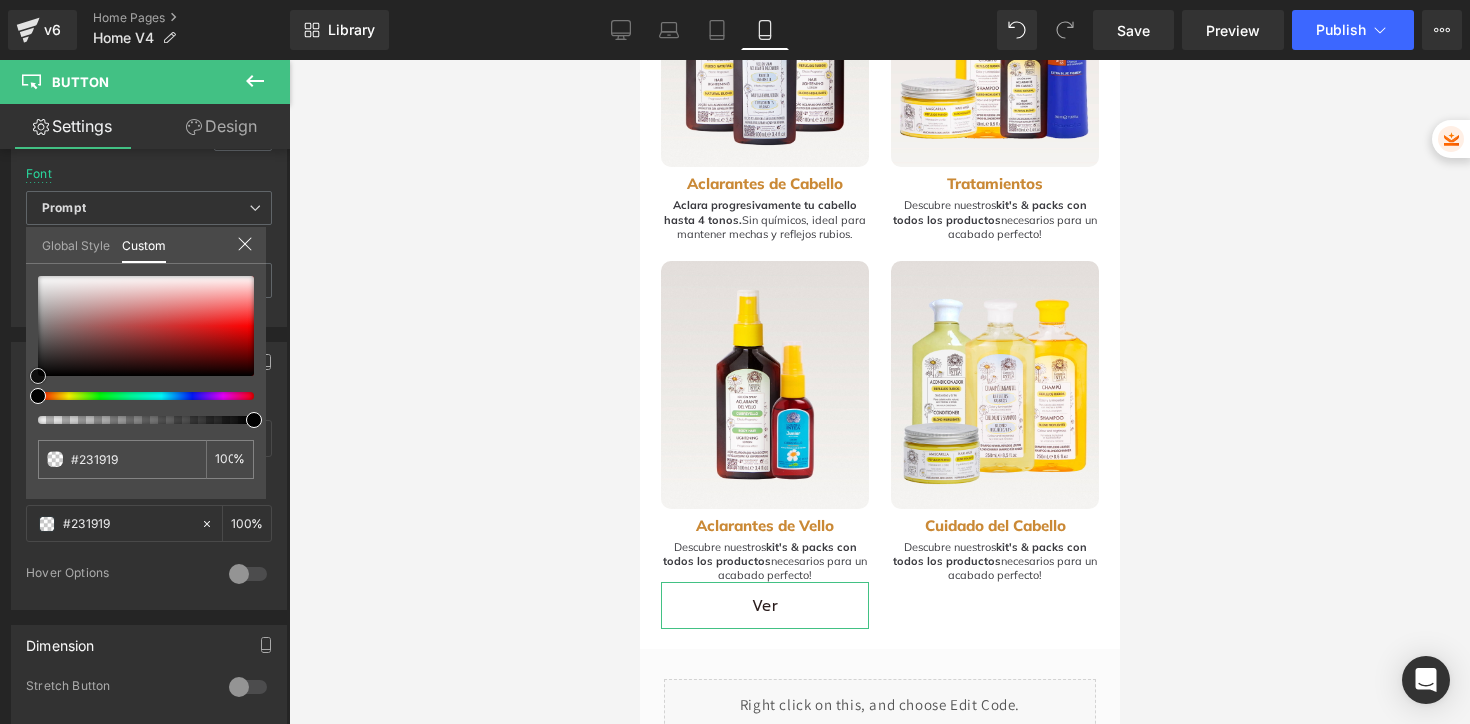 type on "#100d0d" 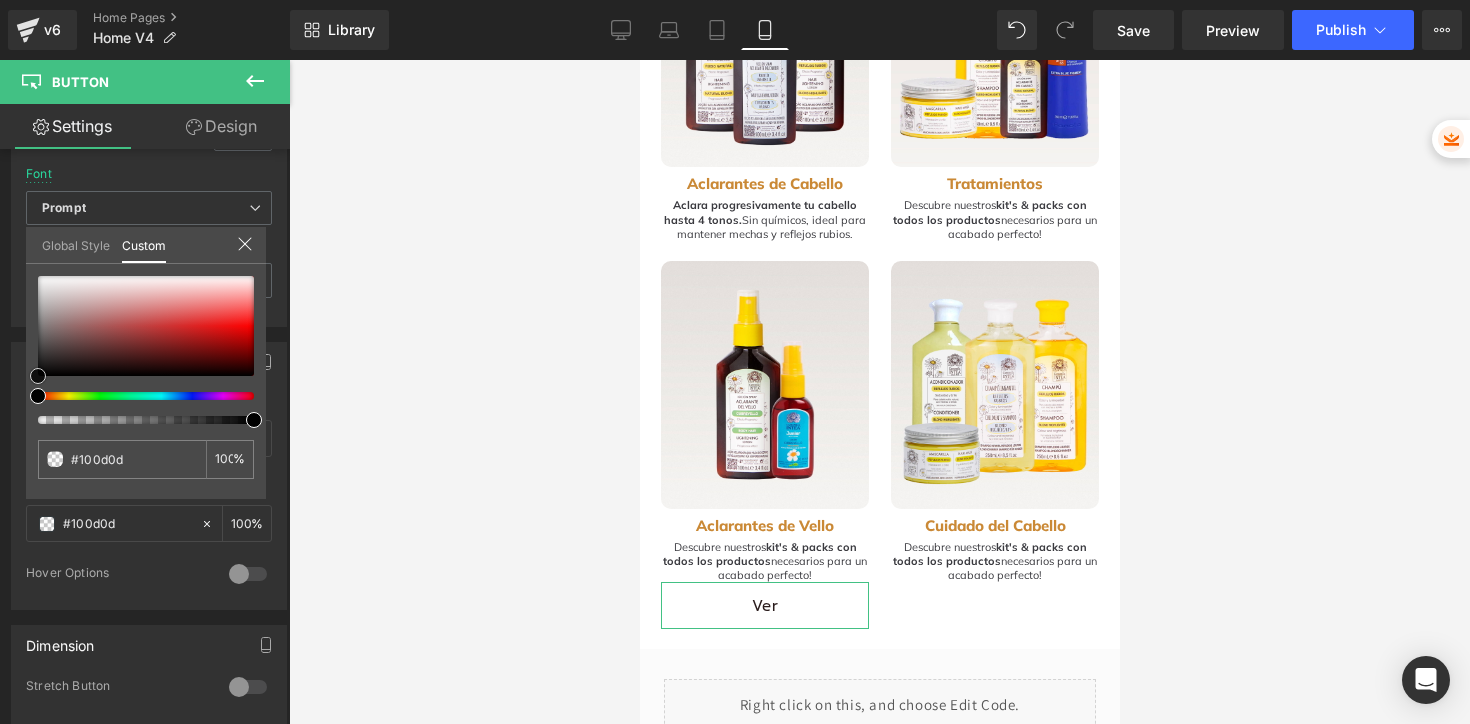 type on "#0b0909" 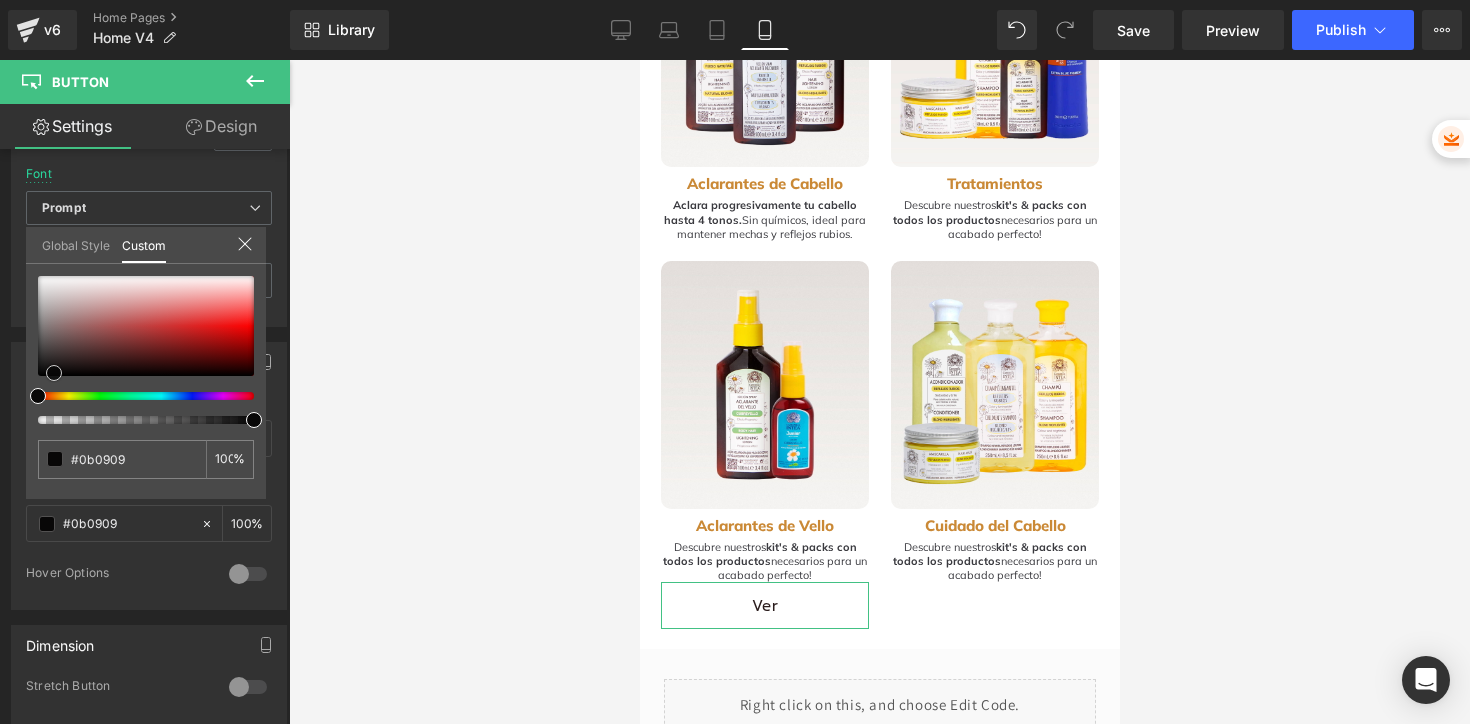 type on "#080707" 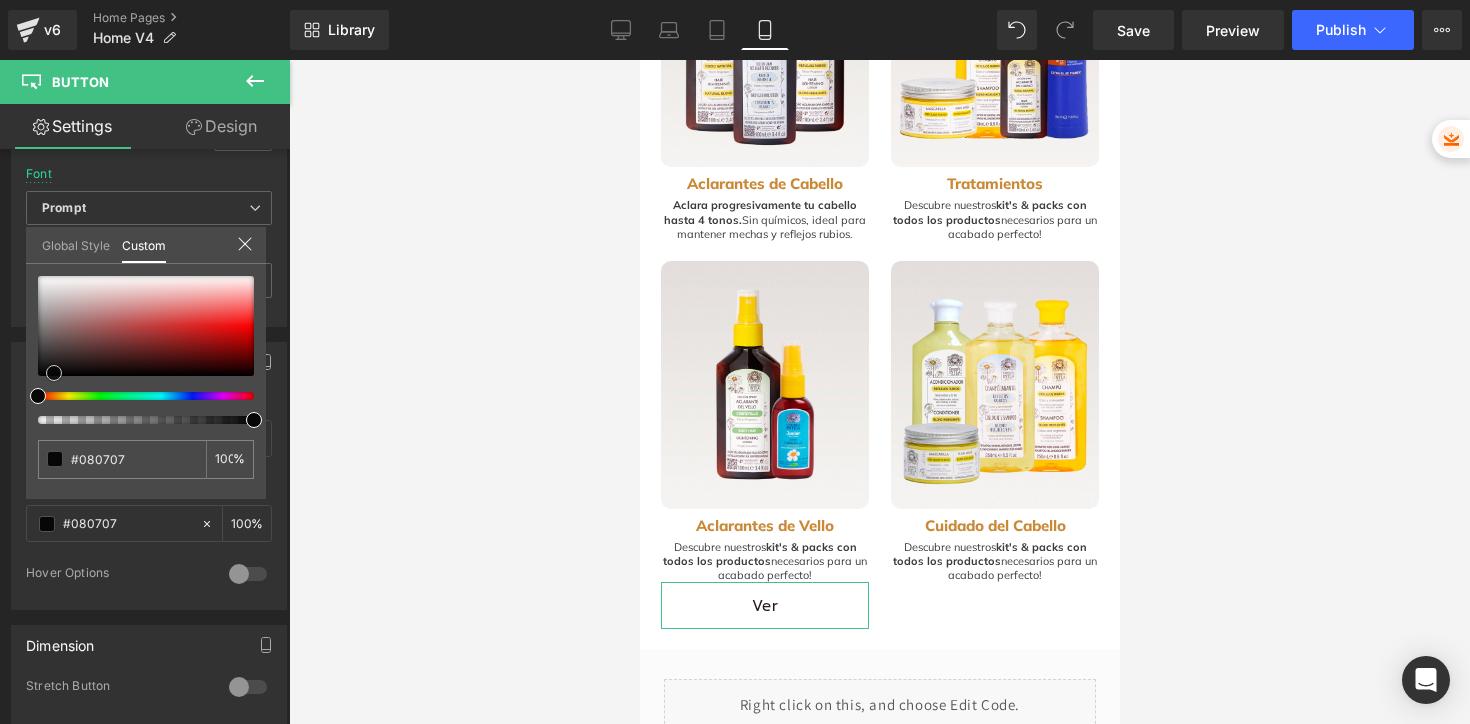 type on "#050404" 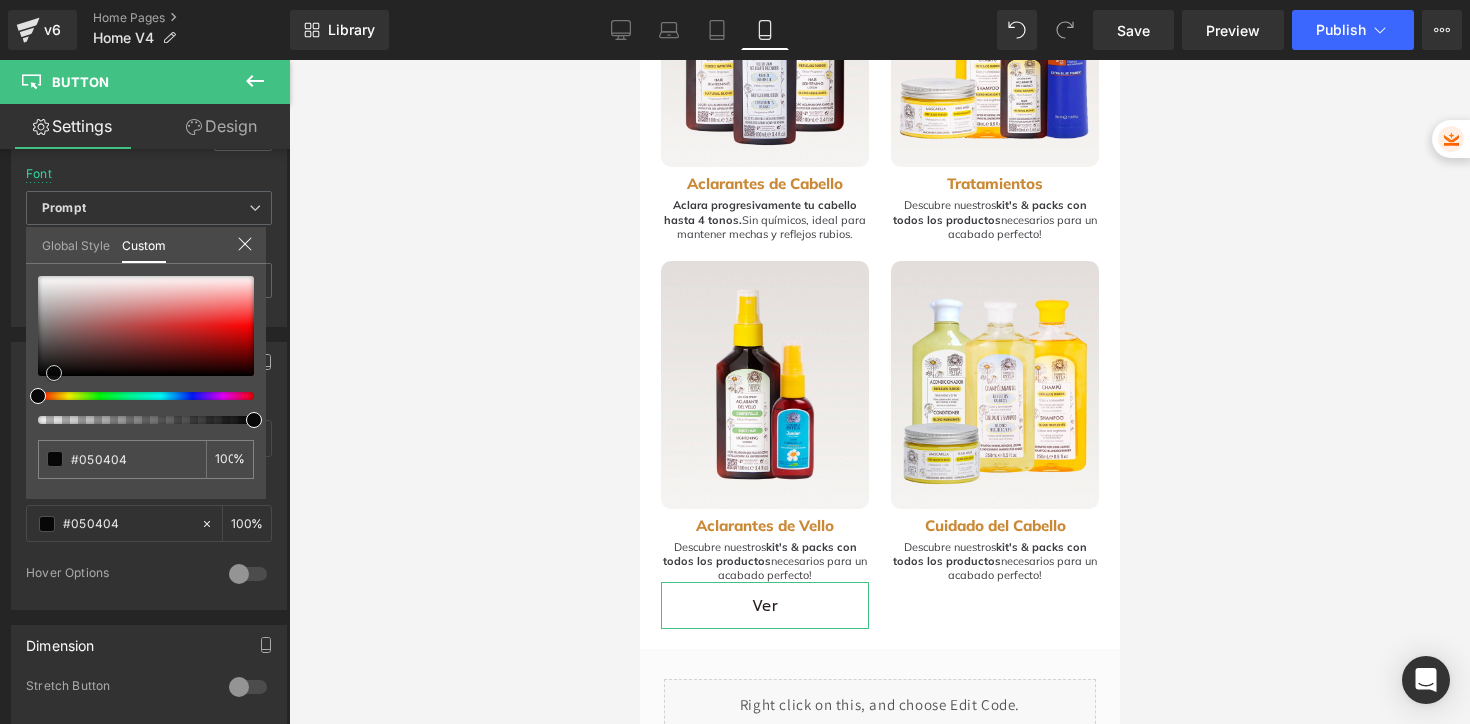 type on "#000000" 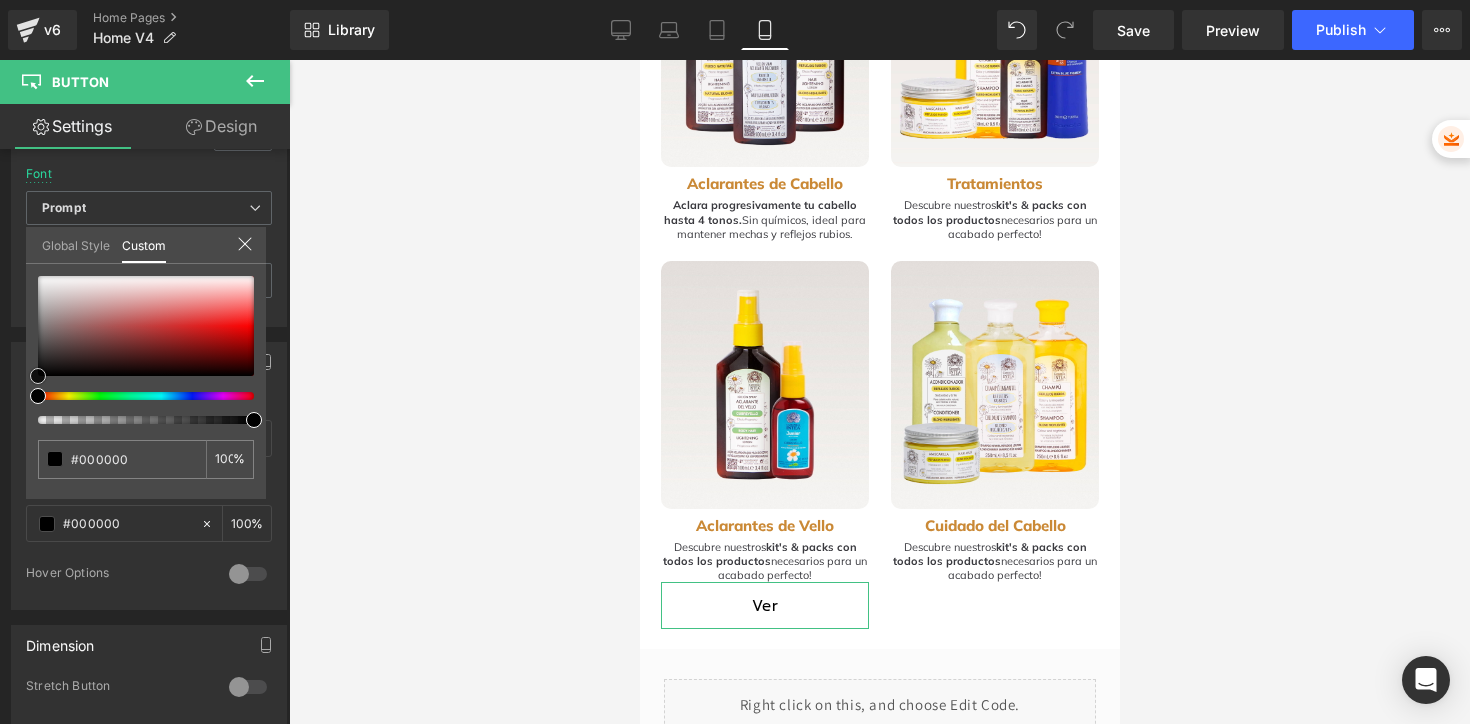 drag, startPoint x: 76, startPoint y: 362, endPoint x: 30, endPoint y: 376, distance: 48.08326 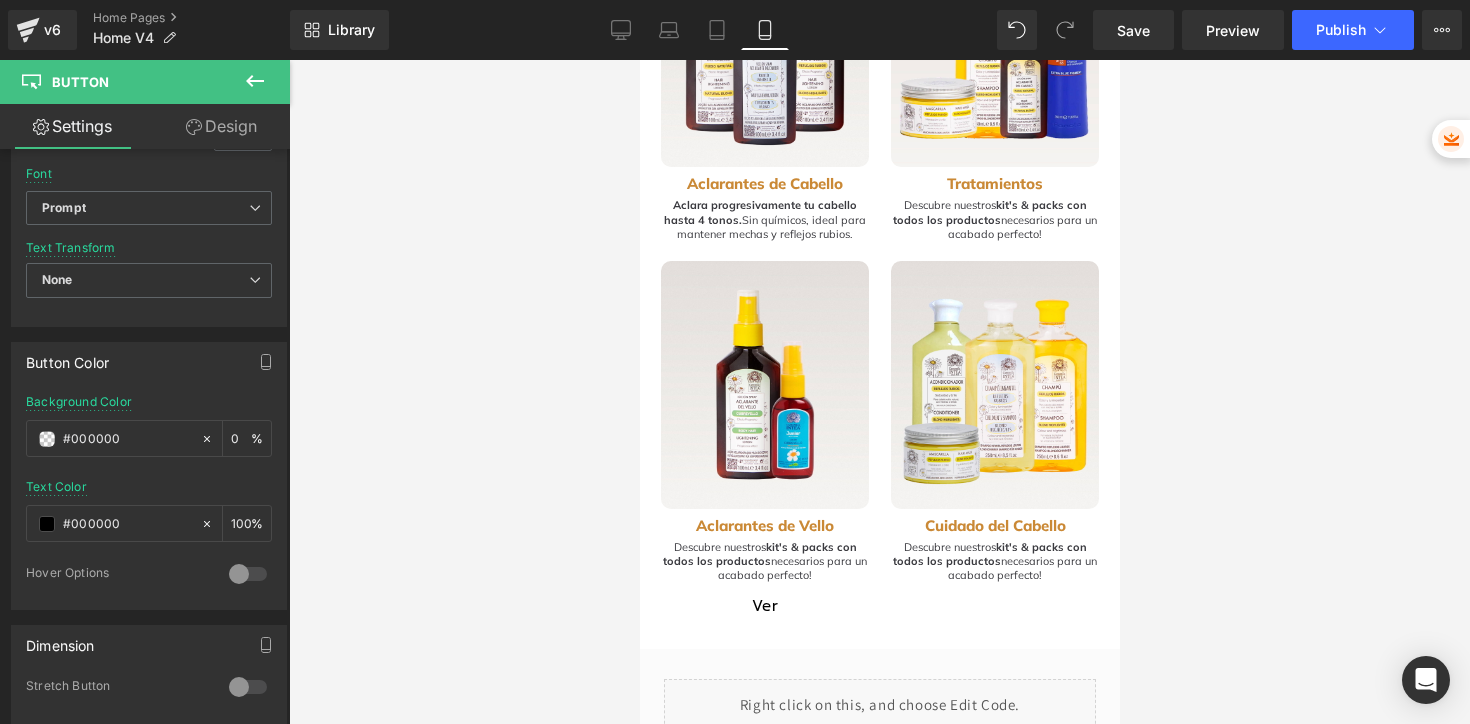 click on "Ir directamente al contenido
Inicio
Cabellos Rubios
Cabellos Rubios
Spray Rubio Natural (El más vendido)
Kit Rubio Natural
Spray Reflejos Rubios
Kit Reflejos Rubios
Spray Cubrevellos" at bounding box center (879, 1116) 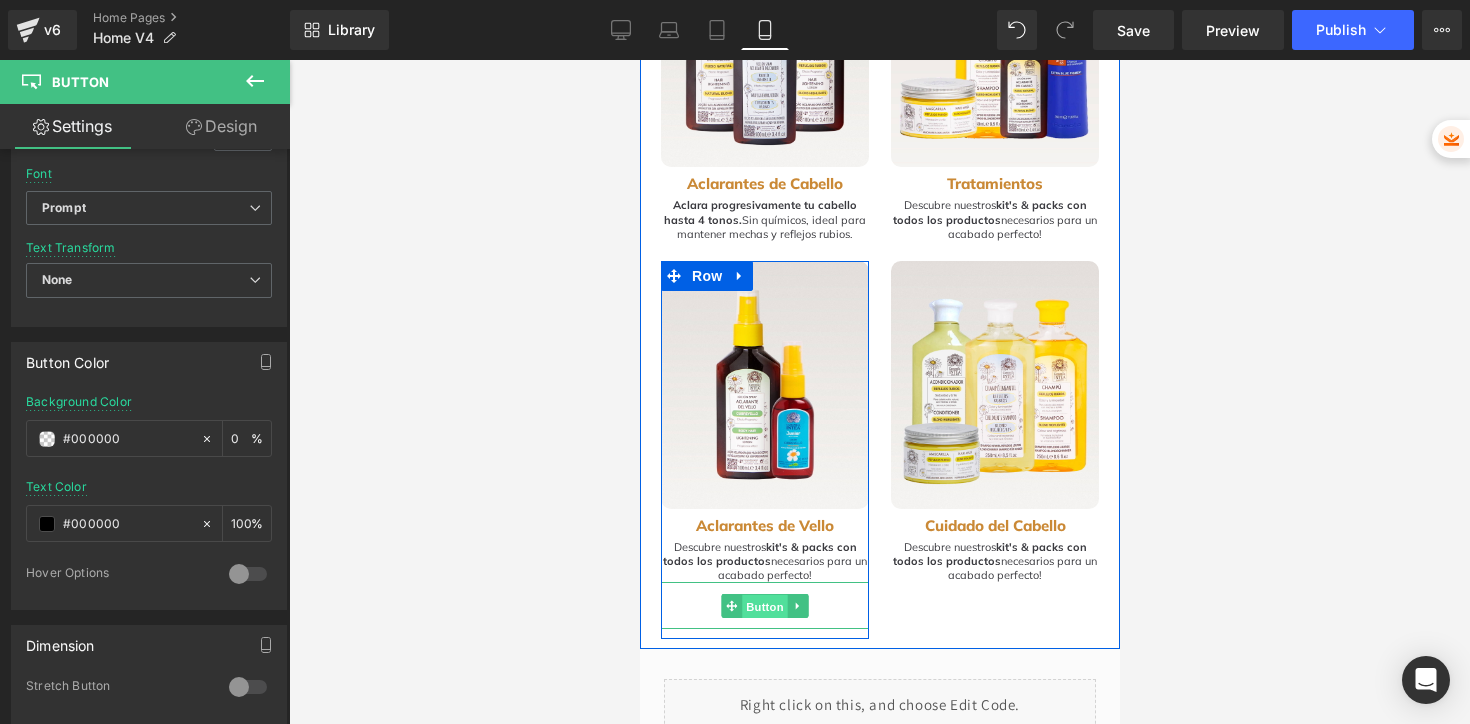 click on "Button" at bounding box center [764, 607] 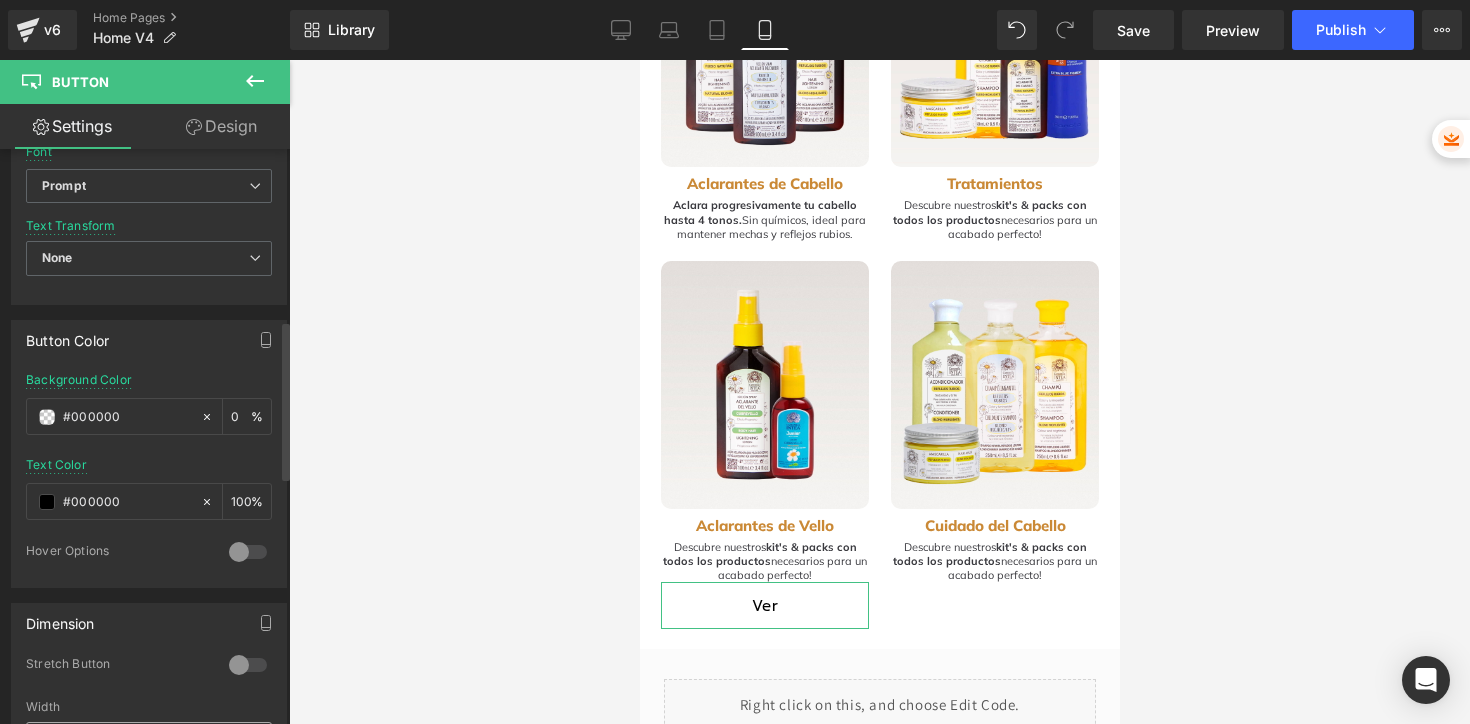 scroll, scrollTop: 428, scrollLeft: 0, axis: vertical 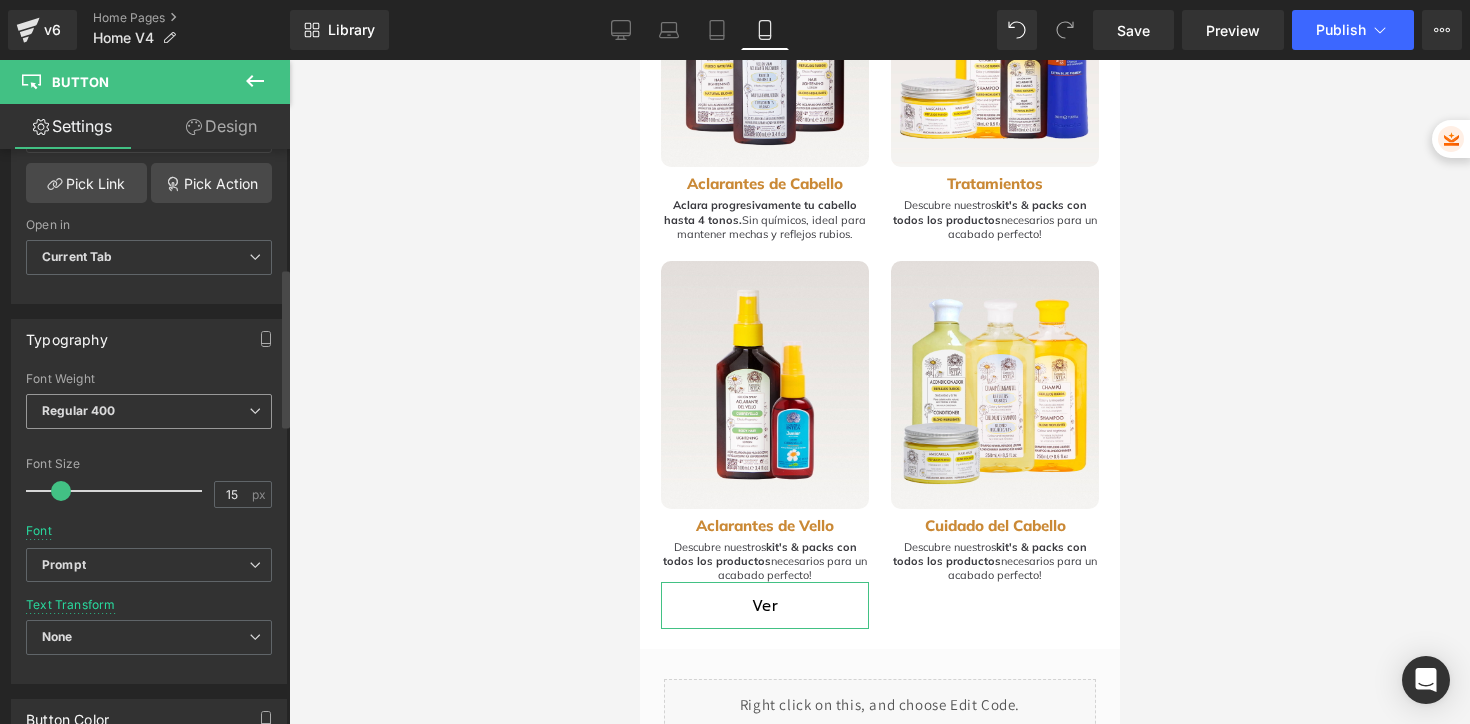 click on "Regular 400" at bounding box center [149, 411] 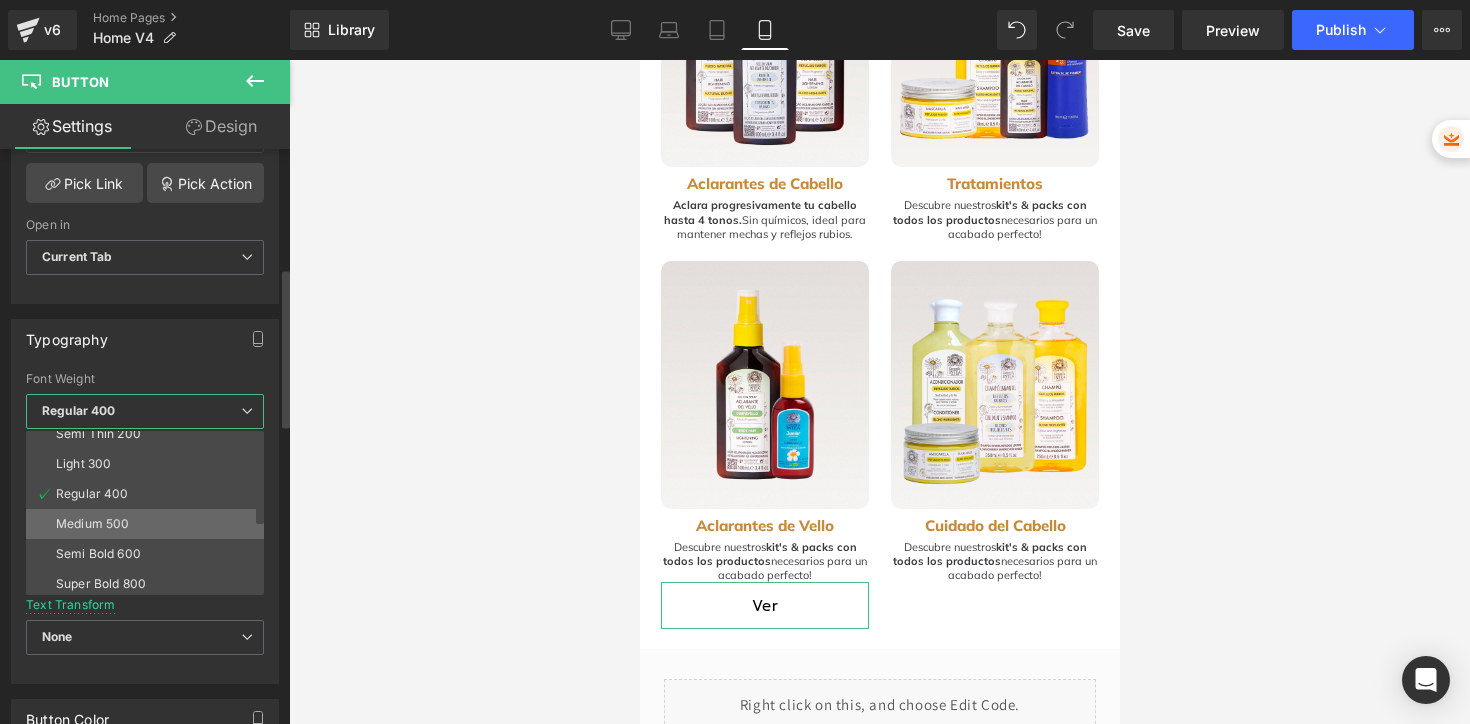 scroll, scrollTop: 25, scrollLeft: 0, axis: vertical 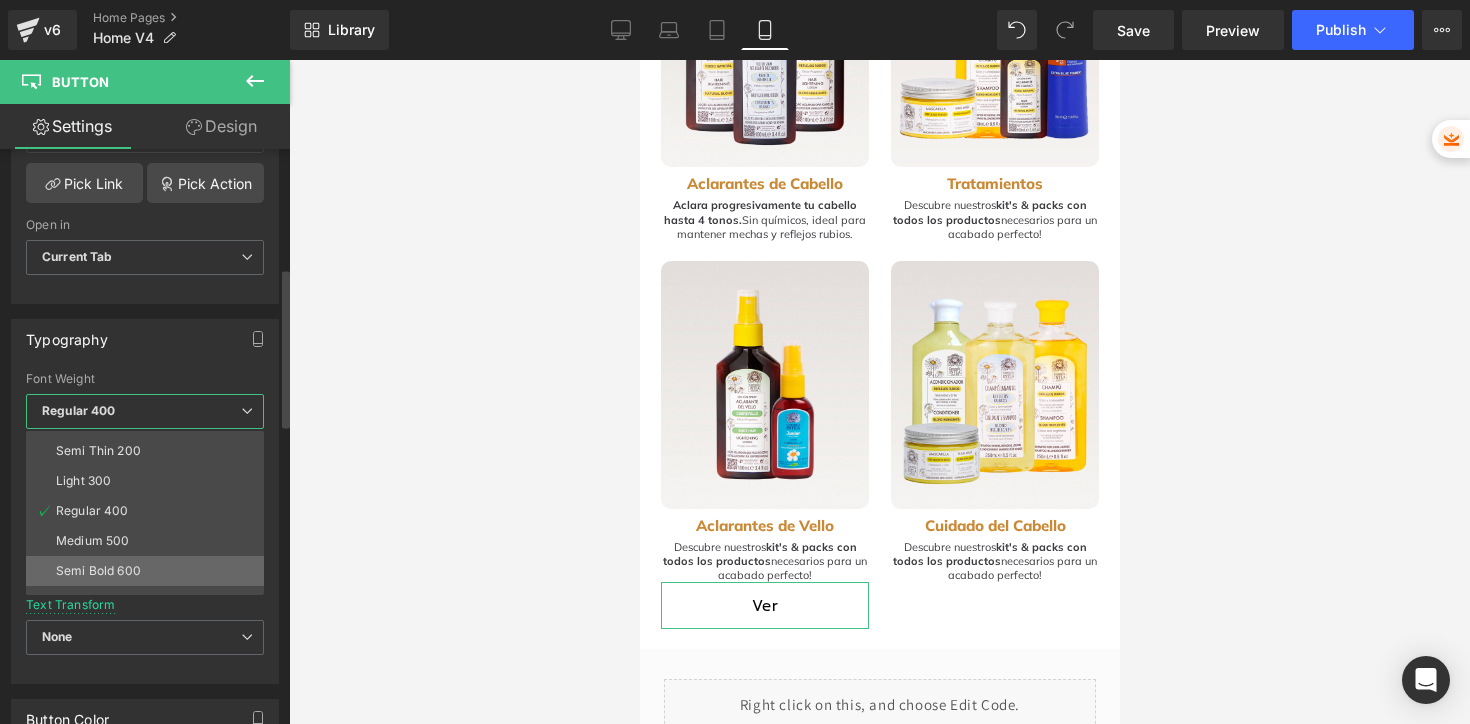 click on "Semi Bold 600" at bounding box center (98, 571) 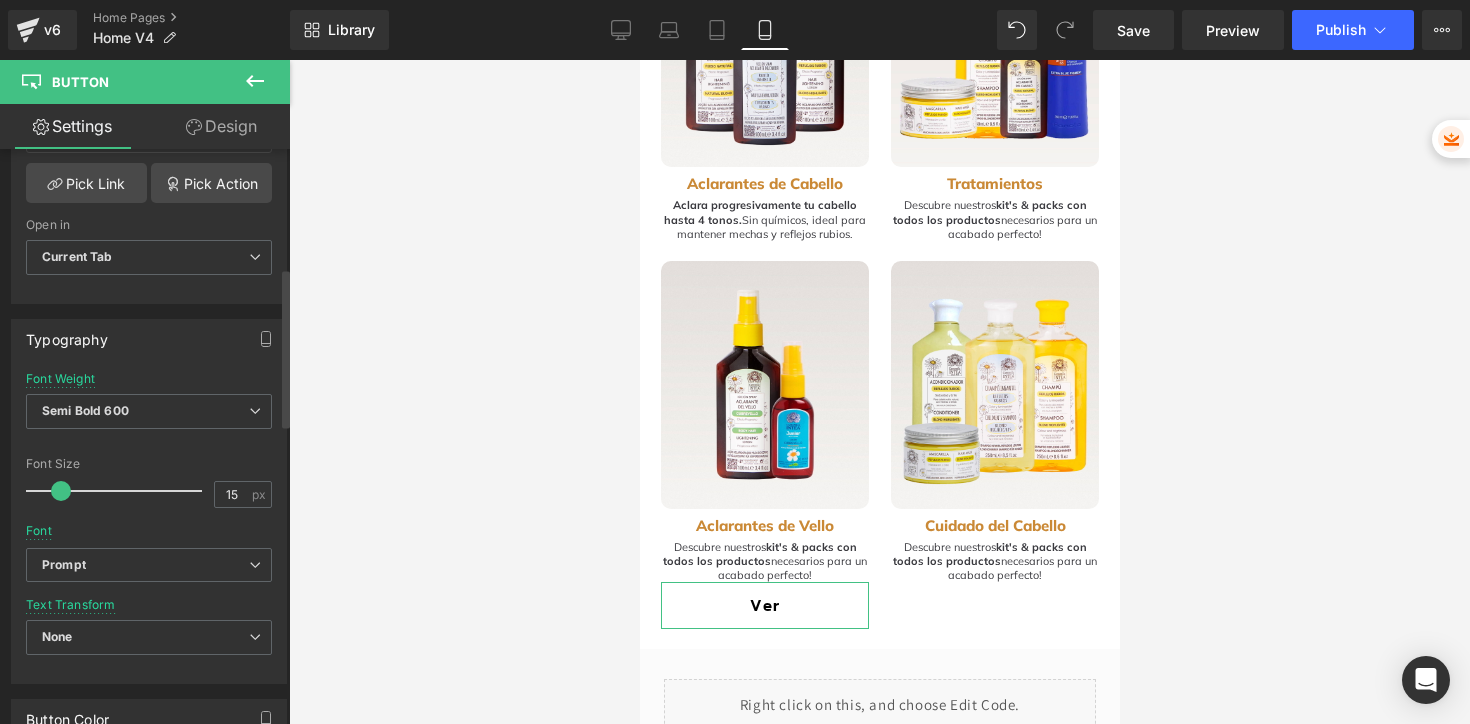 click on "Font
Default
Open Sans
Prompt
Noto Serif
Noto Serif Ahom
Bakbak One
Balsamiq Sans
Montserrat
Mulish
Quicksand
Prompt
Default
Open Sans
Prompt
Noto Serif
Noto Serif Ahom" at bounding box center [149, 460] 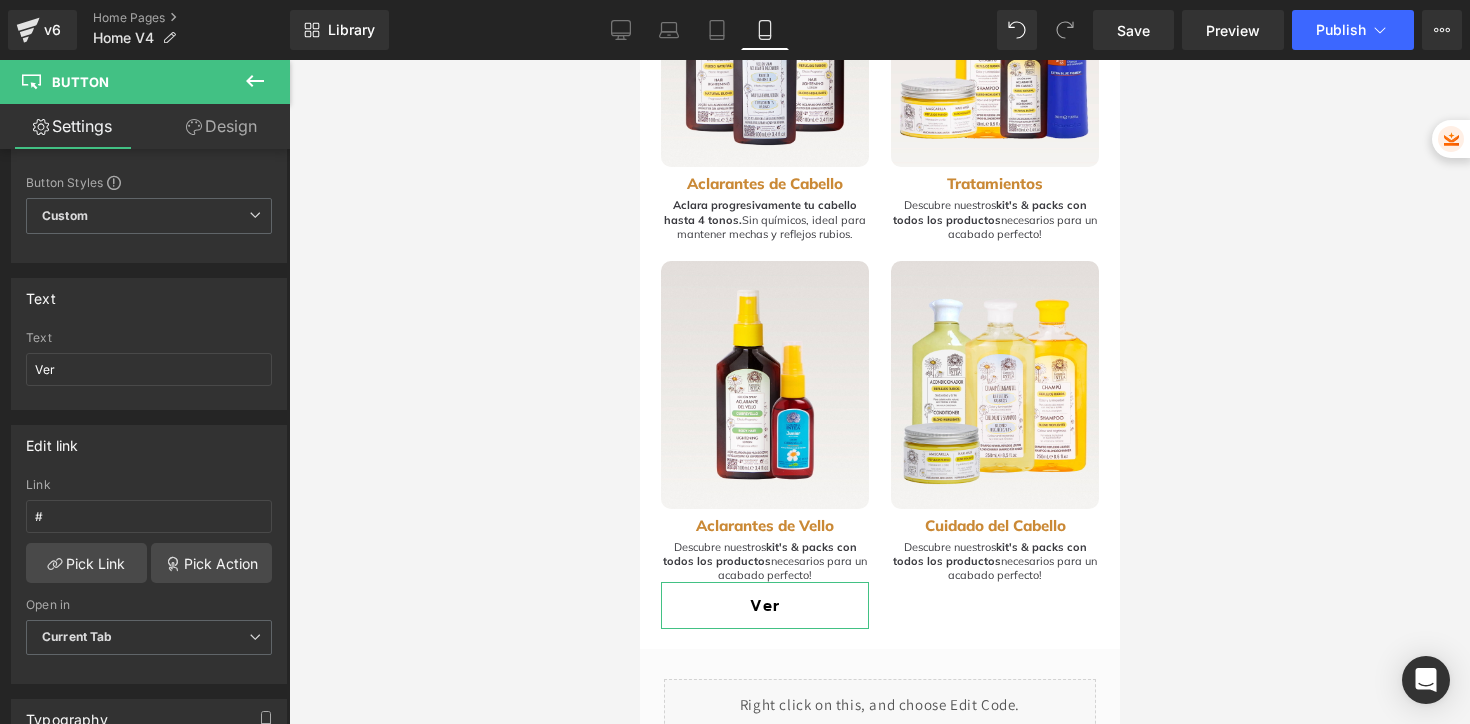 scroll, scrollTop: 0, scrollLeft: 0, axis: both 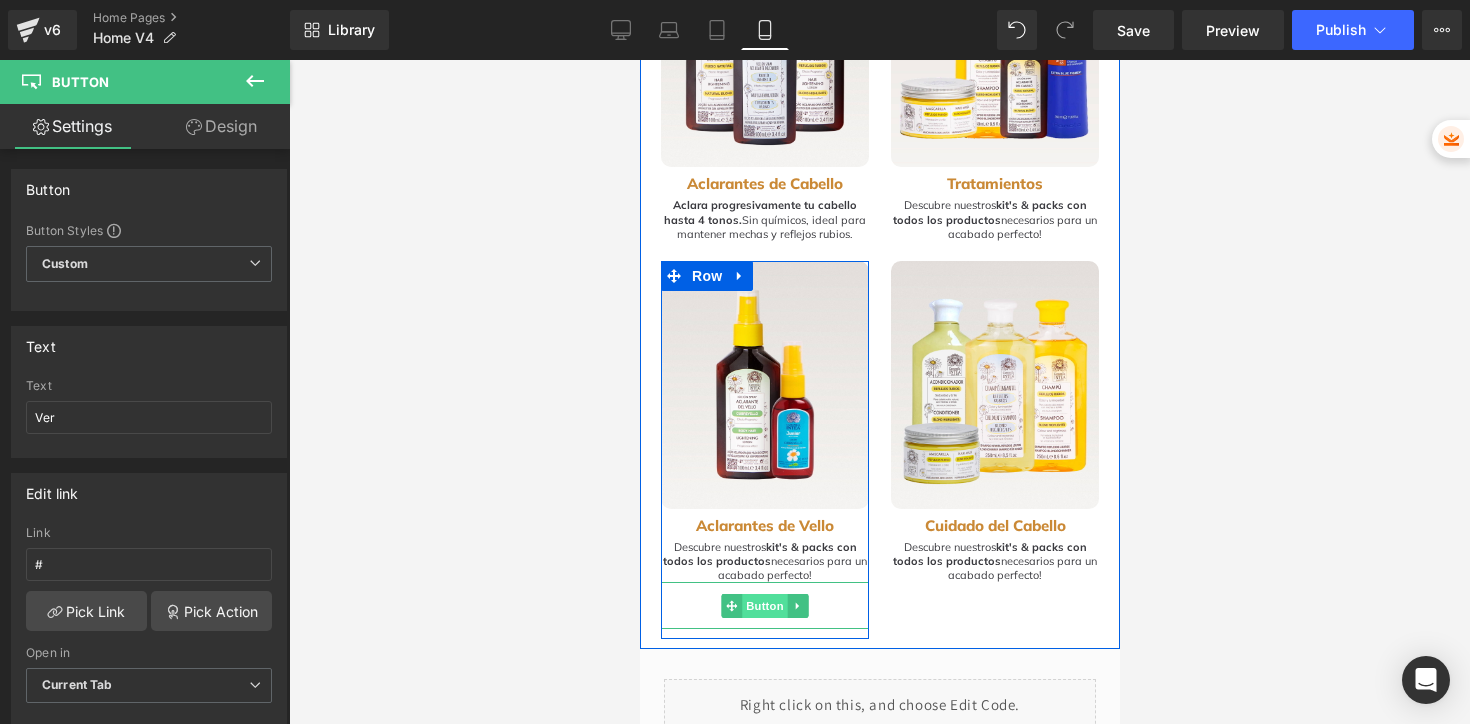 click on "Button" at bounding box center [764, 606] 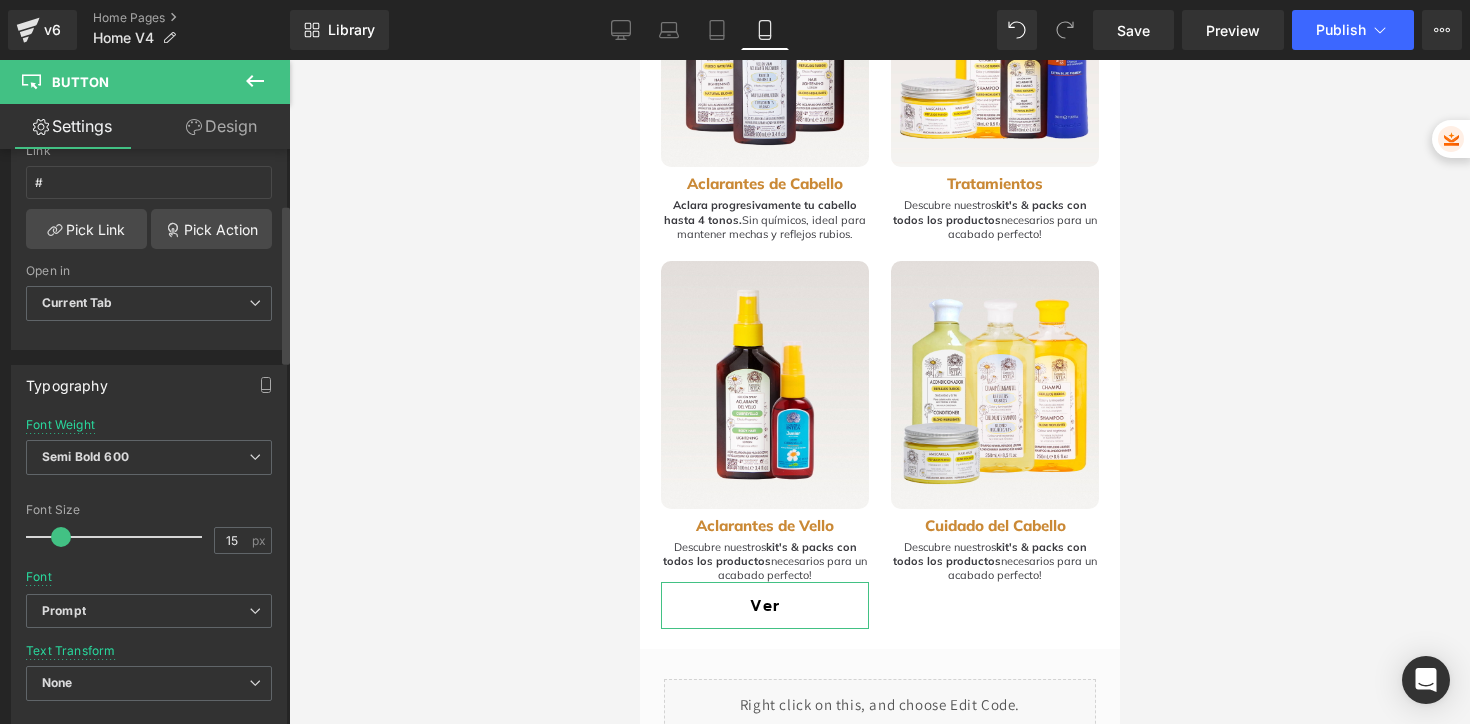 scroll, scrollTop: 0, scrollLeft: 0, axis: both 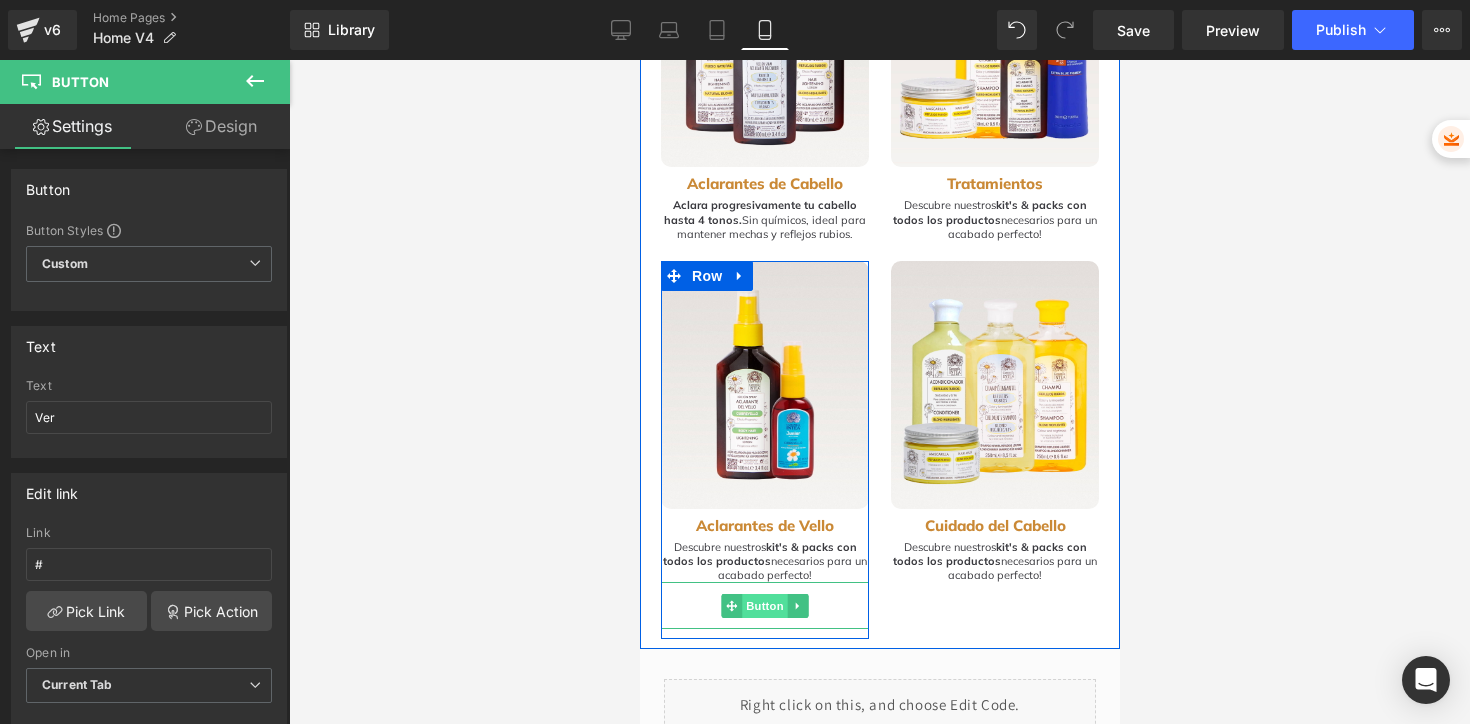 click on "Button" at bounding box center [764, 606] 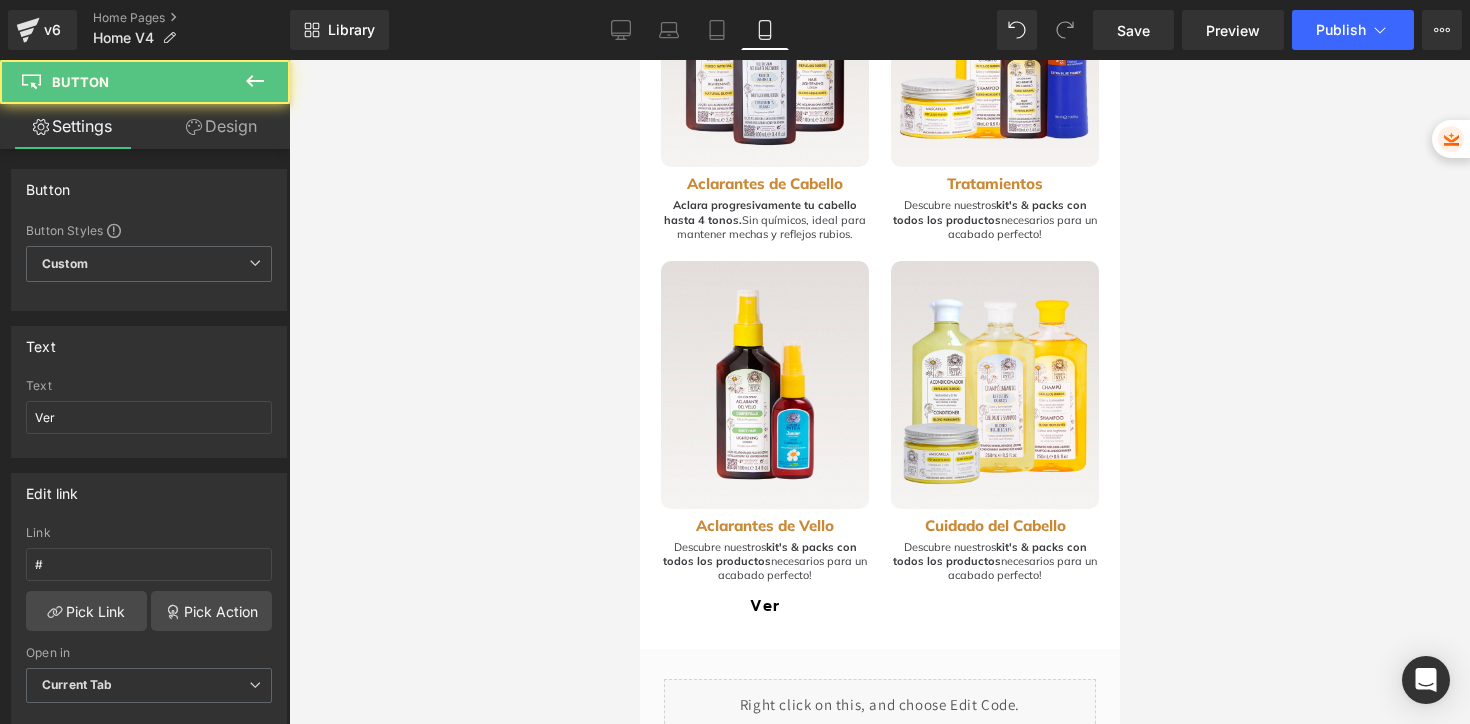 click at bounding box center (879, 392) 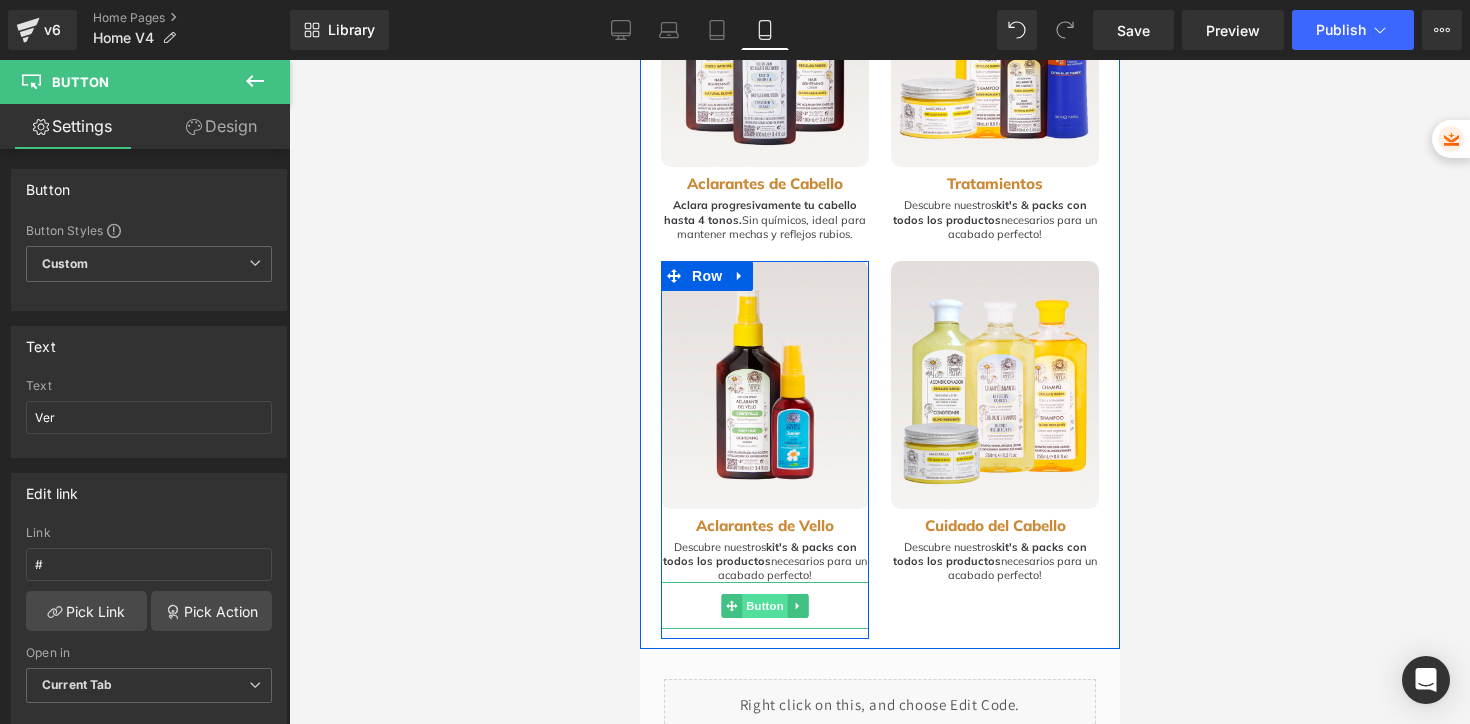 click on "Button" at bounding box center [764, 606] 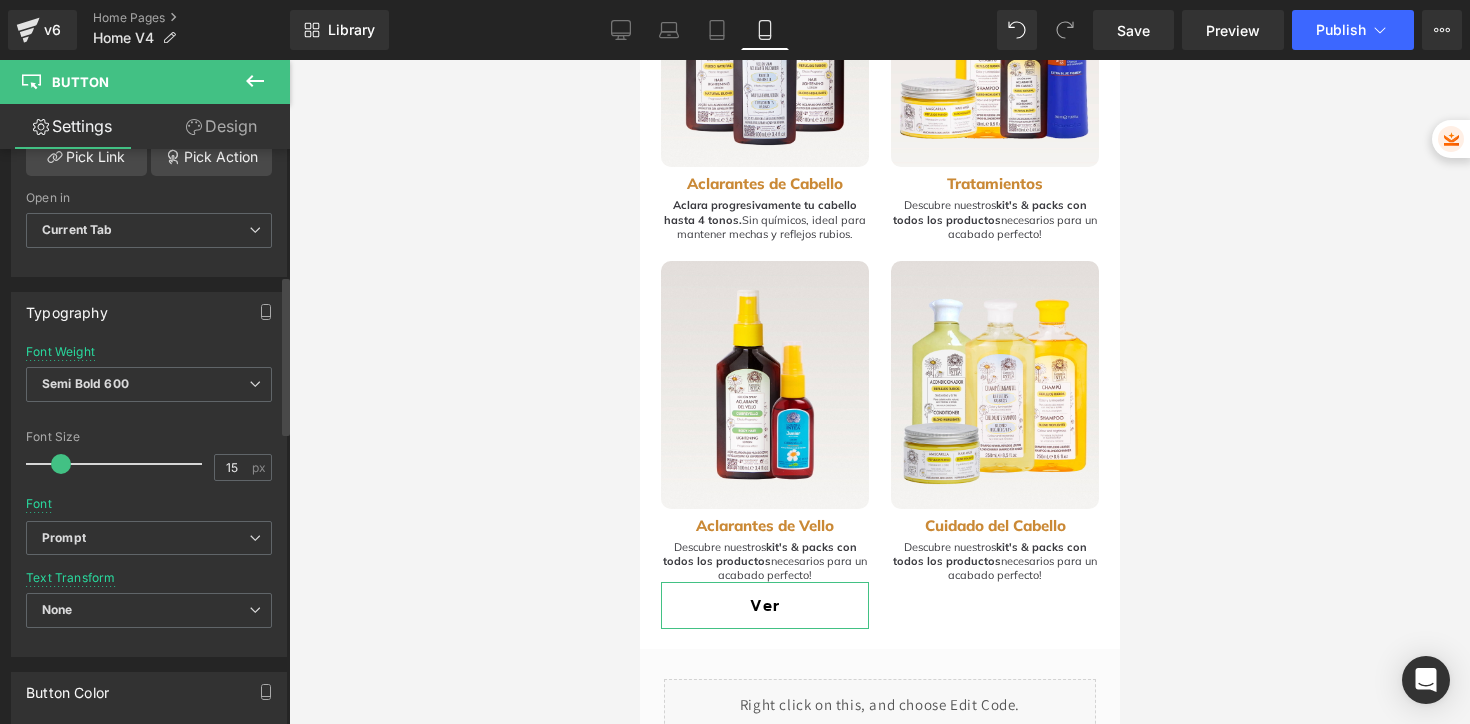 scroll, scrollTop: 482, scrollLeft: 0, axis: vertical 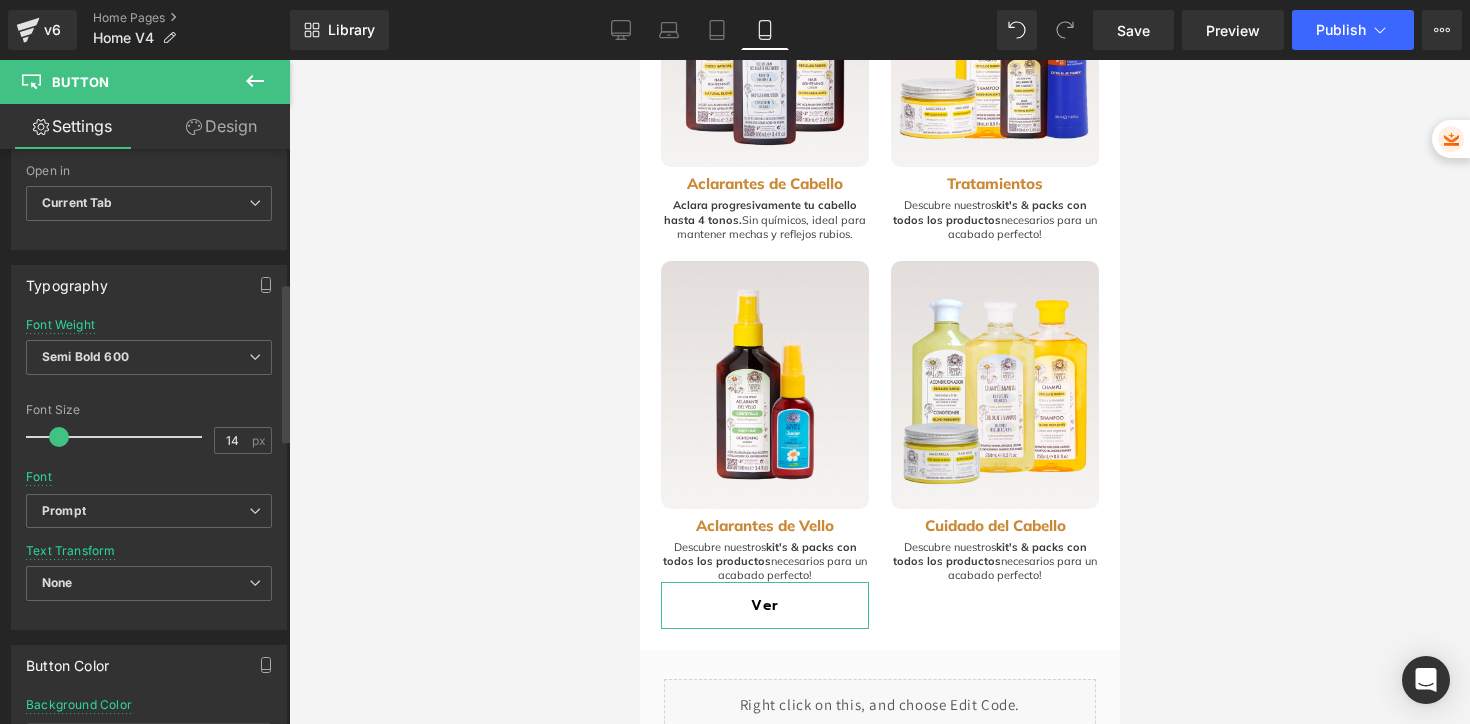type on "13" 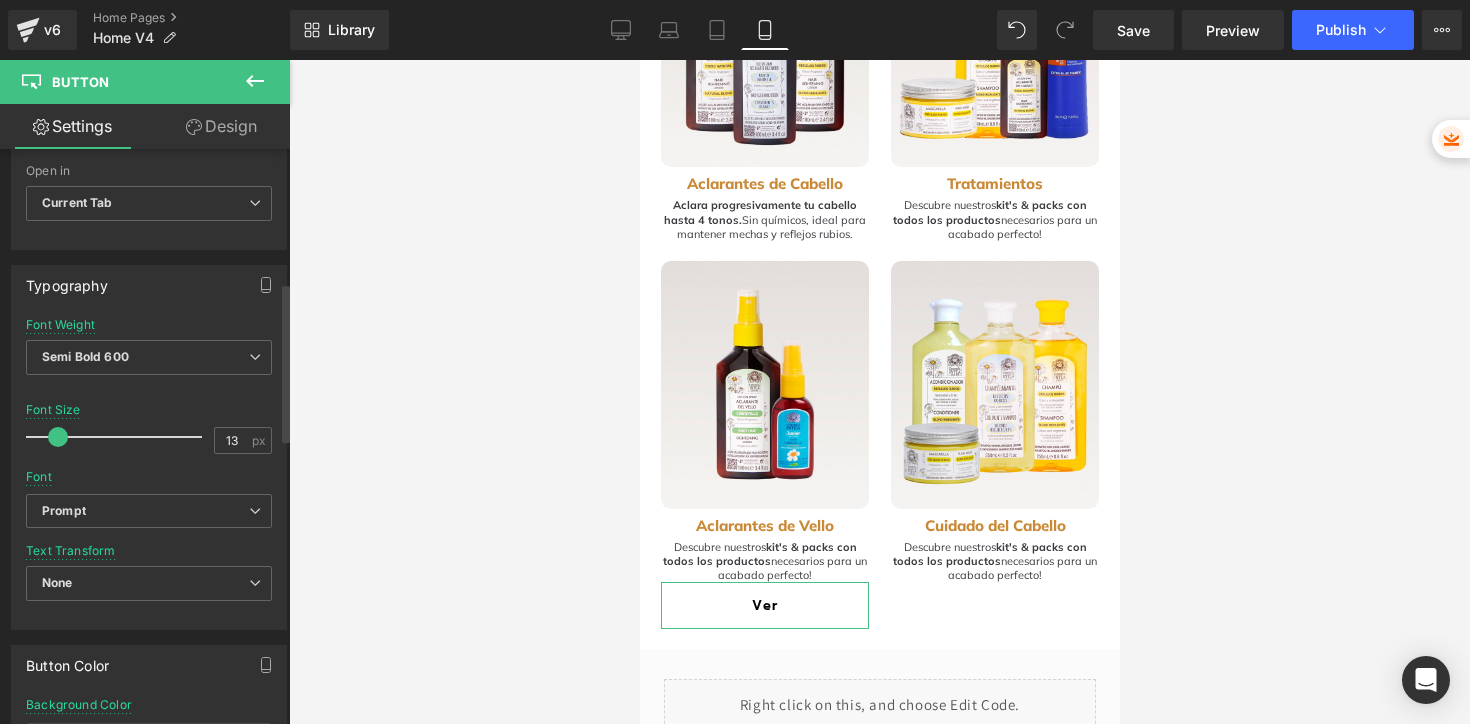 click at bounding box center [58, 437] 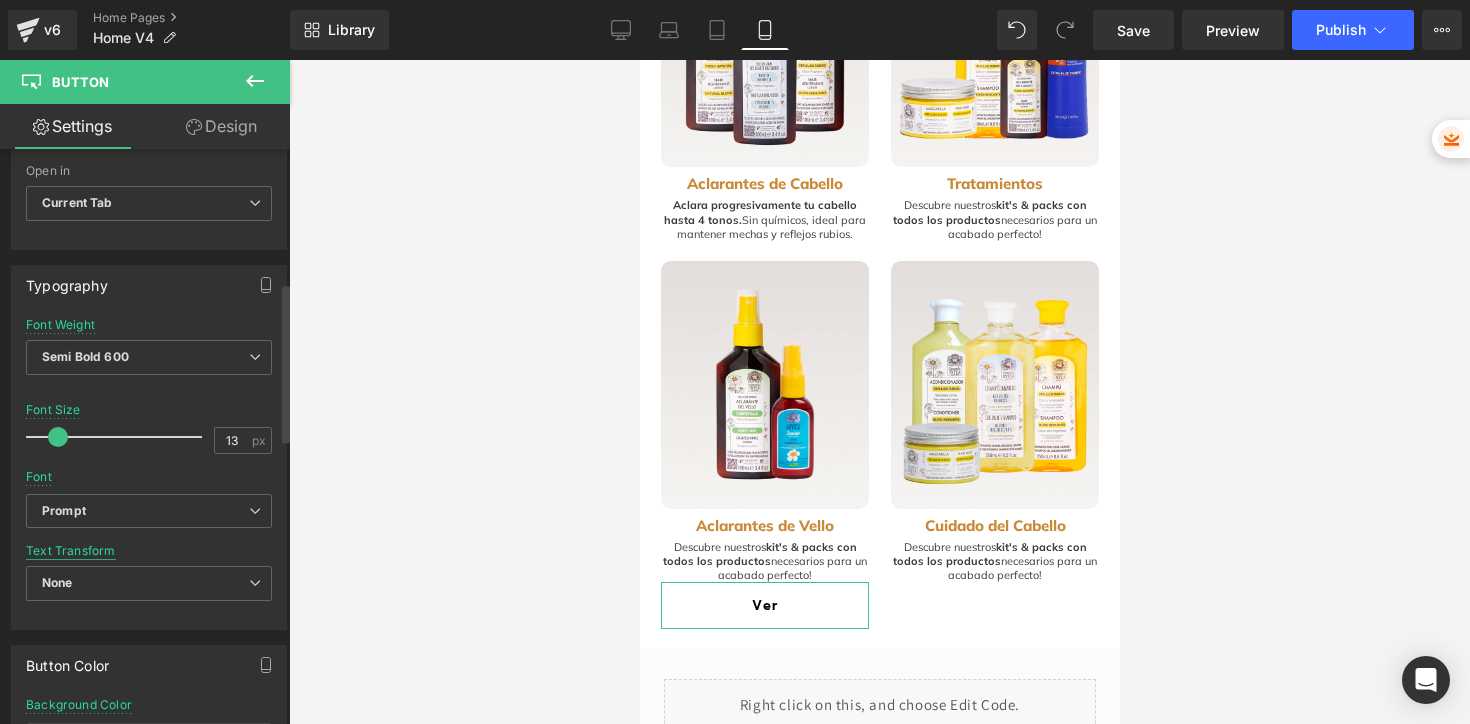 click on "Text Transform" at bounding box center [71, 551] 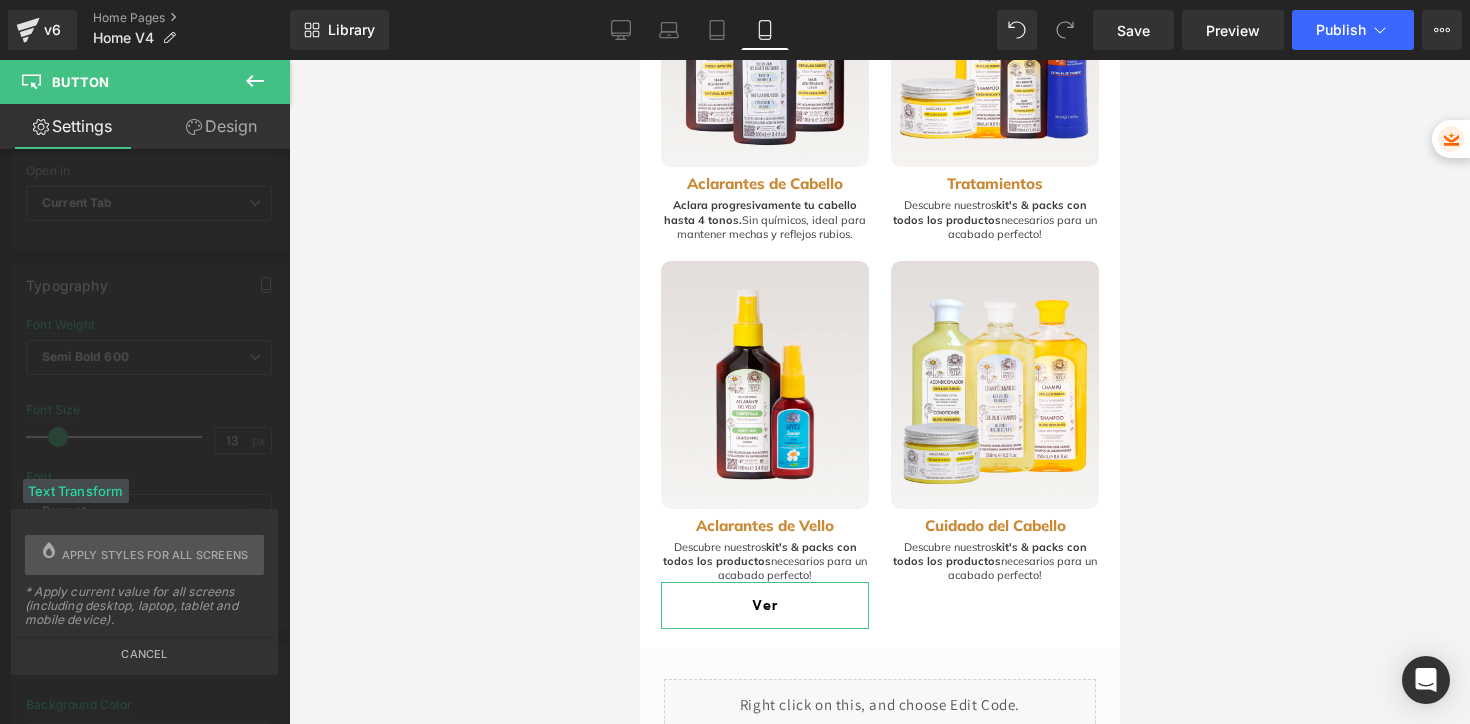 click on "Cancel" at bounding box center (144, 648) 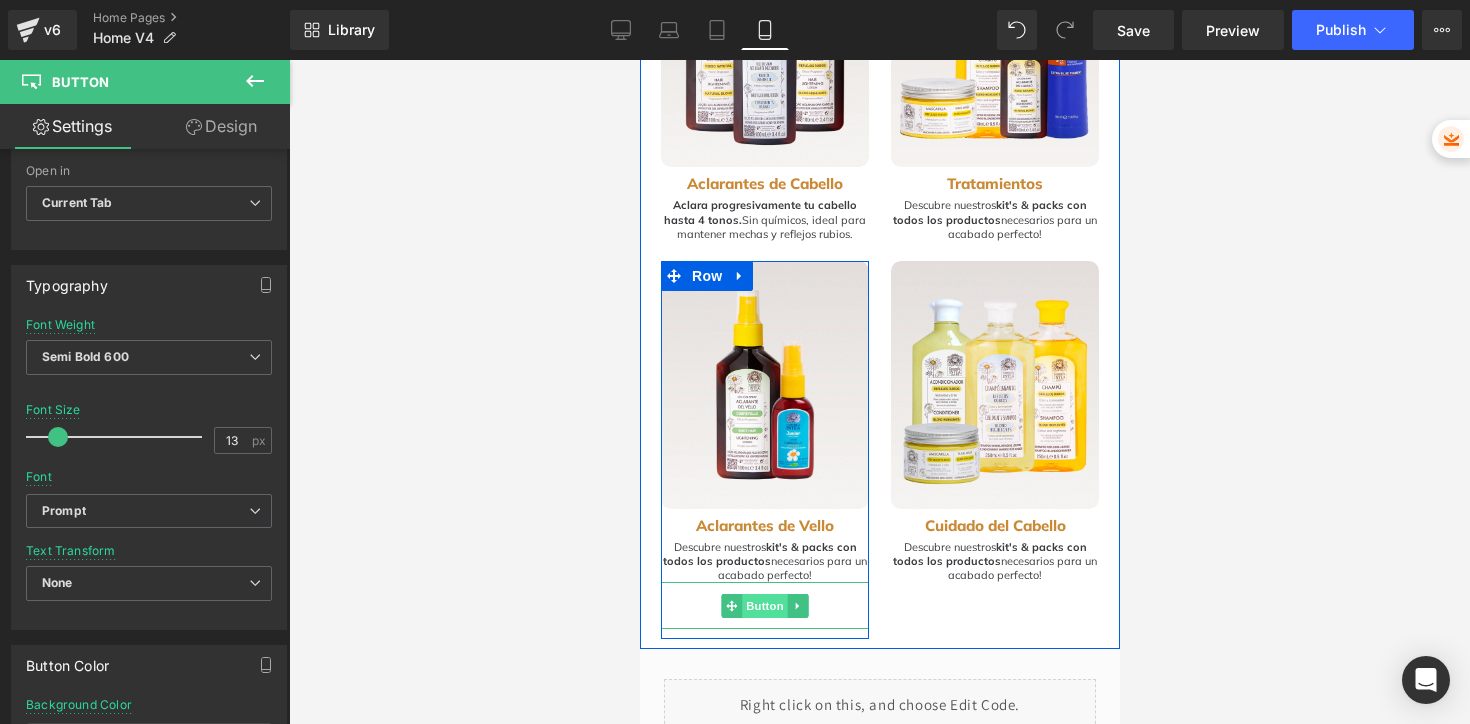 click on "Button" at bounding box center (764, 606) 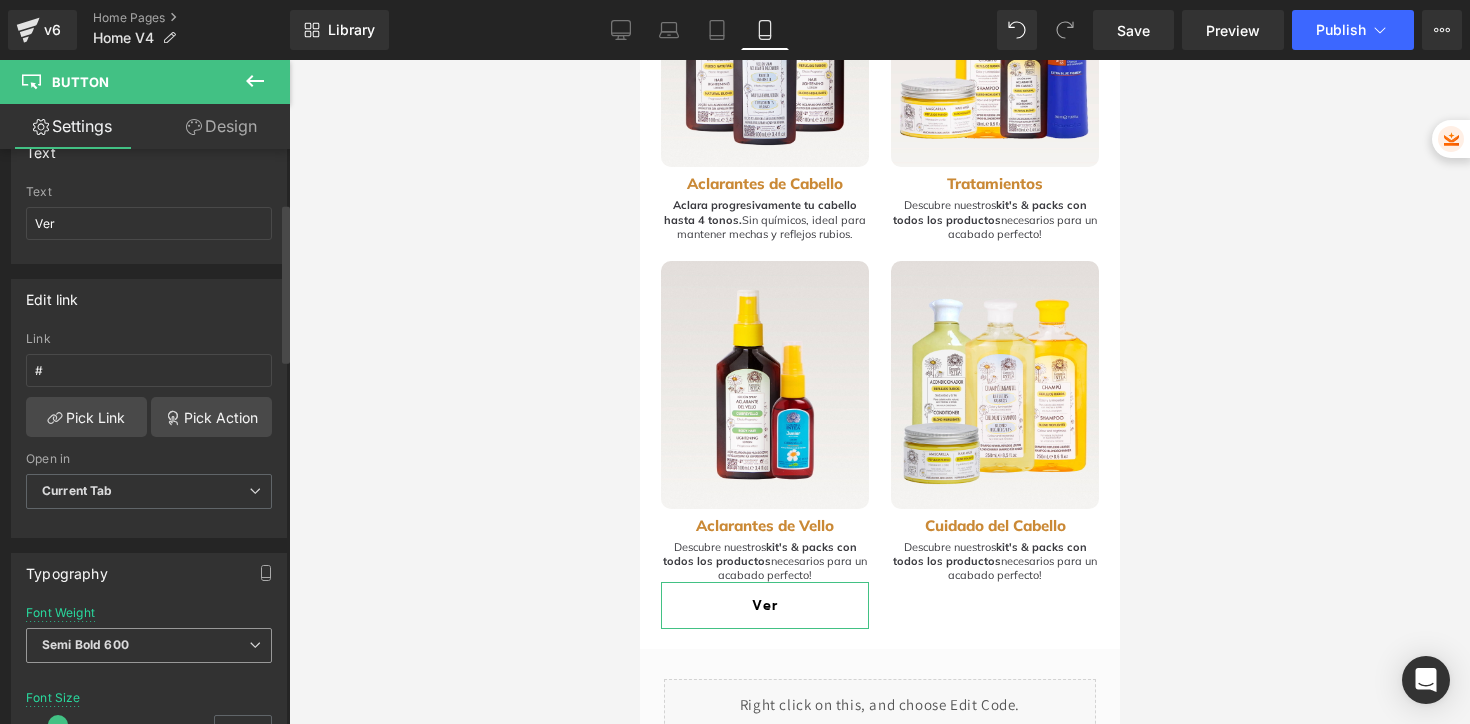 scroll, scrollTop: 148, scrollLeft: 0, axis: vertical 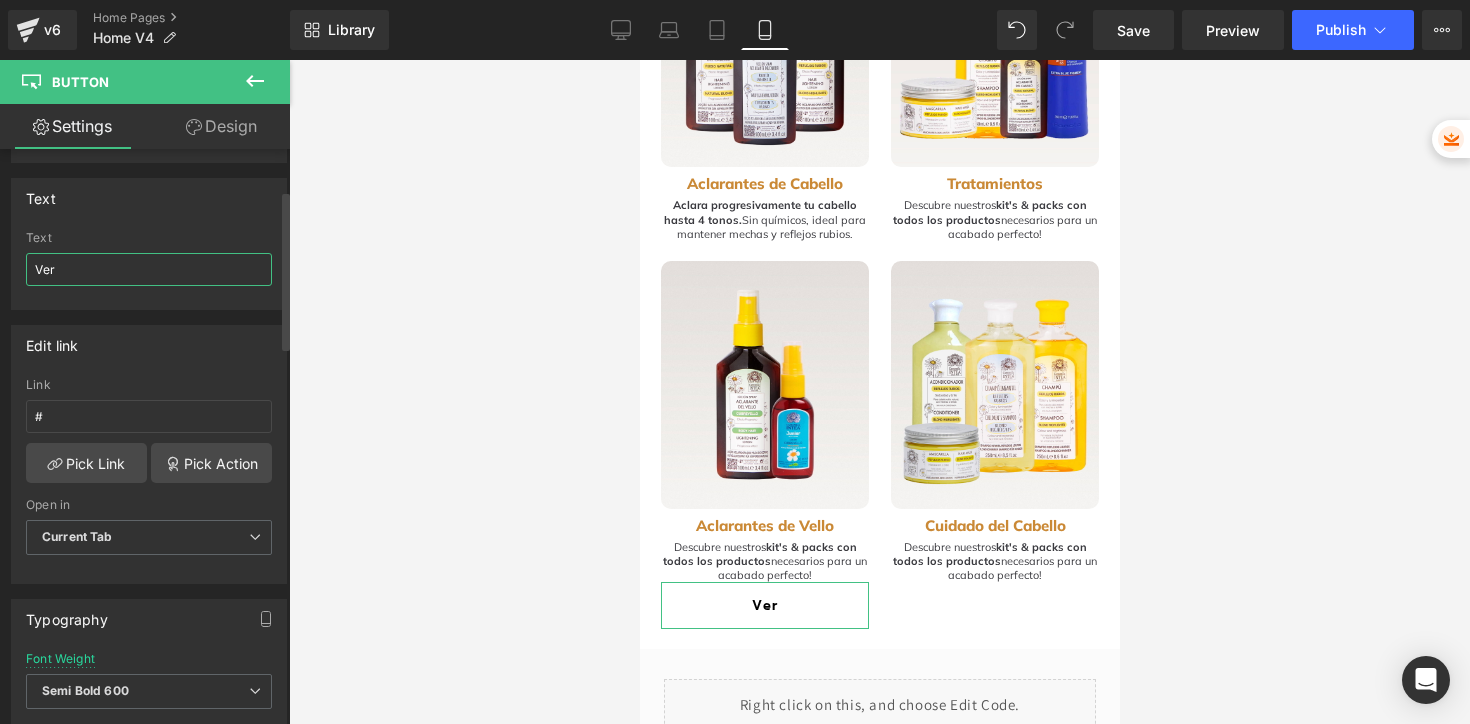click on "Ver" at bounding box center [149, 269] 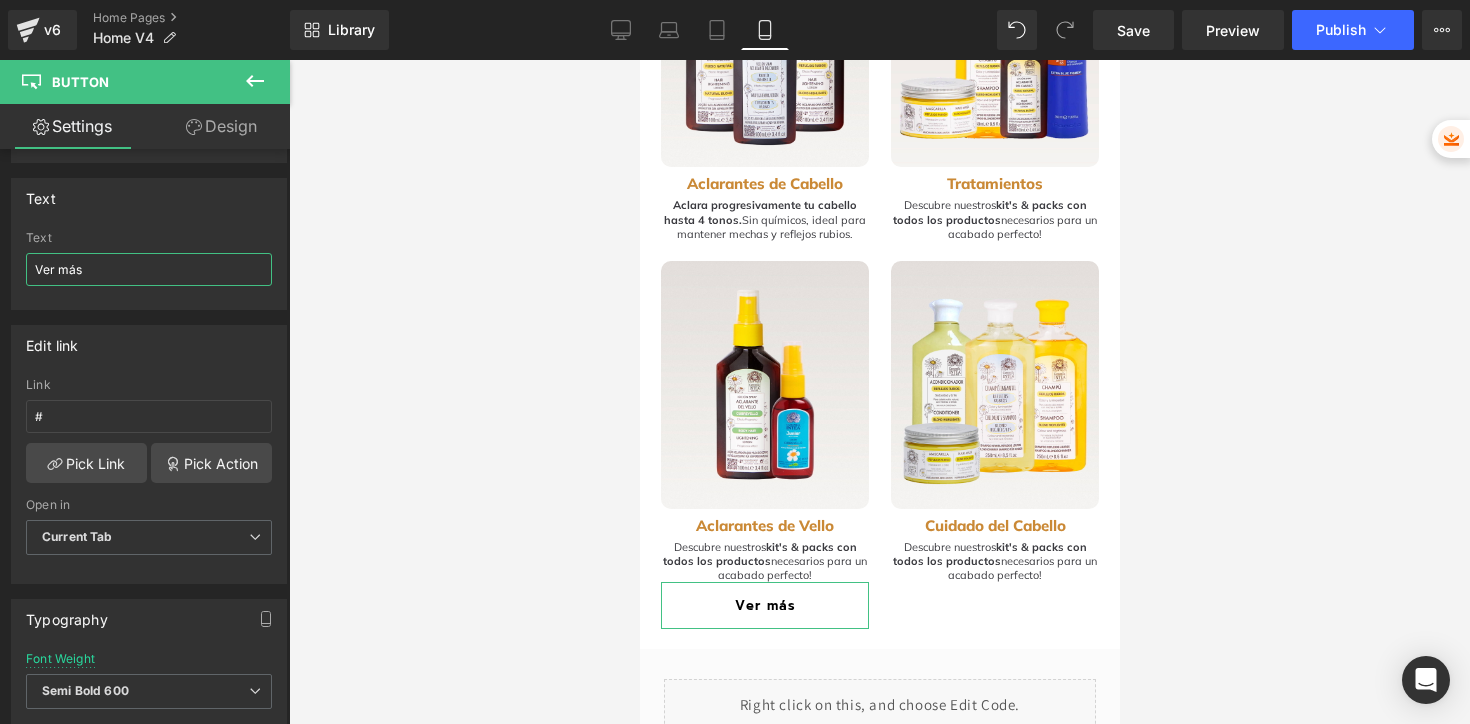 type on "Ver más" 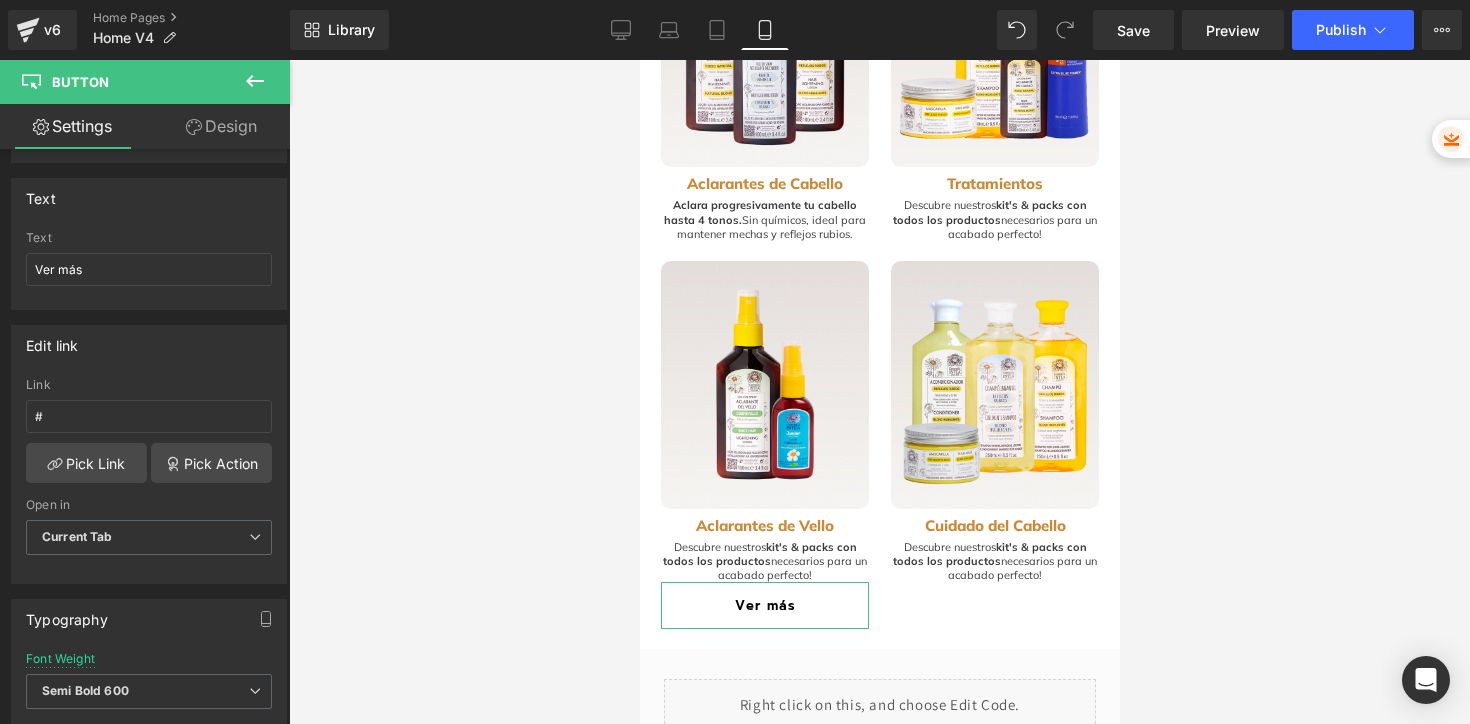 click at bounding box center (879, 392) 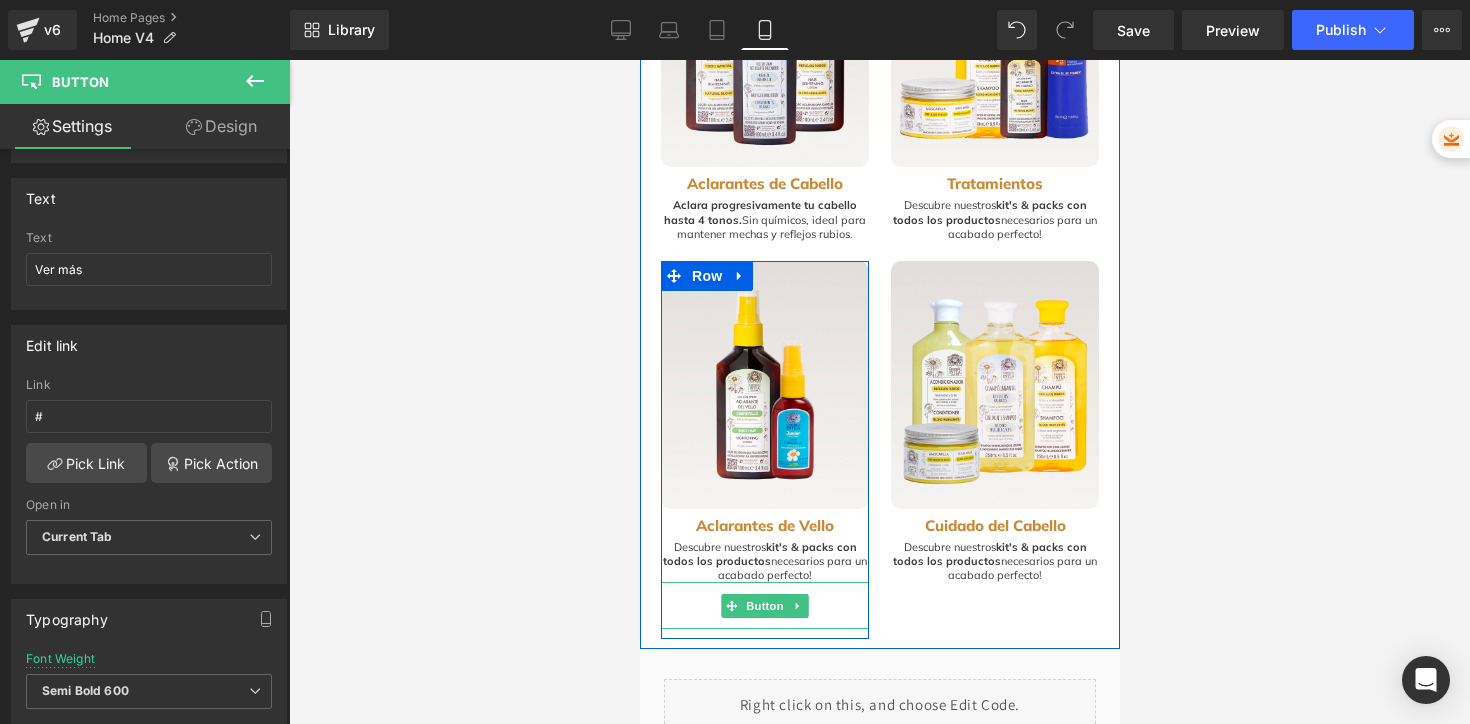 click on "Button" at bounding box center (764, 606) 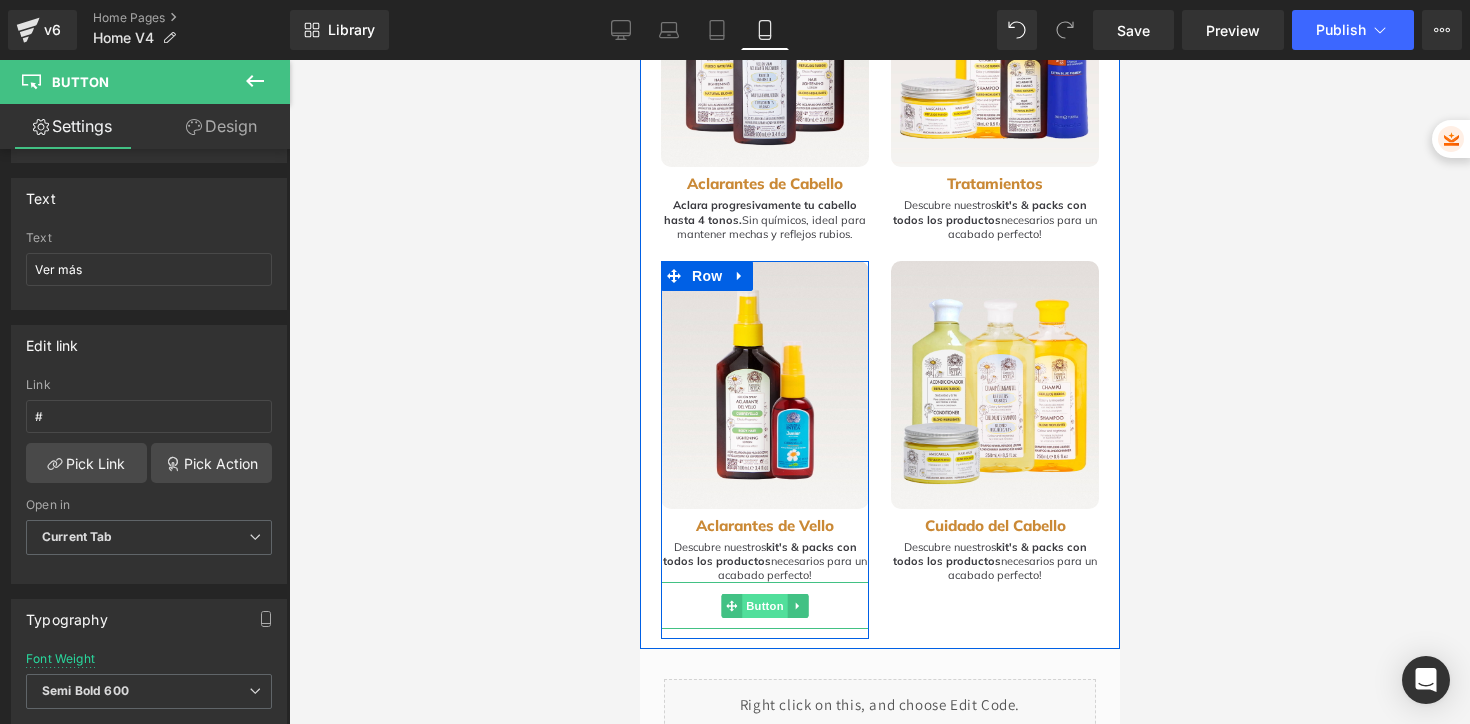 click on "Button" at bounding box center [764, 606] 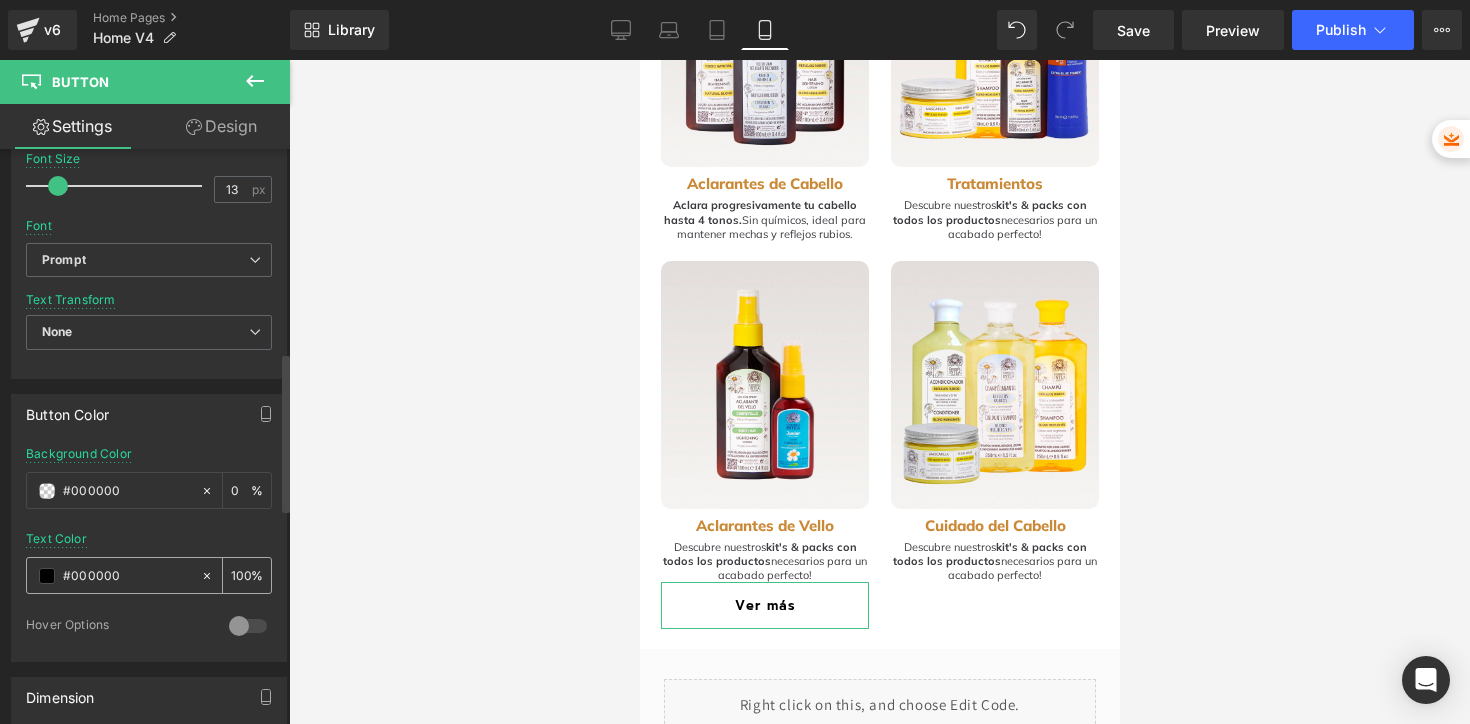 scroll, scrollTop: 737, scrollLeft: 0, axis: vertical 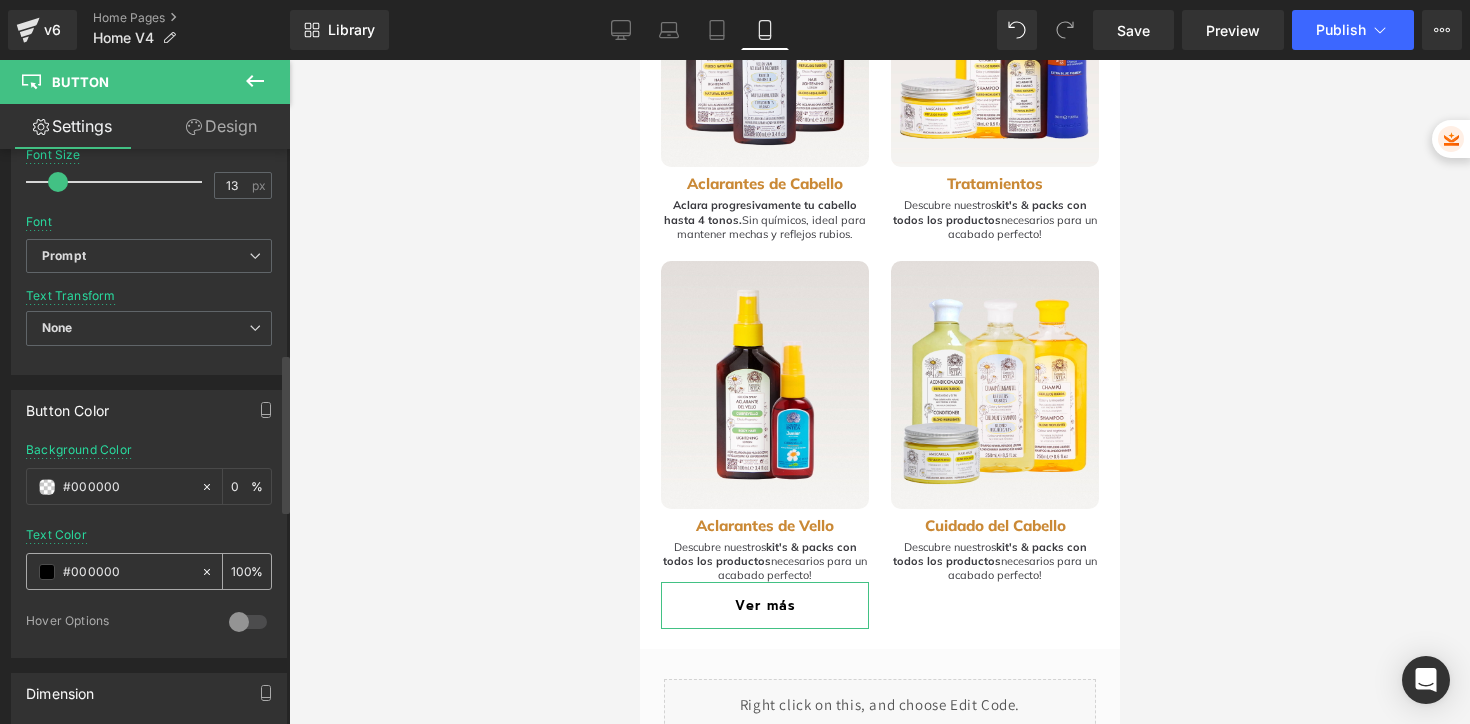 click at bounding box center (47, 572) 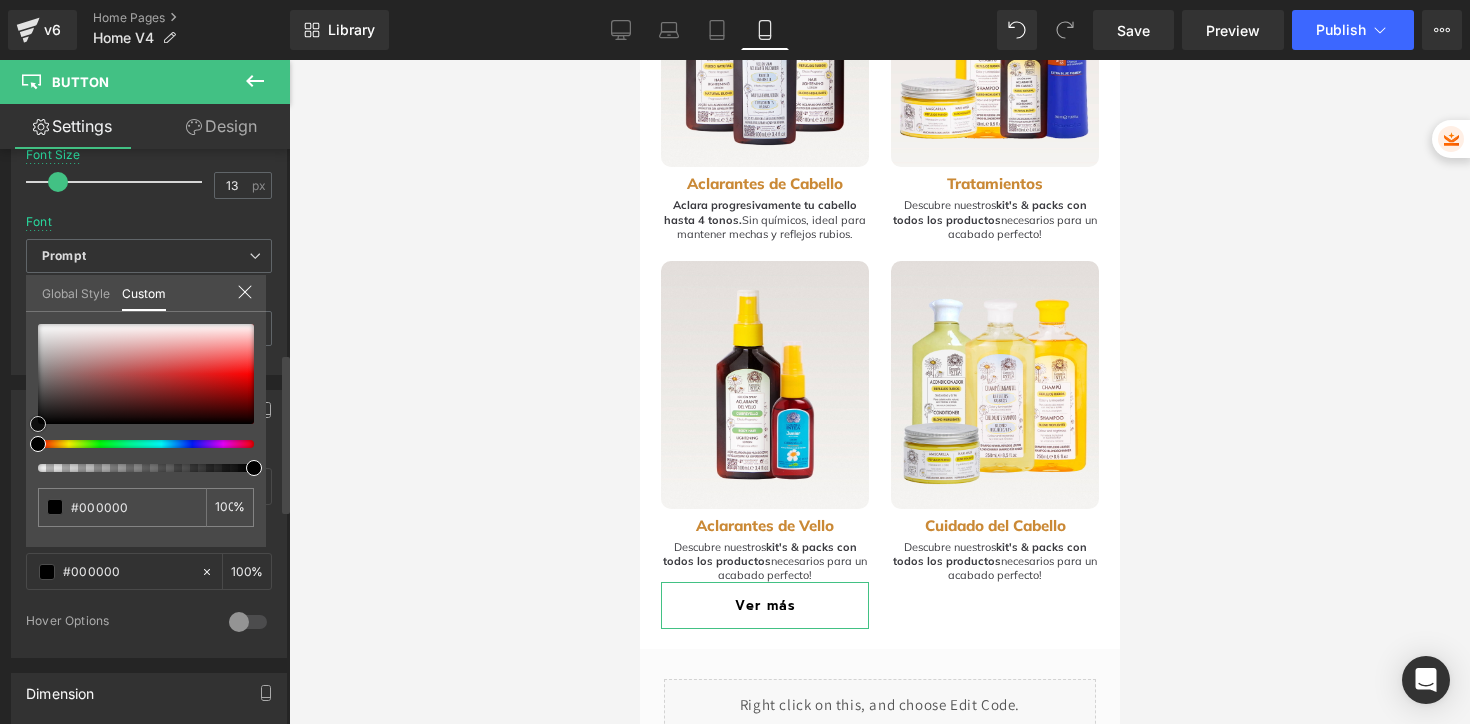 type on "#141313" 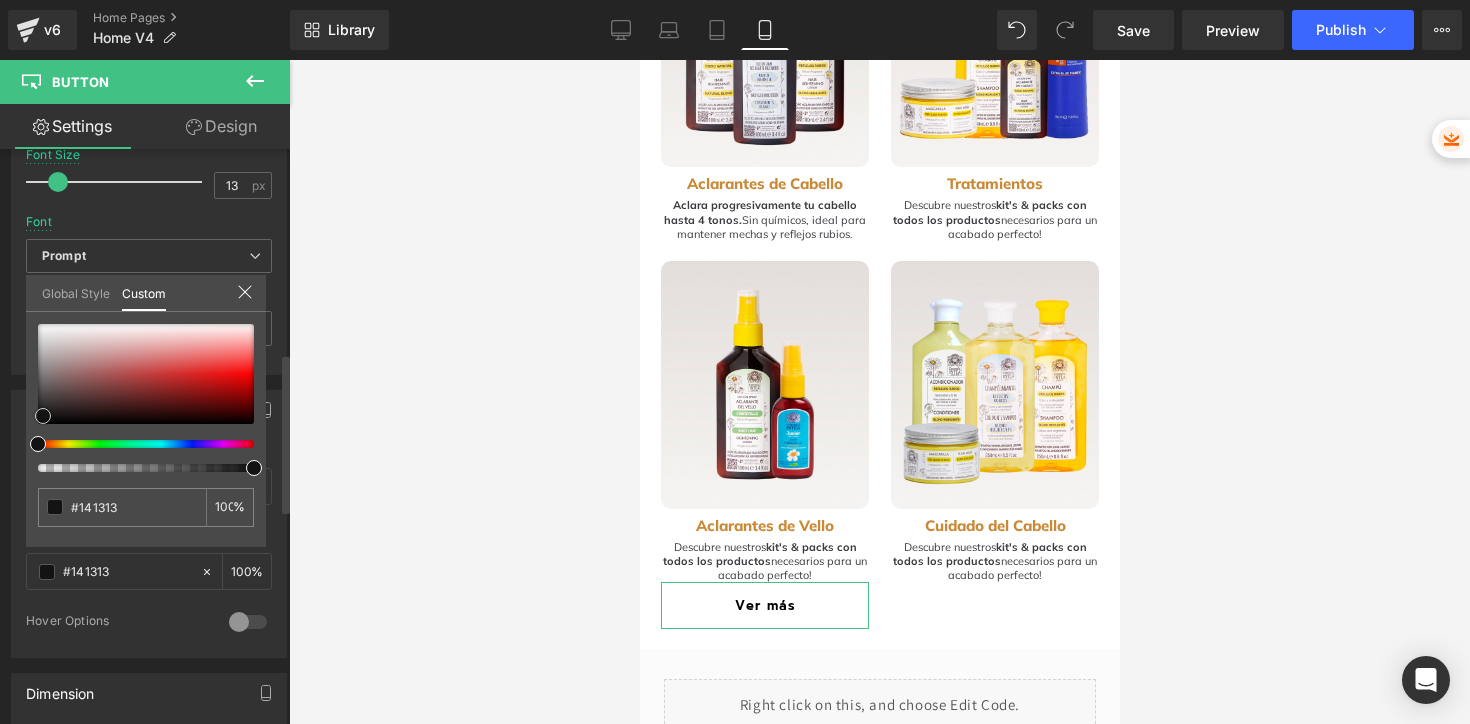 type on "#171616" 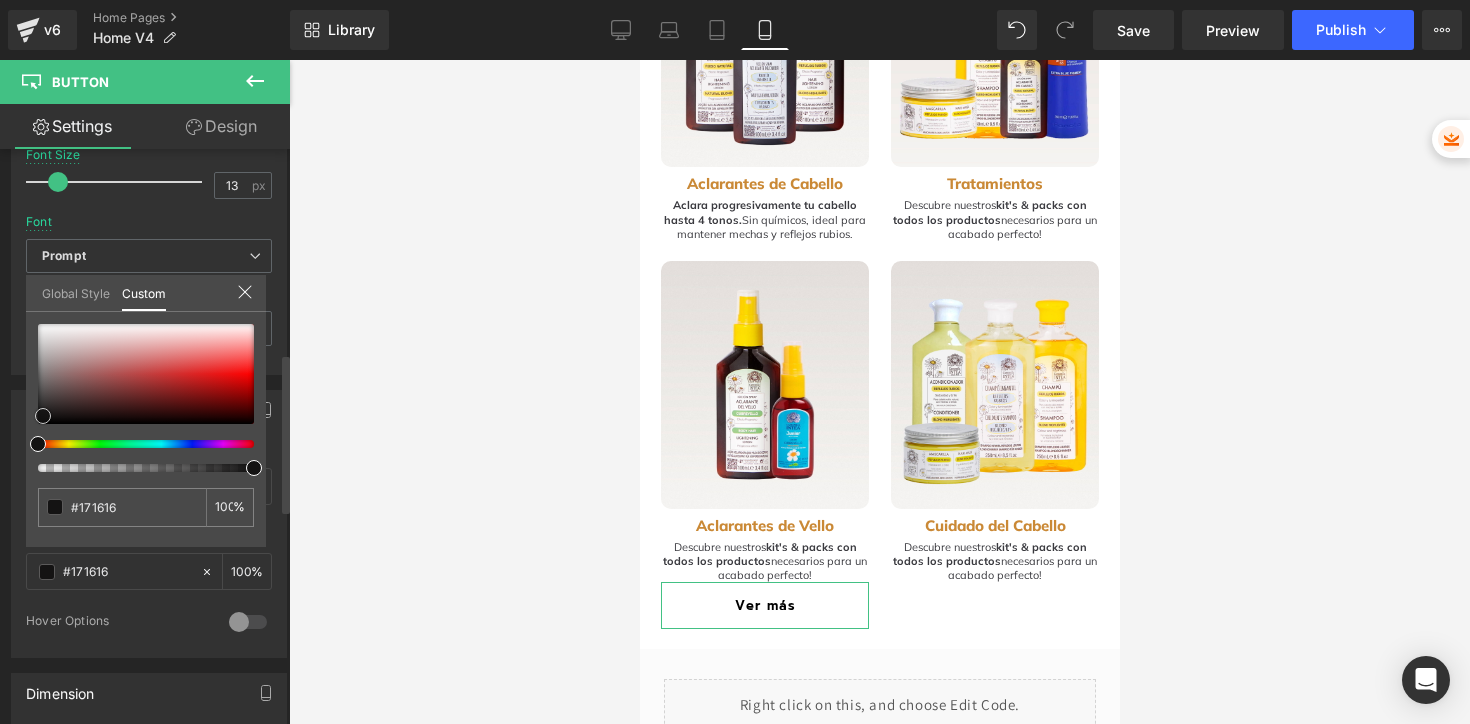 type on "#1f1d1d" 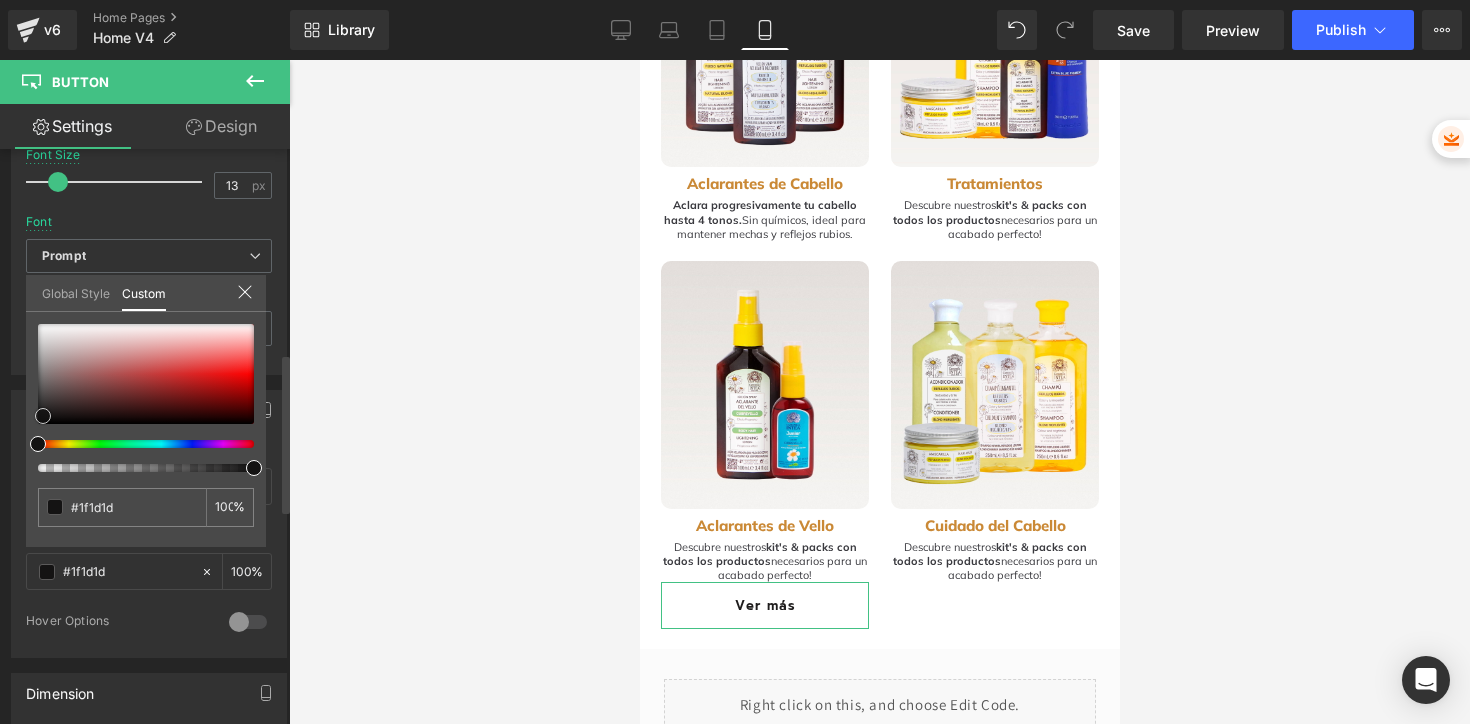type on "#232323" 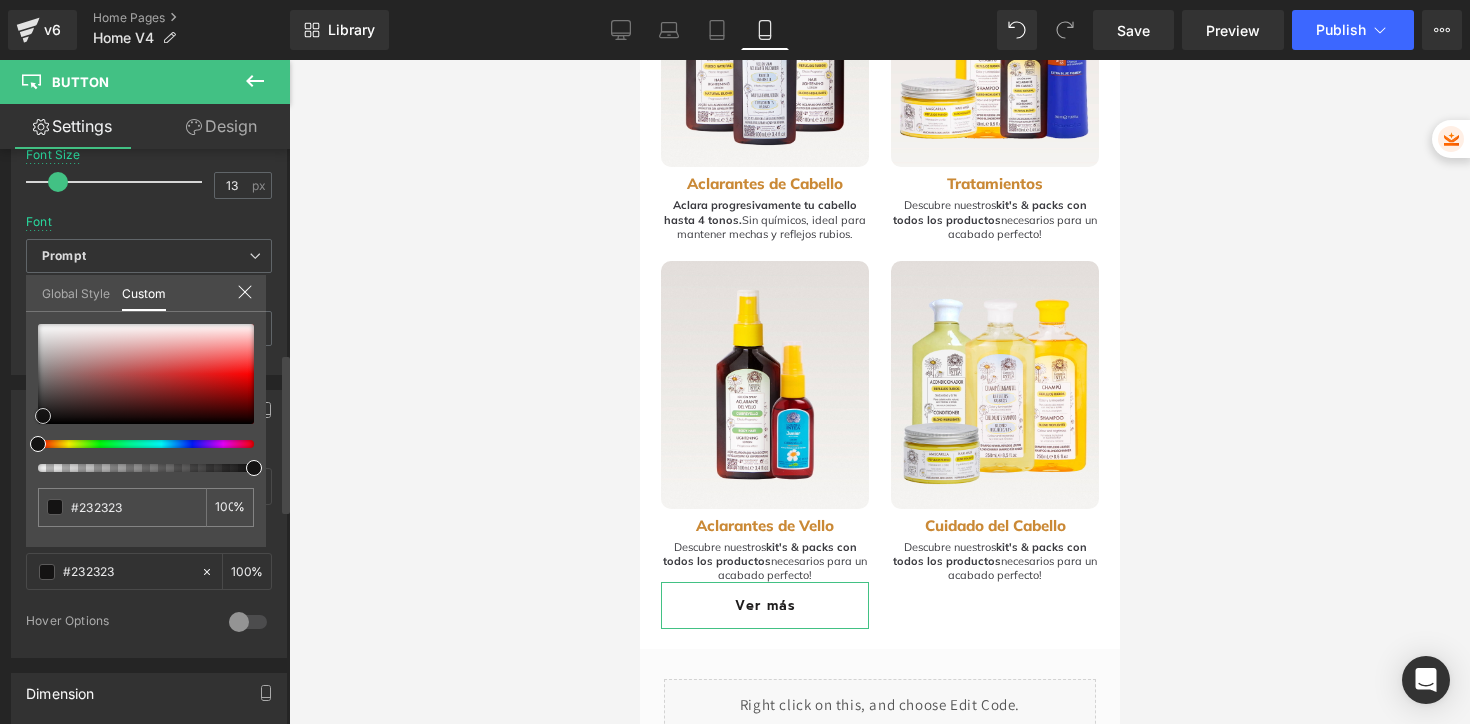type on "#262626" 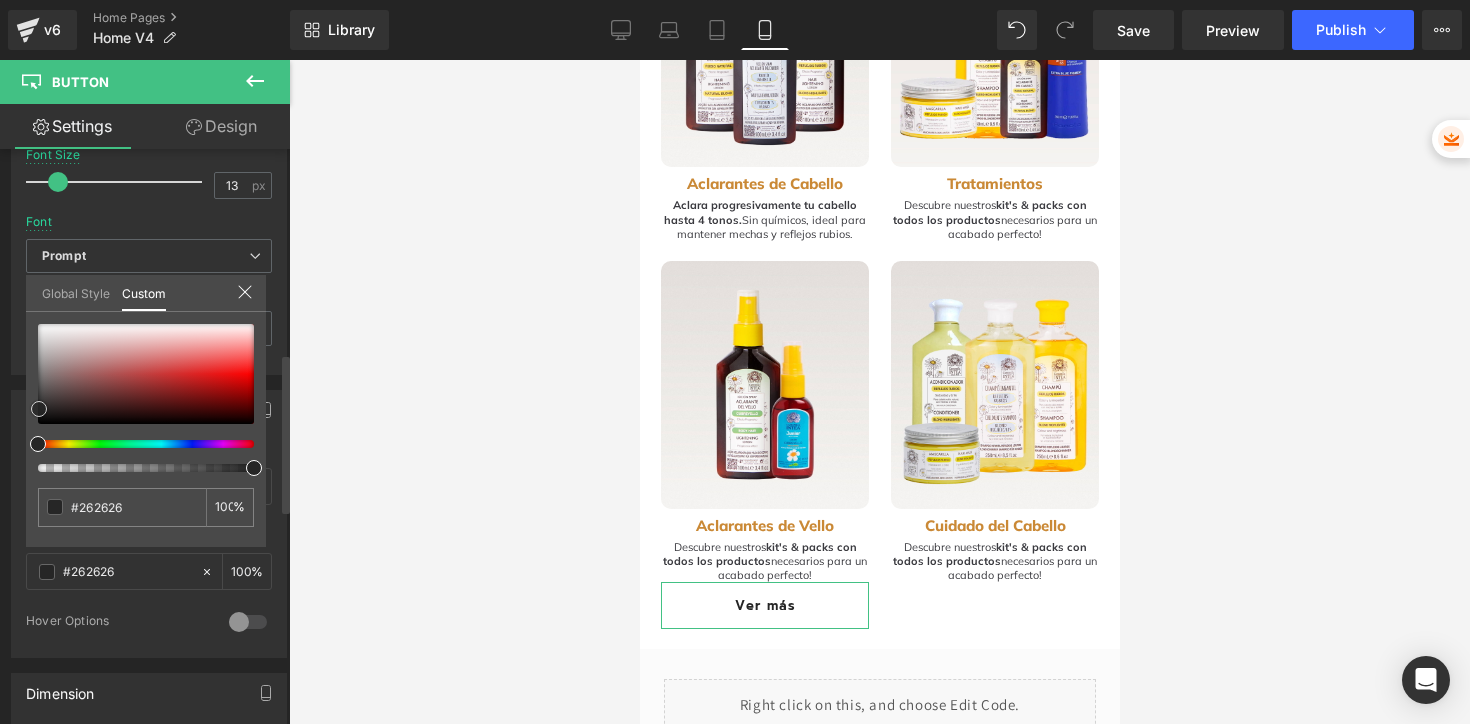 type on "#282828" 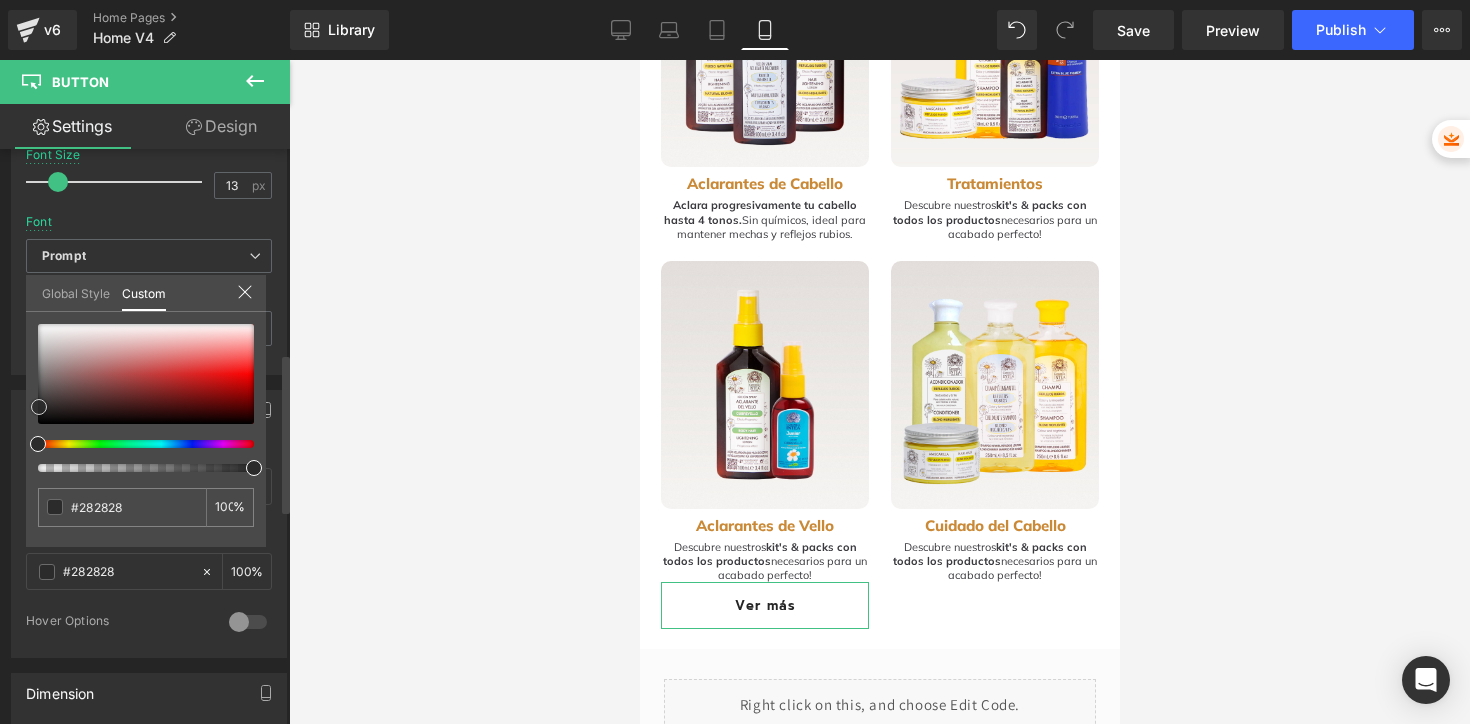 type on "#2b2b2b" 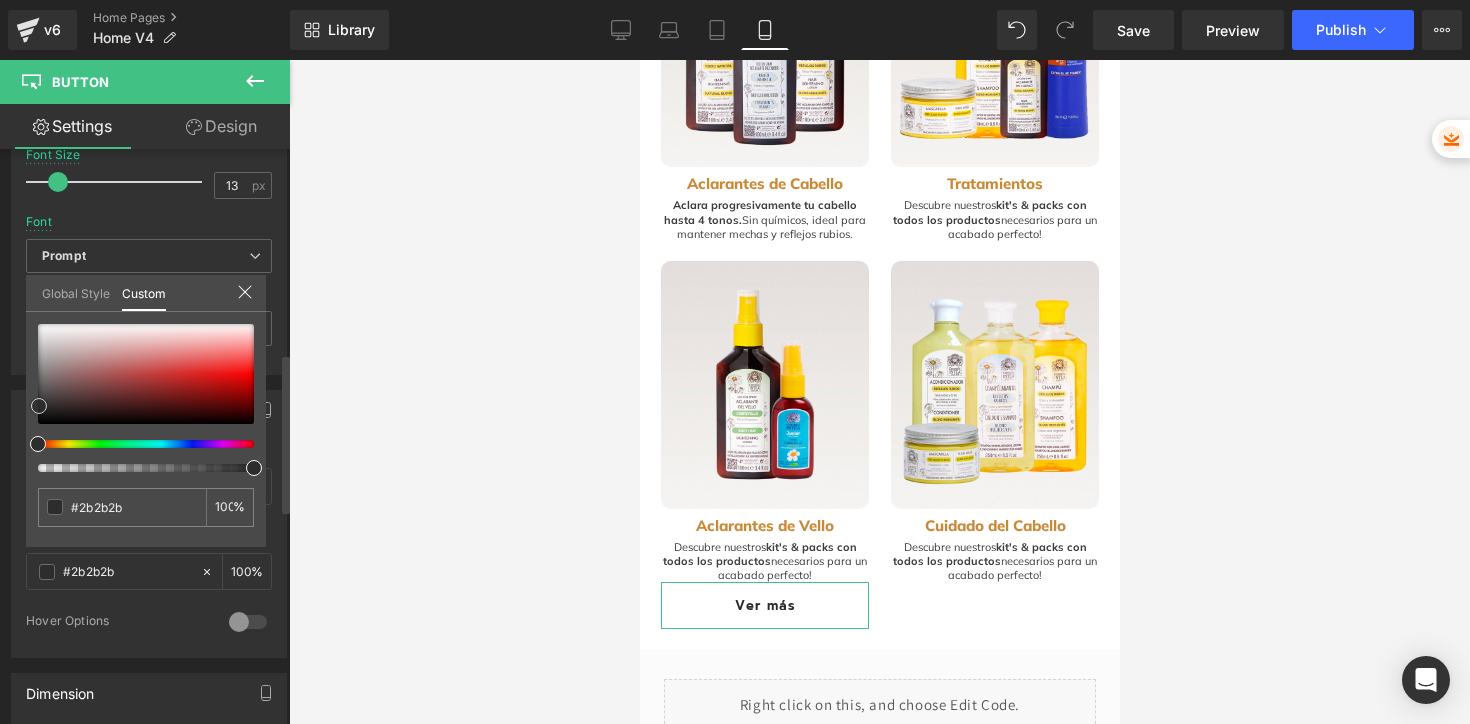 type on "#2d2d2d" 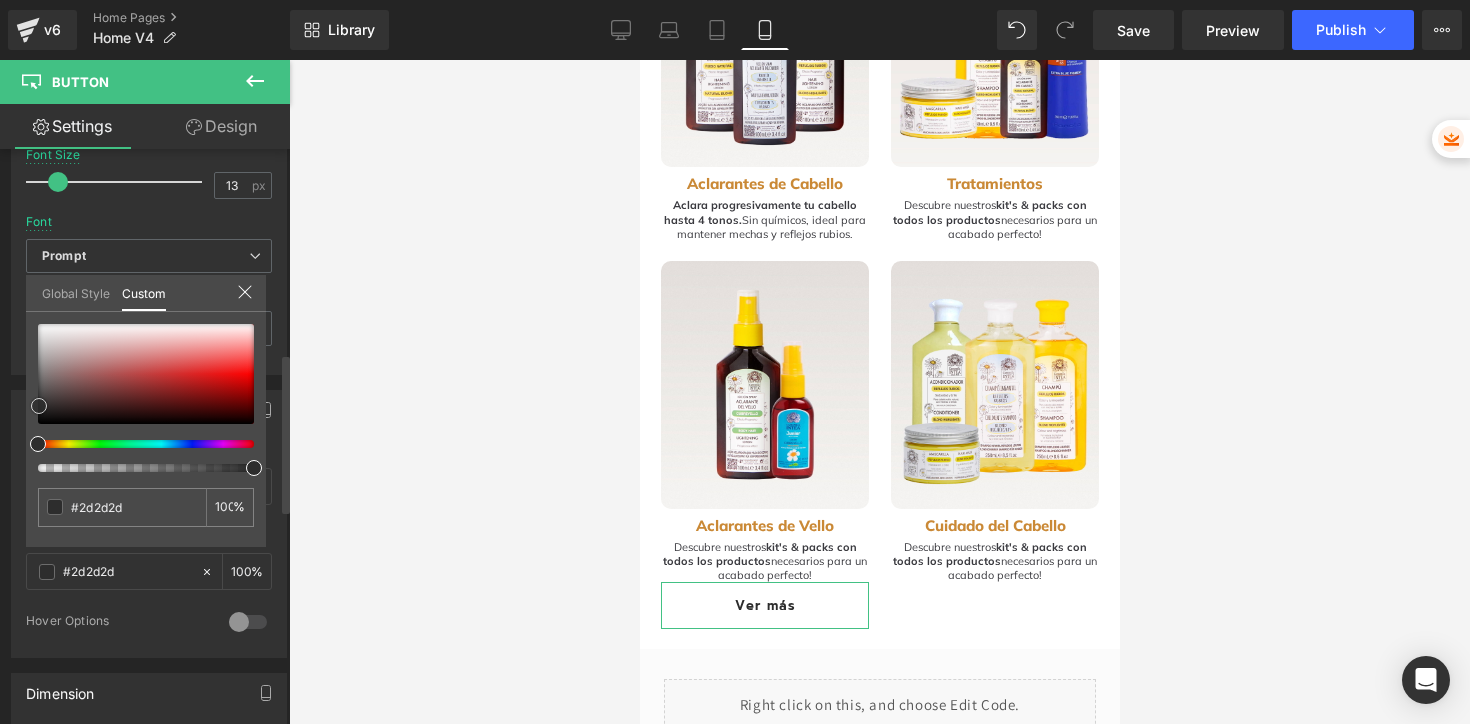 type on "#303030" 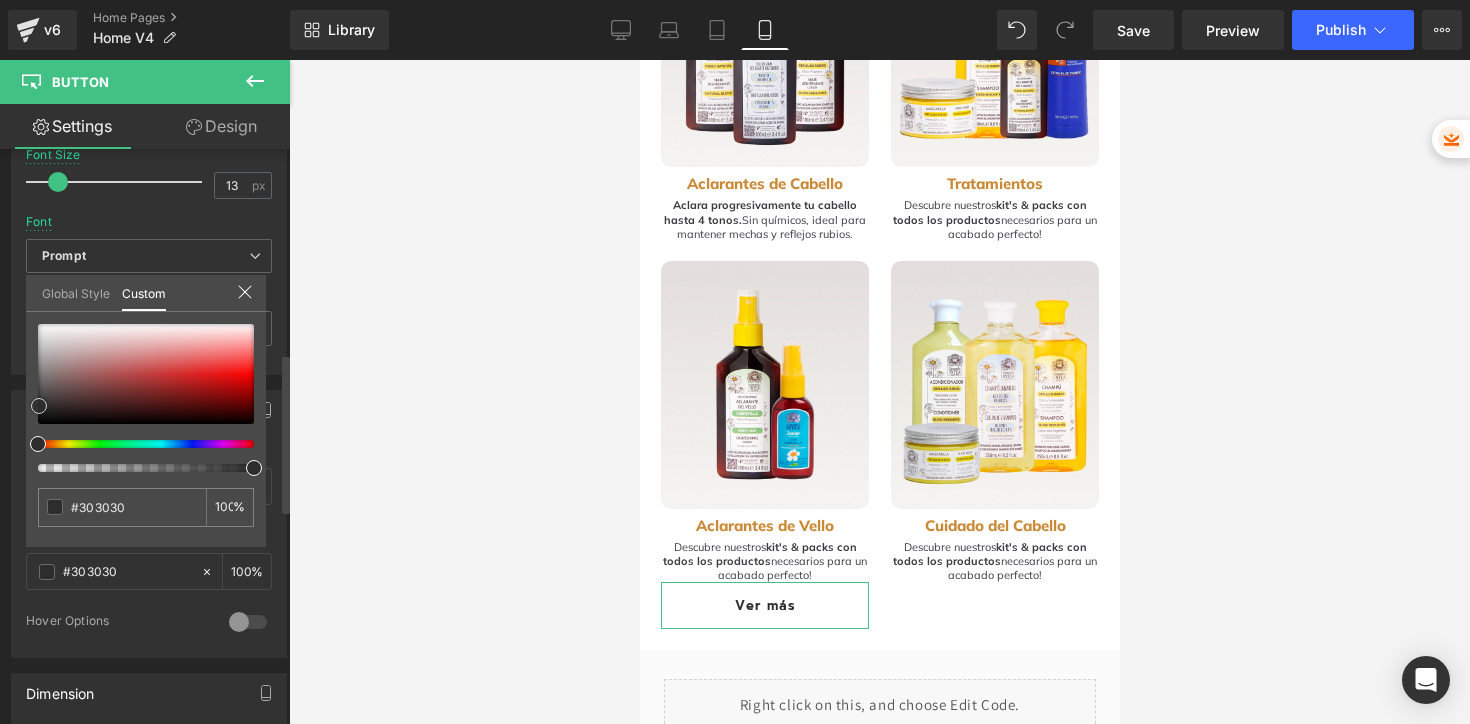 type on "#333333" 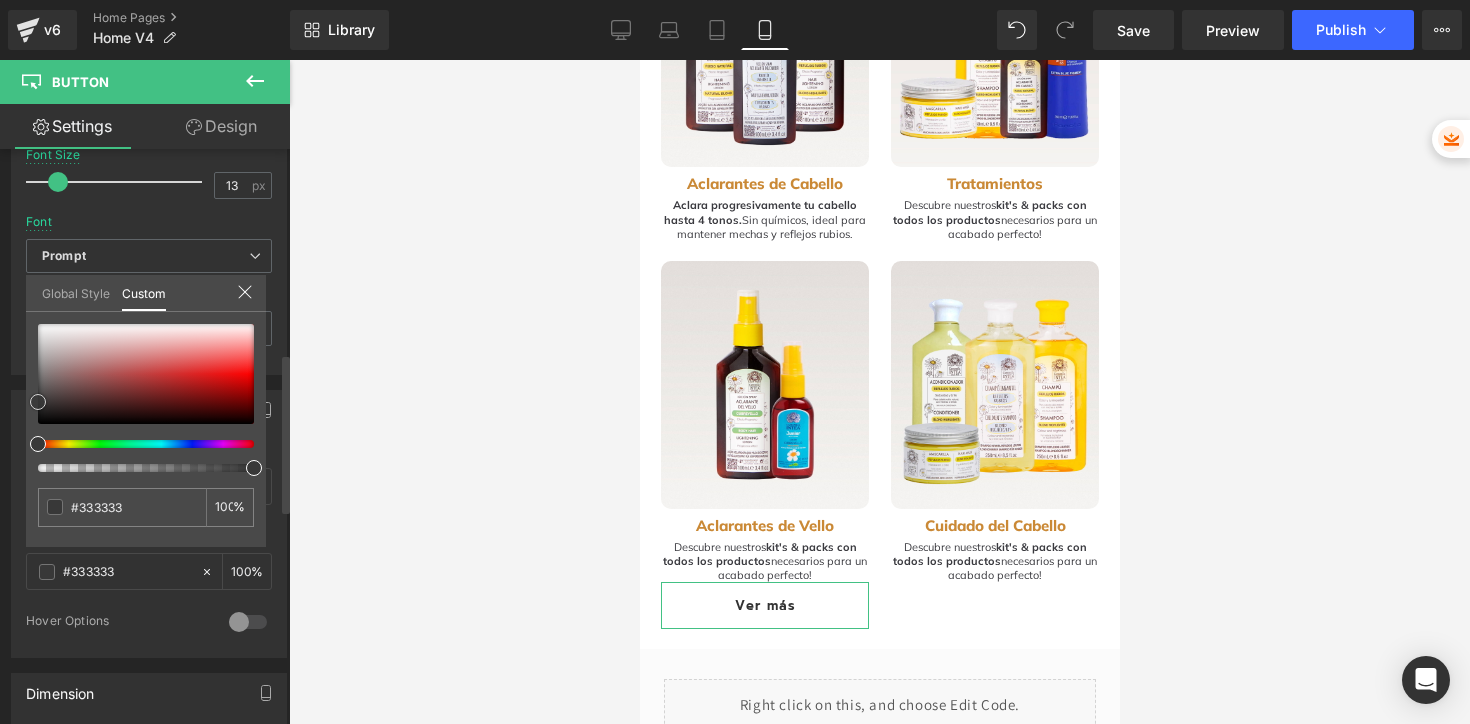 type on "#383838" 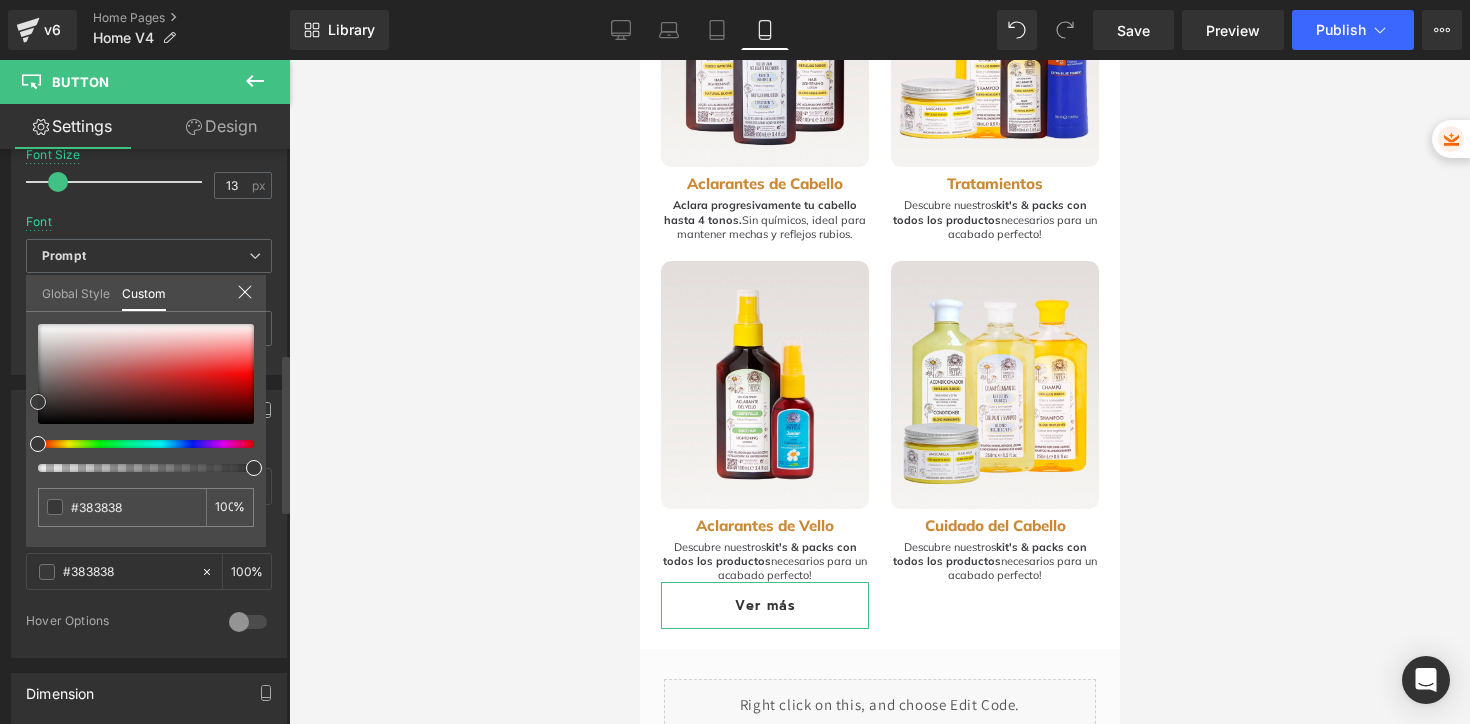 type on "#3a3a3a" 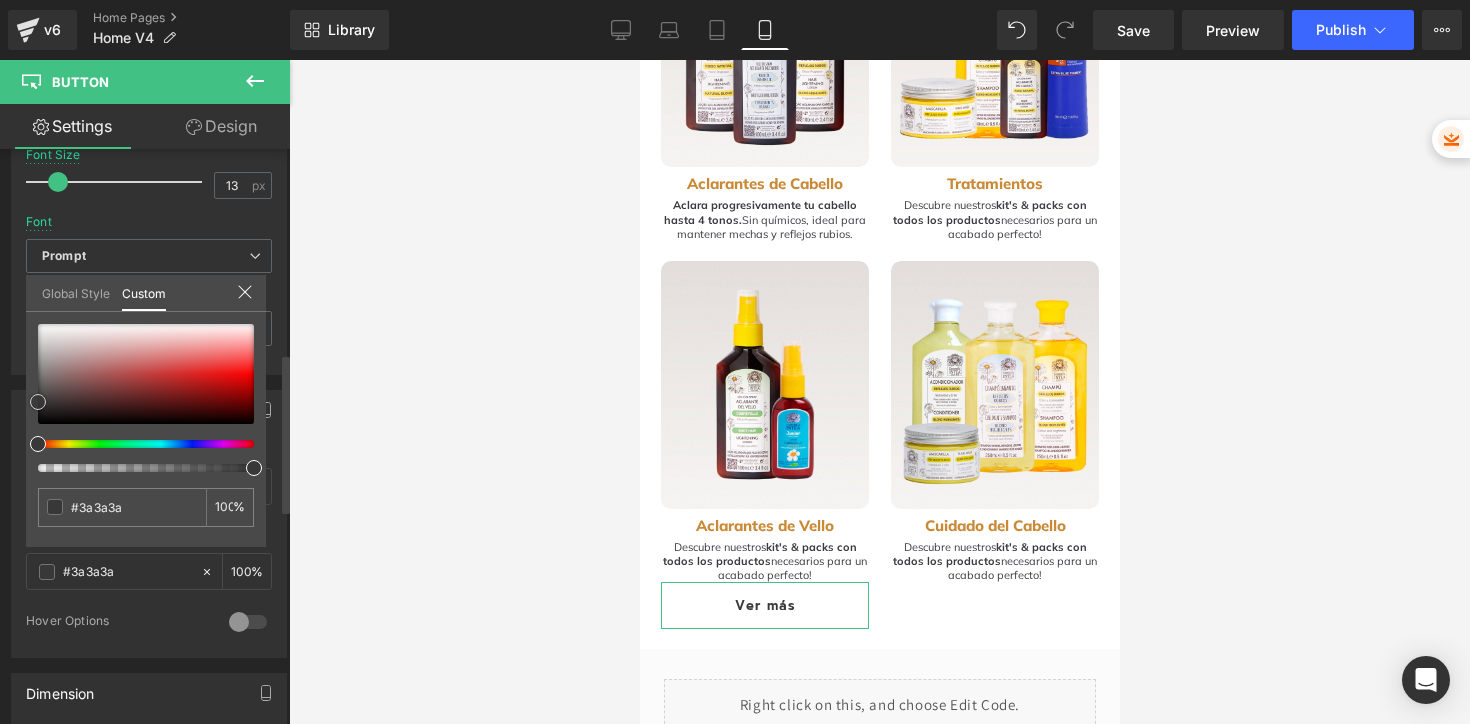 type on "#3d3d3d" 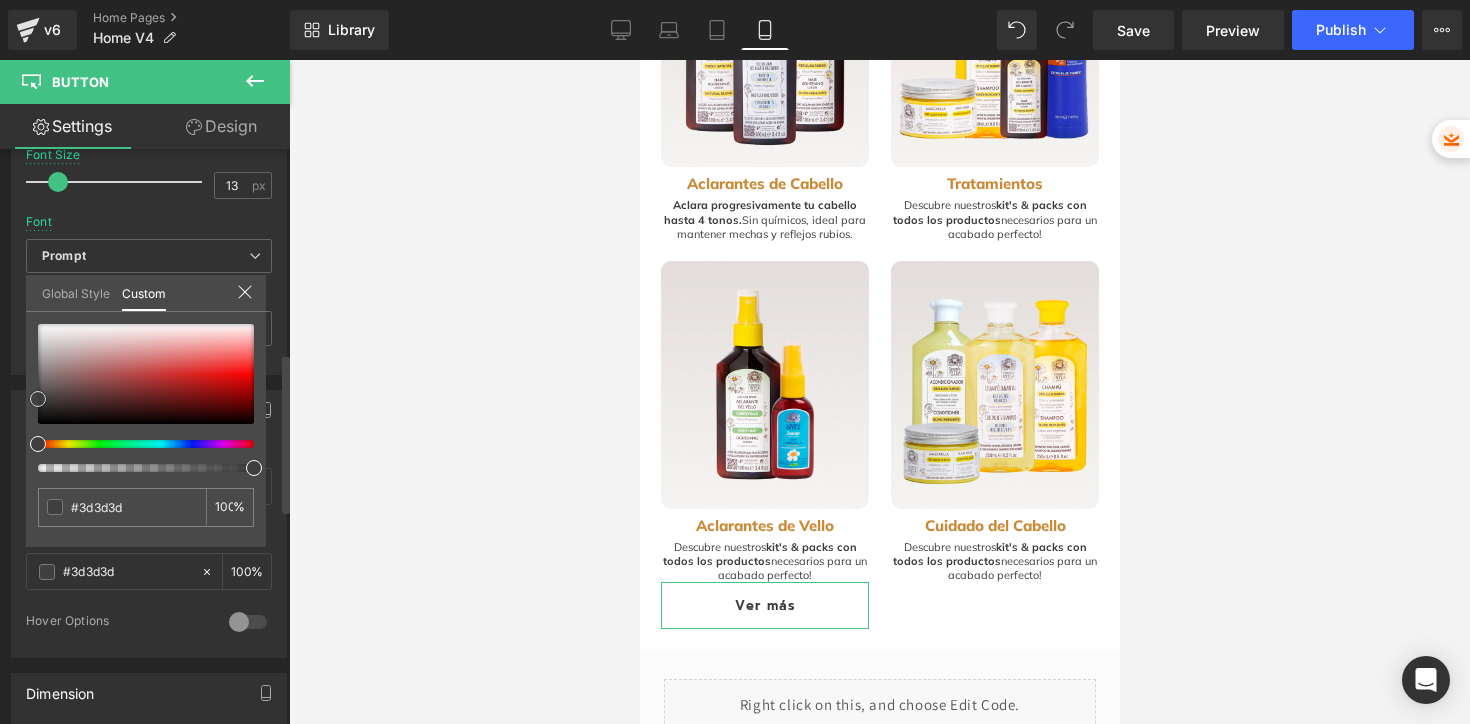 type on "#3f3f3f" 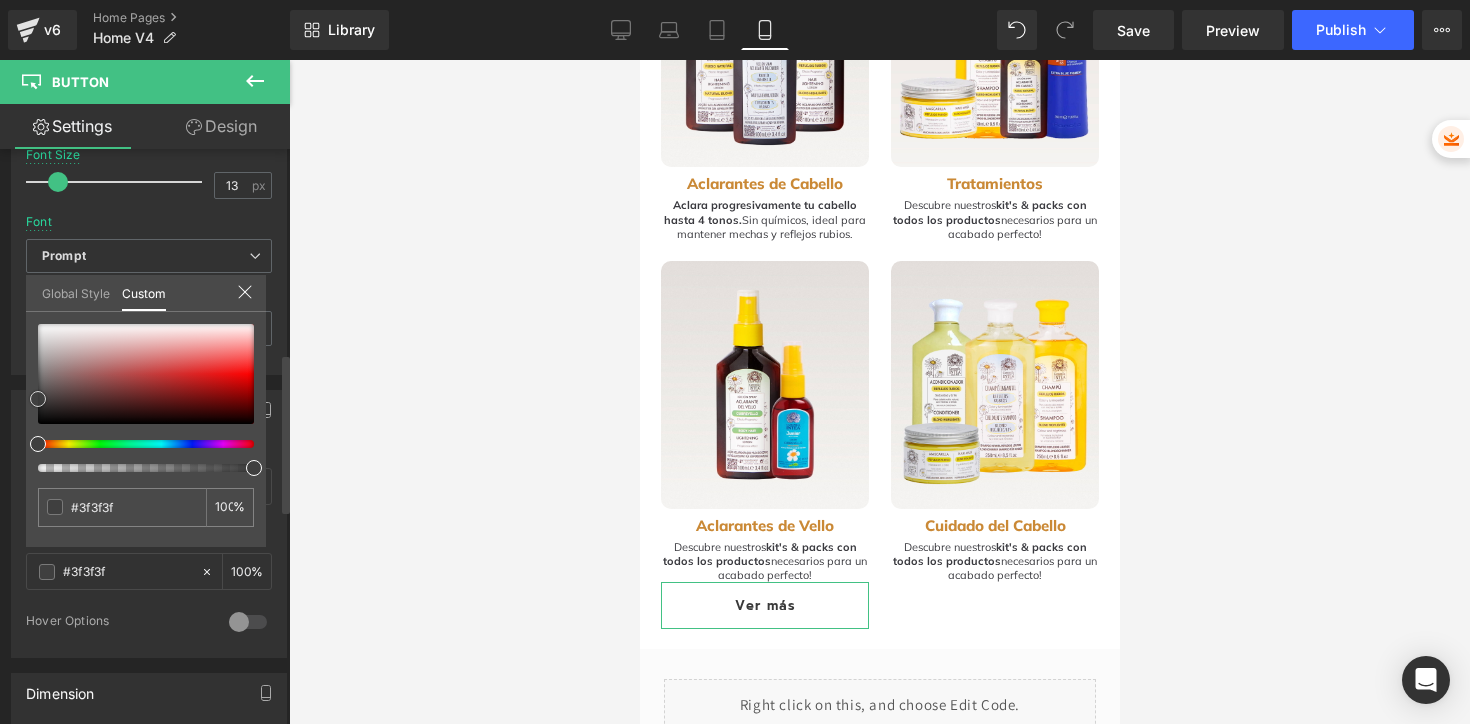 type on "#424242" 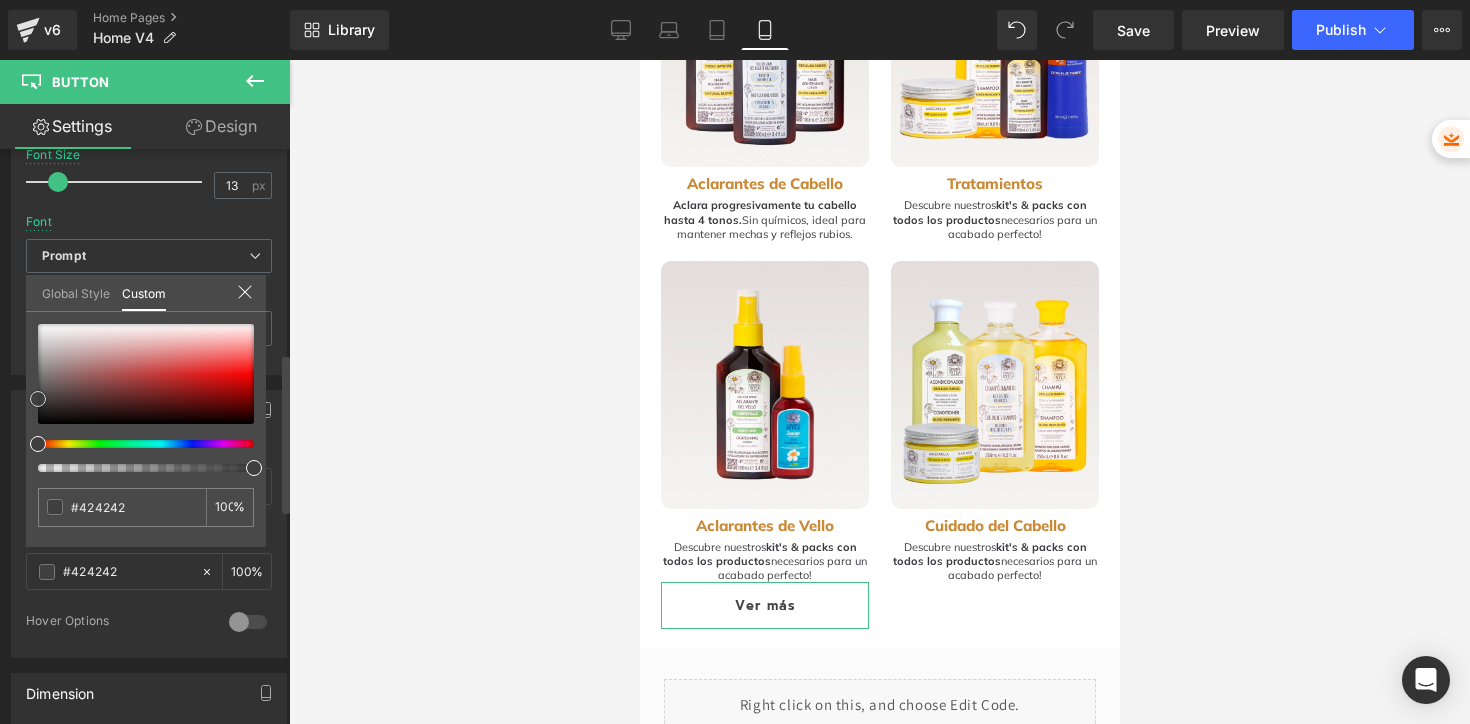 type on "#444444" 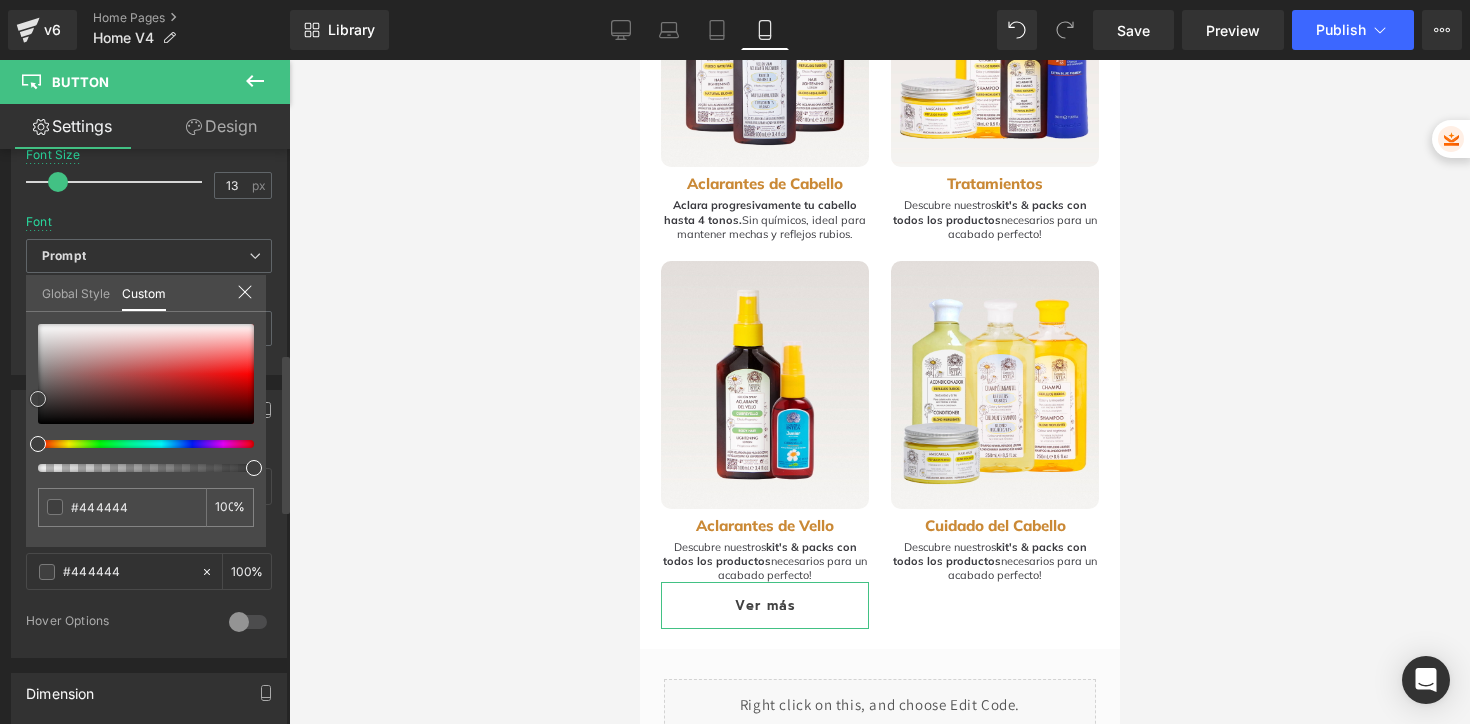 type on "#474747" 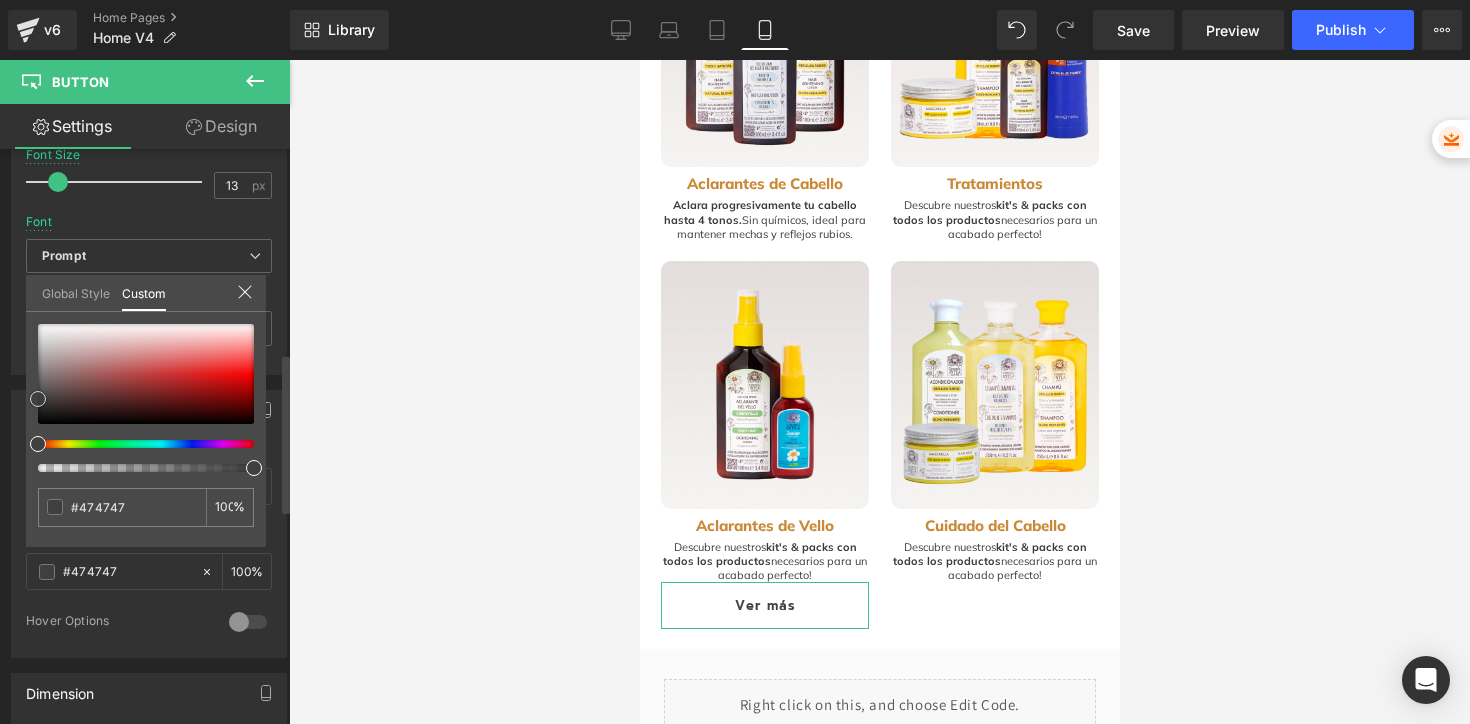 type on "#4f4f4f" 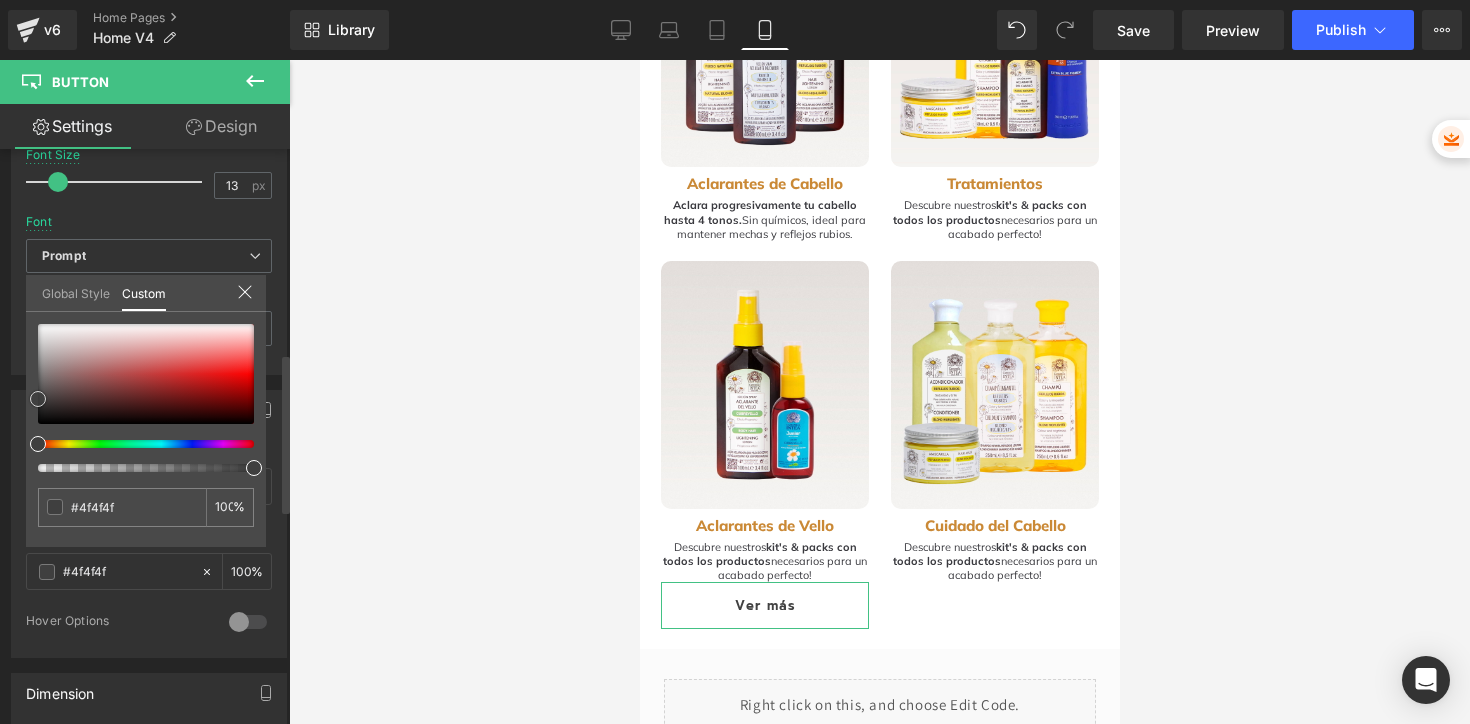 type on "#545454" 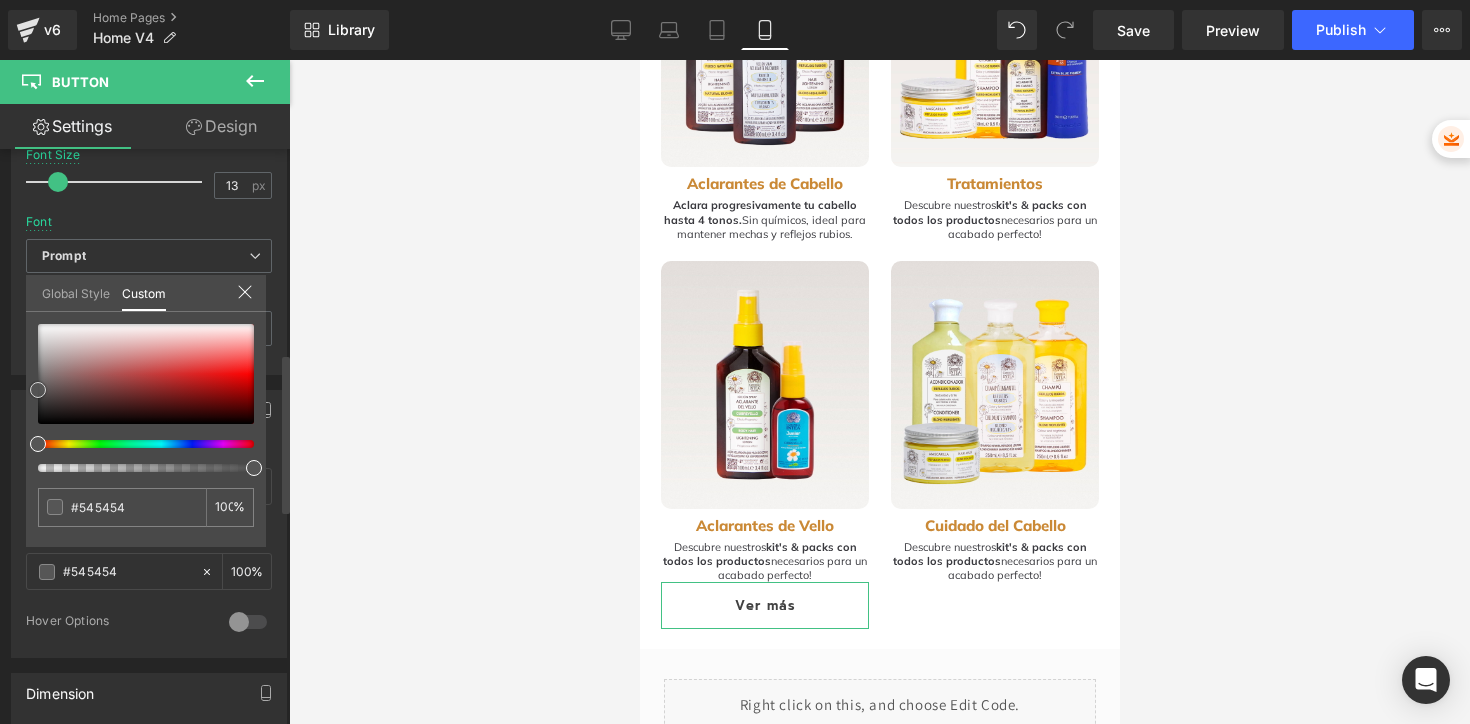 type on "#565656" 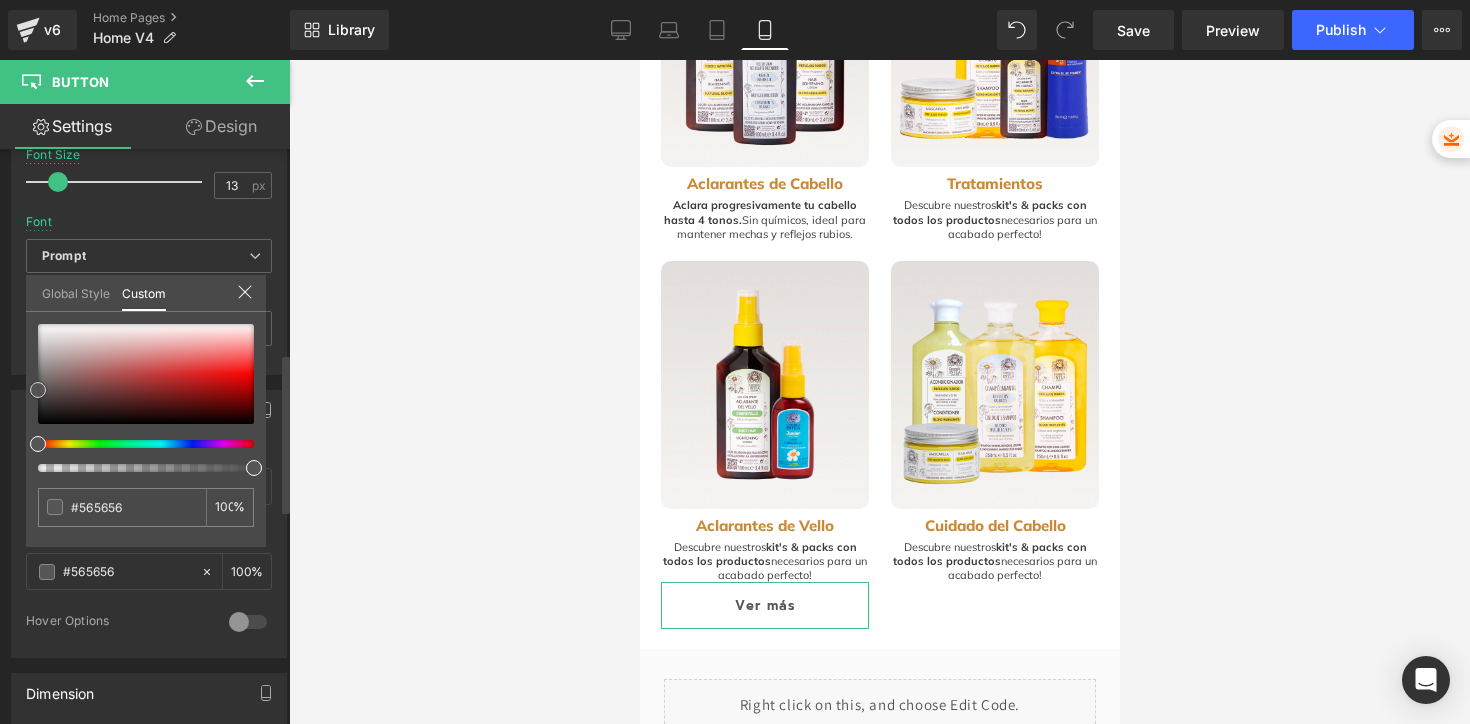 type on "#545454" 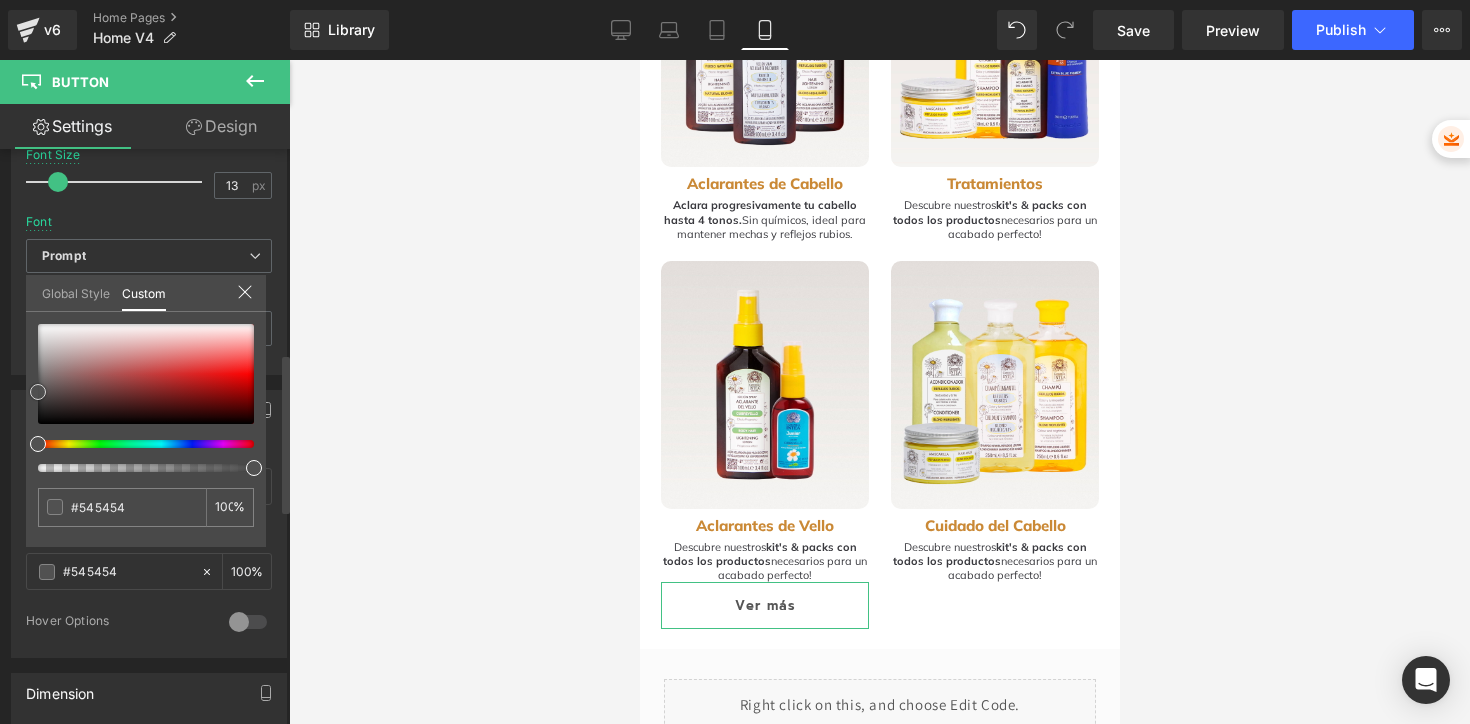 type on "#515151" 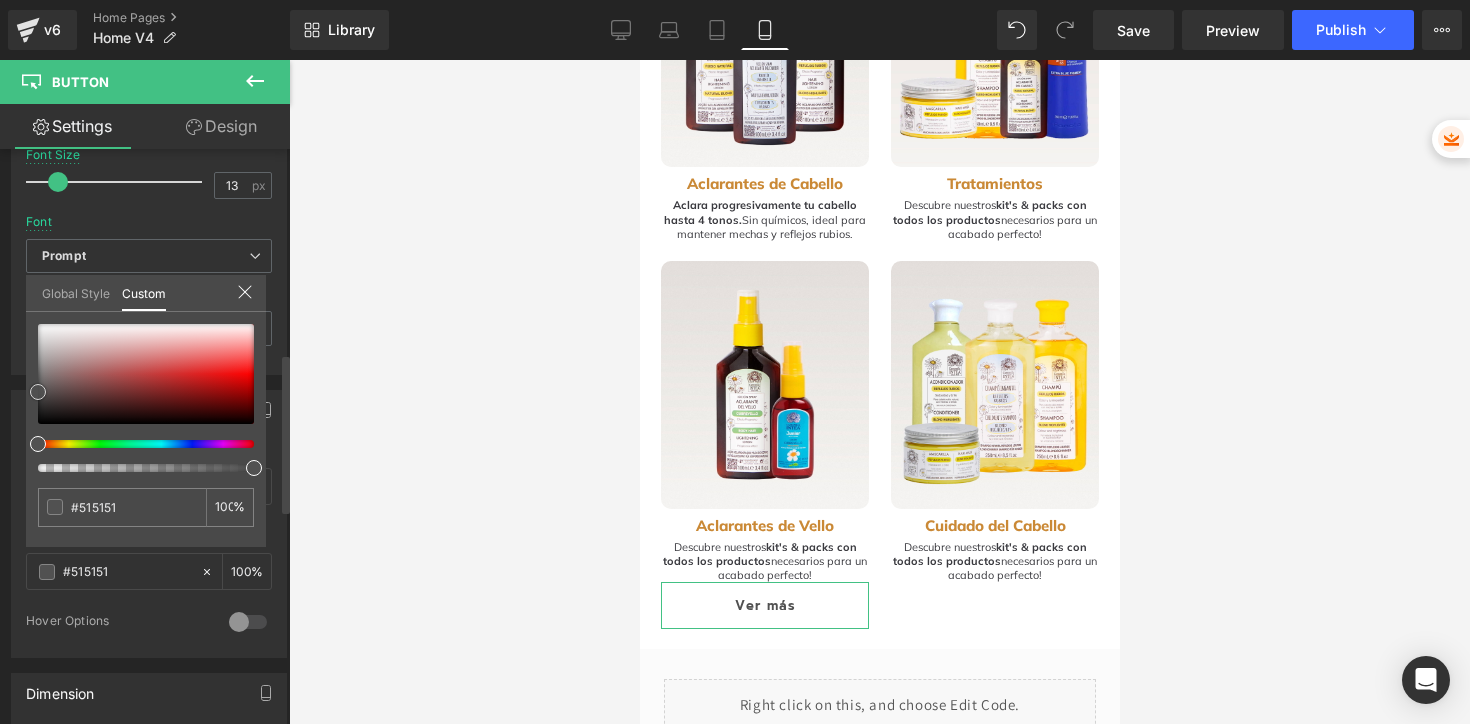 type on "#4f4f4f" 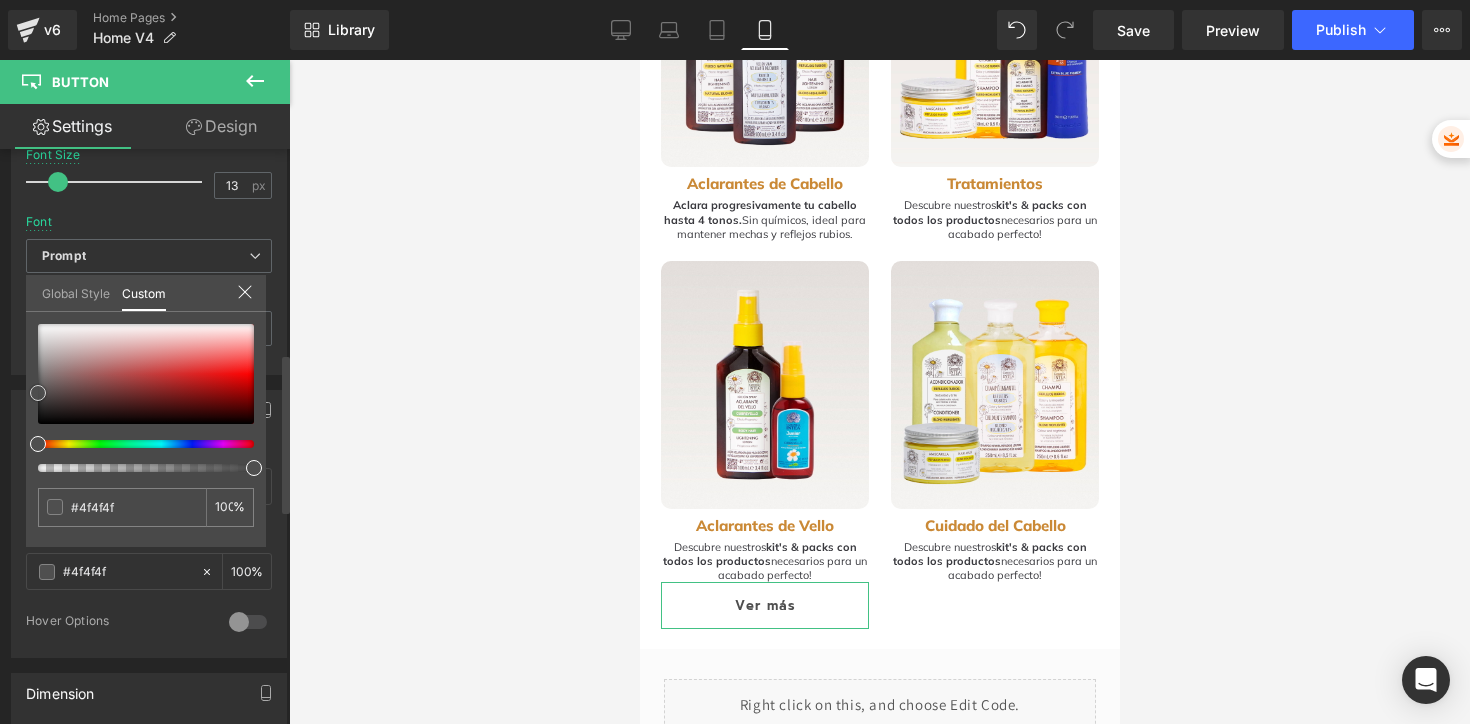 drag, startPoint x: 43, startPoint y: 416, endPoint x: 36, endPoint y: 393, distance: 24.04163 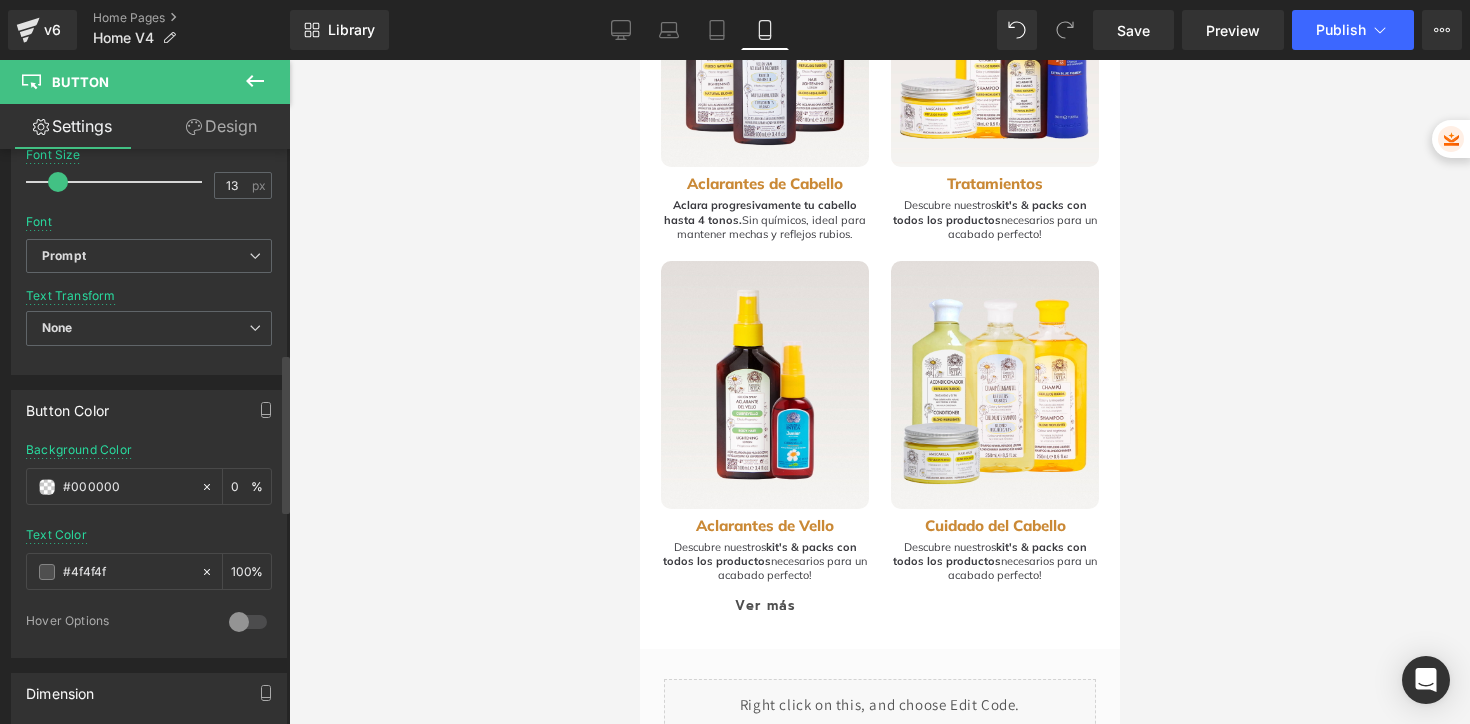 click at bounding box center (879, 392) 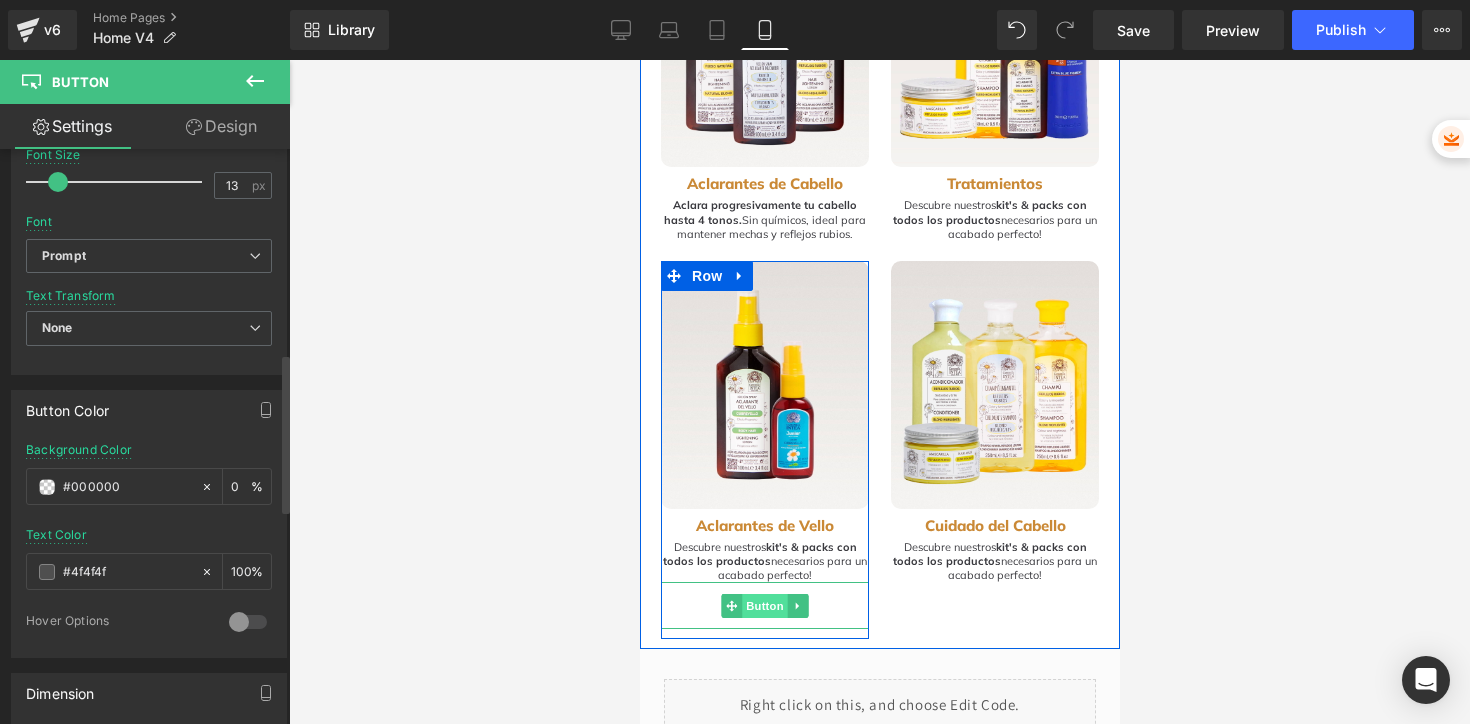 click on "Button" at bounding box center [764, 606] 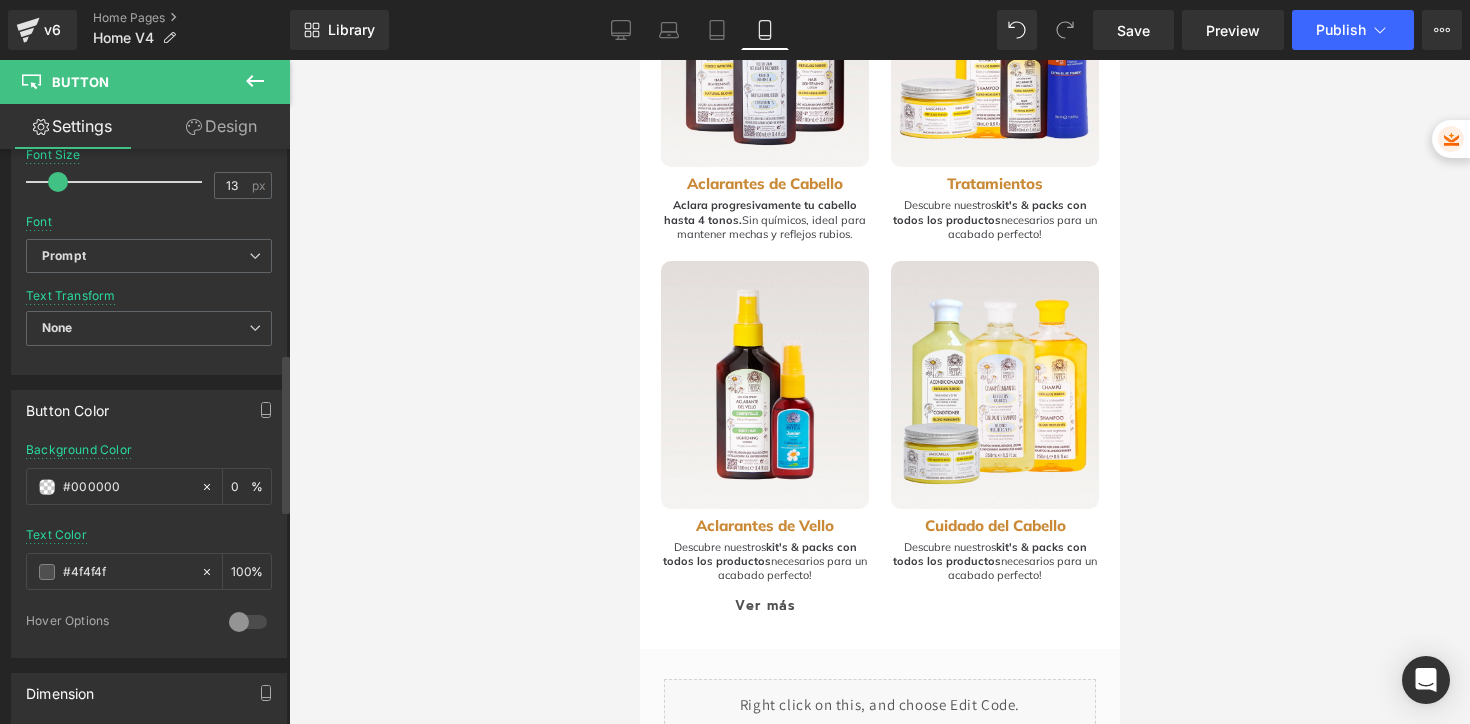 click 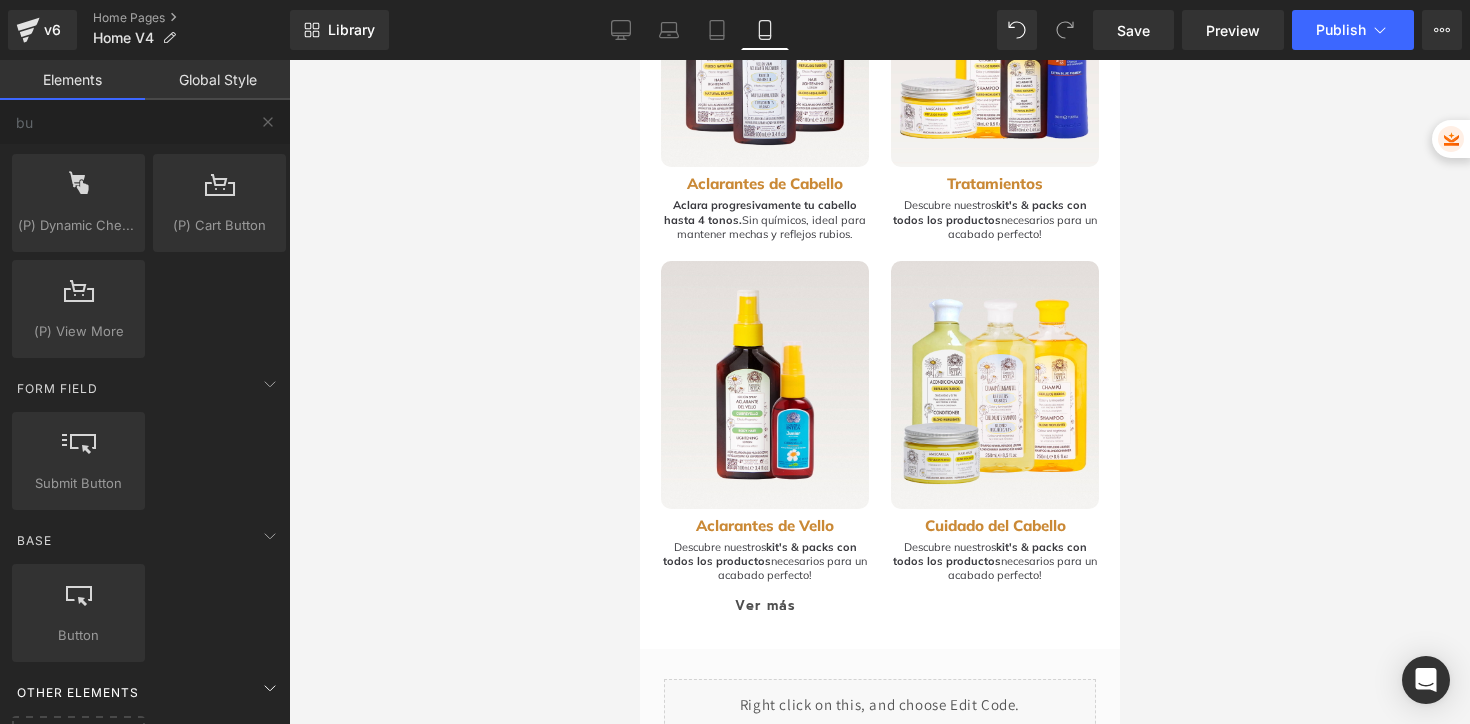 scroll, scrollTop: 145, scrollLeft: 0, axis: vertical 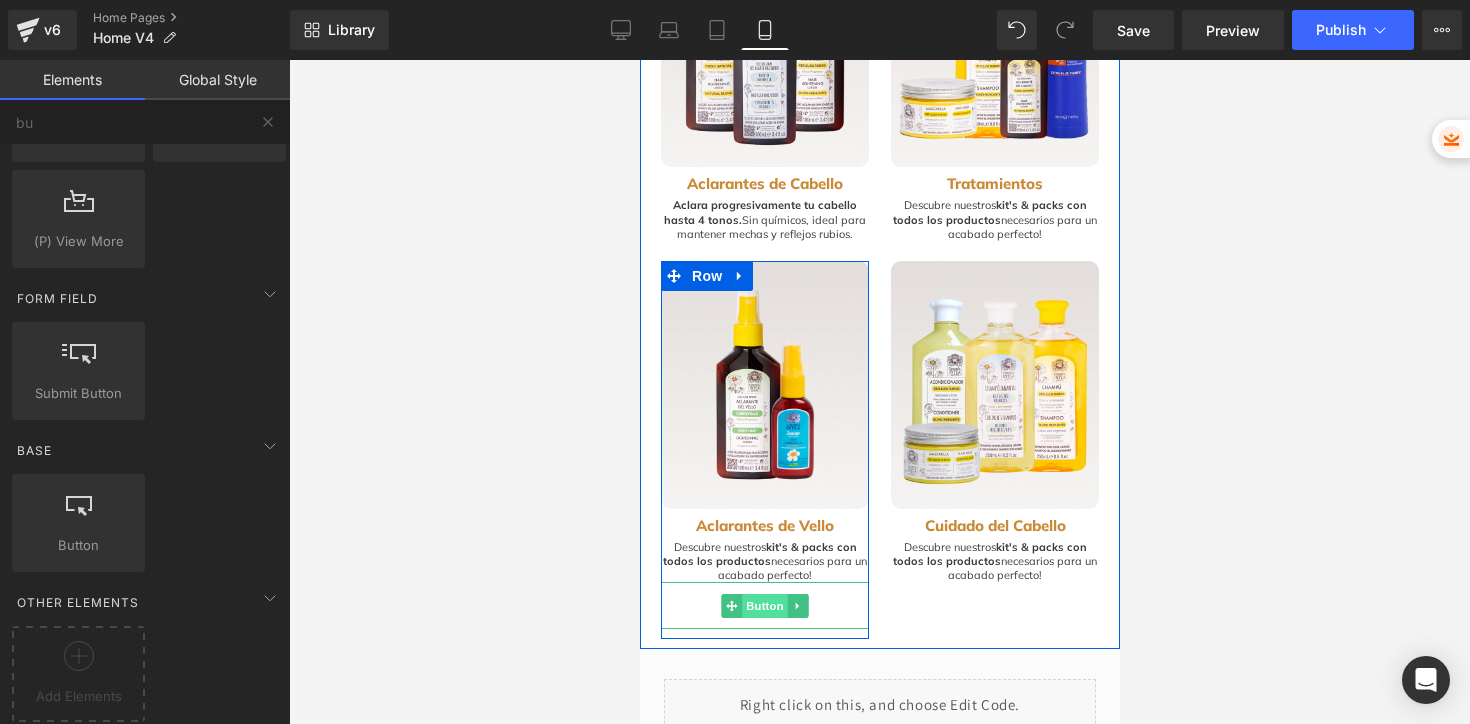 click on "Button" at bounding box center (764, 606) 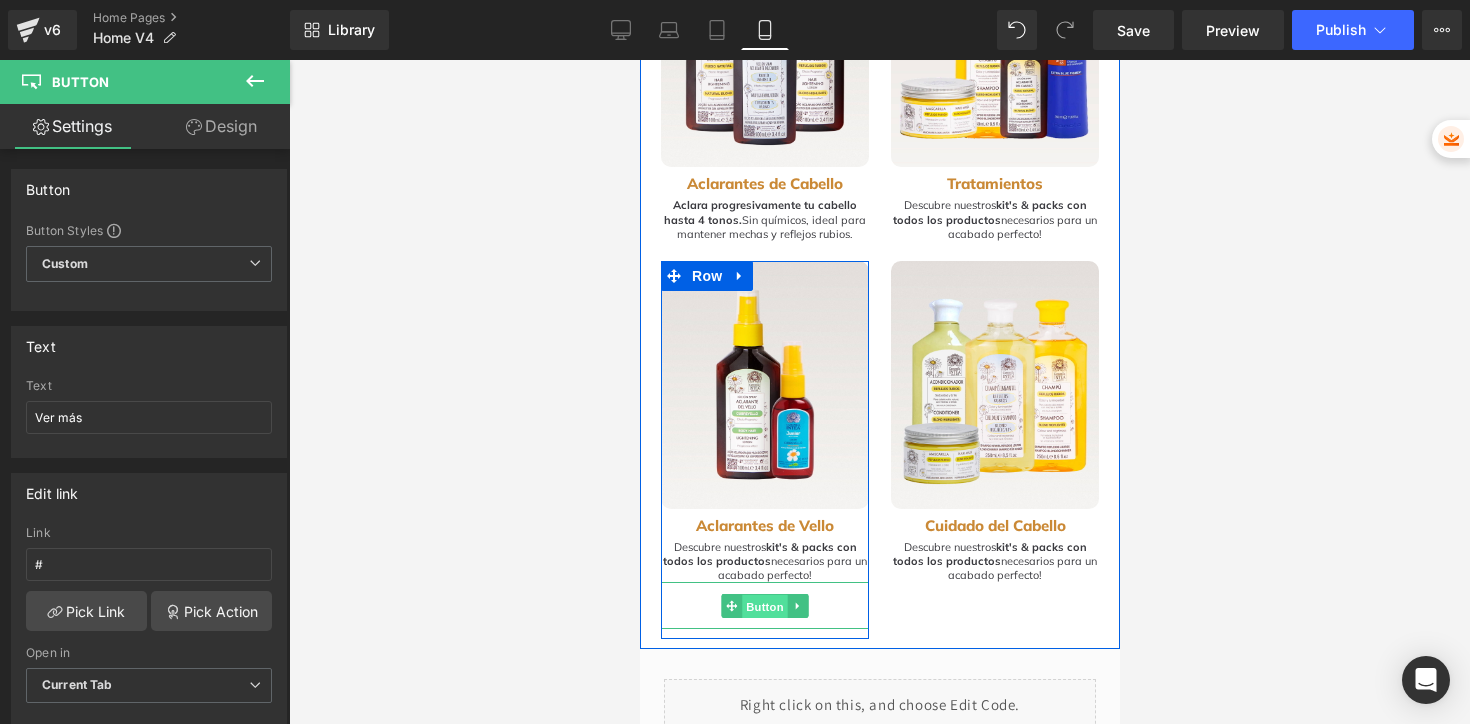 click on "Button" at bounding box center (764, 607) 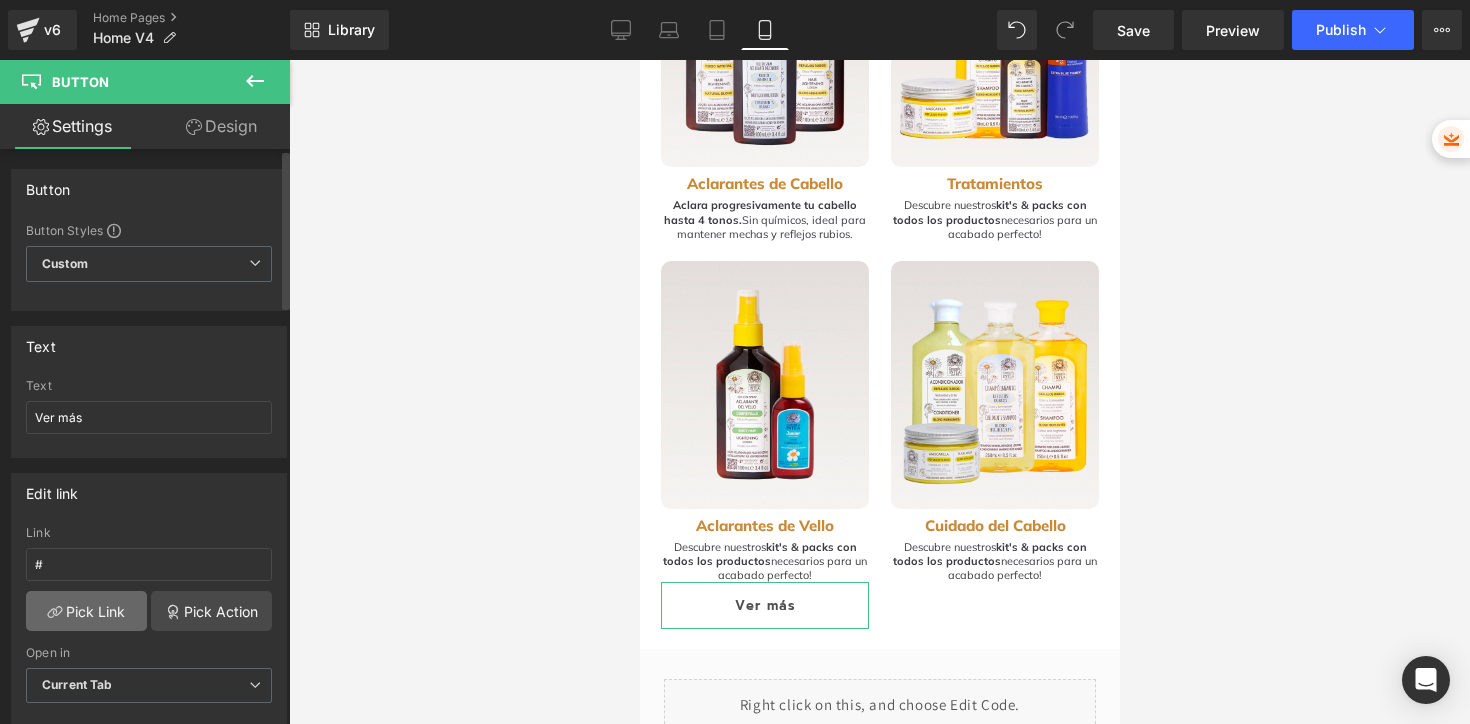click on "Pick Link" at bounding box center (86, 611) 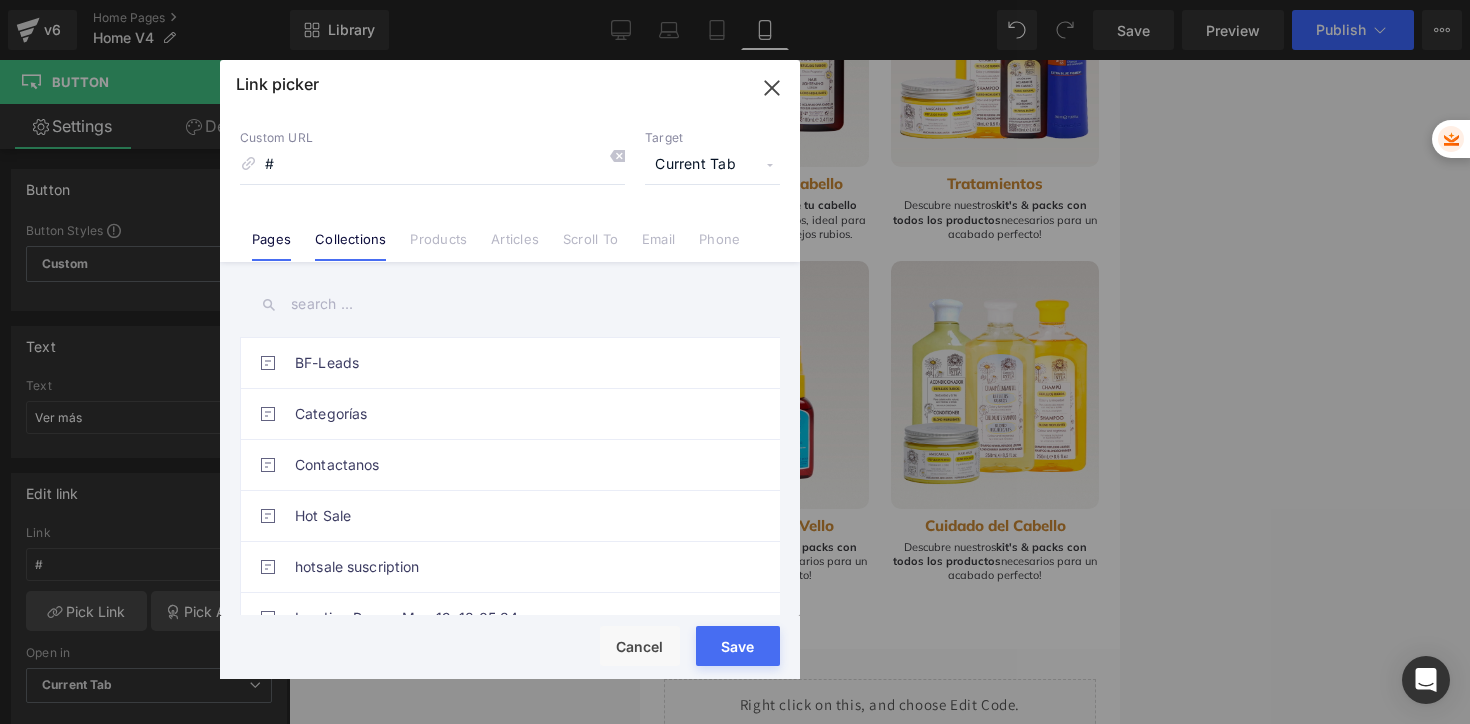 click on "Collections" at bounding box center (350, 246) 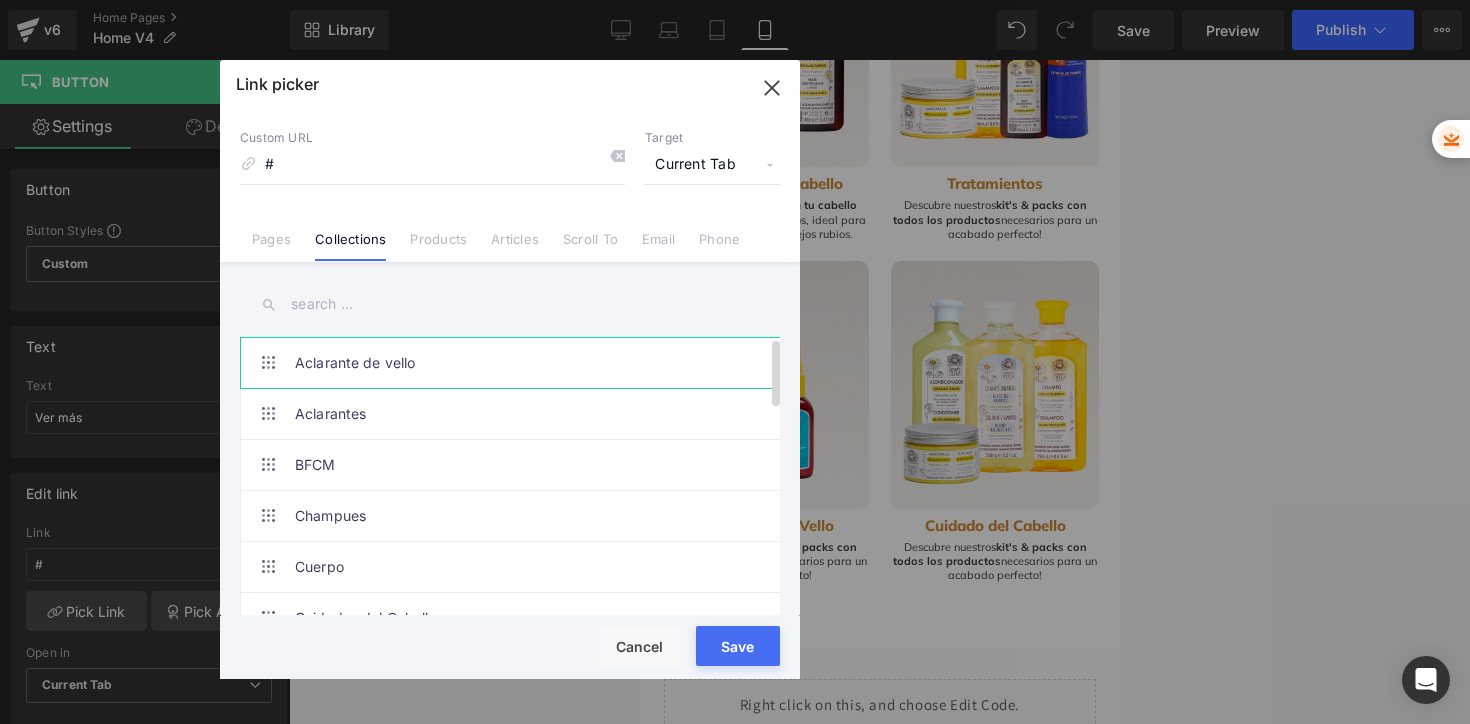 click on "Aclarante de vello" at bounding box center (515, 363) 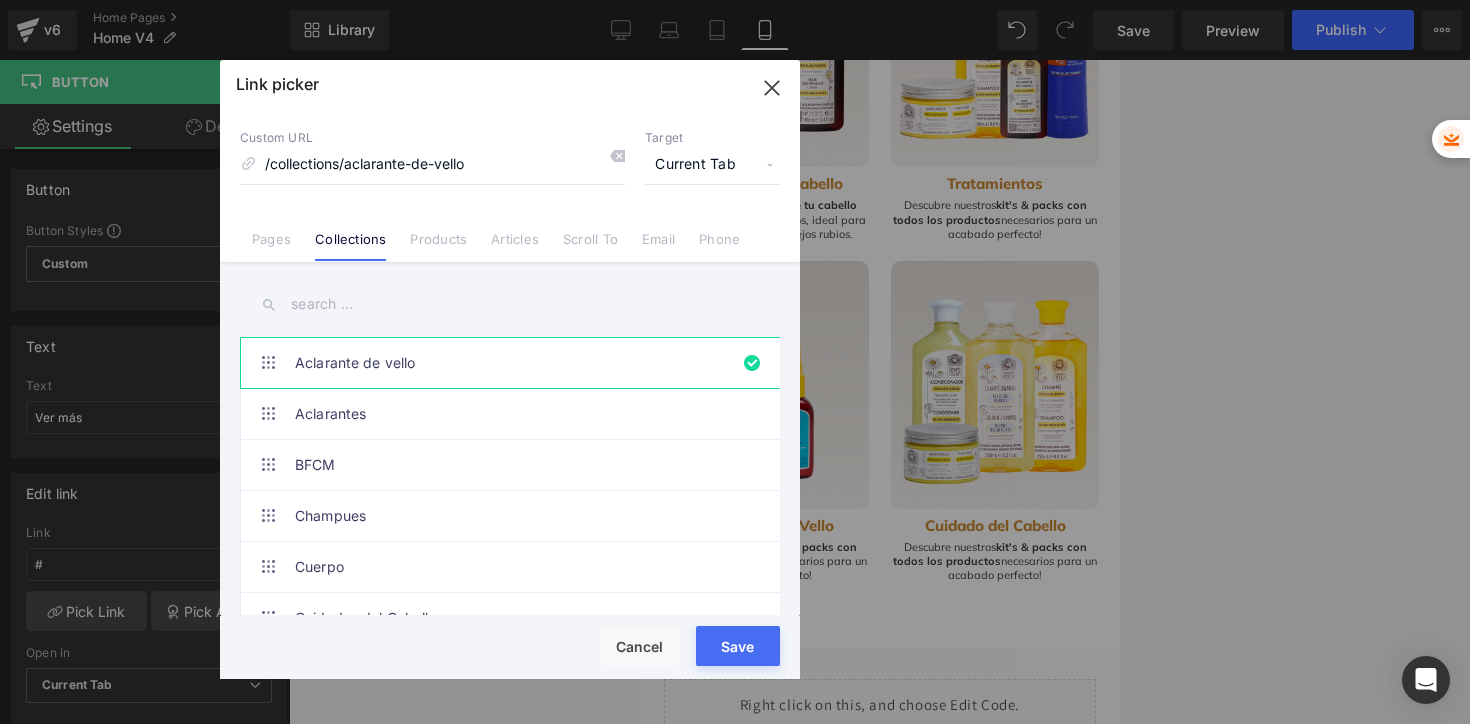 click on "Rendering ..." at bounding box center [735, 645] 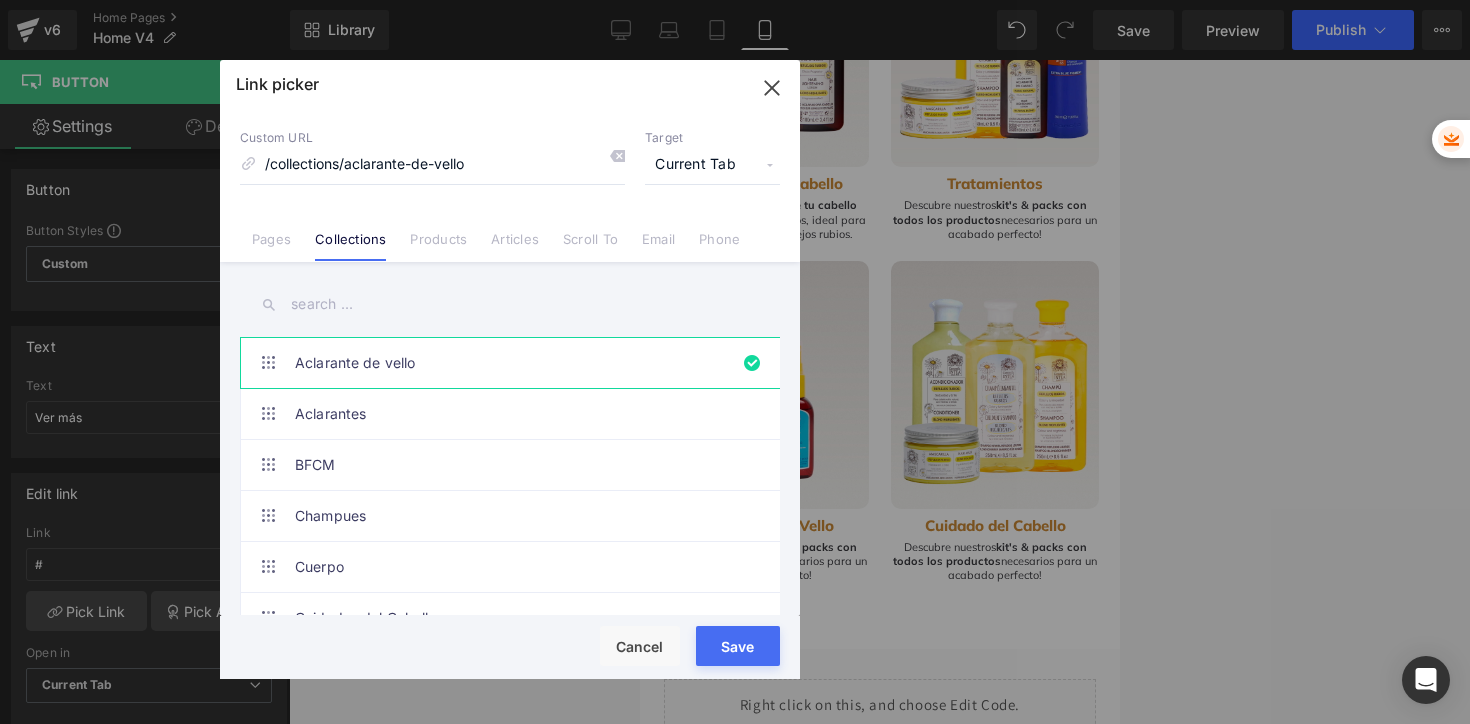 click on "Rendering ..." at bounding box center (735, 645) 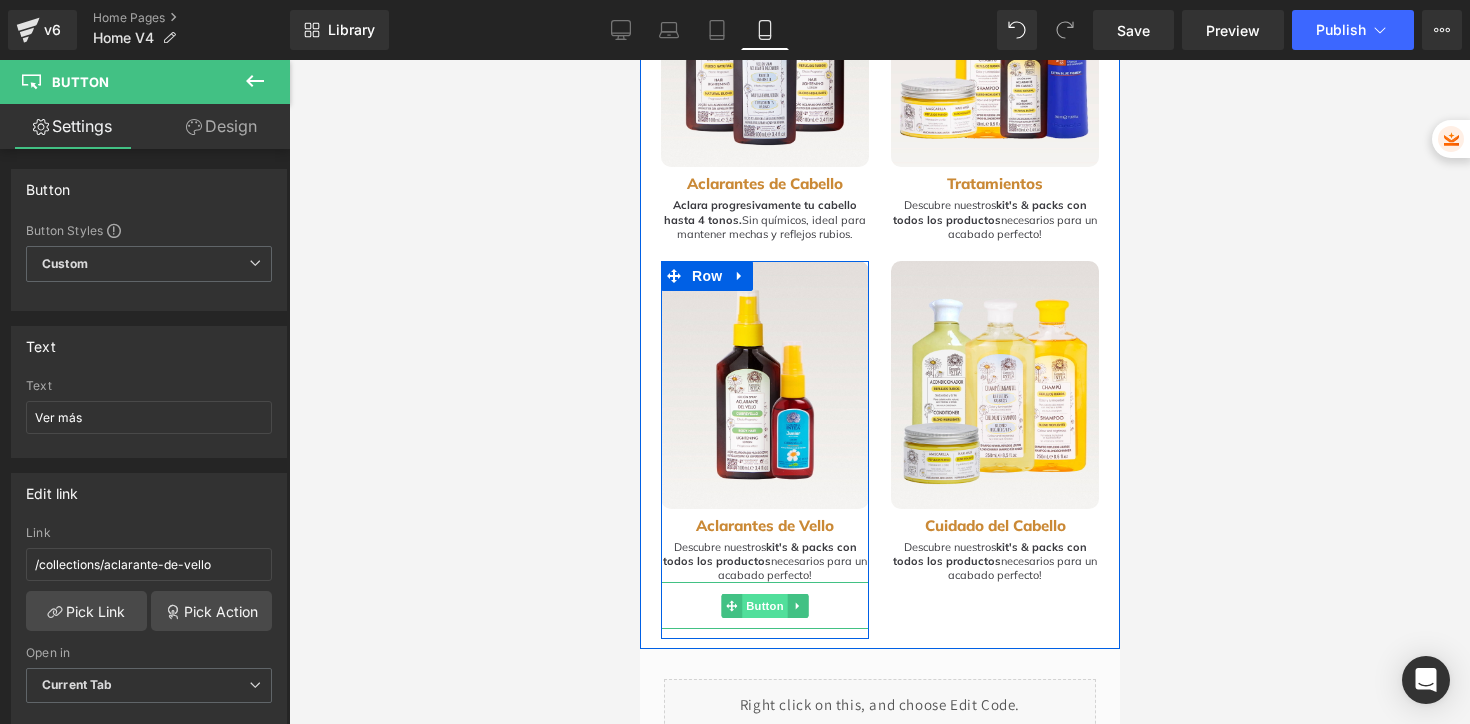 click on "Button" at bounding box center [764, 606] 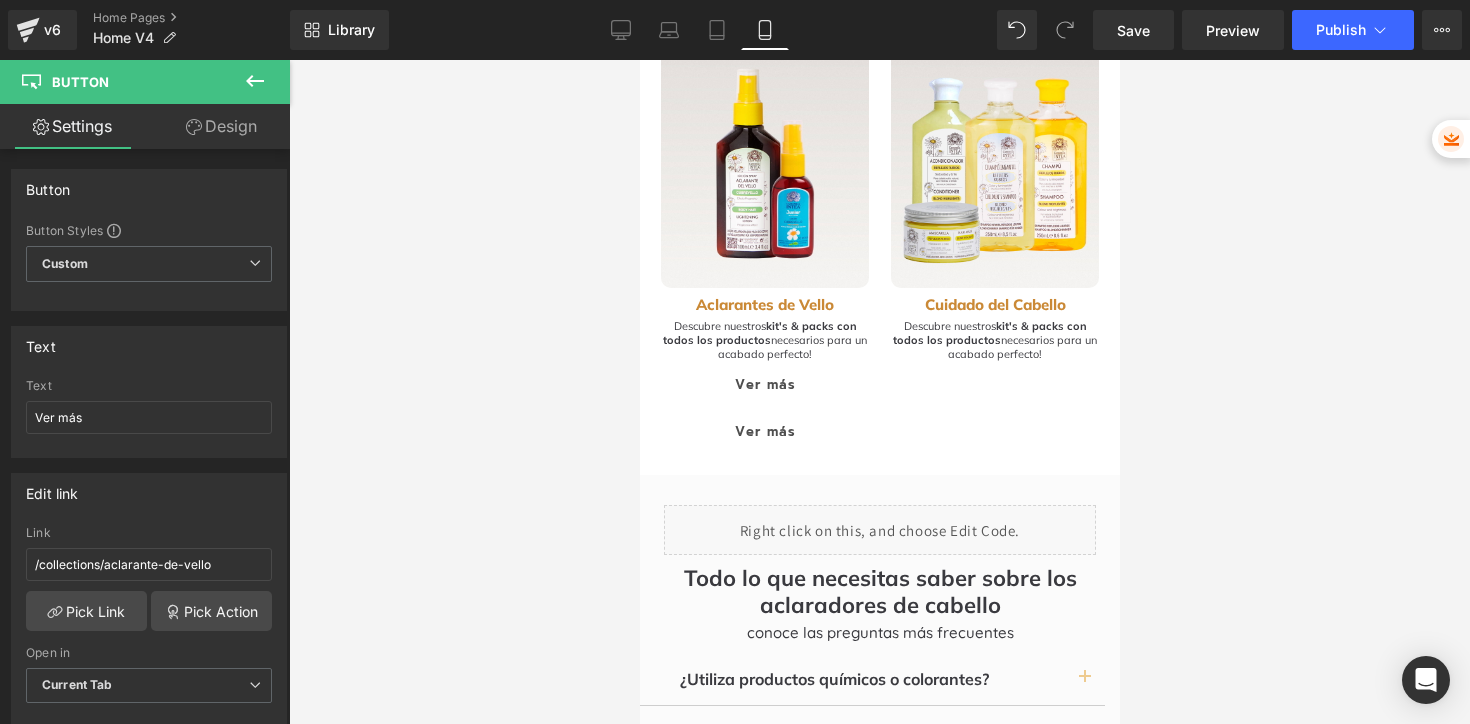 scroll, scrollTop: 2706, scrollLeft: 0, axis: vertical 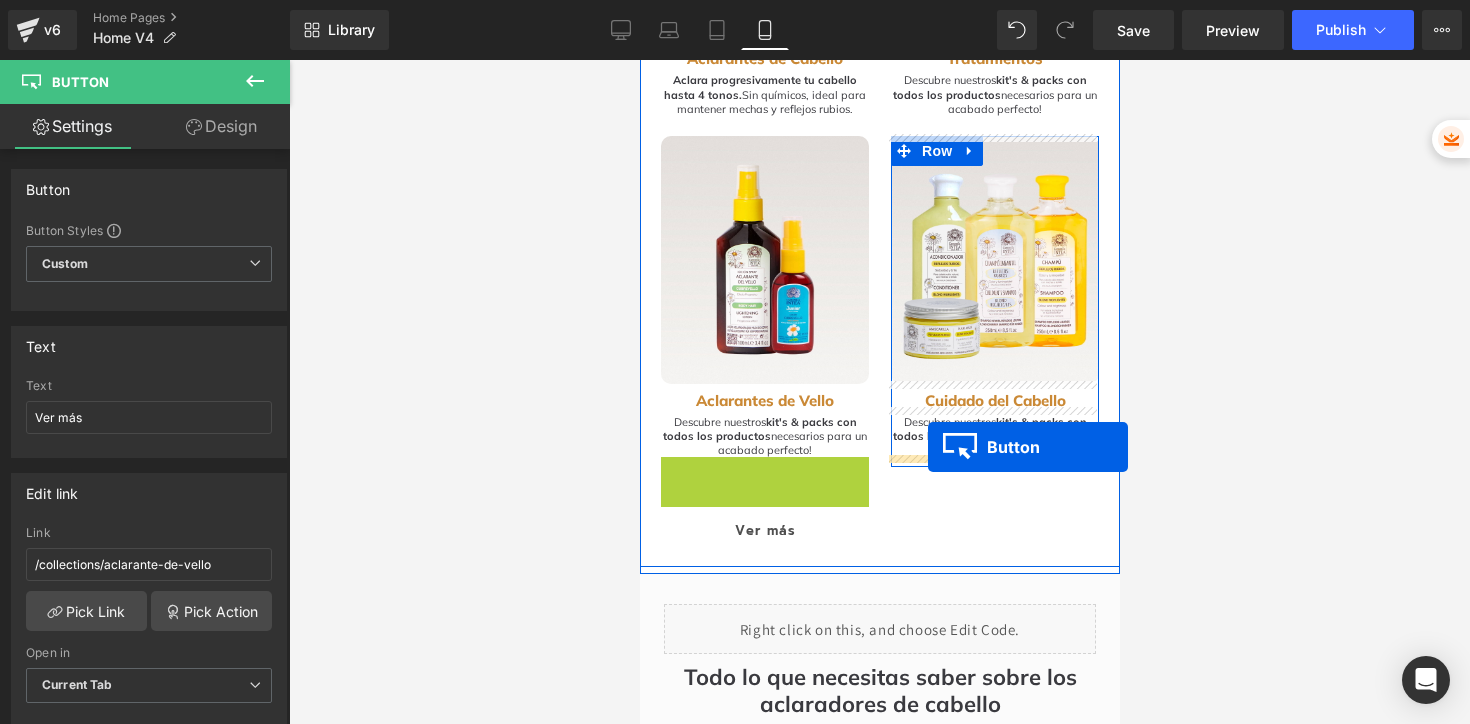 drag, startPoint x: 751, startPoint y: 476, endPoint x: 927, endPoint y: 446, distance: 178.53851 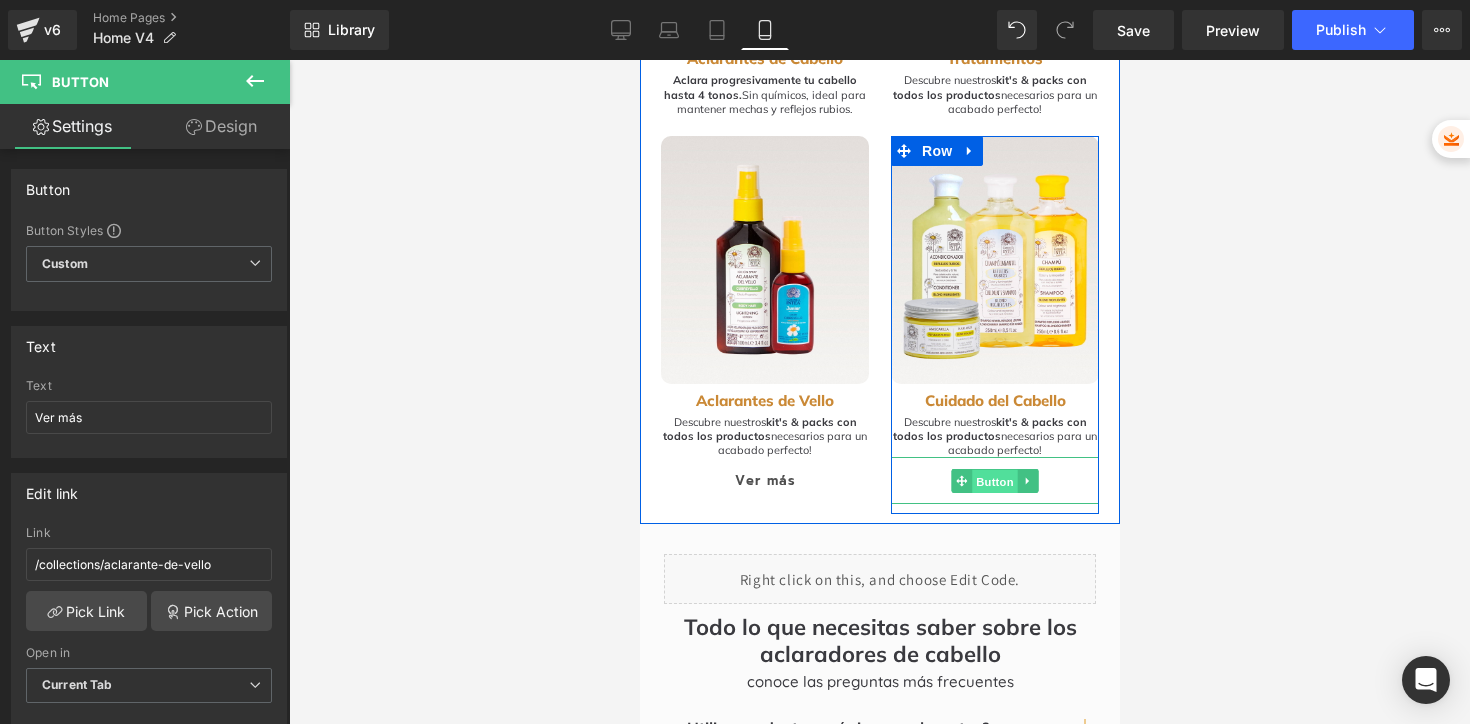 click on "Button" at bounding box center (994, 482) 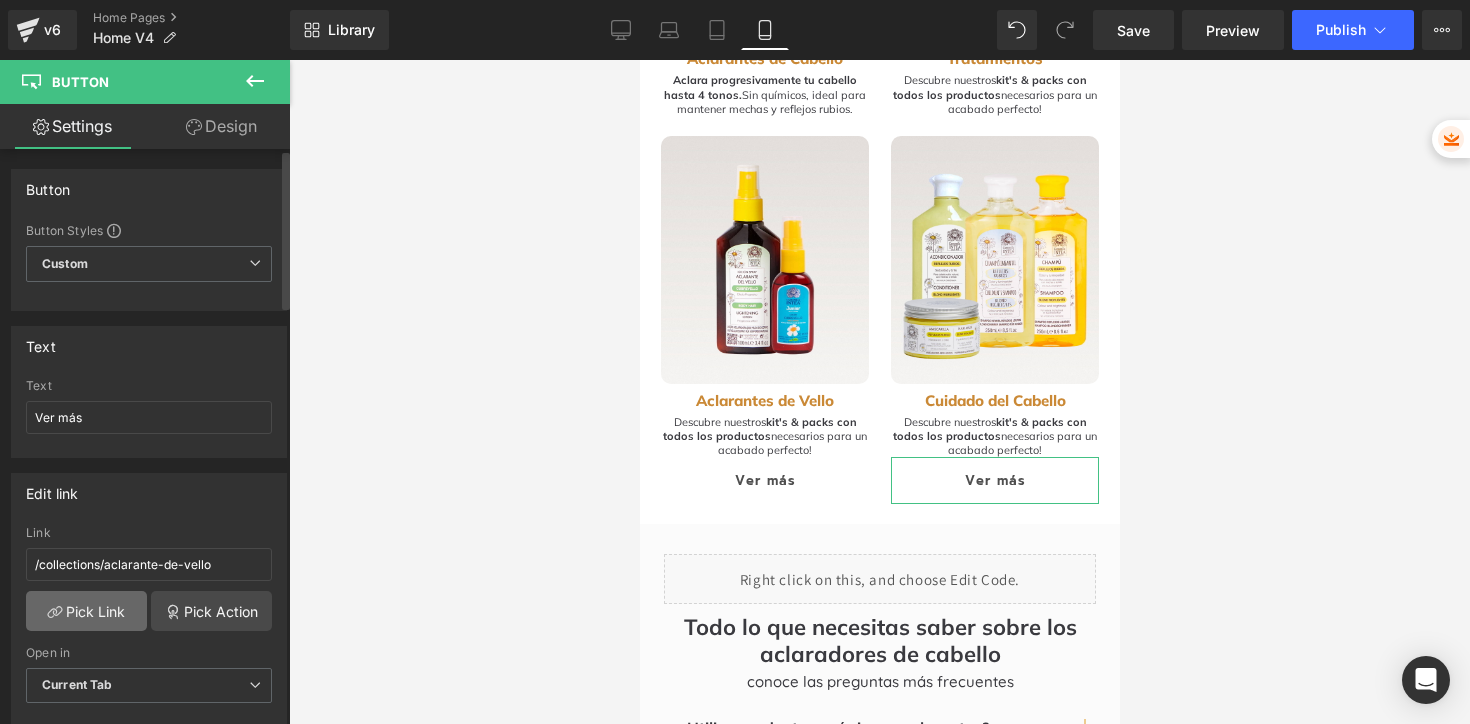 click on "Pick Link" at bounding box center (86, 611) 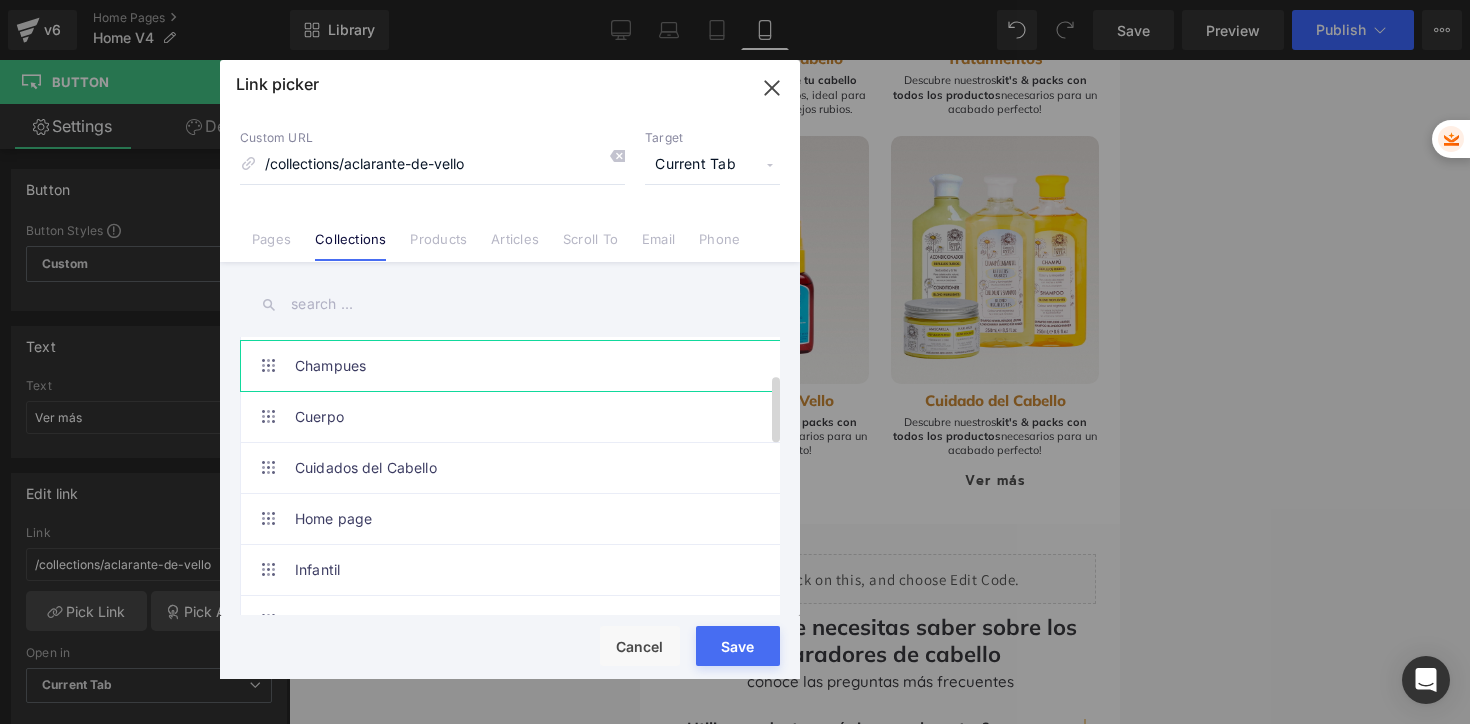 scroll, scrollTop: 154, scrollLeft: 0, axis: vertical 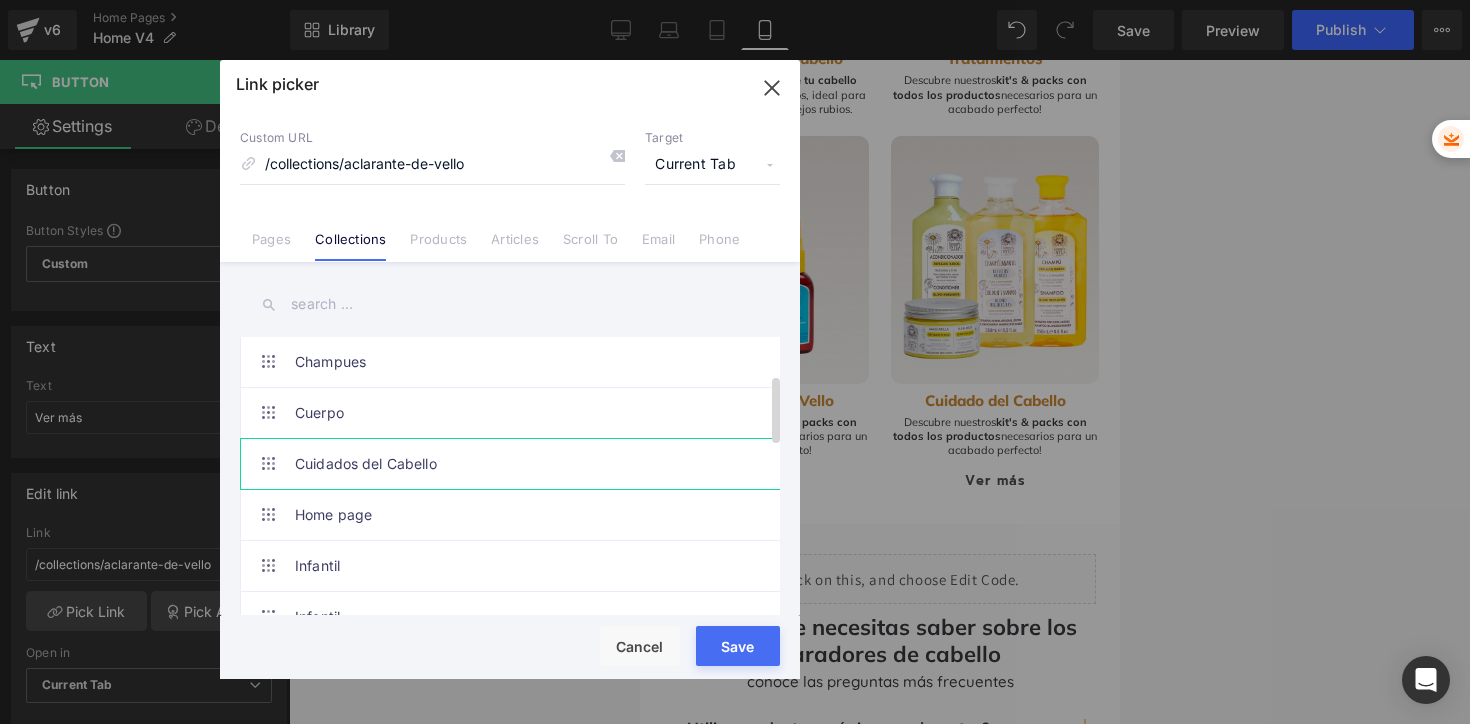 click on "Cuidados del Cabello" at bounding box center [515, 464] 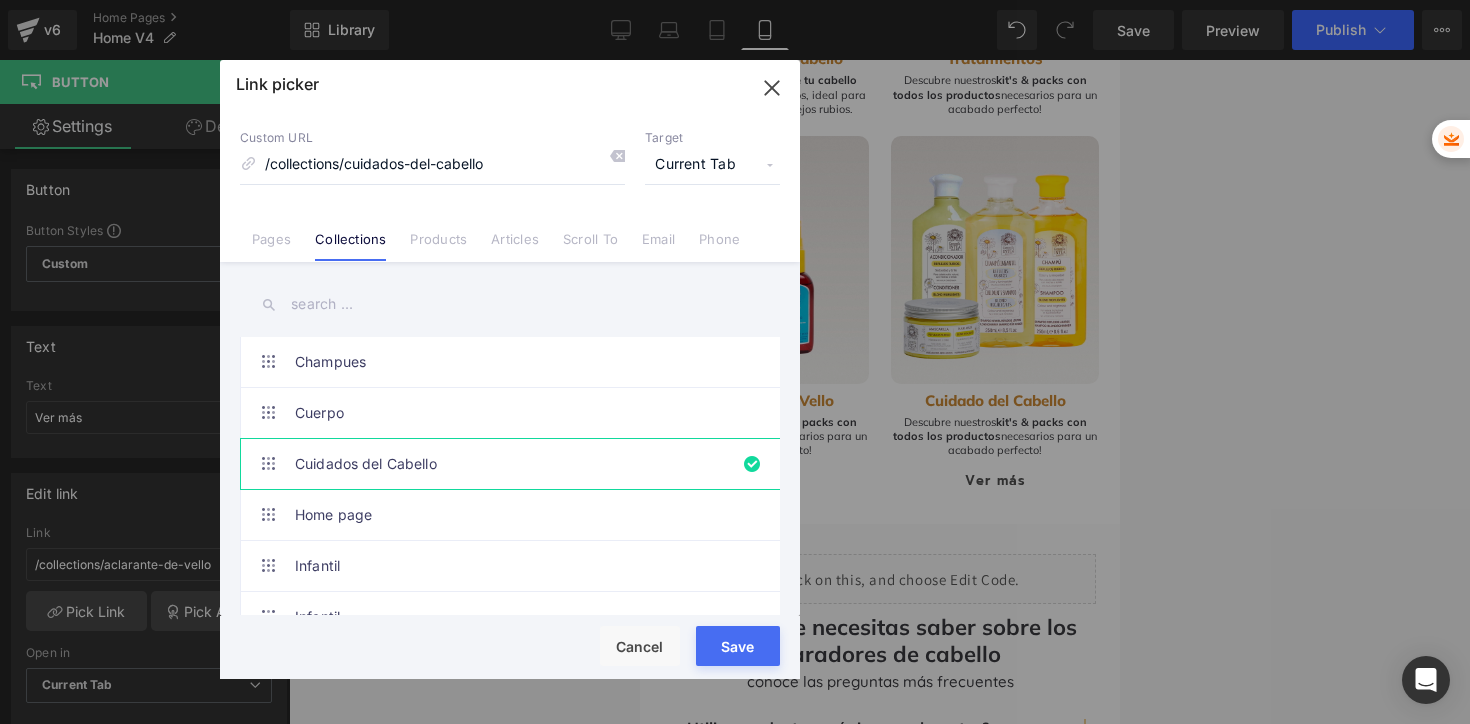 click on "Rendering ..." at bounding box center (735, 645) 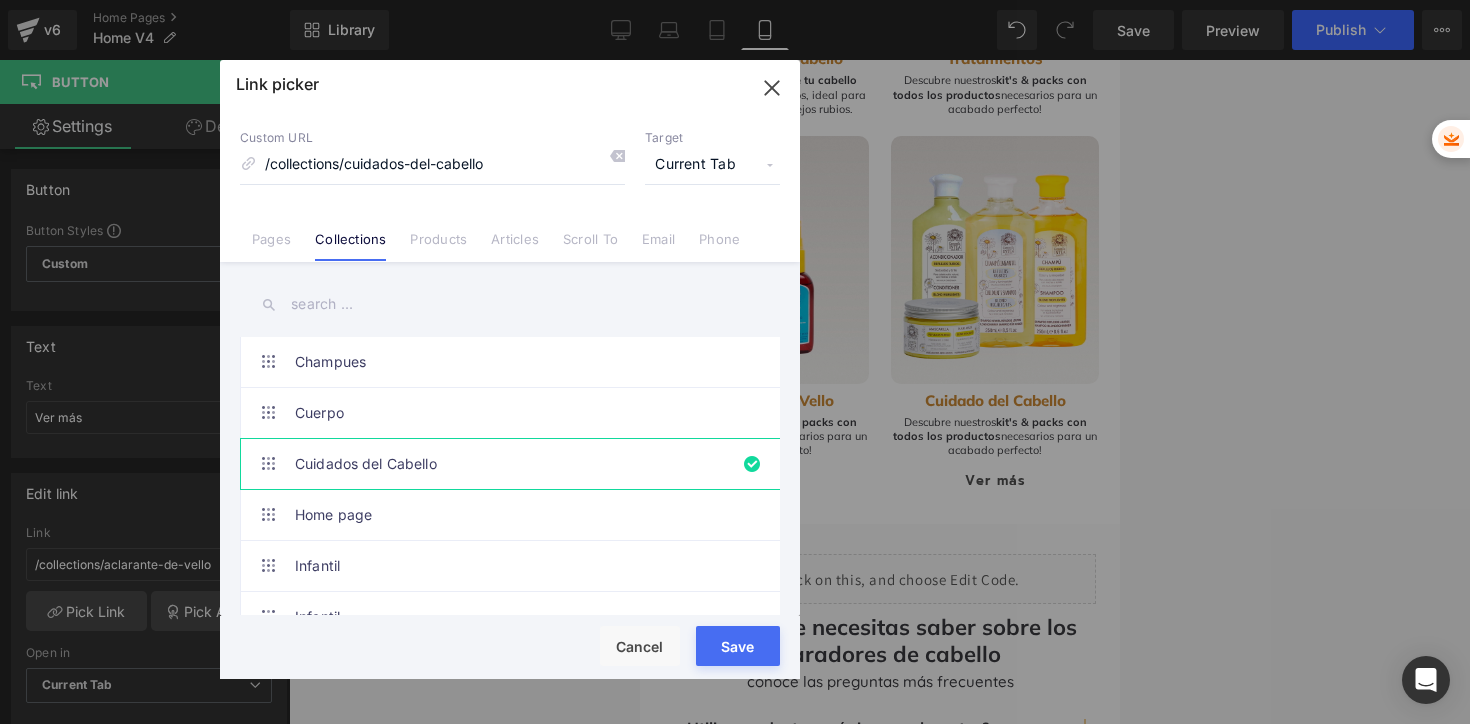 click on "Rendering ..." at bounding box center [735, 645] 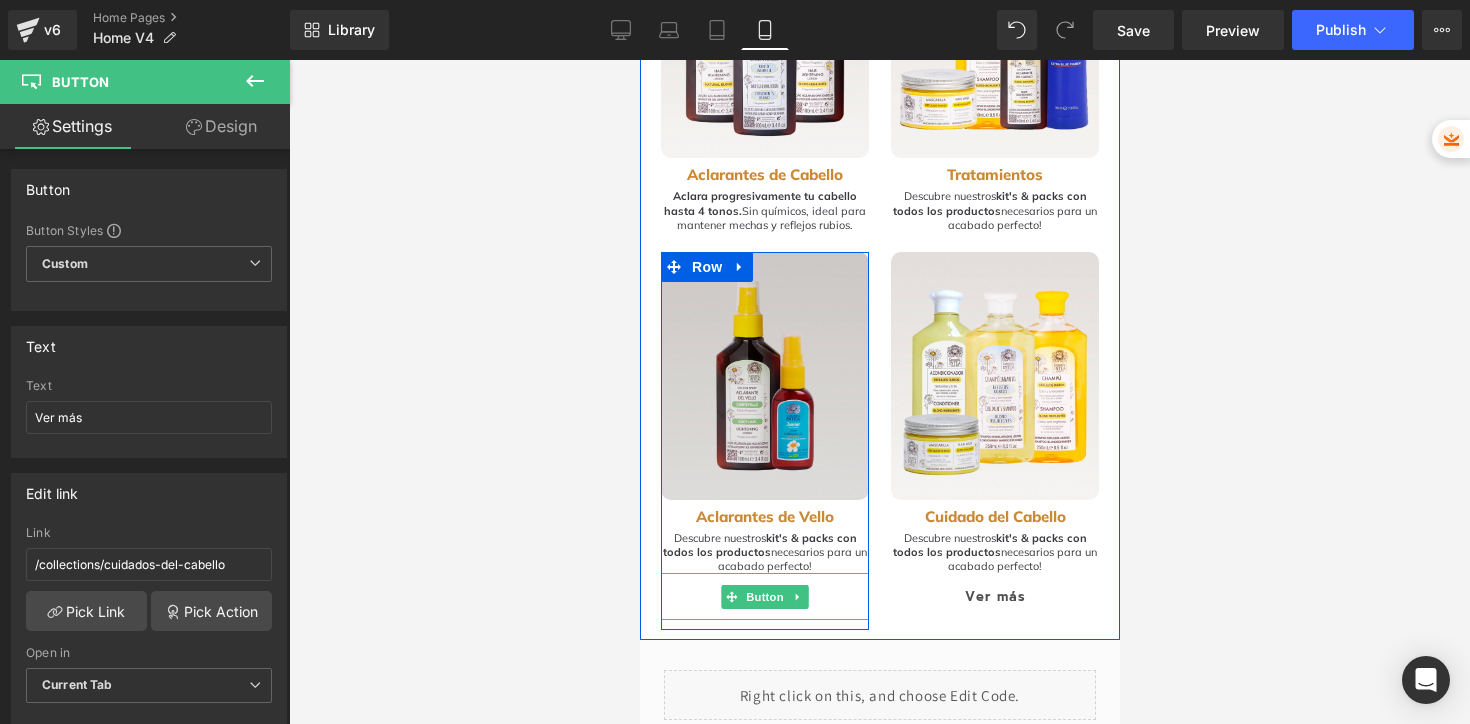scroll, scrollTop: 2572, scrollLeft: 0, axis: vertical 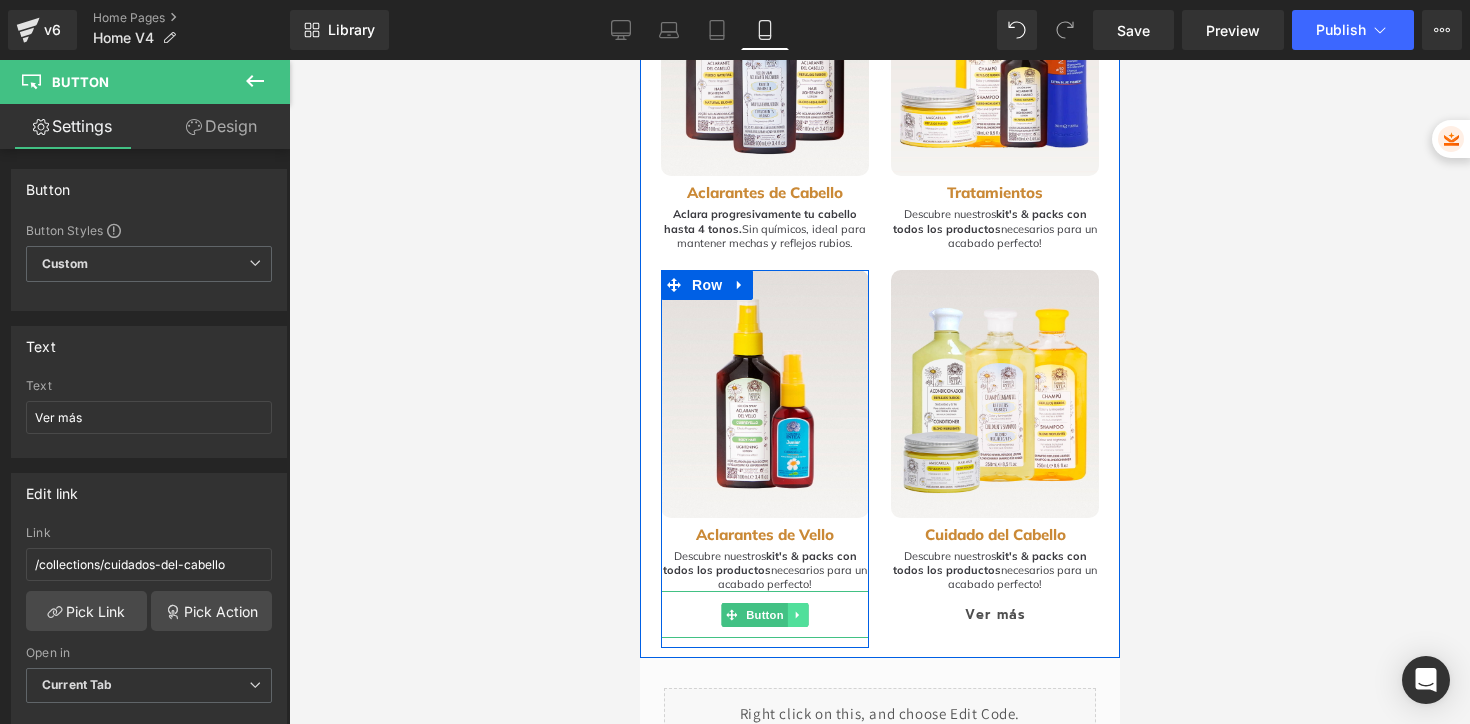 click at bounding box center [797, 615] 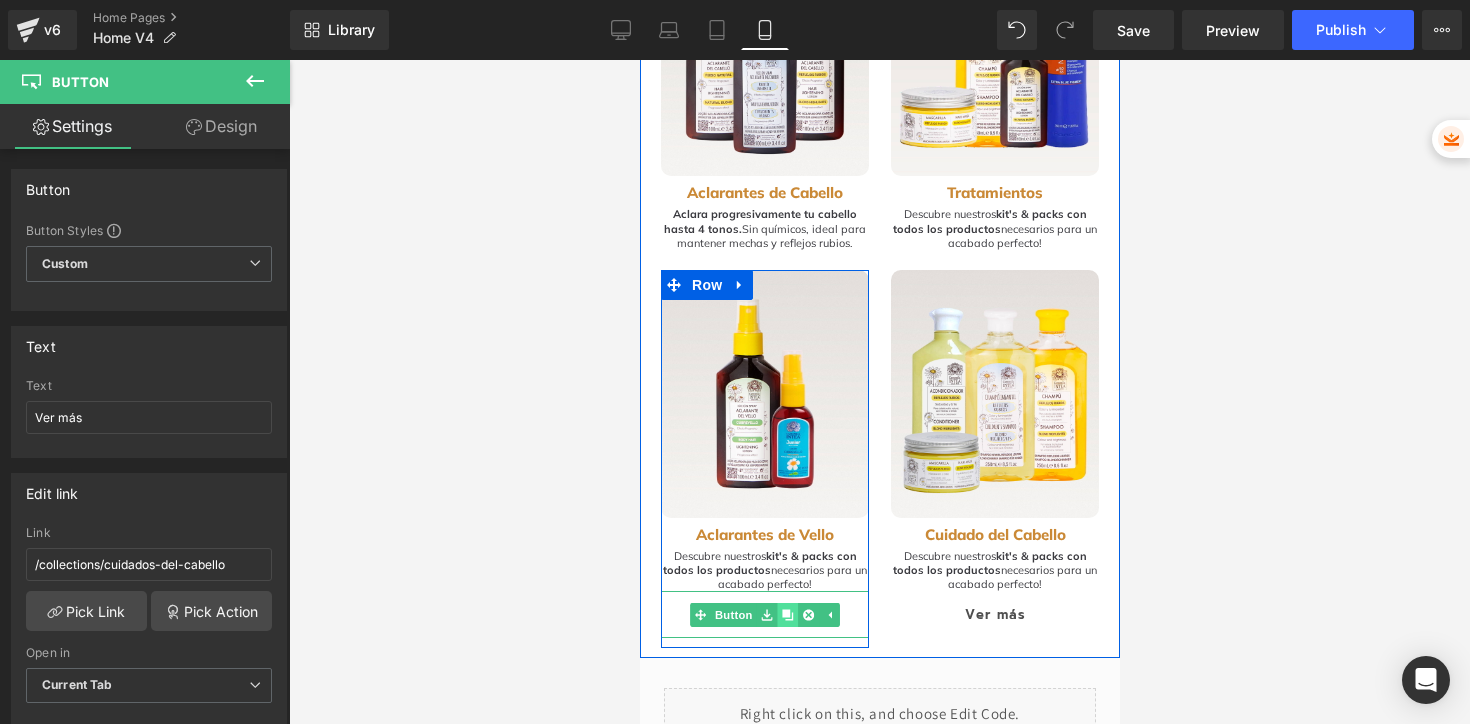 click 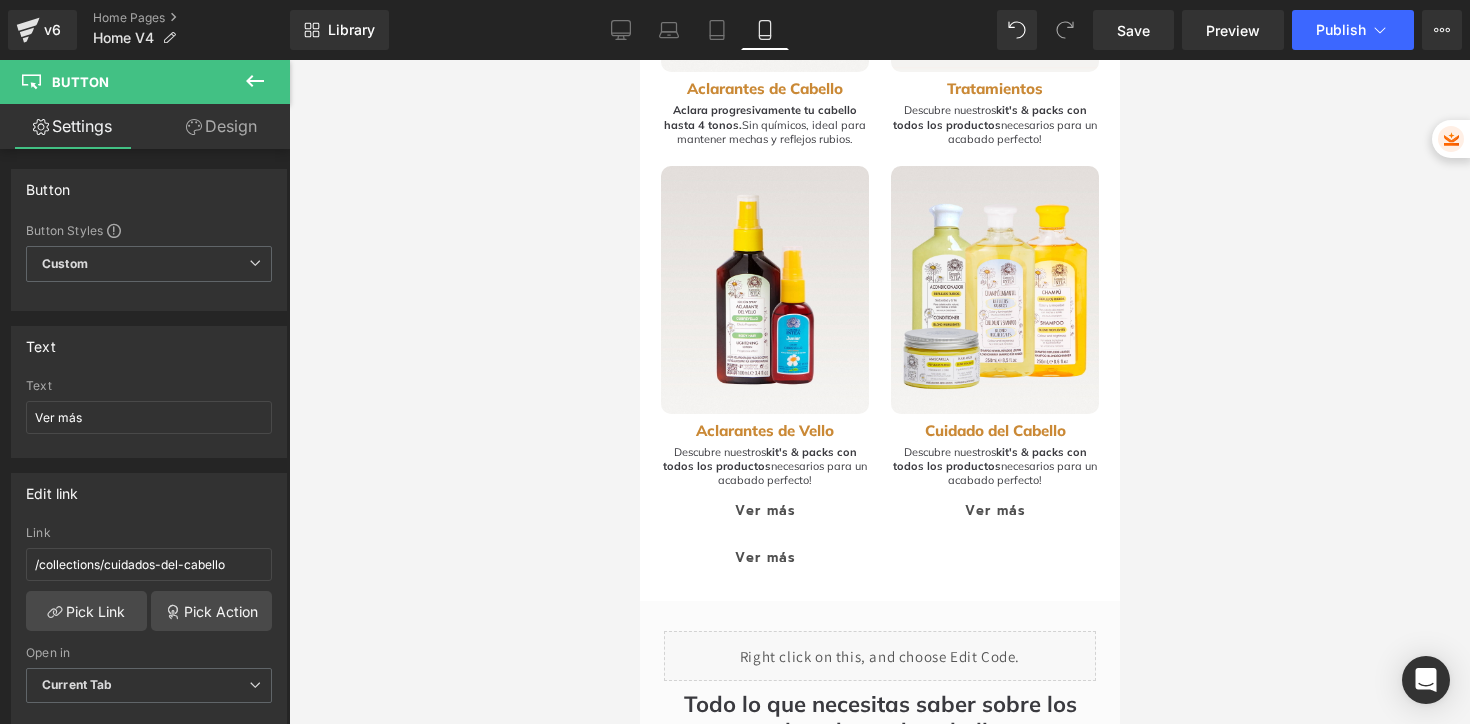 scroll, scrollTop: 2658, scrollLeft: 0, axis: vertical 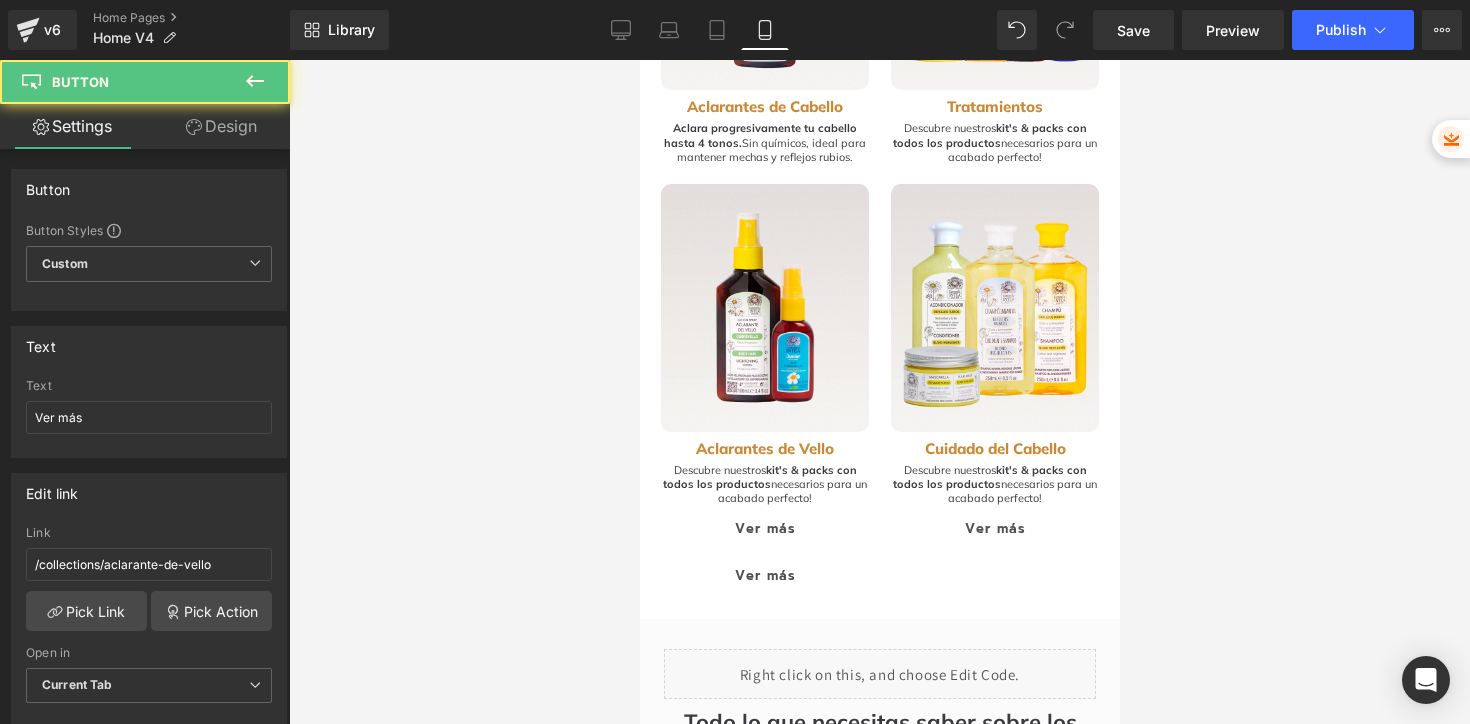 click on "Ver más Button" at bounding box center (764, 528) 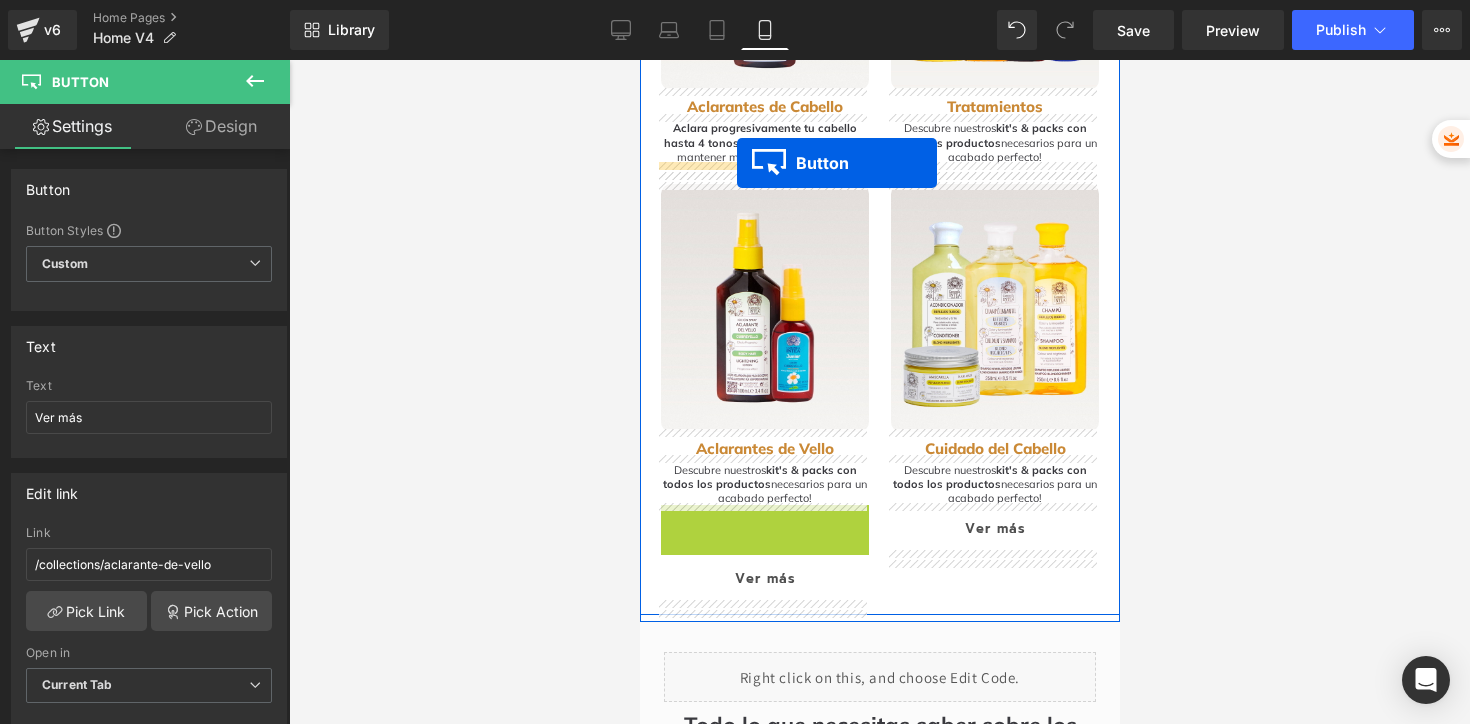 drag, startPoint x: 690, startPoint y: 530, endPoint x: 736, endPoint y: 163, distance: 369.8716 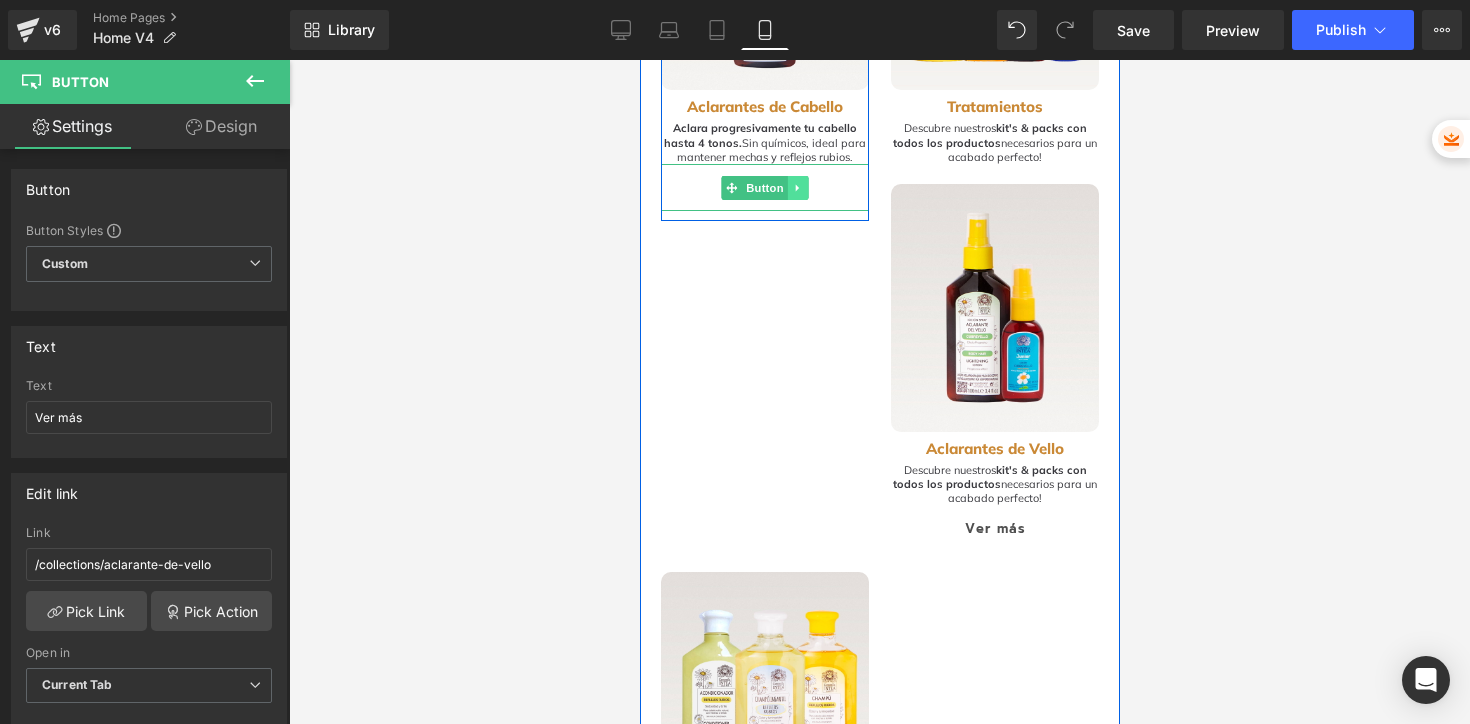 click 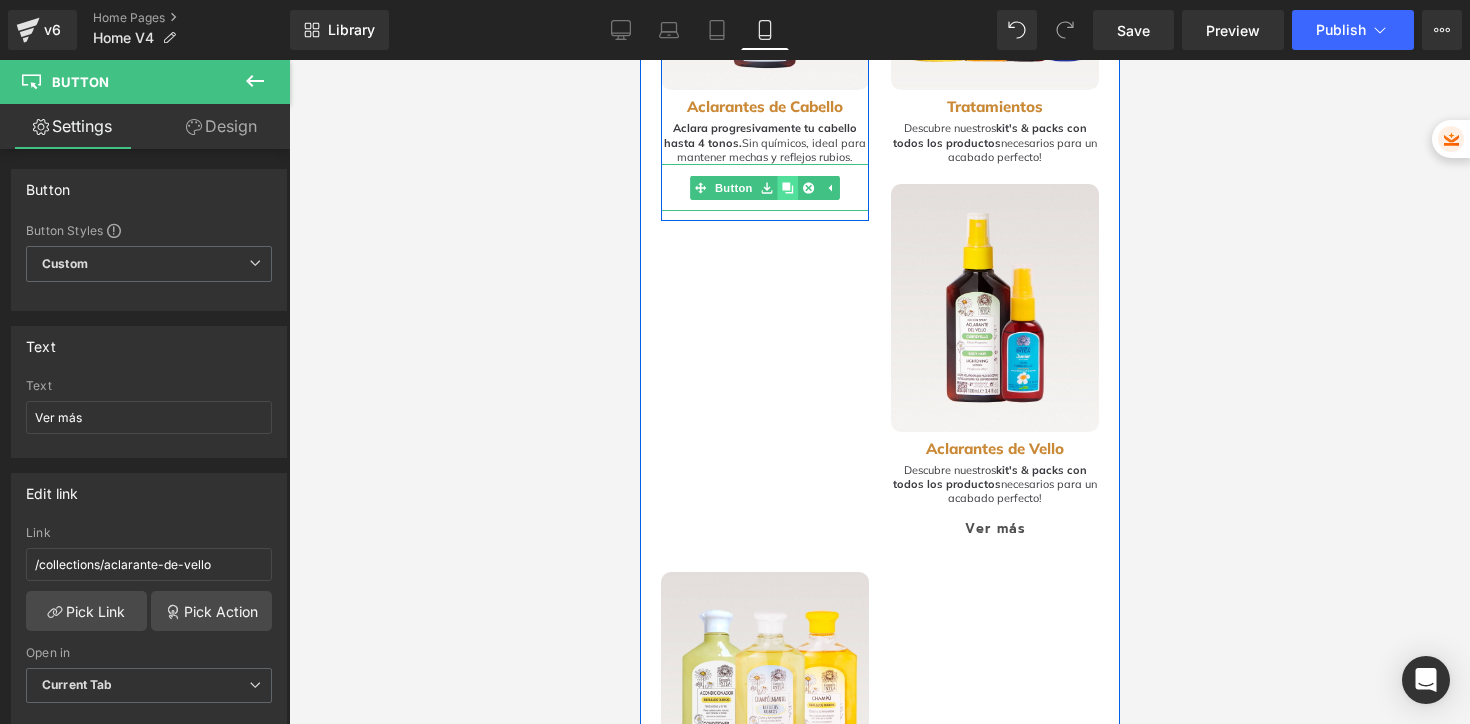 click 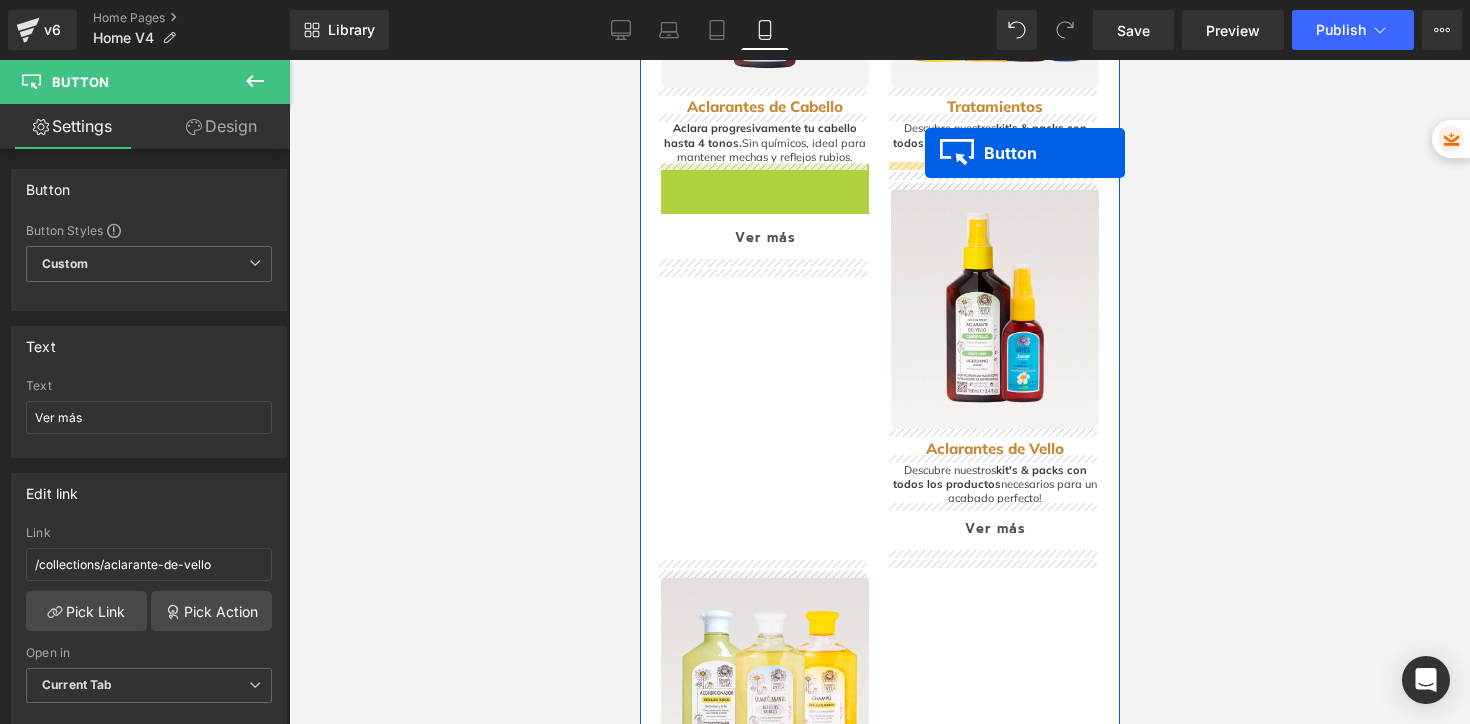 drag, startPoint x: 695, startPoint y: 182, endPoint x: 924, endPoint y: 153, distance: 230.82893 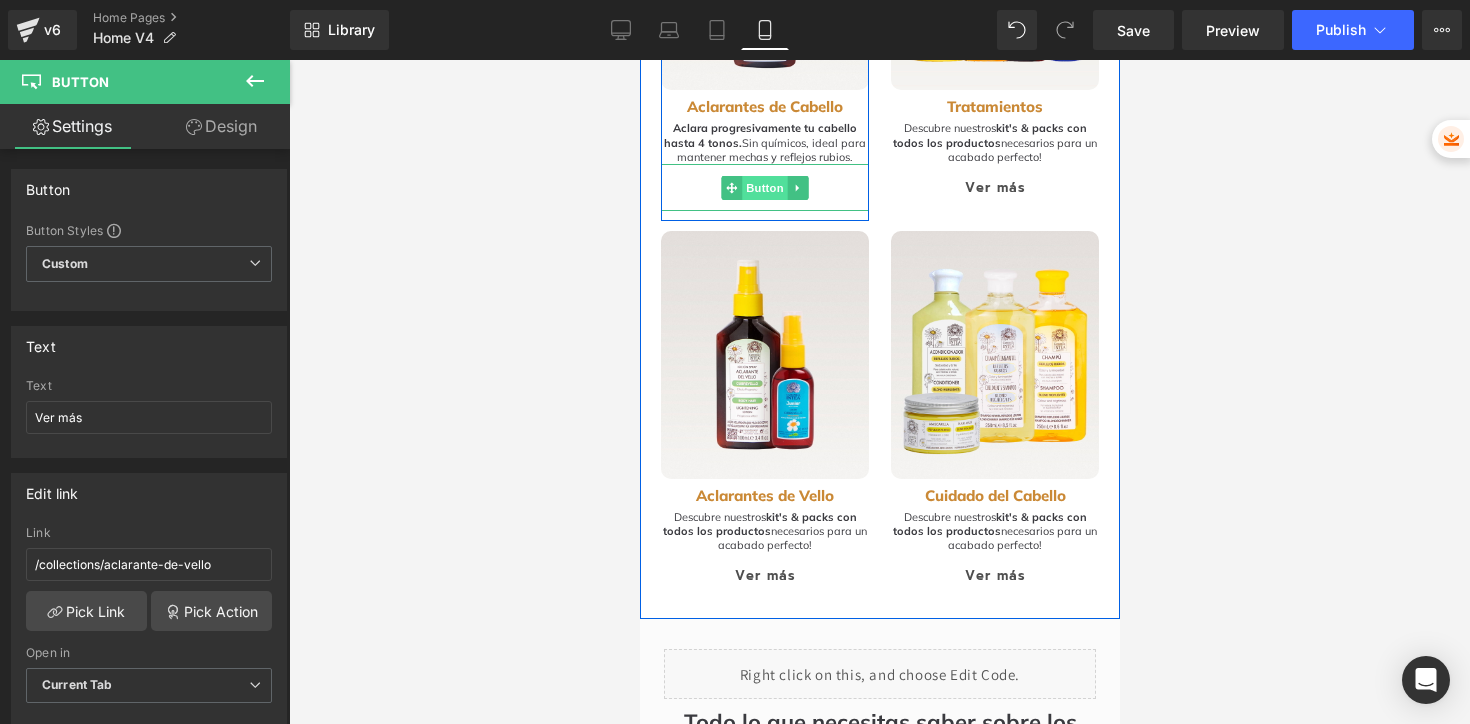 click on "Button" at bounding box center [764, 188] 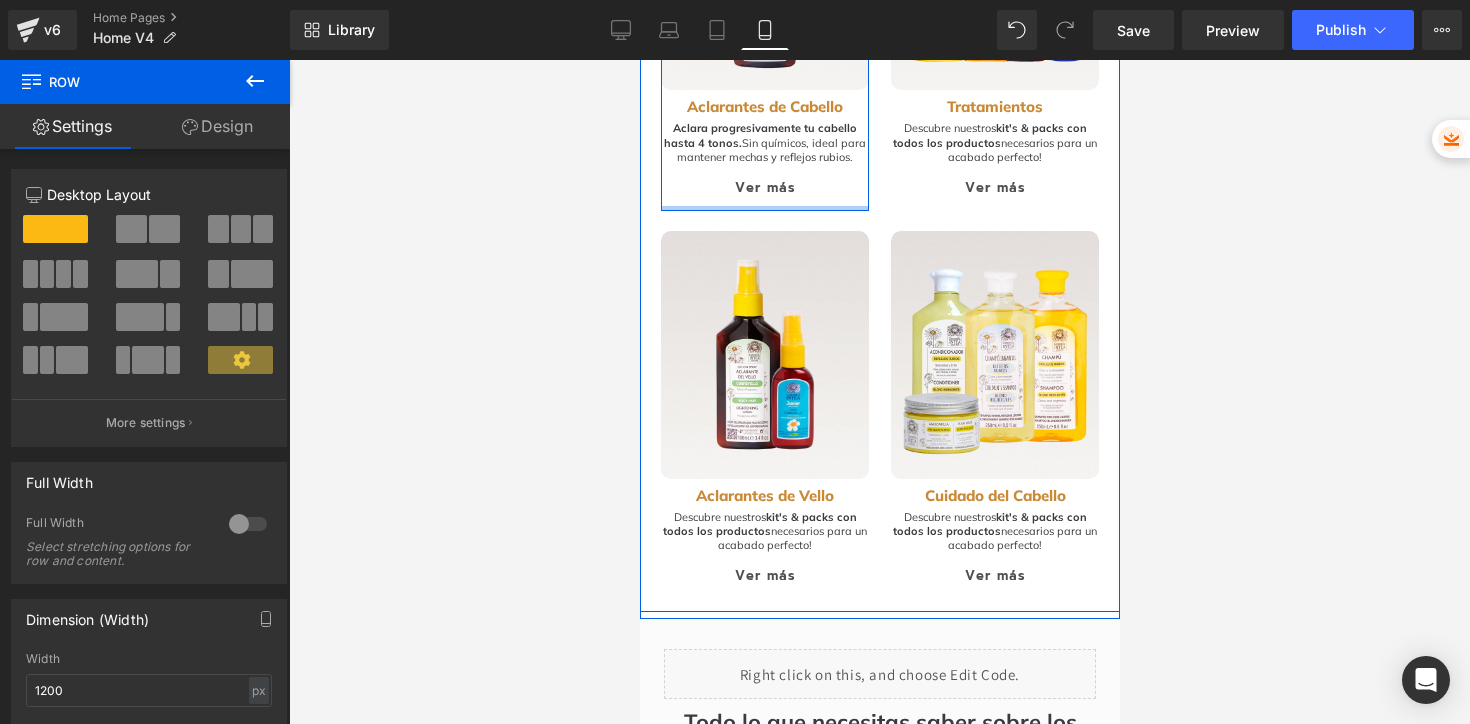 drag, startPoint x: 777, startPoint y: 211, endPoint x: 777, endPoint y: 200, distance: 11 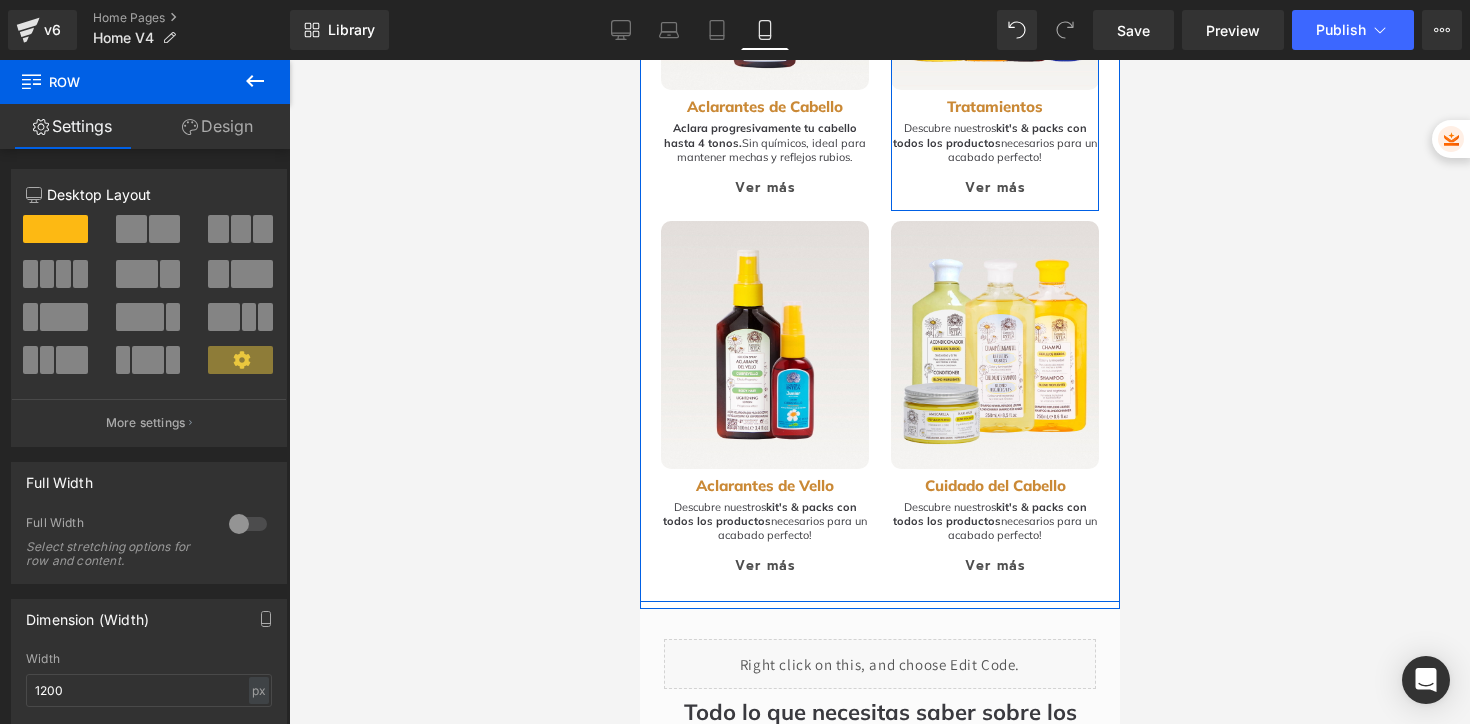 drag, startPoint x: 980, startPoint y: 210, endPoint x: 979, endPoint y: 200, distance: 10.049875 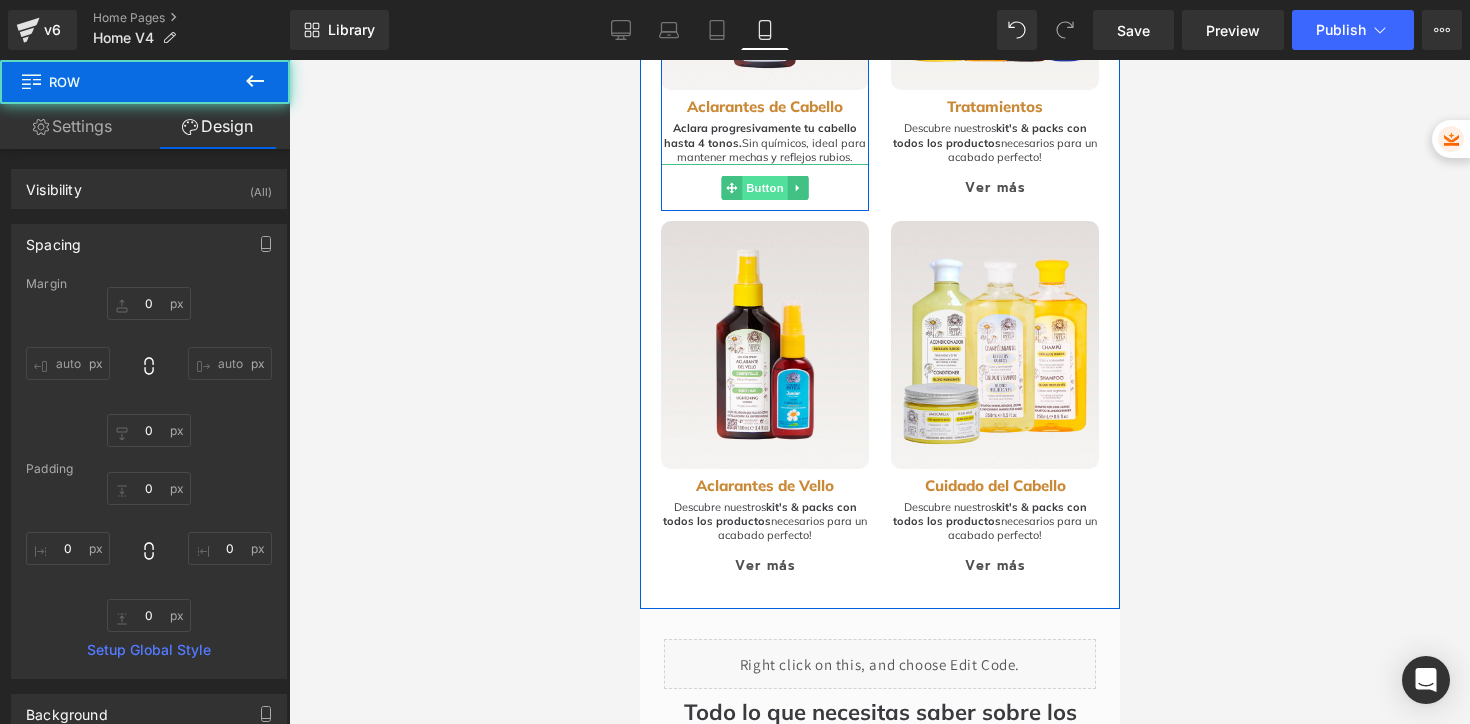 click on "Button" at bounding box center (764, 188) 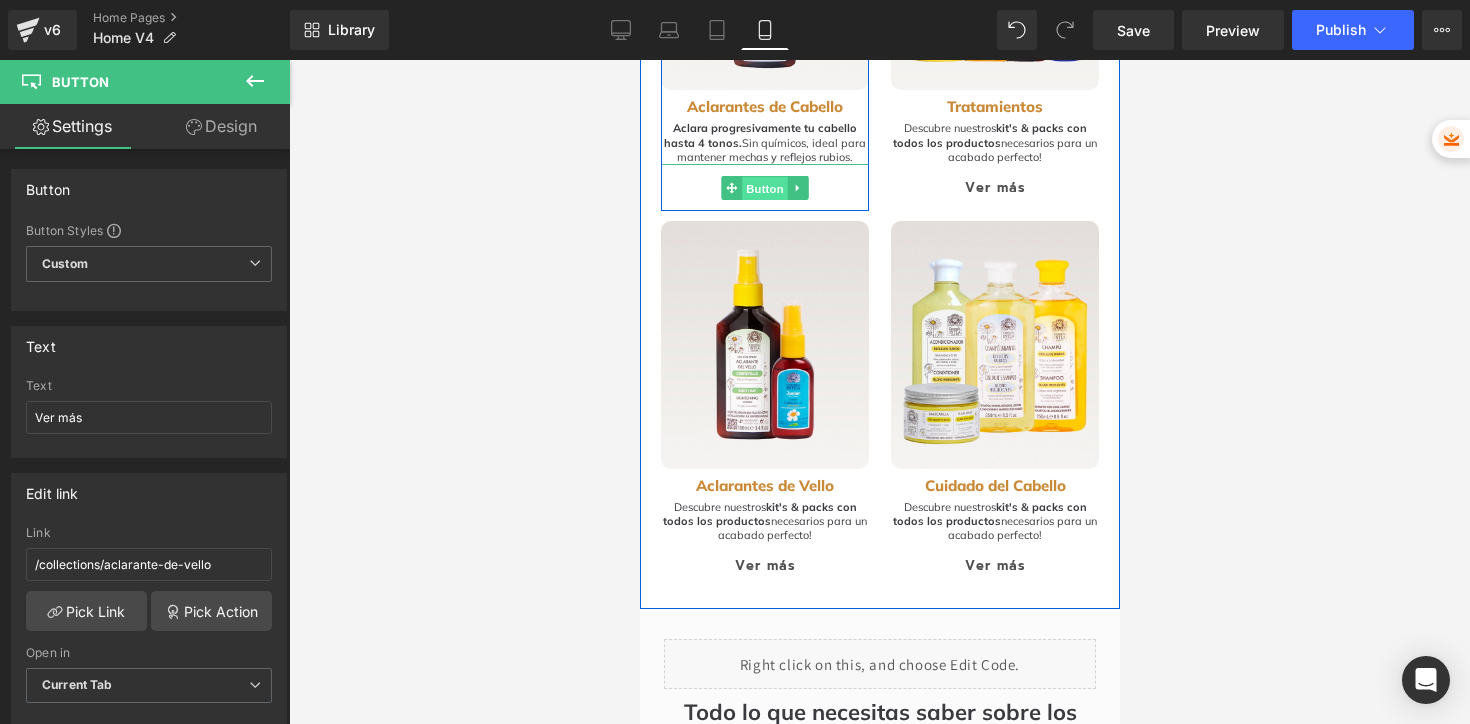 click on "Button" at bounding box center (764, 189) 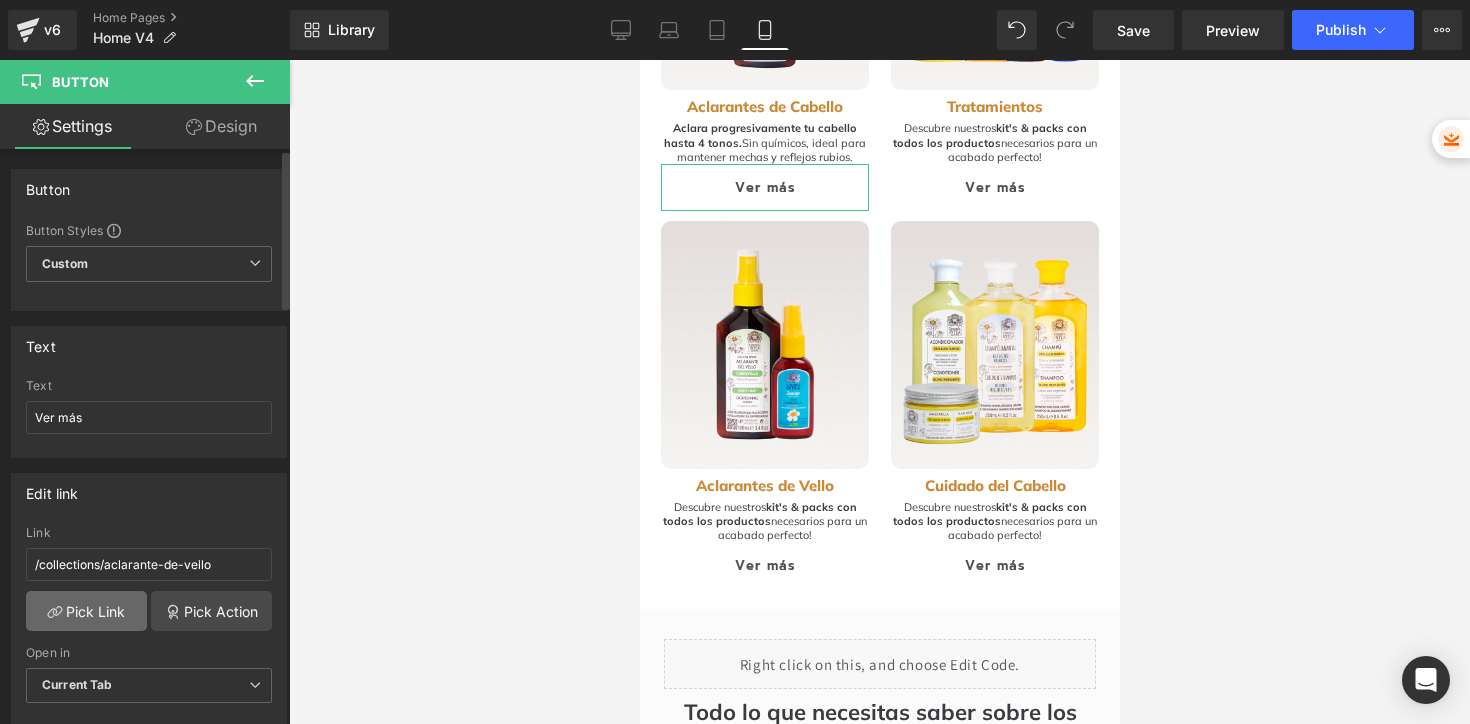 click on "Pick Link" at bounding box center (86, 611) 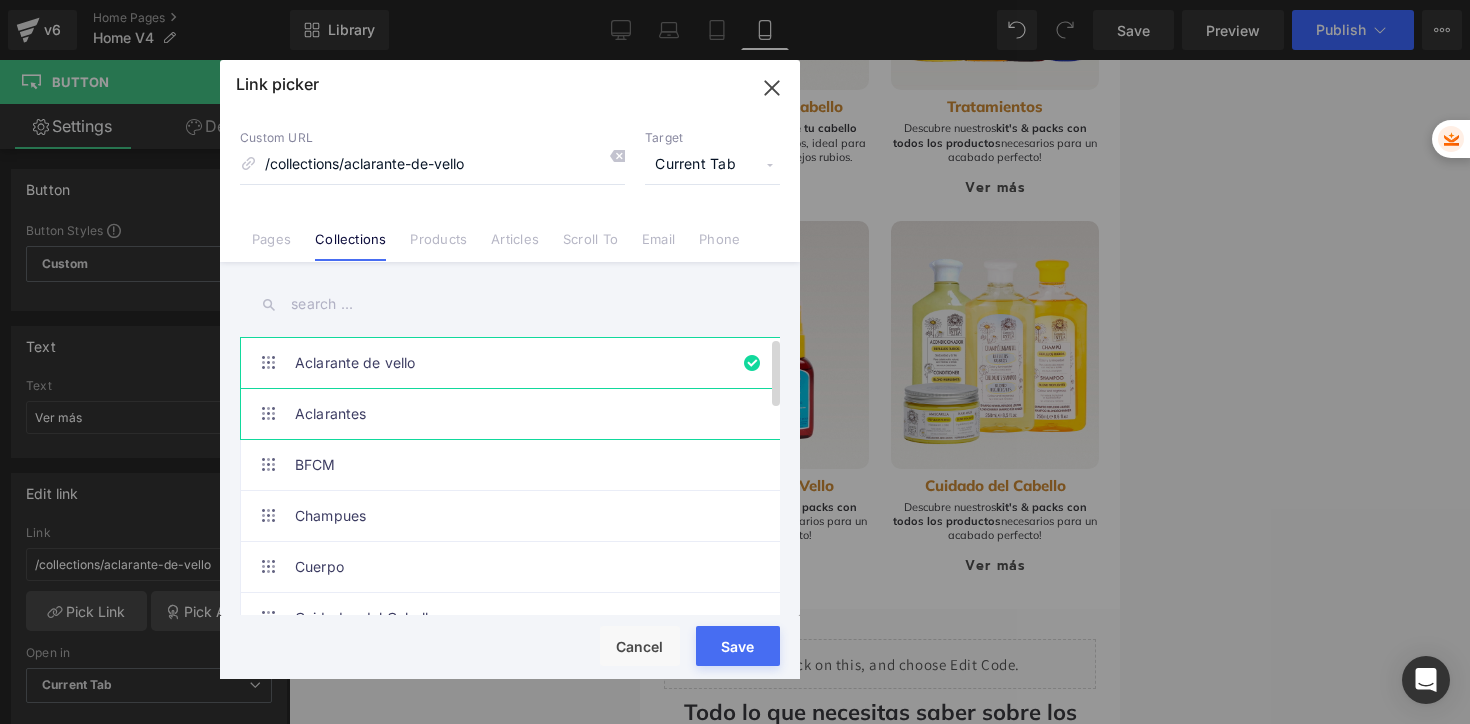 click on "Aclarantes" at bounding box center [515, 414] 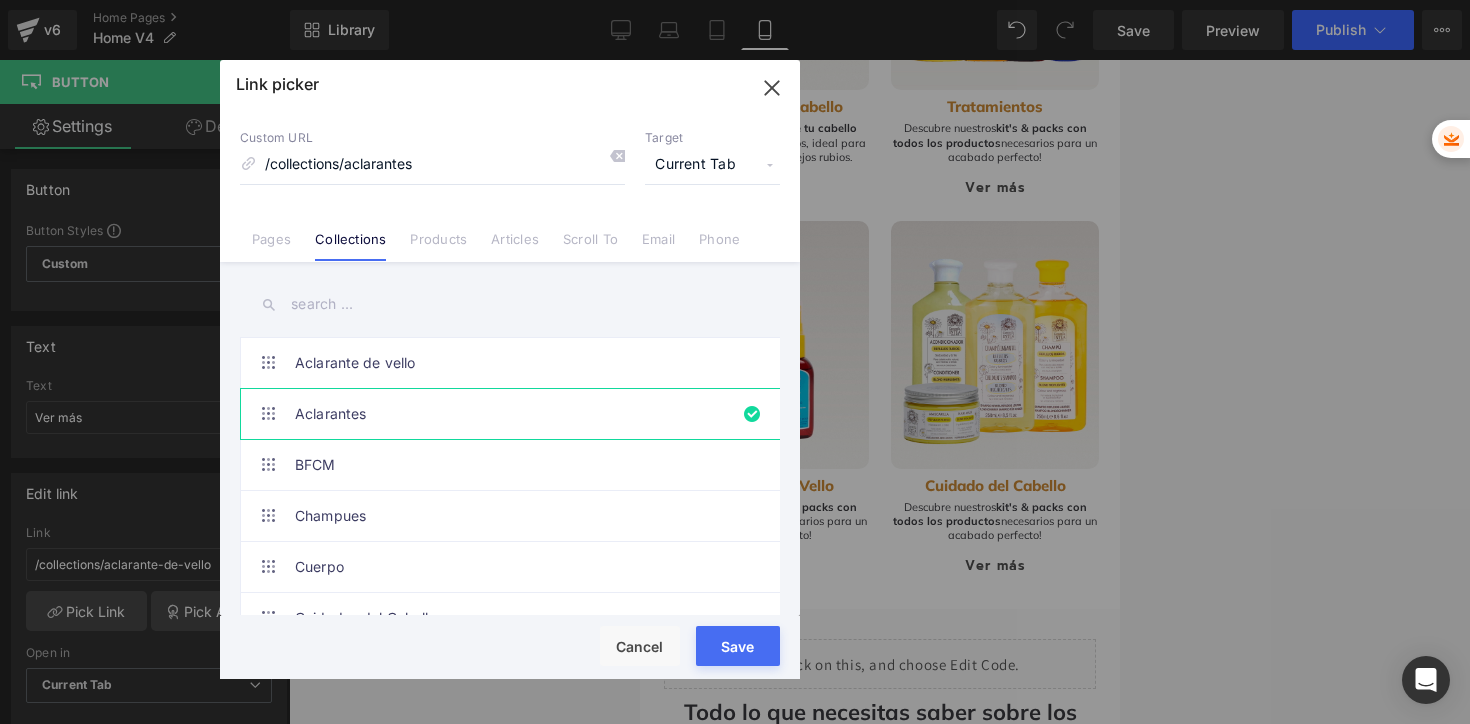 click on "Rendering ..." at bounding box center [735, 645] 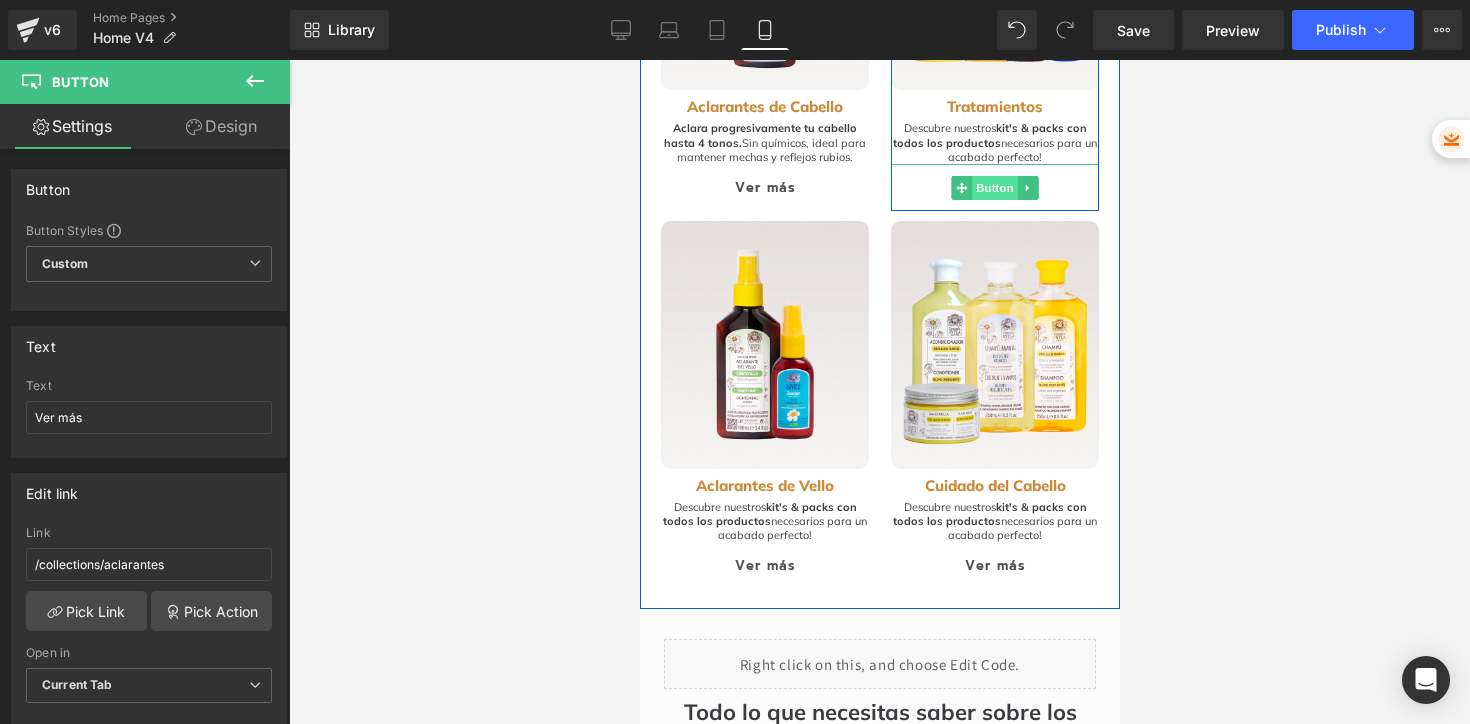 click on "Button" at bounding box center (994, 188) 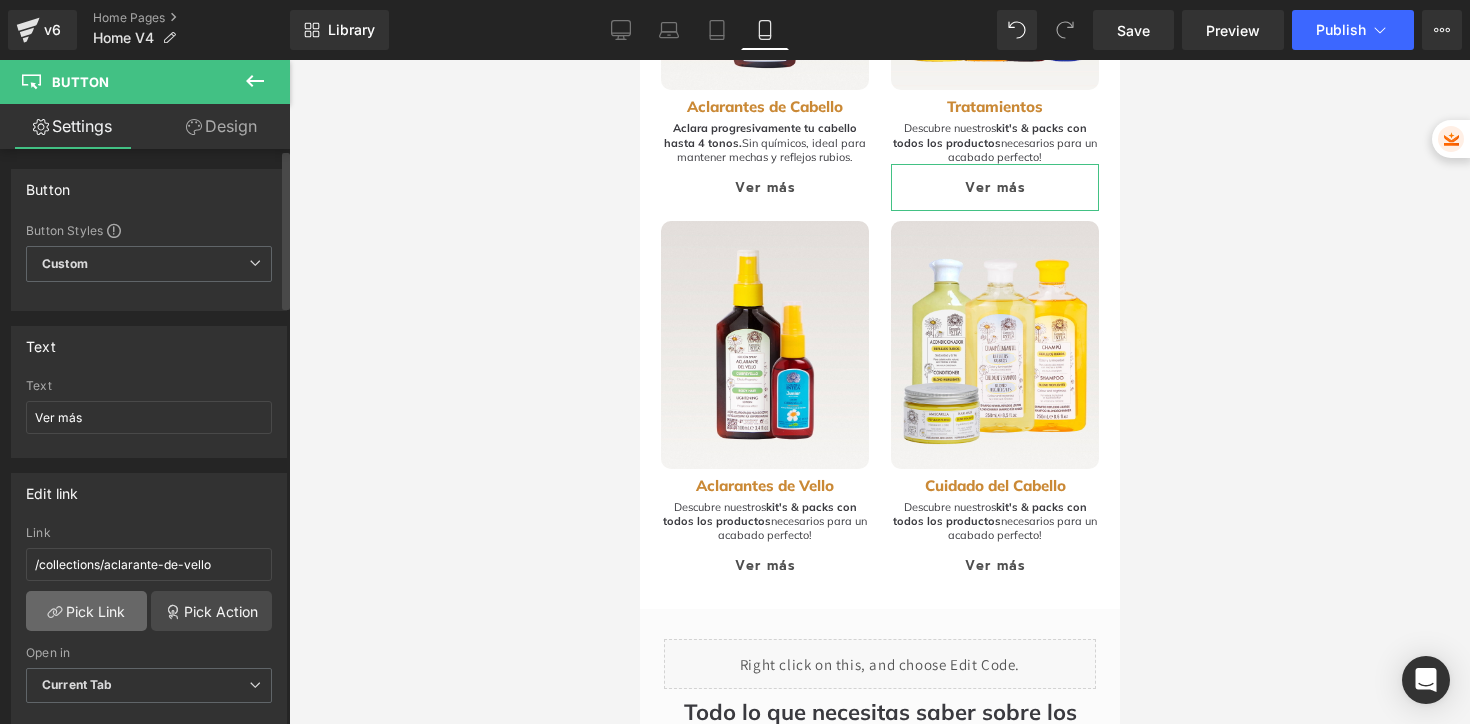 click on "Pick Link" at bounding box center [86, 611] 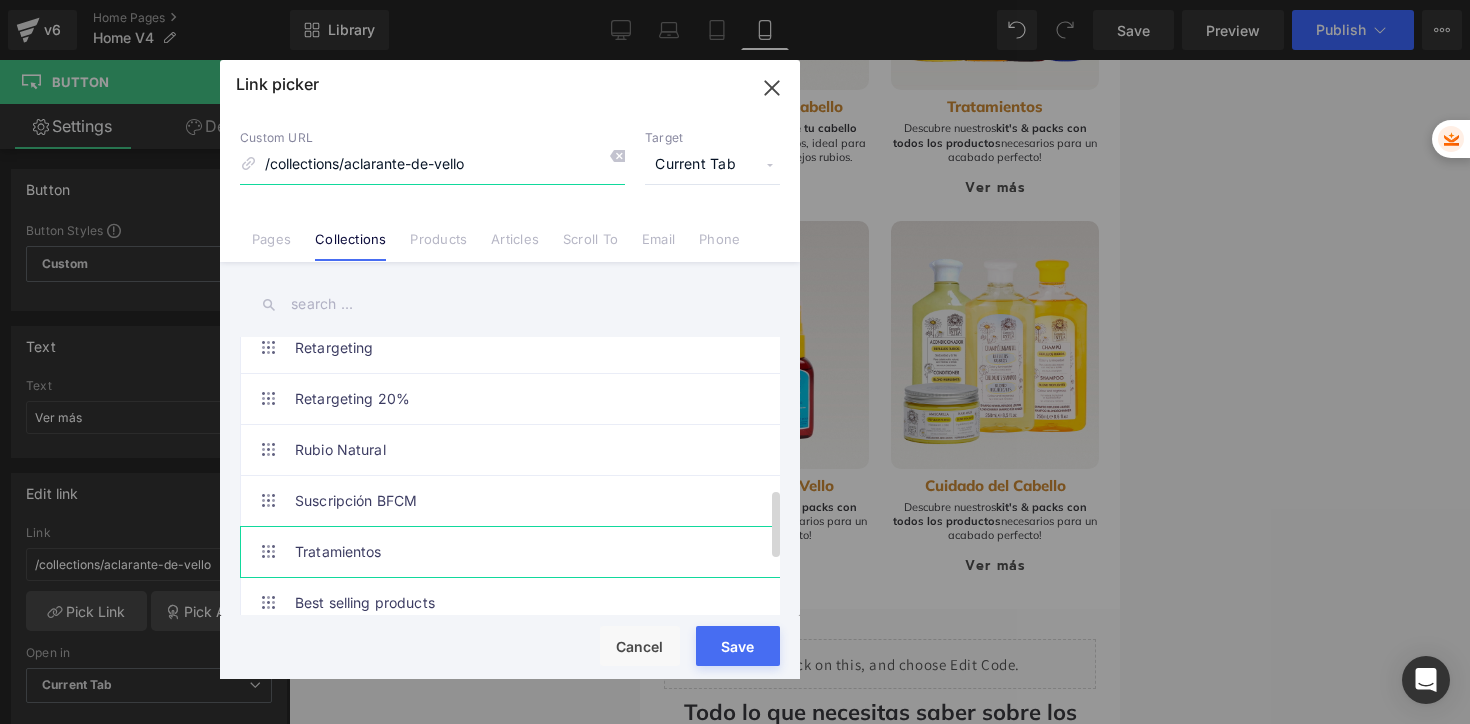 scroll, scrollTop: 643, scrollLeft: 0, axis: vertical 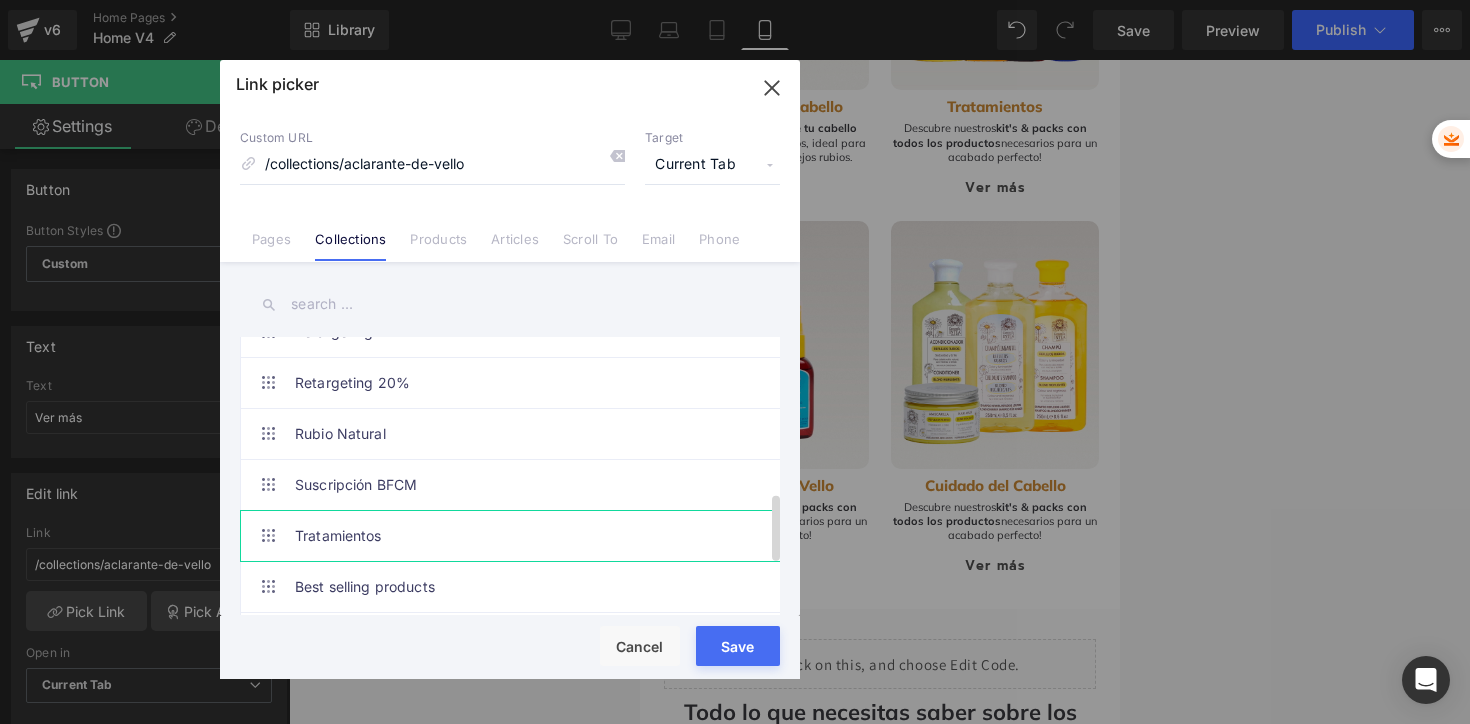 click on "Tratamientos" at bounding box center [515, 536] 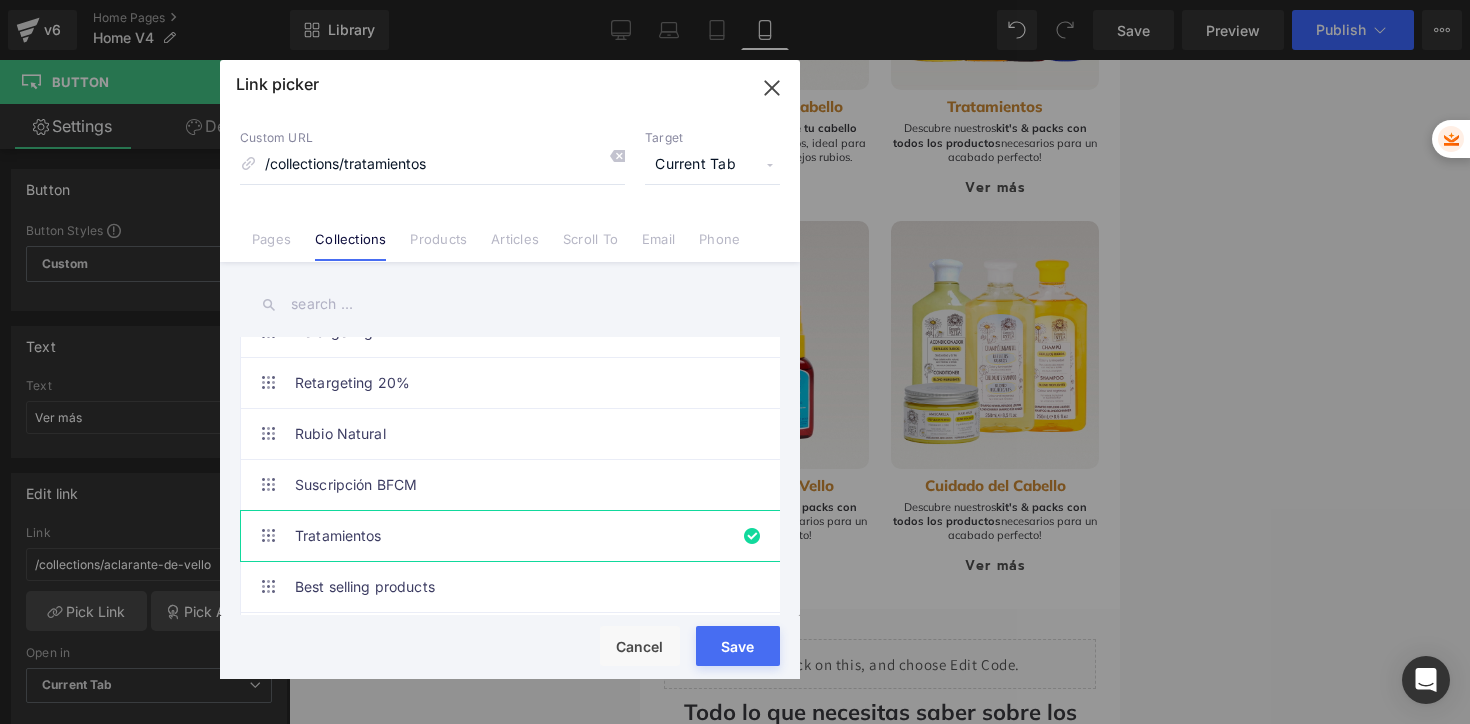 click on "Save" at bounding box center [738, 646] 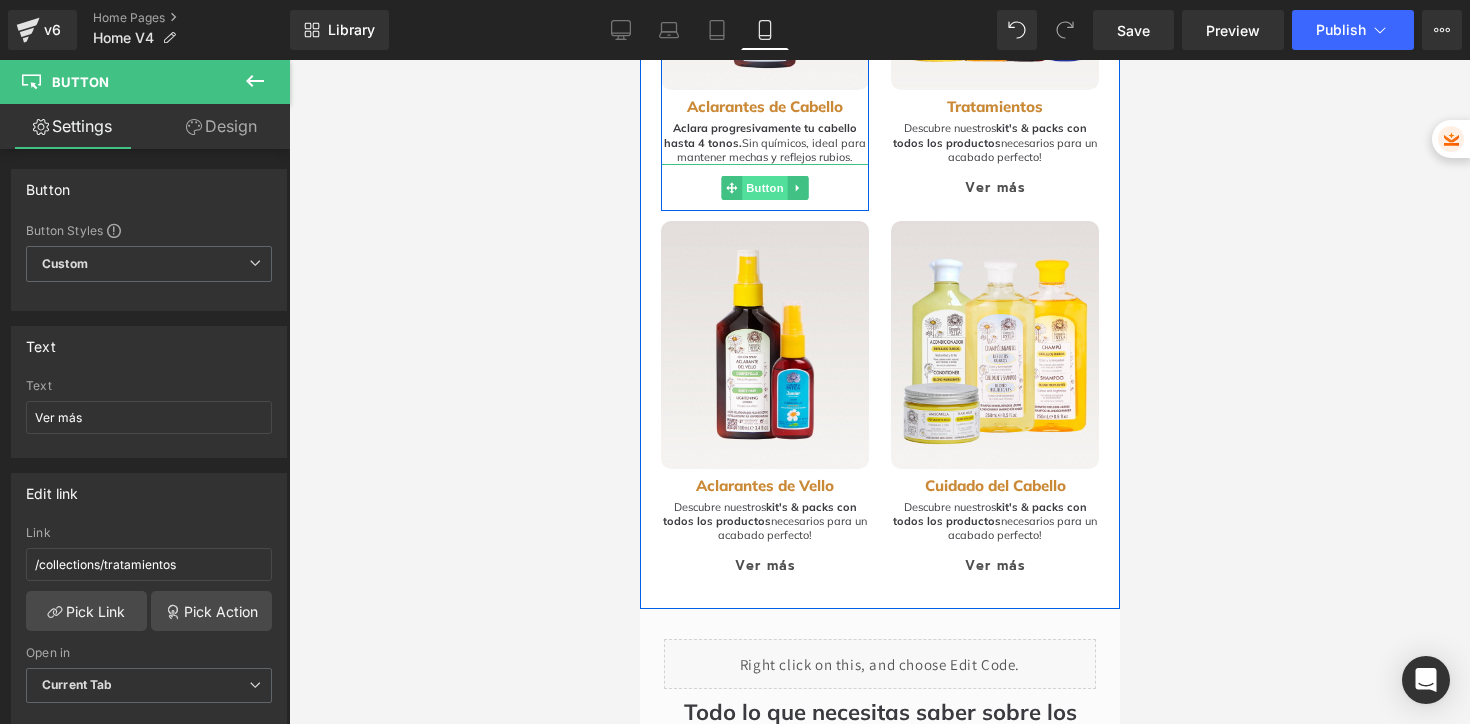 click on "Button" at bounding box center [764, 188] 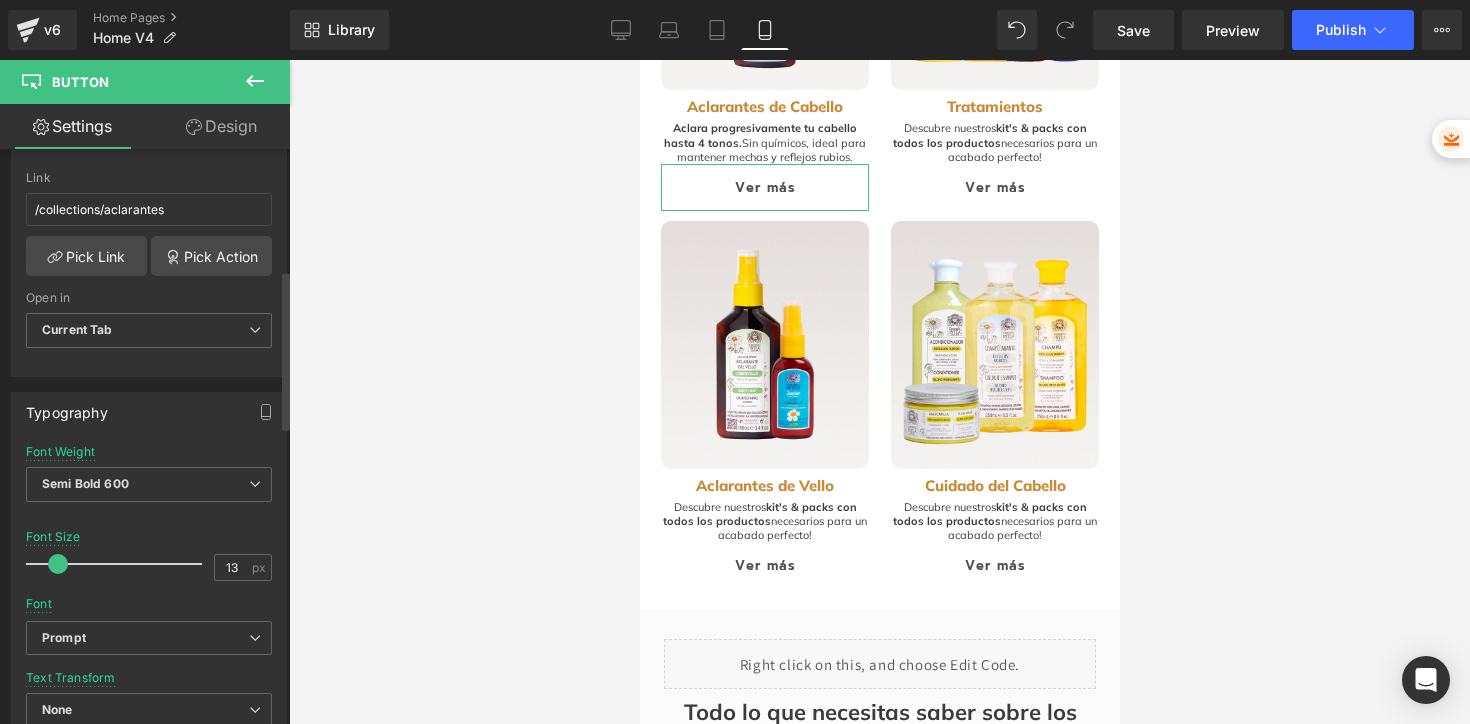 scroll, scrollTop: 442, scrollLeft: 0, axis: vertical 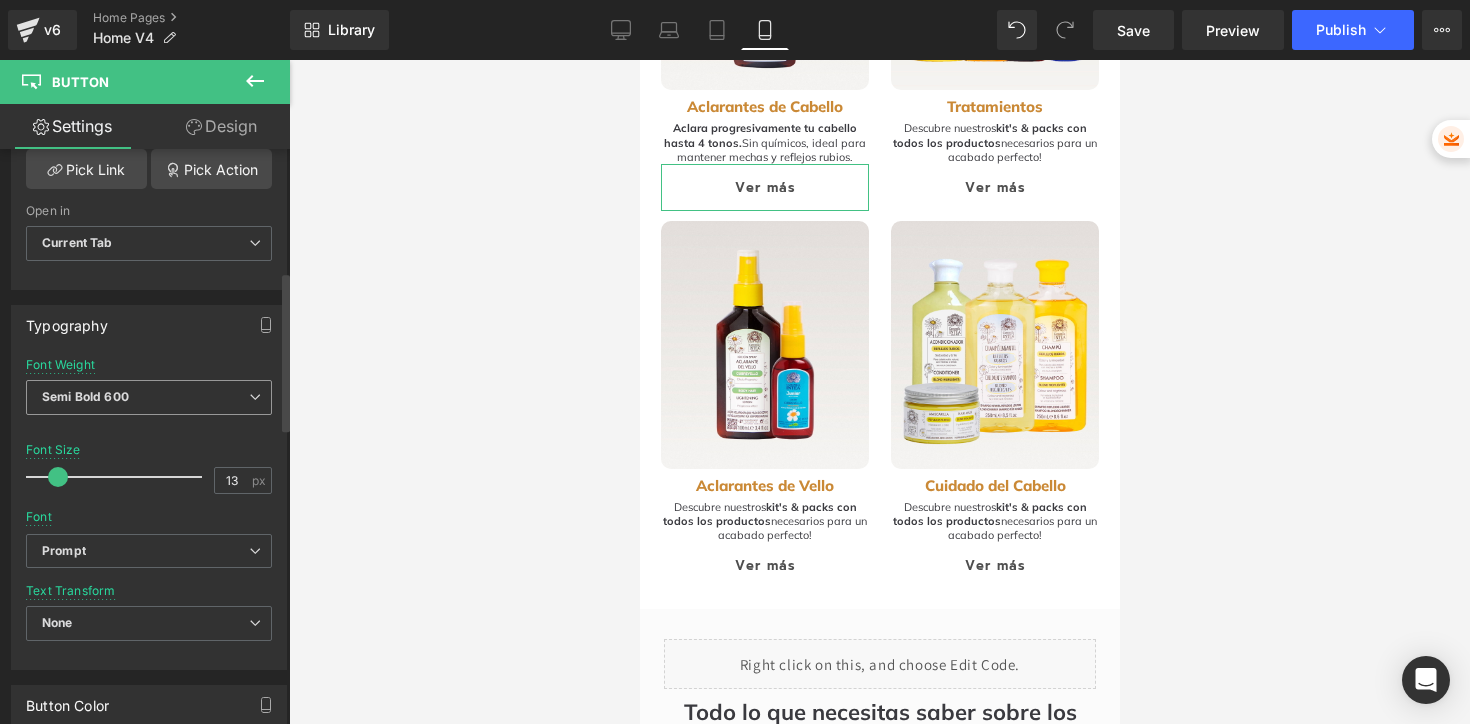 click on "Semi Bold 600" at bounding box center [149, 397] 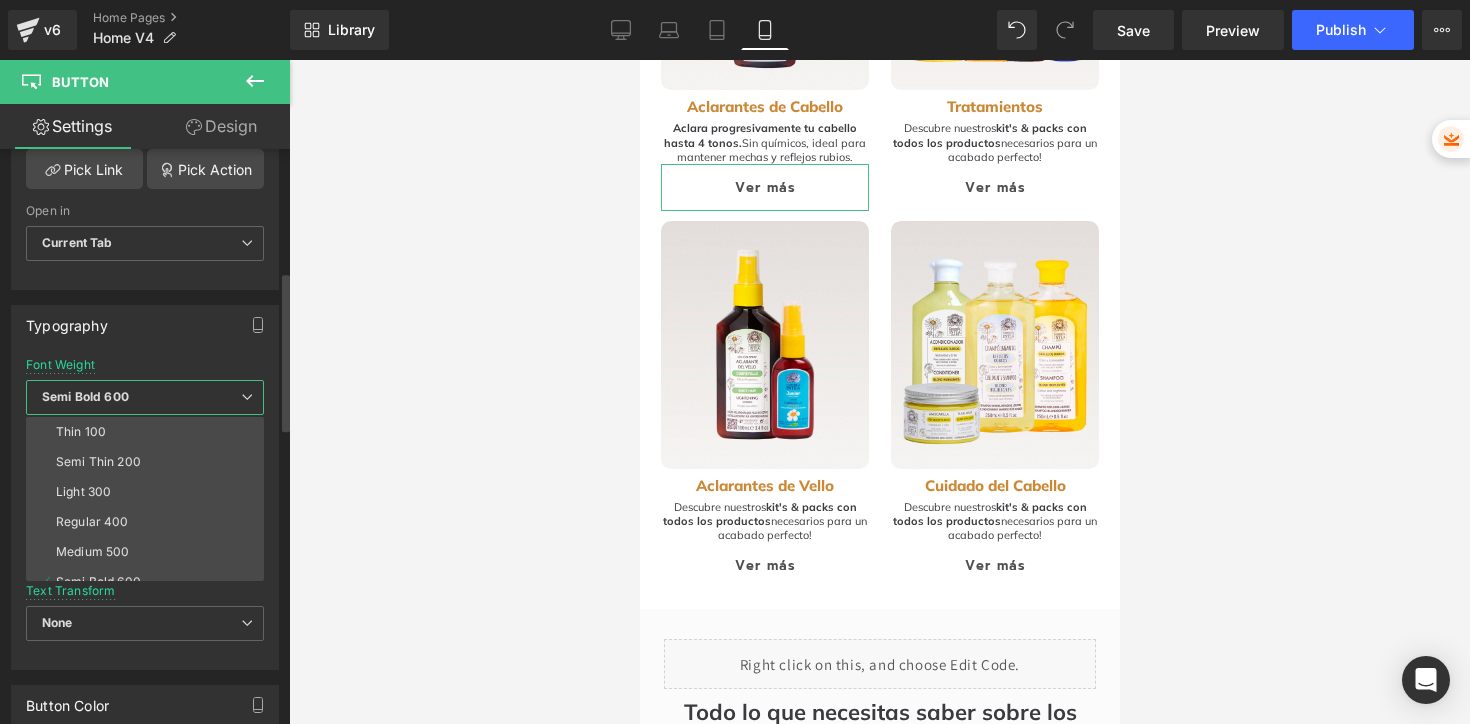 click on "Semi Bold 600" at bounding box center (145, 397) 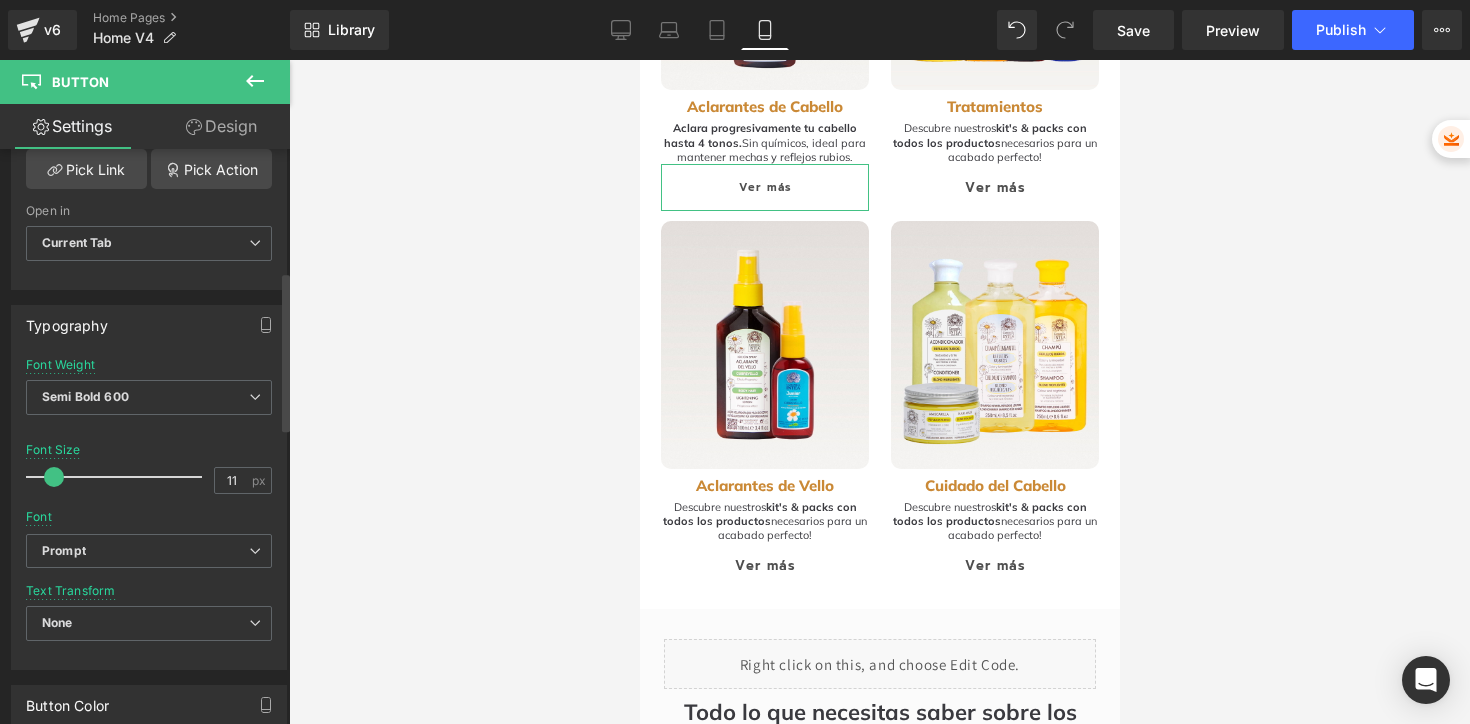 click at bounding box center [54, 477] 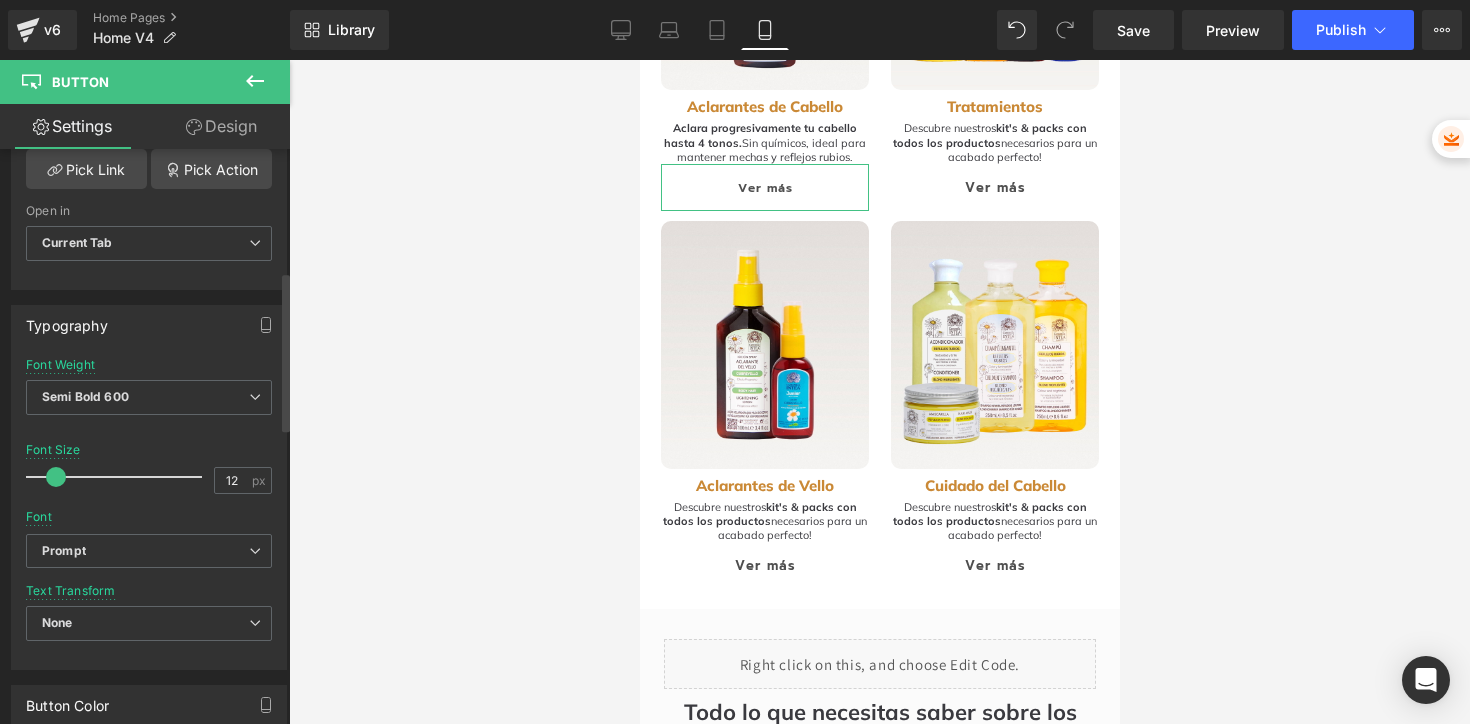 click at bounding box center (56, 477) 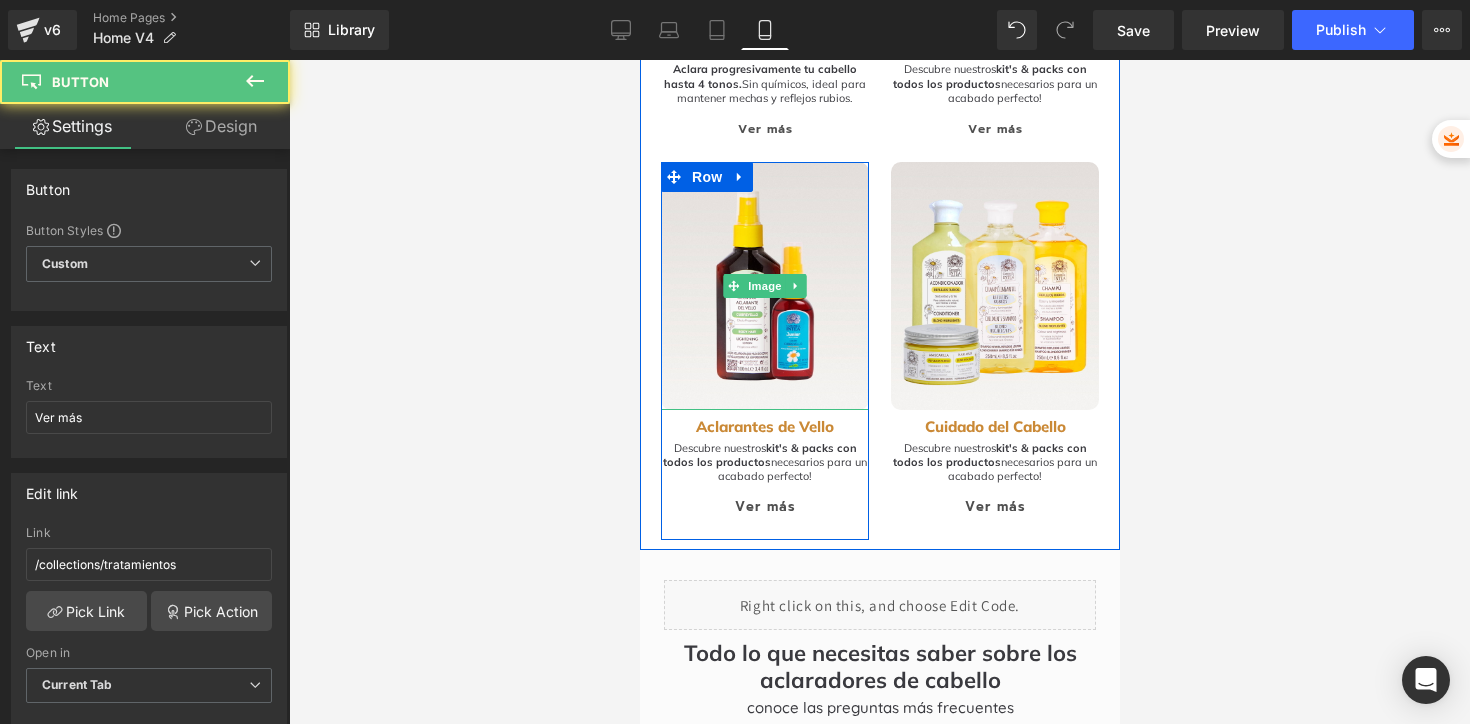 scroll, scrollTop: 2843, scrollLeft: 0, axis: vertical 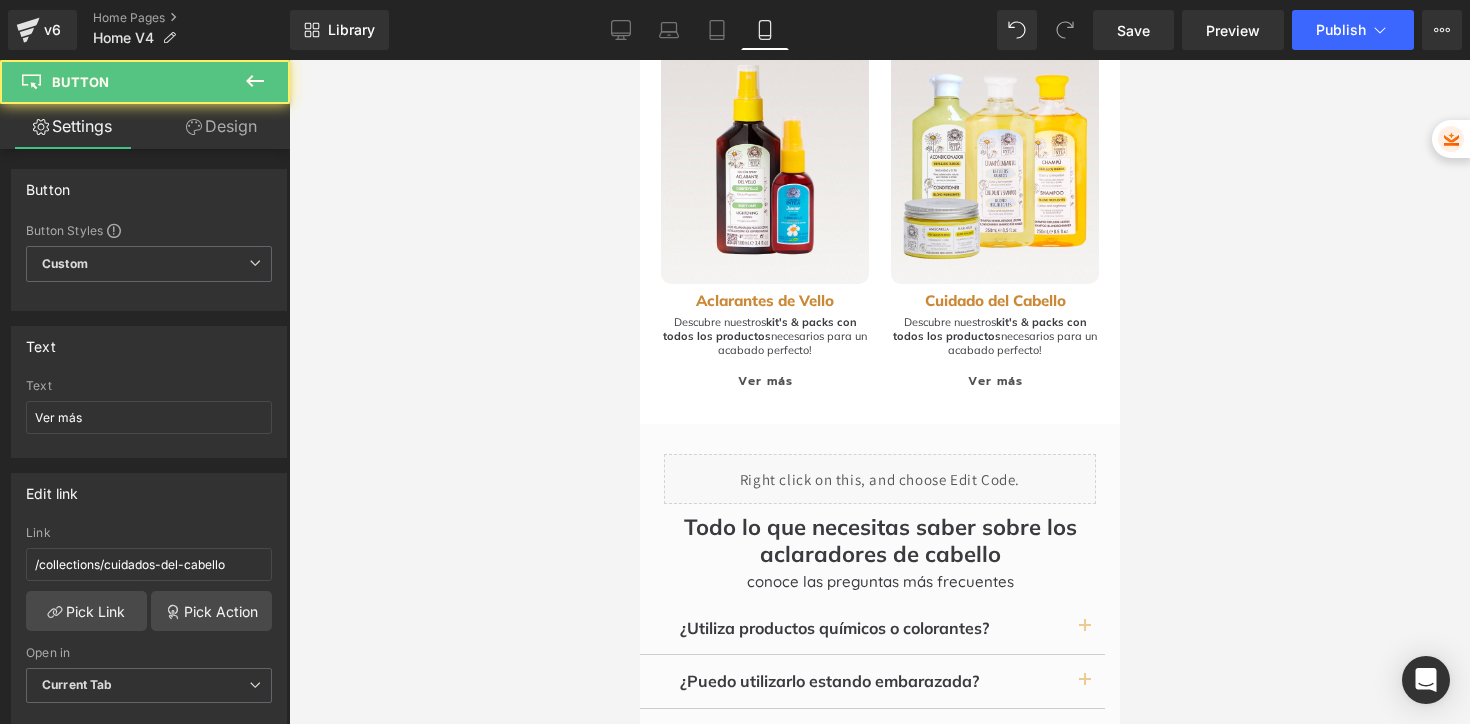 click on "Ver más" at bounding box center (764, 380) 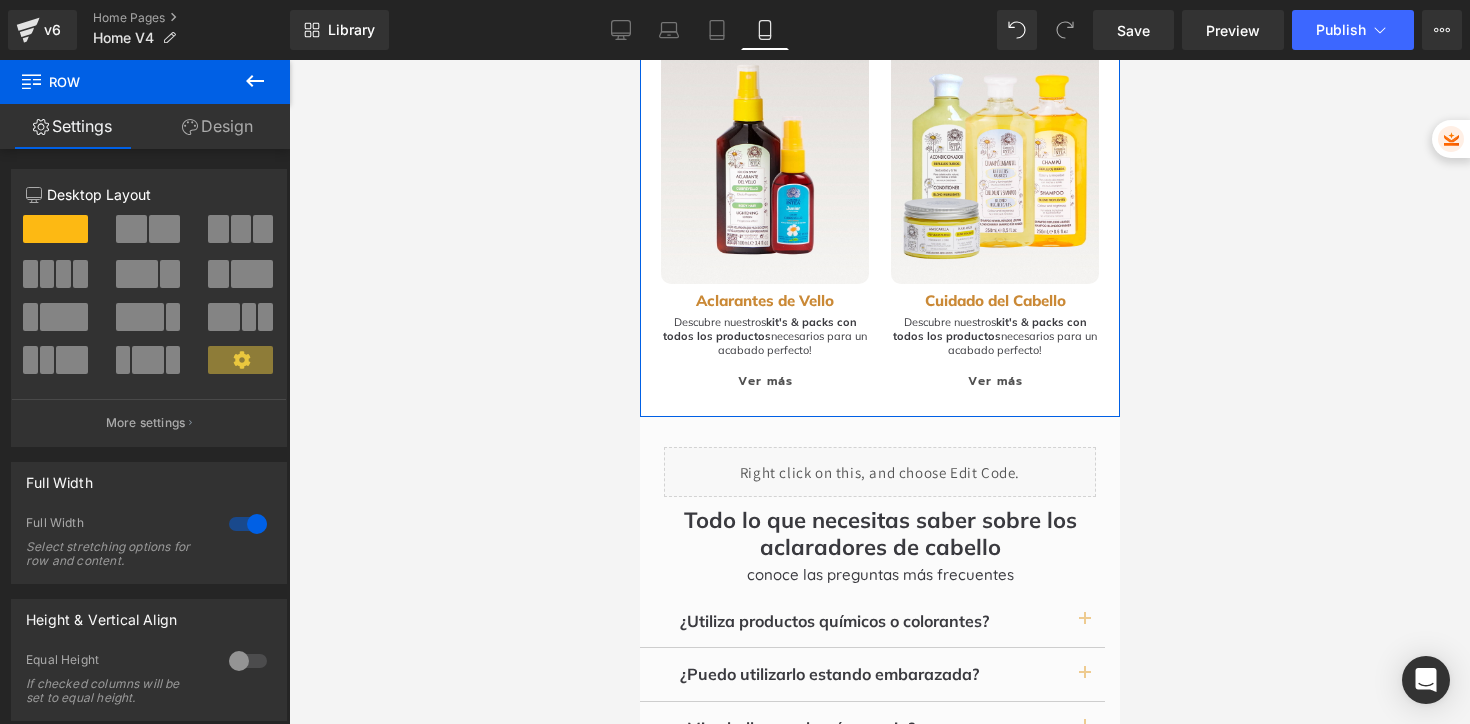 drag, startPoint x: 881, startPoint y: 420, endPoint x: 881, endPoint y: 408, distance: 12 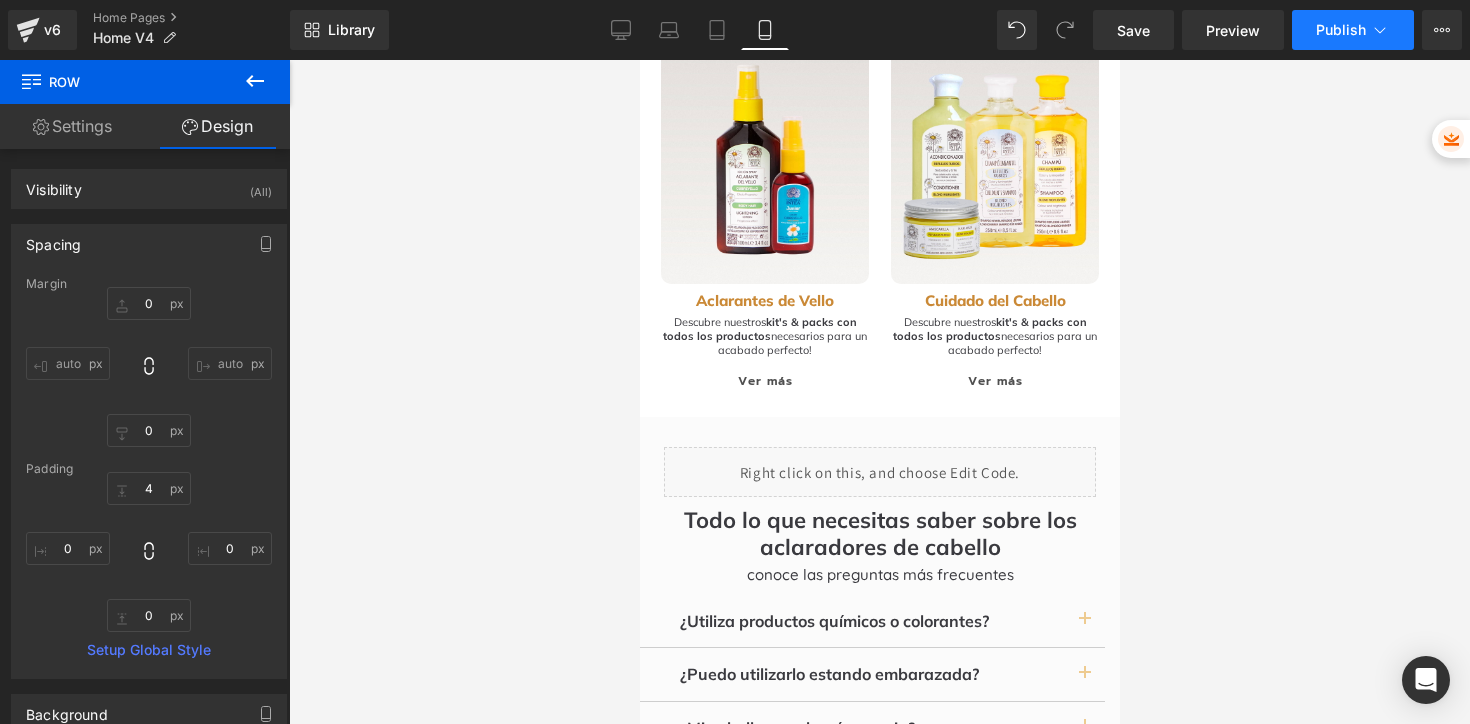click on "Publish" at bounding box center [1341, 30] 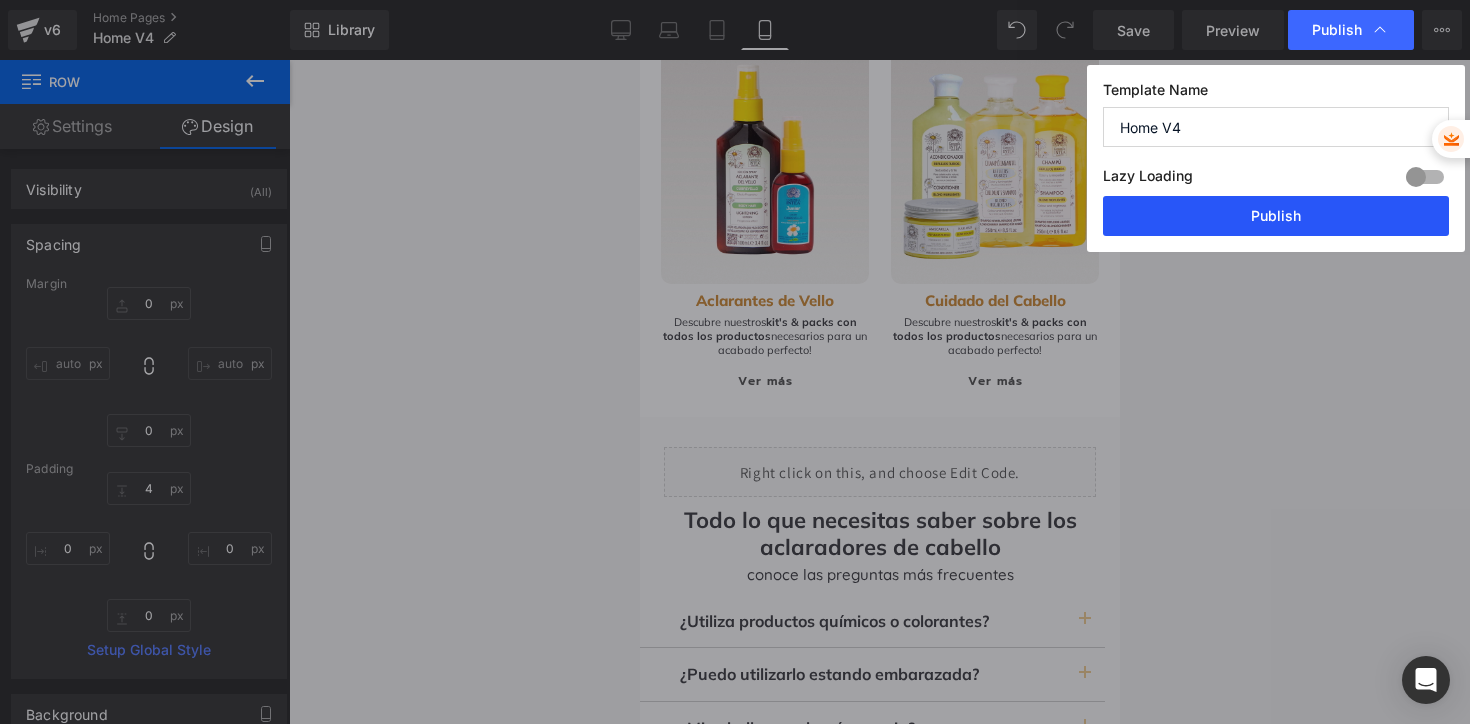 click on "Publish" at bounding box center [1276, 216] 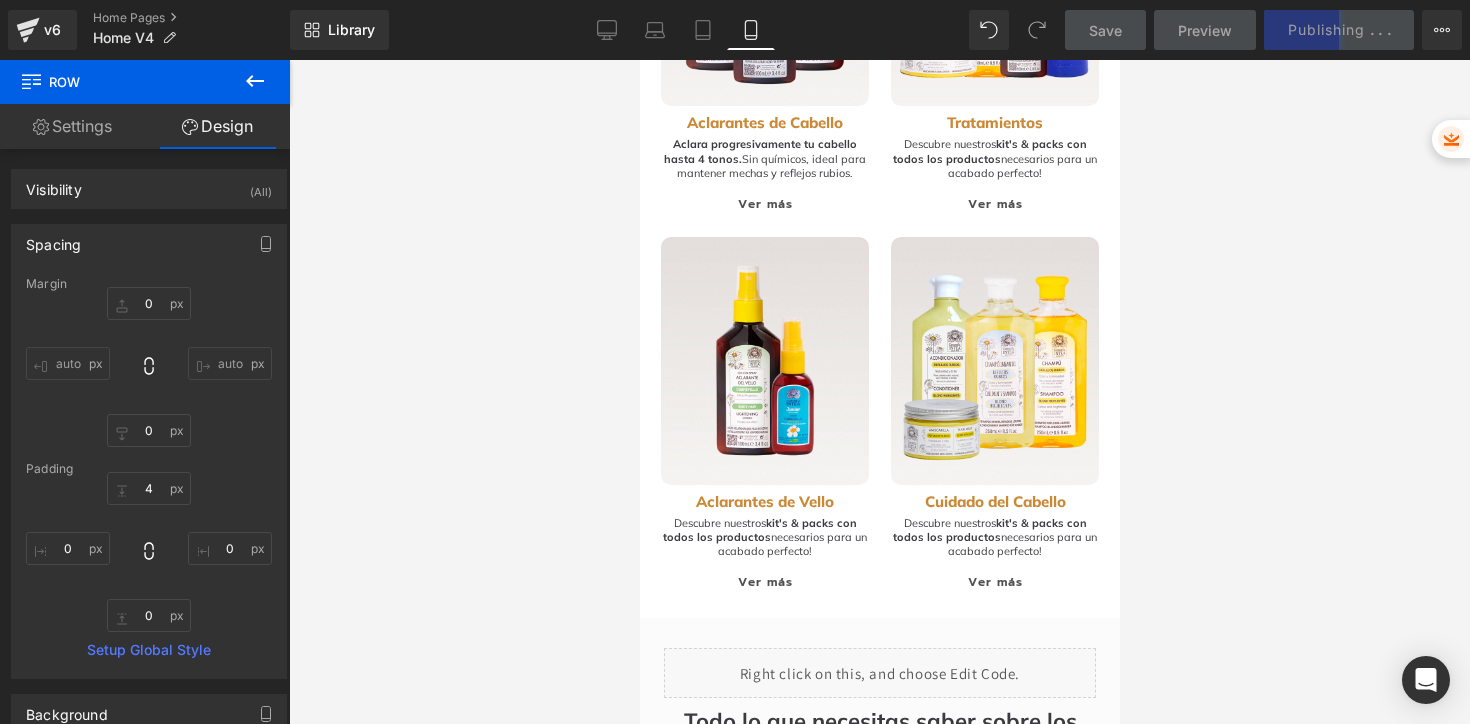 scroll, scrollTop: 2641, scrollLeft: 0, axis: vertical 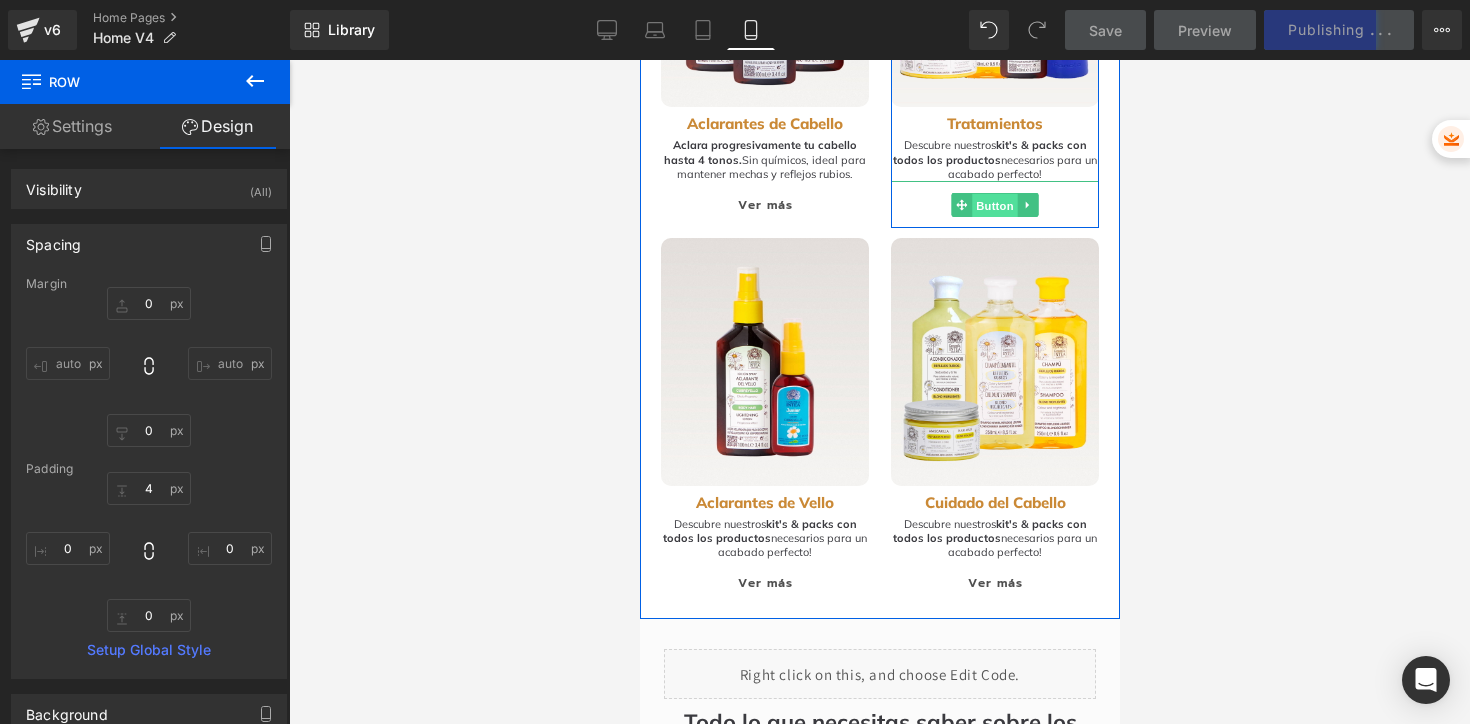 click on "Button" at bounding box center (994, 206) 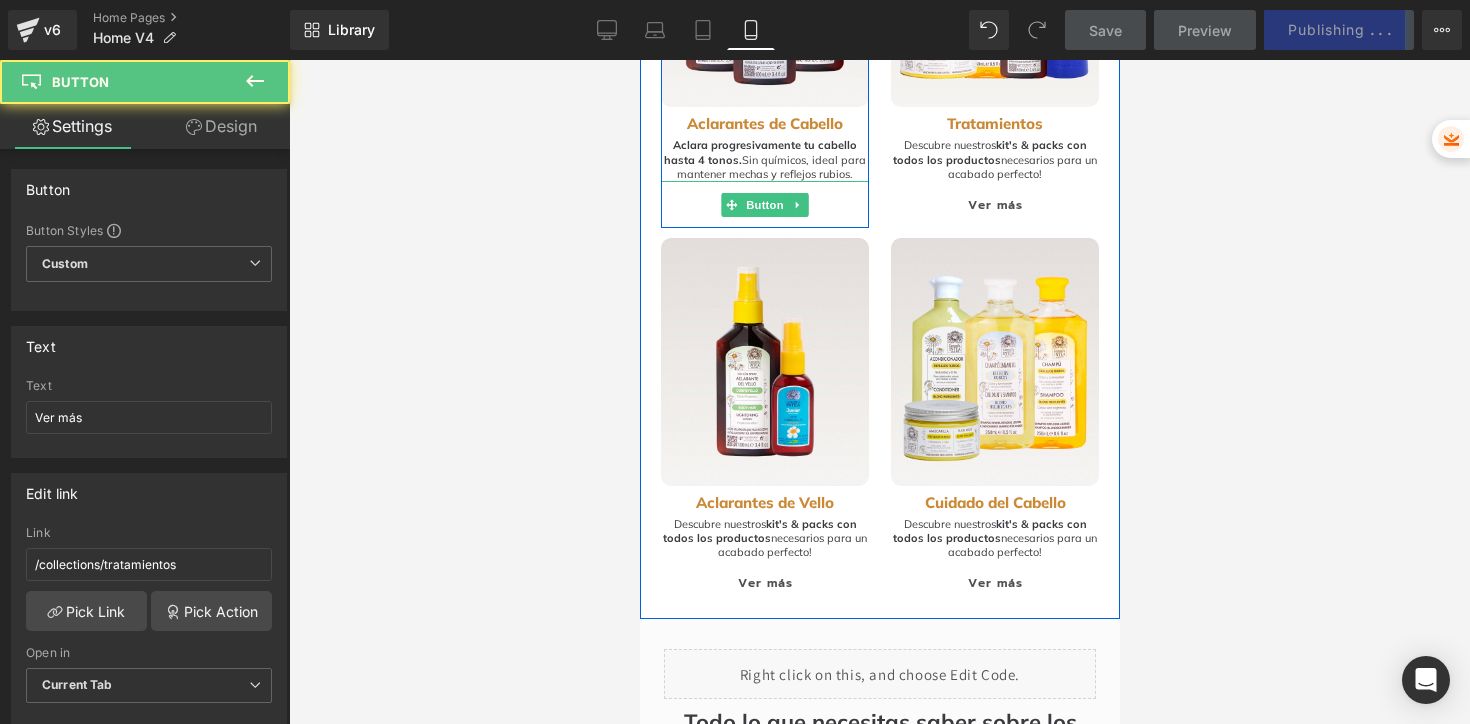 click on "Ver más" at bounding box center (764, 204) 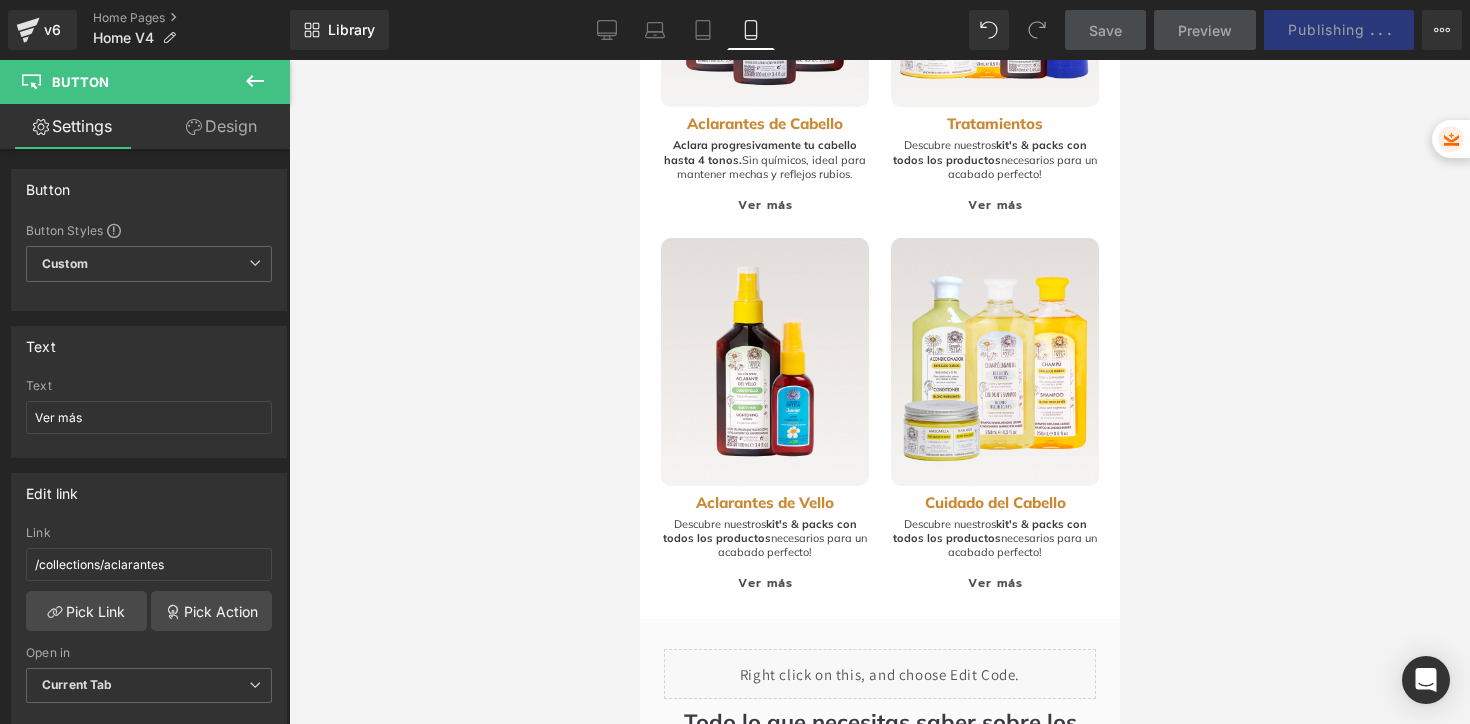 click at bounding box center (879, 392) 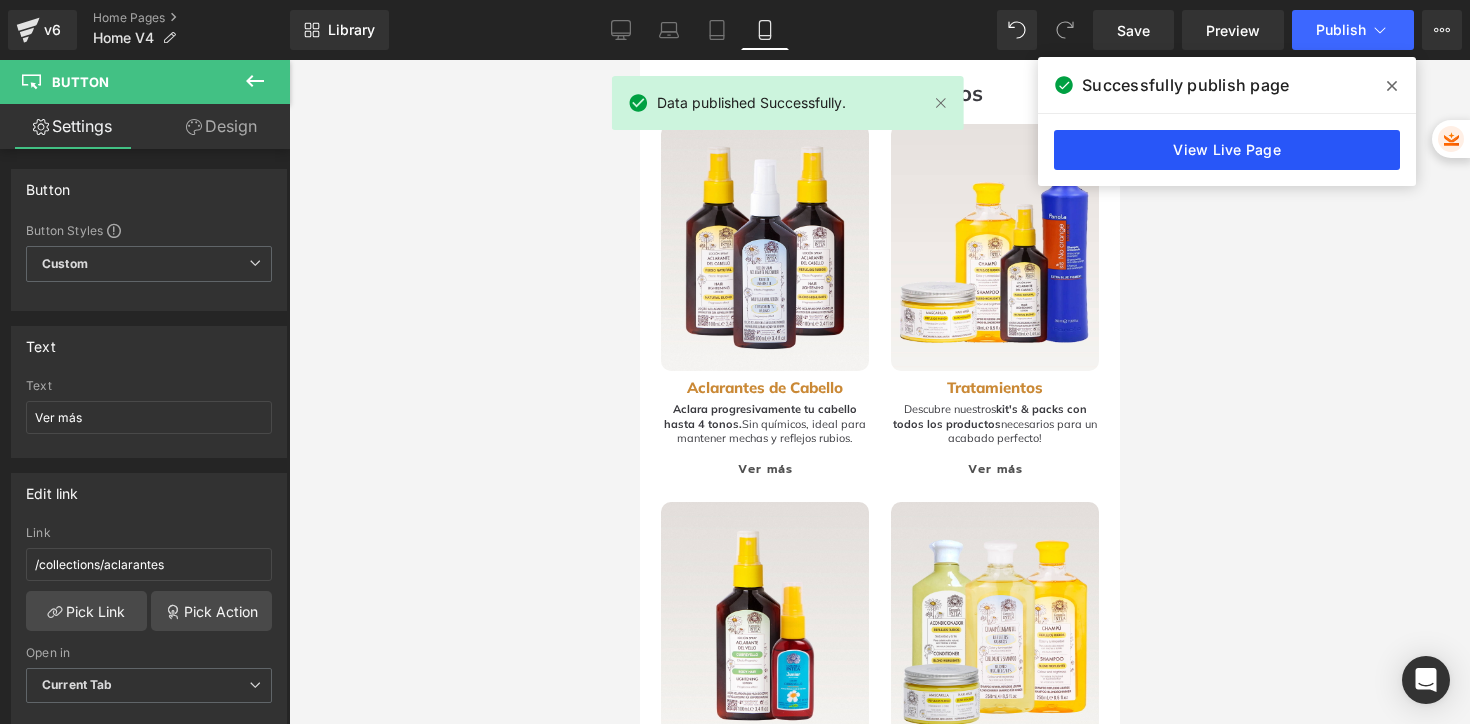 scroll, scrollTop: 2375, scrollLeft: 0, axis: vertical 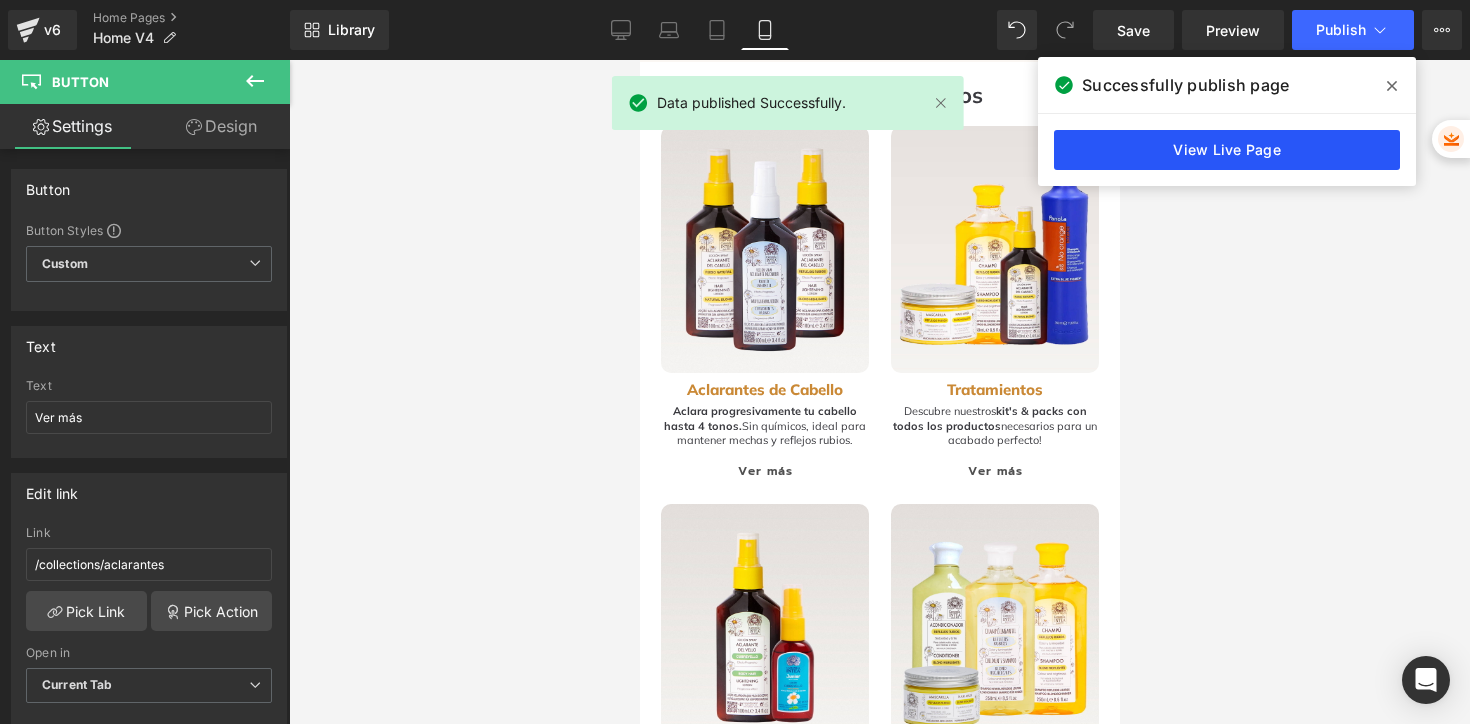 click on "View Live Page" at bounding box center (1227, 150) 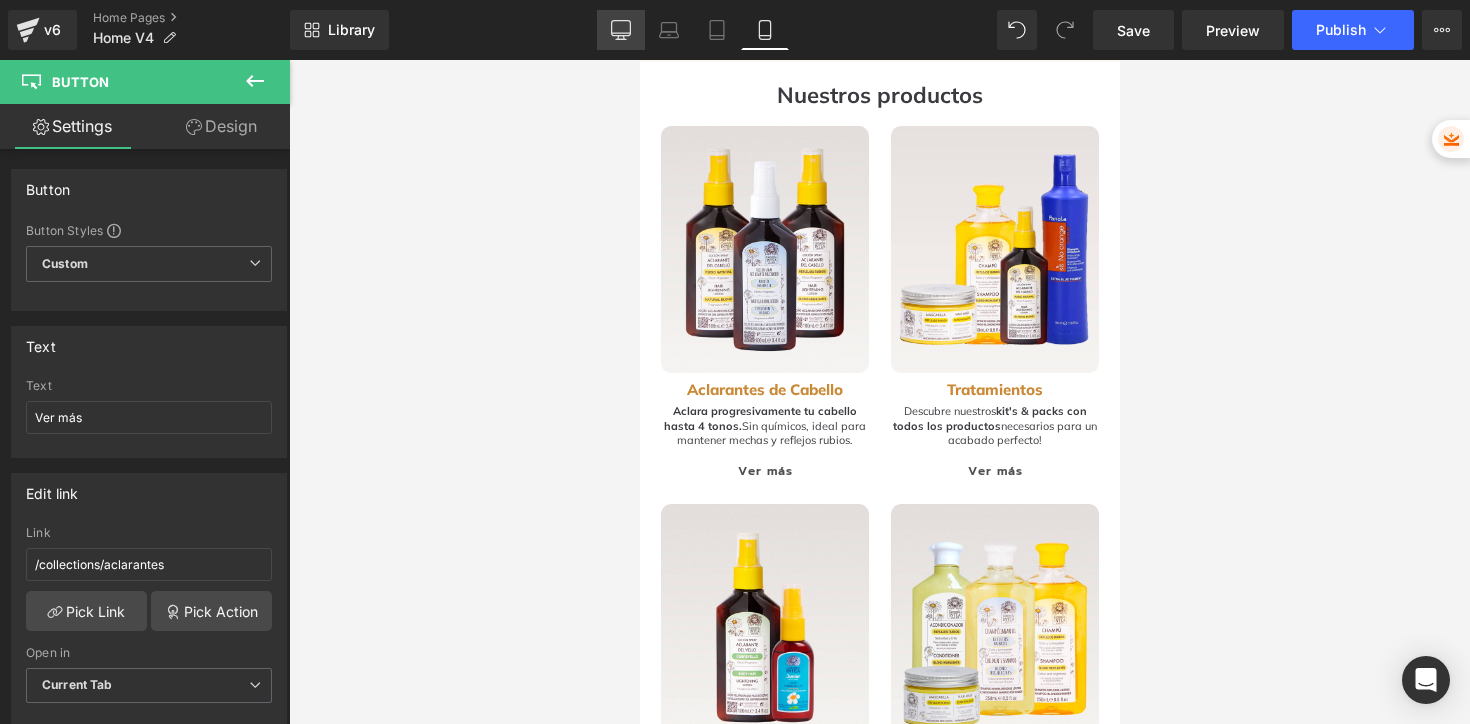 click on "Desktop" at bounding box center (621, 30) 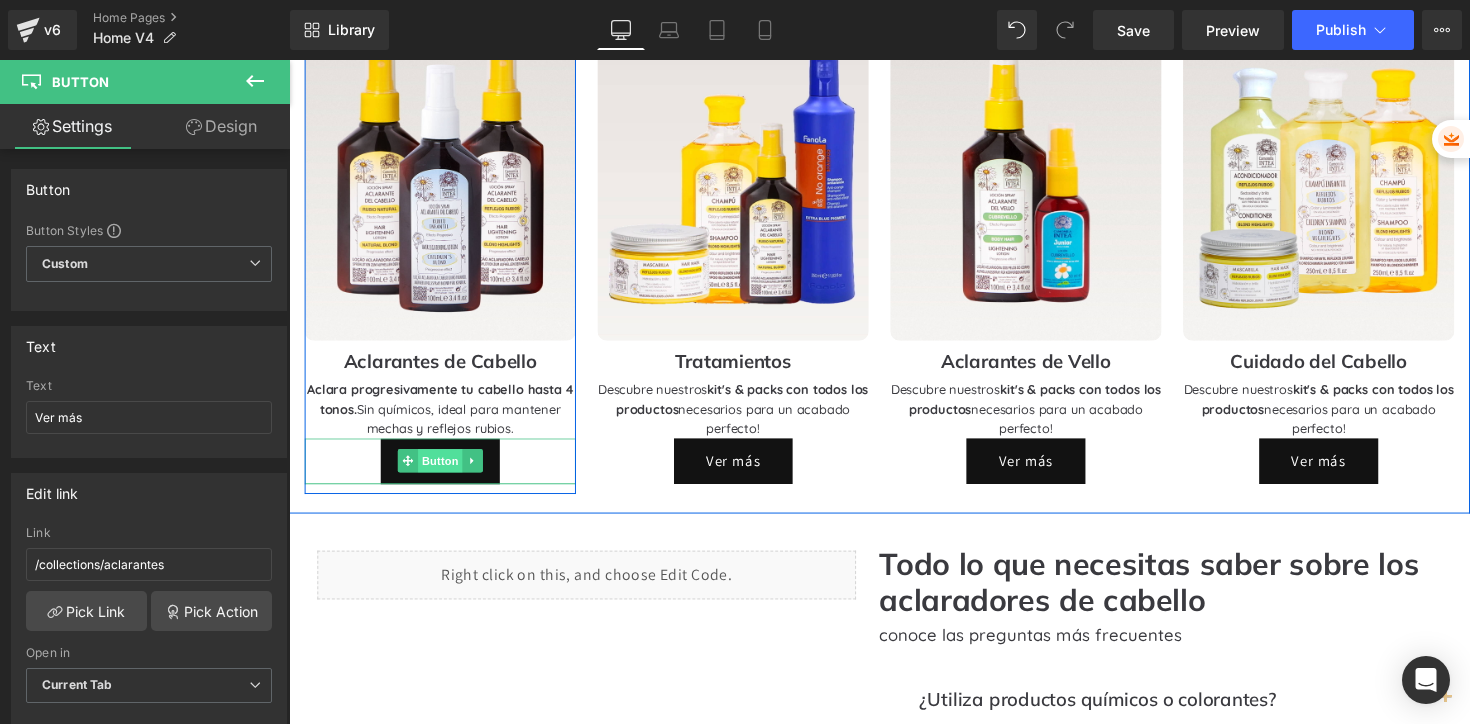 click on "Button" at bounding box center [444, 471] 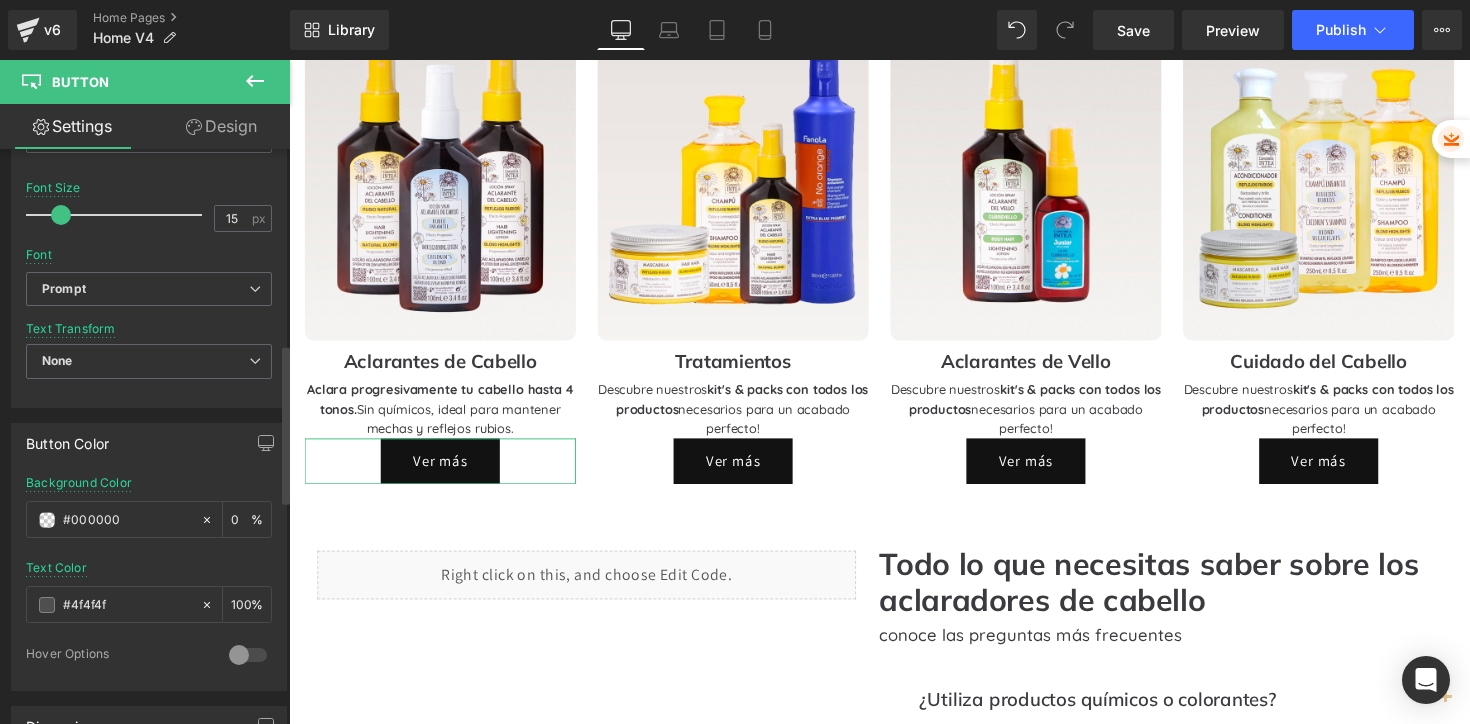 scroll, scrollTop: 874, scrollLeft: 0, axis: vertical 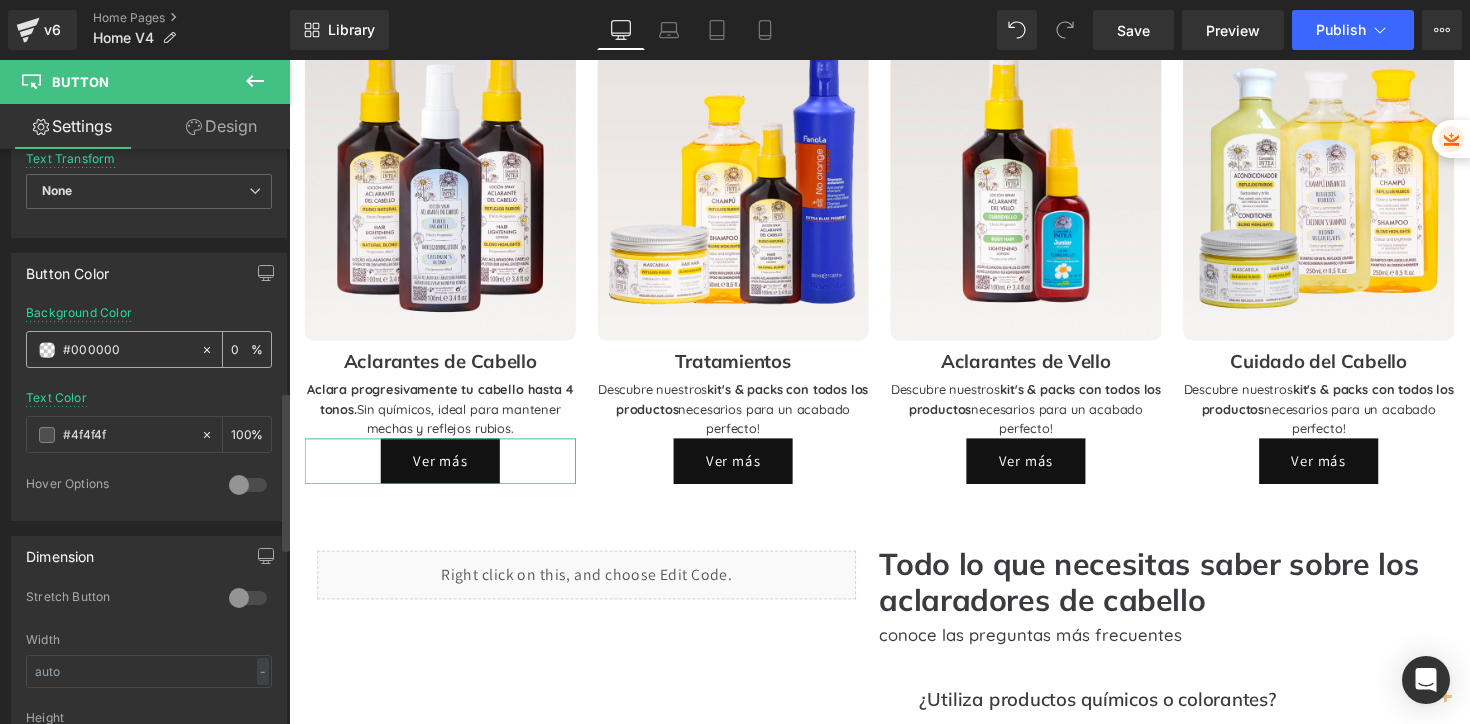 click at bounding box center (47, 350) 